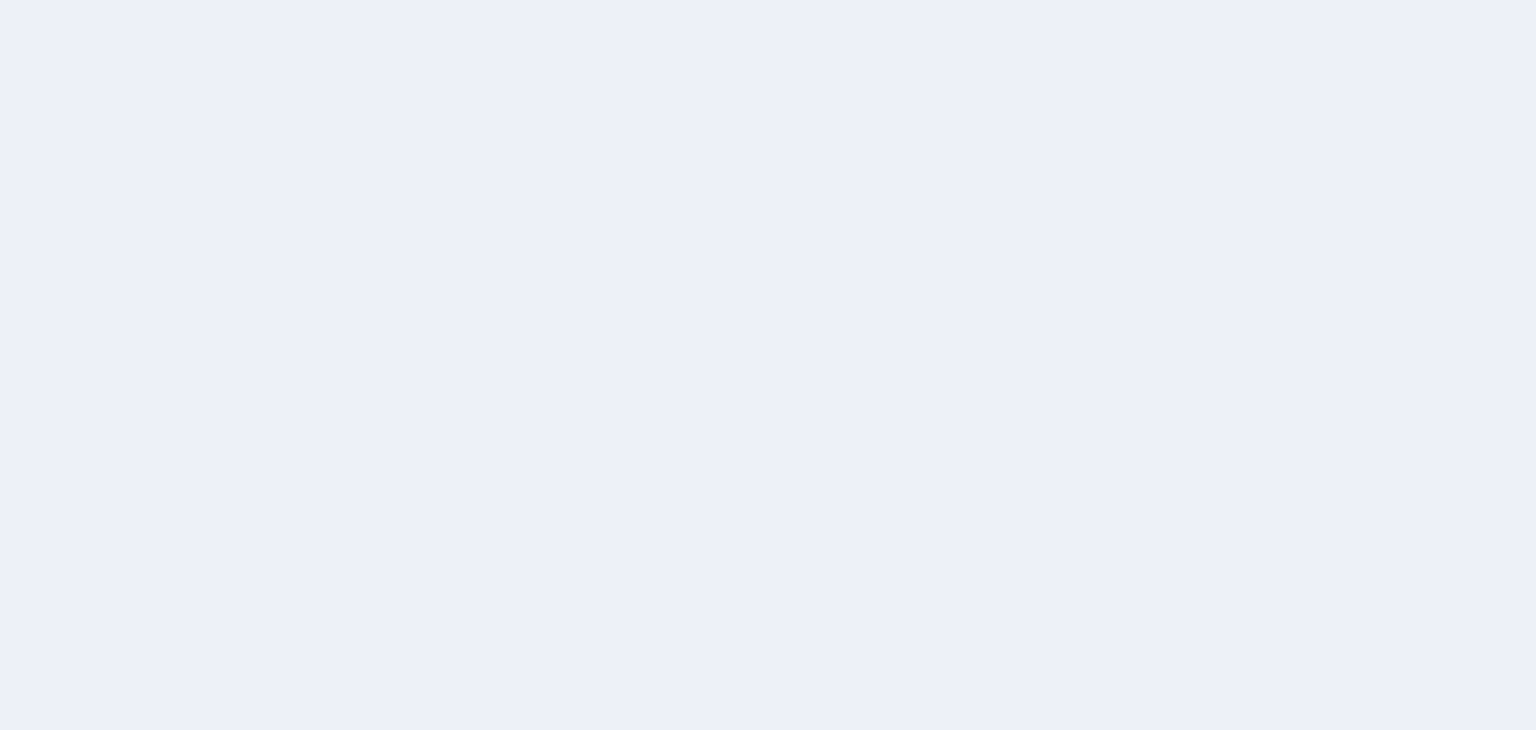 scroll, scrollTop: 0, scrollLeft: 0, axis: both 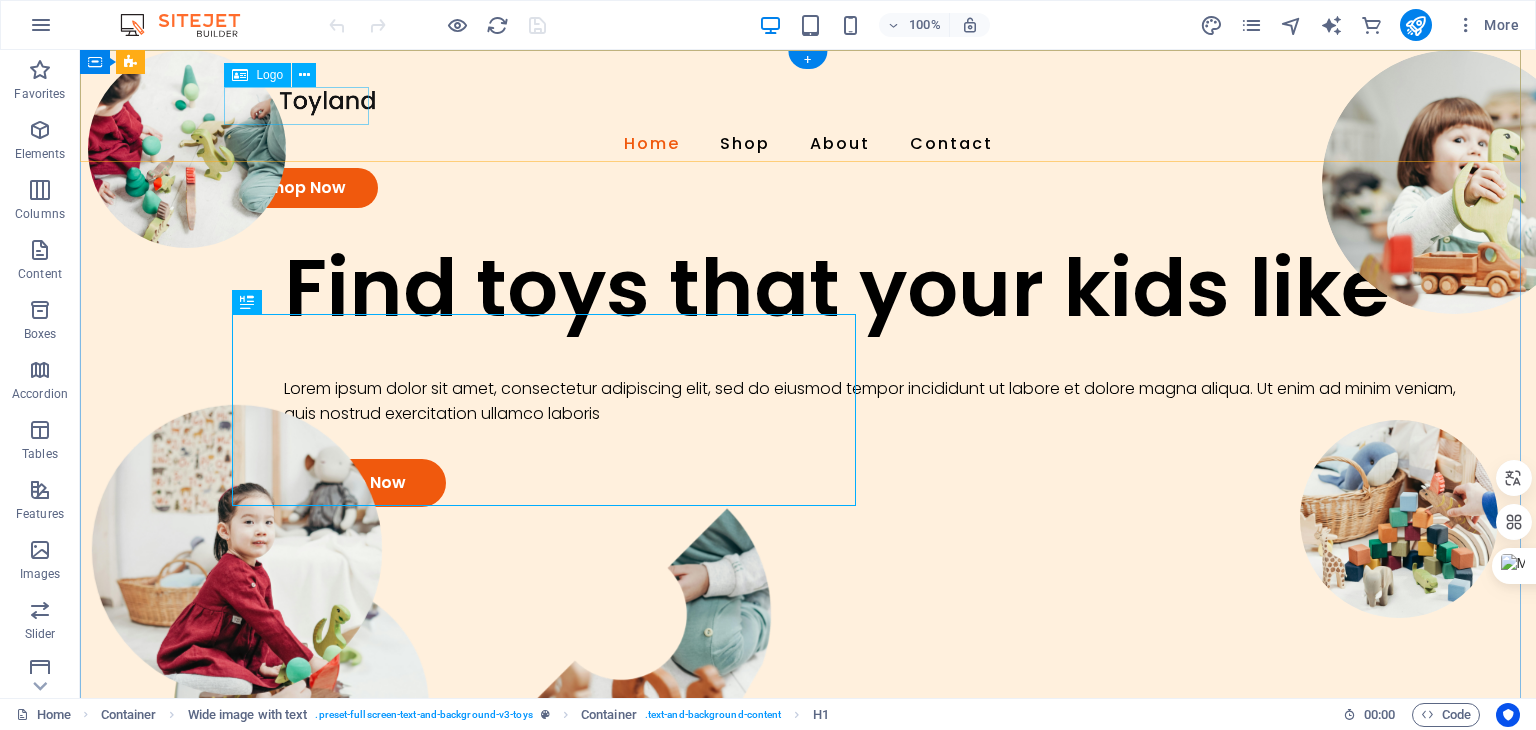 click at bounding box center [808, 101] 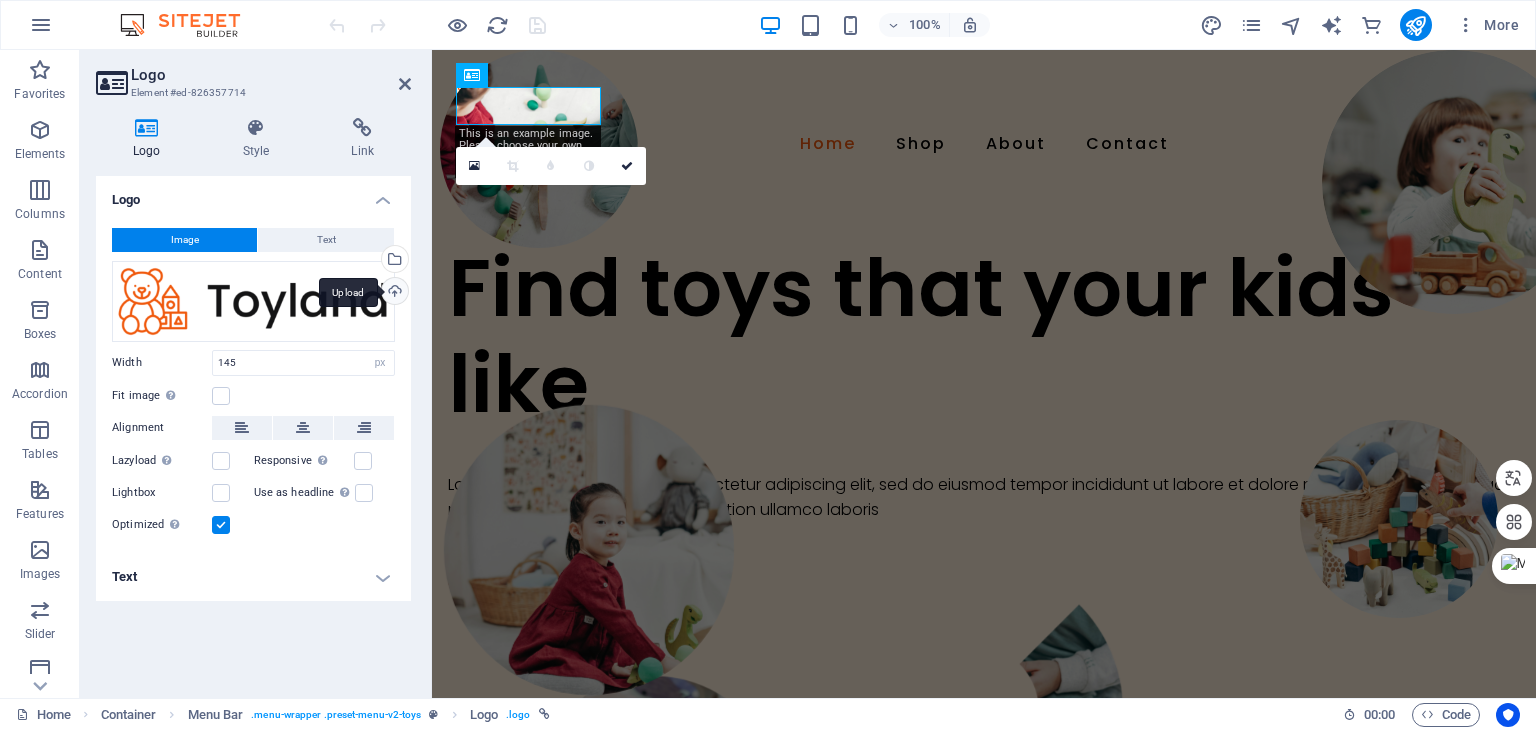 click on "Upload" at bounding box center (393, 293) 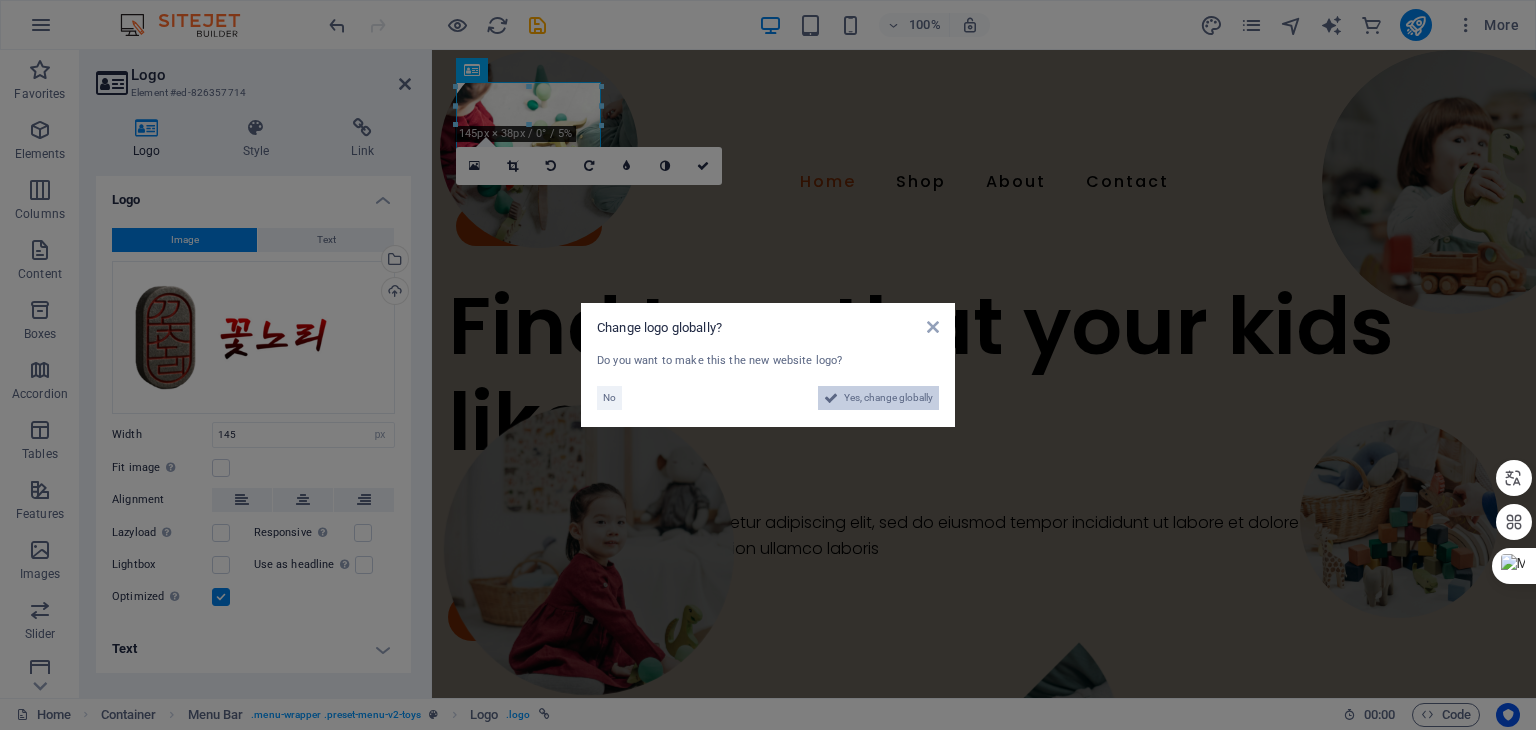 click on "Yes, change globally" at bounding box center [888, 398] 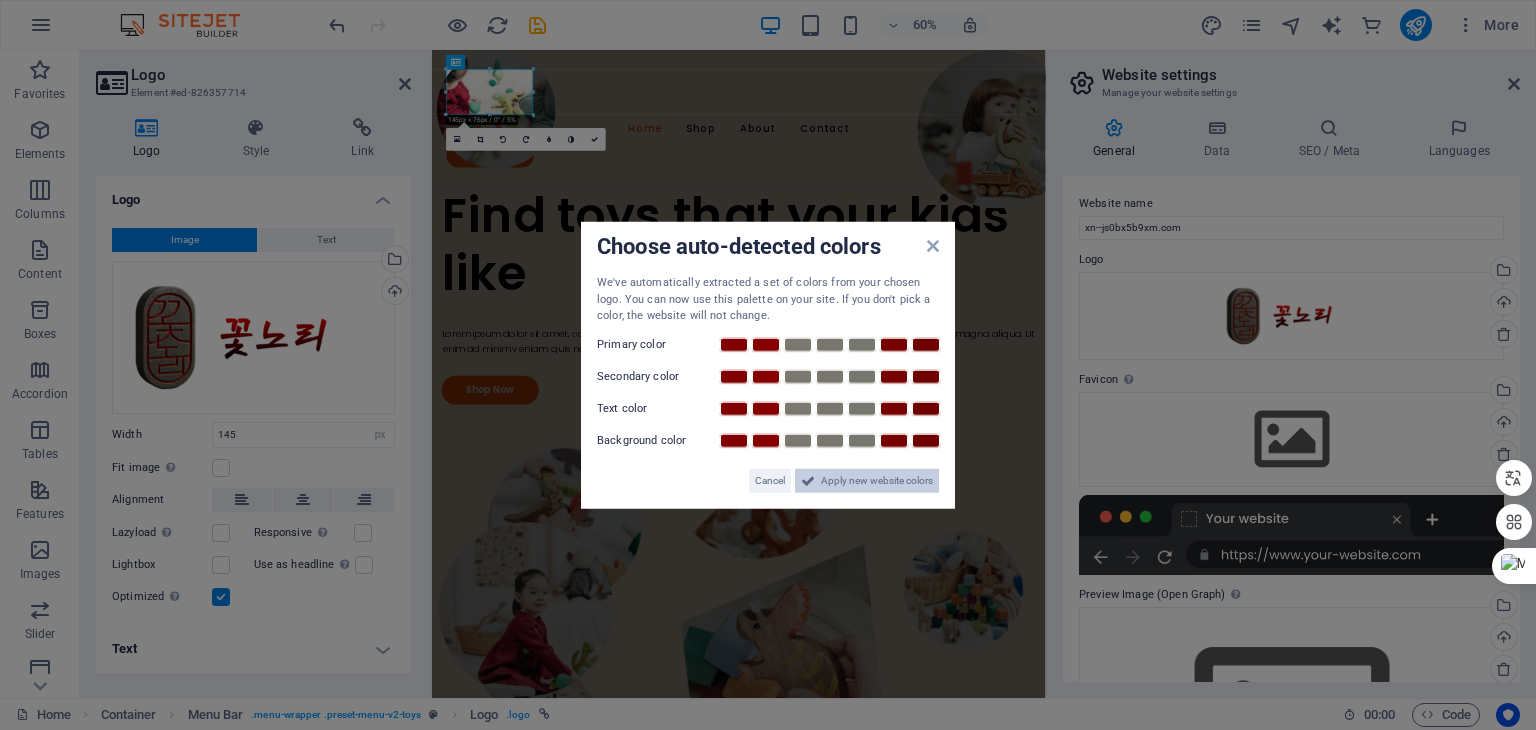 click on "Apply new website colors" at bounding box center [877, 480] 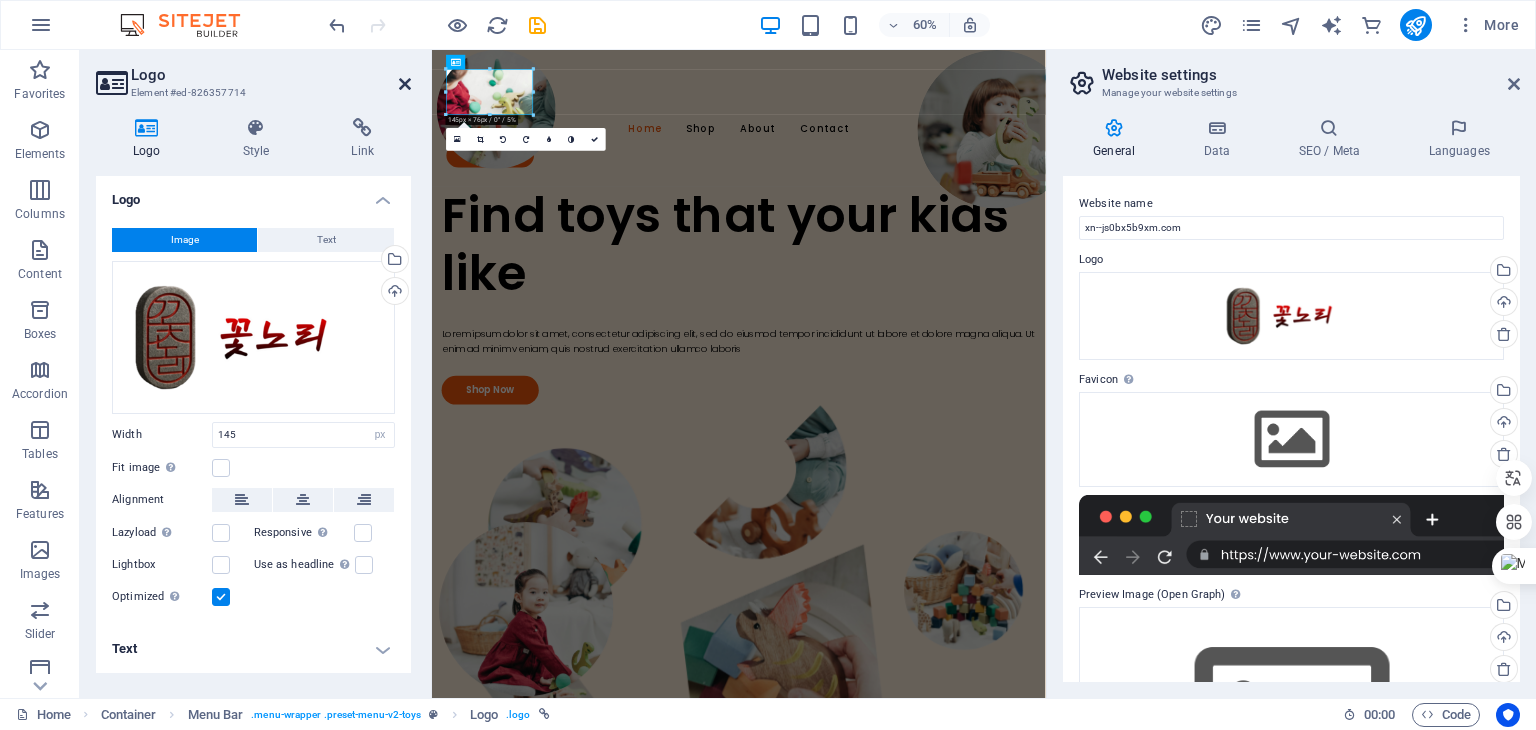 click at bounding box center [405, 84] 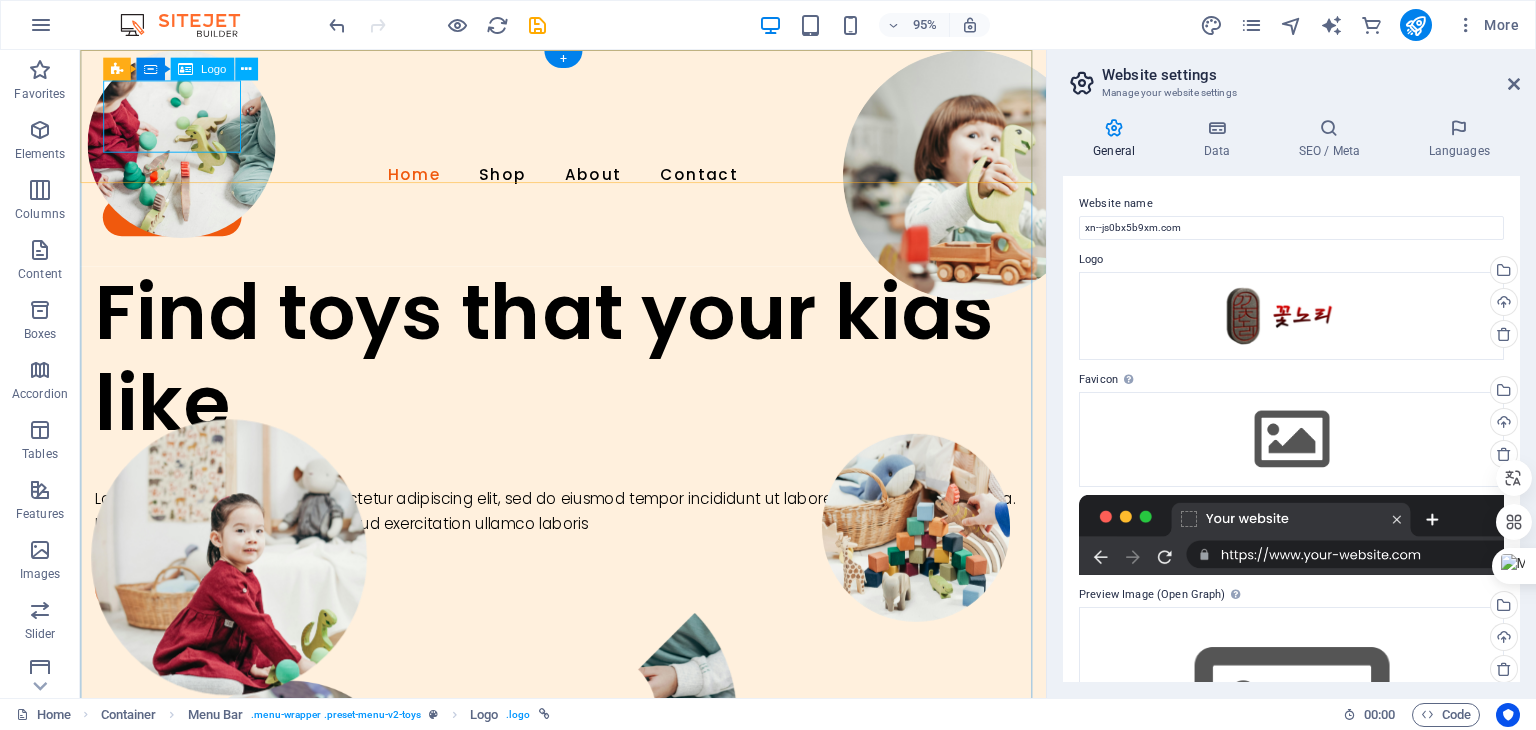 click at bounding box center (588, 120) 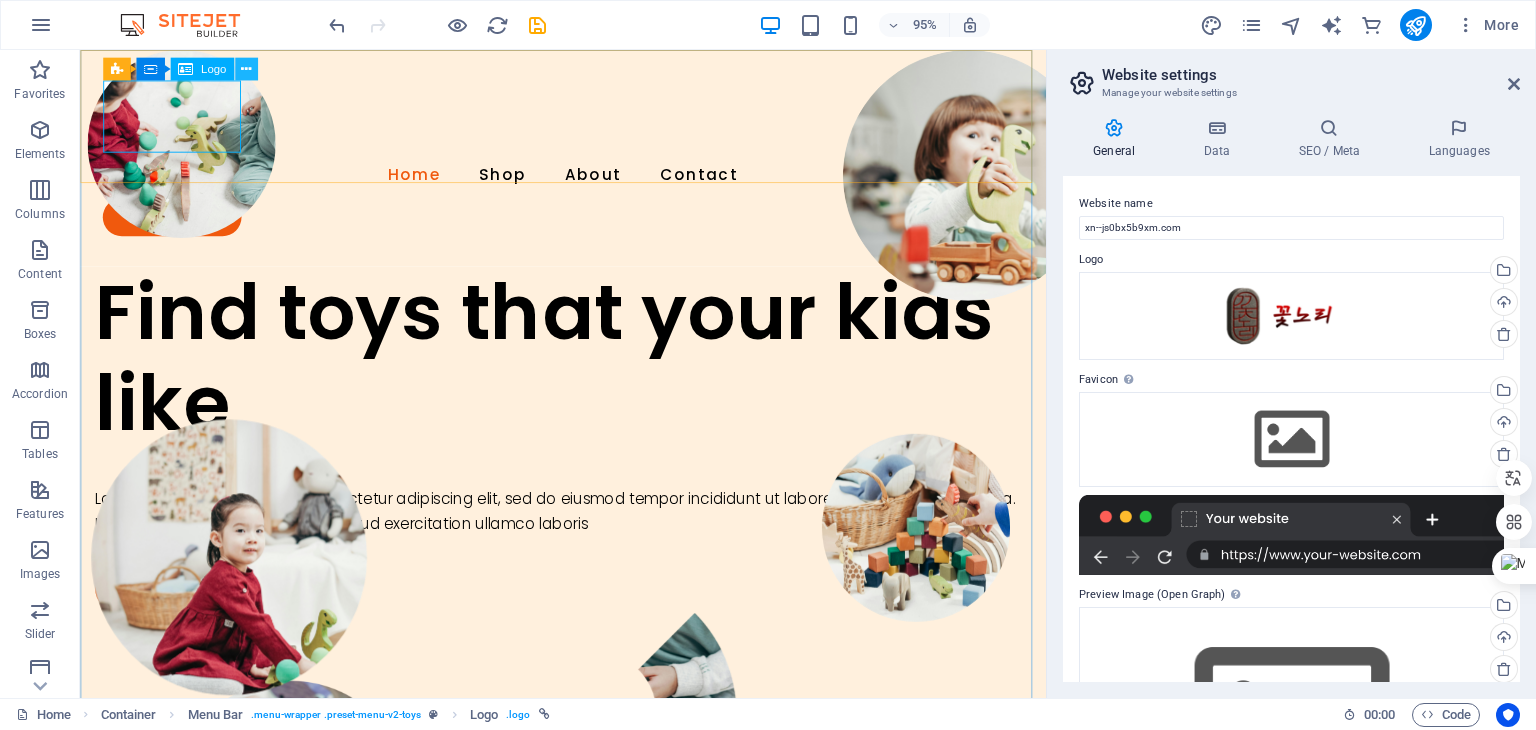 click at bounding box center [246, 69] 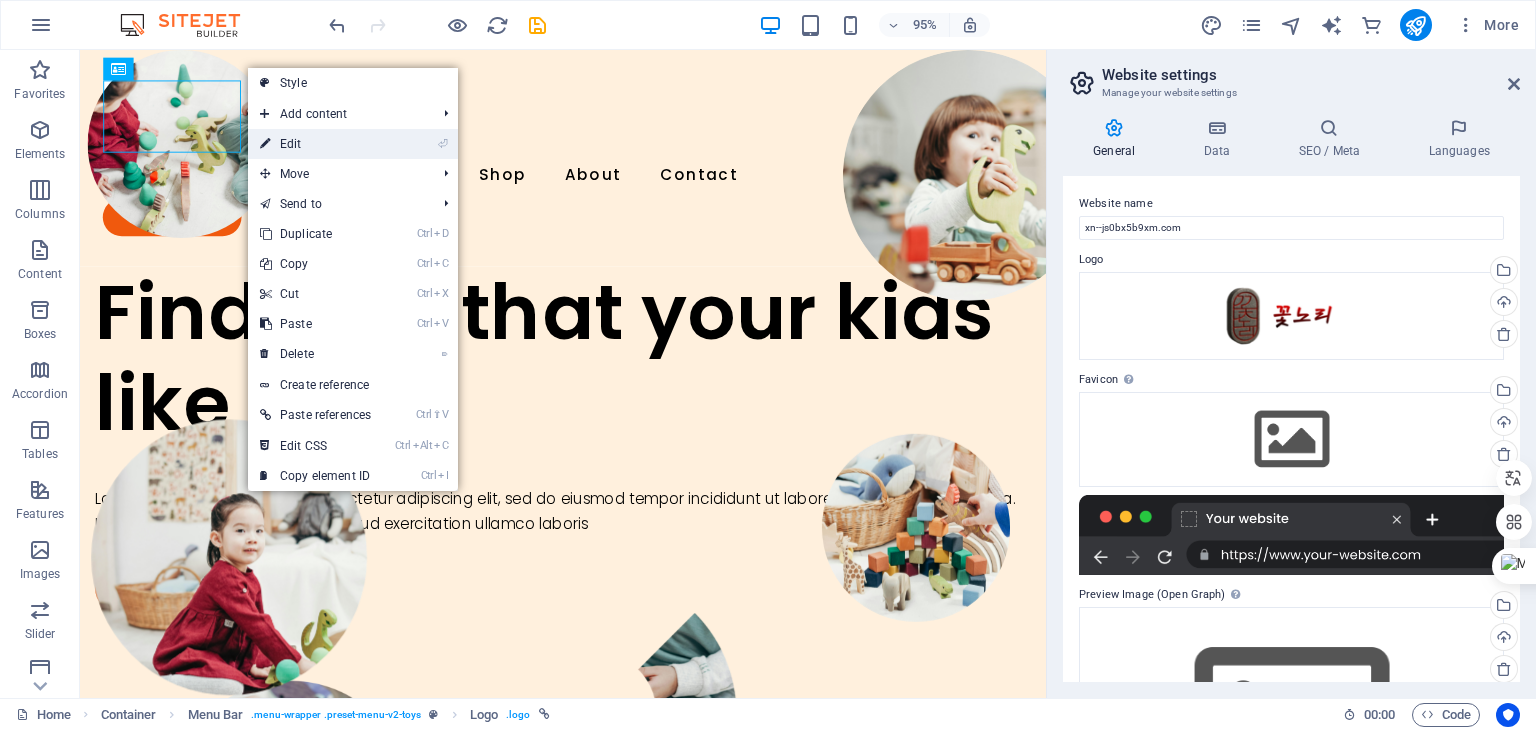 click on "⏎  Edit" at bounding box center [315, 144] 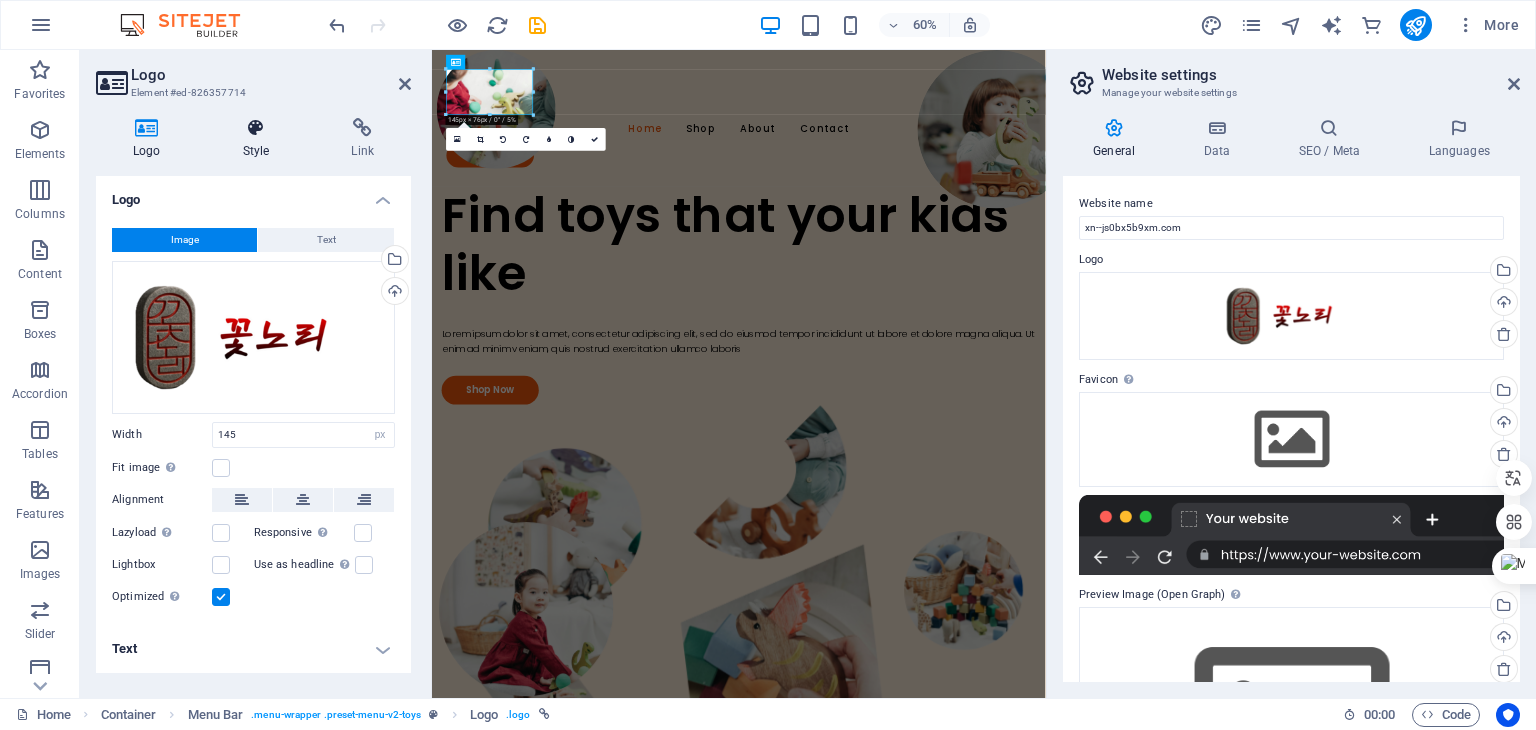click on "Style" at bounding box center [260, 139] 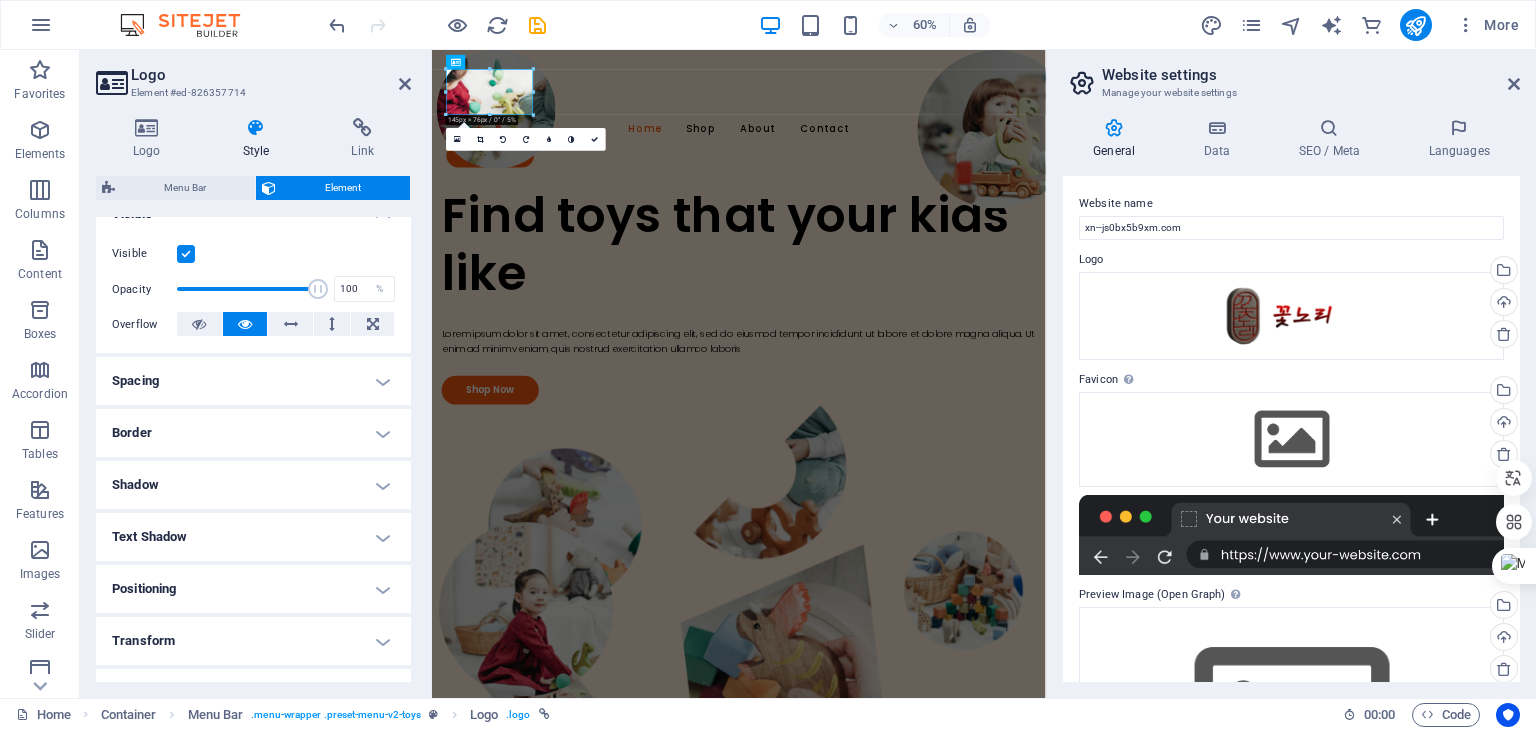 scroll, scrollTop: 180, scrollLeft: 0, axis: vertical 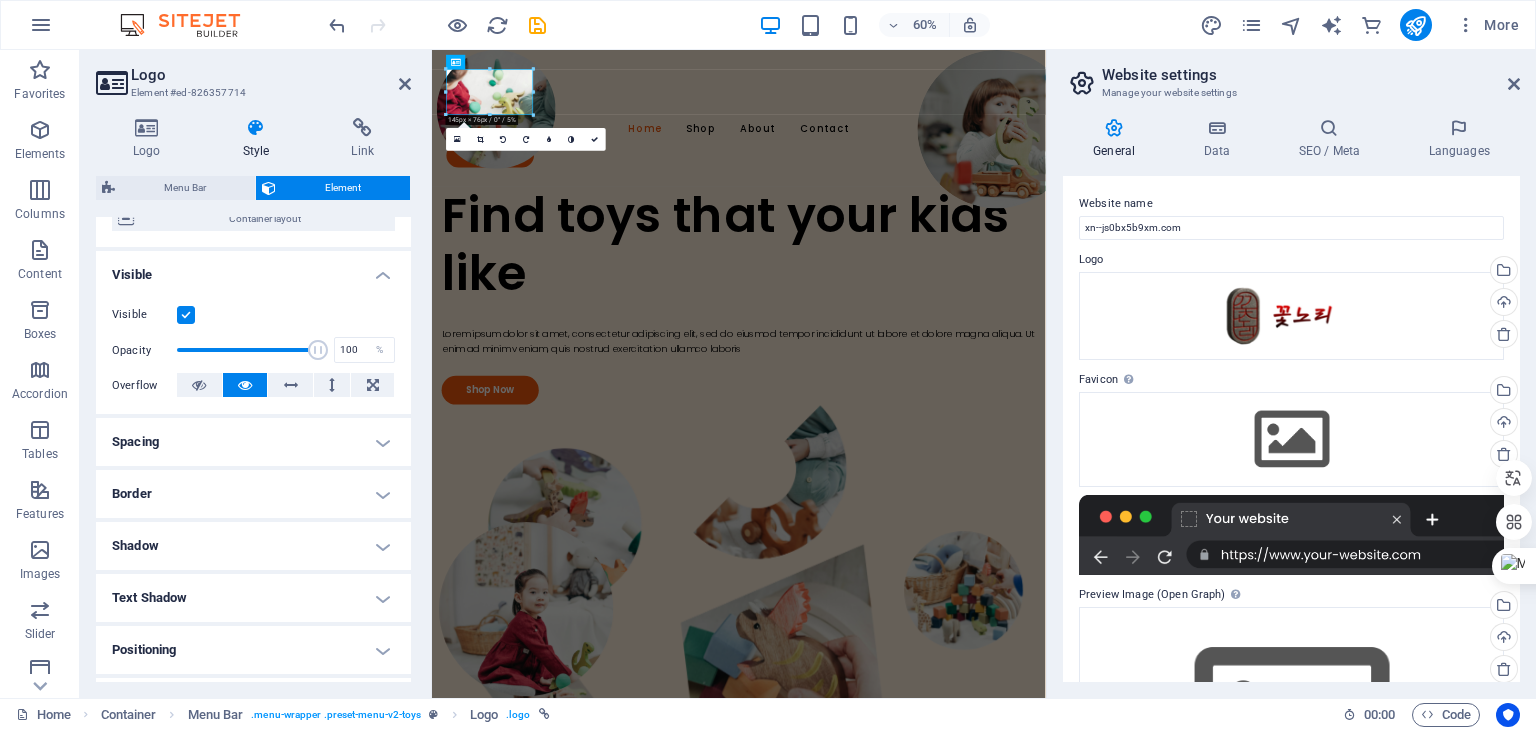 click on "Shadow" at bounding box center [253, 546] 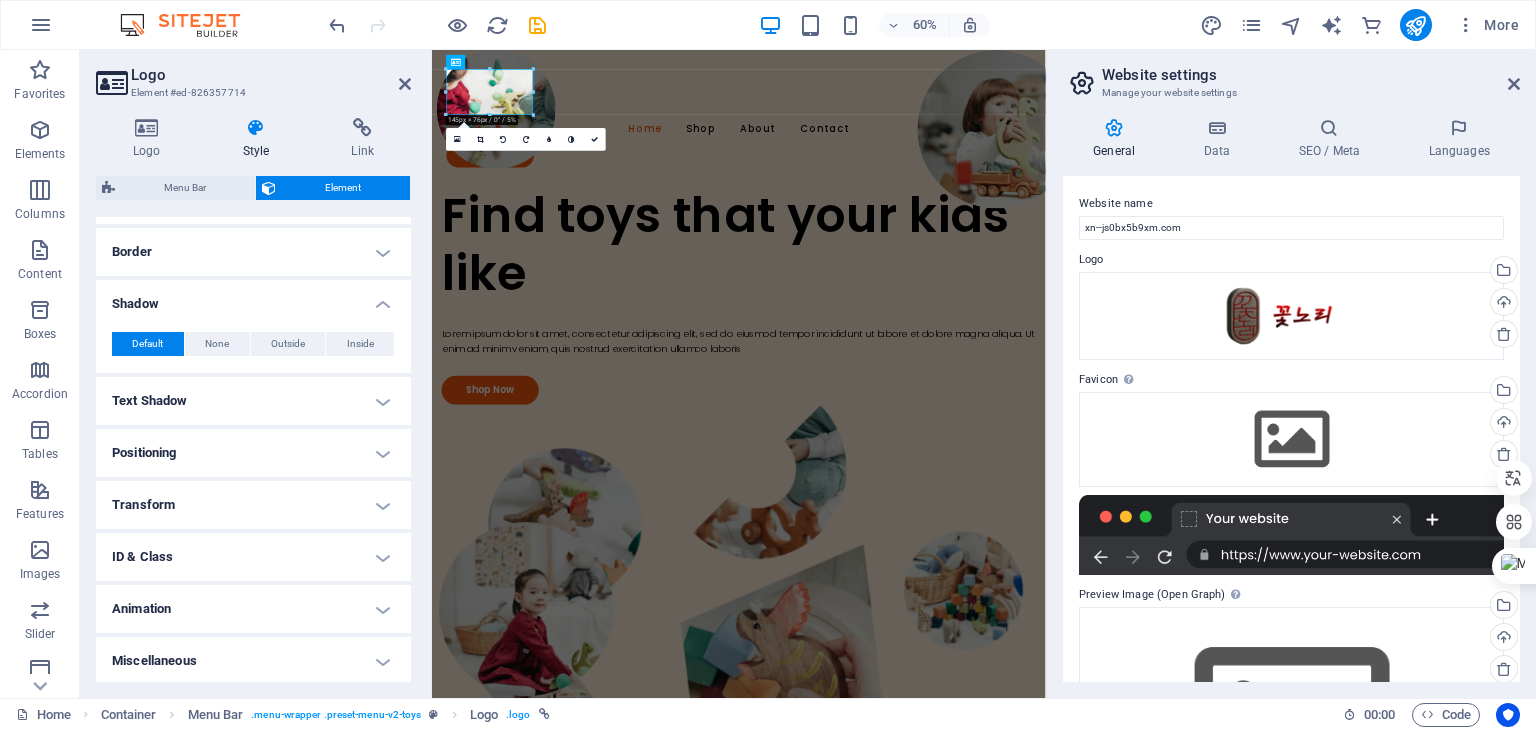 scroll, scrollTop: 424, scrollLeft: 0, axis: vertical 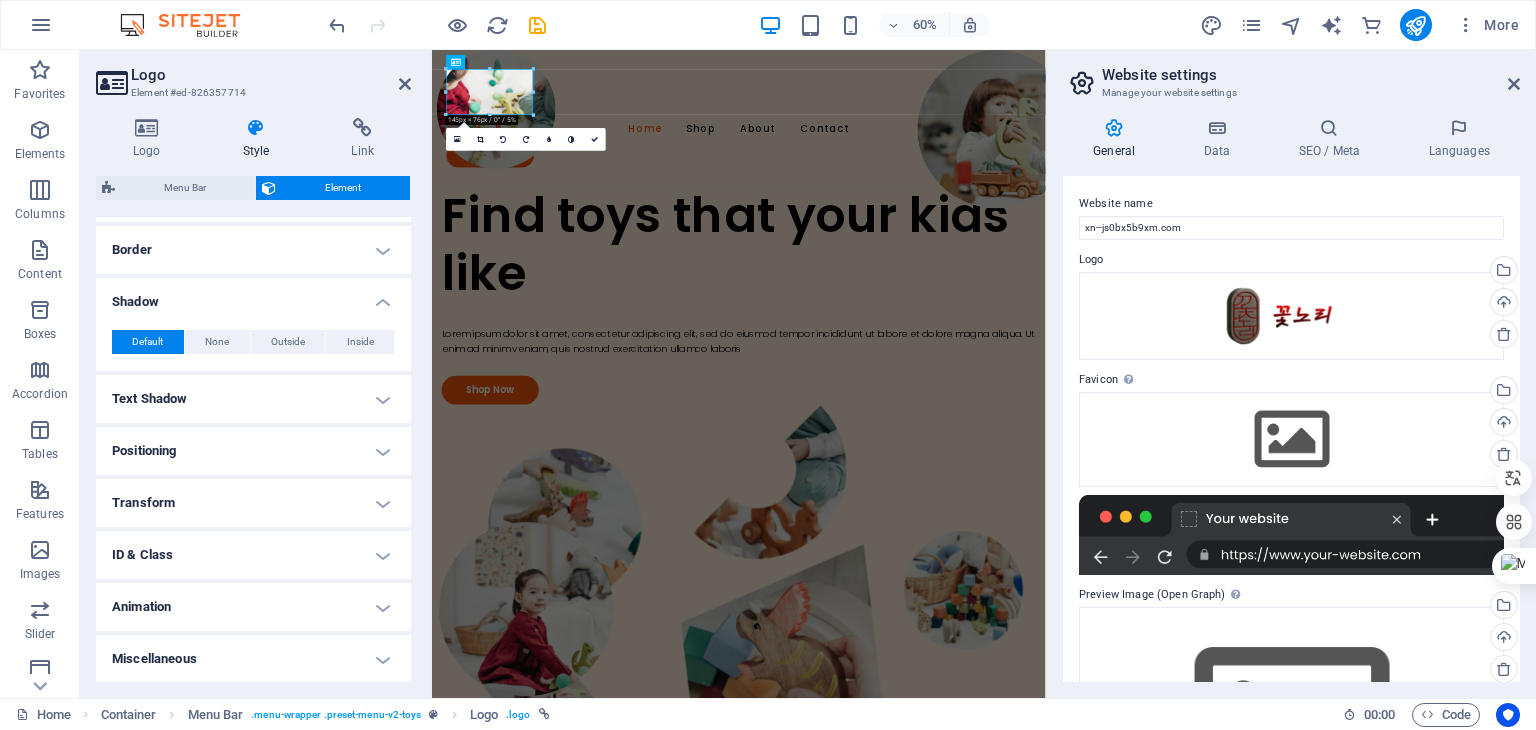 click on "Transform" at bounding box center [253, 503] 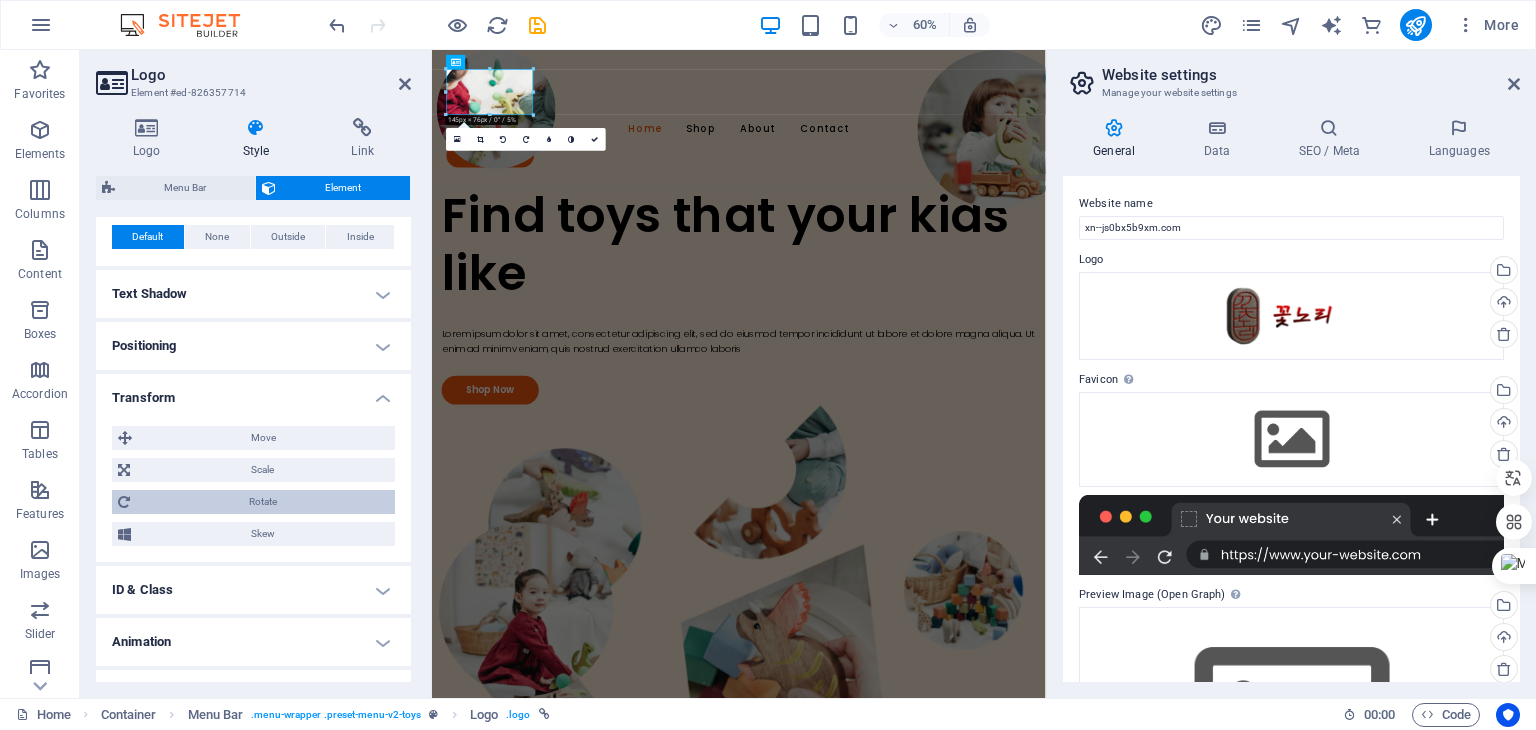 scroll, scrollTop: 564, scrollLeft: 0, axis: vertical 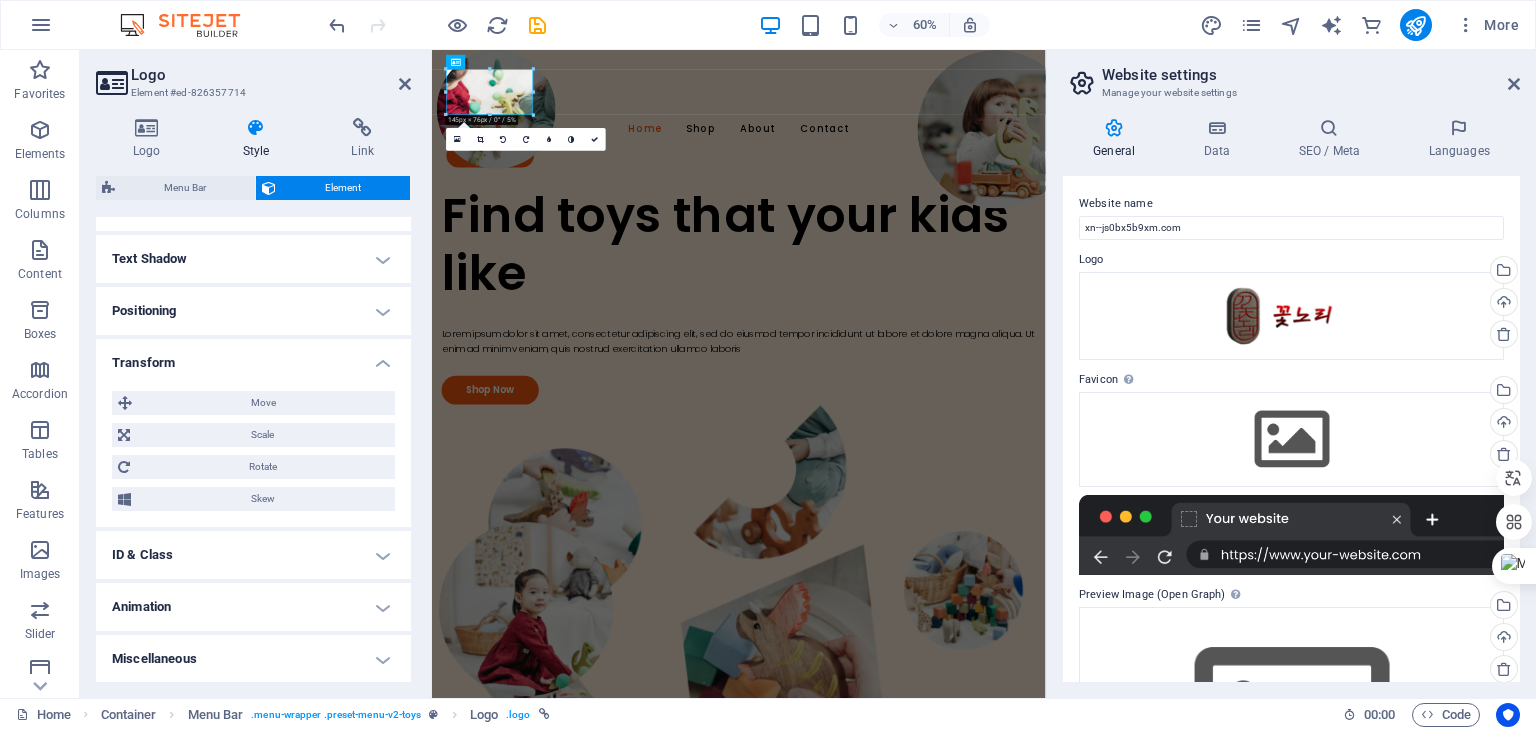 click on "Miscellaneous" at bounding box center [253, 659] 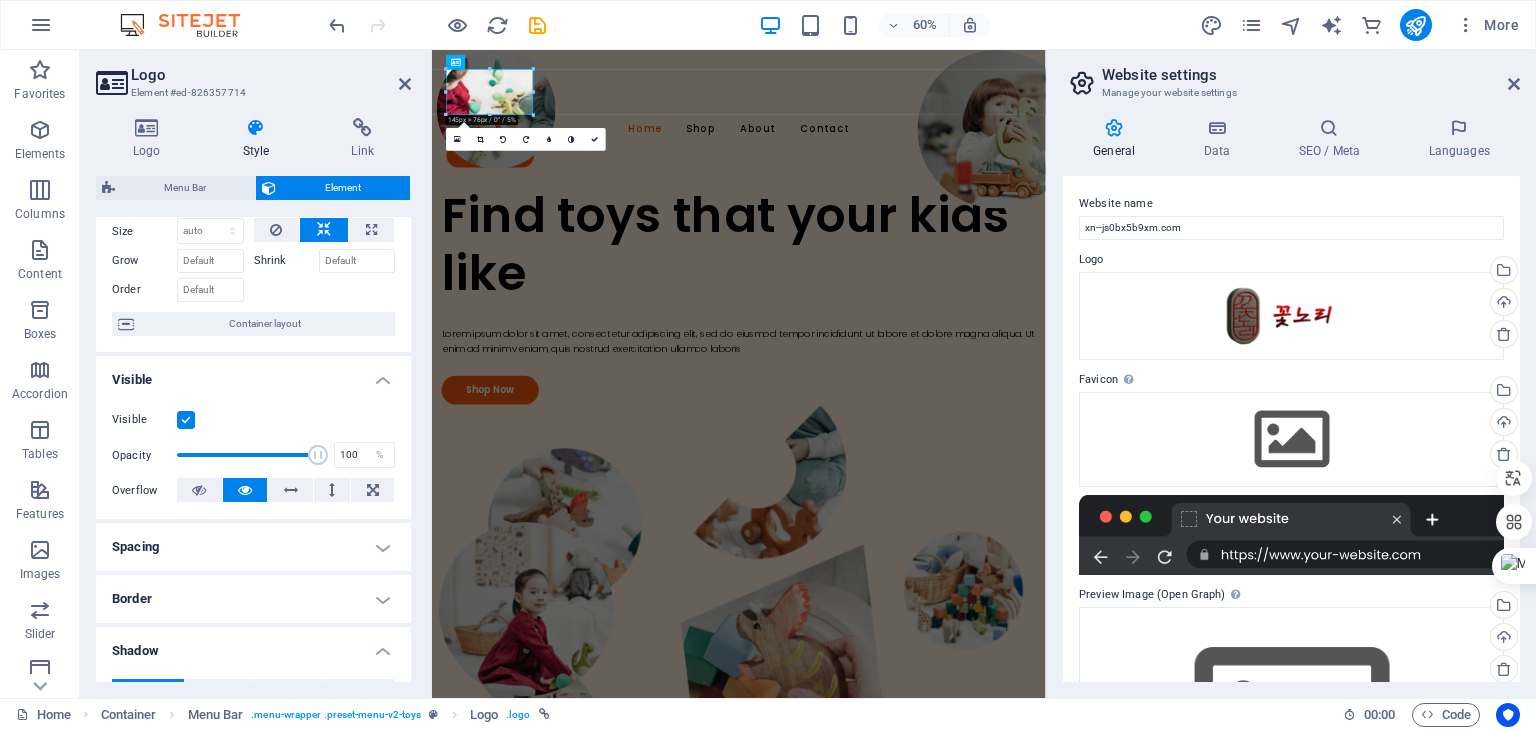 scroll, scrollTop: 0, scrollLeft: 0, axis: both 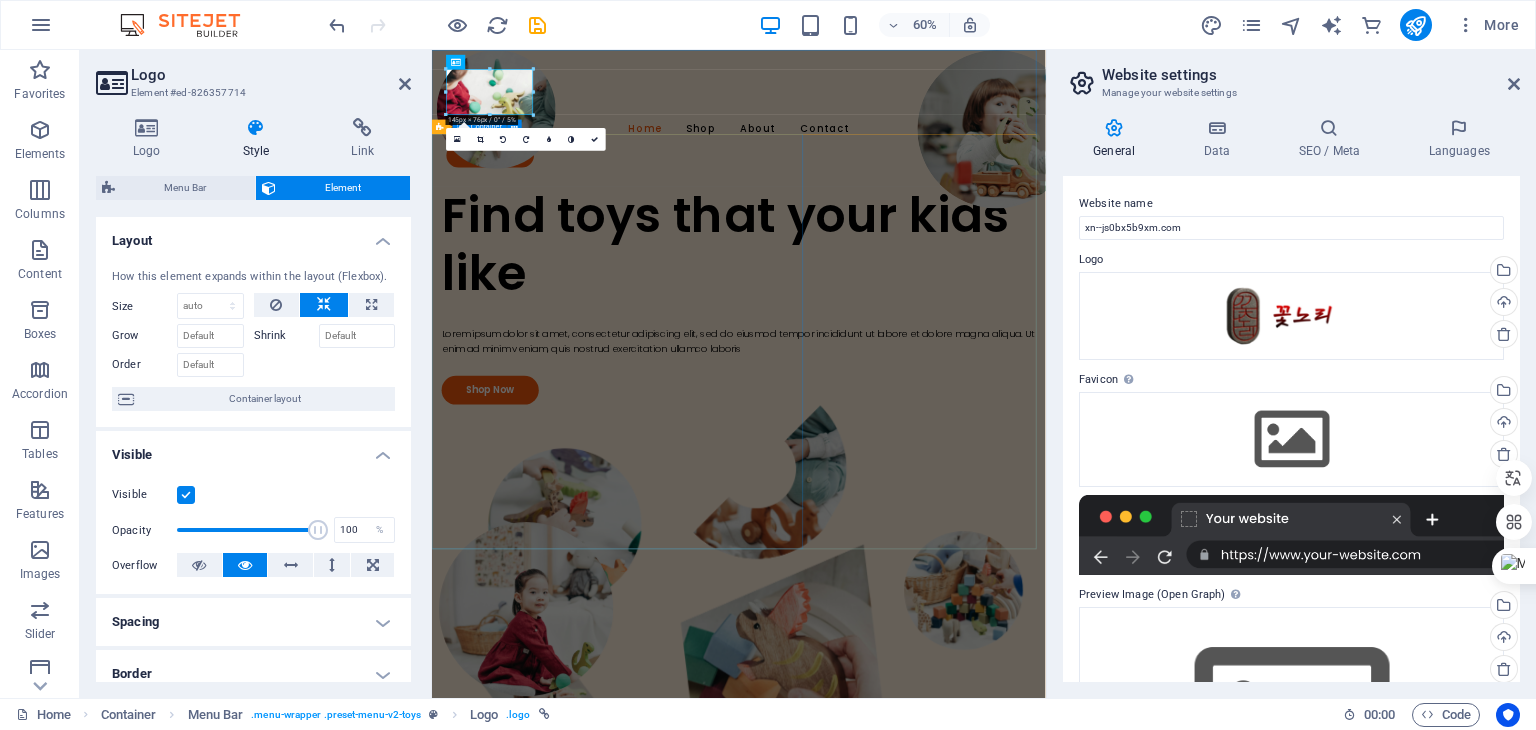 click on "Find toys that your kids like Lorem ipsum dolor sit amet, consectetur adipiscing elit, sed do eiusmod tempor incididunt ut labore et dolore magna aliqua. Ut enim ad minim veniam, quis nostrud exercitation ullamco laboris  Shop Now" at bounding box center (943, 459) 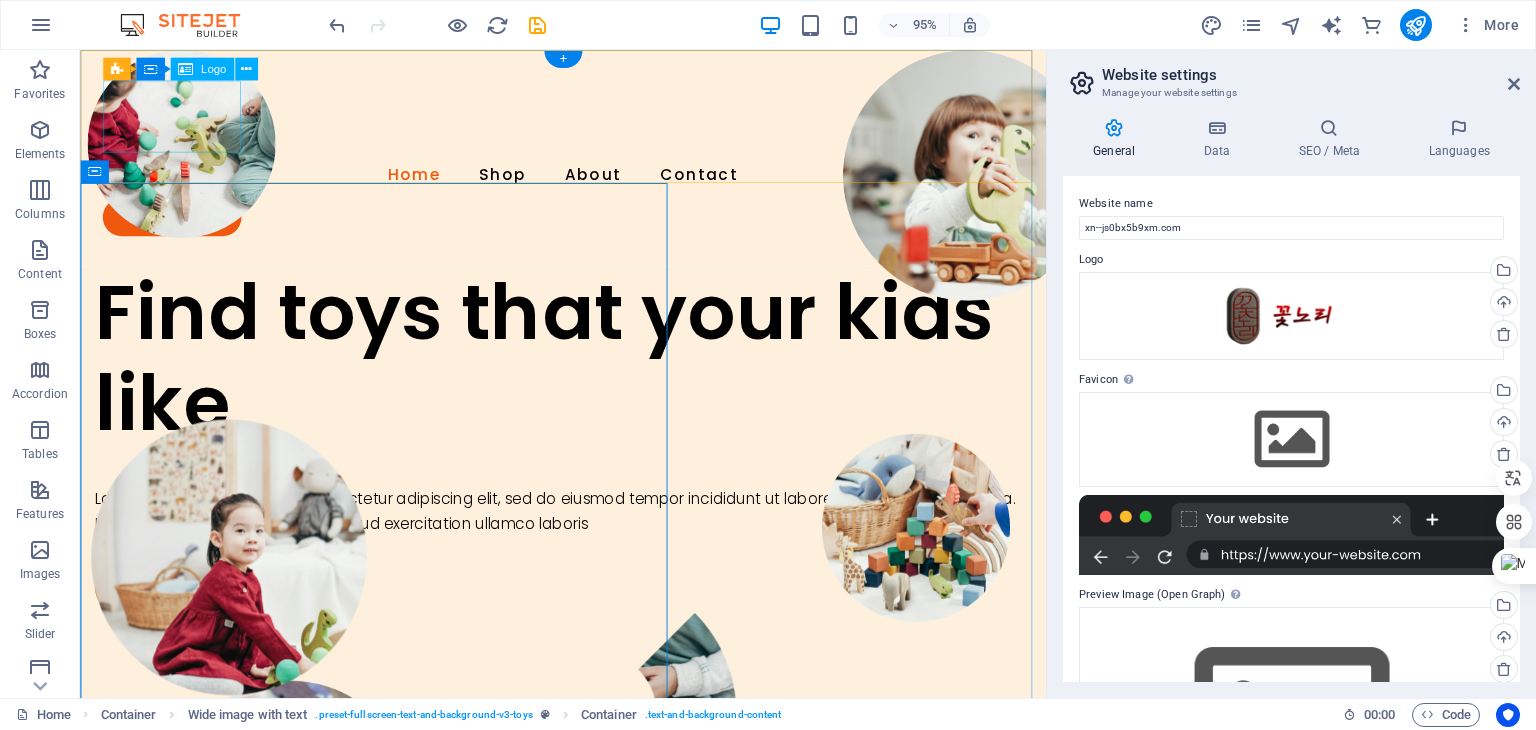 click at bounding box center (588, 120) 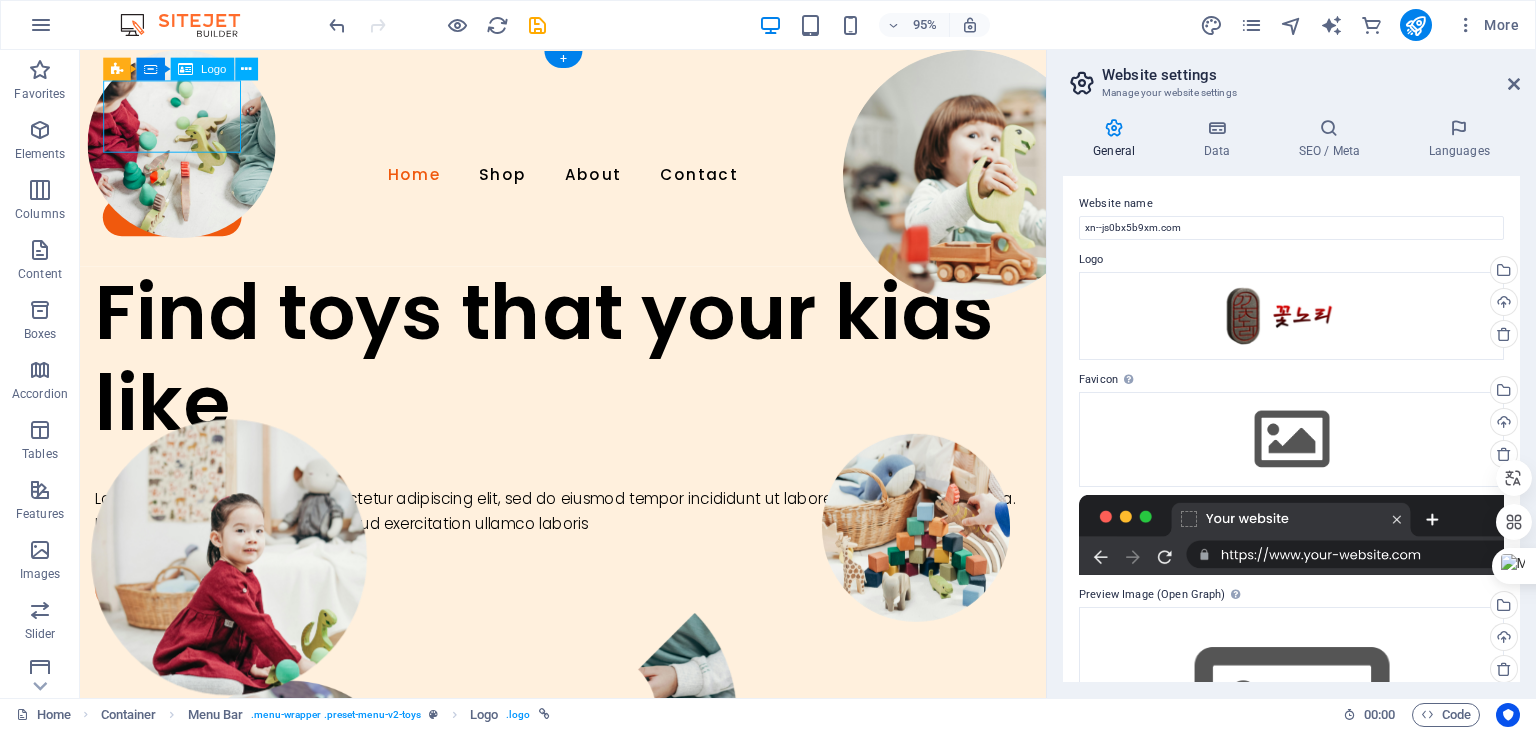 click at bounding box center (588, 120) 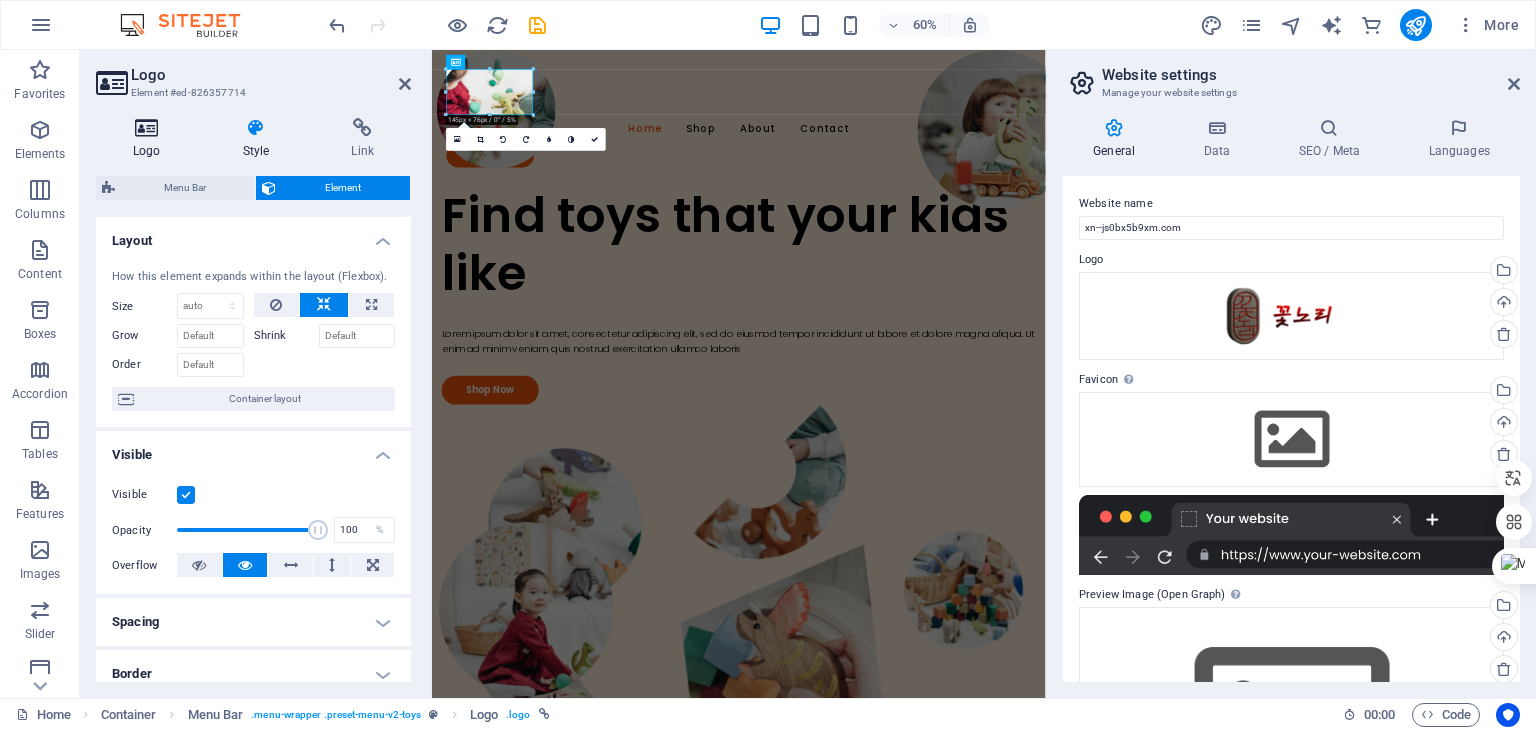 click at bounding box center [147, 128] 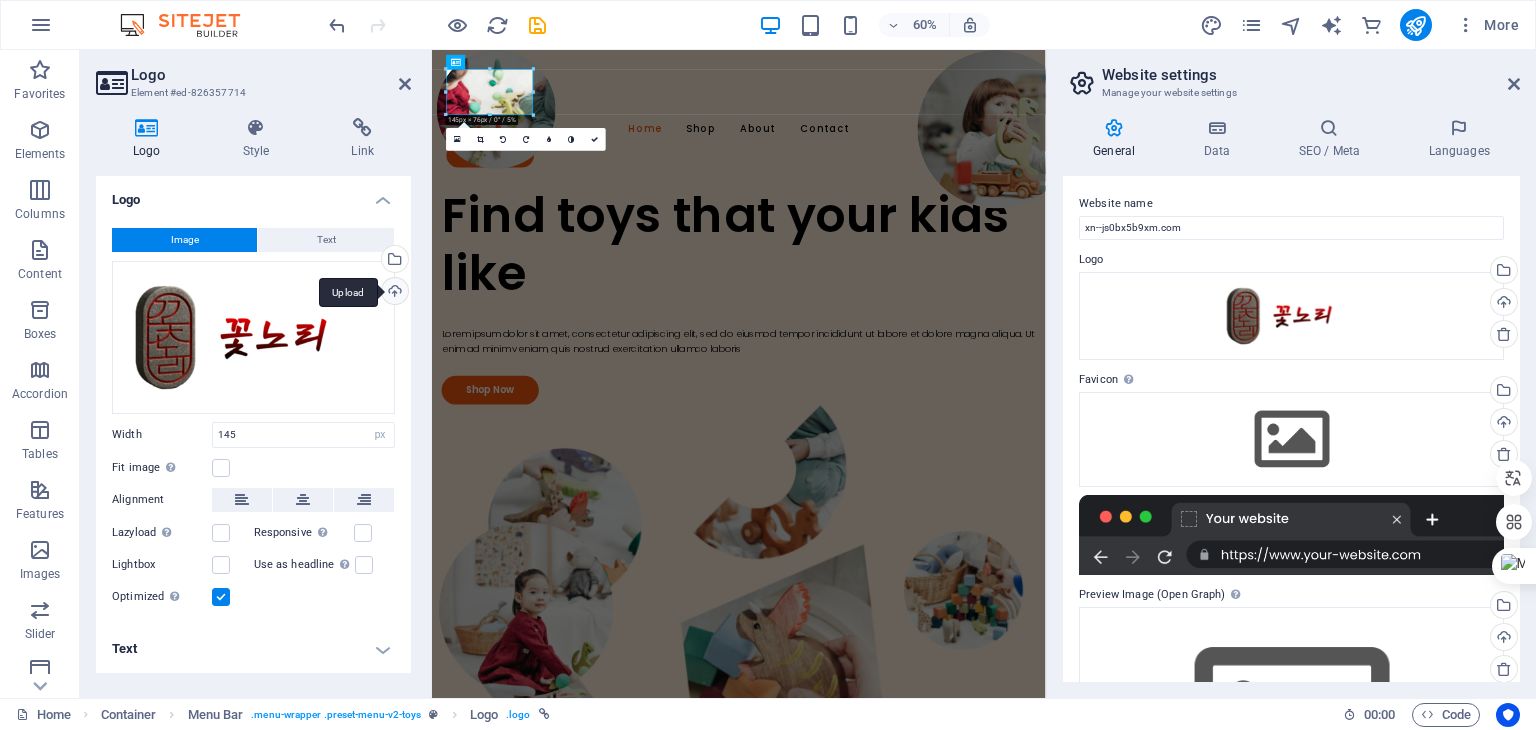 click on "Upload" at bounding box center (393, 293) 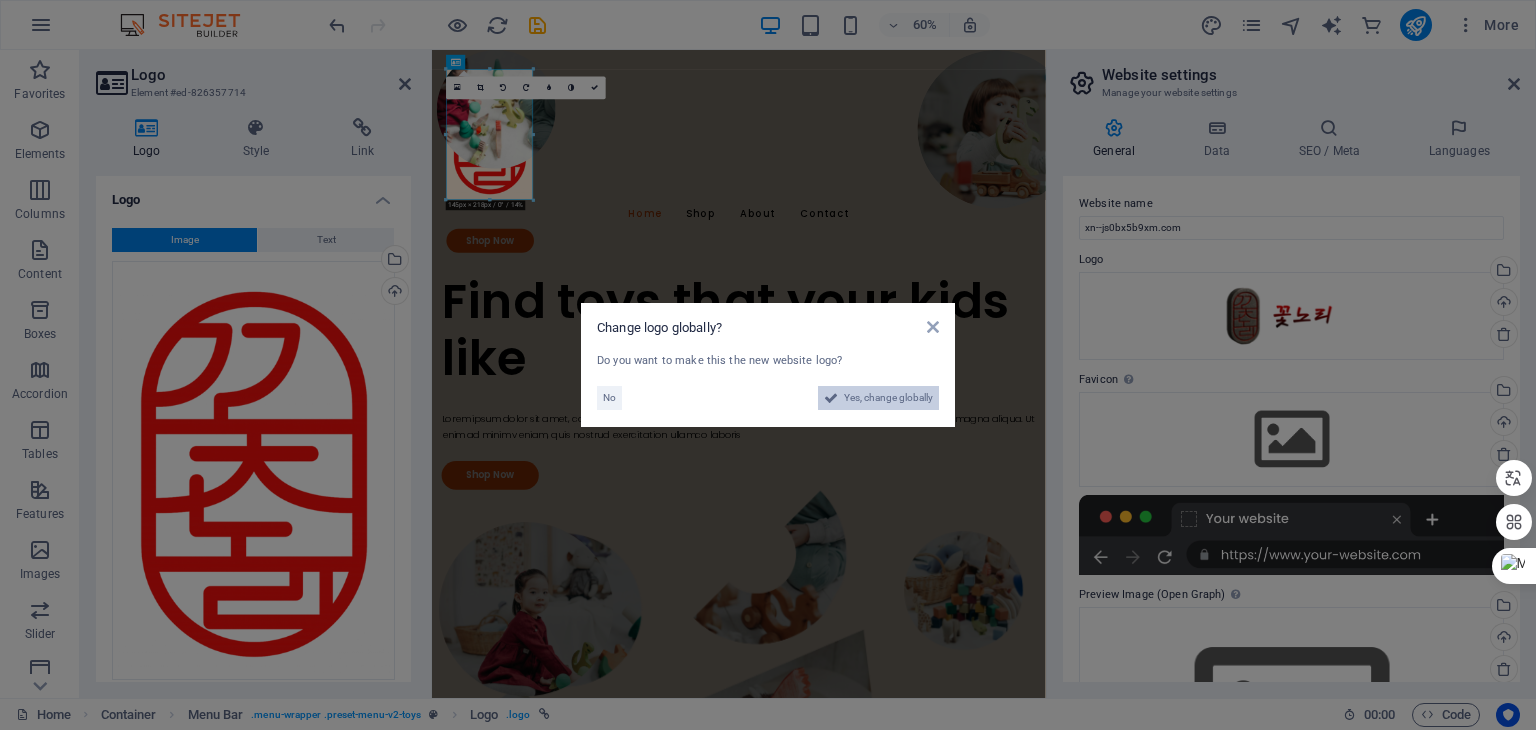 click on "Yes, change globally" at bounding box center [888, 398] 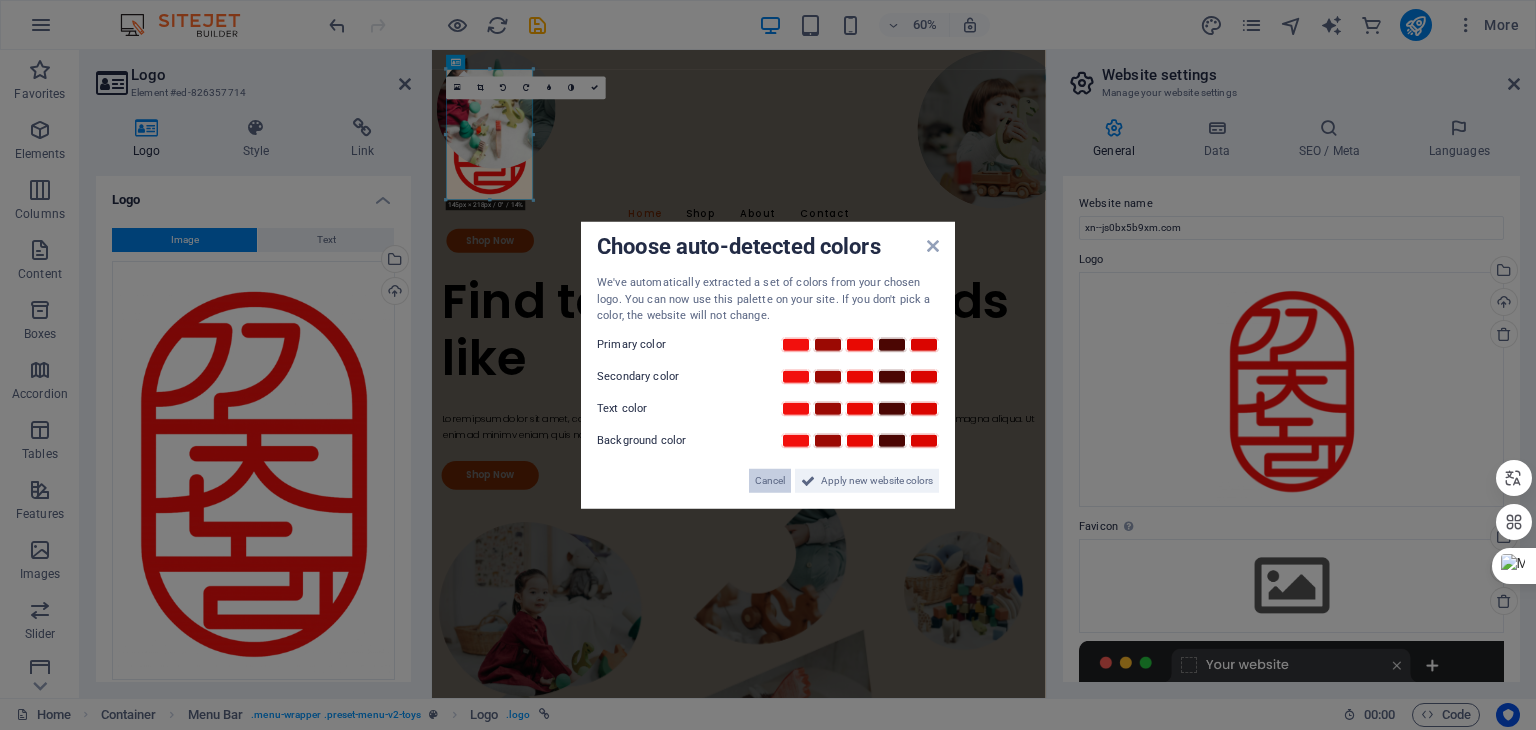click on "Cancel" at bounding box center (770, 480) 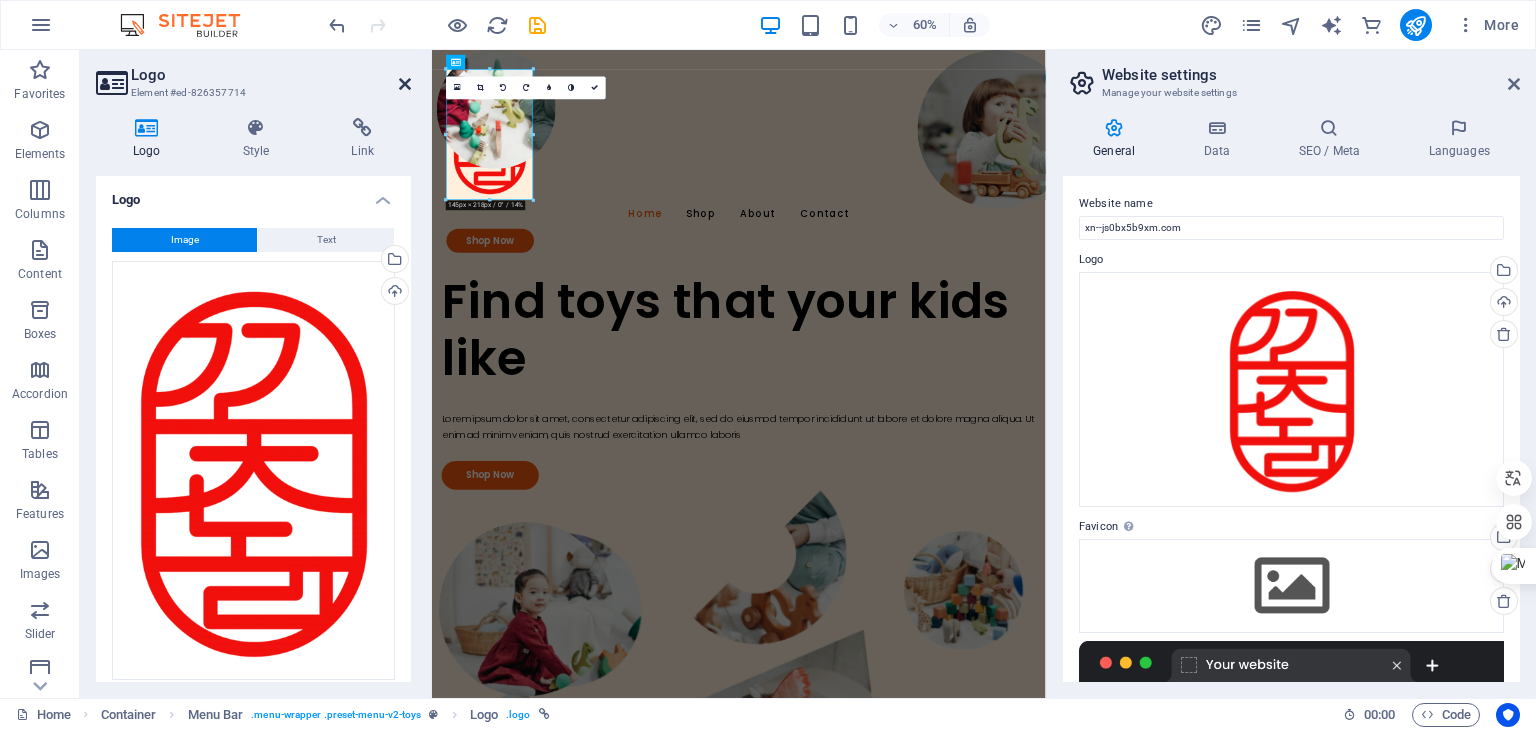 click at bounding box center (405, 84) 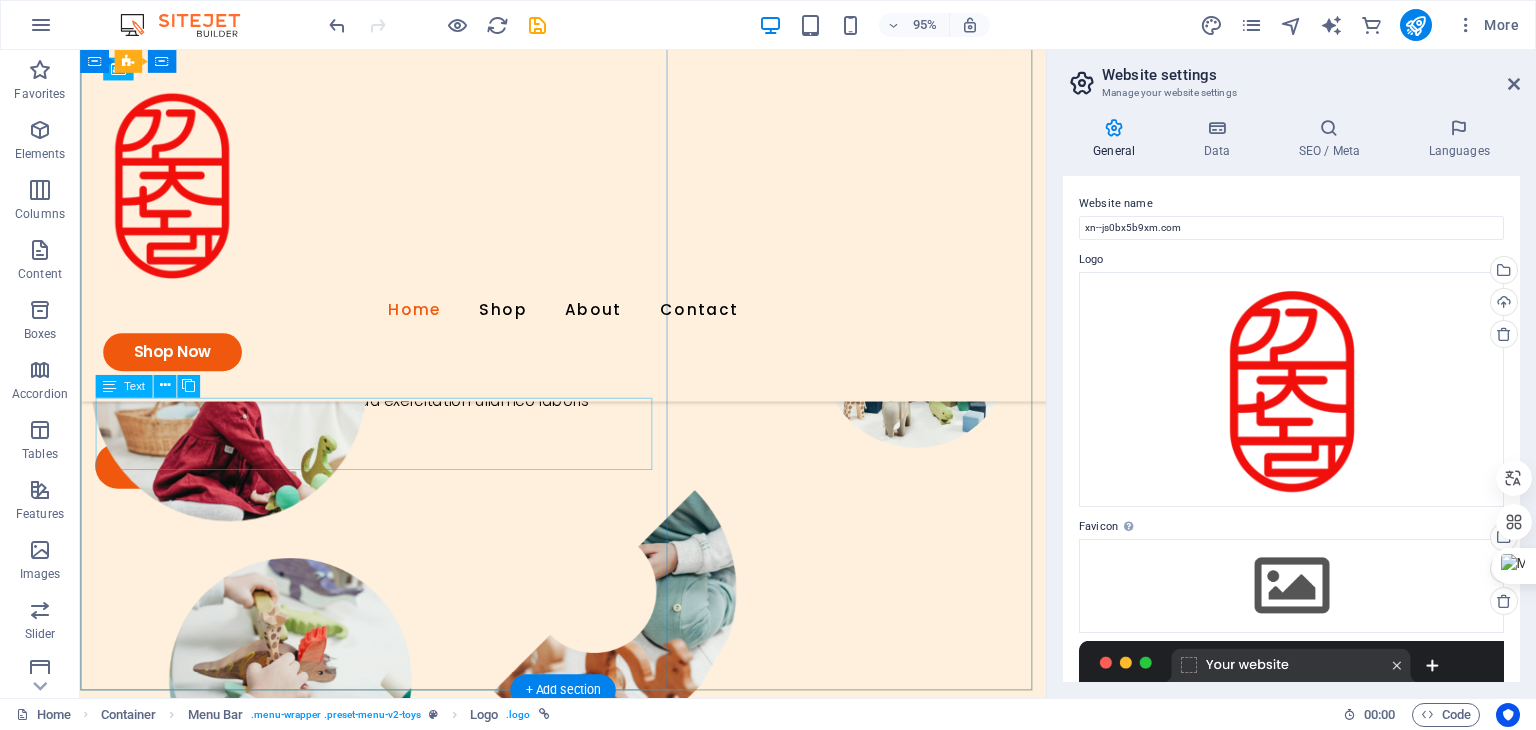 scroll, scrollTop: 0, scrollLeft: 0, axis: both 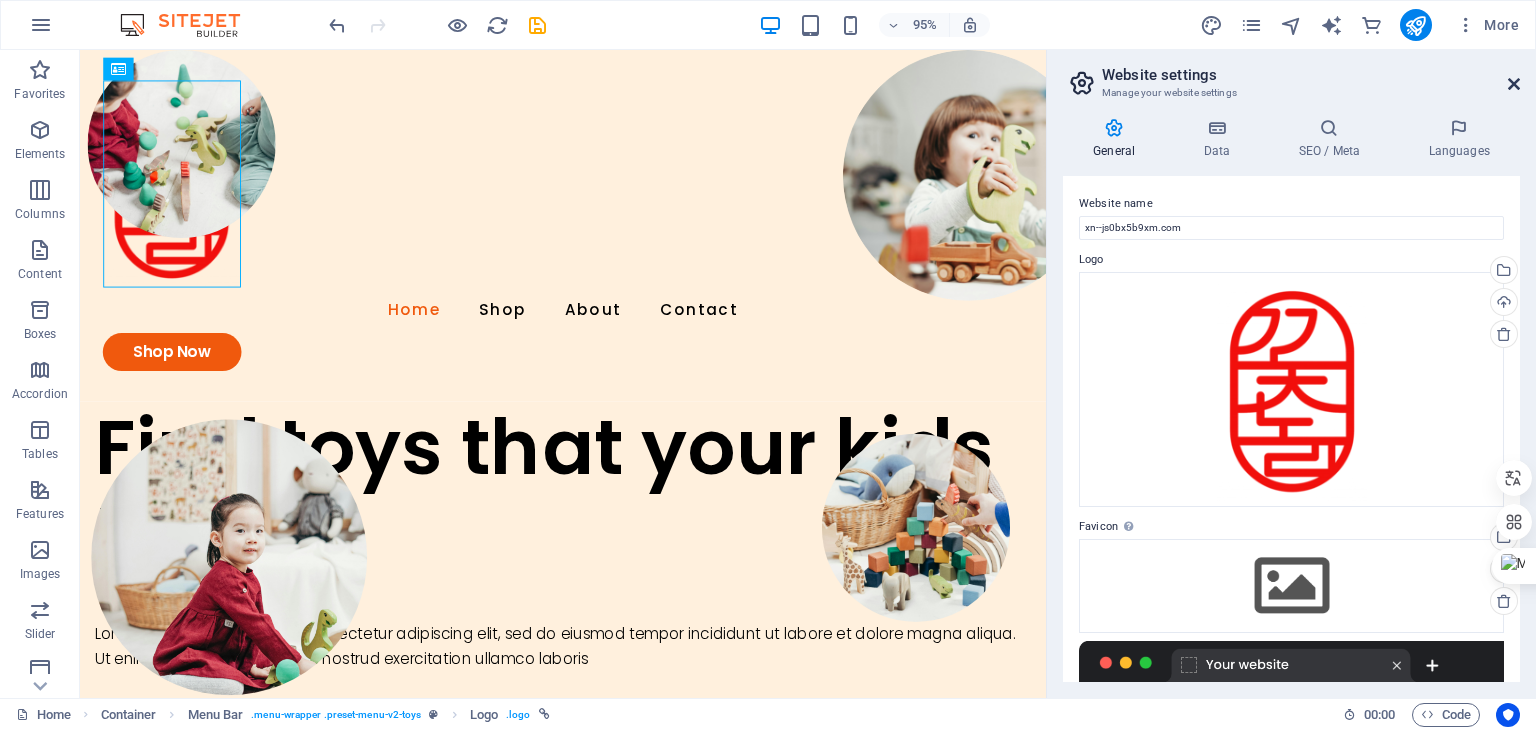 click at bounding box center [1514, 84] 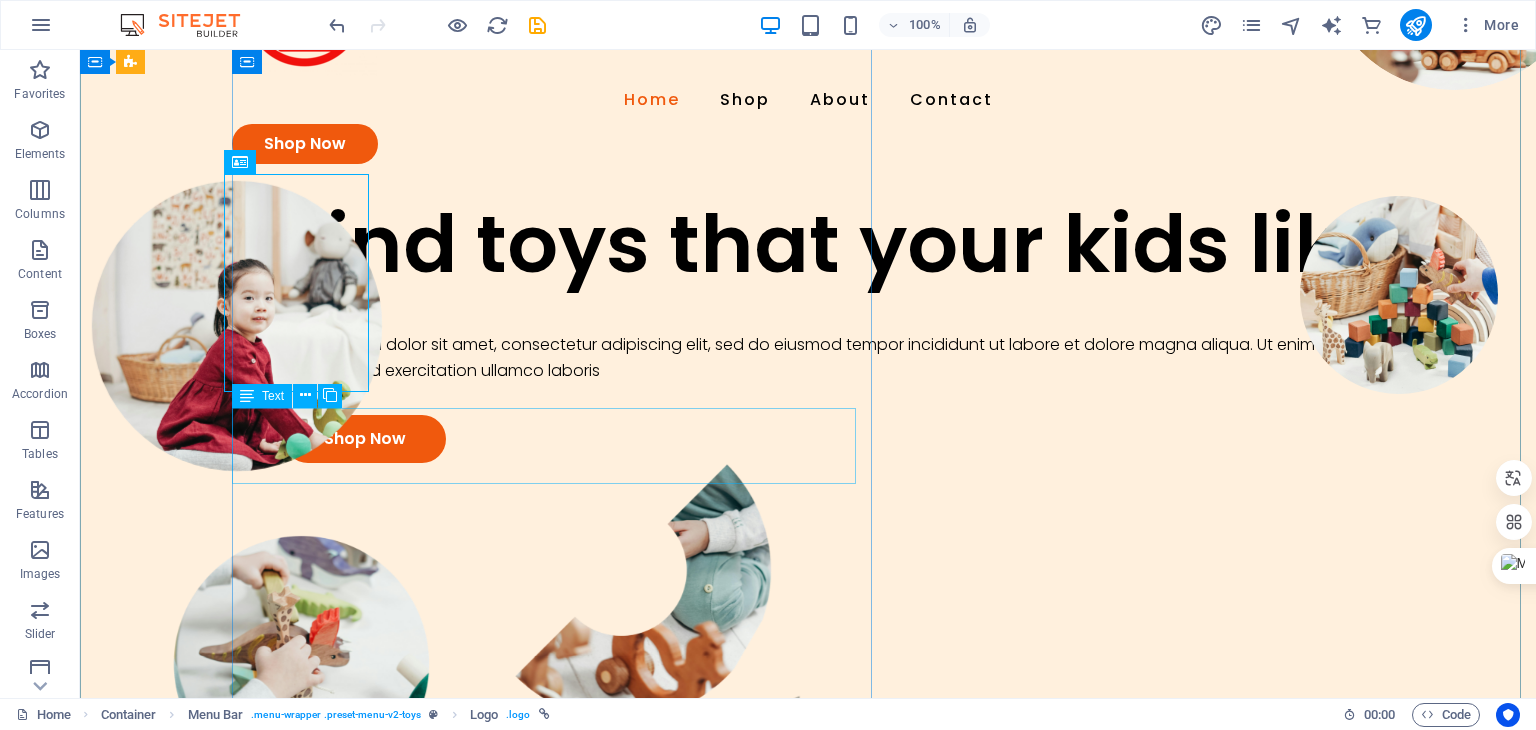 scroll, scrollTop: 0, scrollLeft: 0, axis: both 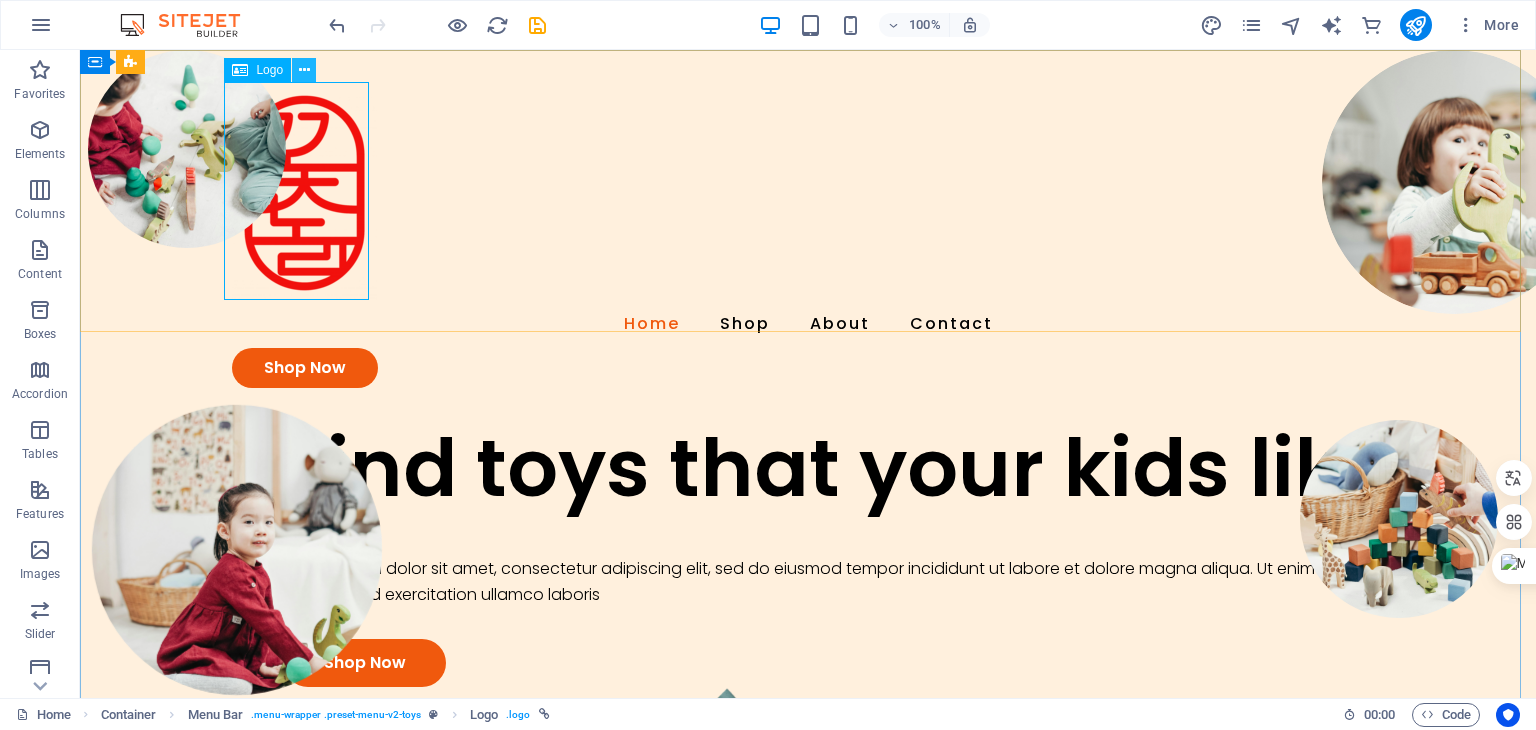 click at bounding box center (304, 70) 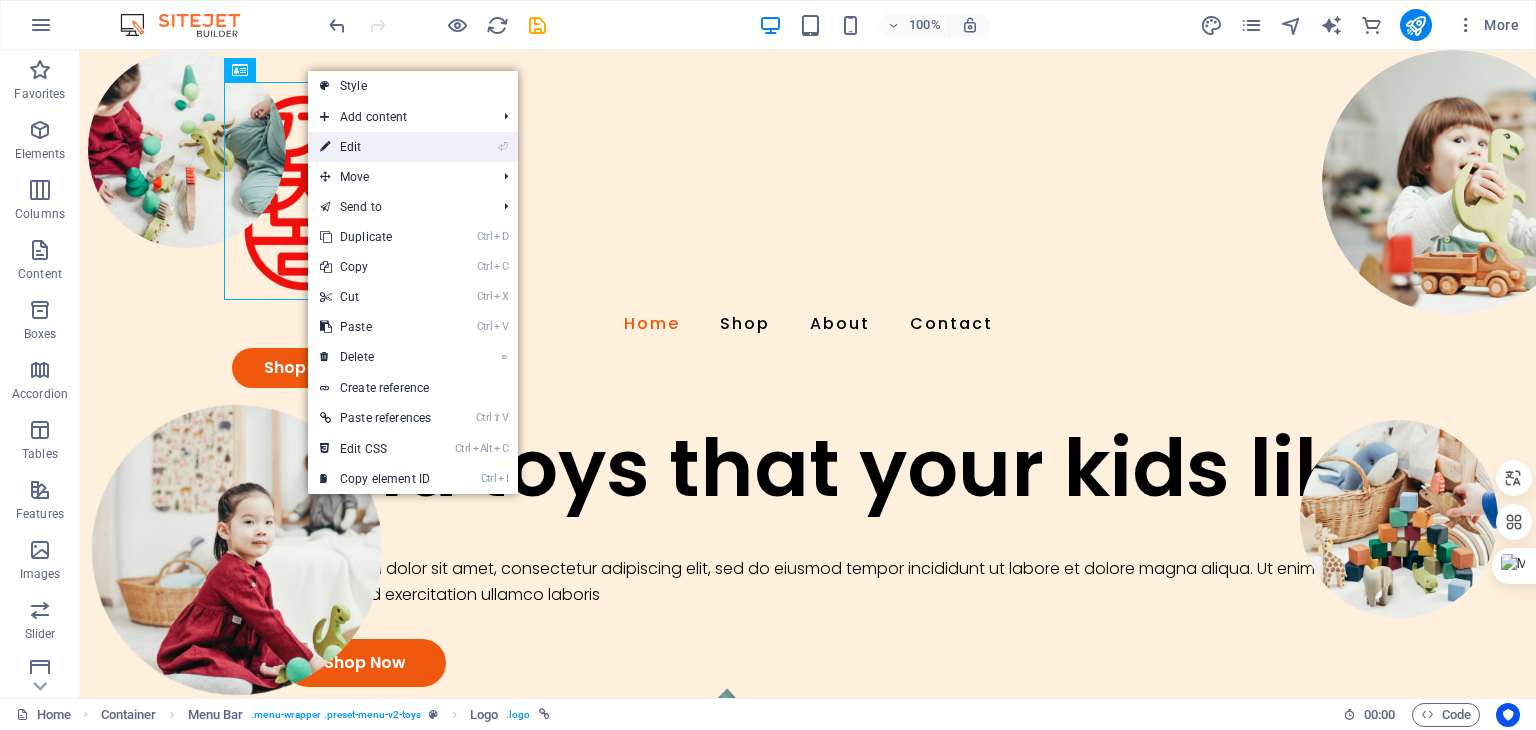 click on "⏎  Edit" at bounding box center [375, 147] 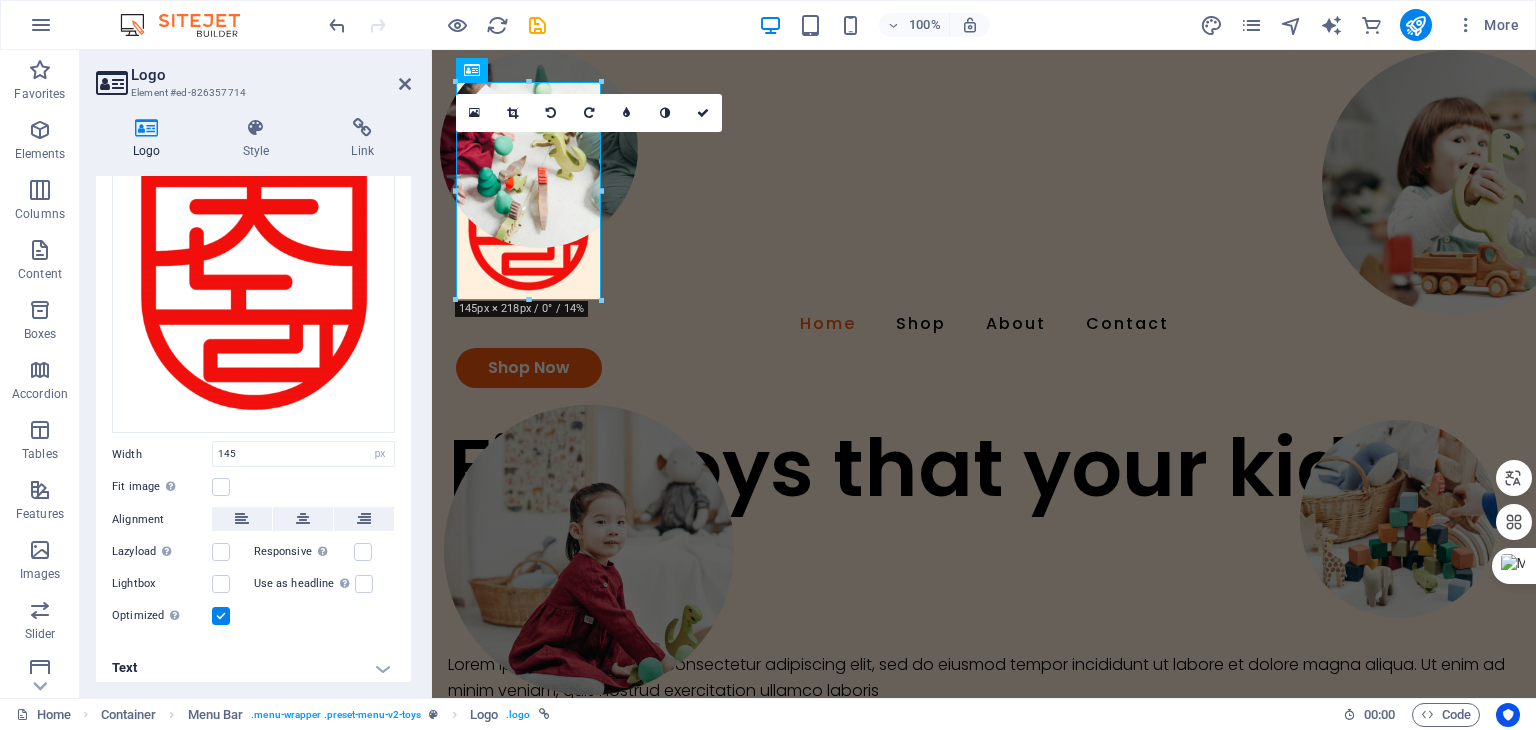scroll, scrollTop: 251, scrollLeft: 0, axis: vertical 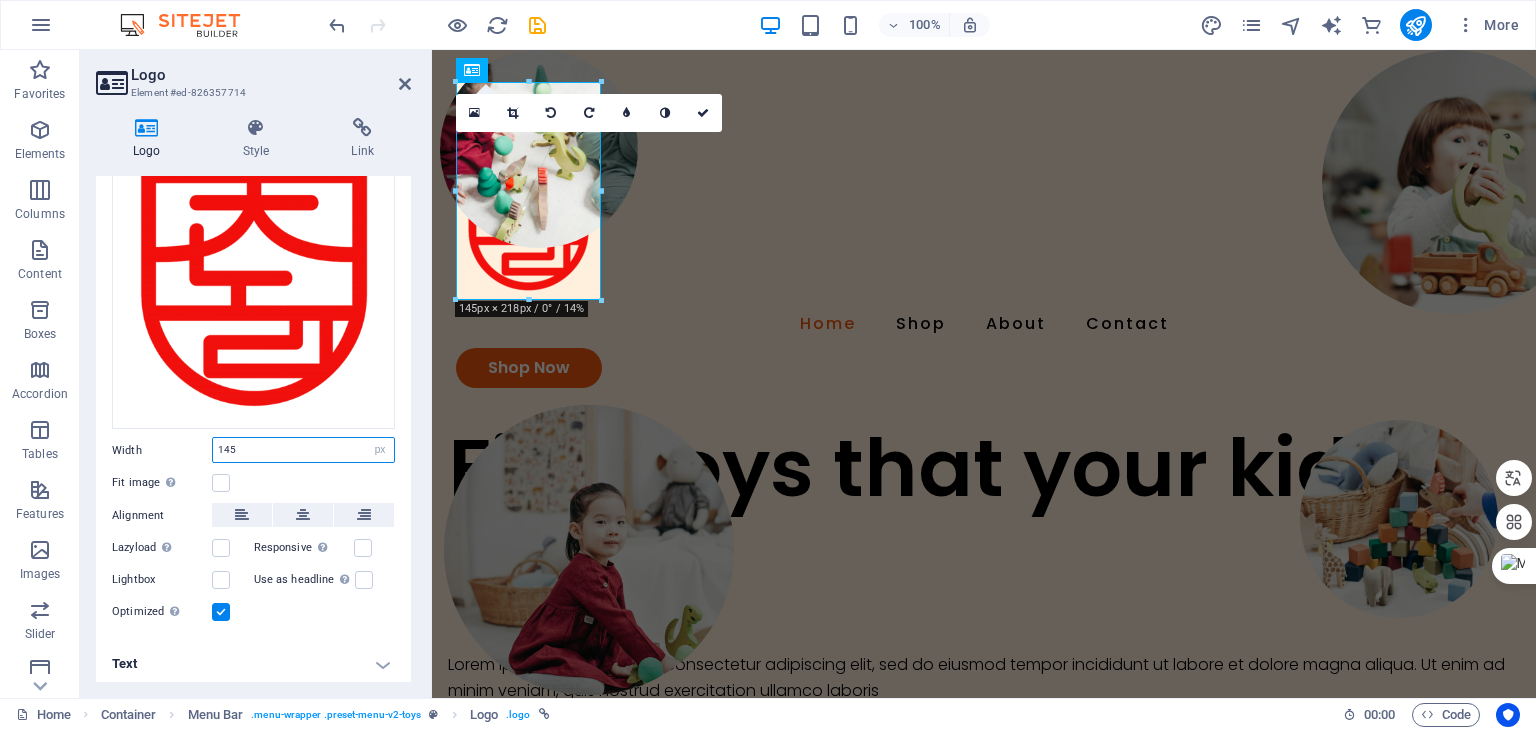 click on "145" at bounding box center (303, 450) 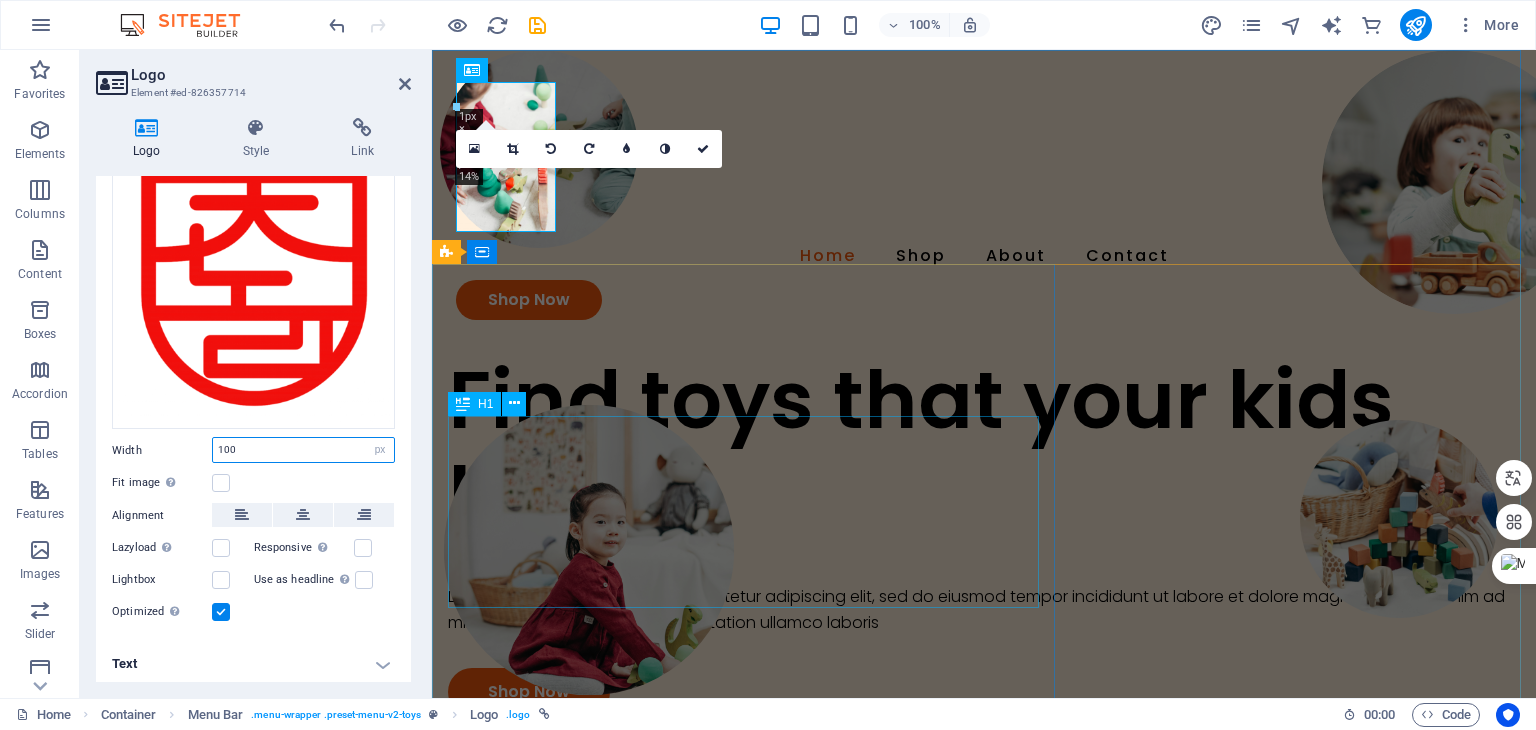 type on "100" 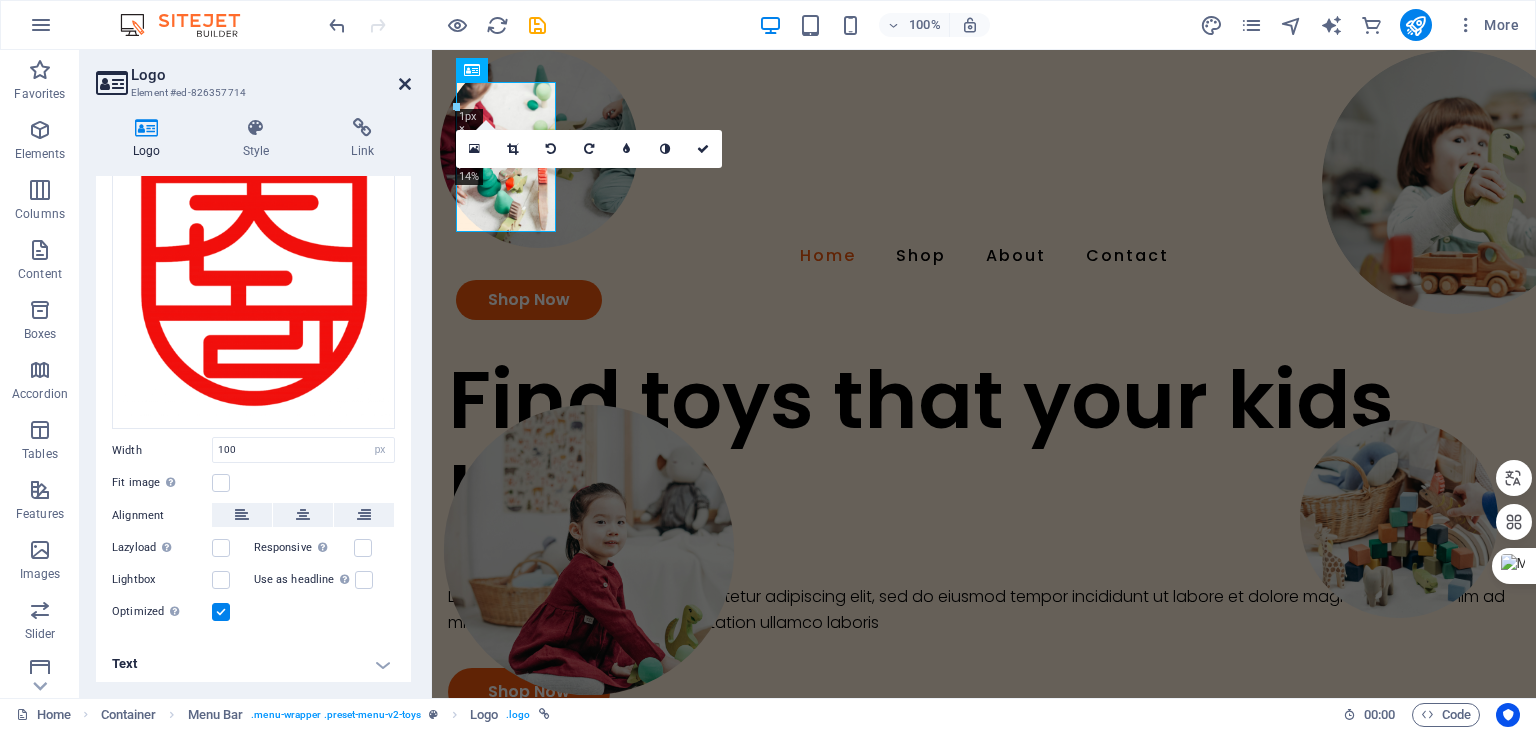 click at bounding box center [405, 84] 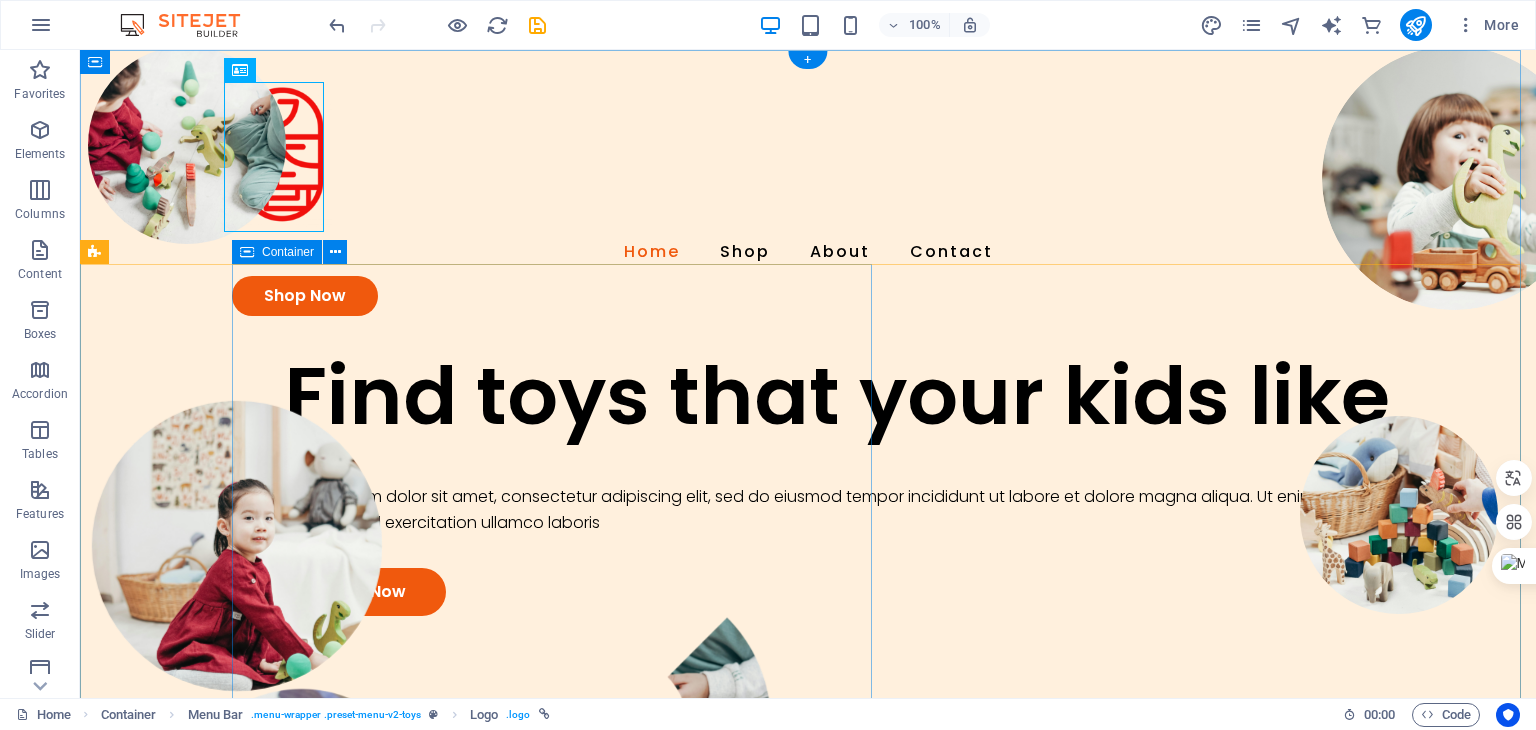 scroll, scrollTop: 0, scrollLeft: 0, axis: both 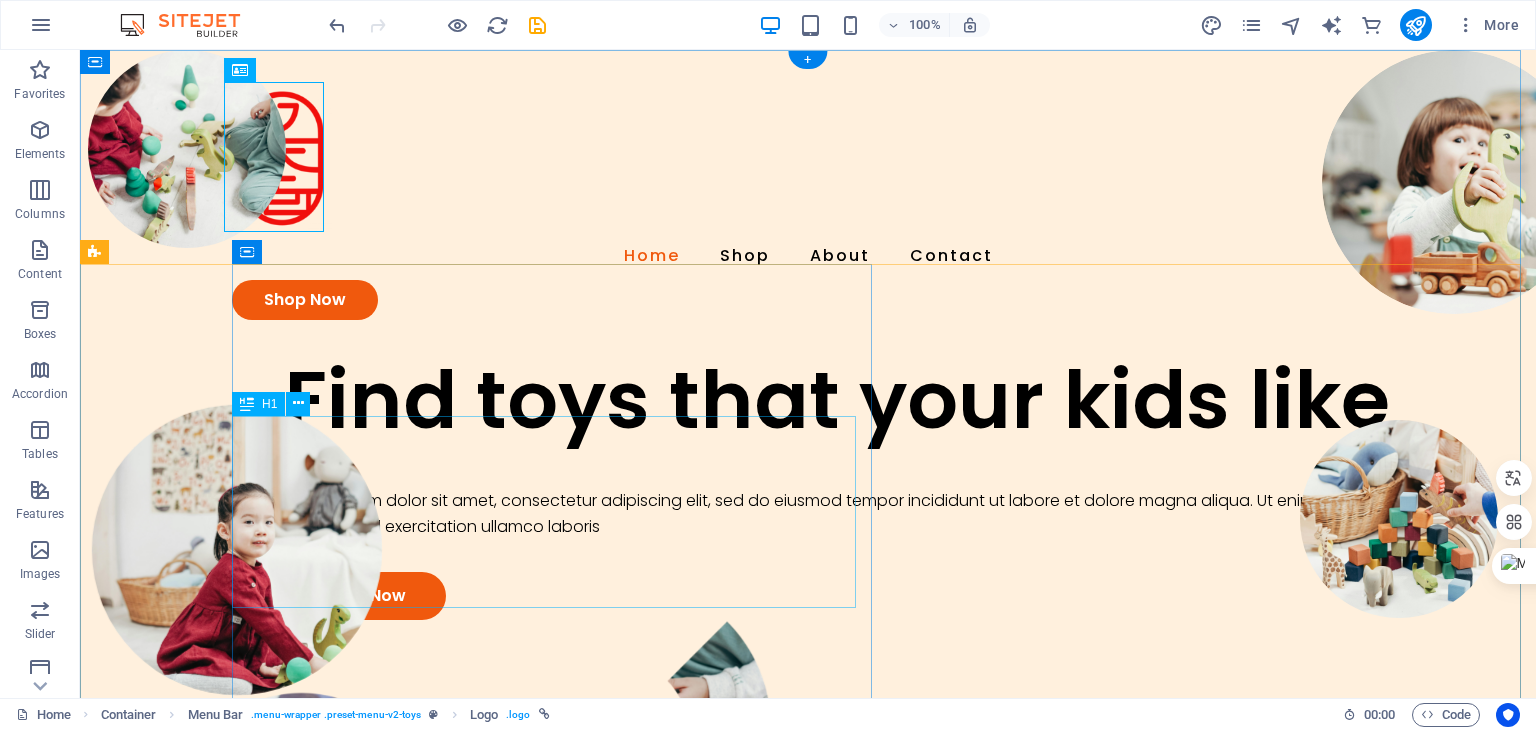 click on "Find toys that your kids like" at bounding box center (876, 400) 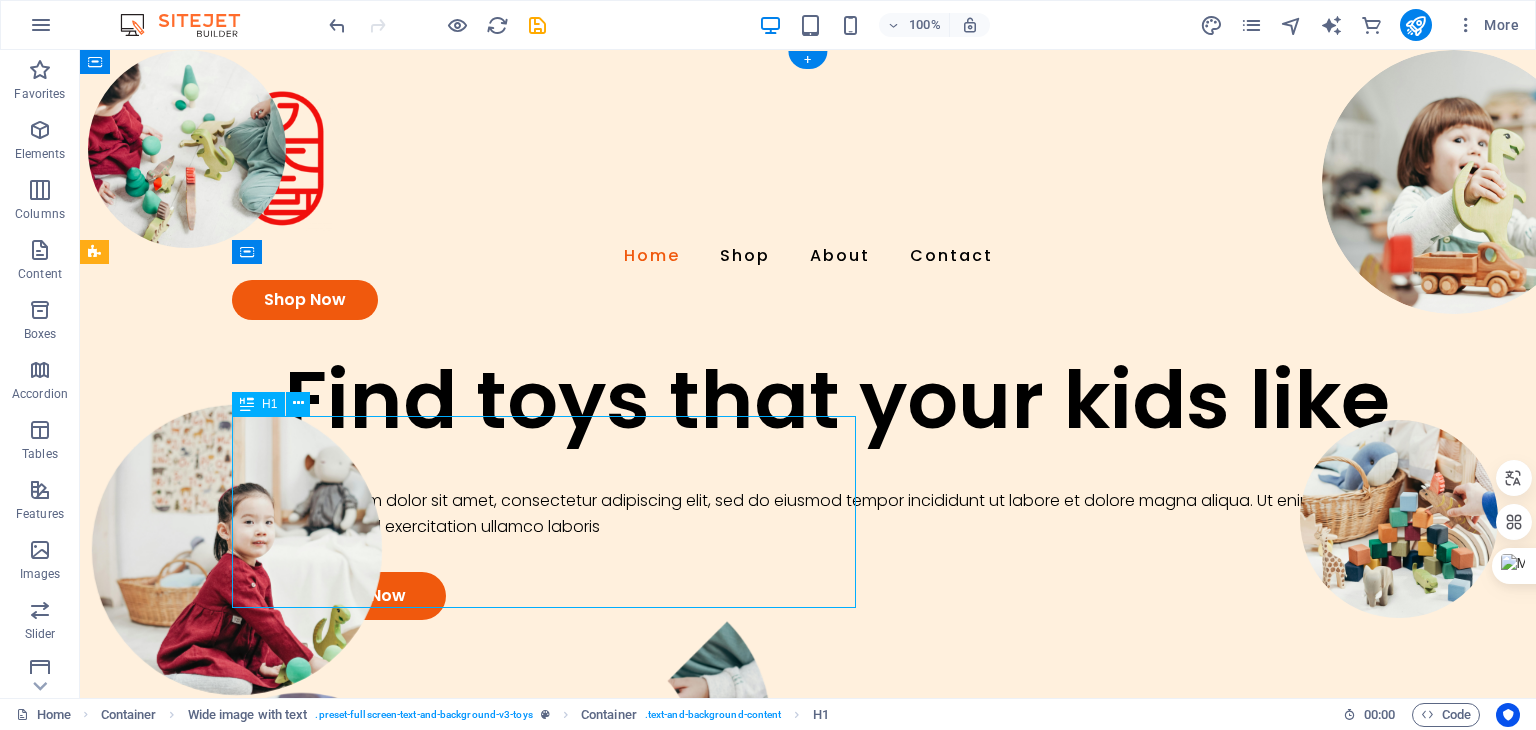 click on "Find toys that your kids like" at bounding box center [876, 400] 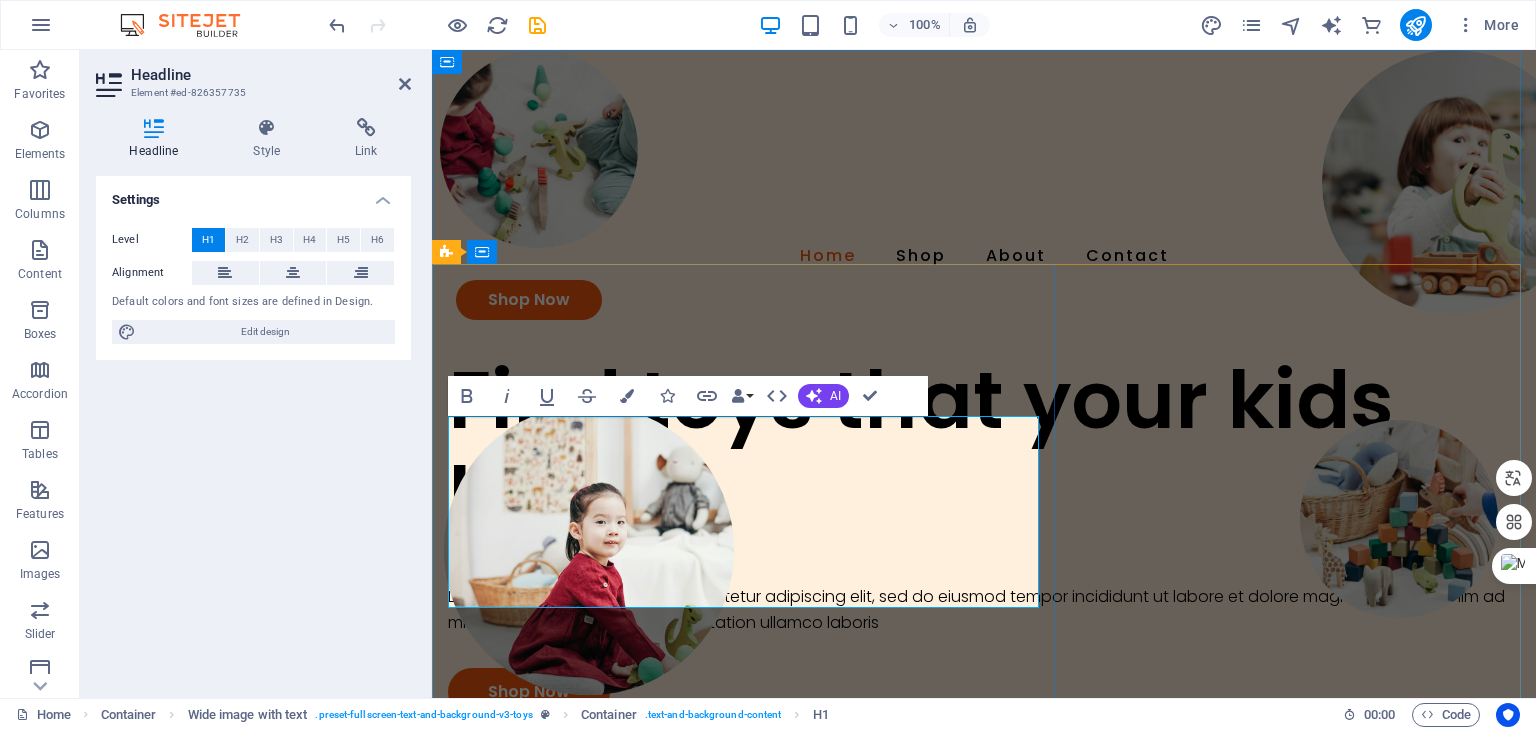 type 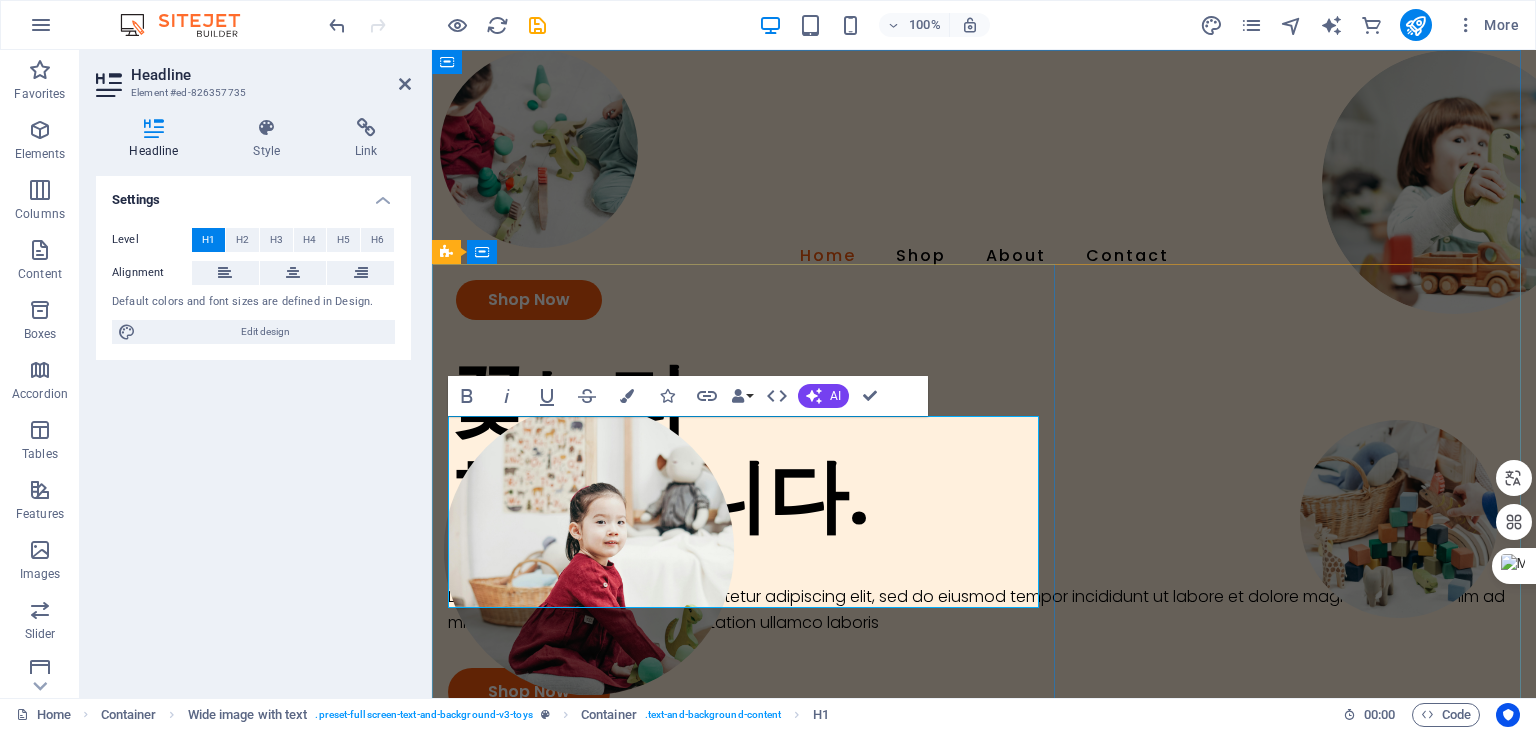click on "꽃노리 ‌환영합니다." at bounding box center [984, 448] 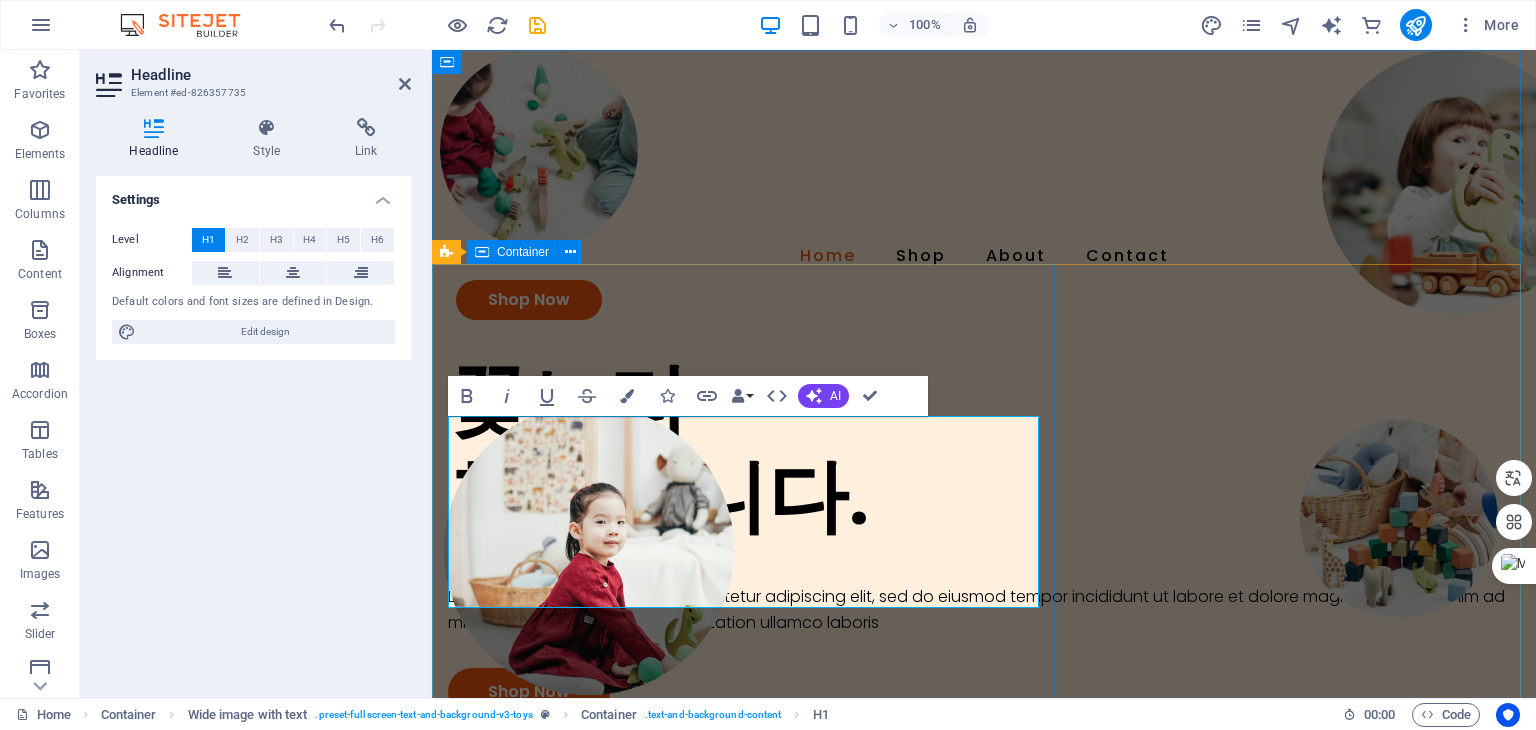 click on "꽃노리 ‌환영합니다. Lorem ipsum dolor sit amet, consectetur adipiscing elit, sed do eiusmod tempor incididunt ut labore et dolore magna aliqua. Ut enim ad minim veniam, quis nostrud exercitation ullamco laboris  Shop Now" at bounding box center (984, 533) 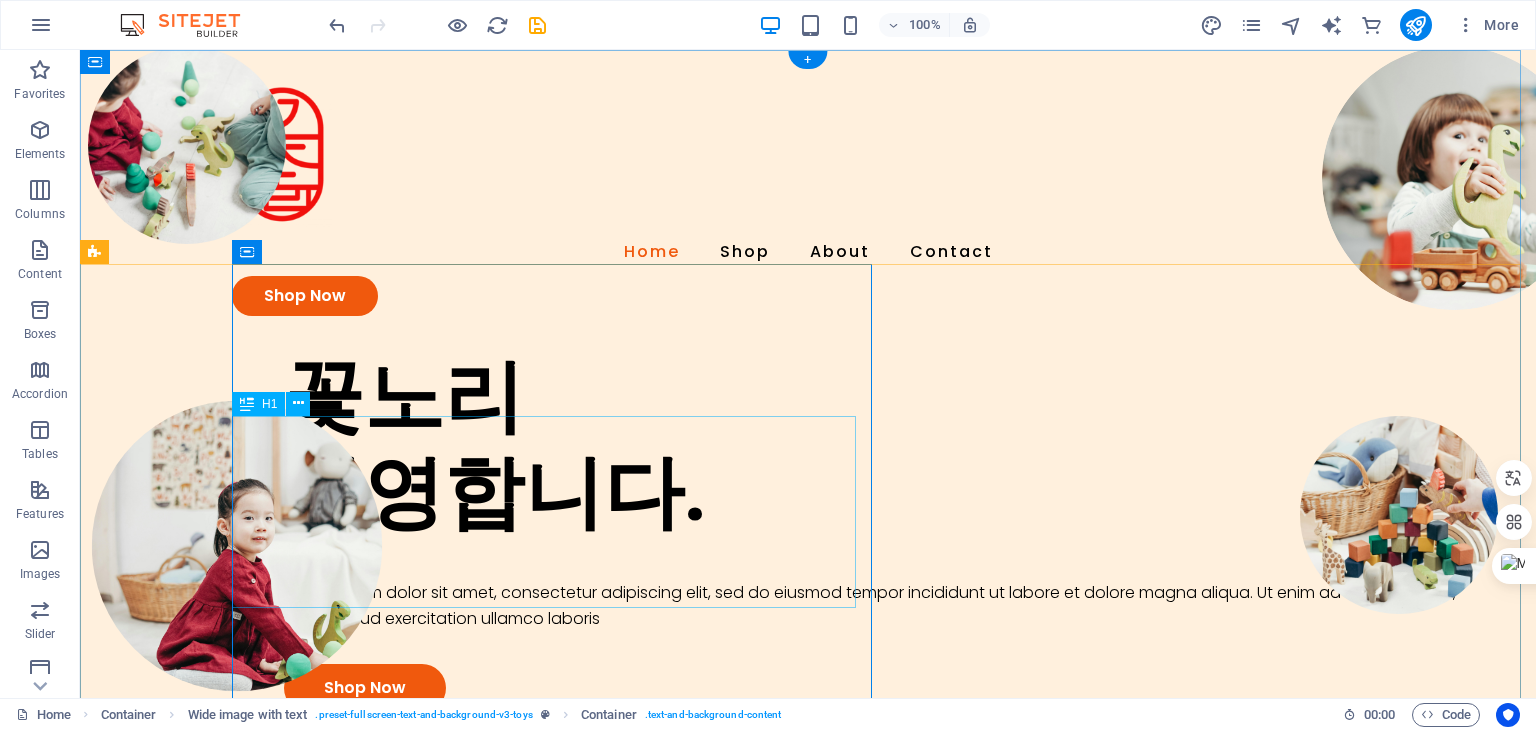 scroll, scrollTop: 0, scrollLeft: 0, axis: both 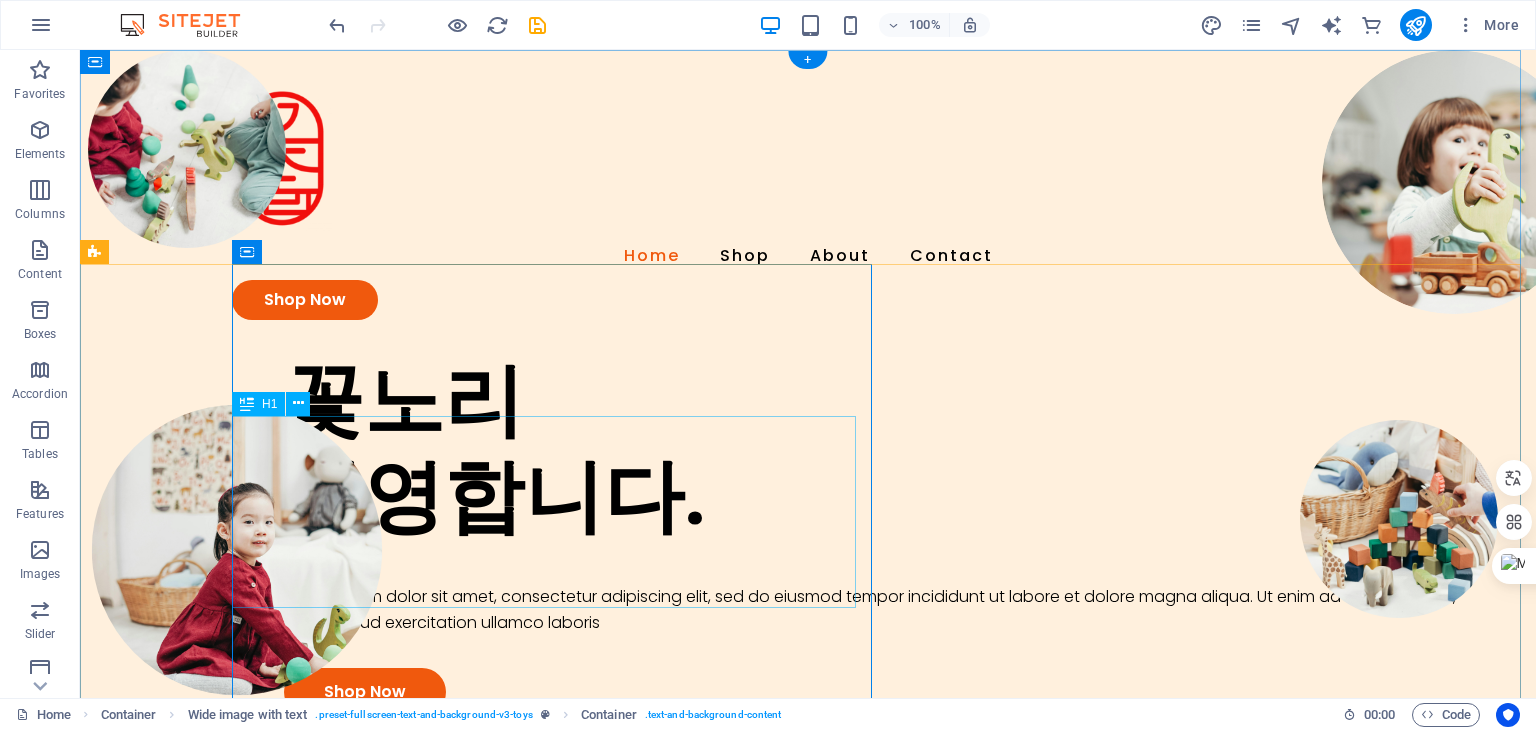 click on "꽃노리 환영합니다." at bounding box center (876, 448) 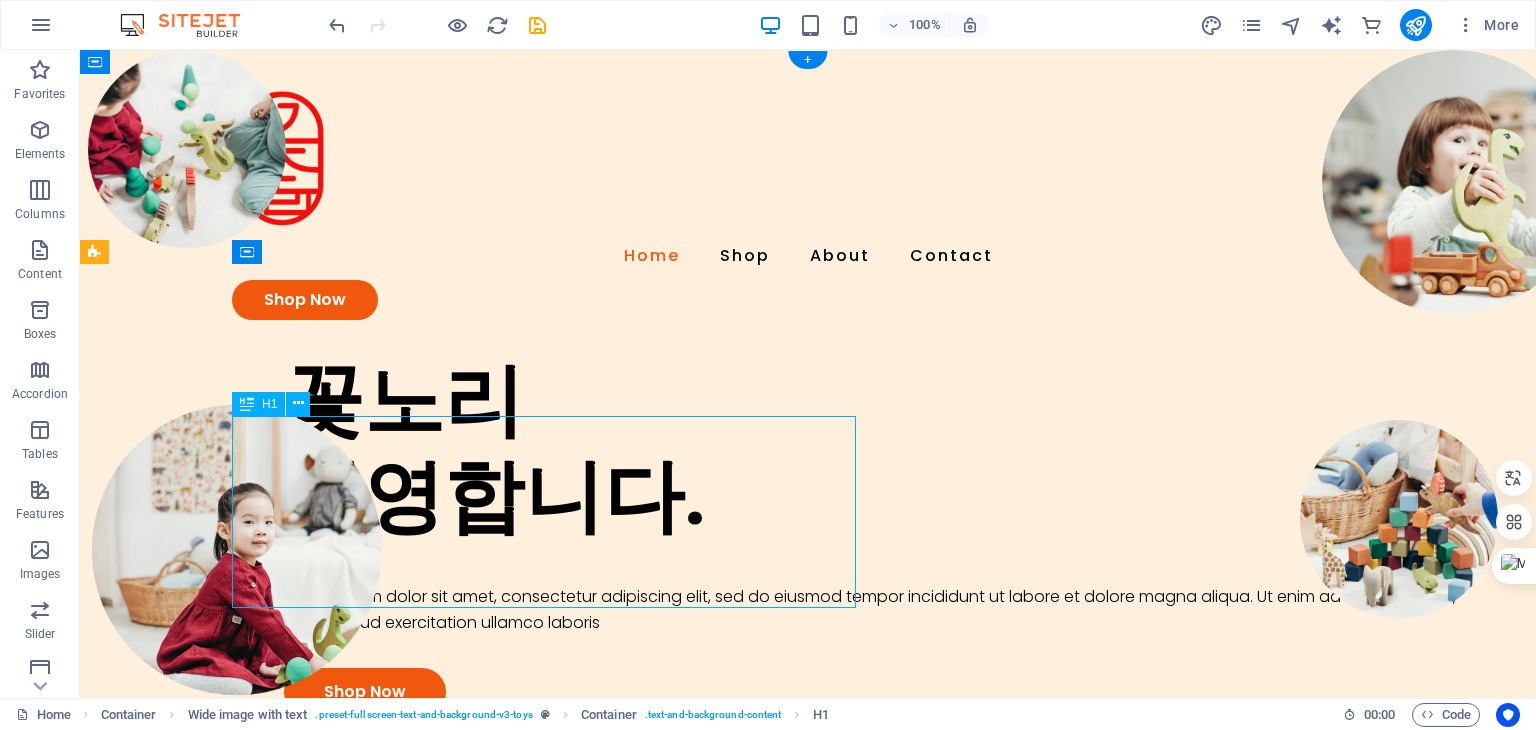 click on "꽃노리 환영합니다." at bounding box center (876, 448) 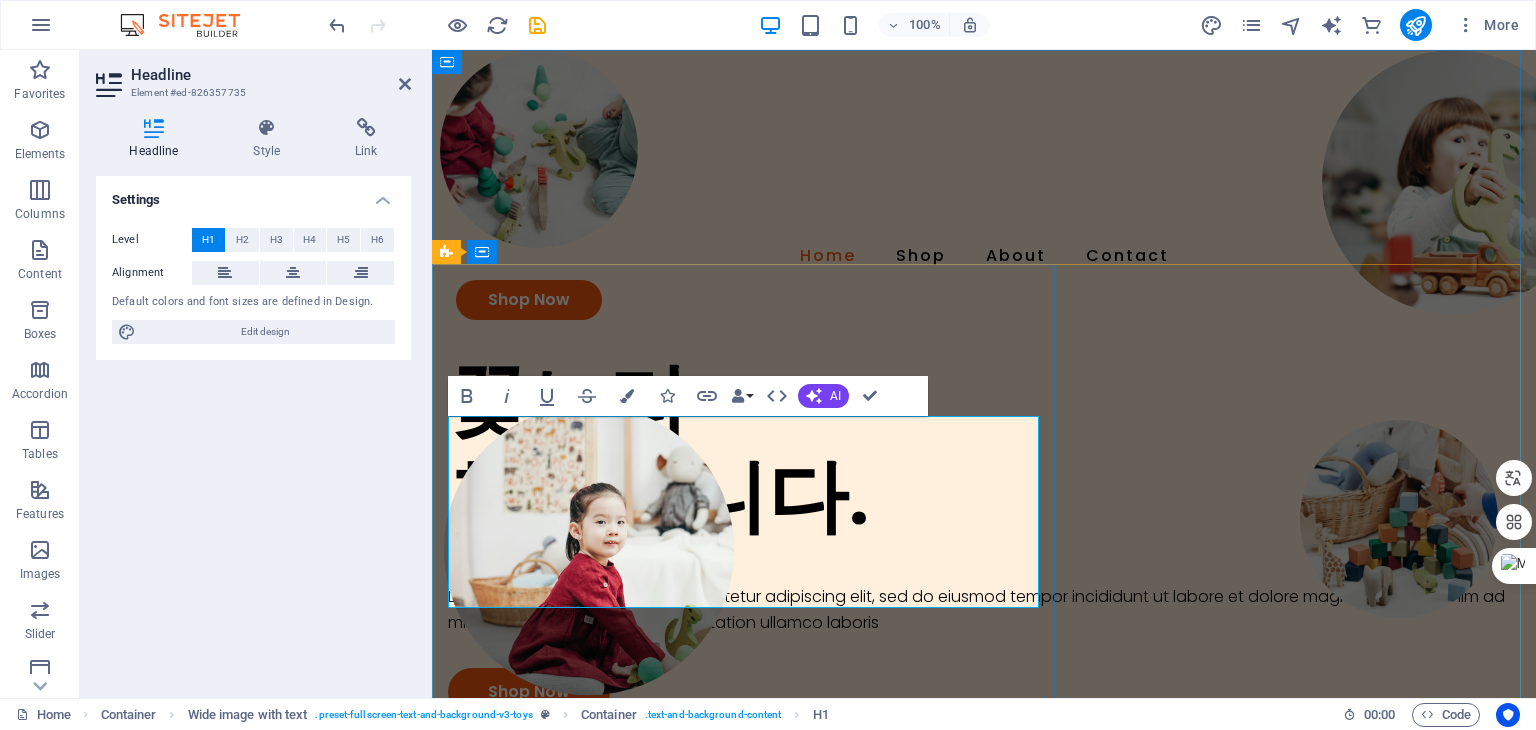 click on "꽃노리 환영합니다." at bounding box center [984, 448] 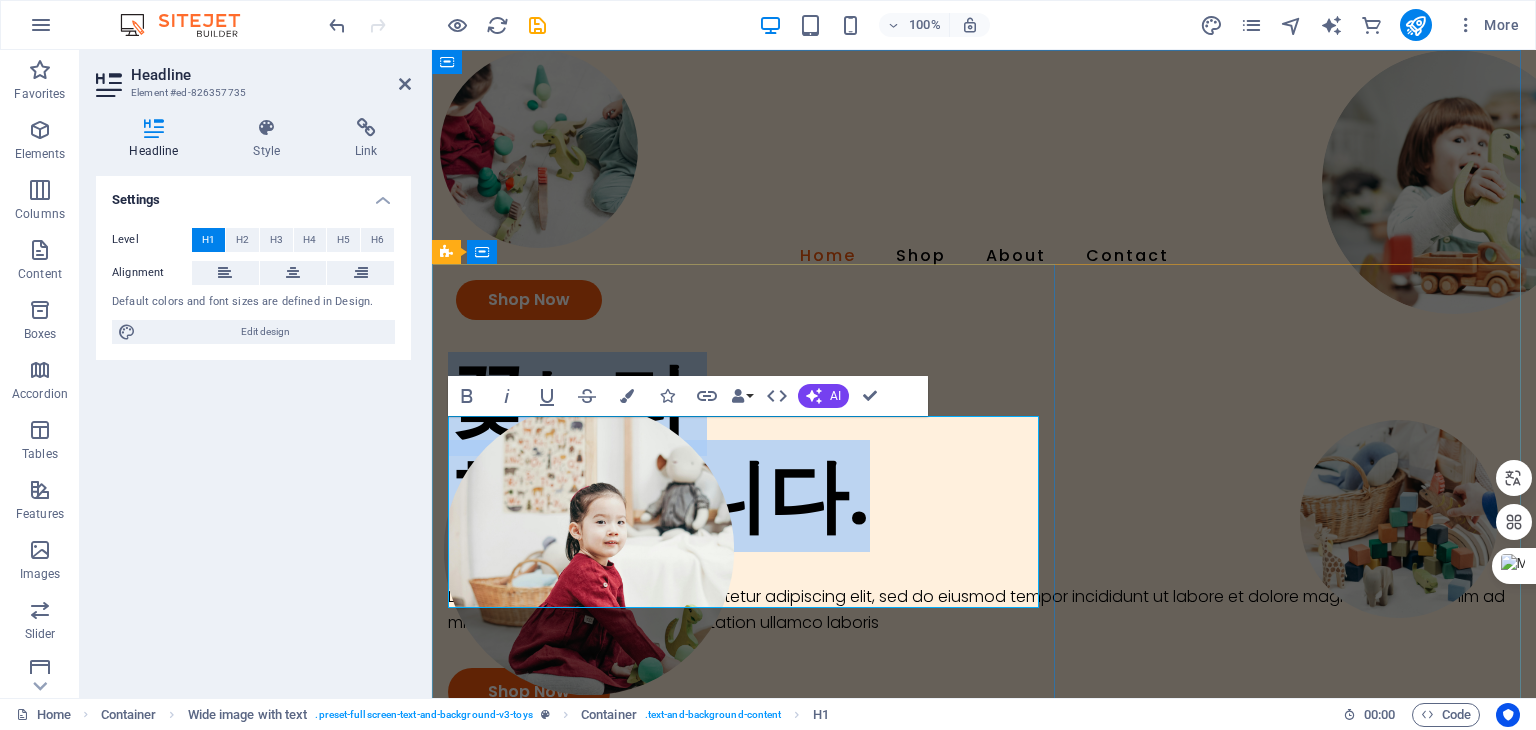 drag, startPoint x: 915, startPoint y: 569, endPoint x: 464, endPoint y: 461, distance: 463.751 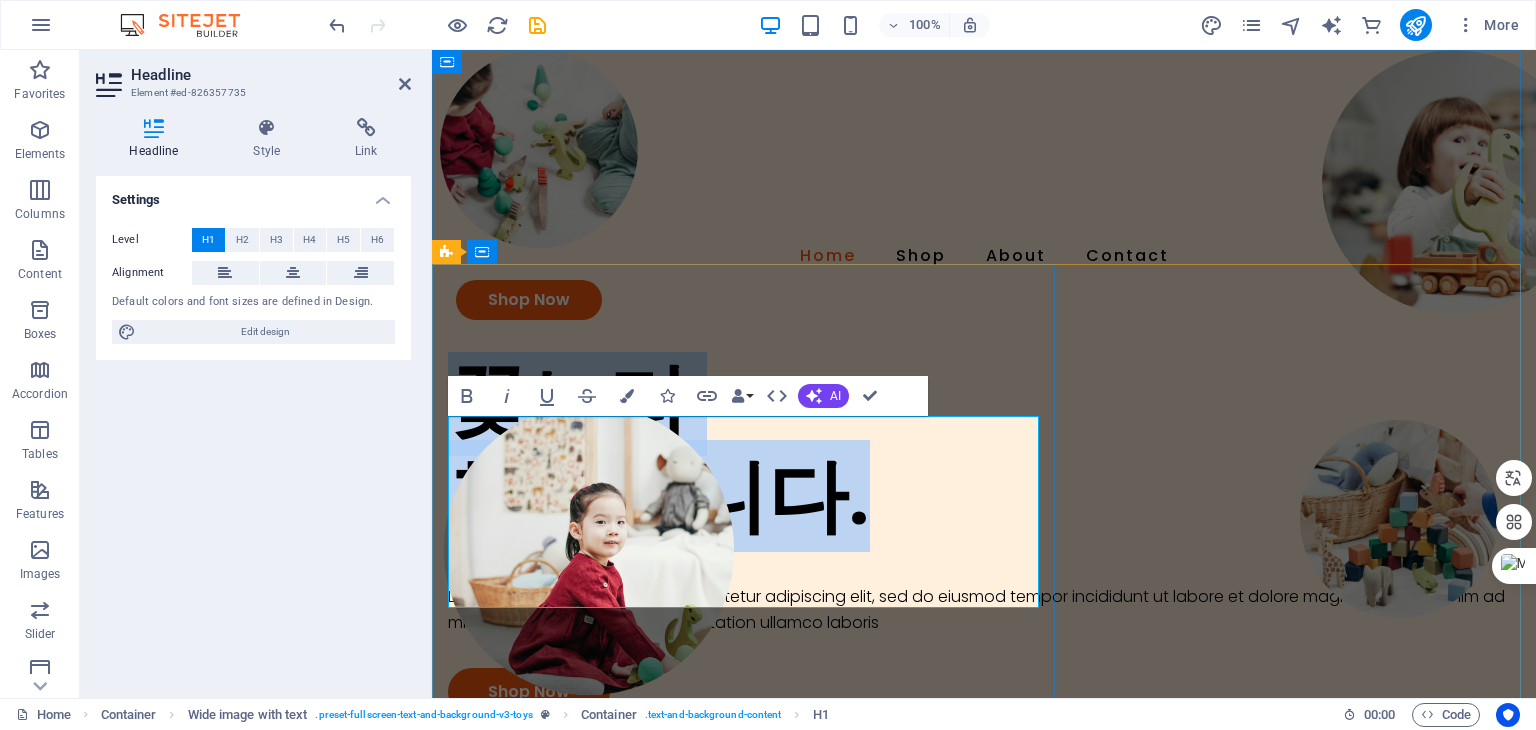 click on "꽃노리 환영합니다." at bounding box center [984, 448] 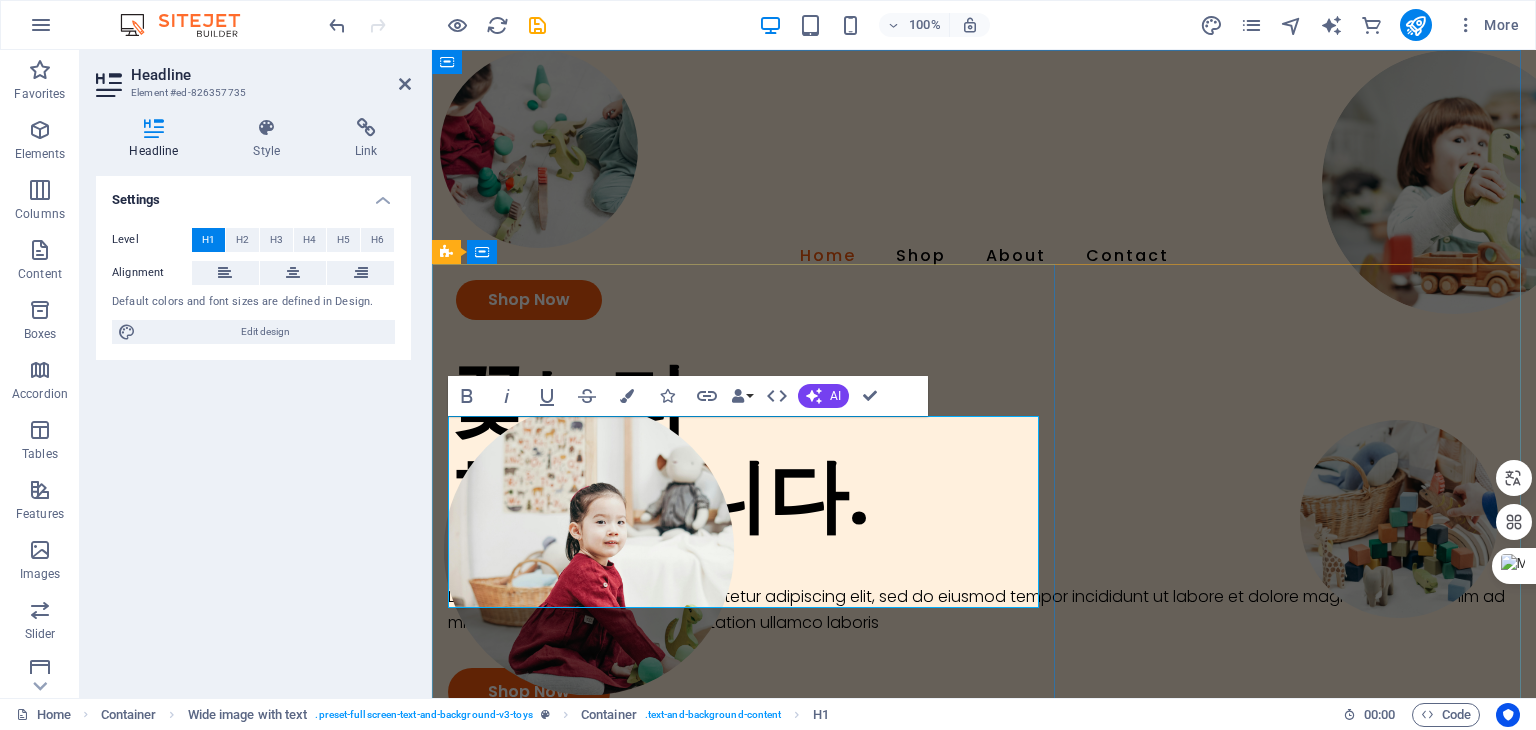 click on "꽃노리 환영합니다." at bounding box center (984, 448) 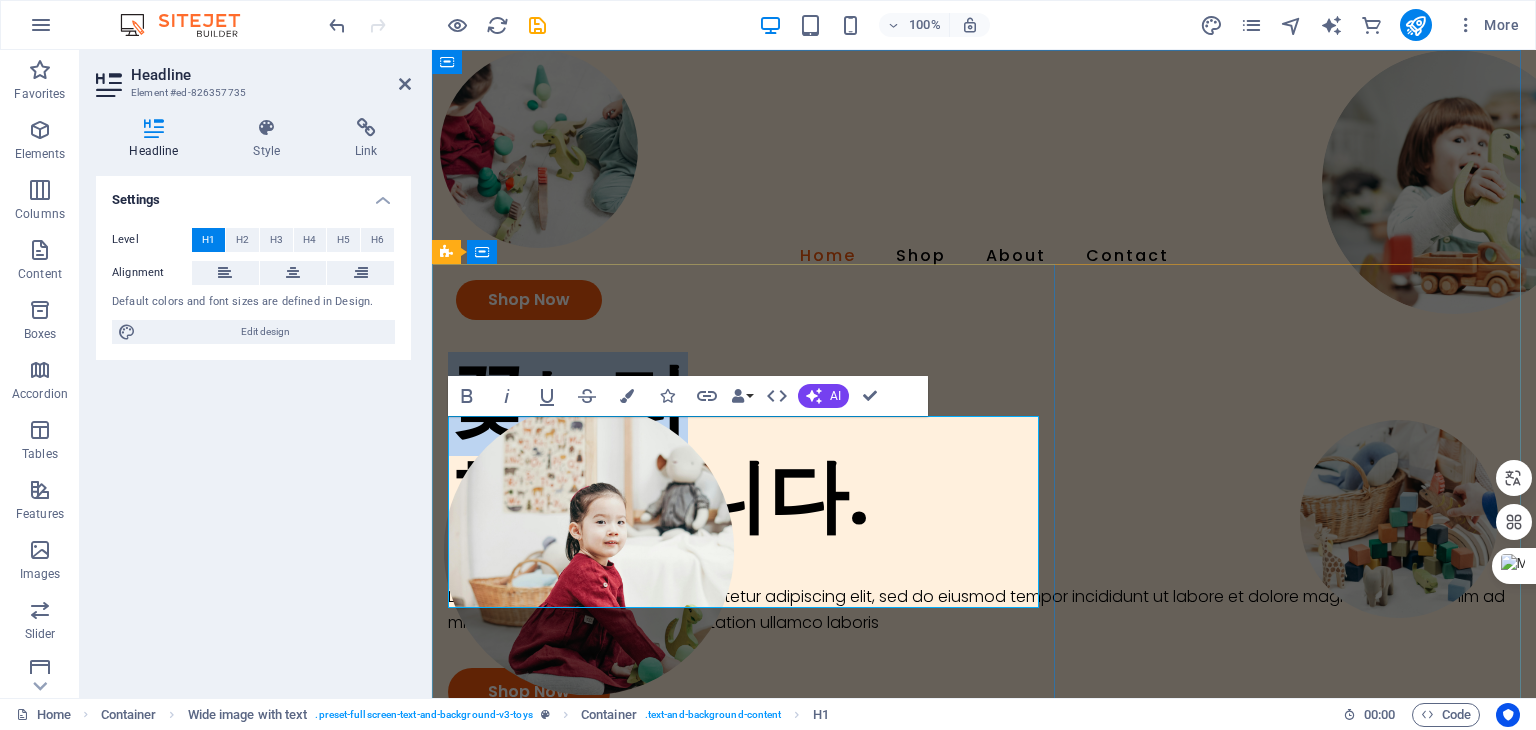 drag, startPoint x: 717, startPoint y: 453, endPoint x: 464, endPoint y: 452, distance: 253.00198 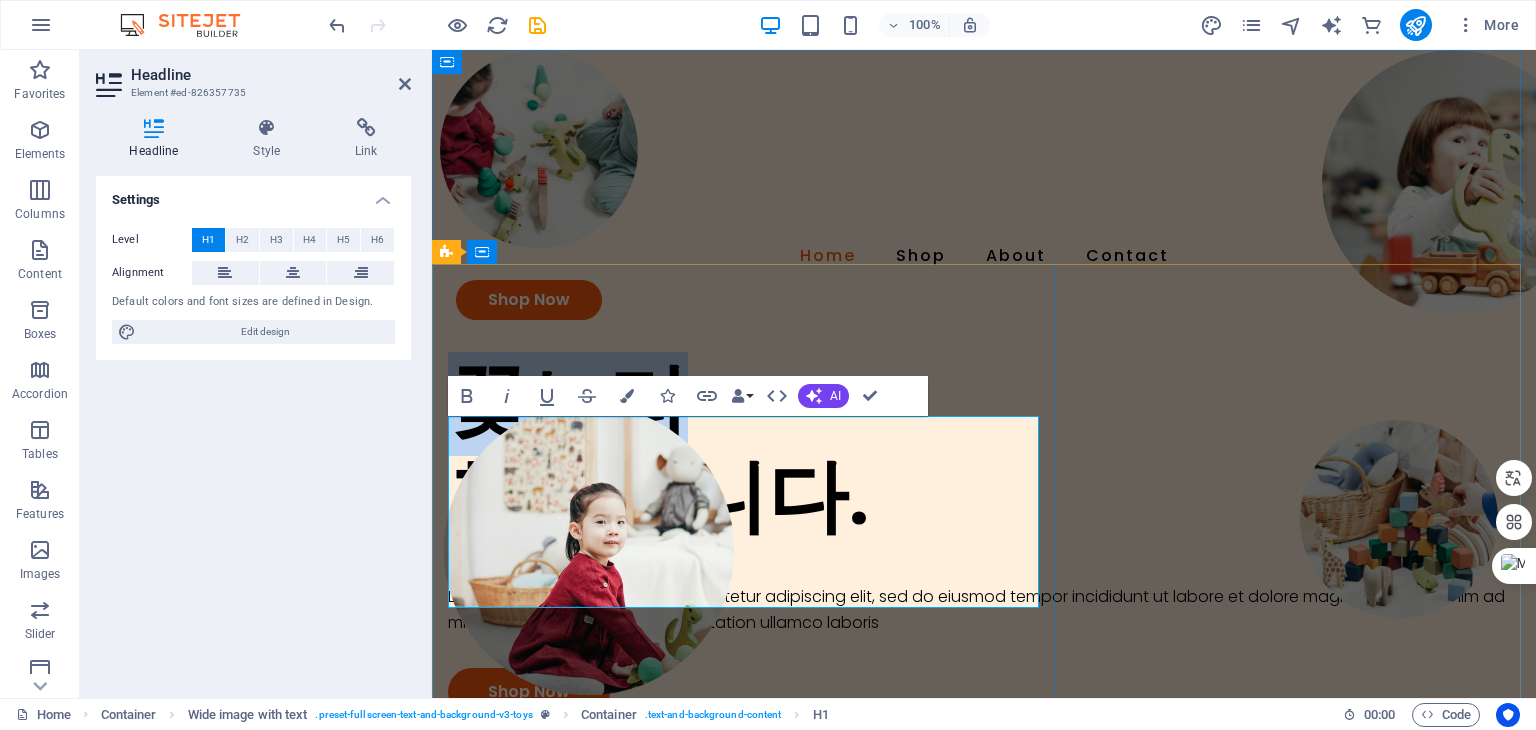 type 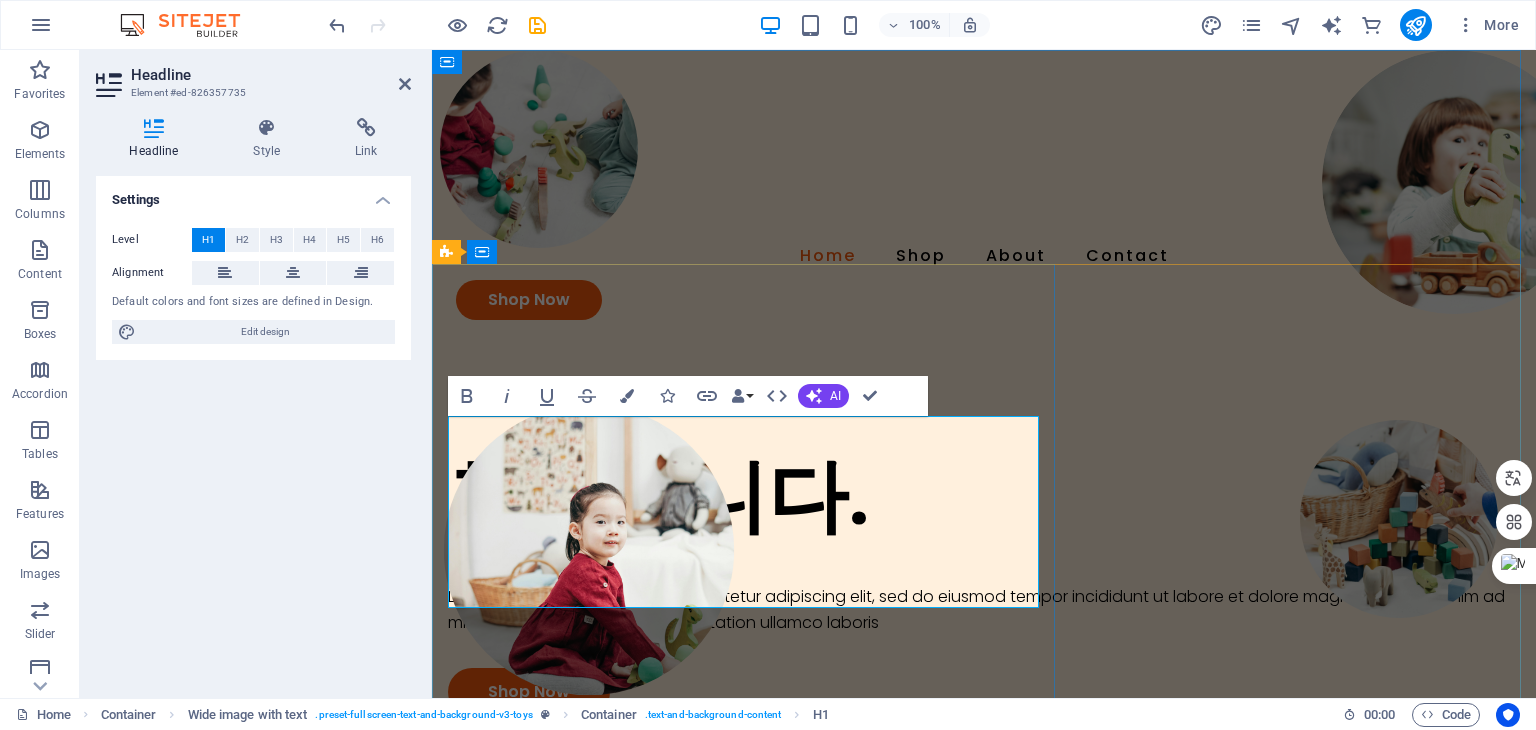 click on "환영합니다." at bounding box center [984, 448] 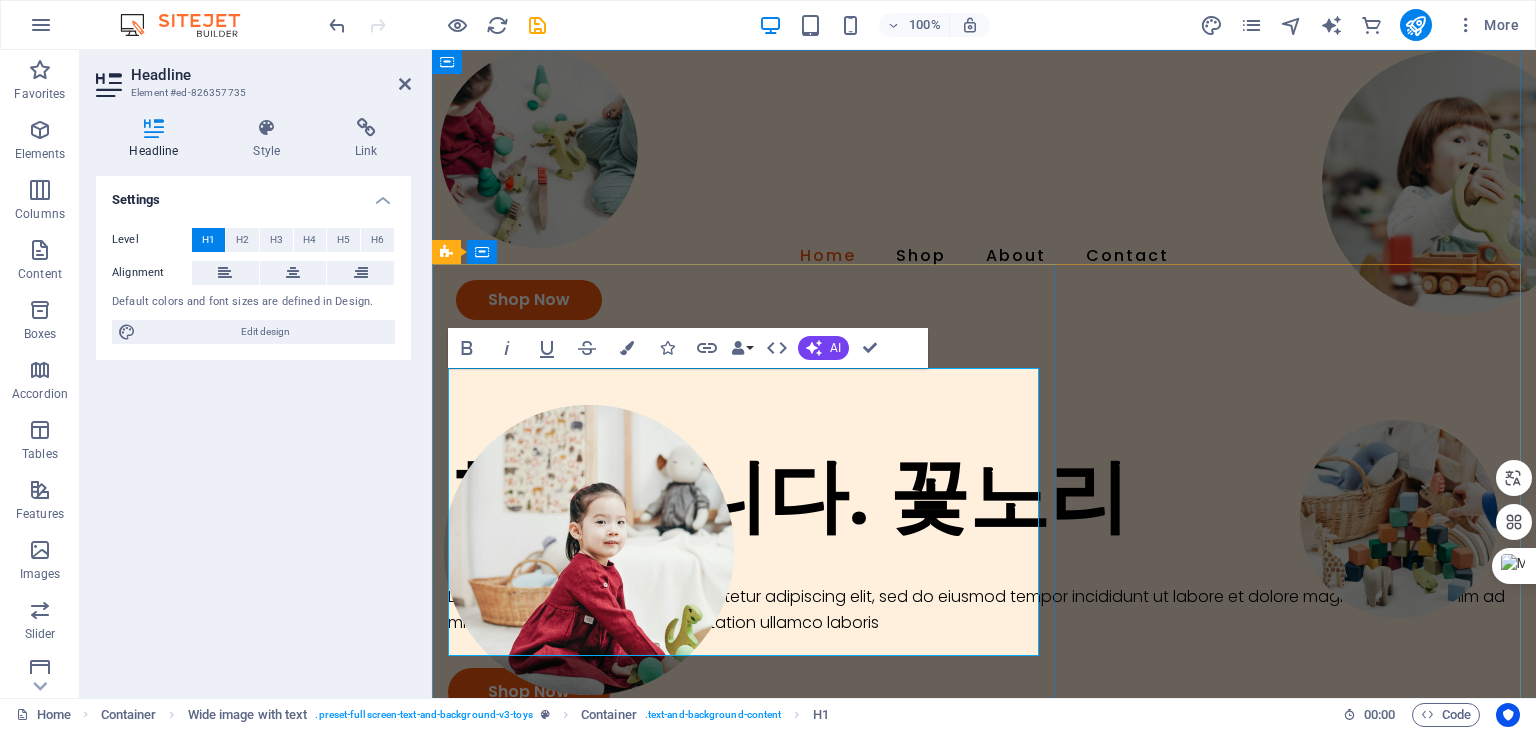 click on "환영합니다. 꽃노리" at bounding box center [984, 448] 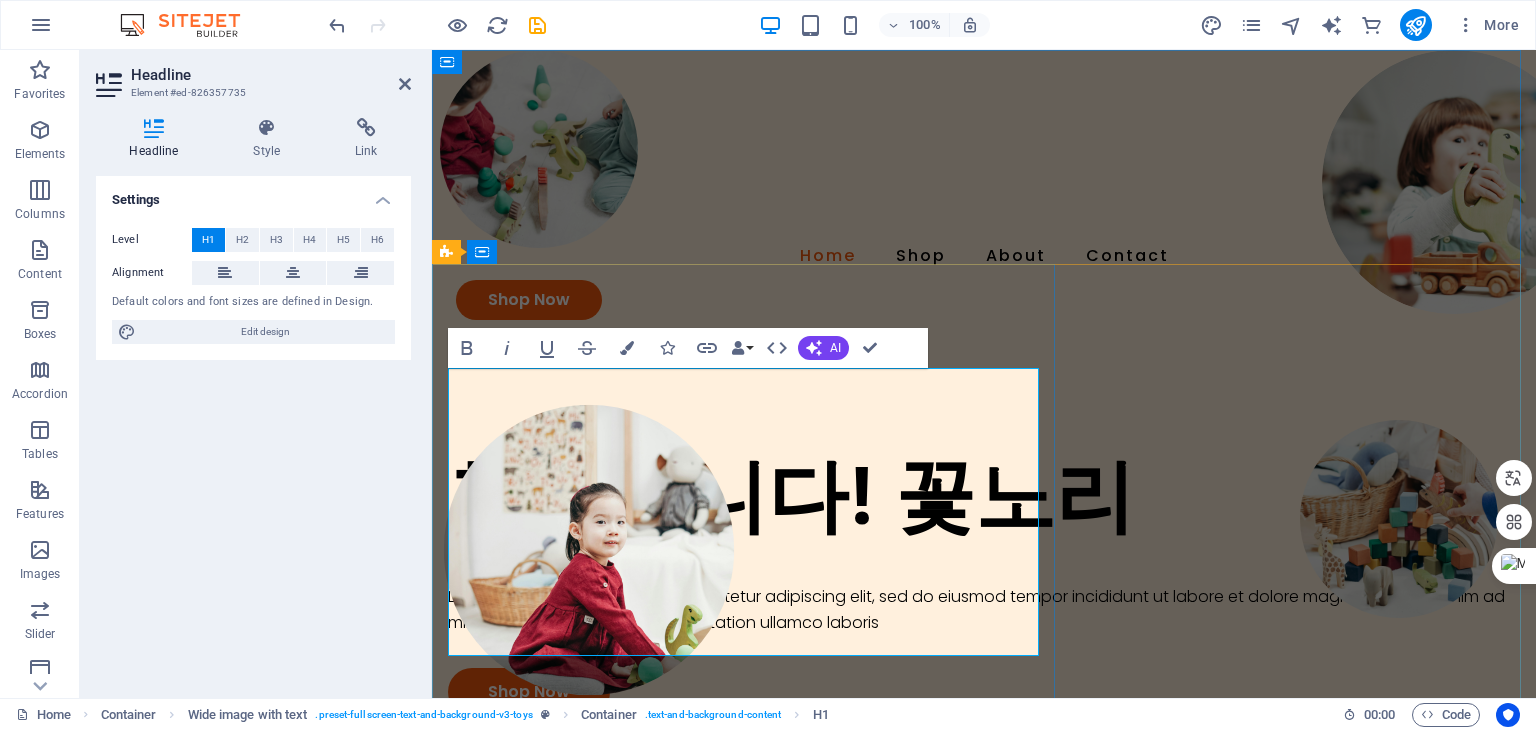 click on "환영합니다! 꽃노리" at bounding box center [984, 448] 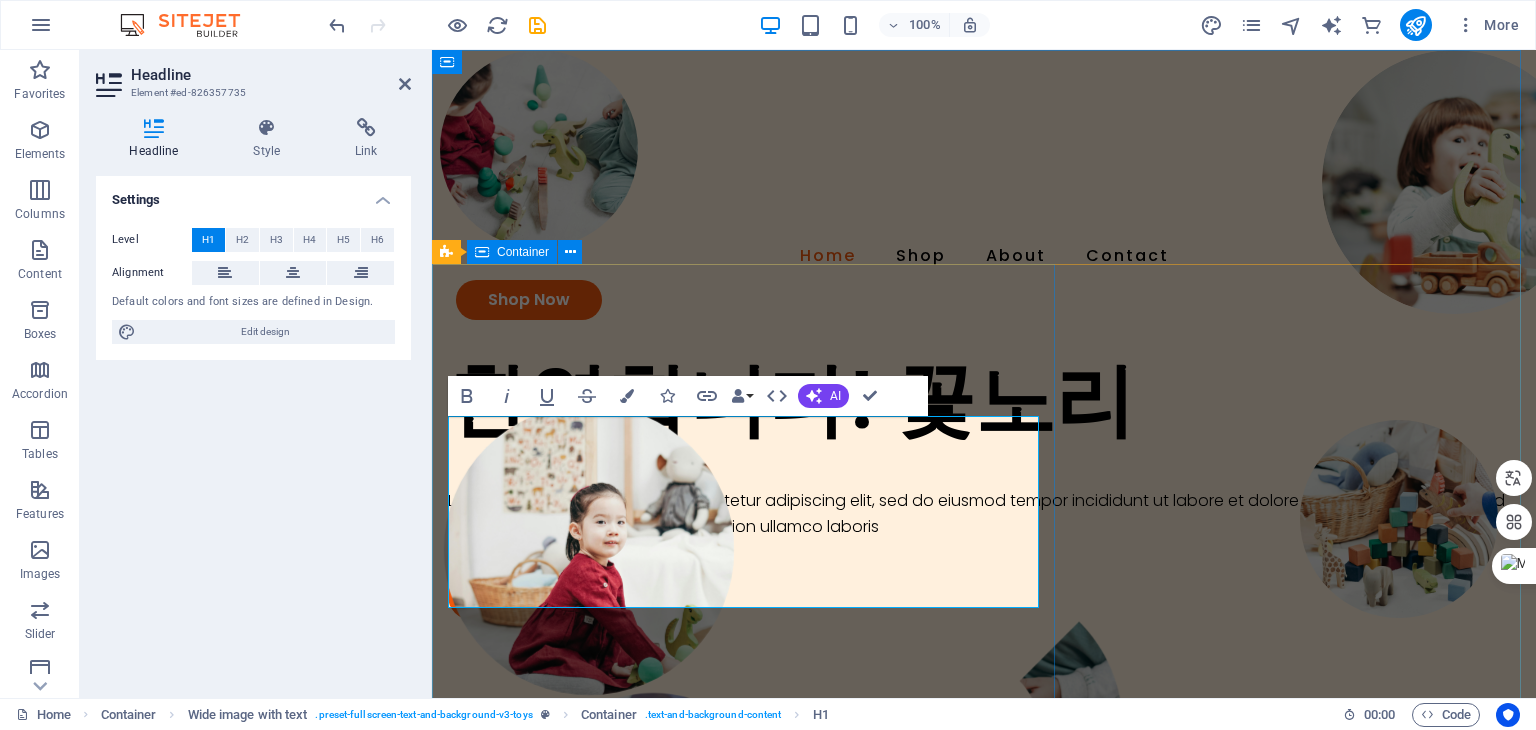 click on "환영합니다! 꽃노리 Lorem ipsum dolor sit amet, consectetur adipiscing elit, sed do eiusmod tempor incididunt ut labore et dolore magna aliqua. Ut enim ad minim veniam, quis nostrud exercitation ullamco laboris  Shop Now" at bounding box center (984, 485) 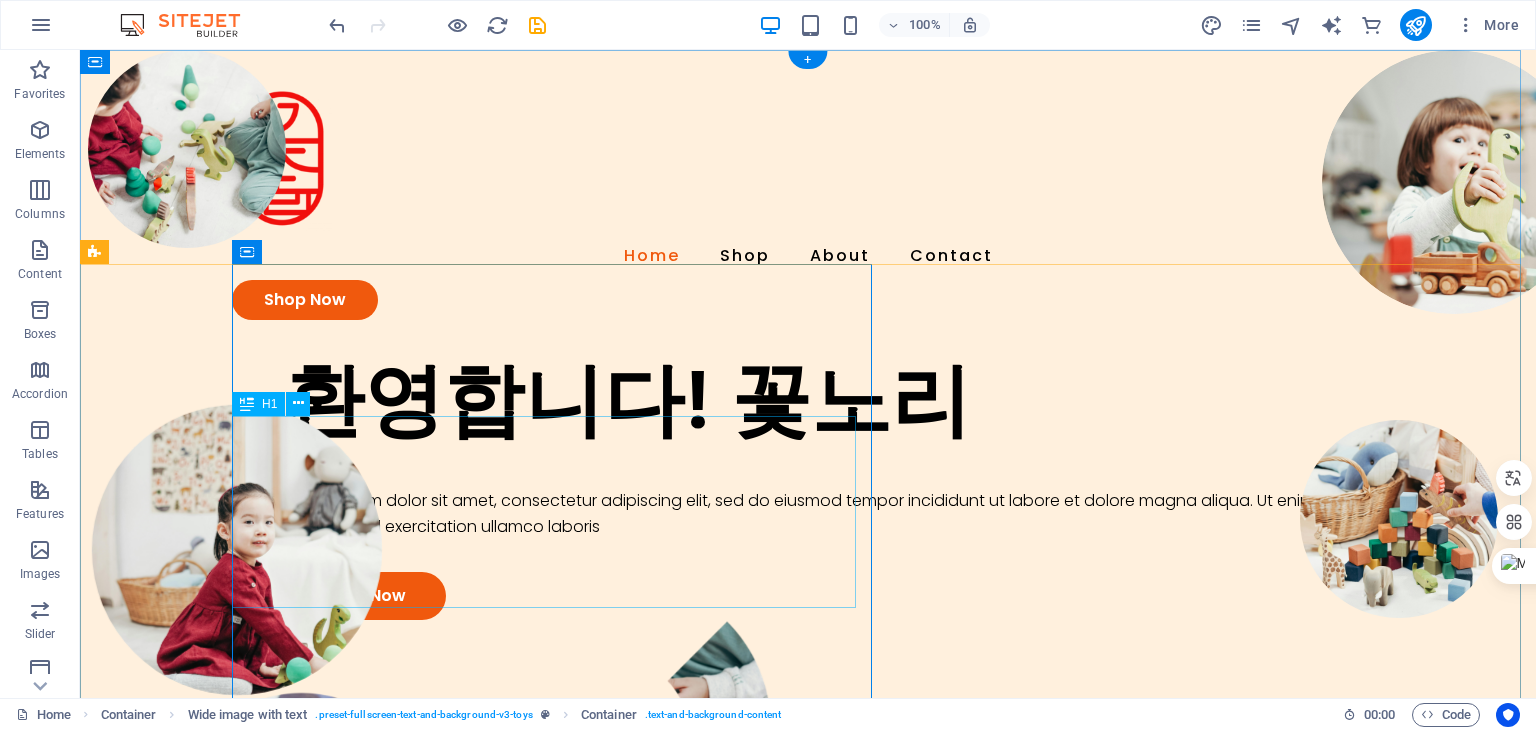 click on "환영합니다! 꽃노리" at bounding box center [876, 400] 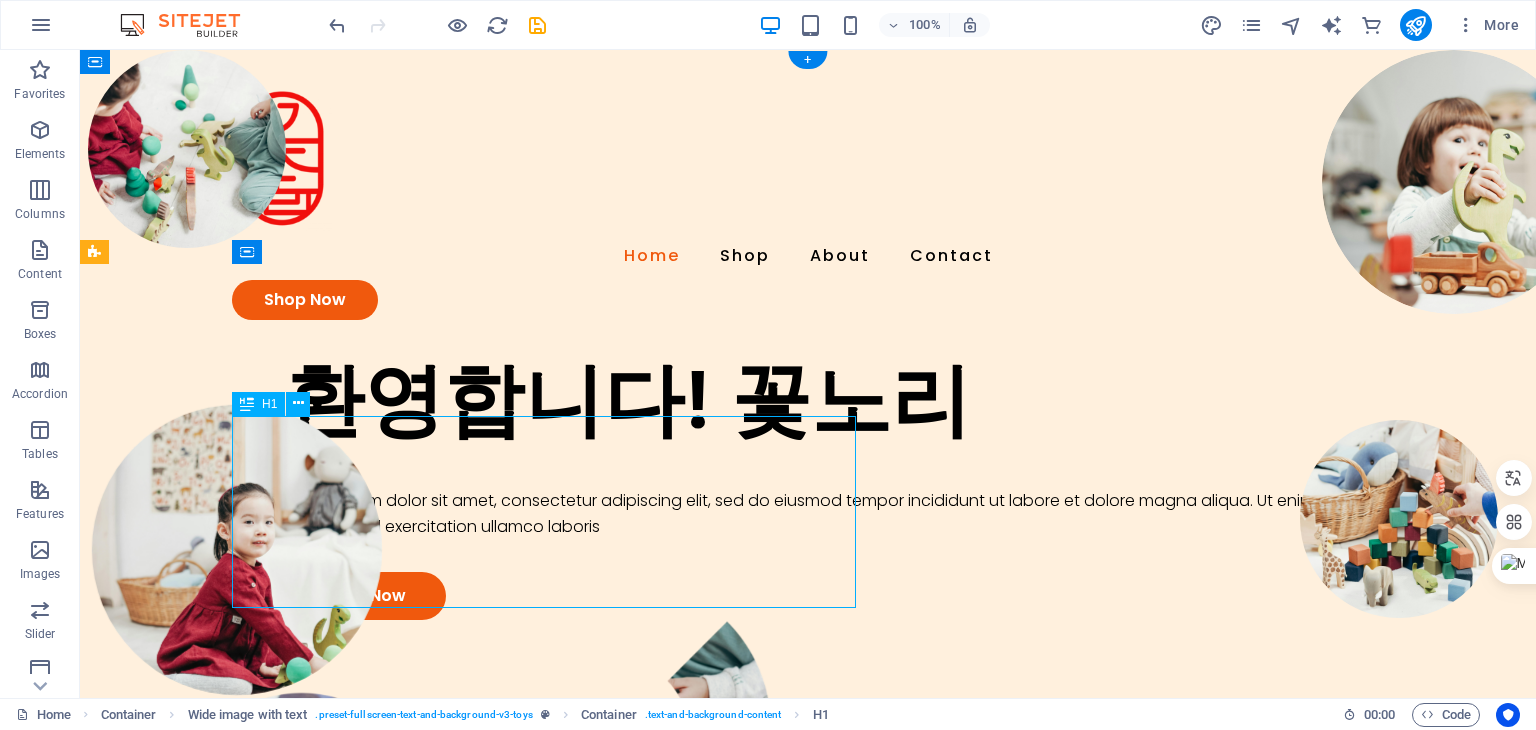 click on "환영합니다! 꽃노리" at bounding box center (876, 400) 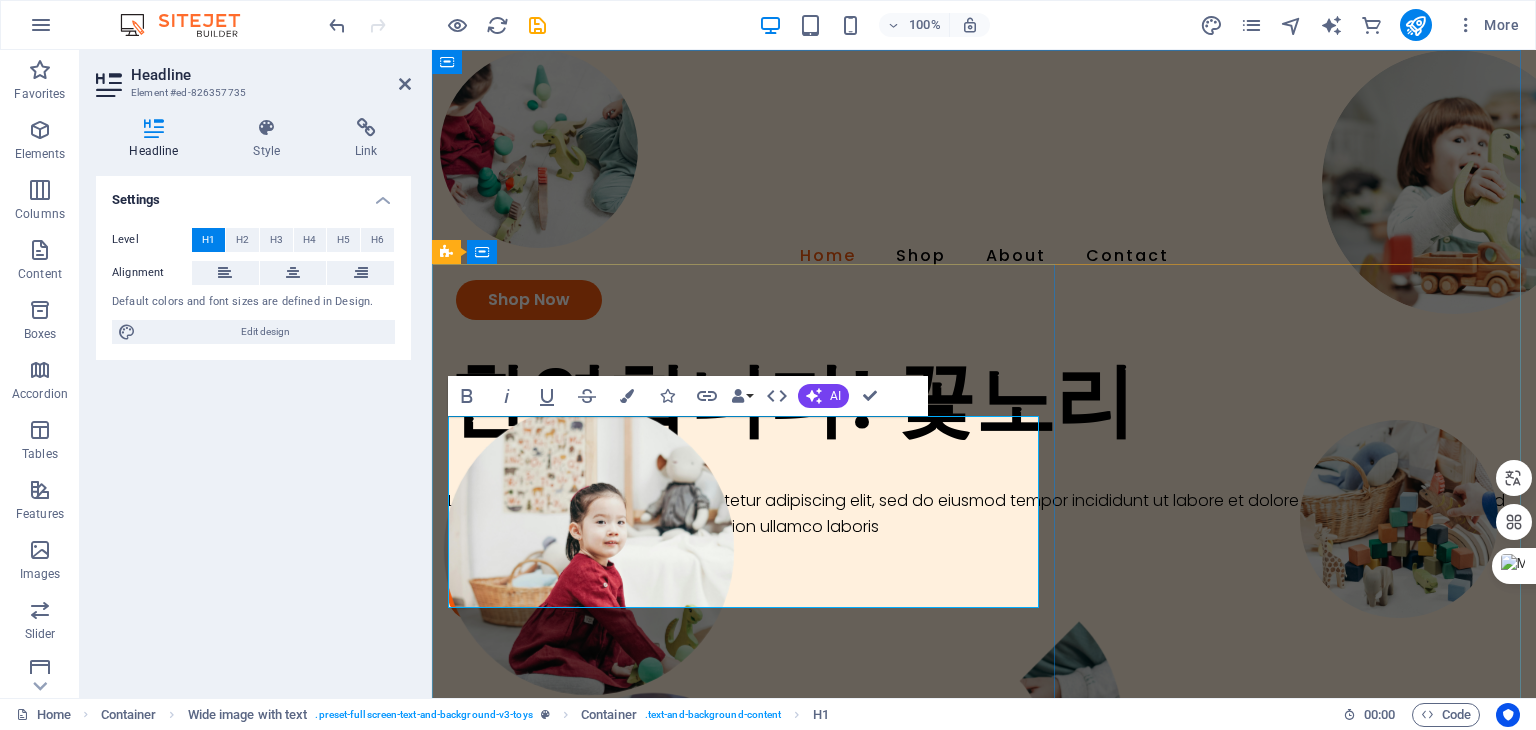 click on "환영합니다! 꽃노리" at bounding box center [984, 400] 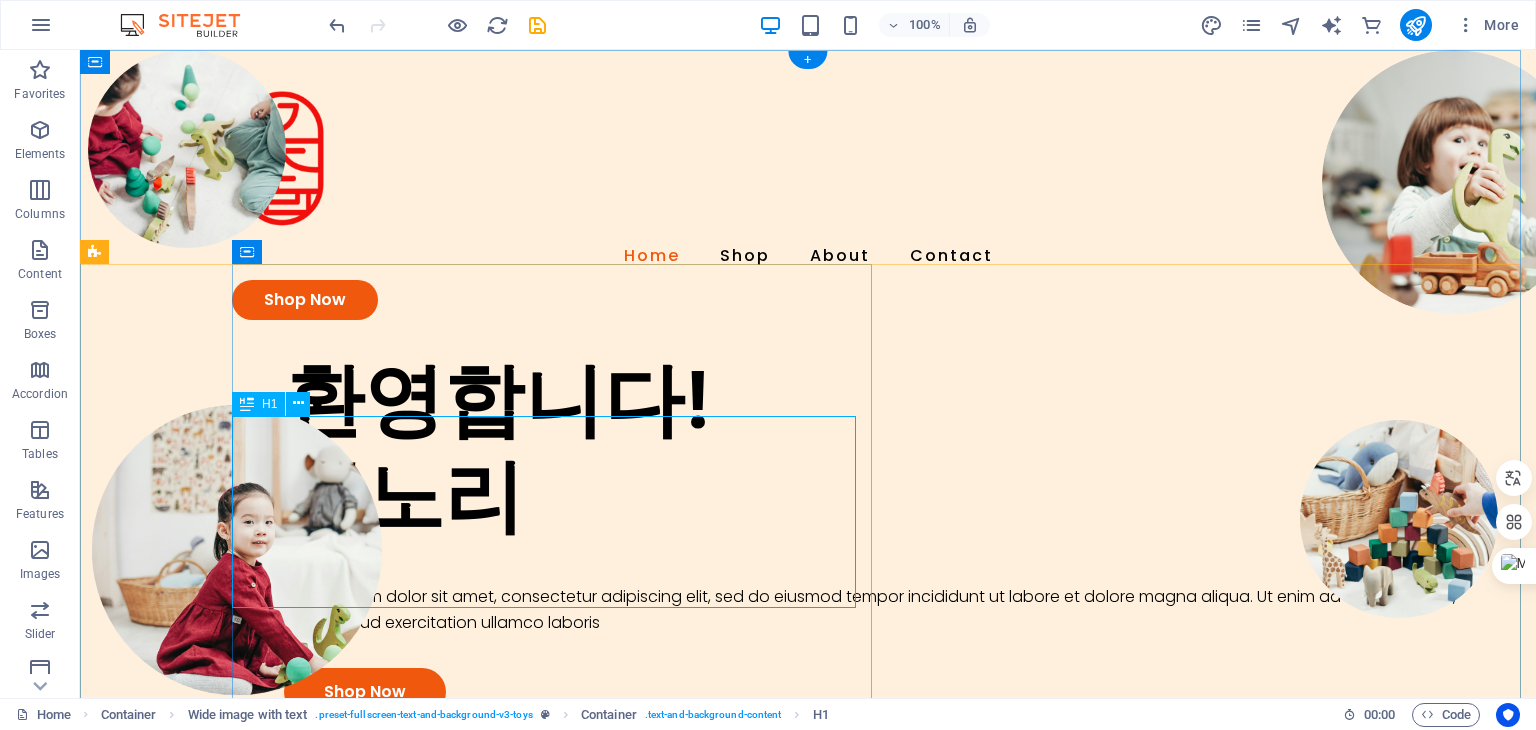 click on "환영합니다!  꽃노리" at bounding box center (876, 448) 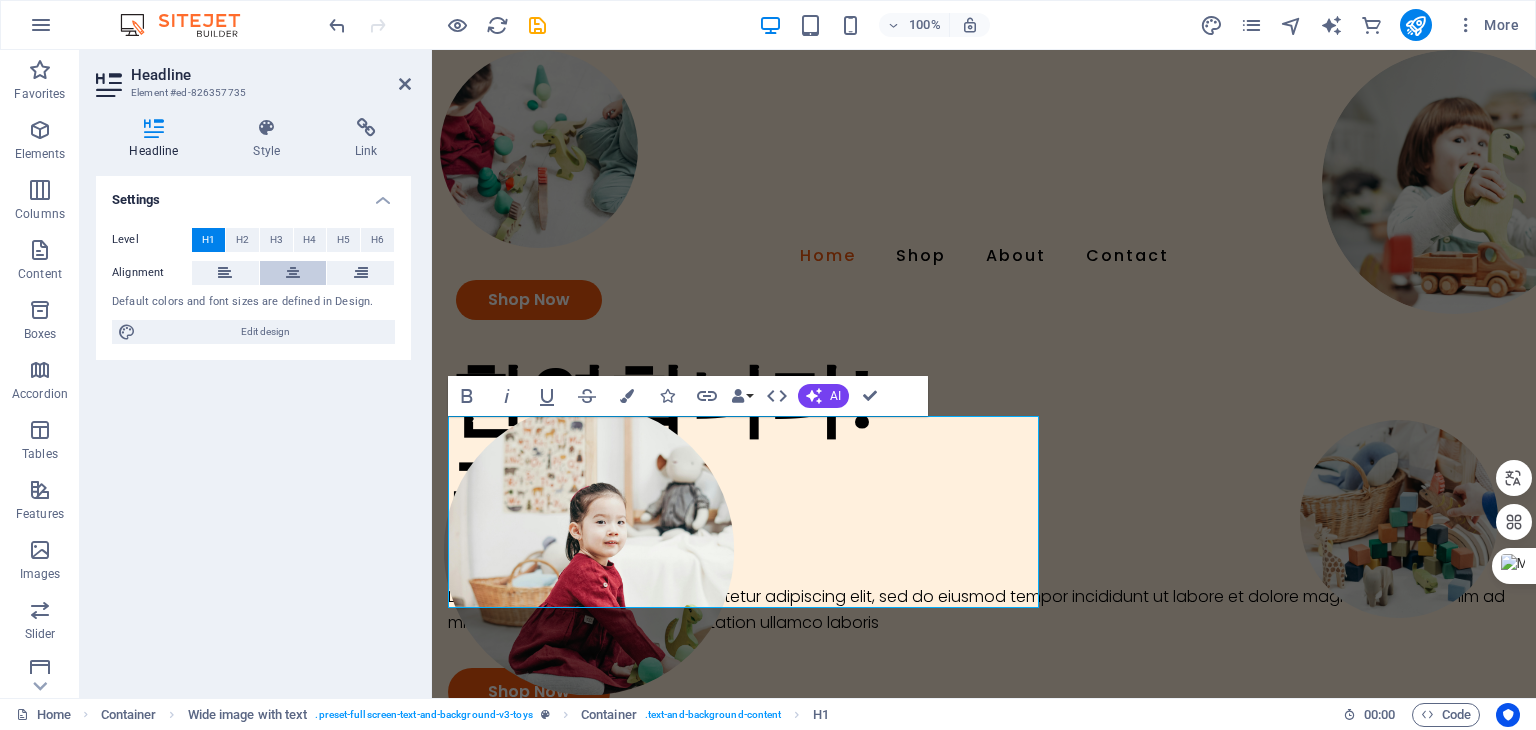 click at bounding box center (293, 273) 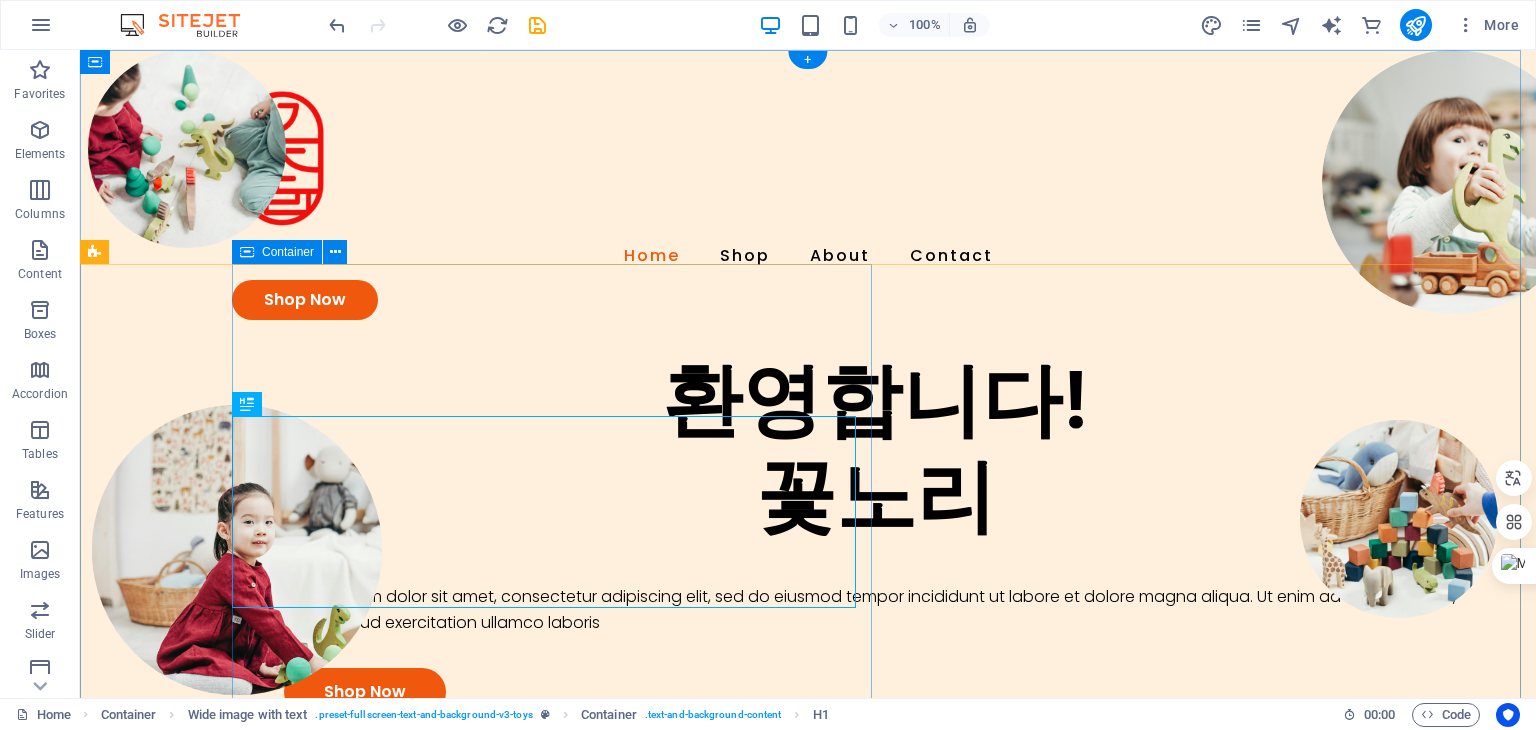 click on "환영합니다! 꽃노리 Lorem ipsum dolor sit amet, consectetur adipiscing elit, sed do eiusmod tempor incididunt ut labore et dolore magna aliqua. Ut enim ad minim veniam, quis nostrud exercitation ullamco laboris  Shop Now" at bounding box center [884, 533] 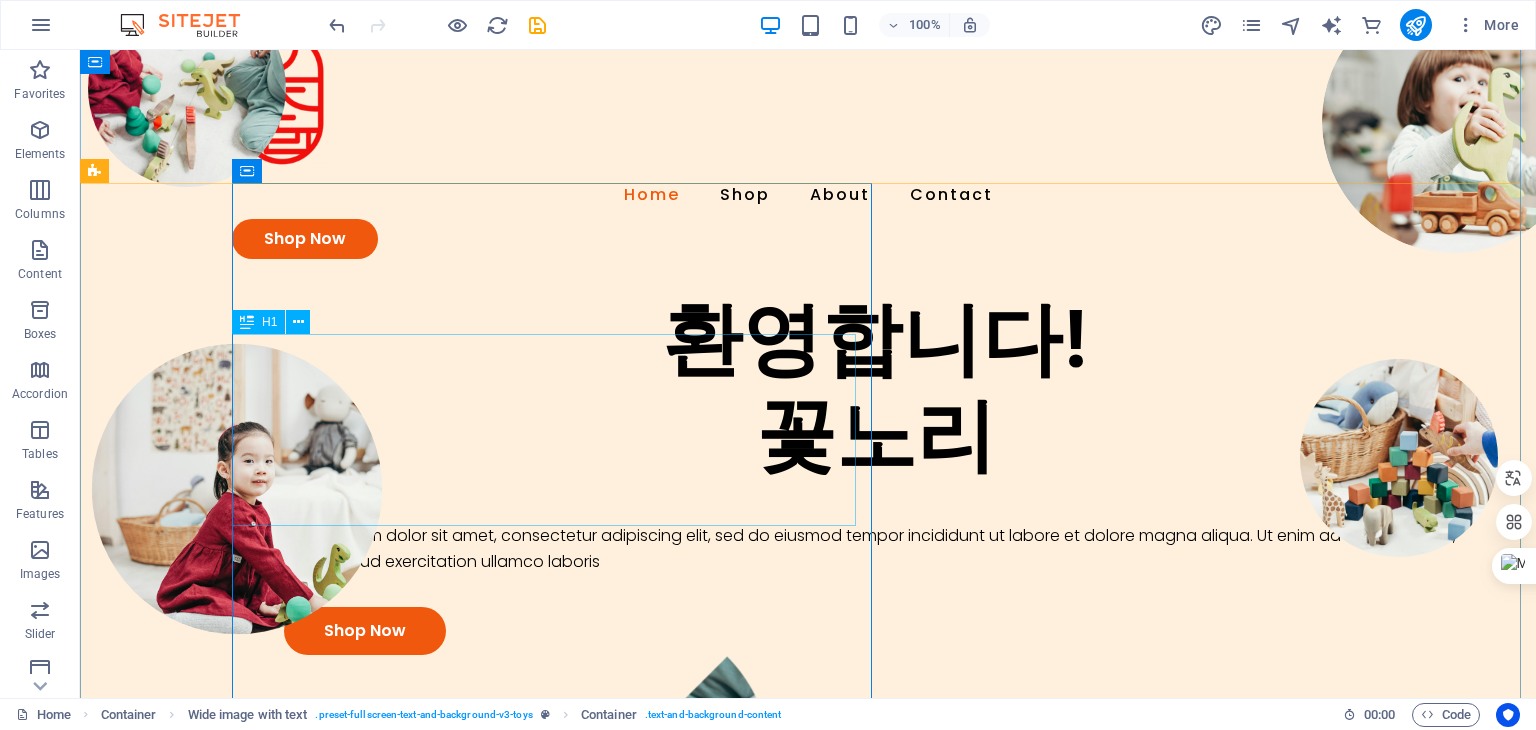 scroll, scrollTop: 0, scrollLeft: 0, axis: both 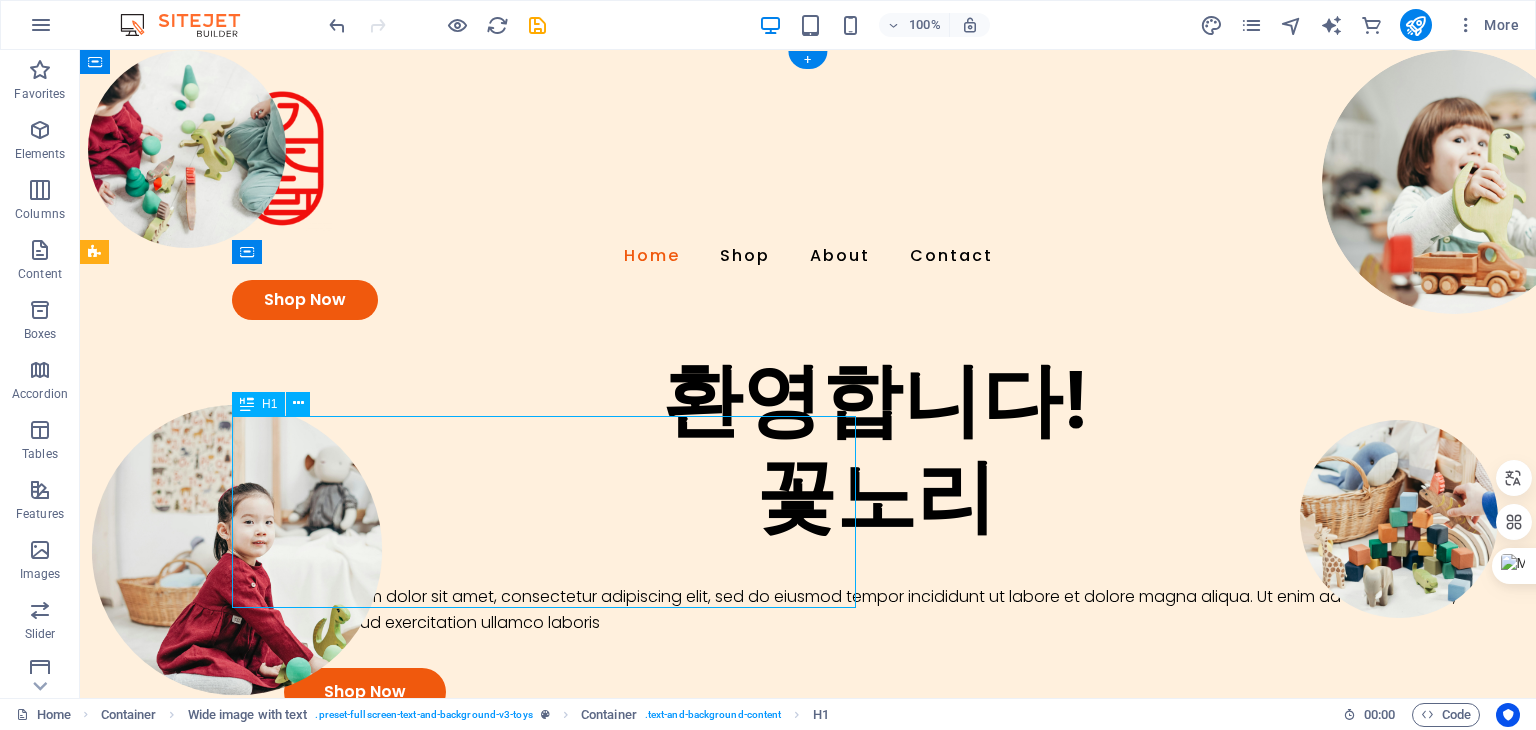 drag, startPoint x: 740, startPoint y: 468, endPoint x: 540, endPoint y: 458, distance: 200.24985 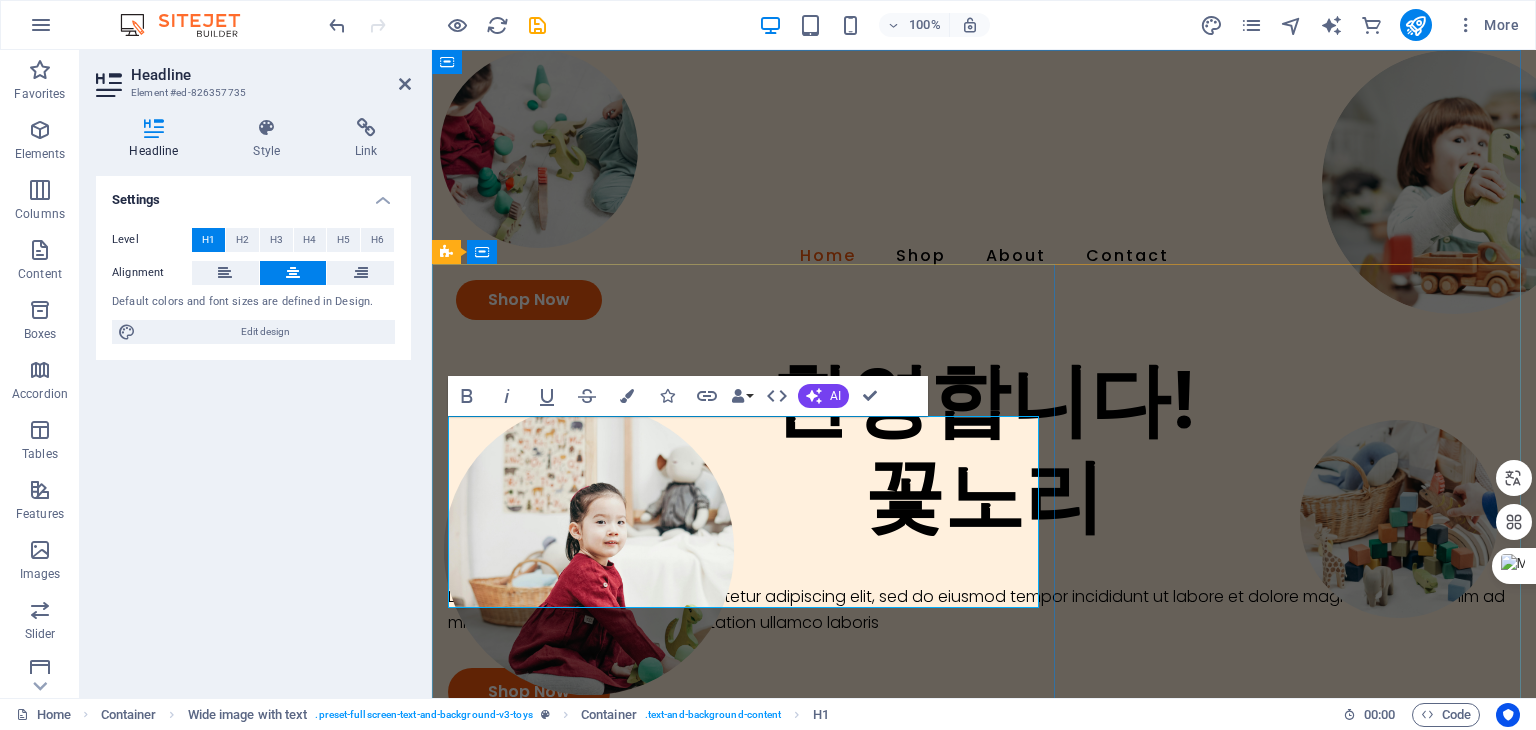 click on "환영합니다! 꽃노리" at bounding box center [984, 448] 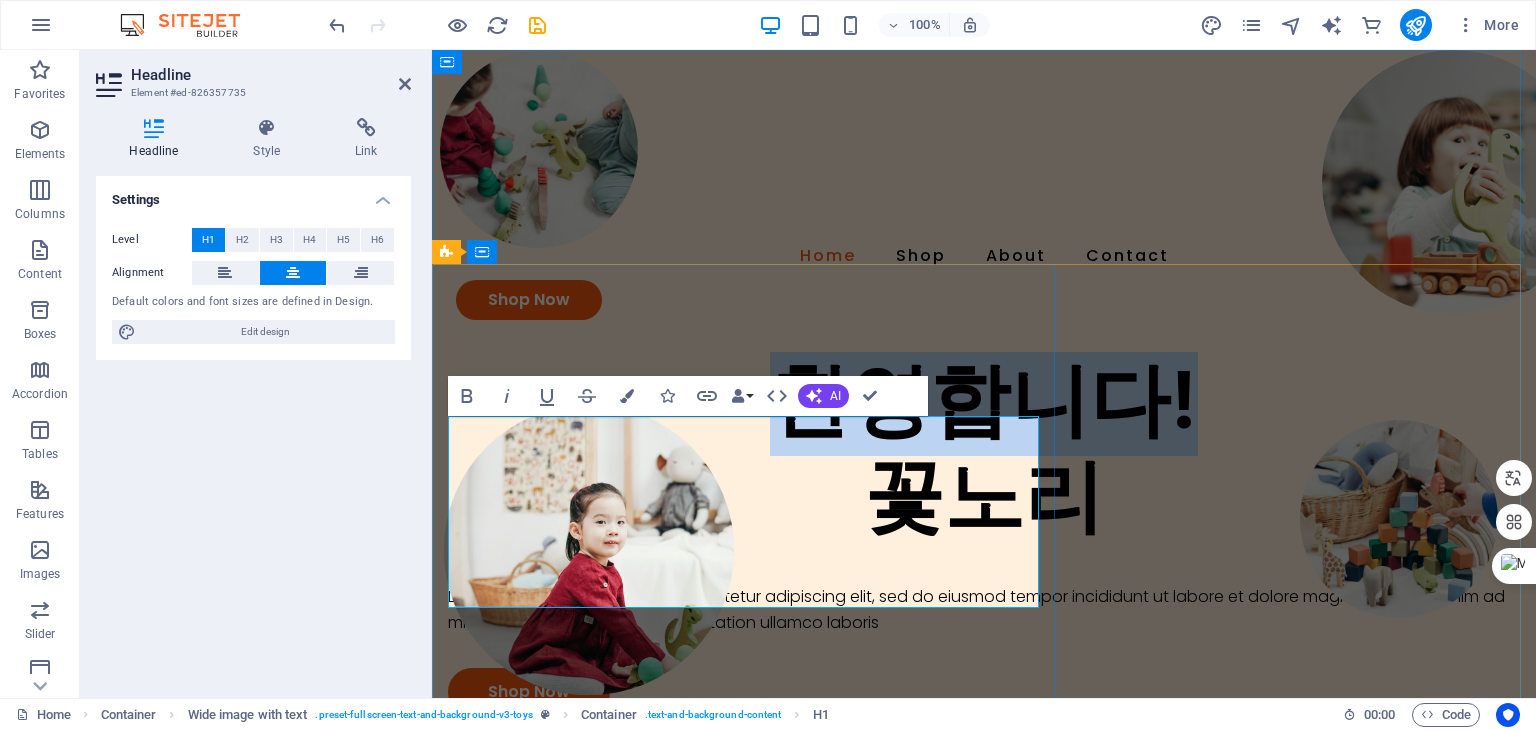 drag, startPoint x: 942, startPoint y: 465, endPoint x: 524, endPoint y: 462, distance: 418.01077 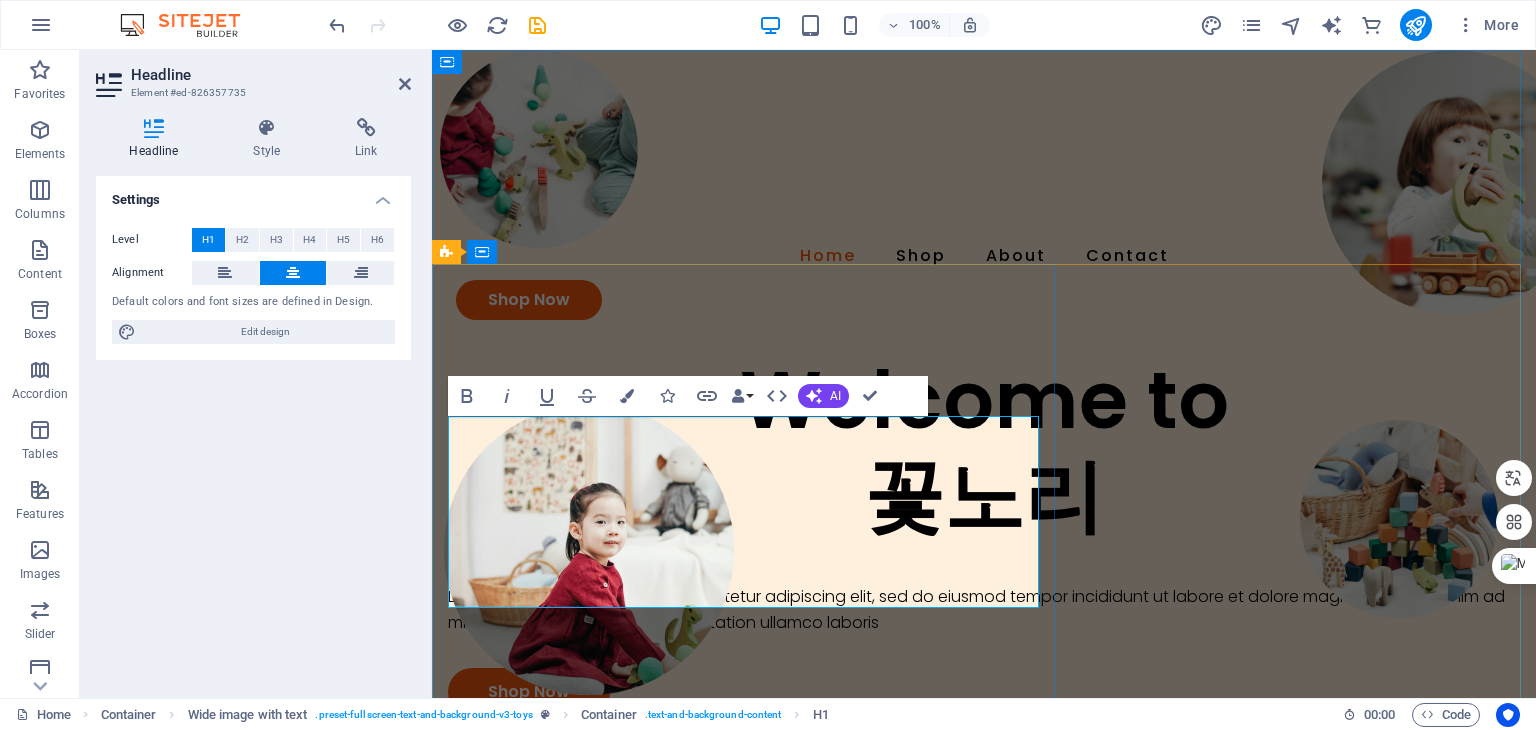 click on "​Welcome to 꽃노리" at bounding box center (984, 448) 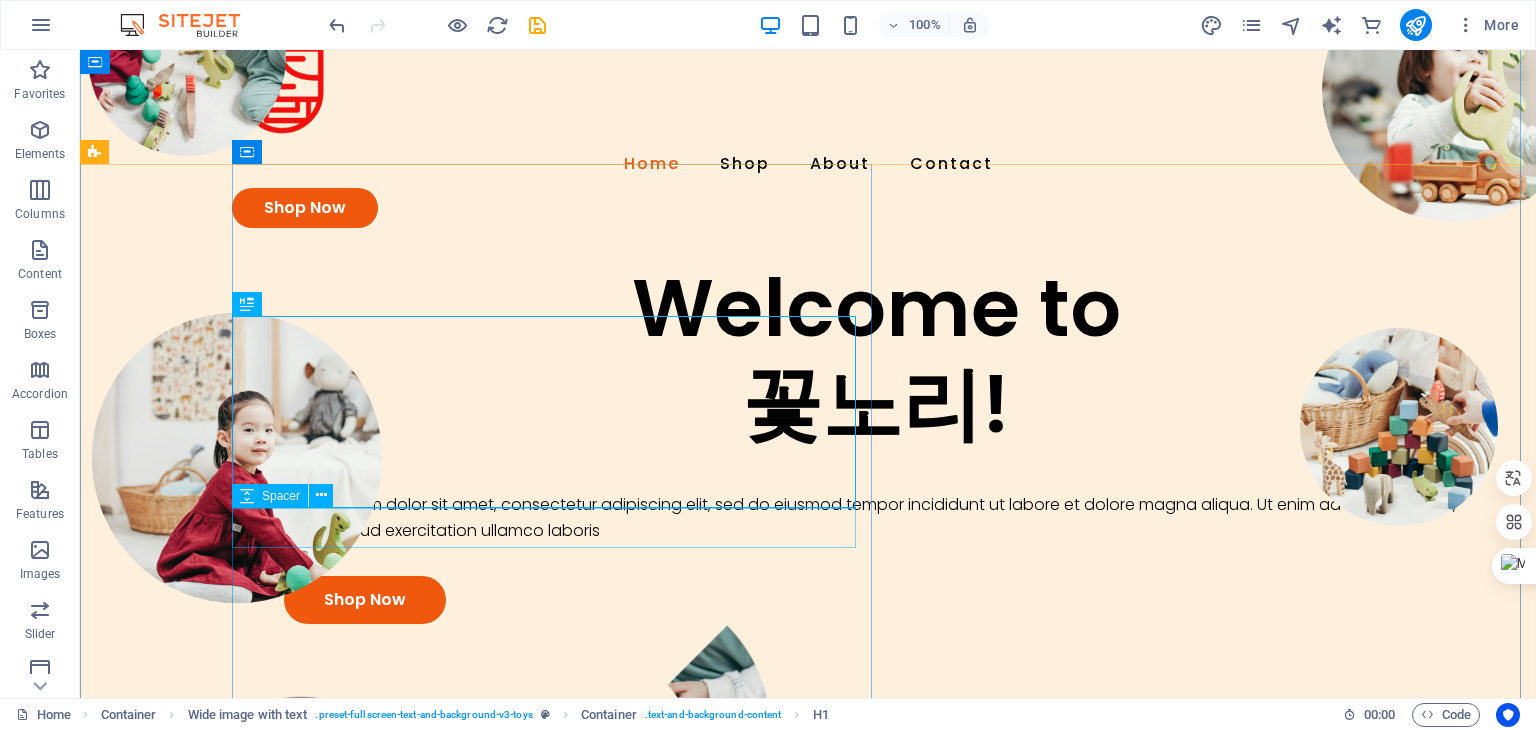 scroll, scrollTop: 100, scrollLeft: 0, axis: vertical 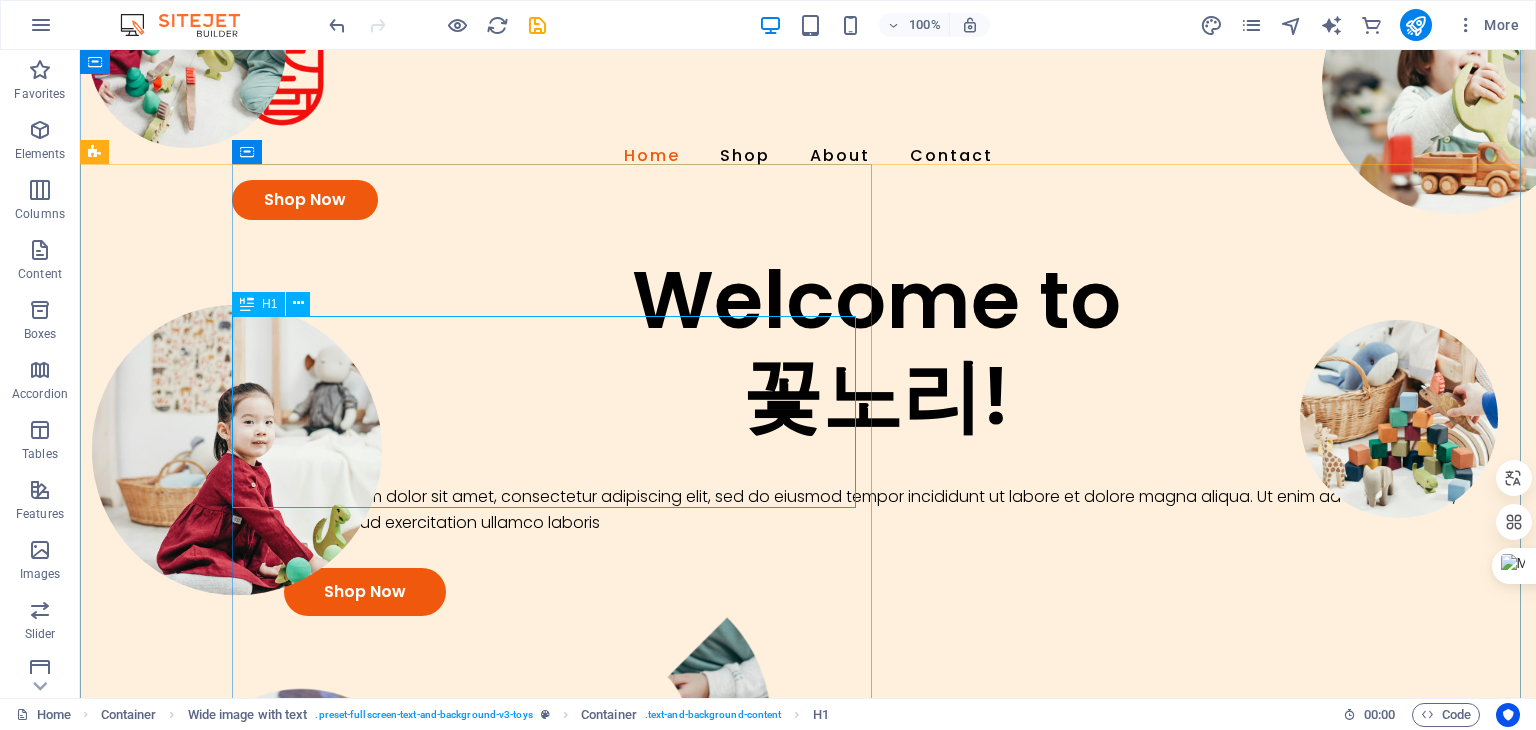 click on "Welcome to 꽃노리!" at bounding box center (876, 348) 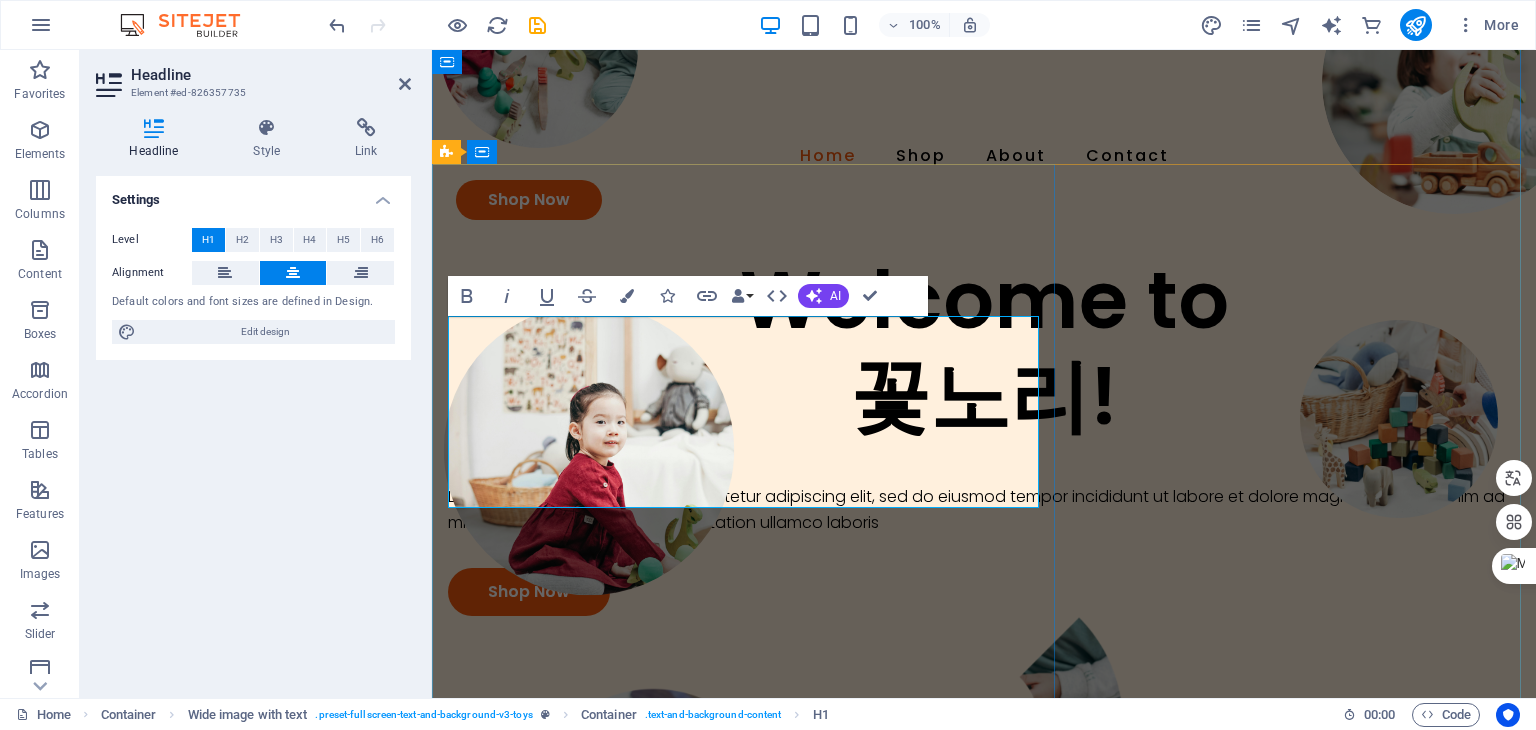 click on "Welcome to 꽃노리!" at bounding box center [984, 348] 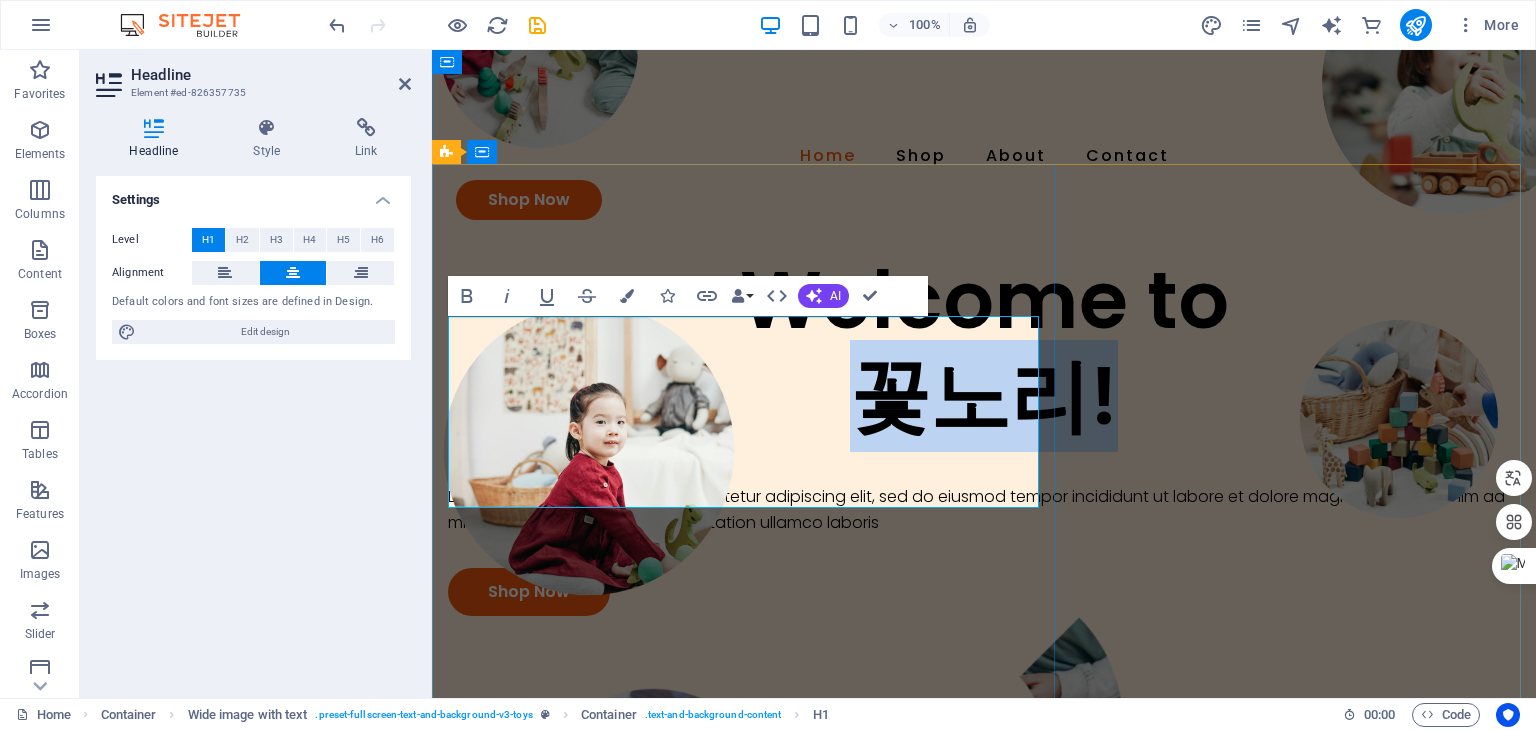 drag, startPoint x: 922, startPoint y: 469, endPoint x: 610, endPoint y: 467, distance: 312.0064 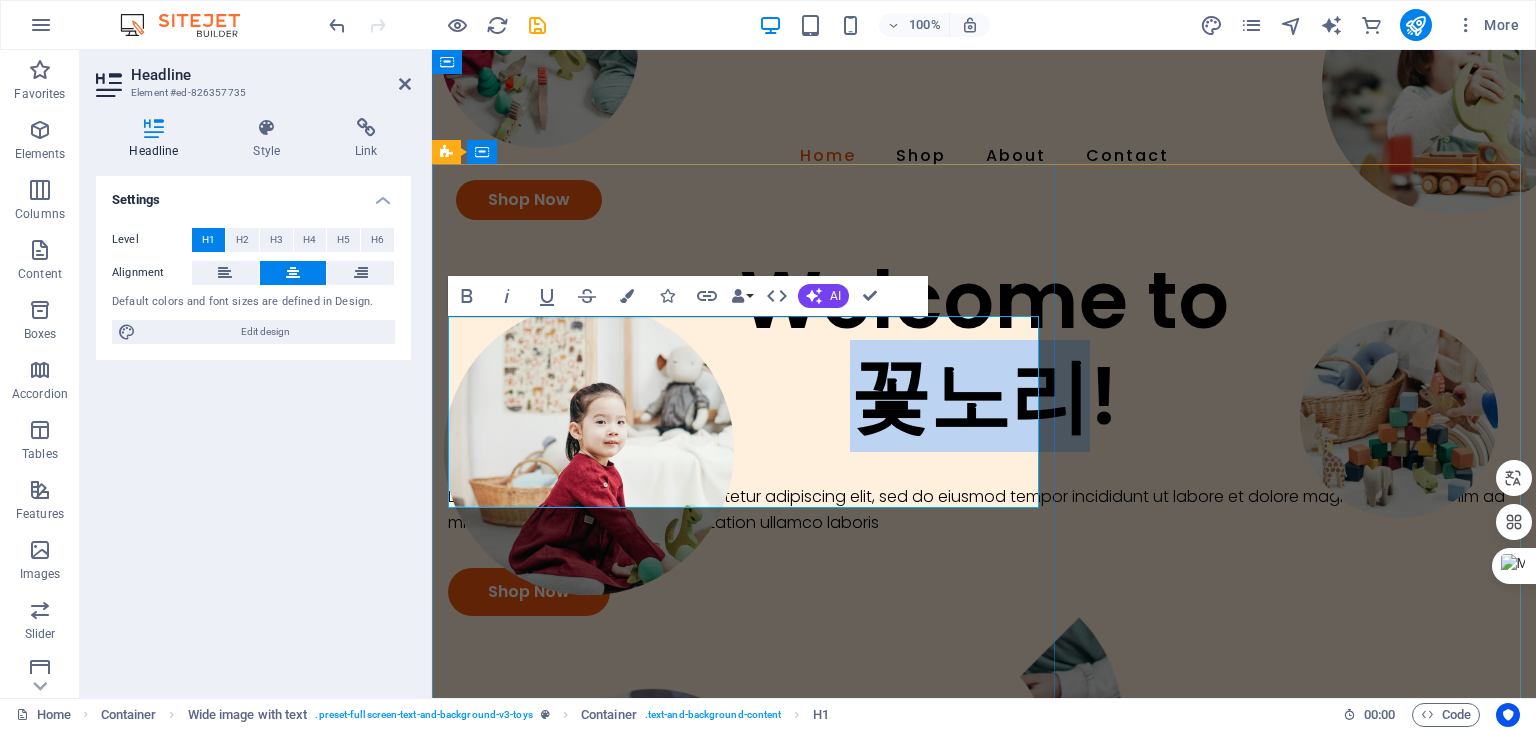 drag, startPoint x: 835, startPoint y: 445, endPoint x: 637, endPoint y: 445, distance: 198 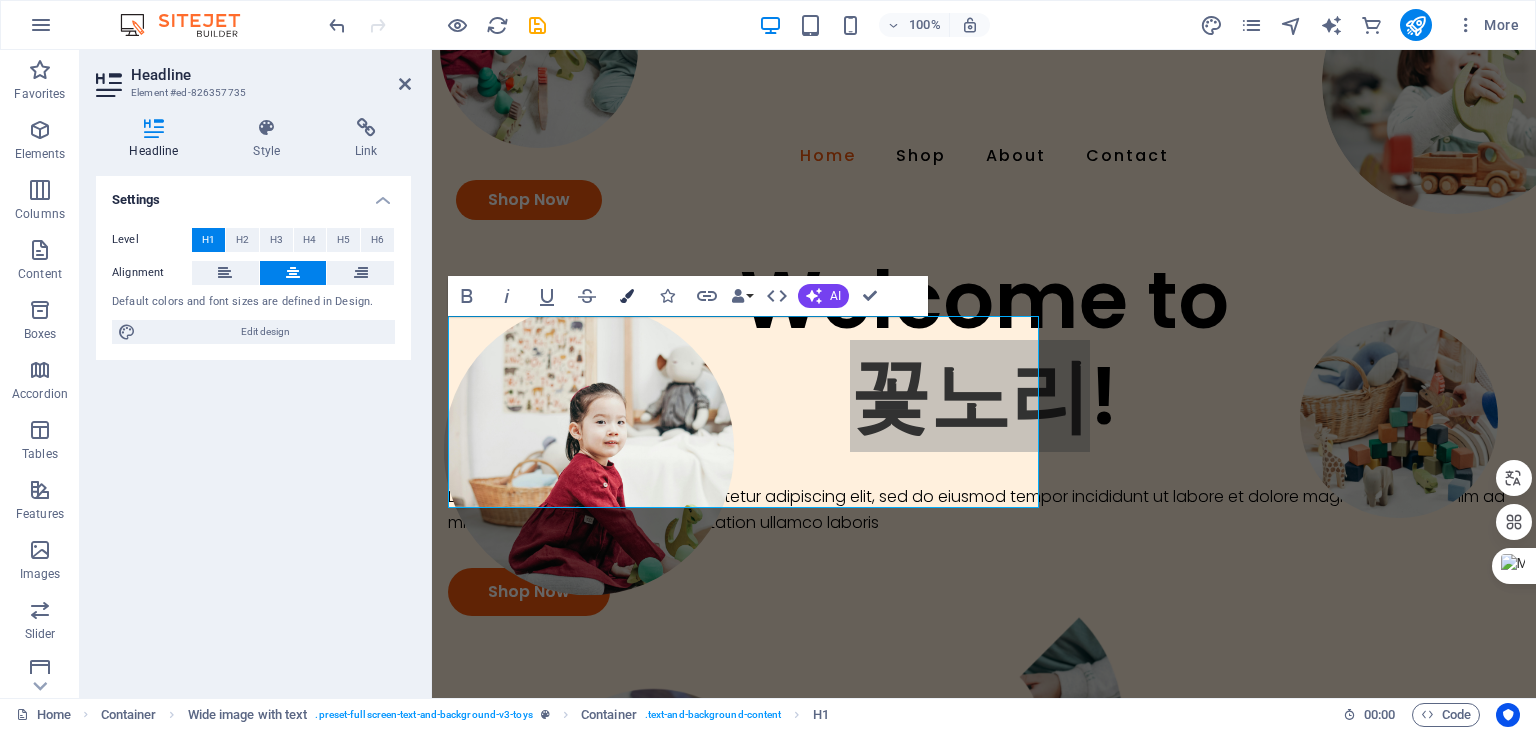 click at bounding box center (627, 296) 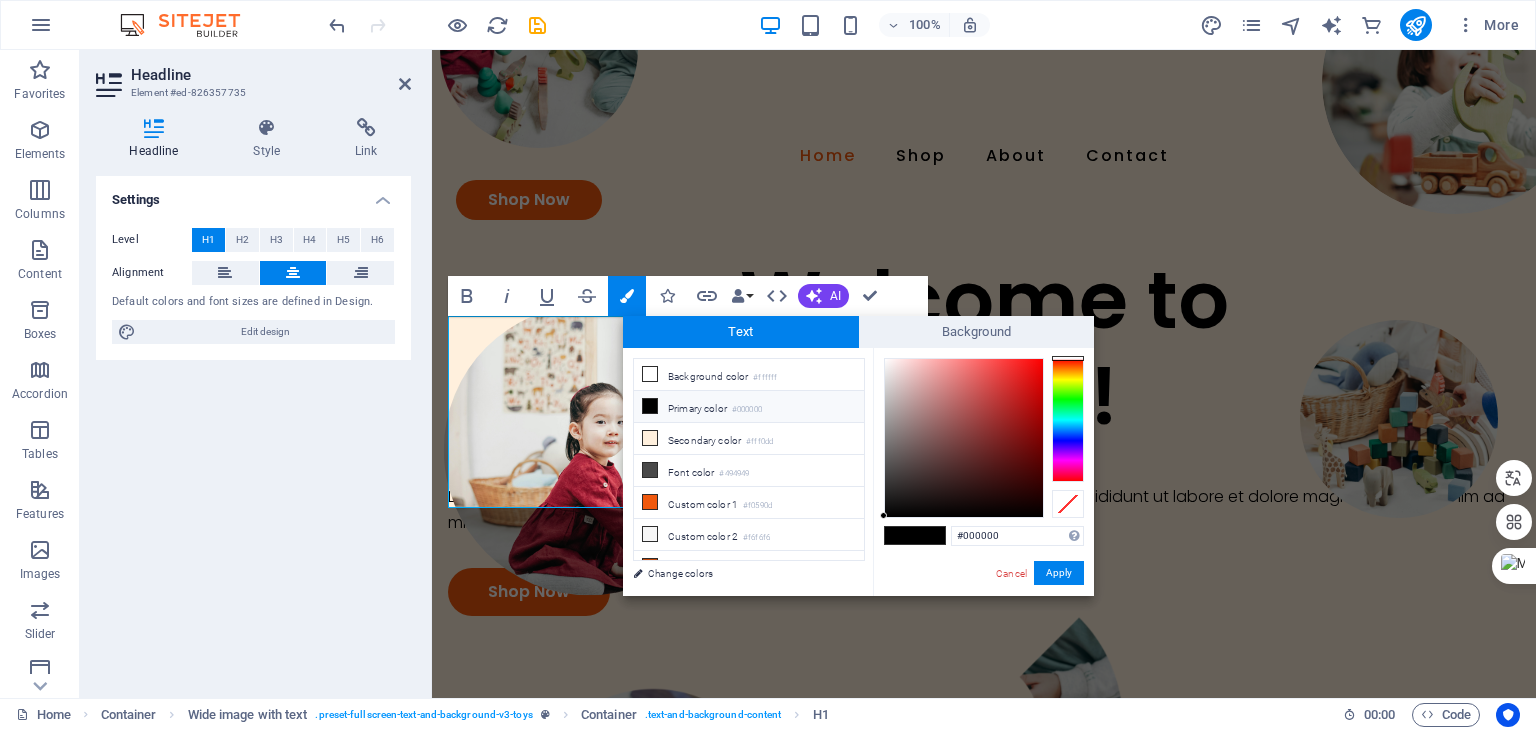 type on "#b30606" 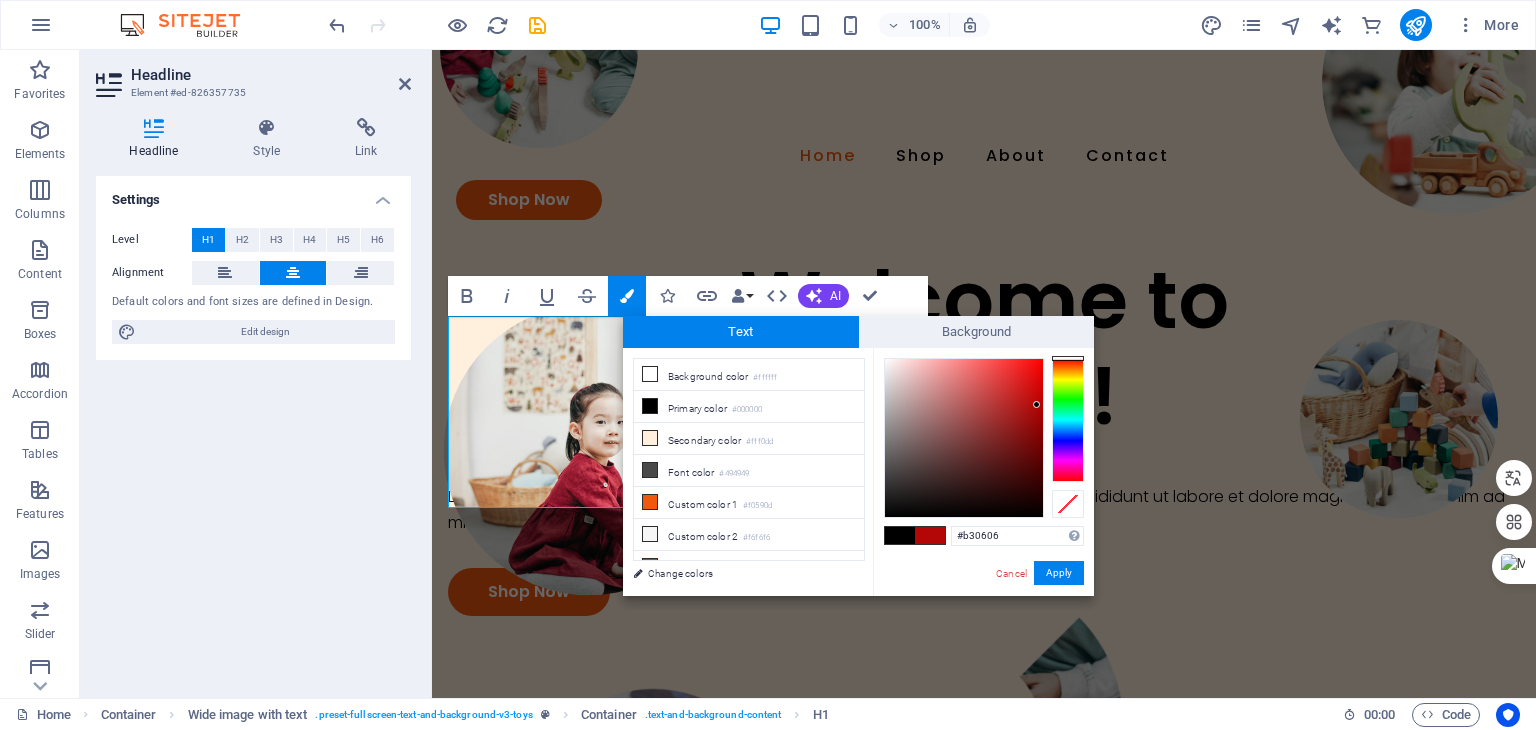 click at bounding box center [964, 438] 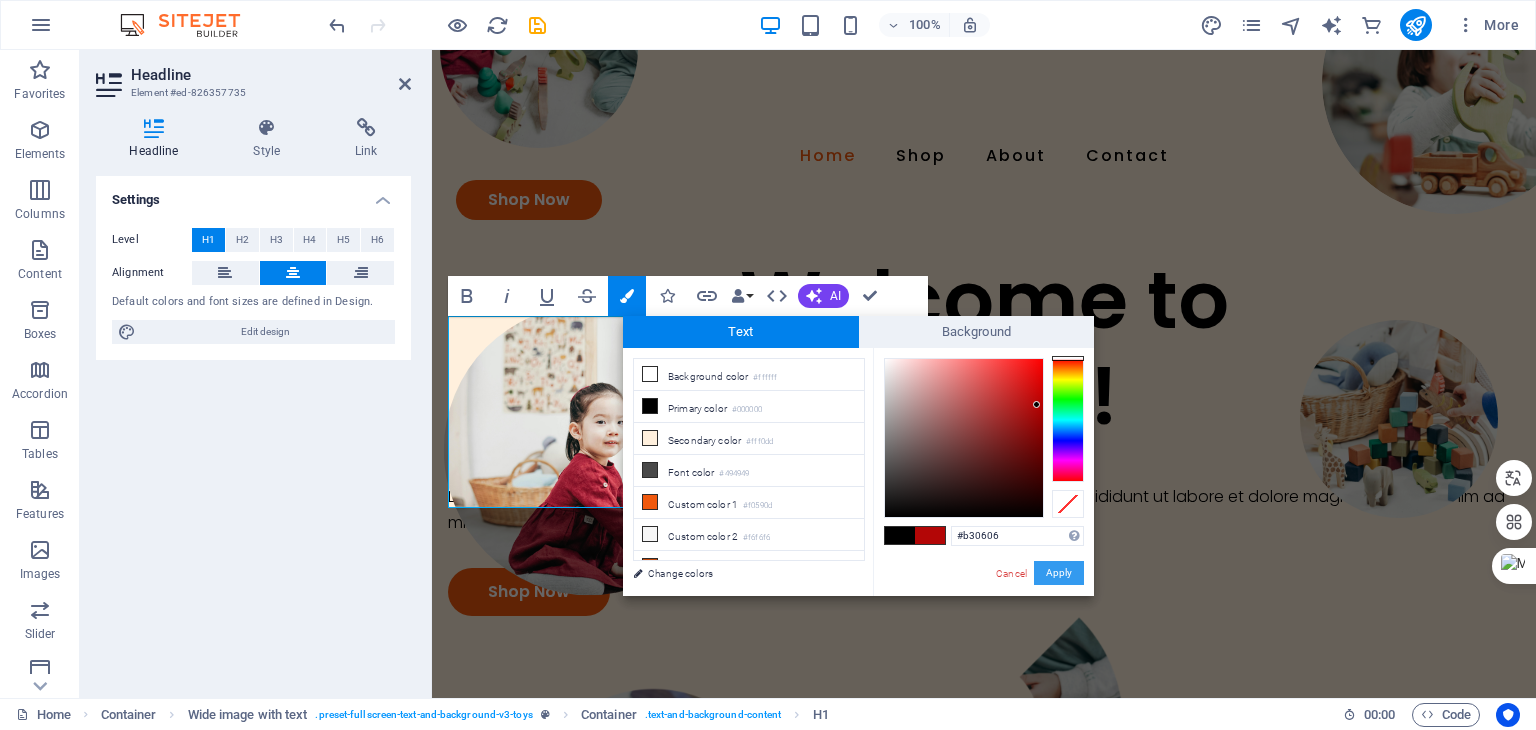 click on "Apply" at bounding box center (1059, 573) 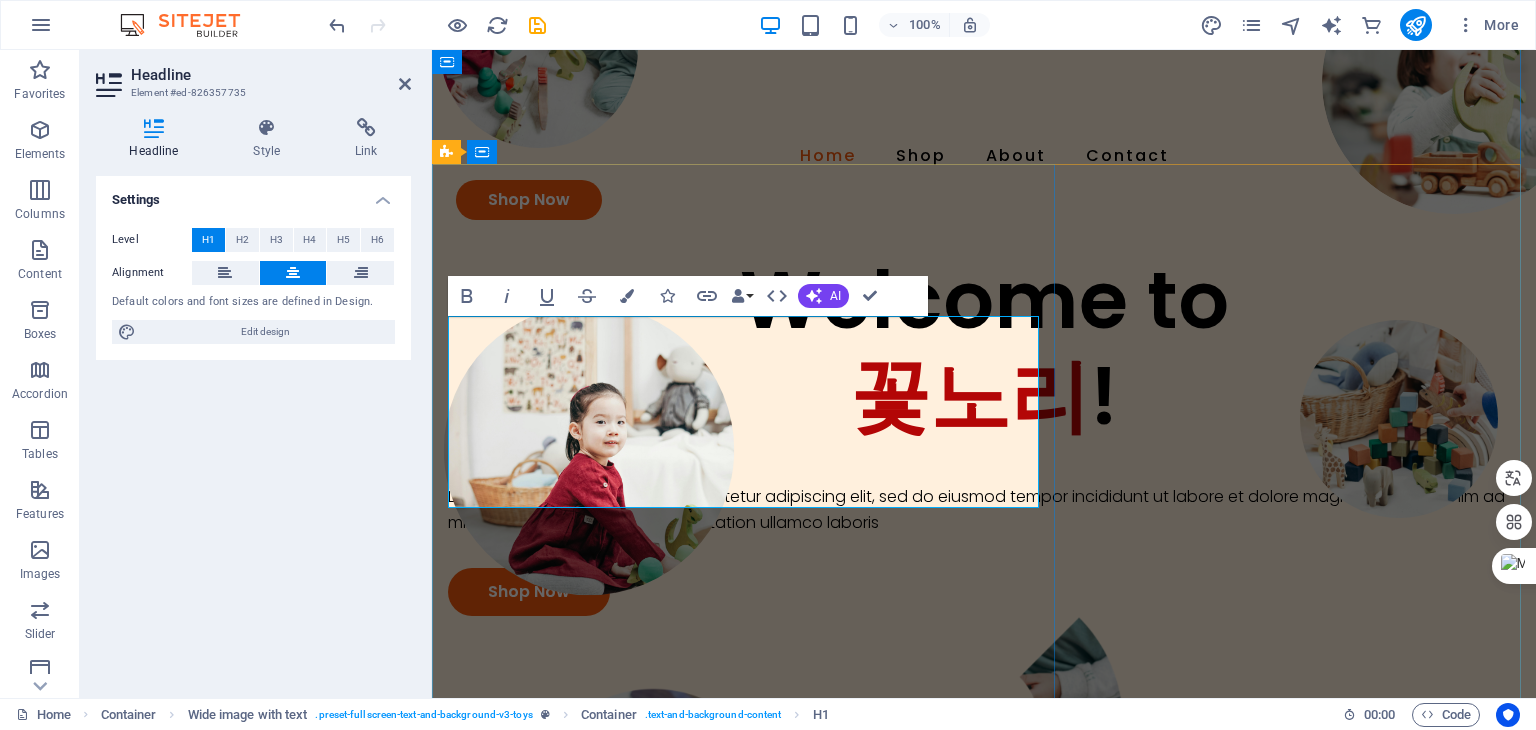 click on "Welcome to 꽃노리 !" at bounding box center [984, 348] 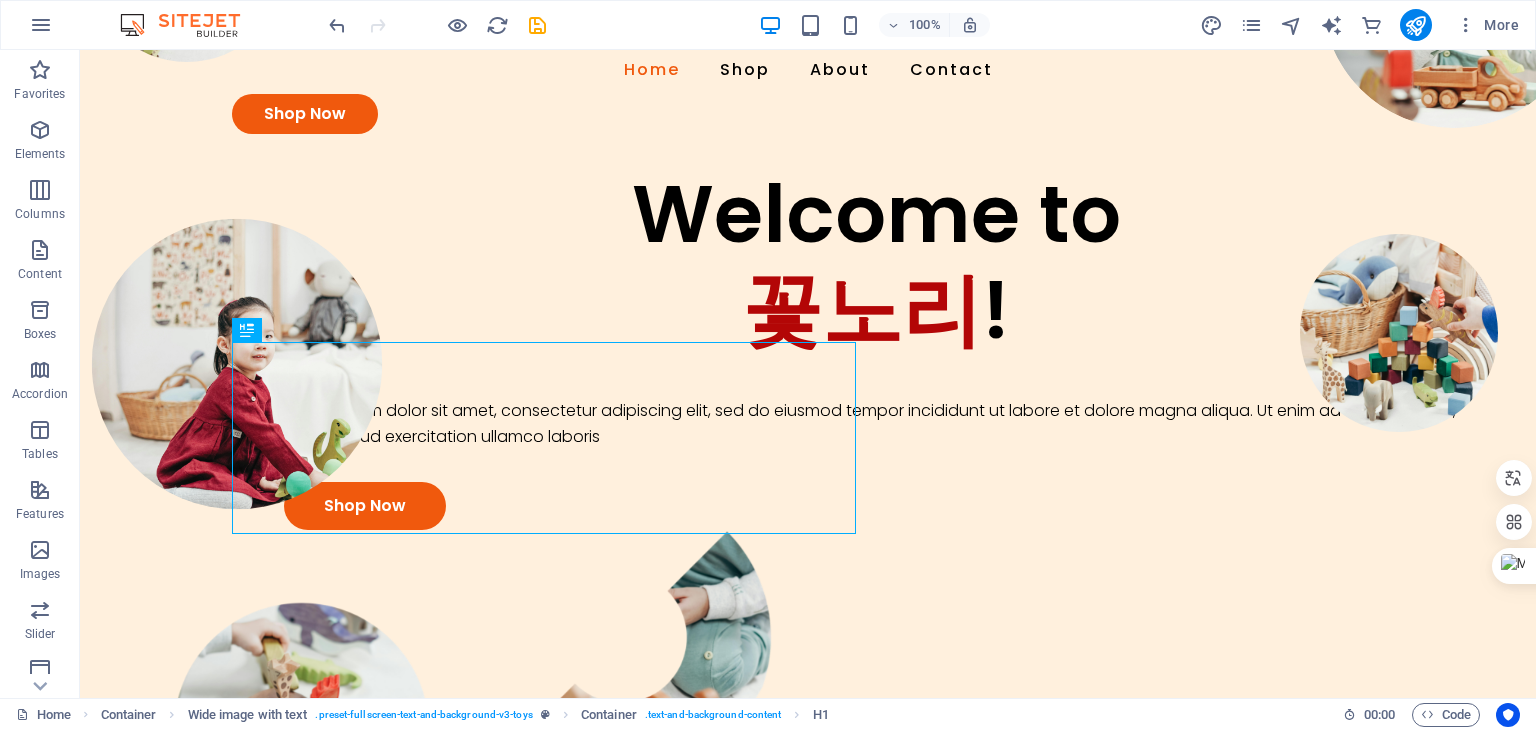 scroll, scrollTop: 200, scrollLeft: 0, axis: vertical 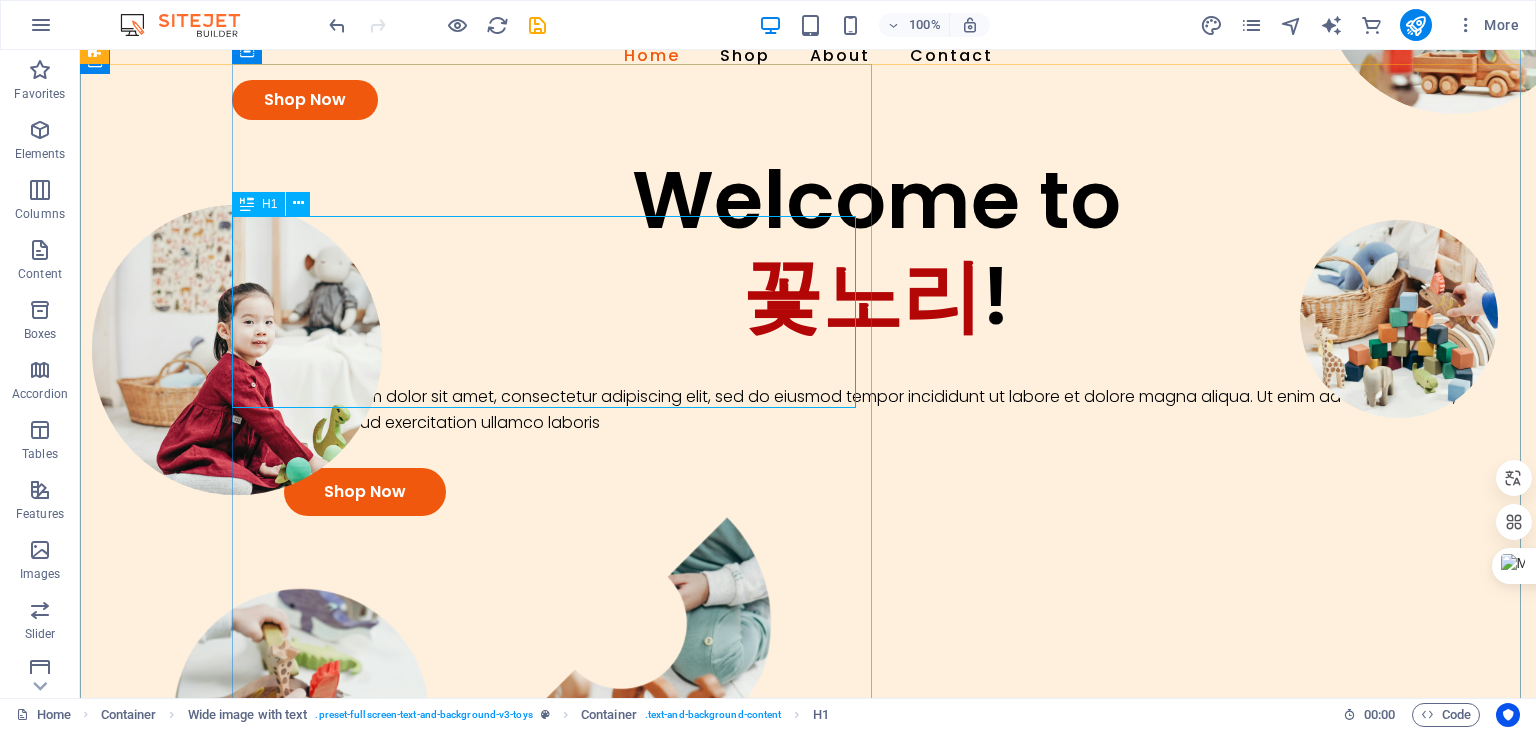 click on "Welcome to 꽃노리 !" at bounding box center (876, 248) 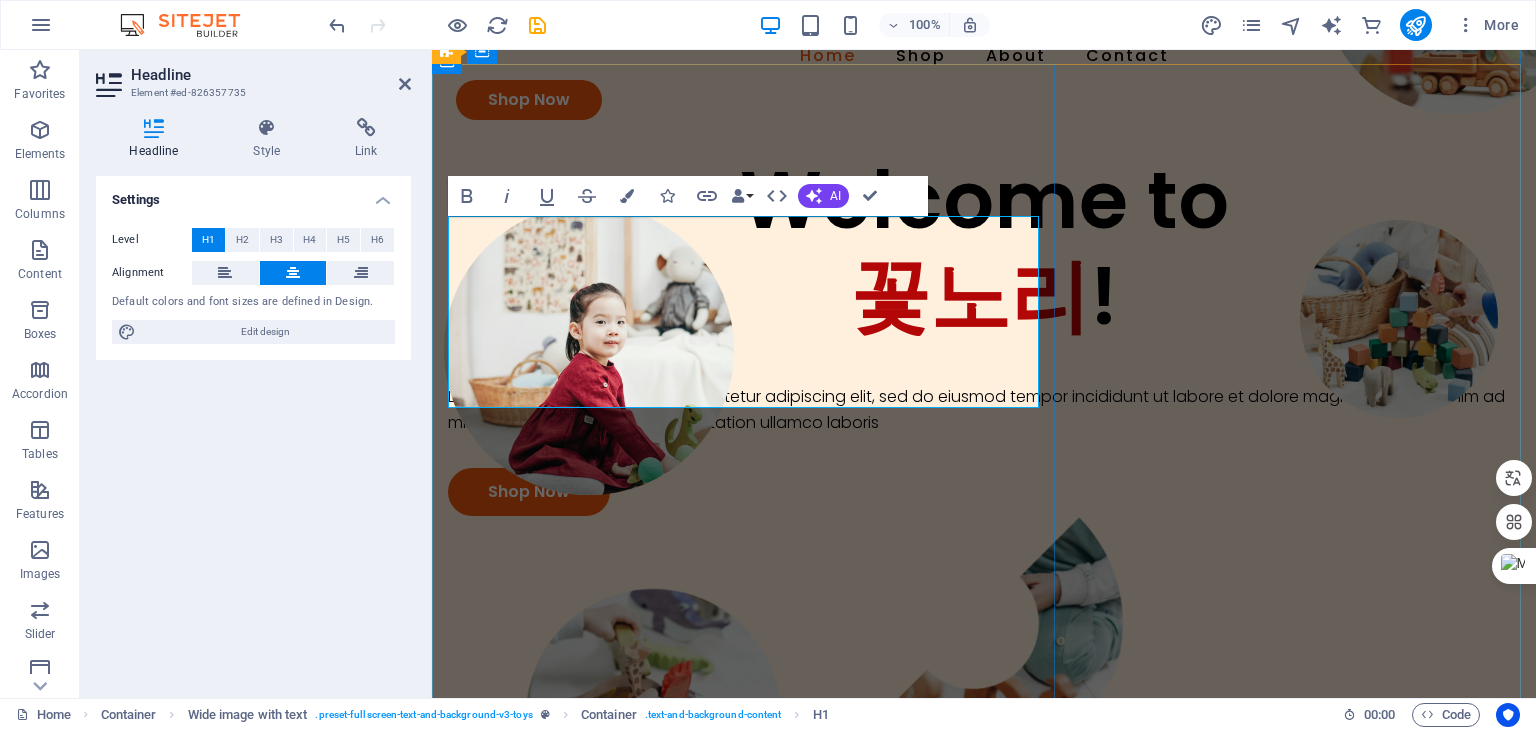 click on "Welcome to 꽃노리 !" at bounding box center (984, 248) 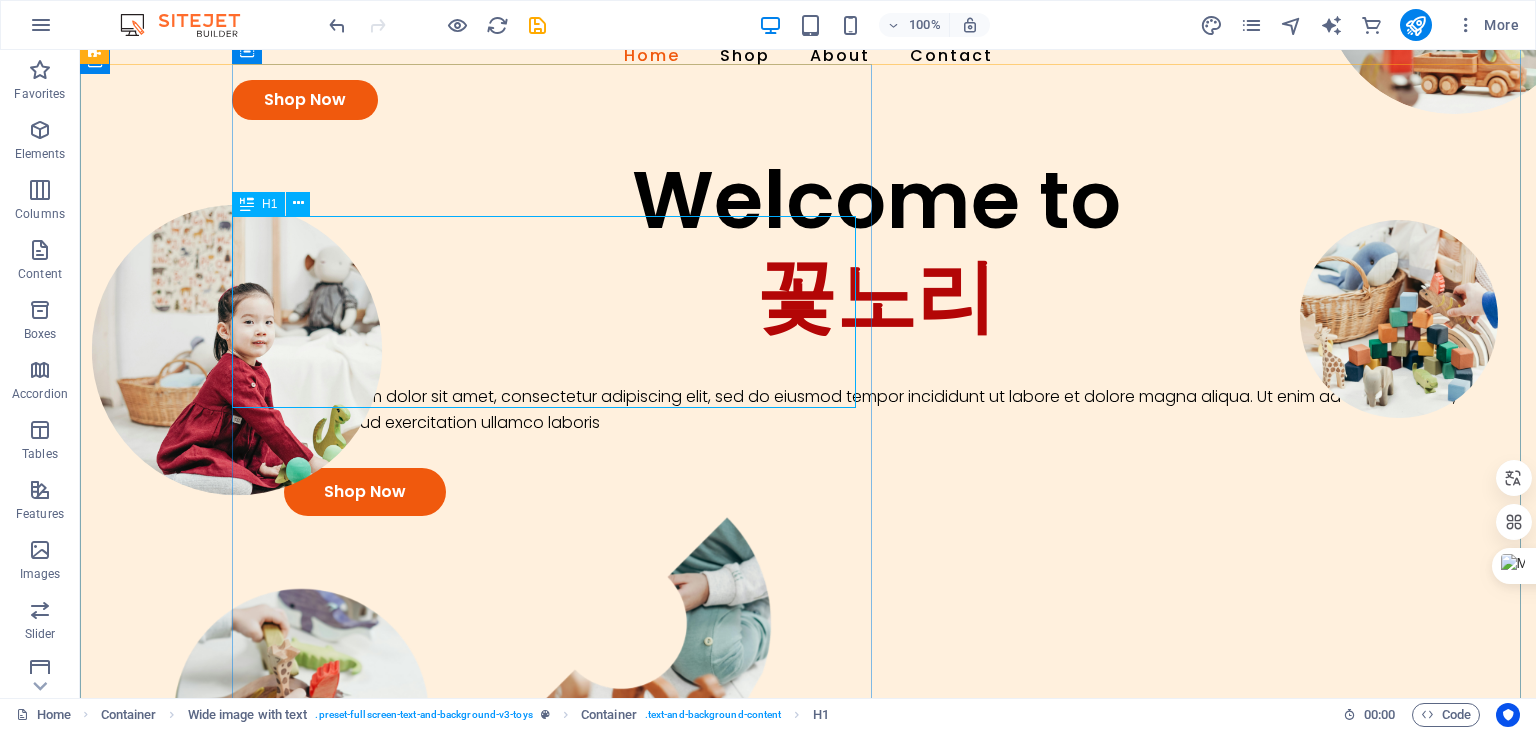 click on "Welcome to 꽃노리" at bounding box center [876, 248] 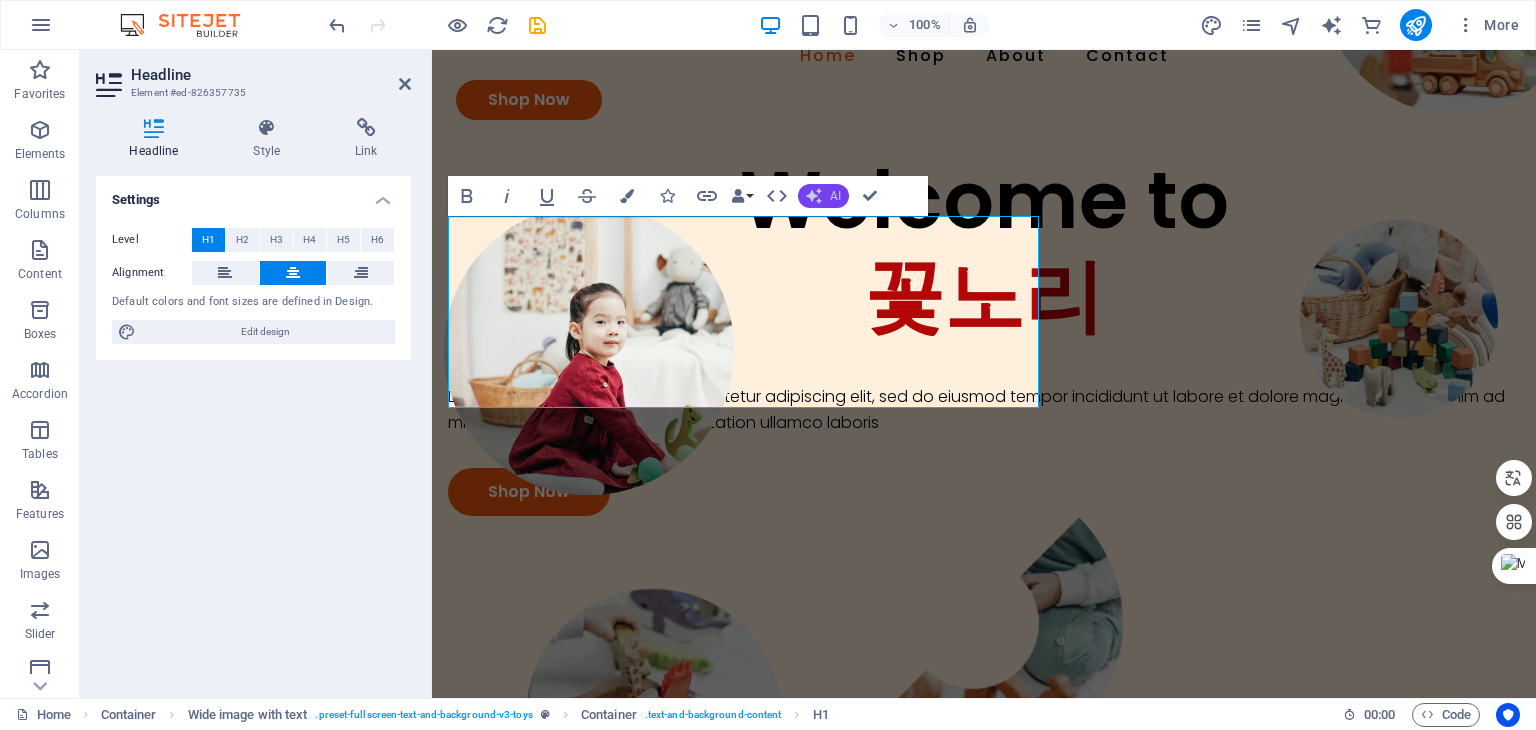 click on "AI" at bounding box center (823, 196) 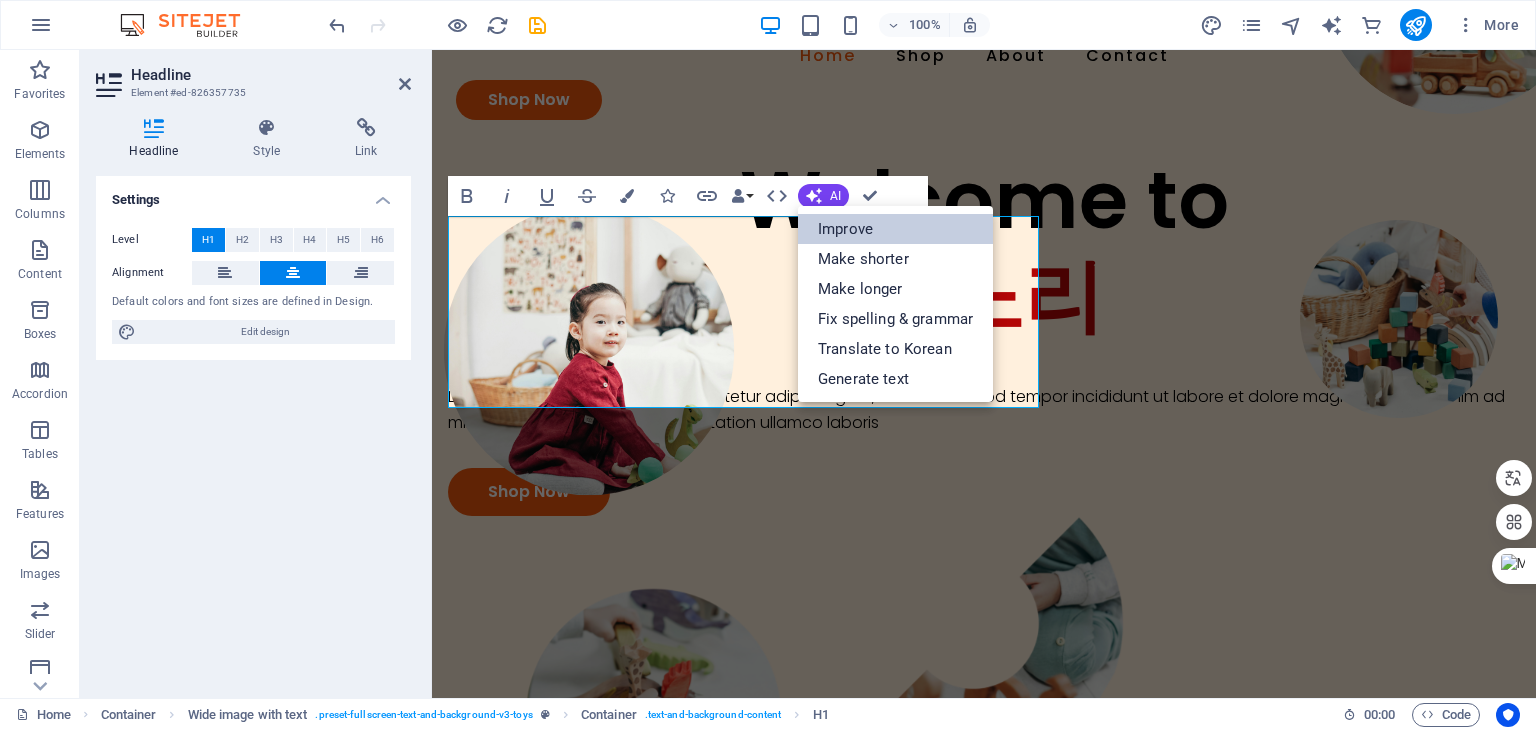 click on "Improve" at bounding box center [895, 229] 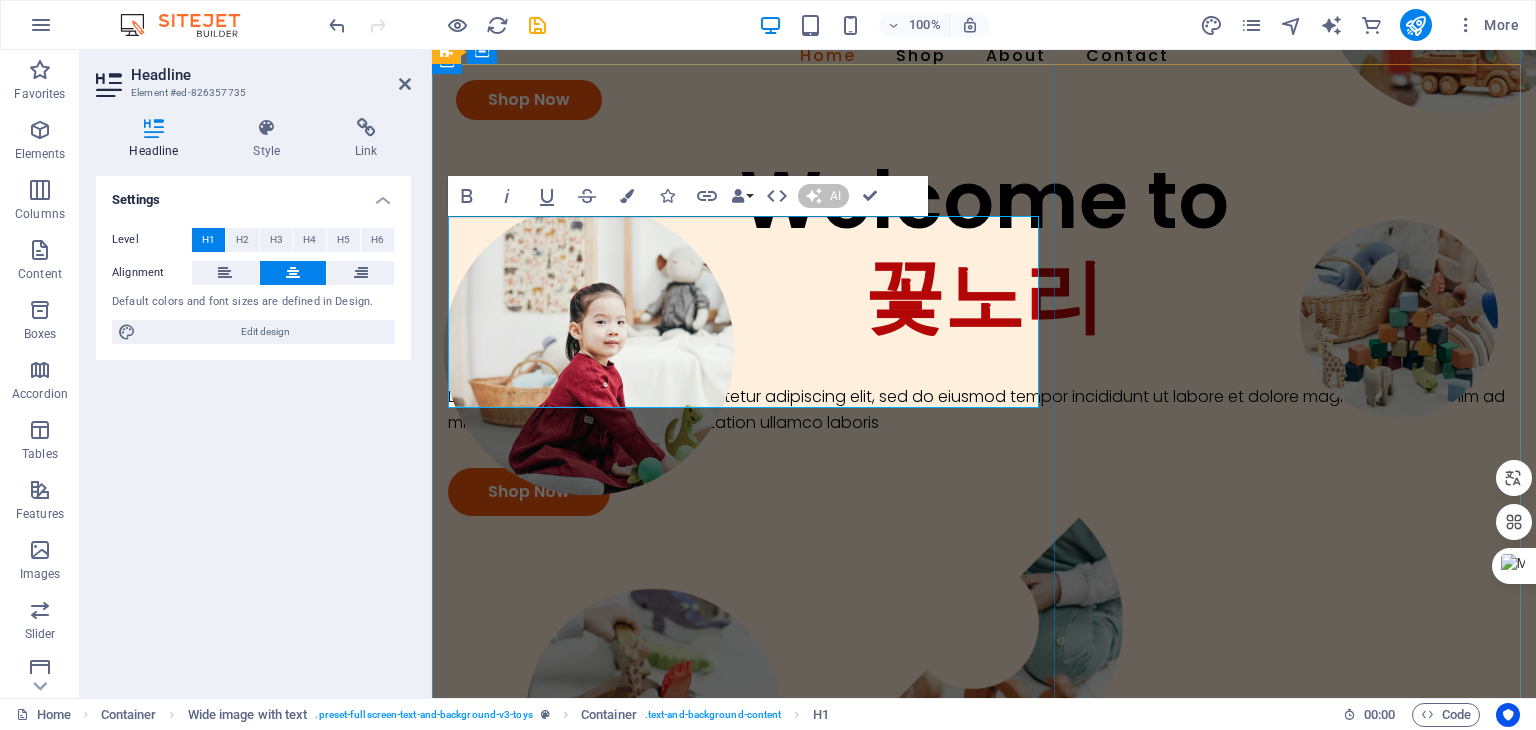 type 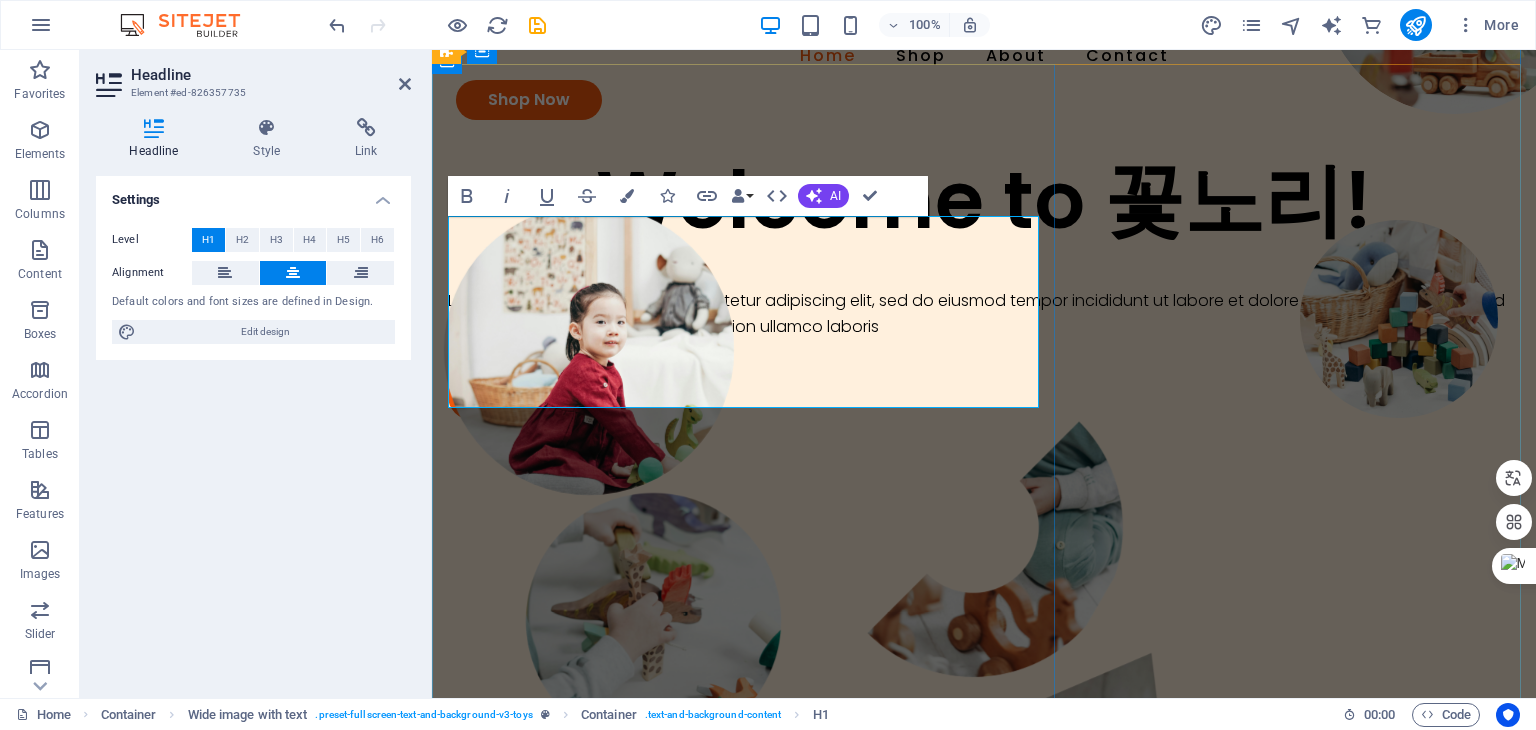 click on "Welcome to 꽃노리!" at bounding box center [984, 200] 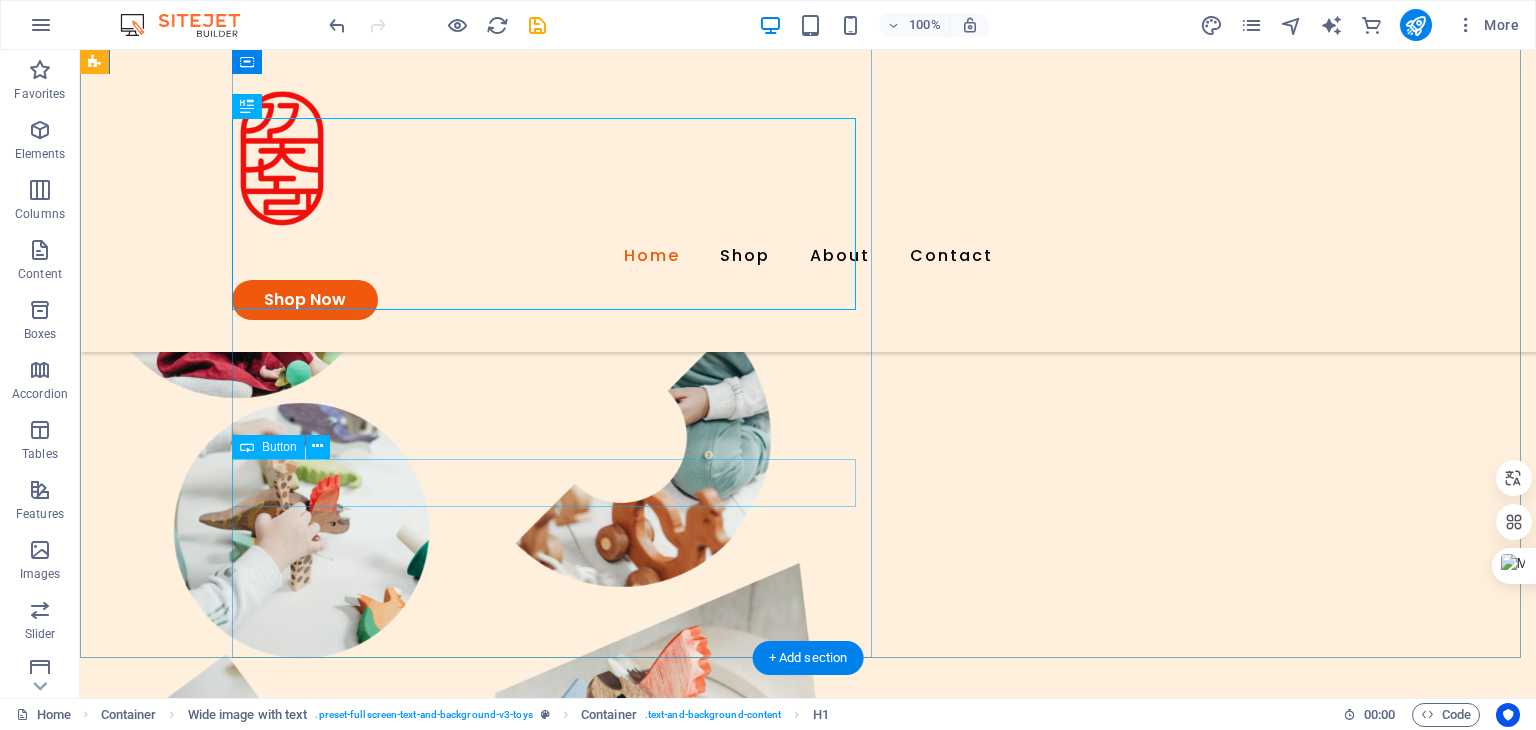 scroll, scrollTop: 300, scrollLeft: 0, axis: vertical 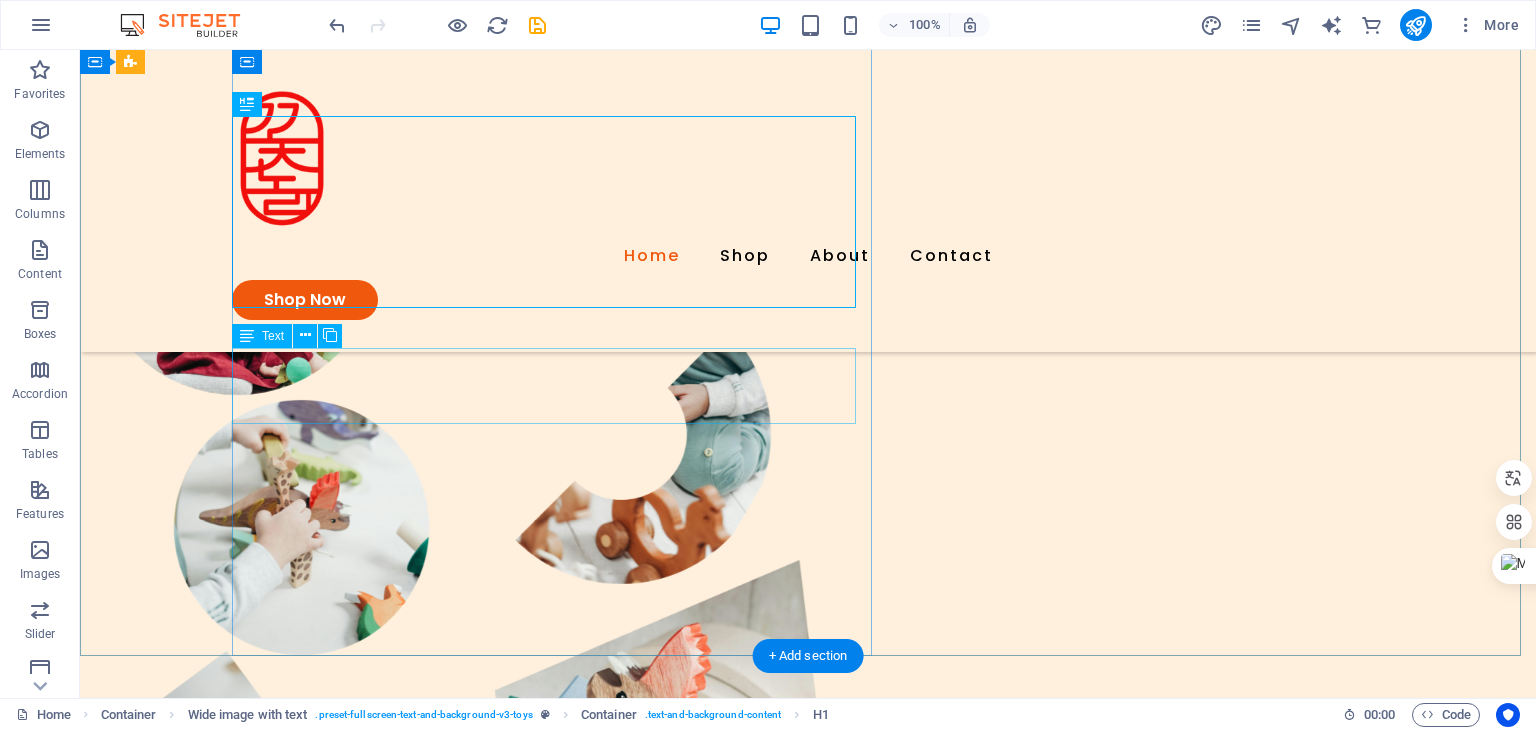 click on "Lorem ipsum dolor sit amet, consectetur adipiscing elit, sed do eiusmod tempor incididunt ut labore et dolore magna aliqua. Ut enim ad minim veniam, quis nostrud exercitation ullamco laboris" at bounding box center (876, 221) 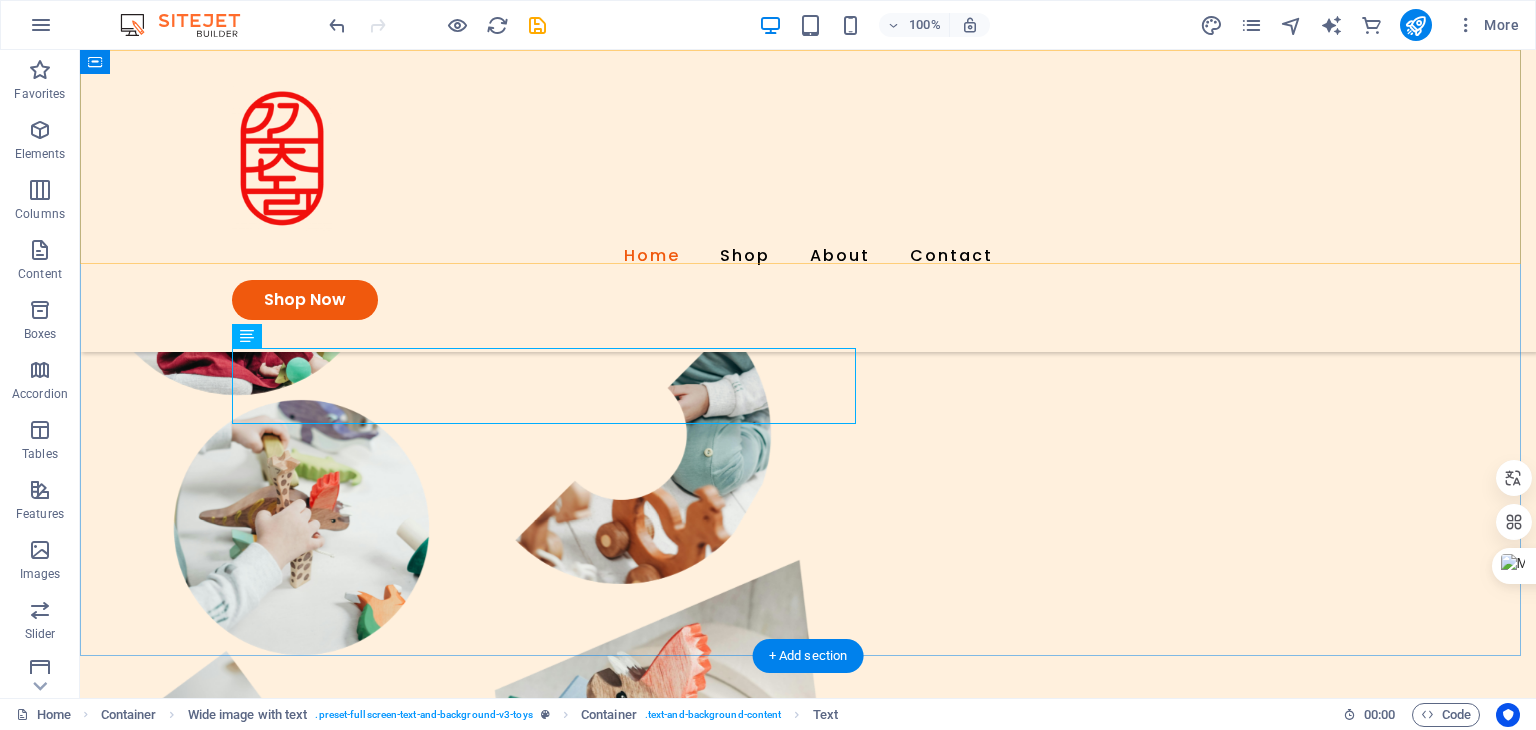 click on "Home Shop About Contact Shop Now" at bounding box center (808, 201) 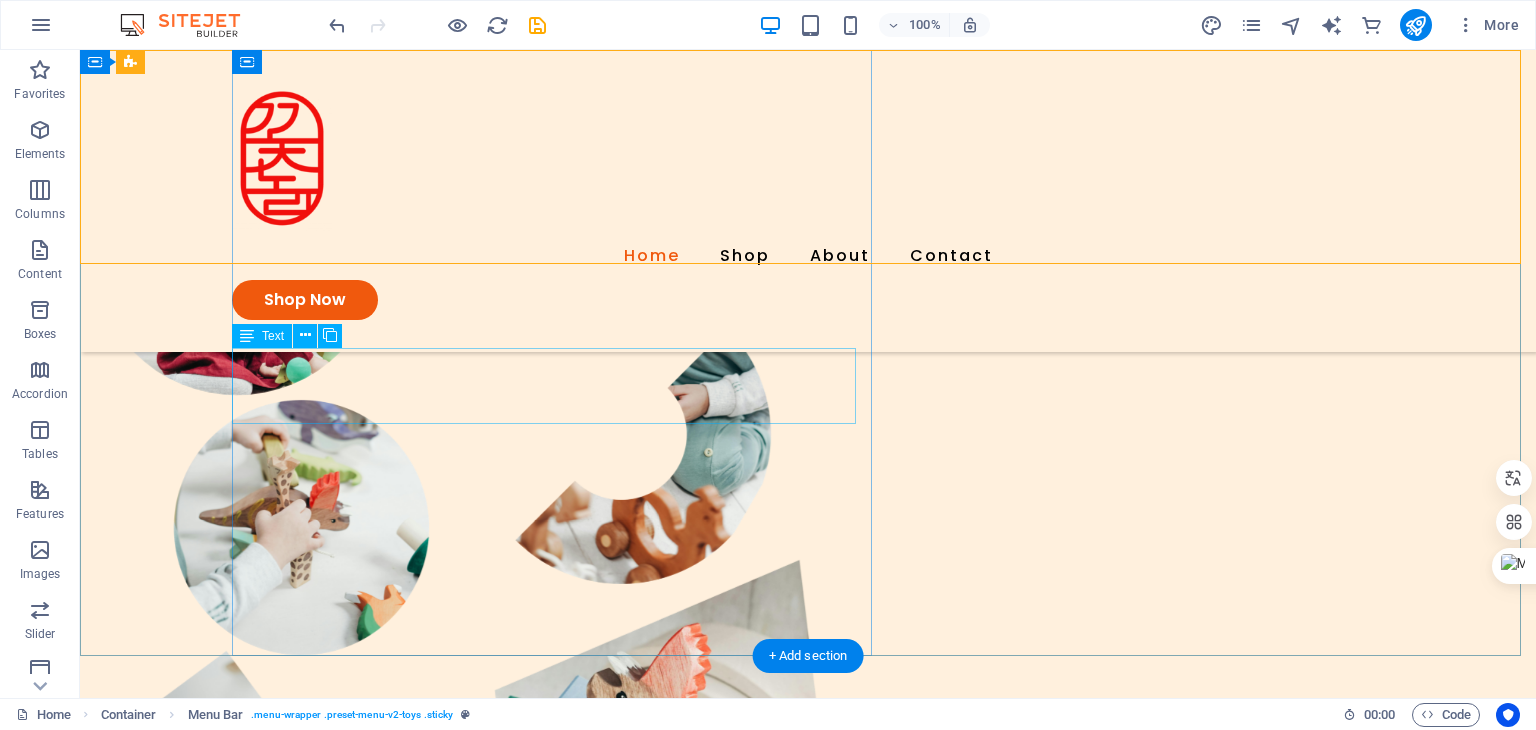 click on "Lorem ipsum dolor sit amet, consectetur adipiscing elit, sed do eiusmod tempor incididunt ut labore et dolore magna aliqua. Ut enim ad minim veniam, quis nostrud exercitation ullamco laboris" at bounding box center (876, 221) 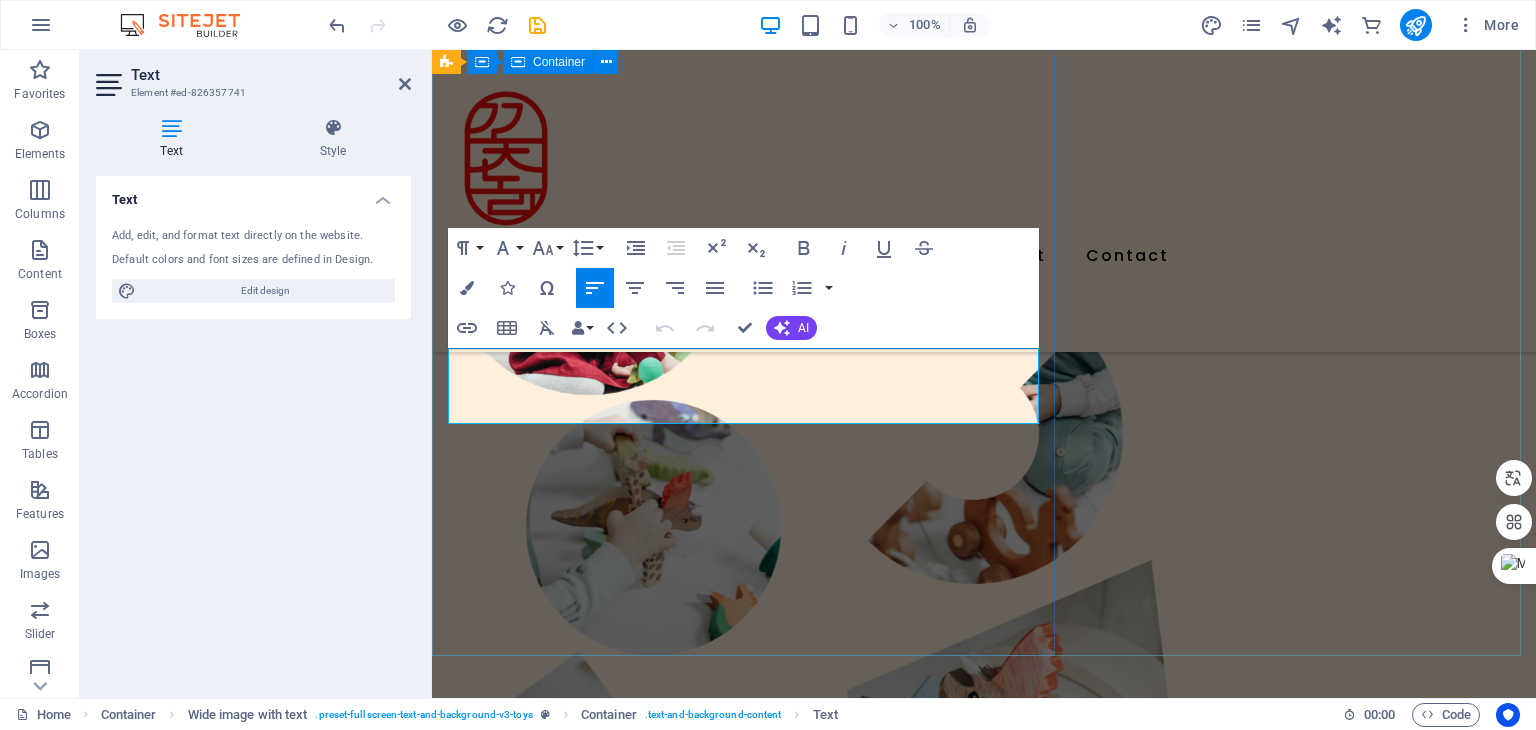drag, startPoint x: 858, startPoint y: 416, endPoint x: 440, endPoint y: 358, distance: 422.00473 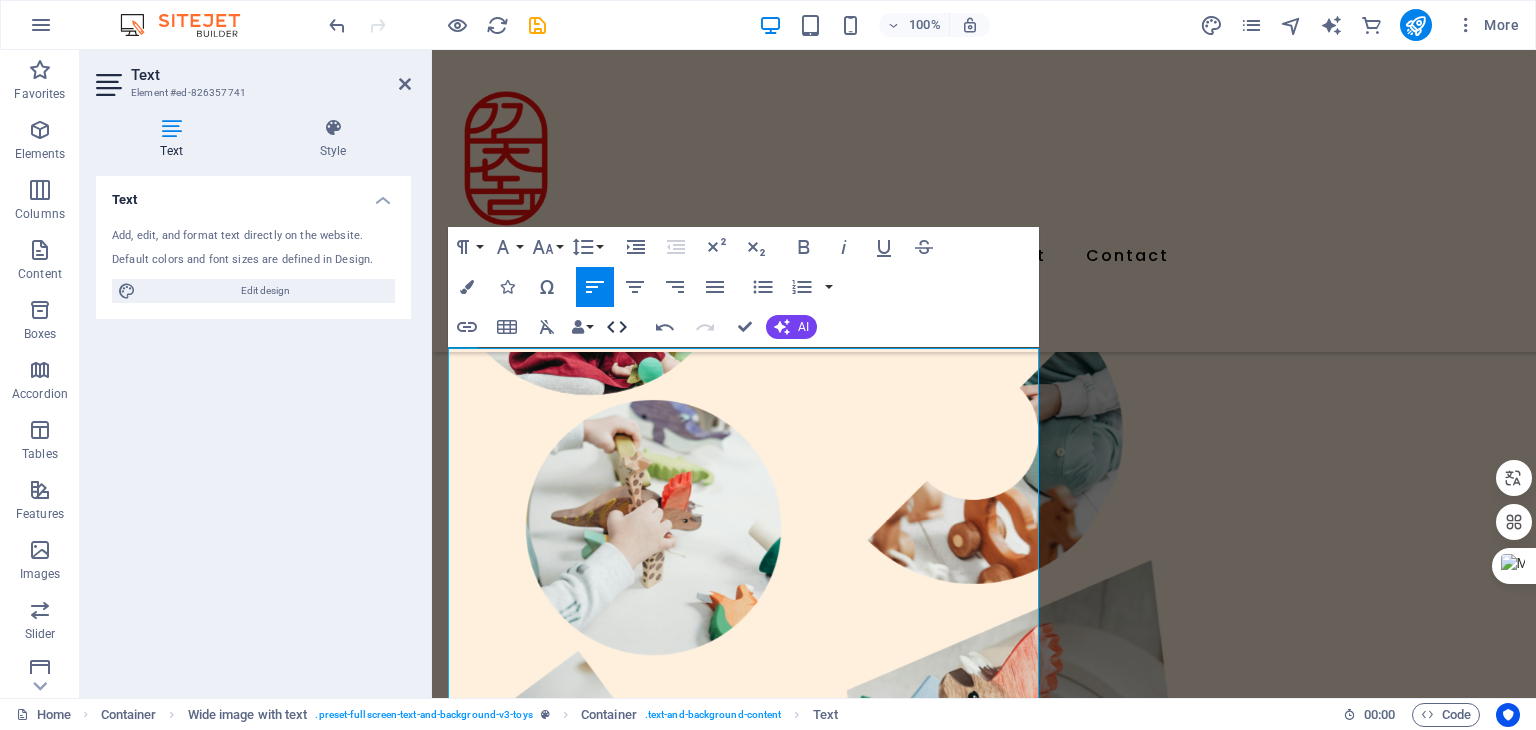 scroll, scrollTop: 148, scrollLeft: 0, axis: vertical 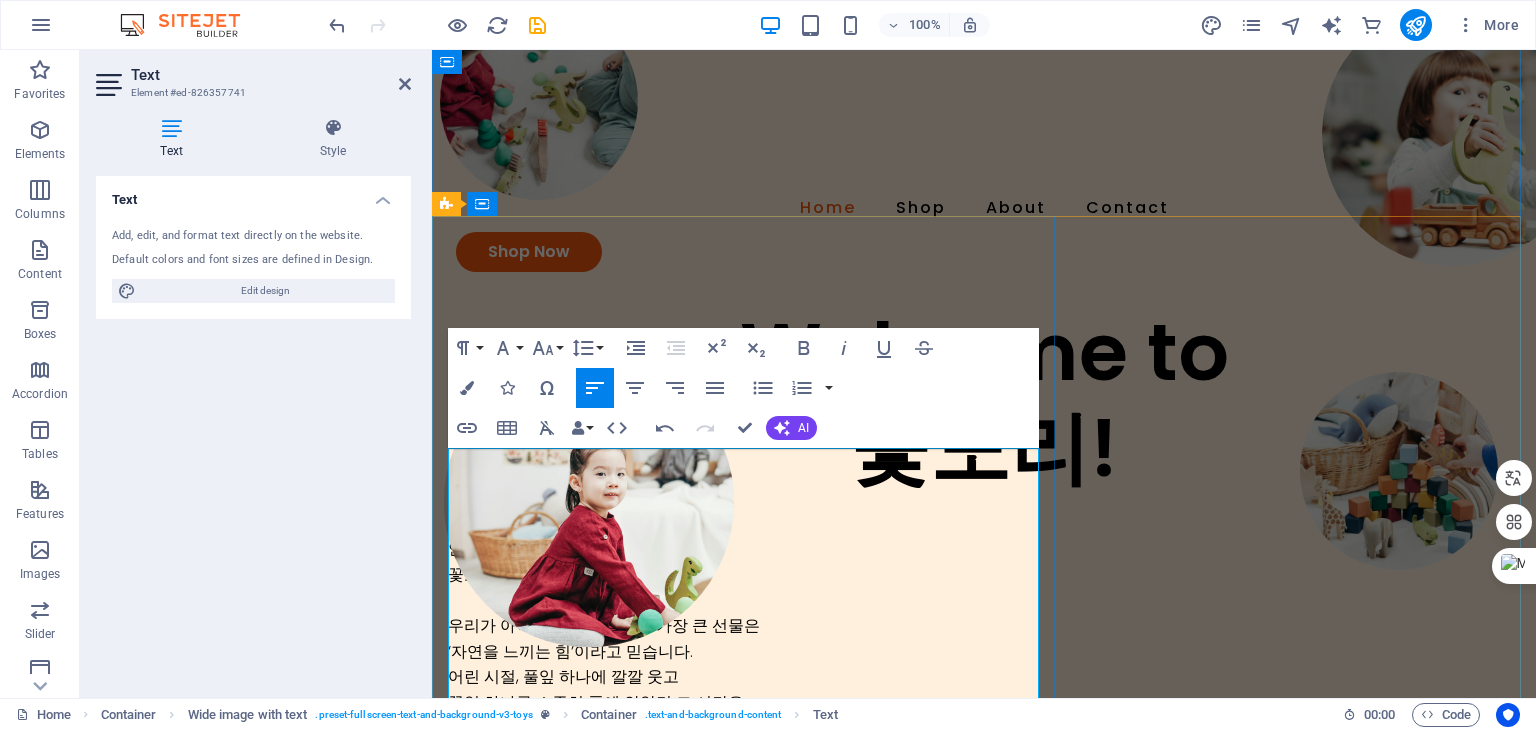 click on "안녕하세요? 👋" at bounding box center (984, 549) 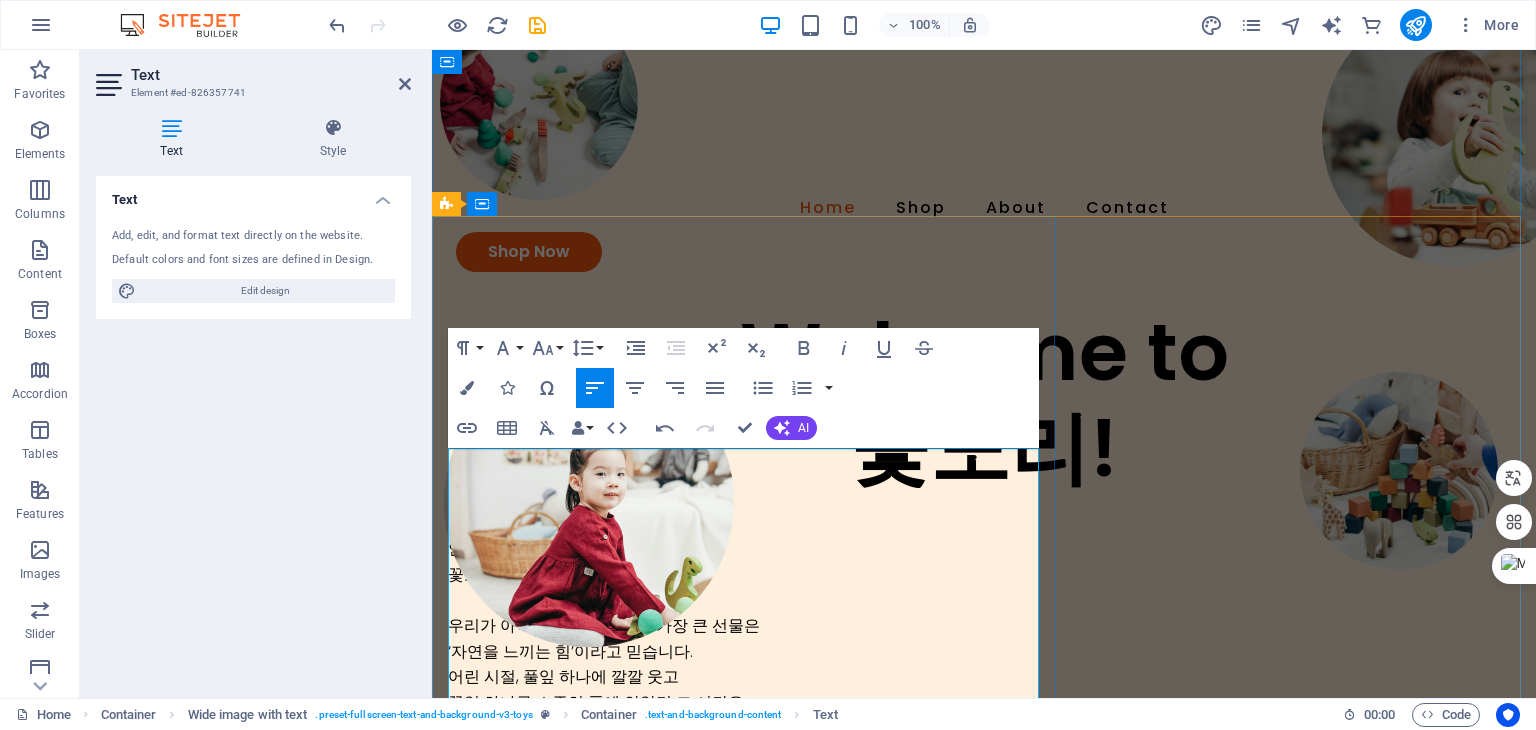 type 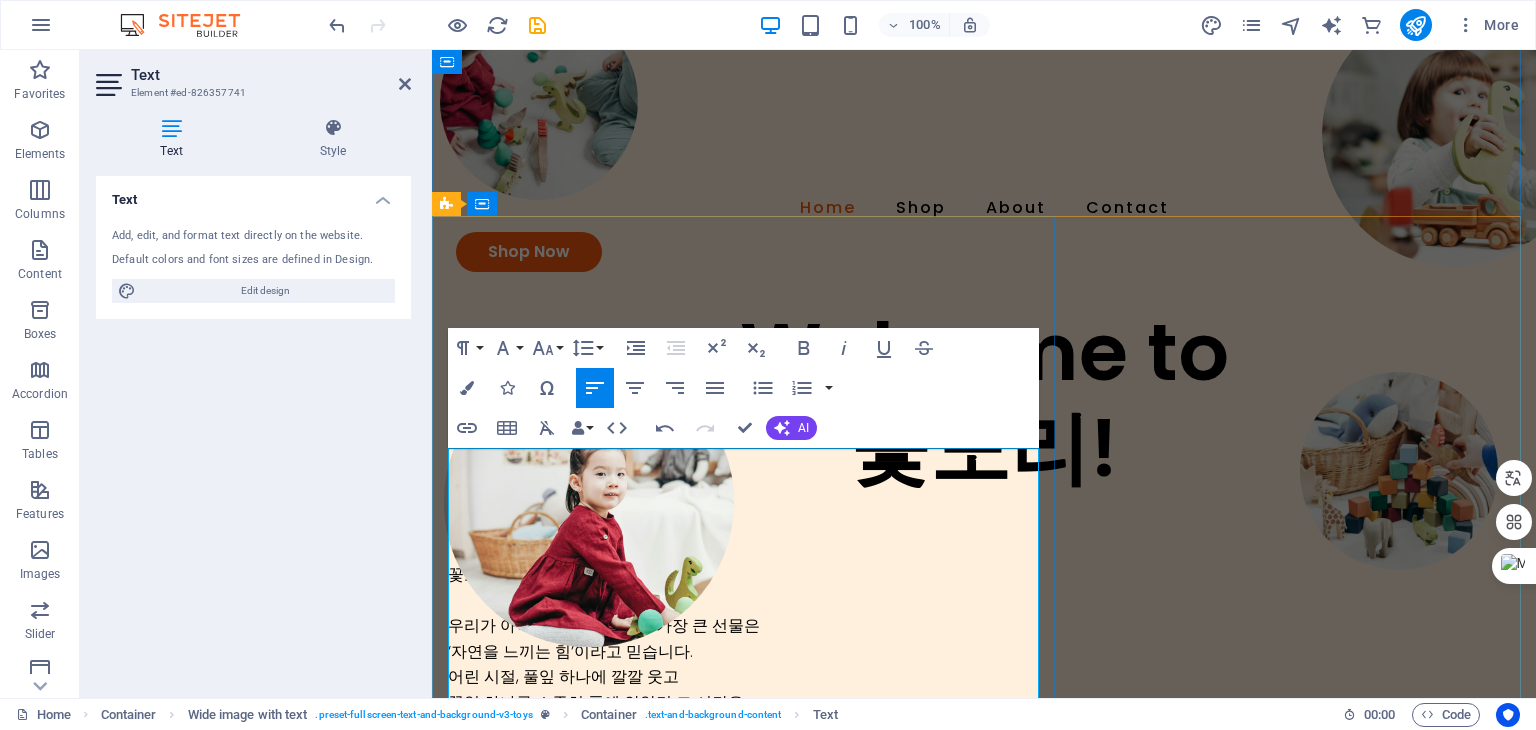 click on "꽃노리 대표 이혜인입니다! 🌸" at bounding box center [984, 575] 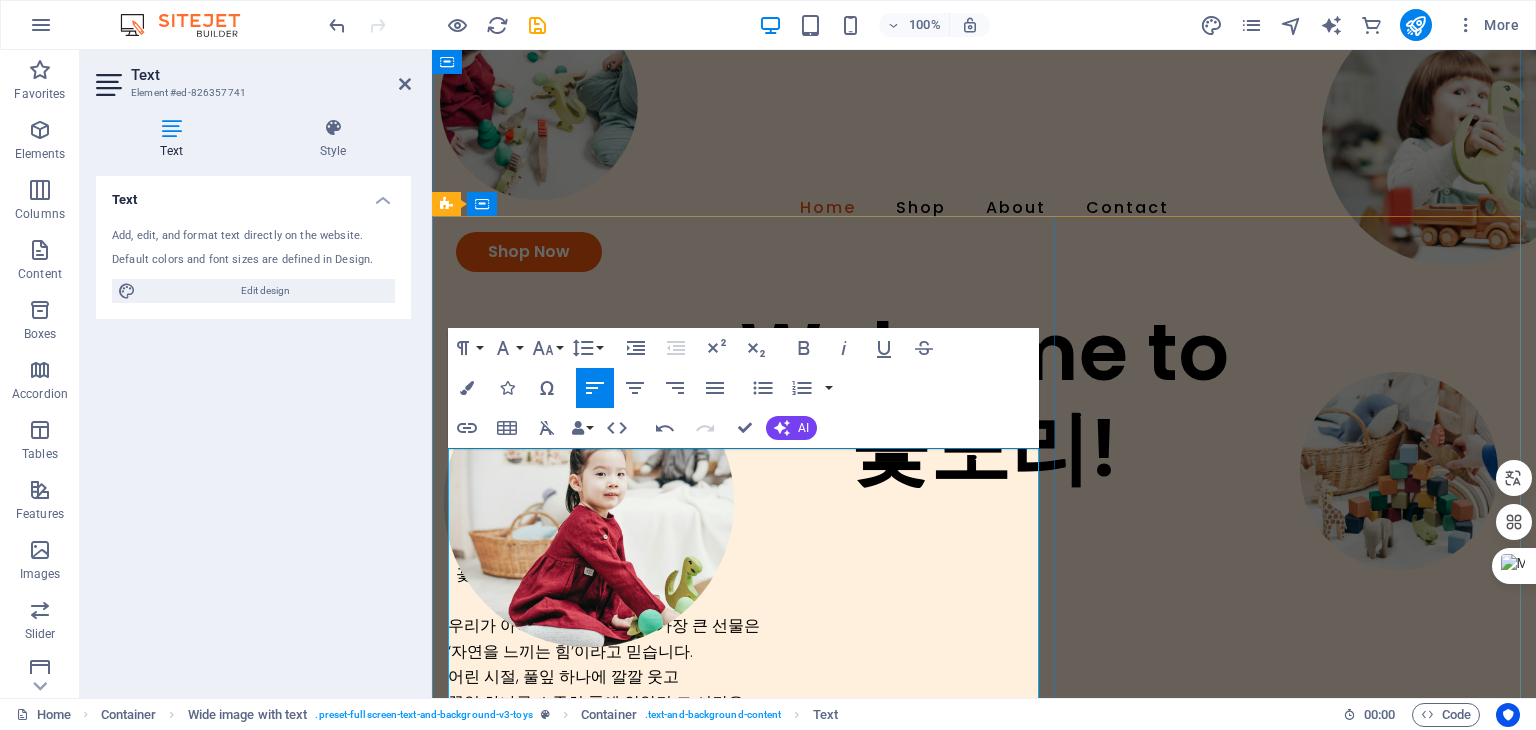 click on "우리가 아이들에게 주고 싶은 가장 큰 선물은" at bounding box center [984, 626] 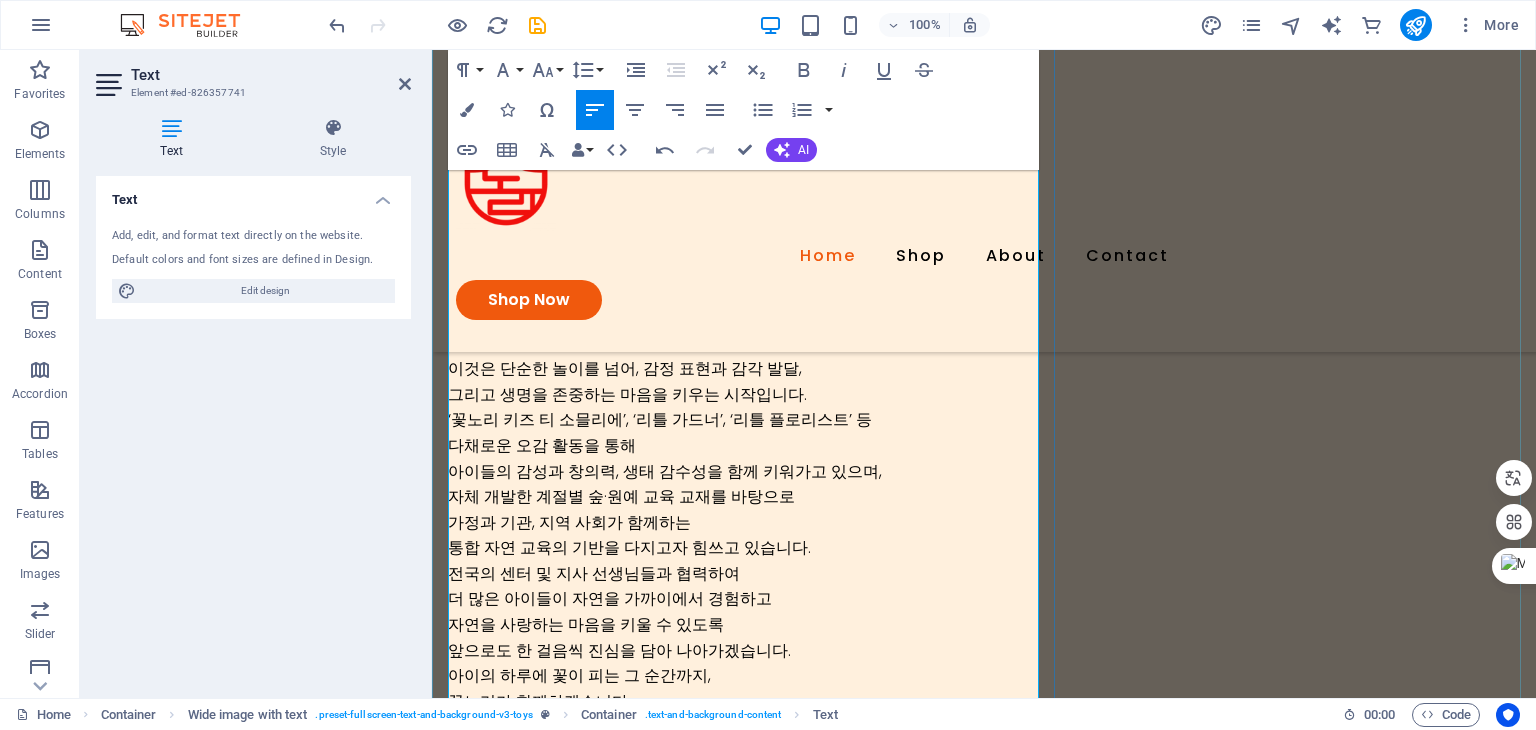 scroll, scrollTop: 239, scrollLeft: 0, axis: vertical 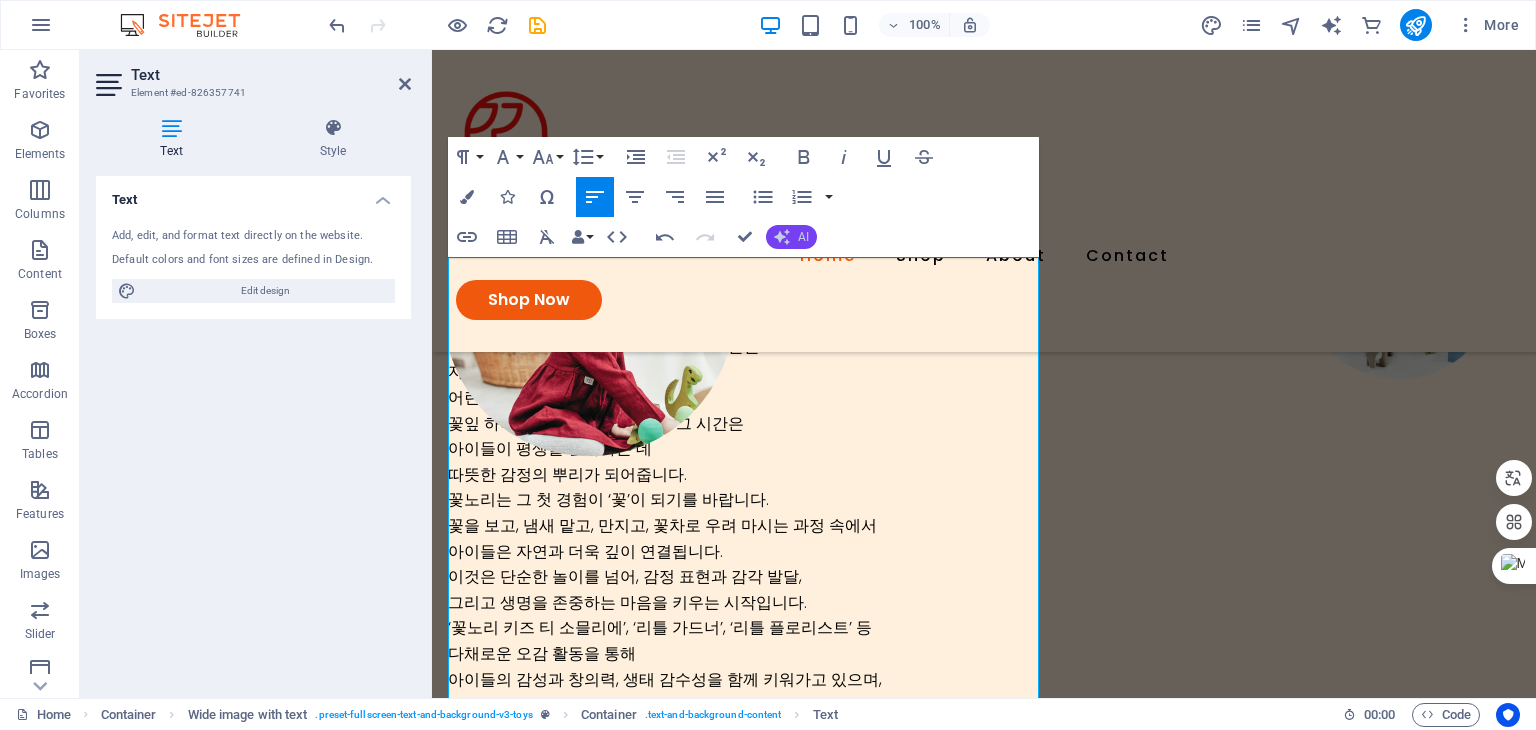 click on "AI" at bounding box center [803, 237] 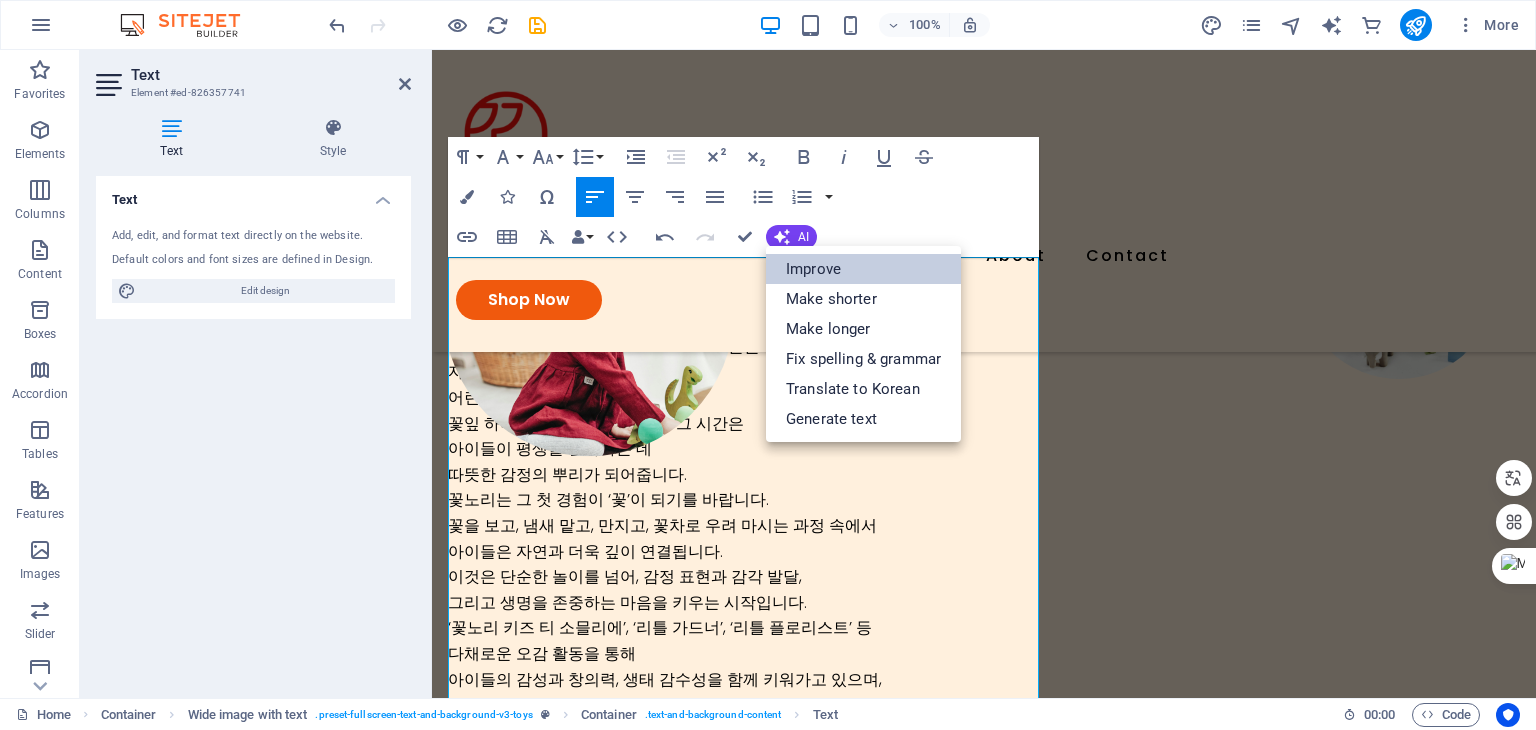 click on "Improve" at bounding box center [863, 269] 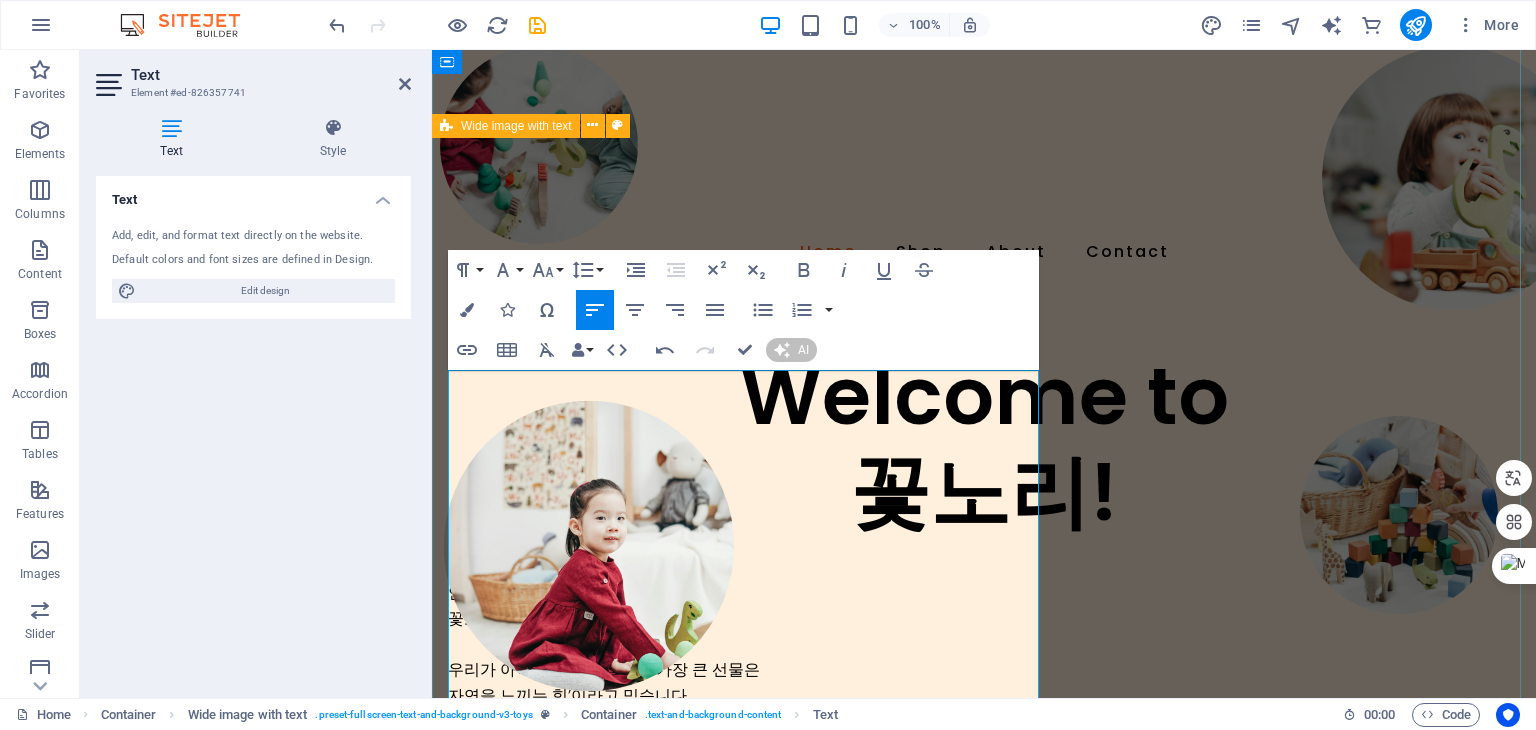 scroll, scrollTop: 0, scrollLeft: 0, axis: both 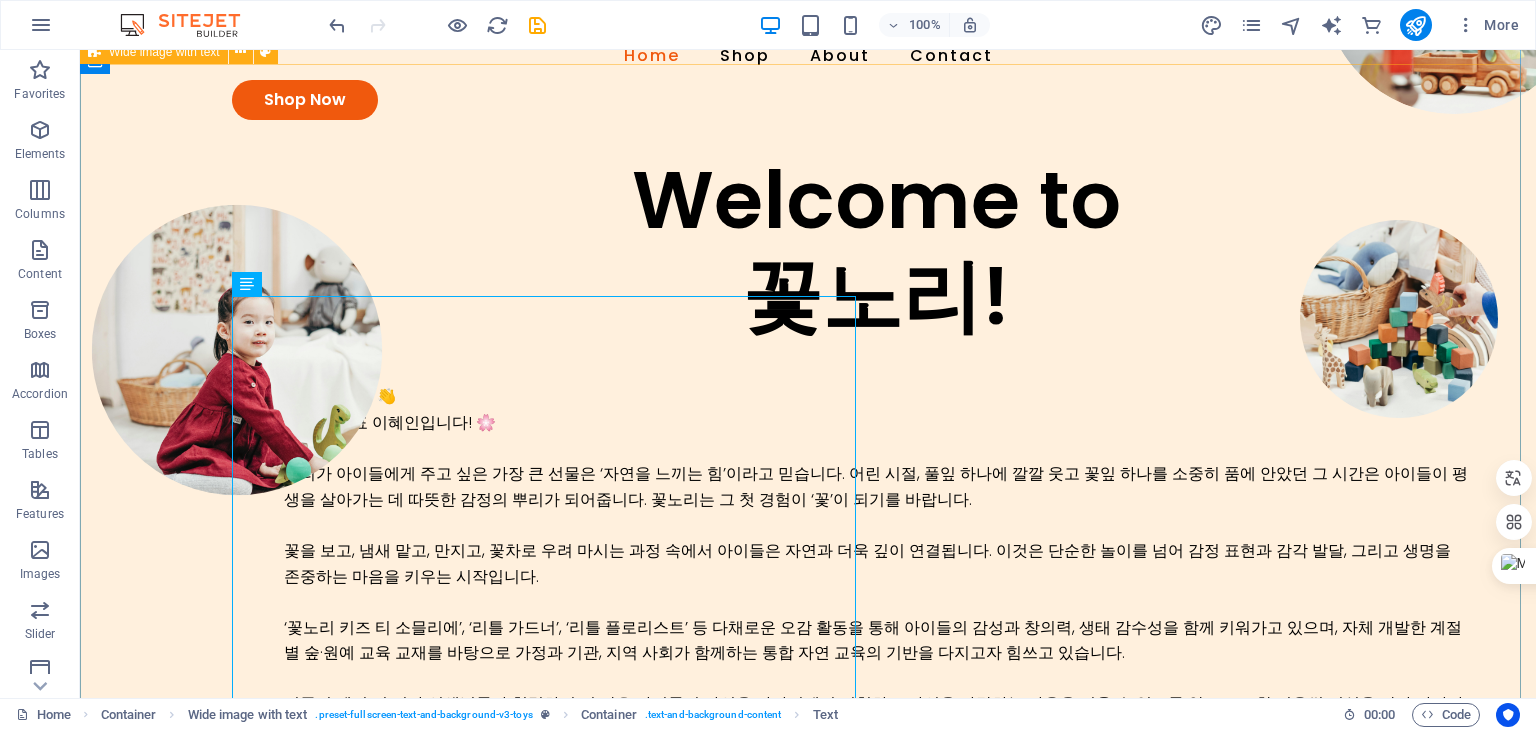 click on "Welcome to 꽃노리! 안녕하세요? 👋 꽃노리 대표 [FIRST] [LAST]입니다! 🌸 우리가 아이들에게 주고 싶은 가장 큰 선물은 ‘자연을 느끼는 힘’이라고 믿습니다. 어린 시절, 풀잎 하나에 깔깔 웃고 꽃잎 하나를 소중히 품에 안았던 그 시간은 아이들이 평생을 살아가는 데 따뜻한 감정의 뿌리가 되어줍니다. 꽃노리는 그 첫 경험이 ‘꽃’이 되기를 바랍니다. 꽃을 보고, 냄새 맡고, 만지고, 꽃차로 우려 마시는 과정 속에서 아이들은 자연과 더욱 깊이 연결됩니다. 이것은 단순한 놀이를 넘어 감정 표현과 감각 발달, 그리고 생명을 존중하는 마음을 키우는 시작입니다. 전국의 센터 및 지사 선생님들과 협력하여 더 많은 아이들이 자연을 가까이에서 경험하고 자연을 사랑하는 마음을 키울 수 있도록 앞으로도 한 걸음씩 진심을 담아 나아가겠습니다. 감사합니다. Shop Now or" at bounding box center [808, 897] 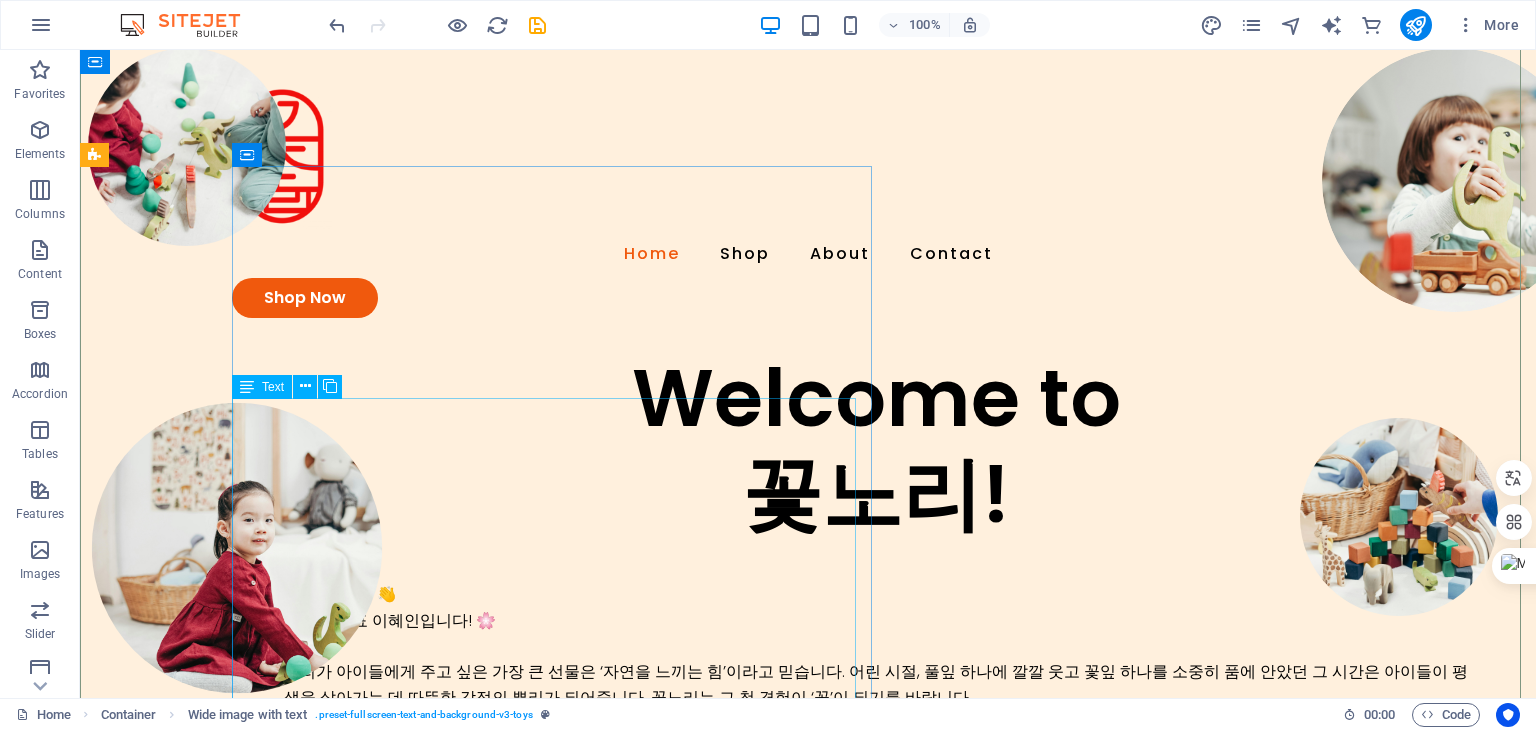 scroll, scrollTop: 0, scrollLeft: 0, axis: both 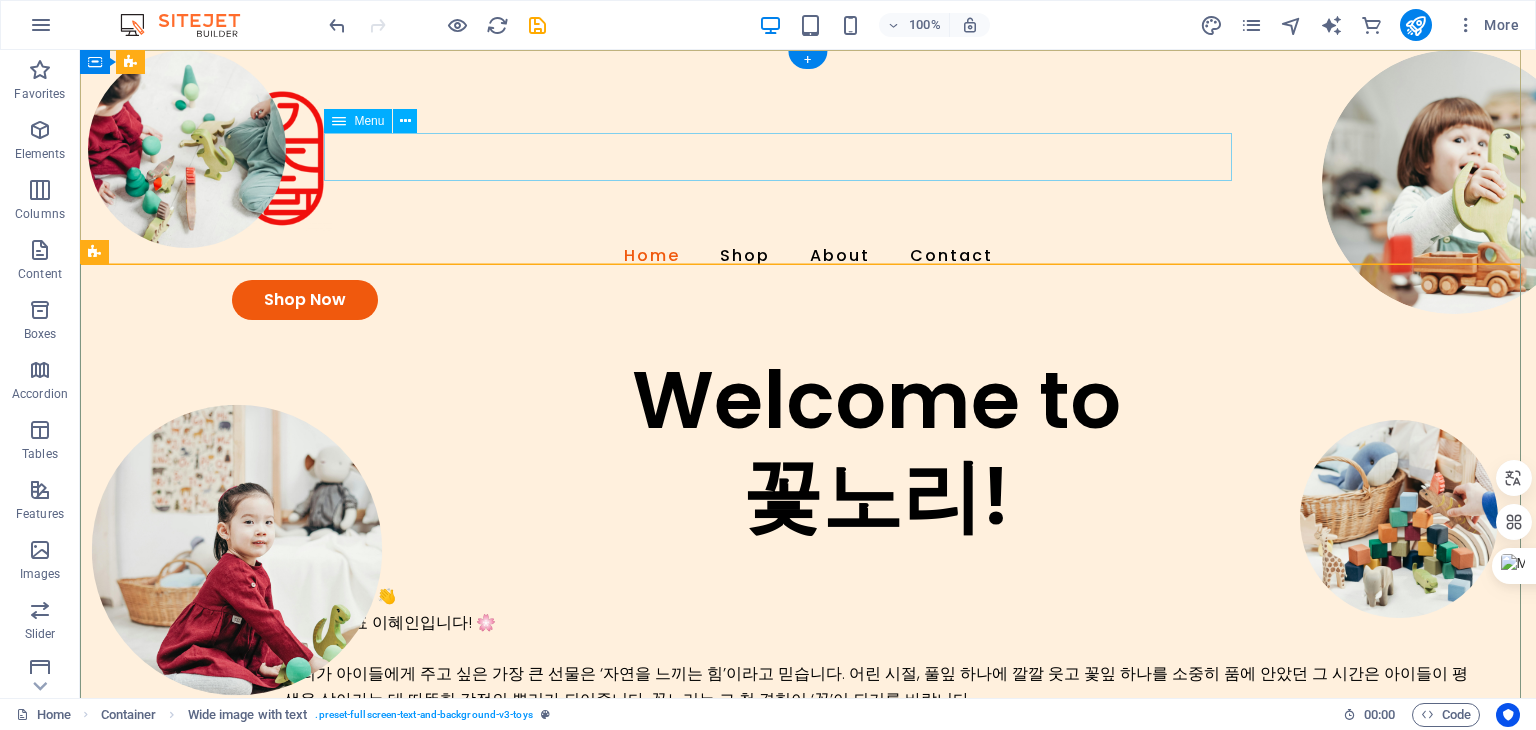 click on "Home Shop About Contact" at bounding box center [808, 256] 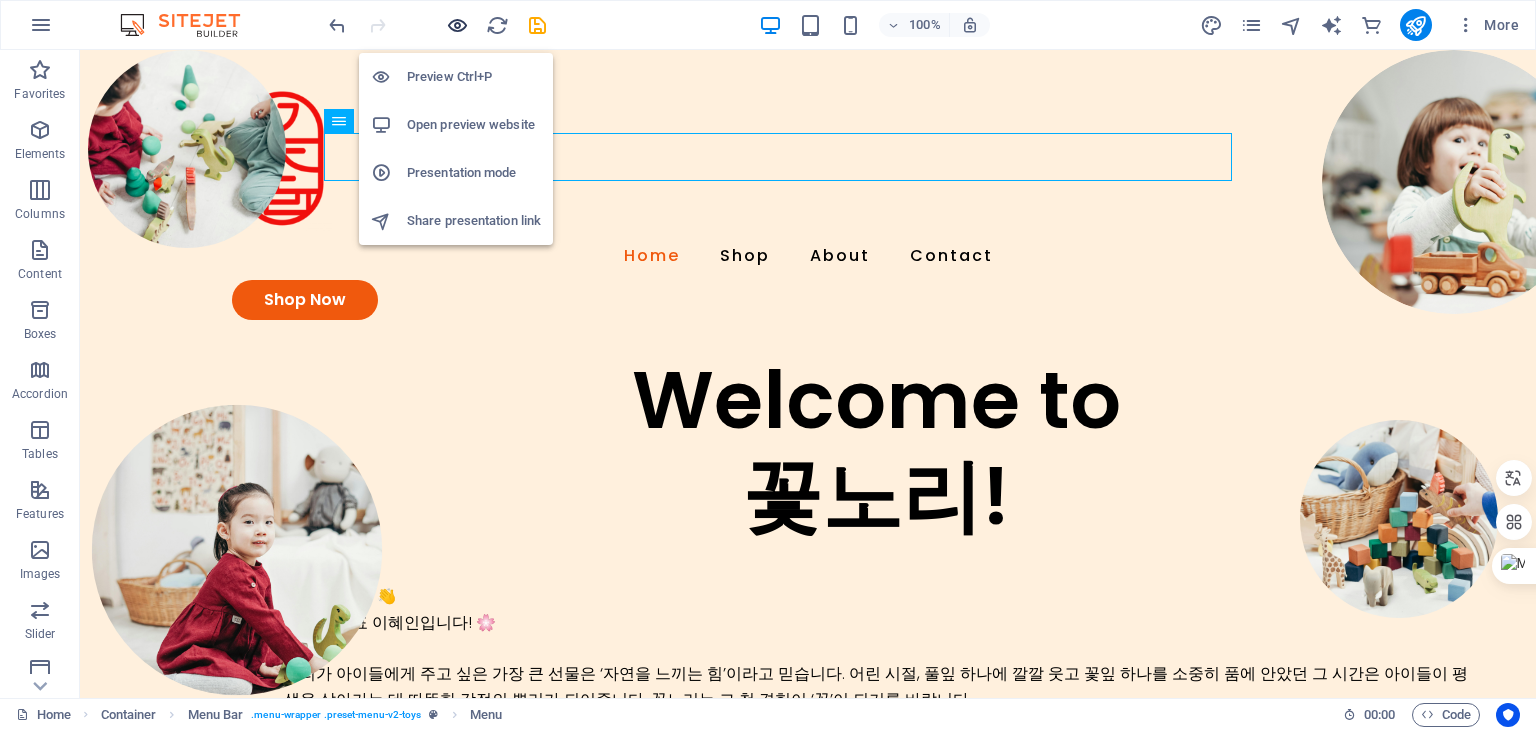 click at bounding box center (457, 25) 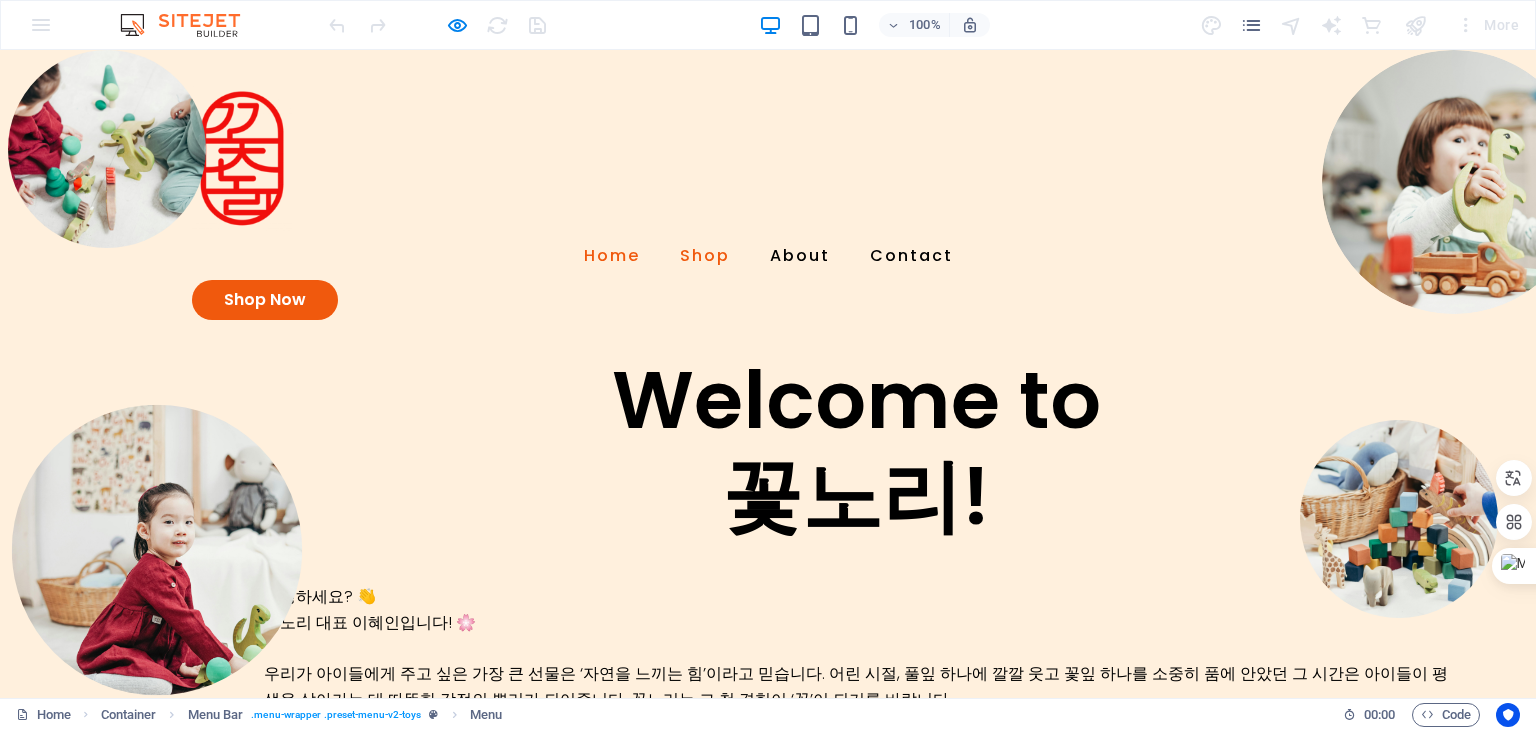 click on "Shop" at bounding box center (705, 256) 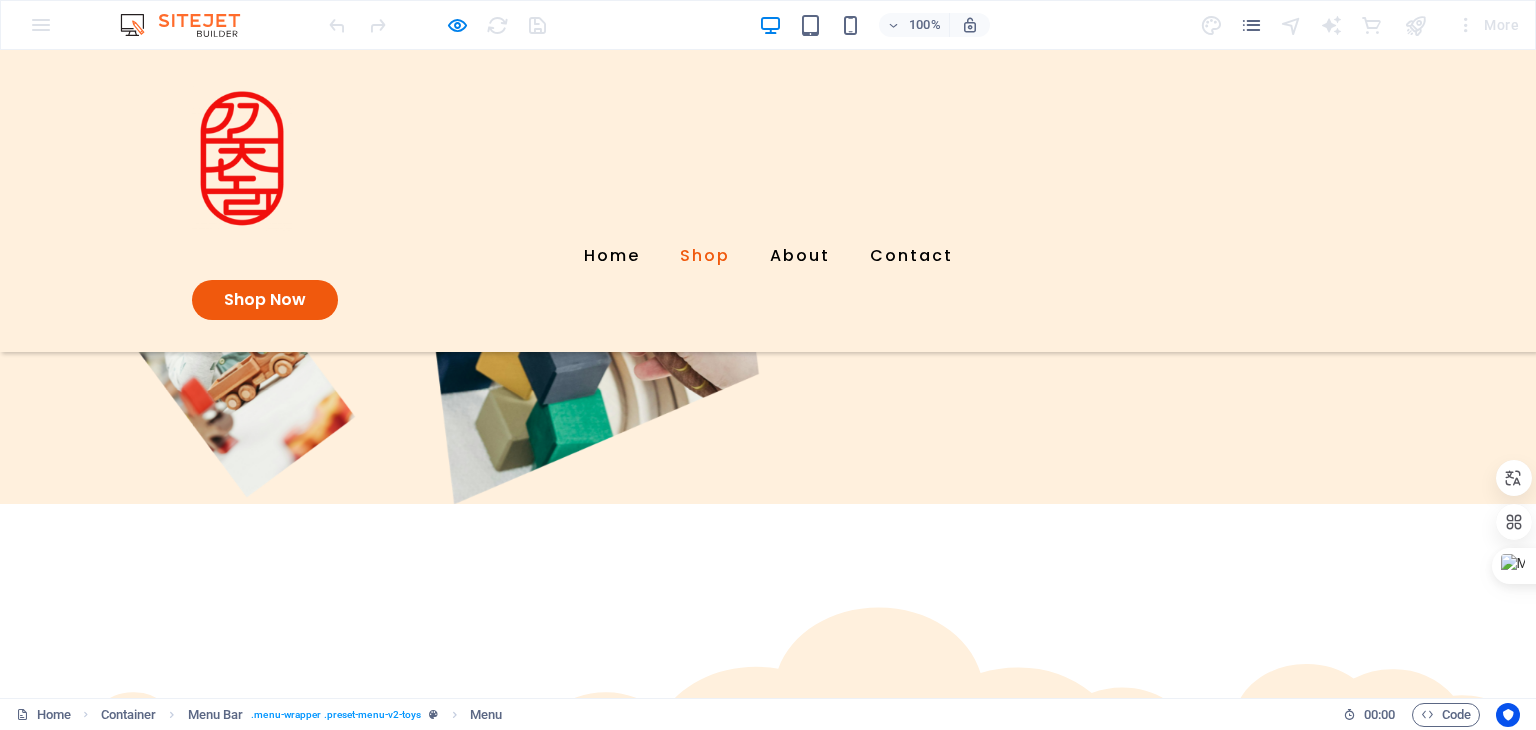 scroll, scrollTop: 1044, scrollLeft: 0, axis: vertical 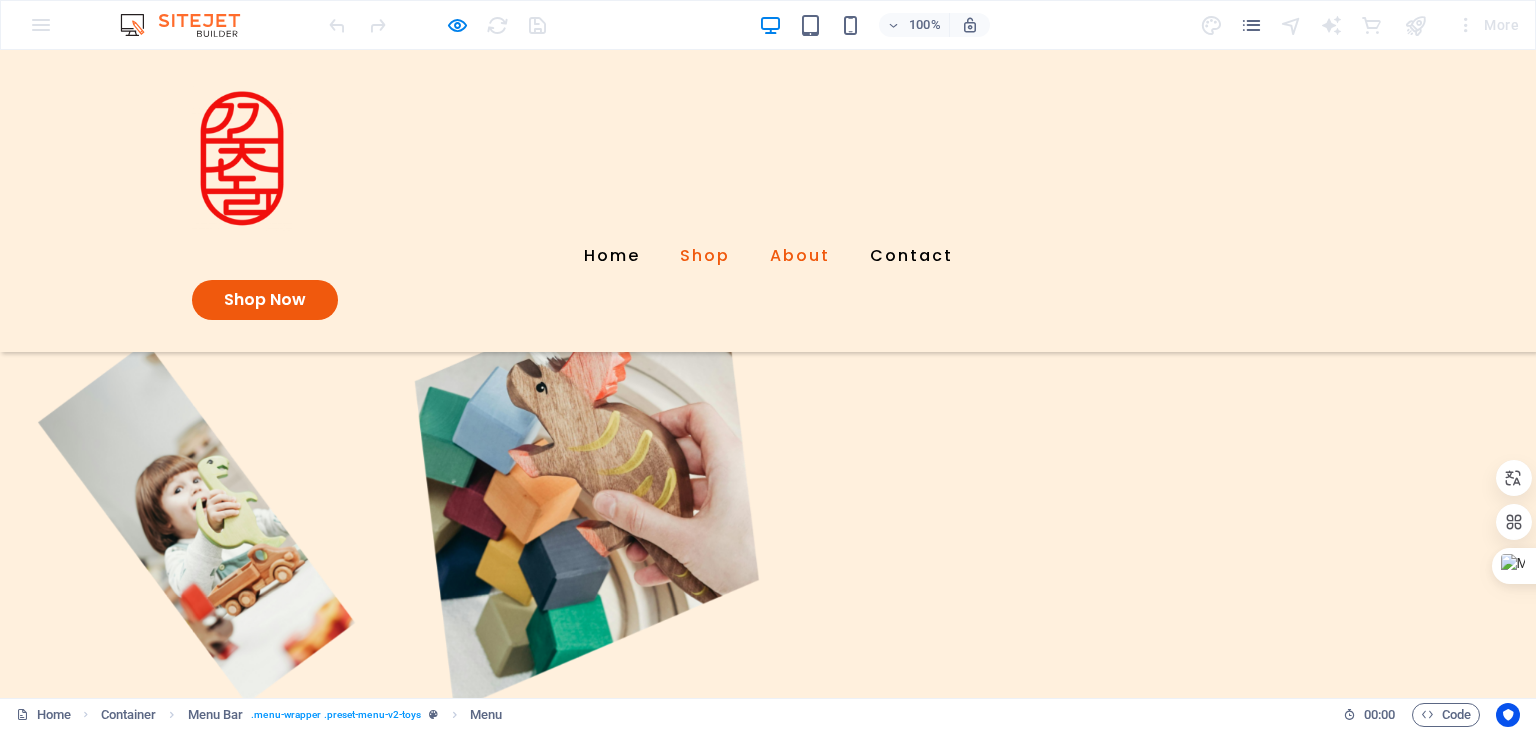 click on "About" at bounding box center (800, 256) 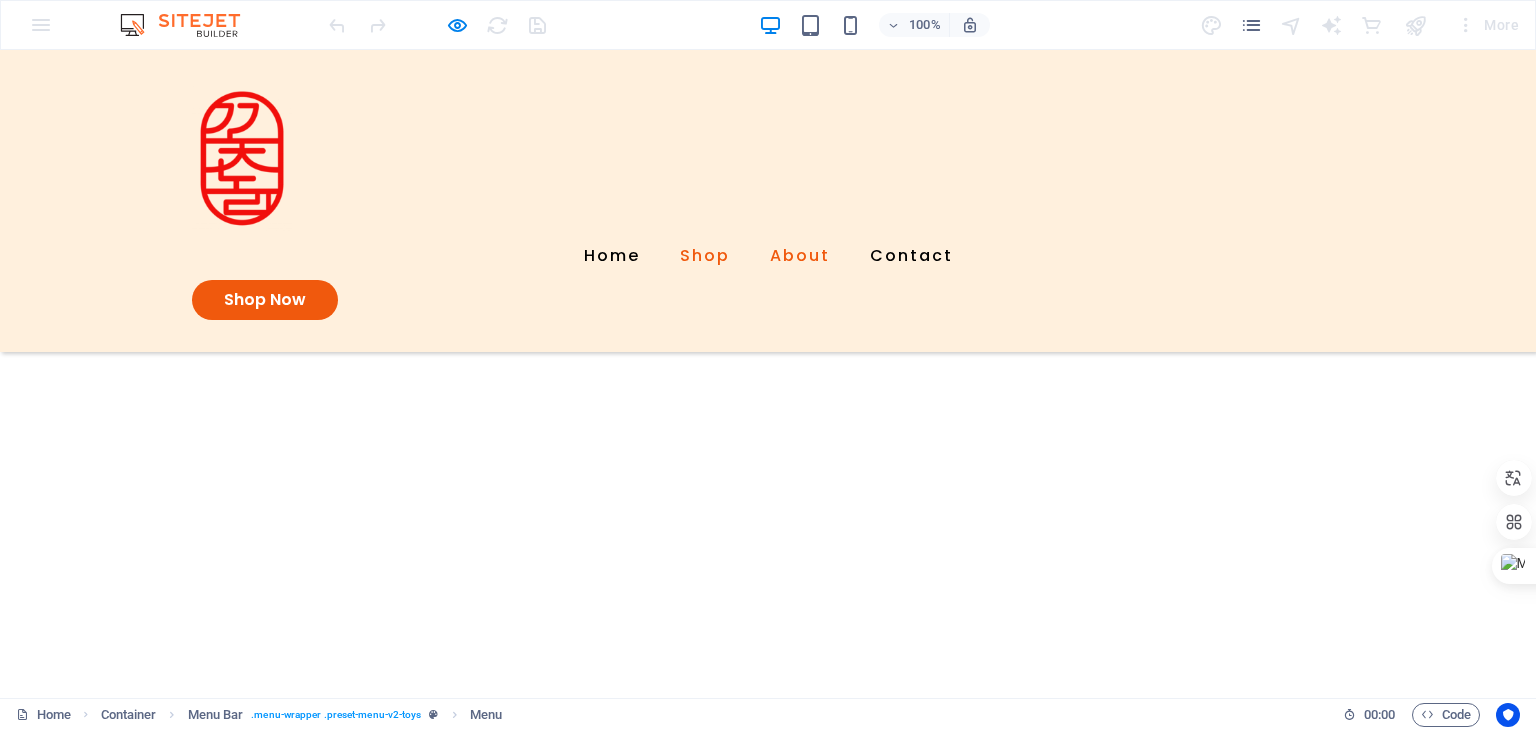 scroll, scrollTop: 2190, scrollLeft: 0, axis: vertical 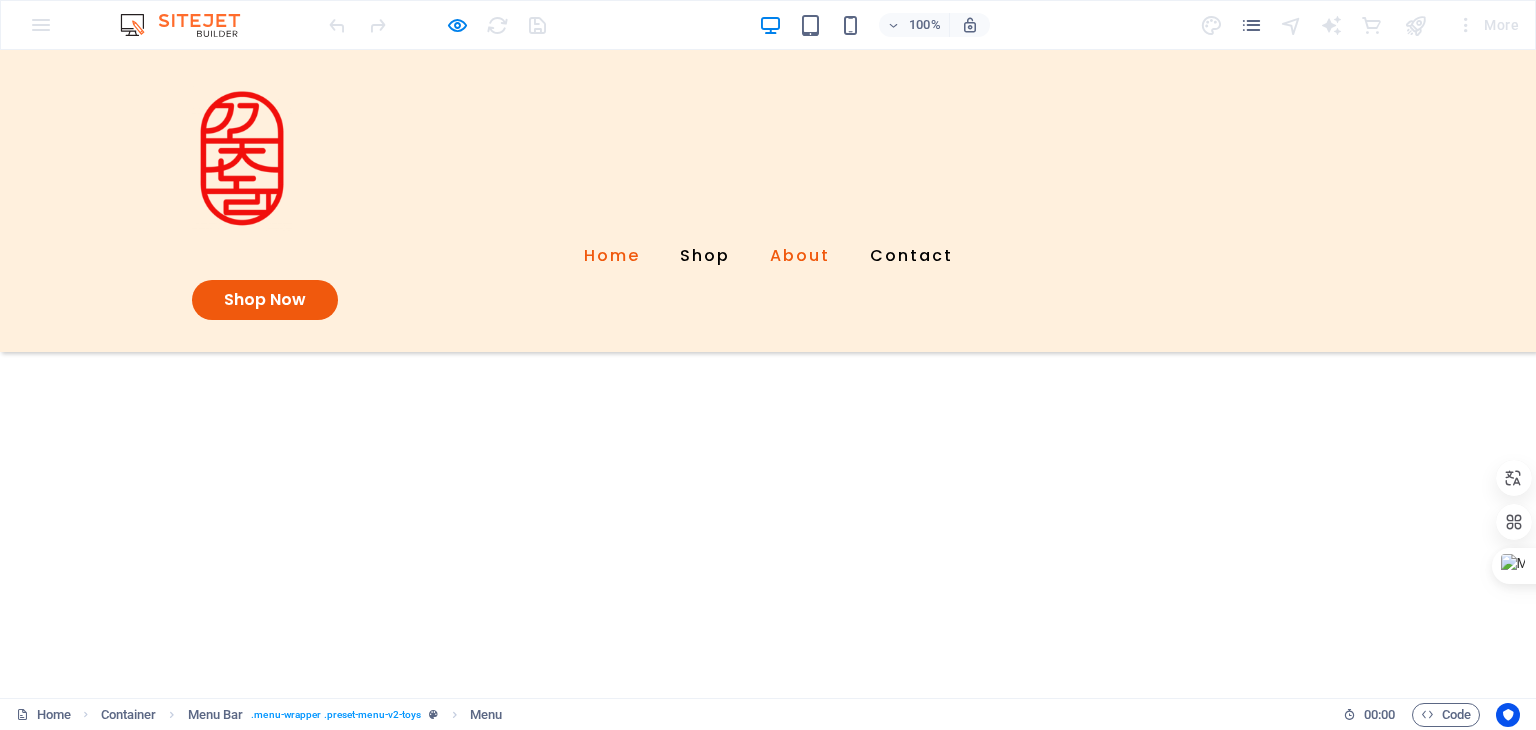 click on "Home" at bounding box center (612, 256) 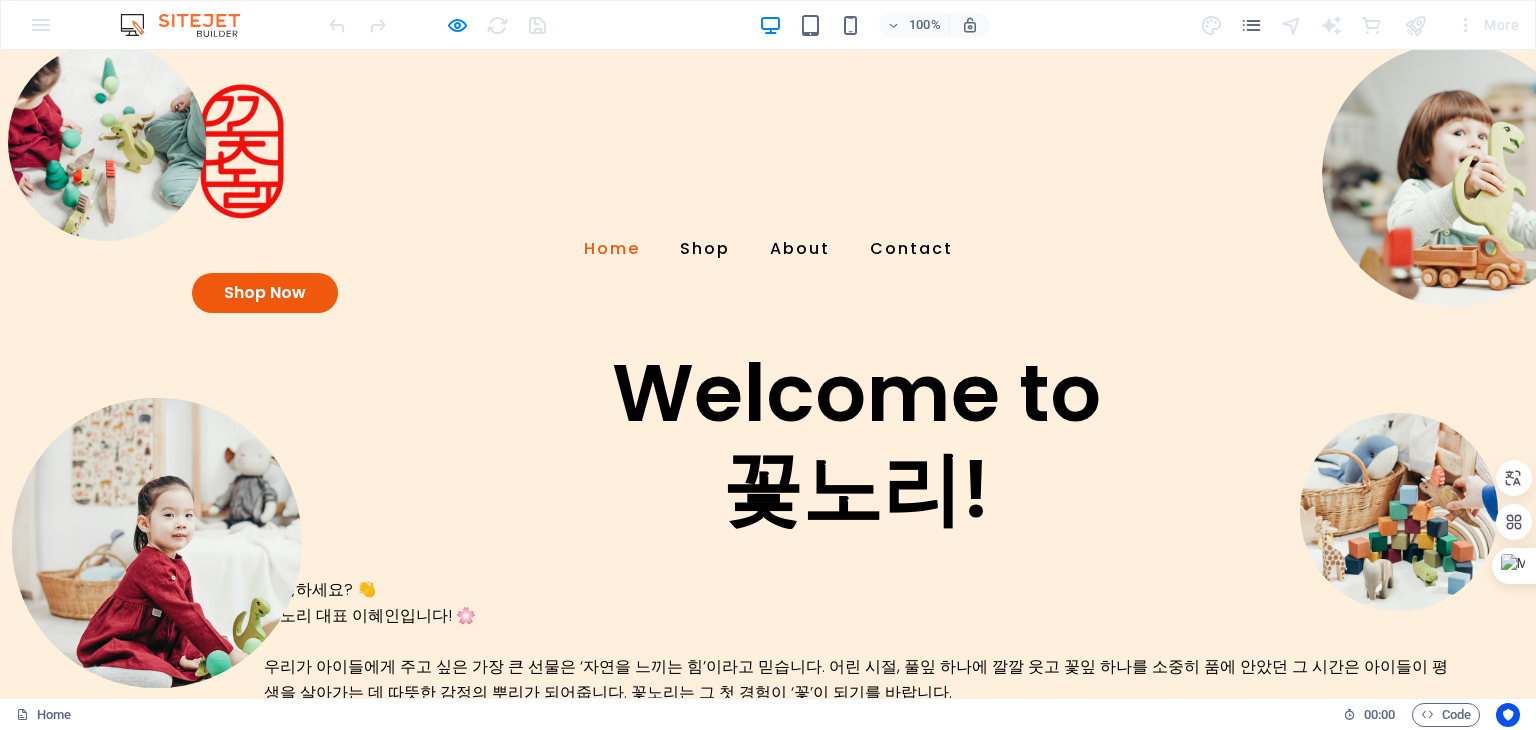 scroll, scrollTop: 0, scrollLeft: 0, axis: both 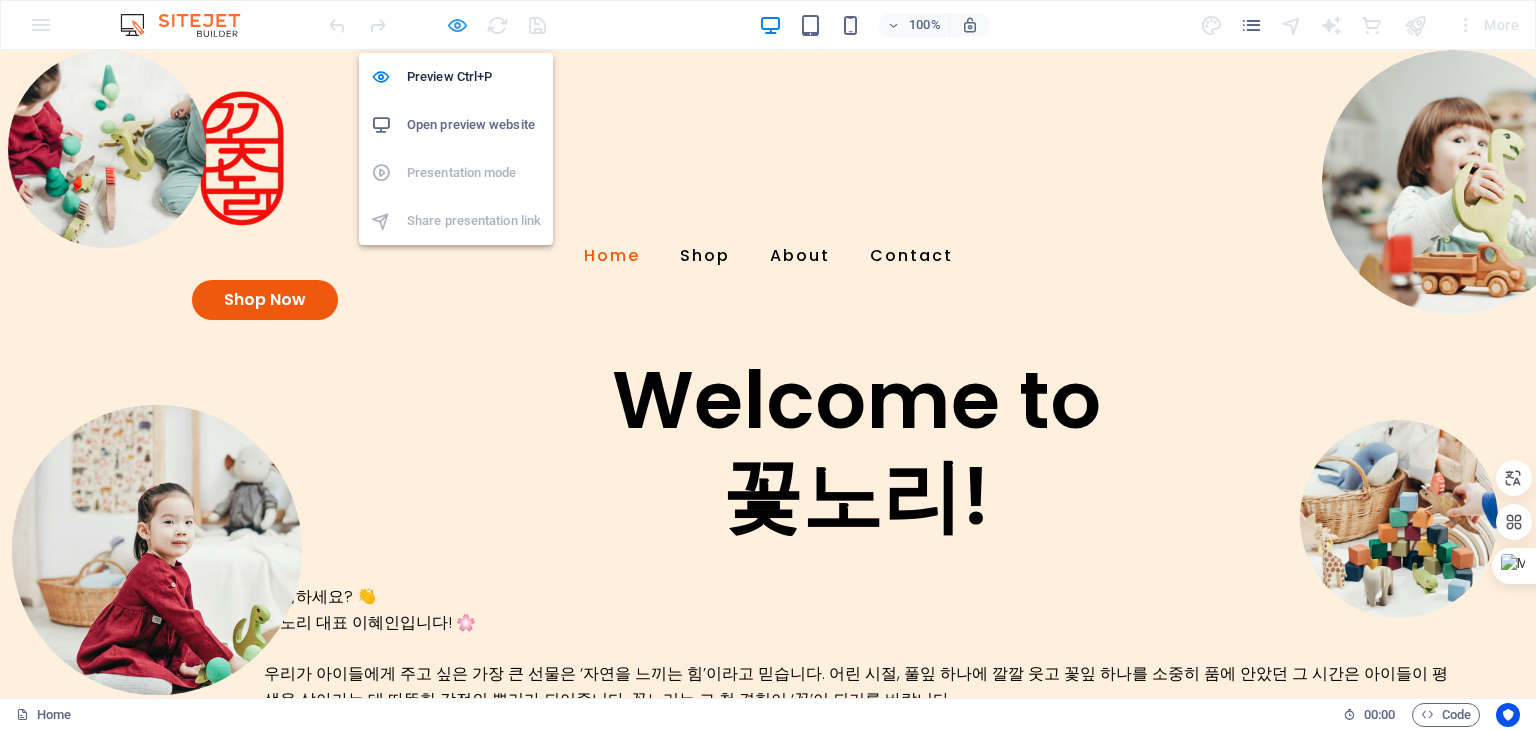 click at bounding box center (457, 25) 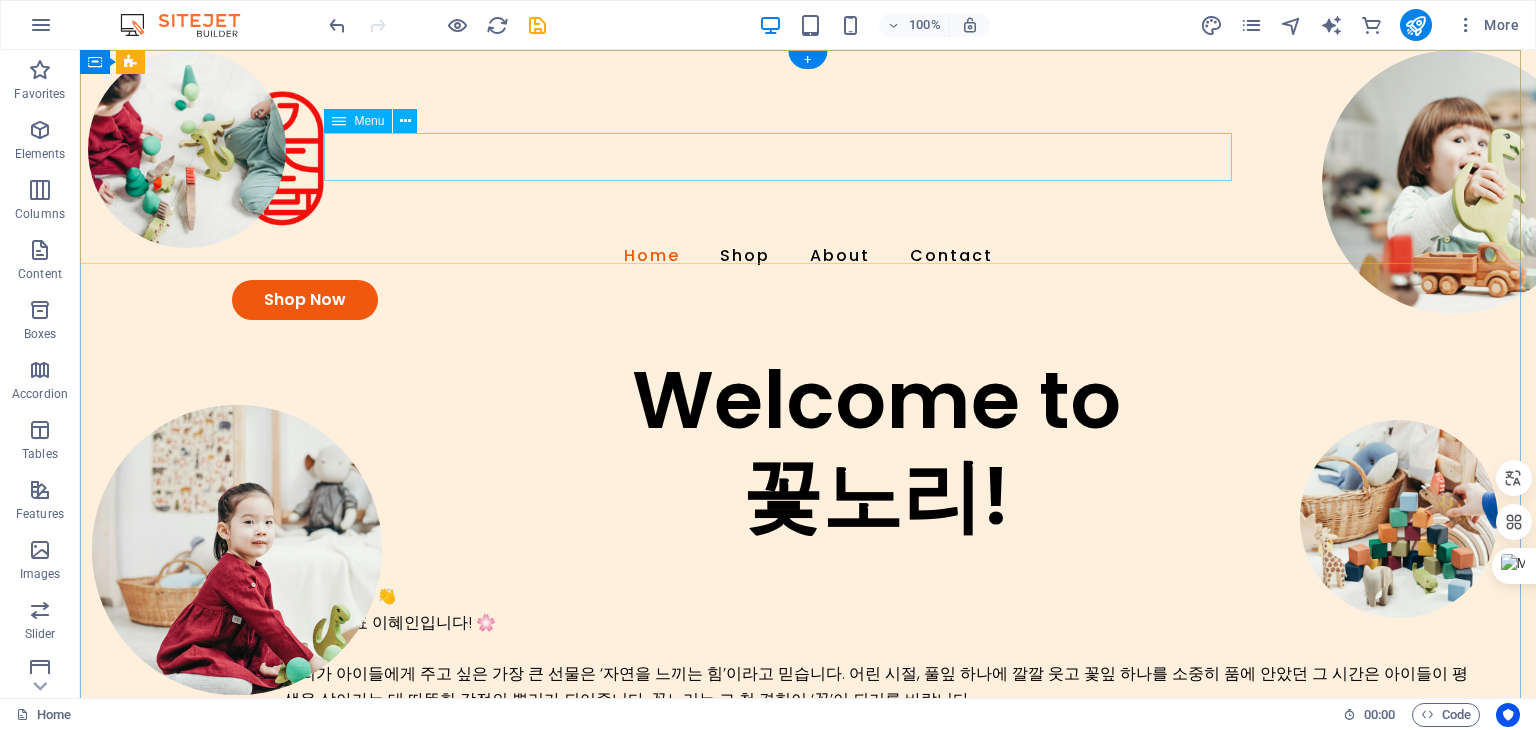 click on "Home Shop About Contact" at bounding box center (808, 256) 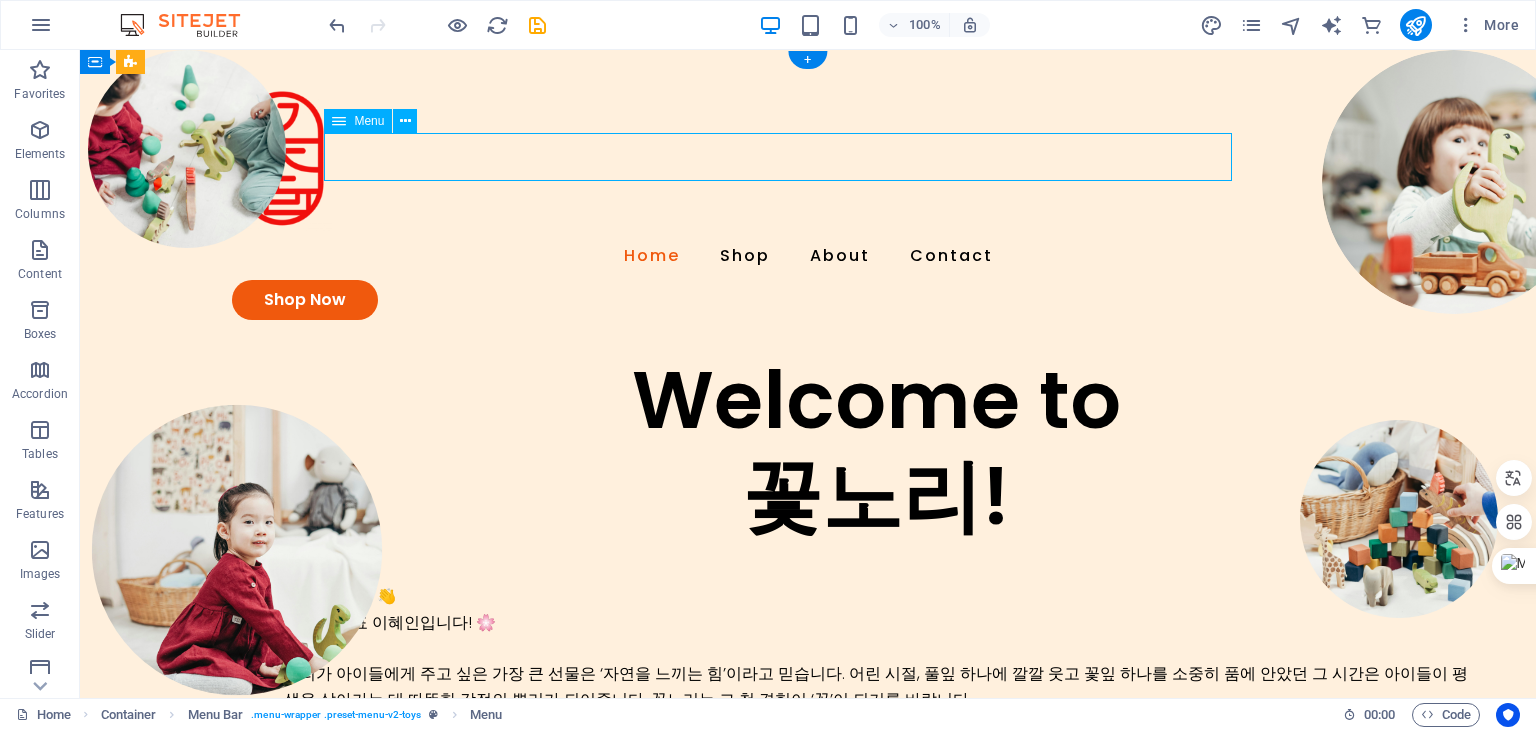 click on "Home Shop About Contact" at bounding box center [808, 256] 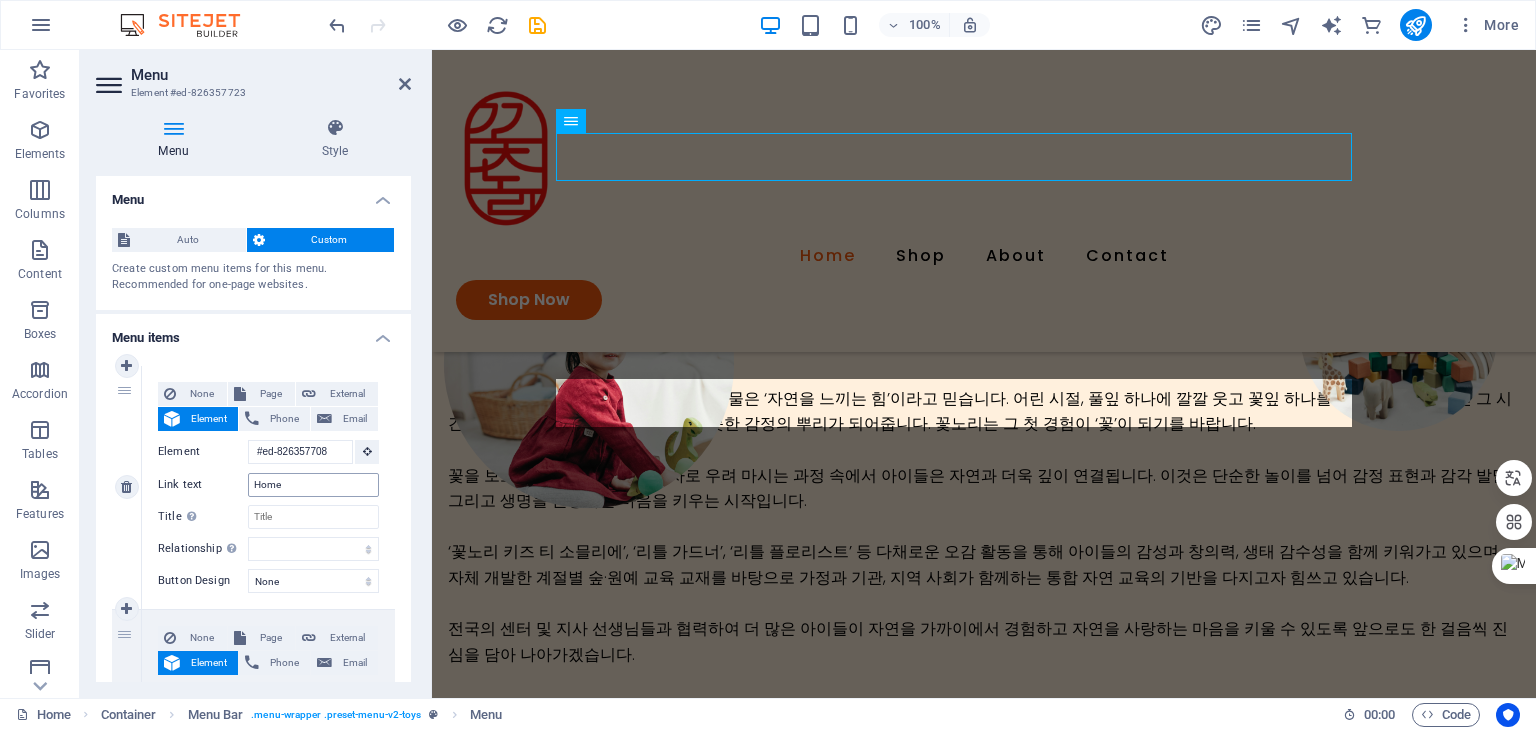 scroll, scrollTop: 0, scrollLeft: 0, axis: both 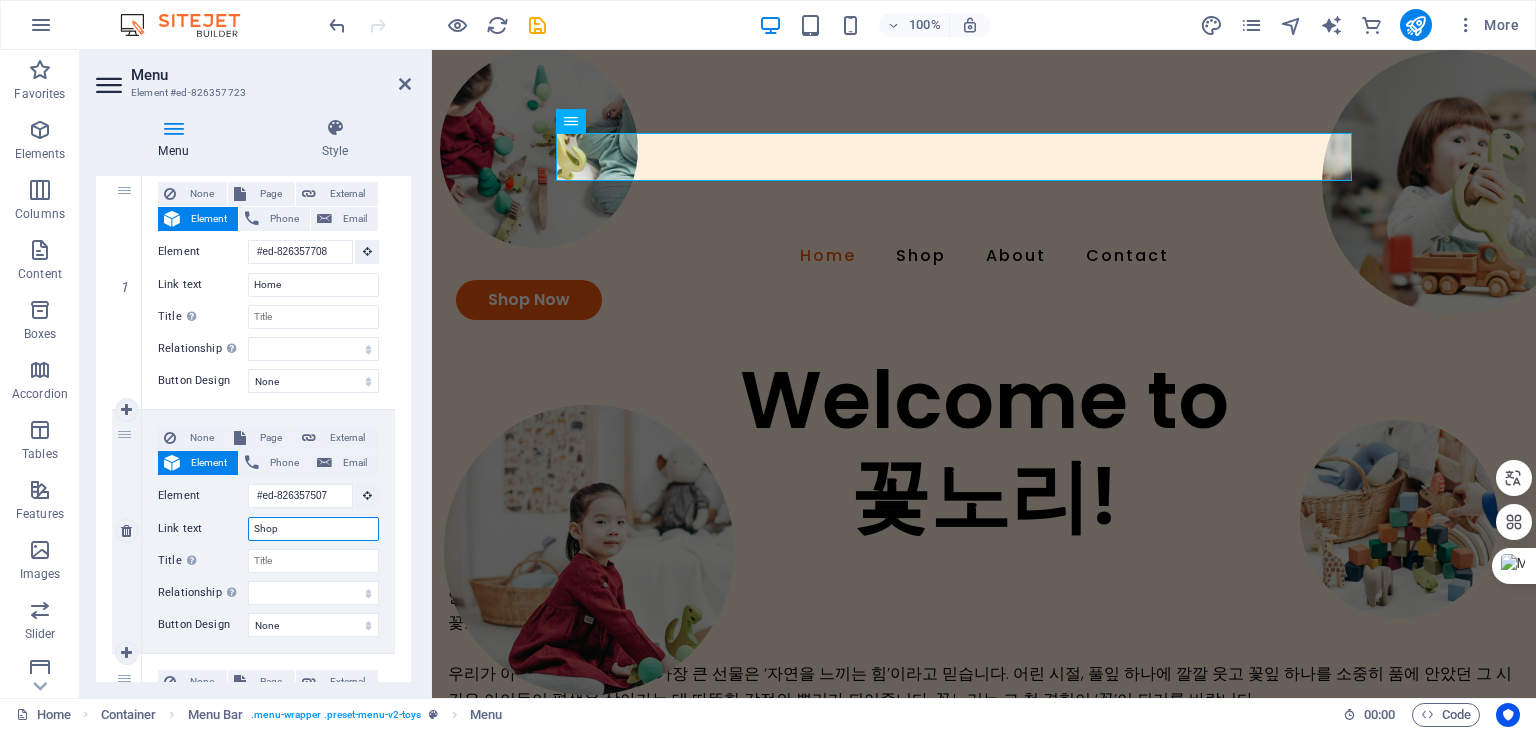 click on "Shop" at bounding box center (313, 529) 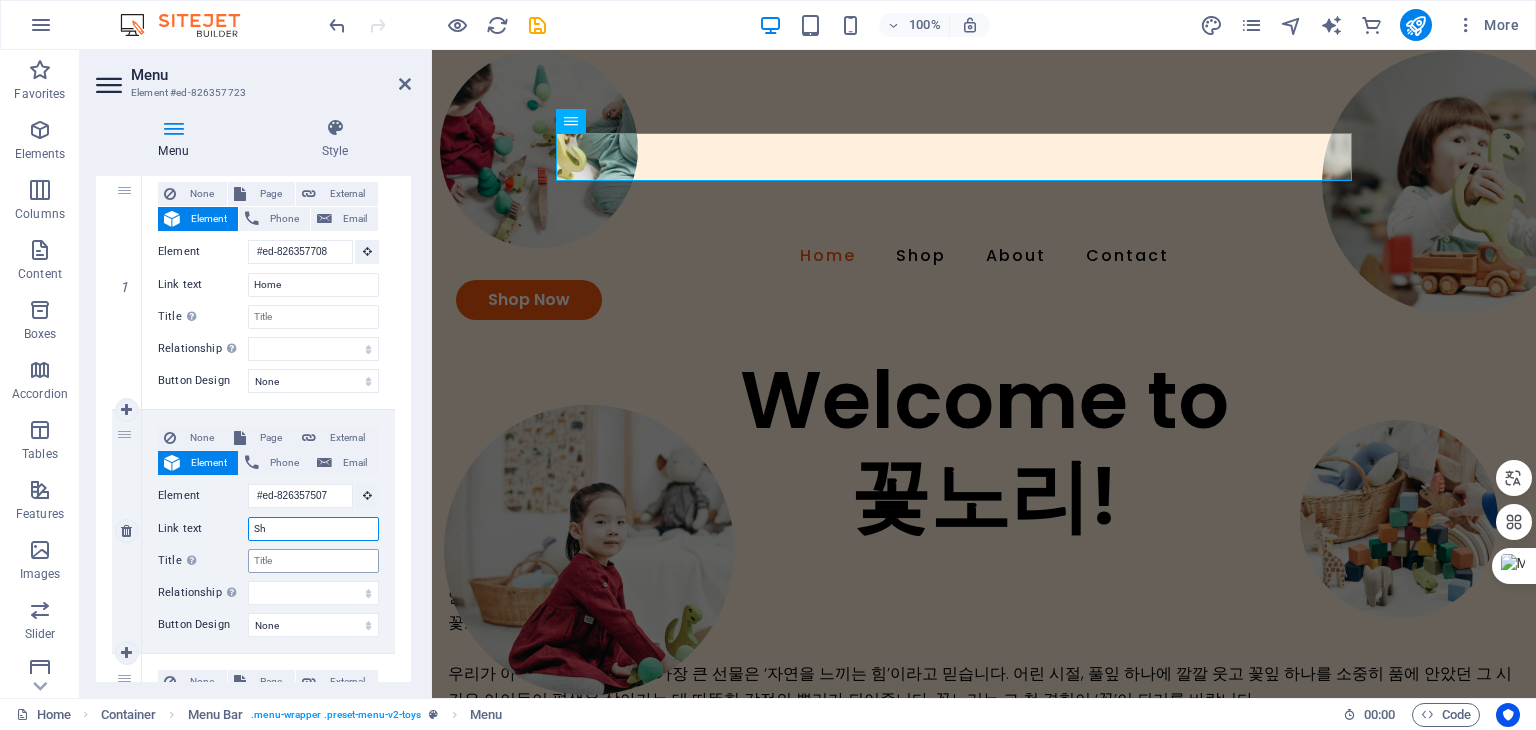 type on "S" 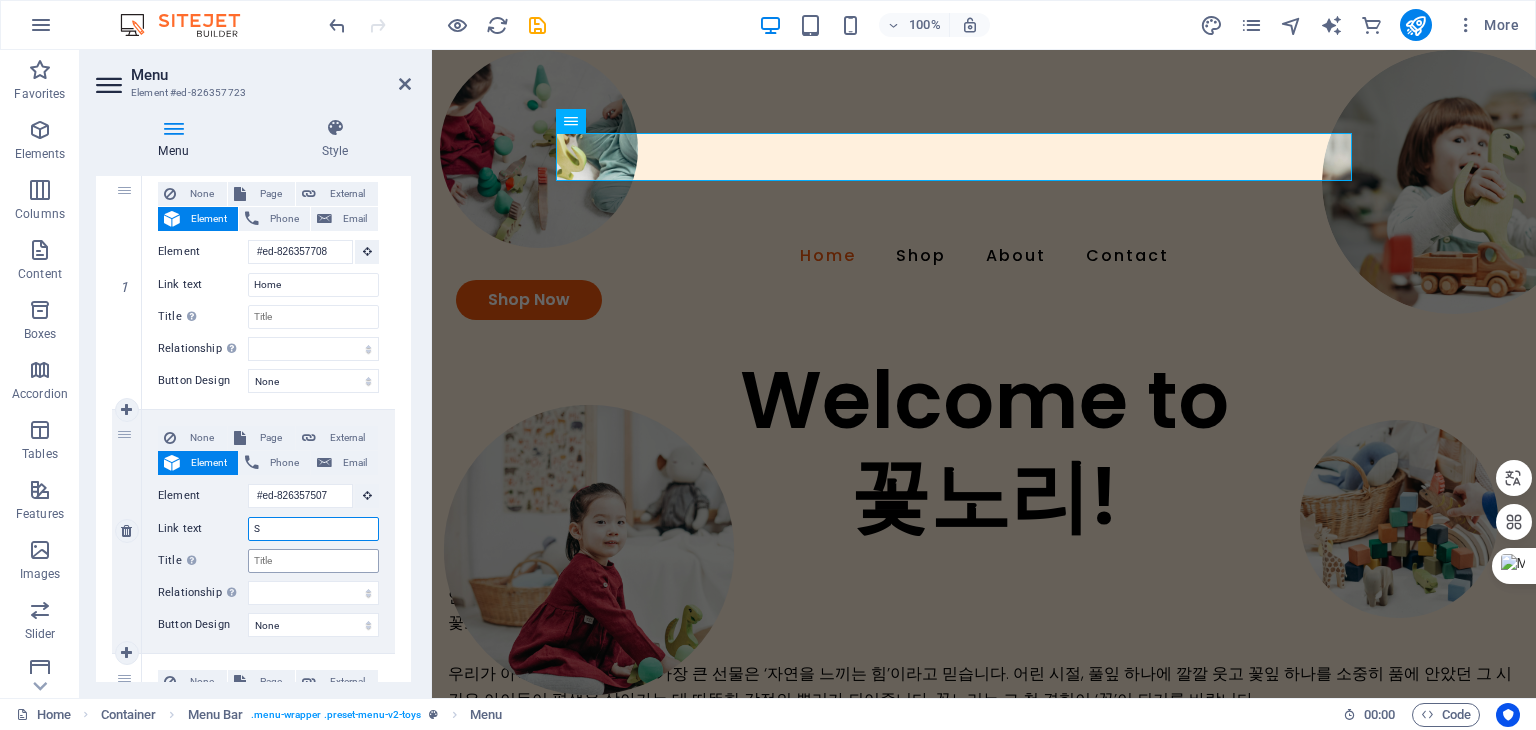 type 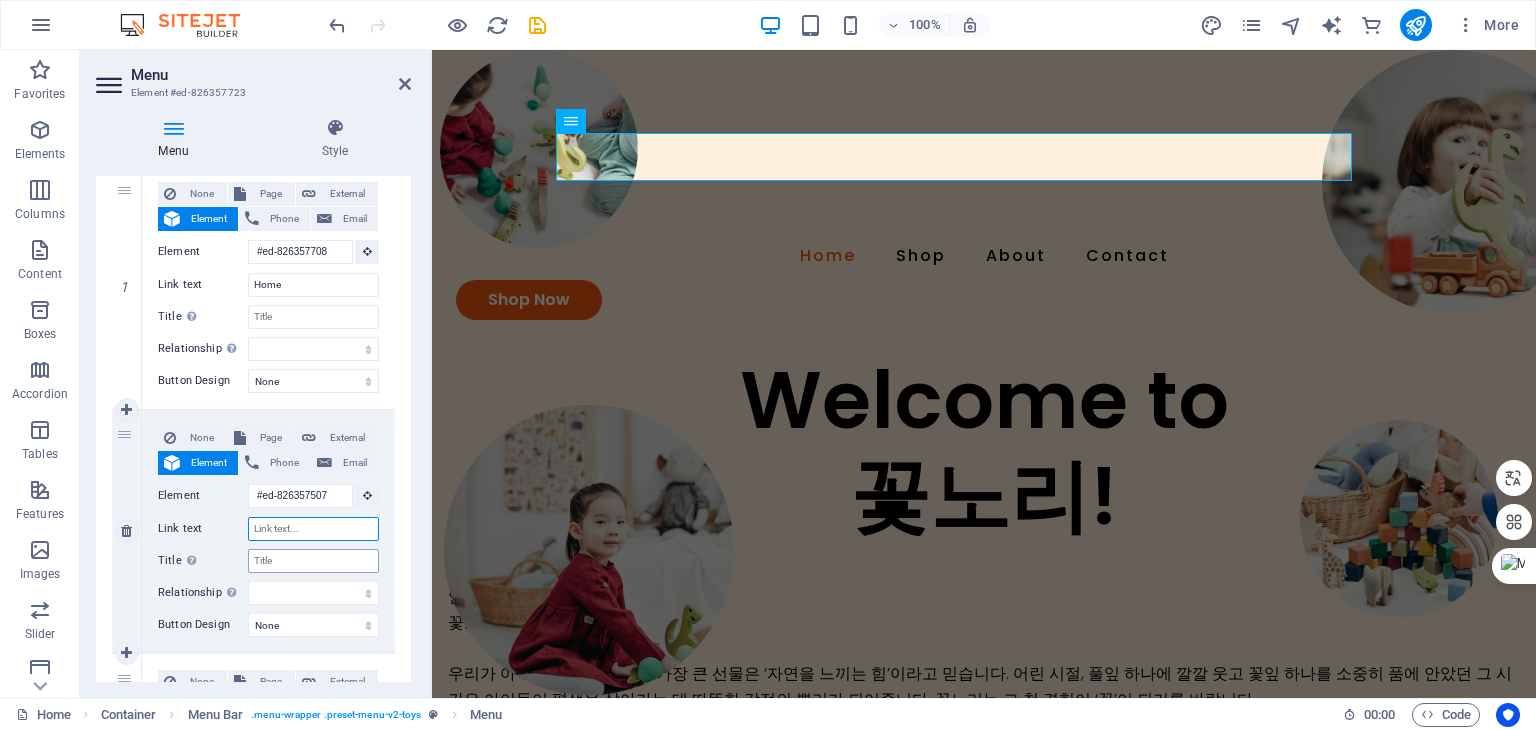 select 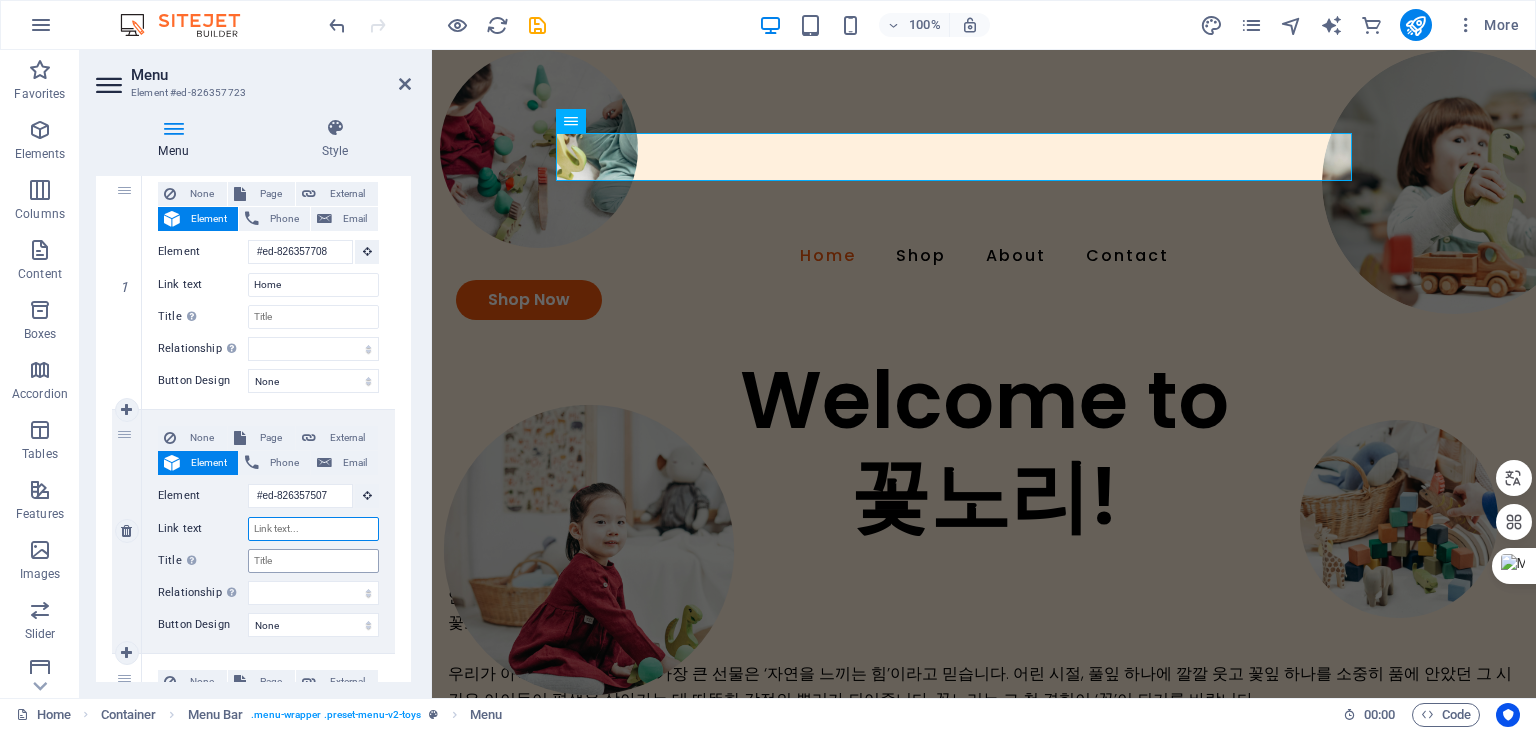 select 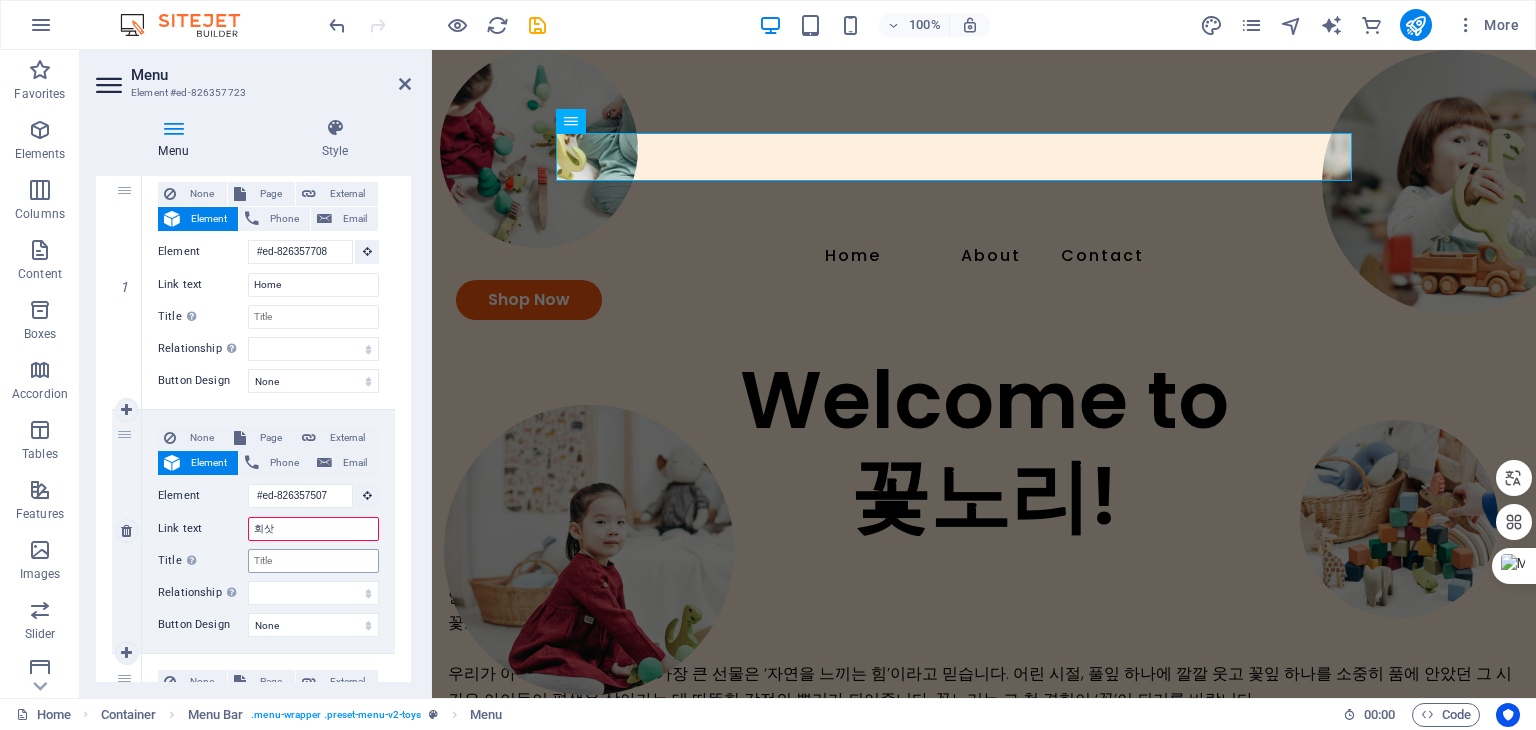 type on "회사소" 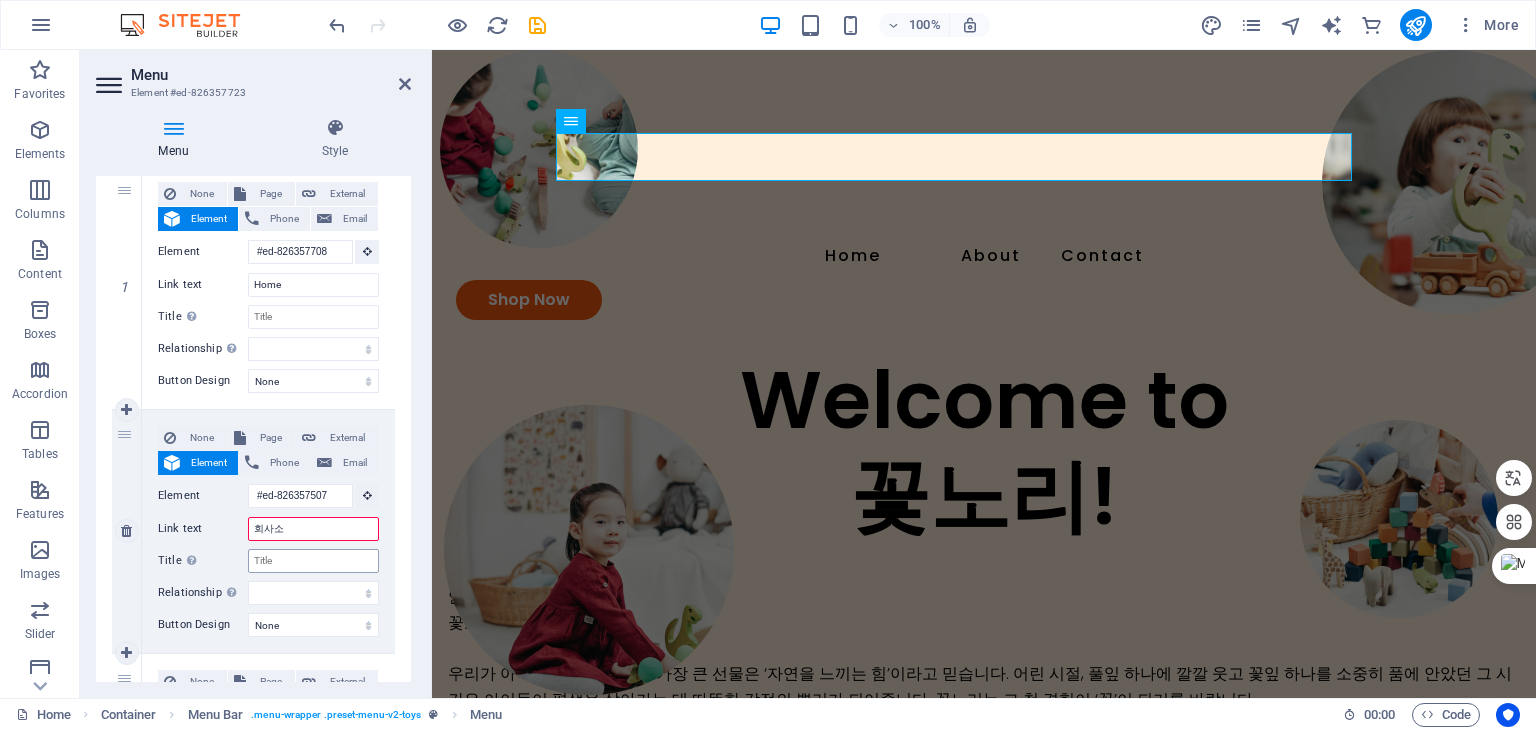 select 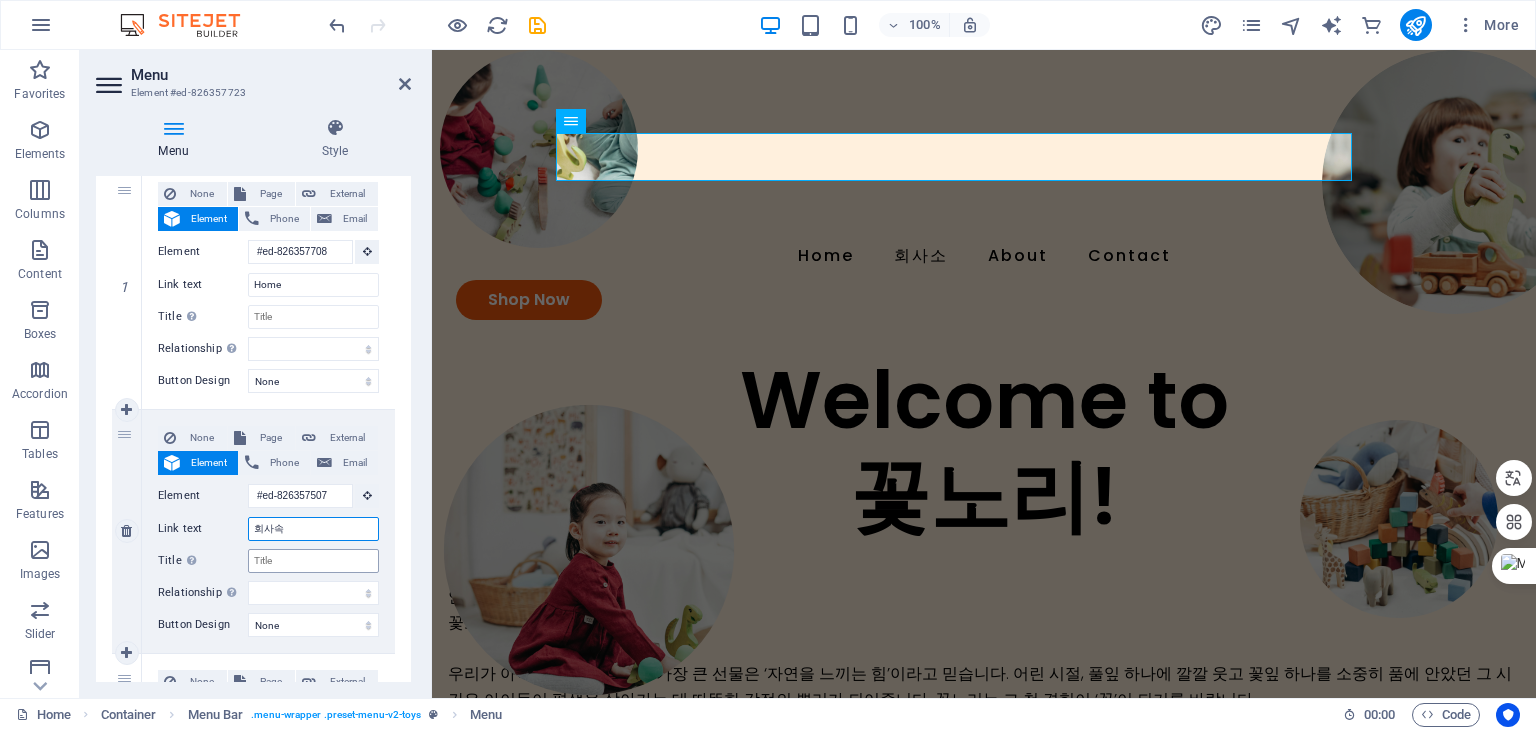 type on "회사소개" 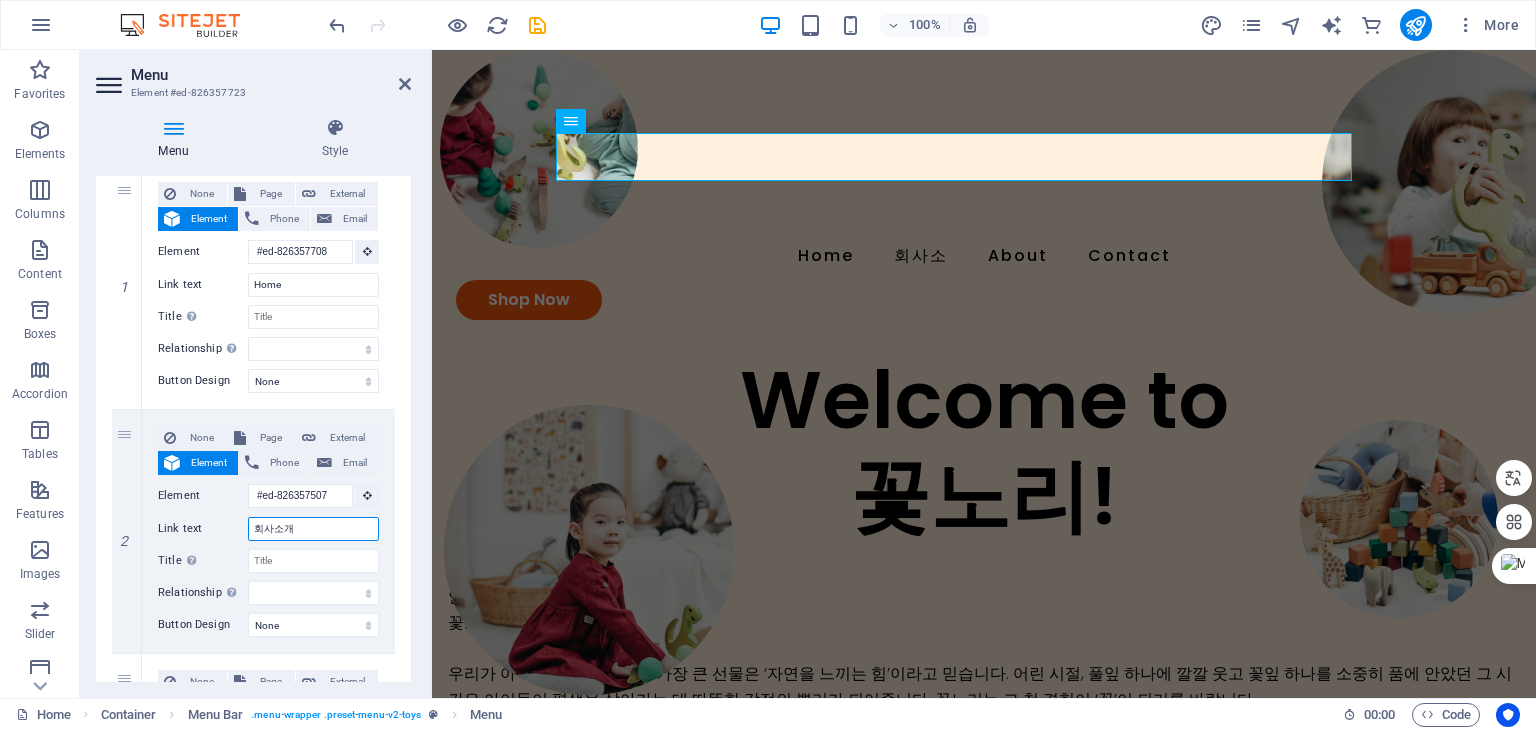 select 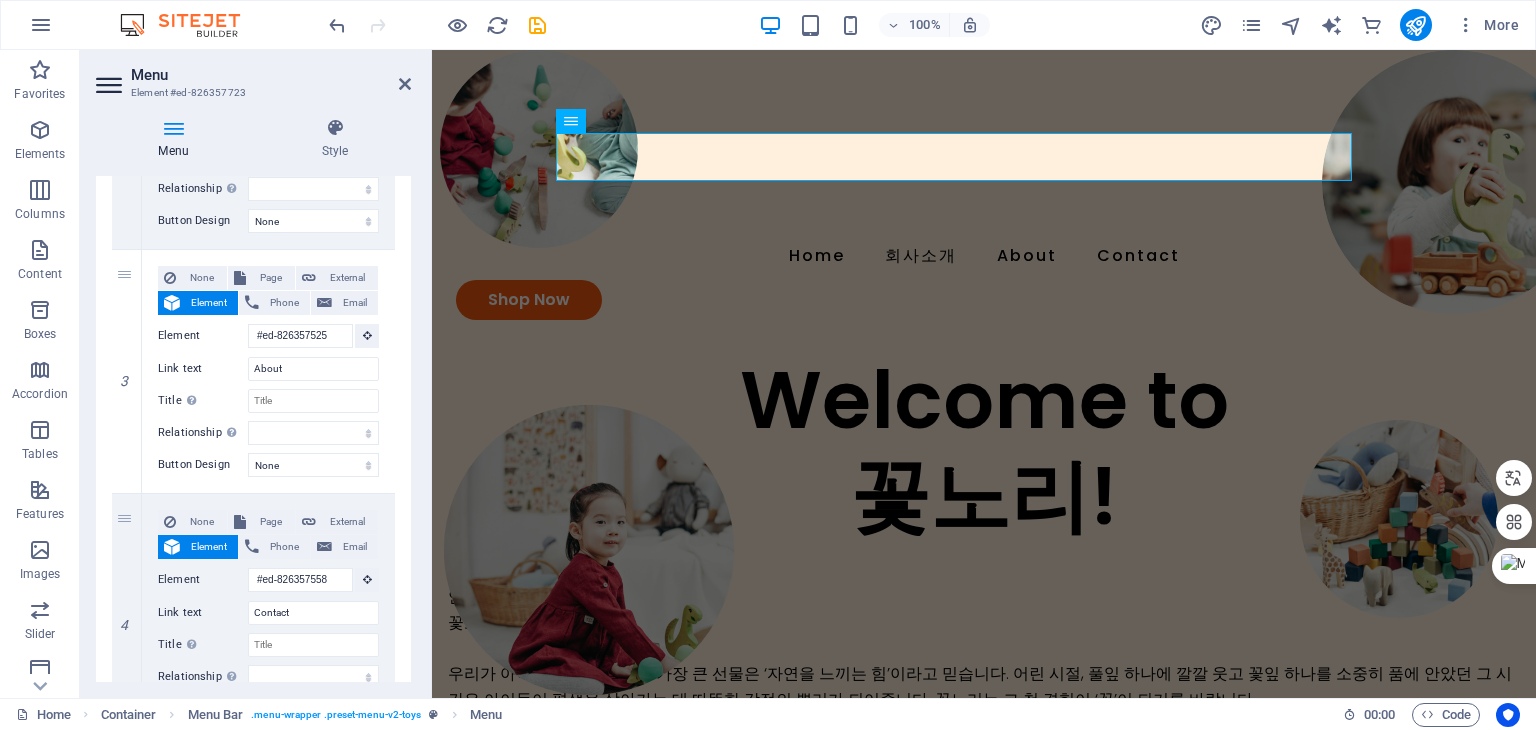 scroll, scrollTop: 642, scrollLeft: 0, axis: vertical 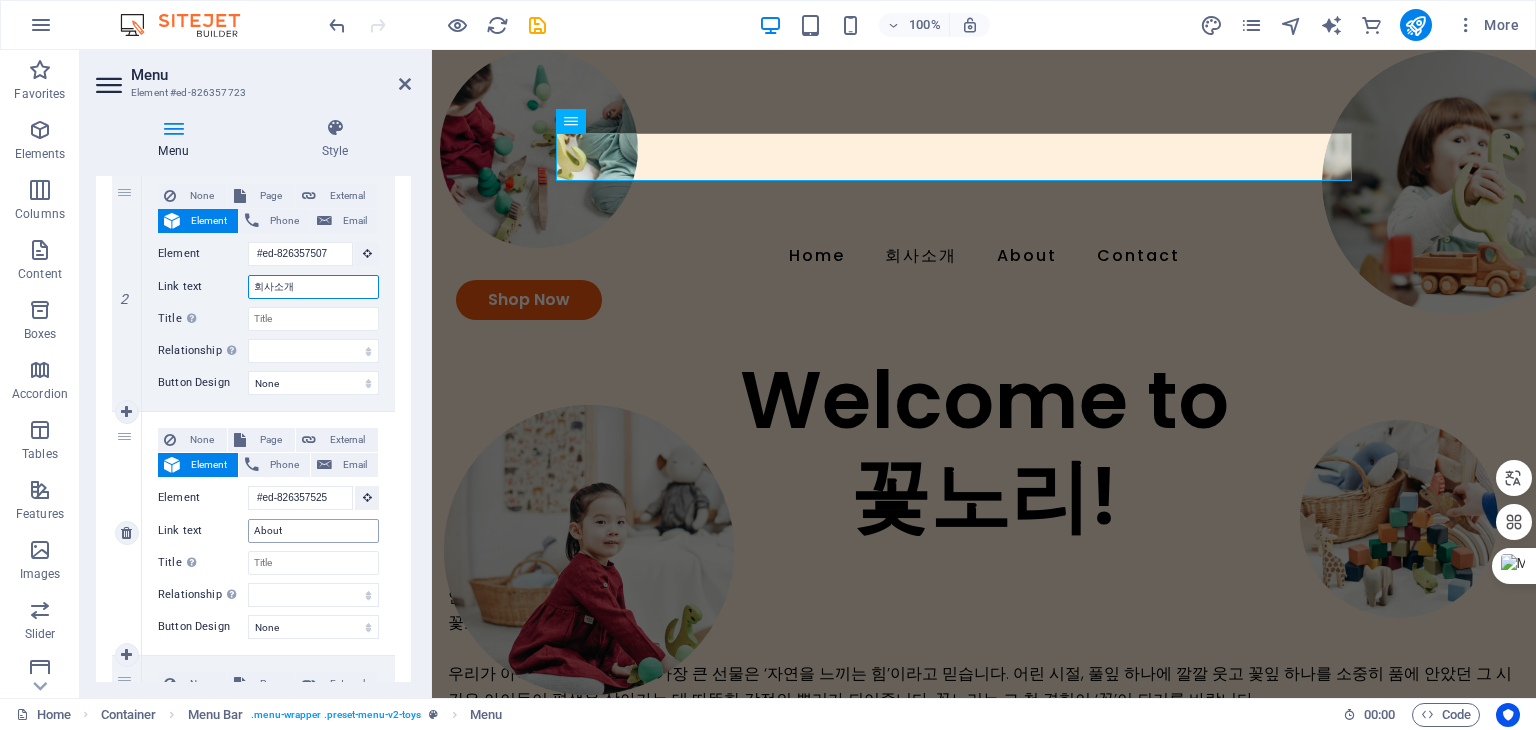type on "회사소개" 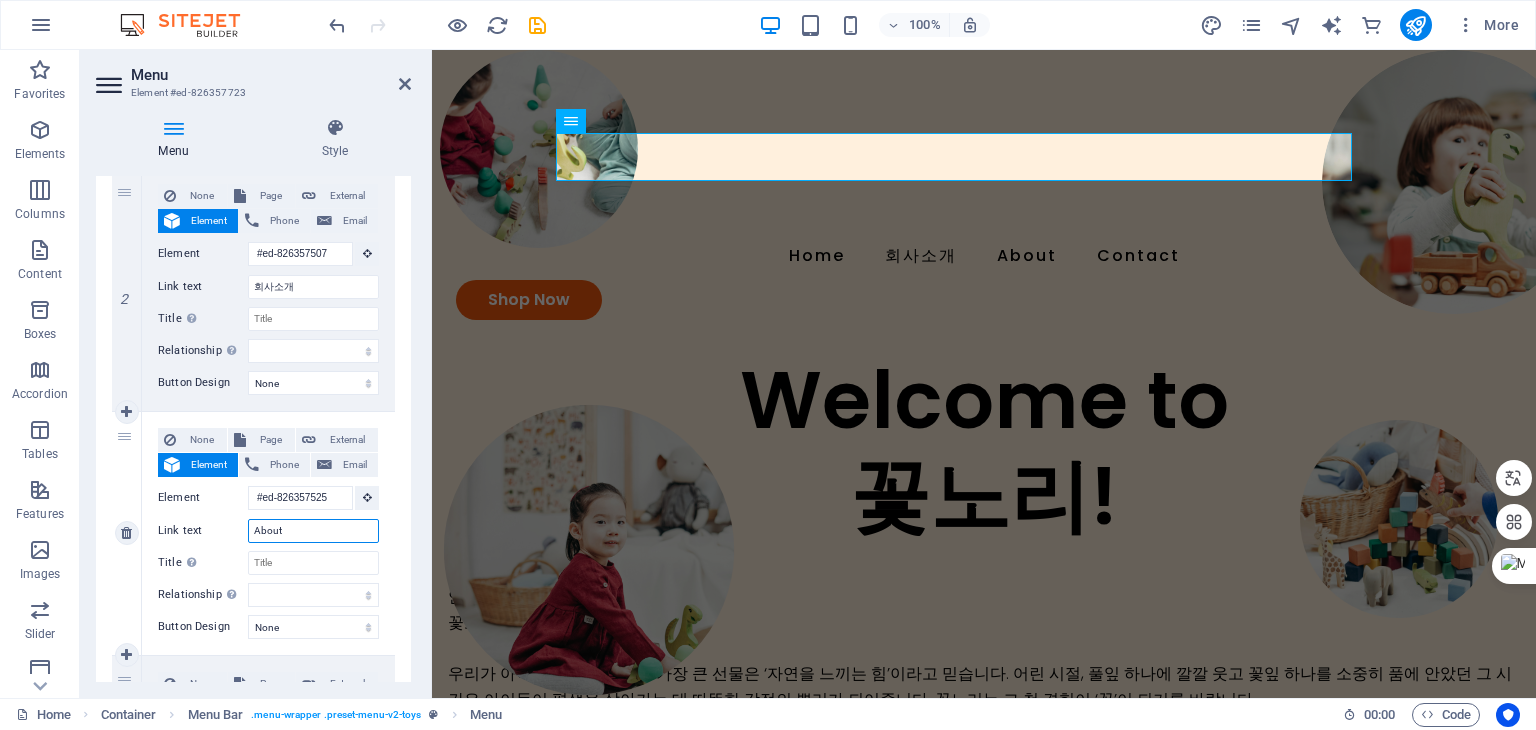 click on "About" at bounding box center [313, 531] 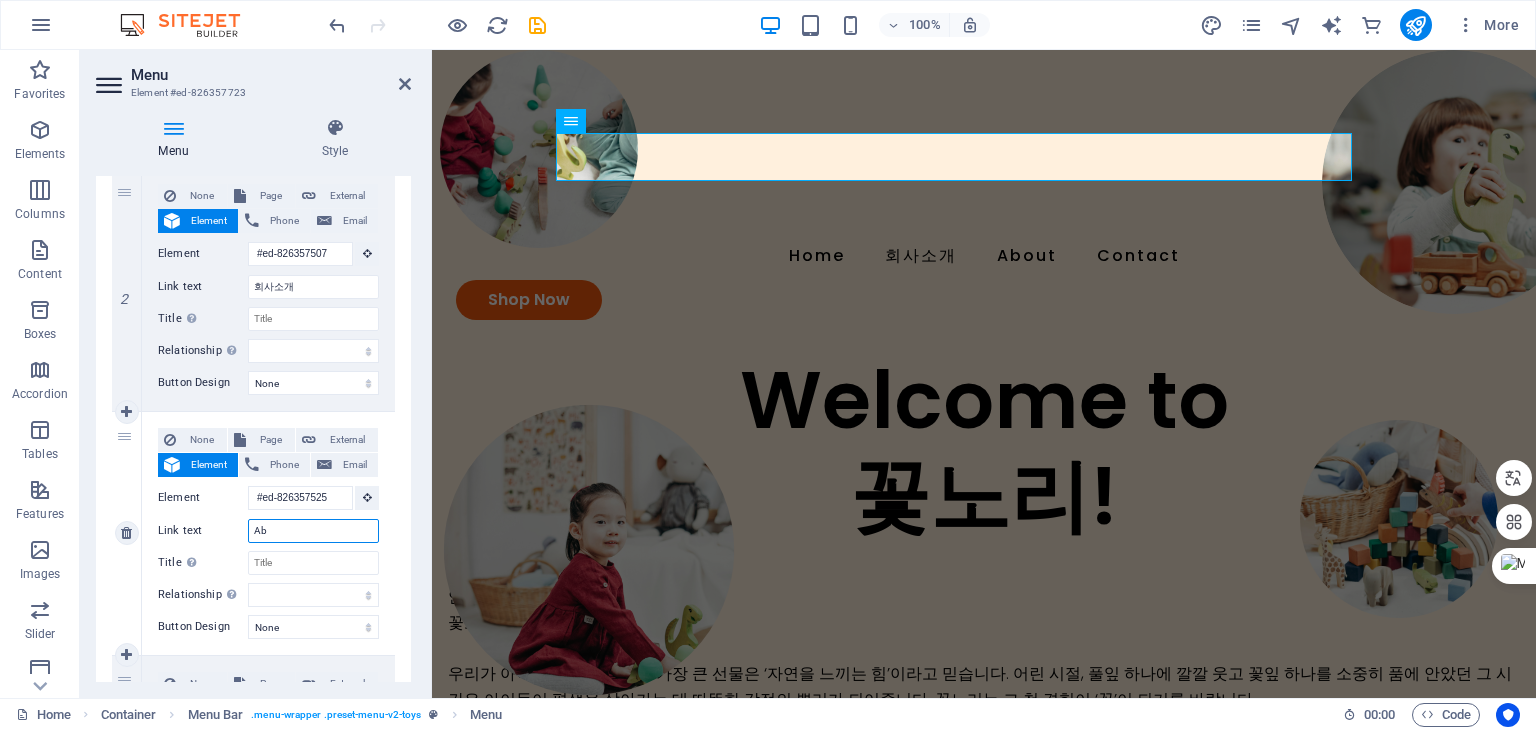 type on "A" 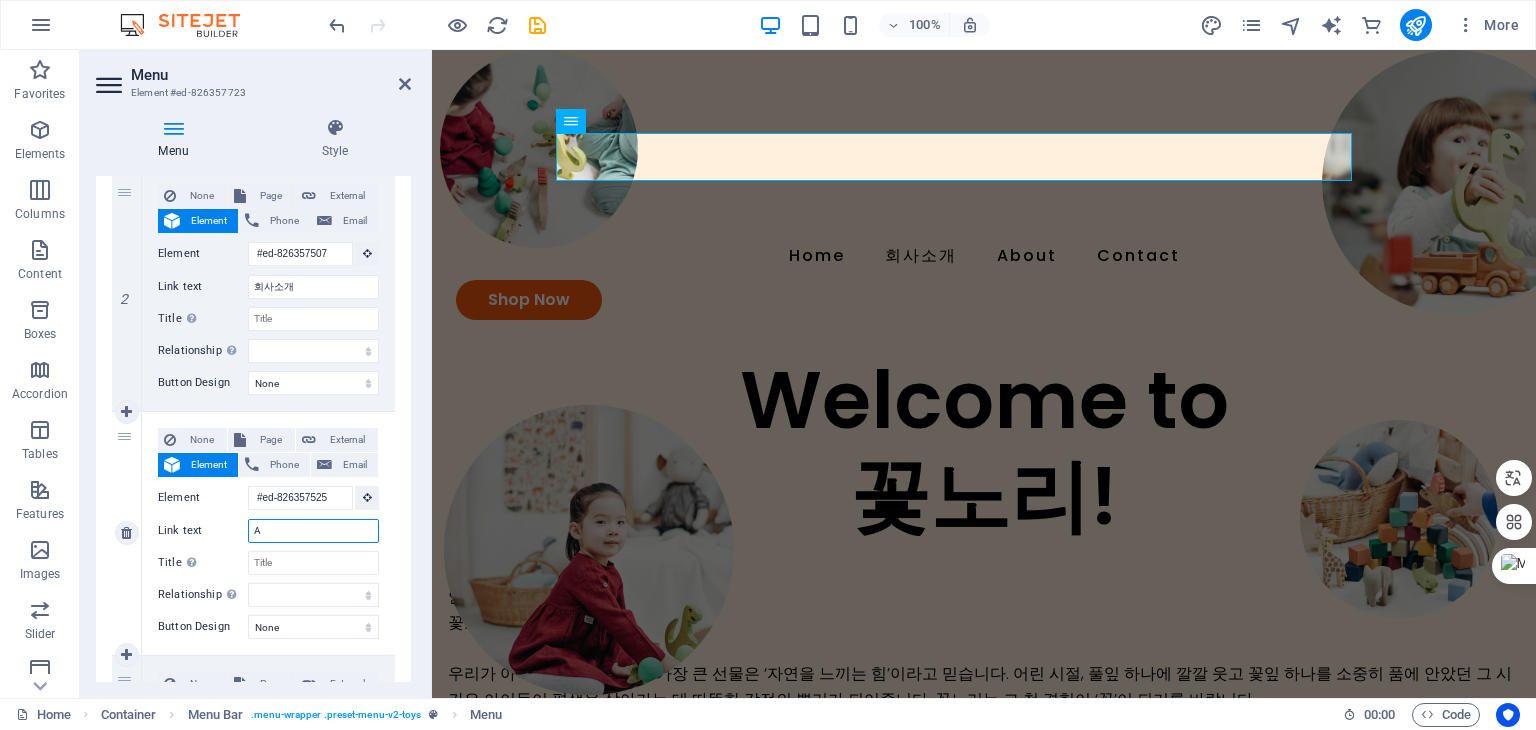 type 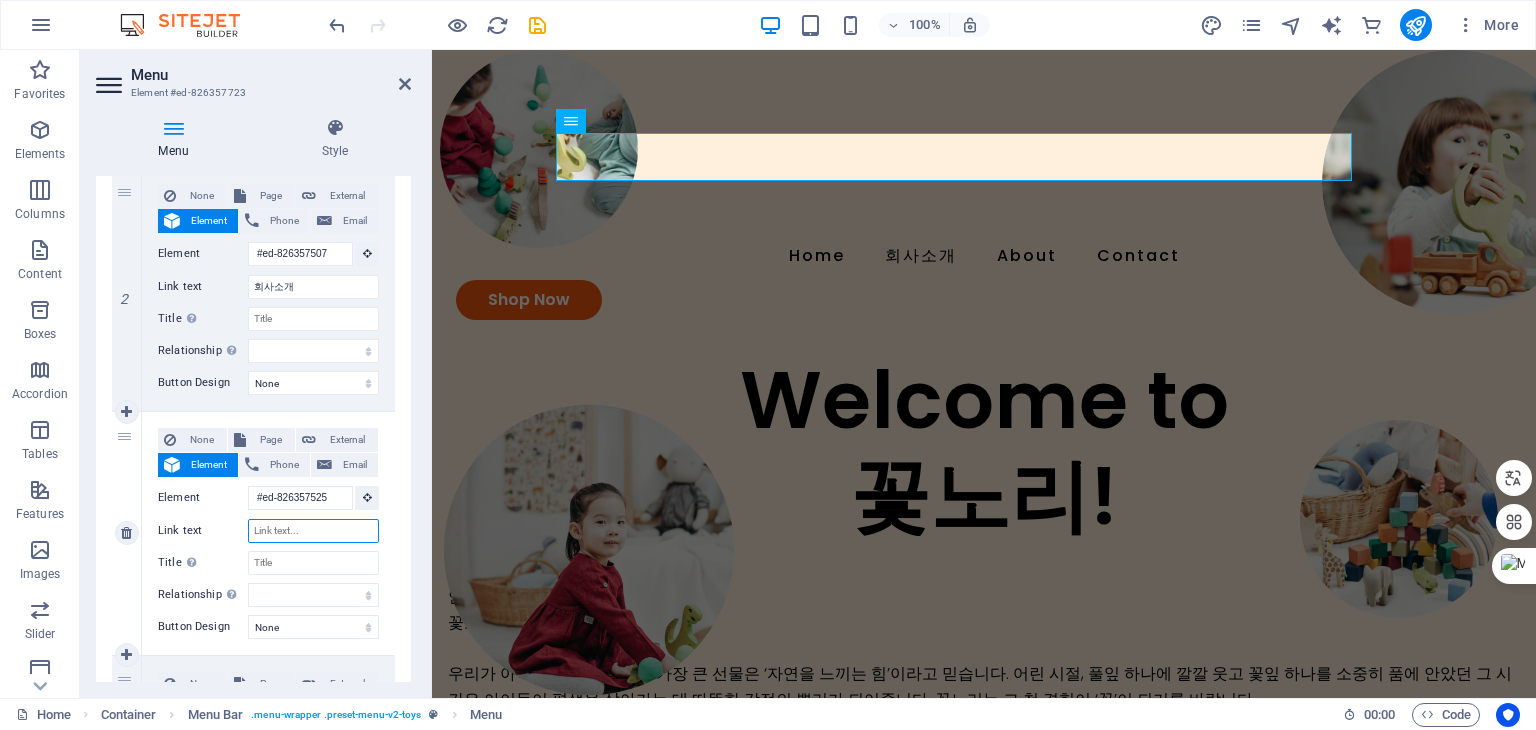 select 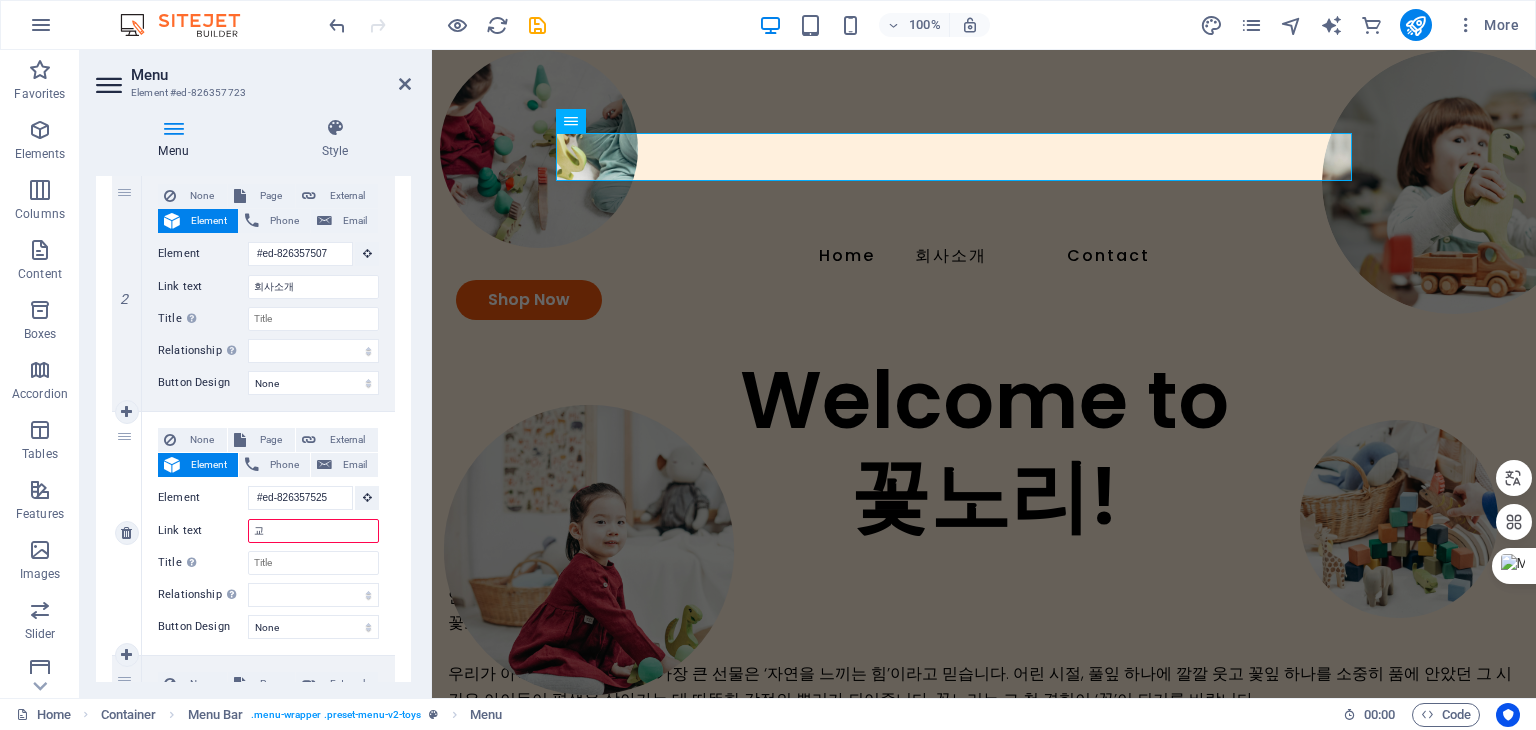 type on "굥" 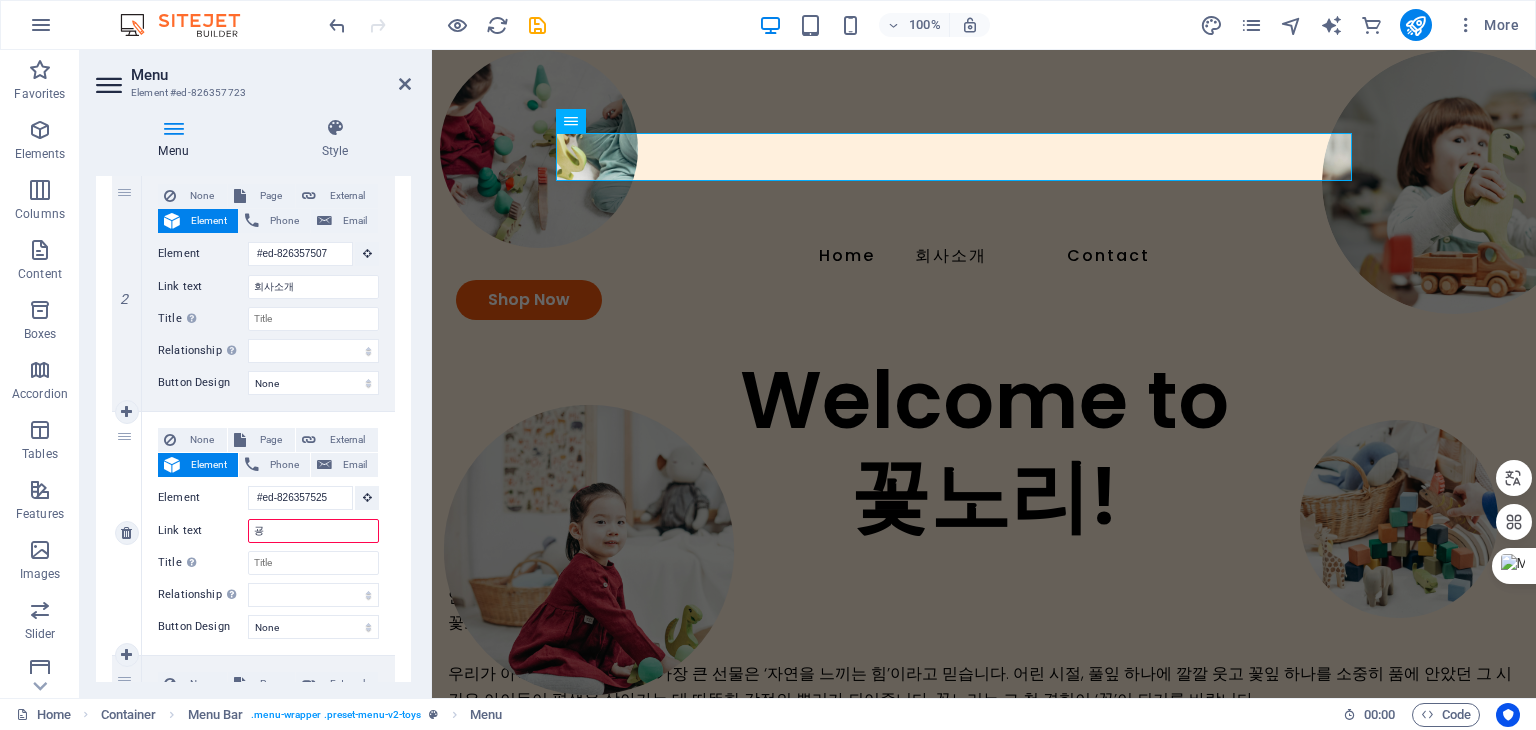 select 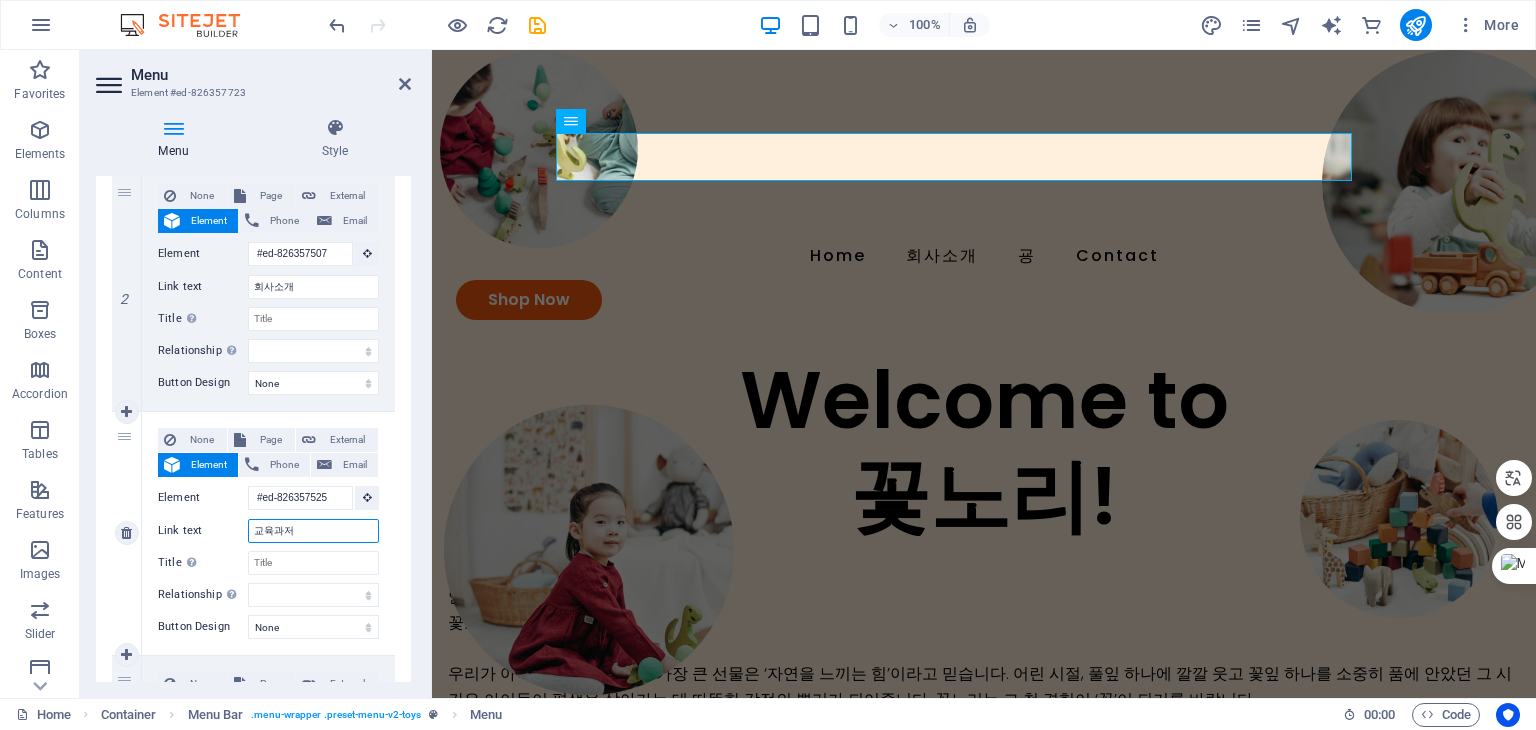 type on "교육과정" 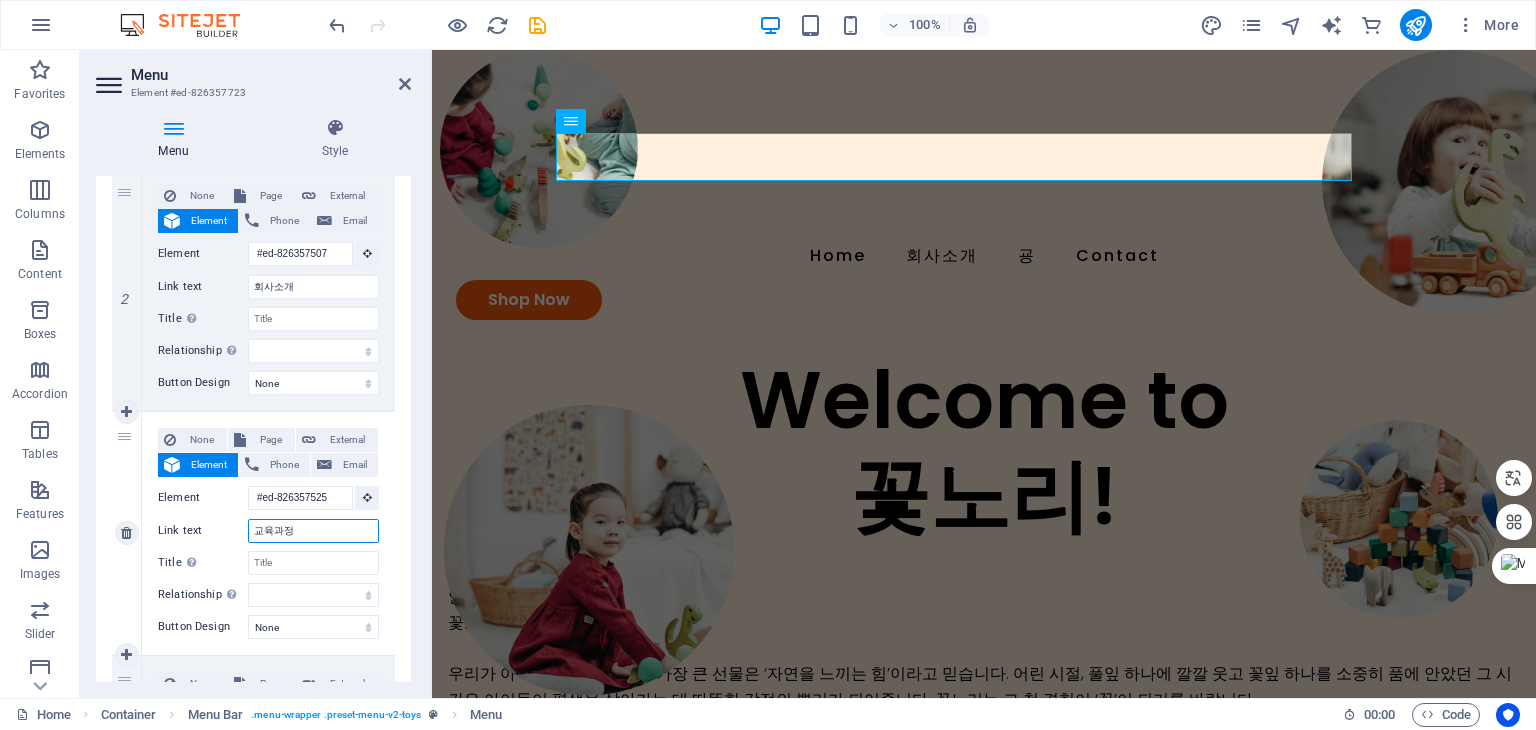 select 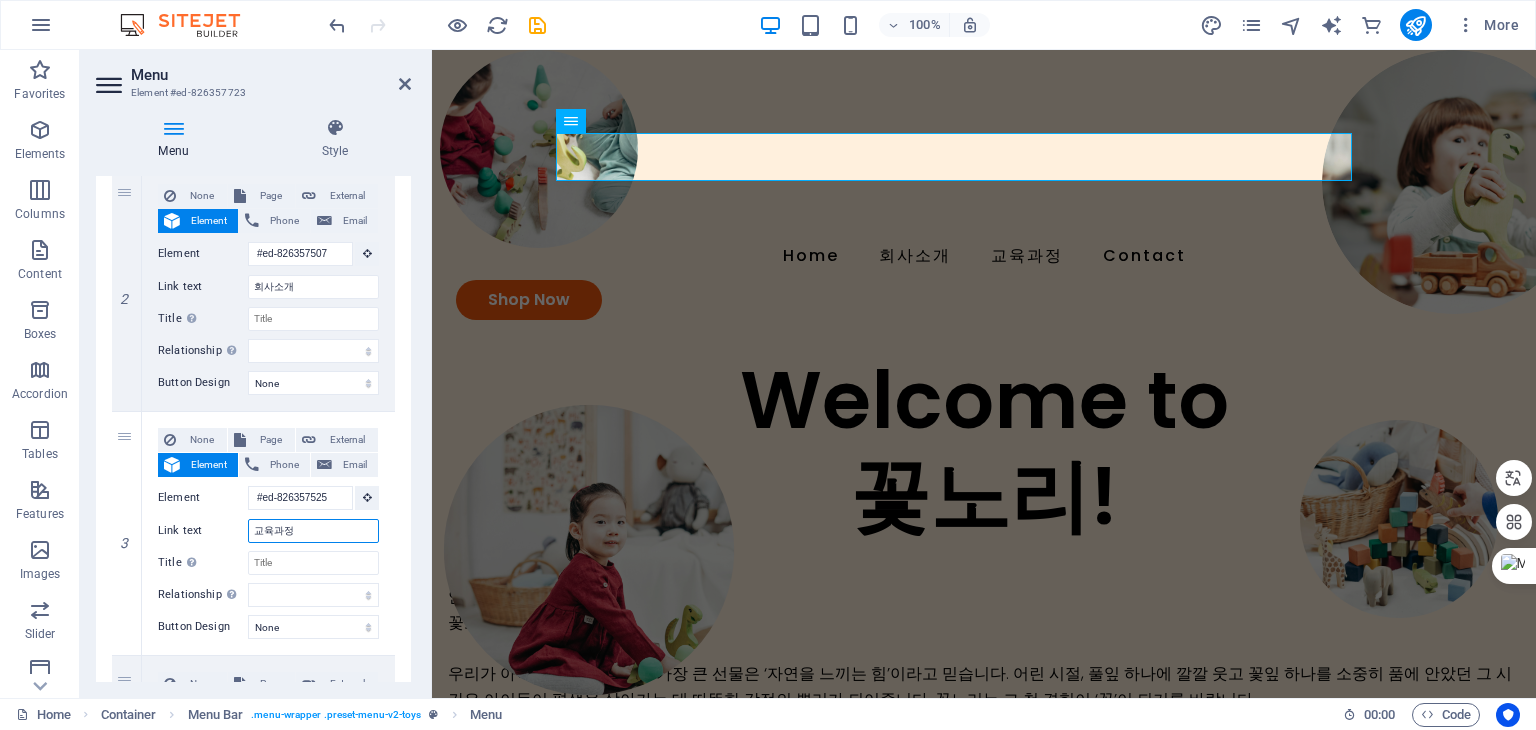 type on "교육과정" 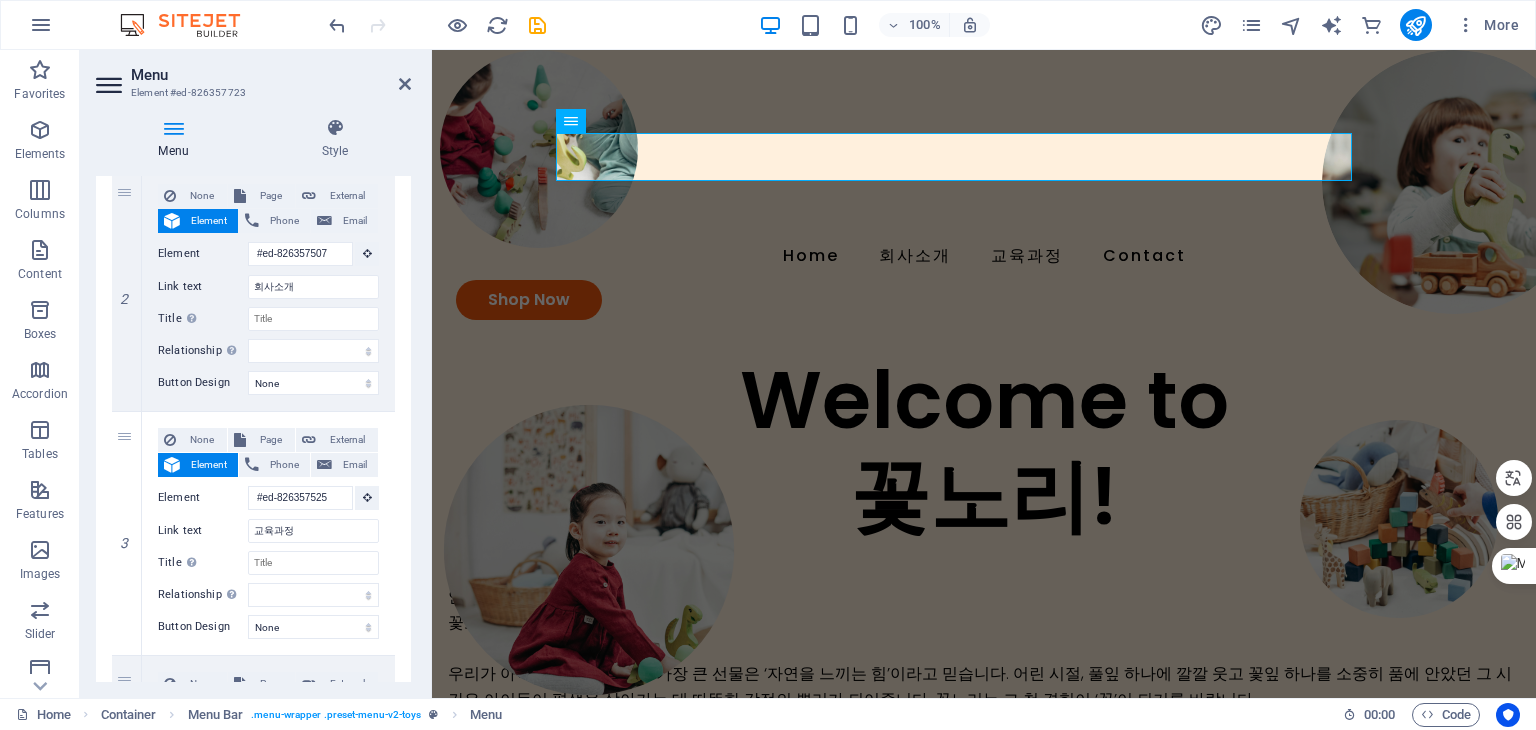 click on "1 None Page External Element Phone Email Page Home Subpage Legal Notice Privacy Element #ed-826357708 URL Phone Email Link text Home Link target New tab Same tab Overlay Title Additional link description, should not be the same as the link text. The title is most often shown as a tooltip text when the mouse moves over the element. Leave empty if uncertain. Relationship Sets the relationship of this link to the link target . For example, the value "nofollow" instructs search engines not to follow the link. Can be left empty. alternate author bookmark external help license next nofollow noreferrer noopener prev search tag Button Design None Default Primary Secondary 2 None Page External Element Phone Email Page Home Subpage Legal Notice Privacy Element #ed-826357507 URL Phone Email Link text 회사소개 Link target New tab Same tab Overlay Title Relationship Sets the relationship of this link to the link target alternate author bookmark external help license 3" at bounding box center (253, 411) 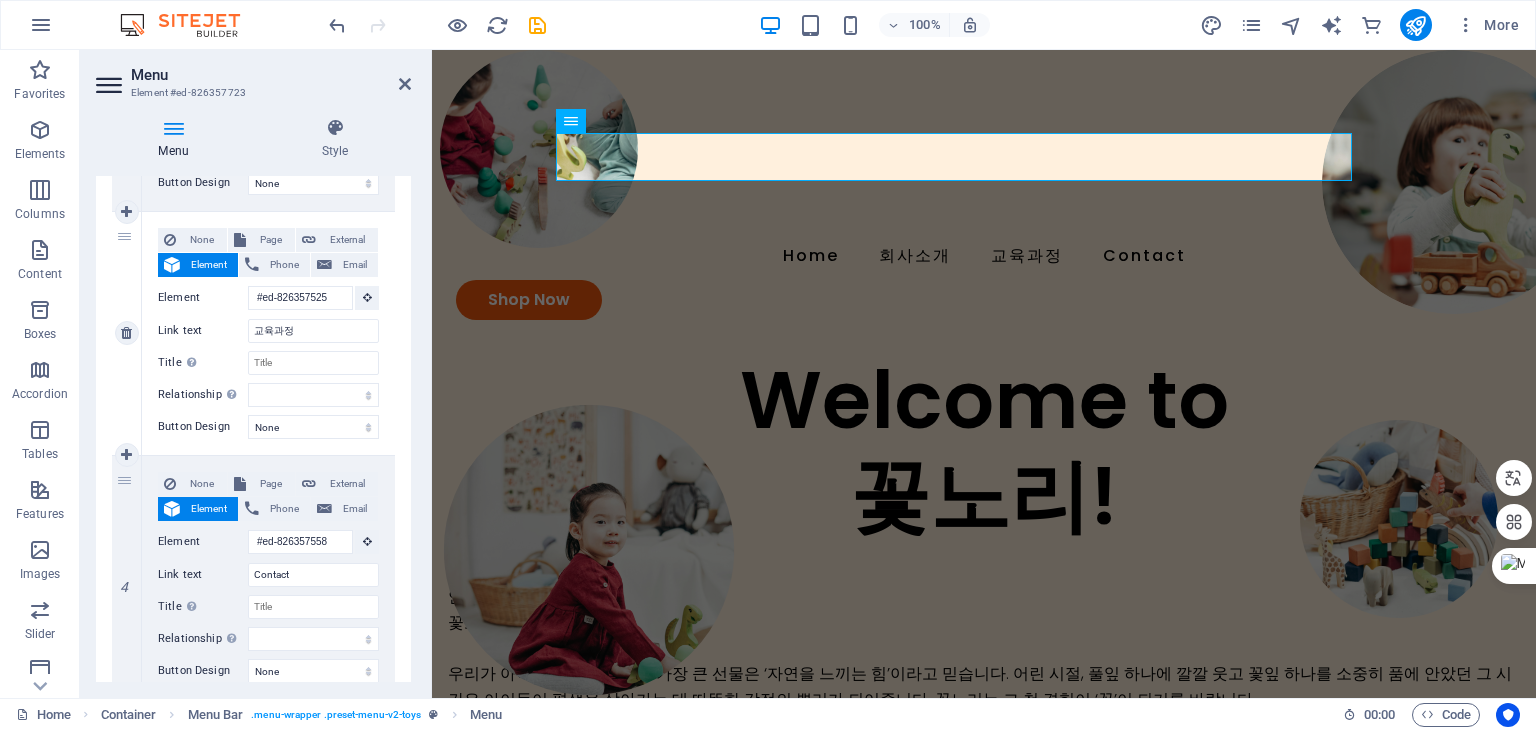 scroll, scrollTop: 714, scrollLeft: 0, axis: vertical 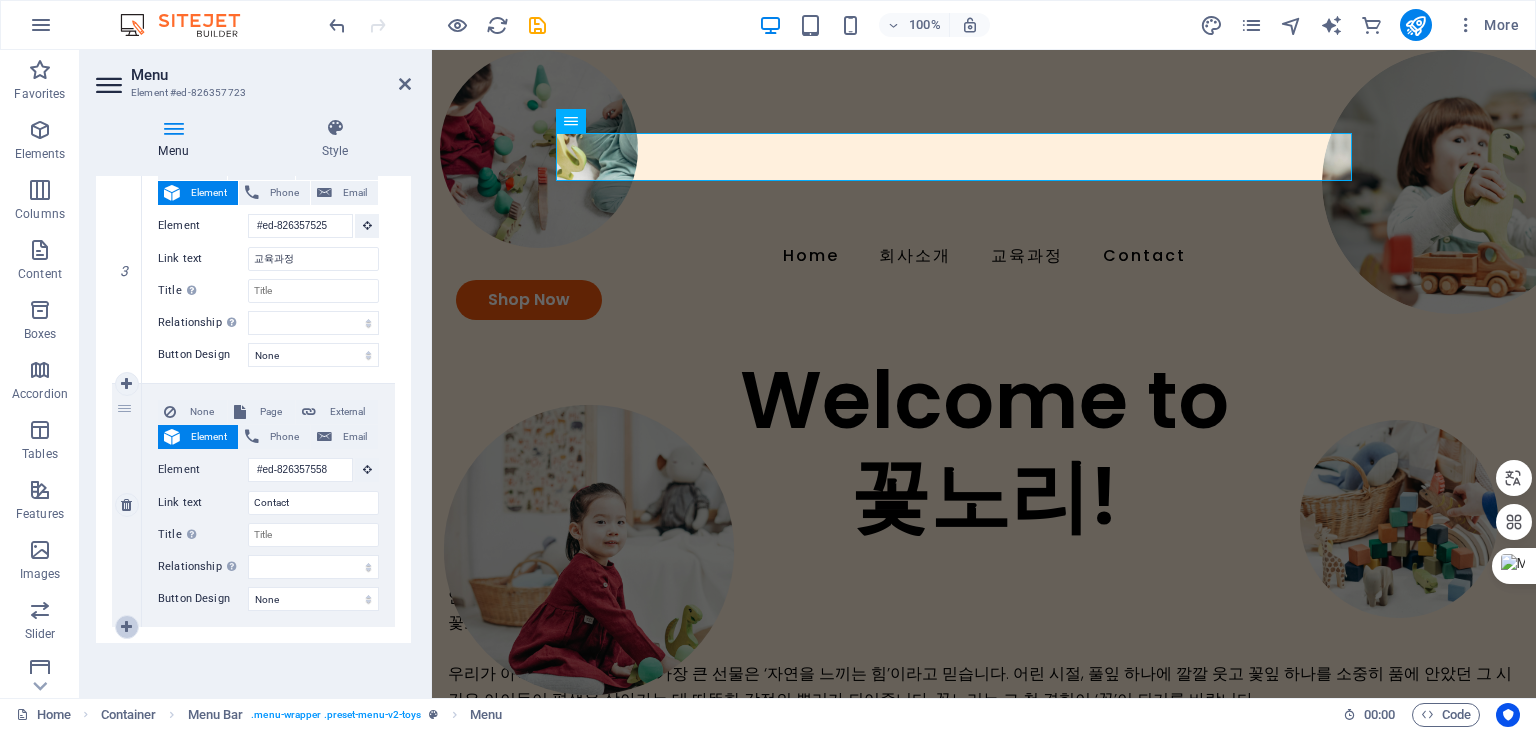 click at bounding box center (126, 627) 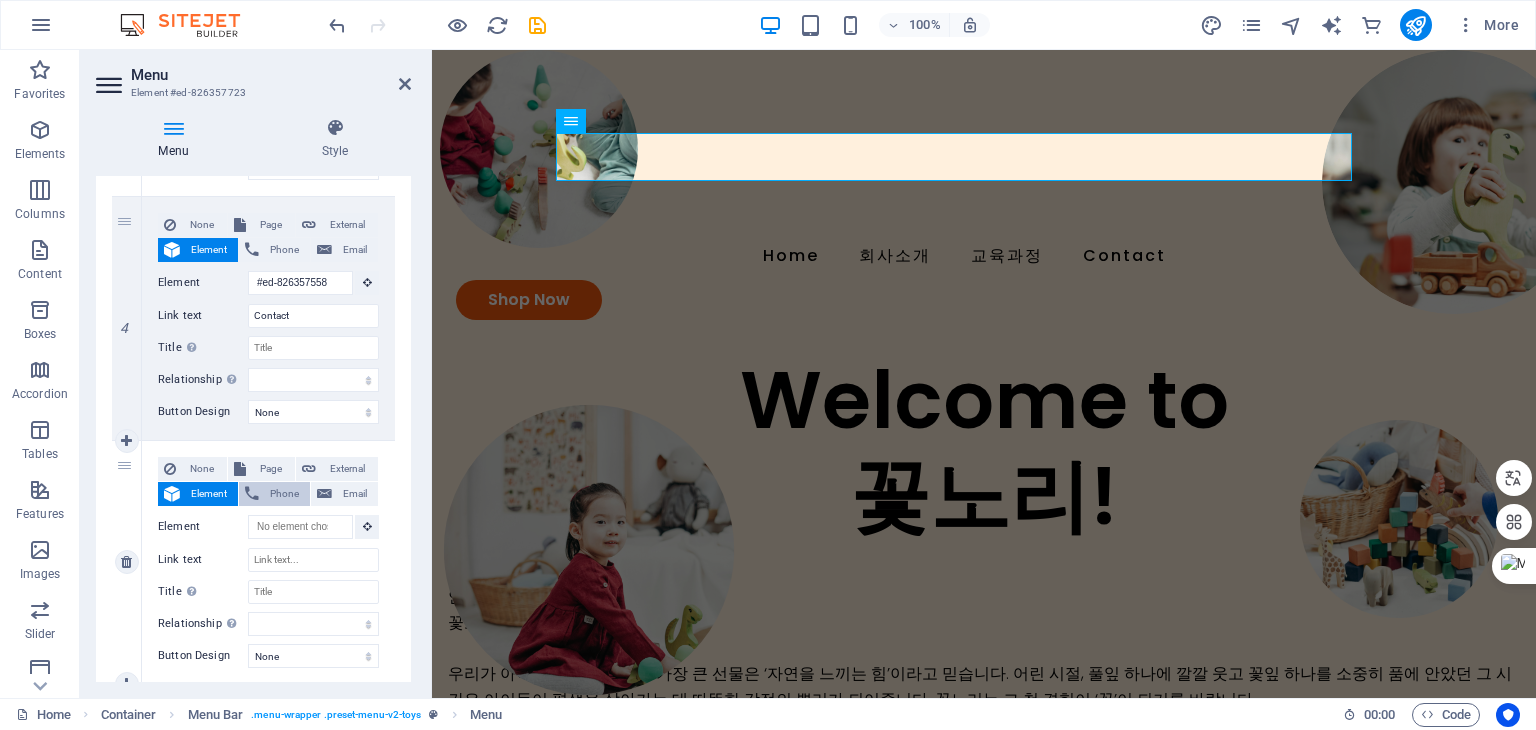 scroll, scrollTop: 958, scrollLeft: 0, axis: vertical 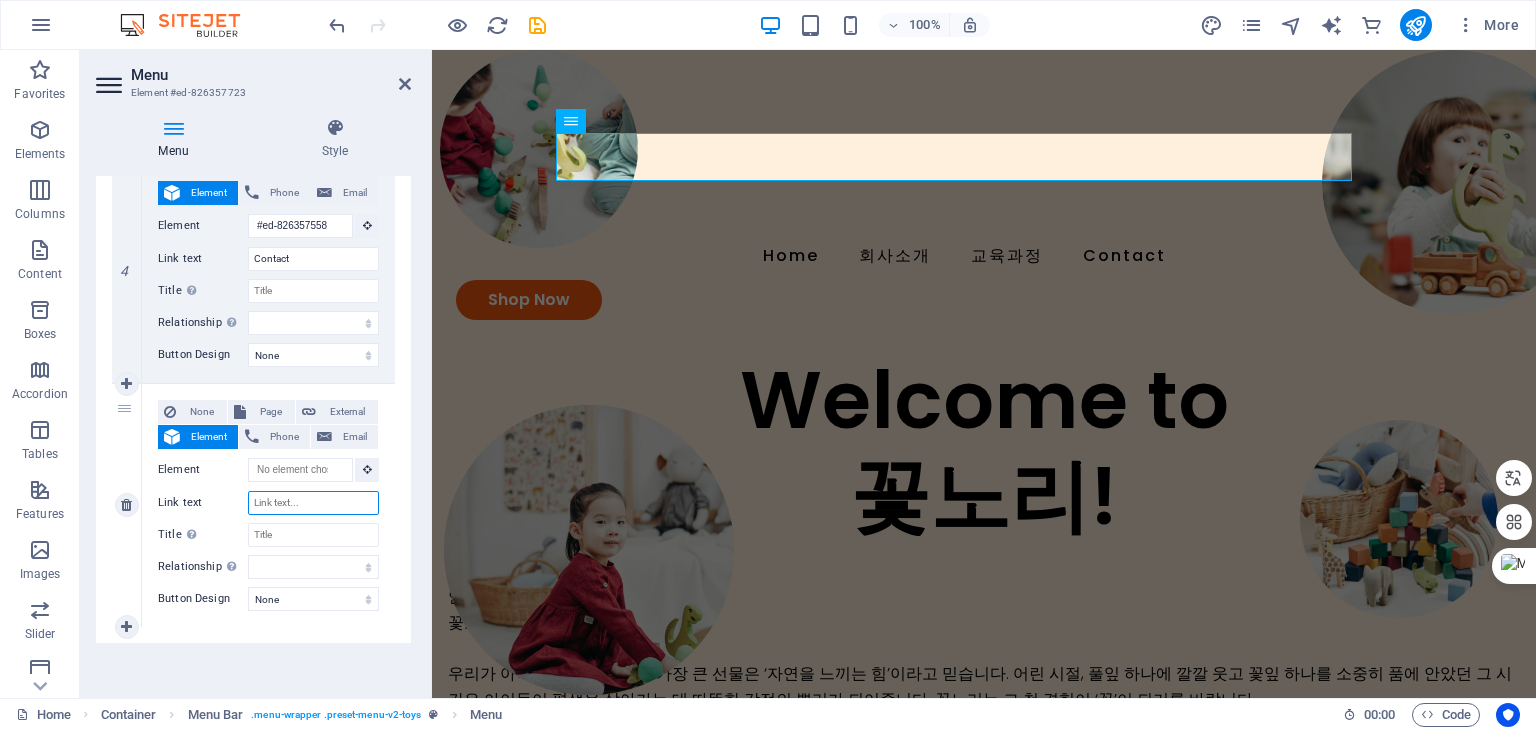click on "Link text" at bounding box center (313, 503) 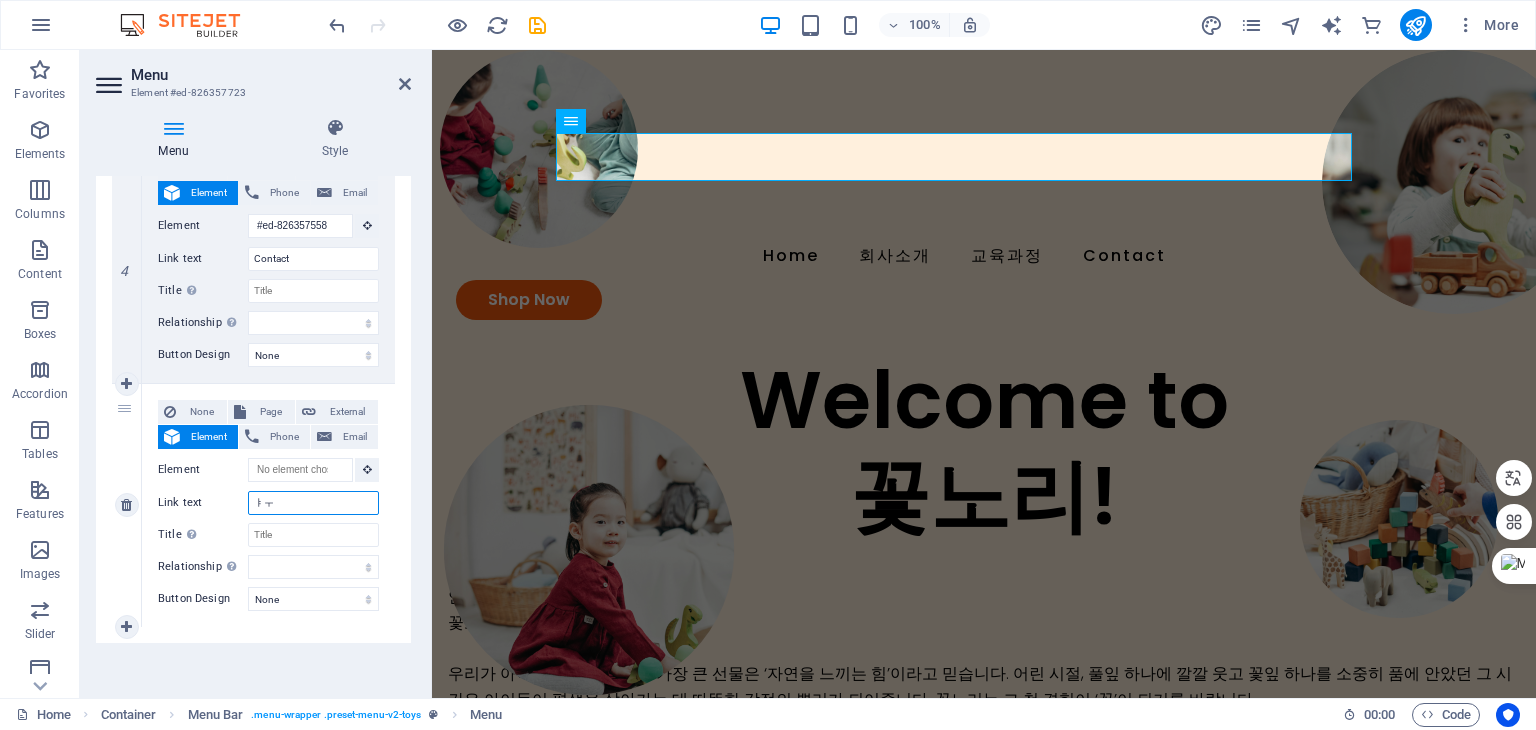 type on "ㅑ" 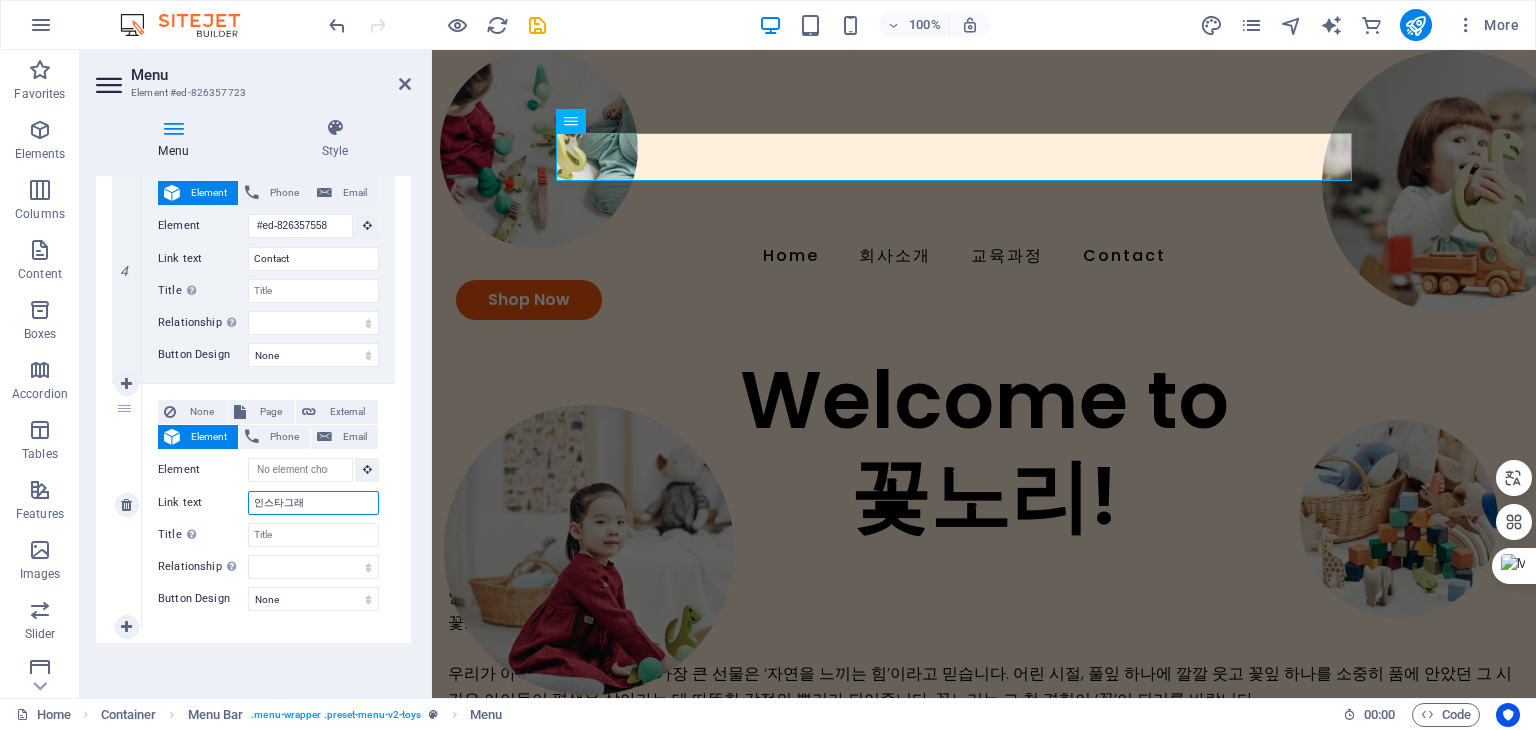 type on "인스타그램" 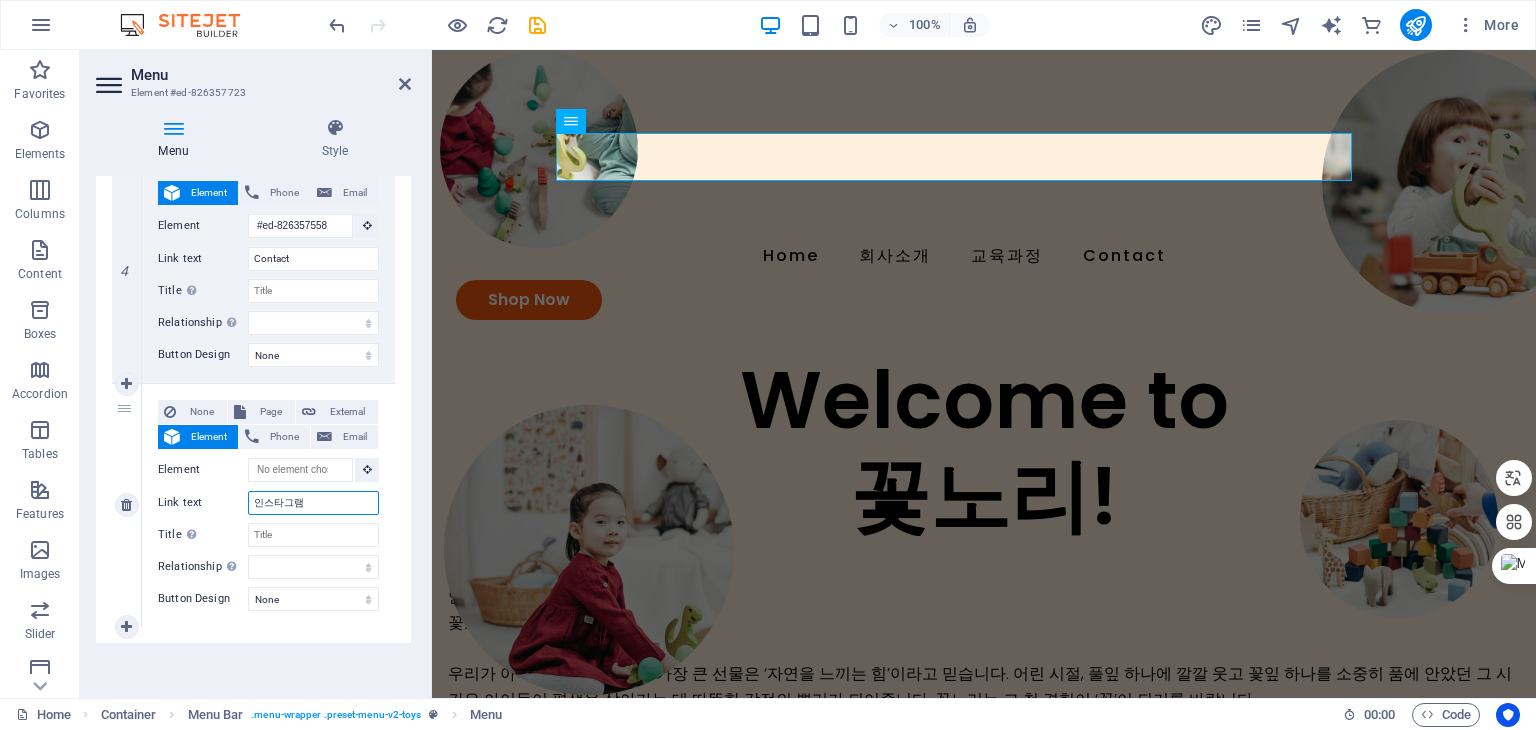 select 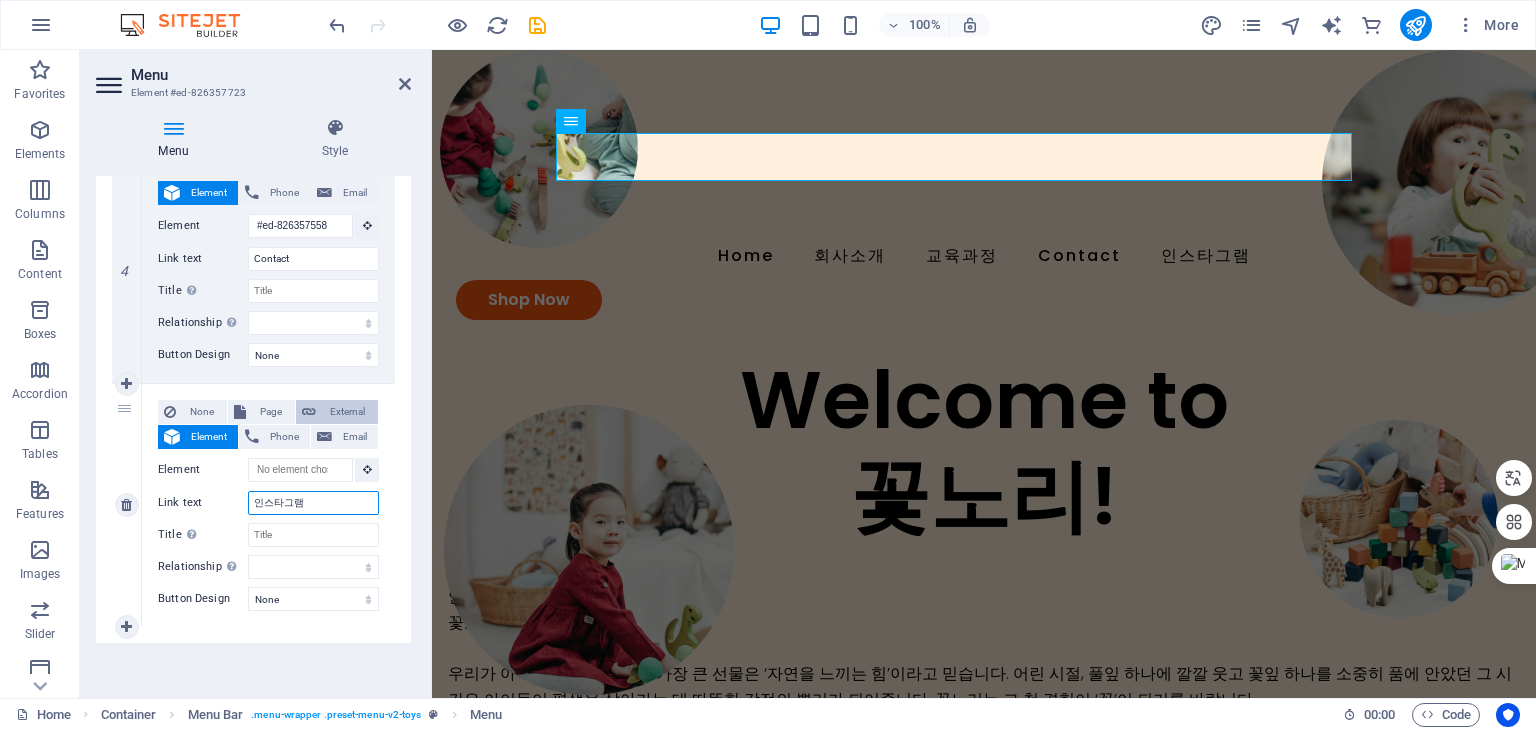type on "인스타그램" 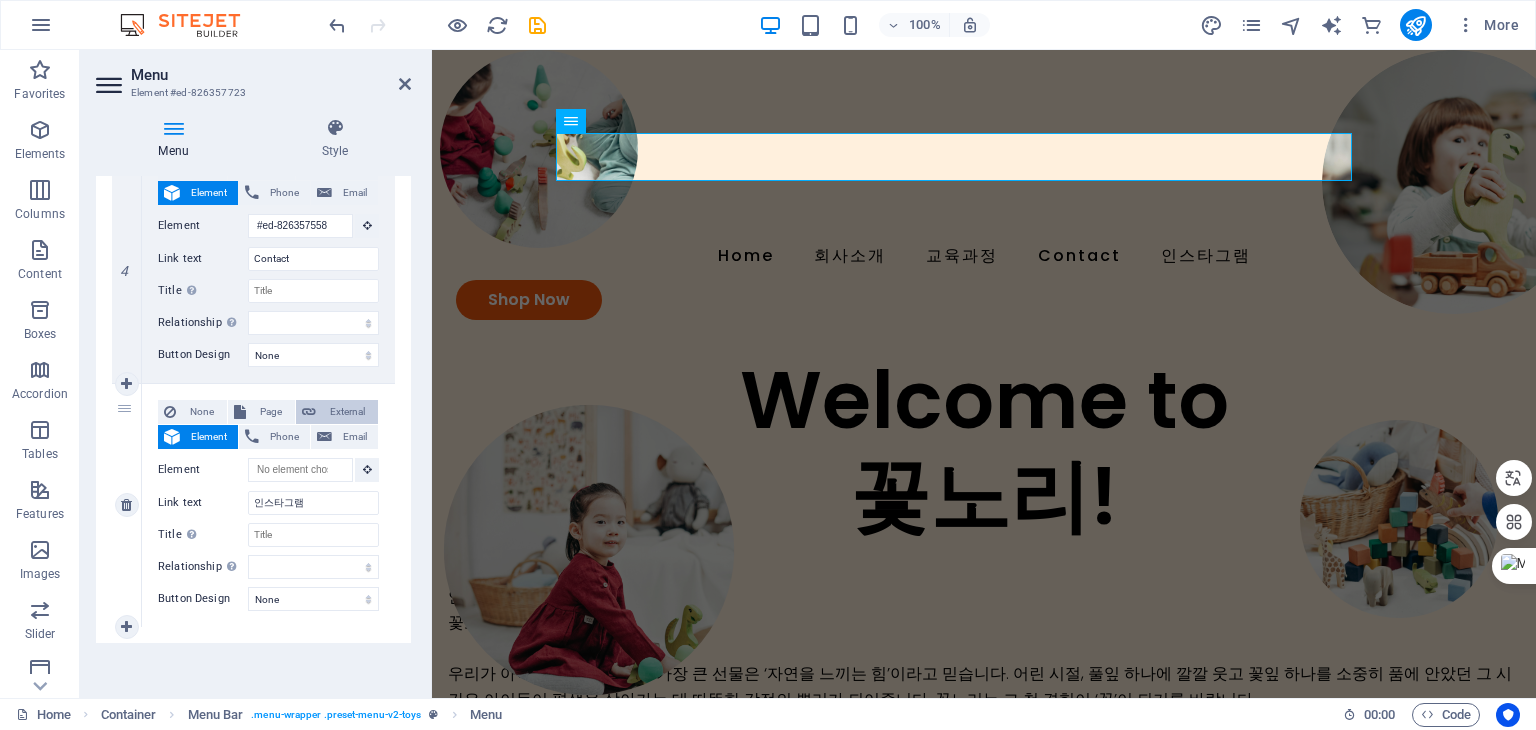 click on "External" at bounding box center (347, 412) 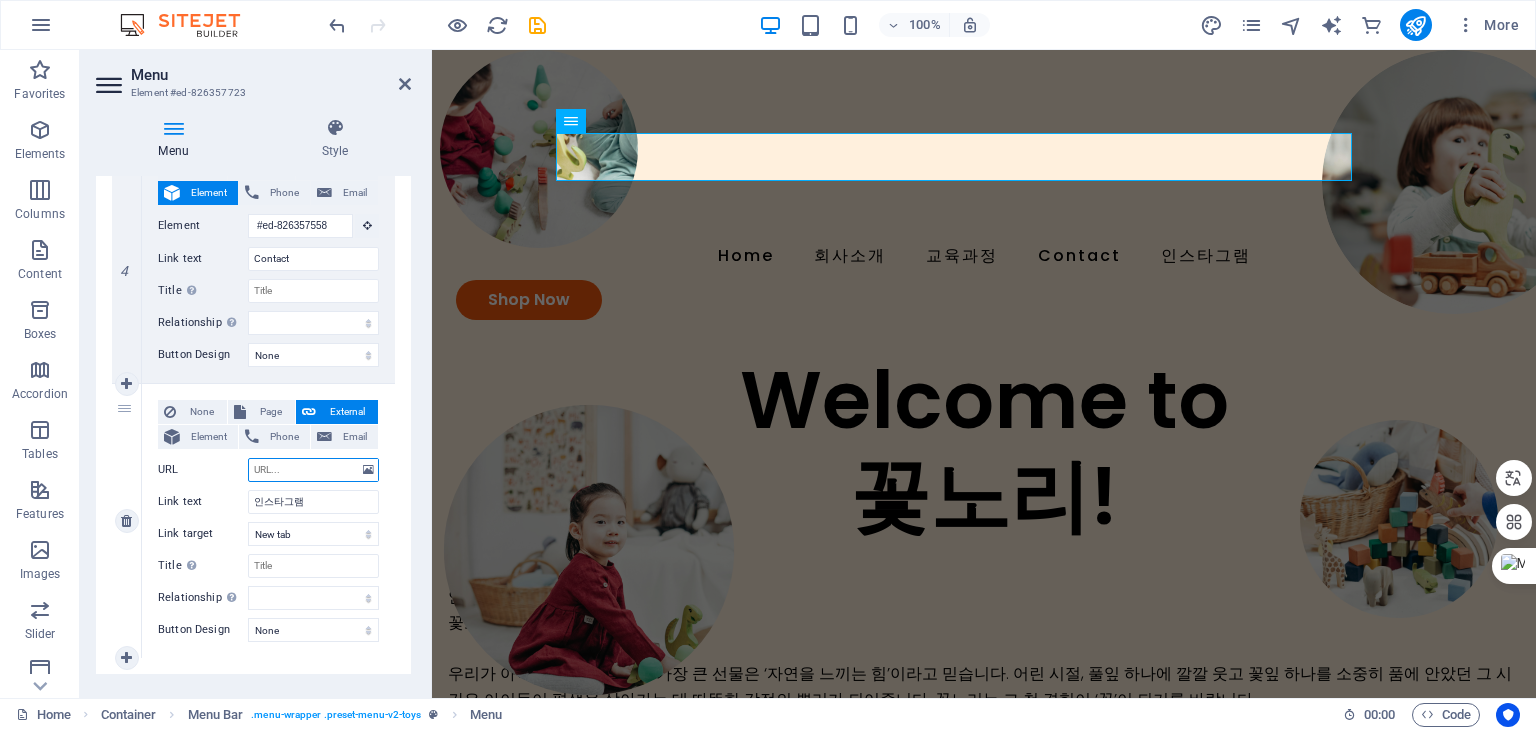 click on "URL" at bounding box center (313, 470) 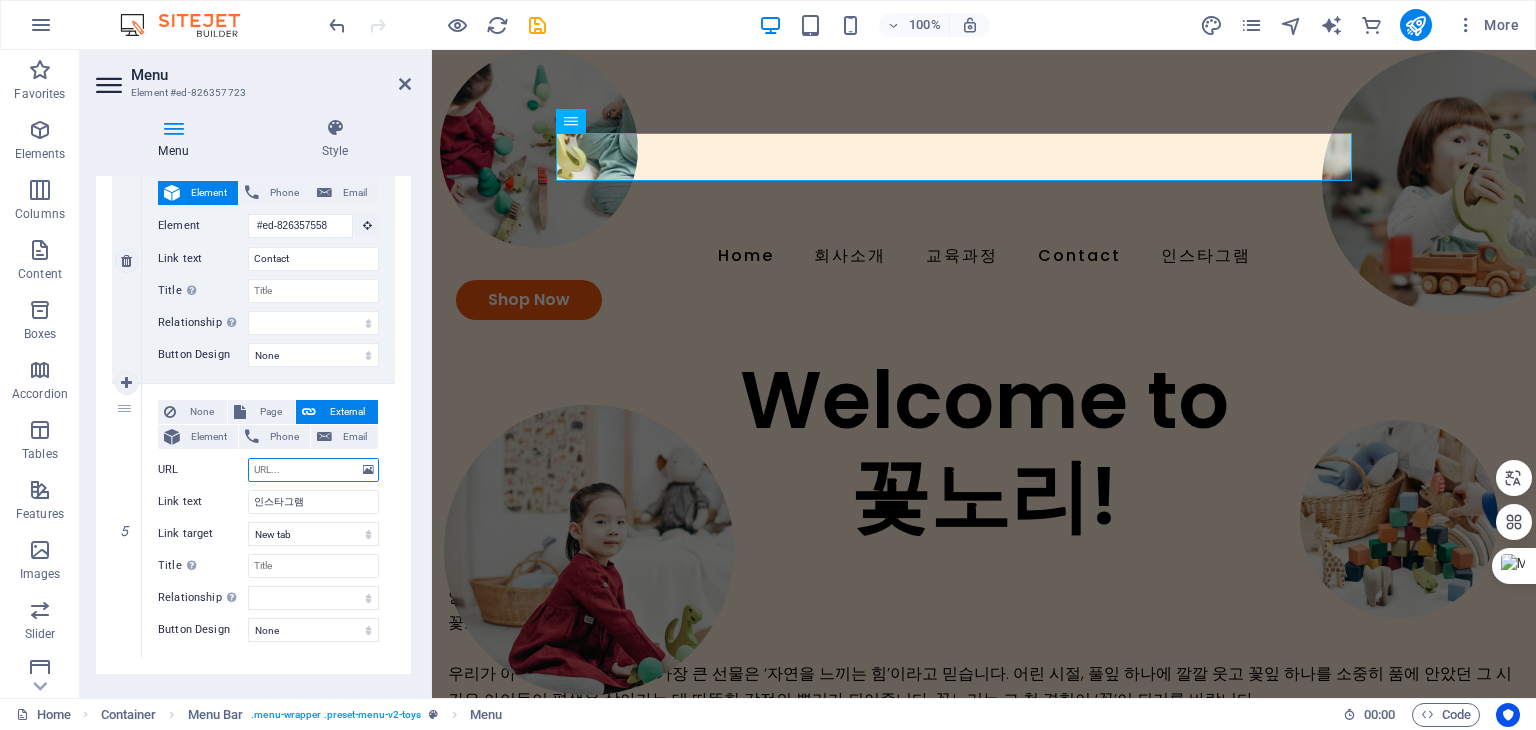 type on "https://www.instagram.com/flower_play_atelier/" 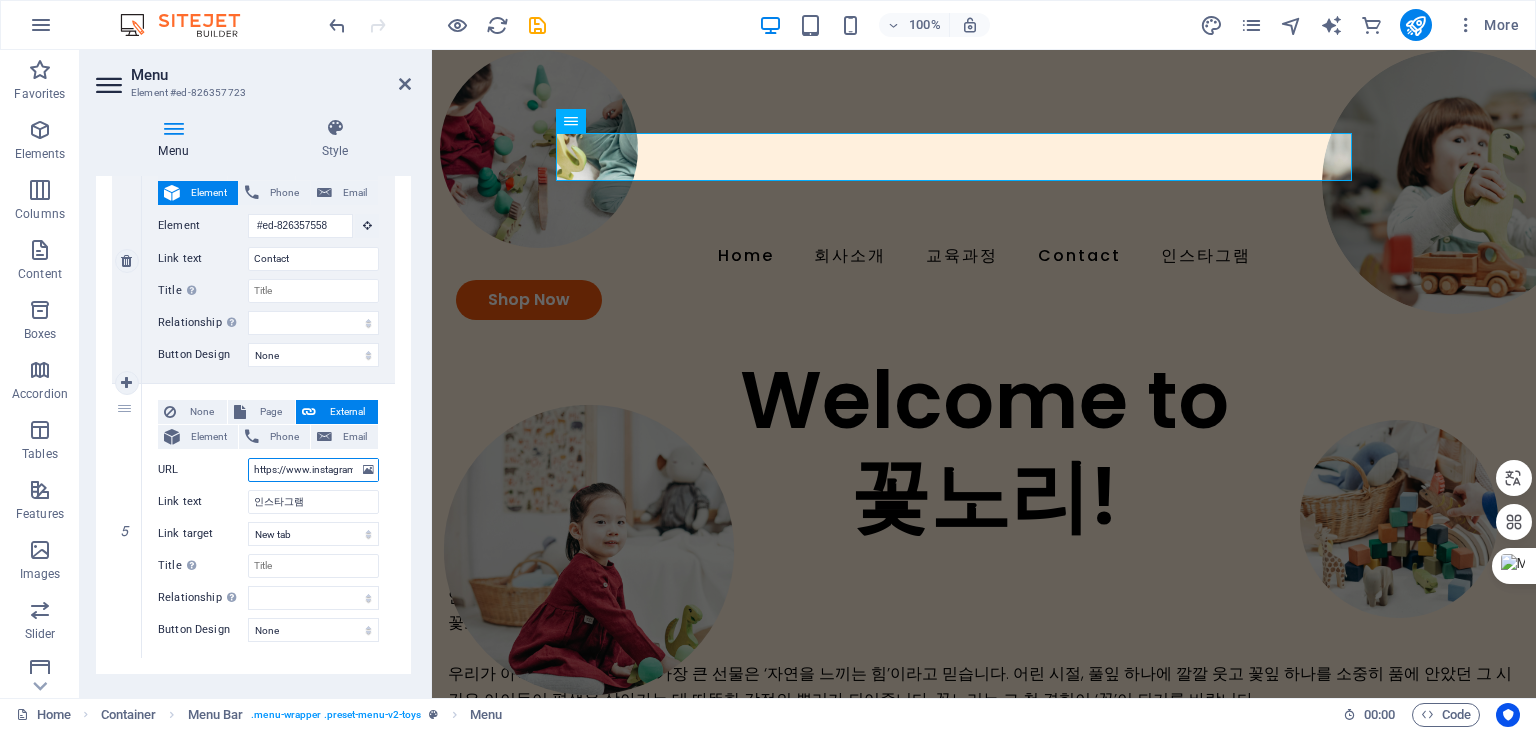 scroll, scrollTop: 0, scrollLeft: 118, axis: horizontal 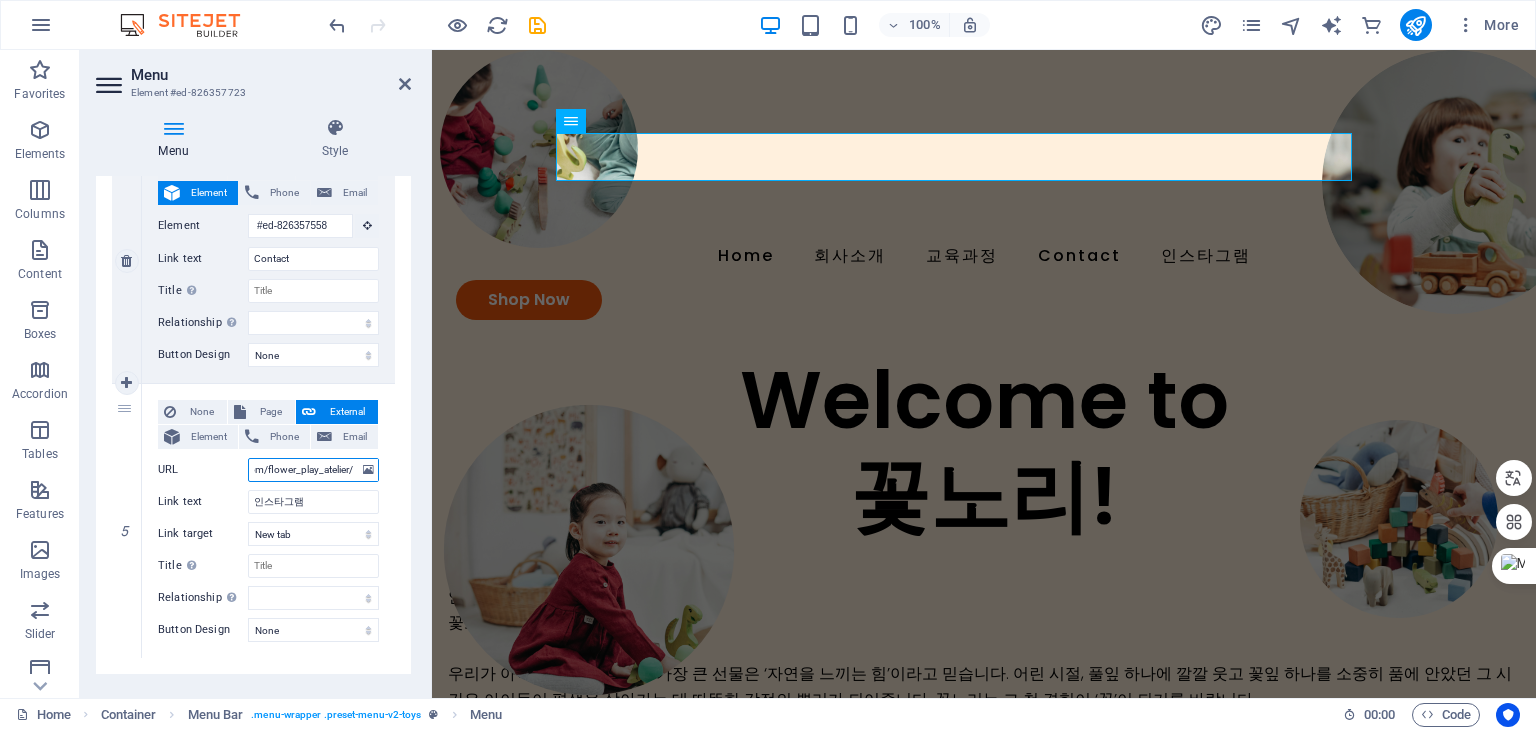 select 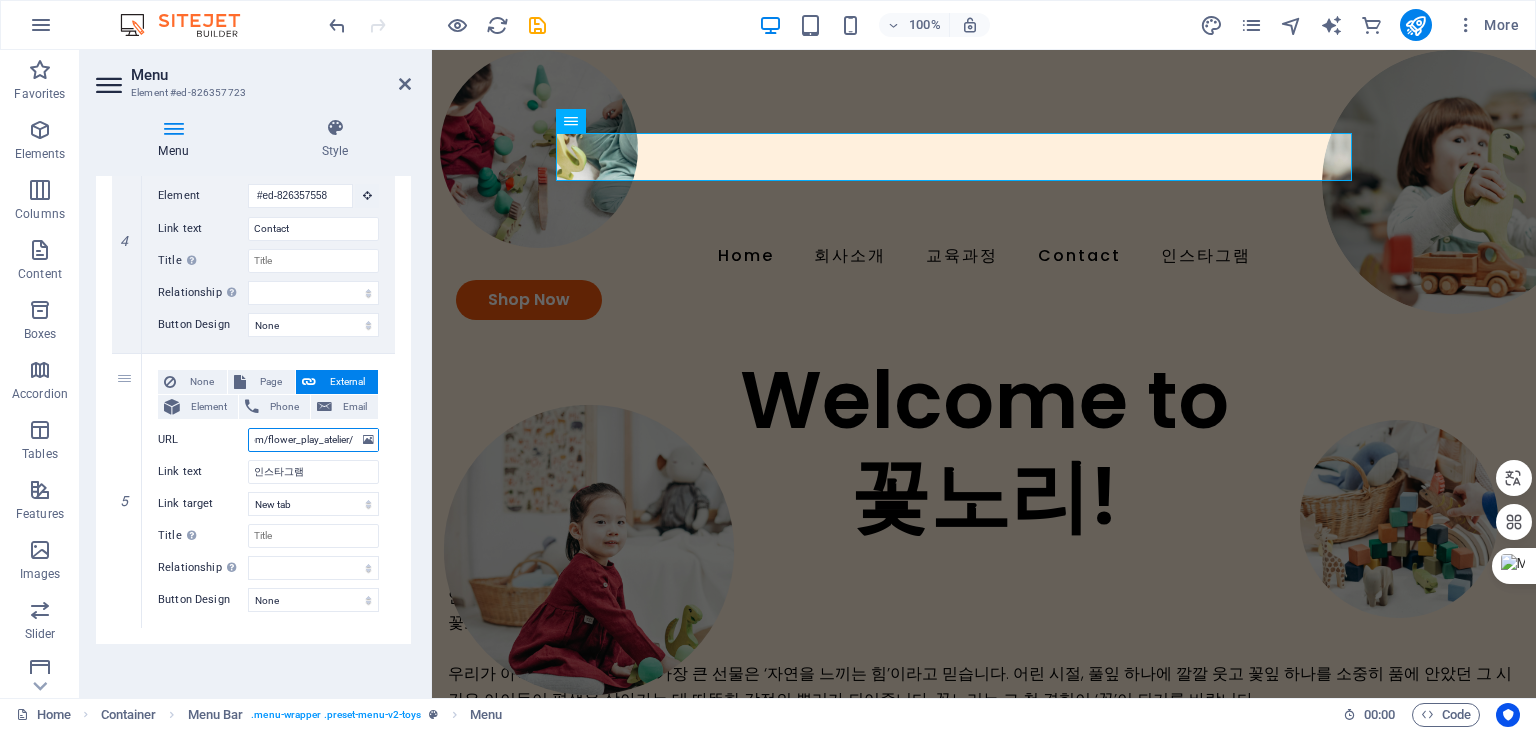 scroll, scrollTop: 989, scrollLeft: 0, axis: vertical 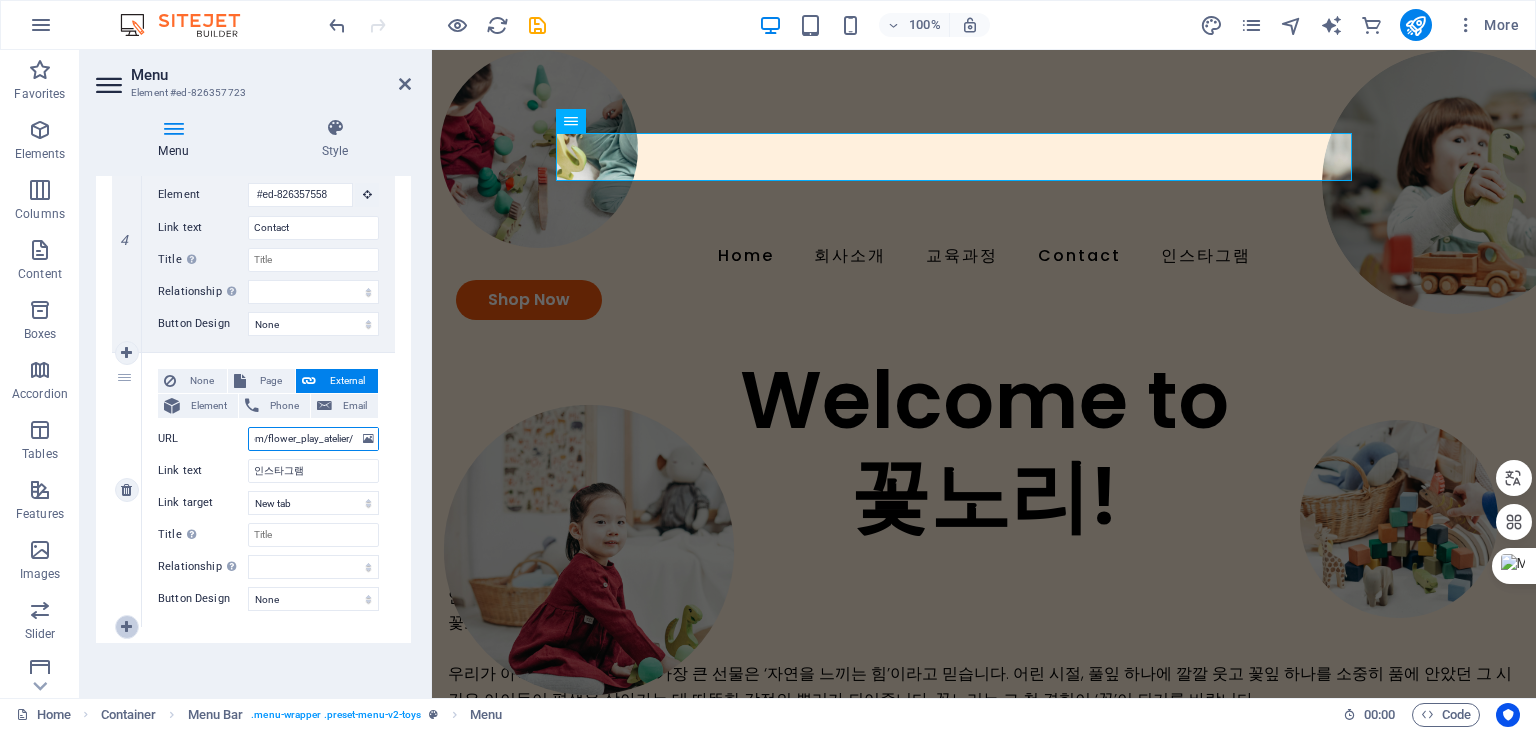type on "https://www.instagram.com/flower_play_atelier/" 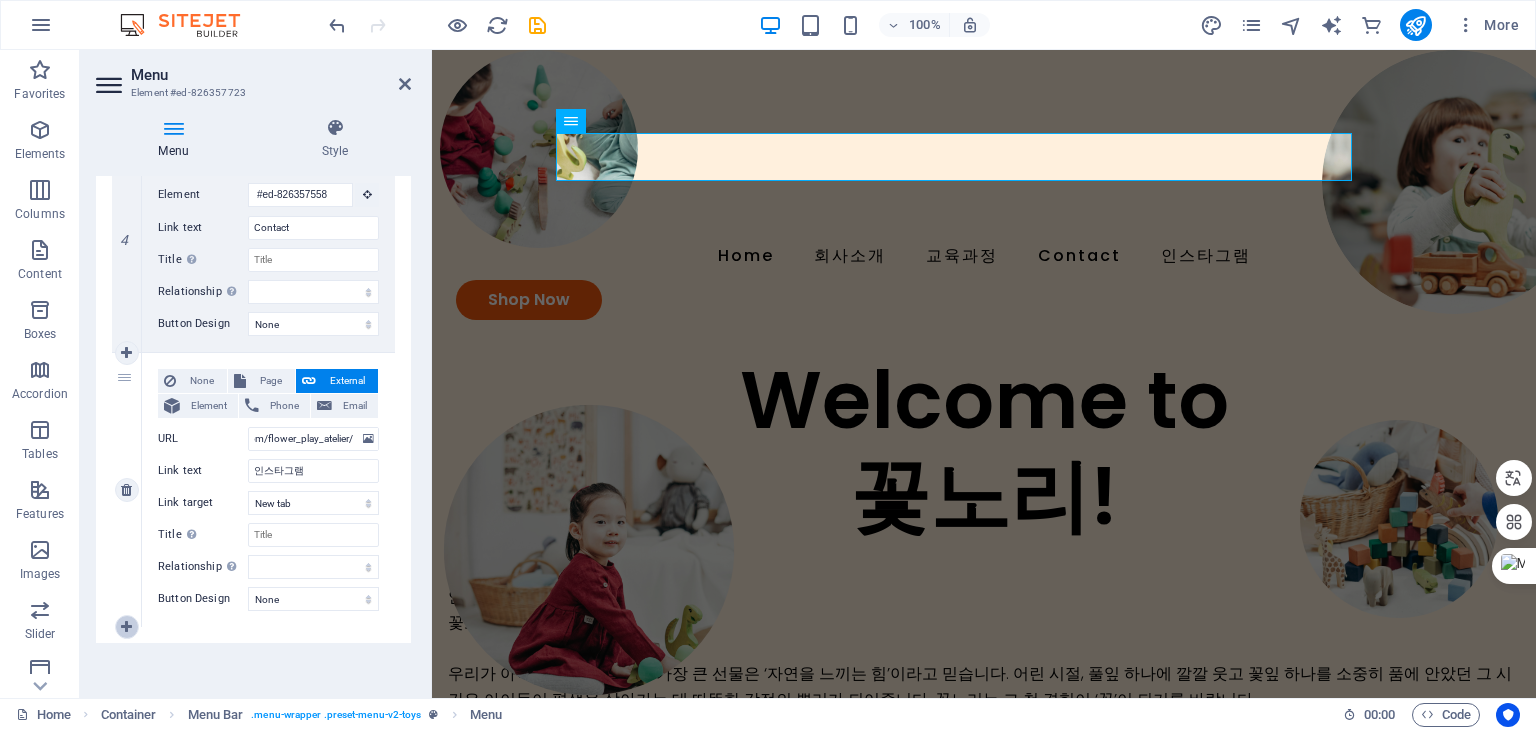 scroll, scrollTop: 0, scrollLeft: 0, axis: both 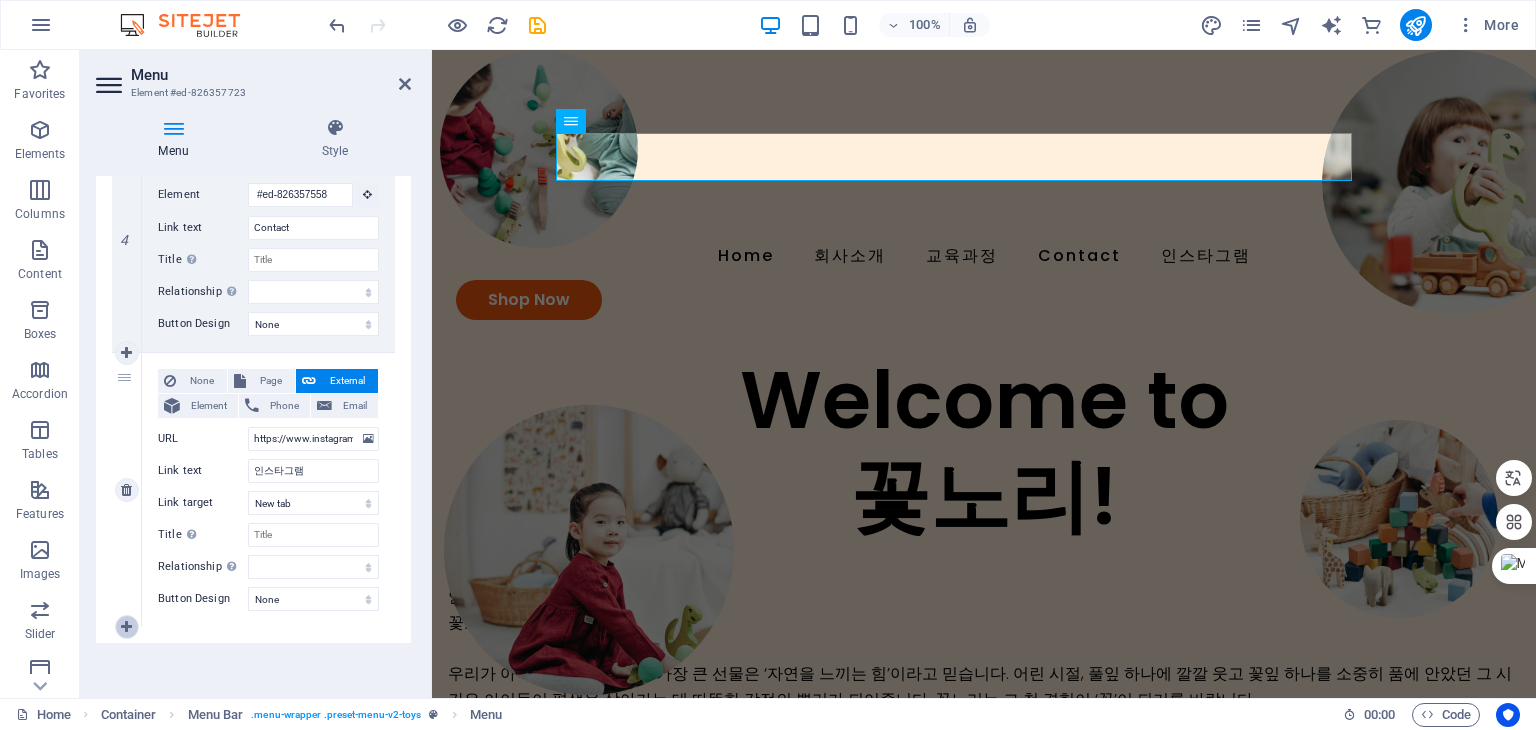 click at bounding box center [126, 627] 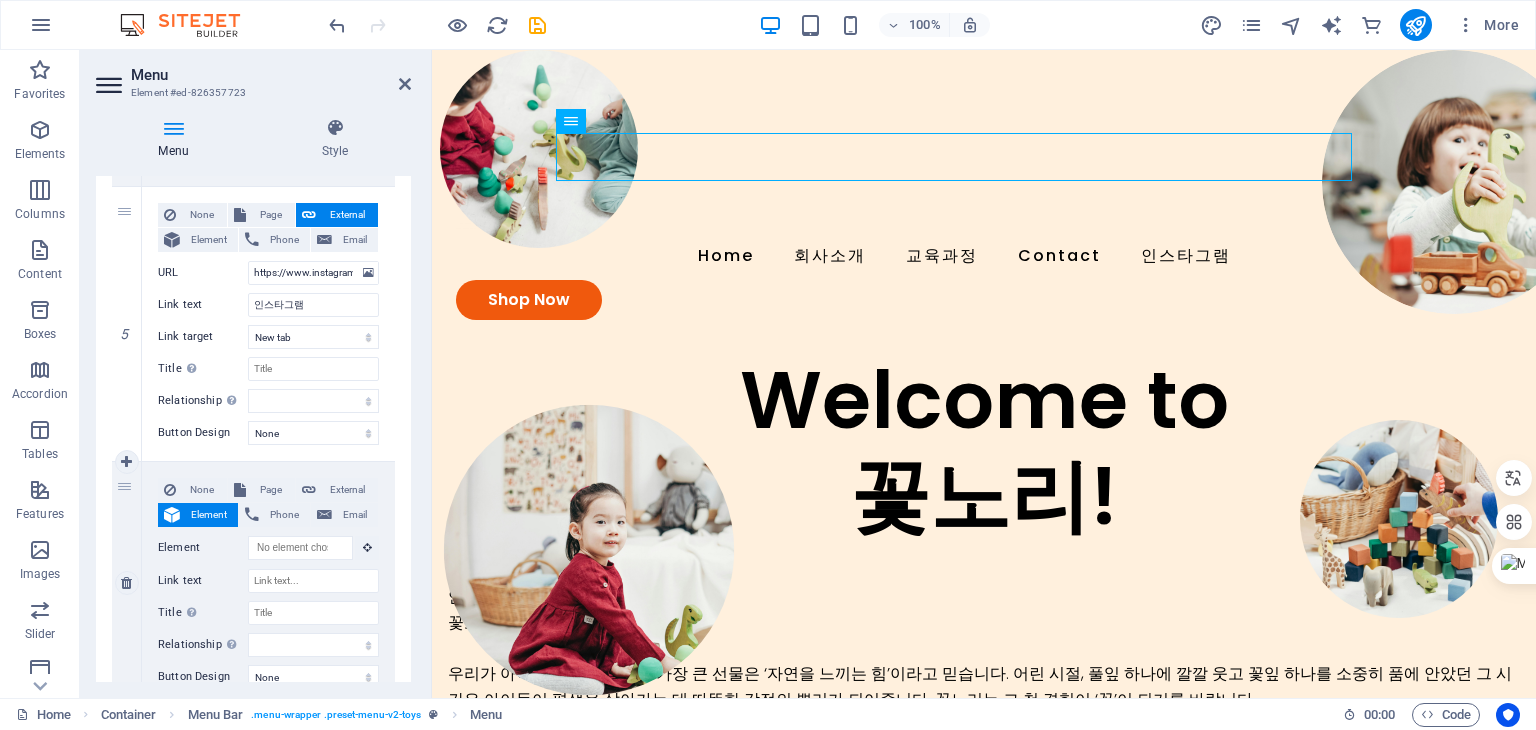 scroll, scrollTop: 1232, scrollLeft: 0, axis: vertical 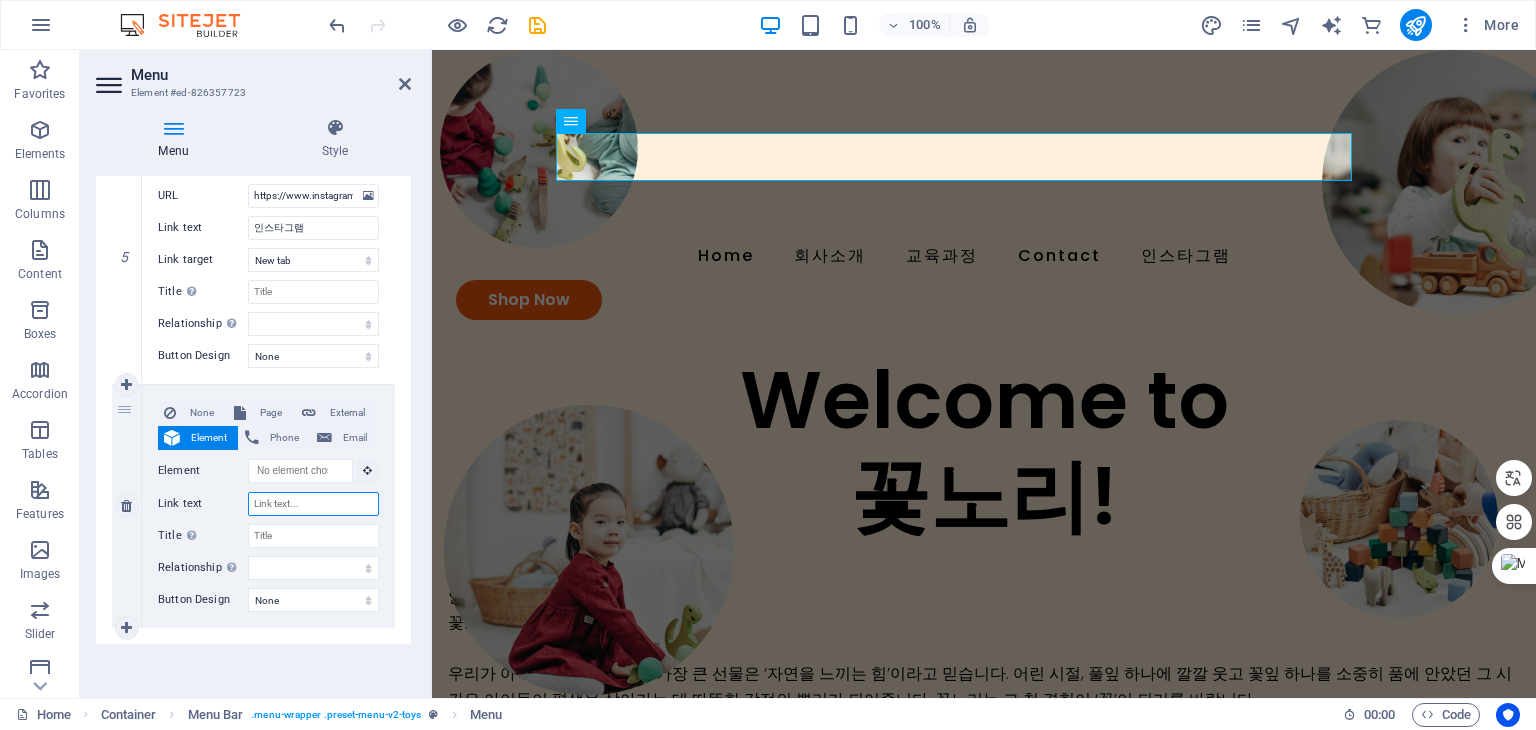 click on "Link text" at bounding box center [313, 504] 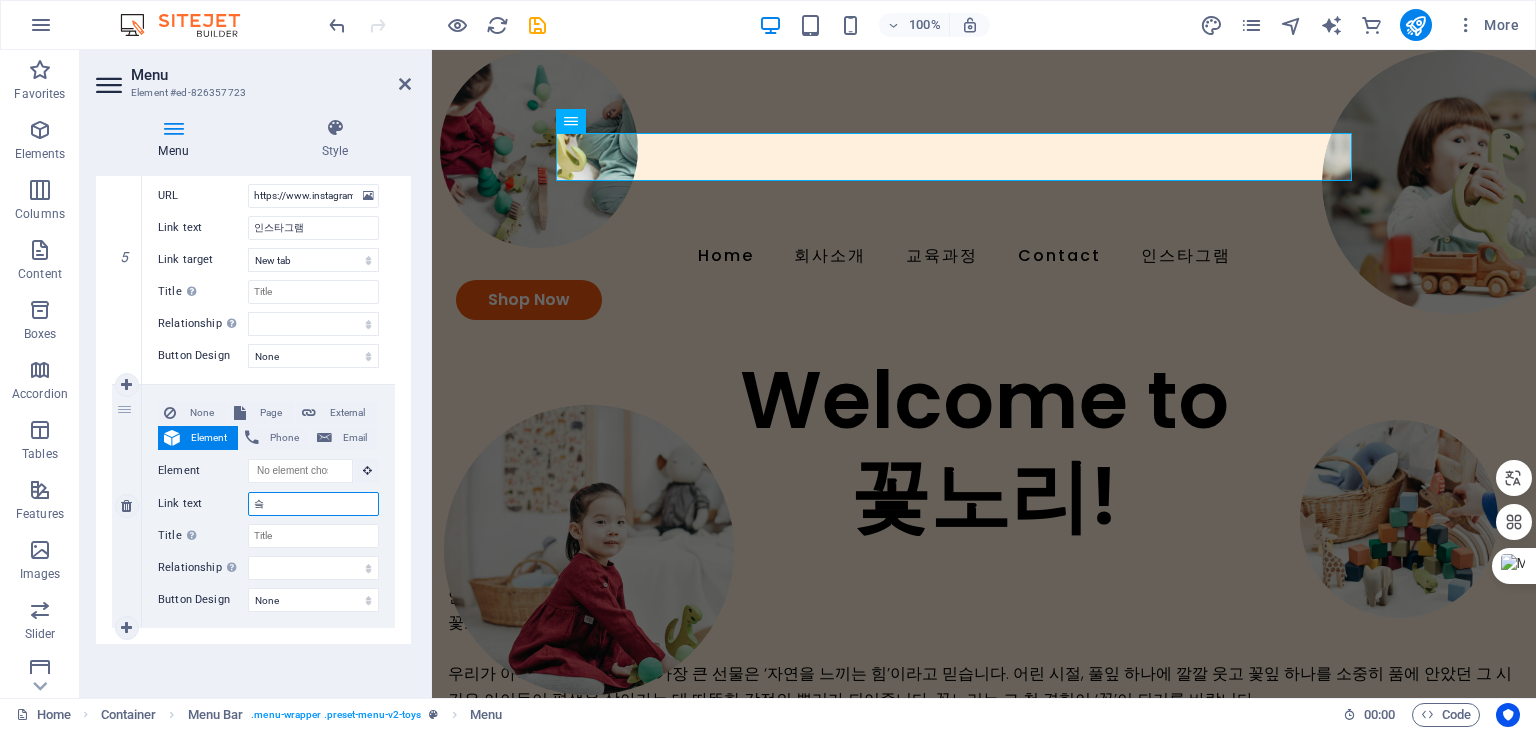 type on "스" 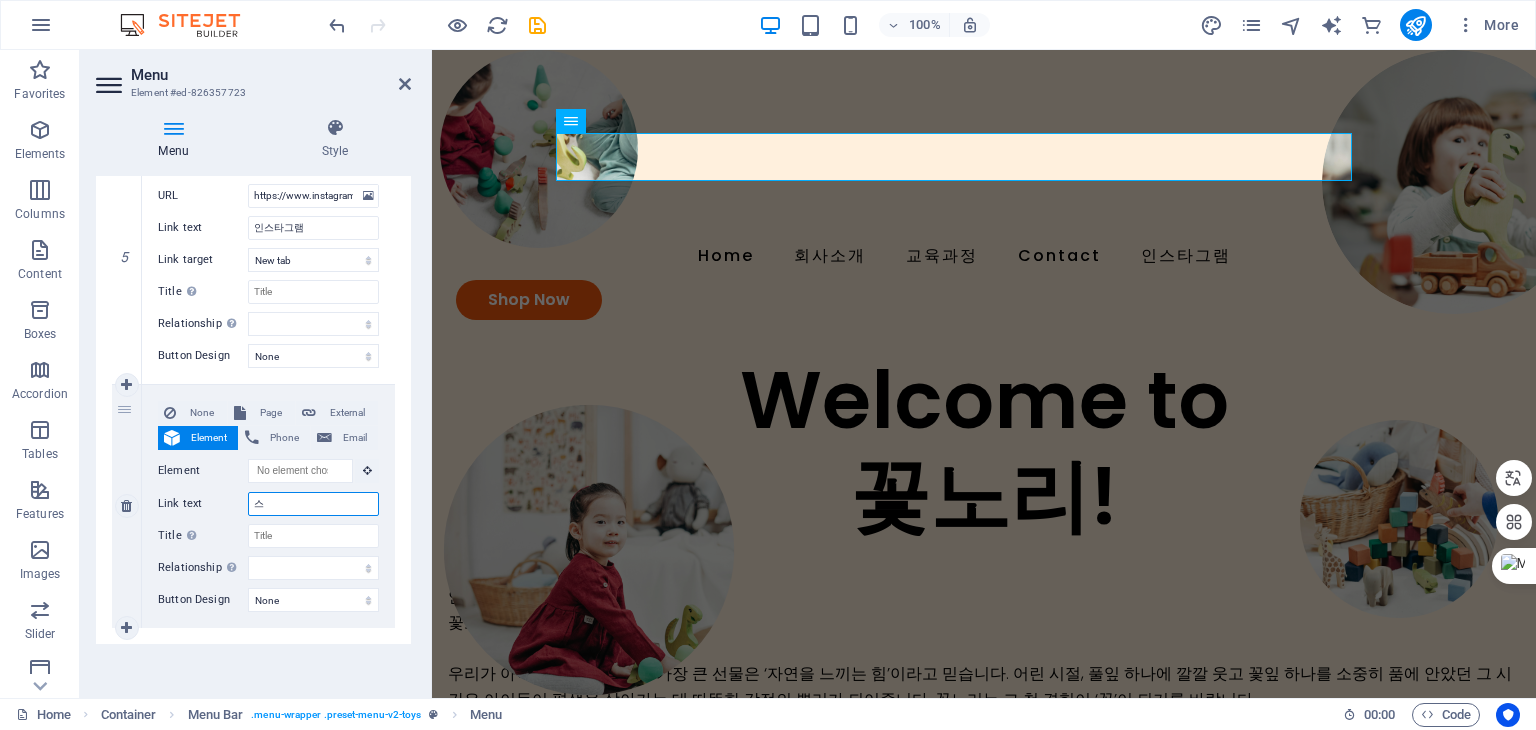 select 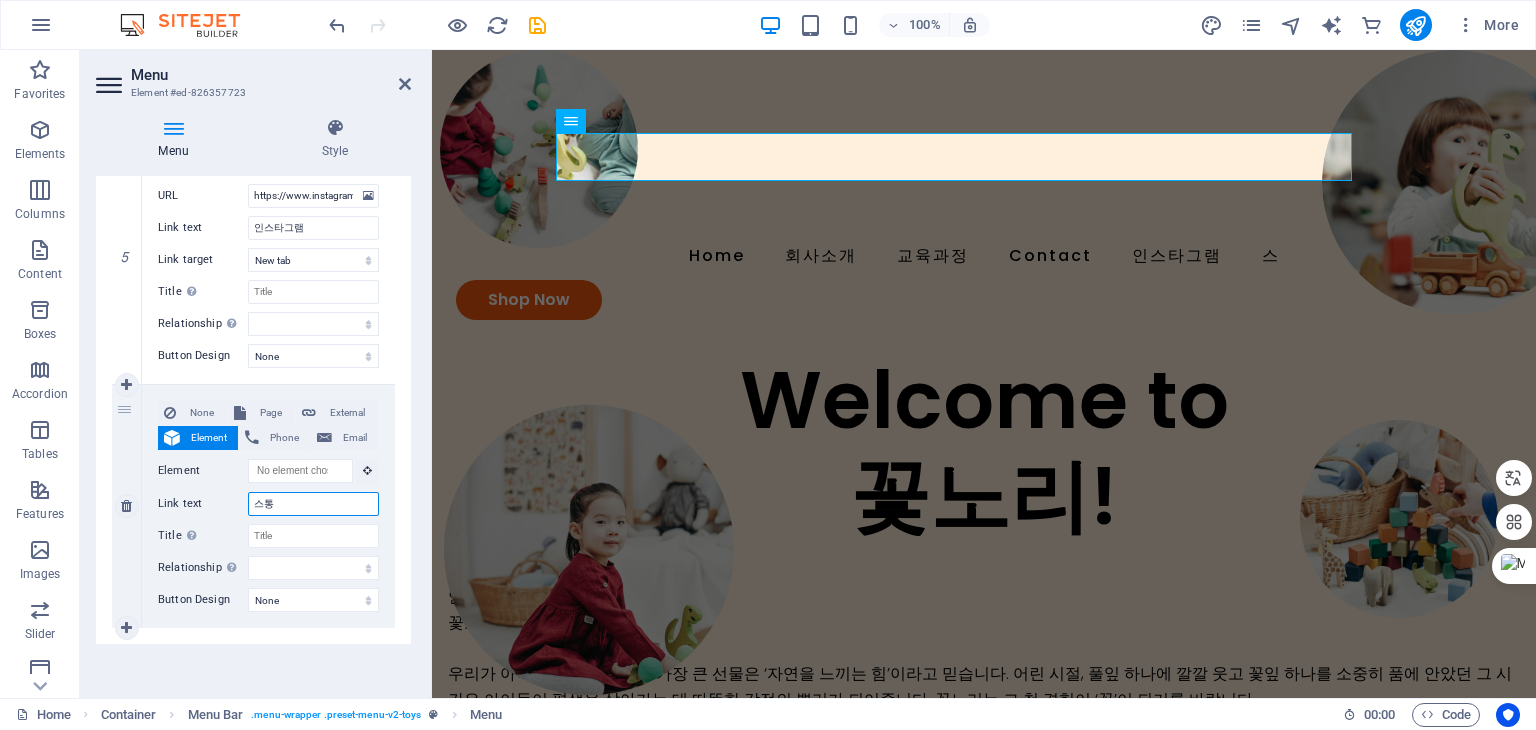 type on "스토어" 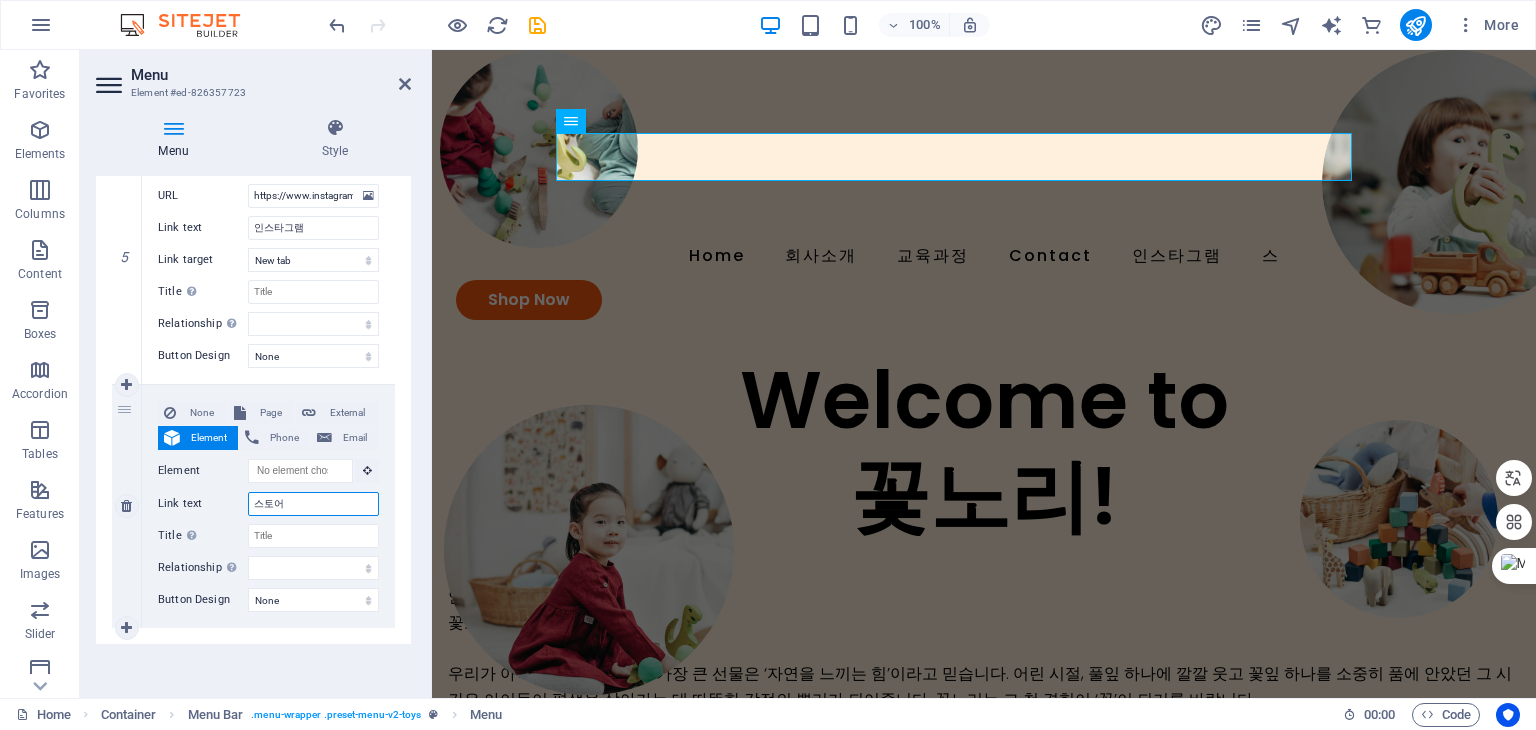 select 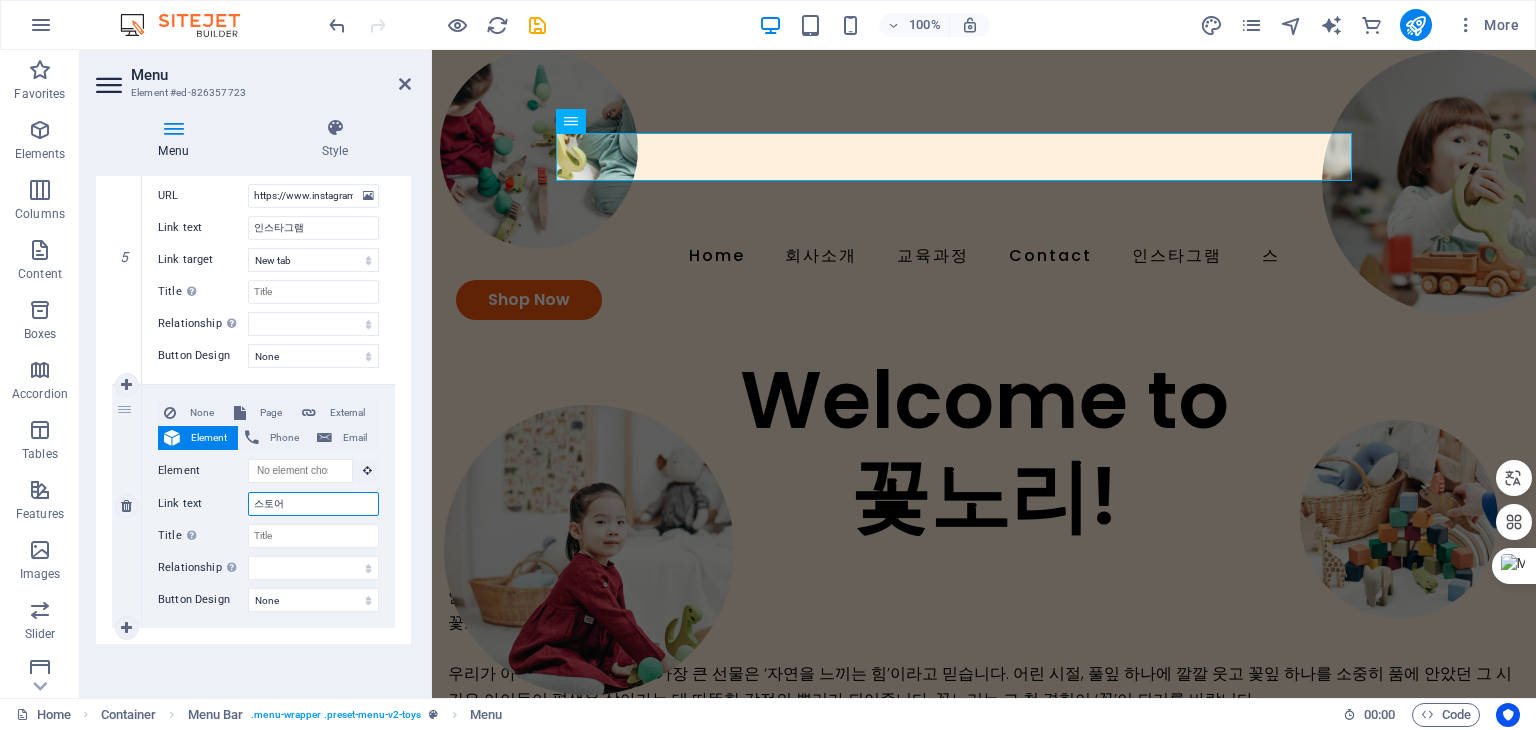 select 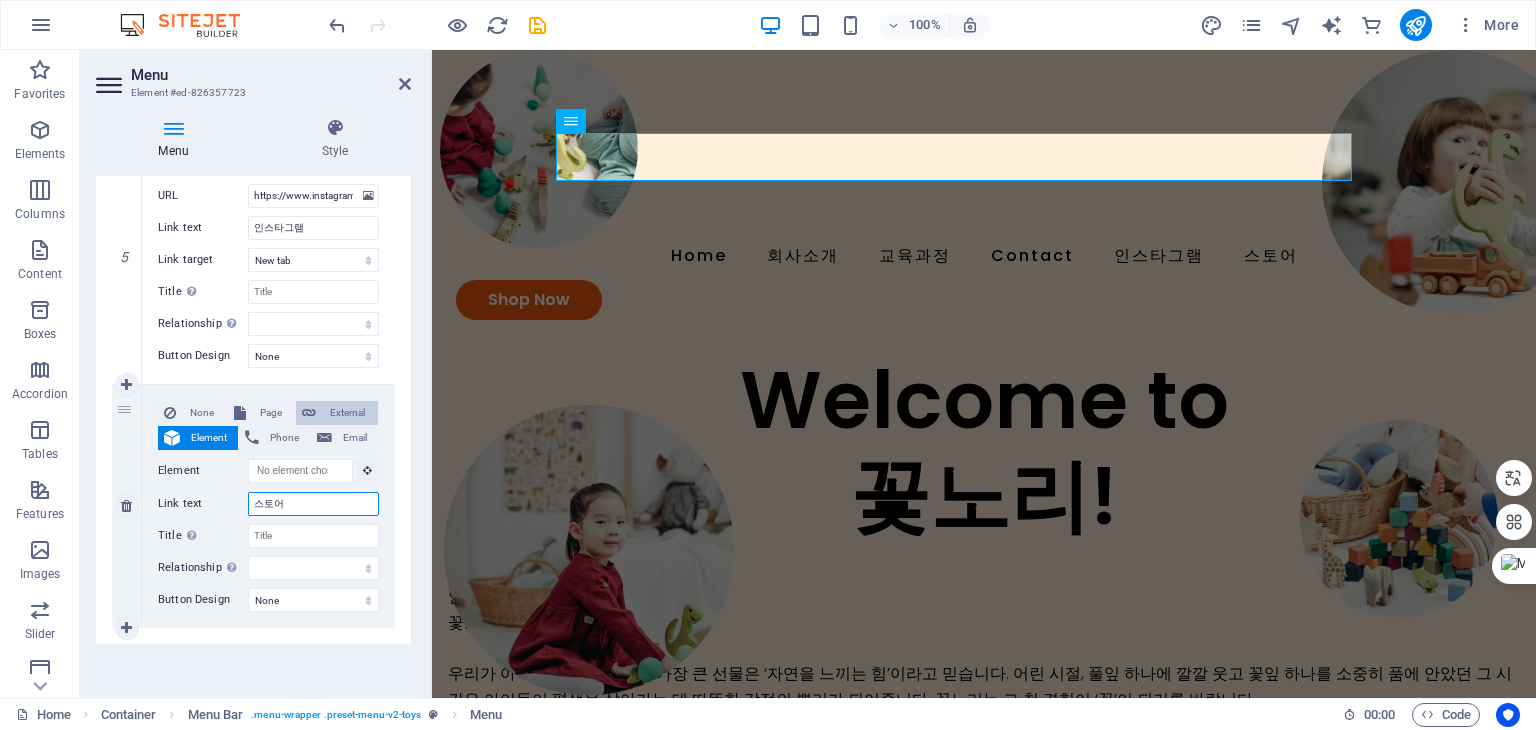 type on "스토어" 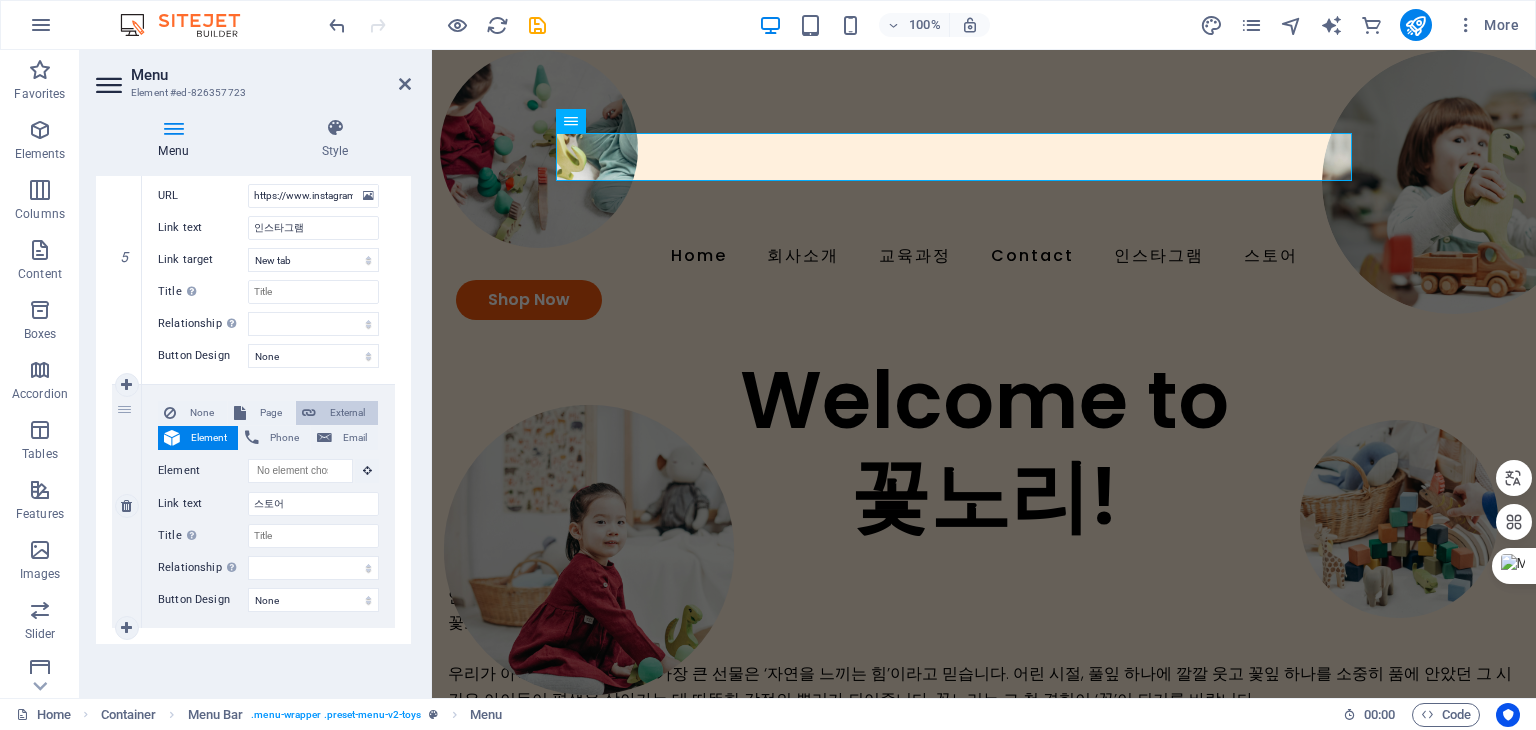 click on "External" at bounding box center (347, 413) 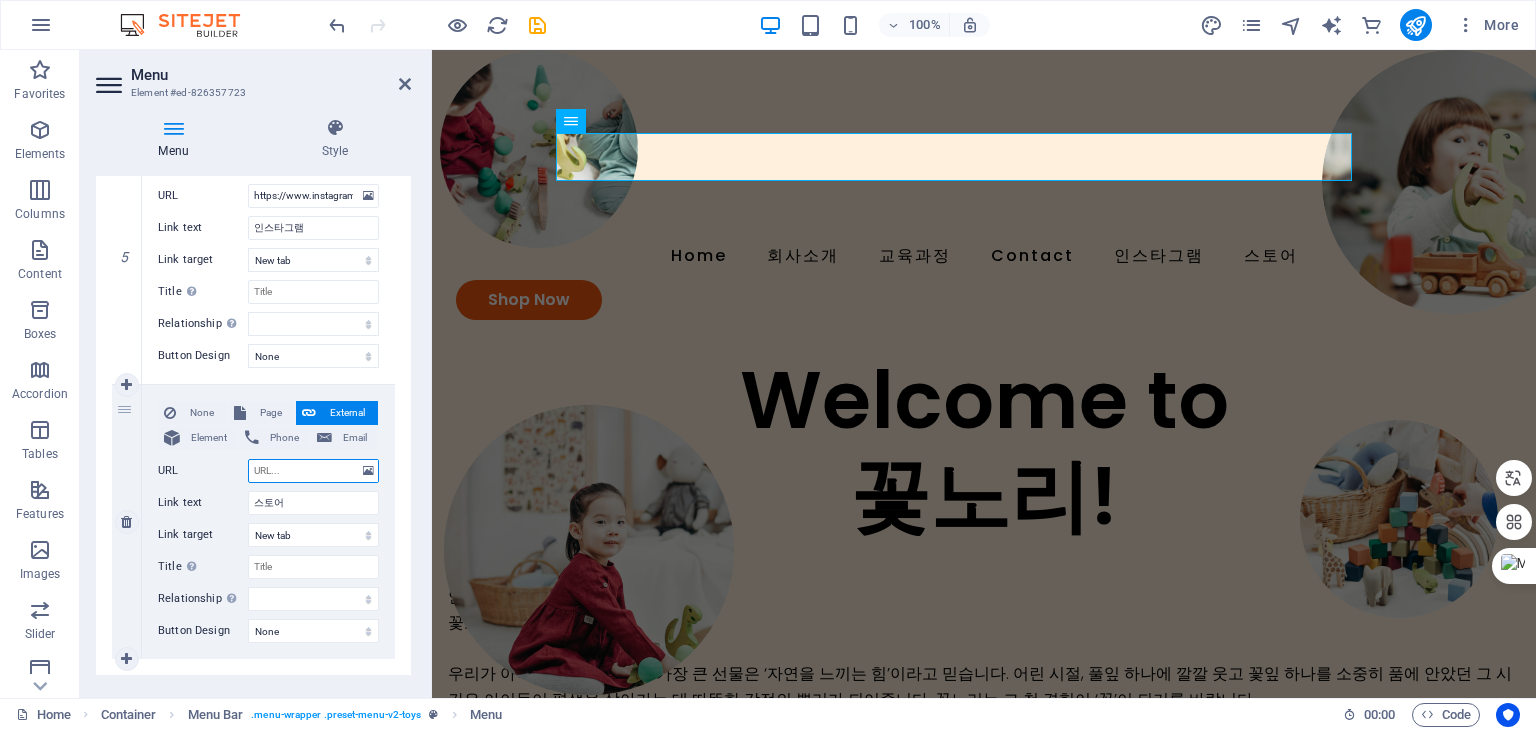 click on "URL" at bounding box center [313, 471] 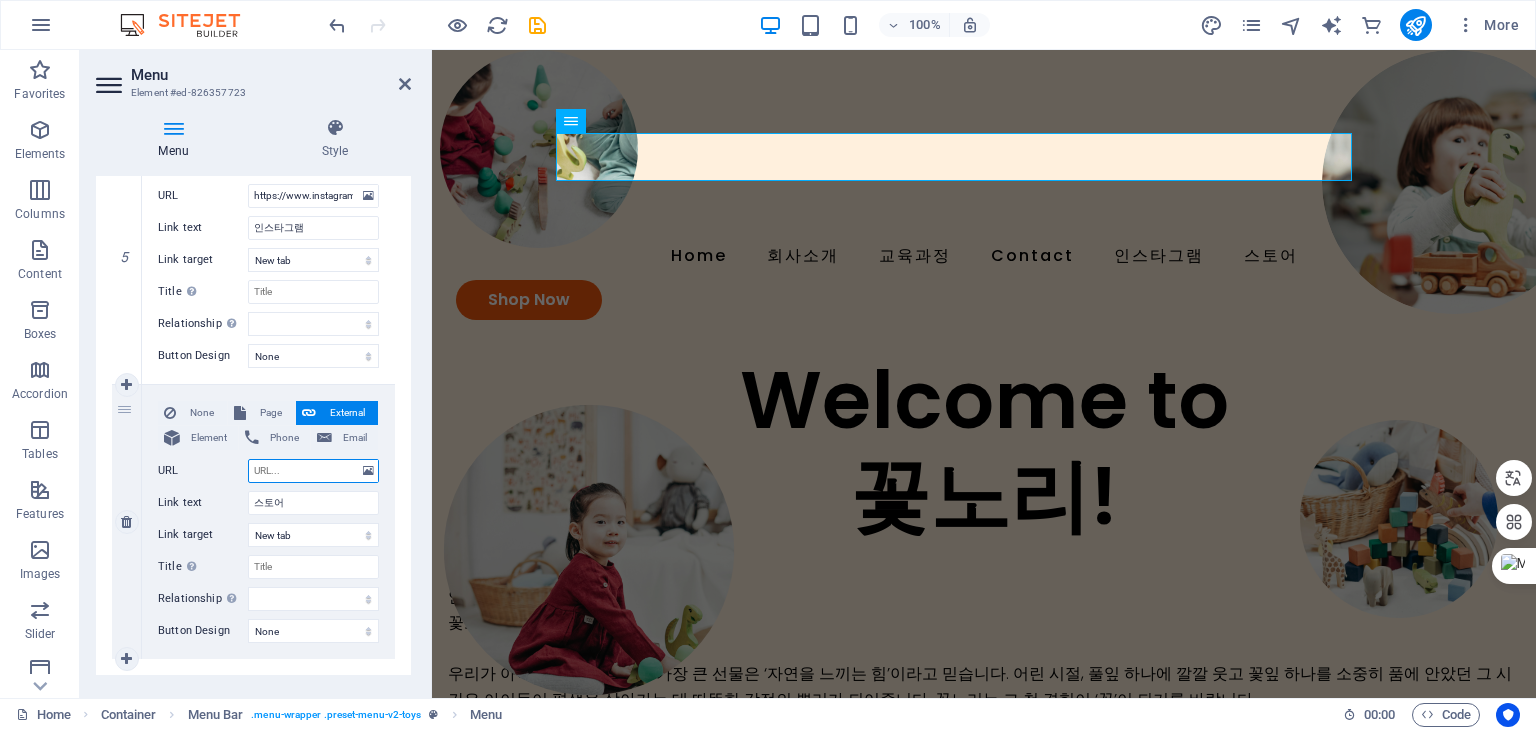 paste on "https://smartstore.naver.com/fp79" 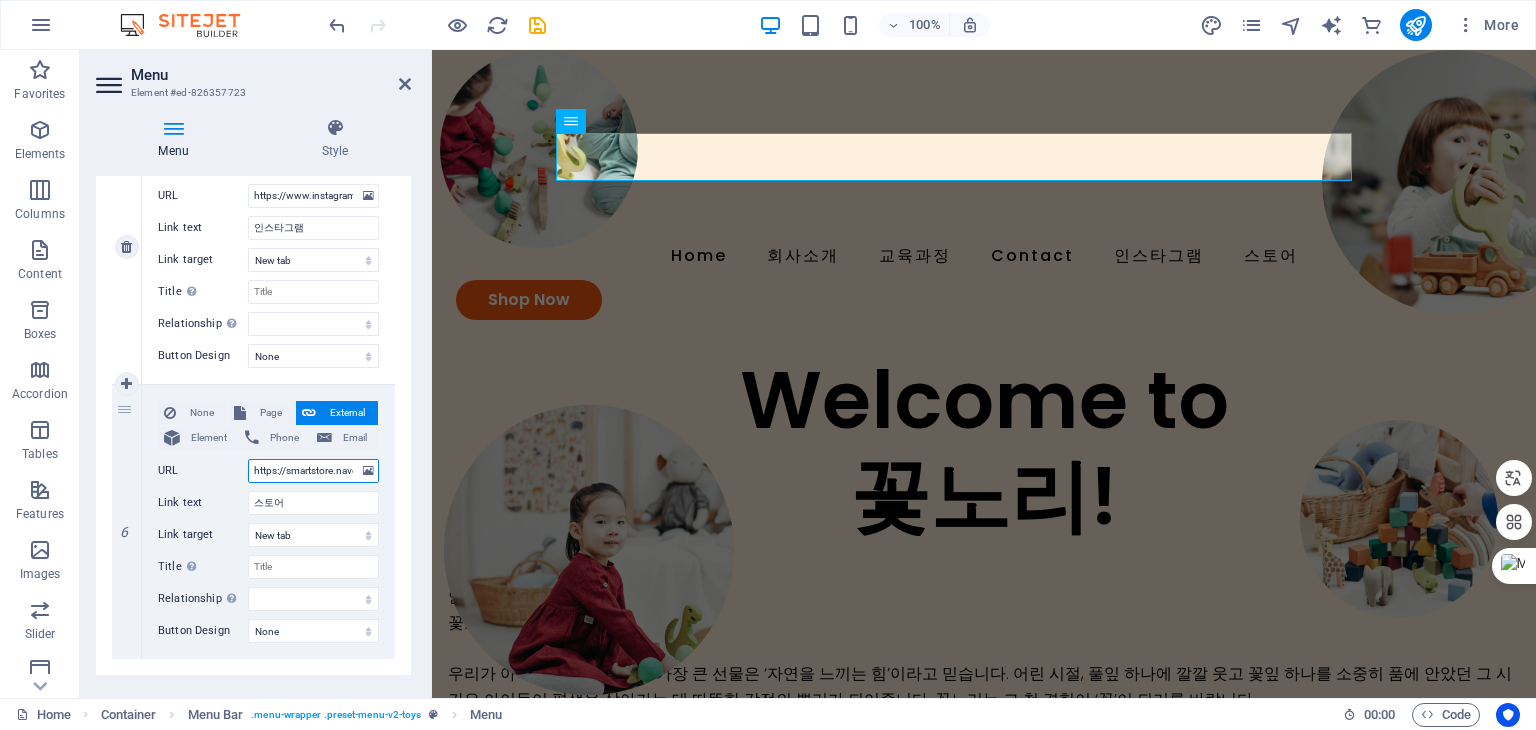 scroll, scrollTop: 0, scrollLeft: 58, axis: horizontal 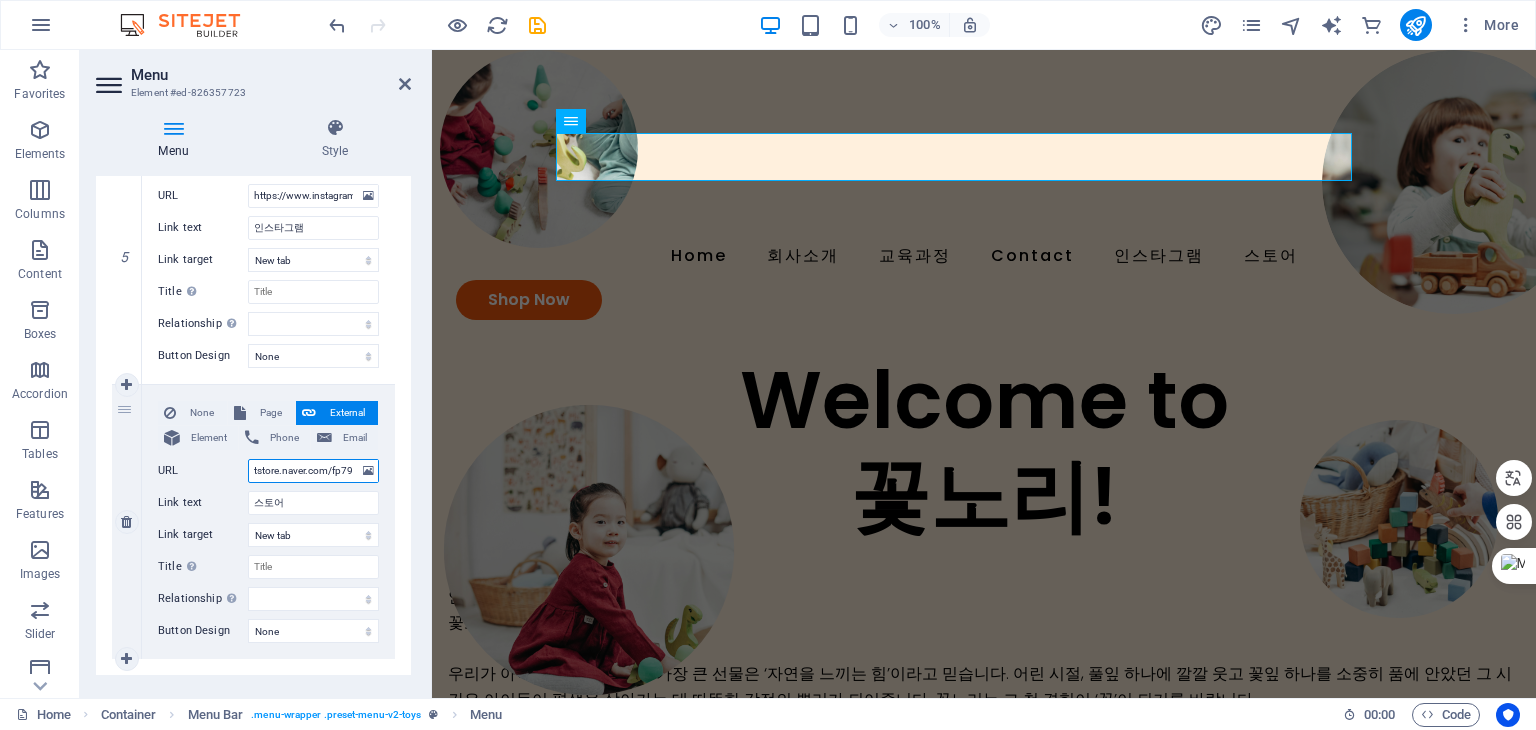 select 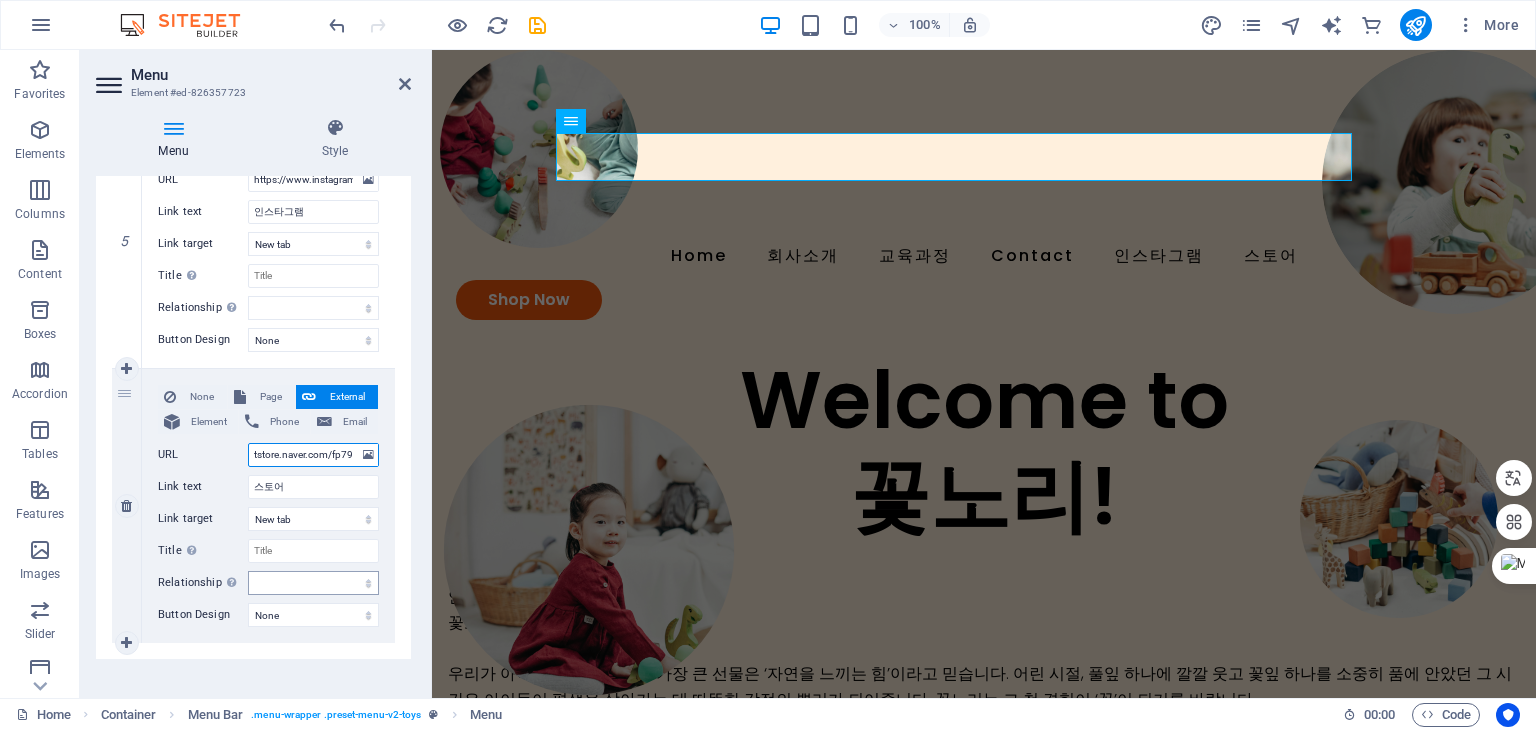 scroll, scrollTop: 1264, scrollLeft: 0, axis: vertical 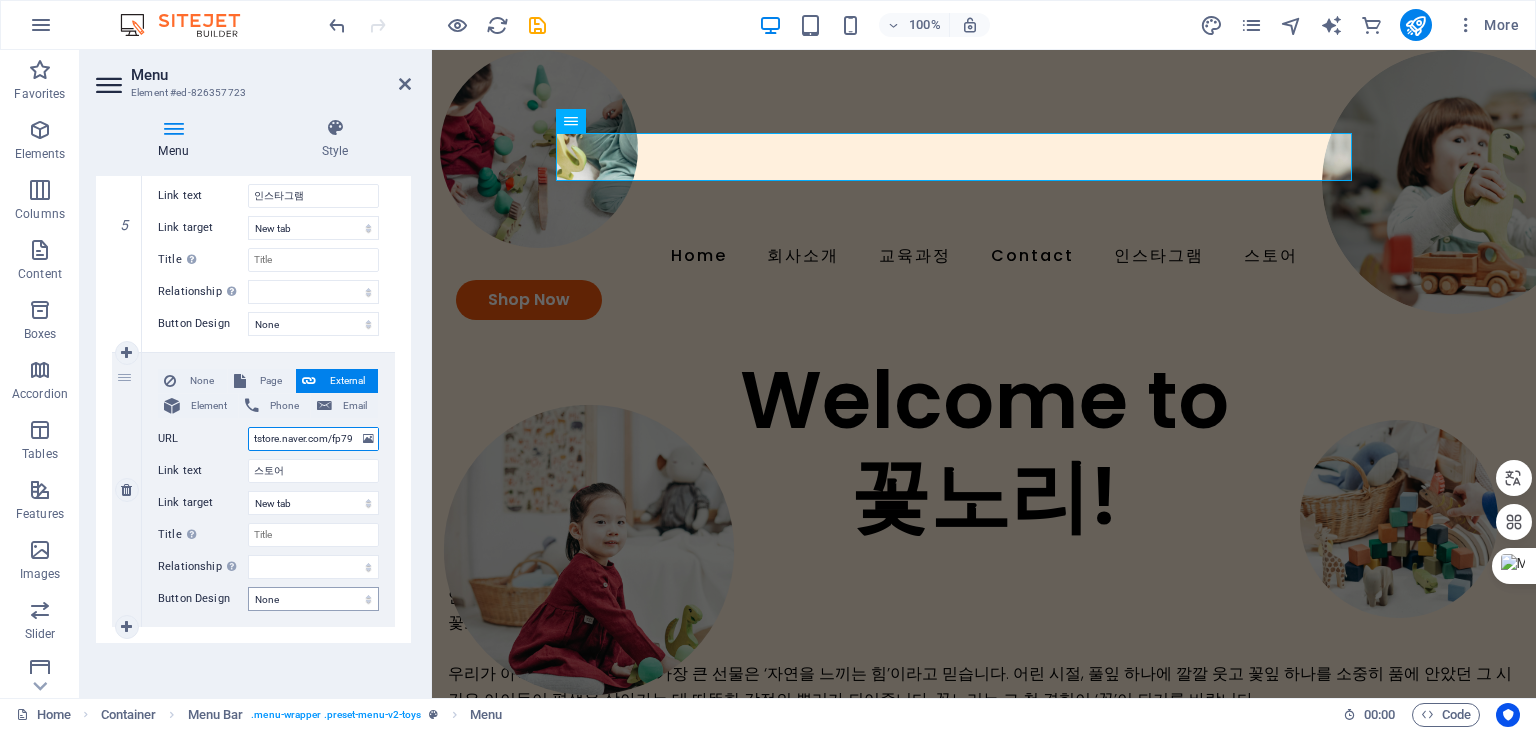 type on "https://smartstore.naver.com/fp79" 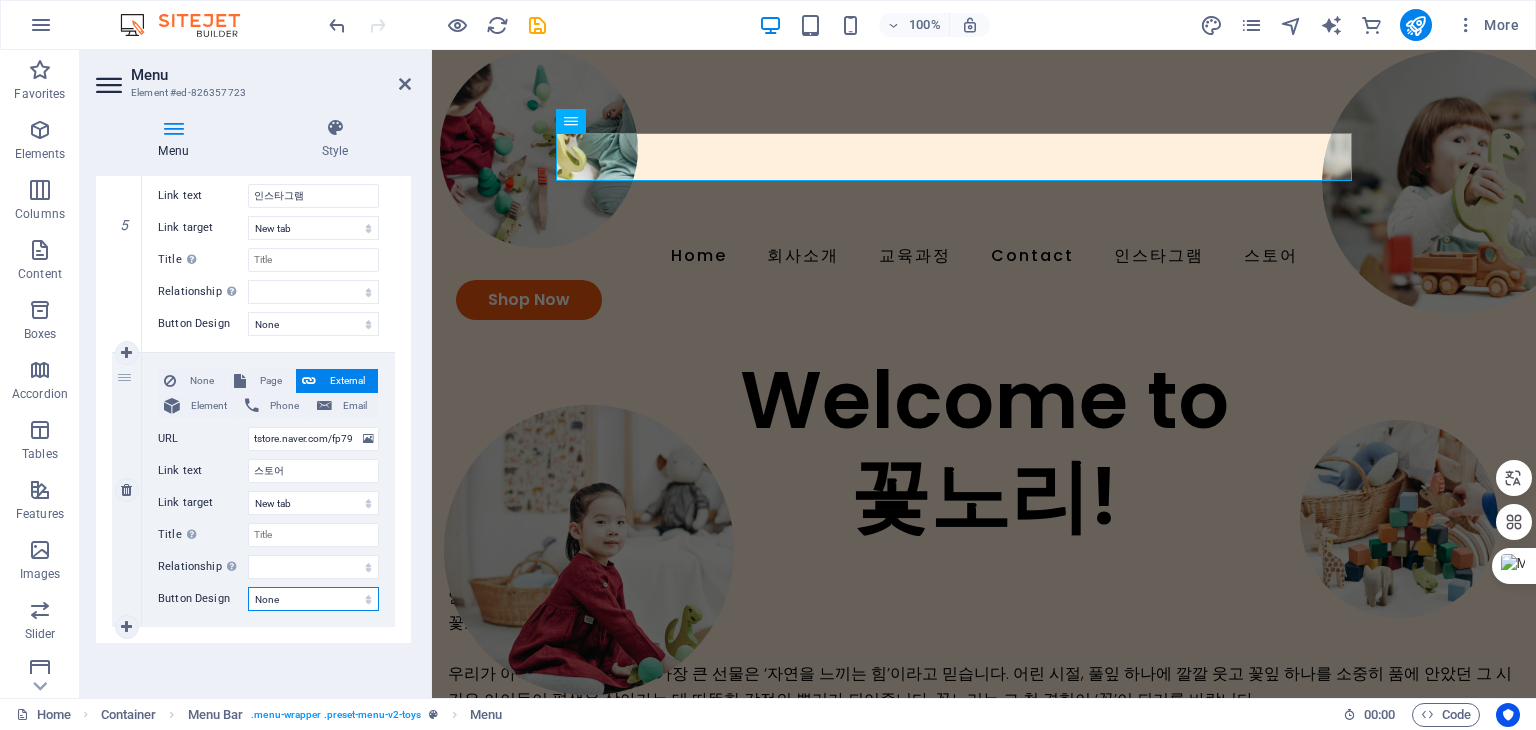scroll, scrollTop: 0, scrollLeft: 0, axis: both 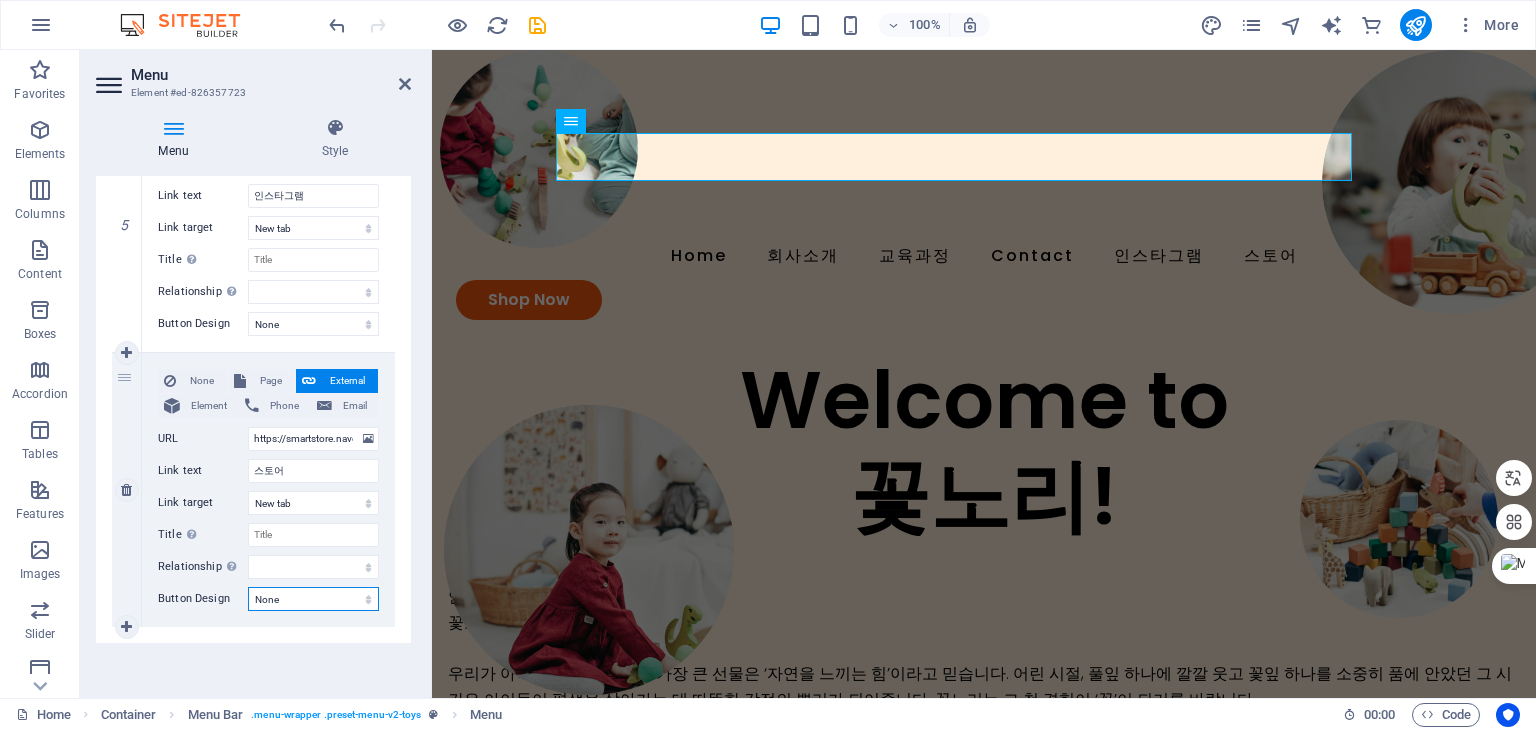 click on "None Default Primary Secondary" at bounding box center [313, 599] 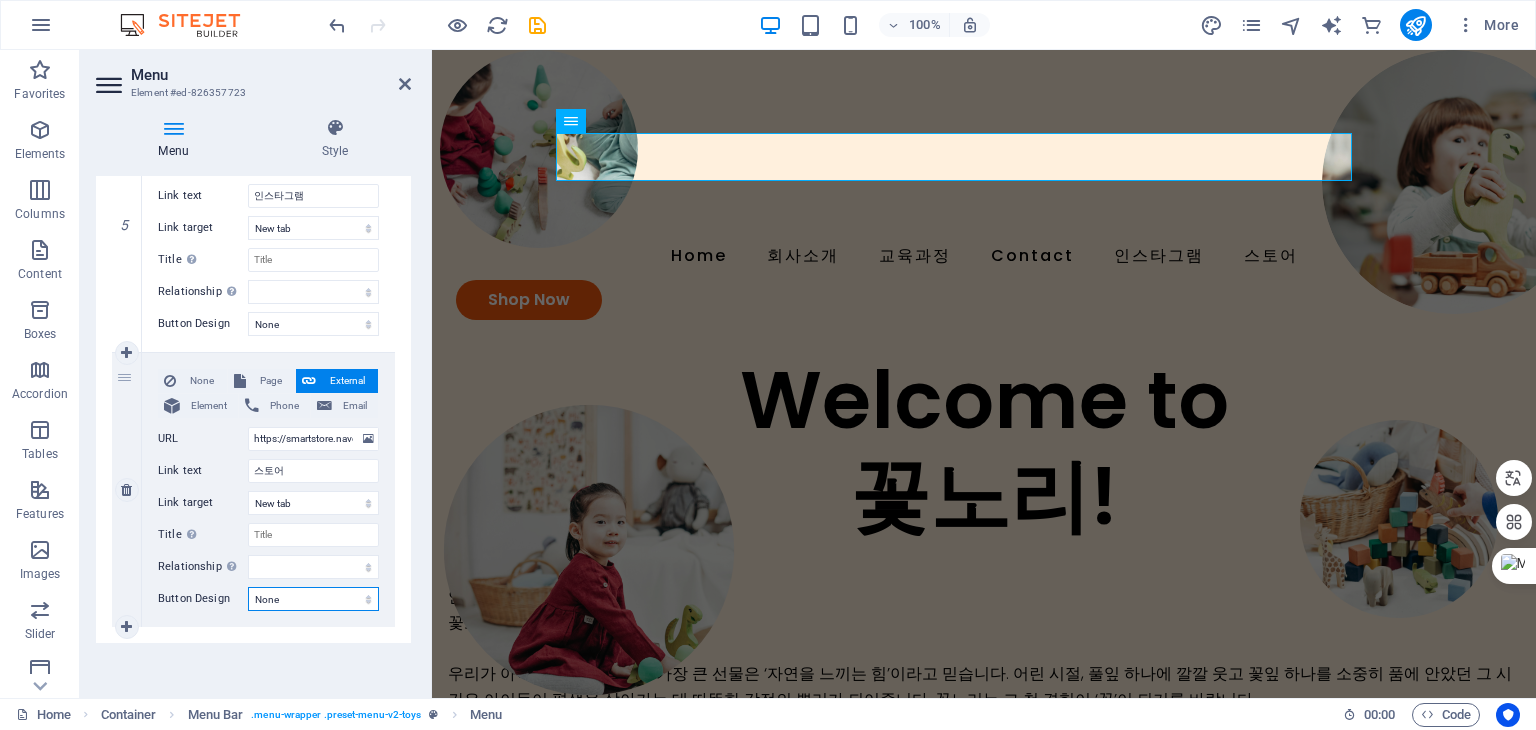 select on "default" 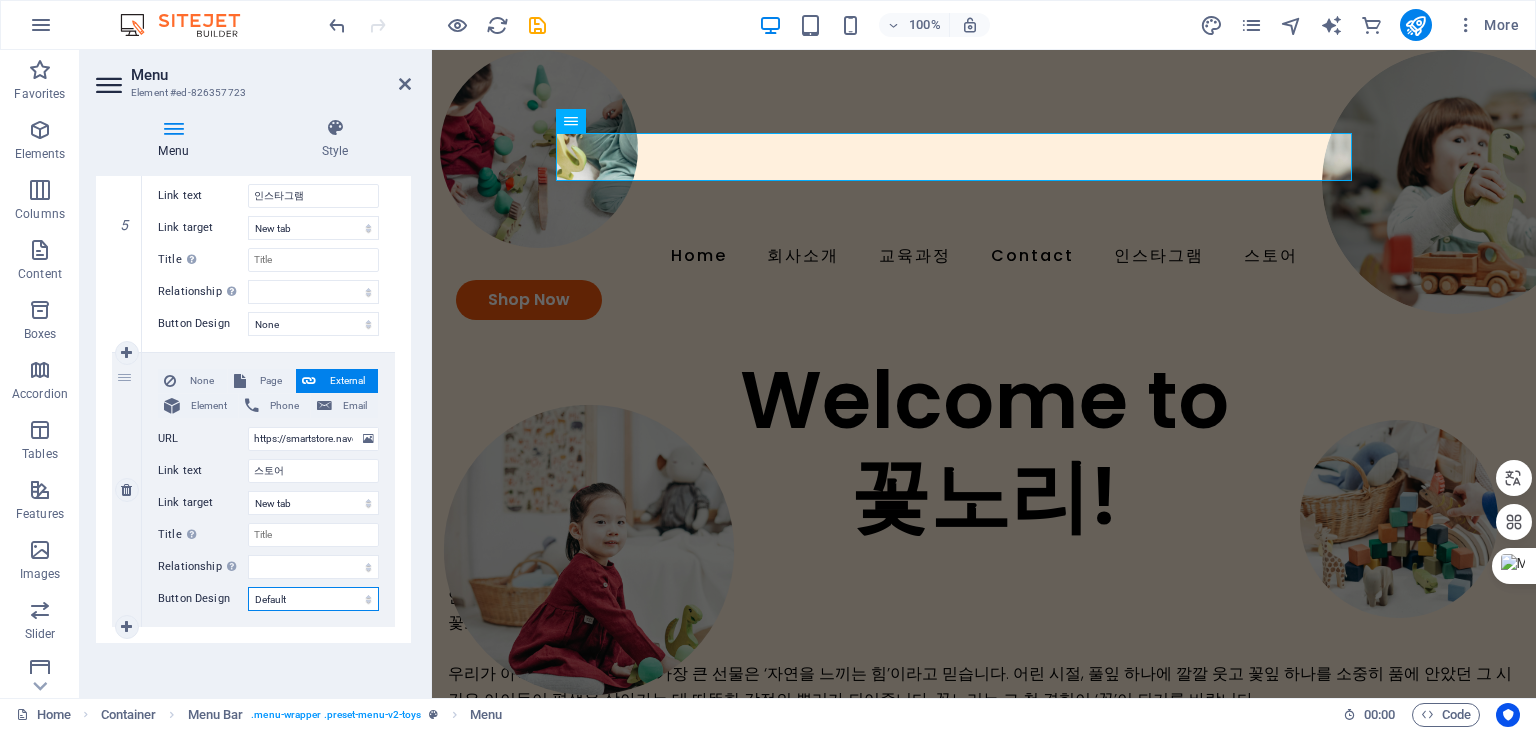 click on "None Default Primary Secondary" at bounding box center [313, 599] 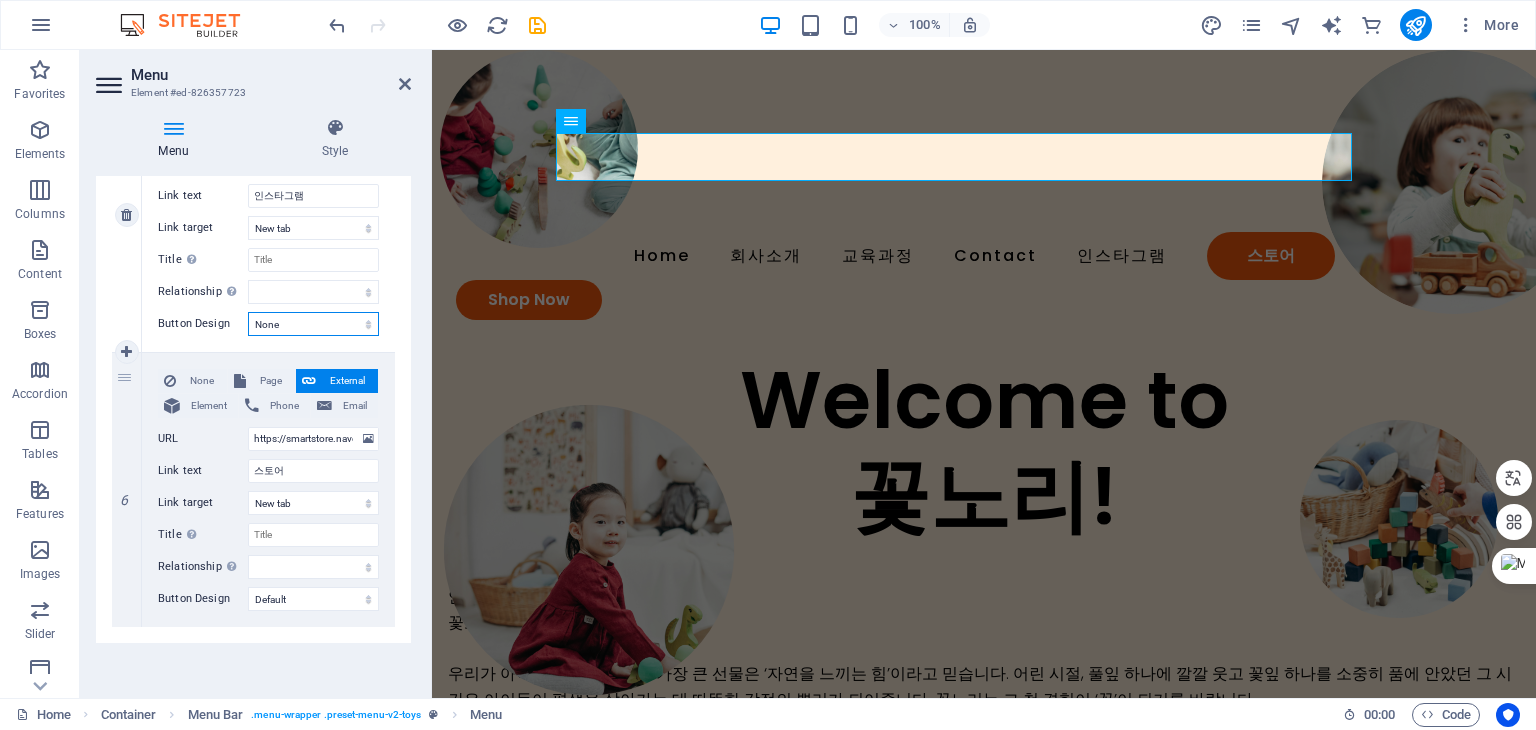 click on "None Default Primary Secondary" at bounding box center (313, 324) 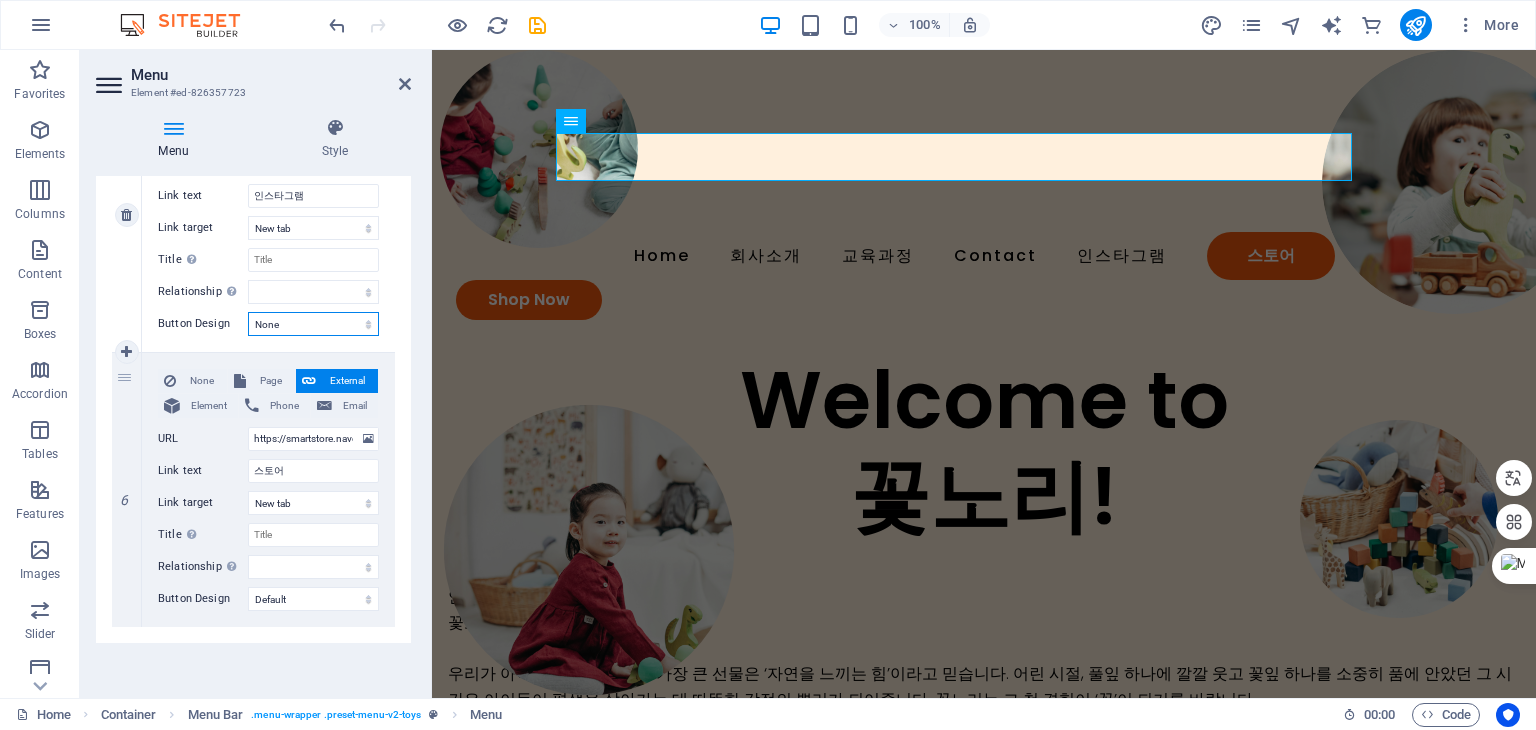 select on "default" 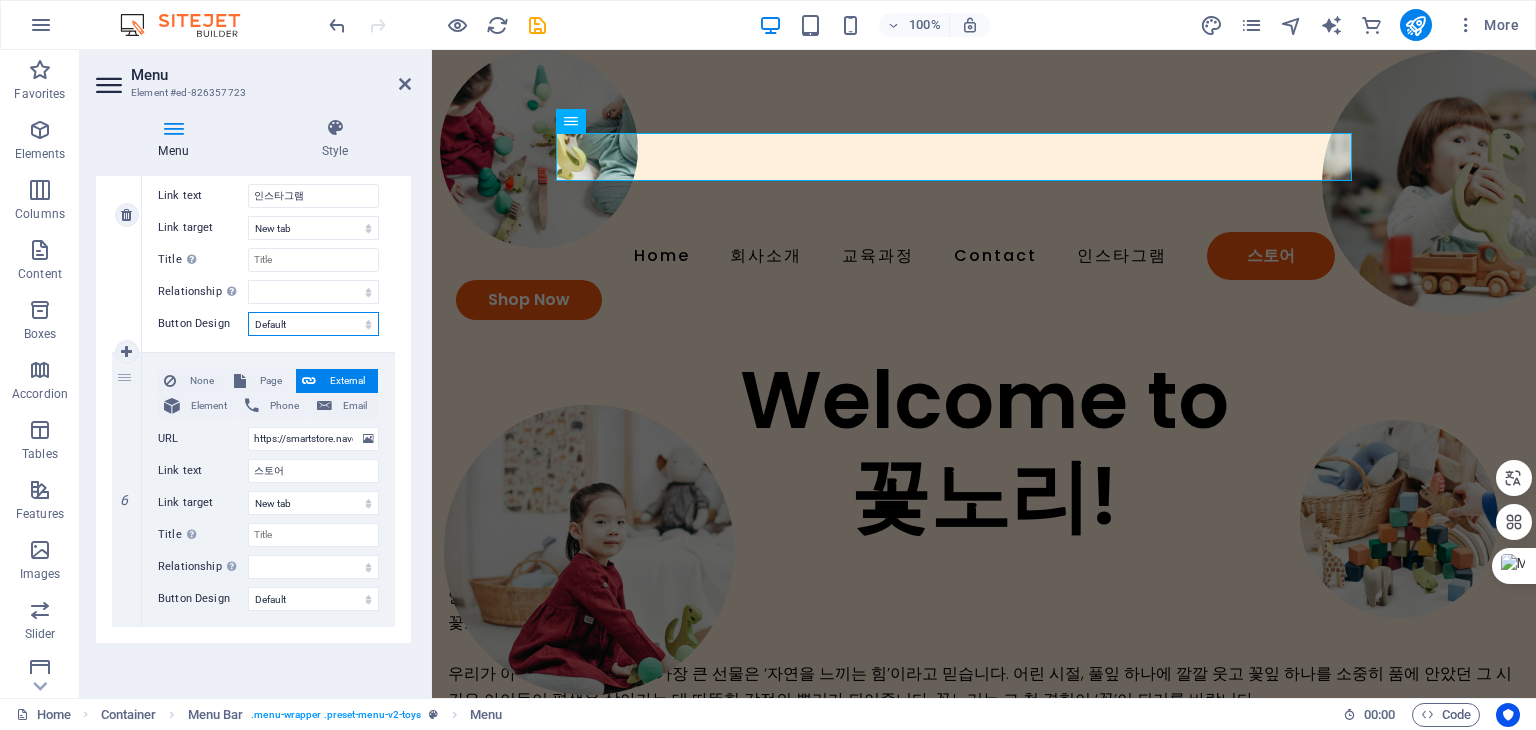 click on "None Default Primary Secondary" at bounding box center (313, 324) 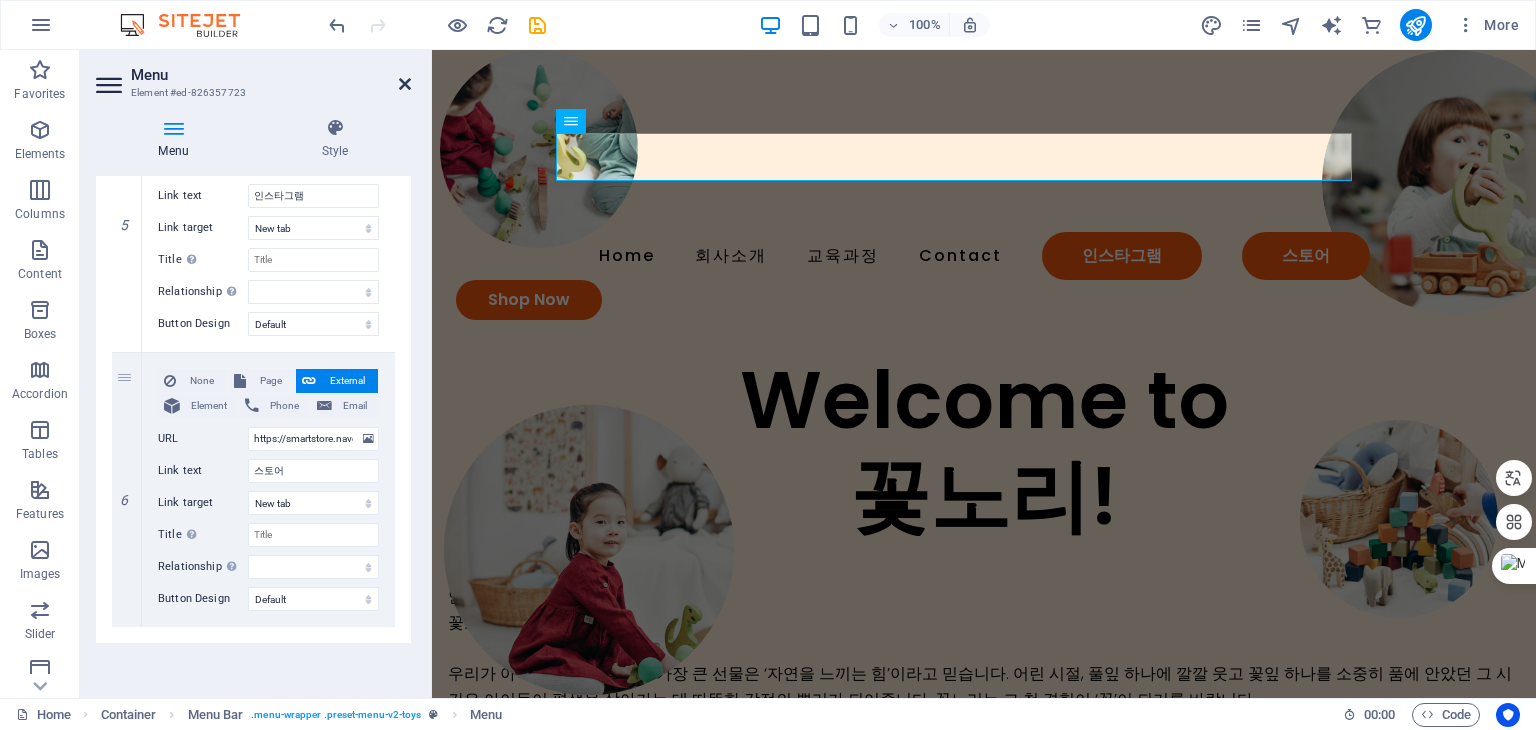 click at bounding box center (405, 84) 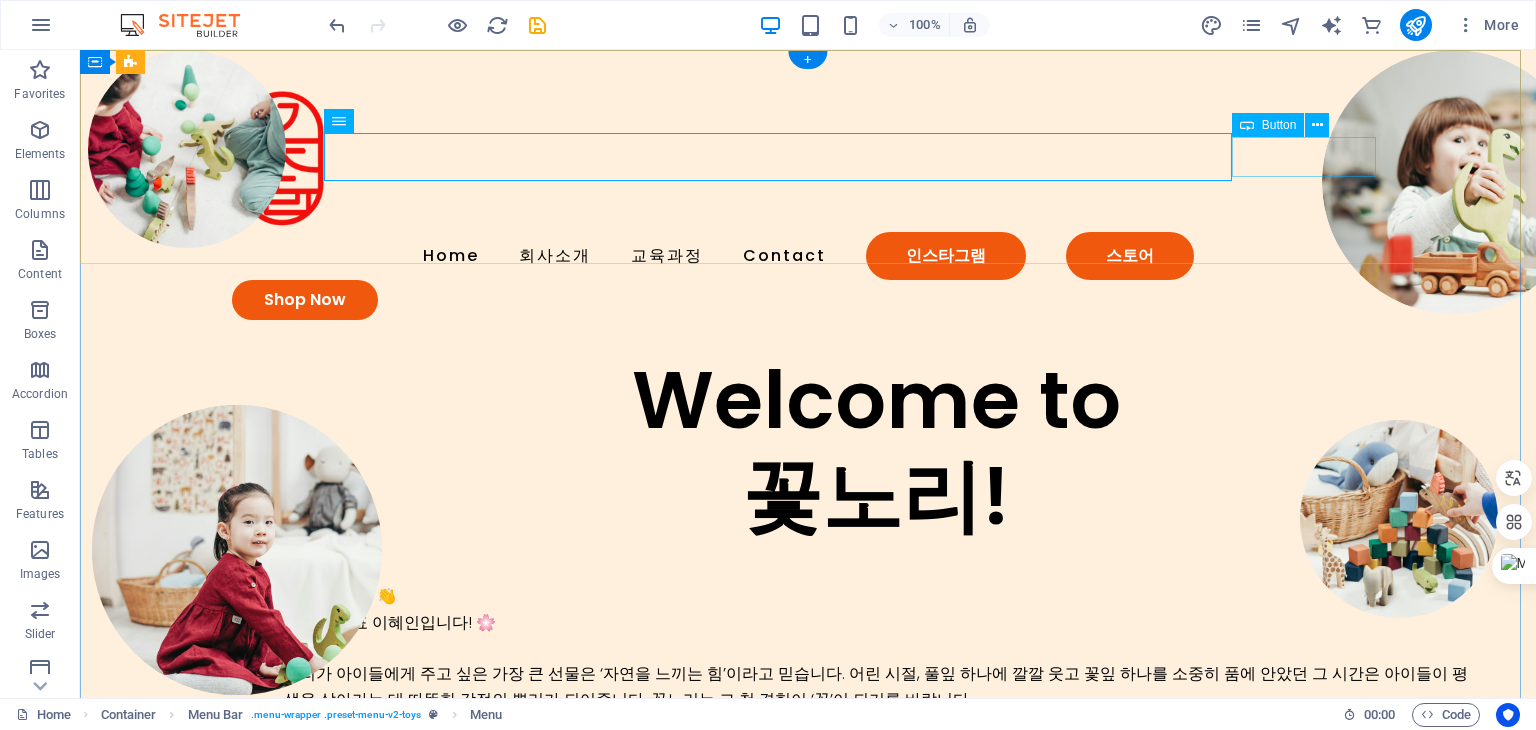 click on "Shop Now" at bounding box center (808, 300) 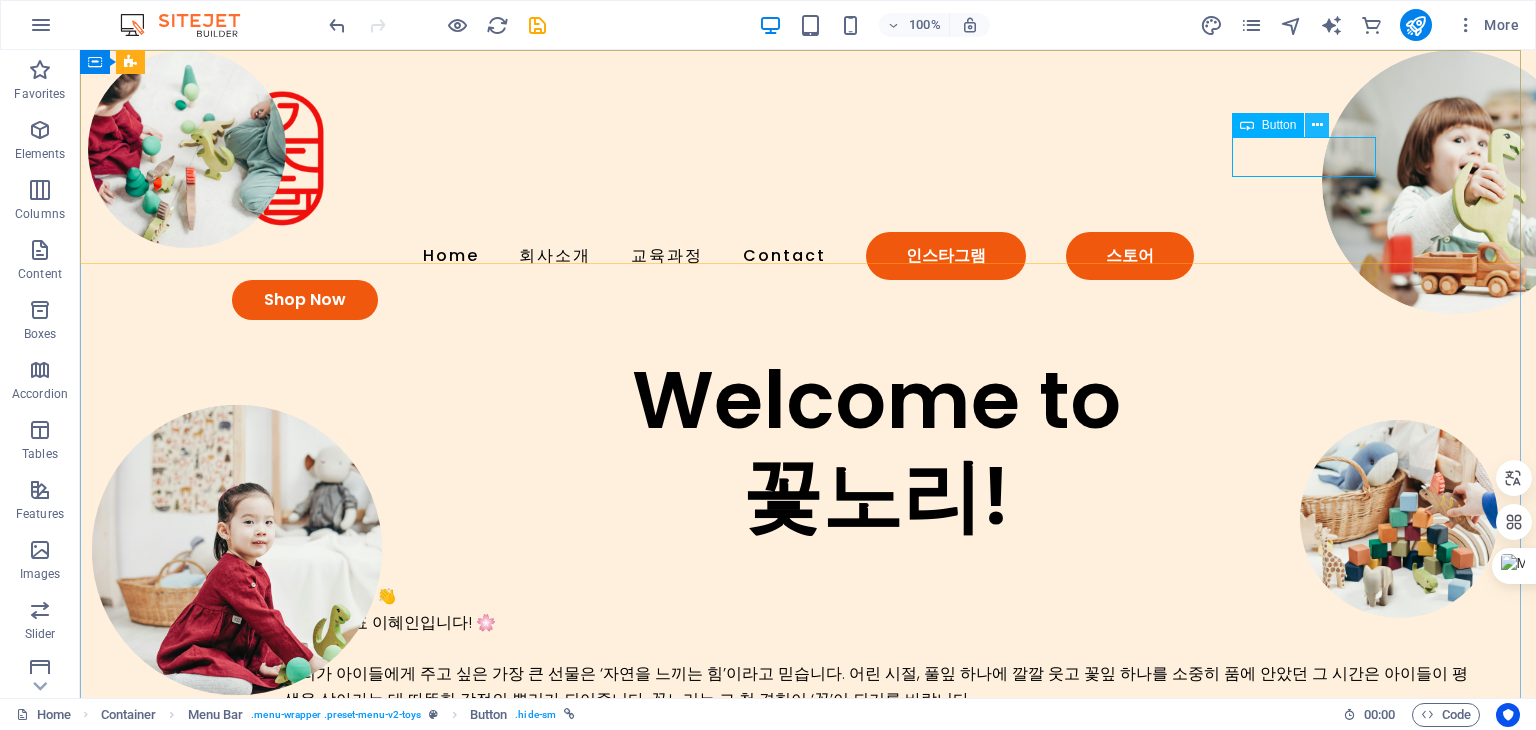 click at bounding box center [1317, 125] 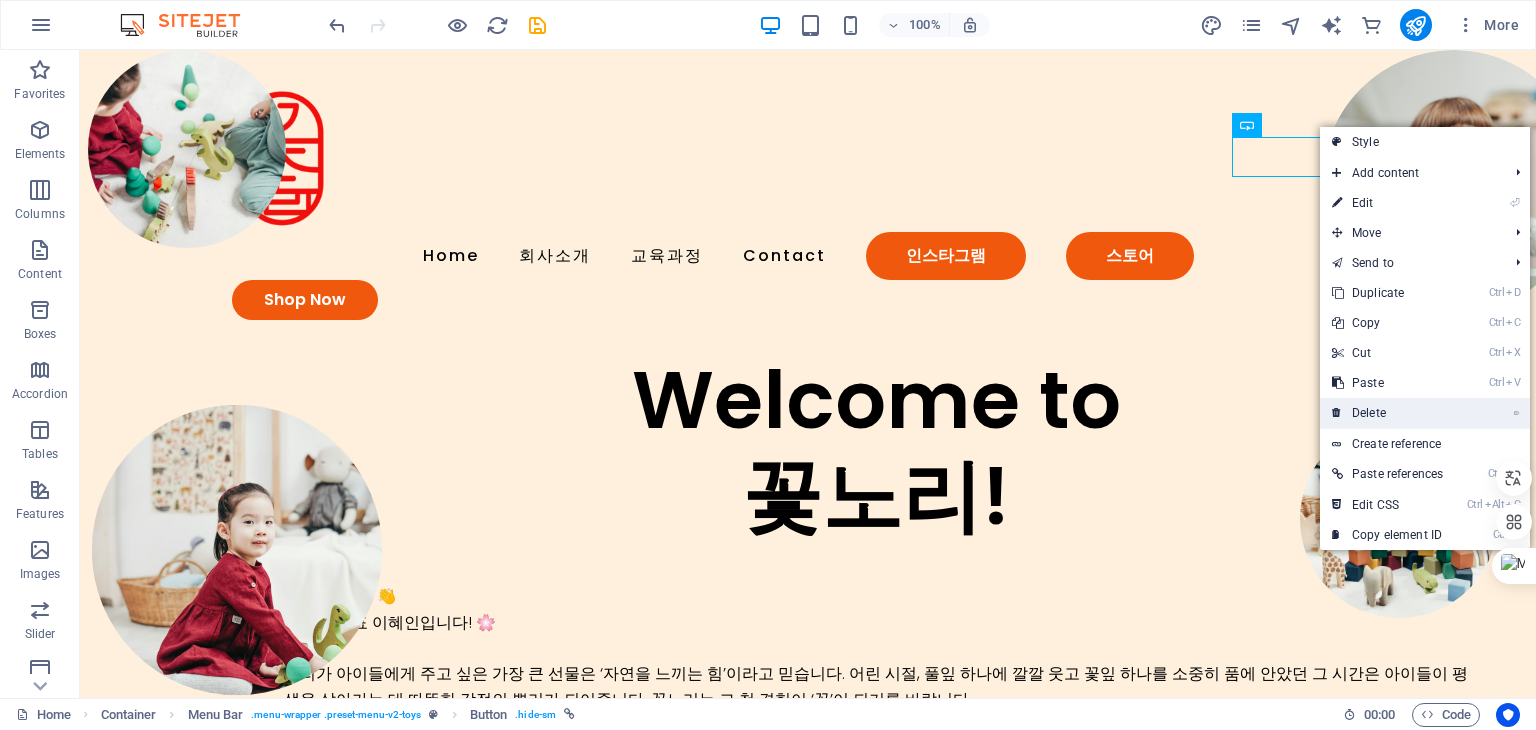 click on "⌦  Delete" at bounding box center [1387, 413] 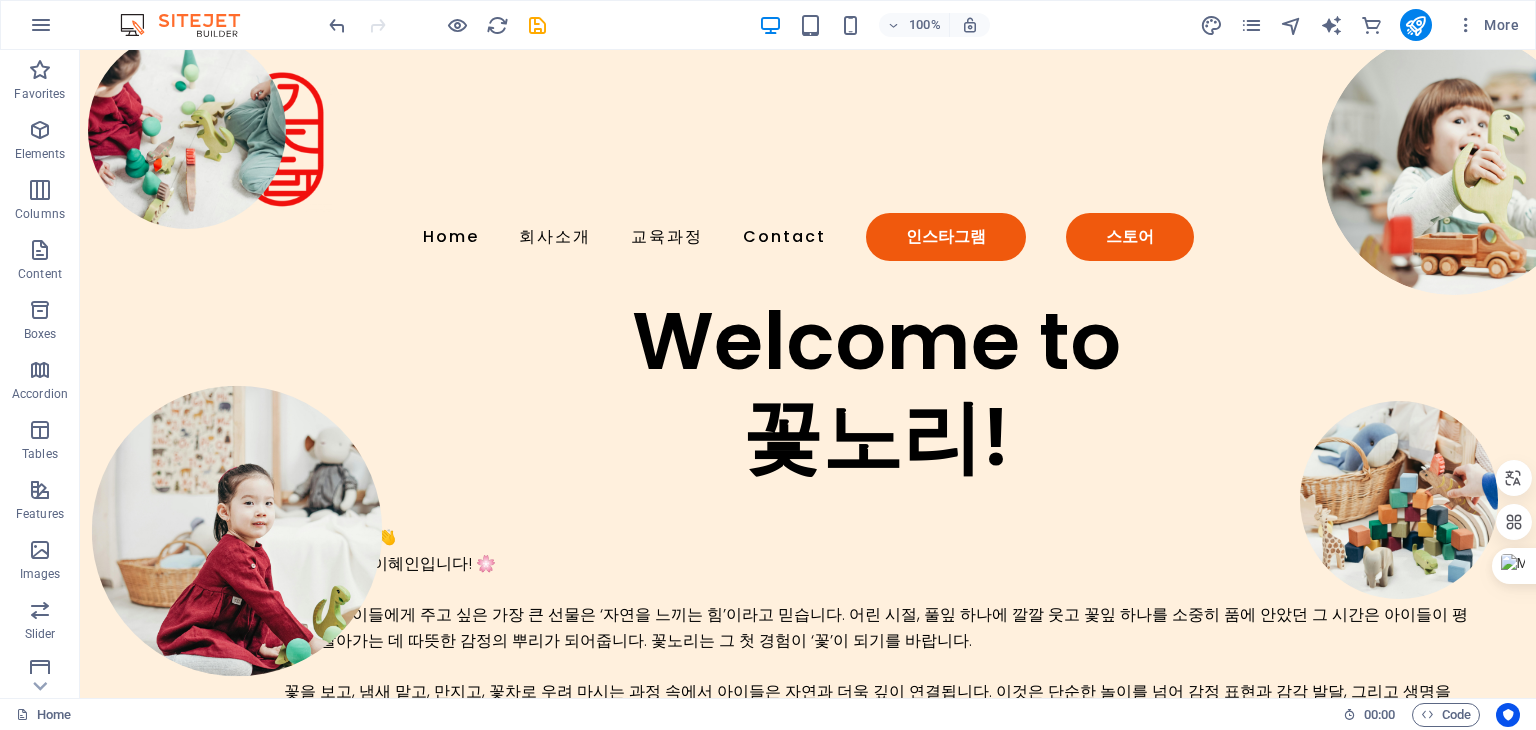 scroll, scrollTop: 0, scrollLeft: 0, axis: both 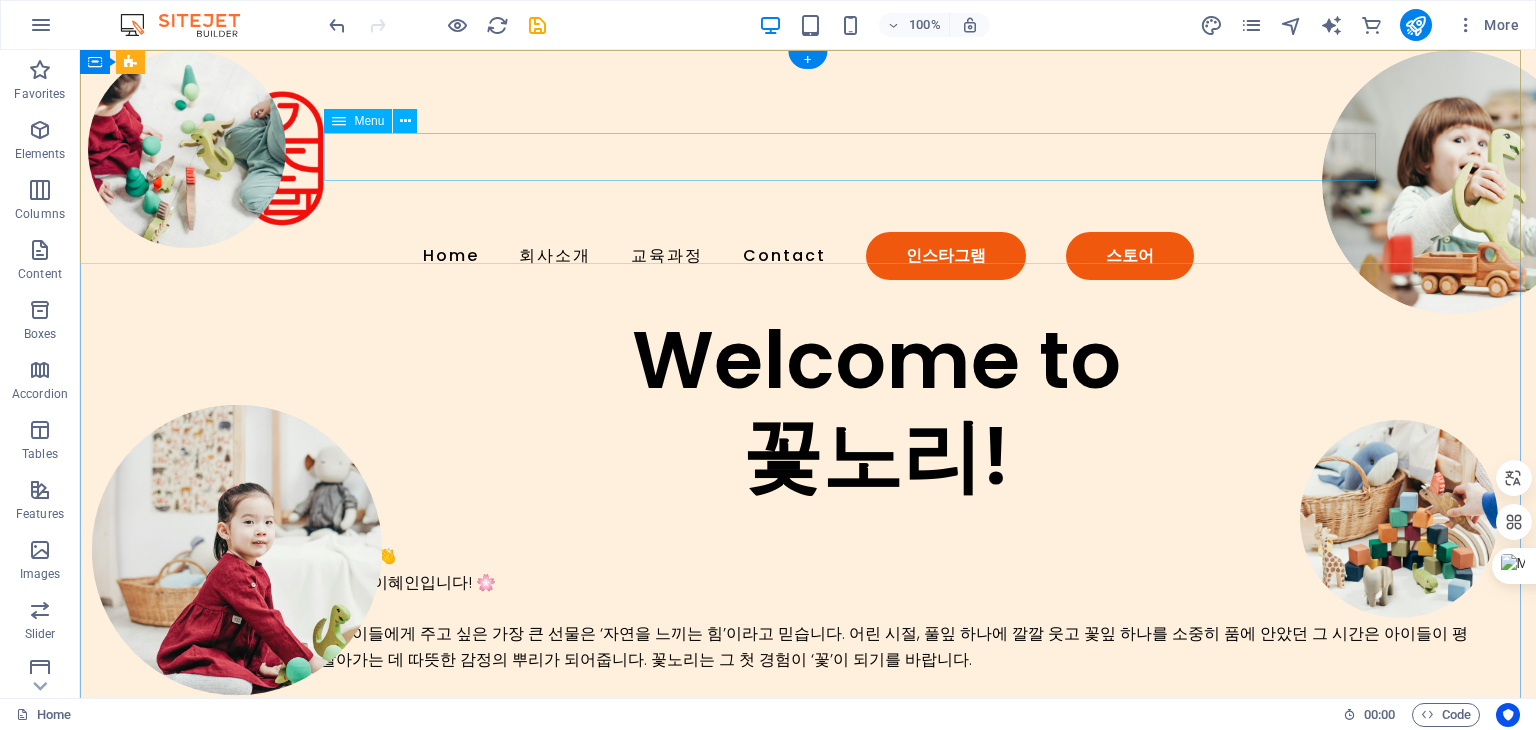 click on "Home 회사소개 교육과정 Contact 인스타그램 스토어" at bounding box center [808, 256] 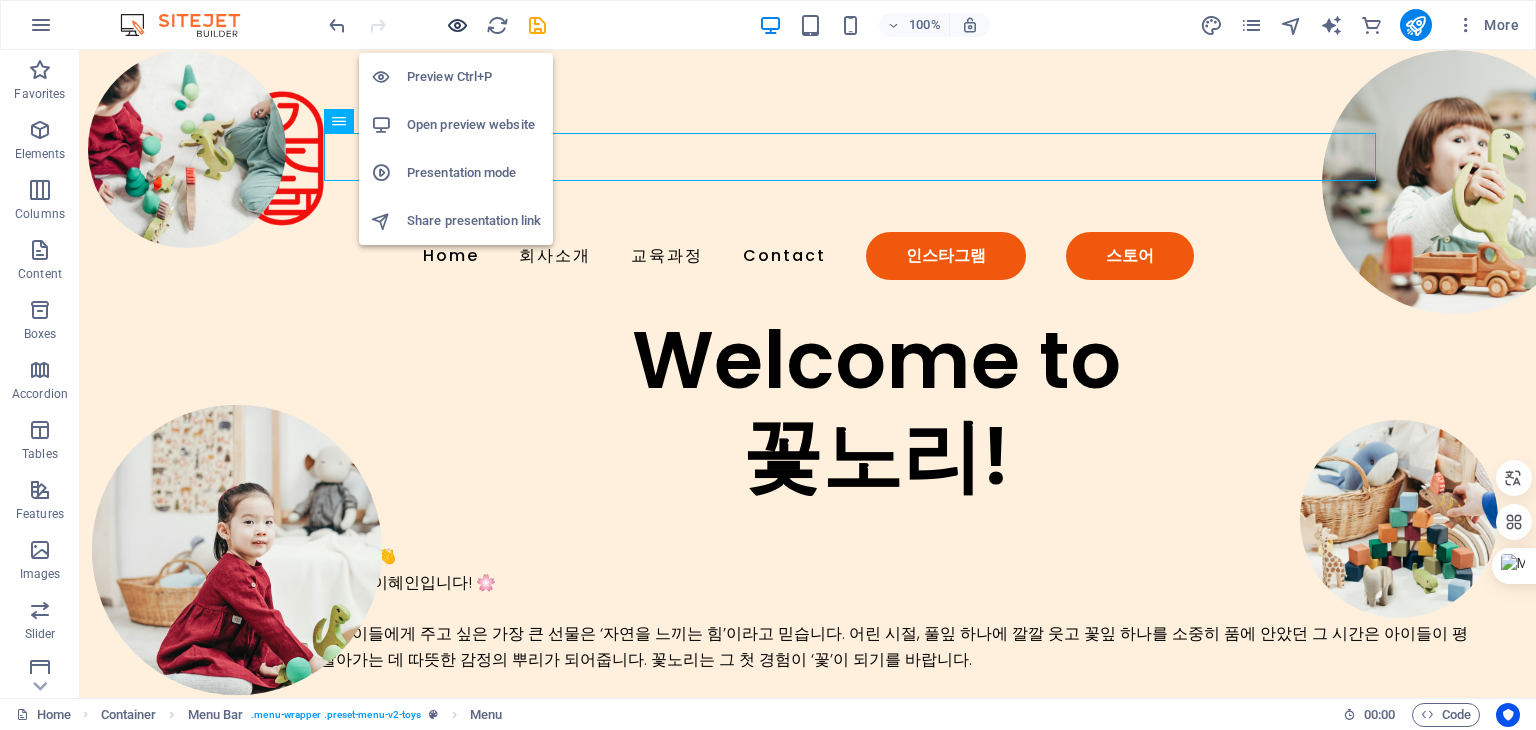 click at bounding box center (457, 25) 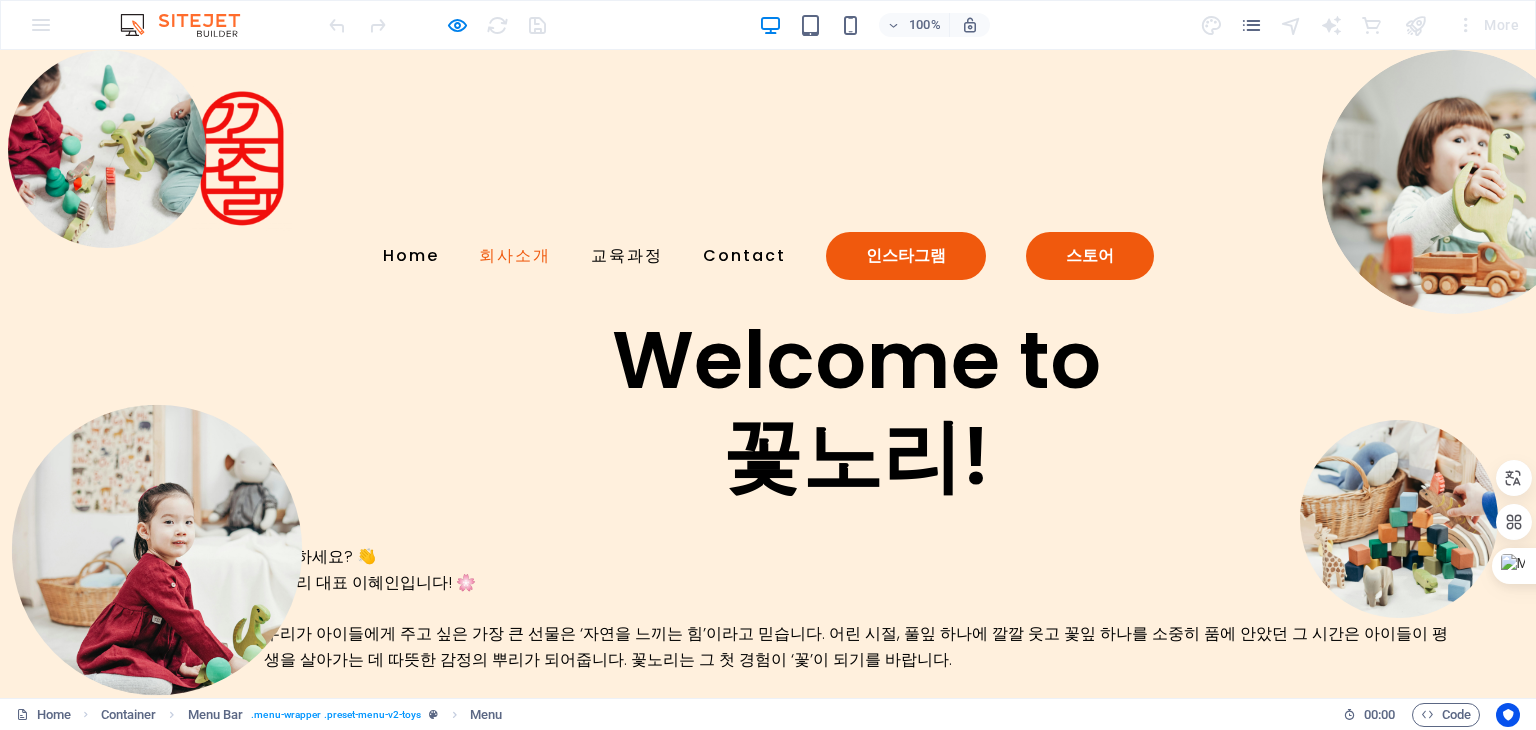 click on "회사소개" at bounding box center (515, 256) 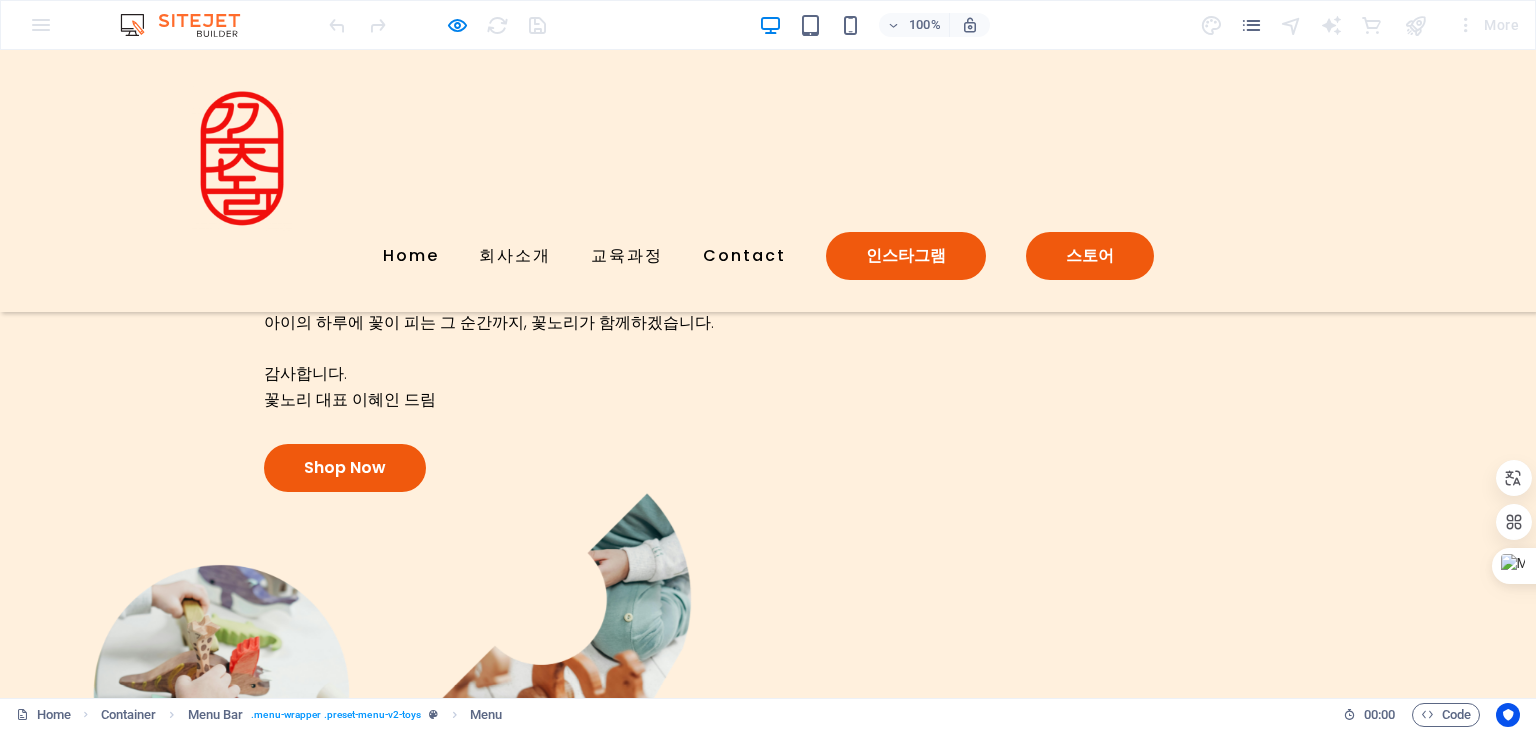 scroll, scrollTop: 544, scrollLeft: 0, axis: vertical 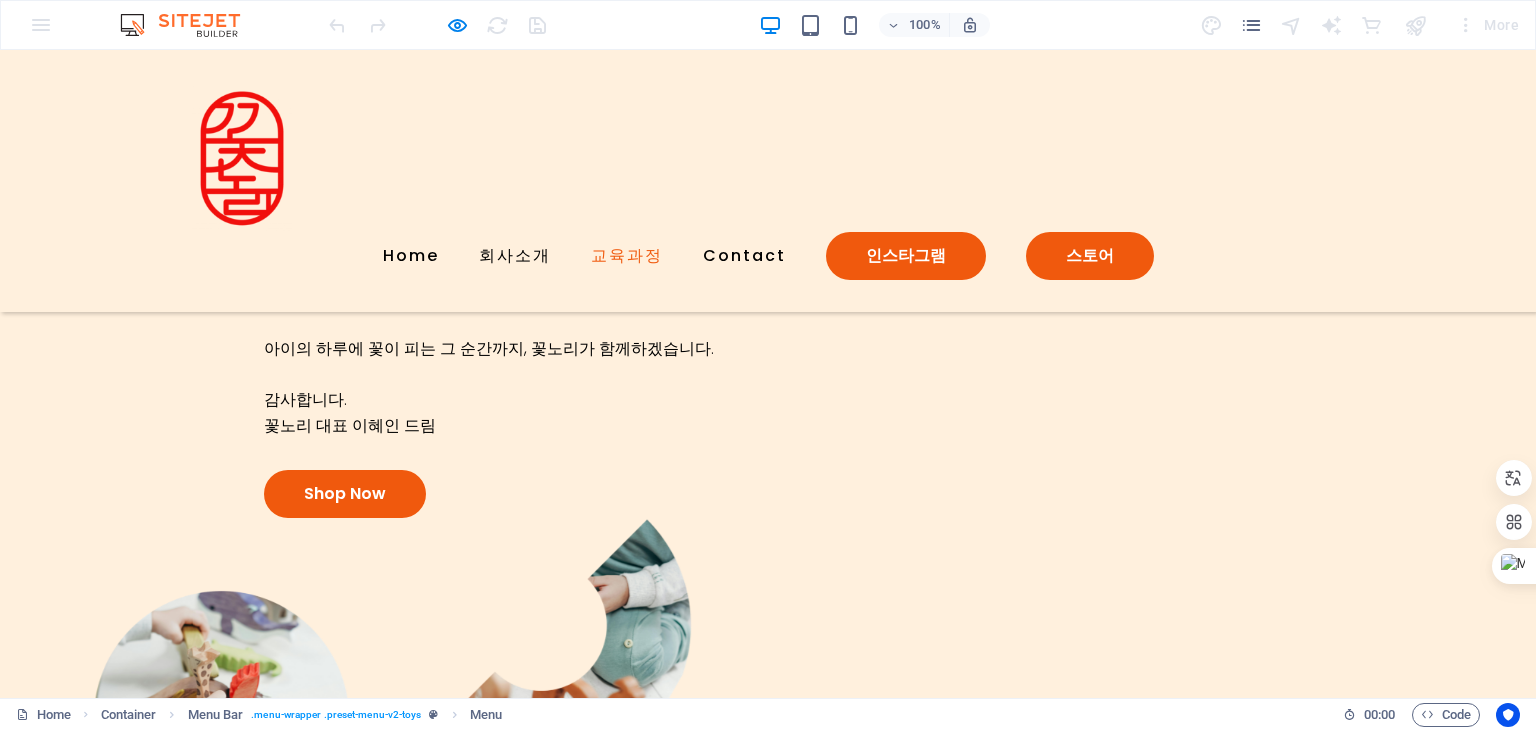 click on "교육과정" at bounding box center (627, 256) 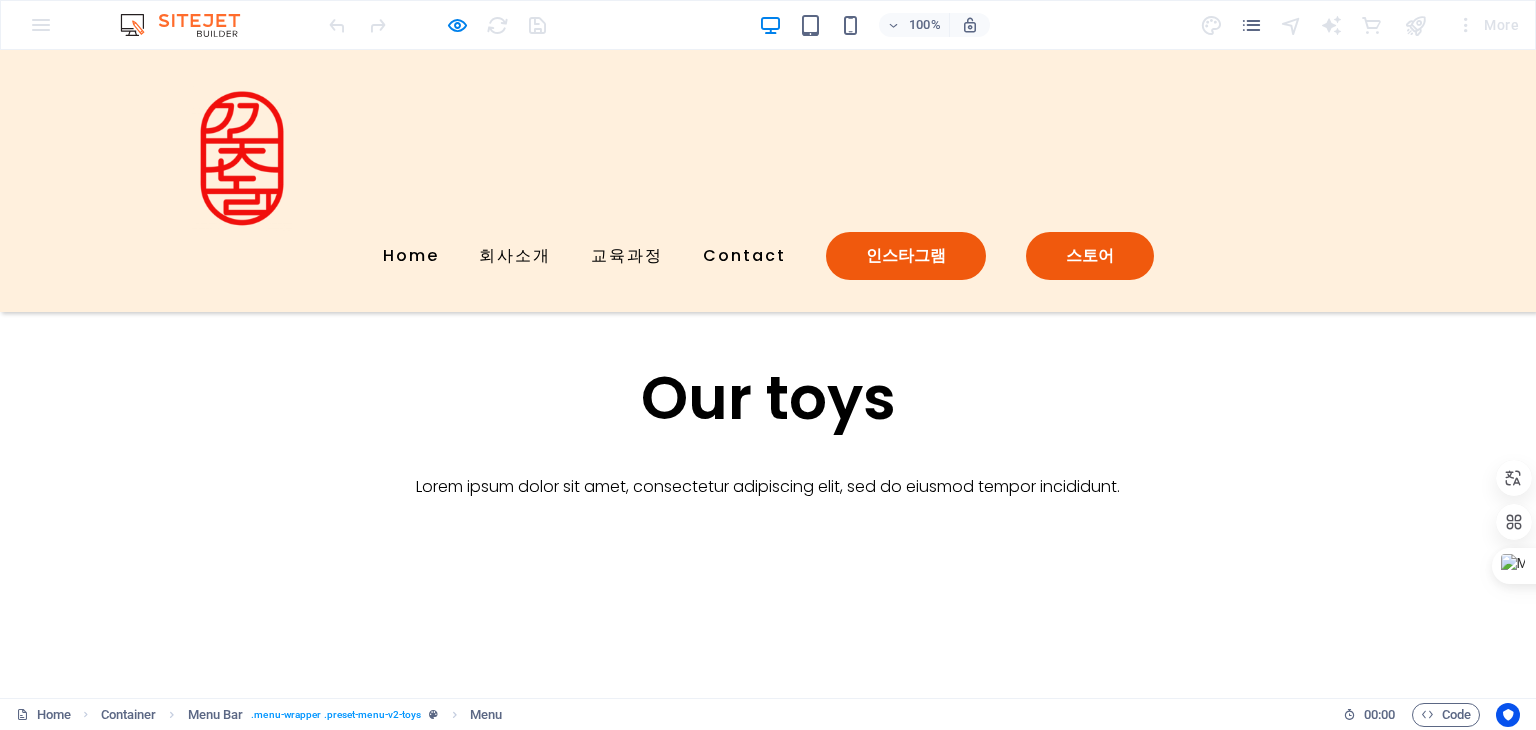 scroll, scrollTop: 1990, scrollLeft: 0, axis: vertical 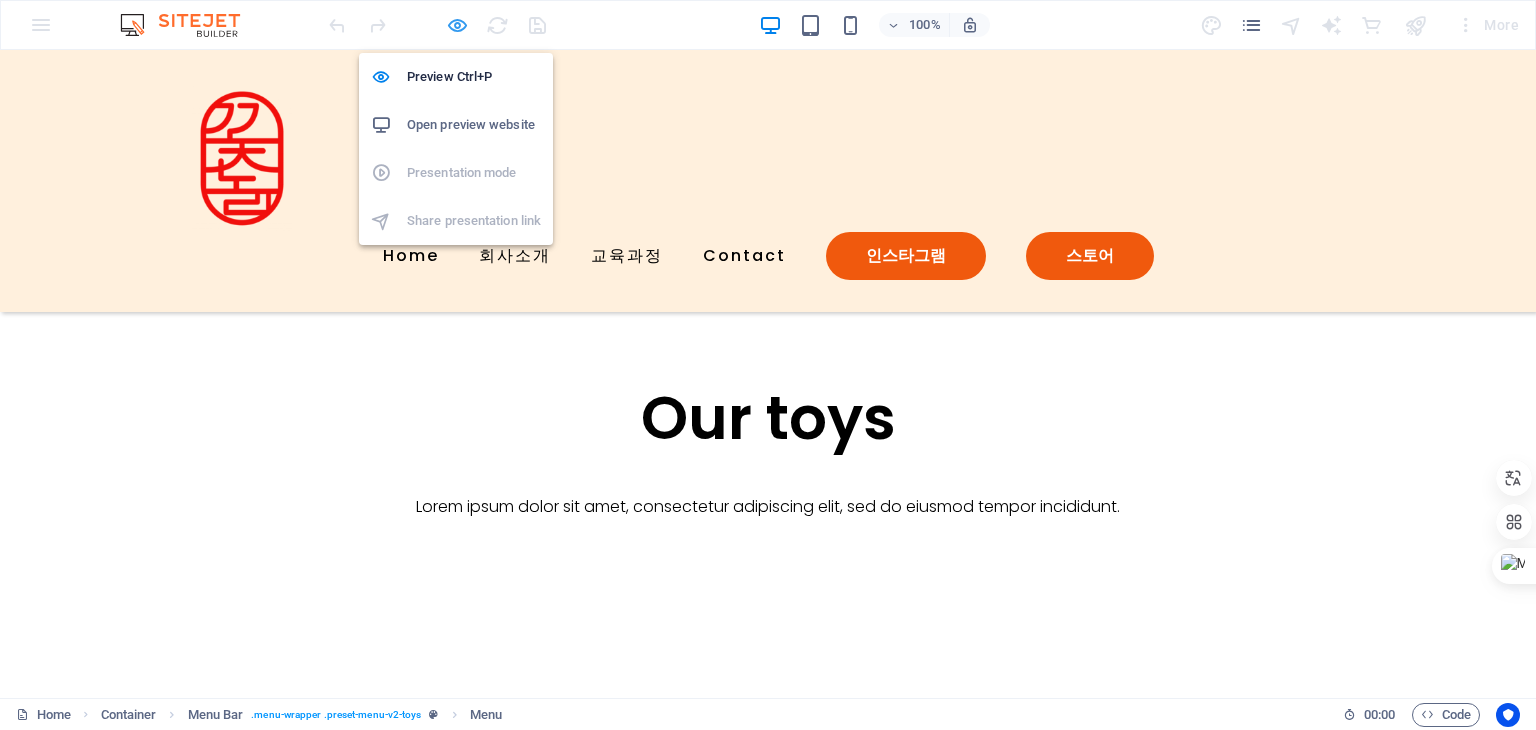 click at bounding box center (457, 25) 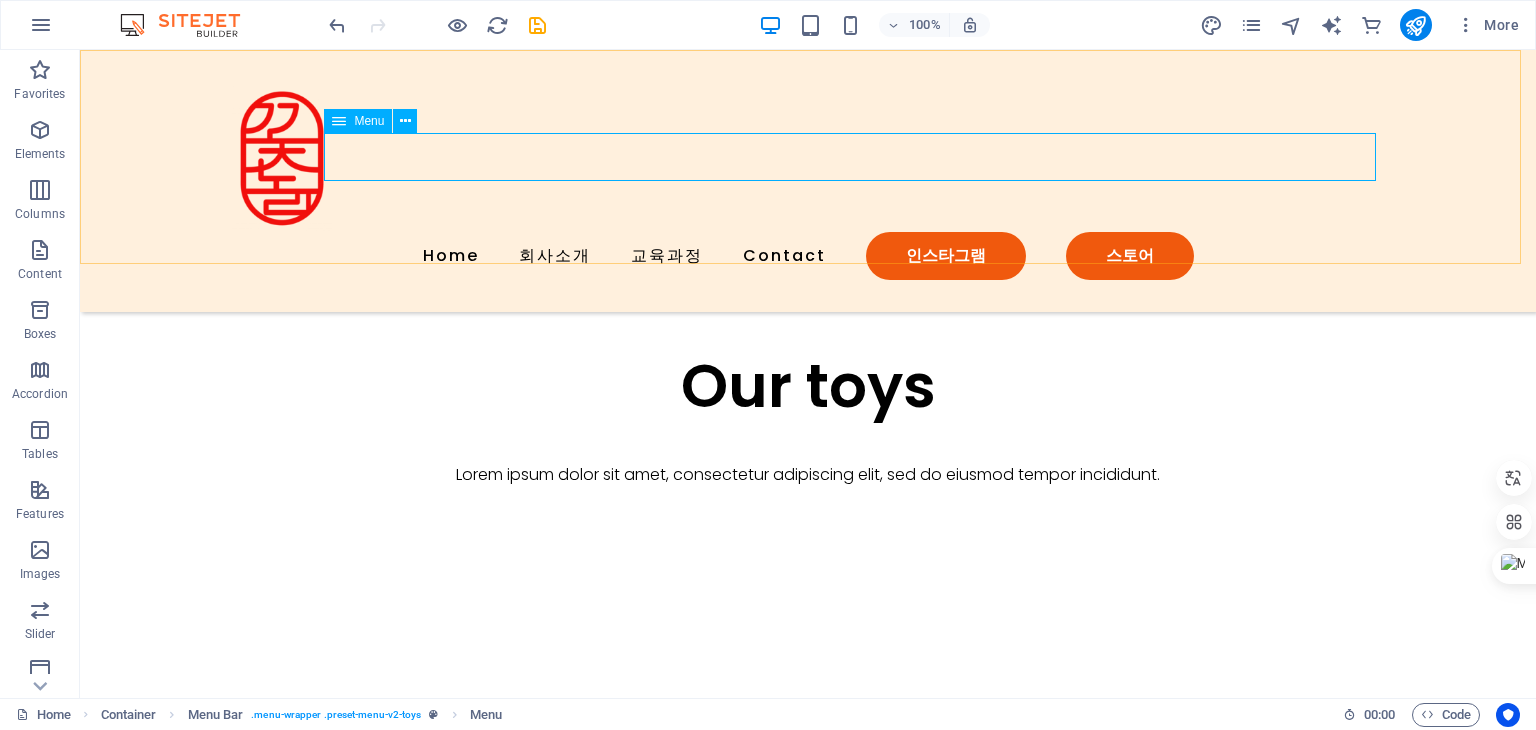 click on "Home 회사소개 교육과정 Contact 인스타그램 스토어" at bounding box center [808, 256] 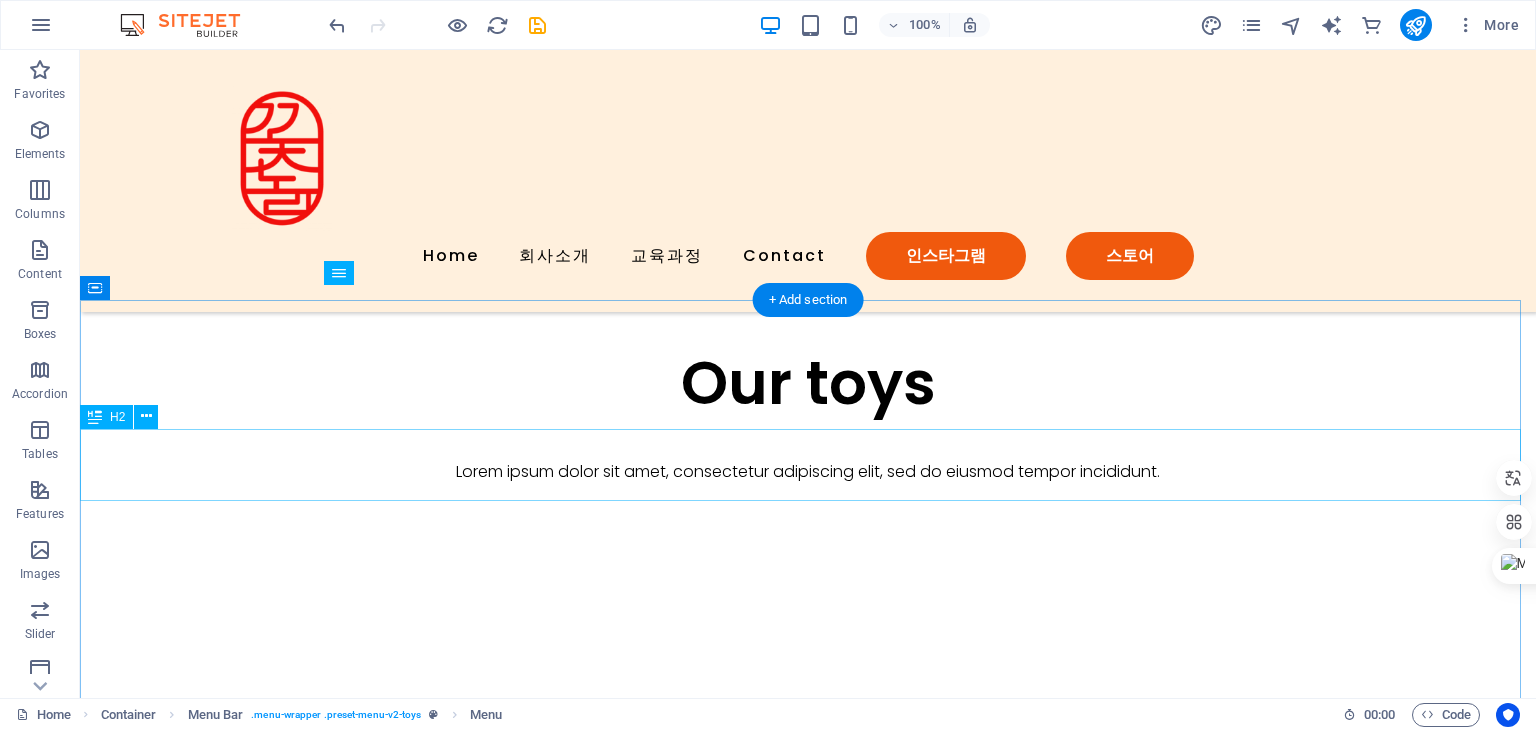 scroll, scrollTop: 2006, scrollLeft: 0, axis: vertical 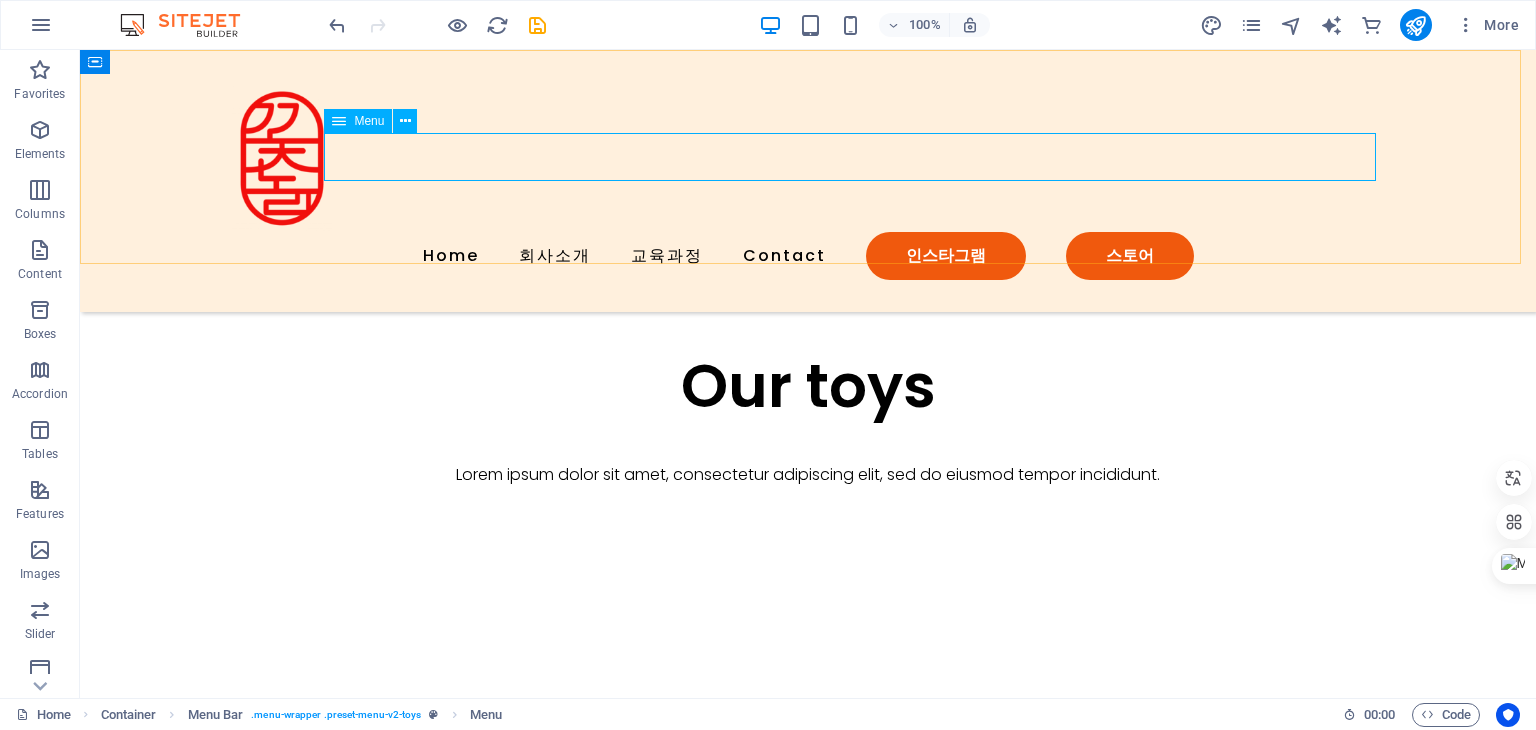 click on "Home 회사소개 교육과정 Contact 인스타그램 스토어" at bounding box center (808, 256) 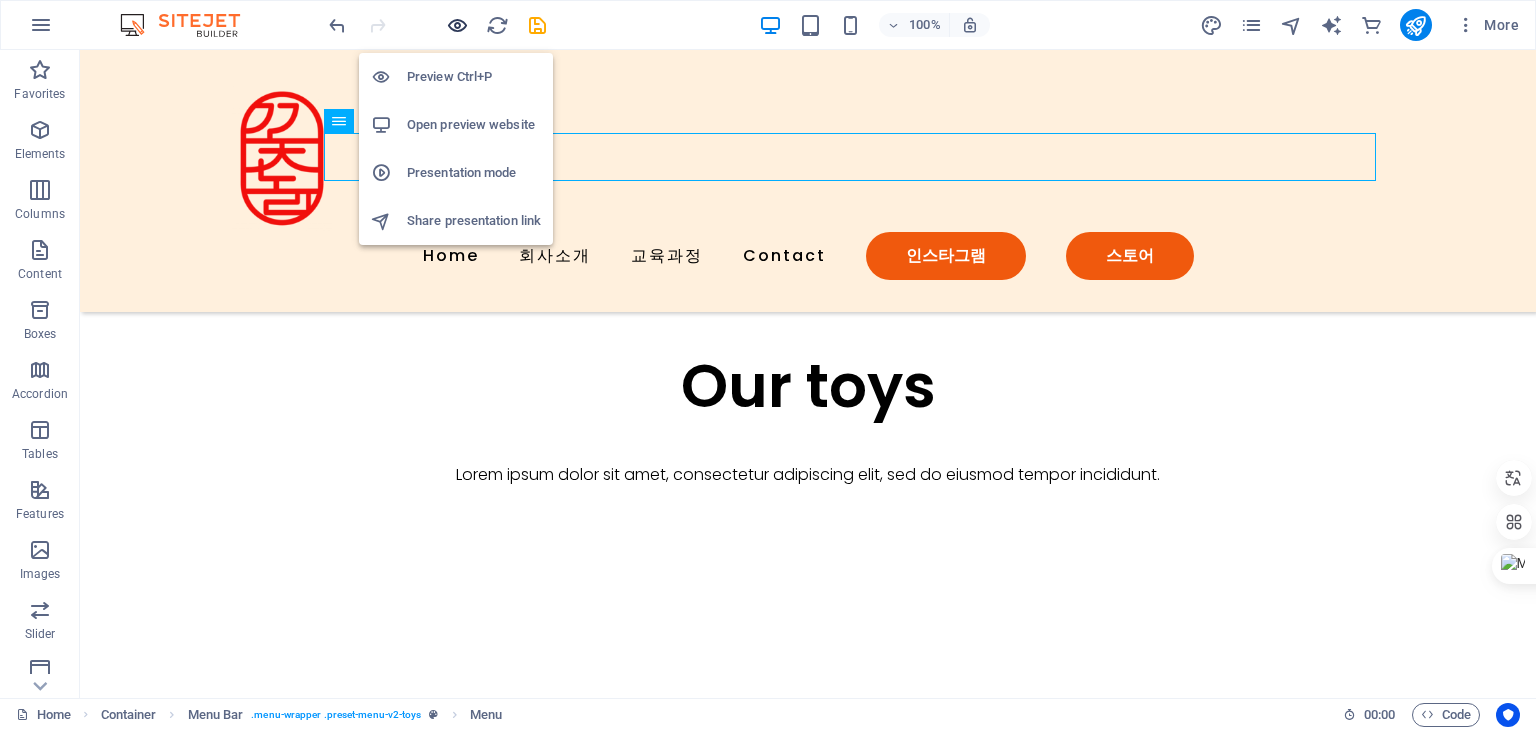 click at bounding box center [457, 25] 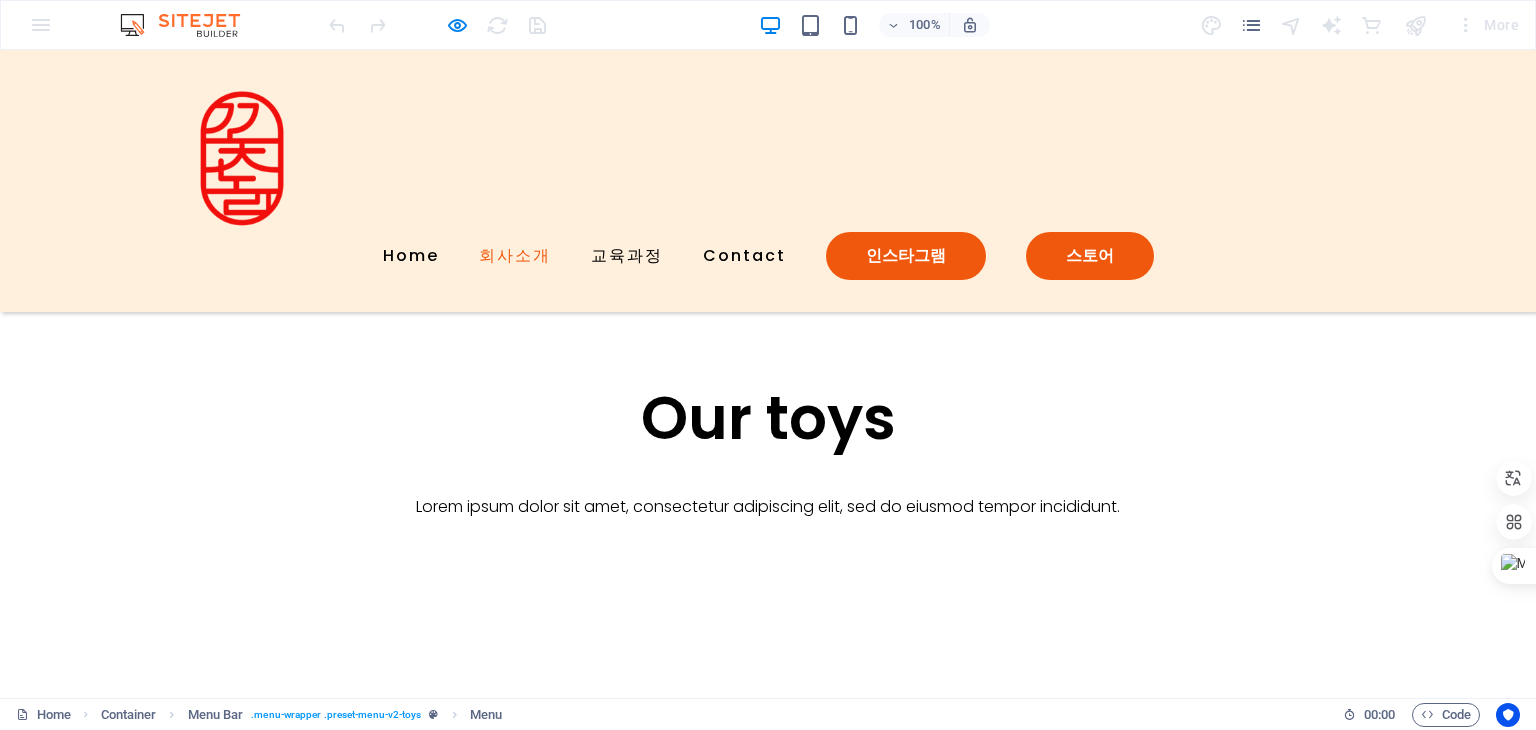 click on "회사소개" at bounding box center (515, 256) 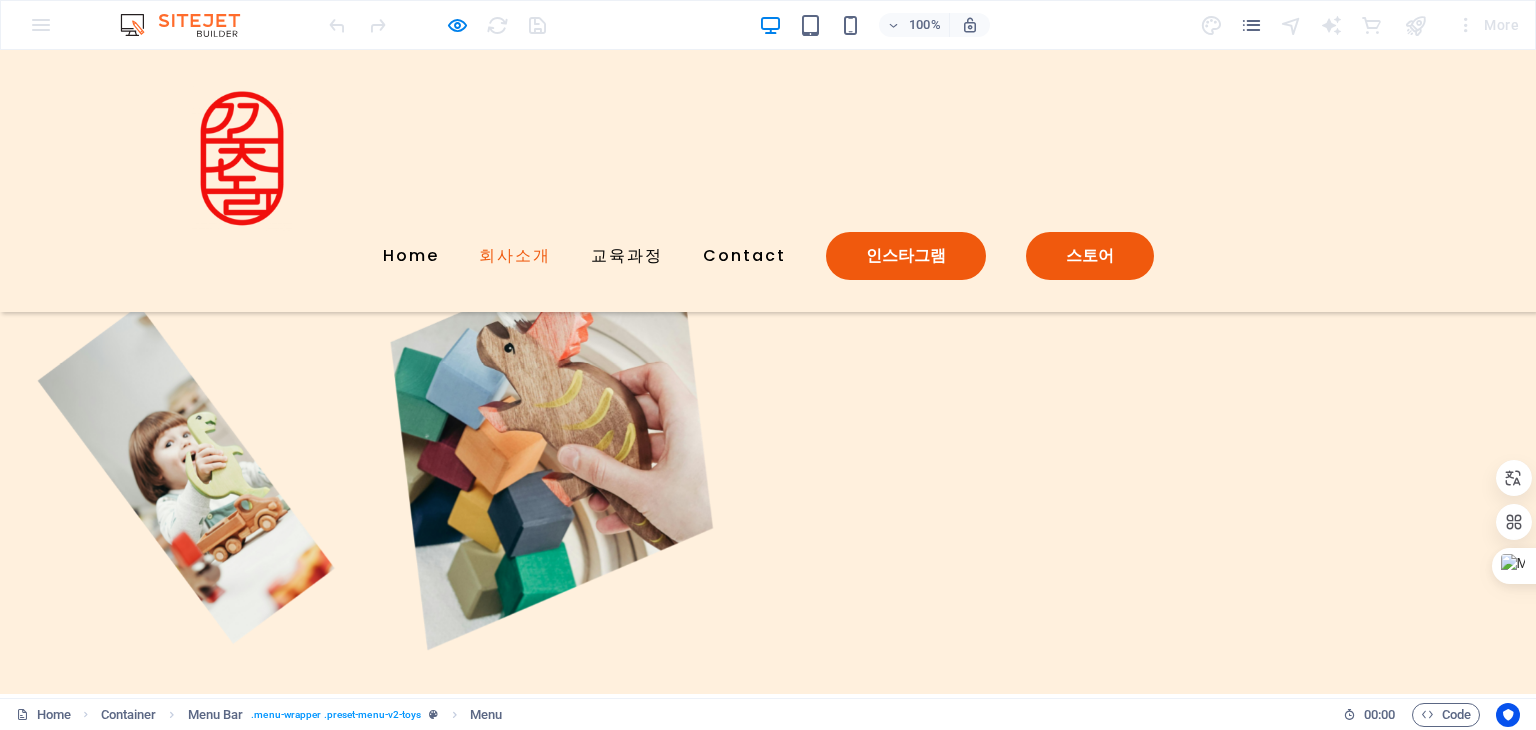 scroll, scrollTop: 1044, scrollLeft: 0, axis: vertical 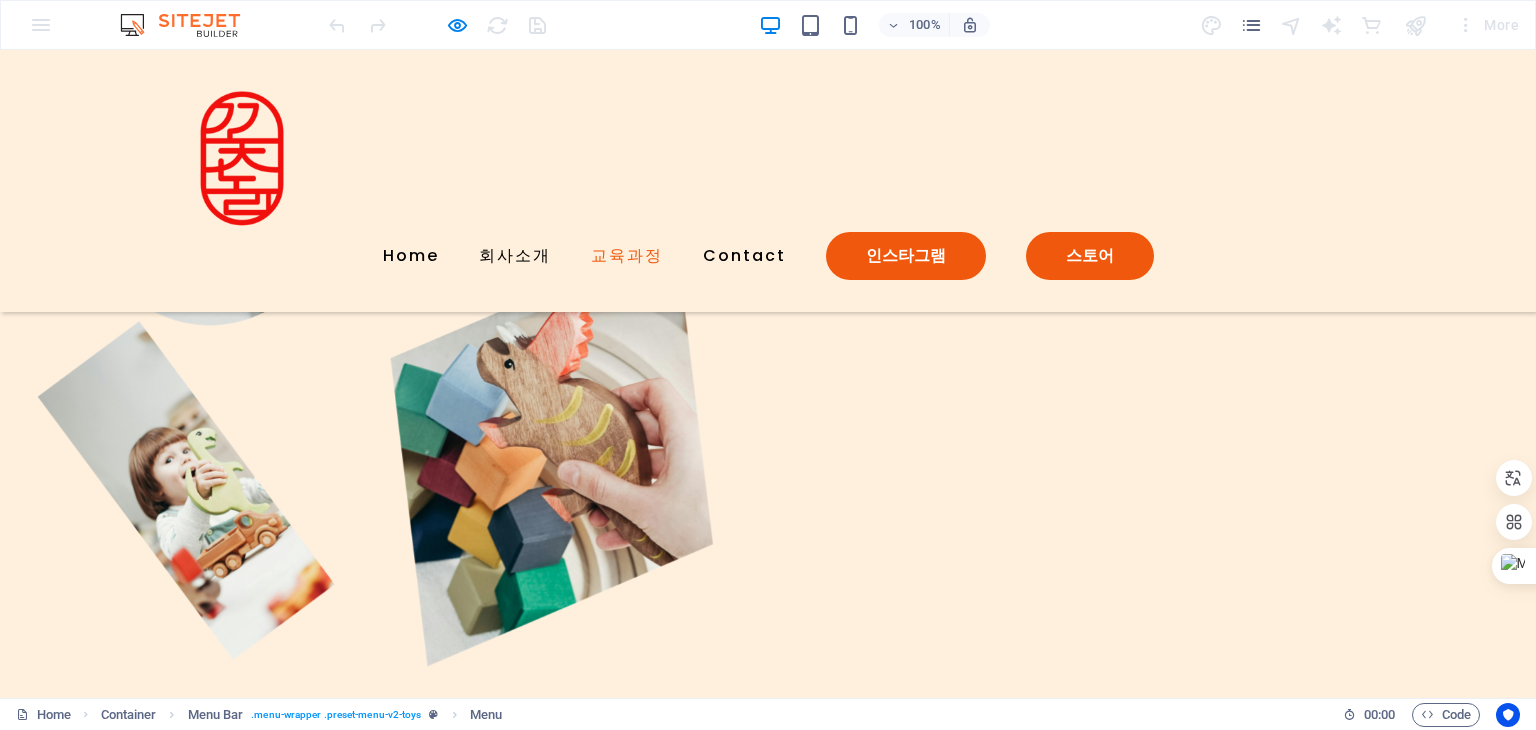 click on "교육과정" at bounding box center (627, 256) 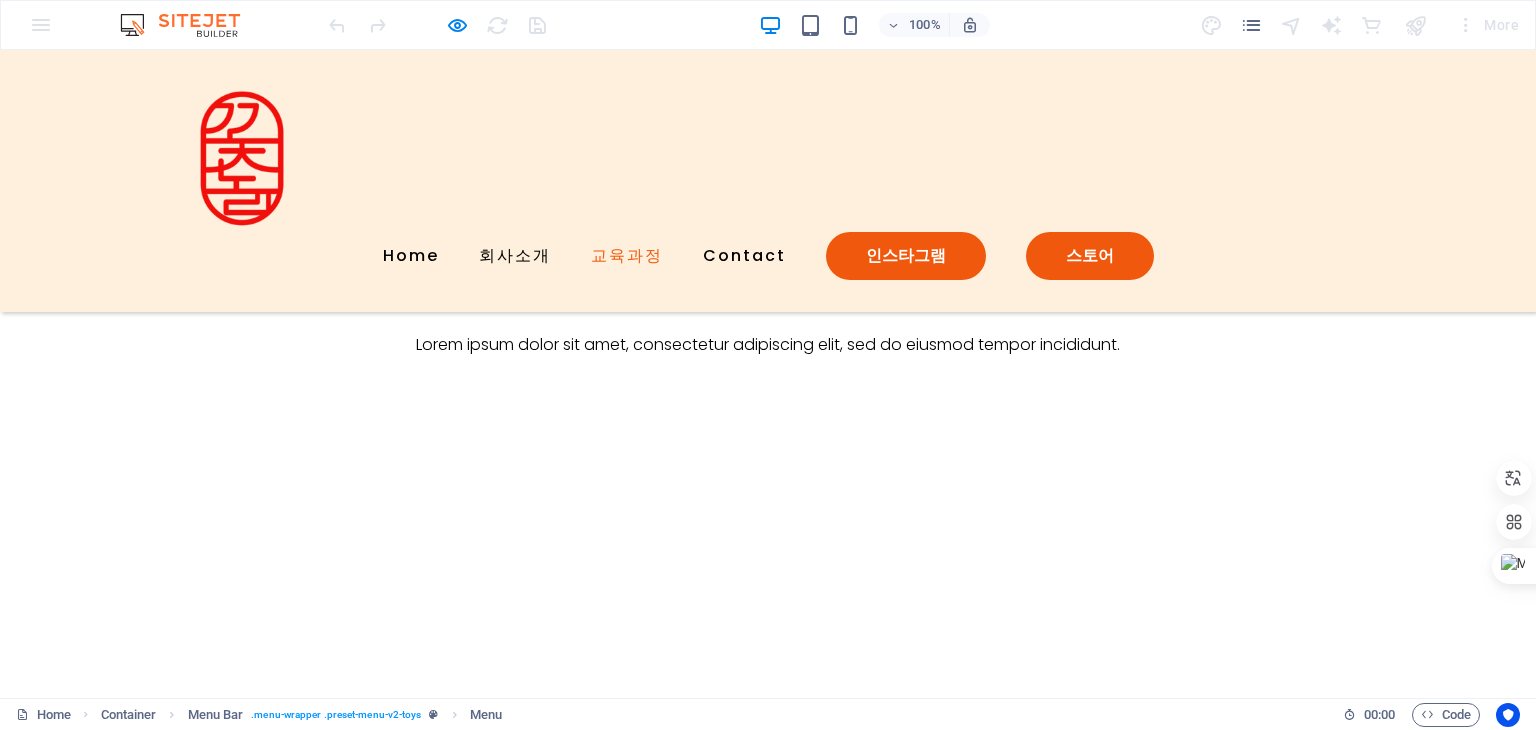 scroll, scrollTop: 2190, scrollLeft: 0, axis: vertical 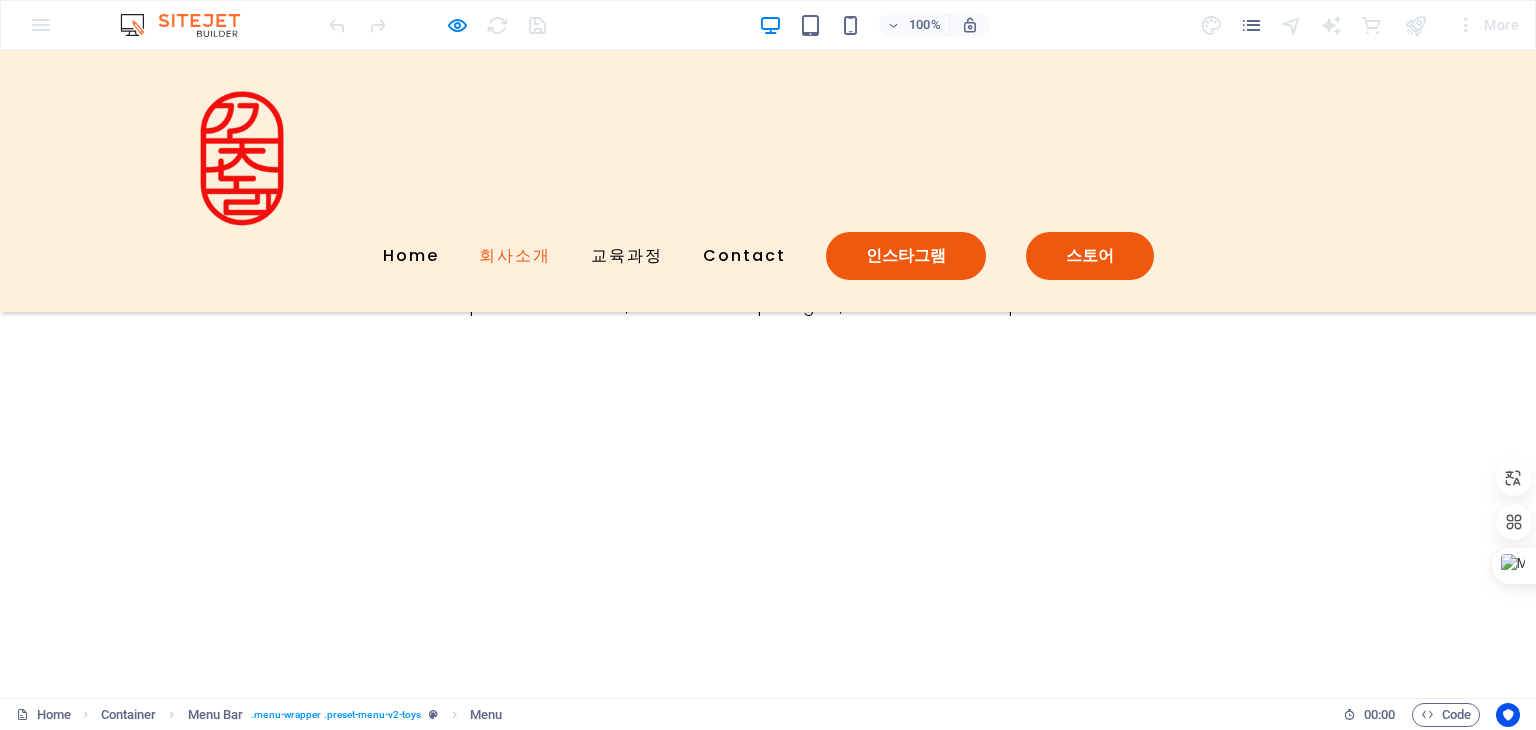 click on "회사소개" at bounding box center (515, 256) 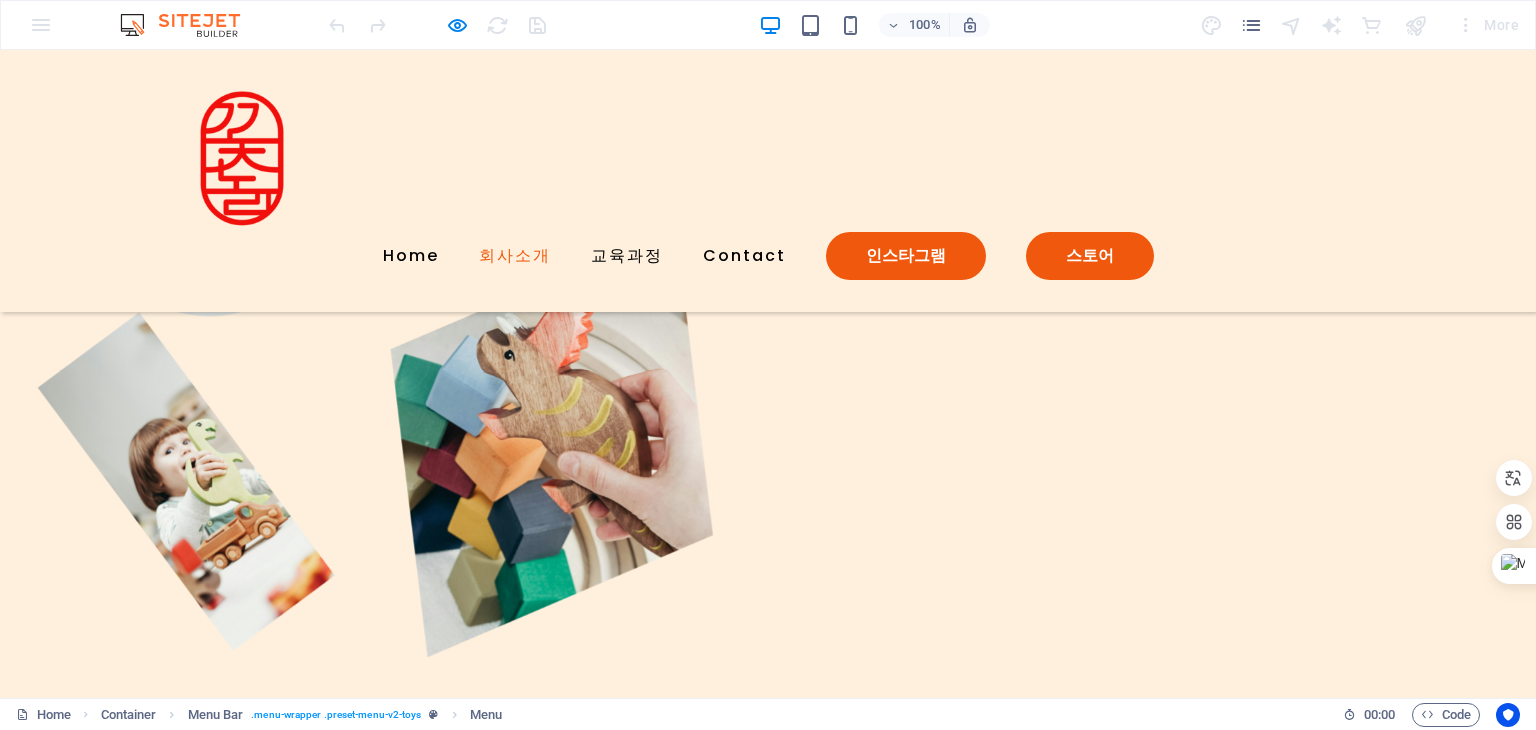 scroll, scrollTop: 1044, scrollLeft: 0, axis: vertical 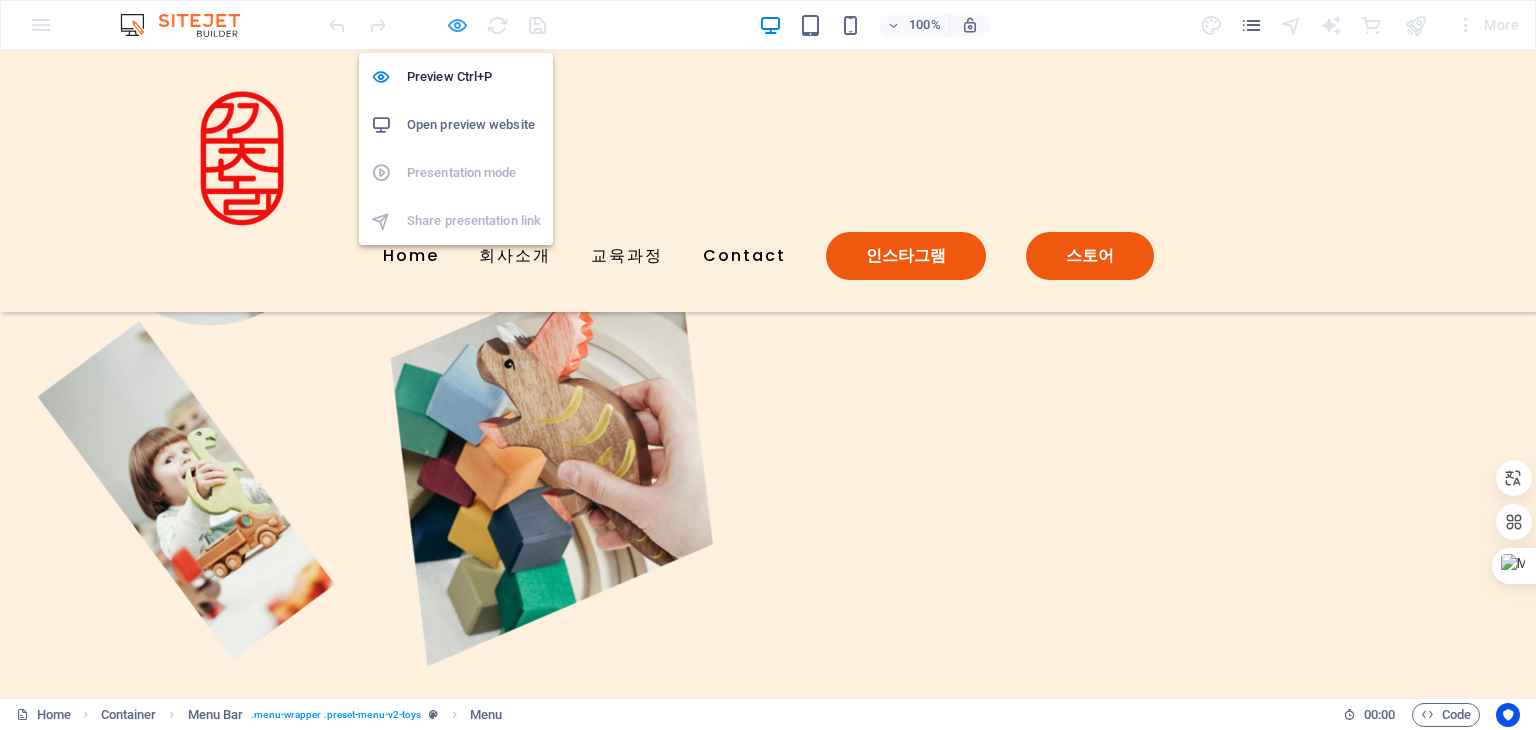click at bounding box center [457, 25] 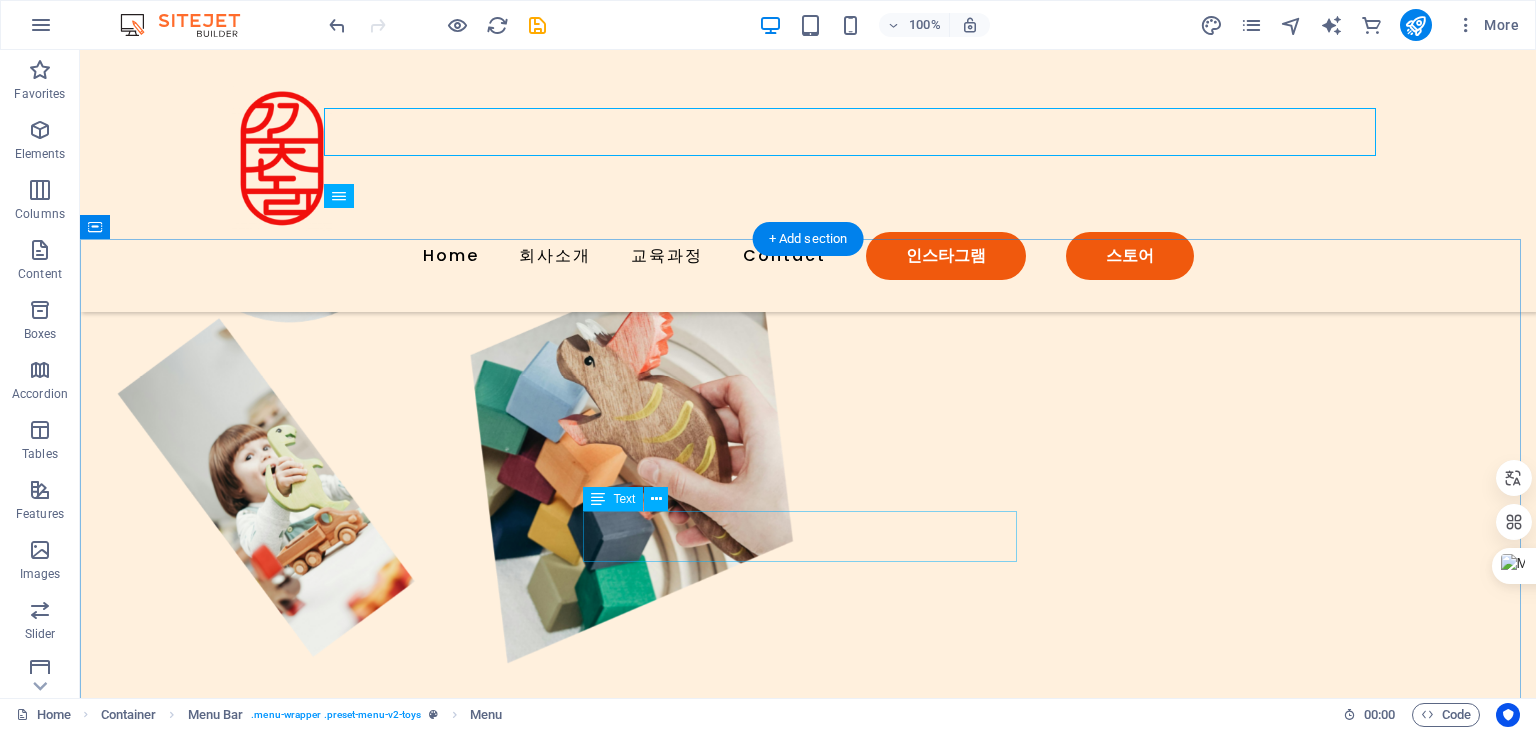 scroll, scrollTop: 1044, scrollLeft: 0, axis: vertical 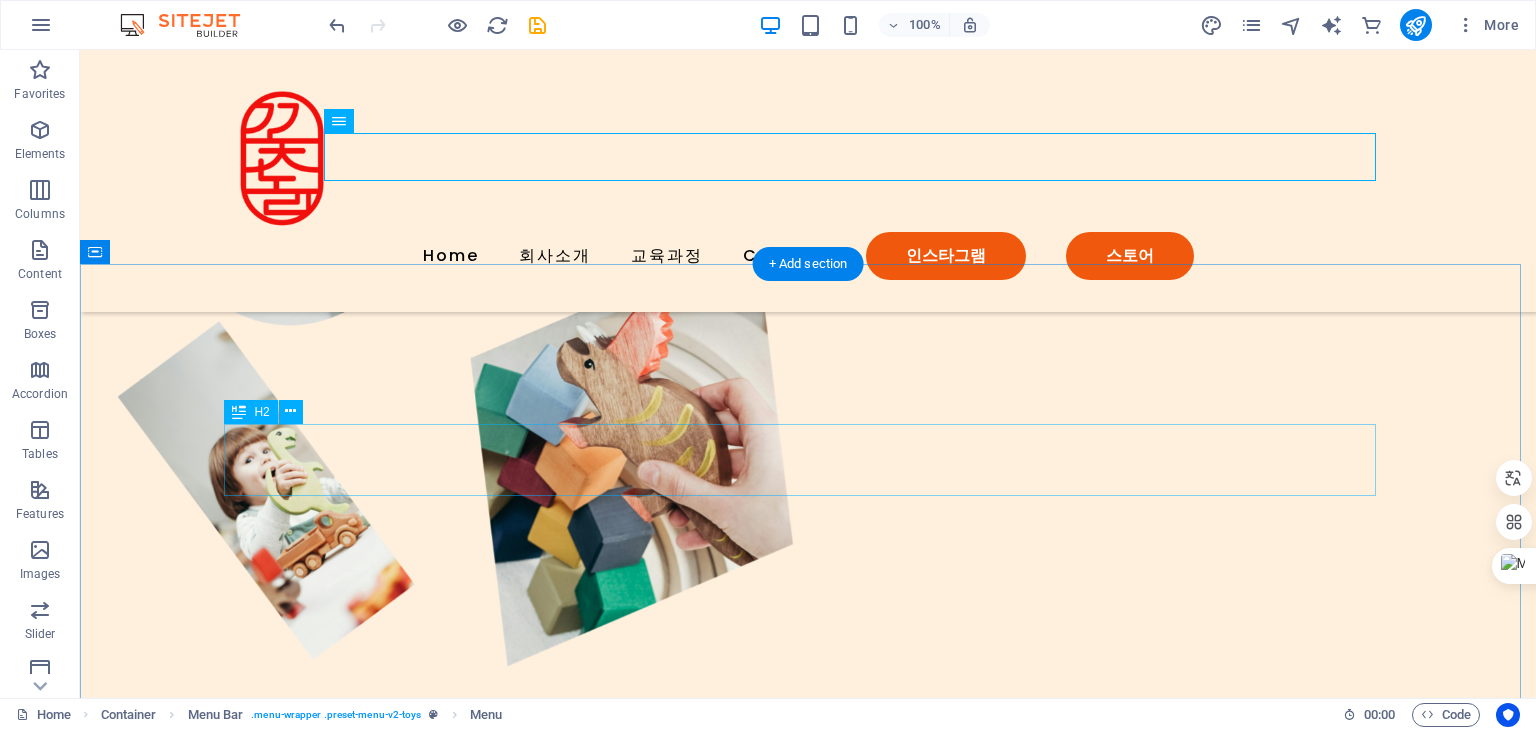 click on "Our toys" at bounding box center (808, 1348) 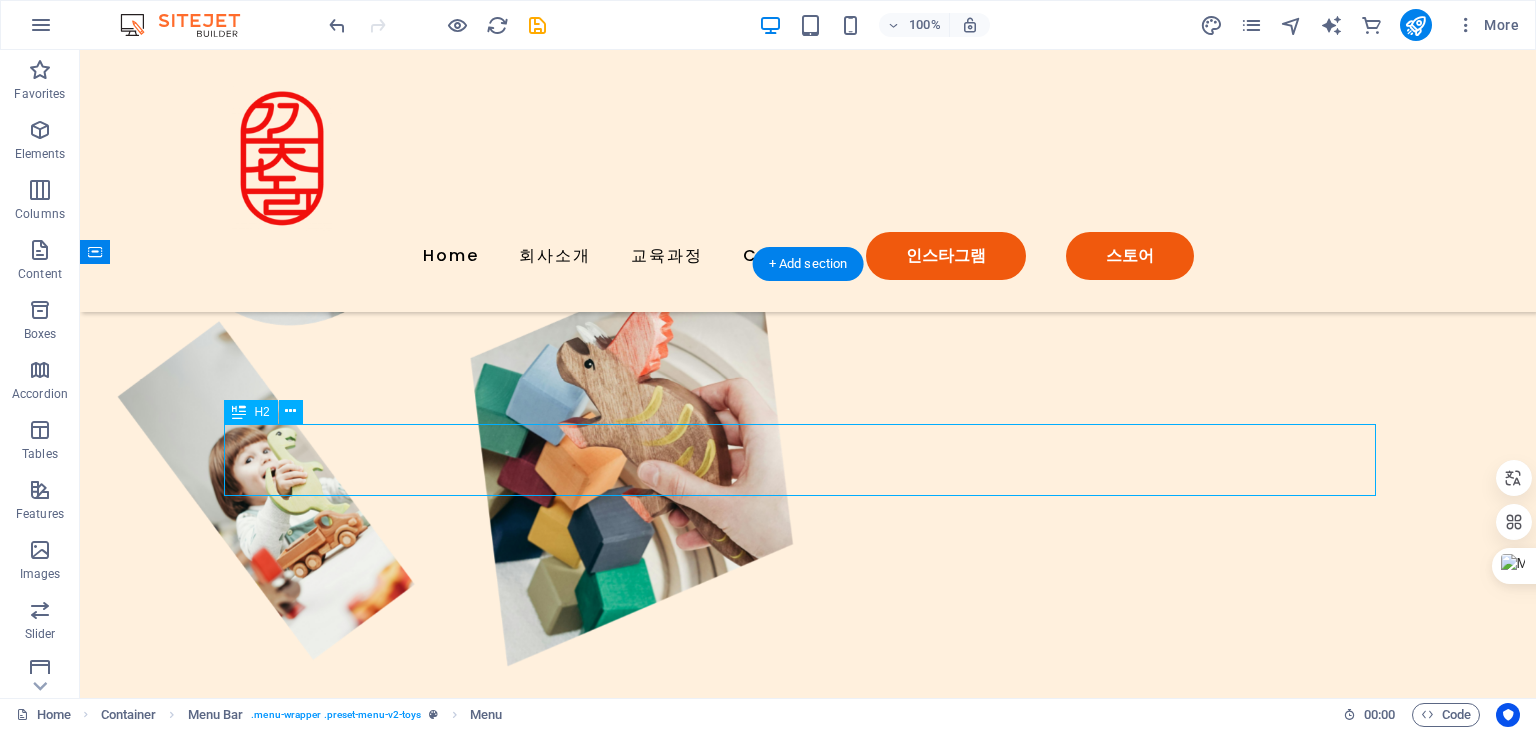 click on "Our toys" at bounding box center [808, 1348] 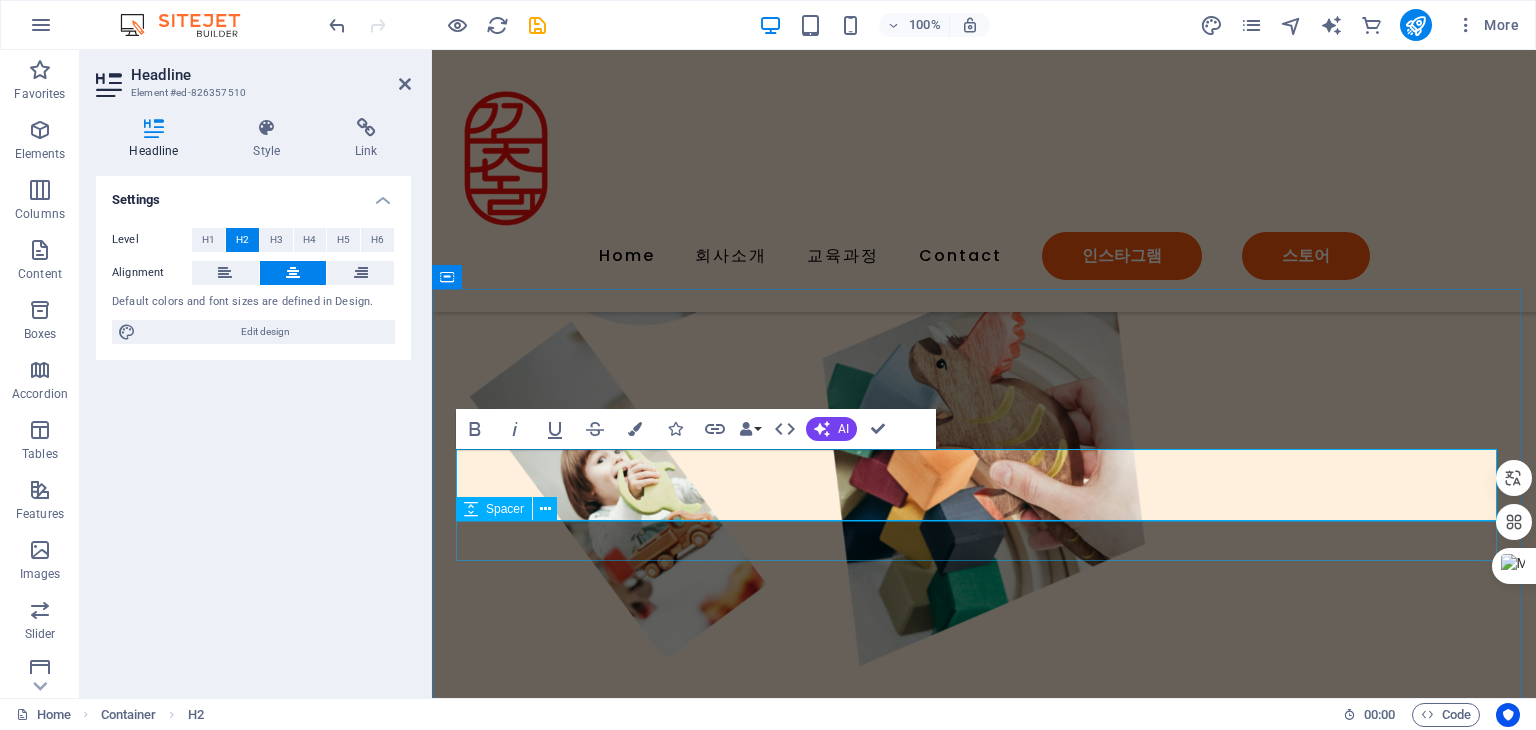 type 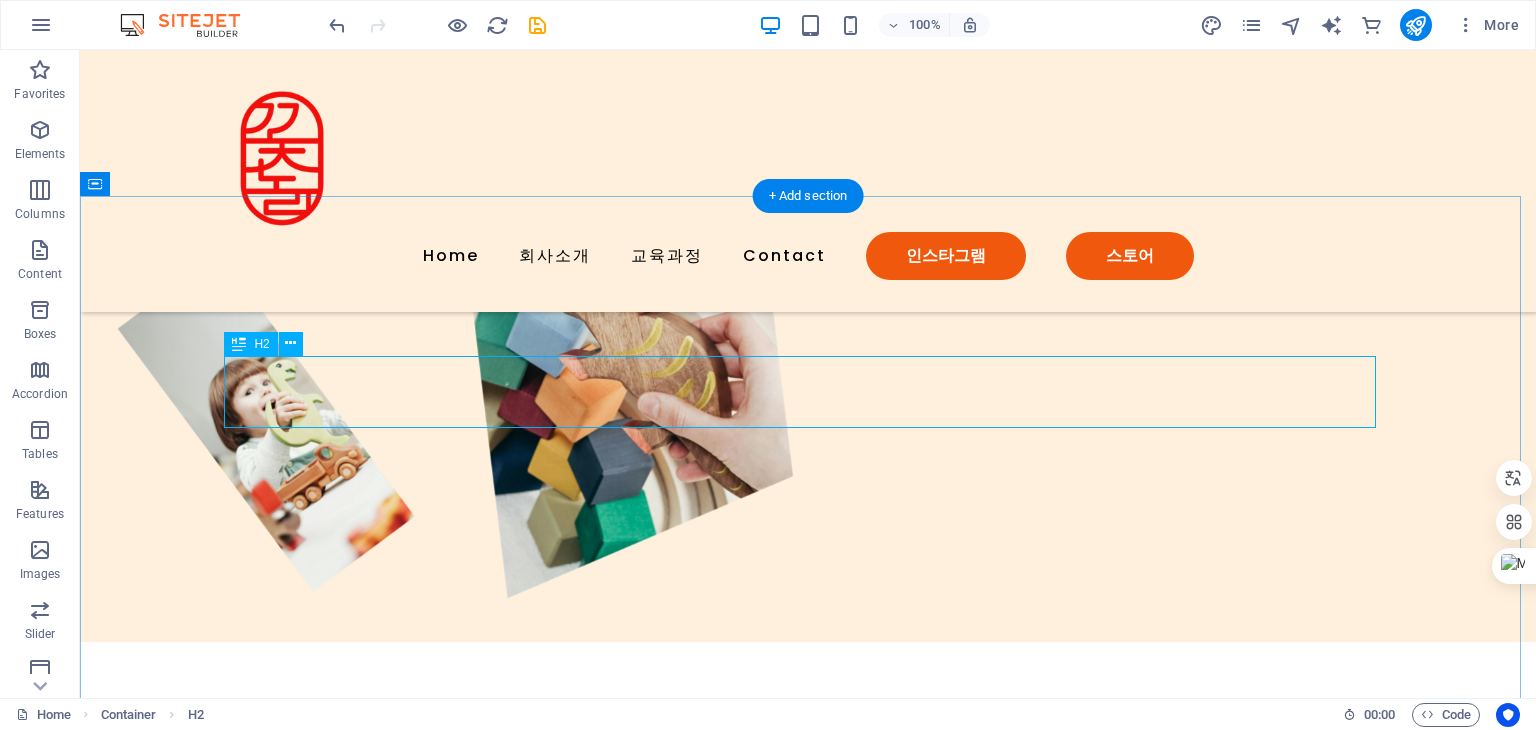 scroll, scrollTop: 1118, scrollLeft: 0, axis: vertical 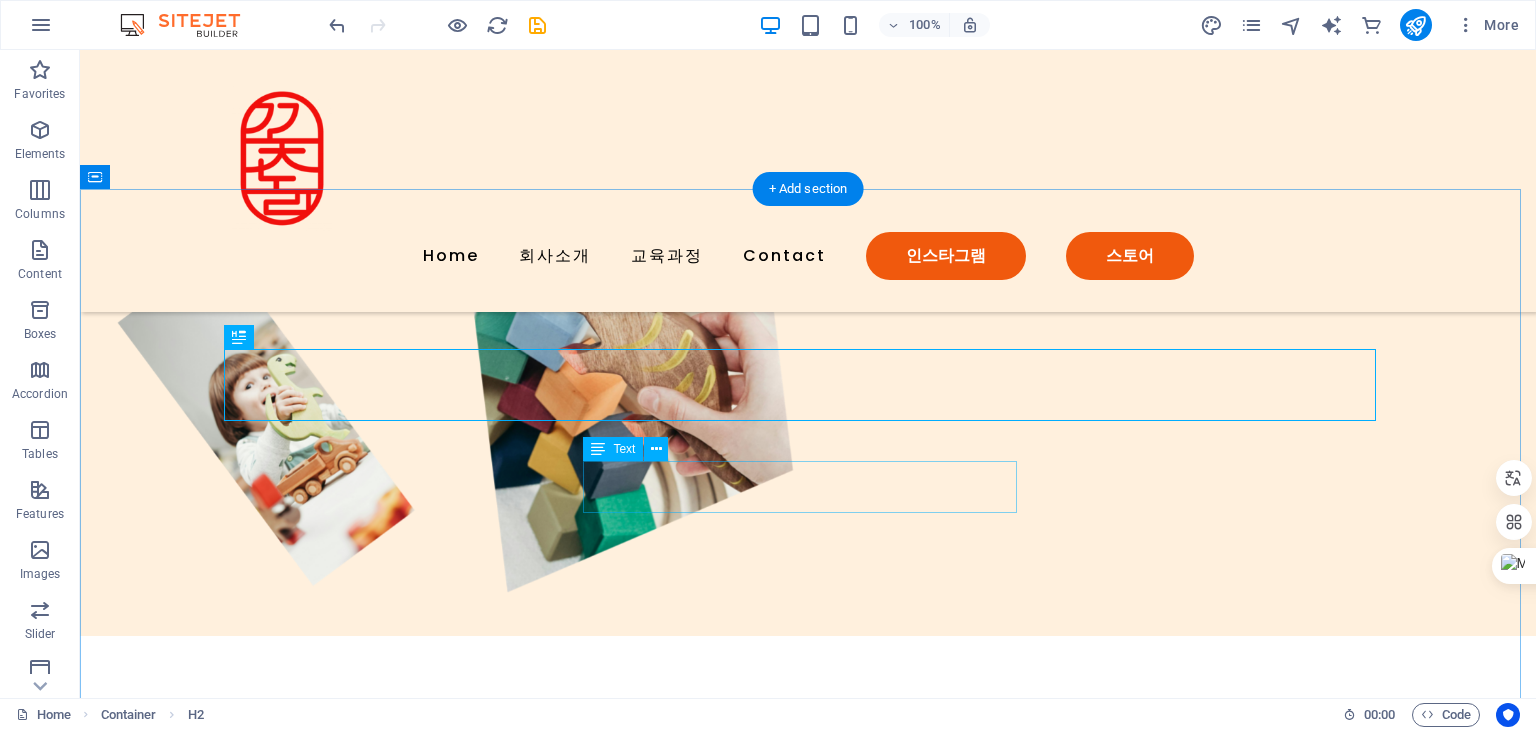 click on "Lorem ipsum dolor sit amet, consectetur adipiscing elit, sed do eiusmod tempor incididunt." at bounding box center [808, 1363] 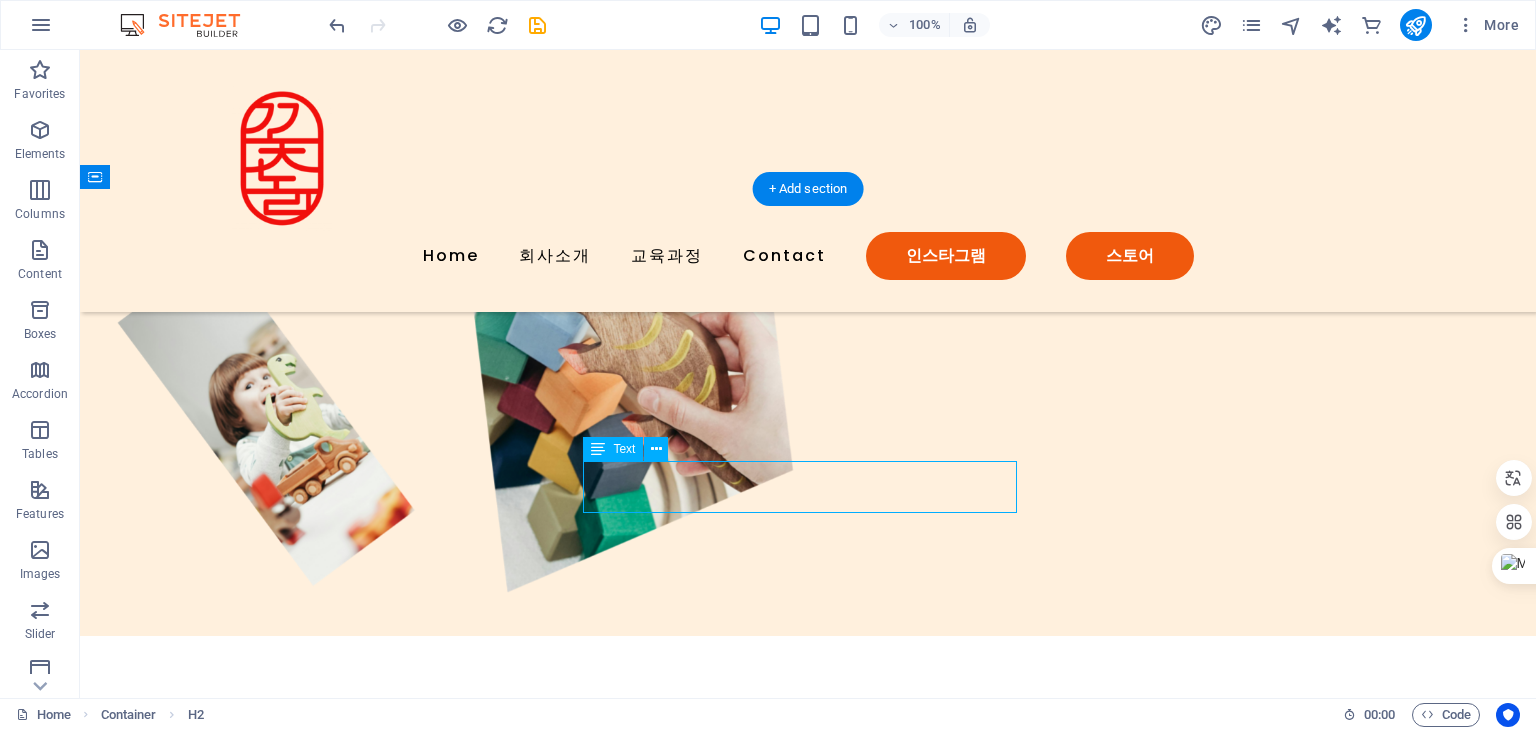 click on "Lorem ipsum dolor sit amet, consectetur adipiscing elit, sed do eiusmod tempor incididunt." at bounding box center [808, 1363] 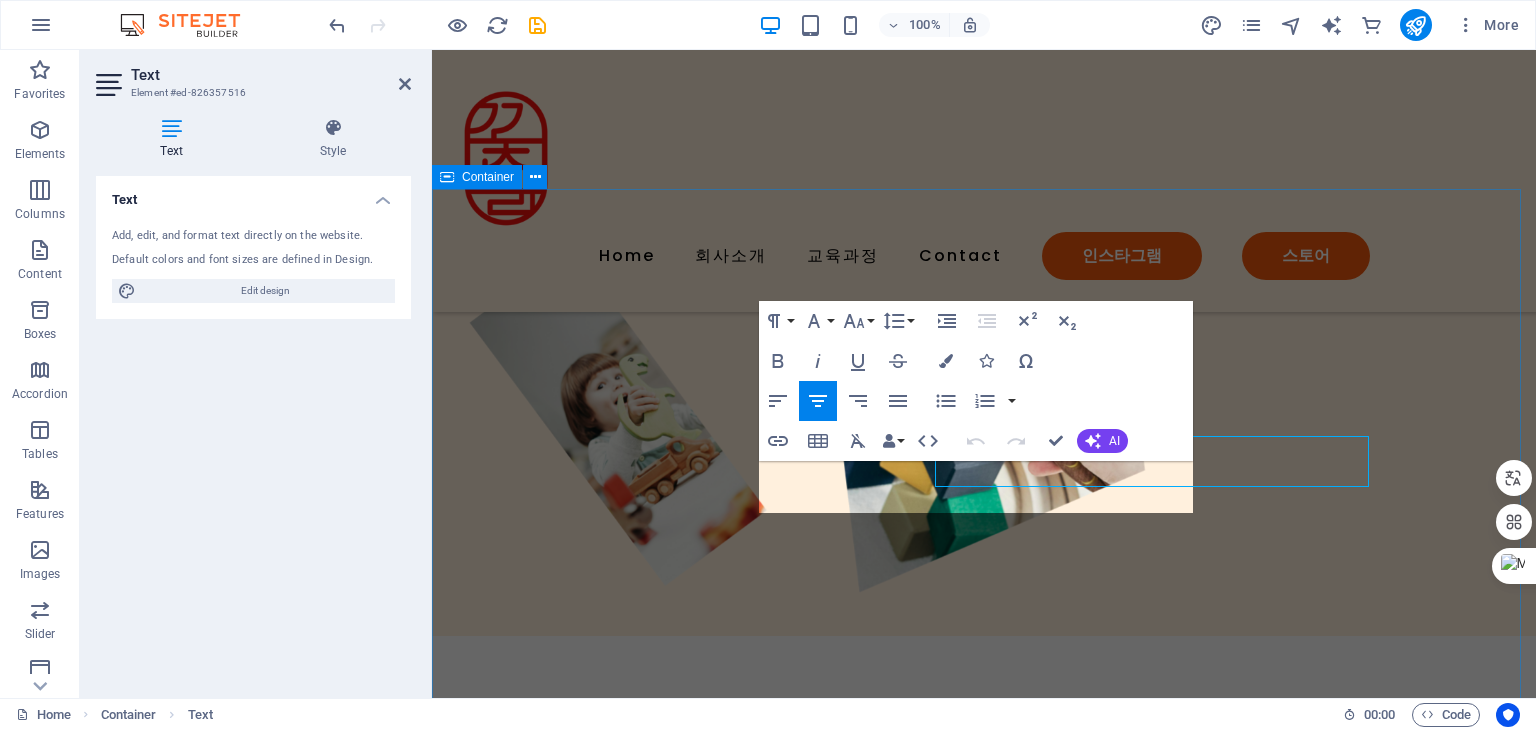 scroll, scrollTop: 1144, scrollLeft: 0, axis: vertical 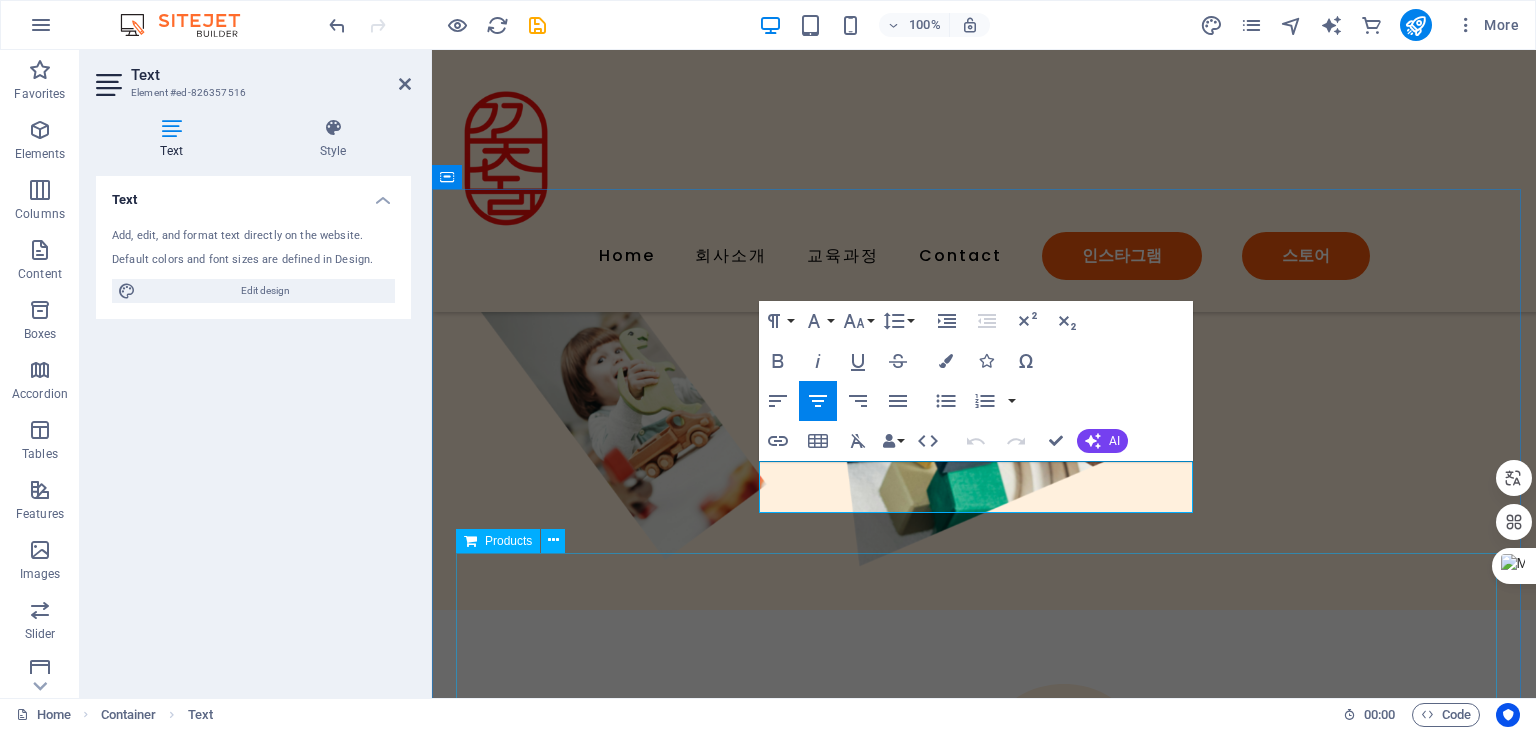 drag, startPoint x: 774, startPoint y: 476, endPoint x: 1270, endPoint y: 617, distance: 515.65204 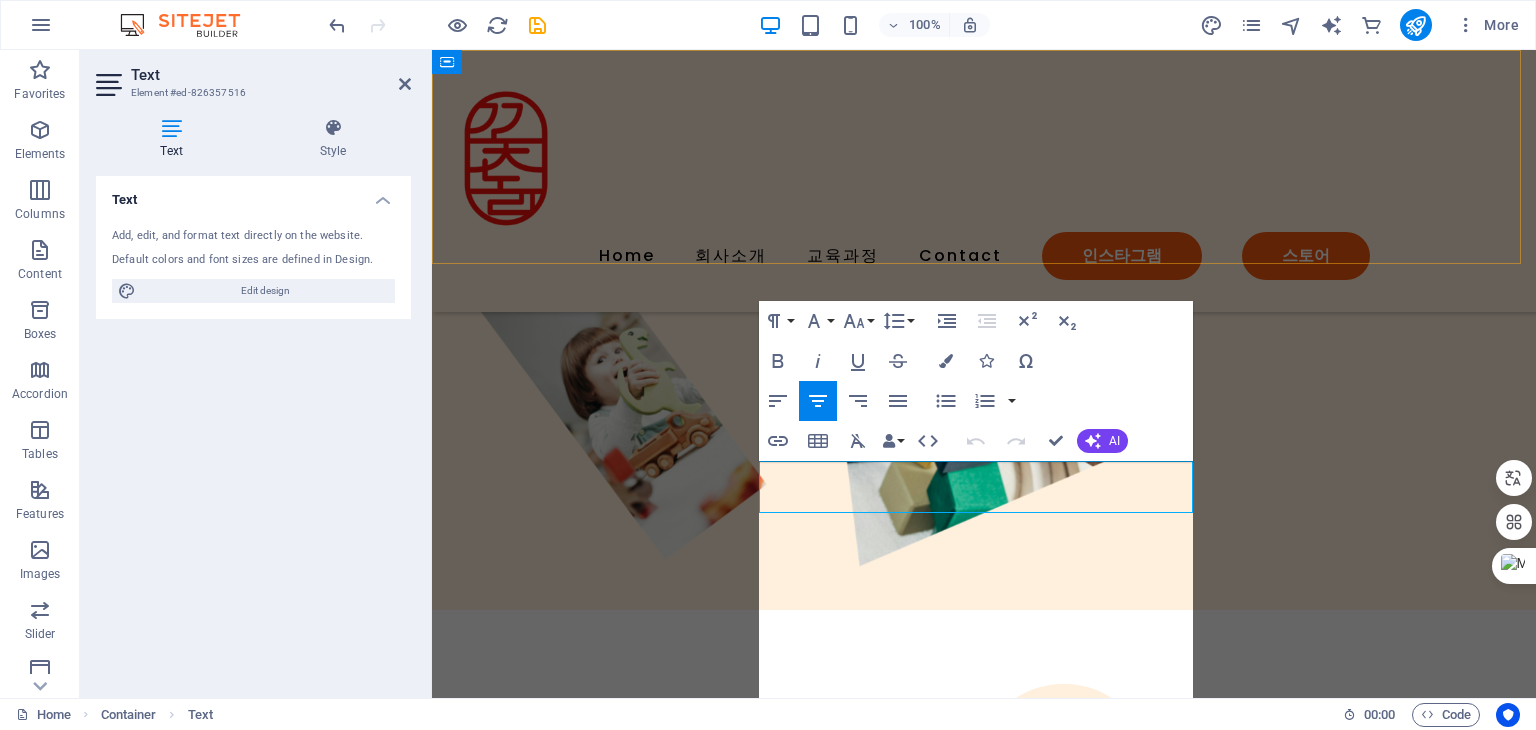 scroll, scrollTop: 13038, scrollLeft: 1, axis: both 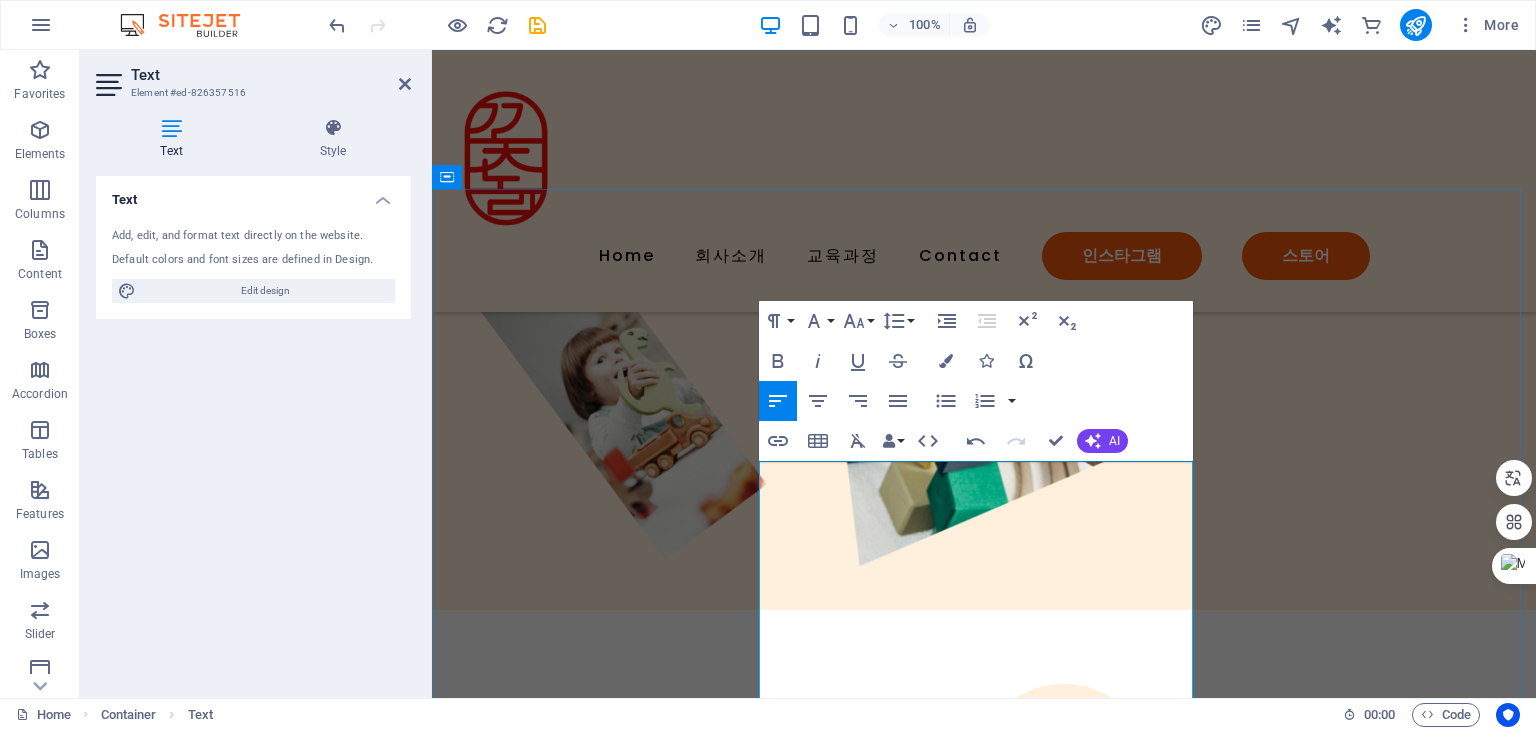 click on "🌸 회사소개" at bounding box center (984, 1267) 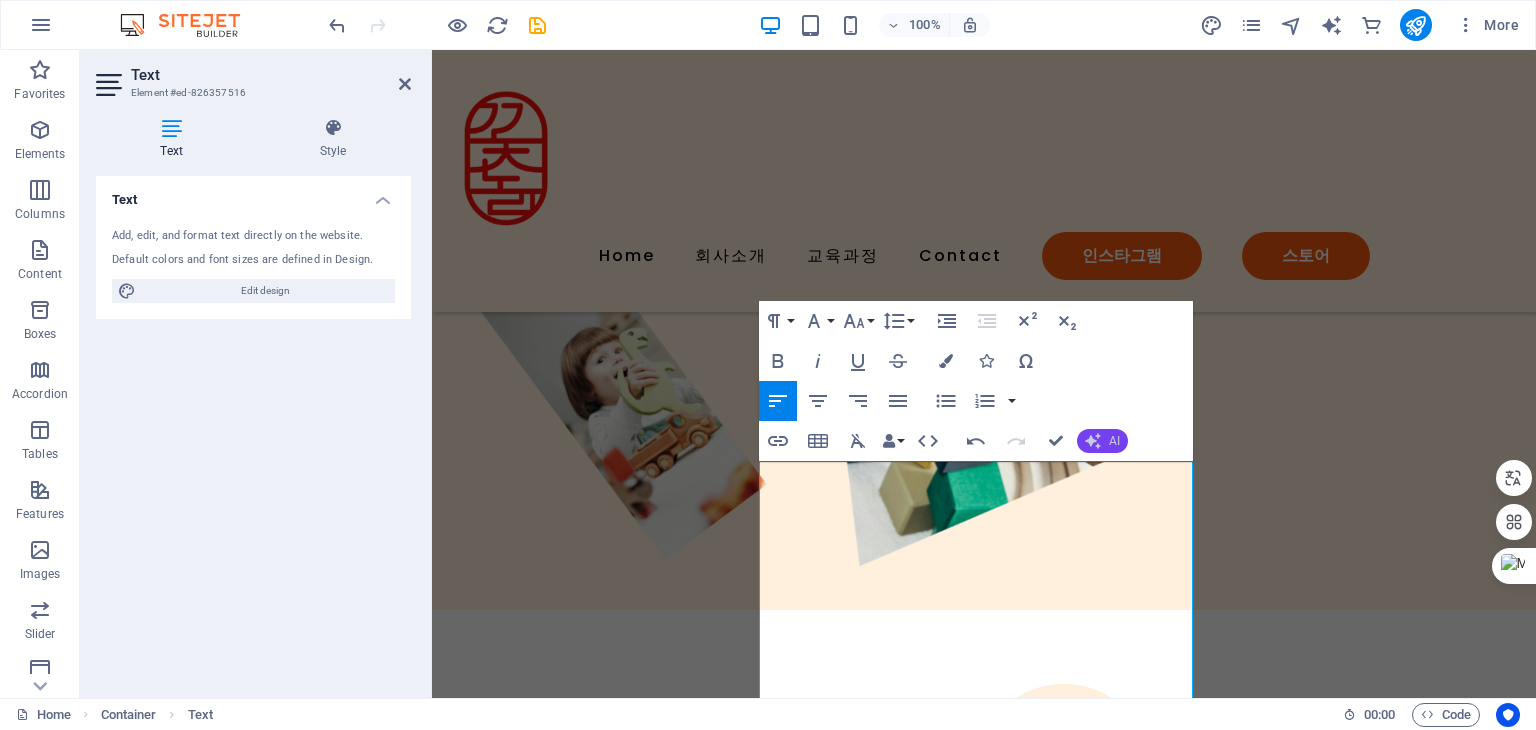 click on "AI" at bounding box center (1102, 441) 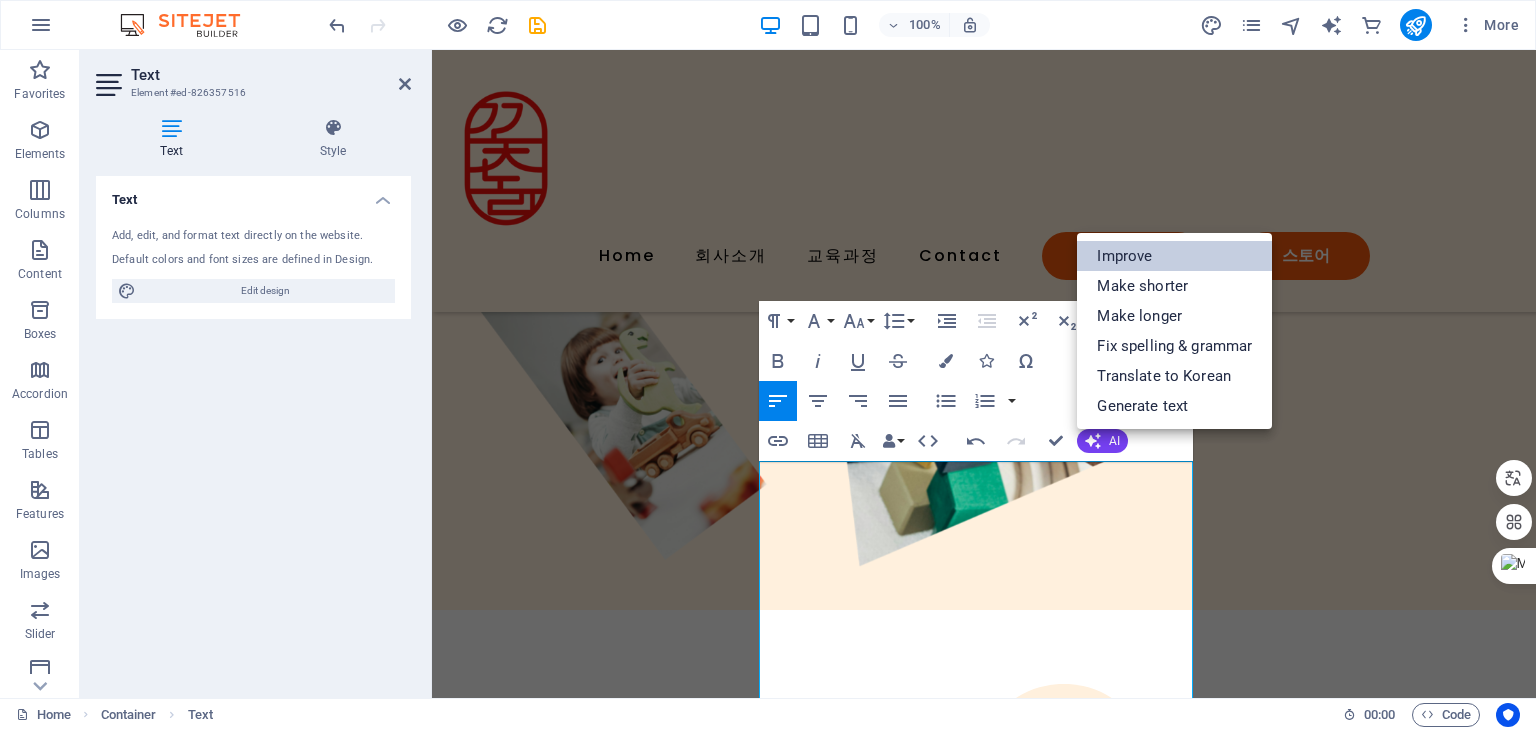 click on "Improve" at bounding box center (1174, 256) 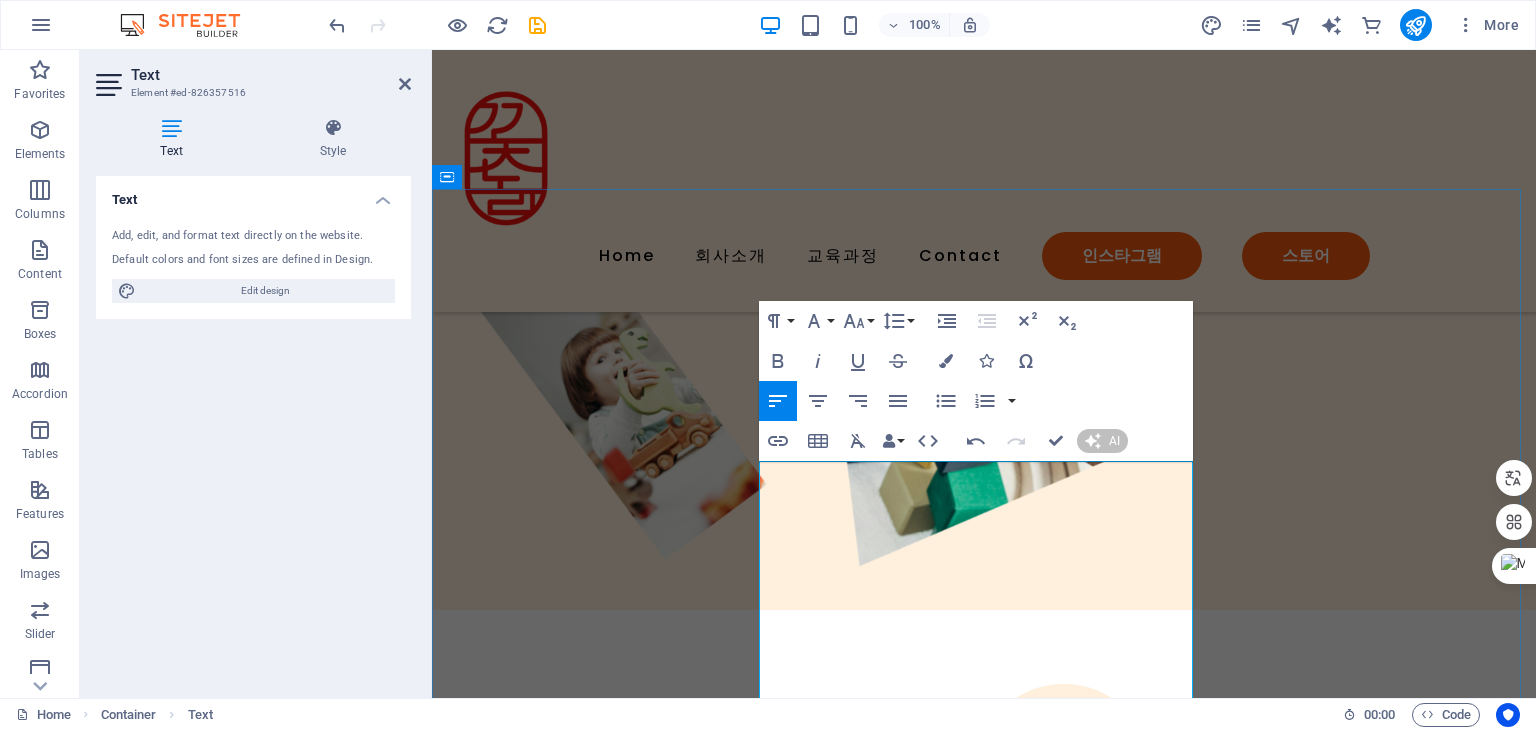 type 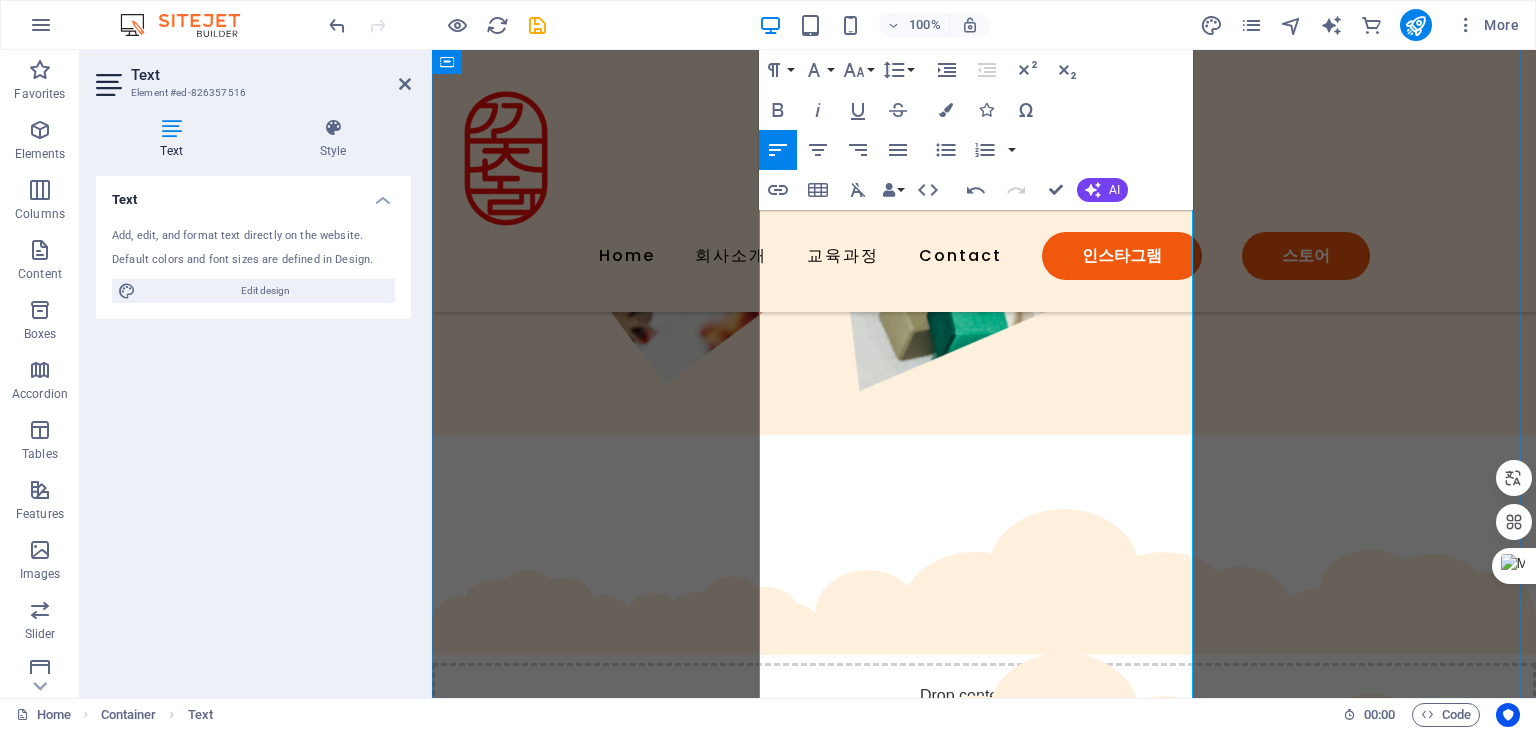 scroll, scrollTop: 1244, scrollLeft: 0, axis: vertical 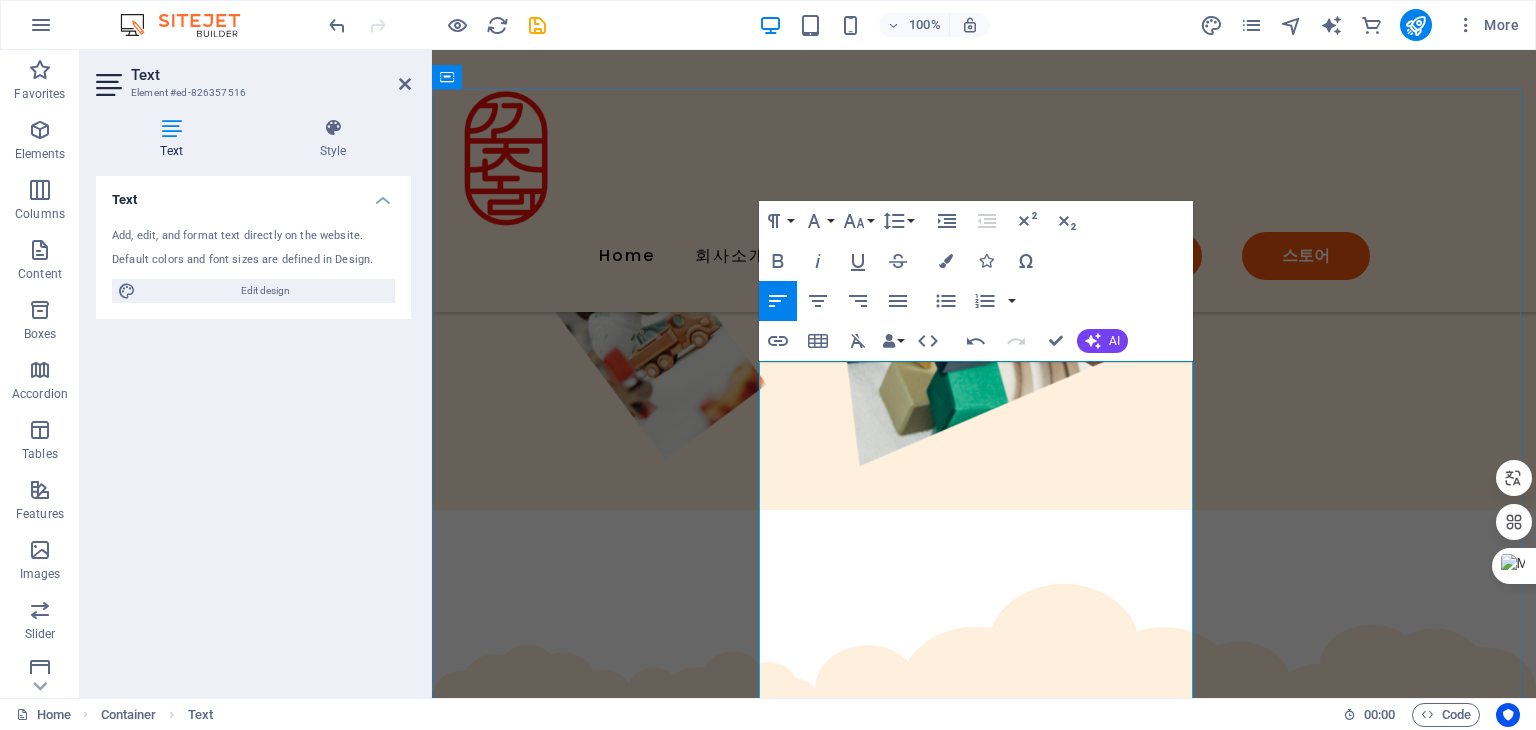 click on "🌸 회사소개   꽃노리 – 놀이의 시작은 꽃으로부터   꽃노리는 “놀이의 시작은 꽃으로부터”라는 철학 아래,   꽃과 자연을 매개로 한 유아 오감 놀이와 자연 감수성 교육을 실천하는 유아 자연놀이 전문 브랜드입니다.   우리는 아이들이 자연과 처음 만나는 순간의 ‘설렘’과 ‘호기심’을 소중히 여깁니다.   꽃을 보고, 만지고, 냄새 맡고, 우려내어 마시는 모든 과정을   아이만의 속도로 경험하며 자연과 교감할 수 있도록 다양한 활동을 기획하고 있습니다.   전국의 센터 및 지사를 통해 지역별 맞춤 교육과 자연친화적인 체험을 제공하고 있으며,   꽃노리는 계절마다 달라지는 자연의 리듬을 교육 속에 녹여   원예, 생태, 숲, 꽃차, 차문화, 감성놀이 등으로 확장된 통합 자연놀이 커리큘럼을 운영하고 있습니다.   **주요 프로그램**" at bounding box center (984, 1448) 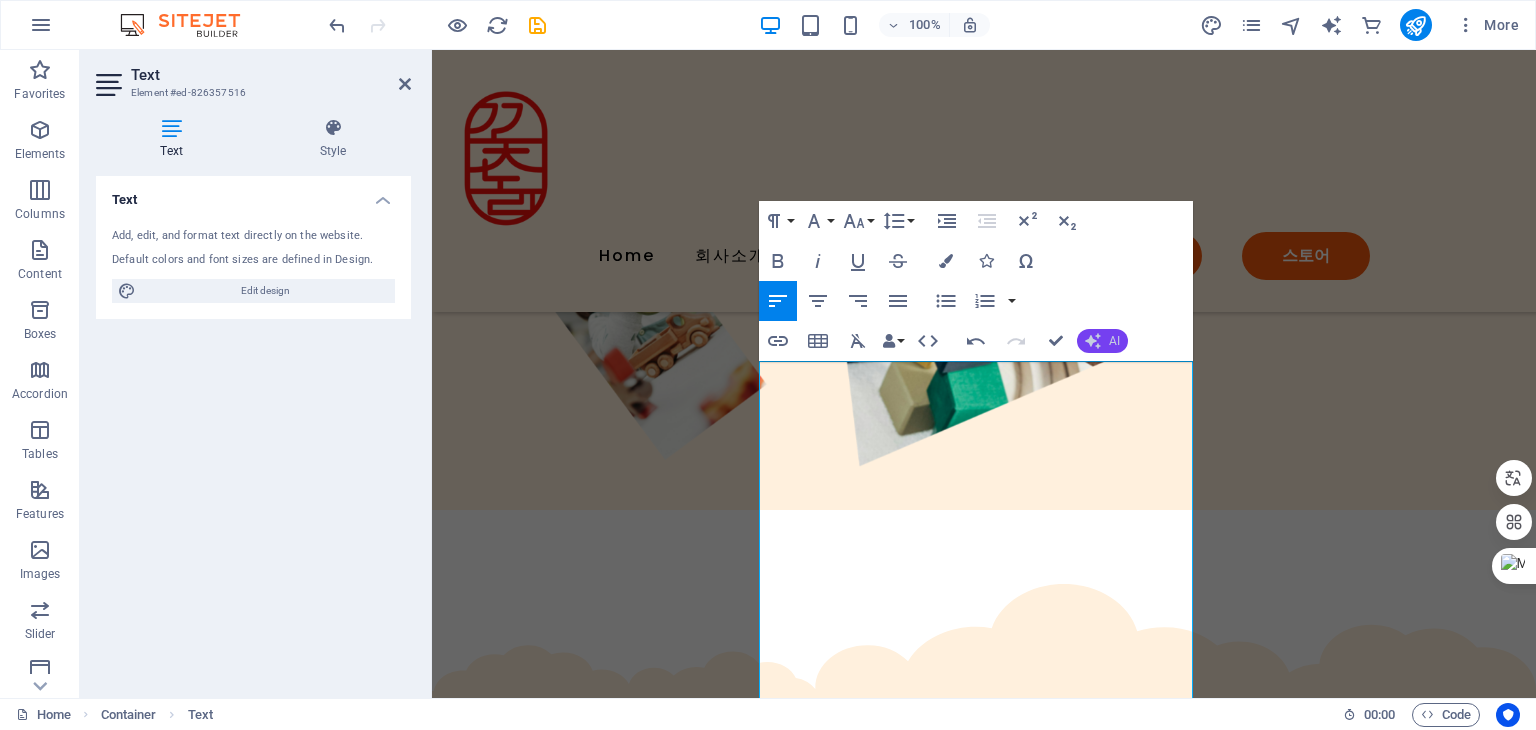 click on "AI" at bounding box center (1114, 341) 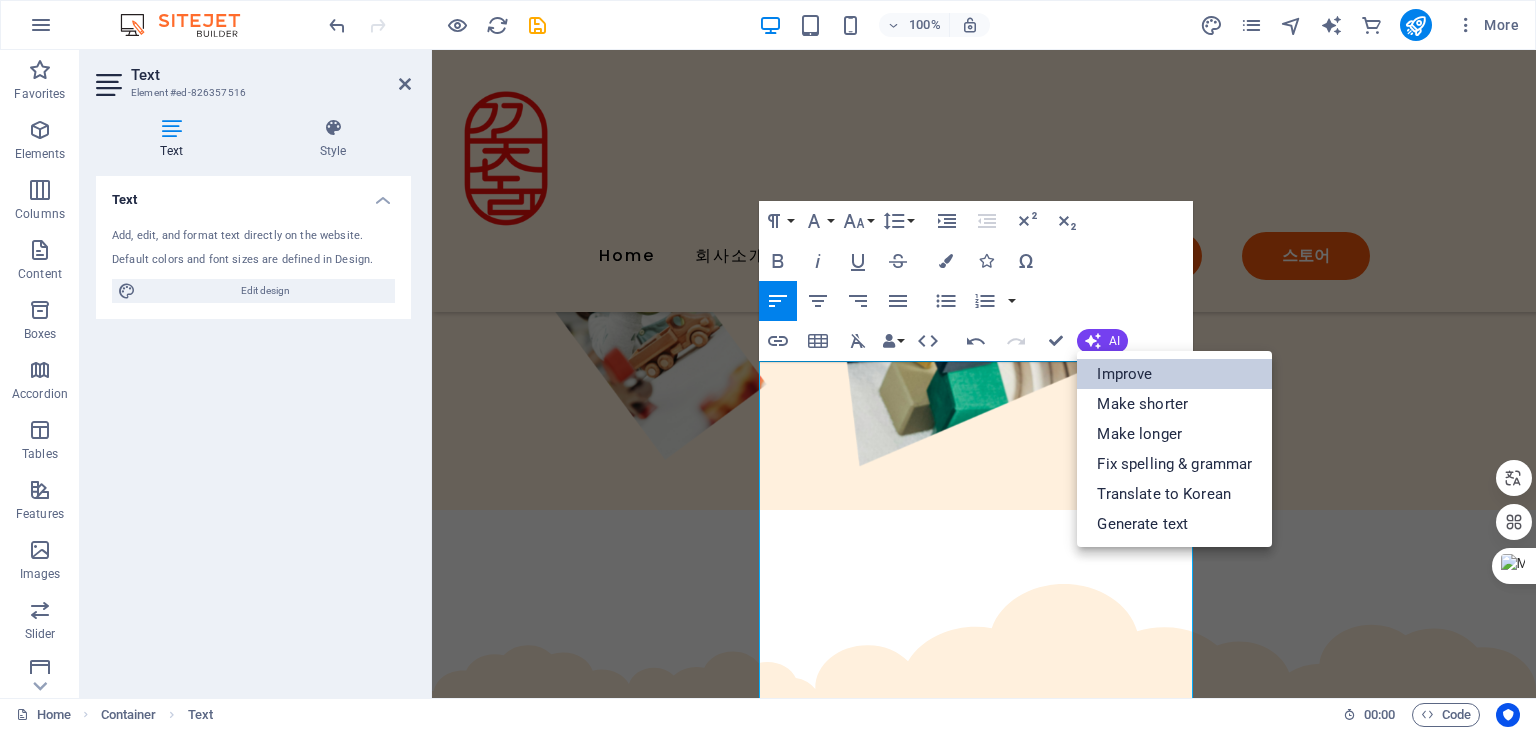 click on "Improve" at bounding box center [1174, 374] 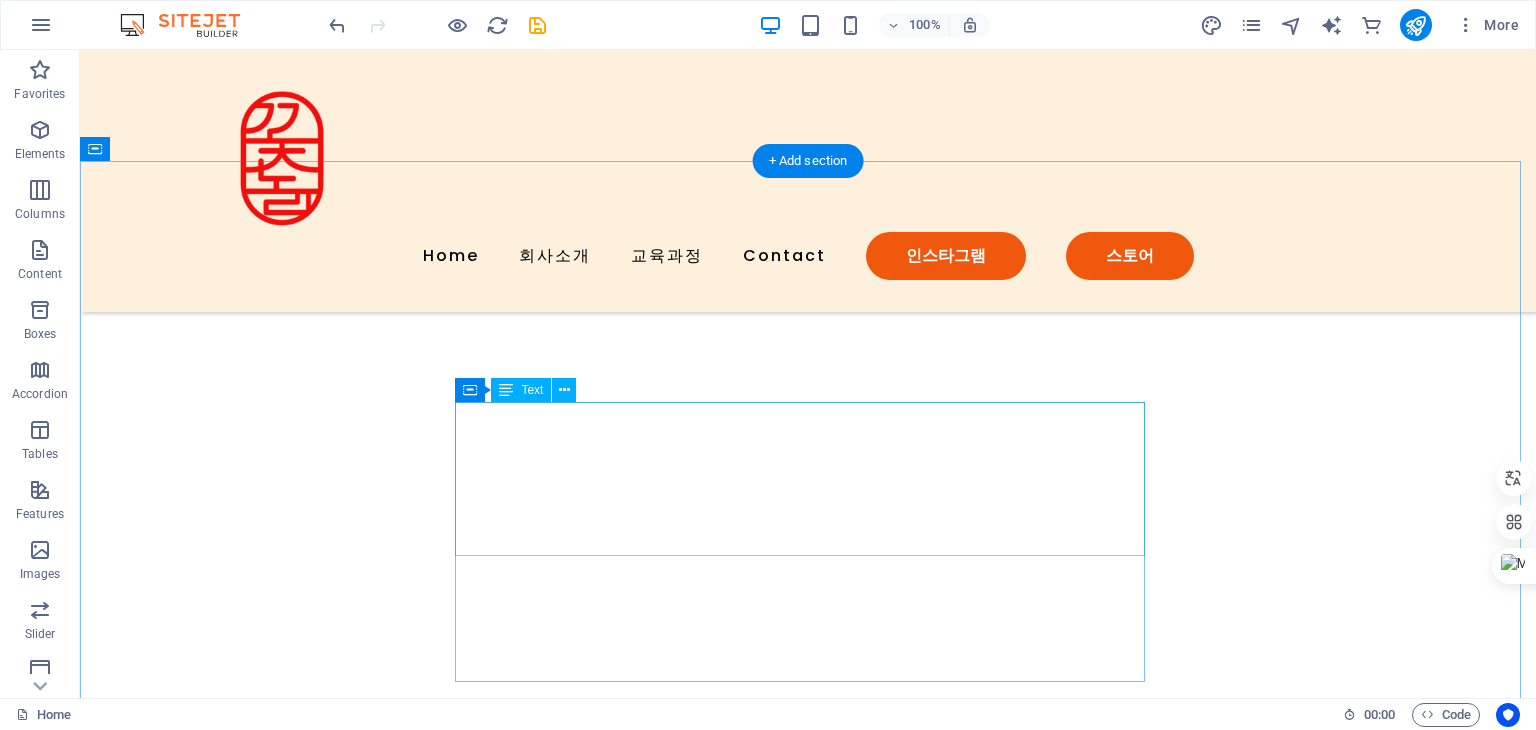 scroll, scrollTop: 3018, scrollLeft: 0, axis: vertical 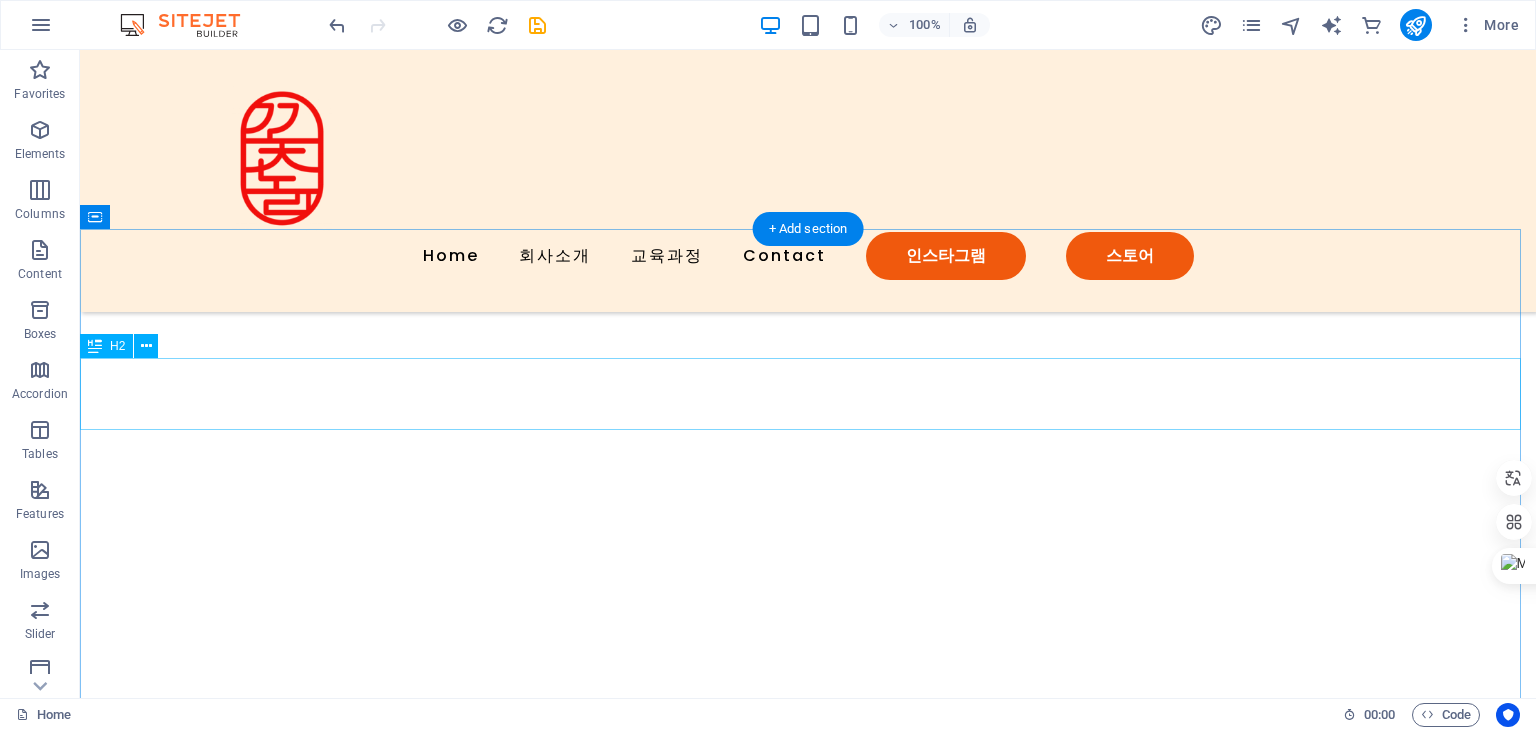 click on "About Us" at bounding box center (808, 950) 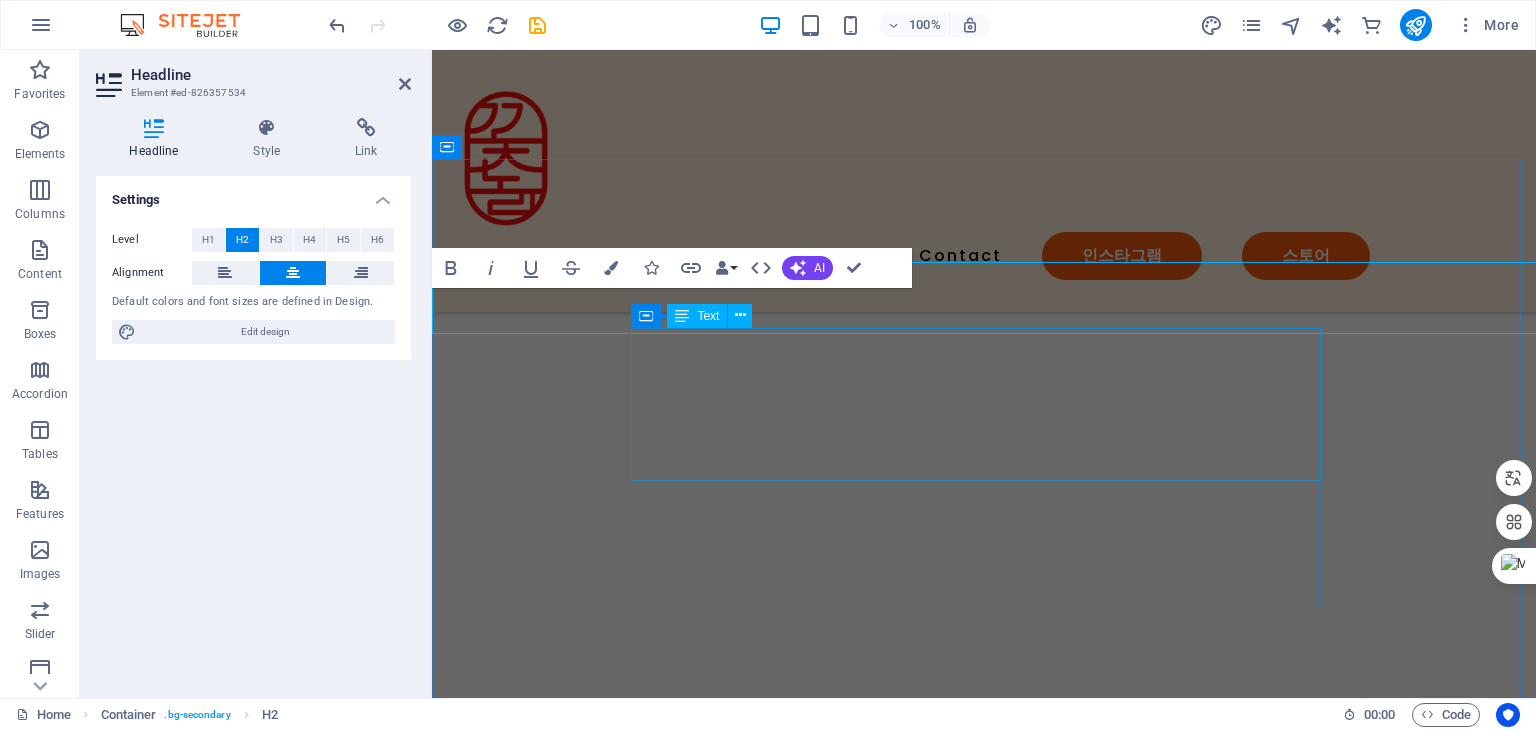 scroll, scrollTop: 3114, scrollLeft: 0, axis: vertical 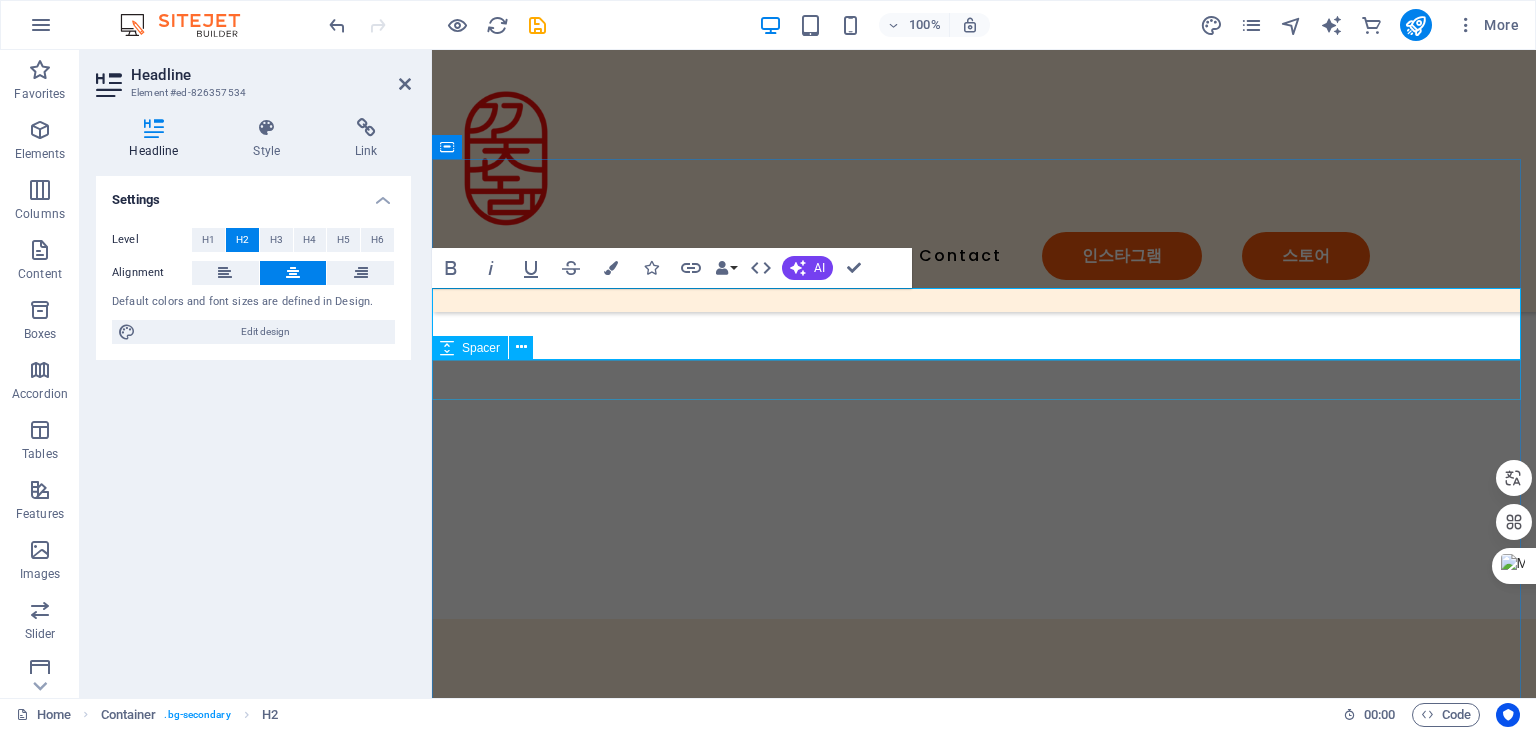 type 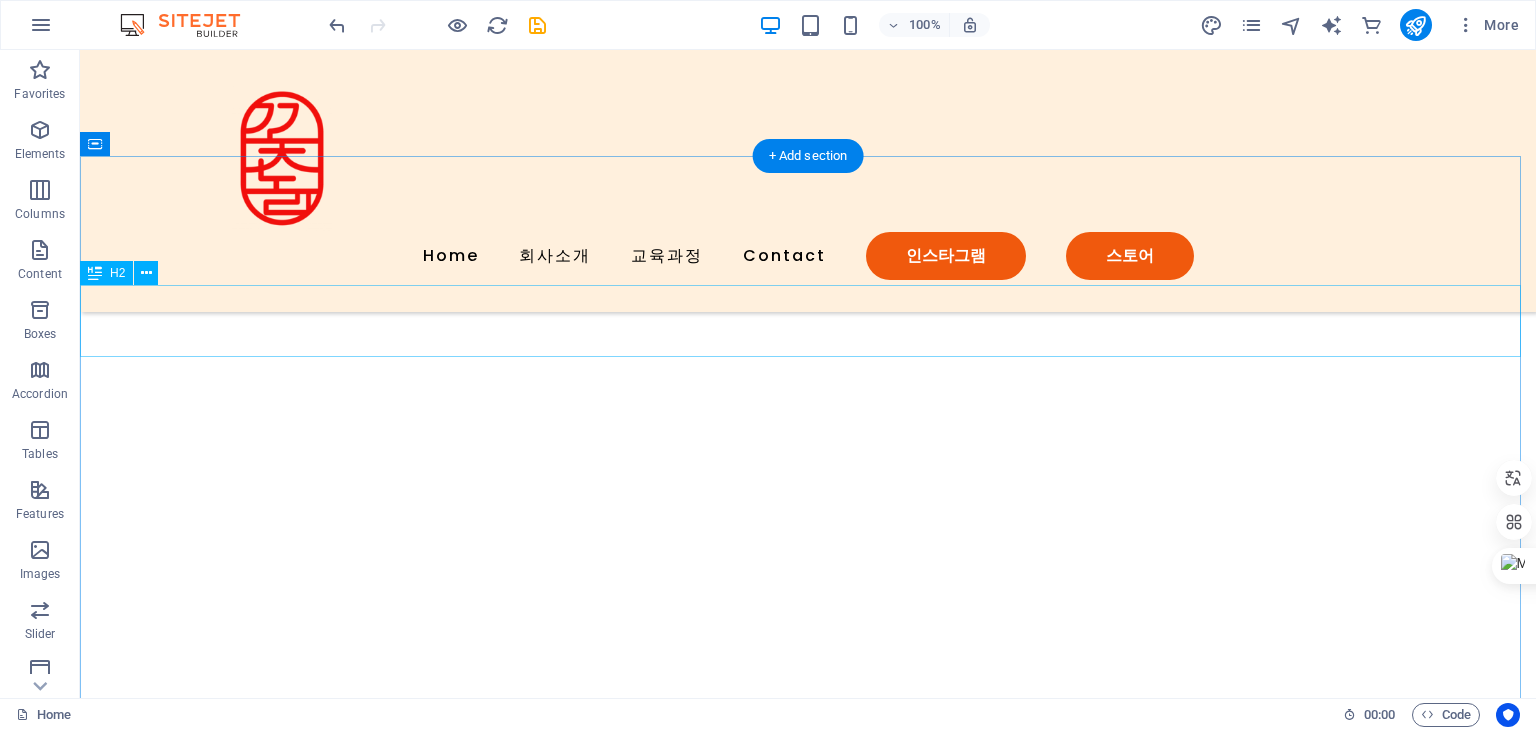 scroll, scrollTop: 3088, scrollLeft: 0, axis: vertical 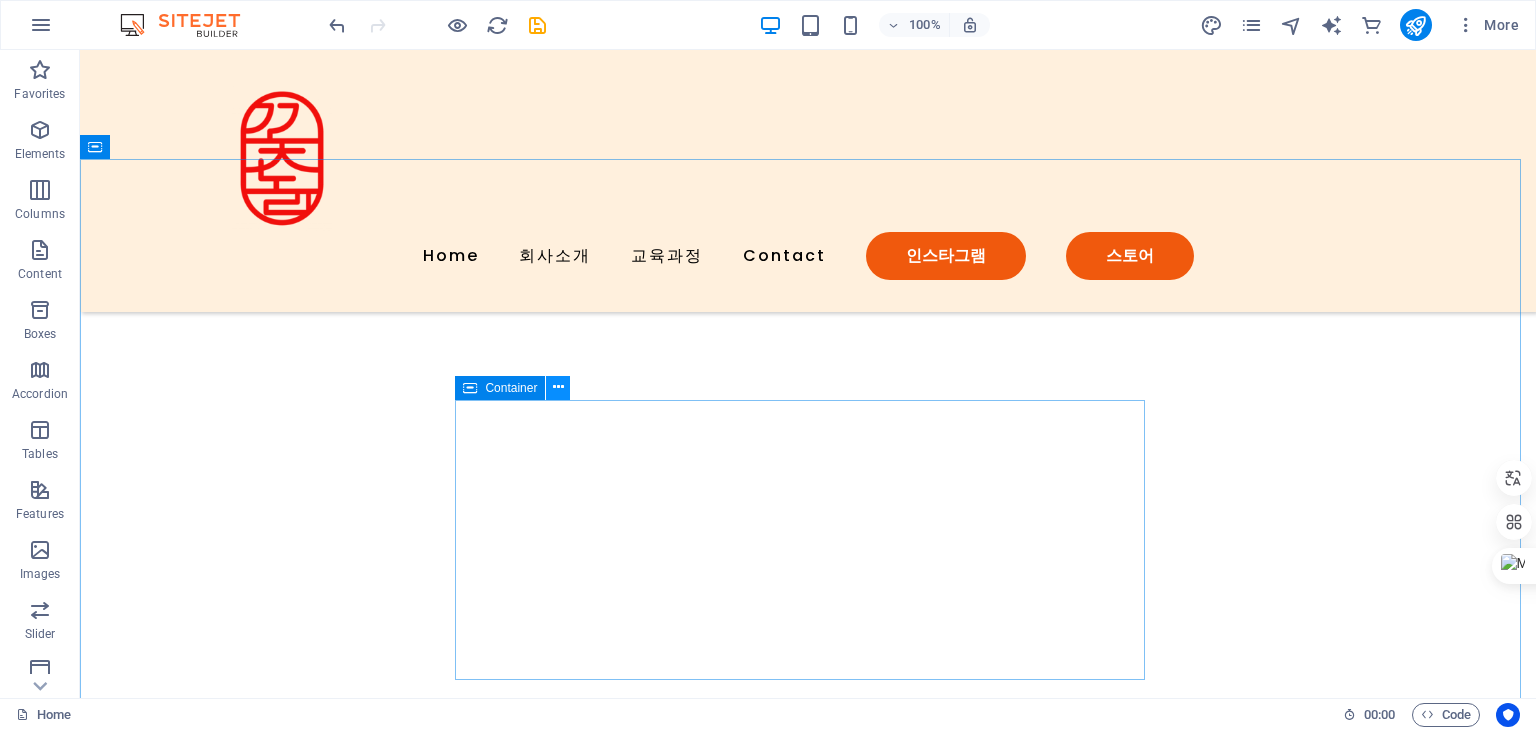 click at bounding box center [558, 387] 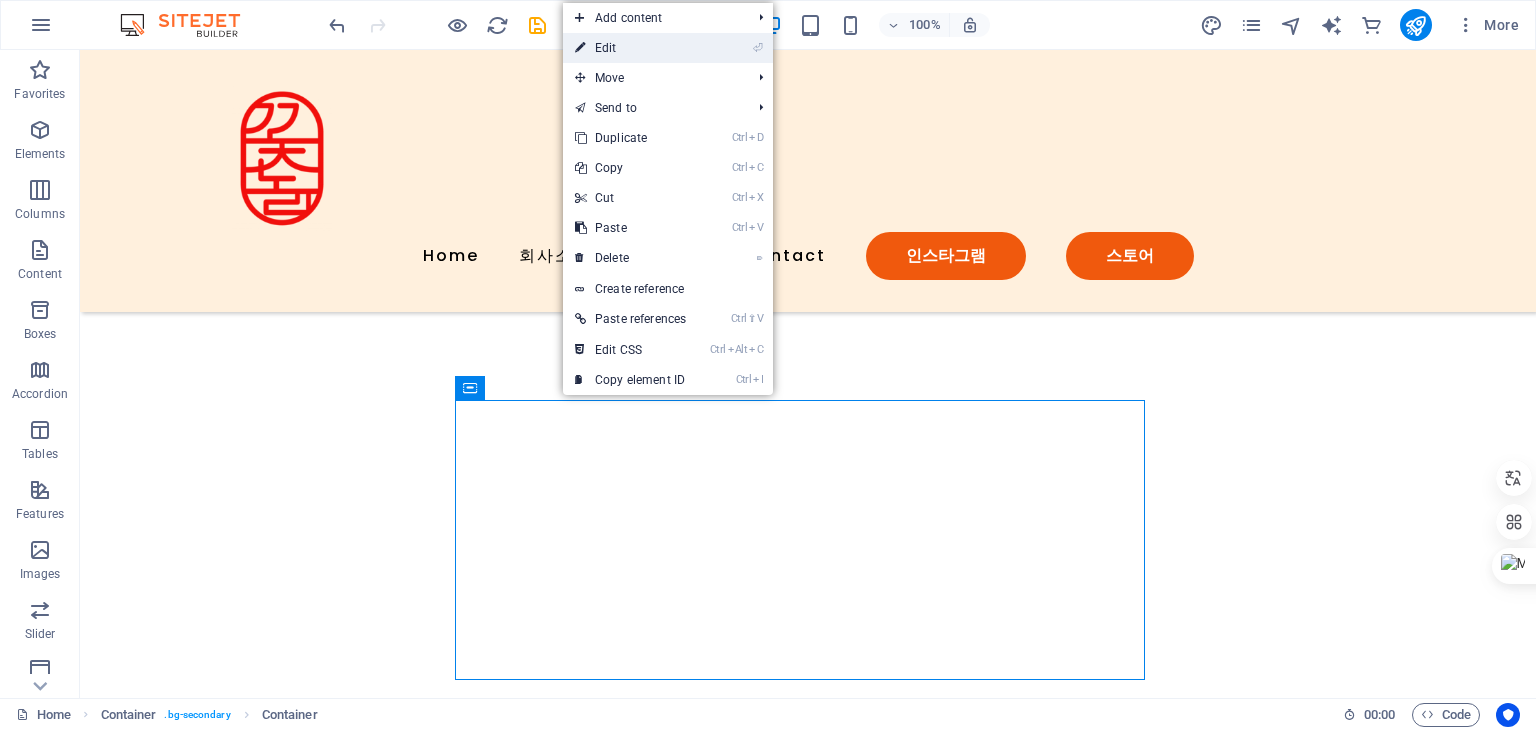 click on "⏎  Edit" at bounding box center (630, 48) 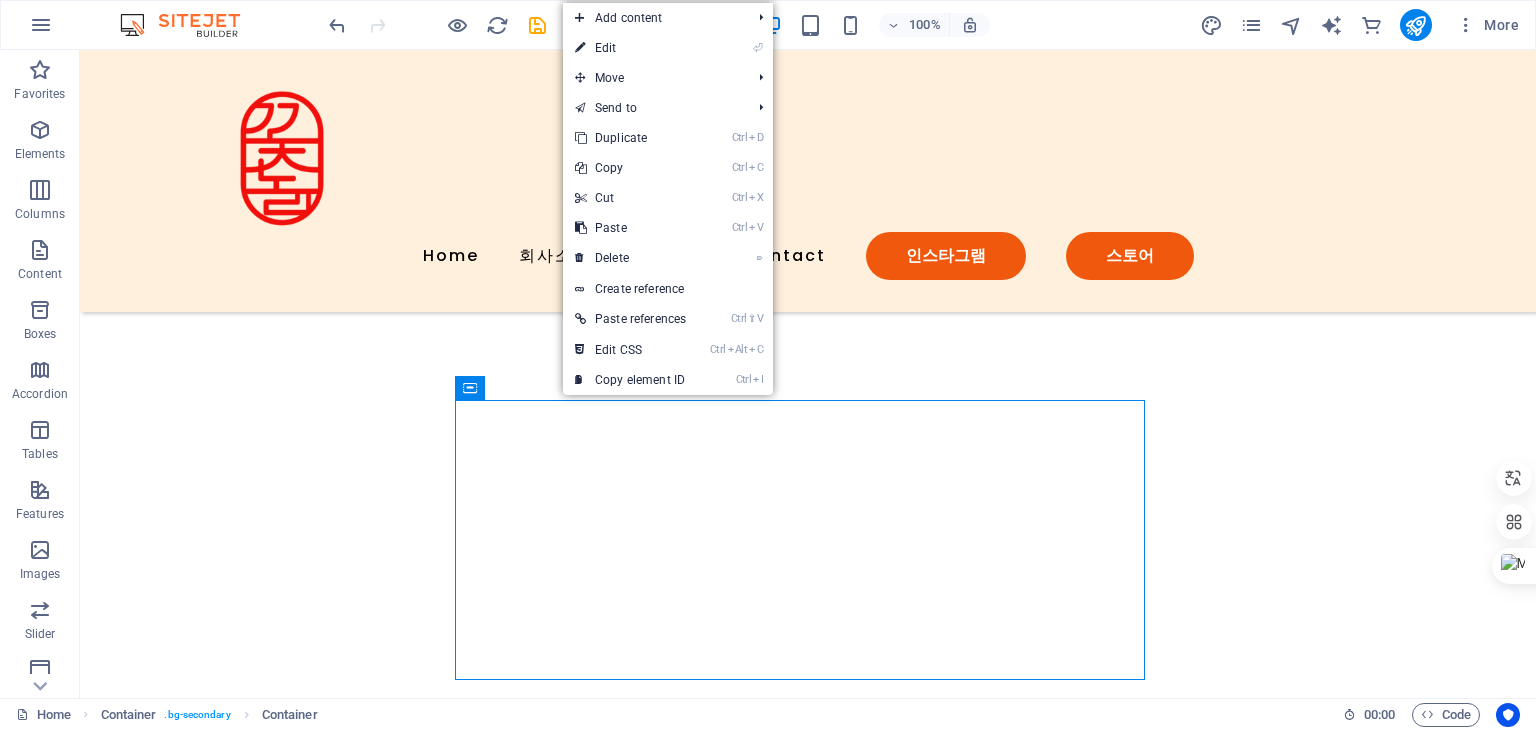 scroll, scrollTop: 3184, scrollLeft: 0, axis: vertical 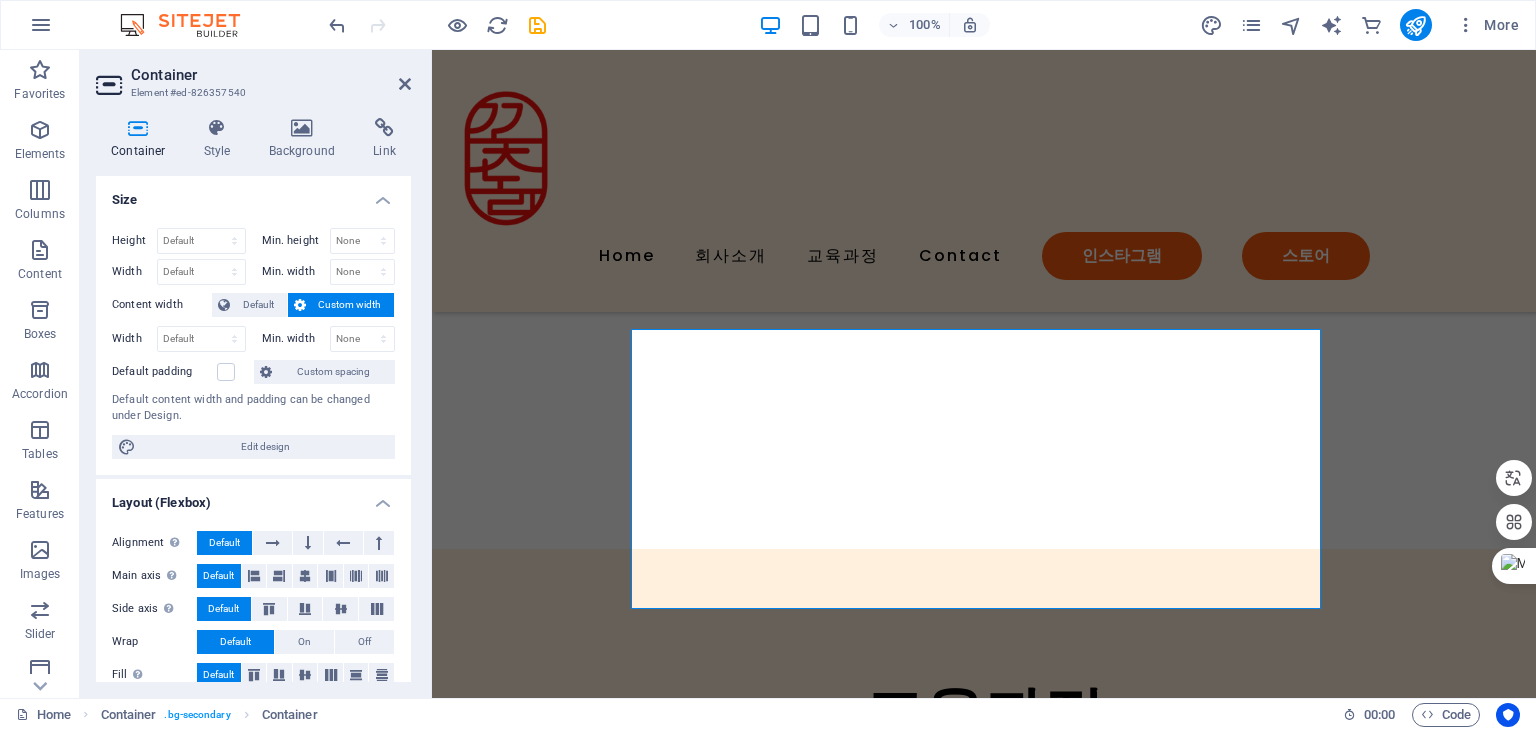 click on "Container" at bounding box center [142, 139] 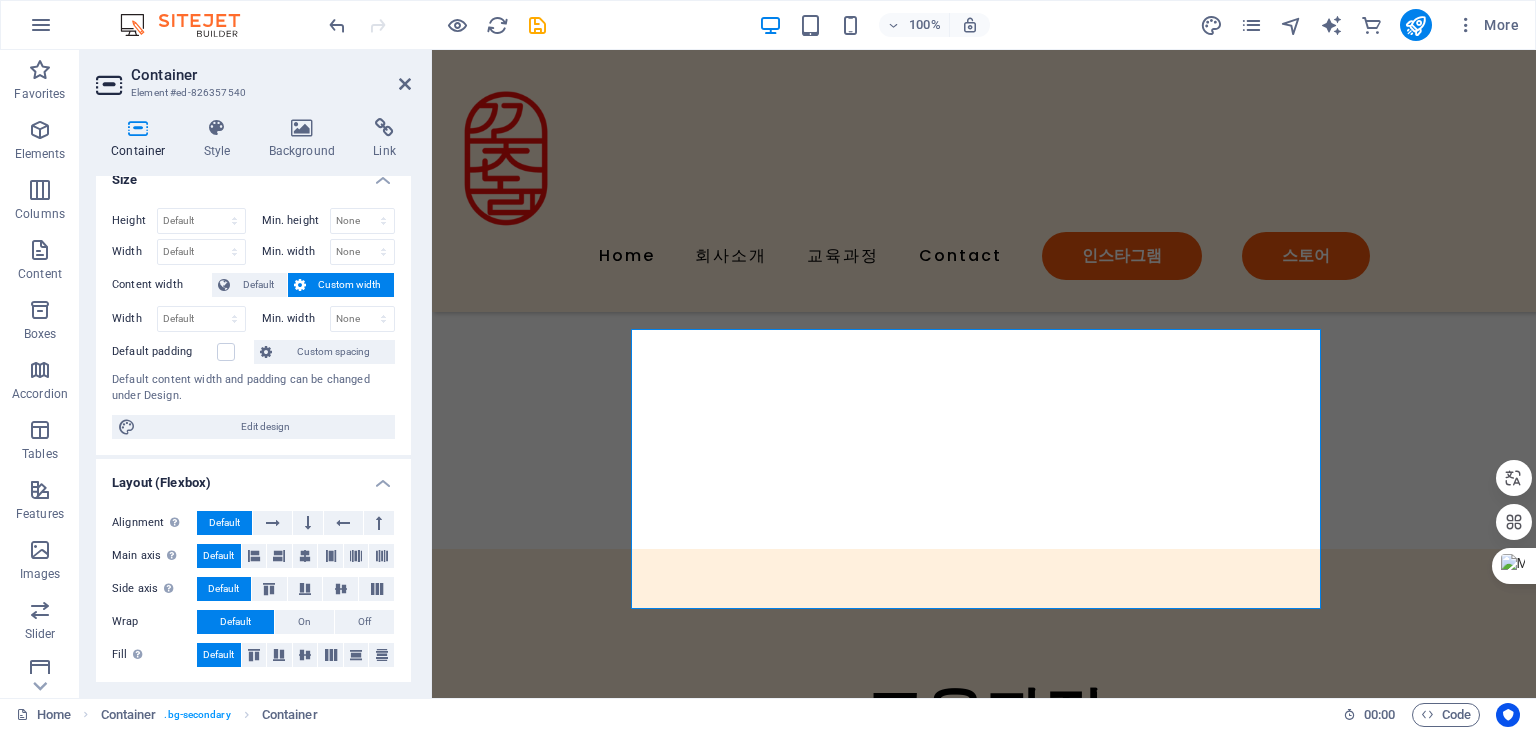scroll, scrollTop: 0, scrollLeft: 0, axis: both 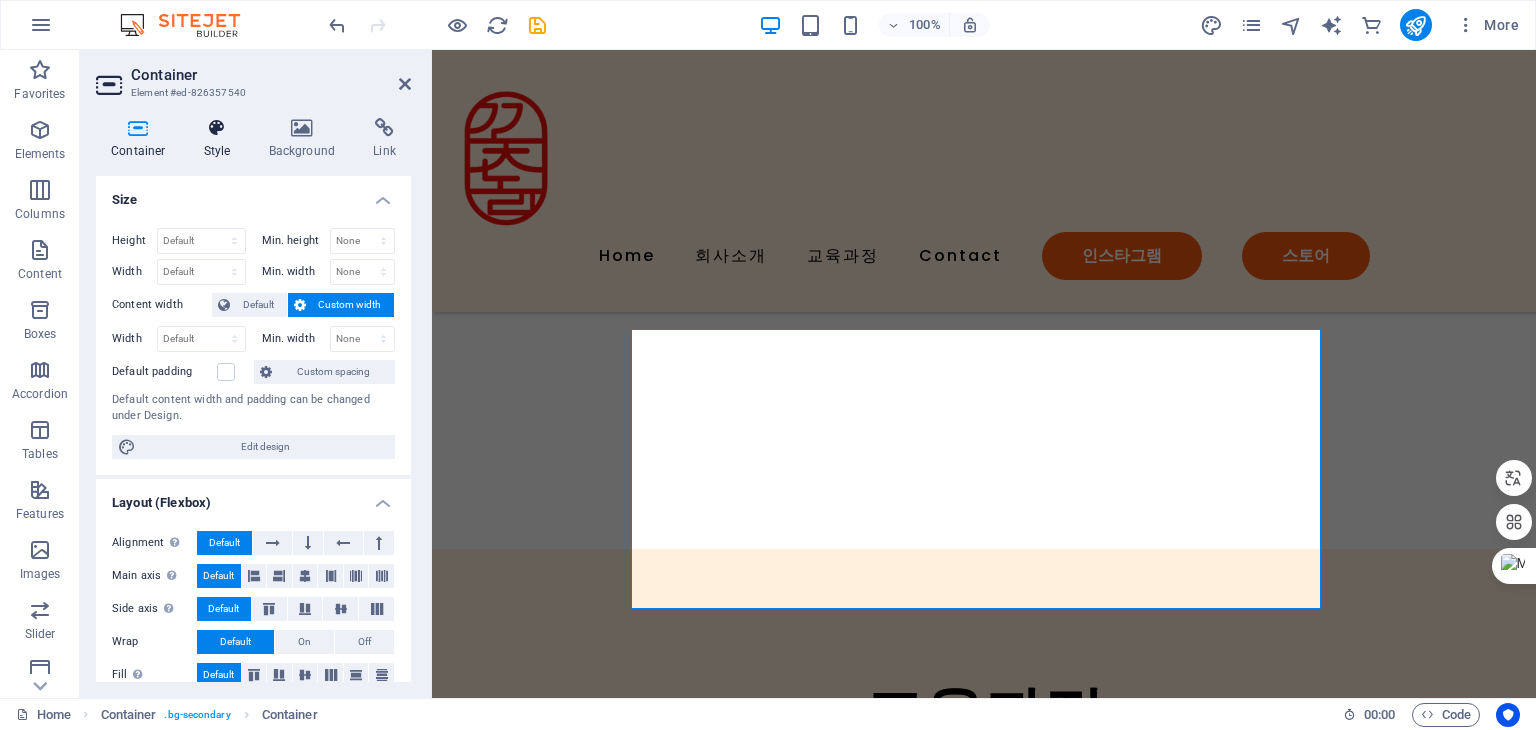 click at bounding box center [217, 128] 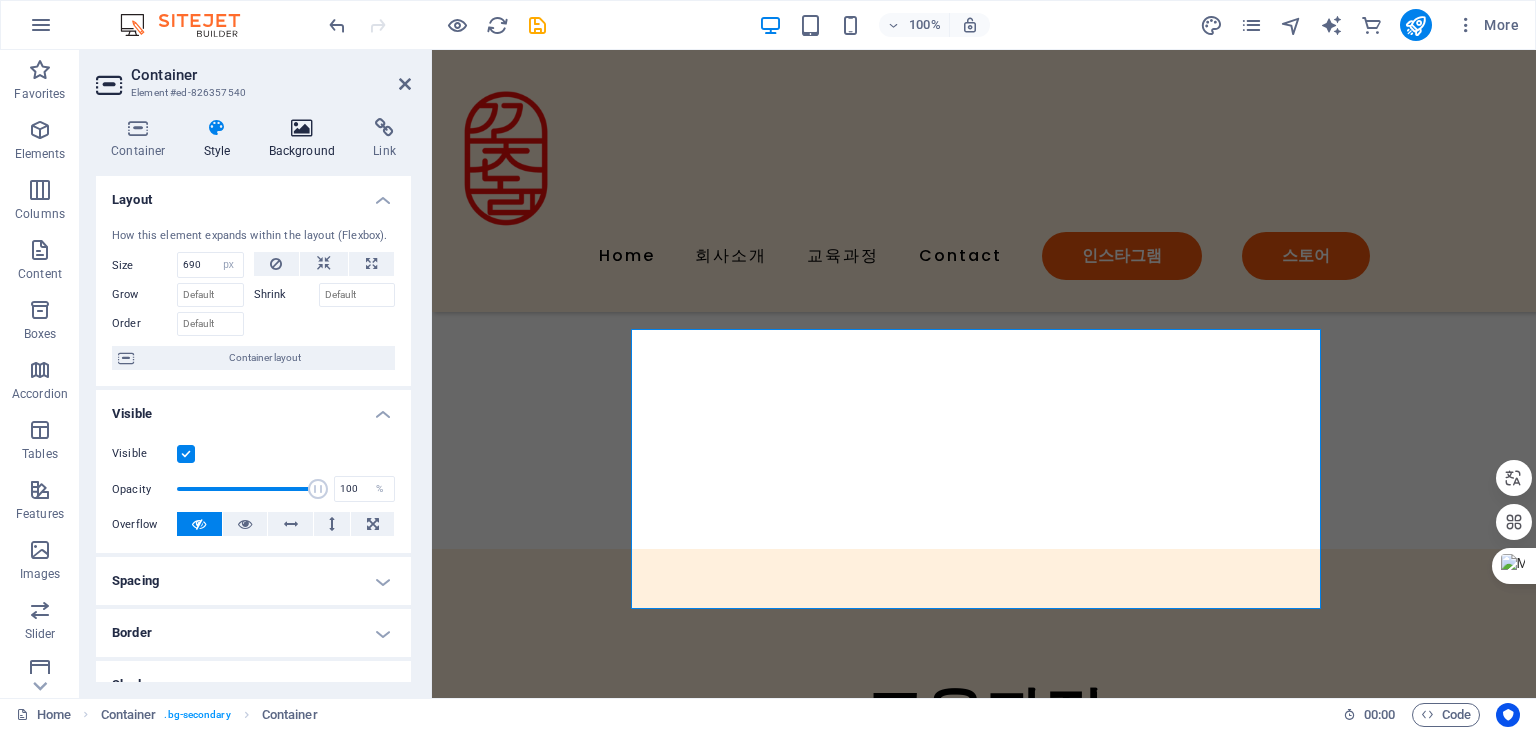 click at bounding box center (302, 128) 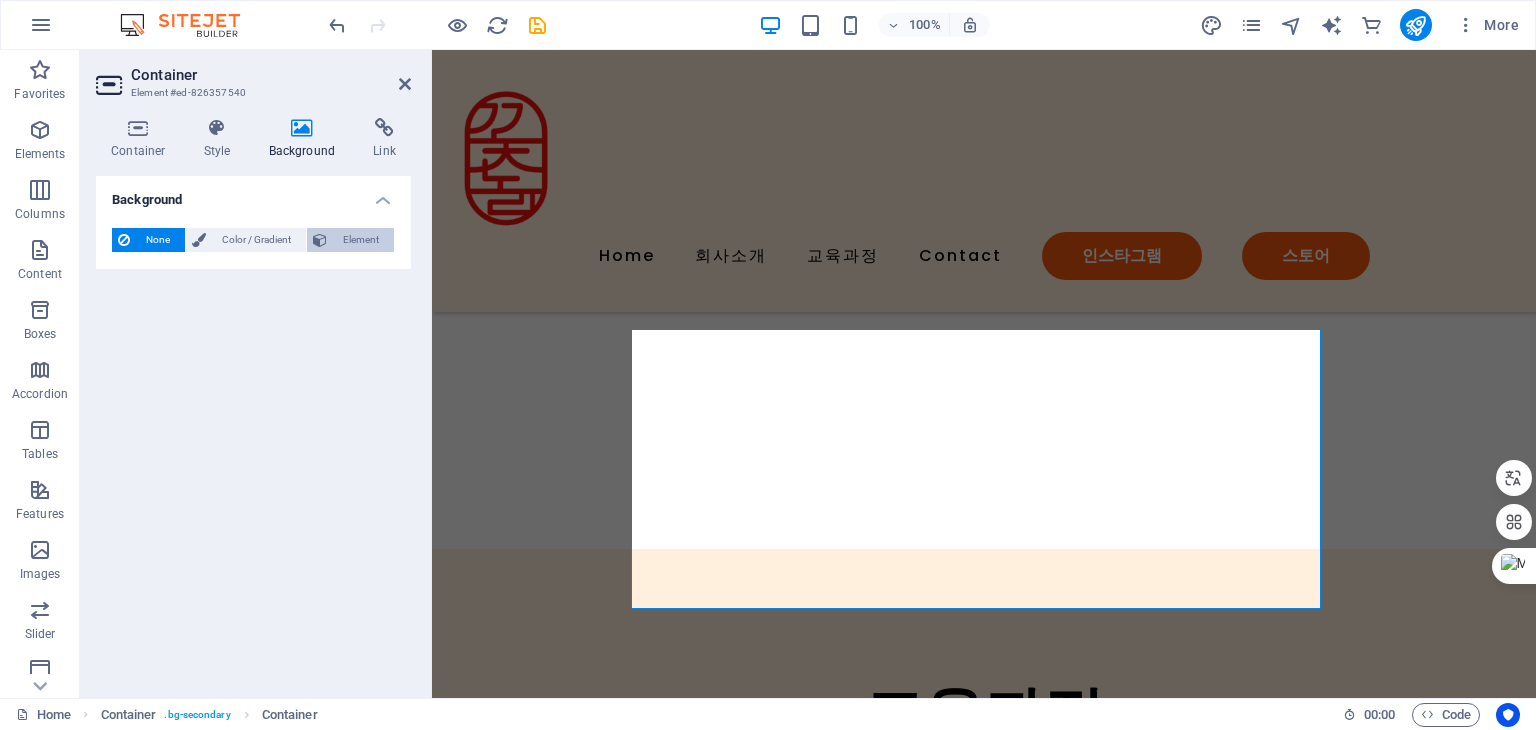 click on "Element" at bounding box center (360, 240) 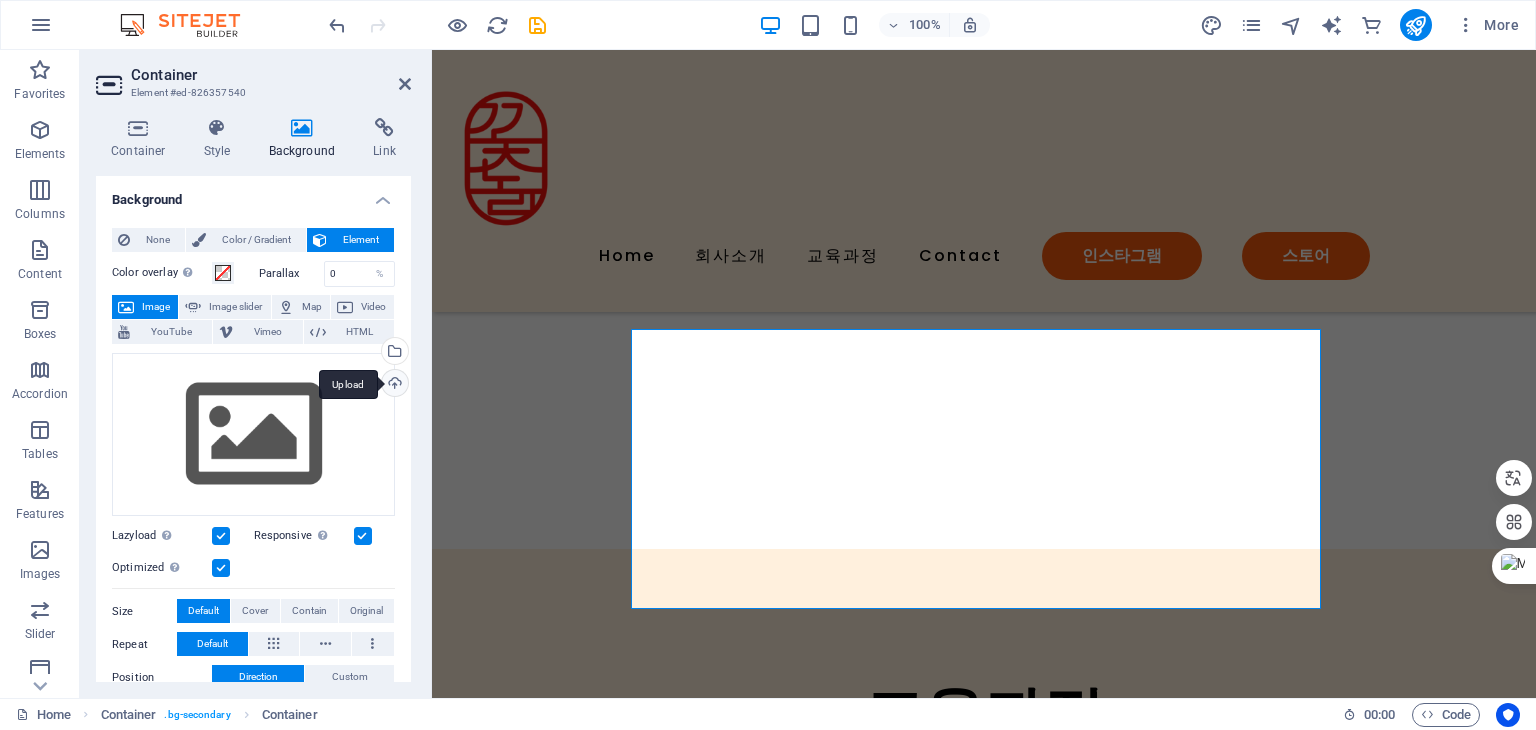click on "Upload" at bounding box center [393, 385] 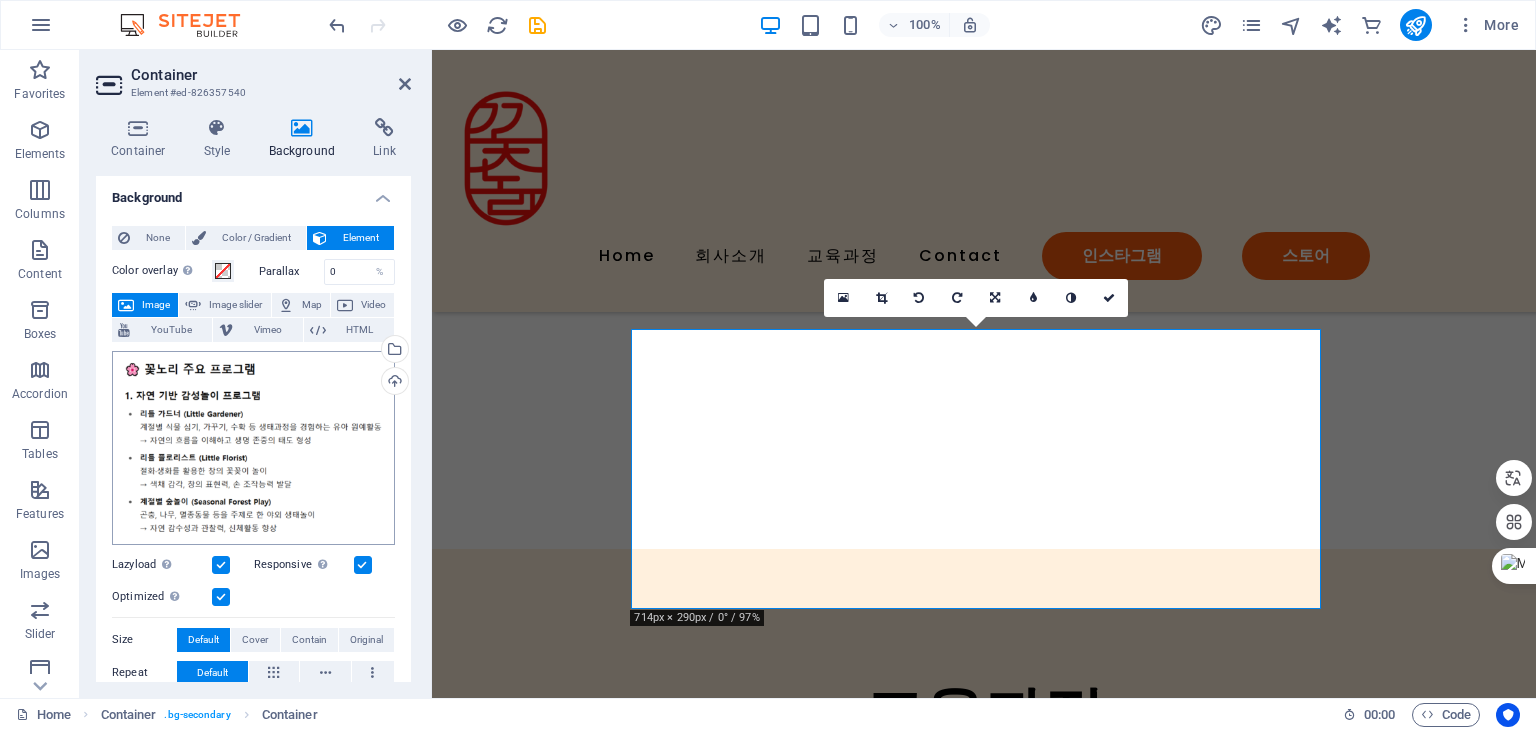 scroll, scrollTop: 0, scrollLeft: 0, axis: both 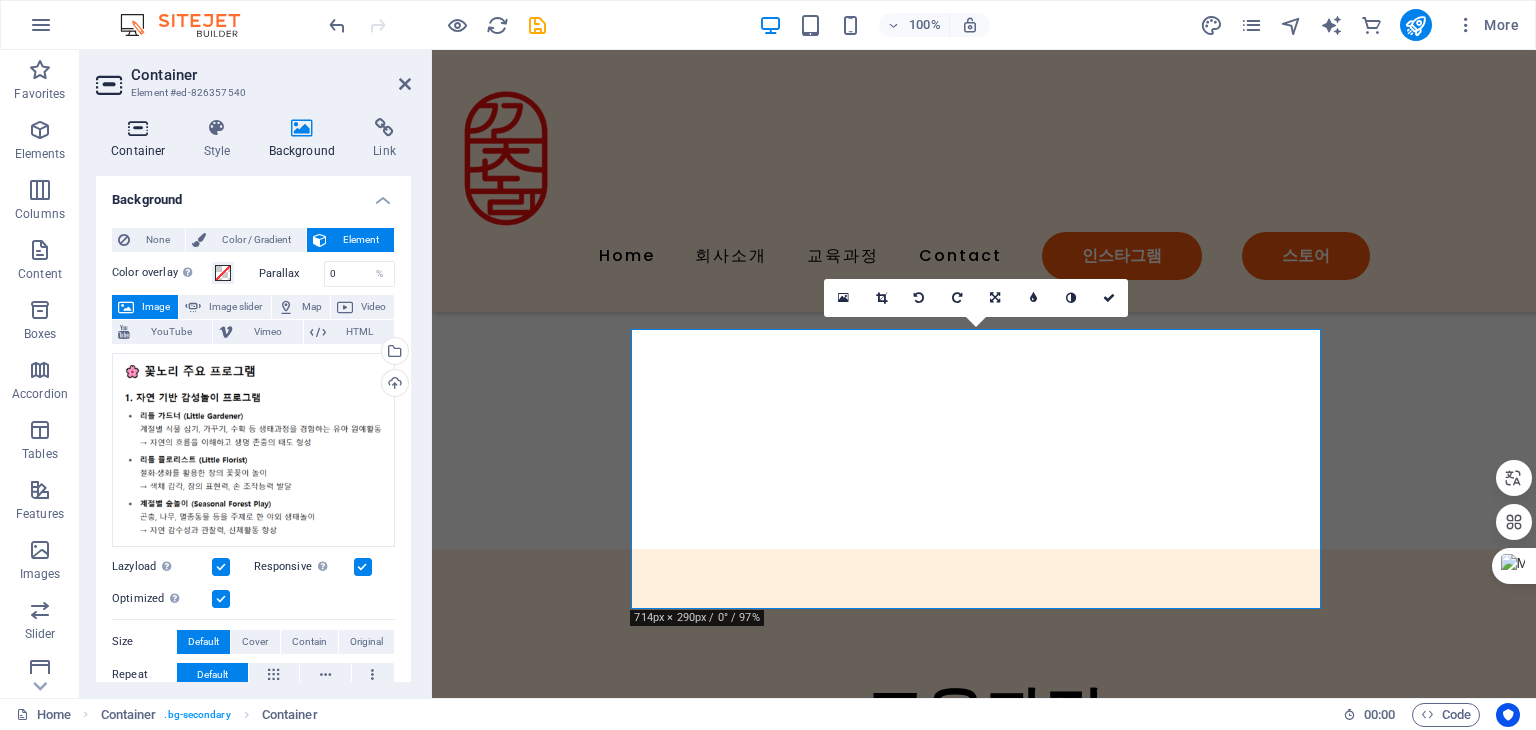 click at bounding box center [138, 128] 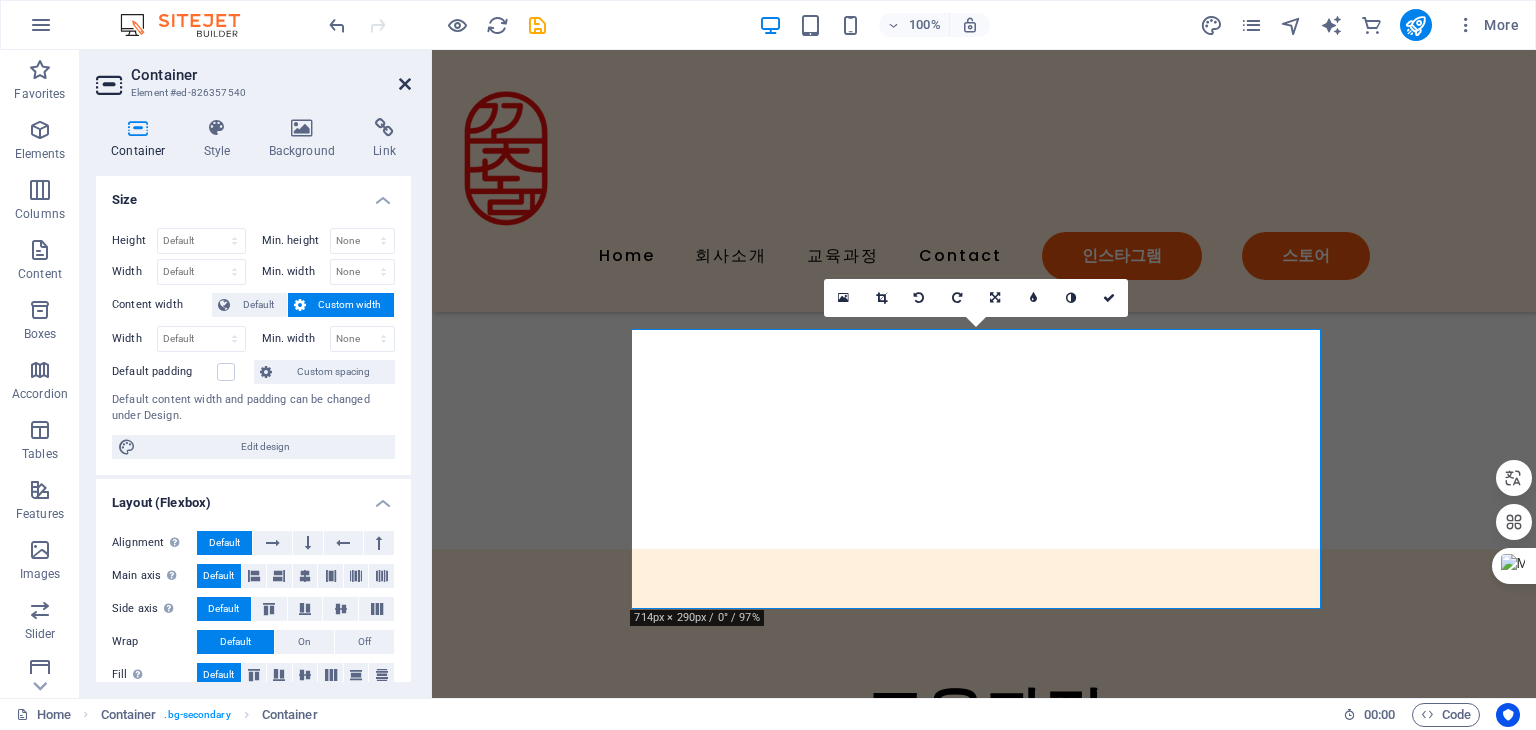 click at bounding box center (405, 84) 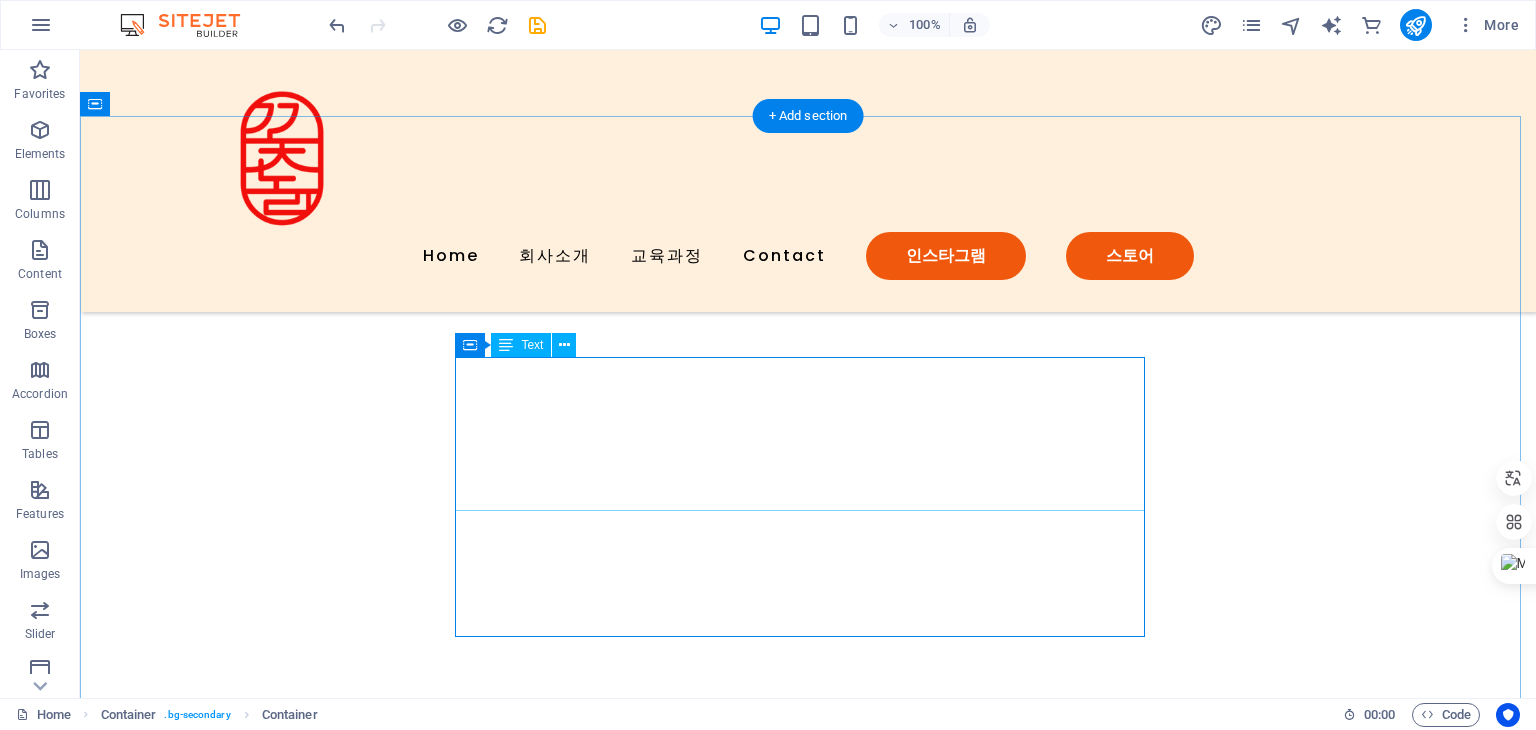 scroll, scrollTop: 2988, scrollLeft: 0, axis: vertical 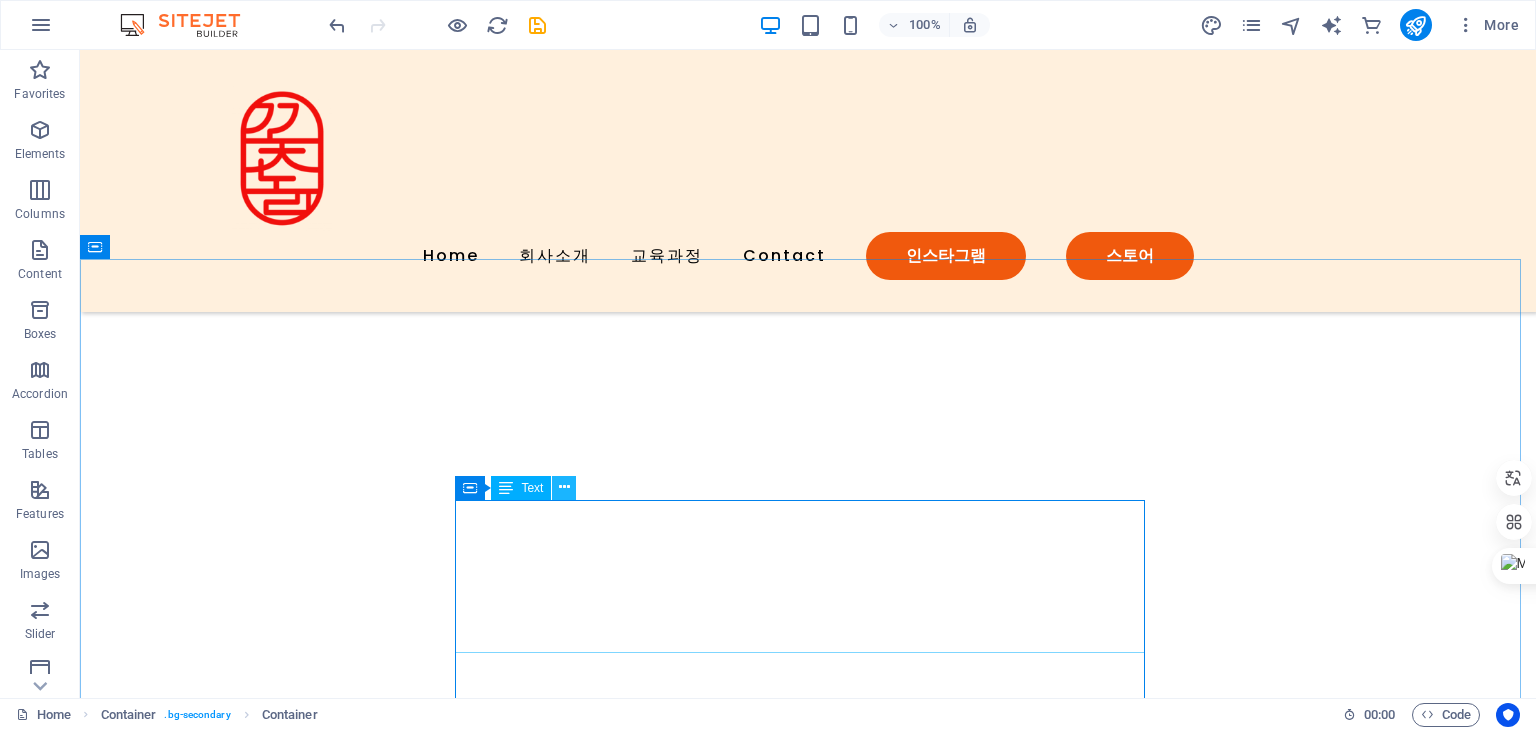 click at bounding box center (564, 487) 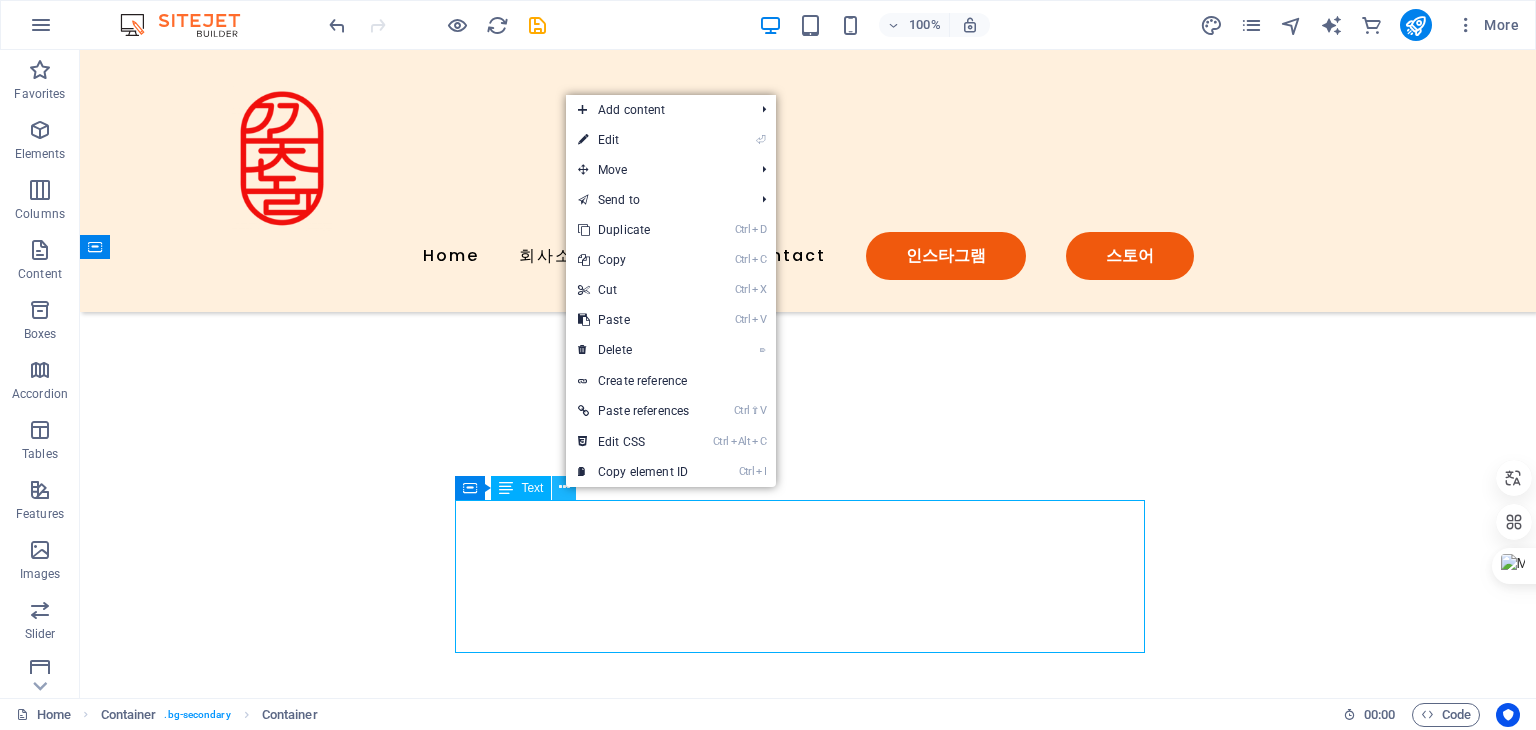 click at bounding box center (564, 487) 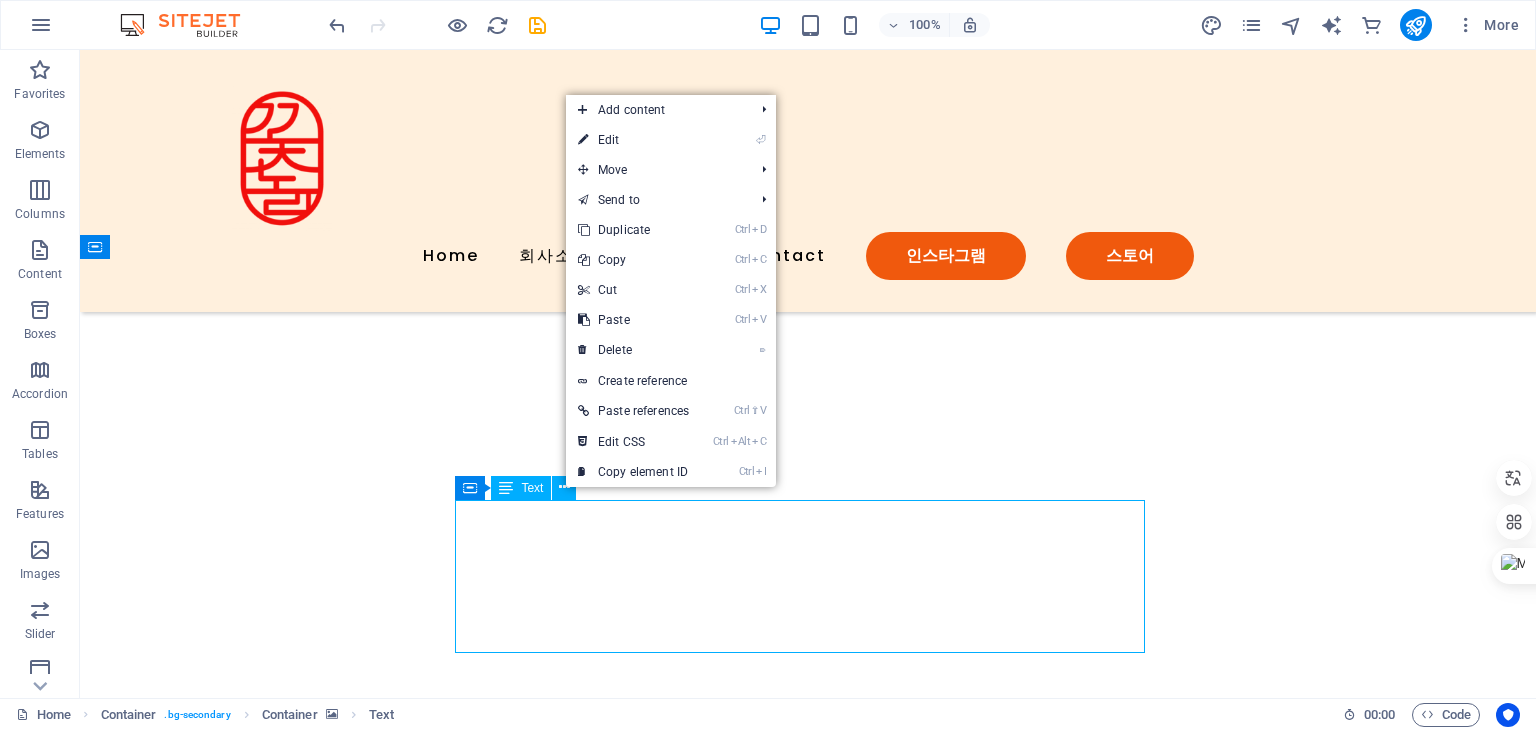 click on "Text" at bounding box center (532, 488) 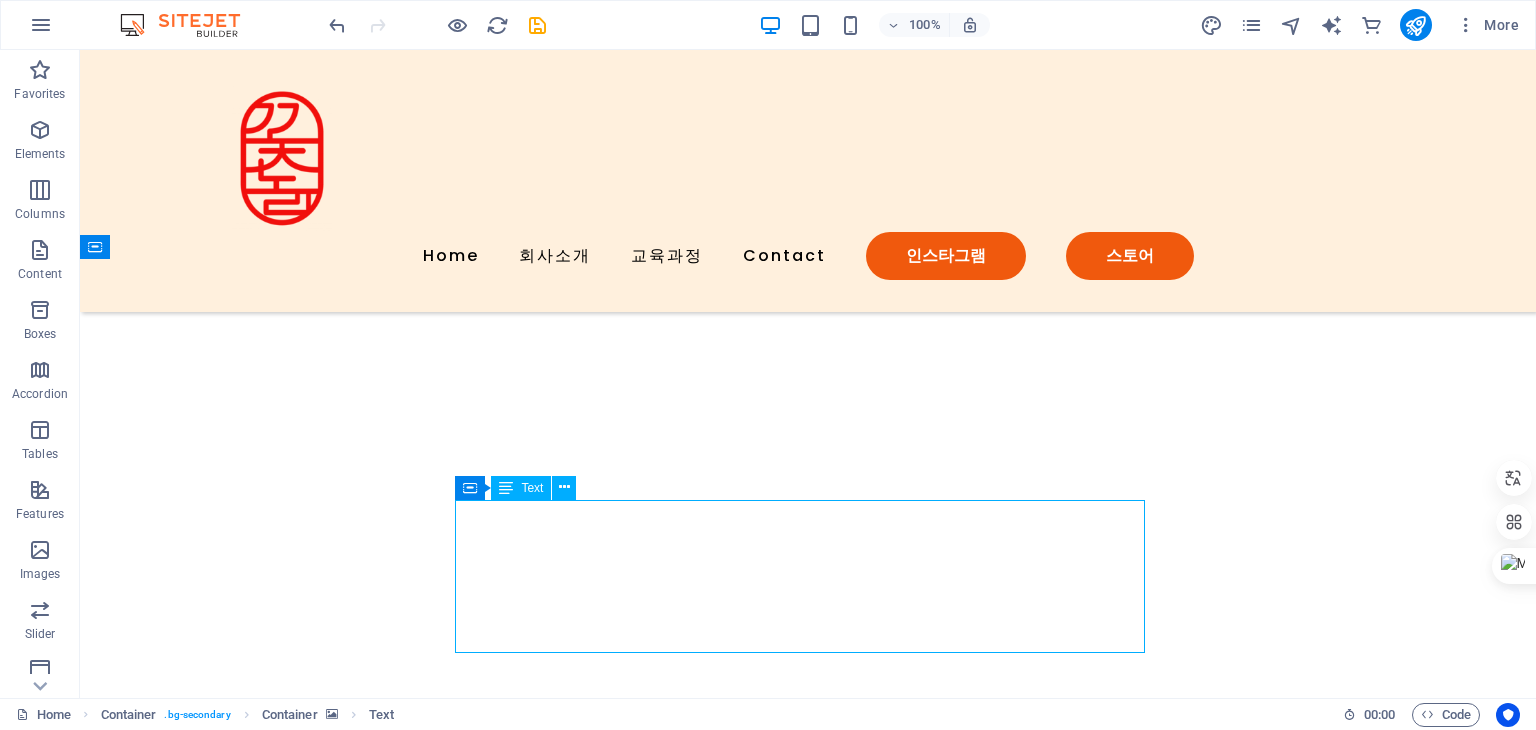click on "Text" at bounding box center (532, 488) 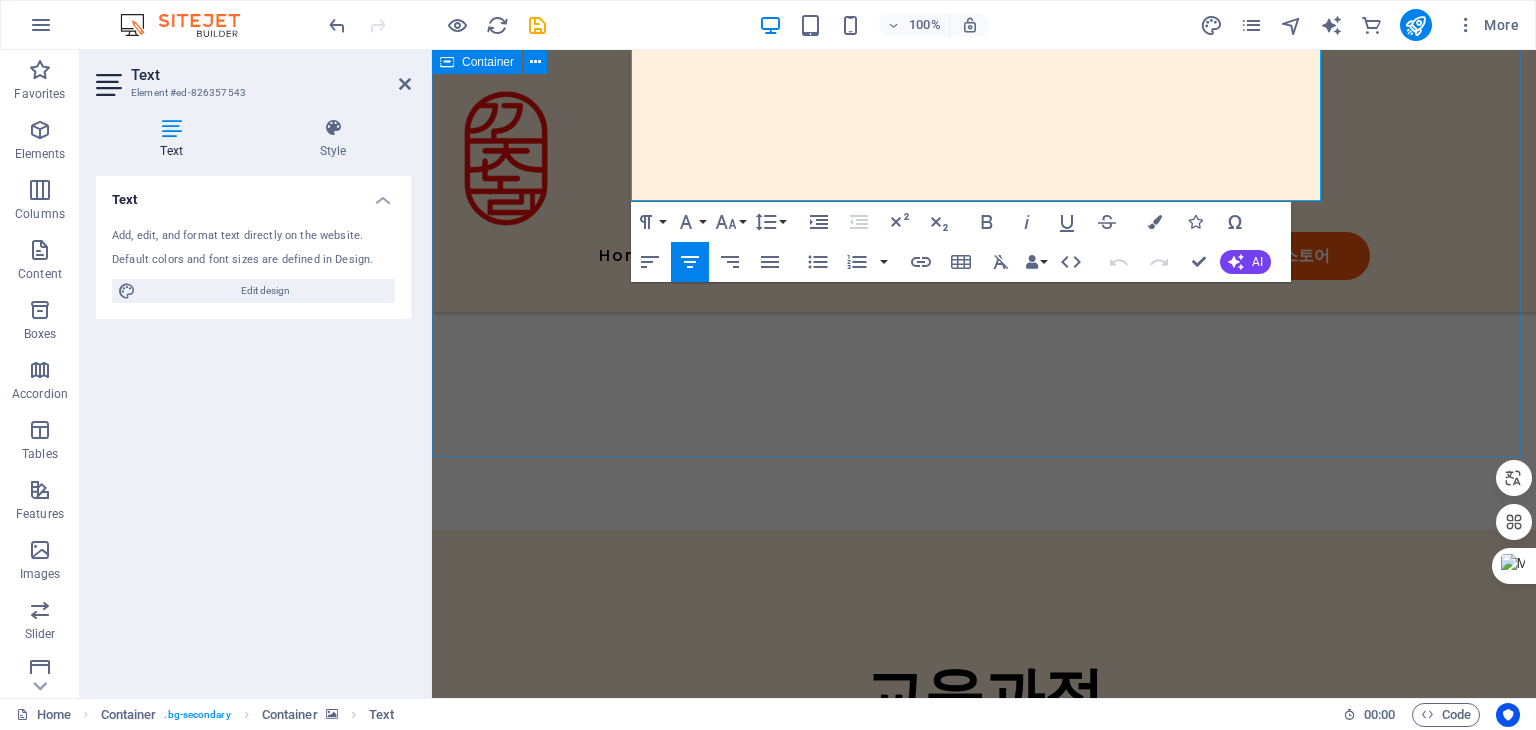 scroll, scrollTop: 3184, scrollLeft: 0, axis: vertical 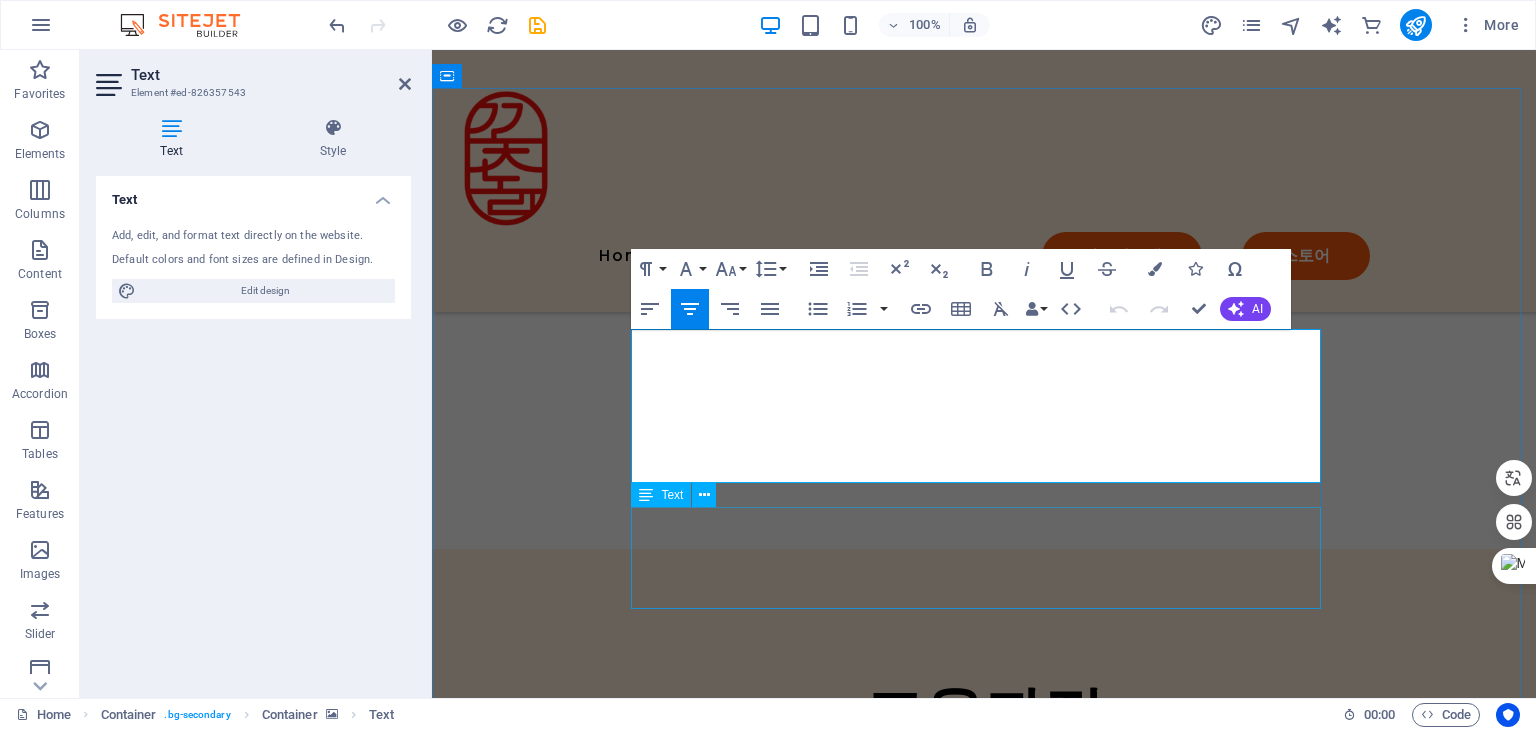drag, startPoint x: 660, startPoint y: 345, endPoint x: 1200, endPoint y: 512, distance: 565.2336 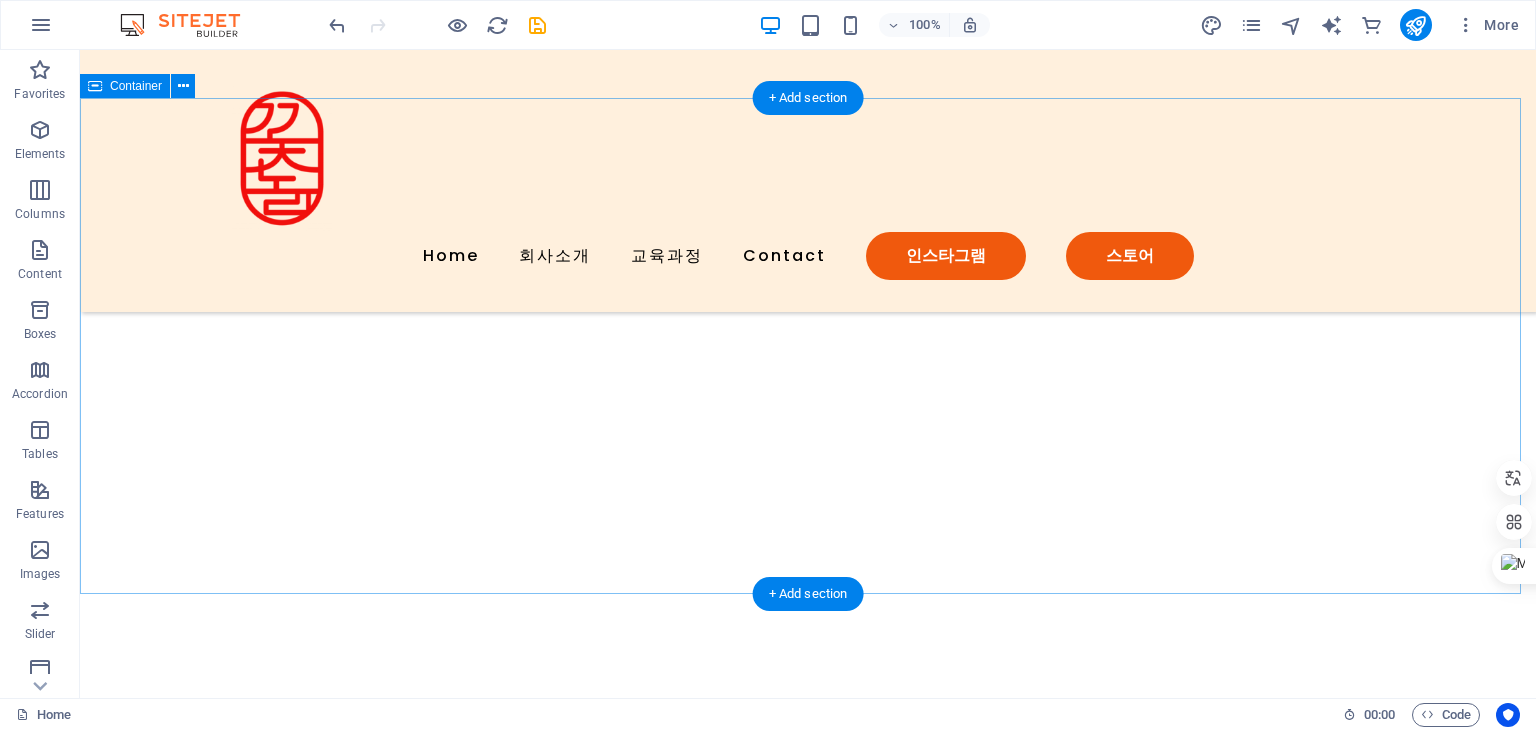 scroll, scrollTop: 3059, scrollLeft: 0, axis: vertical 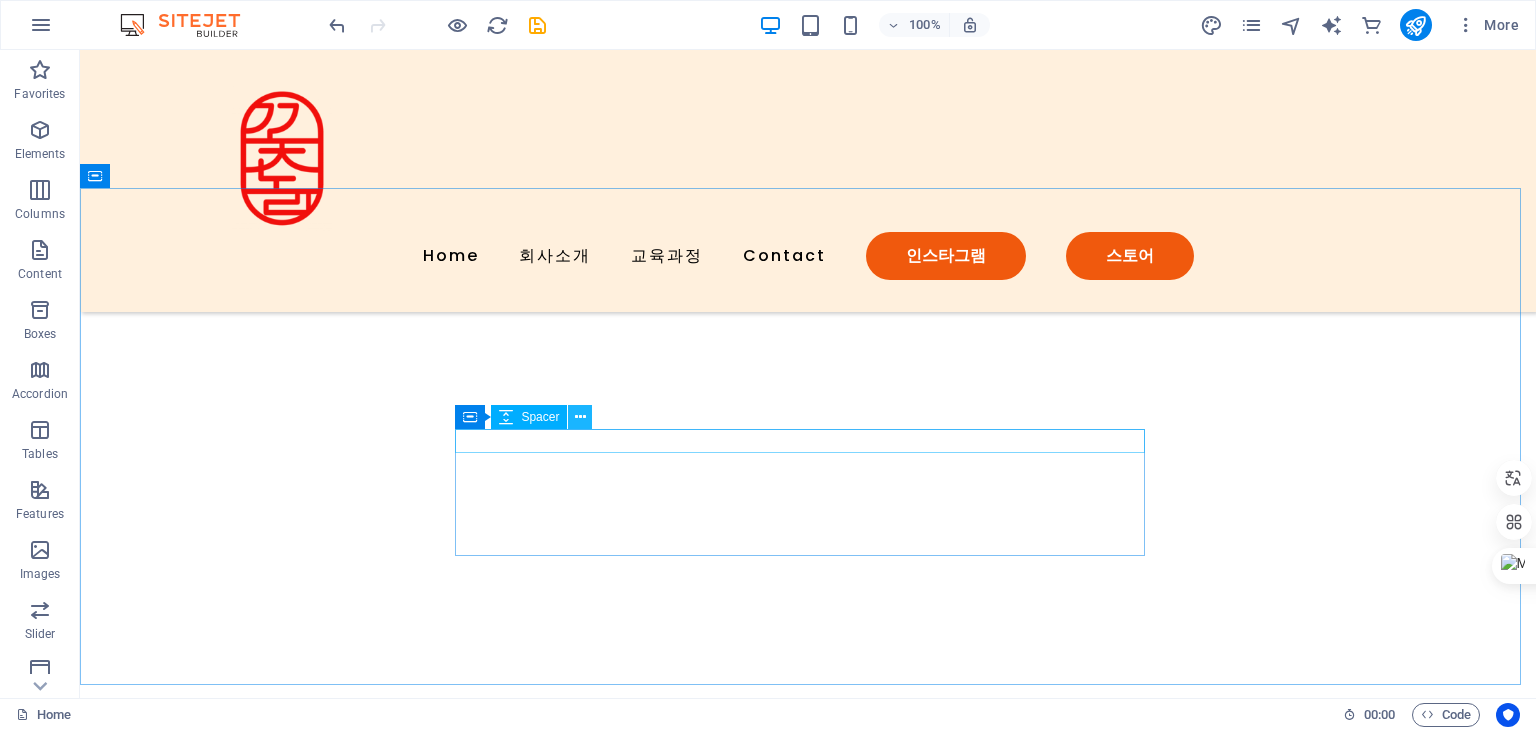 click at bounding box center [580, 417] 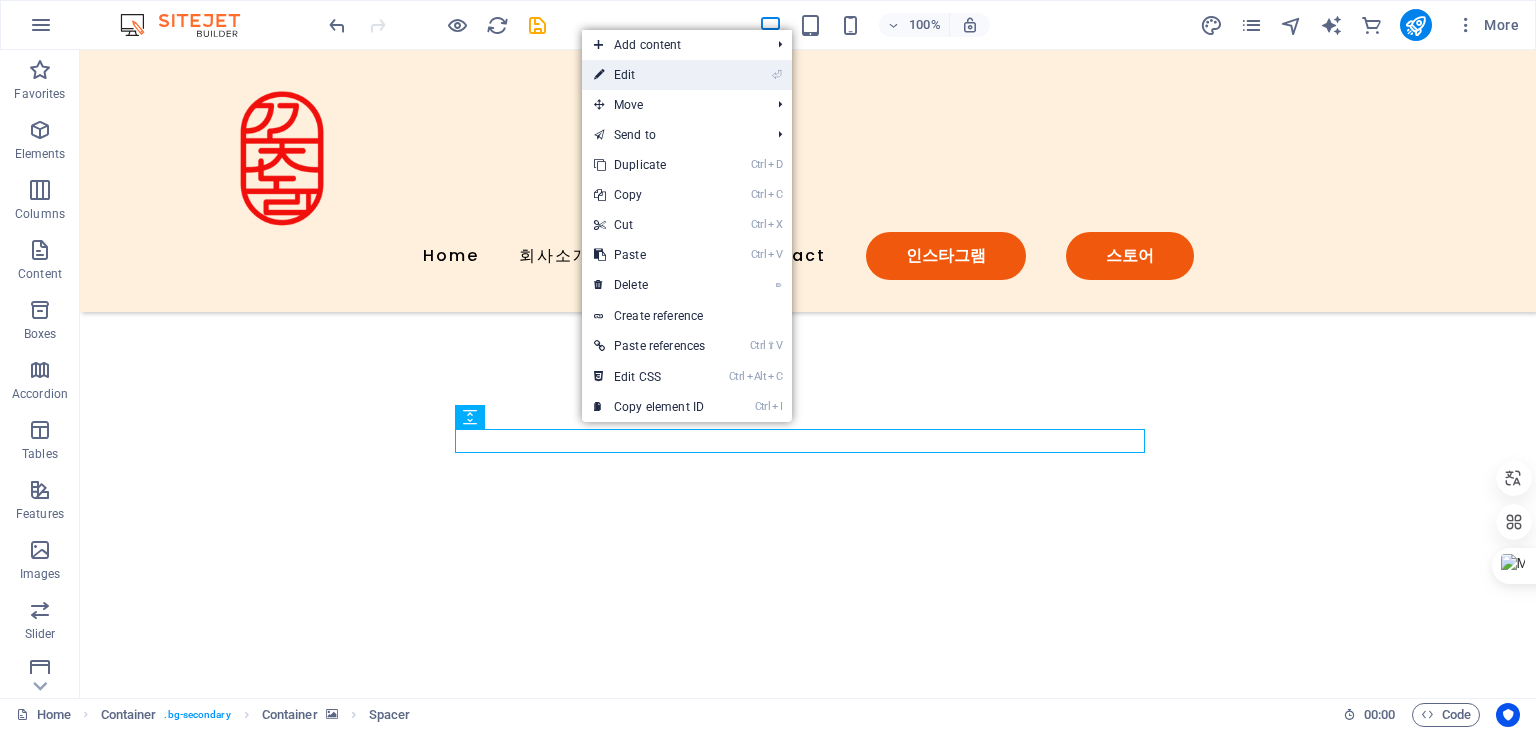 click on "⏎  Edit" at bounding box center [649, 75] 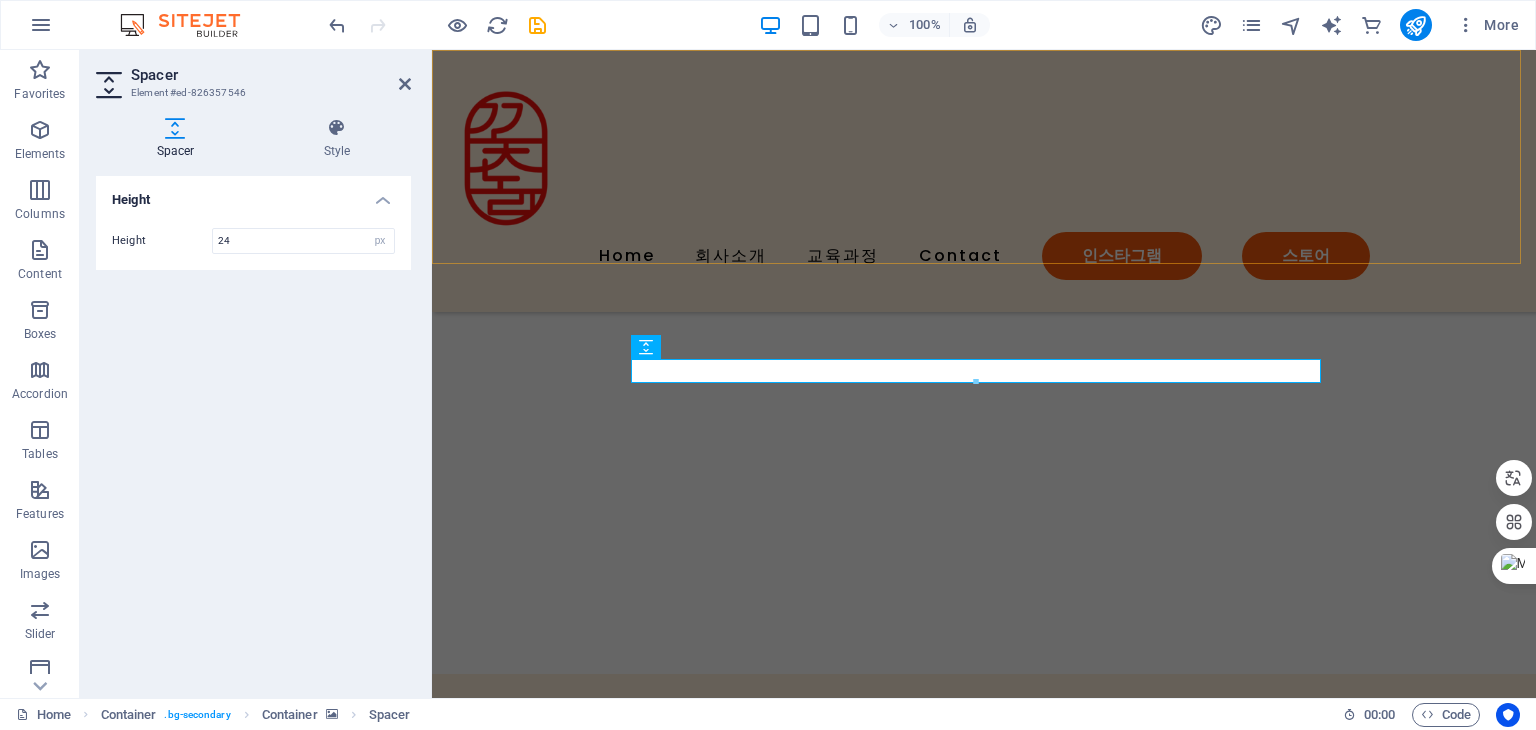 scroll, scrollTop: 3155, scrollLeft: 0, axis: vertical 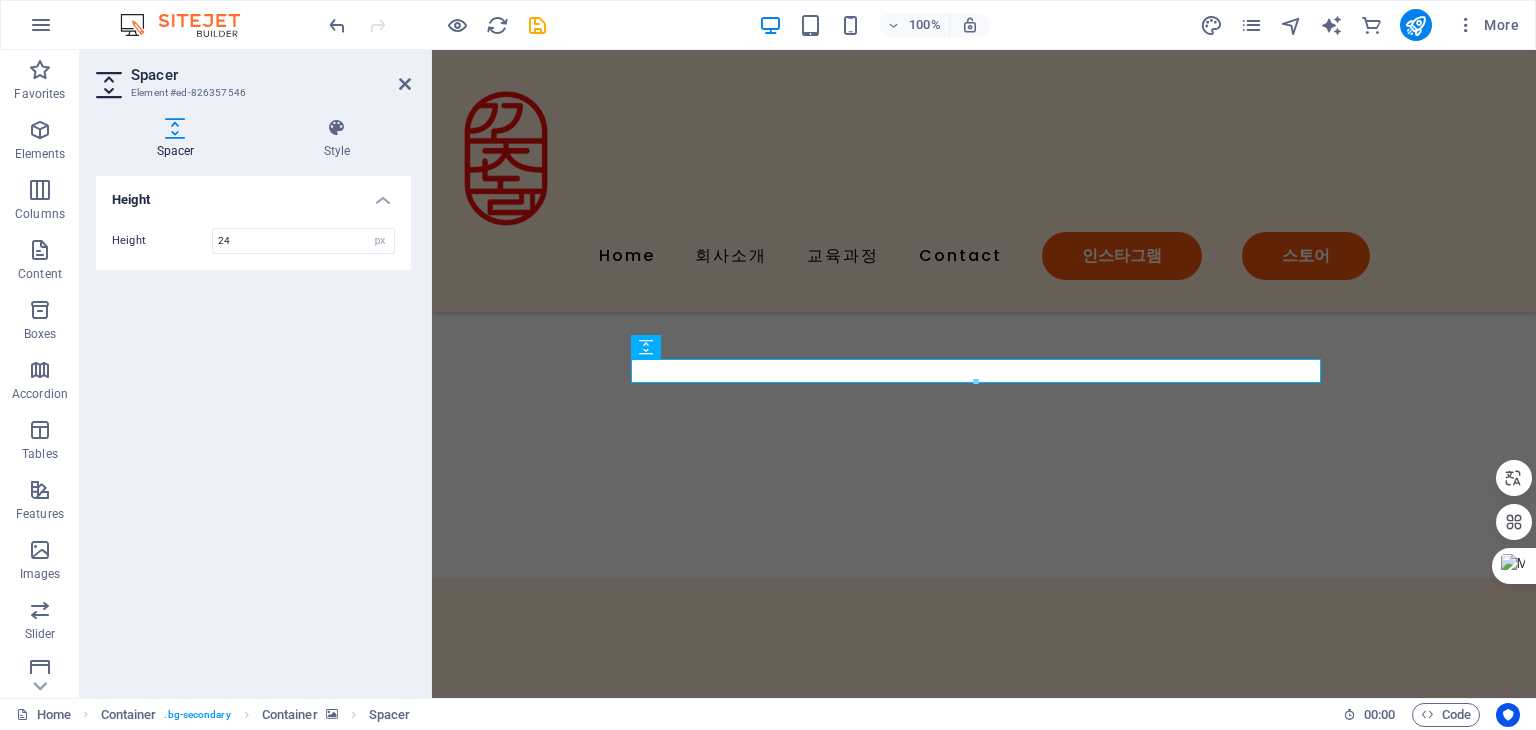 click at bounding box center [976, 382] 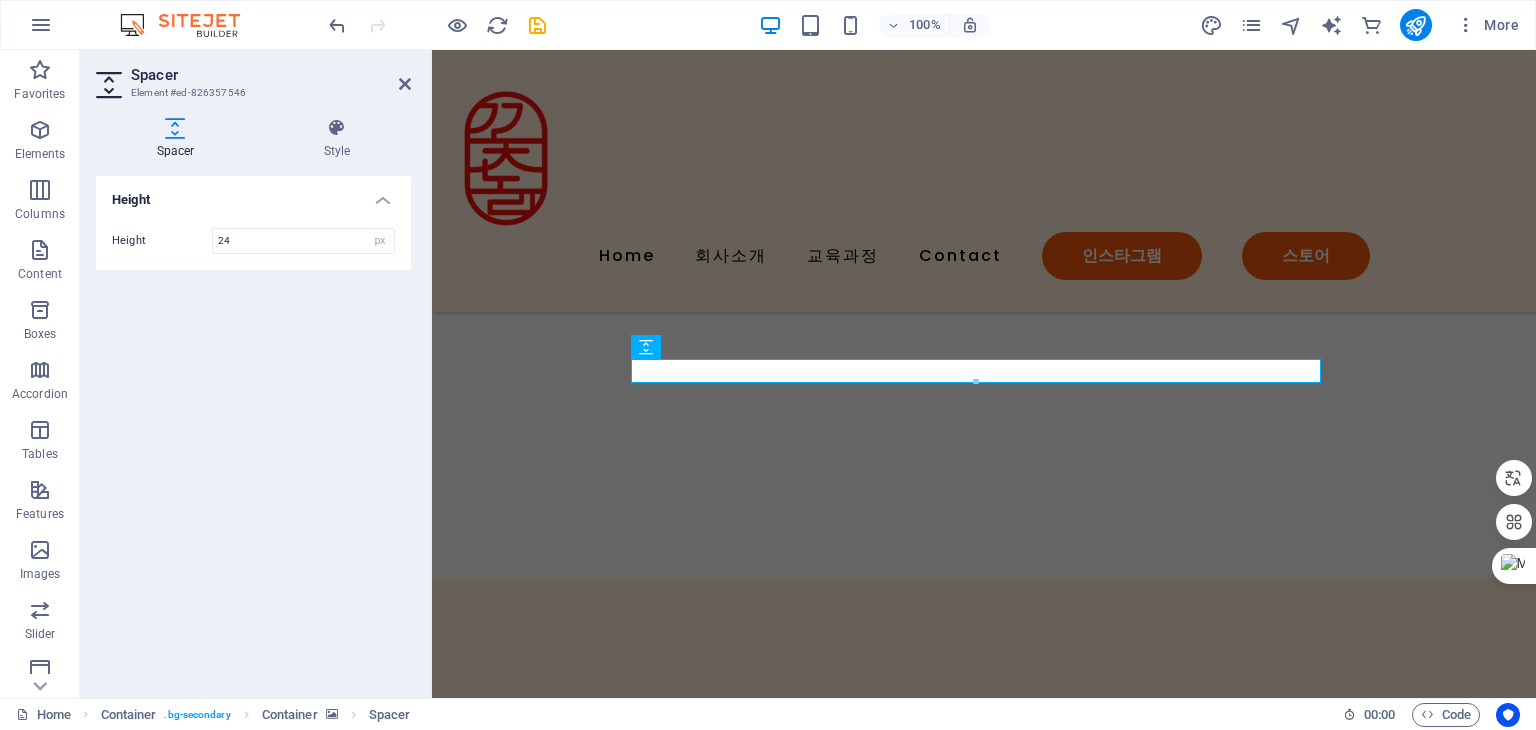 click on "Height Height 24 px rem vh vw" at bounding box center (253, 429) 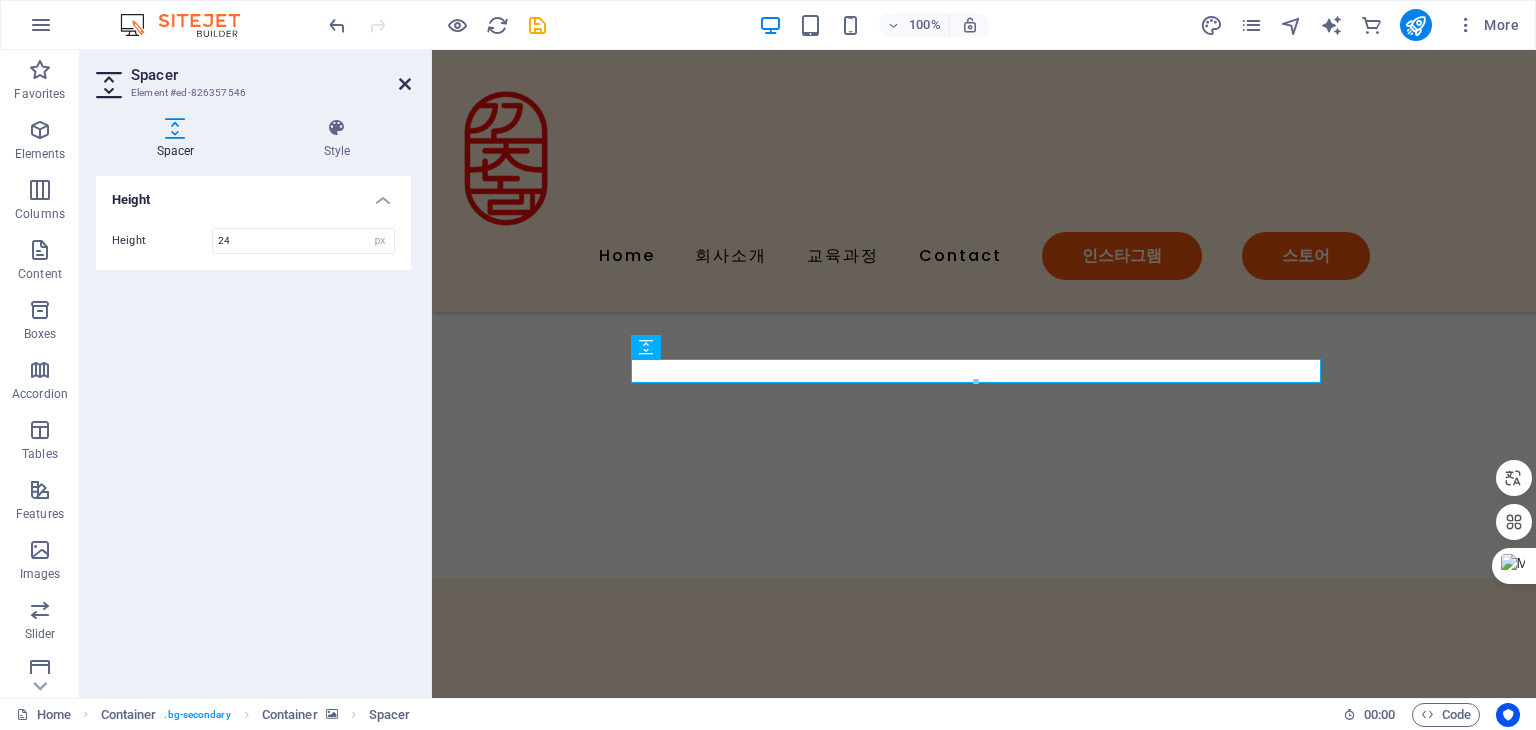 click at bounding box center [405, 84] 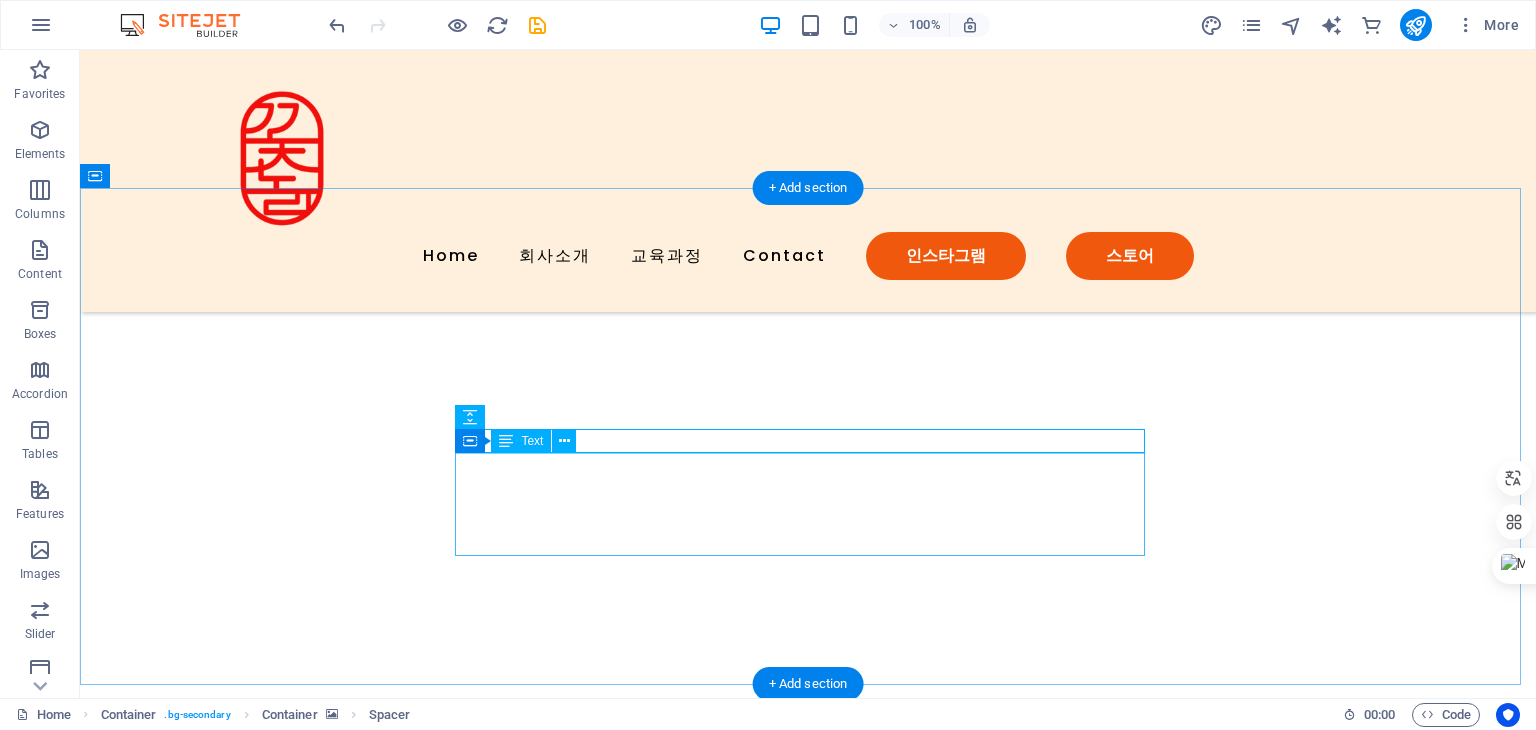 click on "Ut enim ad minim veniam, quis nostrud exercitation ullamco laboris nisi ut aliquip ex ea commodo consequat. Duis aute irure dolor in reprehenderit in voluptate velit esse cillum dolore eu fugiat nulla pariatur. Excepteur sint occaecat cupidatat non proident, sunt in culpa qui officia deserunt mollit anim id est laborum." at bounding box center (808, 1160) 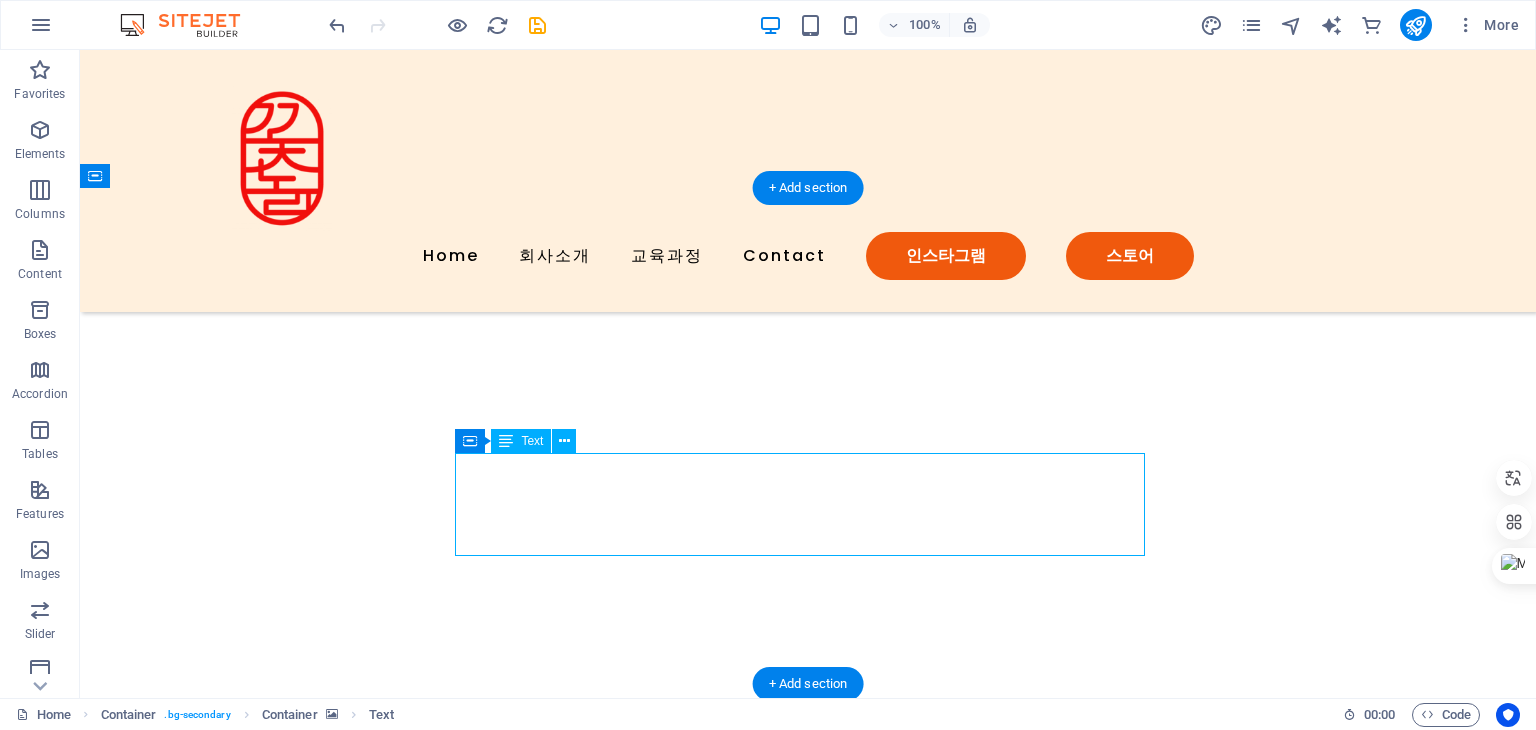click on "Ut enim ad minim veniam, quis nostrud exercitation ullamco laboris nisi ut aliquip ex ea commodo consequat. Duis aute irure dolor in reprehenderit in voluptate velit esse cillum dolore eu fugiat nulla pariatur. Excepteur sint occaecat cupidatat non proident, sunt in culpa qui officia deserunt mollit anim id est laborum." at bounding box center [808, 1160] 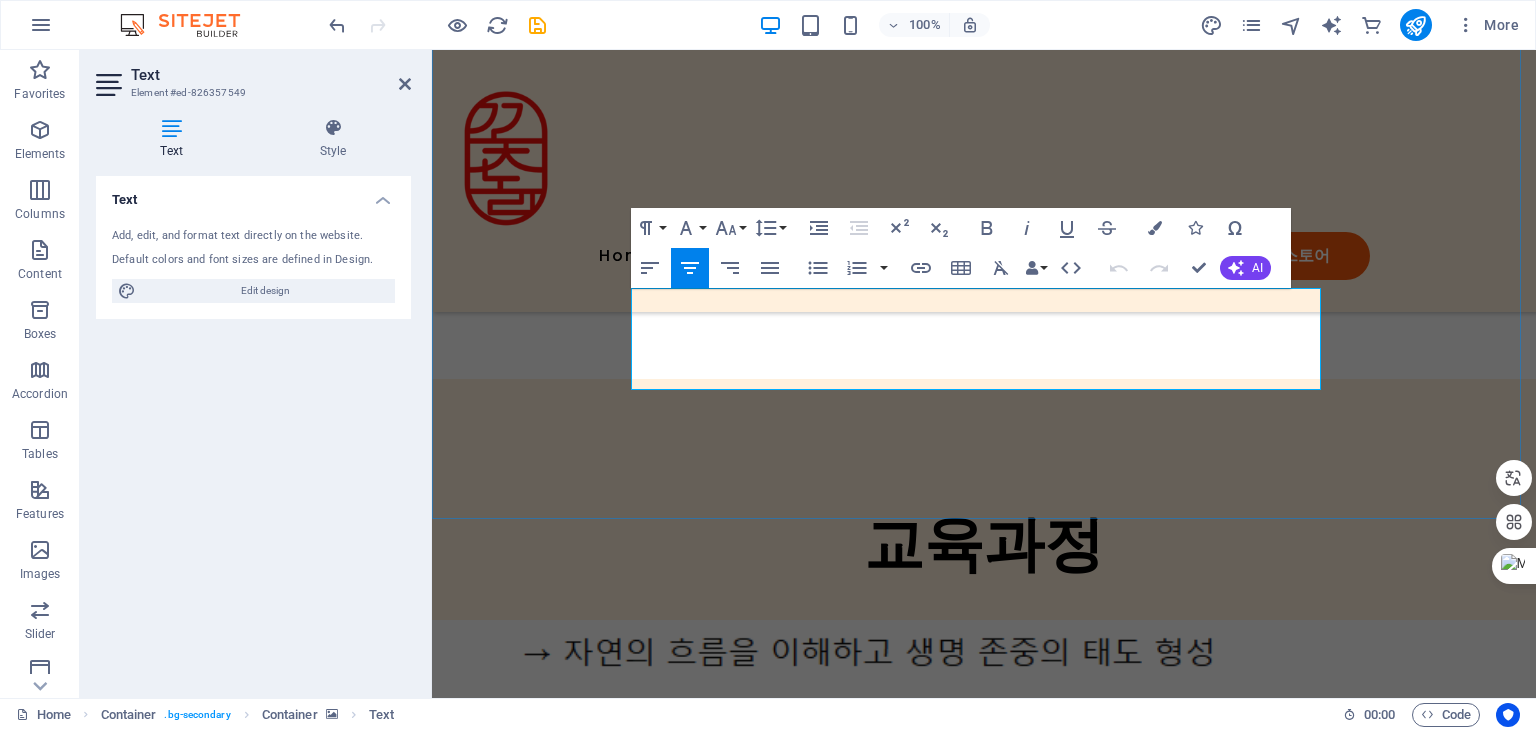 scroll, scrollTop: 3355, scrollLeft: 0, axis: vertical 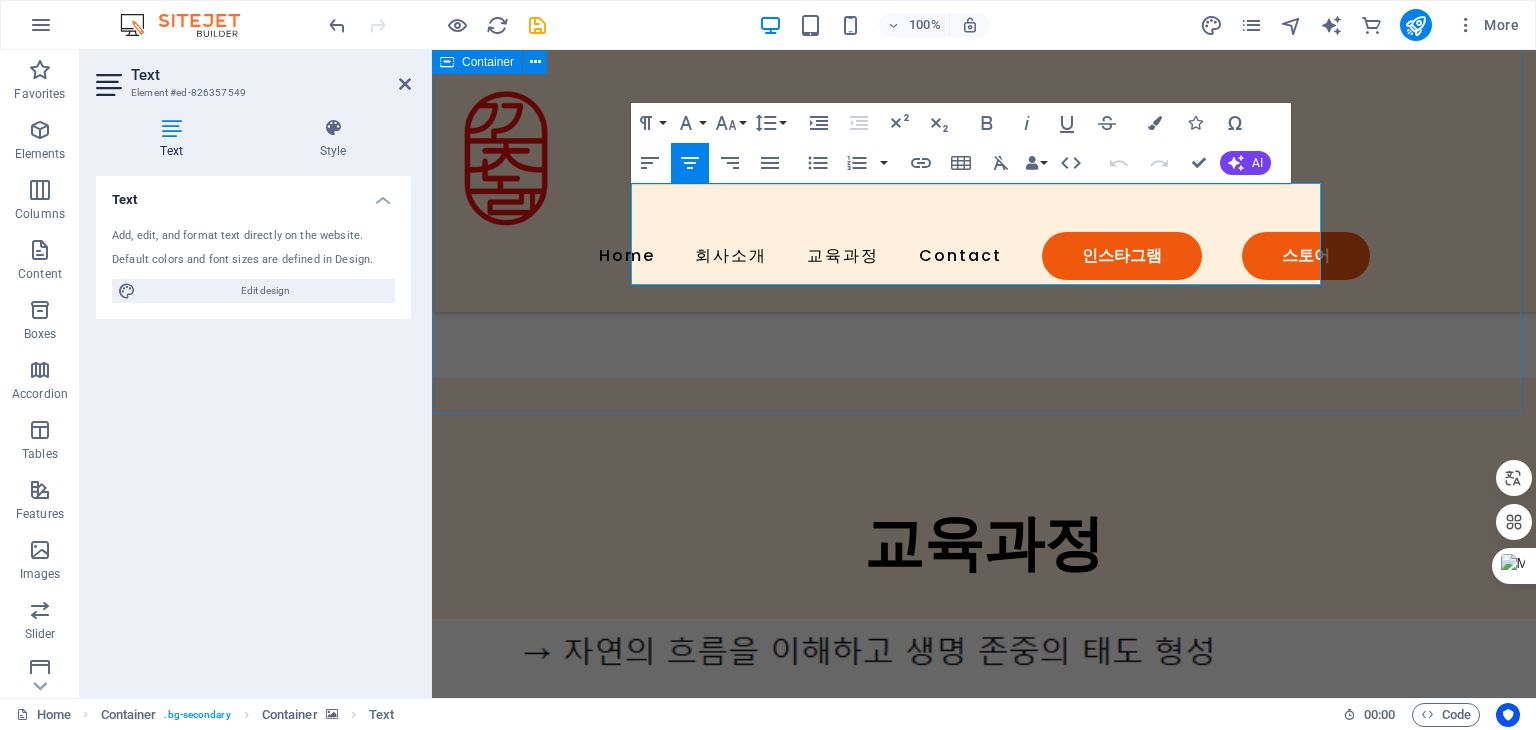 drag, startPoint x: 634, startPoint y: 398, endPoint x: 1279, endPoint y: 305, distance: 651.67017 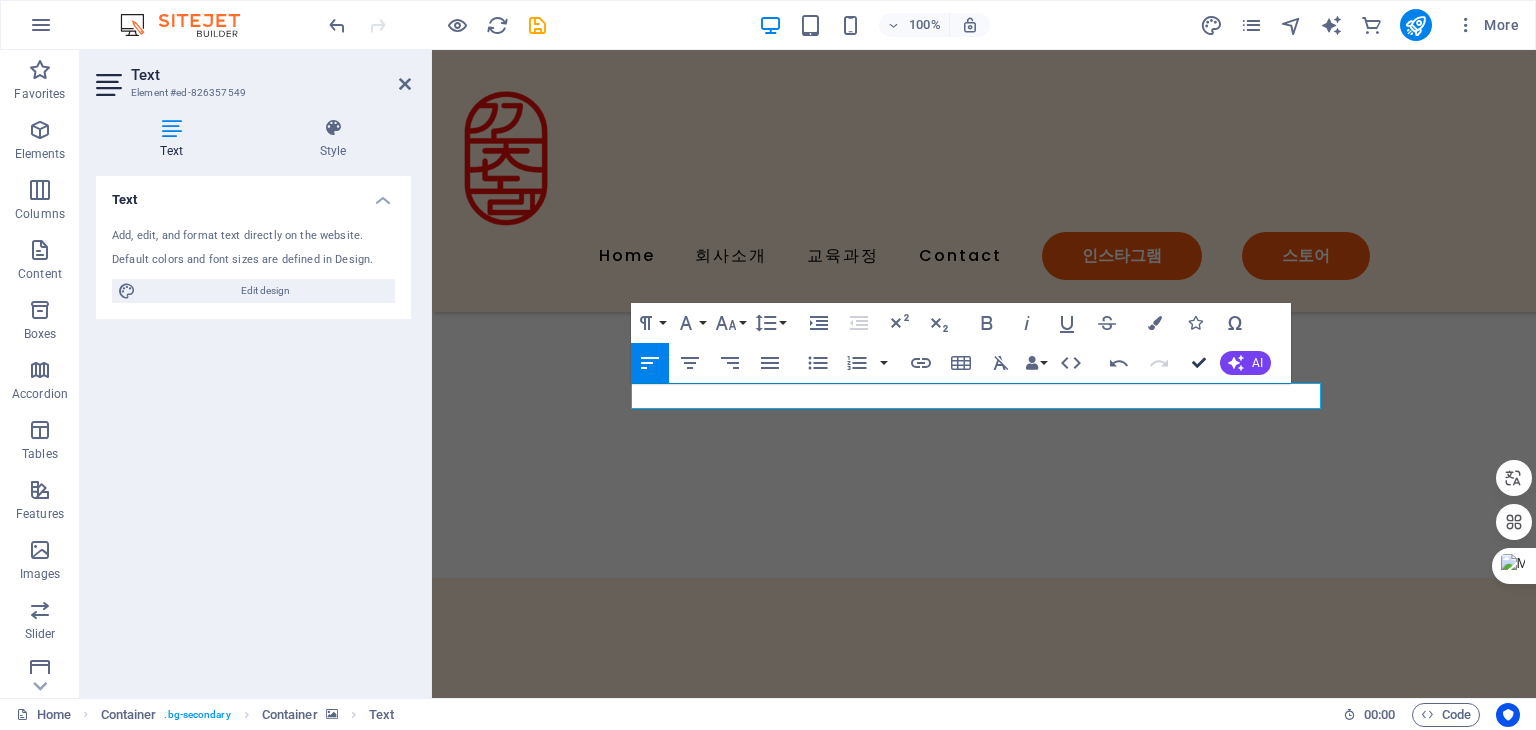 scroll, scrollTop: 3129, scrollLeft: 0, axis: vertical 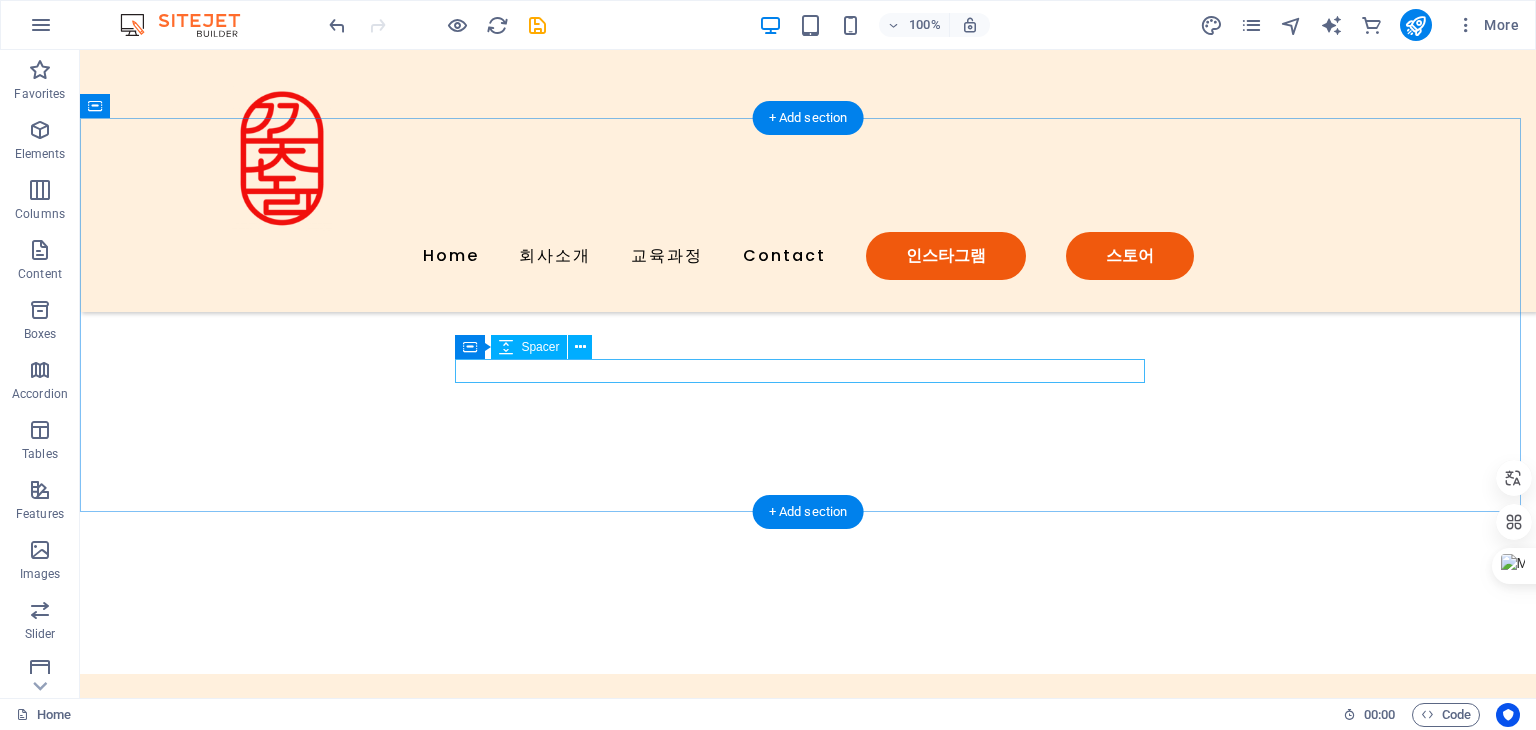 click at bounding box center (808, 951) 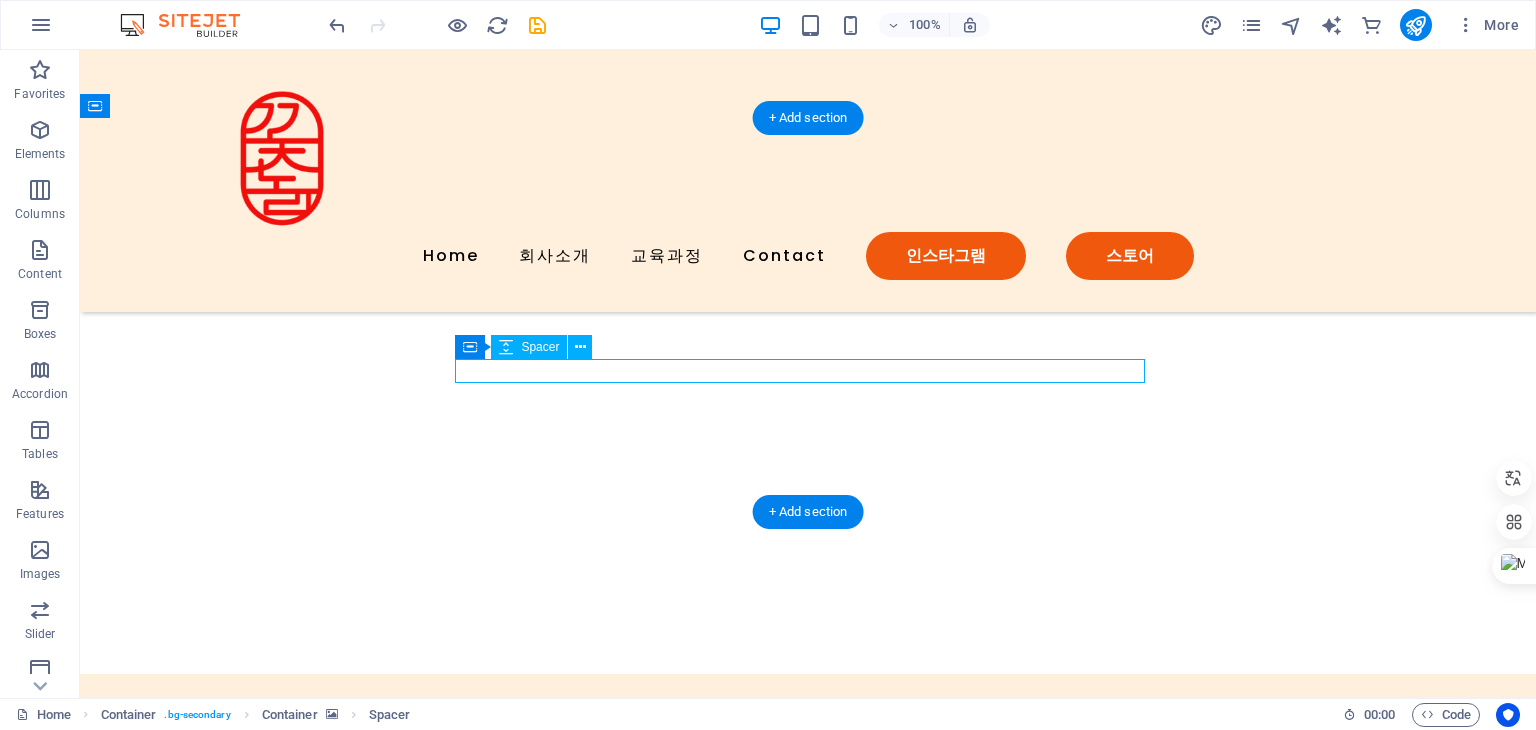 click at bounding box center (808, 951) 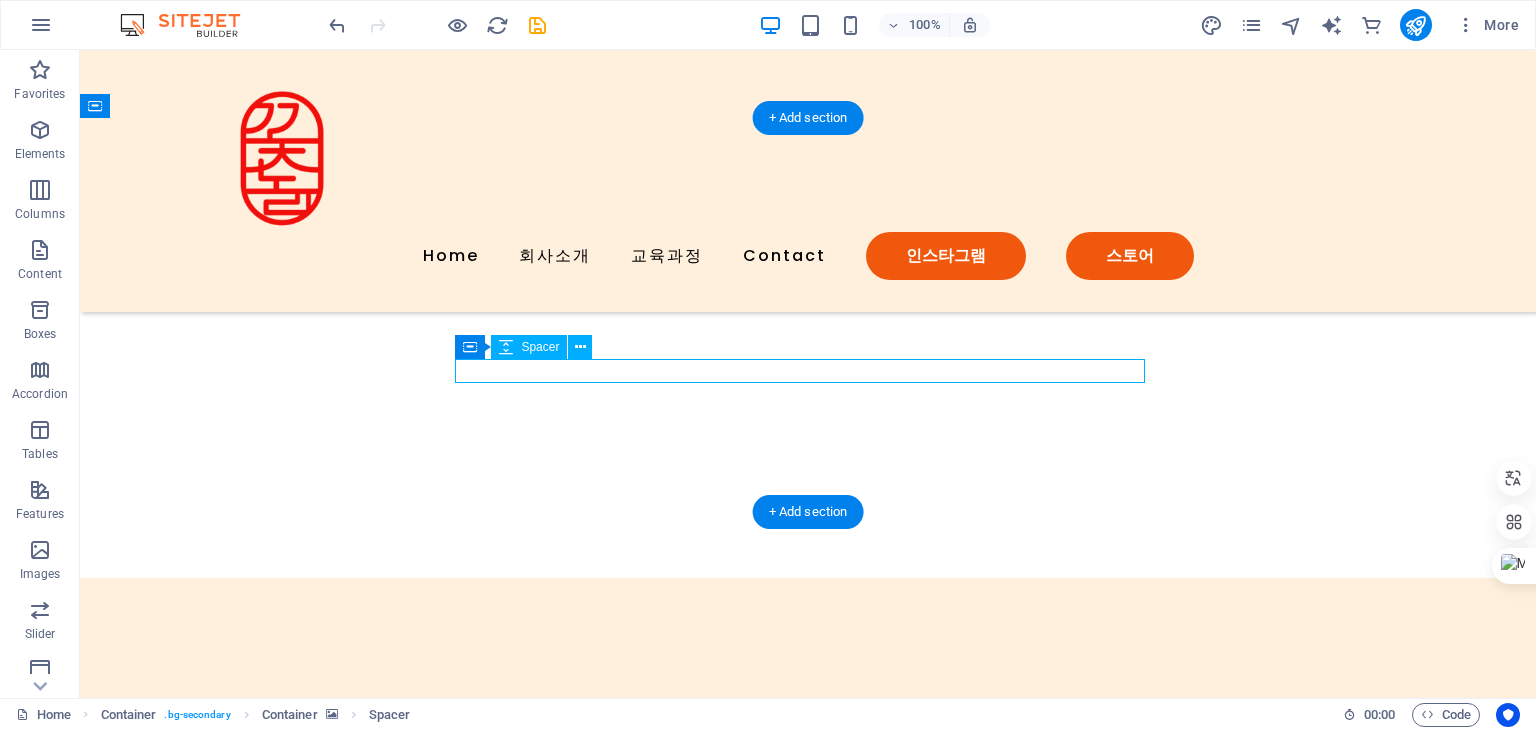 select on "px" 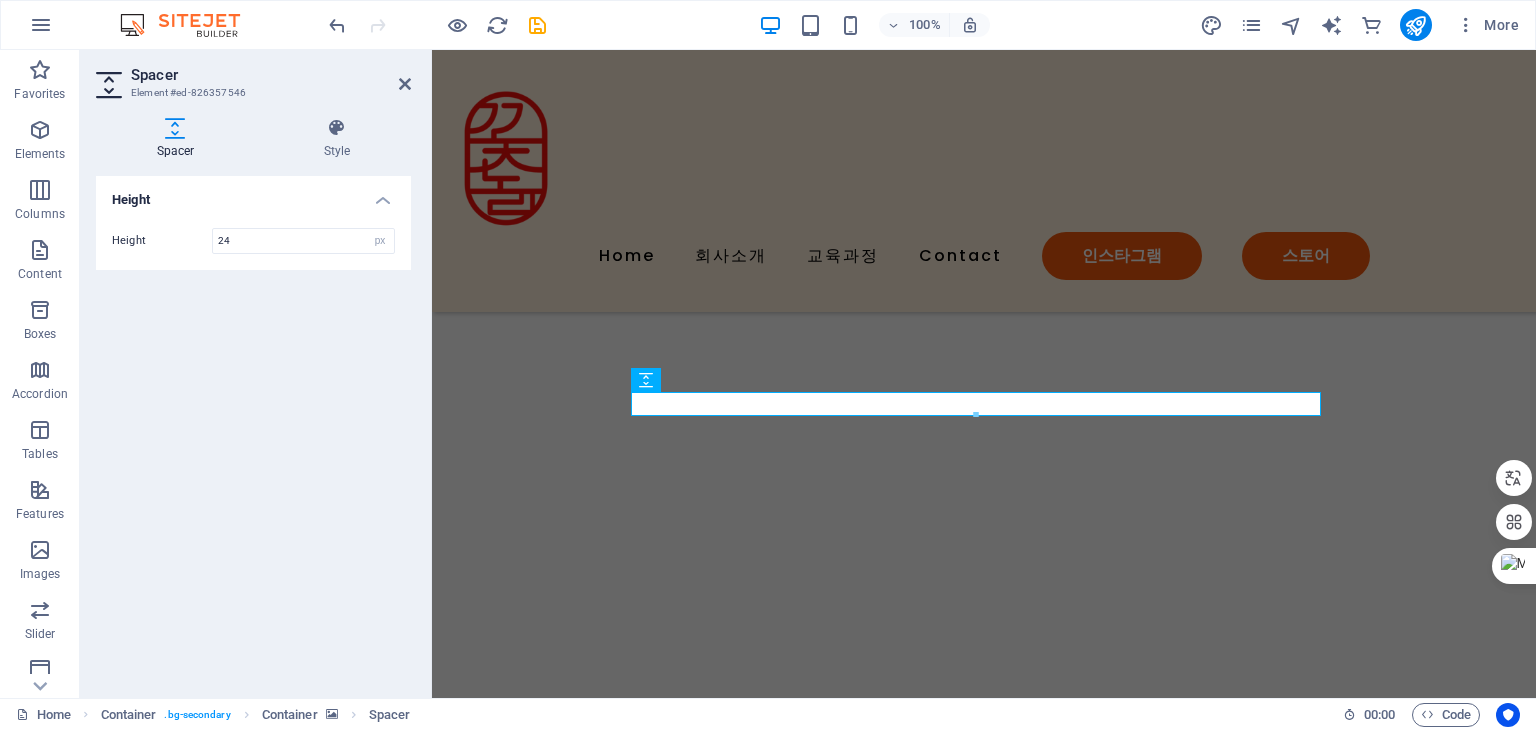 scroll, scrollTop: 3025, scrollLeft: 0, axis: vertical 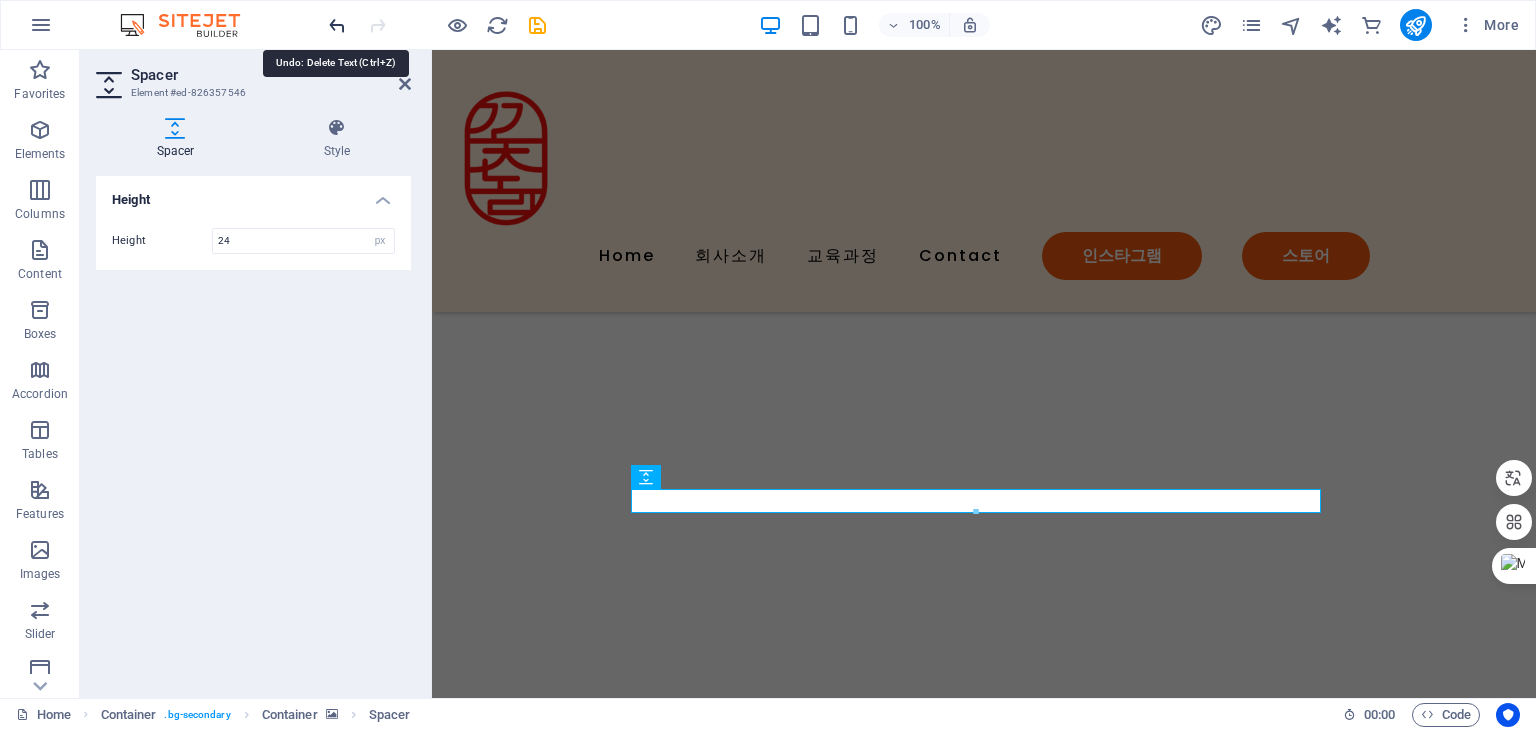 click at bounding box center (337, 25) 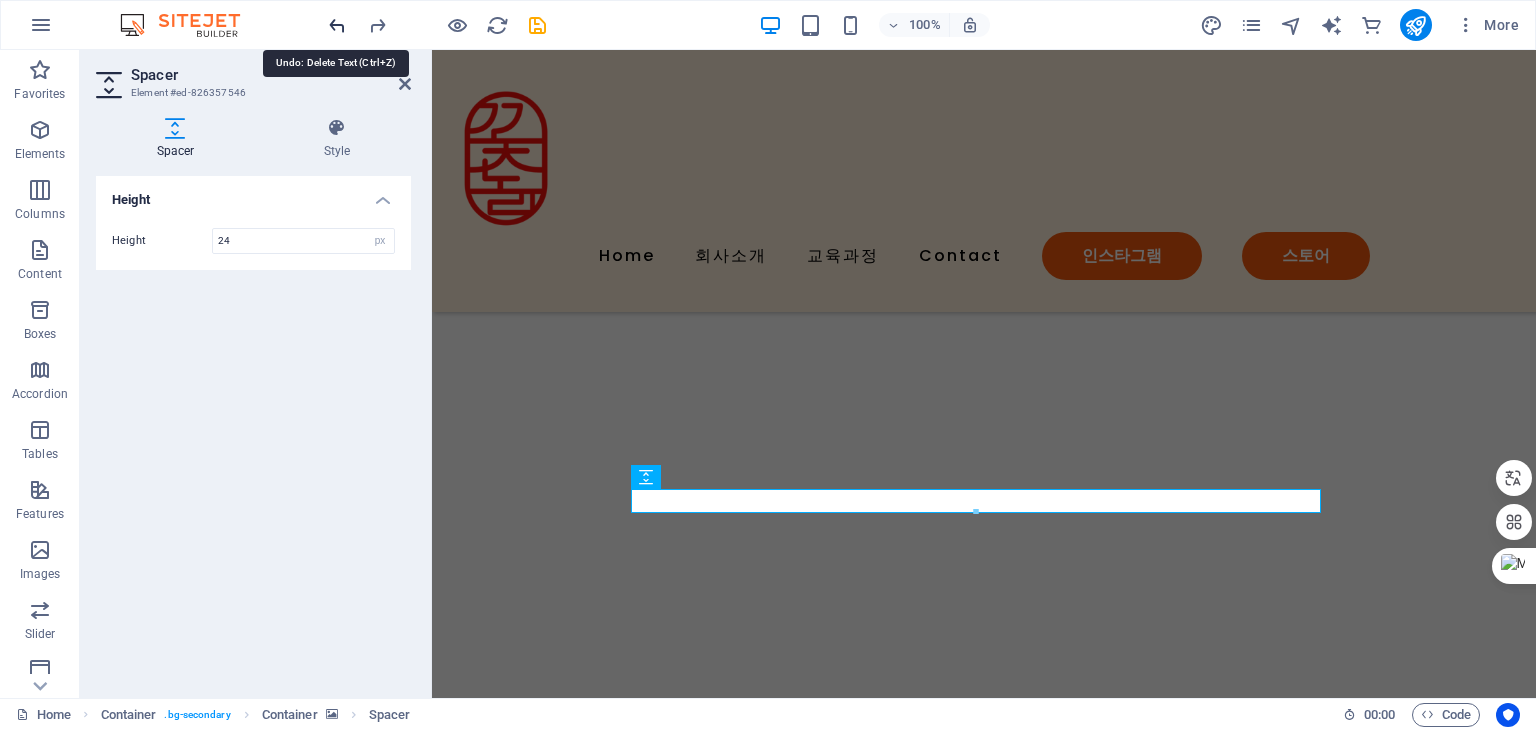 click at bounding box center [337, 25] 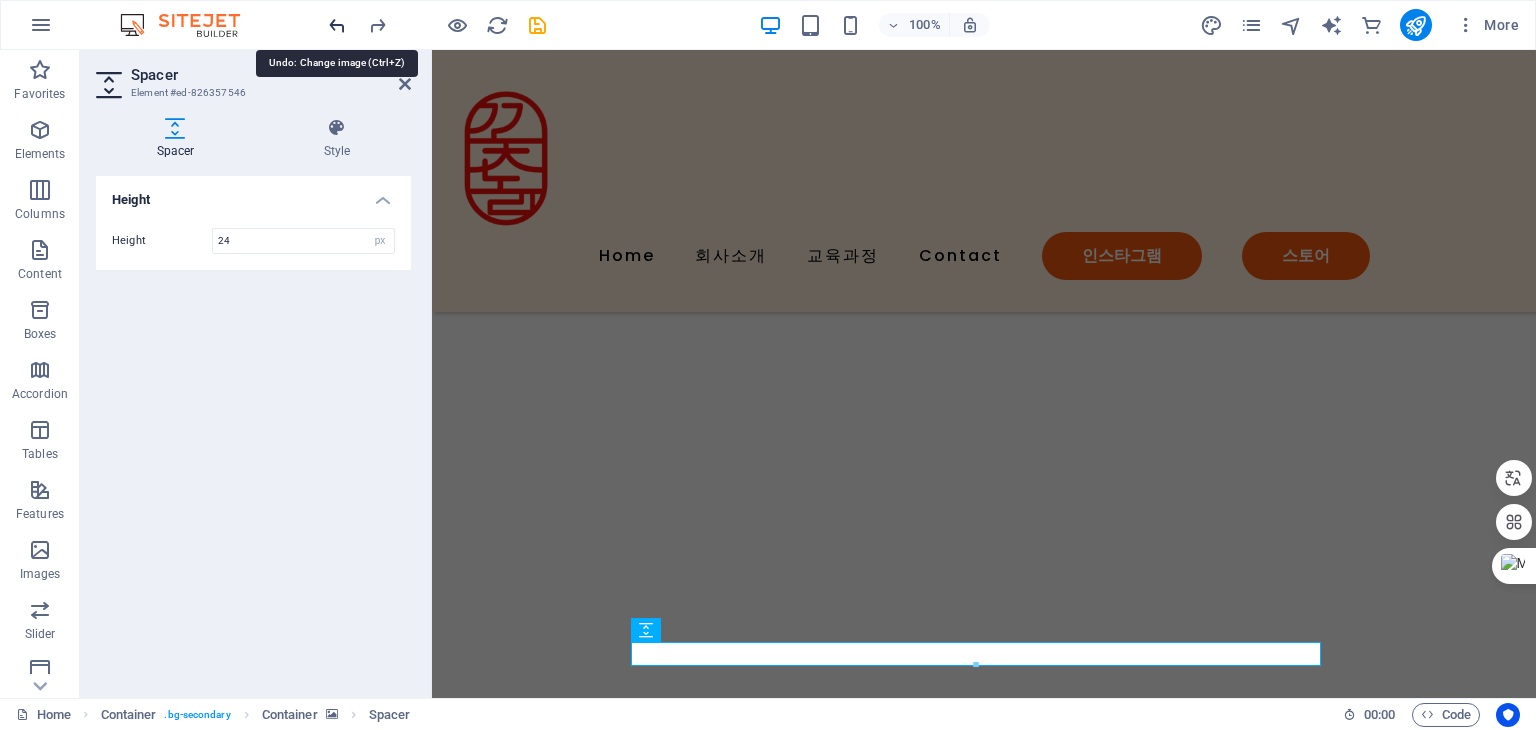click at bounding box center (337, 25) 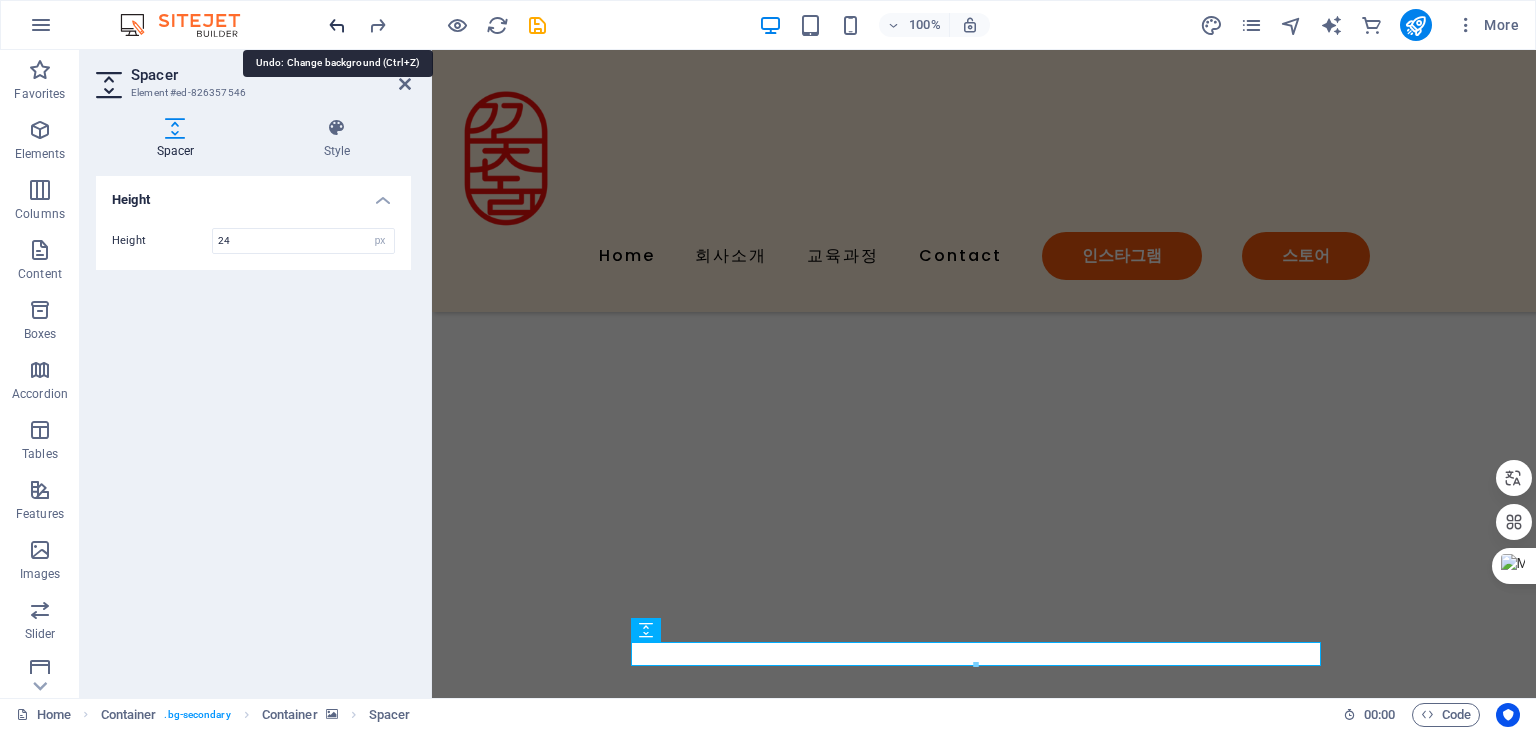 click at bounding box center (337, 25) 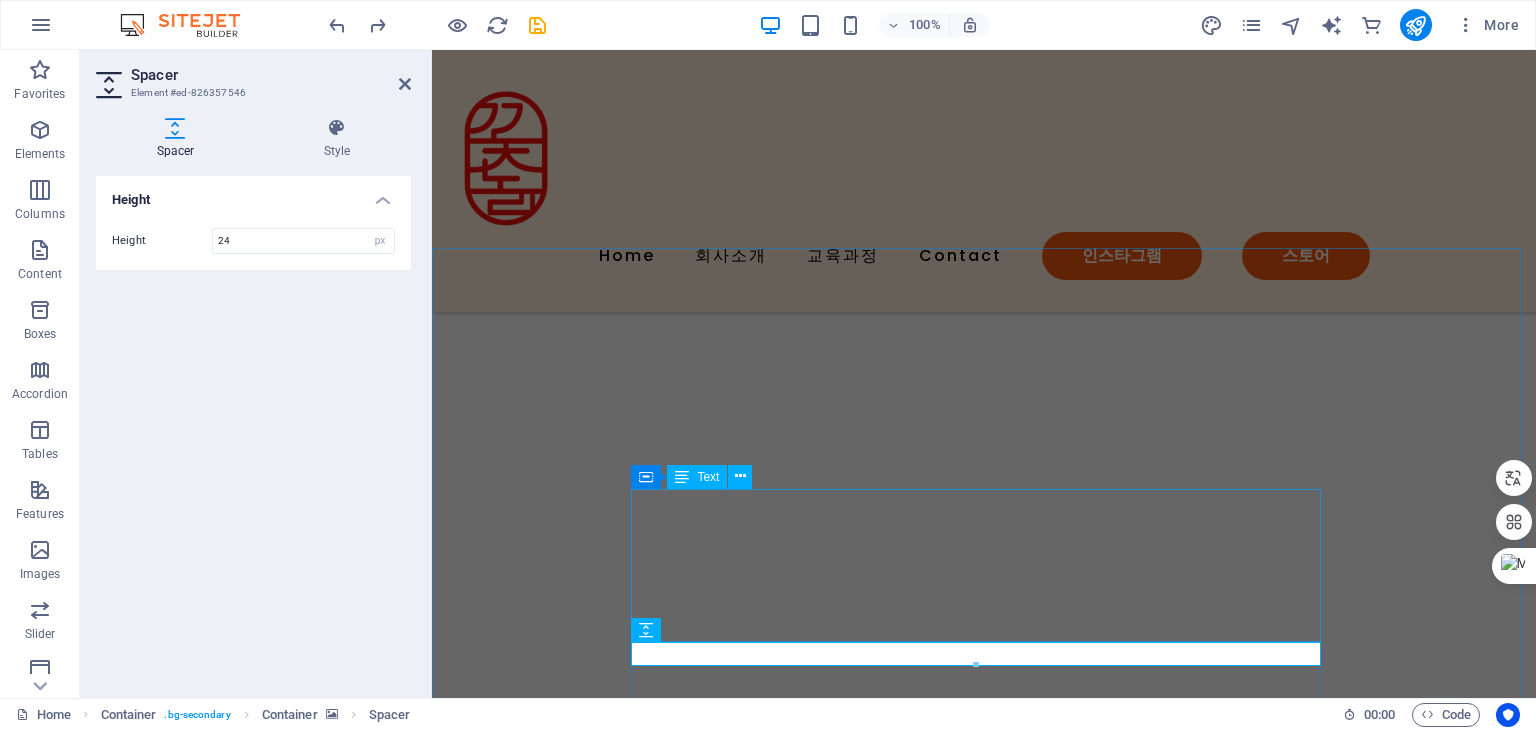 click on "Lorem ipsum dolor sit amet, consectetur adipiscing elit, sed do eiusmod tempor incididunt ut labore et dolore magna aliqua. Ut enim ad minim veniam, quis nostrud exercitation ullamco laboris nisi ut aliquip ex ea commodo consequat. Duis aute irure dolor in reprehenderit in voluptate velit esse cillum dolore eu fugiat nulla pariatur. Excepteur sint occaecat cupidatat non proident, sunt in culpa qui officia deserunt mollit anim id est laborum." at bounding box center [984, 1000] 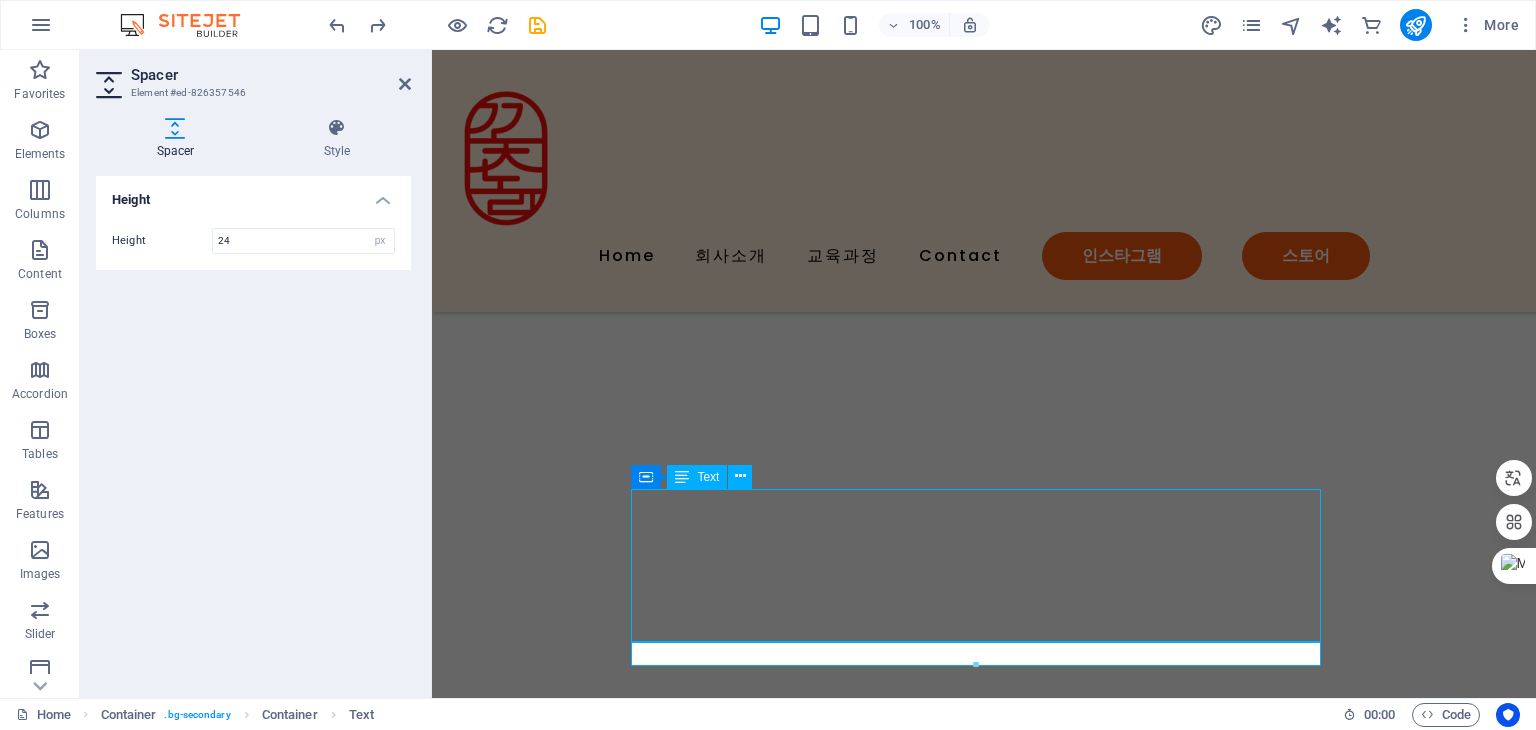 click on "Lorem ipsum dolor sit amet, consectetur adipiscing elit, sed do eiusmod tempor incididunt ut labore et dolore magna aliqua. Ut enim ad minim veniam, quis nostrud exercitation ullamco laboris nisi ut aliquip ex ea commodo consequat. Duis aute irure dolor in reprehenderit in voluptate velit esse cillum dolore eu fugiat nulla pariatur. Excepteur sint occaecat cupidatat non proident, sunt in culpa qui officia deserunt mollit anim id est laborum." at bounding box center (984, 1000) 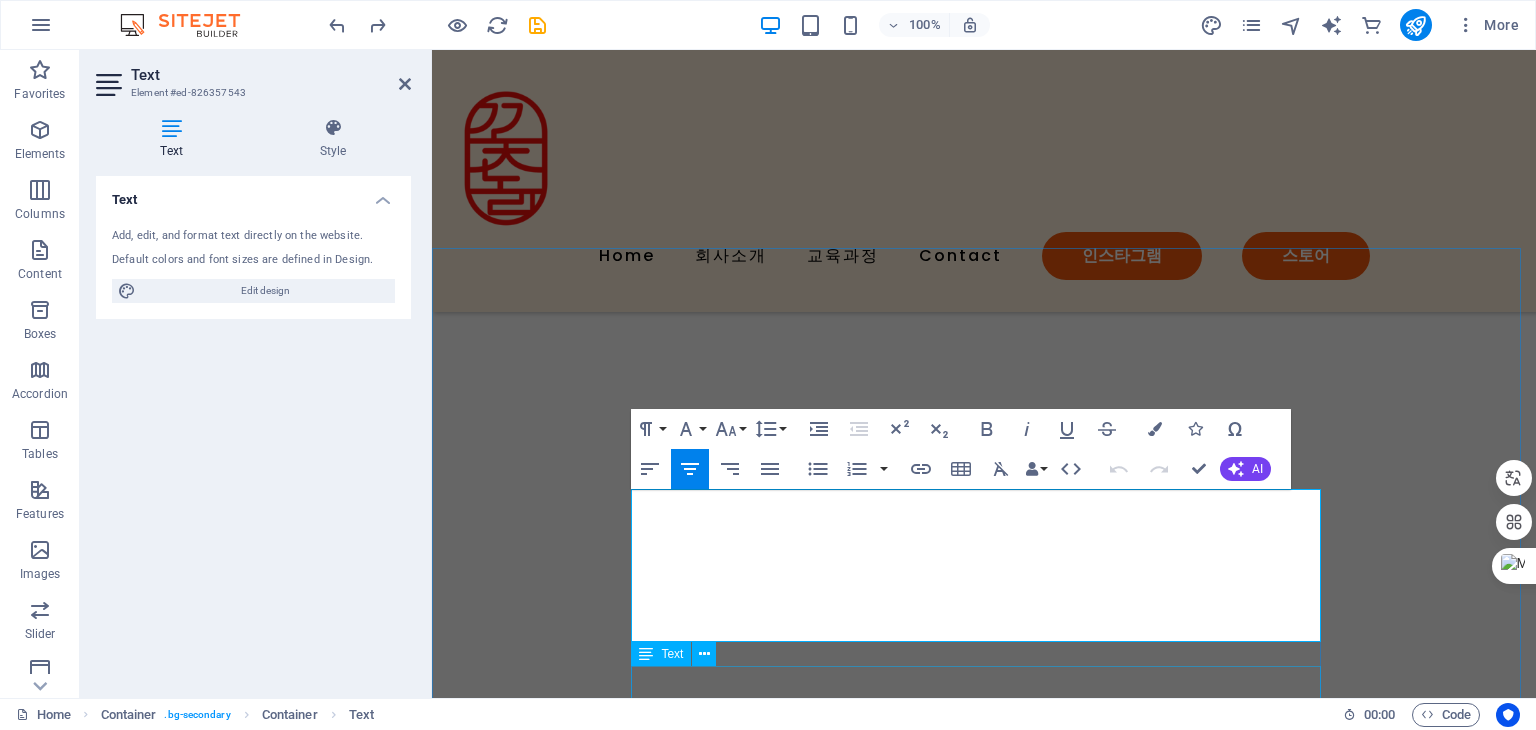 click on "Ut enim ad minim veniam, quis nostrud exercitation ullamco laboris nisi ut aliquip ex ea commodo consequat. Duis aute irure dolor in reprehenderit in voluptate velit esse cillum dolore eu fugiat nulla pariatur. Excepteur sint occaecat cupidatat non proident, sunt in culpa qui officia deserunt mollit anim id est laborum." at bounding box center [984, 1113] 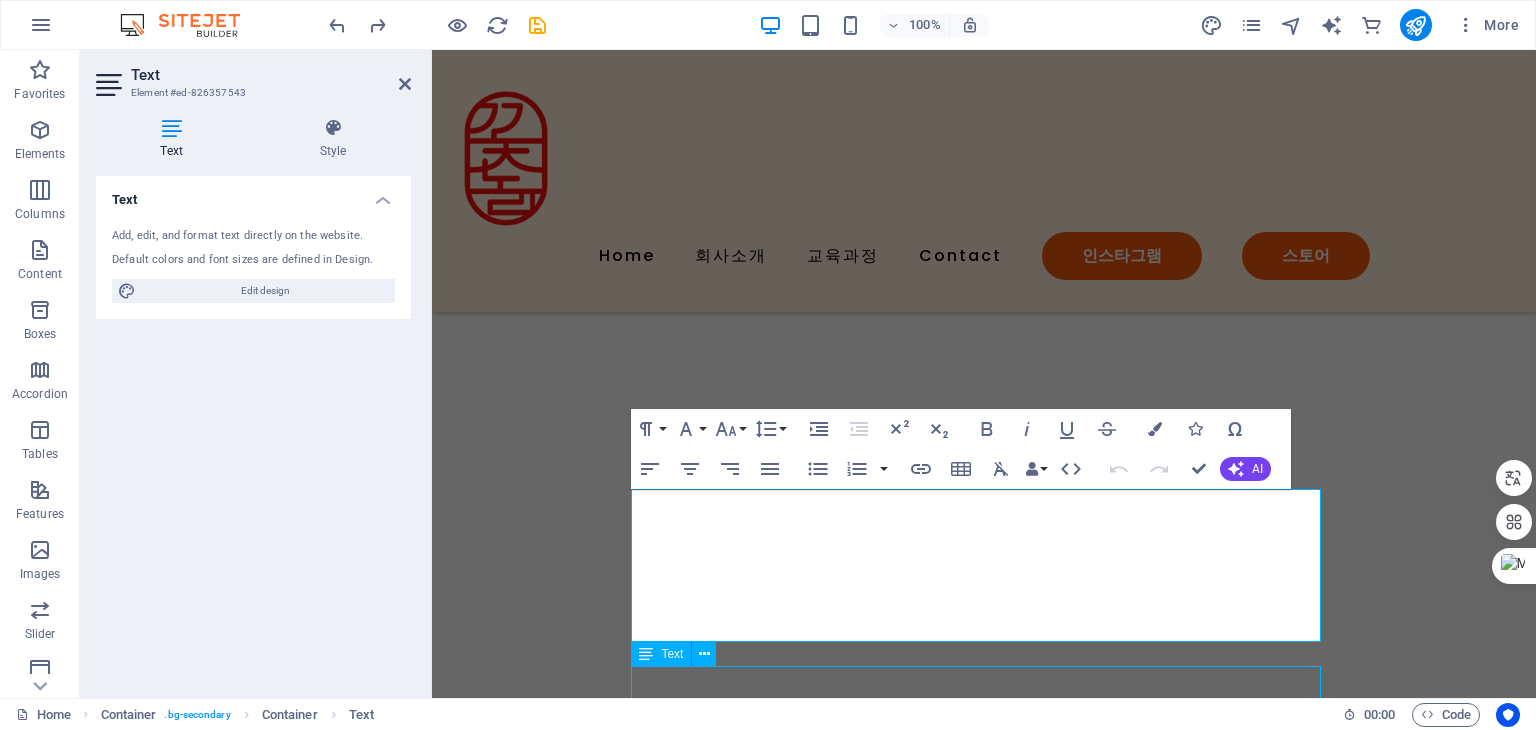 scroll, scrollTop: 3343, scrollLeft: 0, axis: vertical 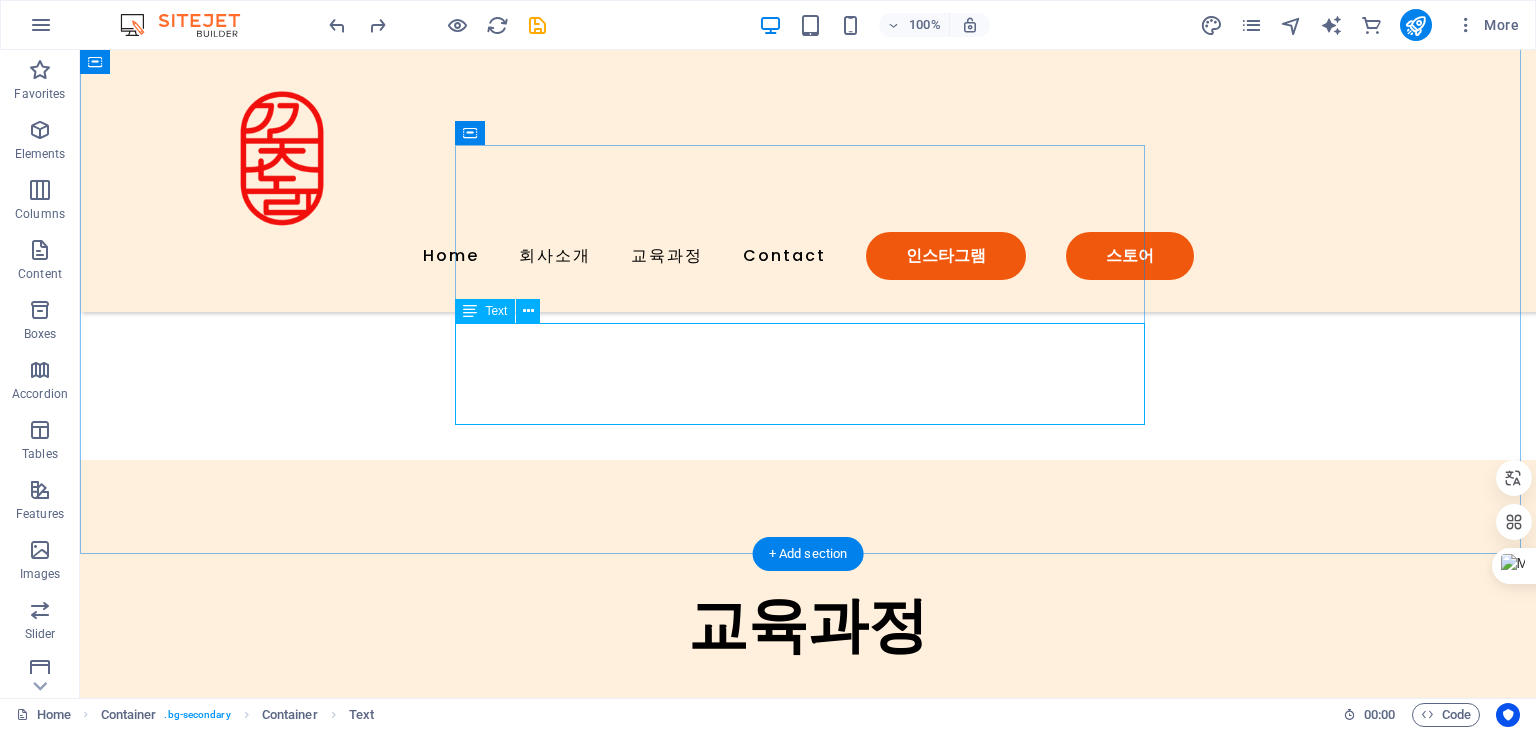 click on "Ut enim ad minim veniam, quis nostrud exercitation ullamco laboris nisi ut aliquip ex ea commodo consequat. Duis aute irure dolor in reprehenderit in voluptate velit esse cillum dolore eu fugiat nulla pariatur. Excepteur sint occaecat cupidatat non proident, sunt in culpa qui officia deserunt mollit anim id est laborum." at bounding box center [808, 827] 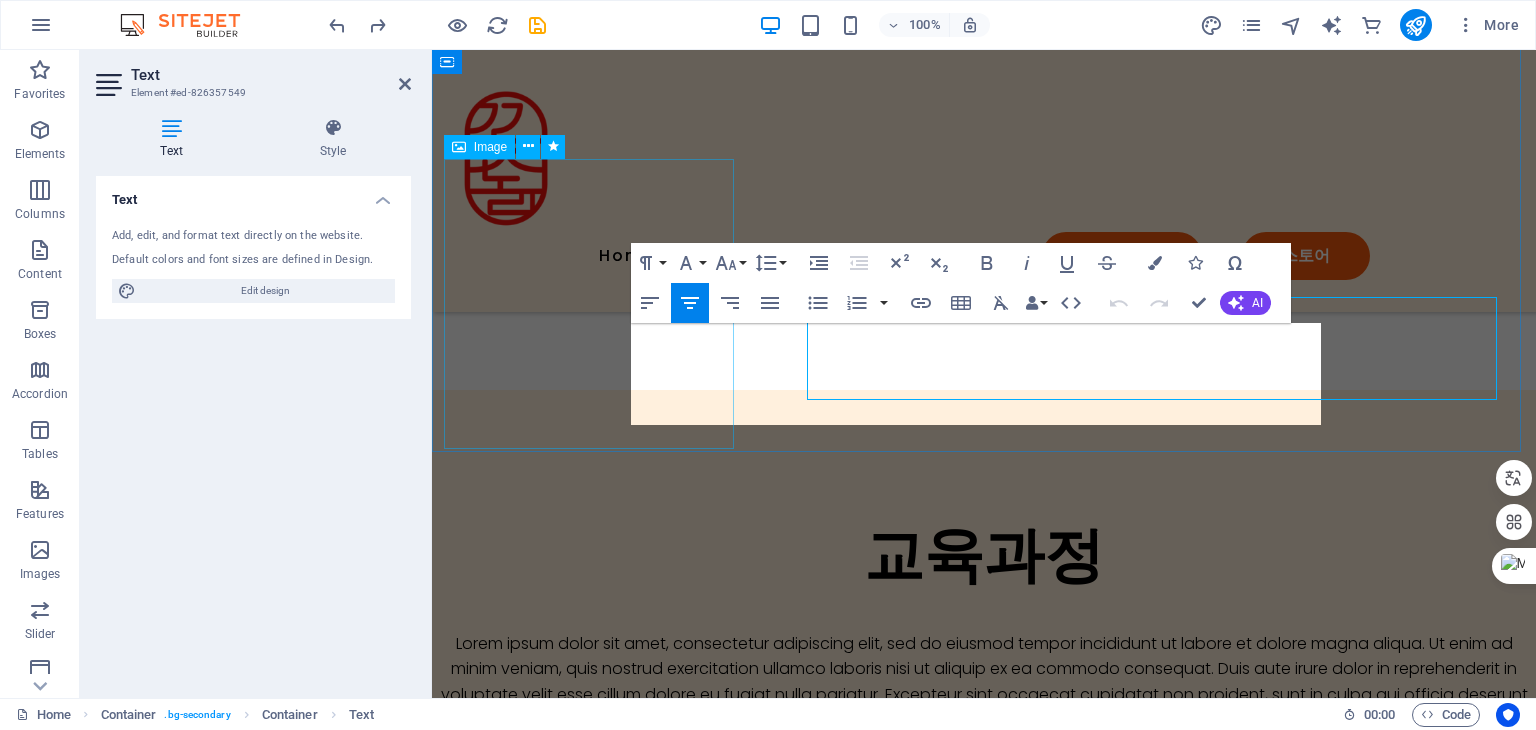scroll, scrollTop: 3368, scrollLeft: 0, axis: vertical 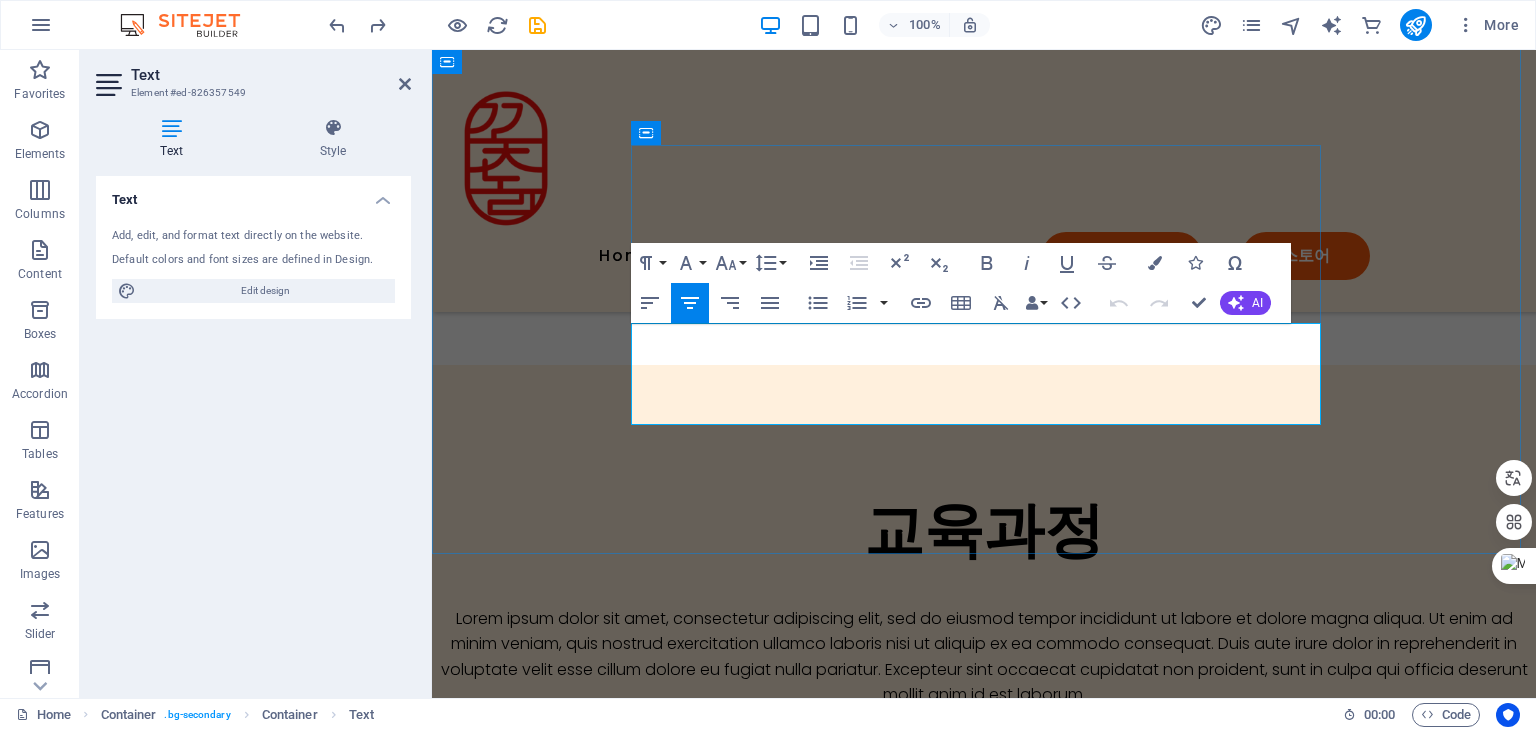 click on "Ut enim ad minim veniam, quis nostrud exercitation ullamco laboris nisi ut aliquip ex ea commodo consequat. Duis aute irure dolor in reprehenderit in voluptate velit esse cillum dolore eu fugiat nulla pariatur. Excepteur sint occaecat cupidatat non proident, sunt in culpa qui officia deserunt mollit anim id est laborum." at bounding box center [984, 770] 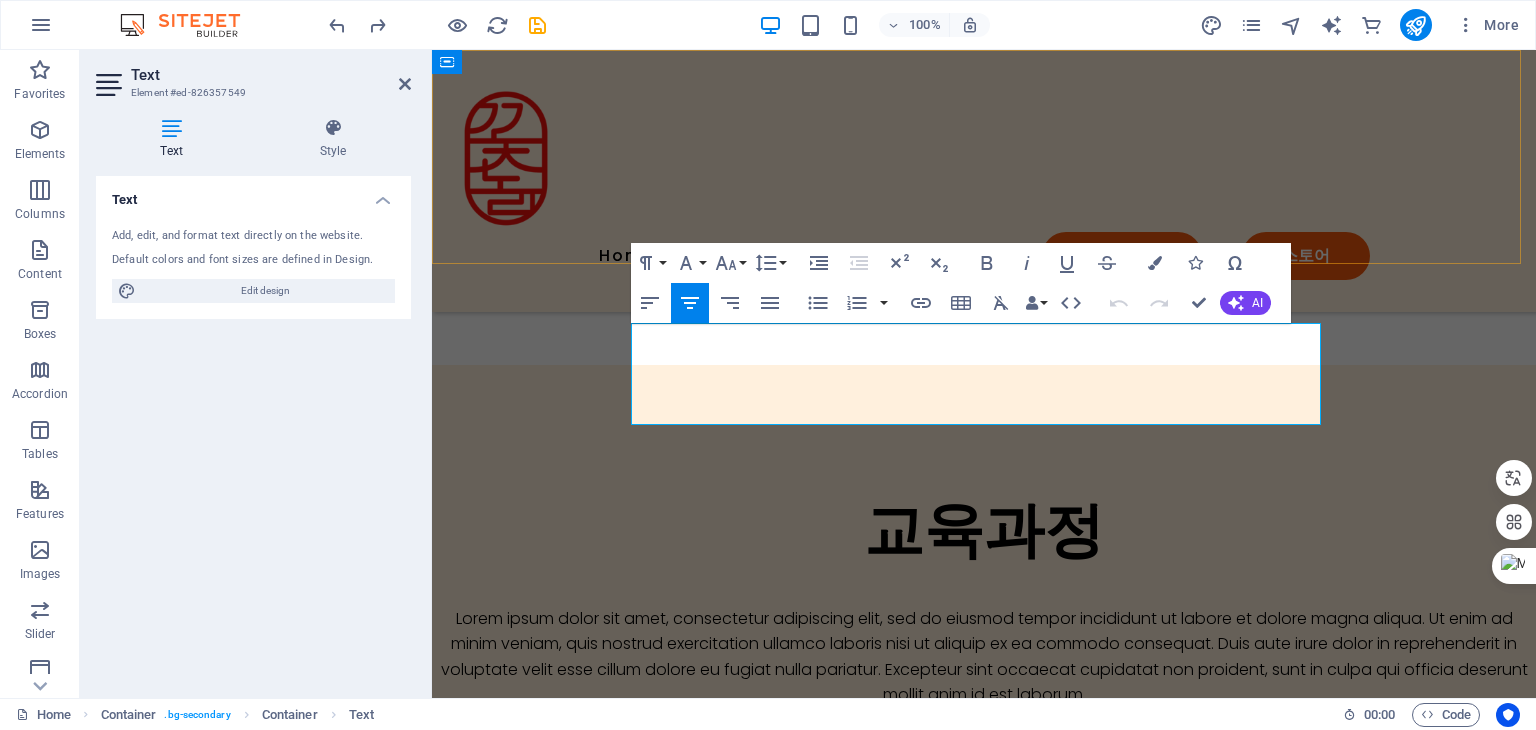 click on "Home 회사소개 교육과정 Contact 인스타그램 스토어" at bounding box center (984, 181) 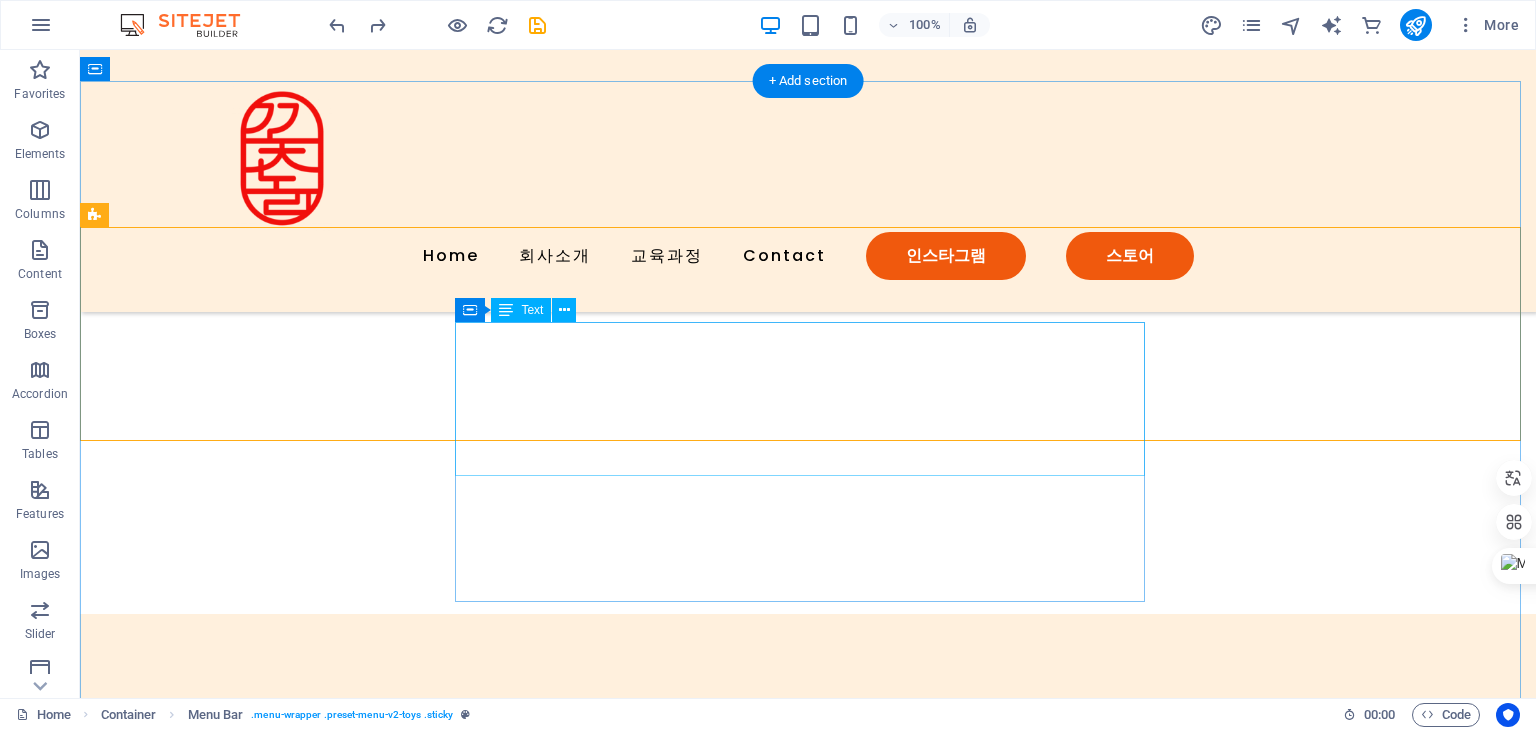 scroll, scrollTop: 3143, scrollLeft: 0, axis: vertical 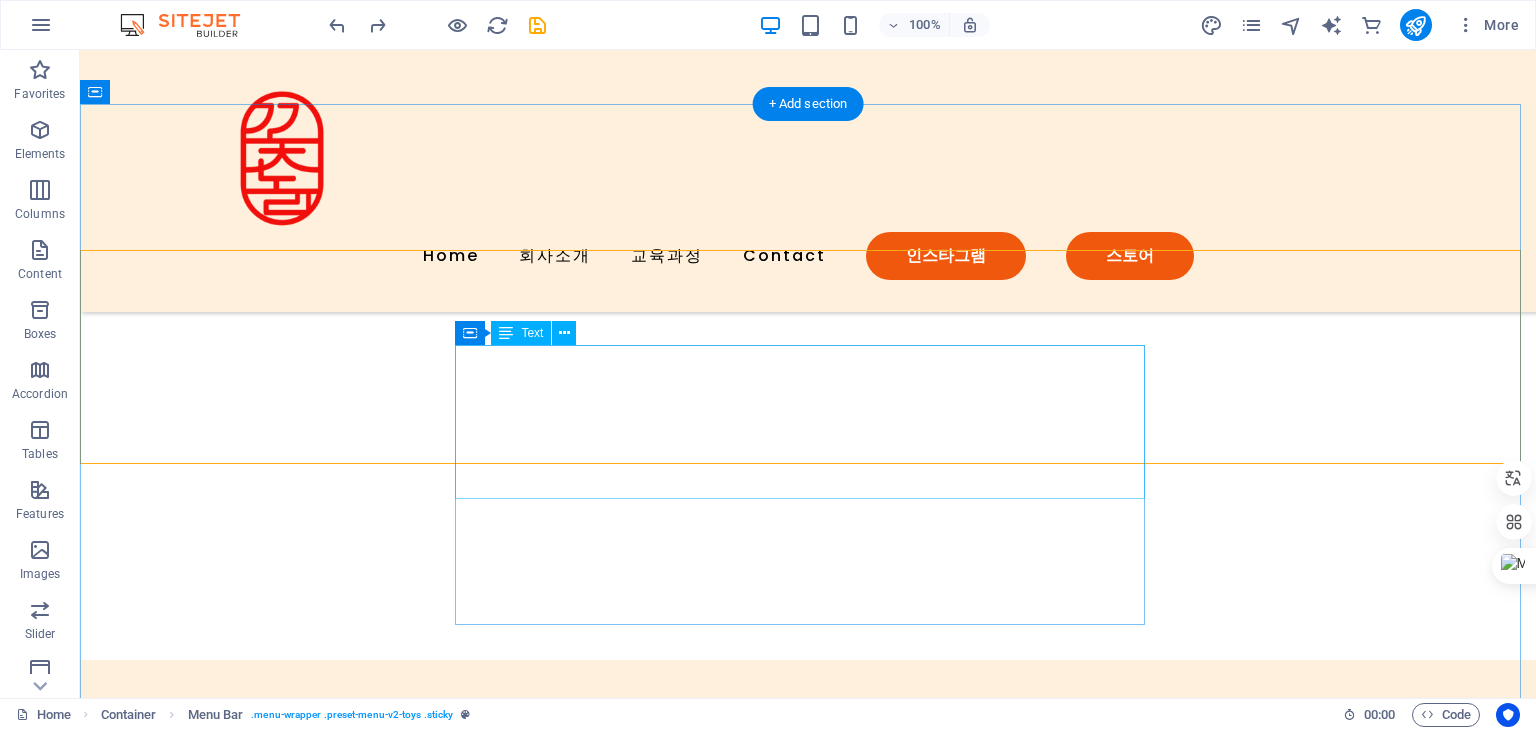click on "Lorem ipsum dolor sit amet, consectetur adipiscing elit, sed do eiusmod tempor incididunt ut labore et dolore magna aliqua. Ut enim ad minim veniam, quis nostrud exercitation ullamco laboris nisi ut aliquip ex ea commodo consequat. Duis aute irure dolor in reprehenderit in voluptate velit esse cillum dolore eu fugiat nulla pariatur. Excepteur sint occaecat cupidatat non proident, sunt in culpa qui officia deserunt mollit anim id est laborum." at bounding box center (808, 939) 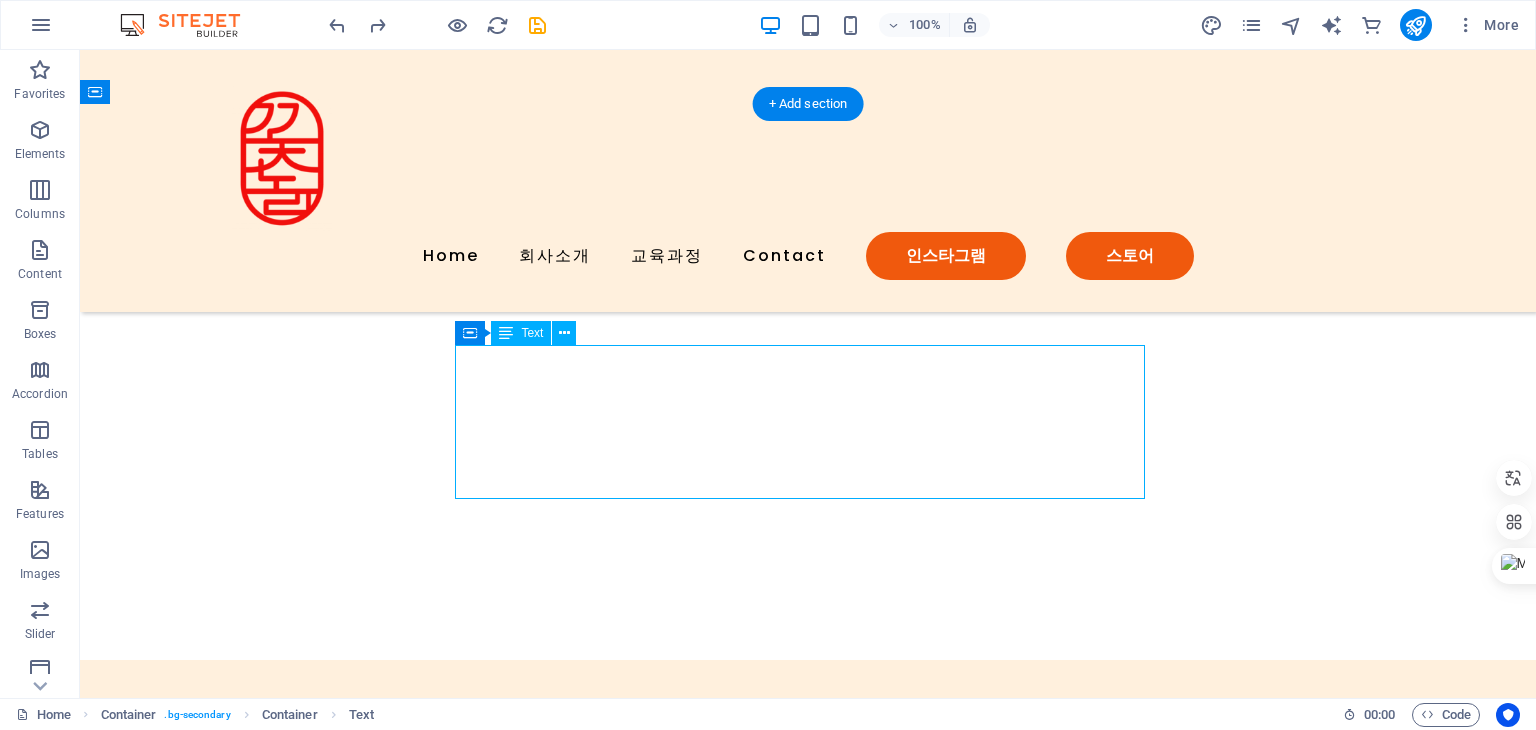 click on "Lorem ipsum dolor sit amet, consectetur adipiscing elit, sed do eiusmod tempor incididunt ut labore et dolore magna aliqua. Ut enim ad minim veniam, quis nostrud exercitation ullamco laboris nisi ut aliquip ex ea commodo consequat. Duis aute irure dolor in reprehenderit in voluptate velit esse cillum dolore eu fugiat nulla pariatur. Excepteur sint occaecat cupidatat non proident, sunt in culpa qui officia deserunt mollit anim id est laborum." at bounding box center (808, 939) 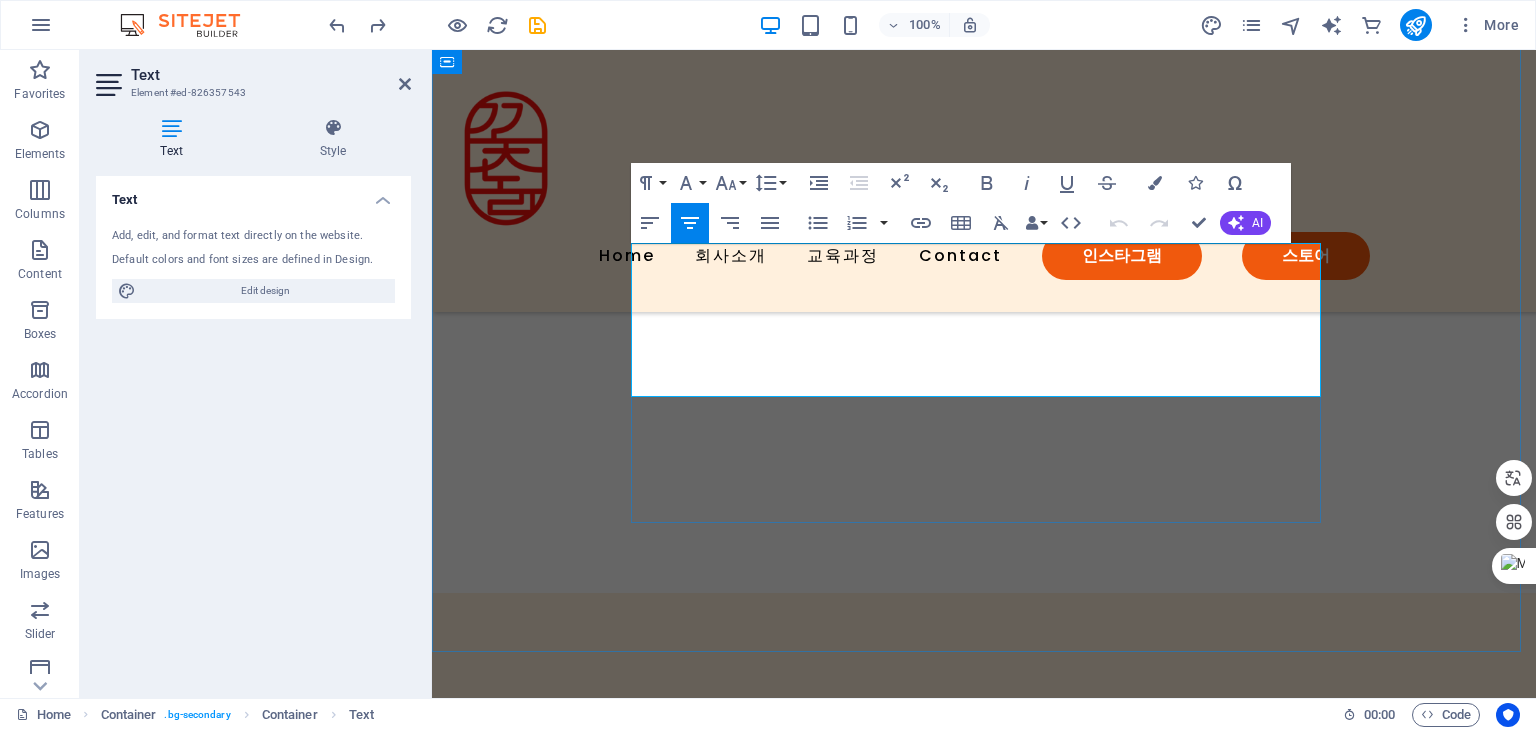scroll, scrollTop: 3139, scrollLeft: 0, axis: vertical 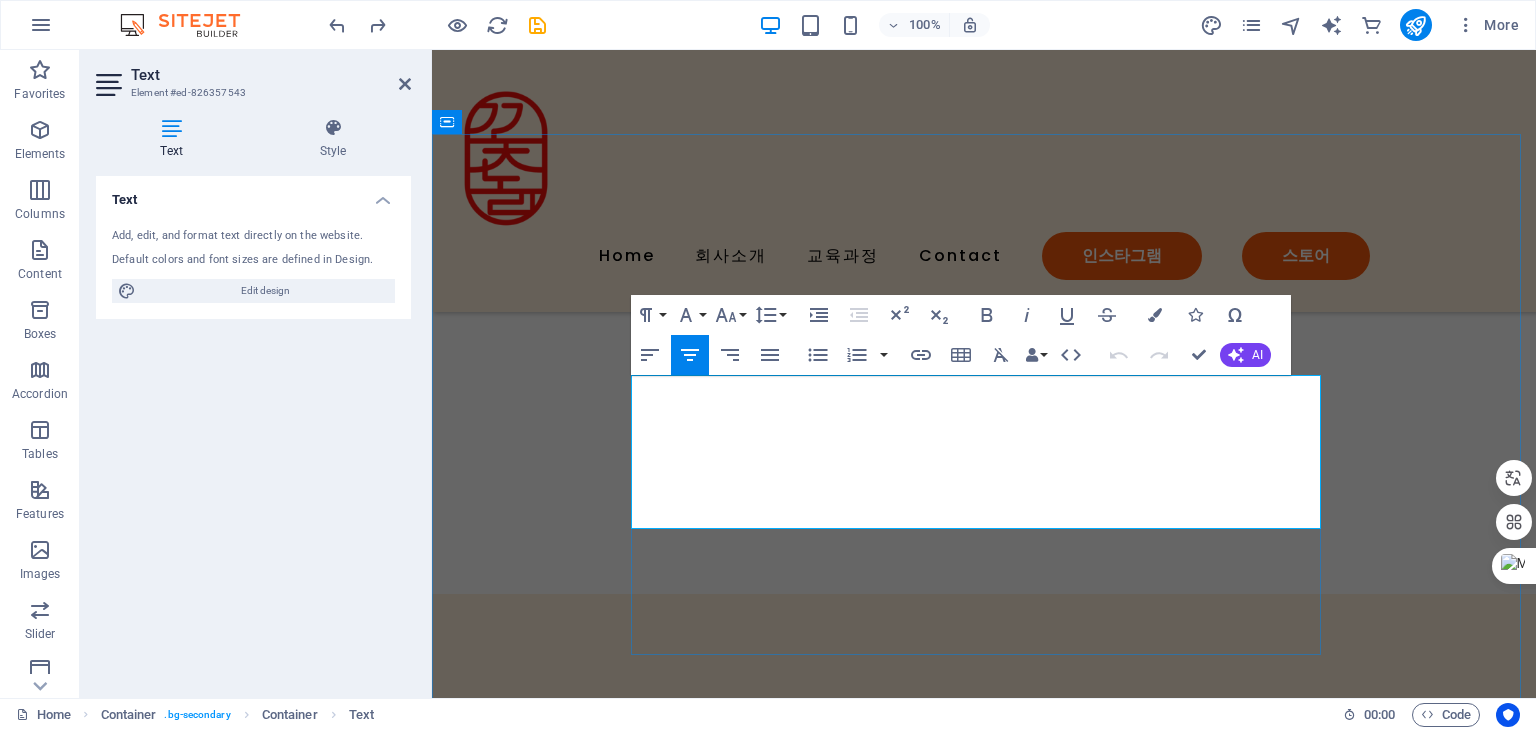 drag, startPoint x: 655, startPoint y: 289, endPoint x: 1172, endPoint y: 512, distance: 563.0435 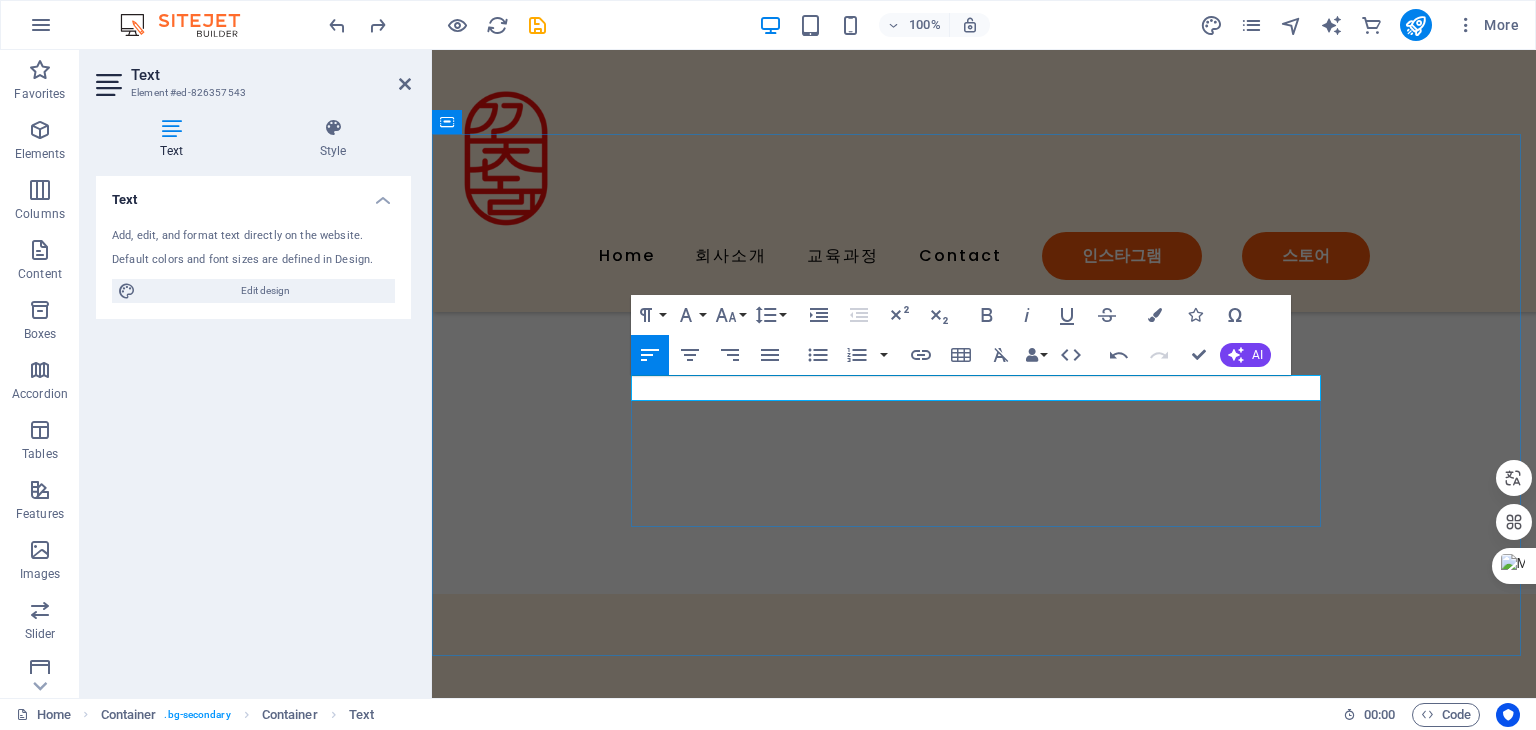 click at bounding box center [984, 848] 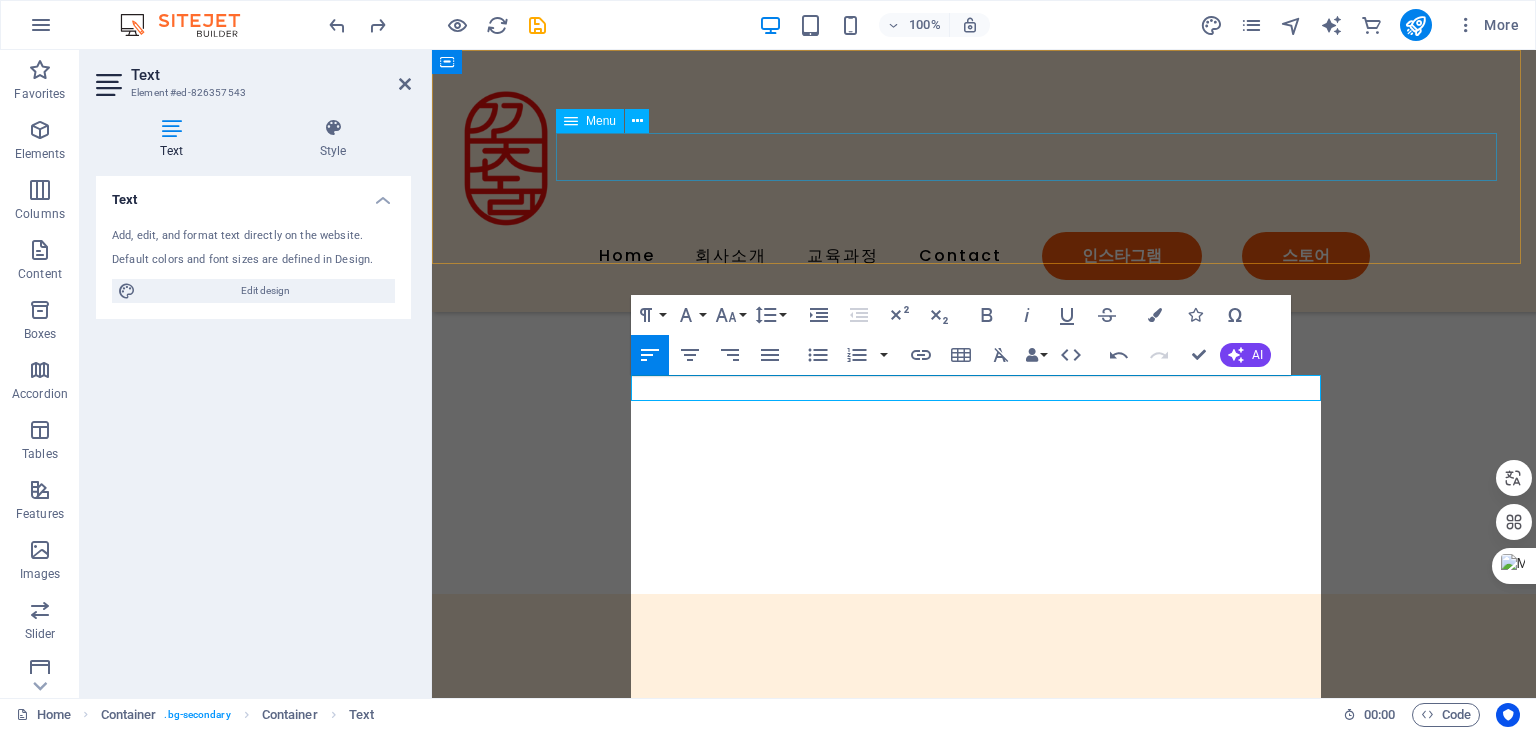scroll, scrollTop: 14270, scrollLeft: 13, axis: both 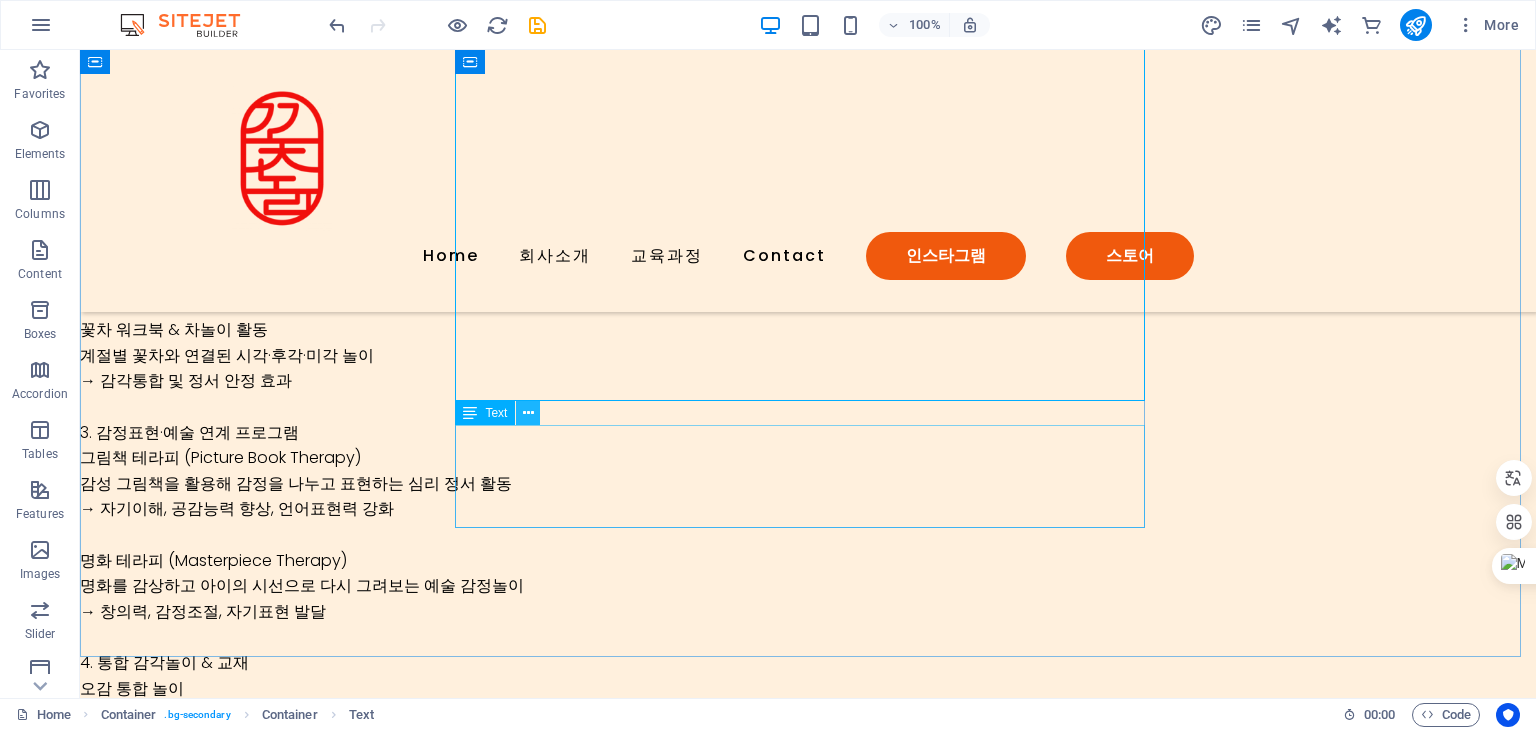 click at bounding box center [528, 413] 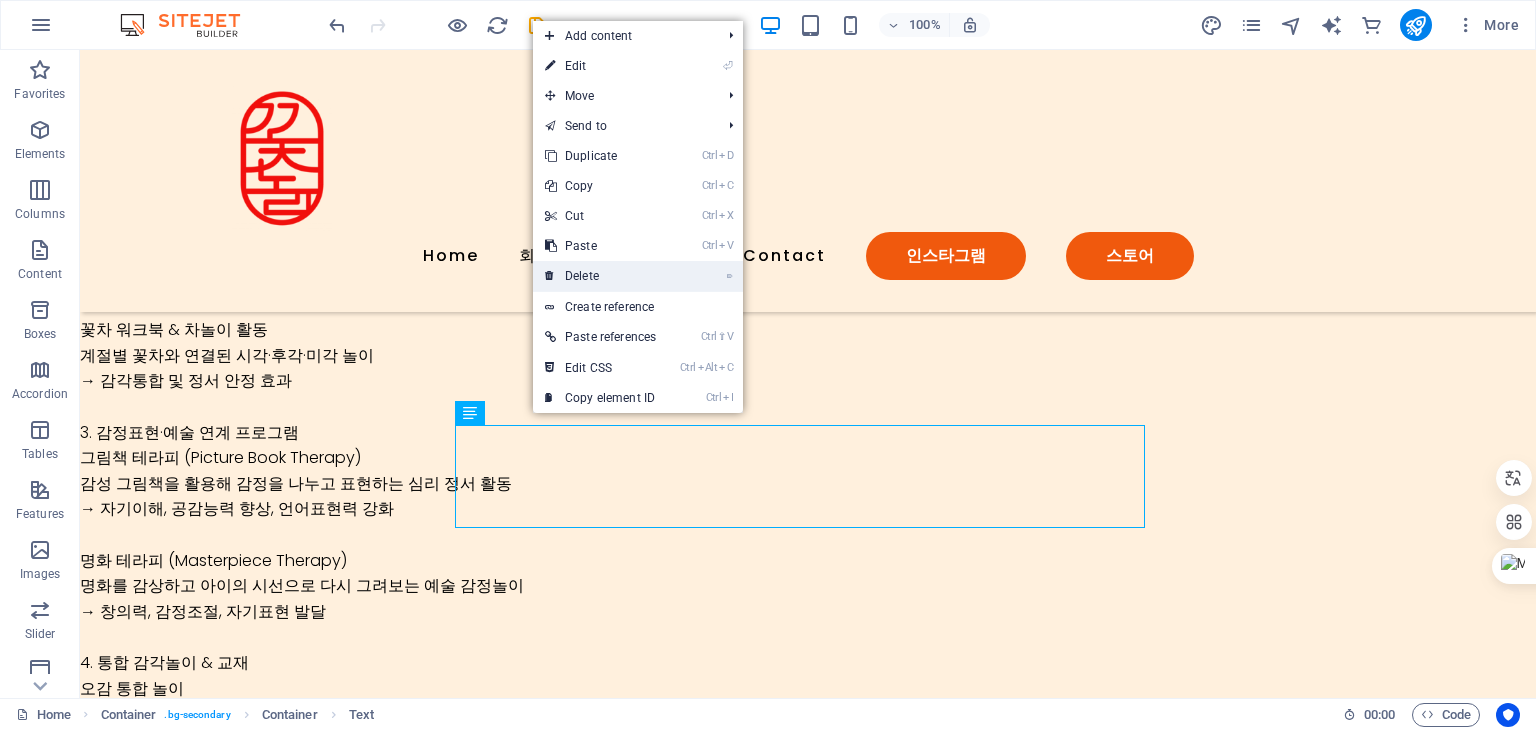 click on "⌦  Delete" at bounding box center [600, 276] 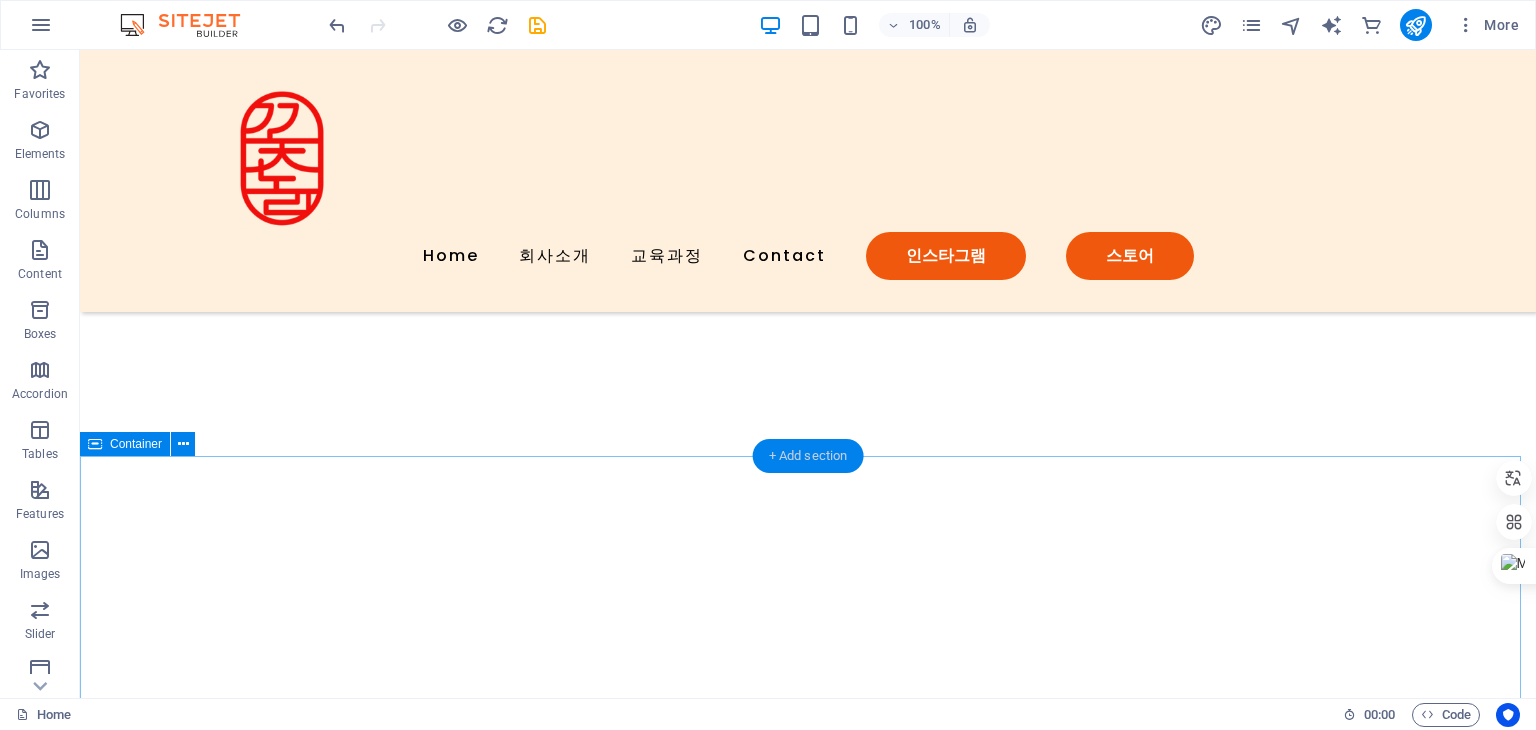 scroll, scrollTop: 2713, scrollLeft: 0, axis: vertical 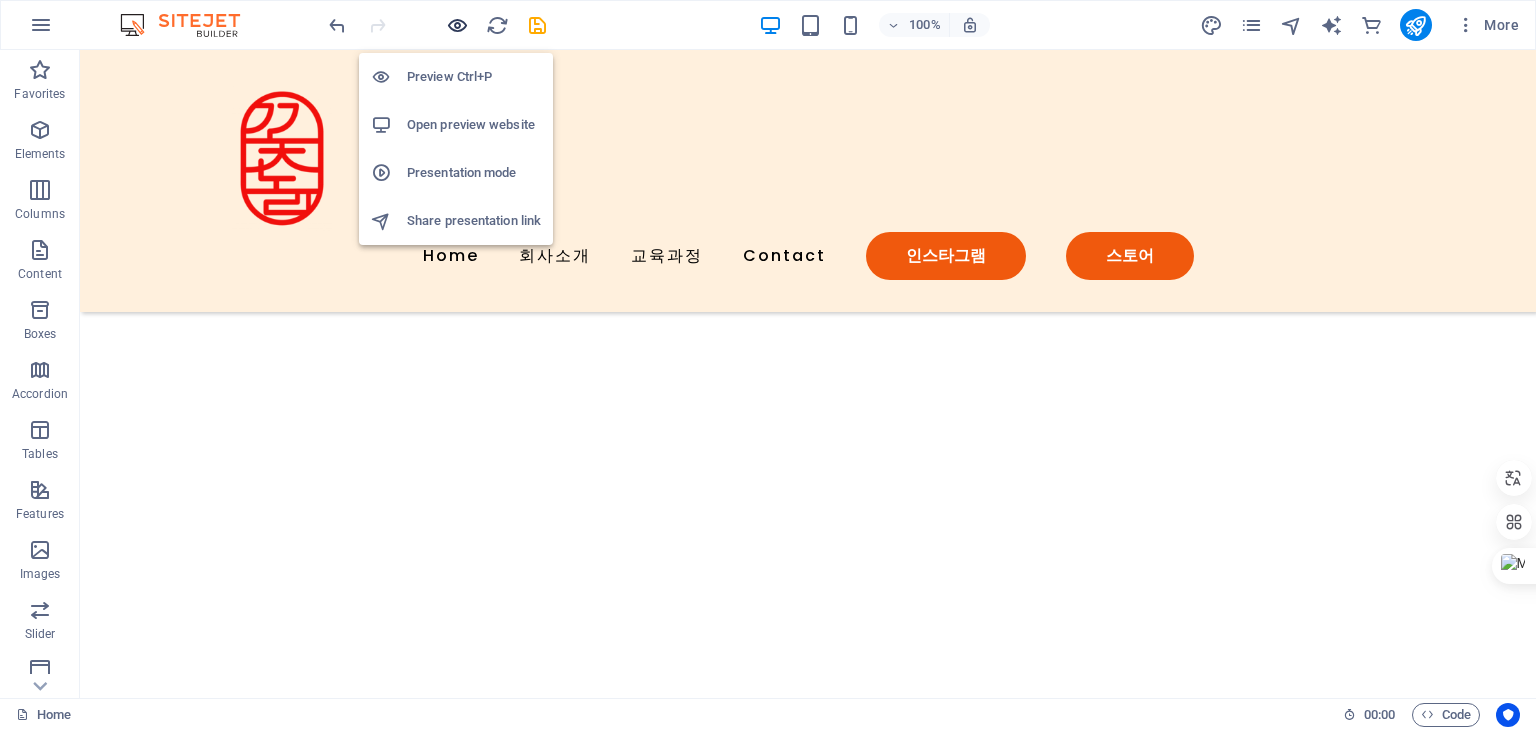 click at bounding box center [457, 25] 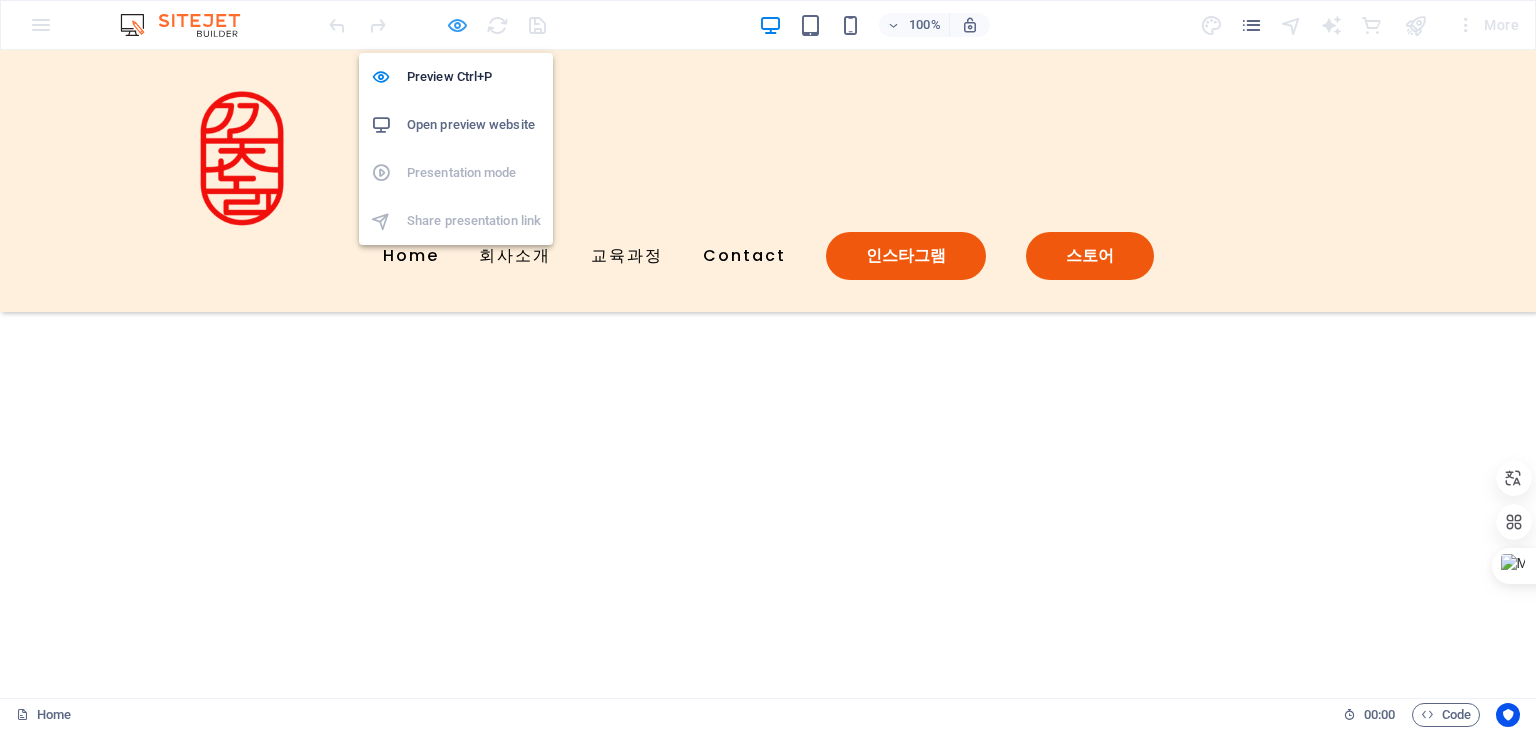 scroll, scrollTop: 2697, scrollLeft: 0, axis: vertical 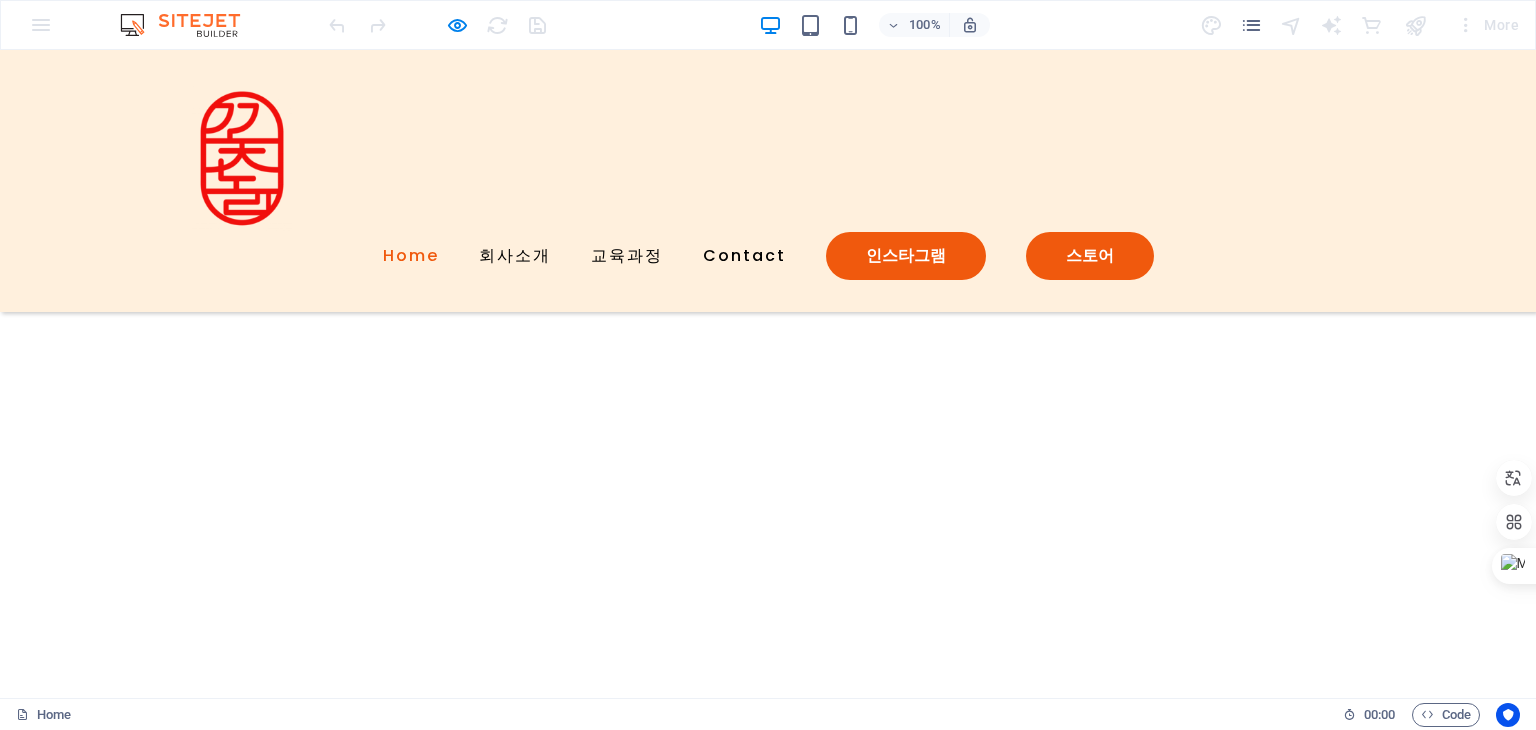 click on "Home" at bounding box center [411, 256] 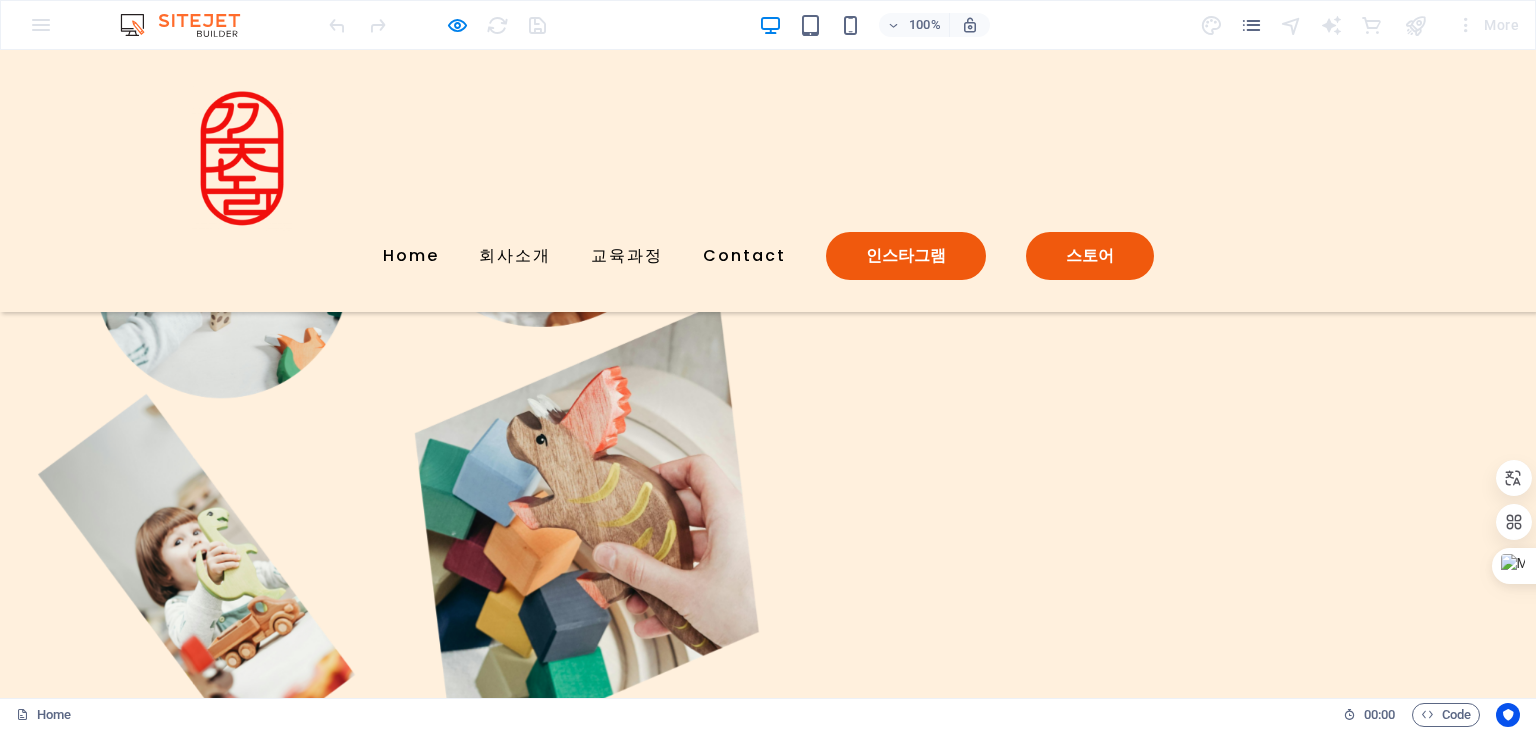 scroll, scrollTop: 1100, scrollLeft: 0, axis: vertical 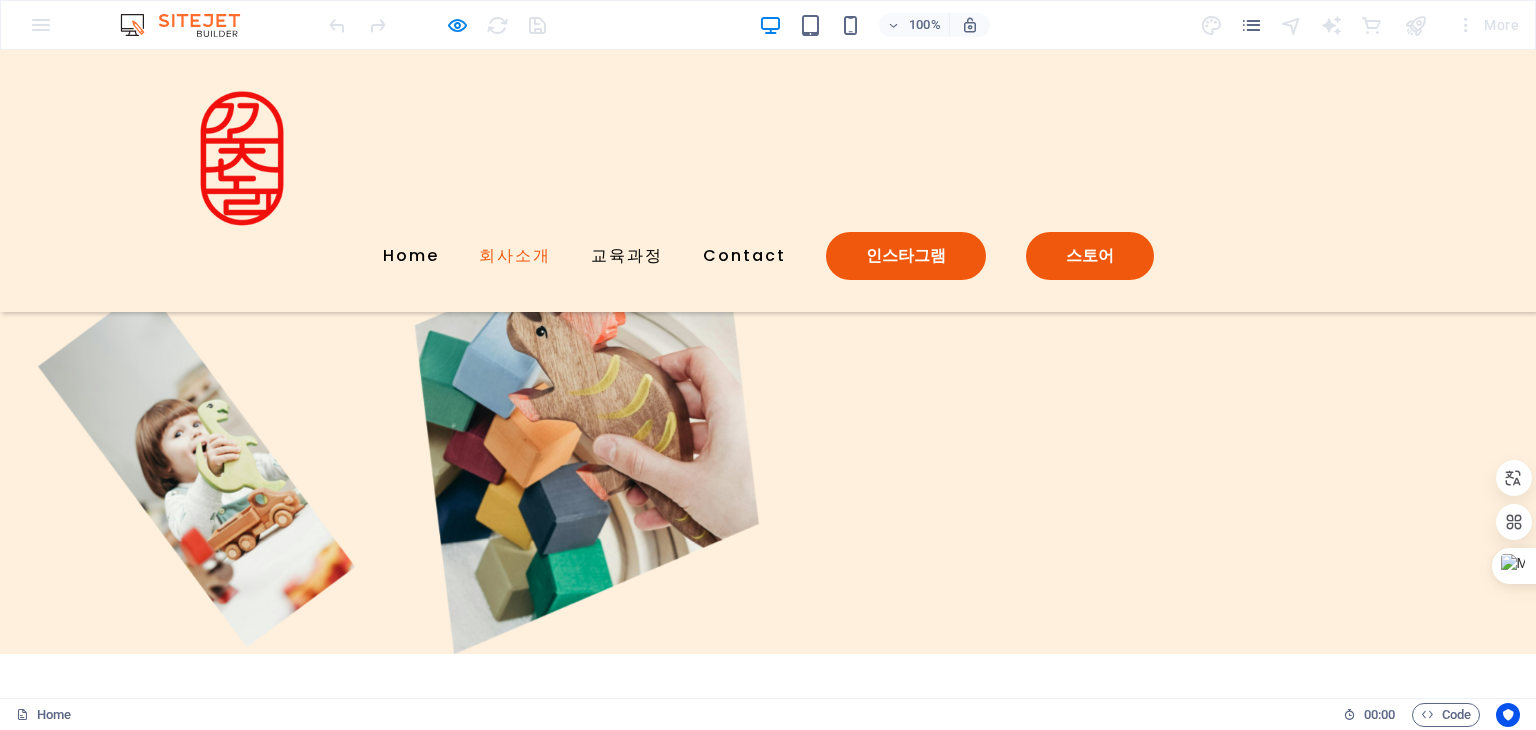 click on "회사소개" at bounding box center (515, 256) 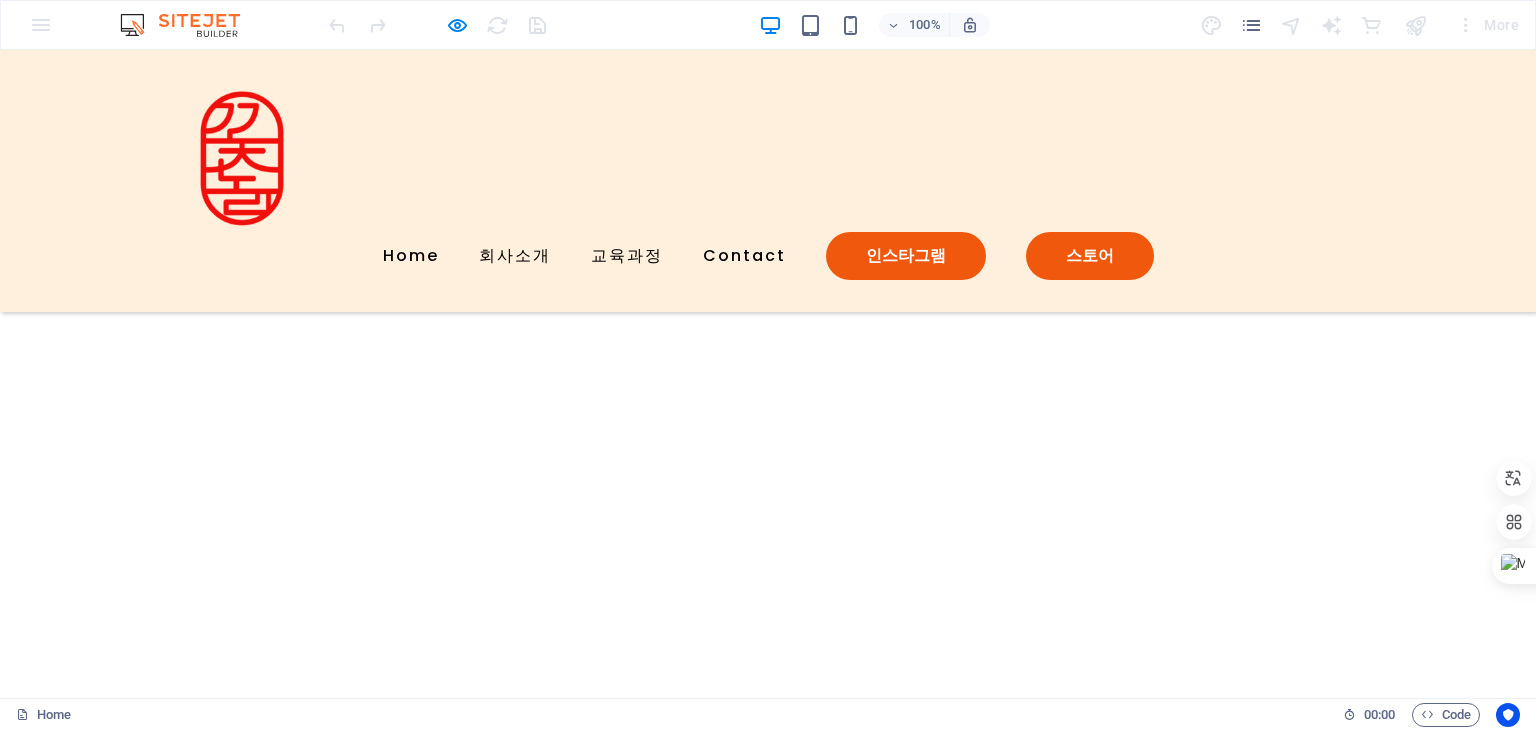 scroll, scrollTop: 2944, scrollLeft: 0, axis: vertical 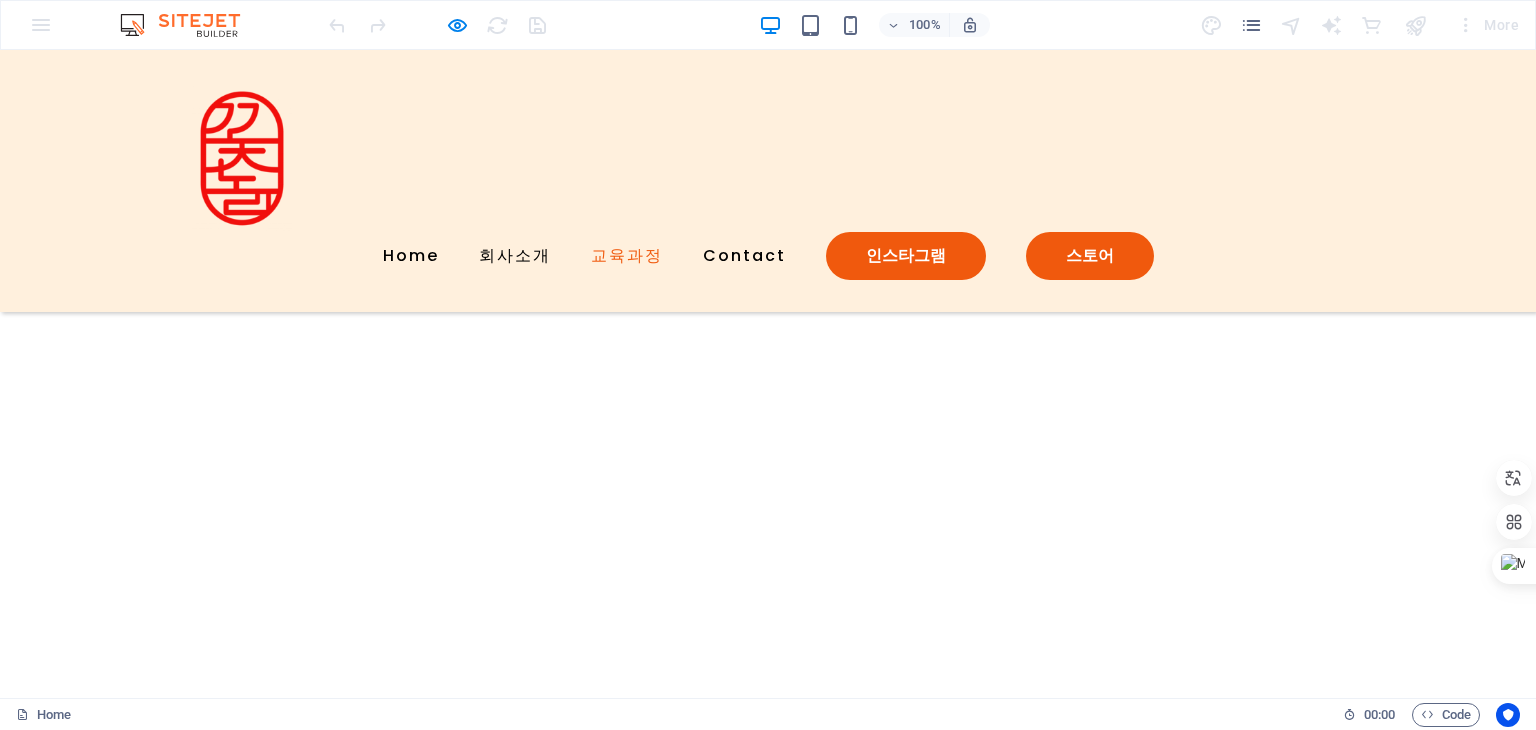 click on "교육과정" at bounding box center (627, 256) 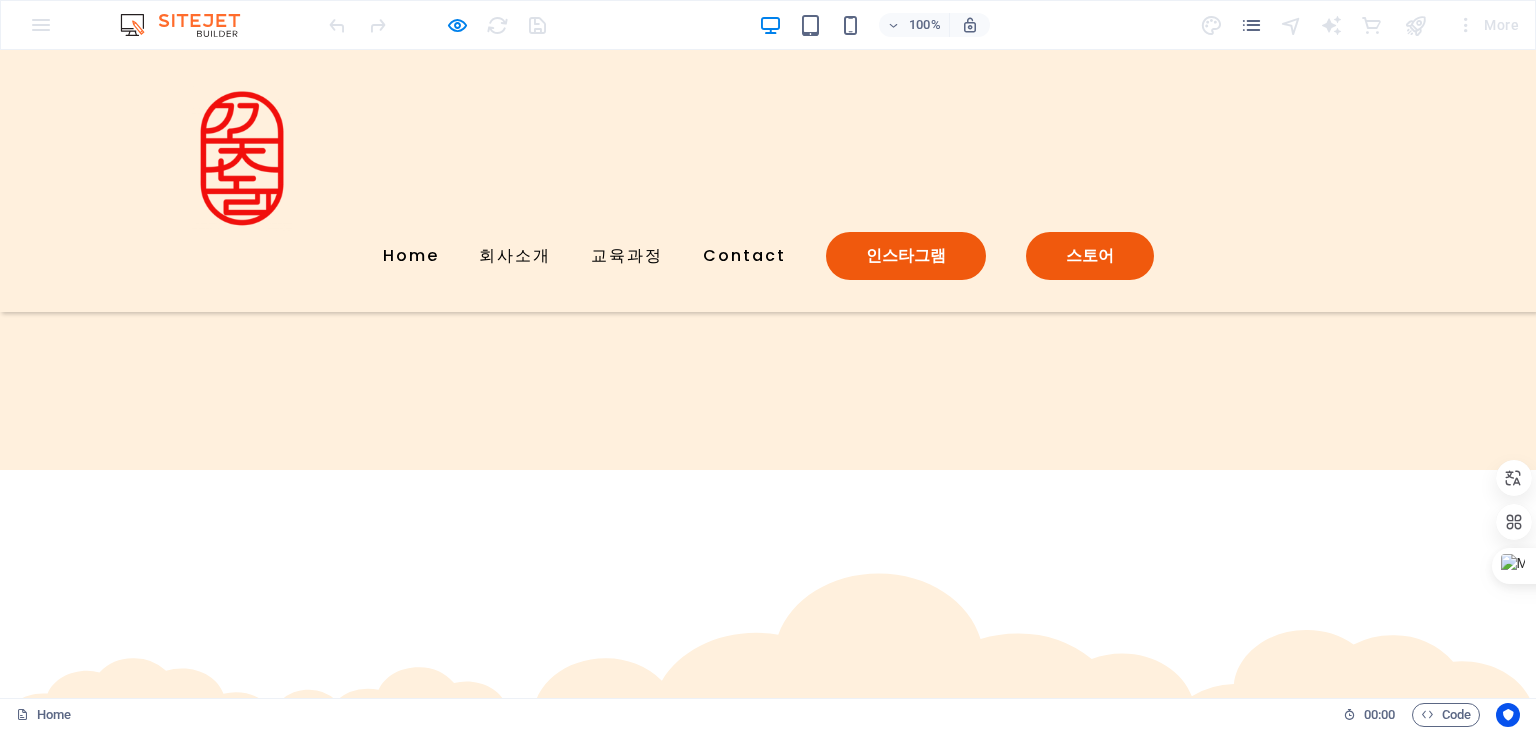 scroll, scrollTop: 4884, scrollLeft: 0, axis: vertical 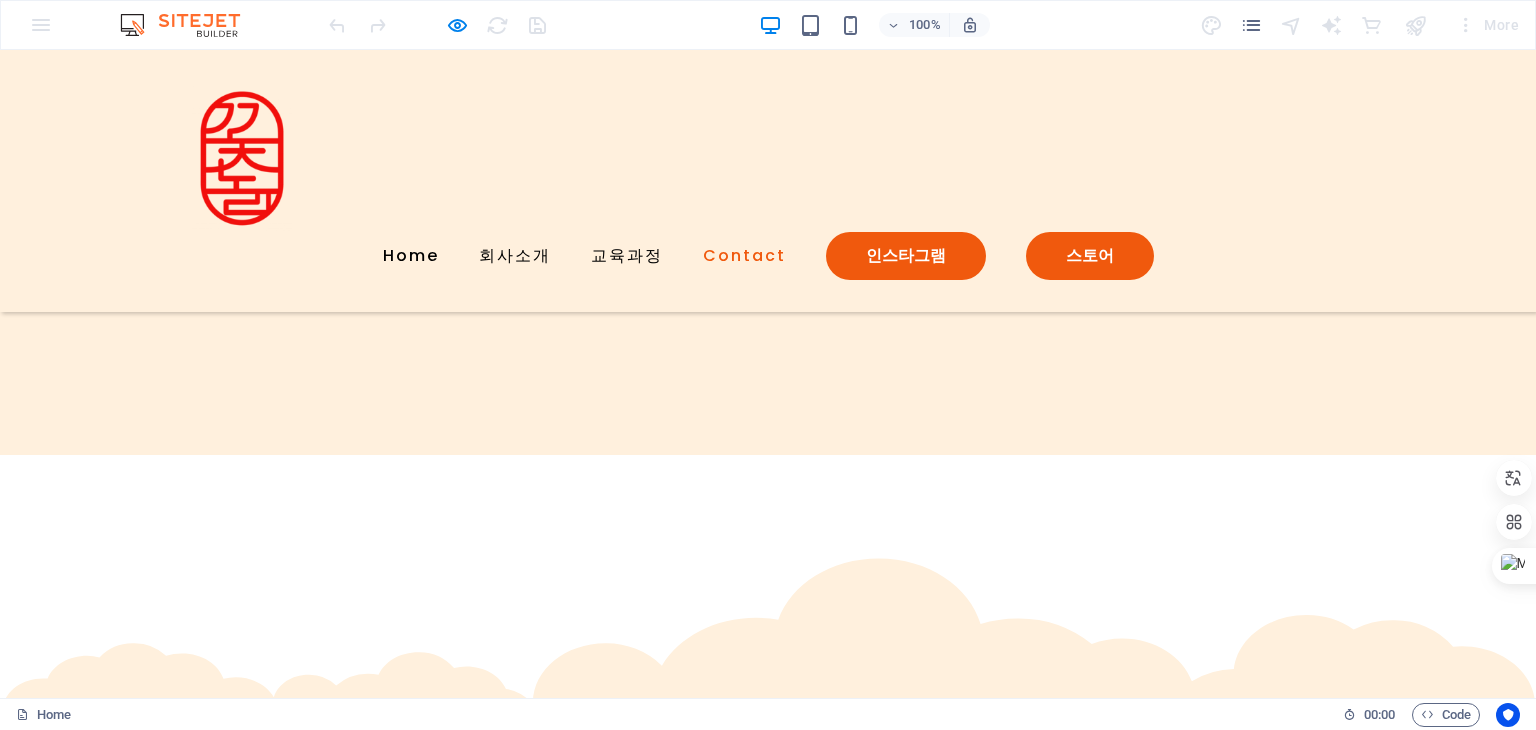 click on "Contact" at bounding box center (744, 256) 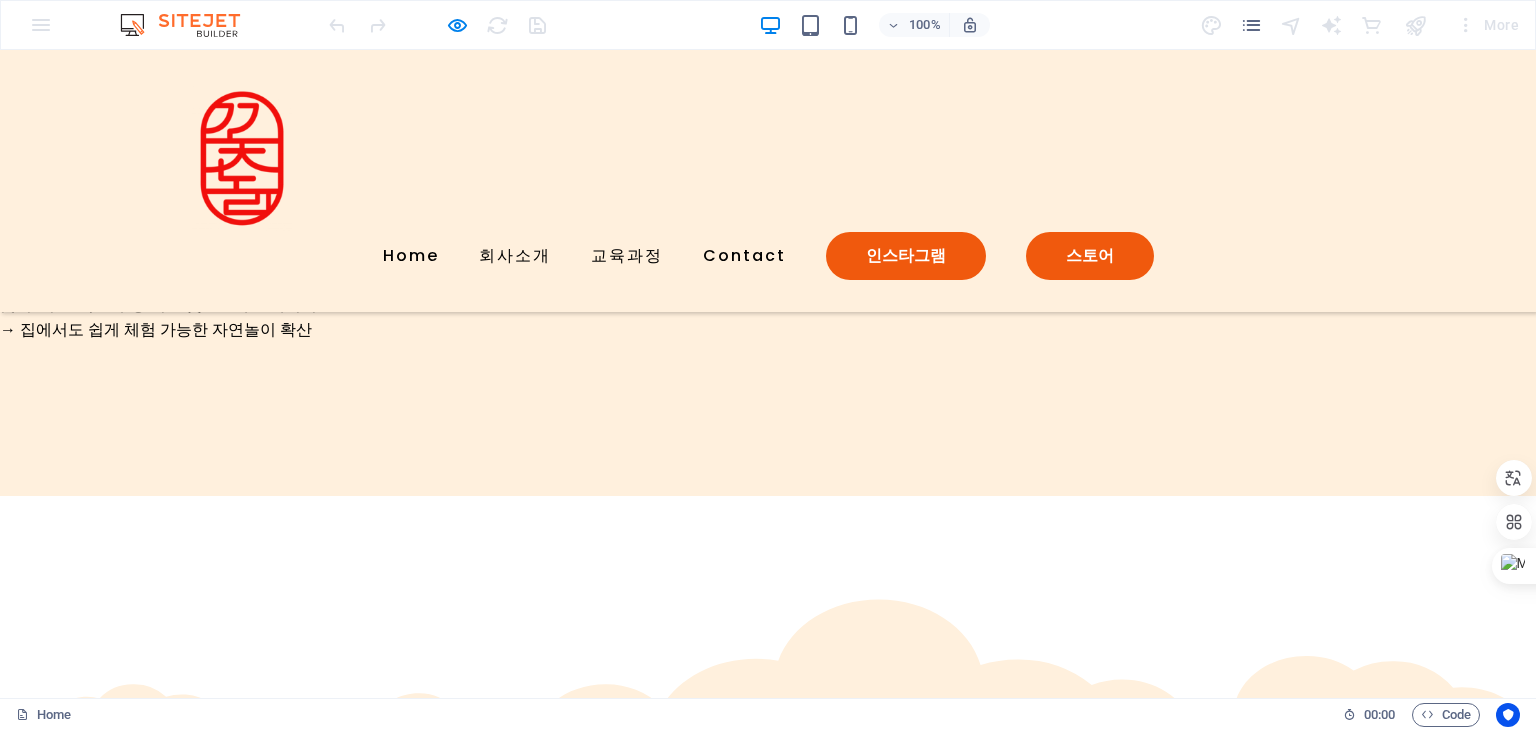 scroll, scrollTop: 4903, scrollLeft: 0, axis: vertical 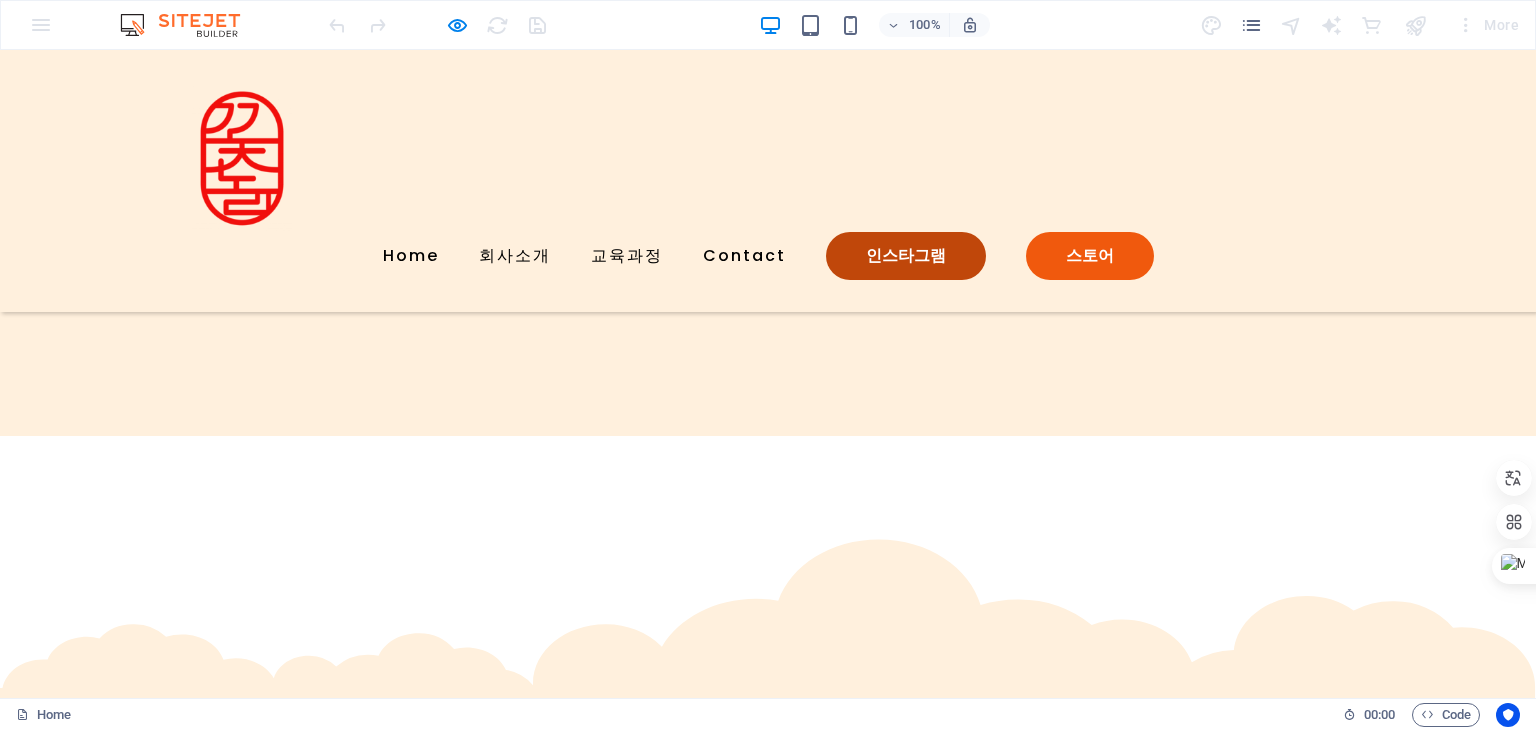 click on "인스타그램" at bounding box center (906, 256) 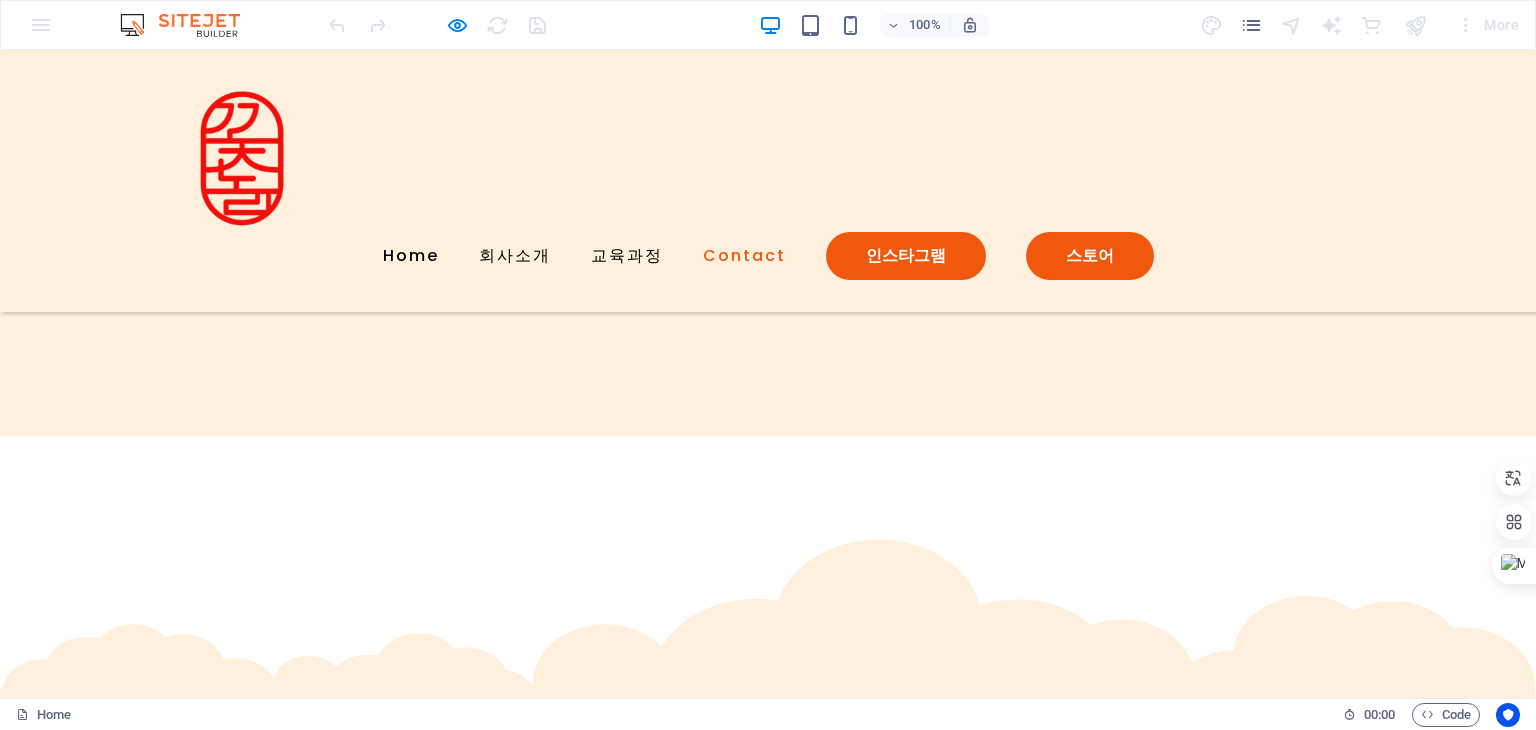 click on "Contact" at bounding box center [744, 256] 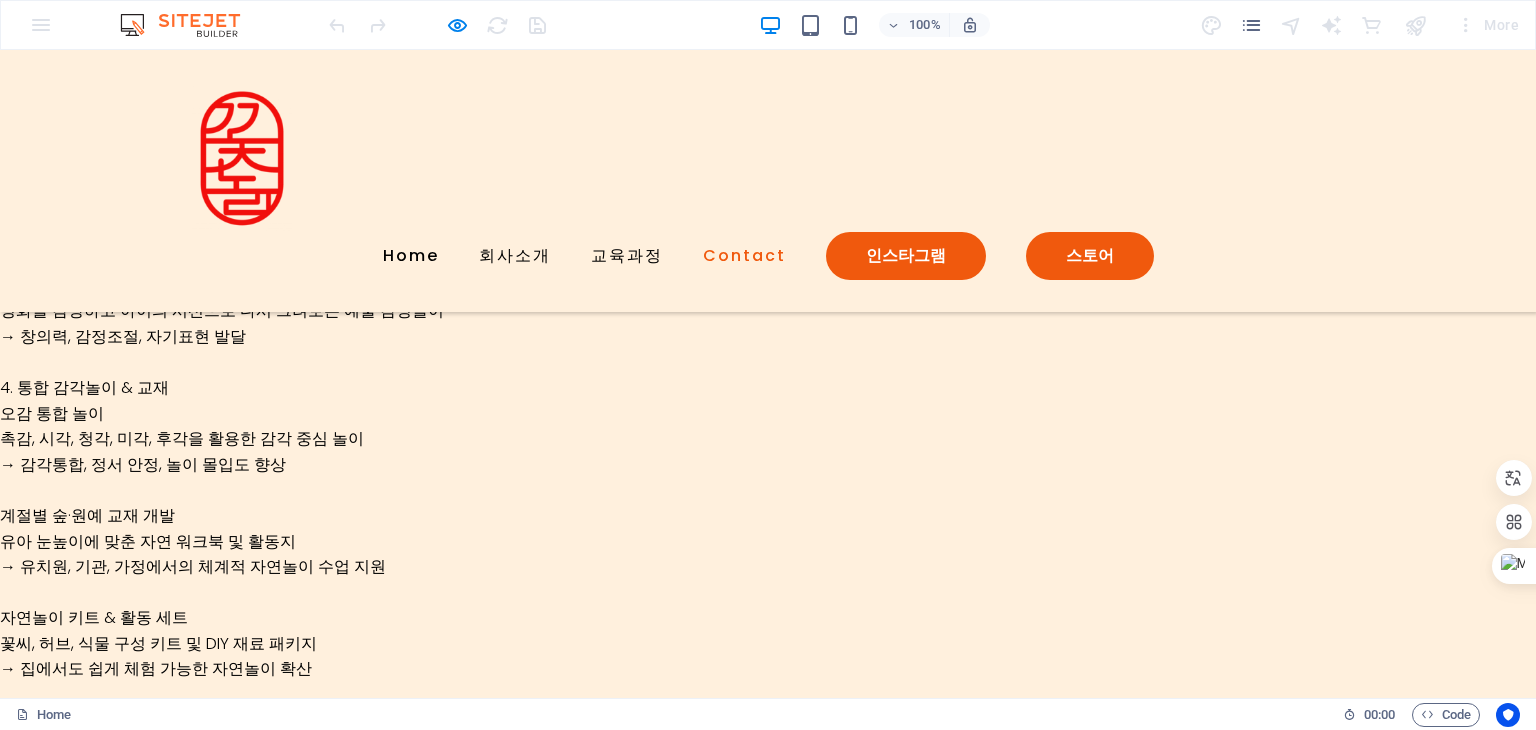 scroll, scrollTop: 4503, scrollLeft: 0, axis: vertical 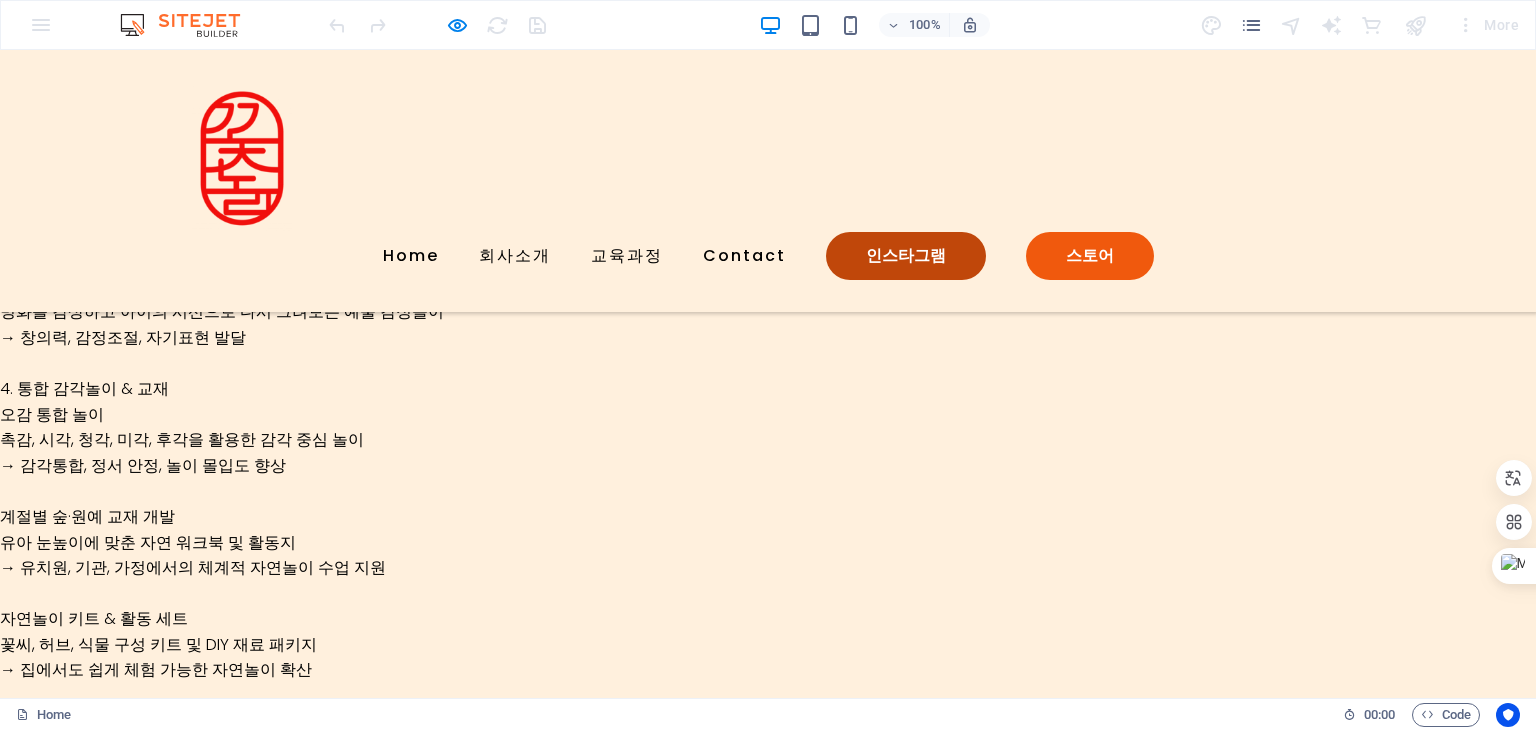 click on "인스타그램" at bounding box center (906, 256) 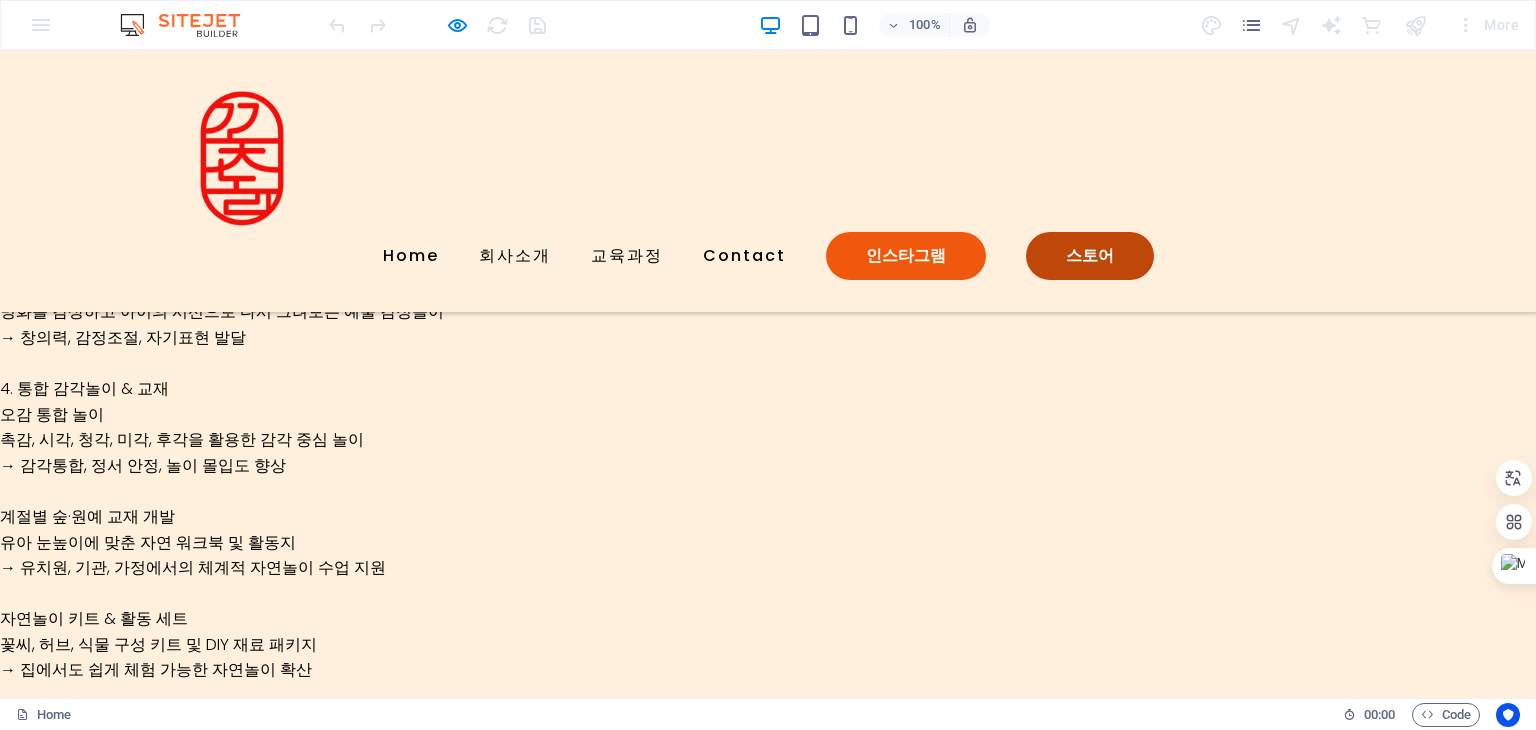 click on "스토어" at bounding box center (1090, 256) 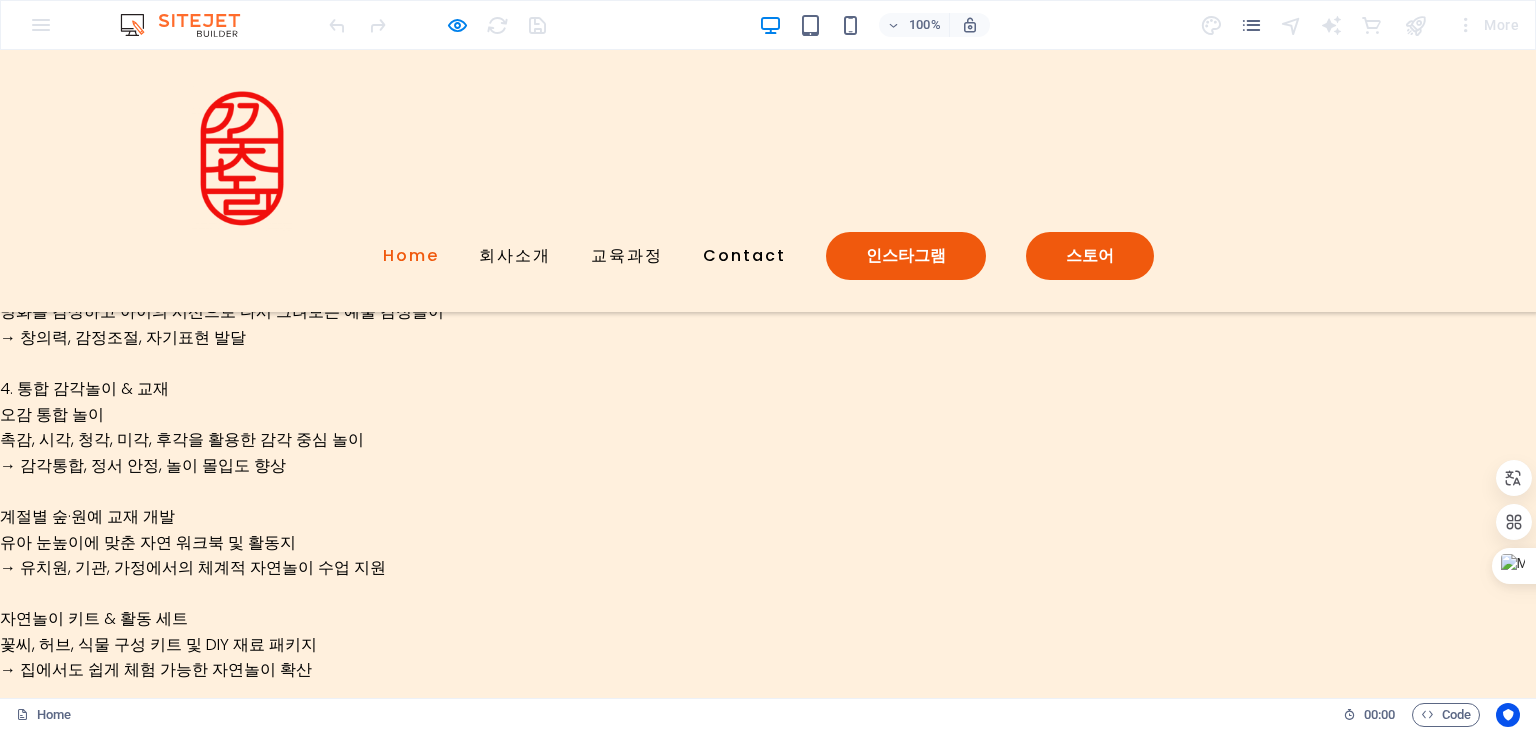 click on "Home" at bounding box center (411, 256) 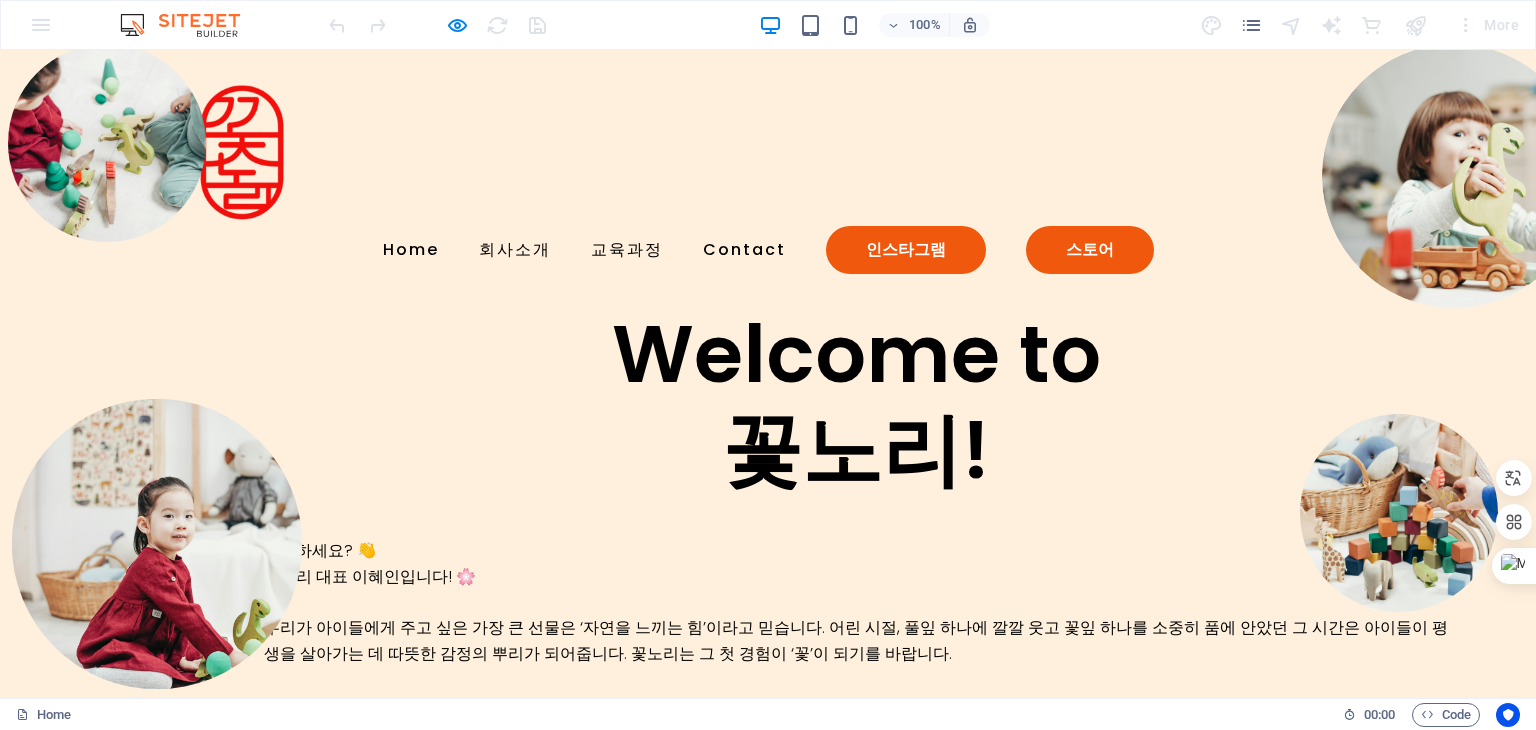scroll, scrollTop: 0, scrollLeft: 0, axis: both 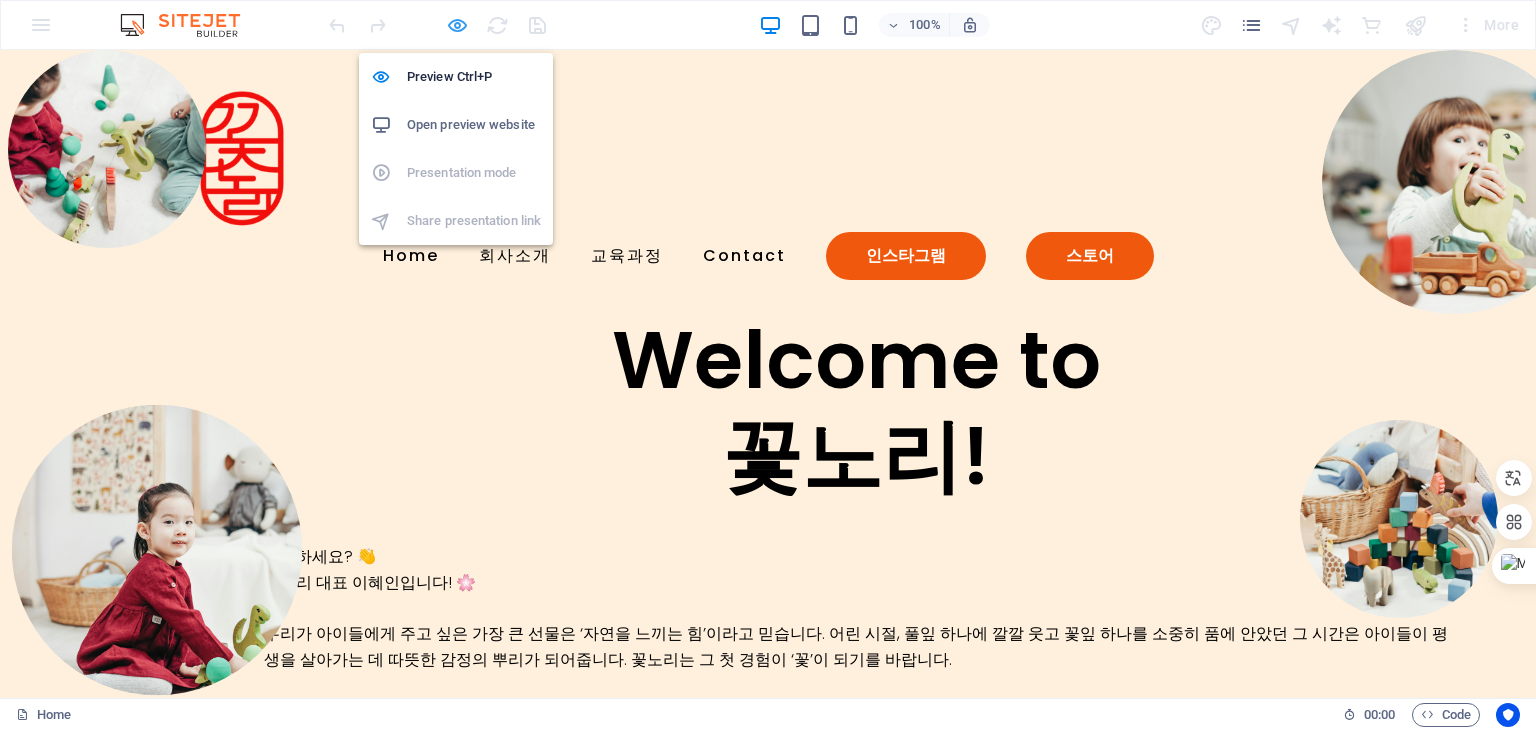 click at bounding box center [457, 25] 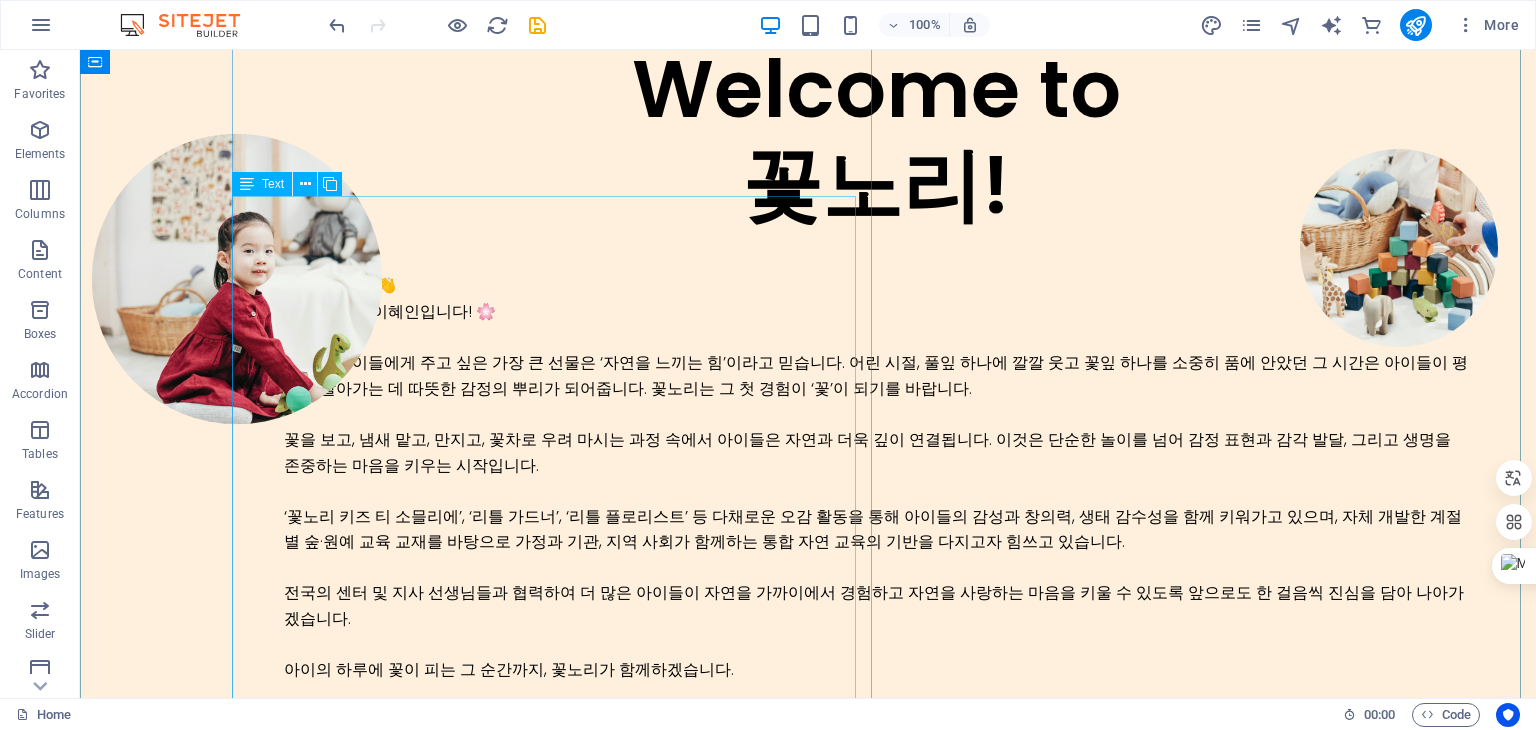 scroll, scrollTop: 300, scrollLeft: 0, axis: vertical 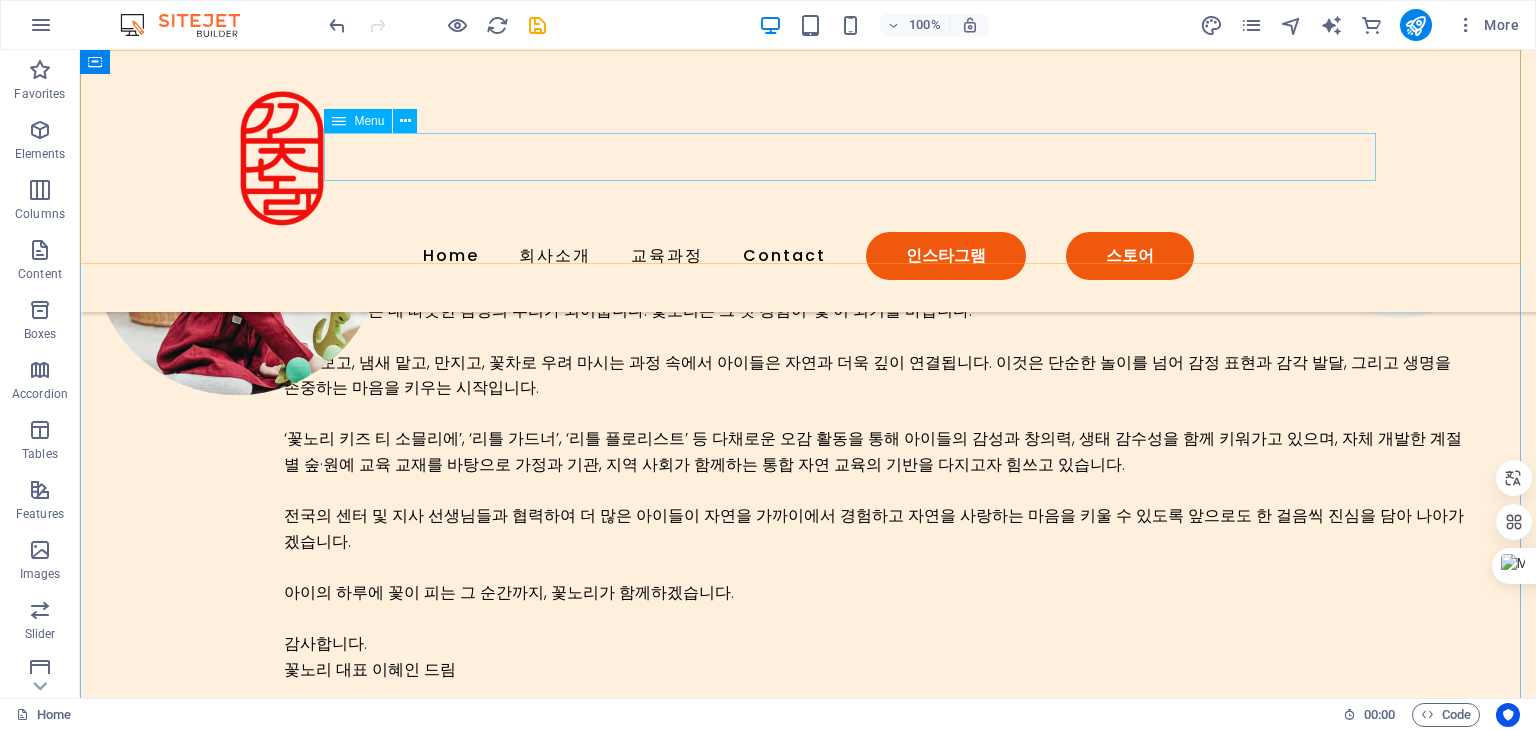 click on "Home 회사소개 교육과정 Contact 인스타그램 스토어" at bounding box center [808, 256] 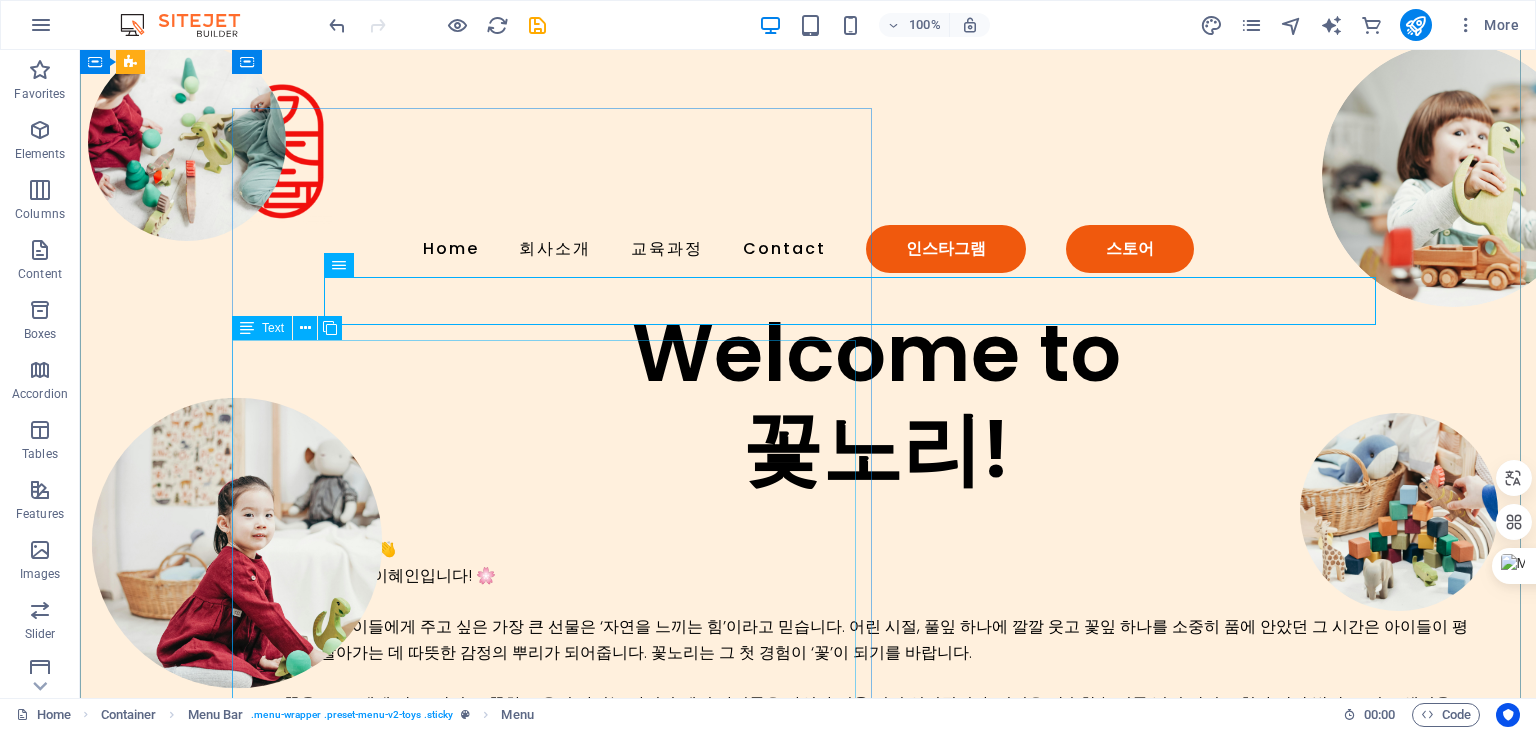 scroll, scrollTop: 0, scrollLeft: 0, axis: both 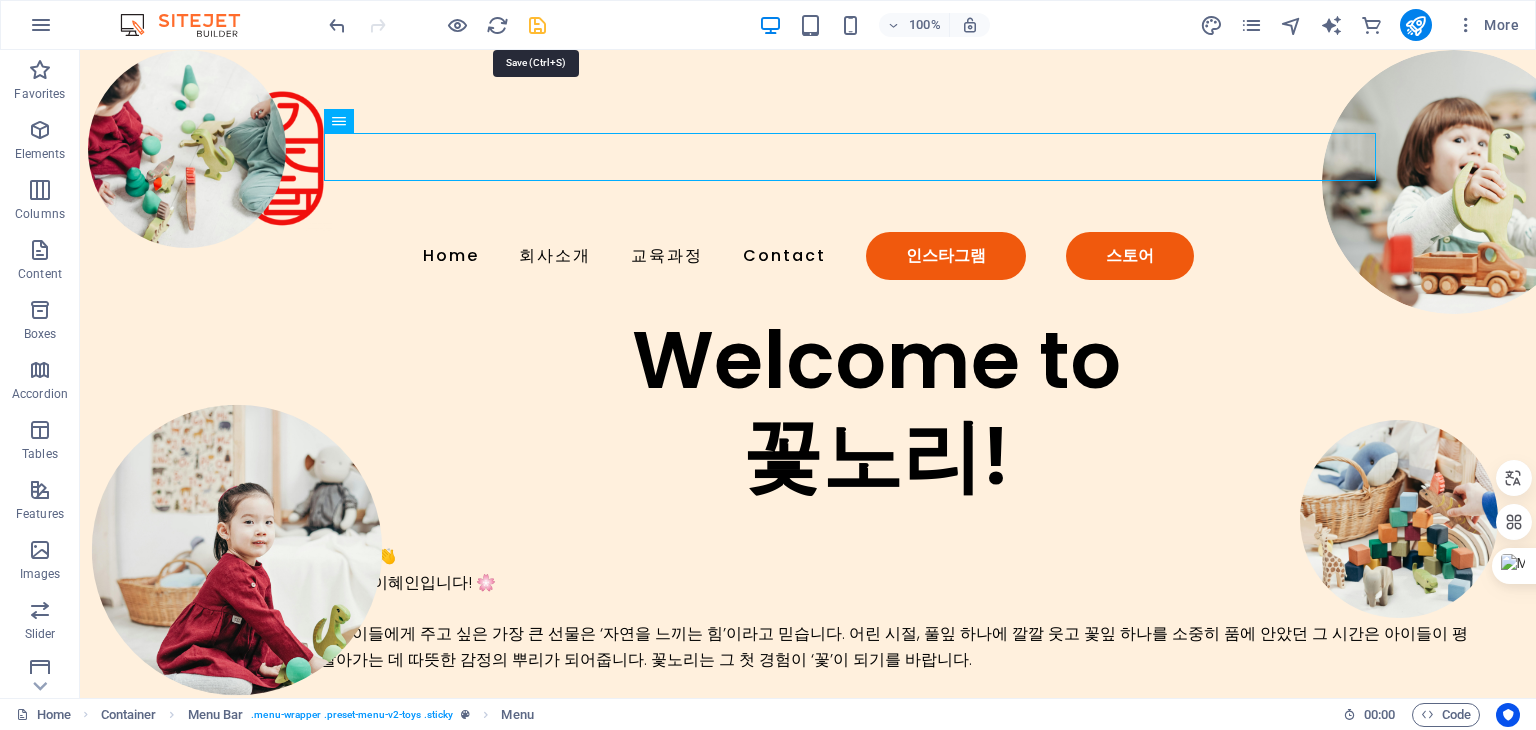 click at bounding box center (537, 25) 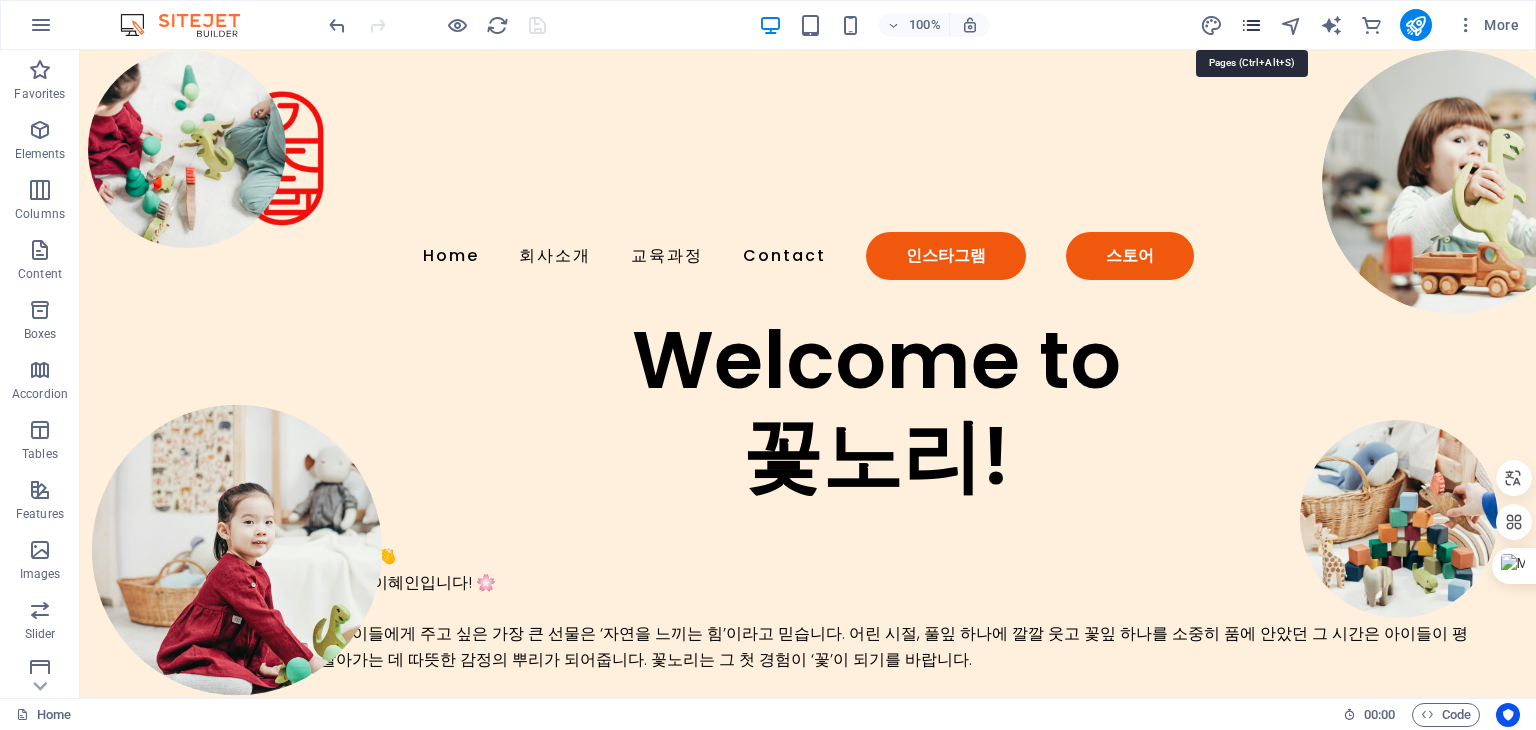 click at bounding box center (1251, 25) 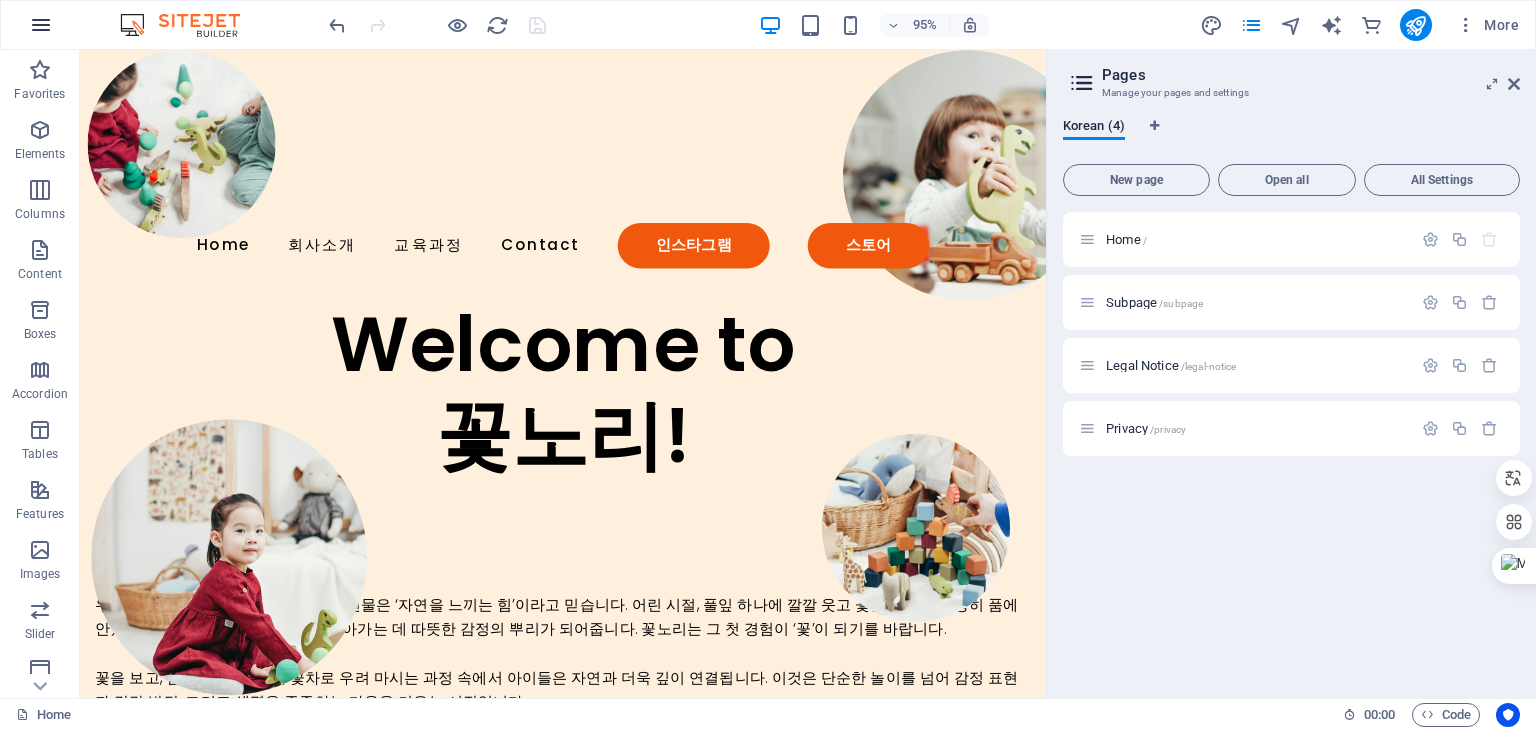 click at bounding box center [41, 25] 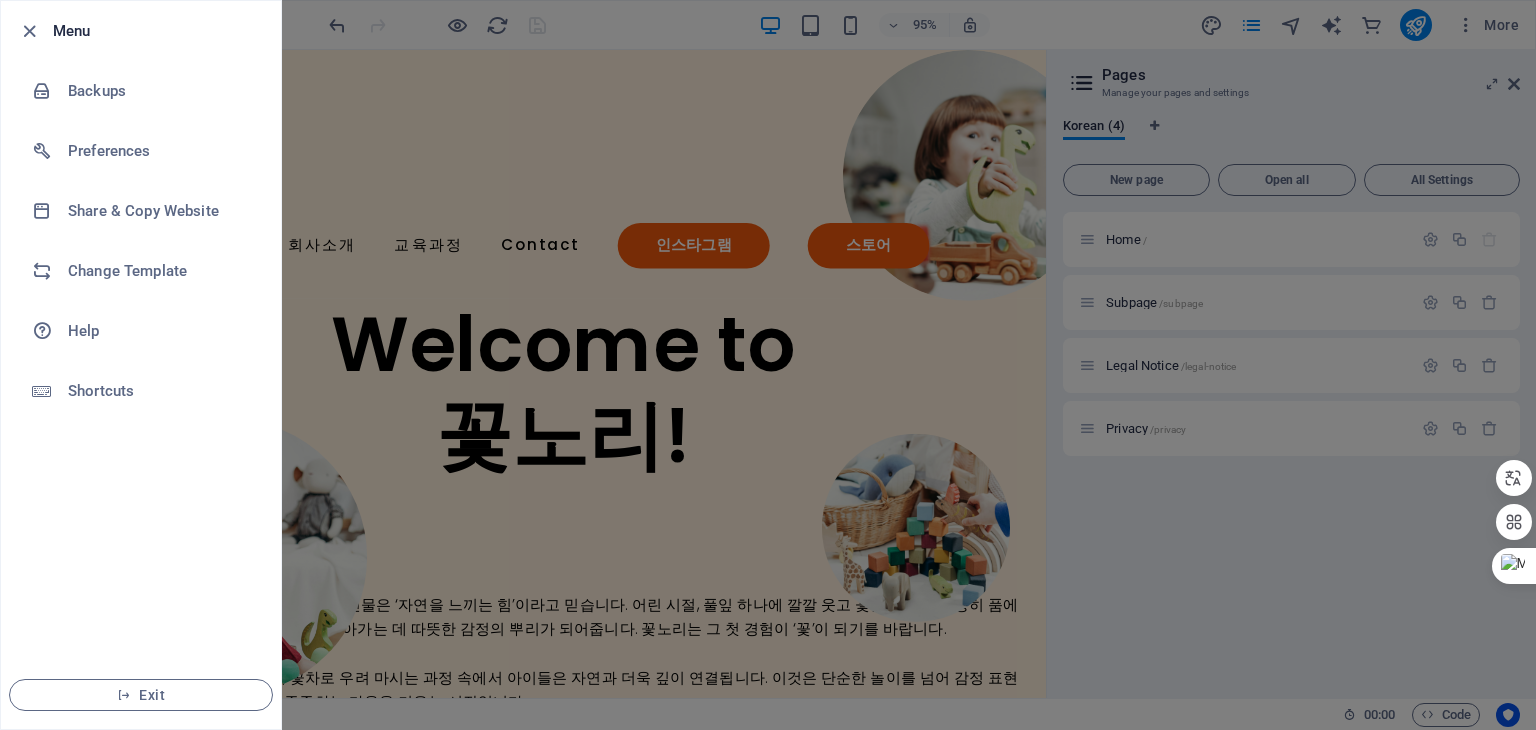 click at bounding box center (768, 365) 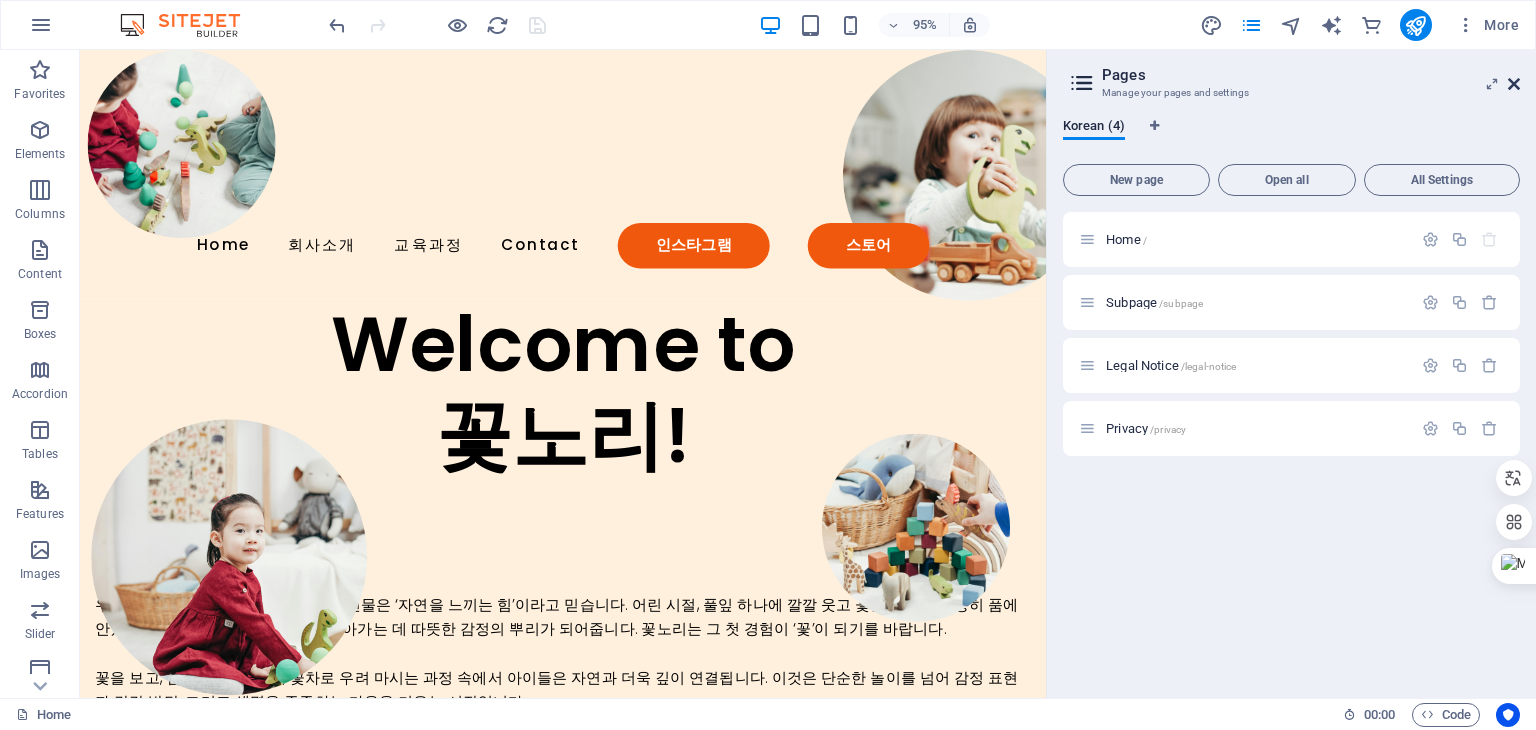 click at bounding box center (1514, 84) 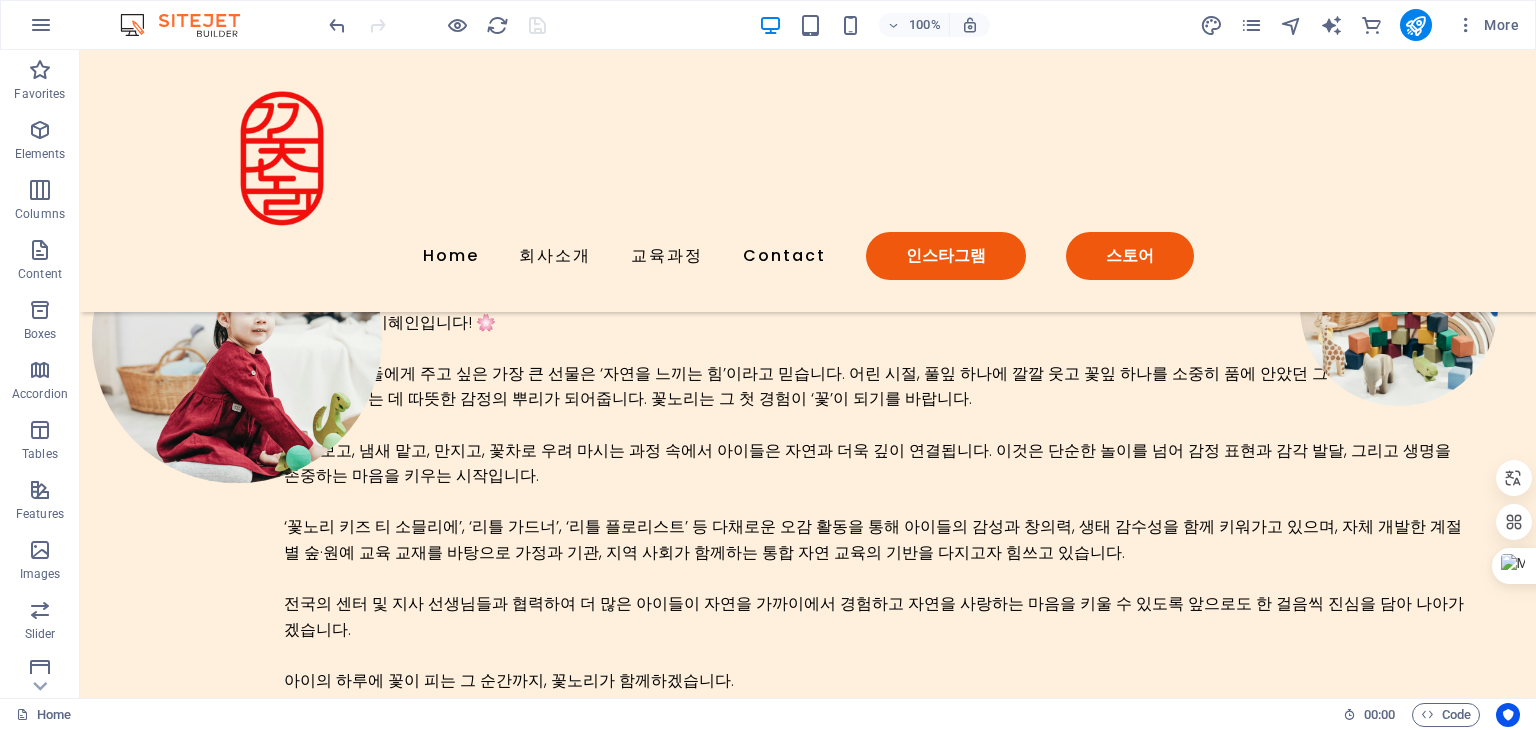 scroll, scrollTop: 0, scrollLeft: 0, axis: both 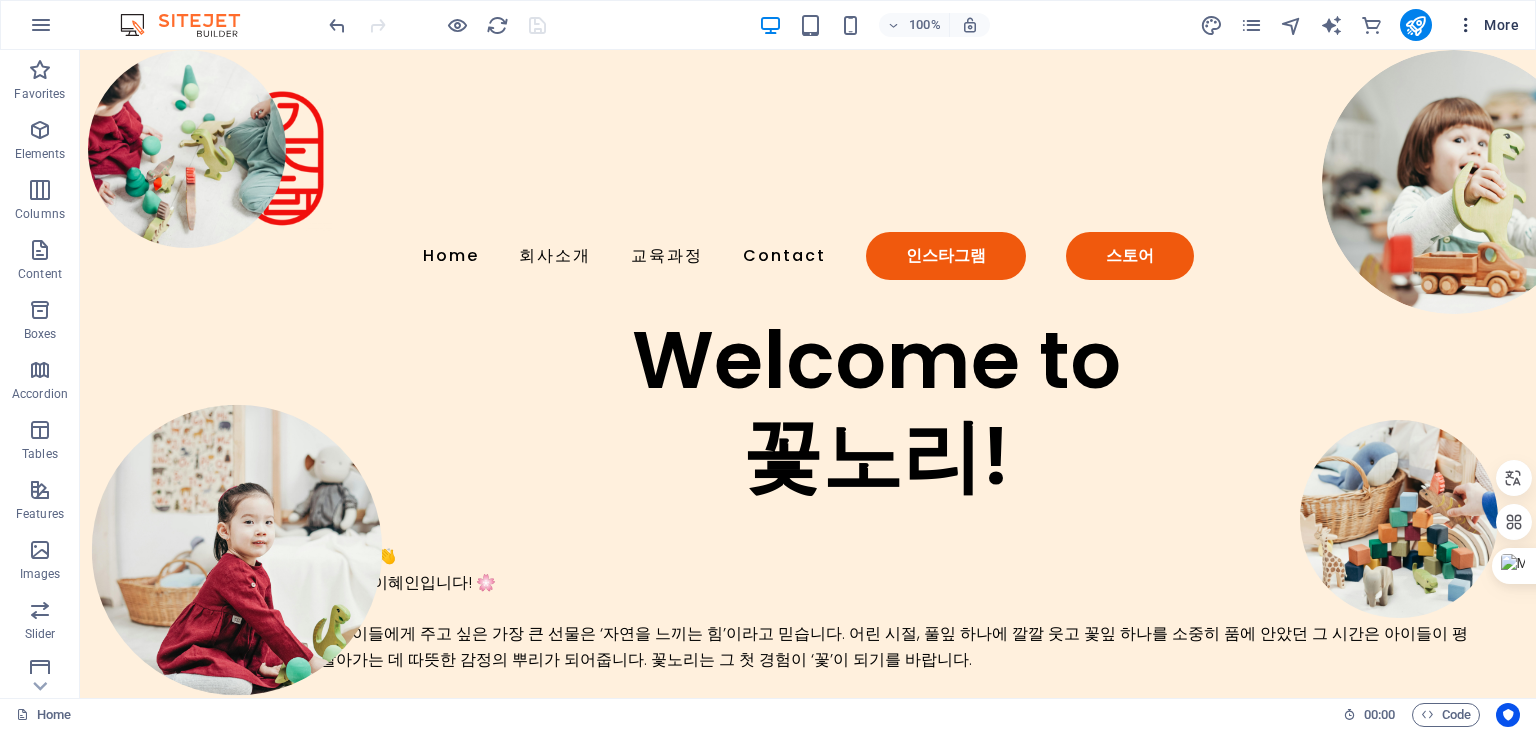 click on "More" at bounding box center [1487, 25] 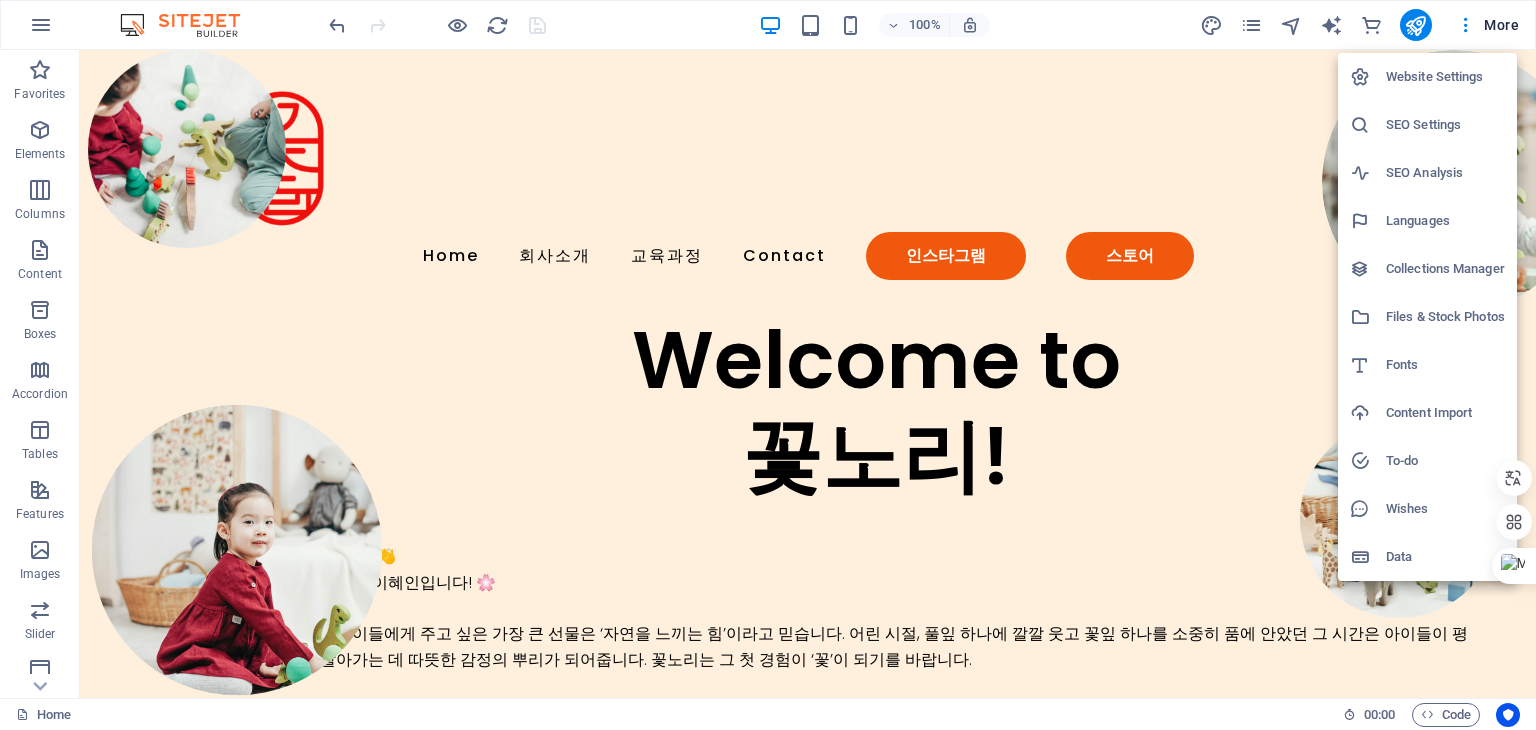 click at bounding box center [768, 365] 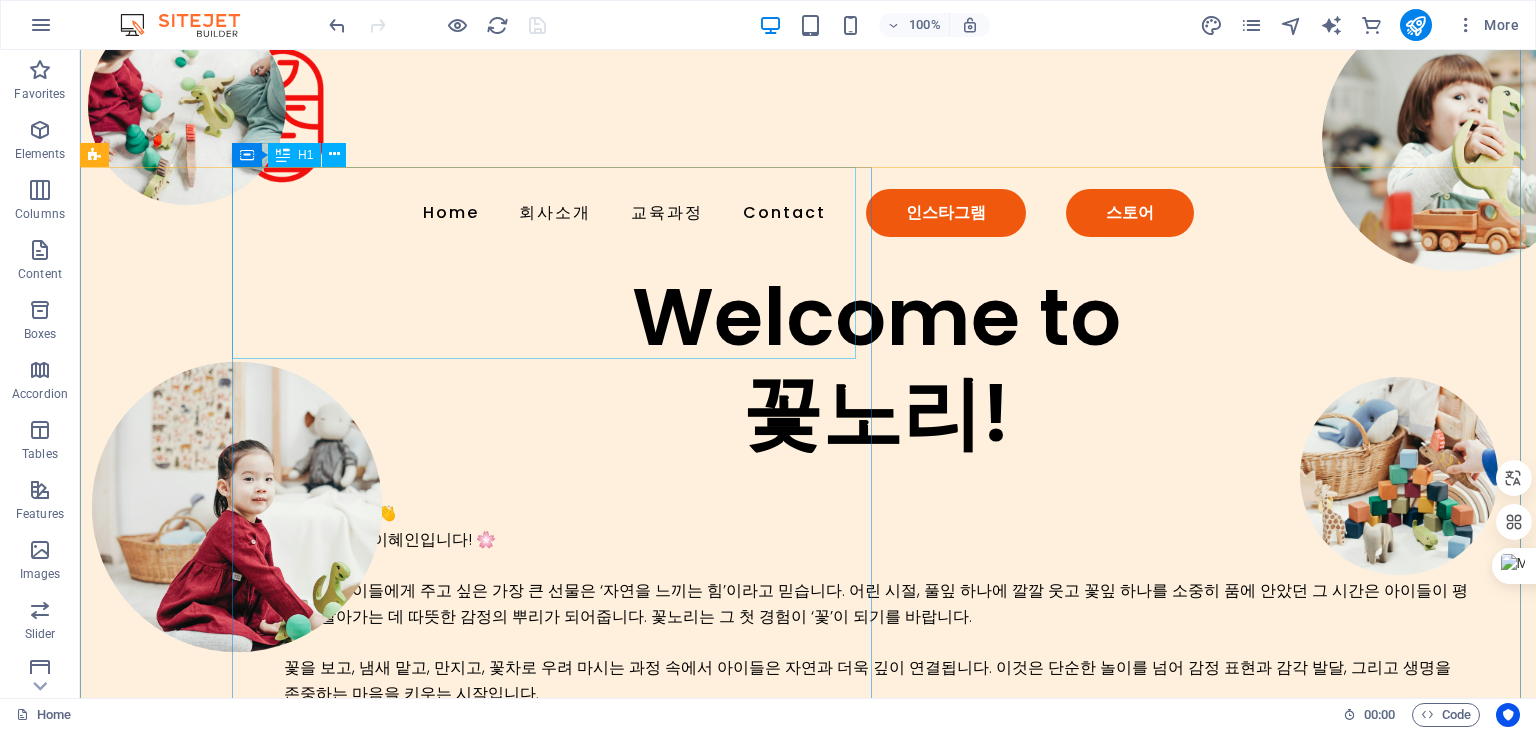 scroll, scrollTop: 0, scrollLeft: 0, axis: both 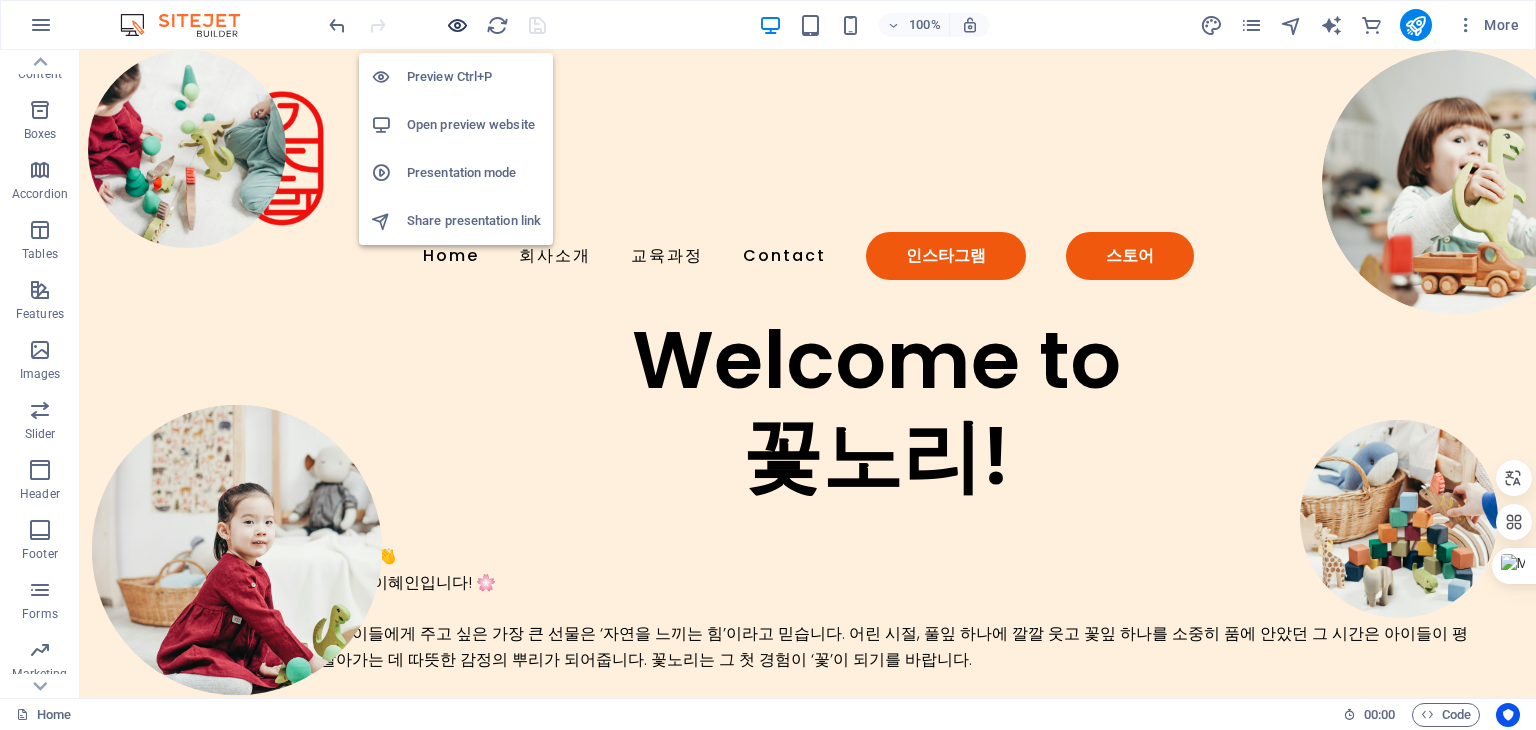 click at bounding box center (457, 25) 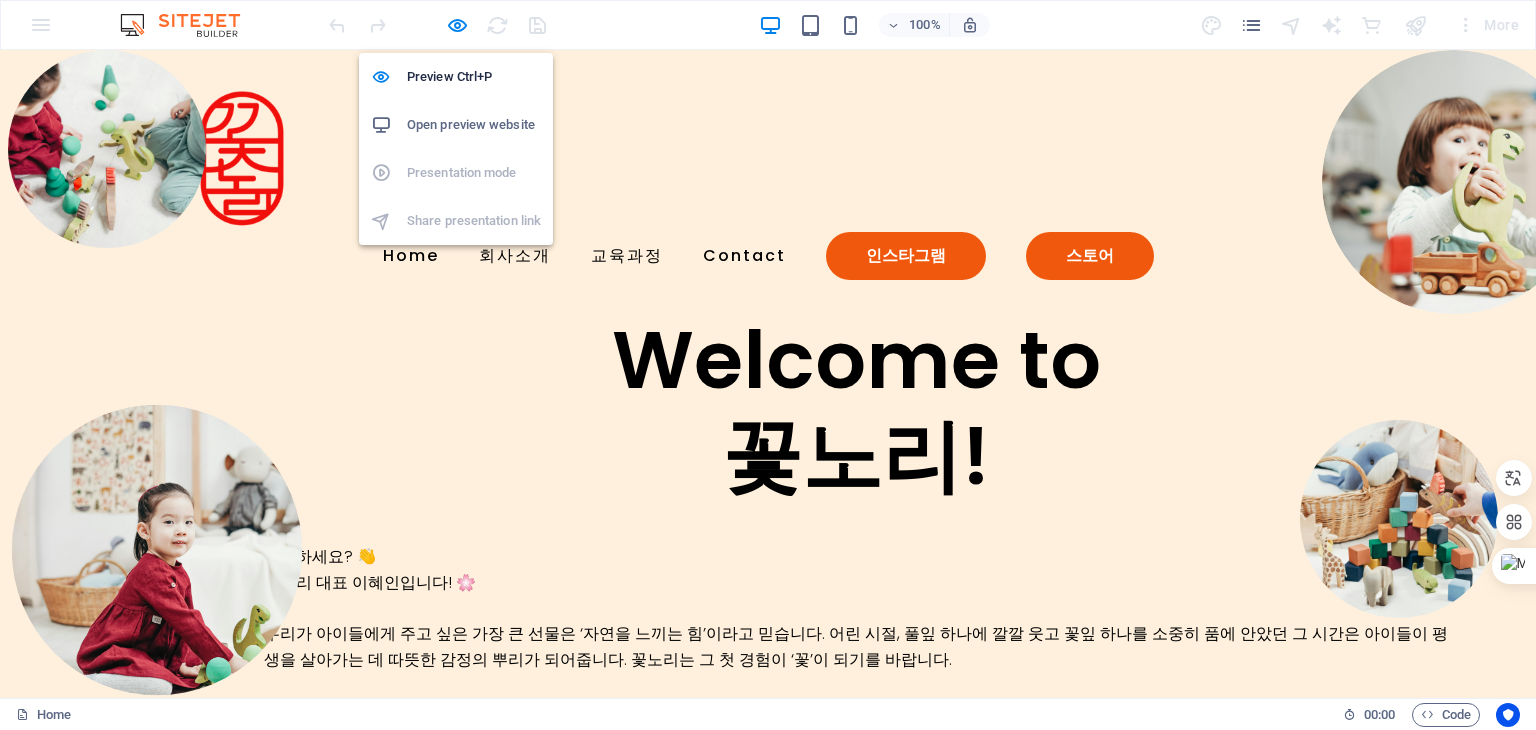 click on "Open preview website" at bounding box center [474, 125] 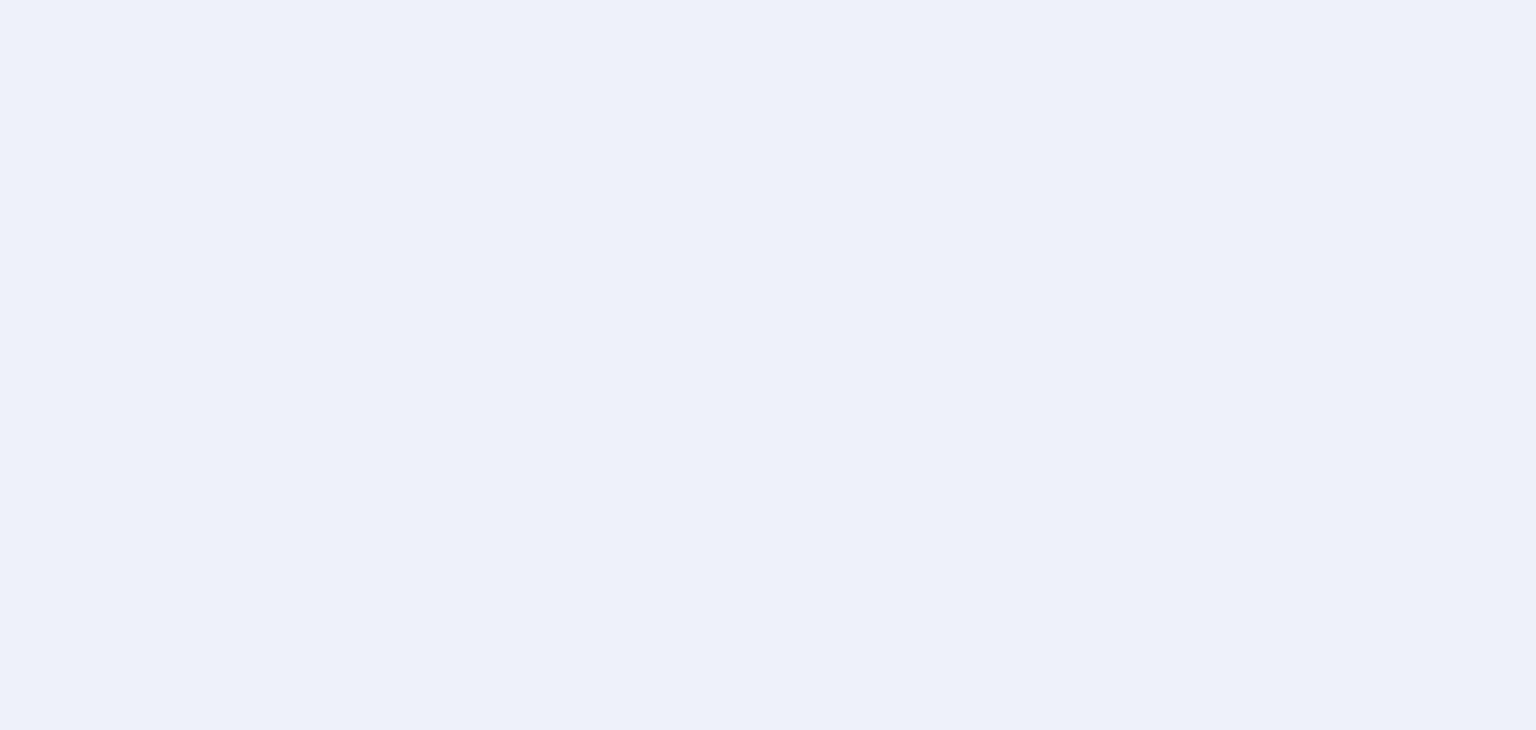 scroll, scrollTop: 0, scrollLeft: 0, axis: both 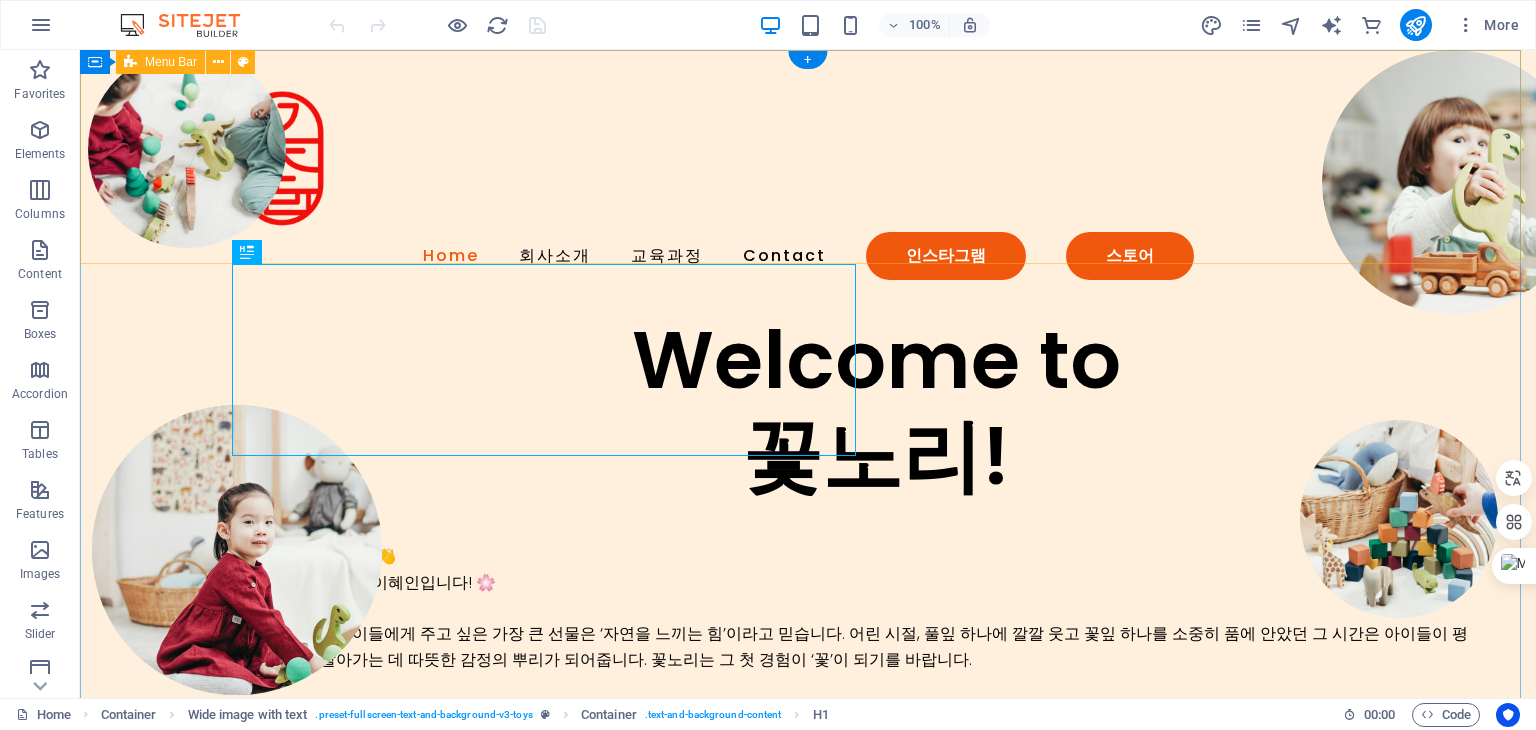 click on "Home 회사소개 교육과정 Contact 인스타그램 스토어" at bounding box center [808, 181] 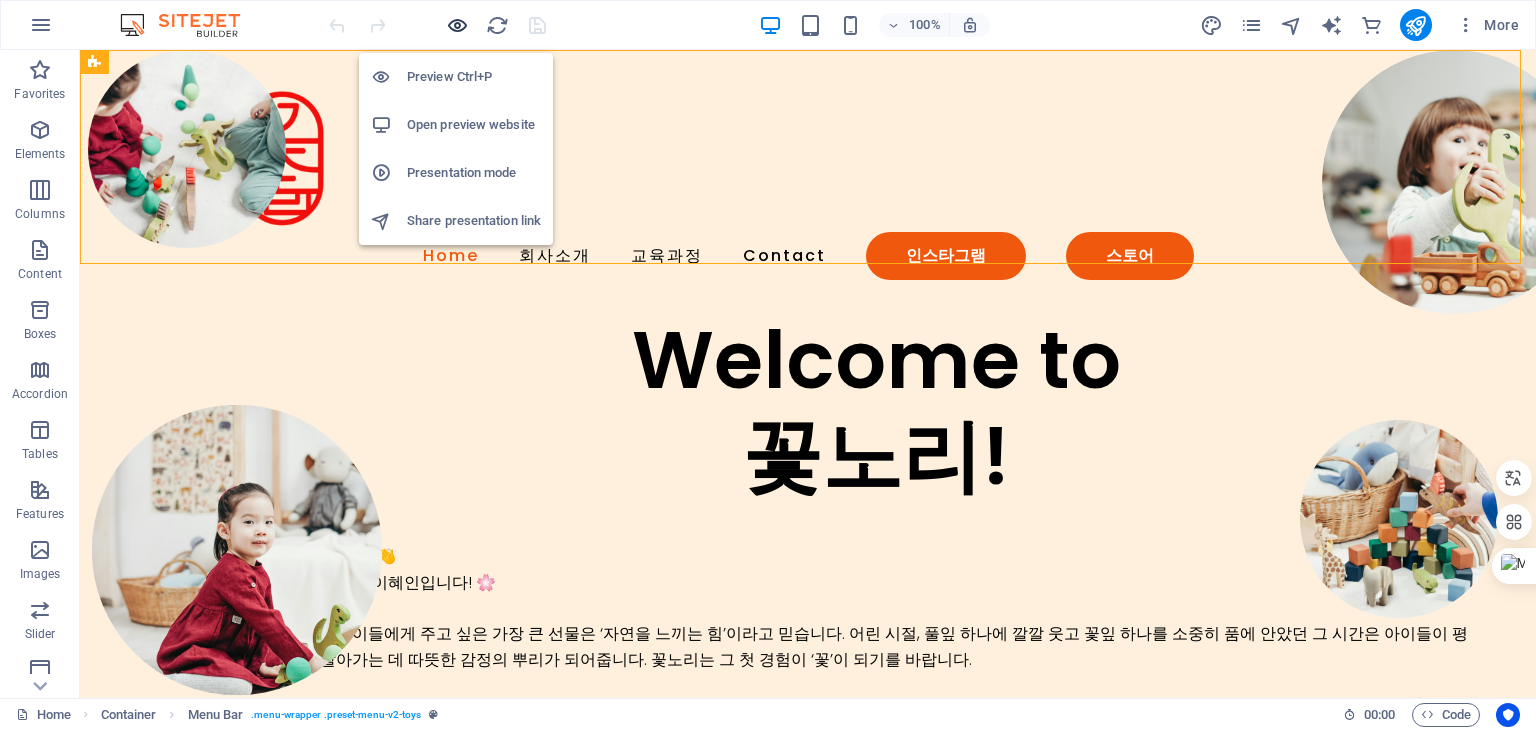 click at bounding box center (457, 25) 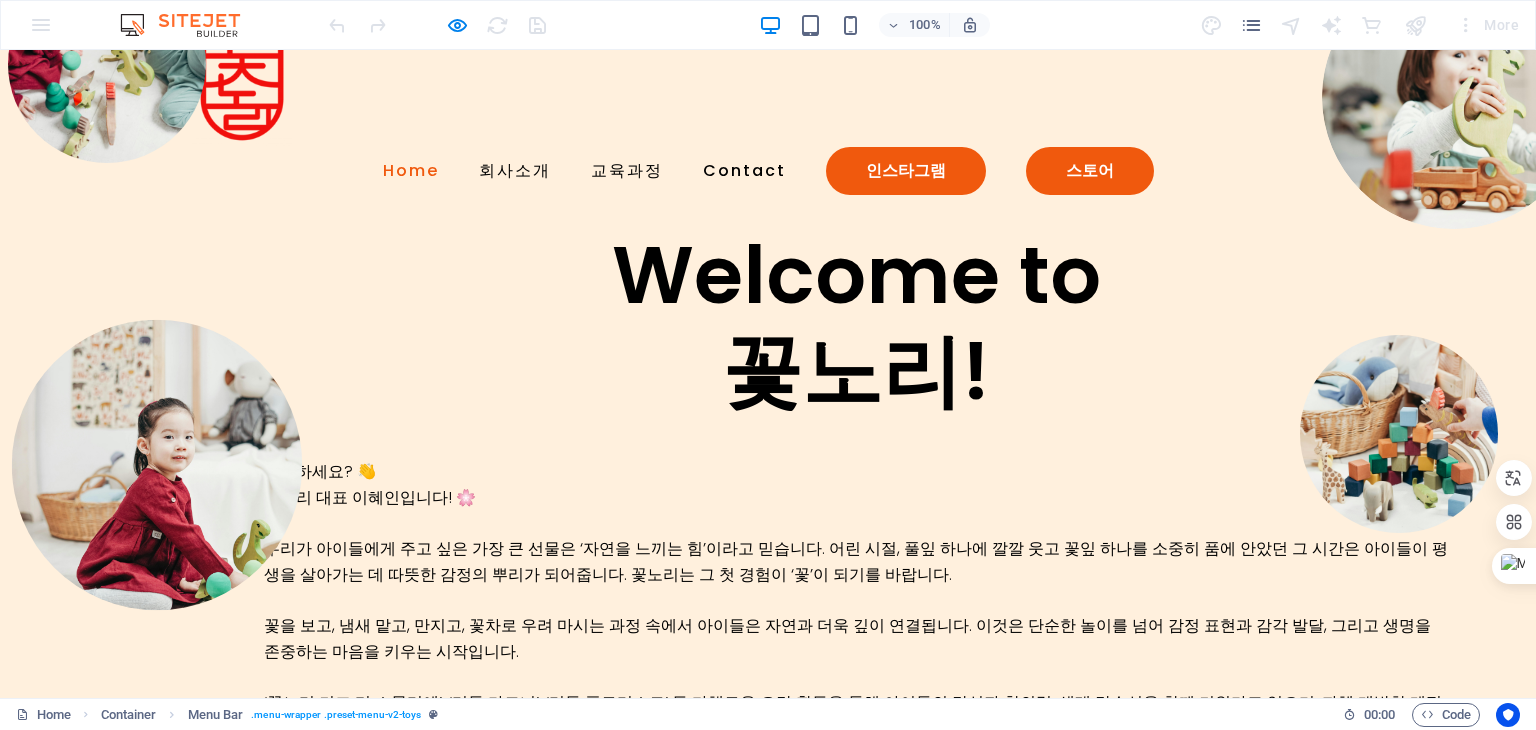 scroll, scrollTop: 0, scrollLeft: 0, axis: both 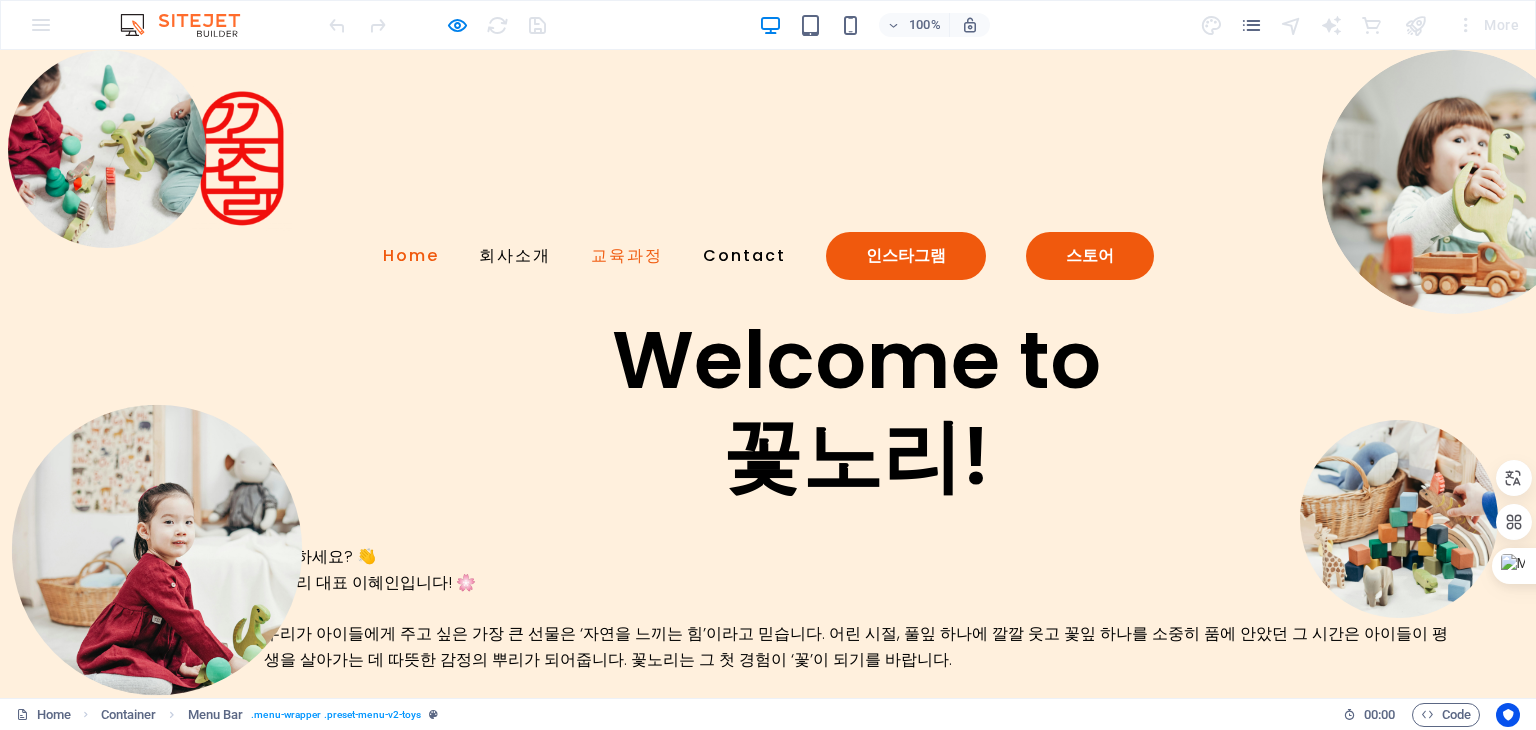 click on "교육과정" at bounding box center [627, 256] 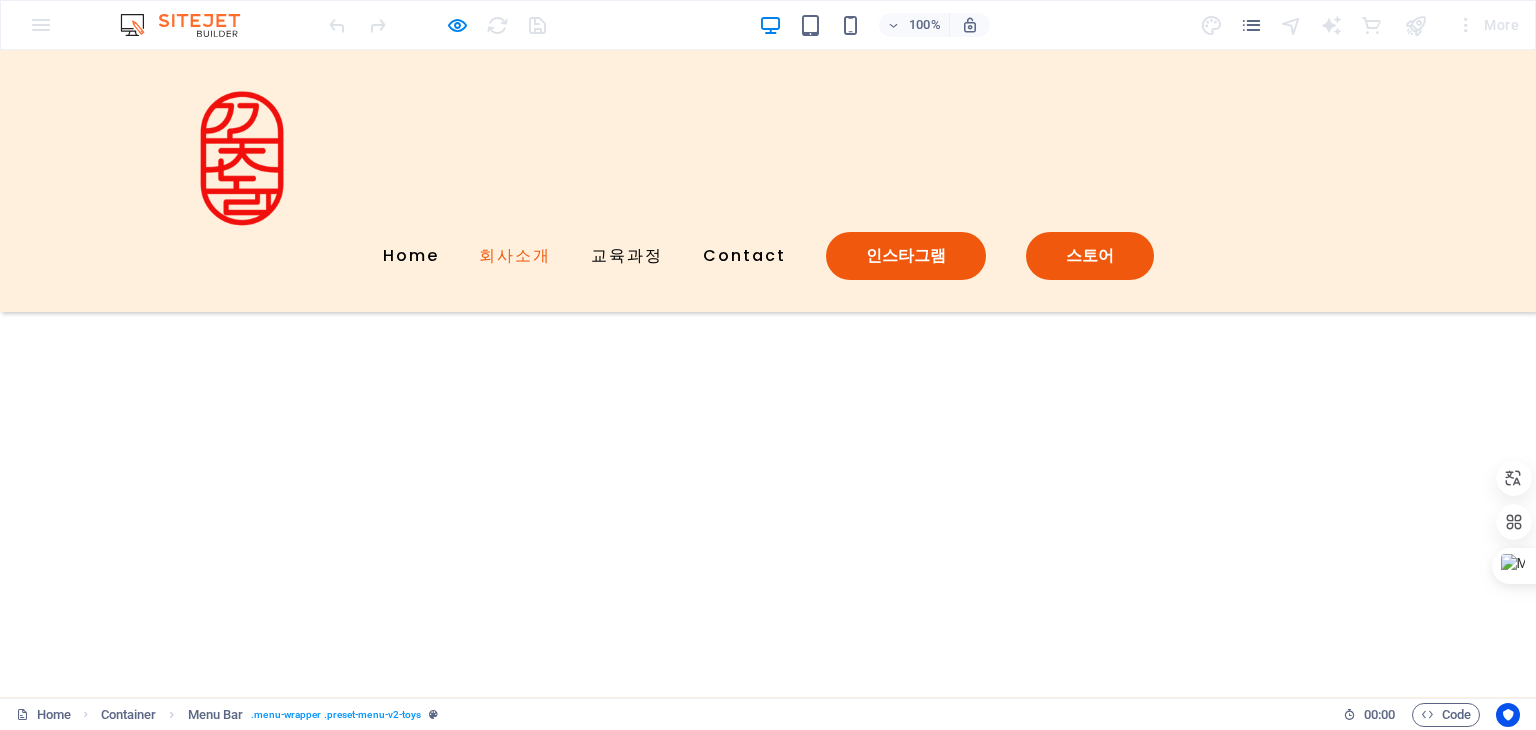 scroll, scrollTop: 2984, scrollLeft: 0, axis: vertical 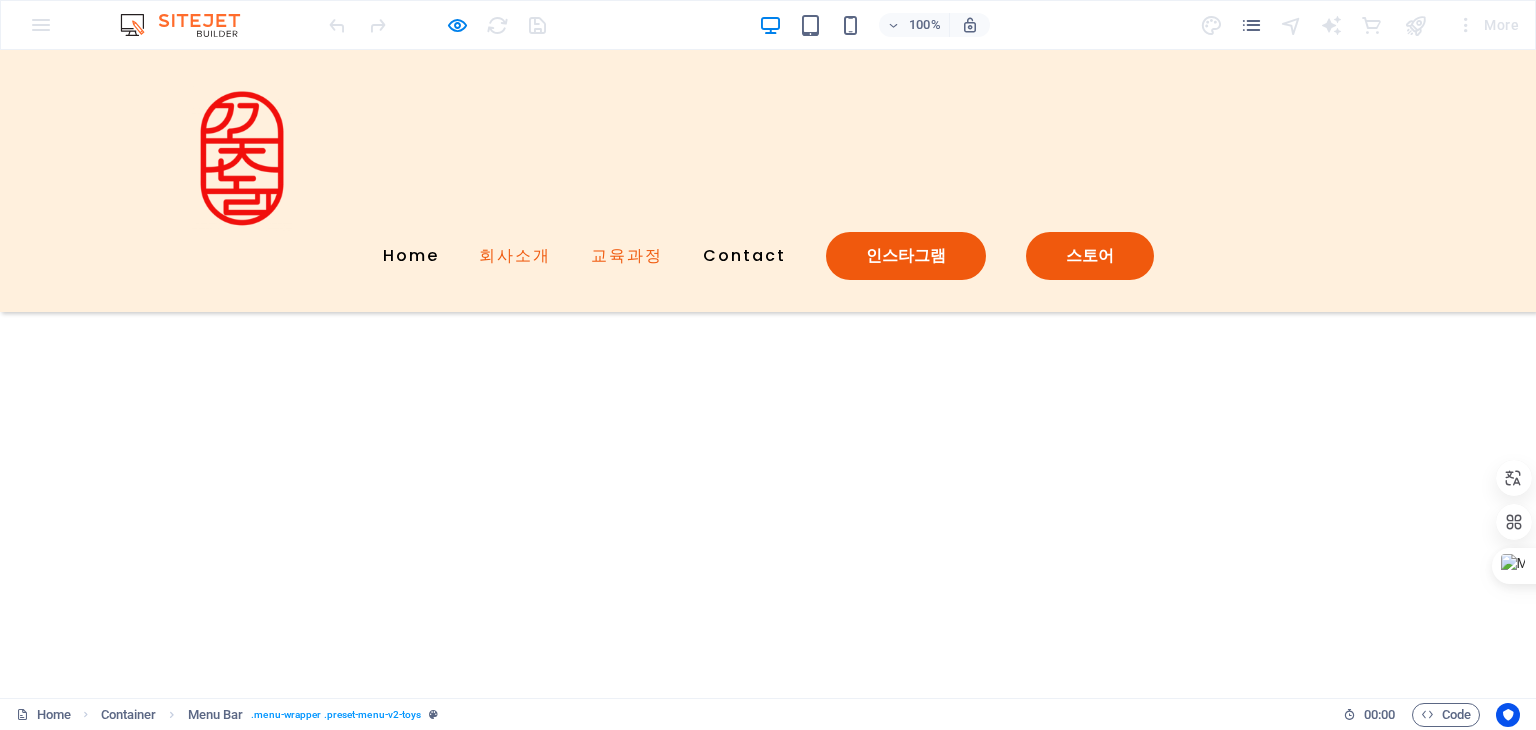 click on "회사소개" at bounding box center (515, 256) 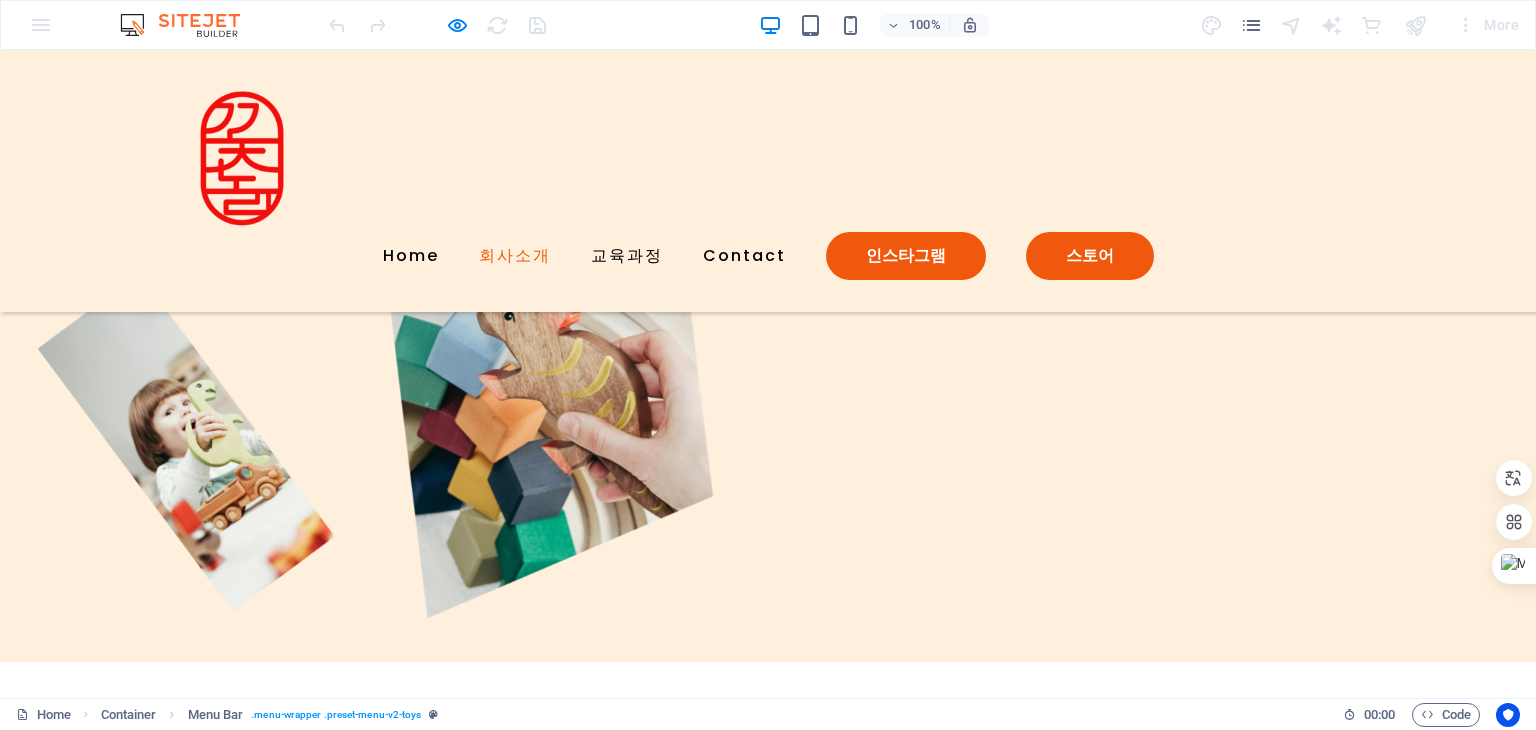 scroll, scrollTop: 1044, scrollLeft: 0, axis: vertical 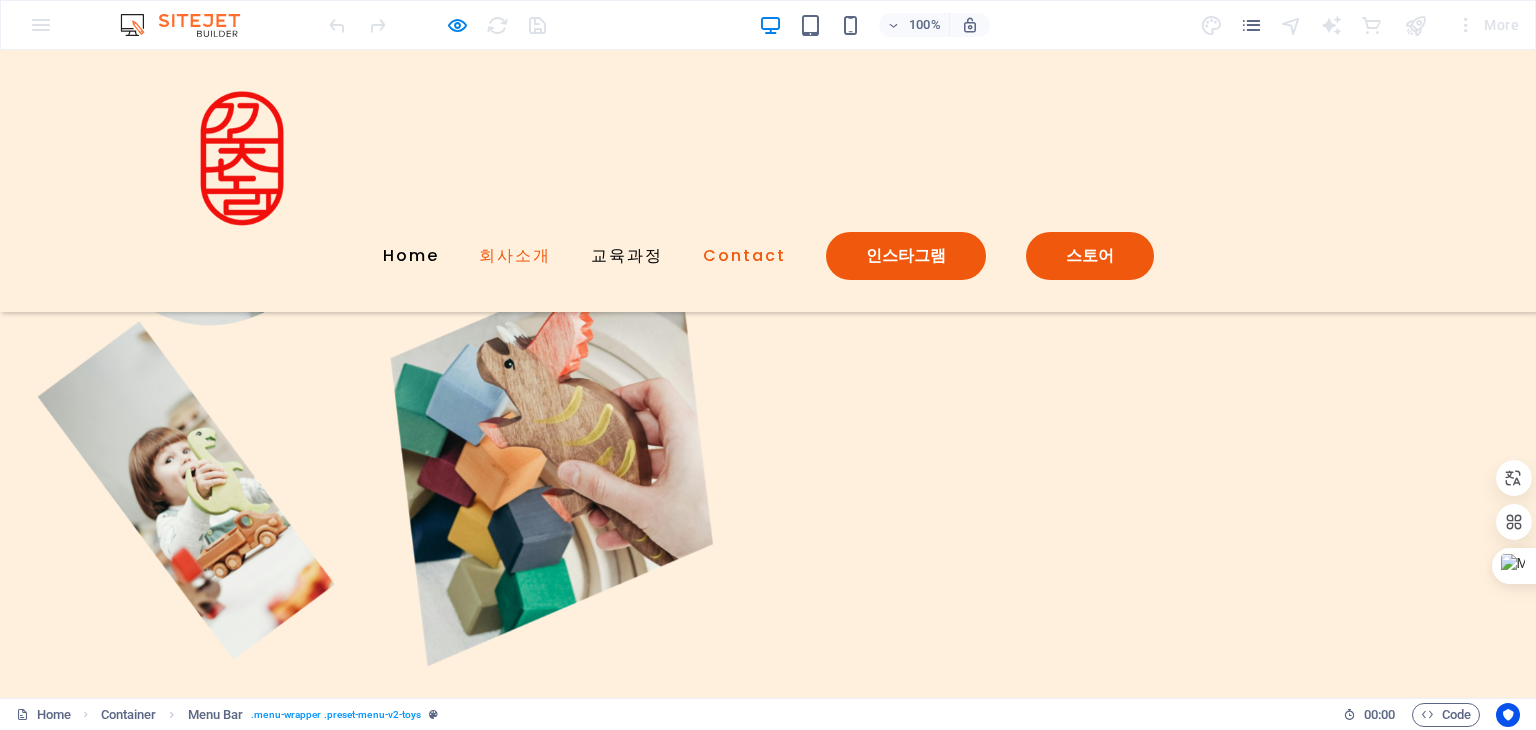 click on "Contact" at bounding box center (744, 256) 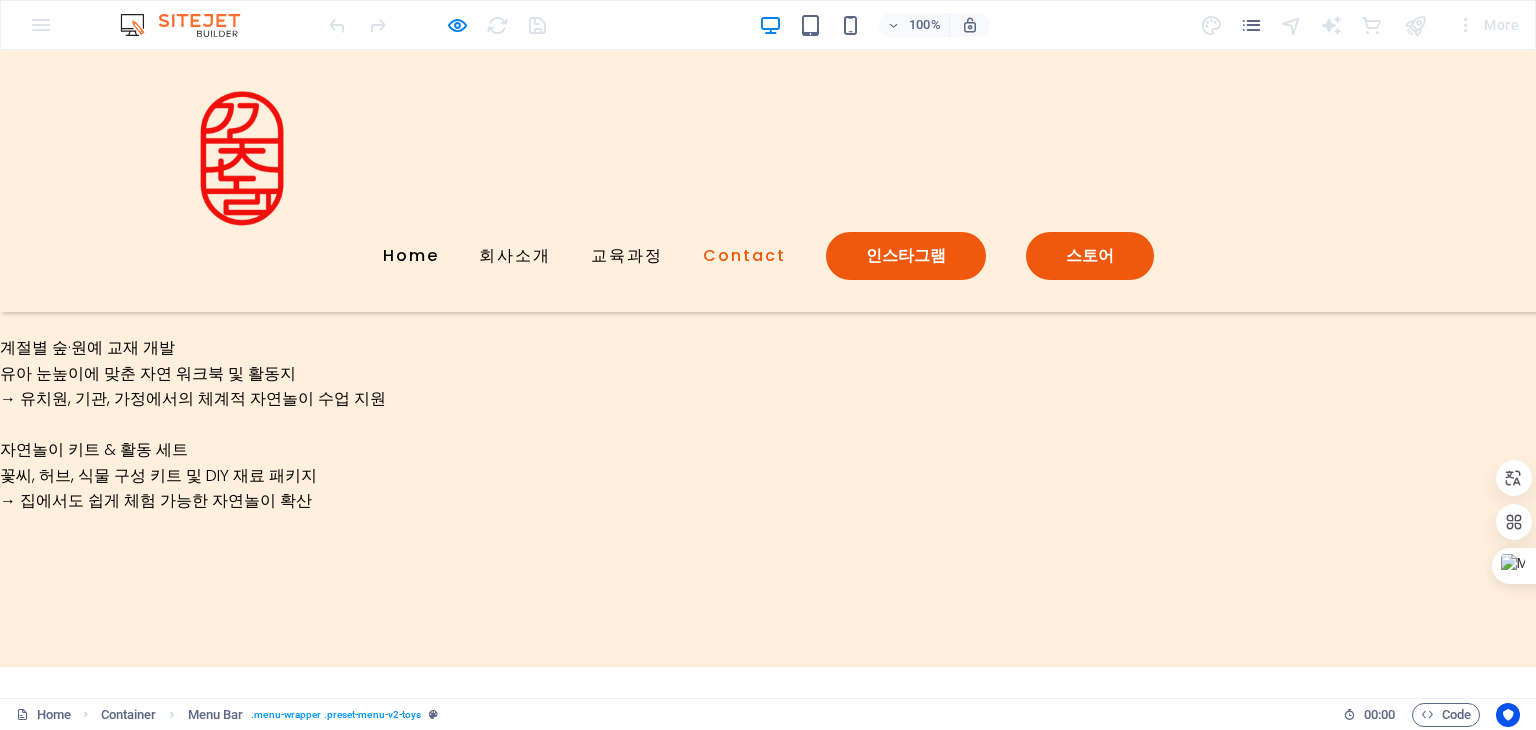 scroll, scrollTop: 4803, scrollLeft: 0, axis: vertical 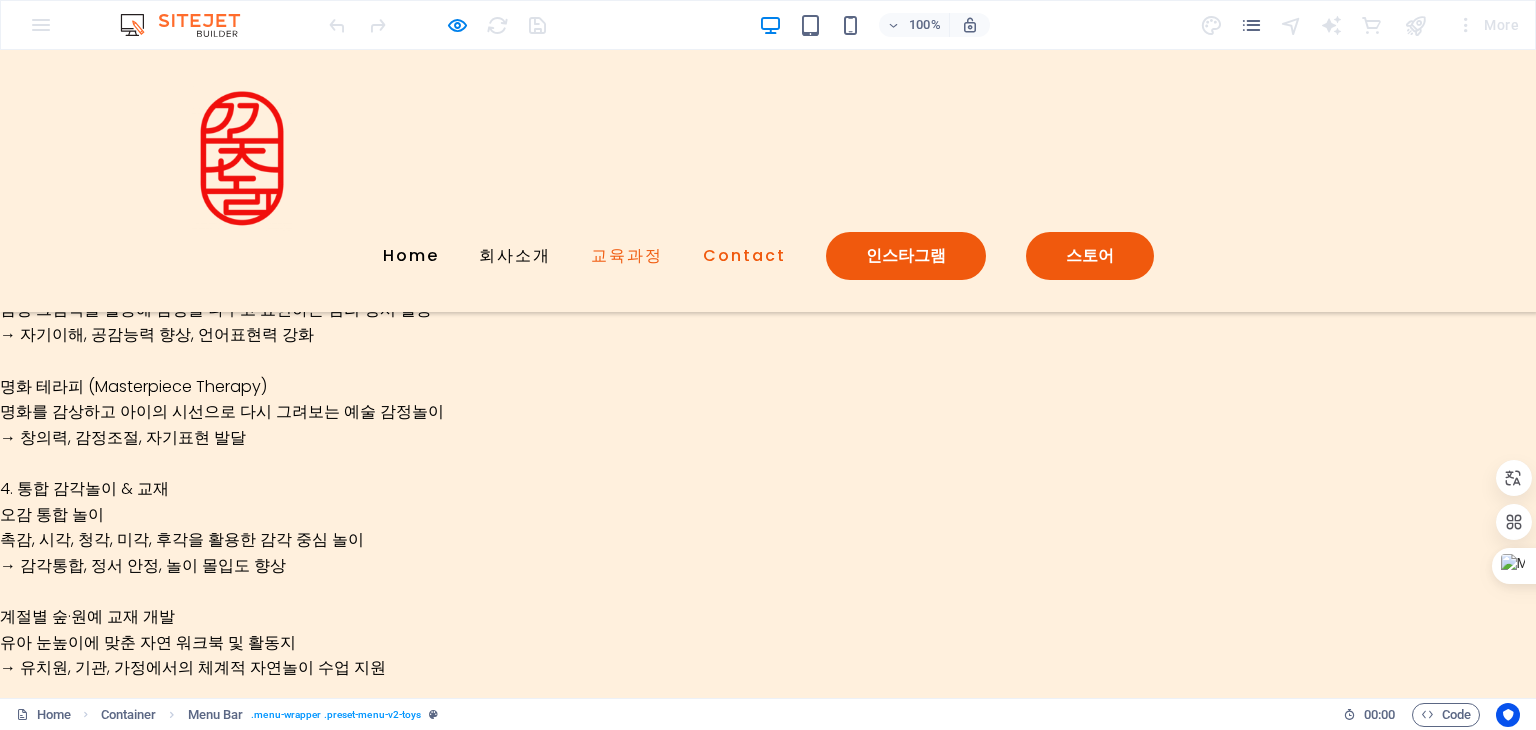 click on "Contact" at bounding box center [744, 256] 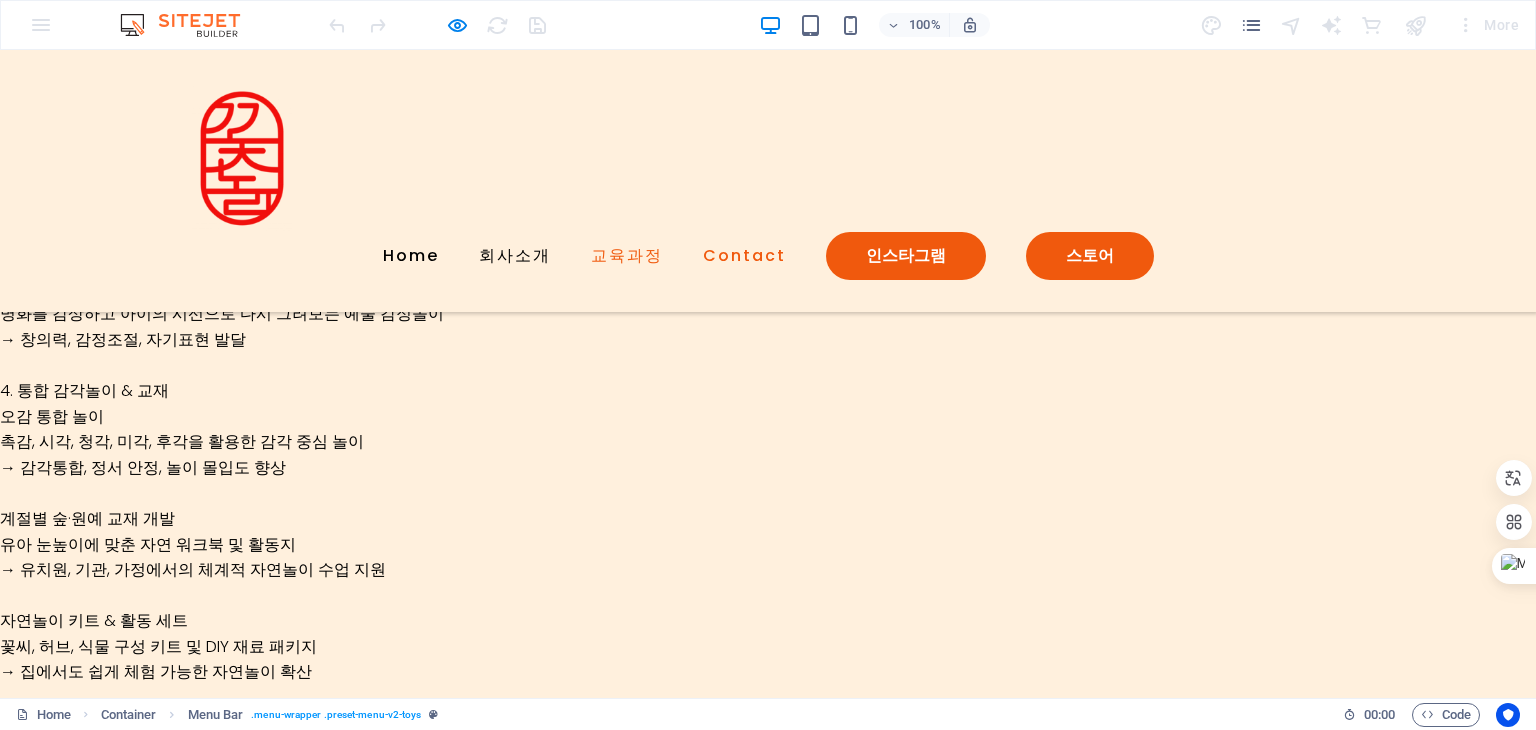 scroll, scrollTop: 4503, scrollLeft: 0, axis: vertical 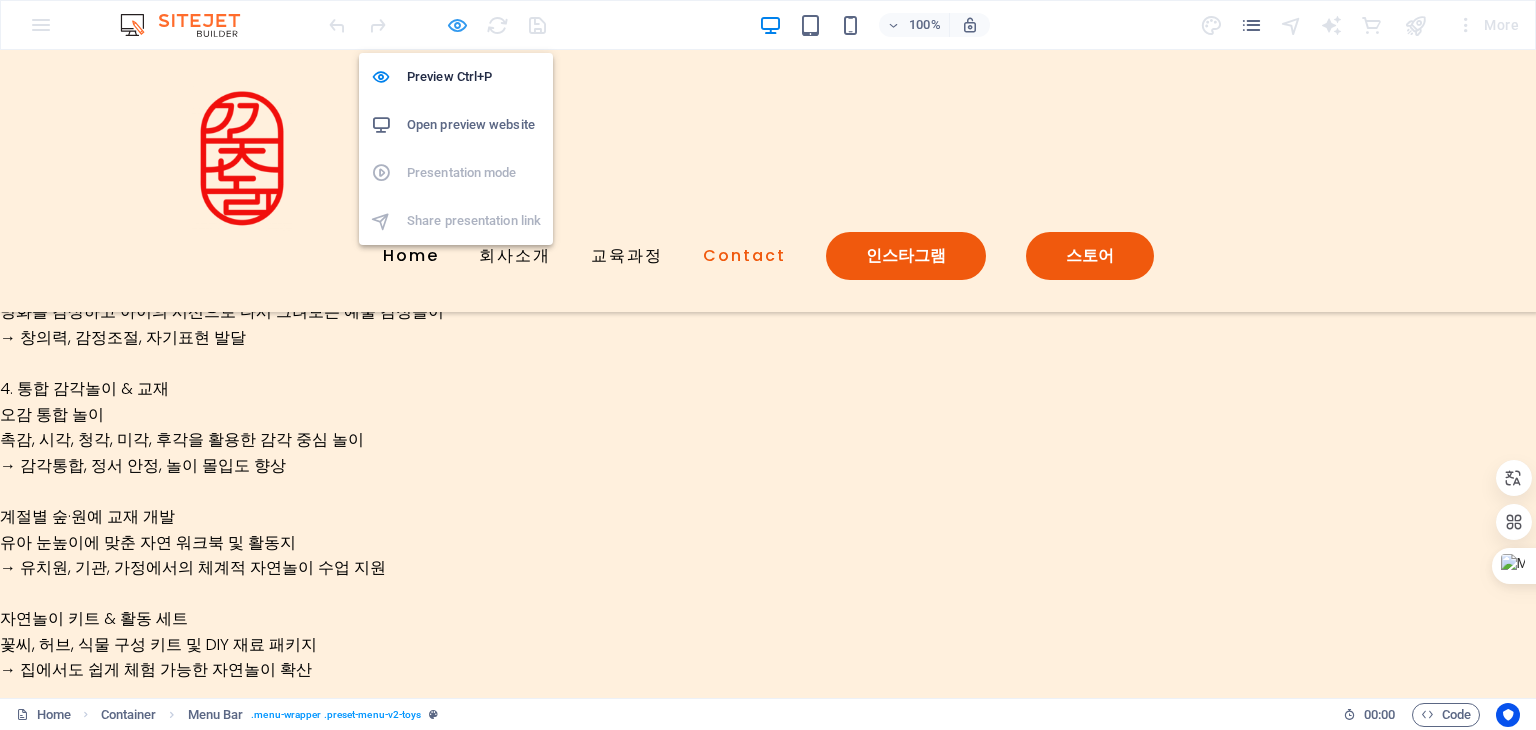 click at bounding box center [457, 25] 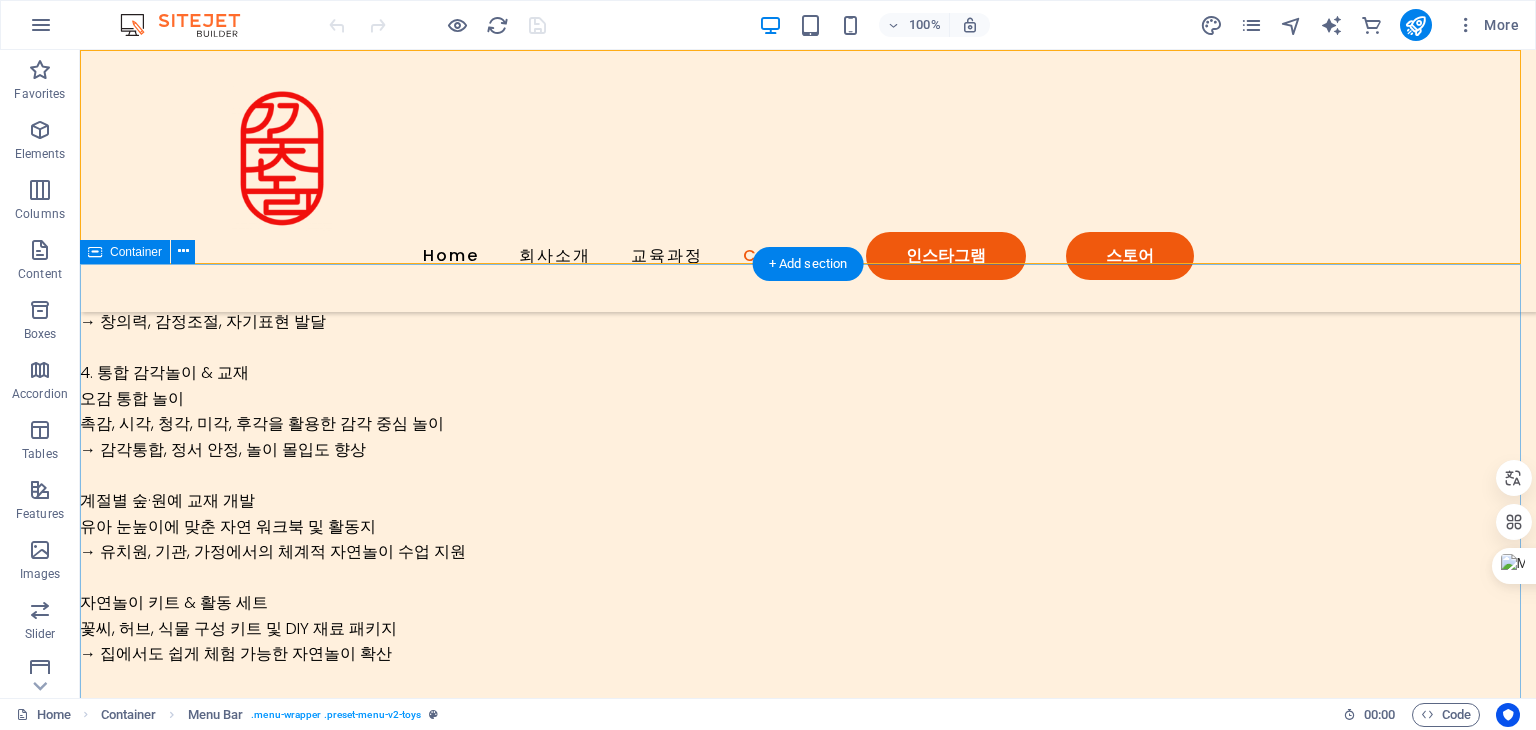 click on "Contact Us Lorem ipsum dolor sit amet, consectetur adipiscing elit, sed do eiusmod tempor incididunt.   I have read and understand the privacy policy. Unreadable? Load new Submit" at bounding box center [808, 1503] 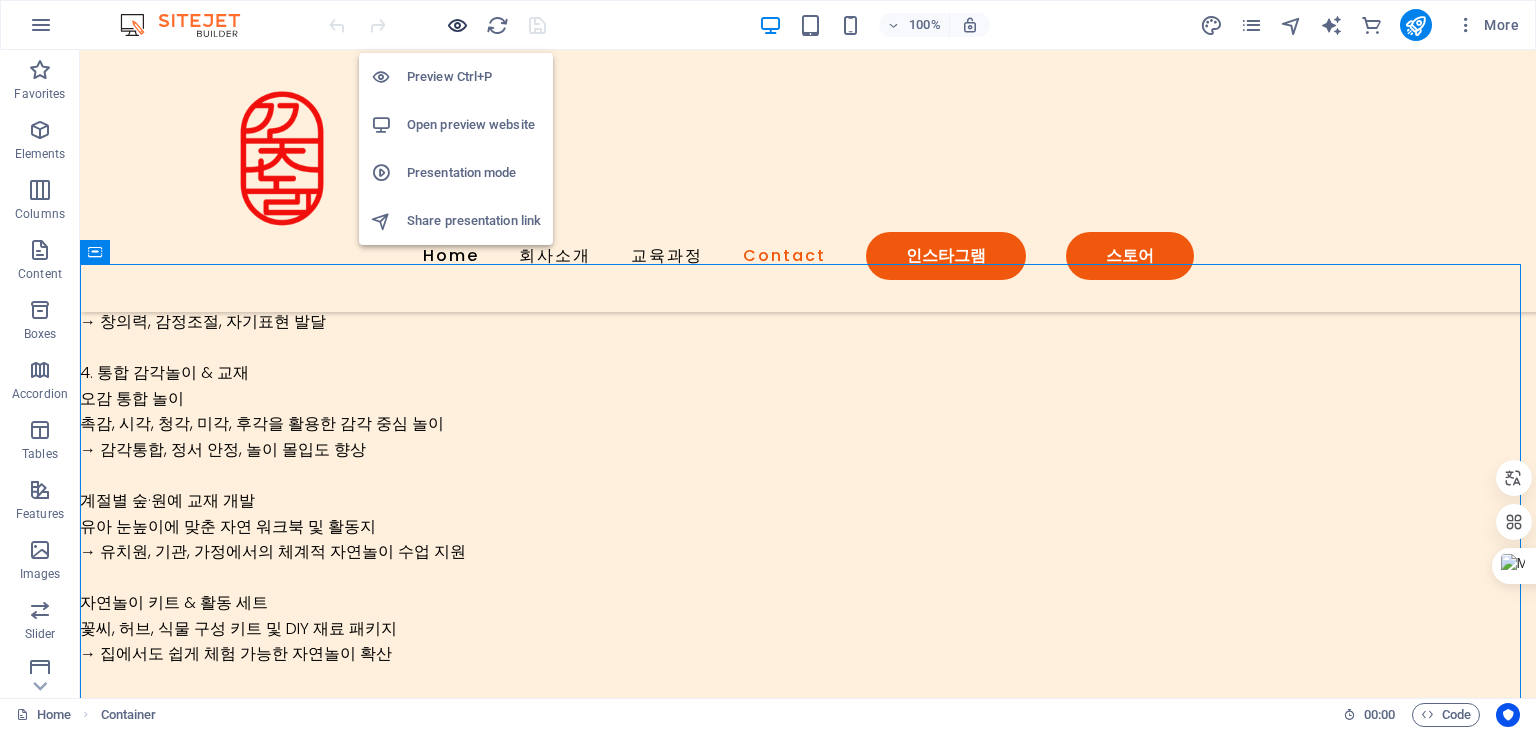 click at bounding box center (457, 25) 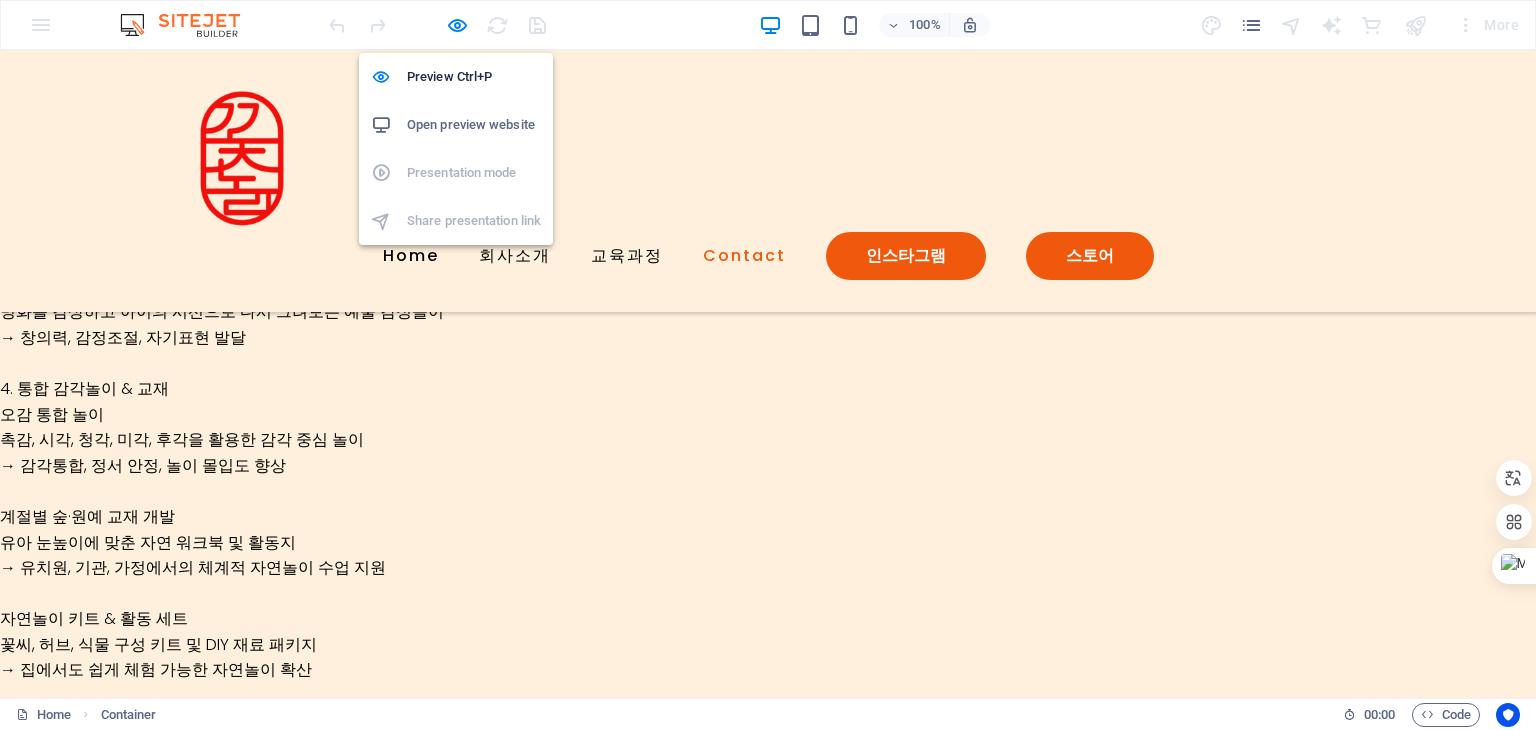 click on "Open preview website" at bounding box center [474, 125] 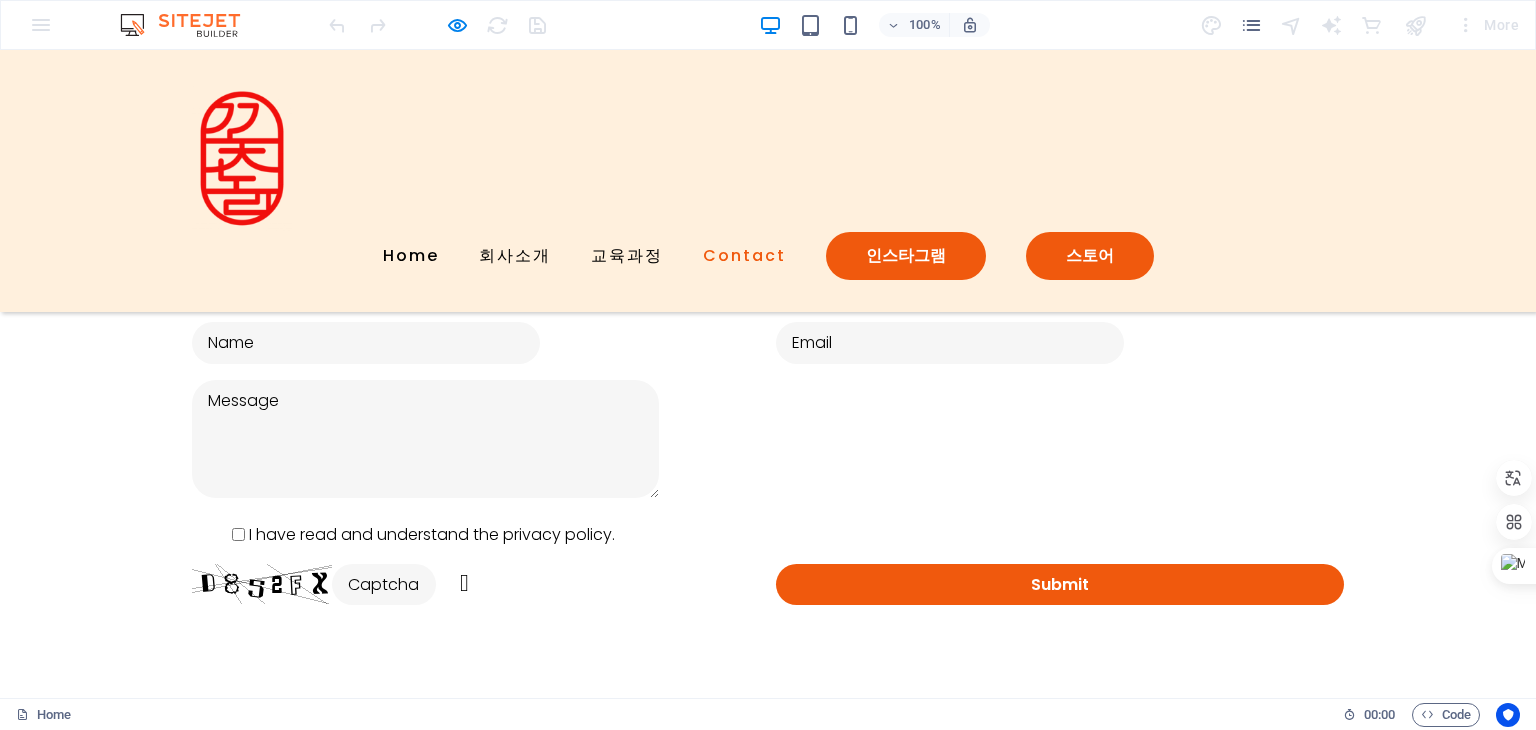 scroll, scrollTop: 5903, scrollLeft: 0, axis: vertical 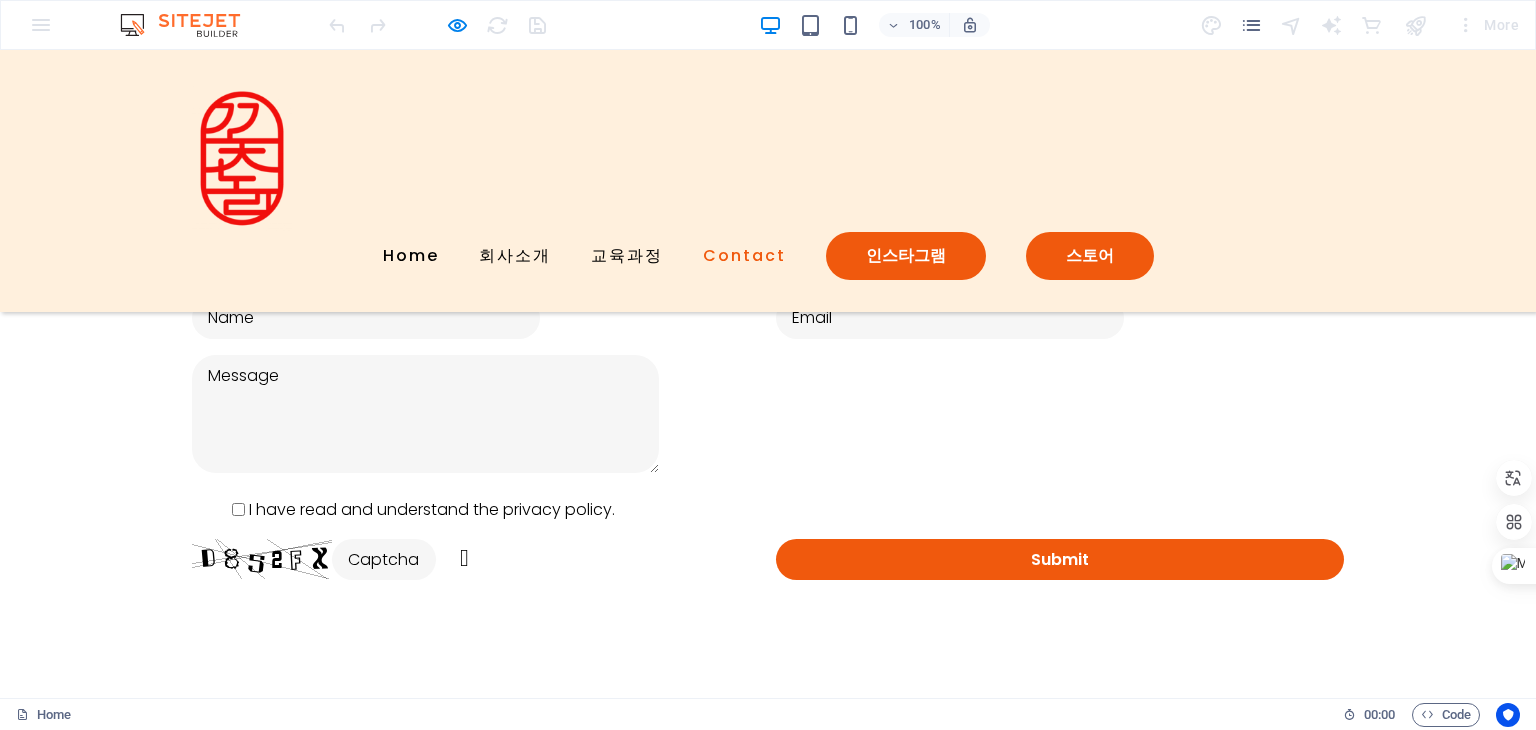 click at bounding box center [321, 1343] 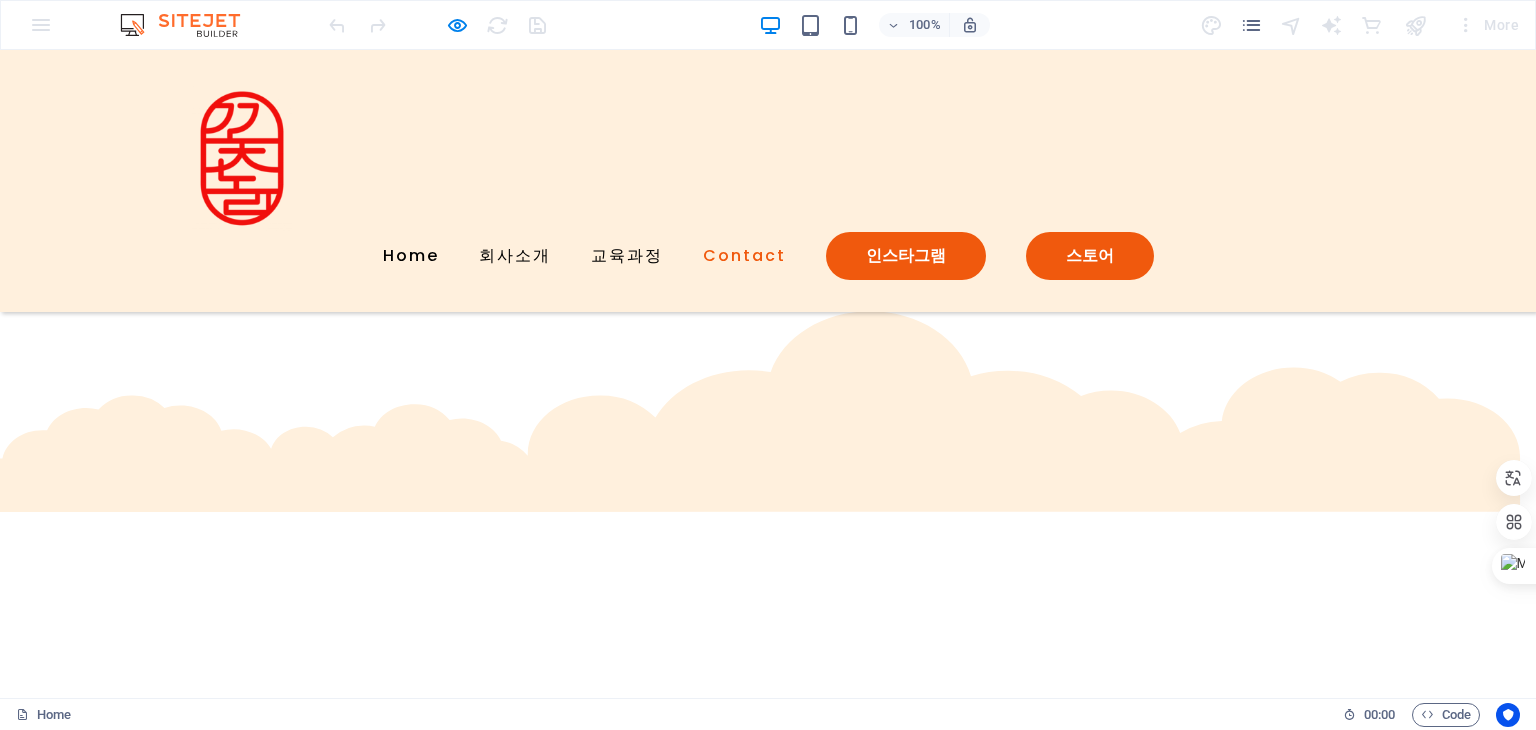 click on "×" at bounding box center [5, -5840] 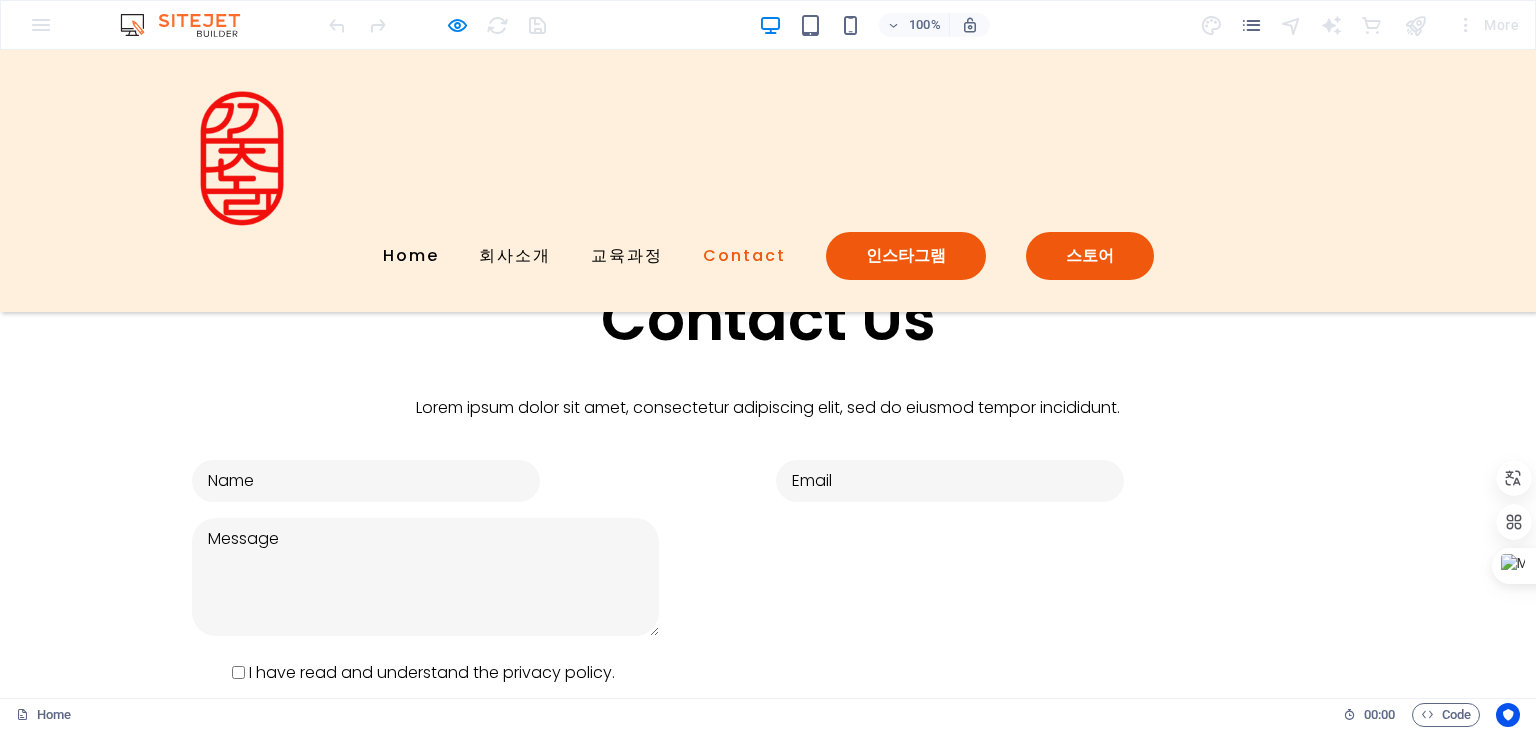 scroll, scrollTop: 5703, scrollLeft: 0, axis: vertical 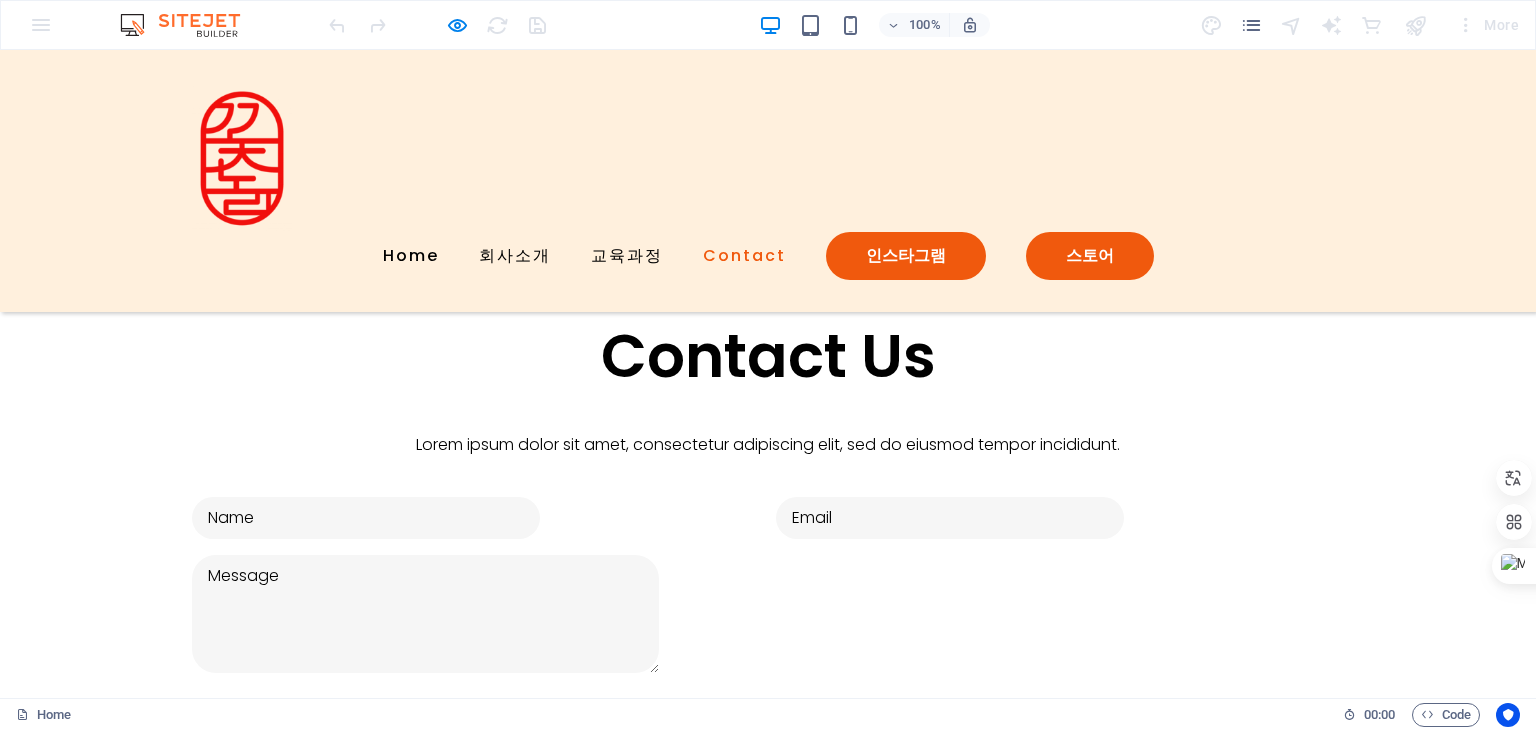 click on "Instagram posts" at bounding box center [768, 1307] 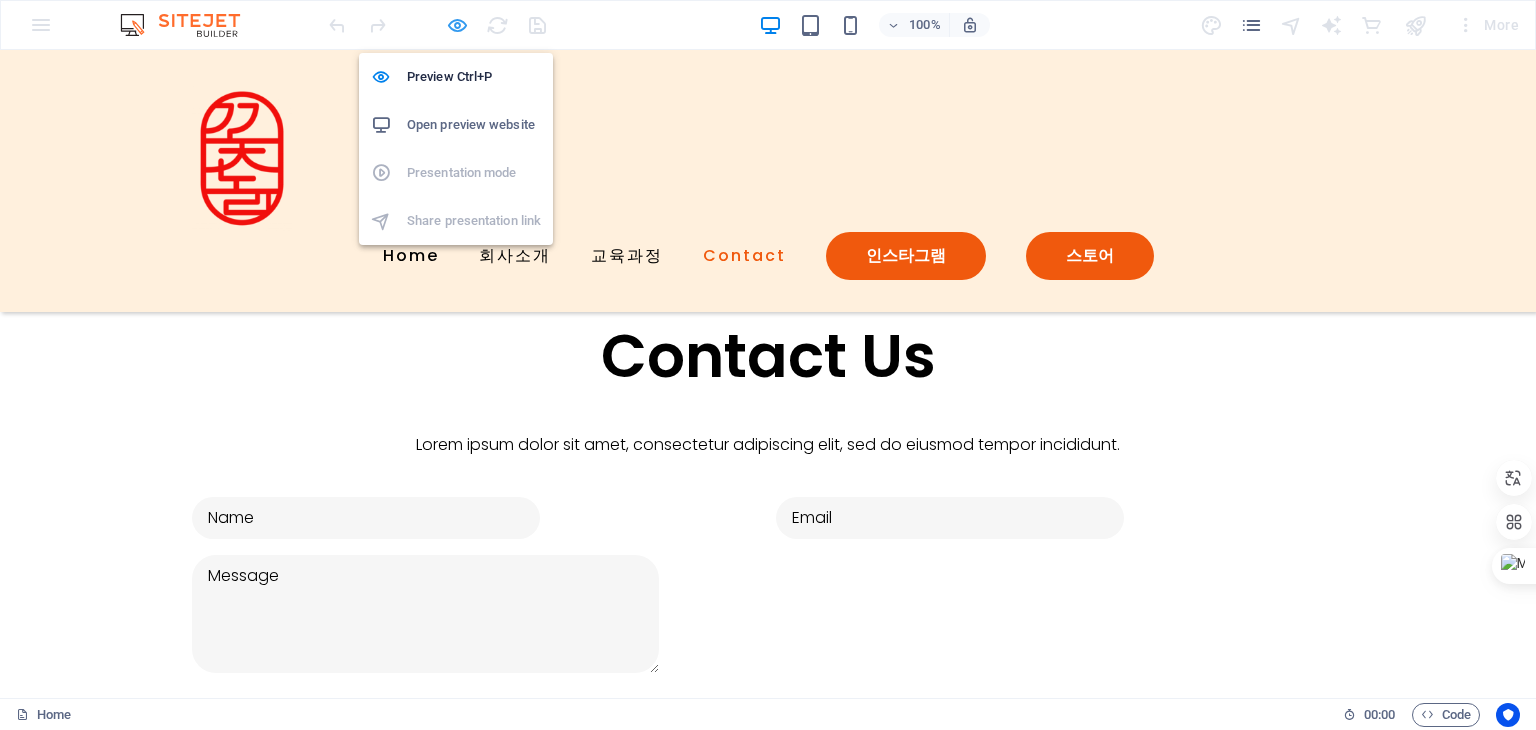 click at bounding box center (457, 25) 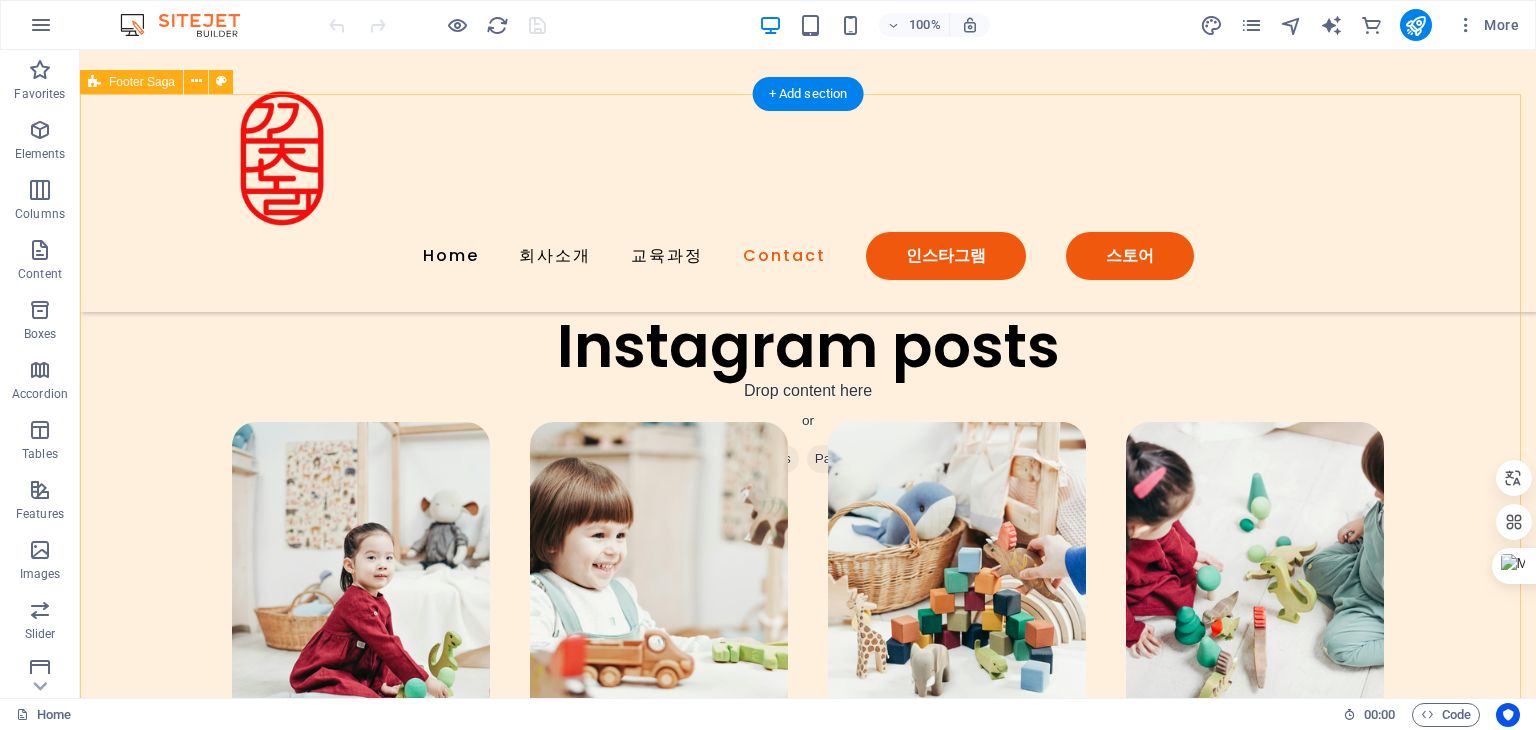 scroll, scrollTop: 6628, scrollLeft: 0, axis: vertical 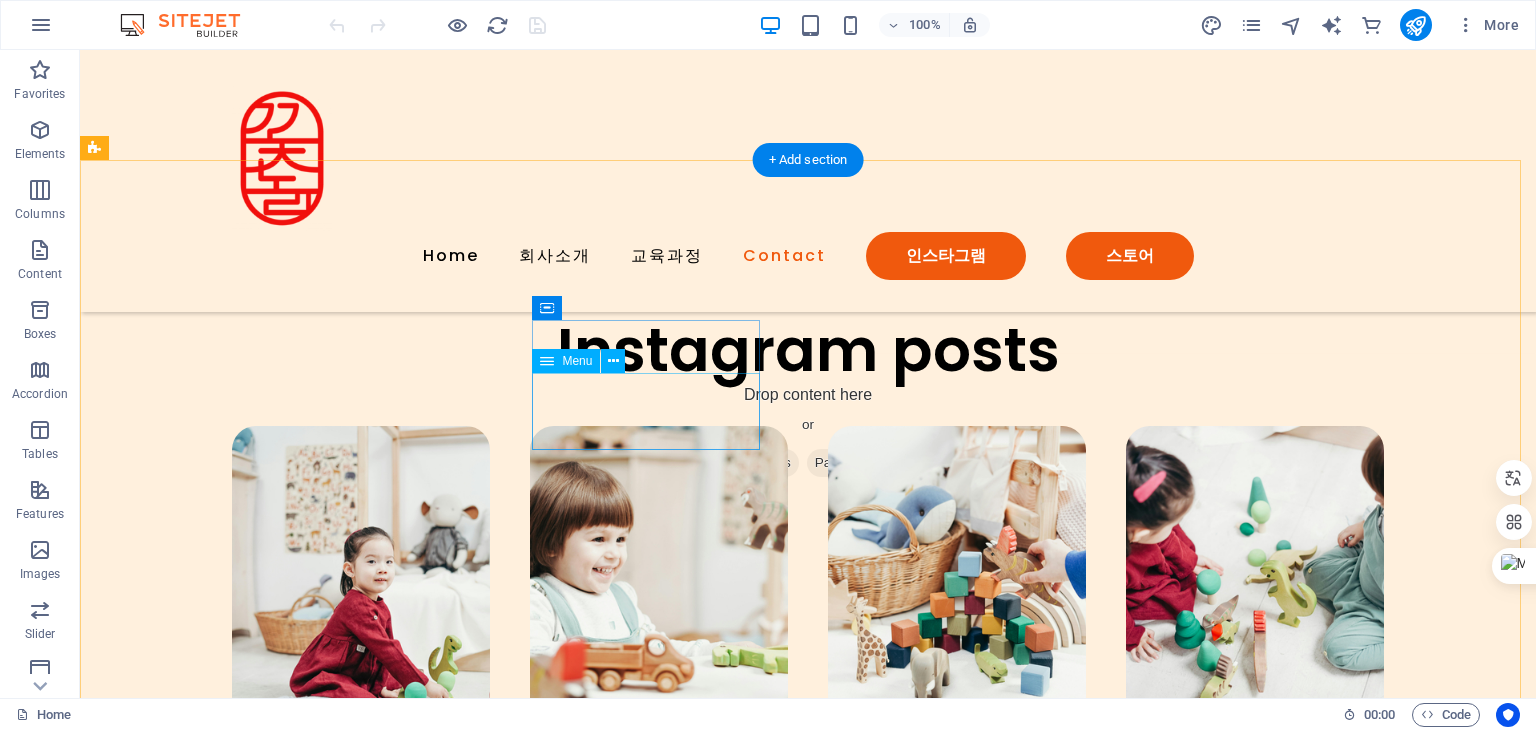 click on "Shop About Contact" at bounding box center [218, 1756] 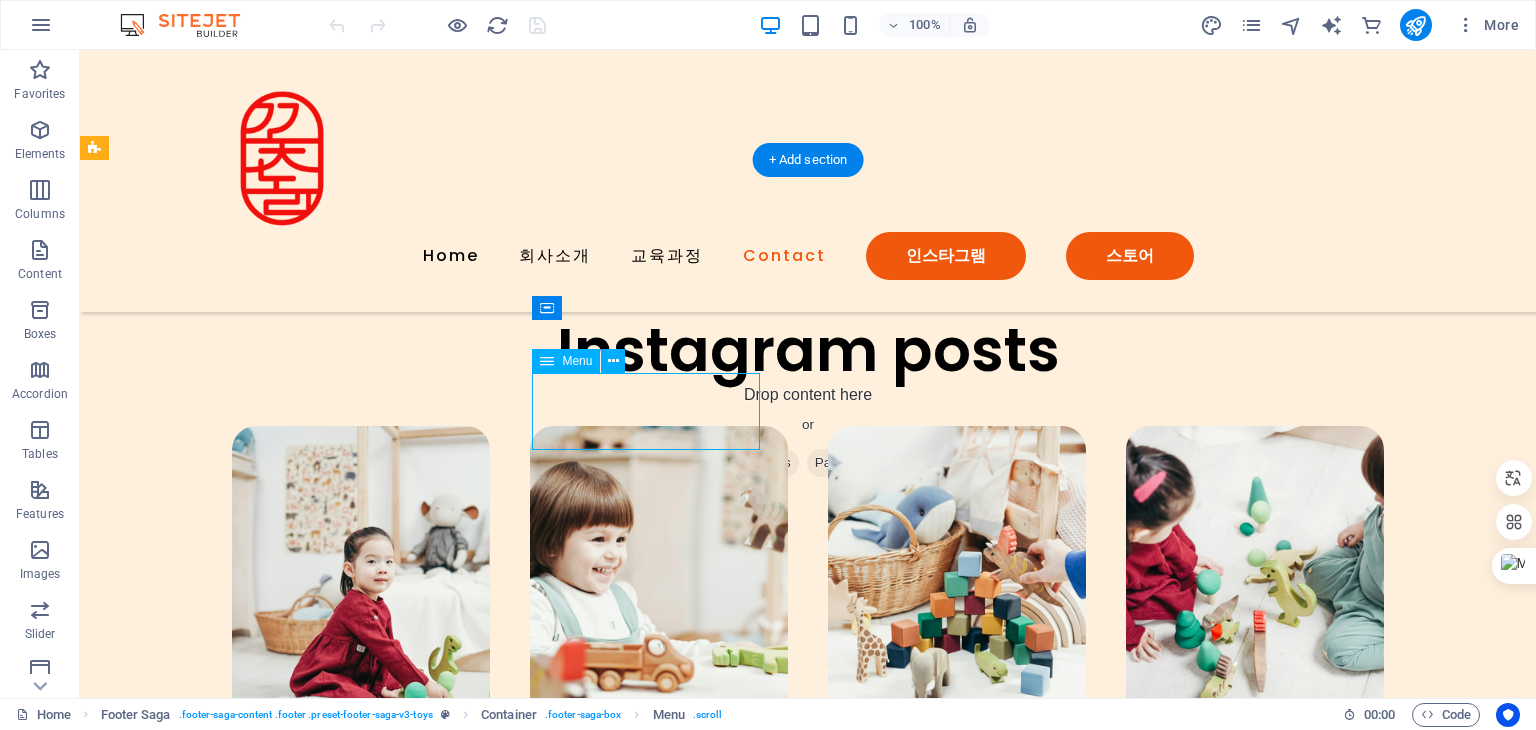 click on "Shop About Contact" at bounding box center (218, 1756) 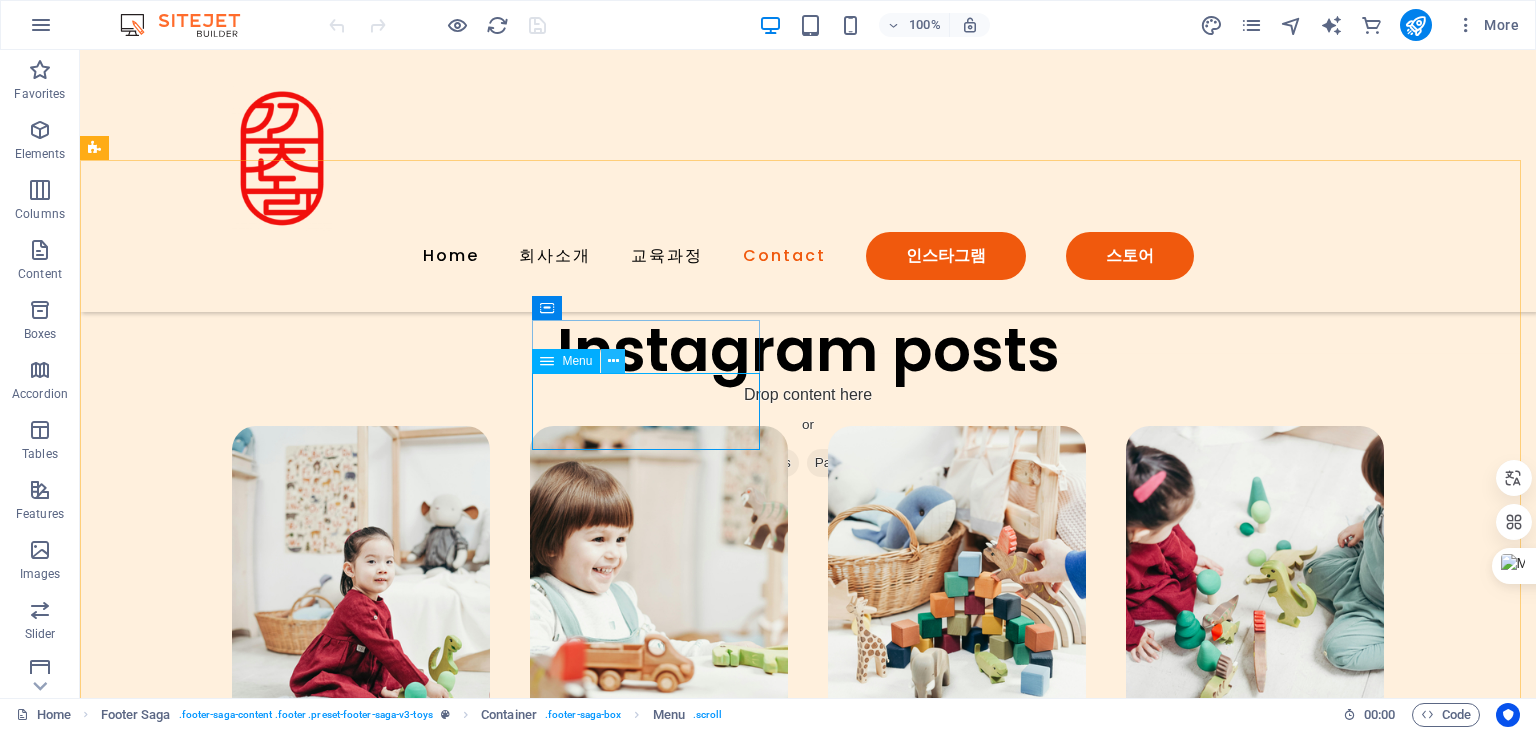 click at bounding box center [613, 361] 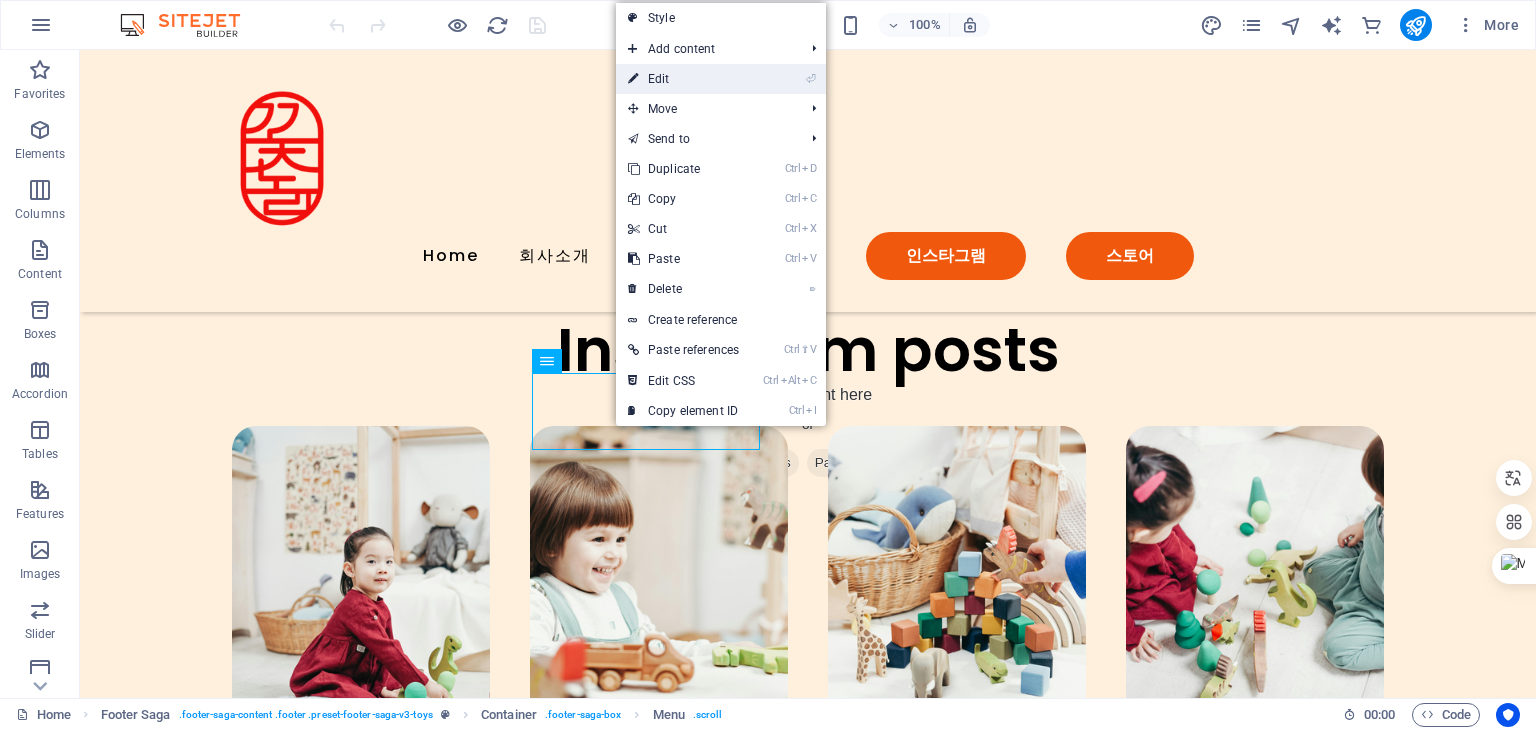 click on "⏎  Edit" at bounding box center [683, 79] 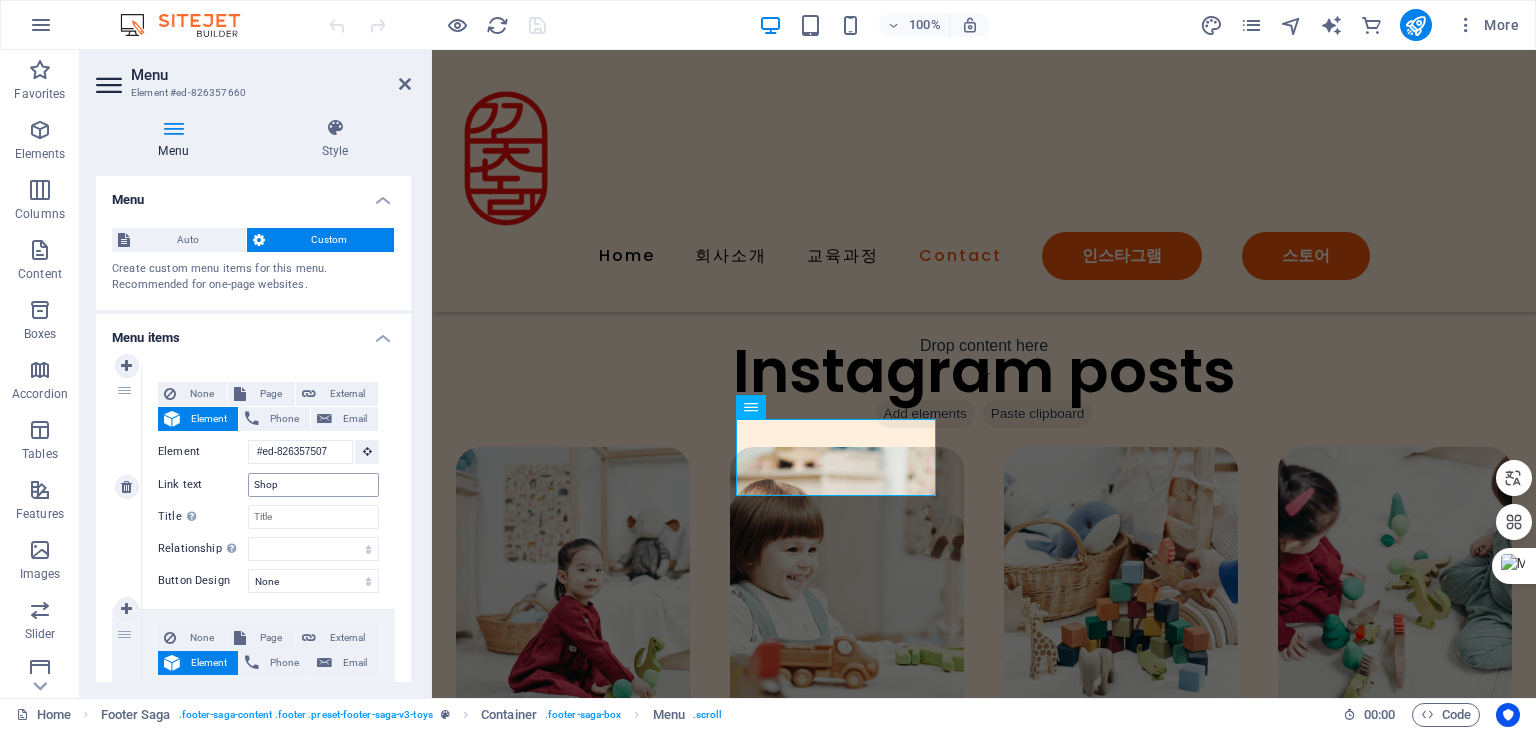 scroll, scrollTop: 6405, scrollLeft: 0, axis: vertical 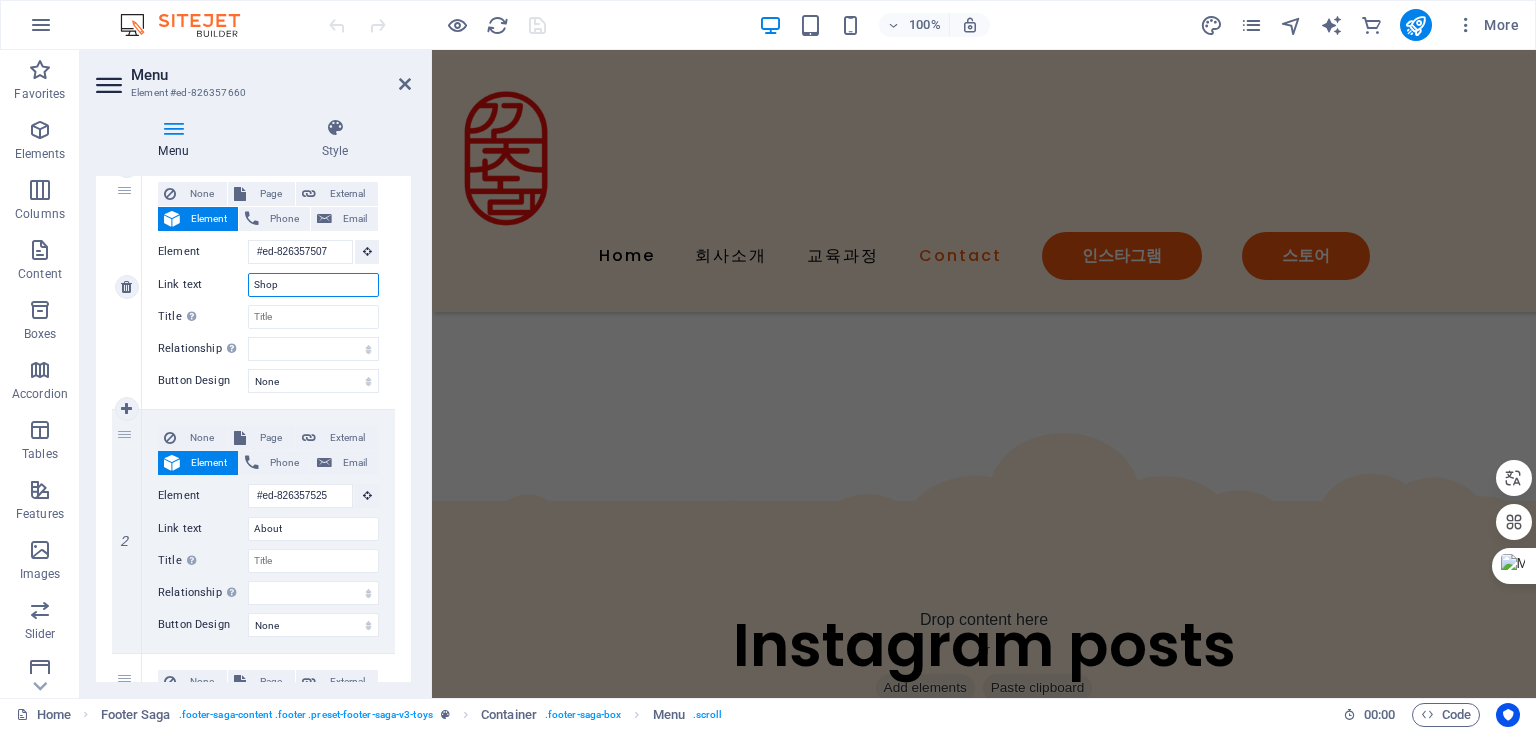 click on "Shop" at bounding box center [313, 285] 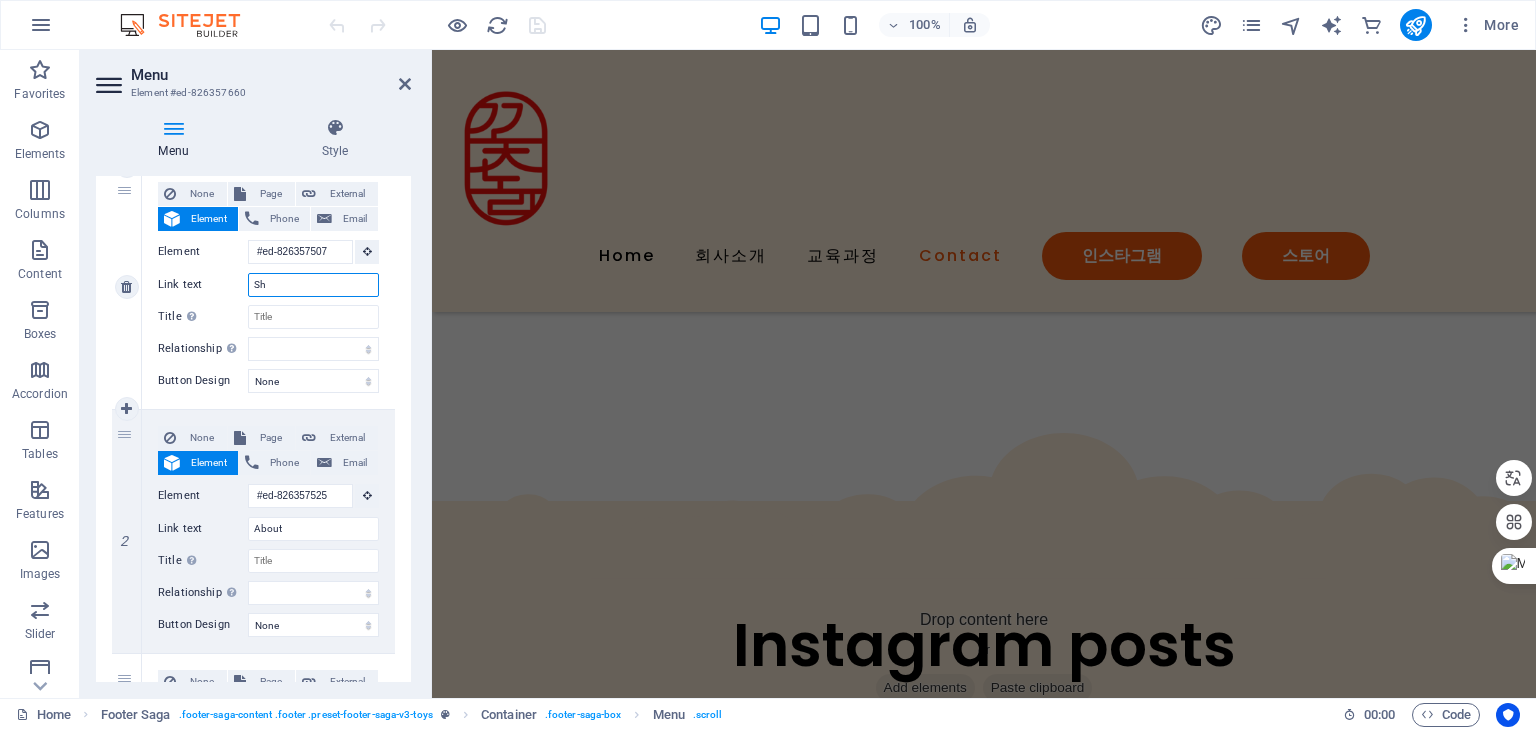 type on "S" 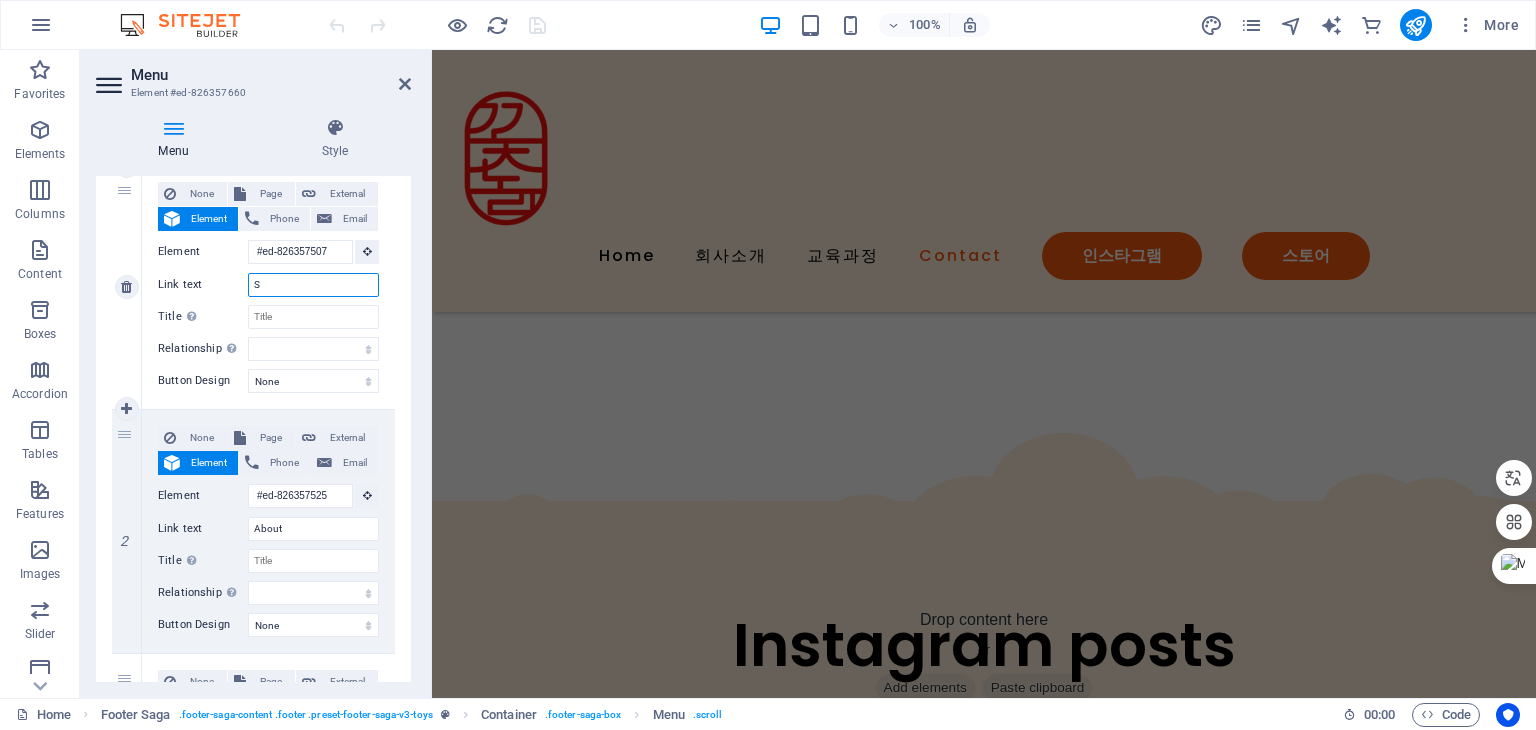 type 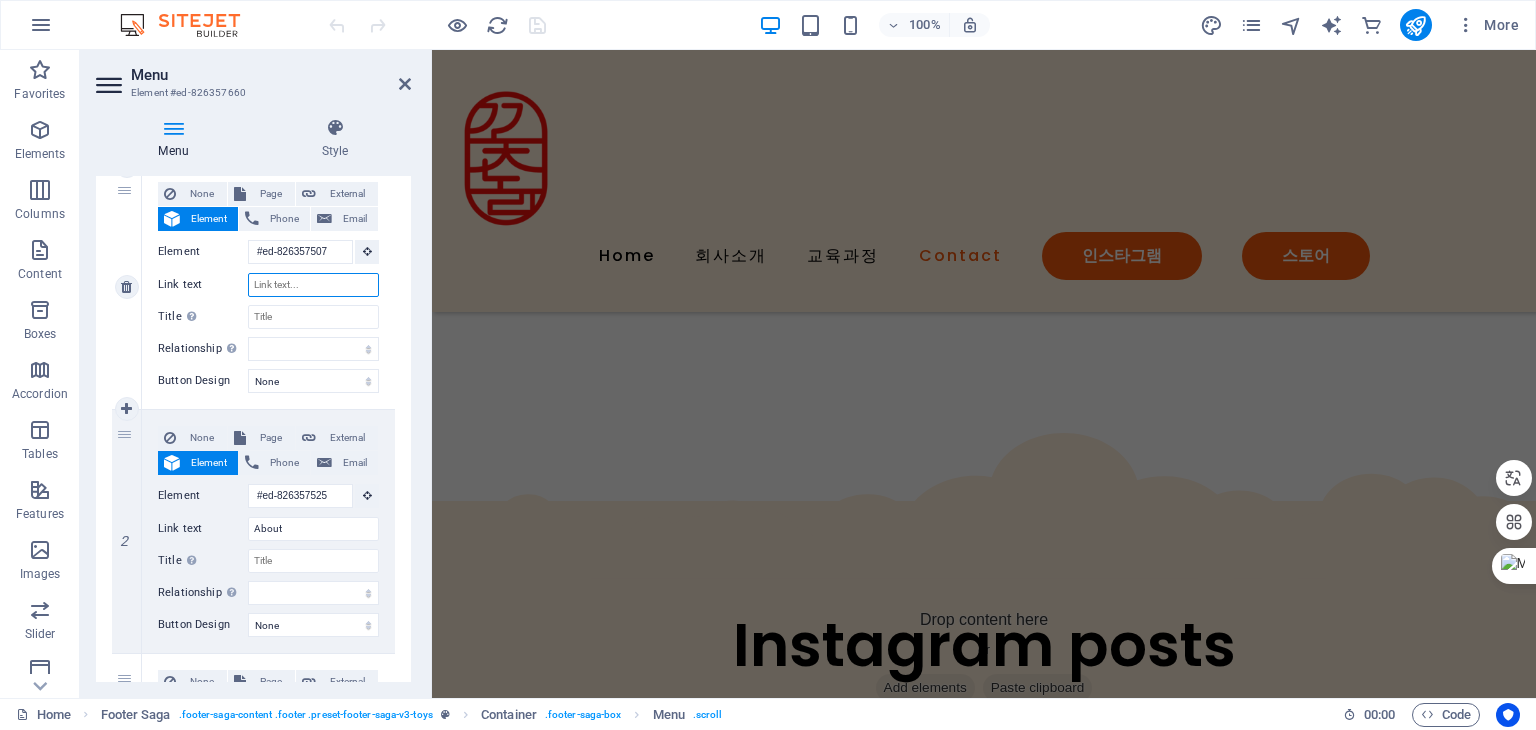 select 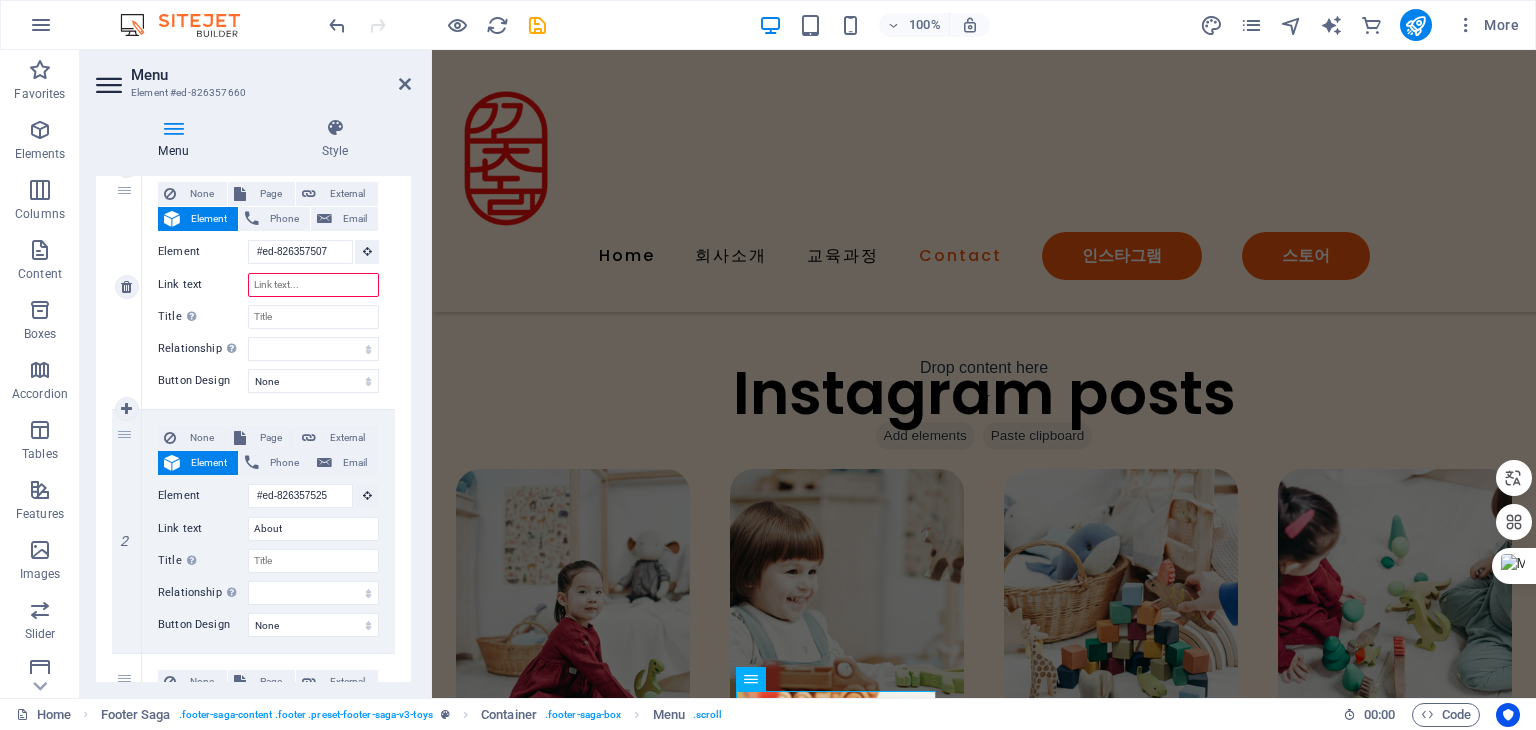 scroll, scrollTop: 6644, scrollLeft: 0, axis: vertical 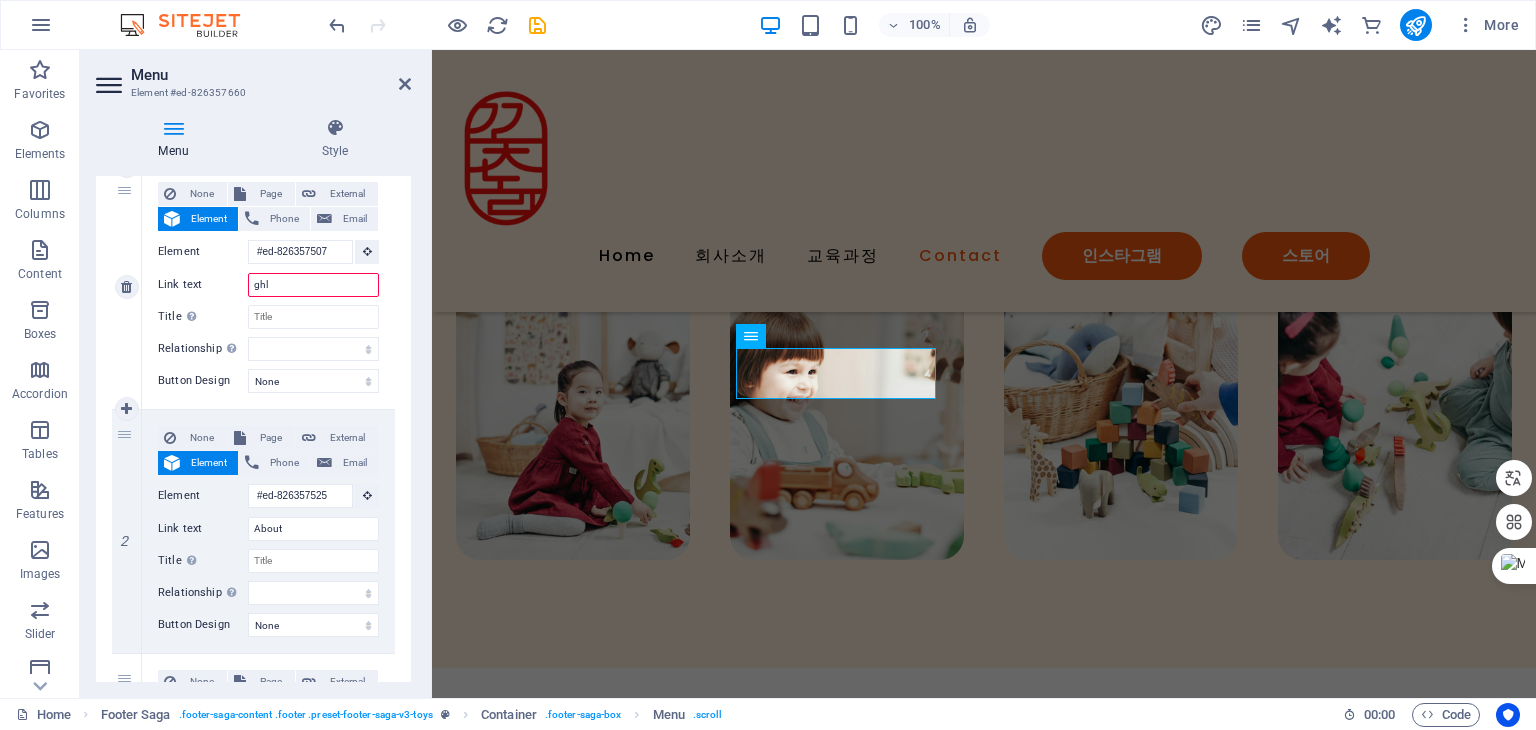 type on "gh" 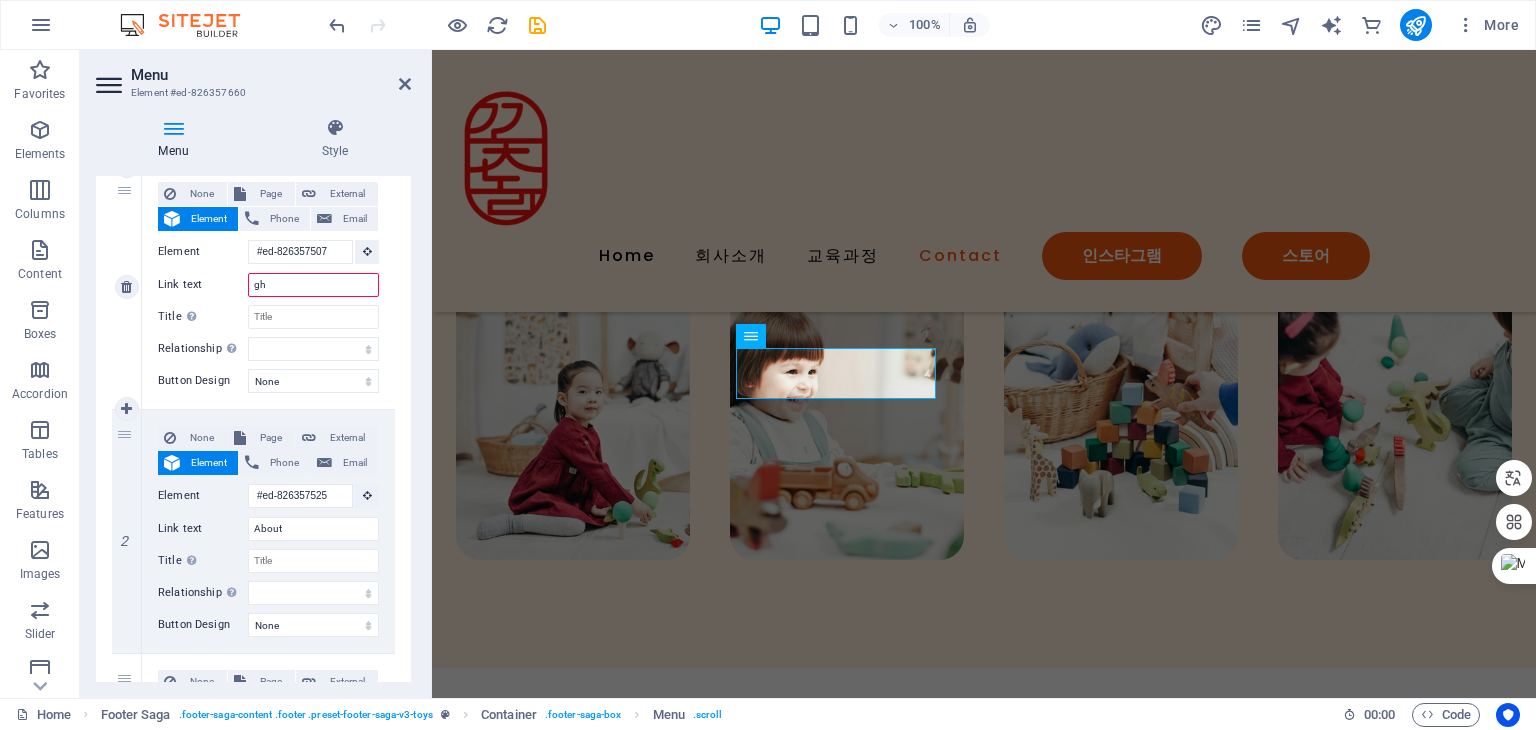 select 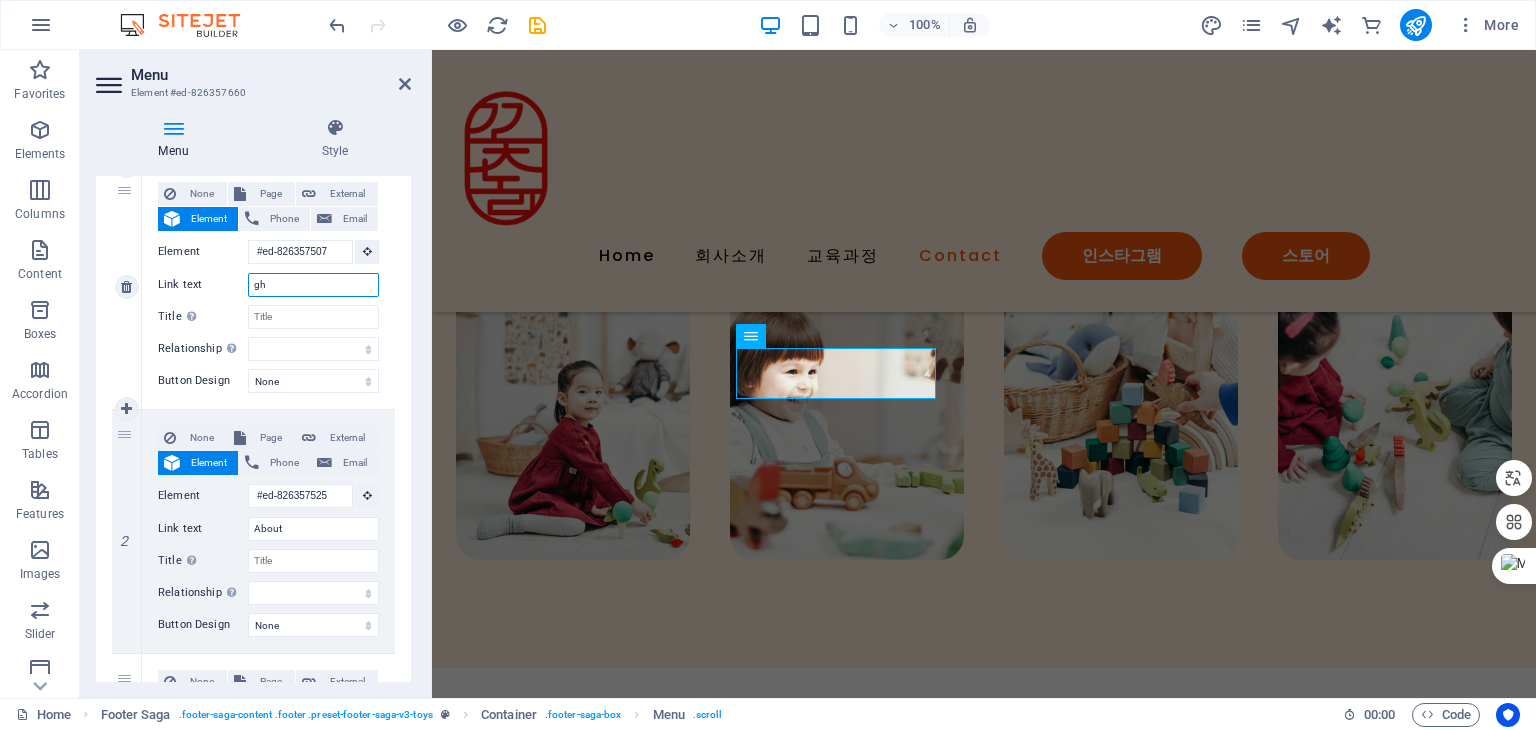 type on "g" 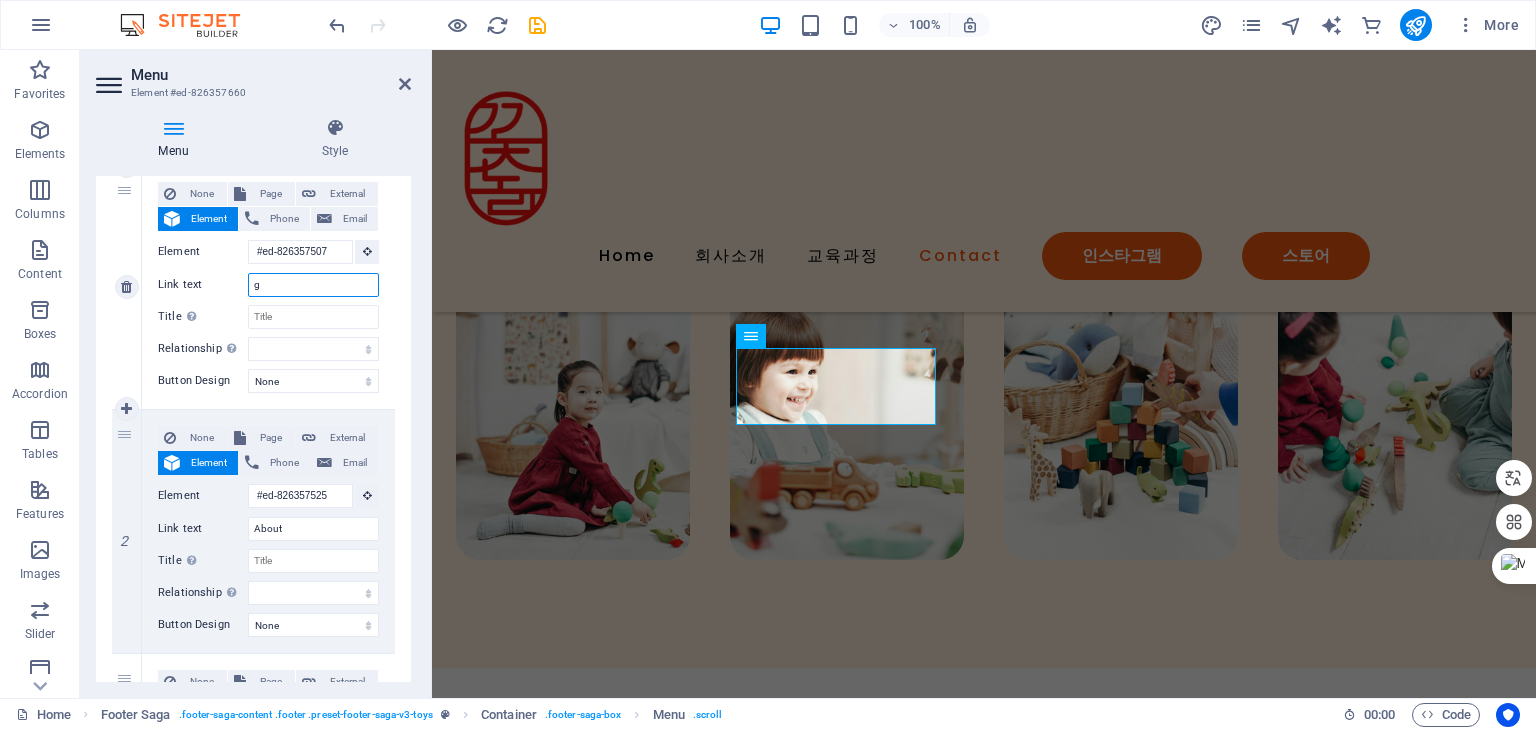 type 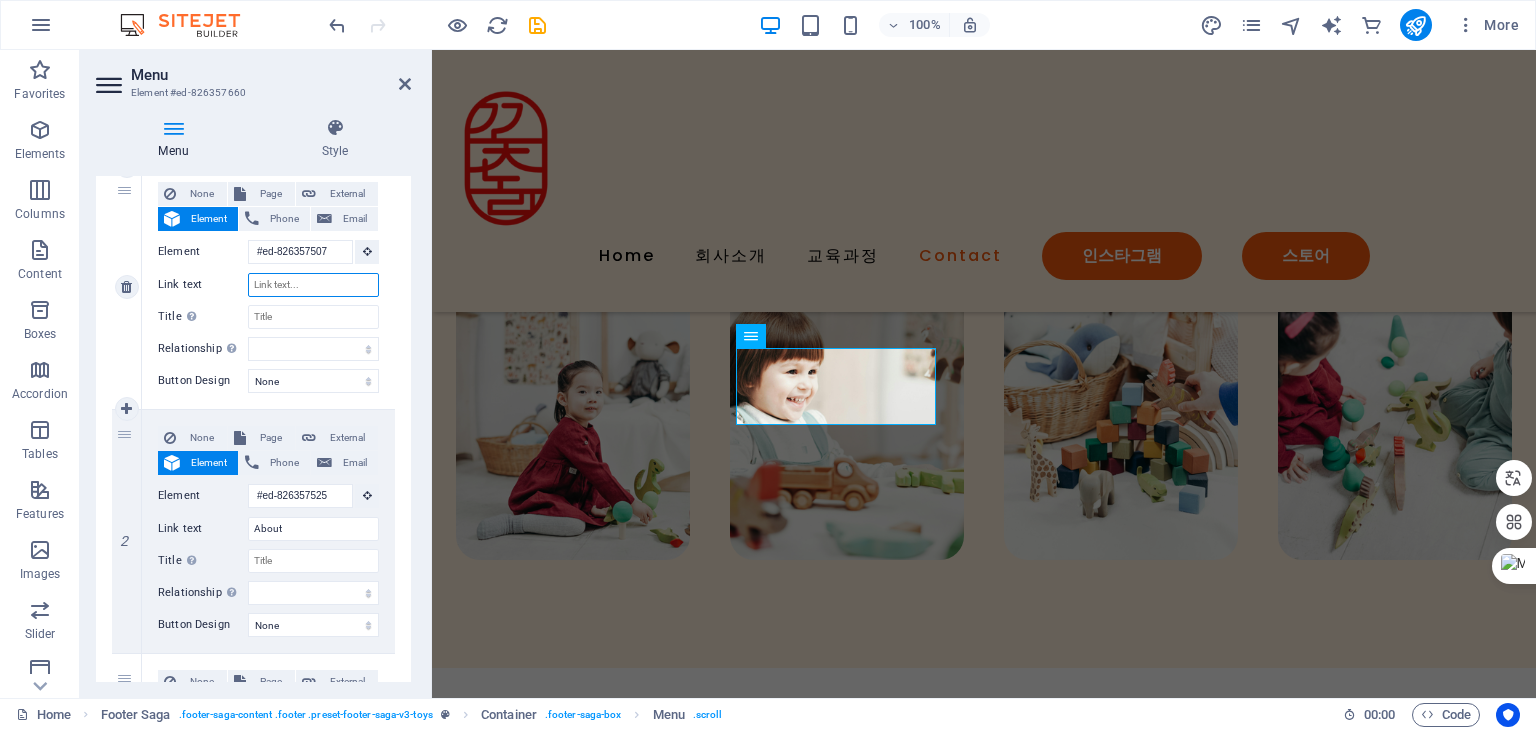 select 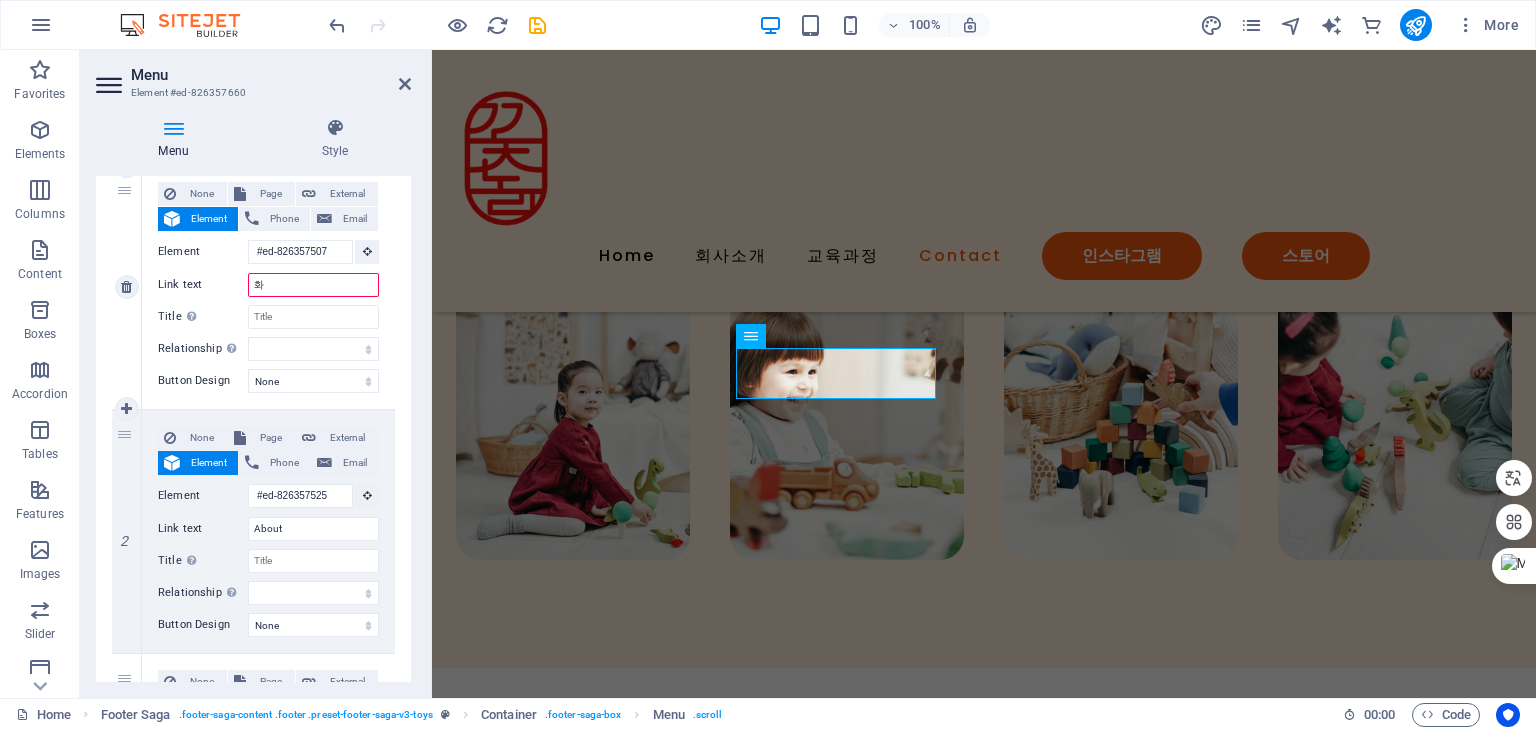 type on "홧" 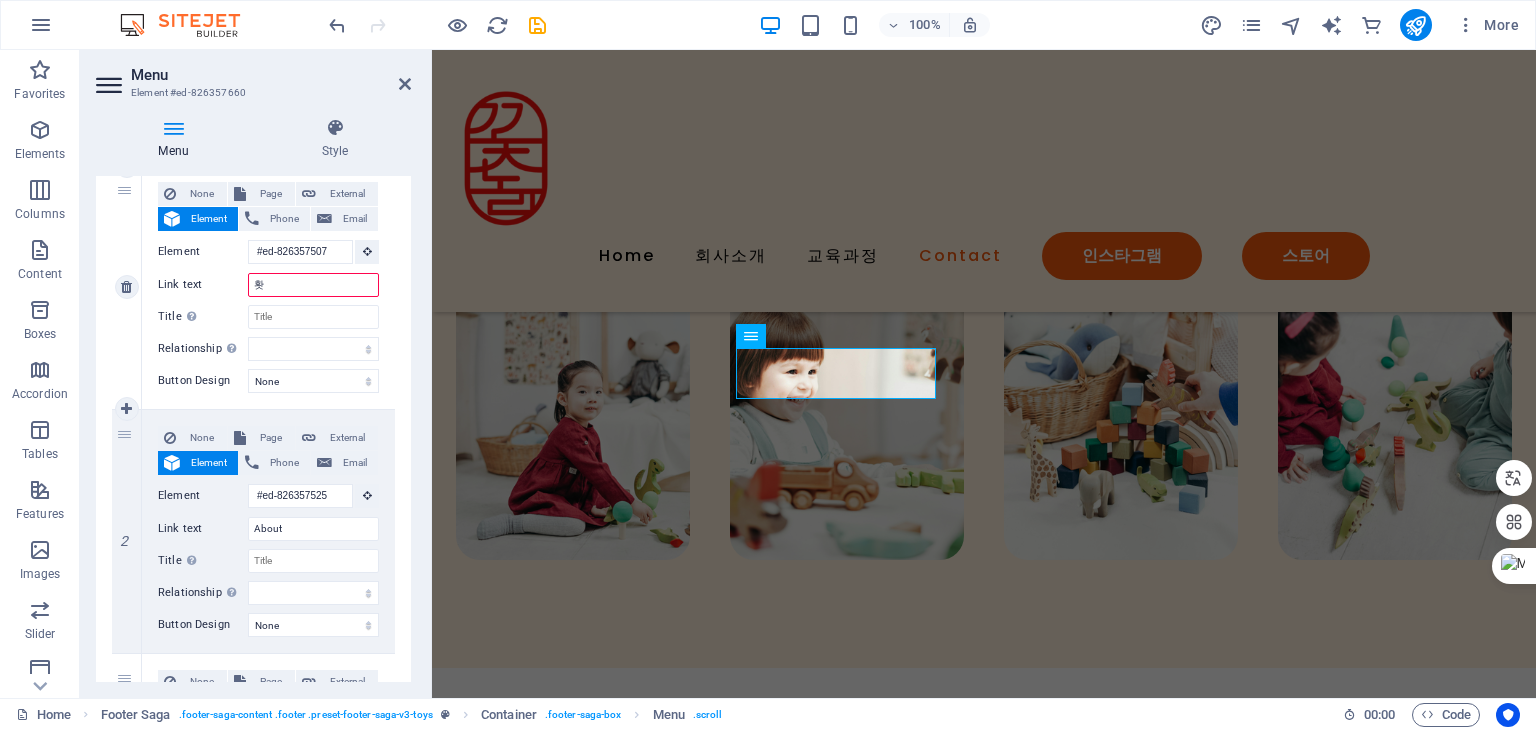 select 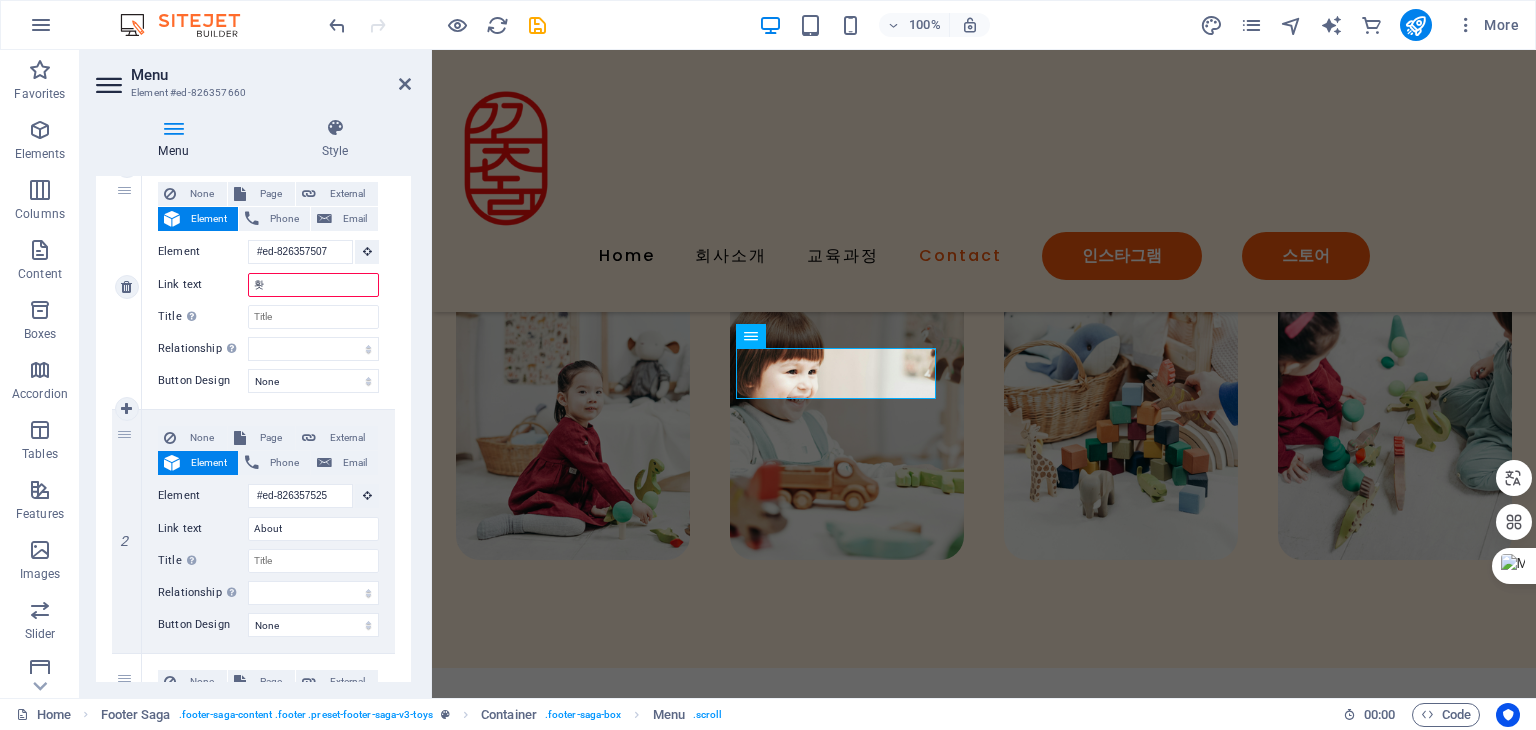 type on "화시" 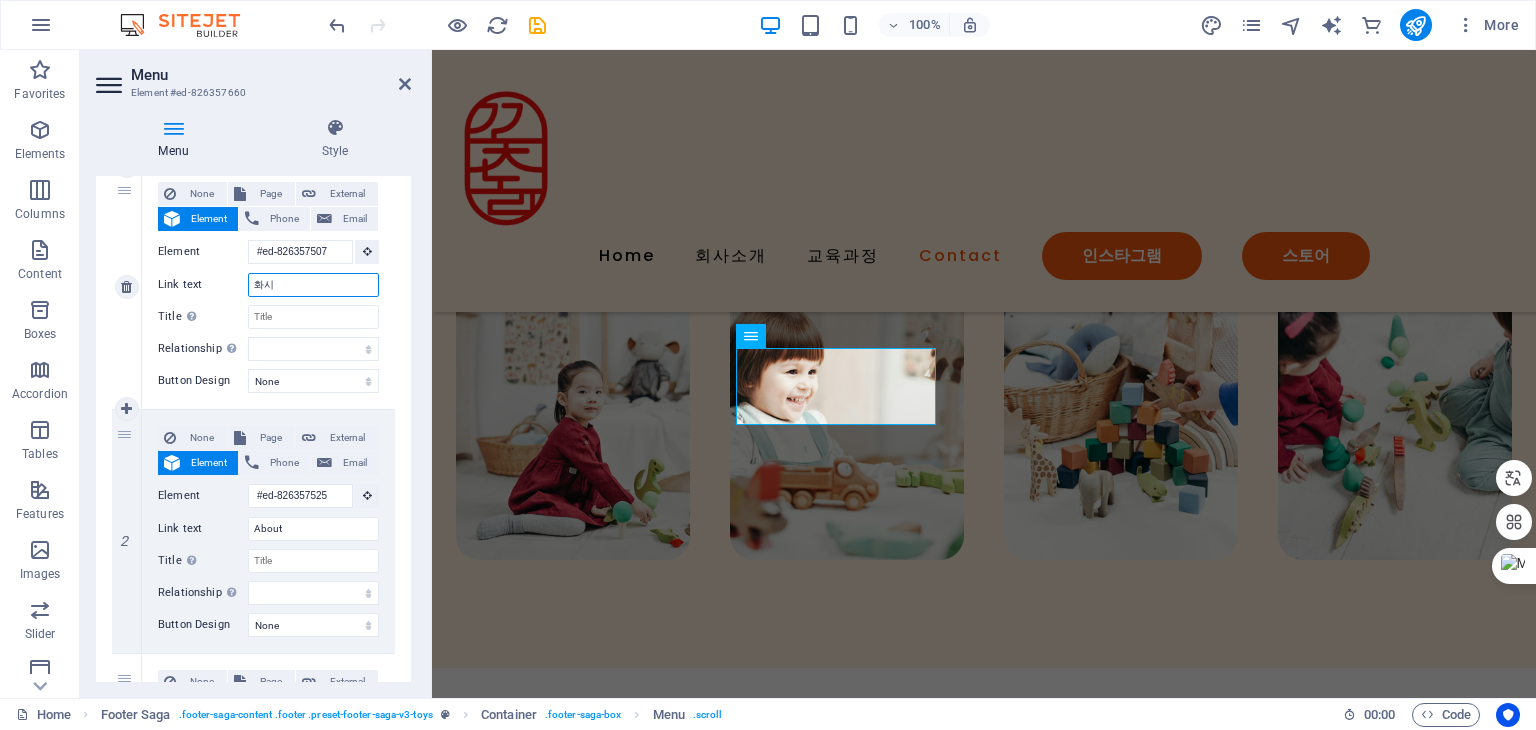 select 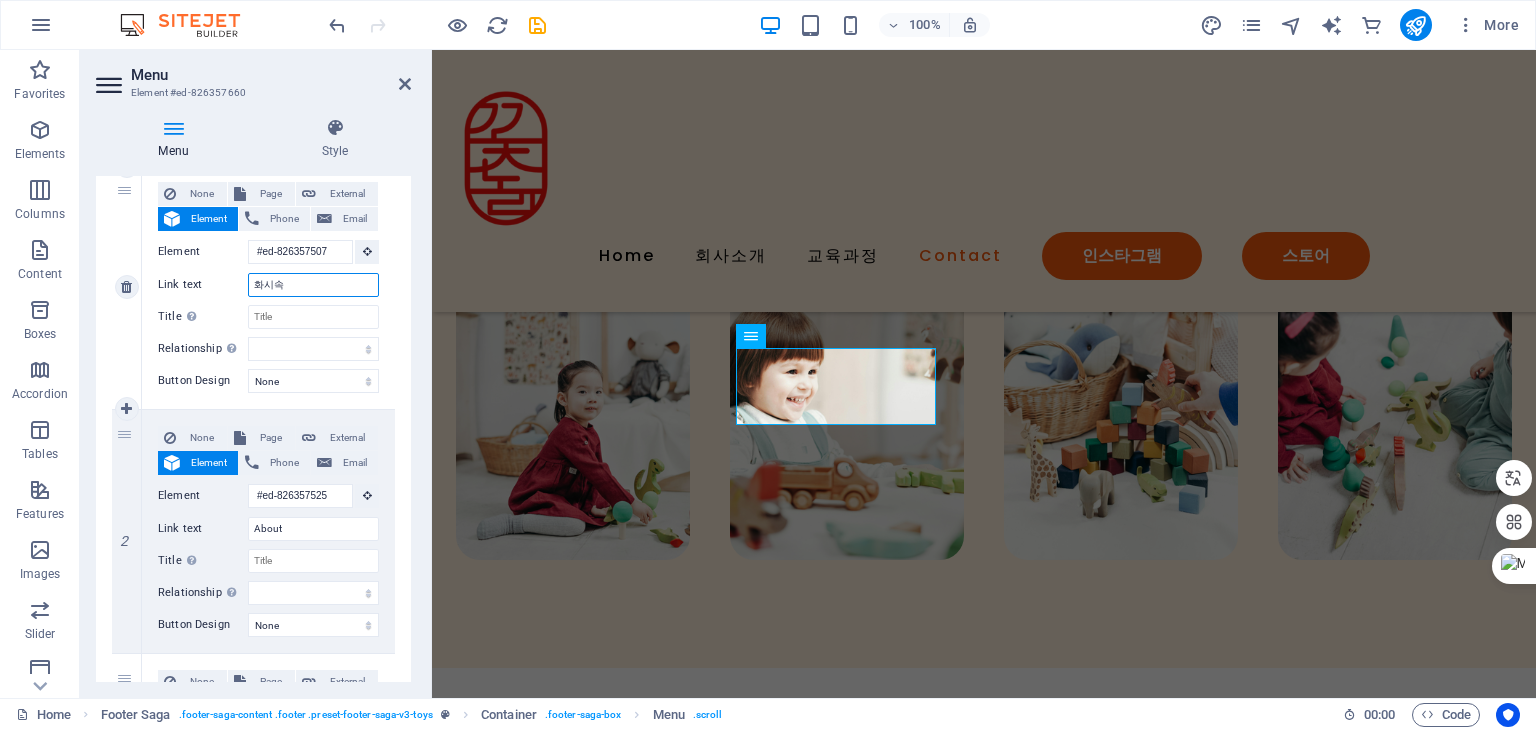 type on "화시소개" 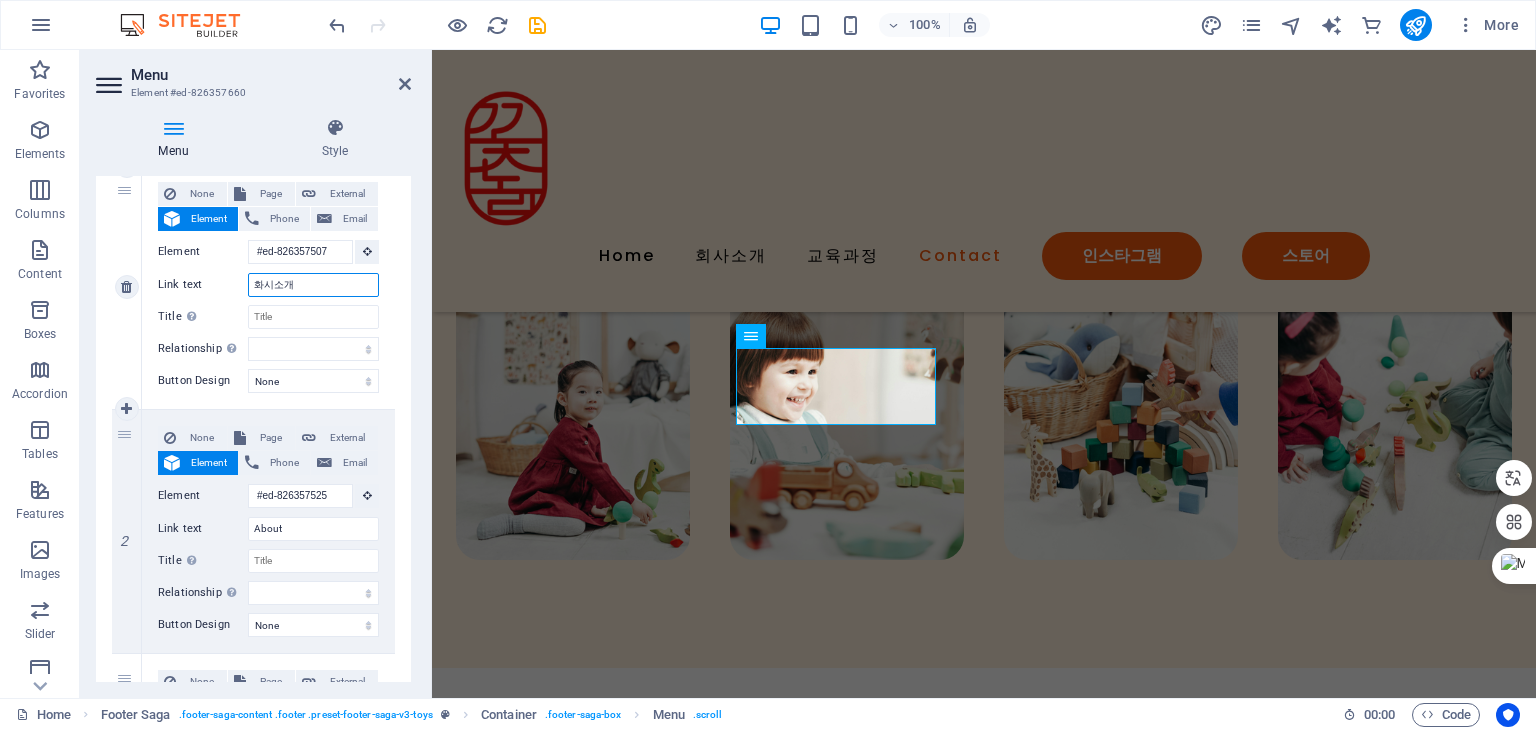 select 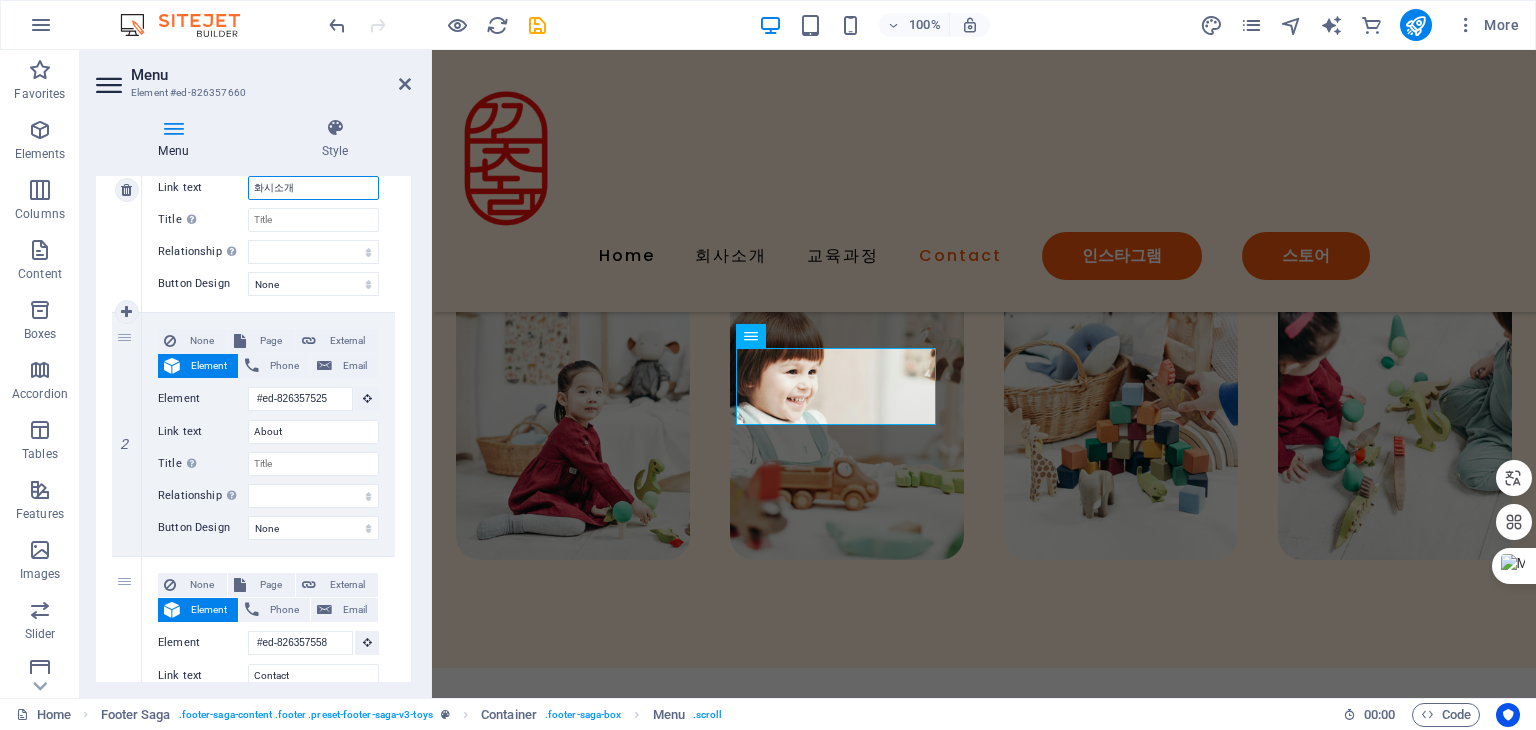 scroll, scrollTop: 300, scrollLeft: 0, axis: vertical 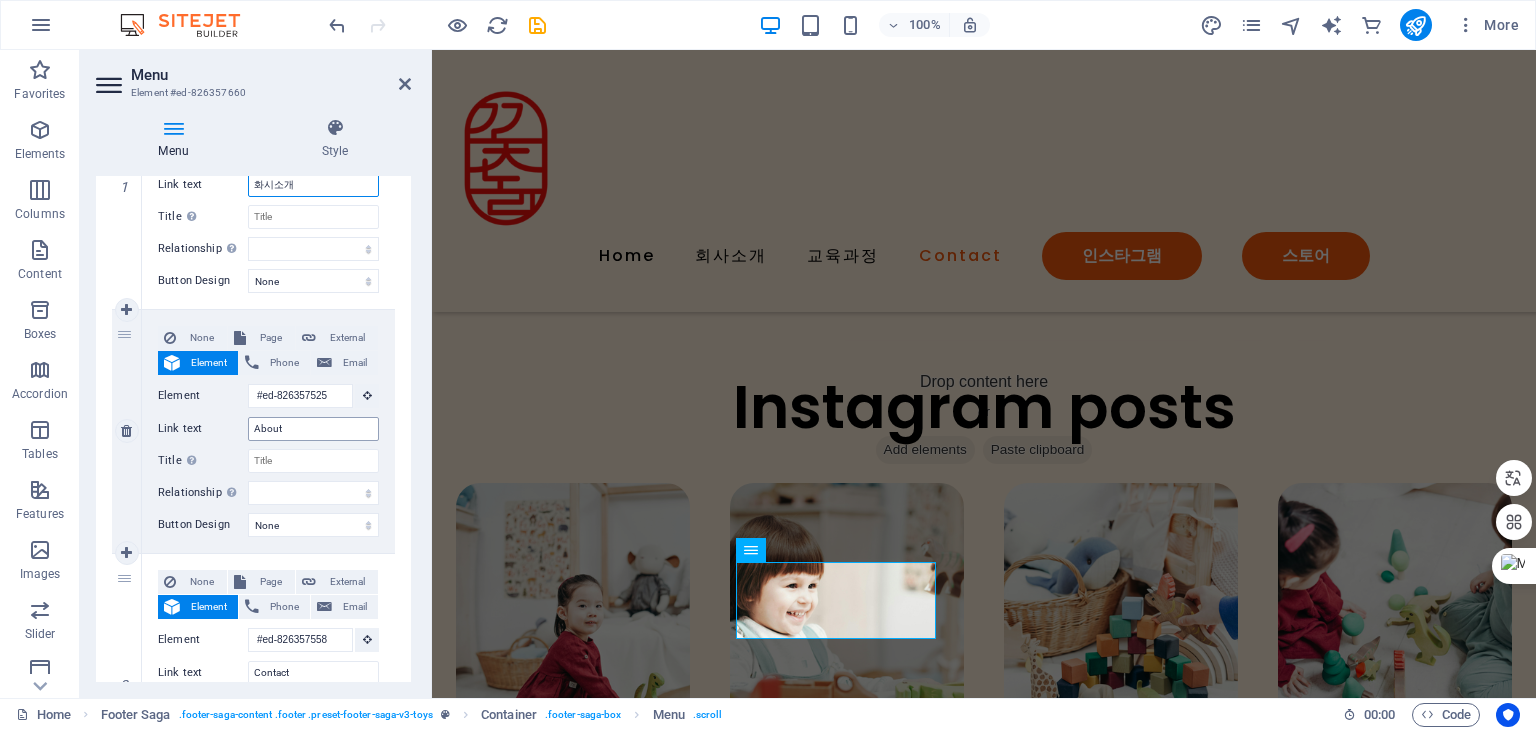 type on "화시소개" 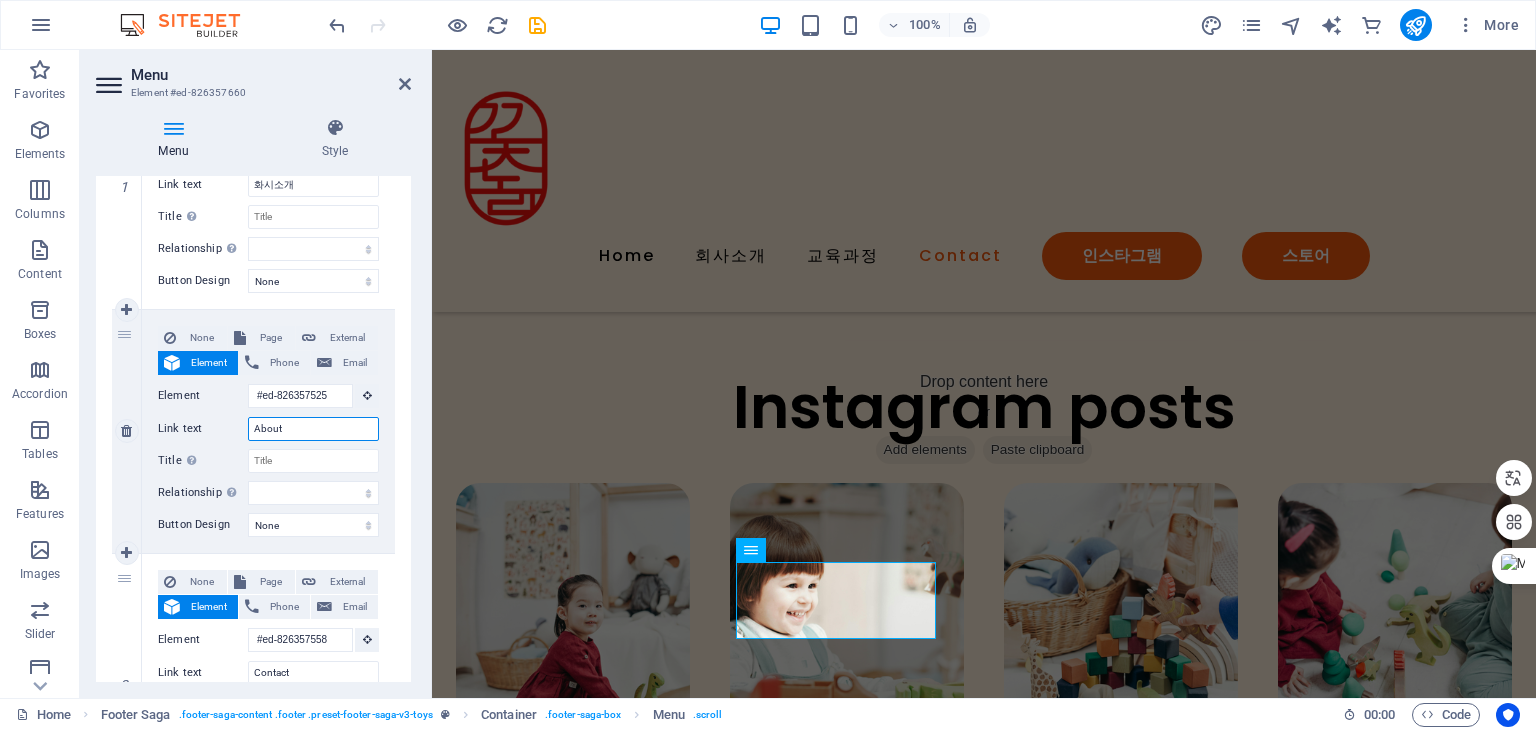 click on "About" at bounding box center (313, 429) 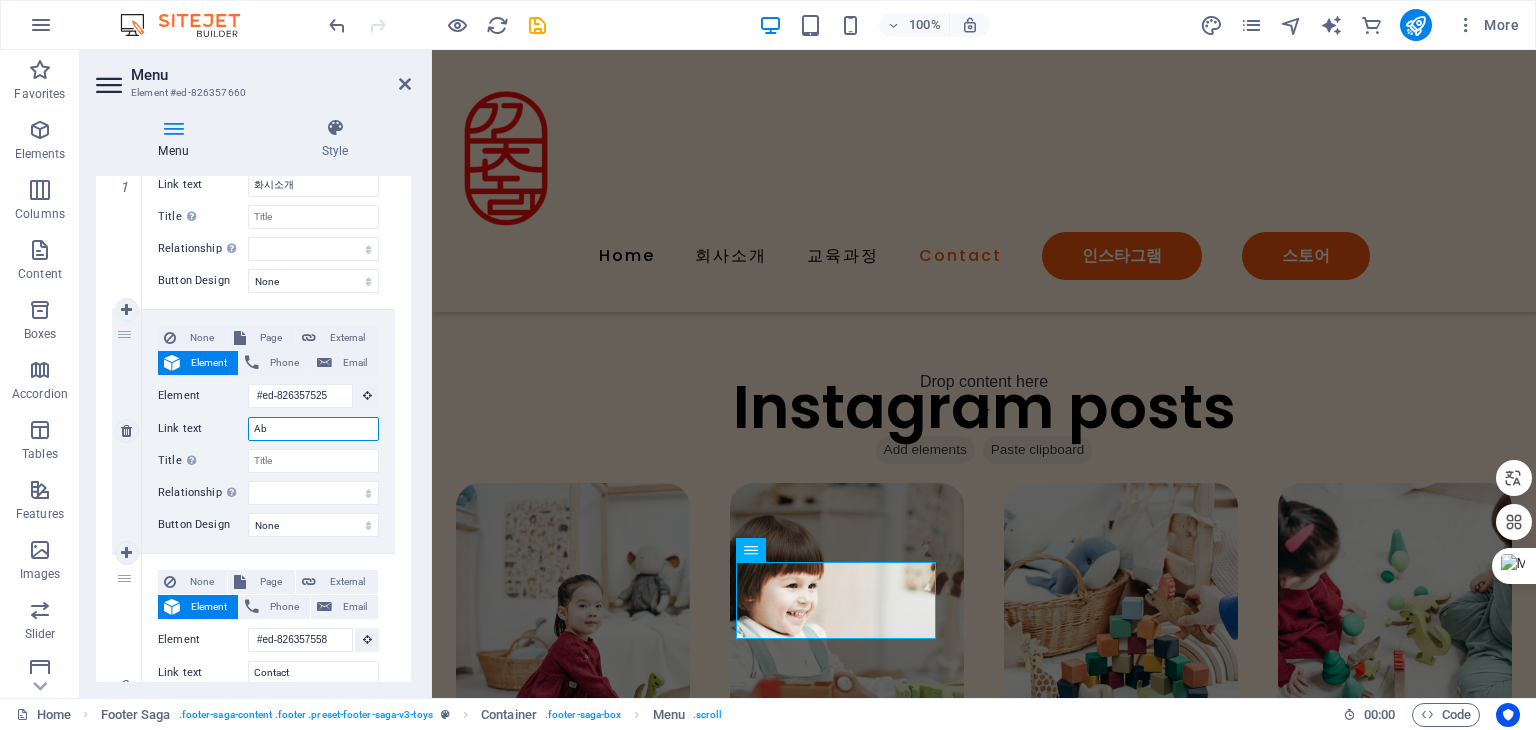 type on "A" 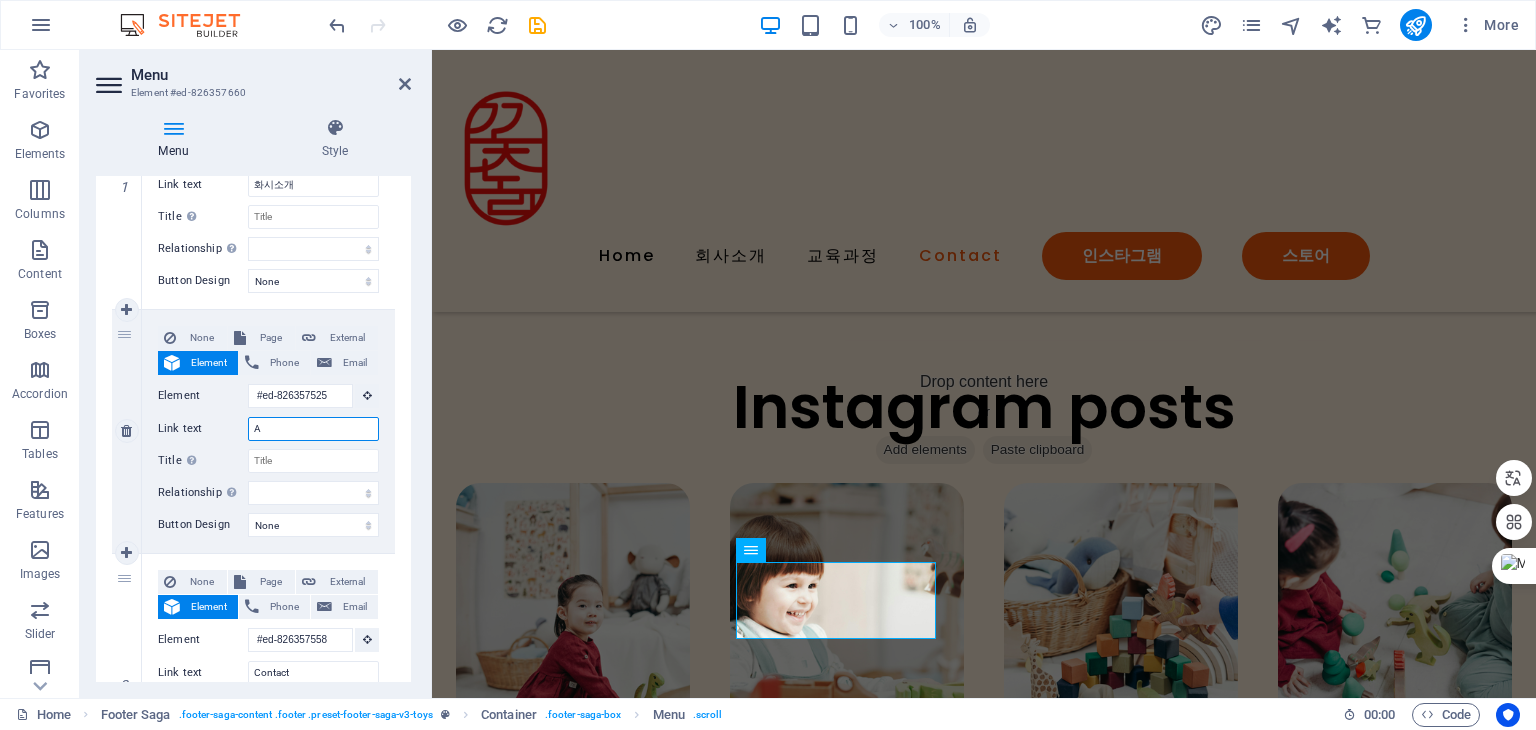 type 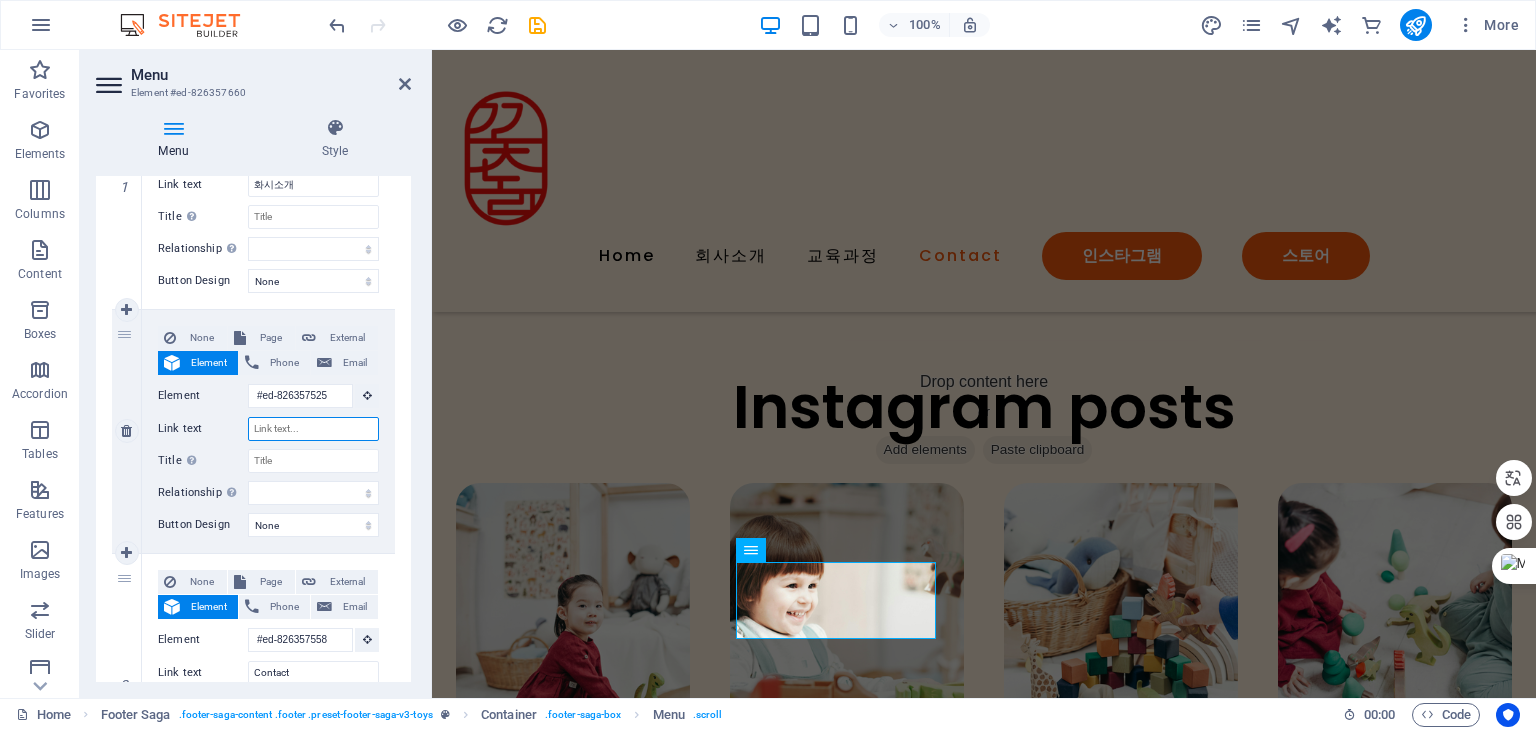 select 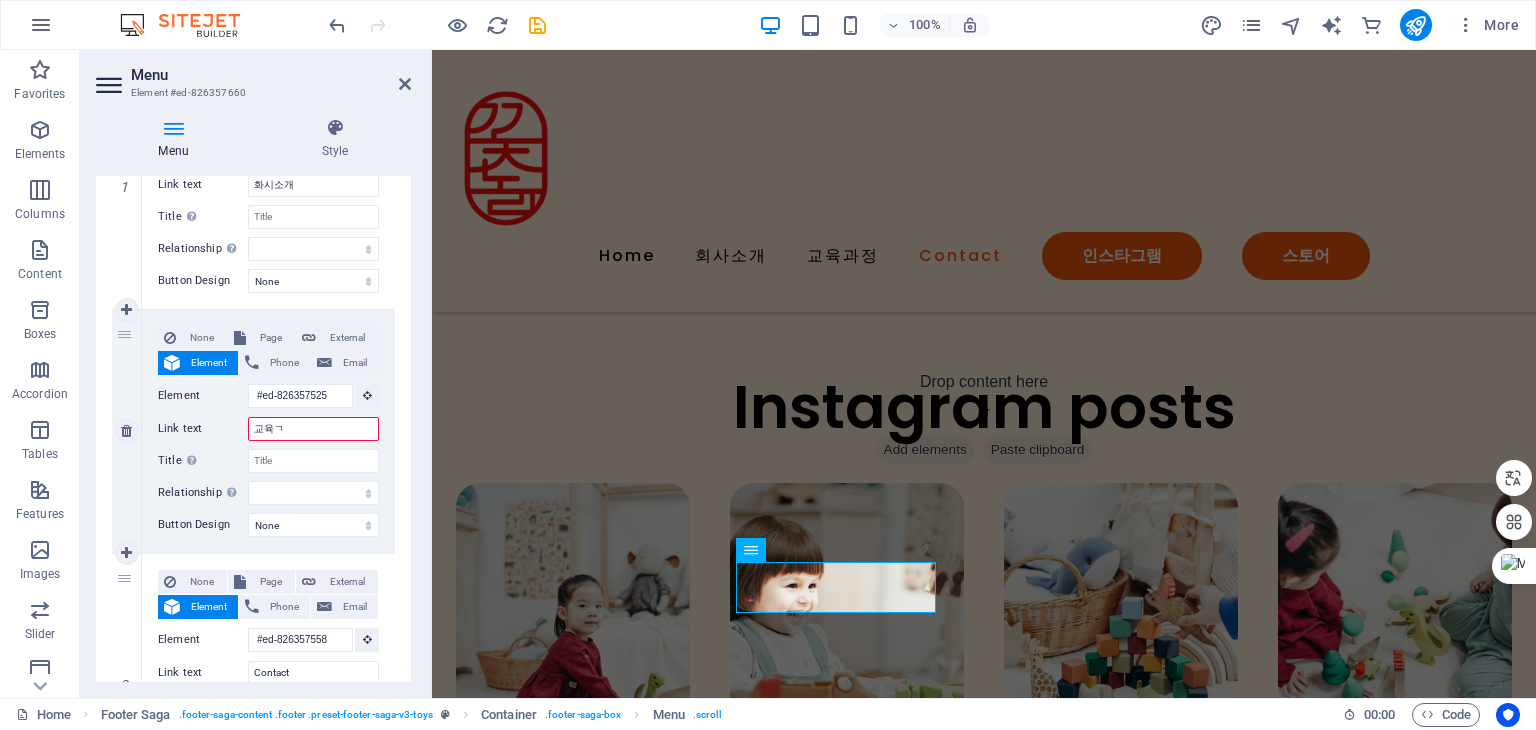 type on "교육고" 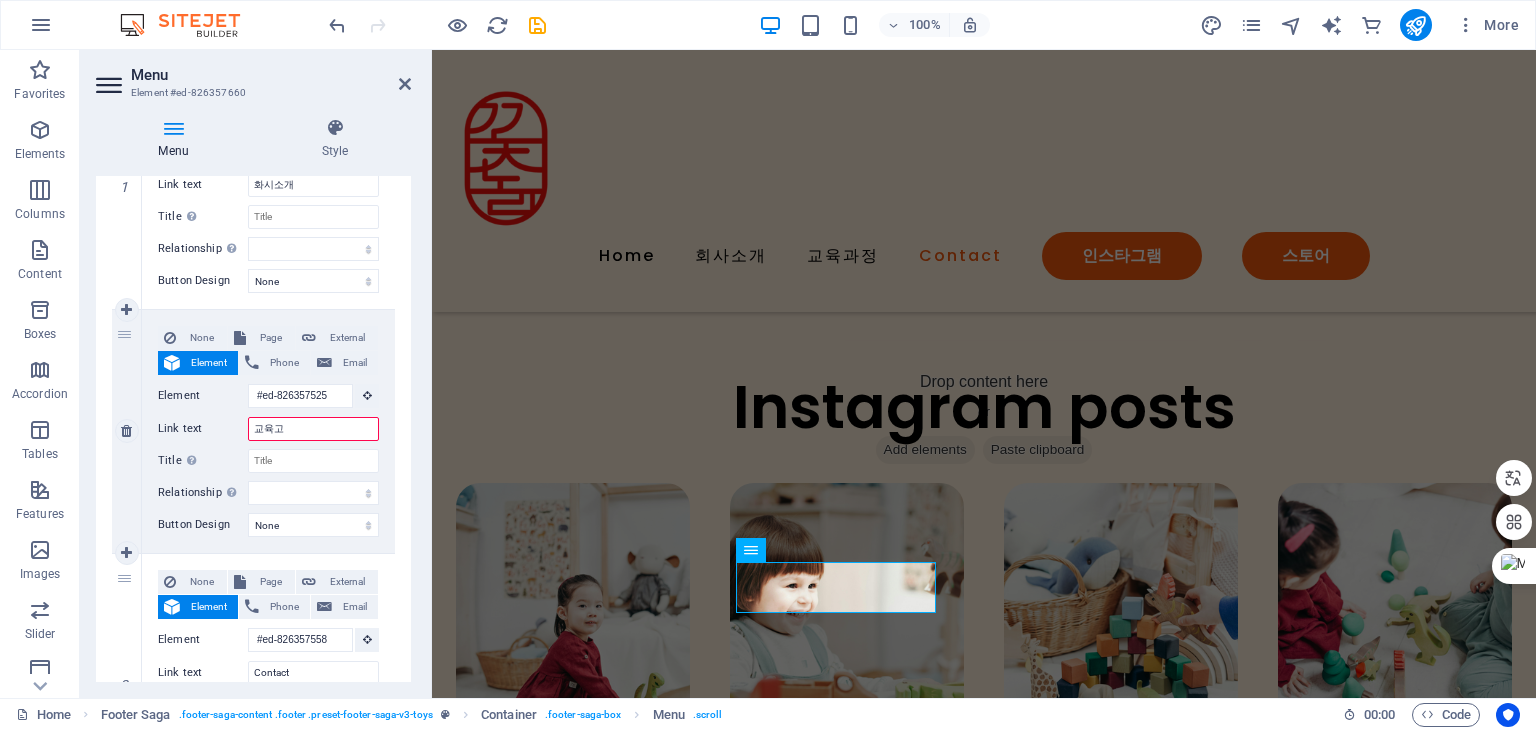 select 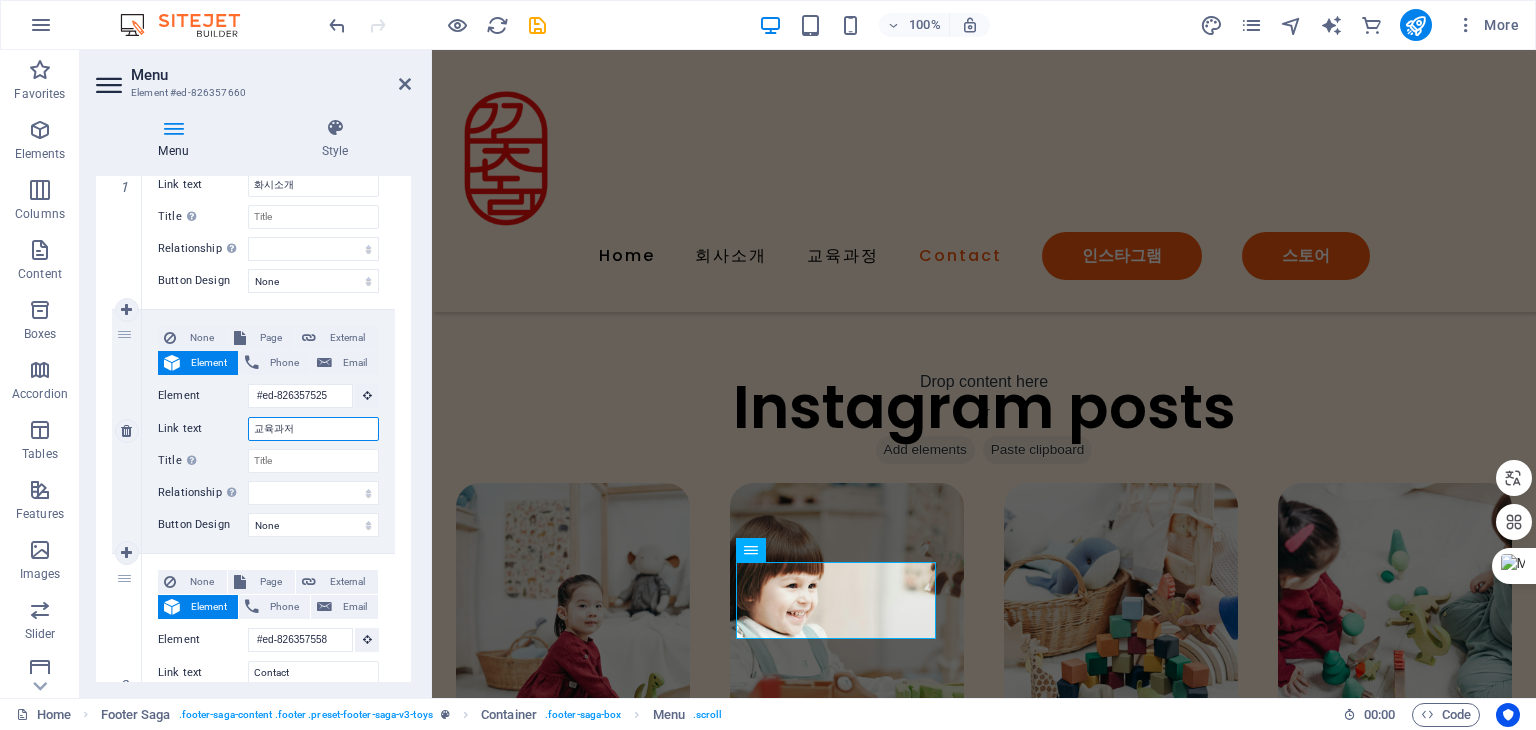 type on "교육과정" 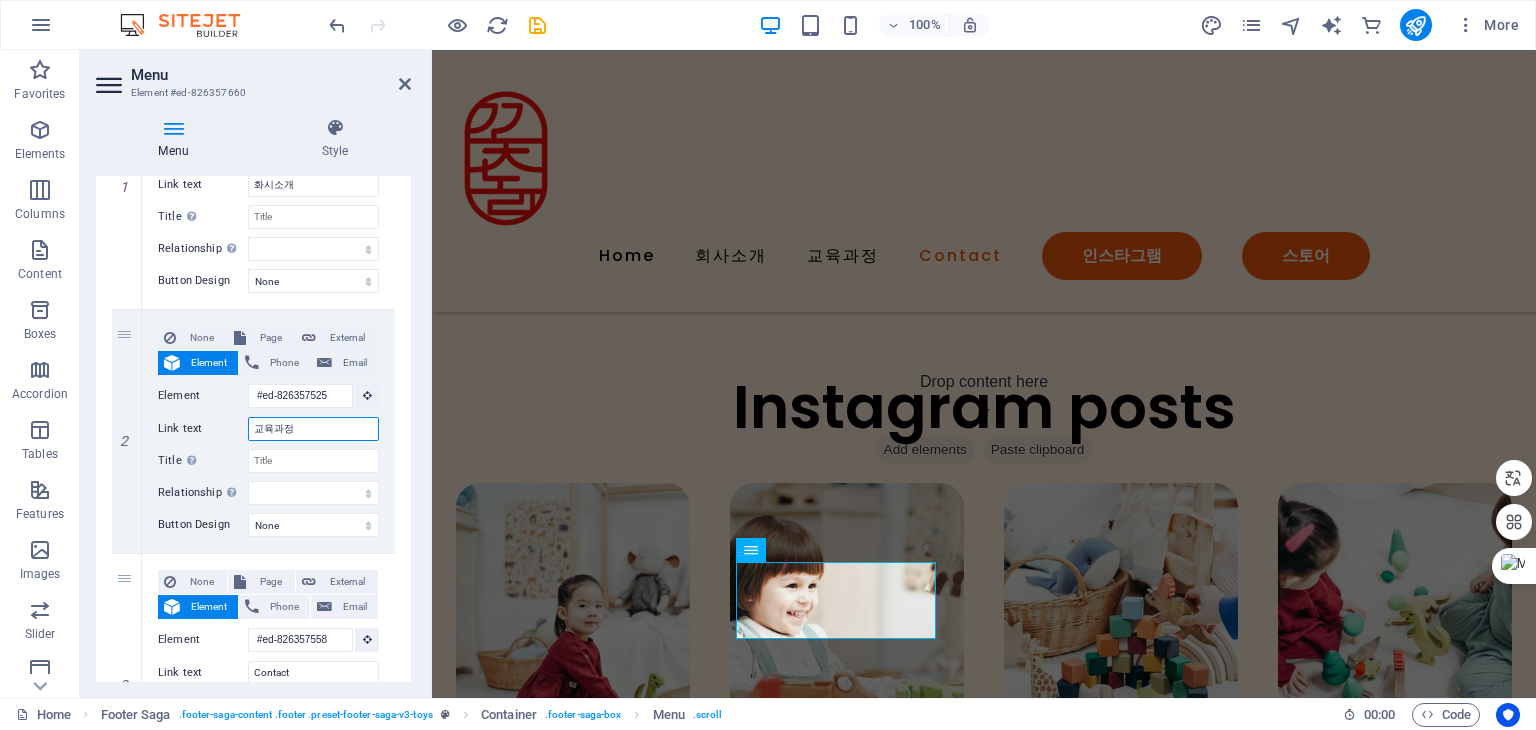 select 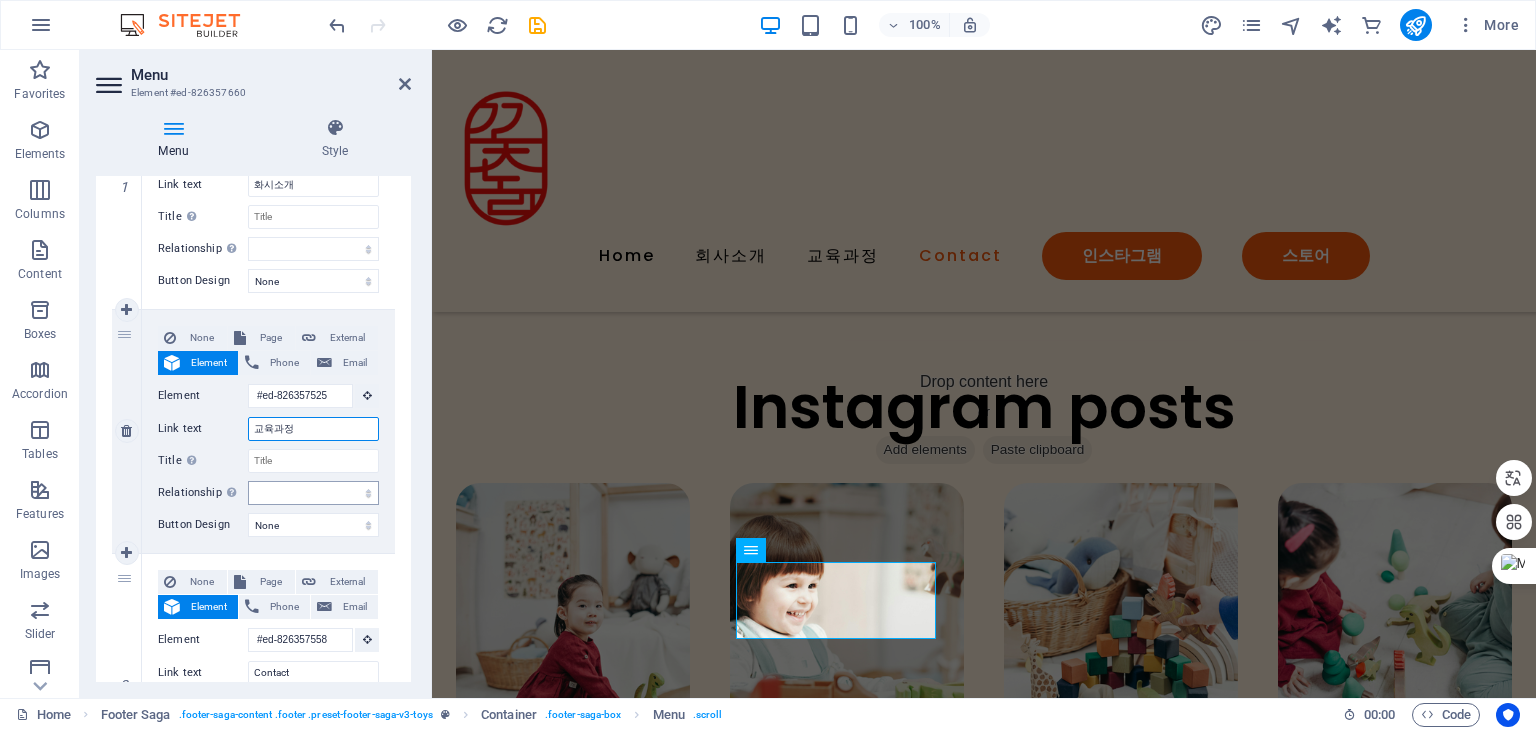 scroll, scrollTop: 439, scrollLeft: 0, axis: vertical 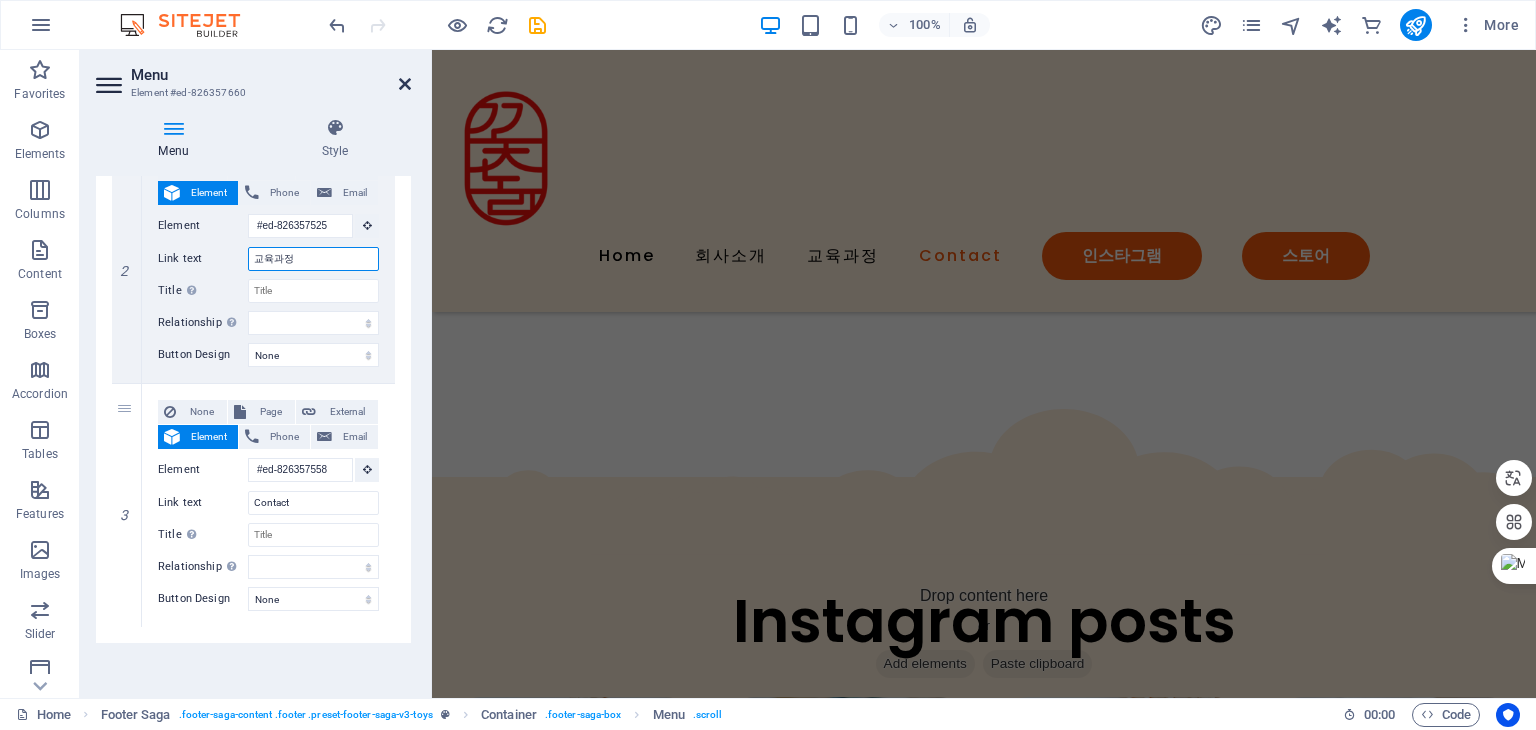 type on "교육과정" 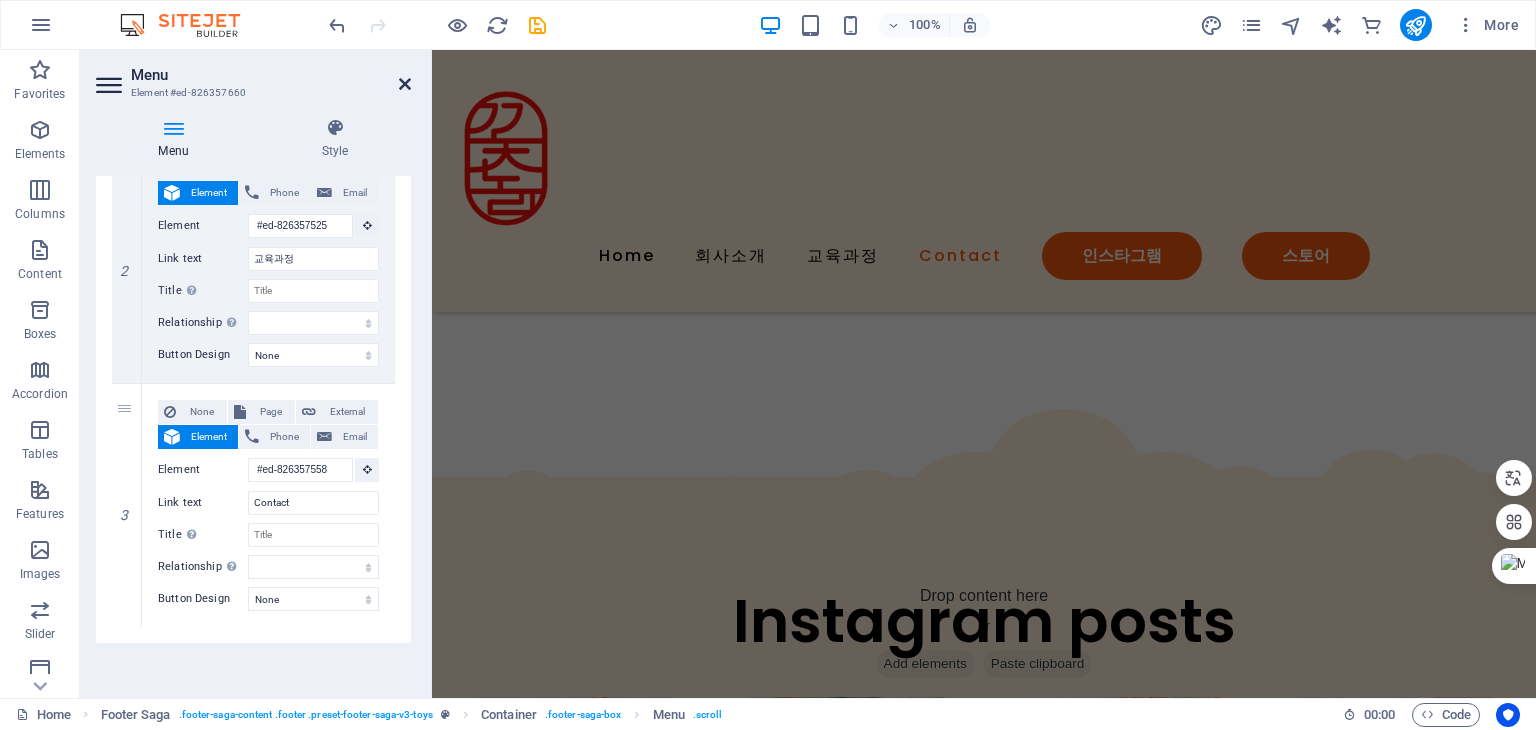click at bounding box center [405, 84] 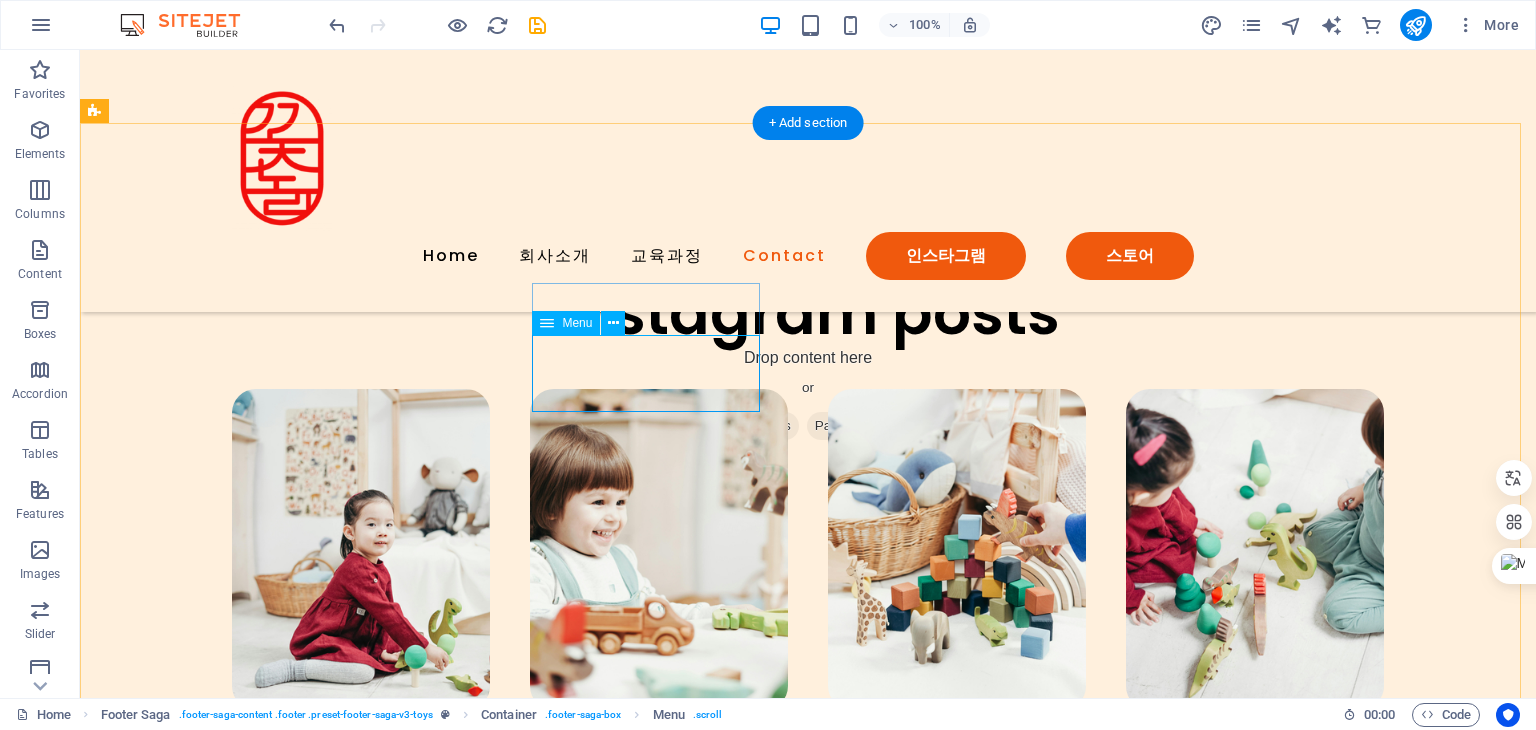 click on "화시소개 교육과정 Contact" at bounding box center (218, 1719) 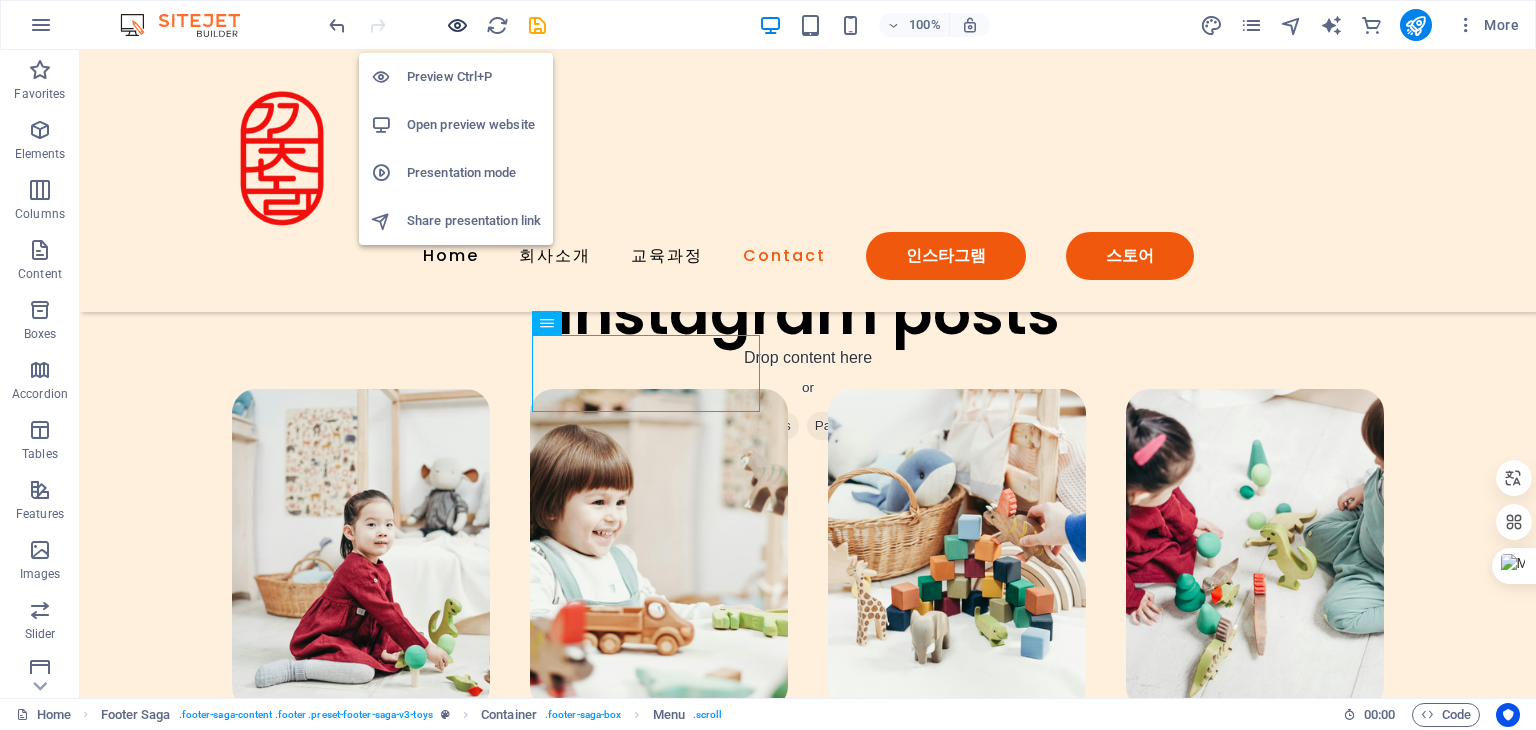 click at bounding box center [457, 25] 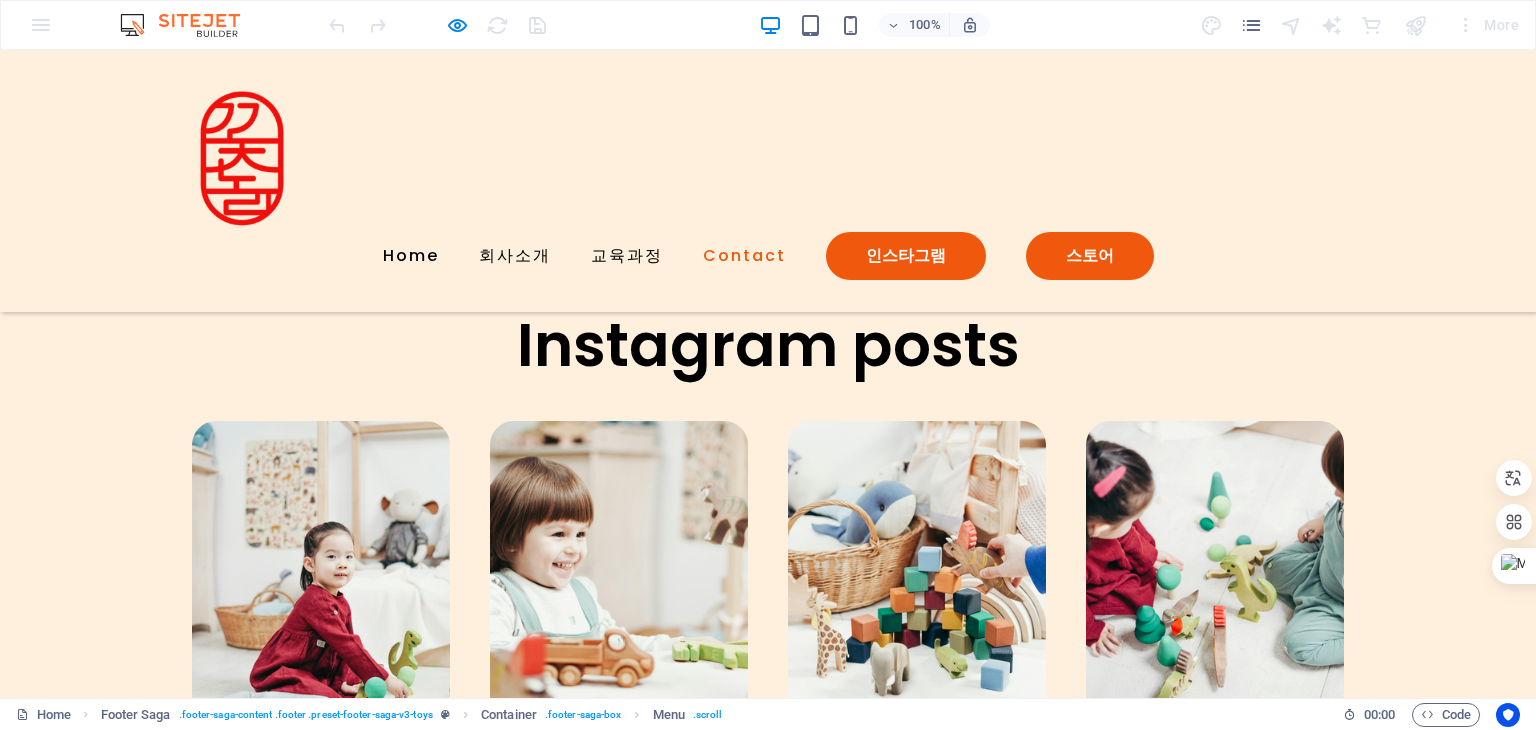click on "화시소개" at bounding box center [56, 1725] 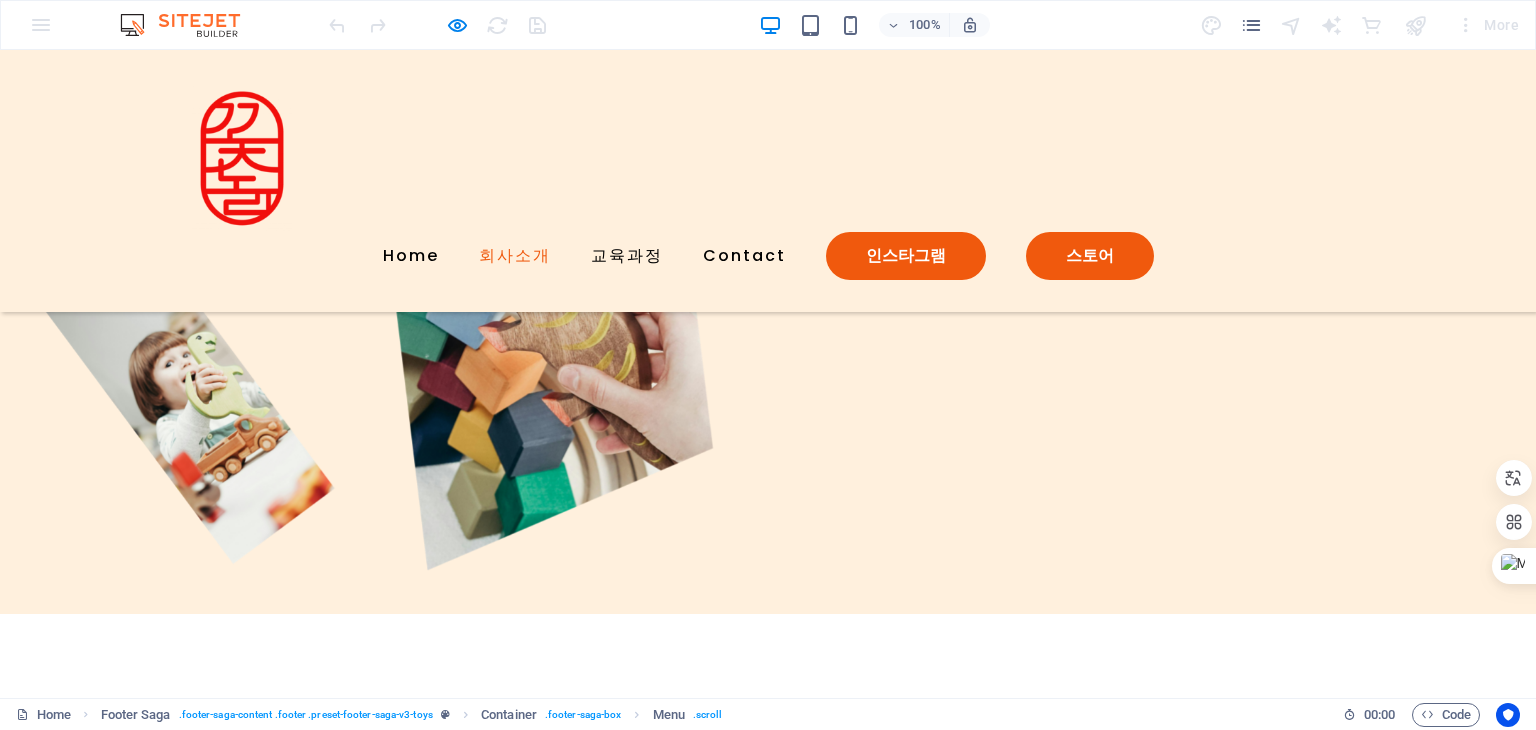 scroll, scrollTop: 1044, scrollLeft: 0, axis: vertical 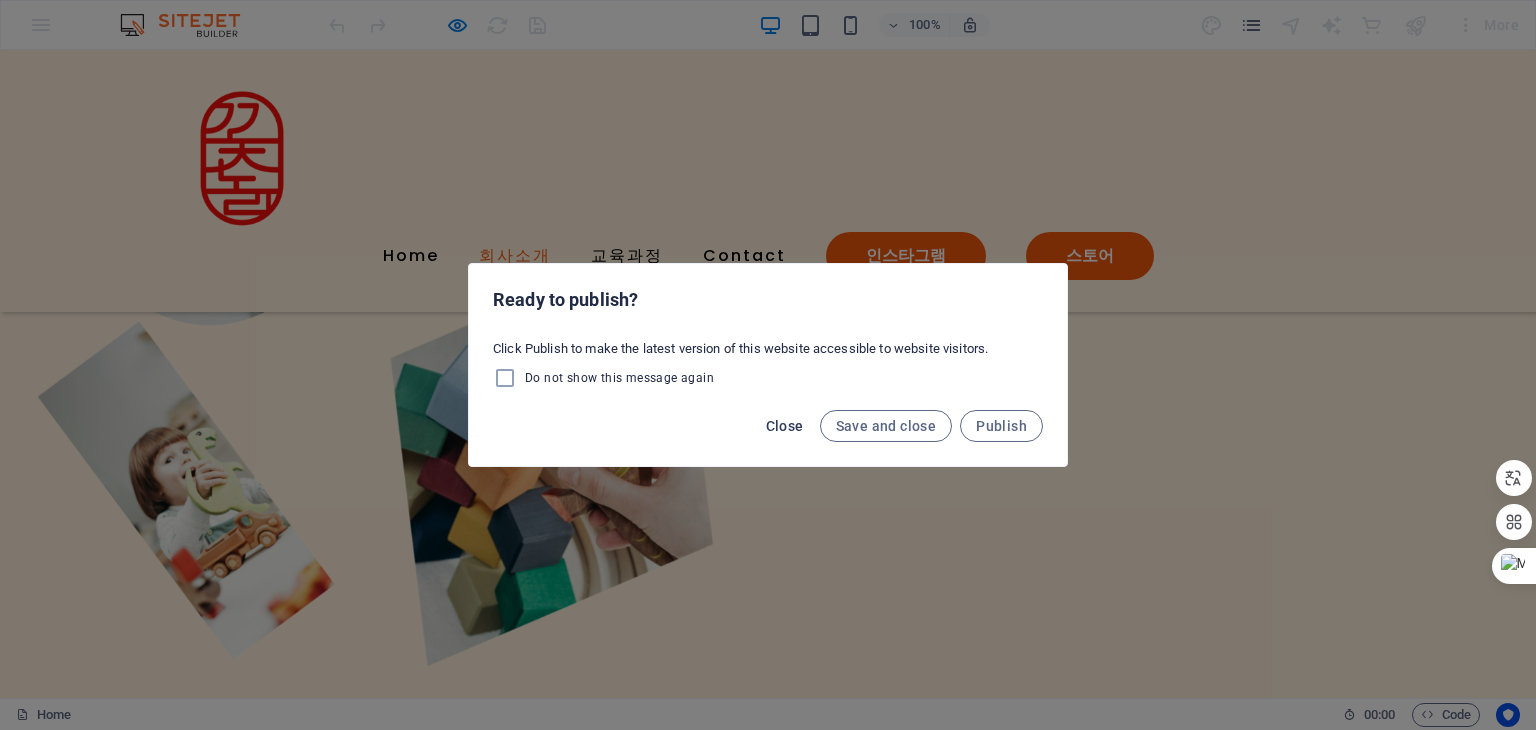 click on "Close" at bounding box center (785, 426) 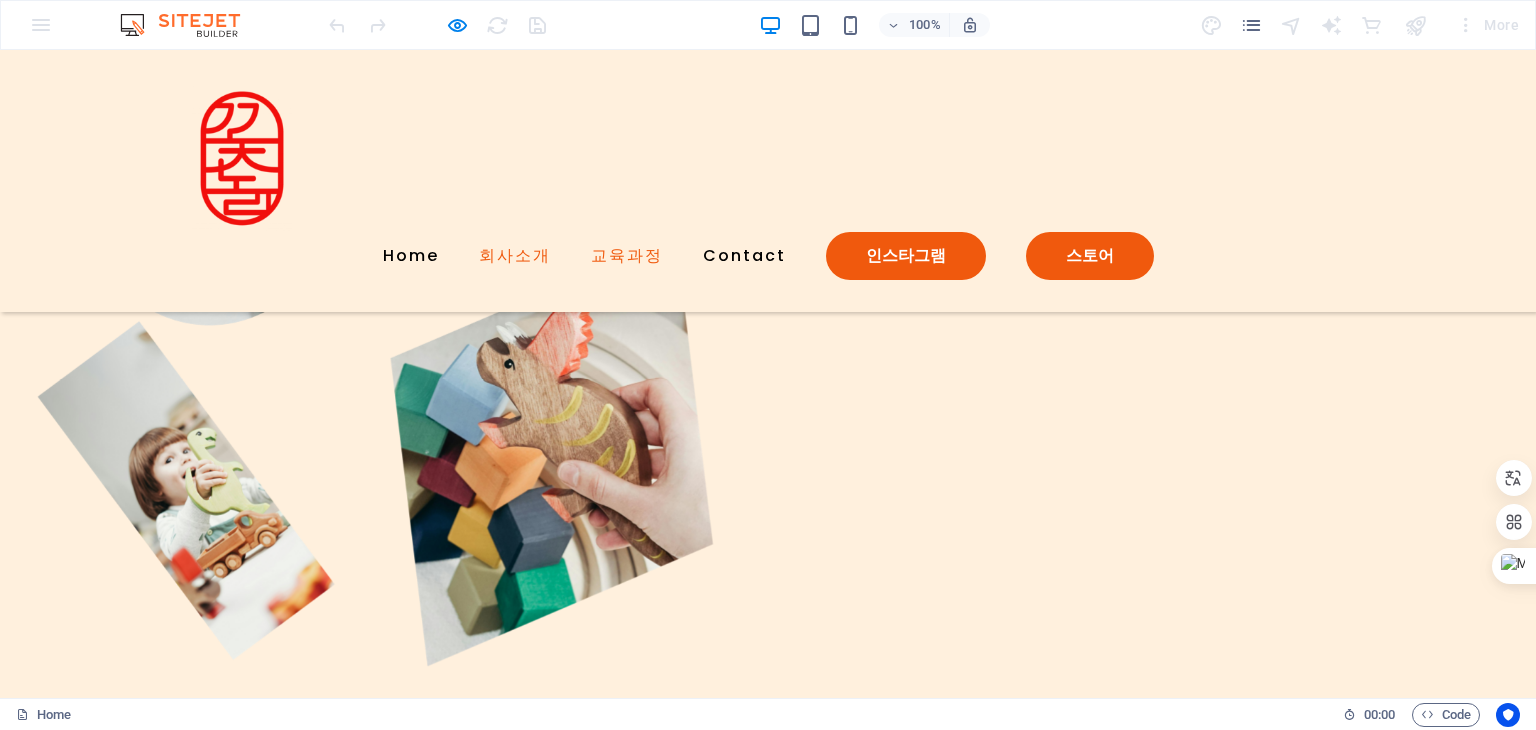 click on "교육과정" at bounding box center (627, 256) 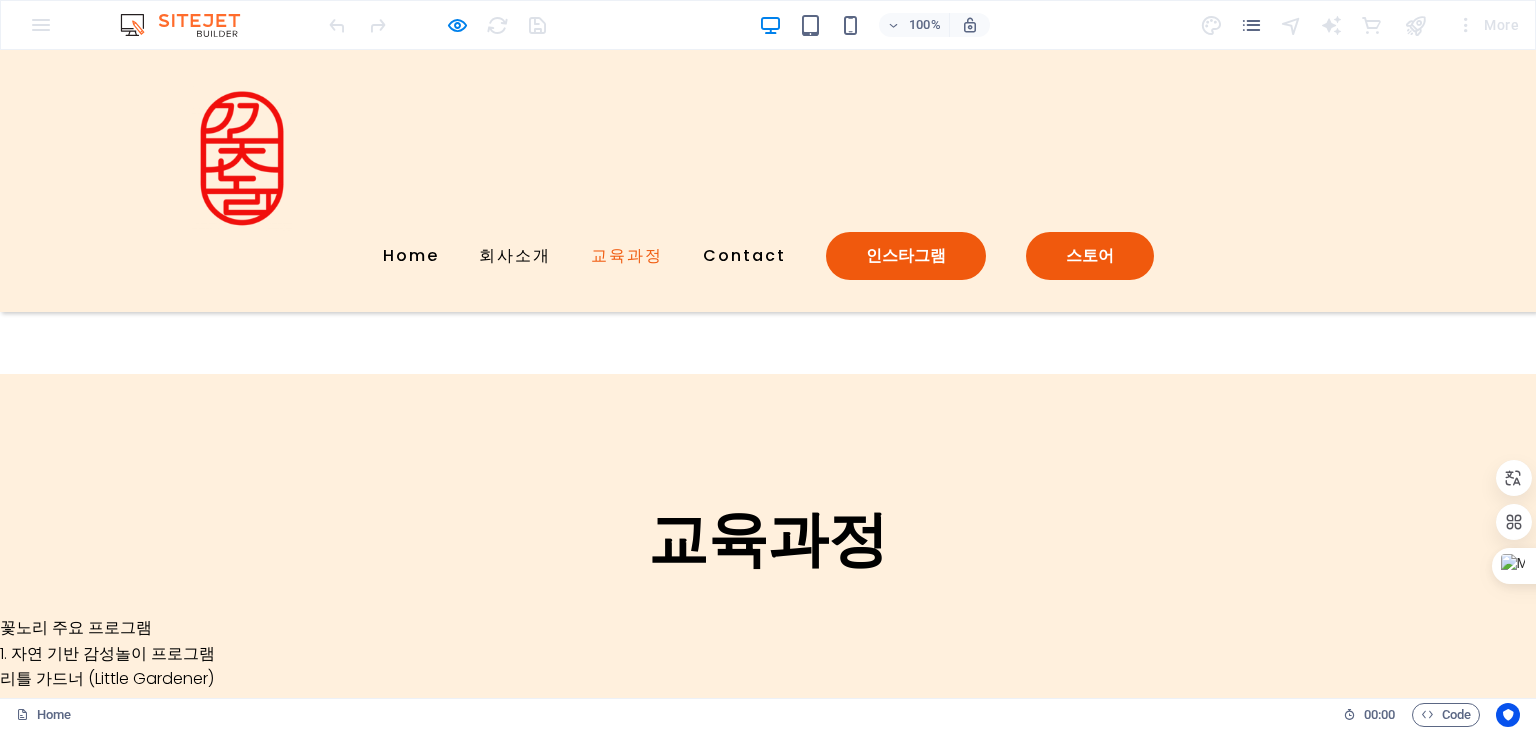 scroll, scrollTop: 3484, scrollLeft: 0, axis: vertical 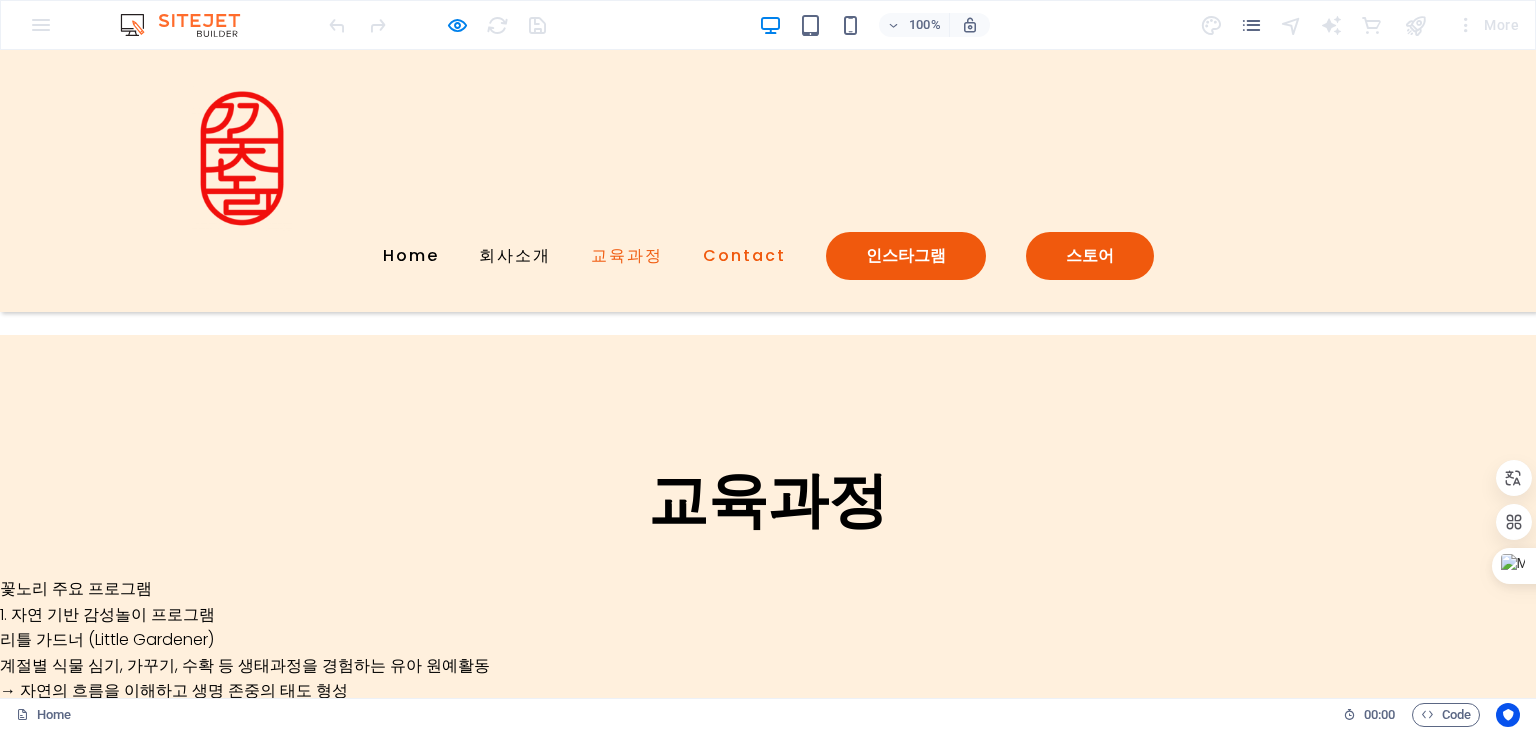 click on "Contact" at bounding box center [744, 256] 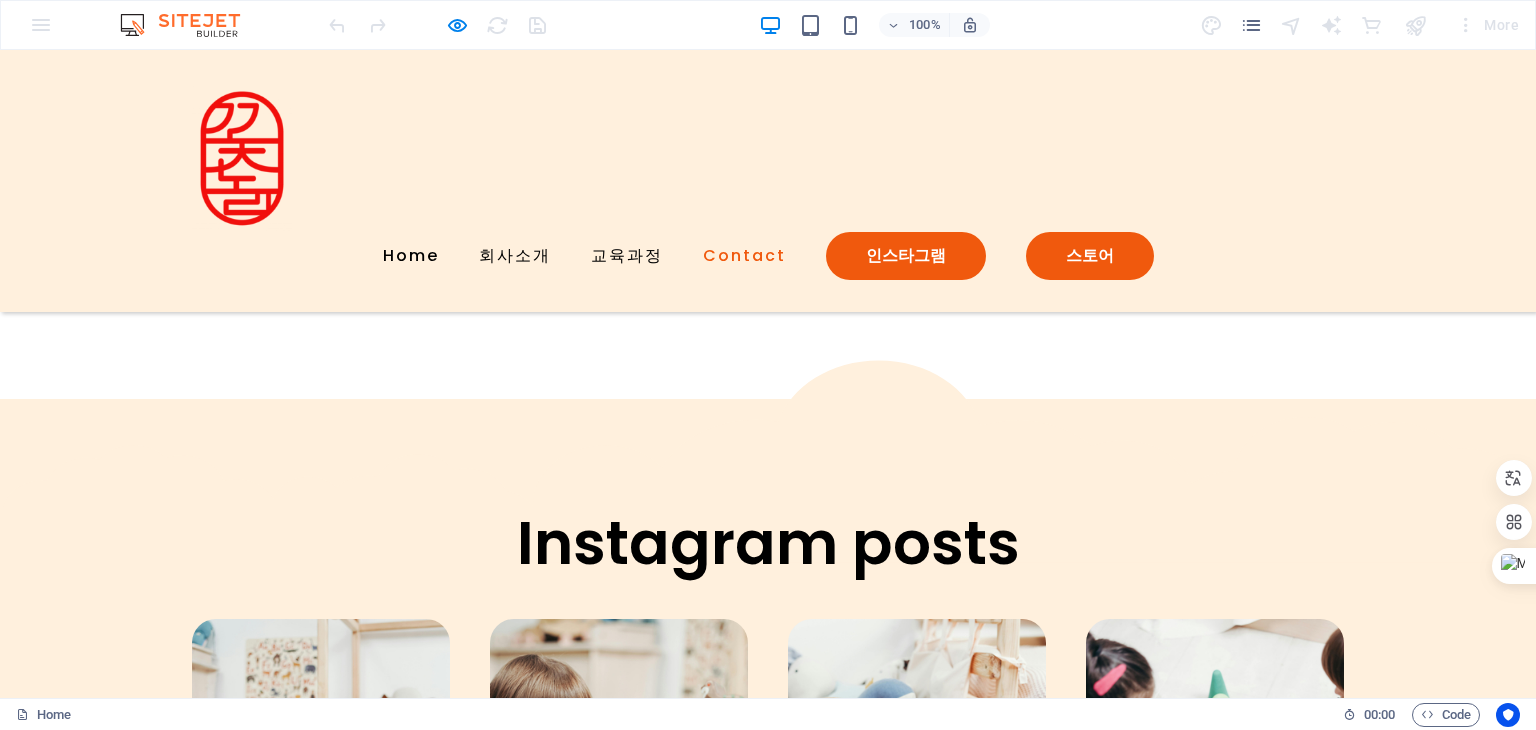 scroll, scrollTop: 6503, scrollLeft: 0, axis: vertical 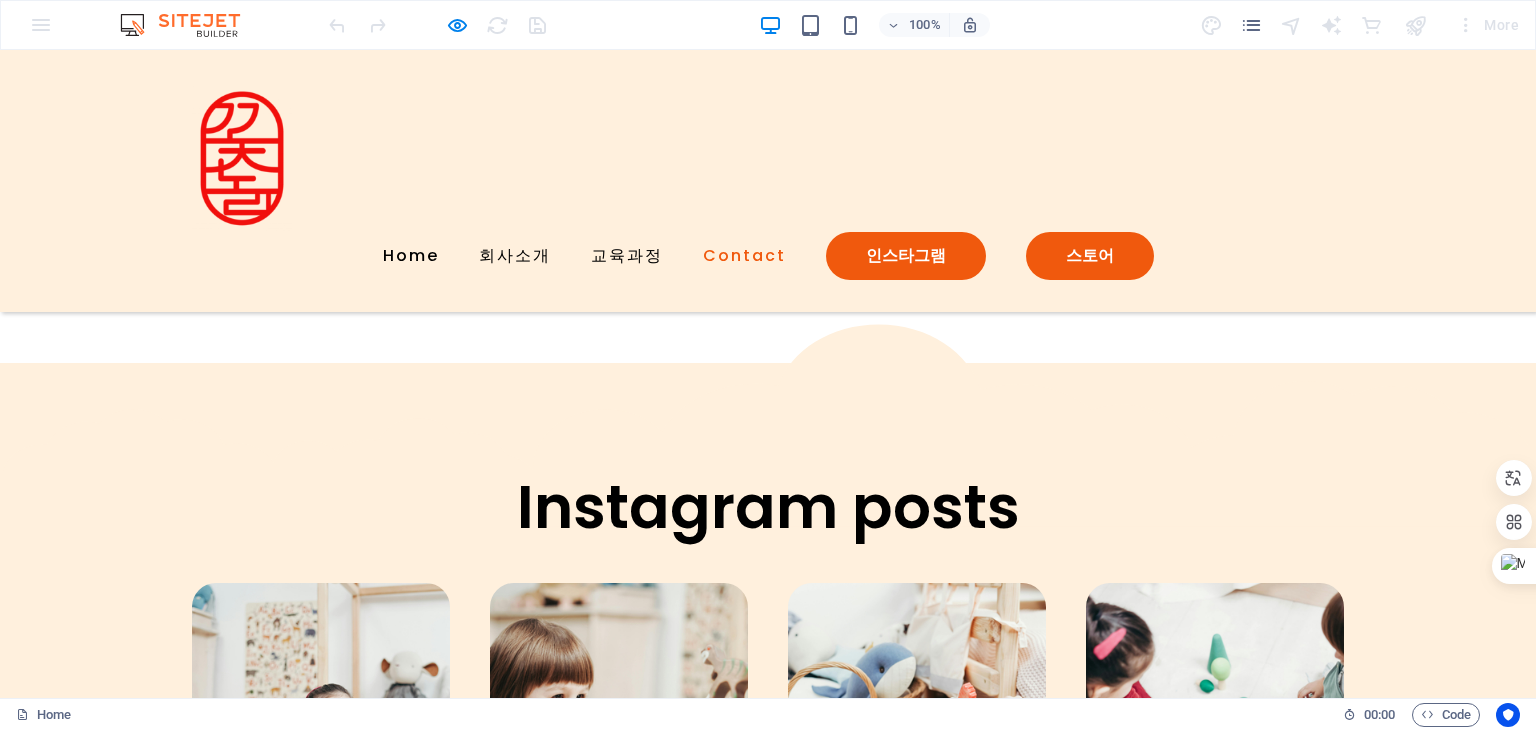 click on "교육과정" at bounding box center (56, 1912) 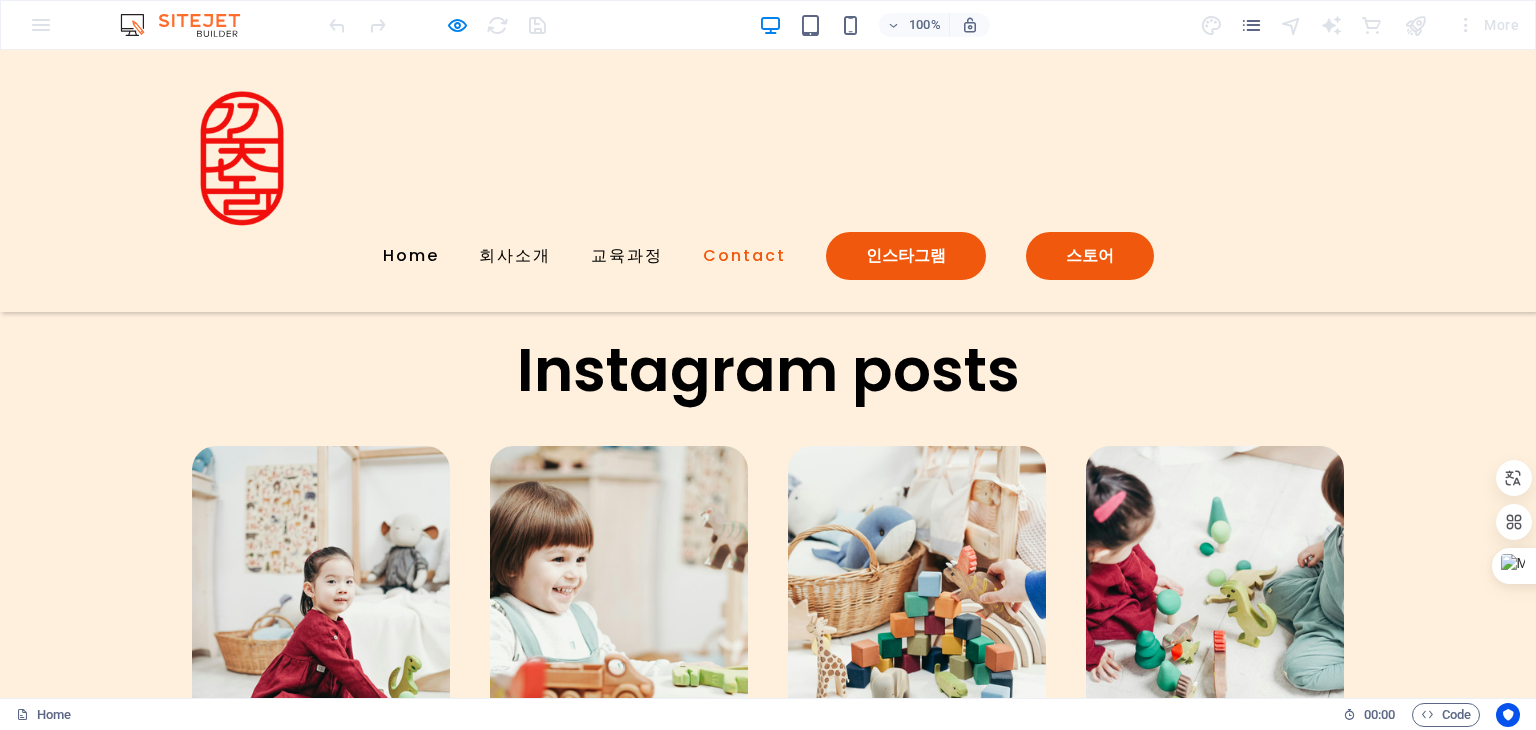 scroll, scrollTop: 6584, scrollLeft: 0, axis: vertical 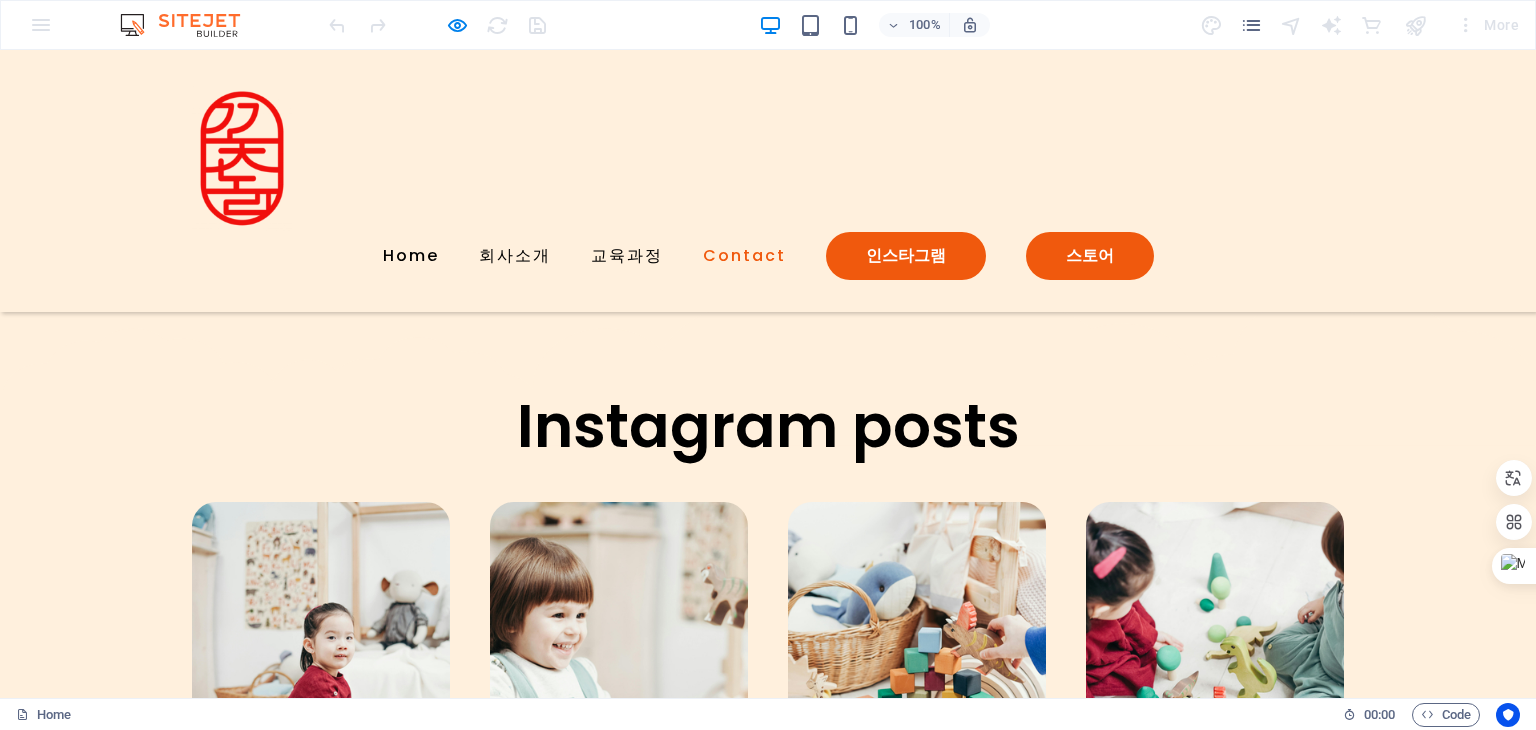 click on "Legal Notice" at bounding box center (71, 1975) 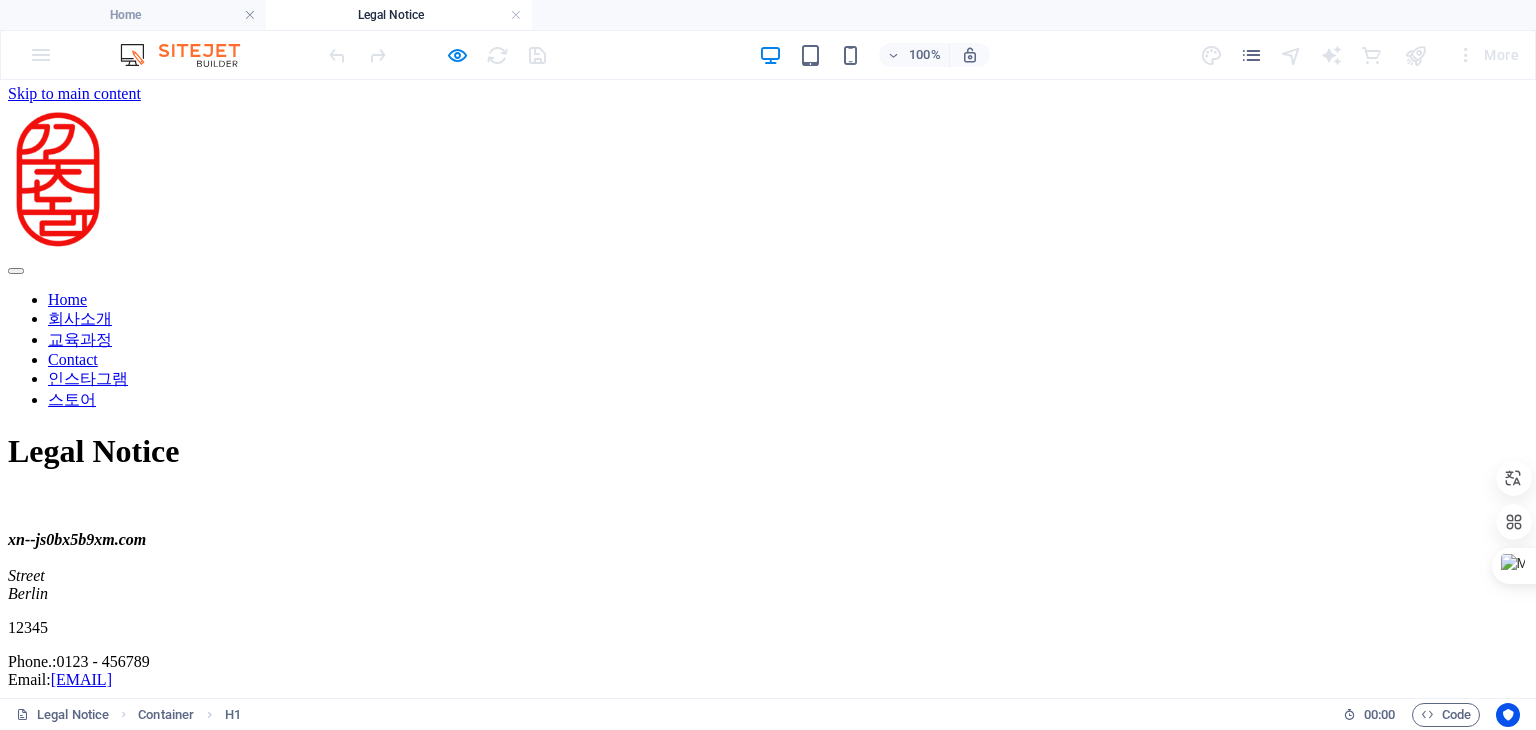 scroll, scrollTop: 0, scrollLeft: 0, axis: both 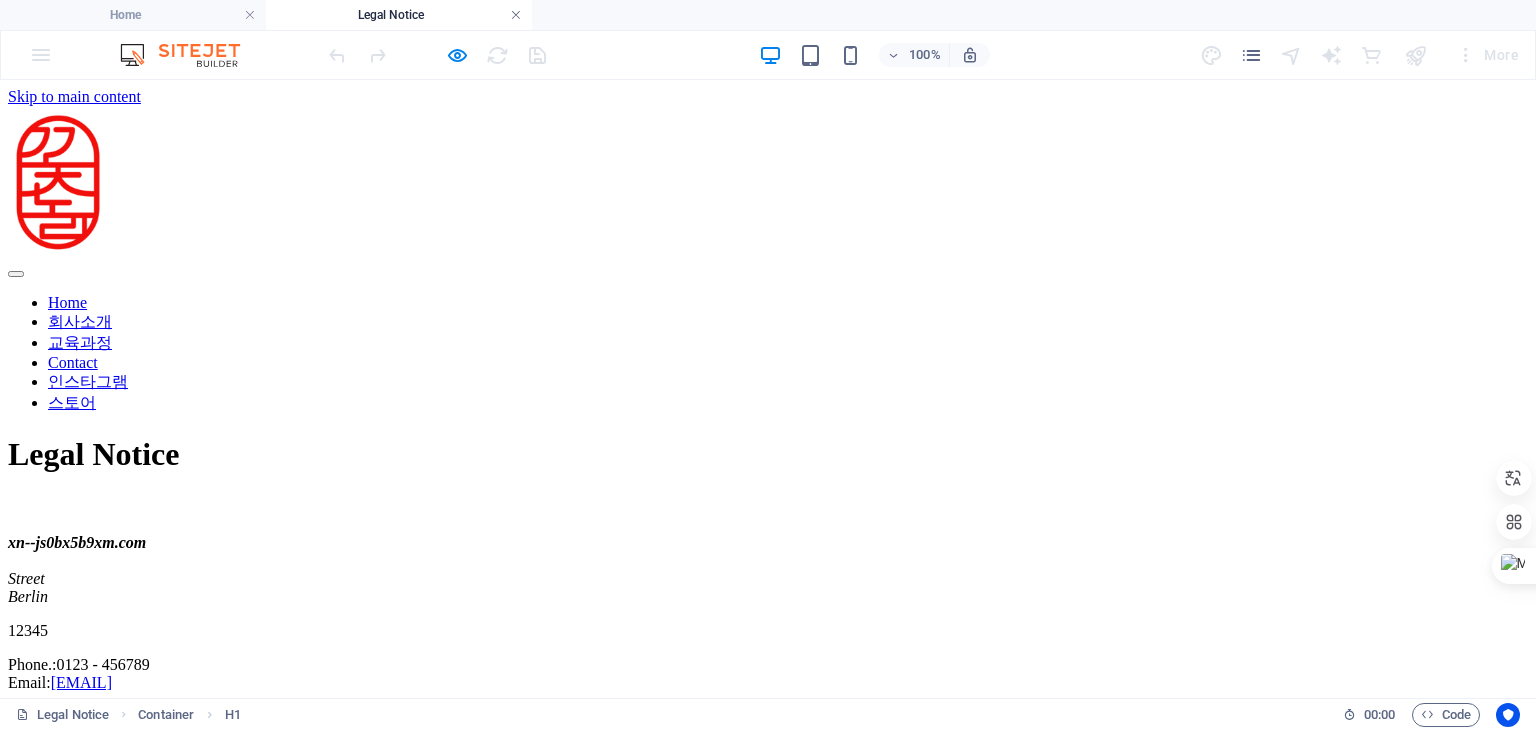 click at bounding box center [516, 15] 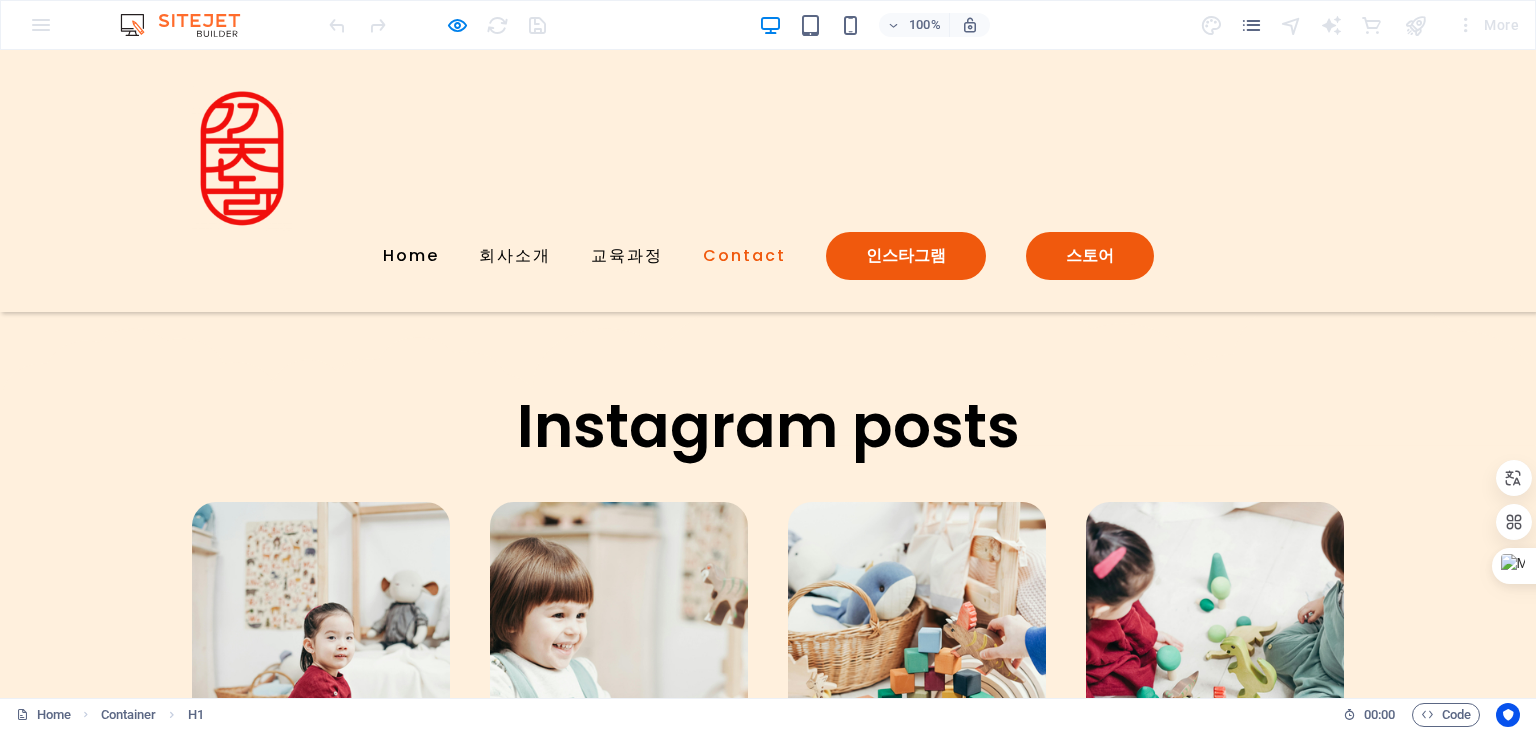 click on "Privacy Policy" at bounding box center [76, 2001] 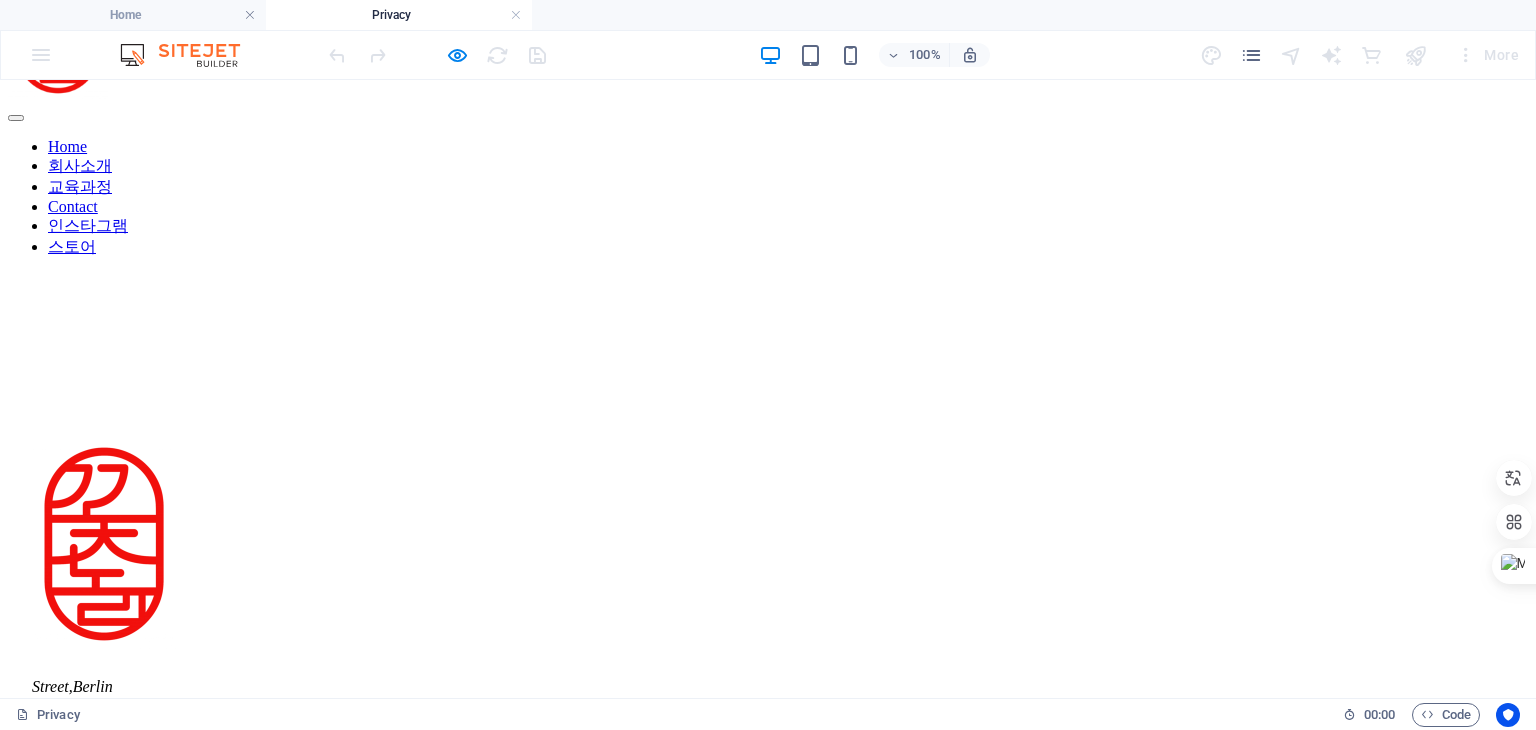 scroll, scrollTop: 200, scrollLeft: 0, axis: vertical 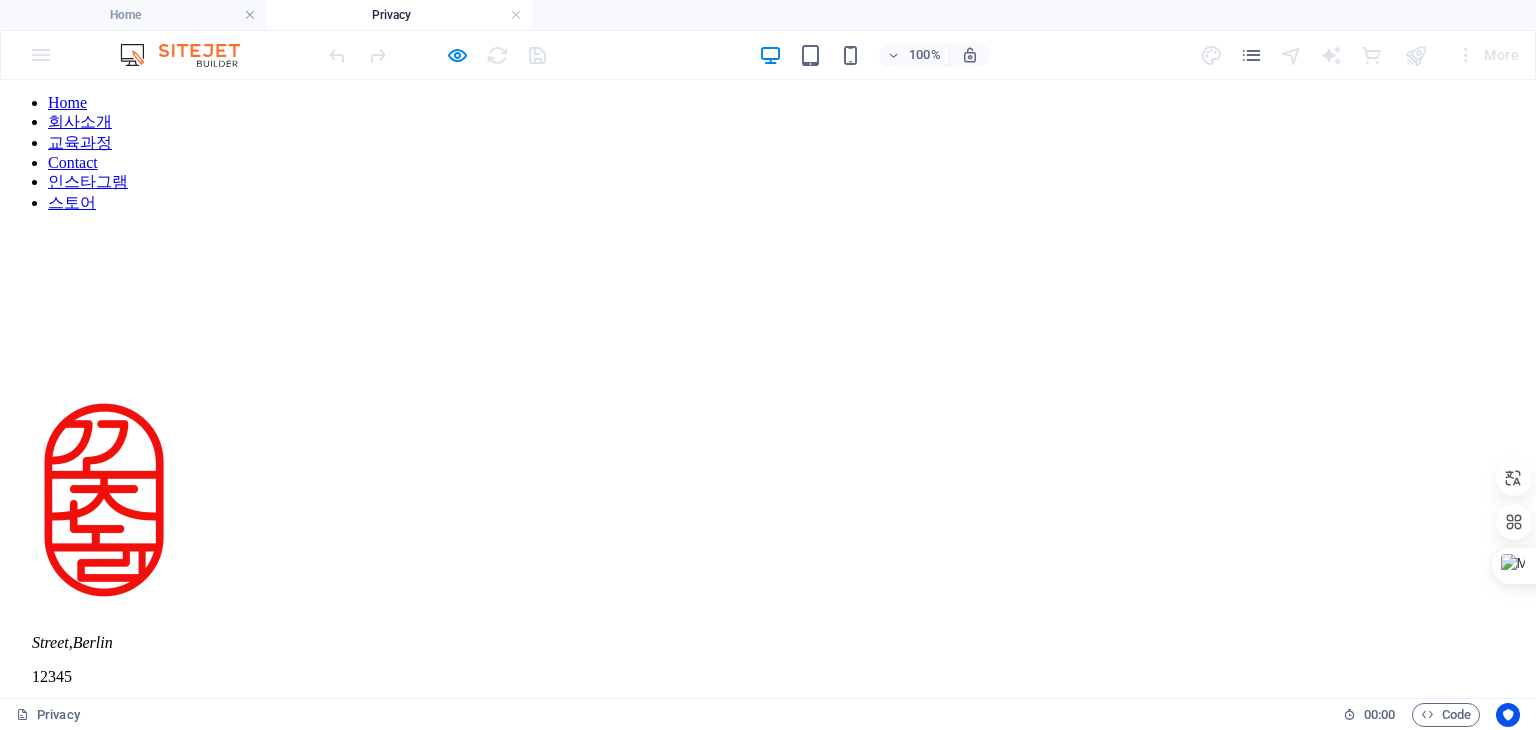 click on "[EMAIL]" at bounding box center [768, 8368] 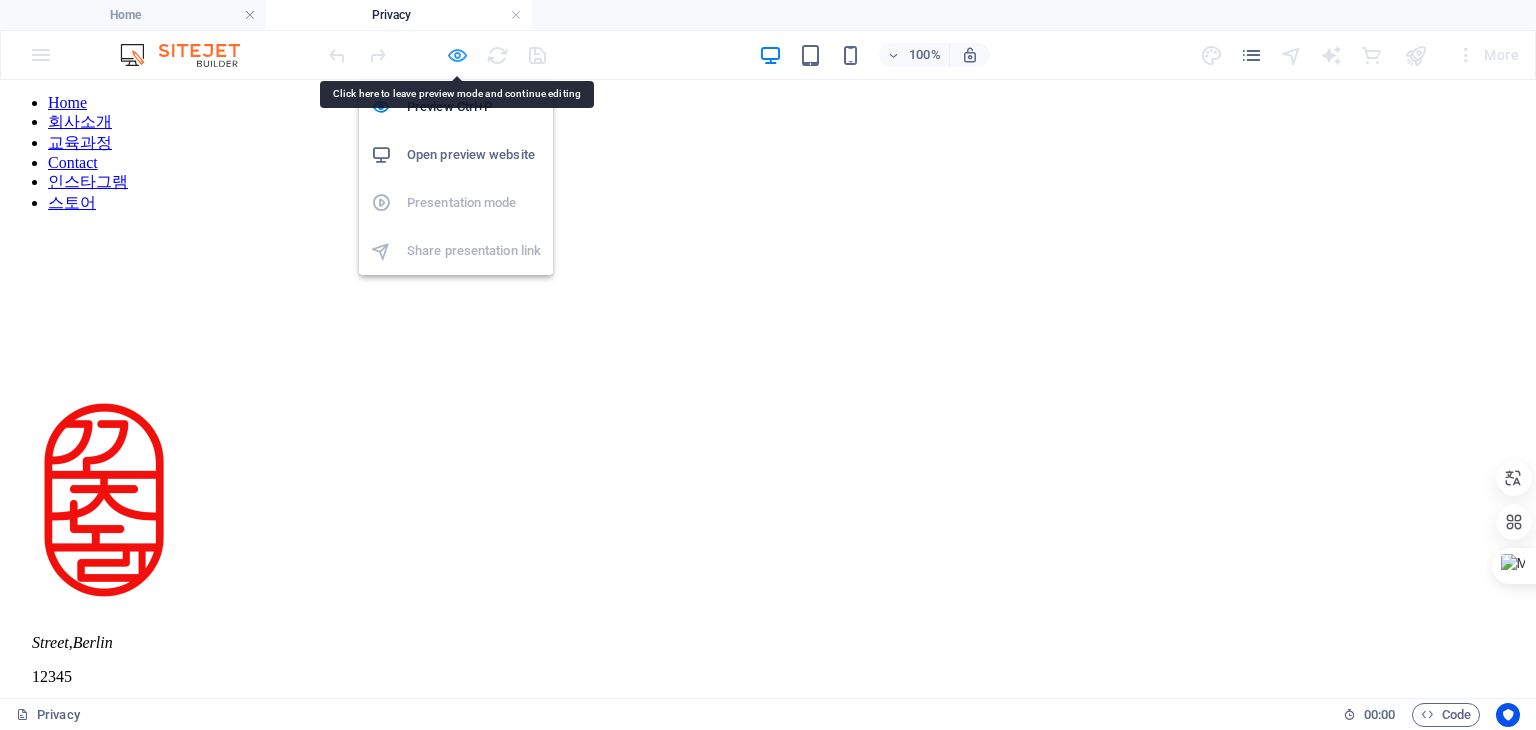 click at bounding box center (457, 55) 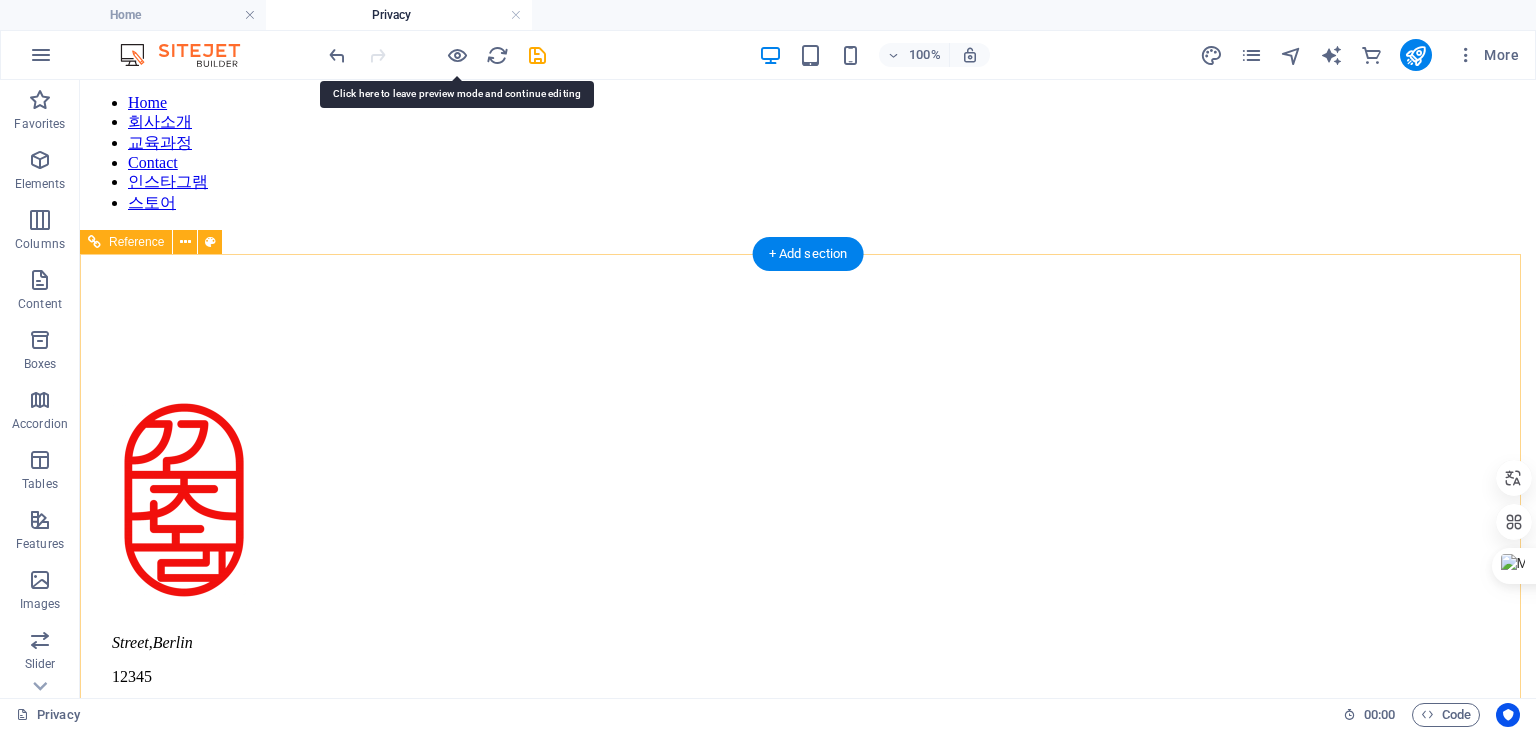 click on "0123 - 456789" at bounding box center (158, 7899) 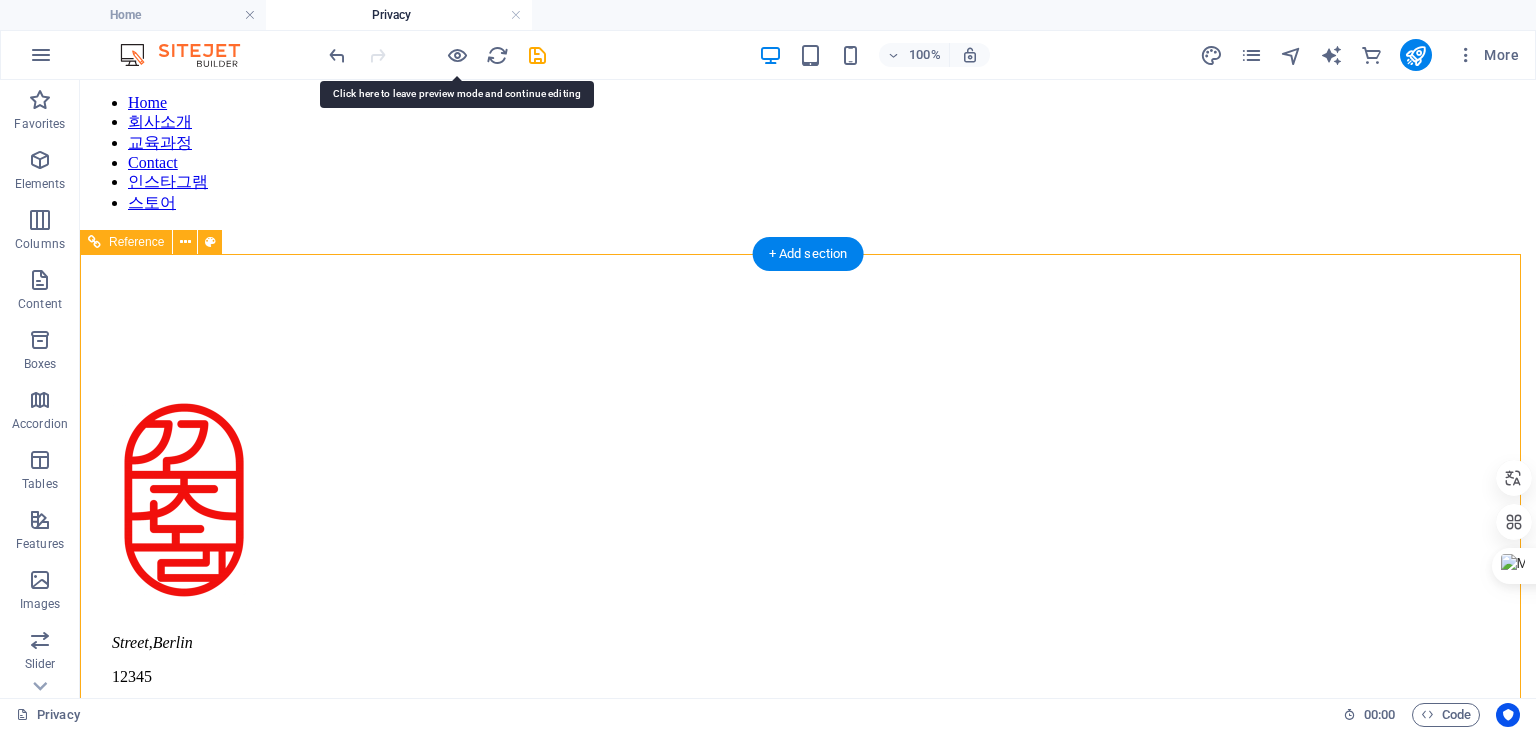 click on "0123 - 456789" at bounding box center [158, 7899] 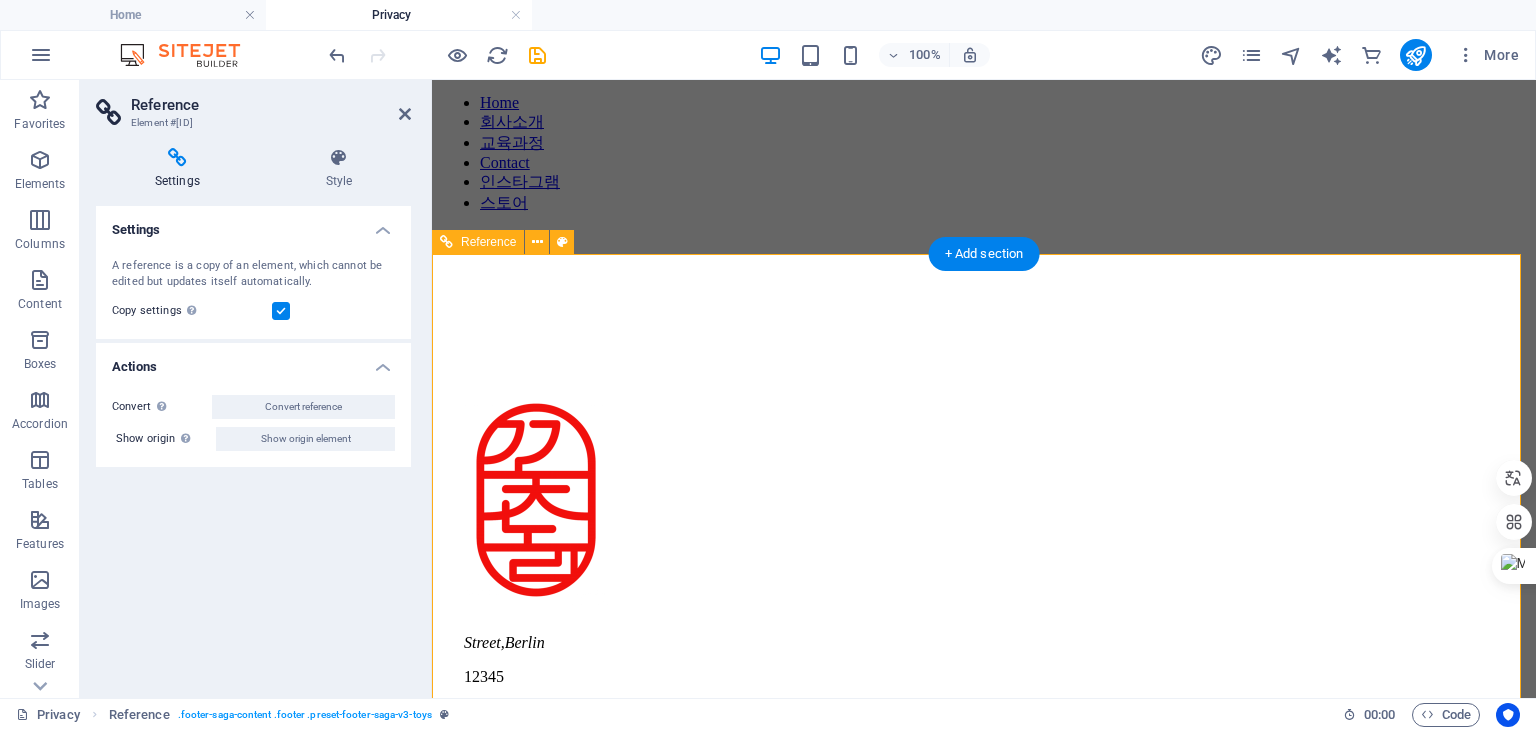 click on "[EMAIL]" at bounding box center [984, 6282] 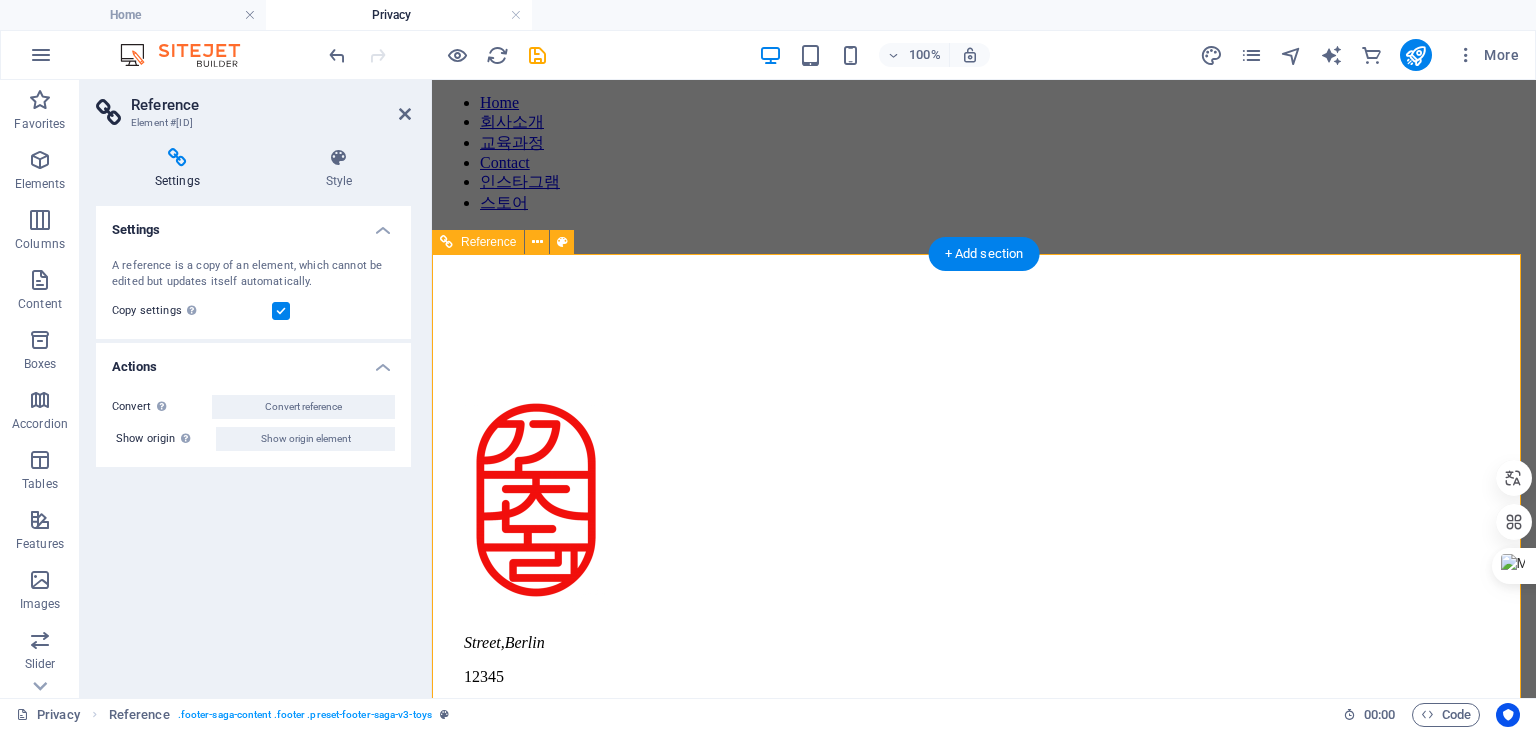 click on "[EMAIL]" at bounding box center [984, 6282] 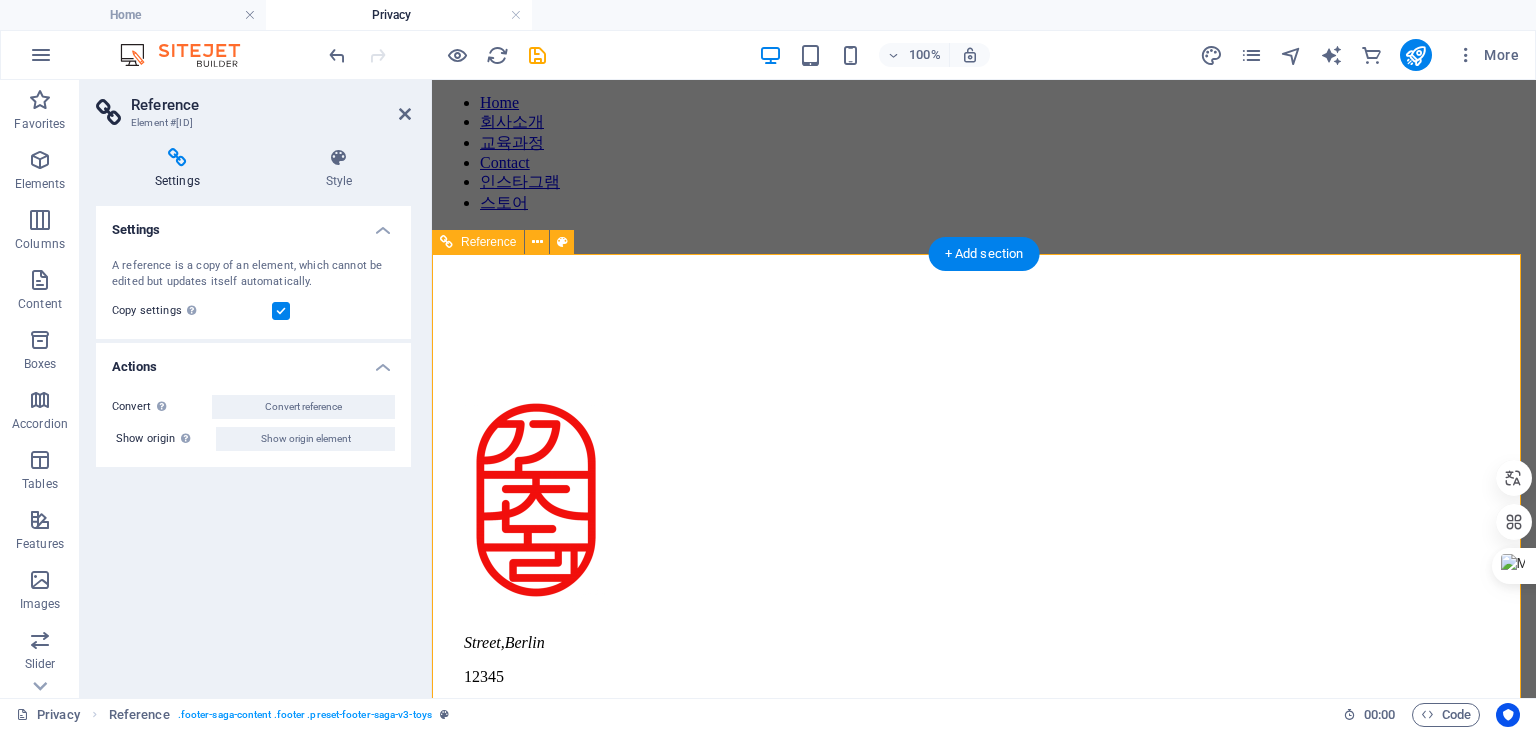 click on "[EMAIL]" at bounding box center [984, 6282] 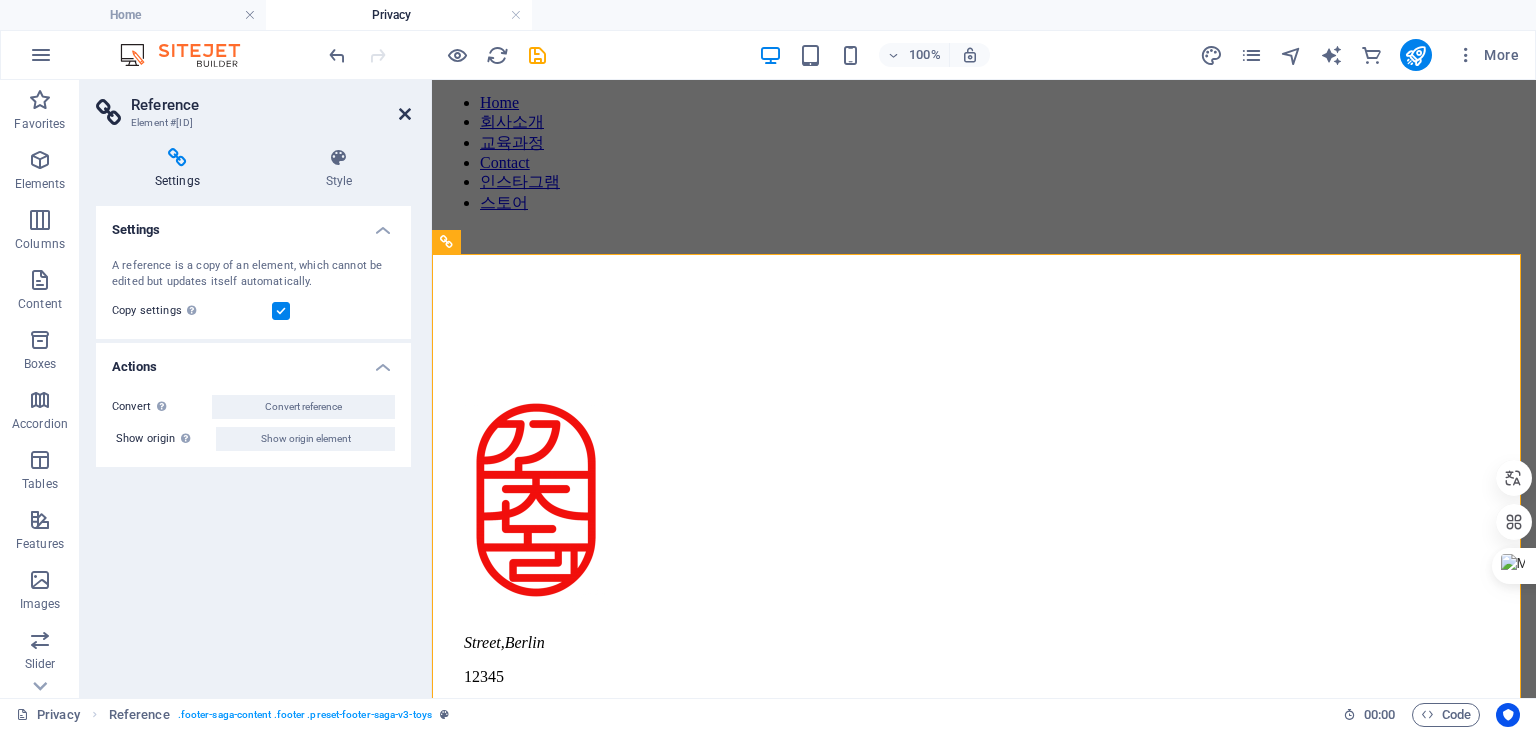 click on "Reference Element #ed-826357807 Settings Style Settings A reference is a copy of an element, which cannot be edited but updates itself automatically.  Copy settings Use the same settings (flex, animation, position, style) as for the reference target element Actions Convert Convert the reference into a separate element. All subsequent changes made won't affect the initially referenced element. Convert reference Show origin Jump to the referenced element. If the referenced element is on another page, it will be opened in a new tab. Show origin element Footer Saga Element Layout How this element expands within the layout (Flexbox). Size Default auto px % 1/1 1/2 1/3 1/4 1/5 1/6 1/7 1/8 1/9 1/10 Grow Shrink Order Container layout Visible Visible Opacity 100 % Overflow Spacing Margin Default auto px % rem vw vh Custom Custom auto px % rem vw vh auto px % rem vw vh auto px % rem vw vh auto px % rem vw vh Padding Default px rem % vh vw Custom Custom px rem % vh vw px rem % vh vw px rem % vh vw px rem % vh vw Border" at bounding box center [256, 389] 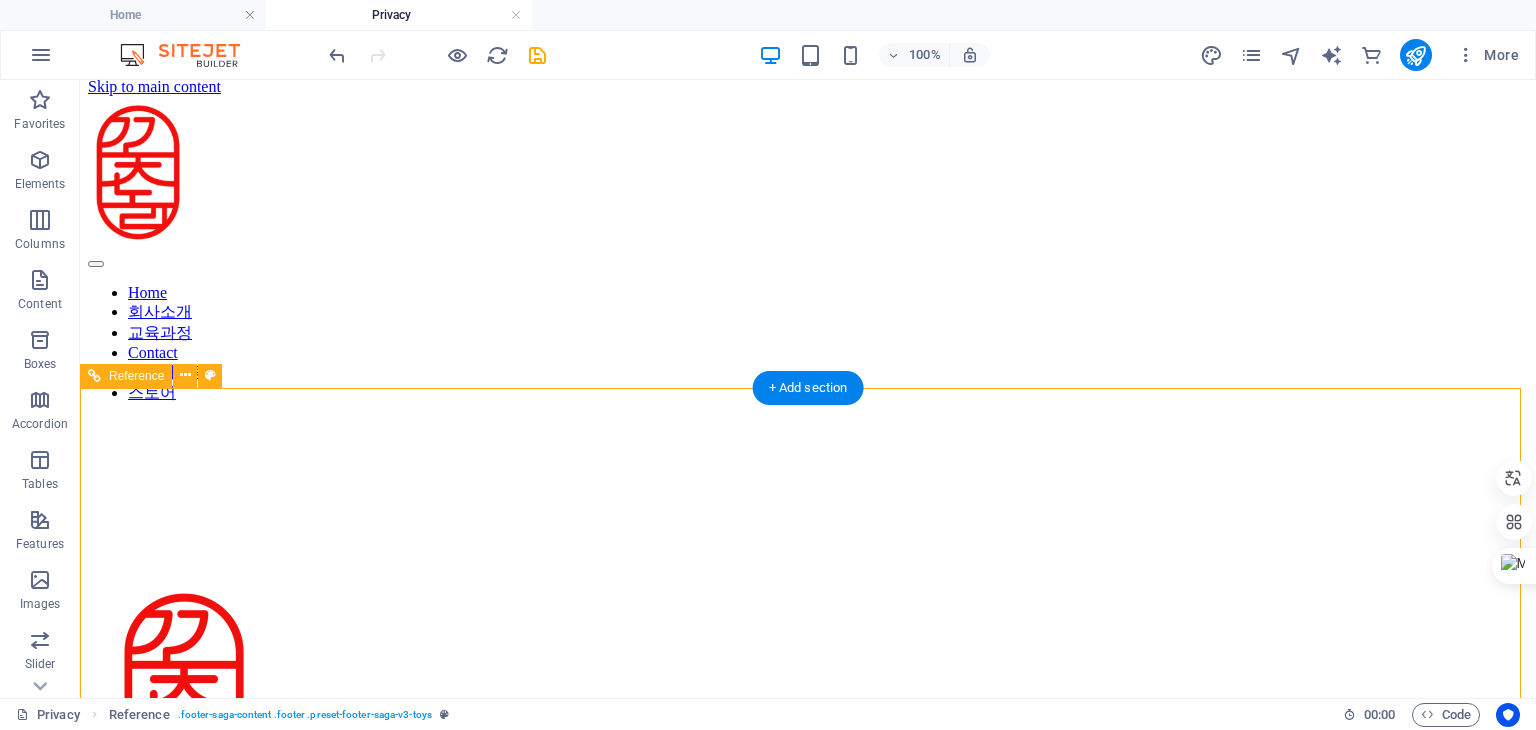 scroll, scrollTop: 0, scrollLeft: 0, axis: both 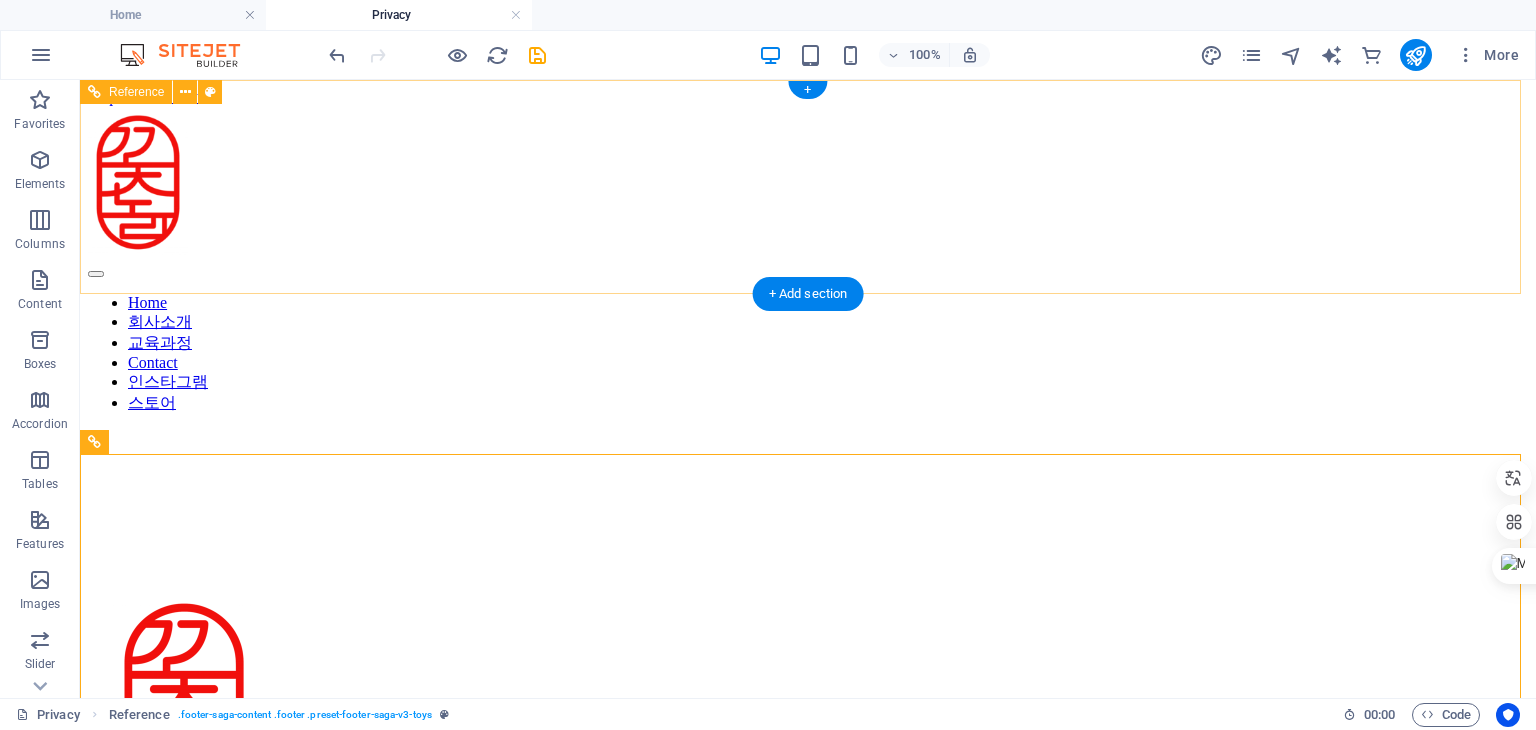 click on "Home 회사소개 교육과정 Contact 인스타그램 스토어" at bounding box center (808, 354) 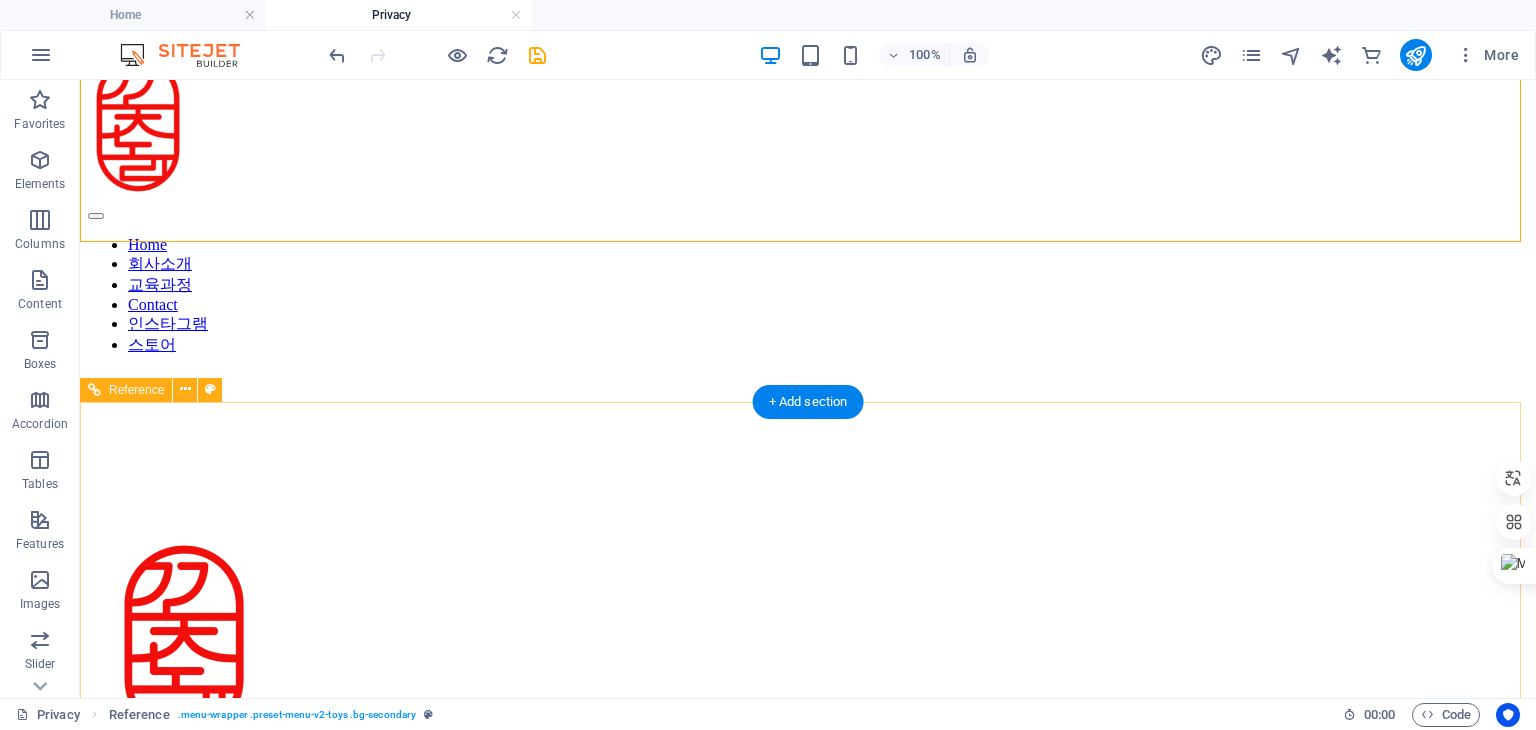 scroll, scrollTop: 0, scrollLeft: 0, axis: both 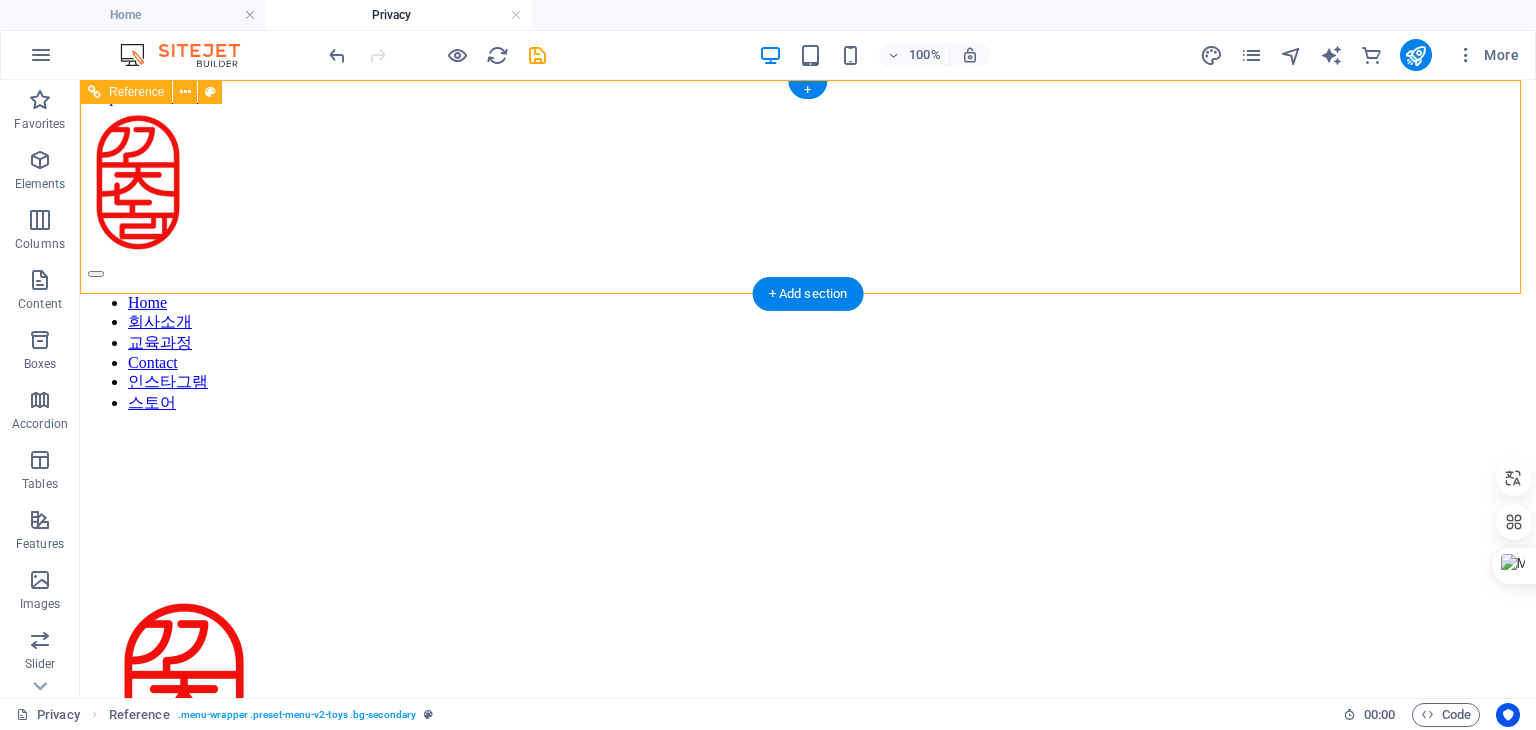click on "Home 회사소개 교육과정 Contact 인스타그램 스토어" at bounding box center [808, 354] 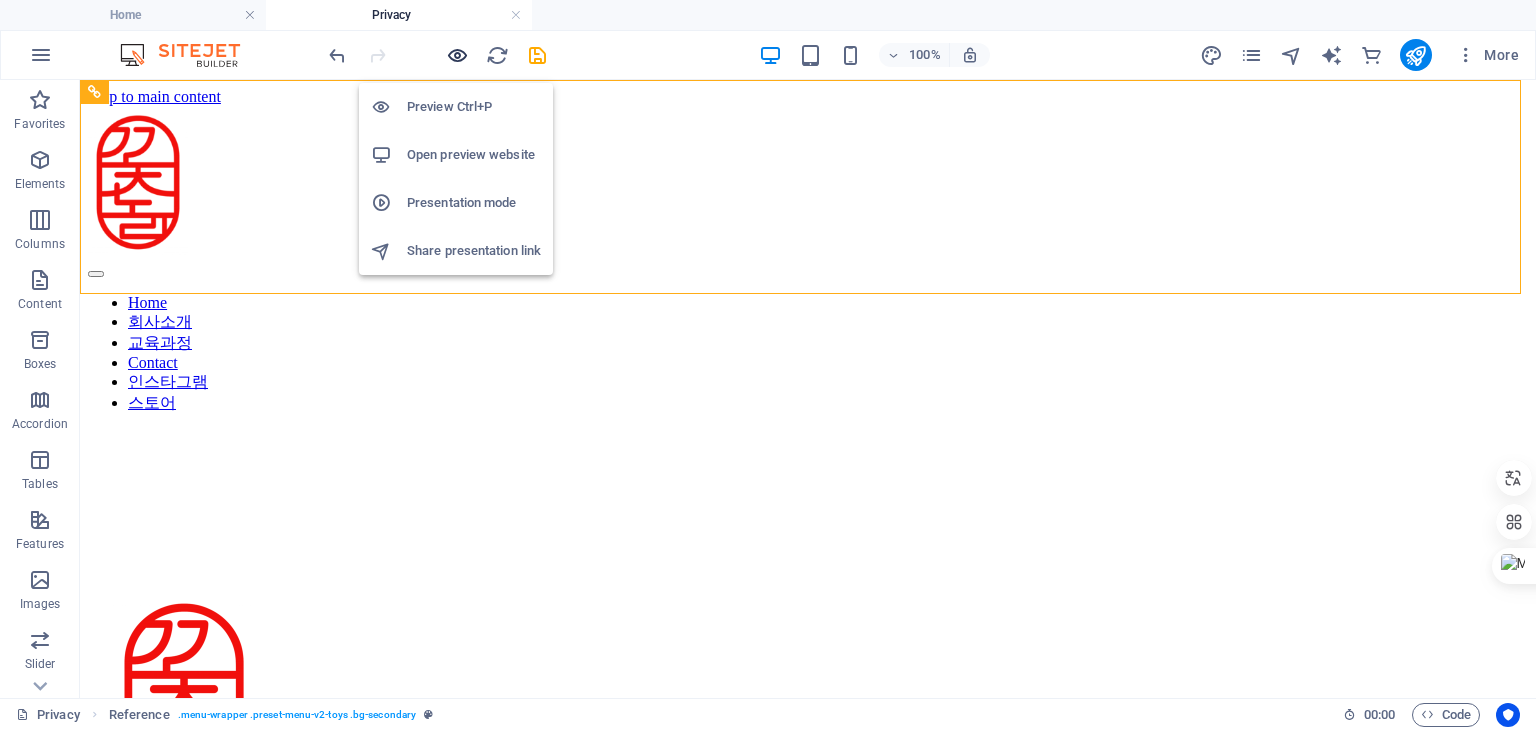 click at bounding box center (457, 55) 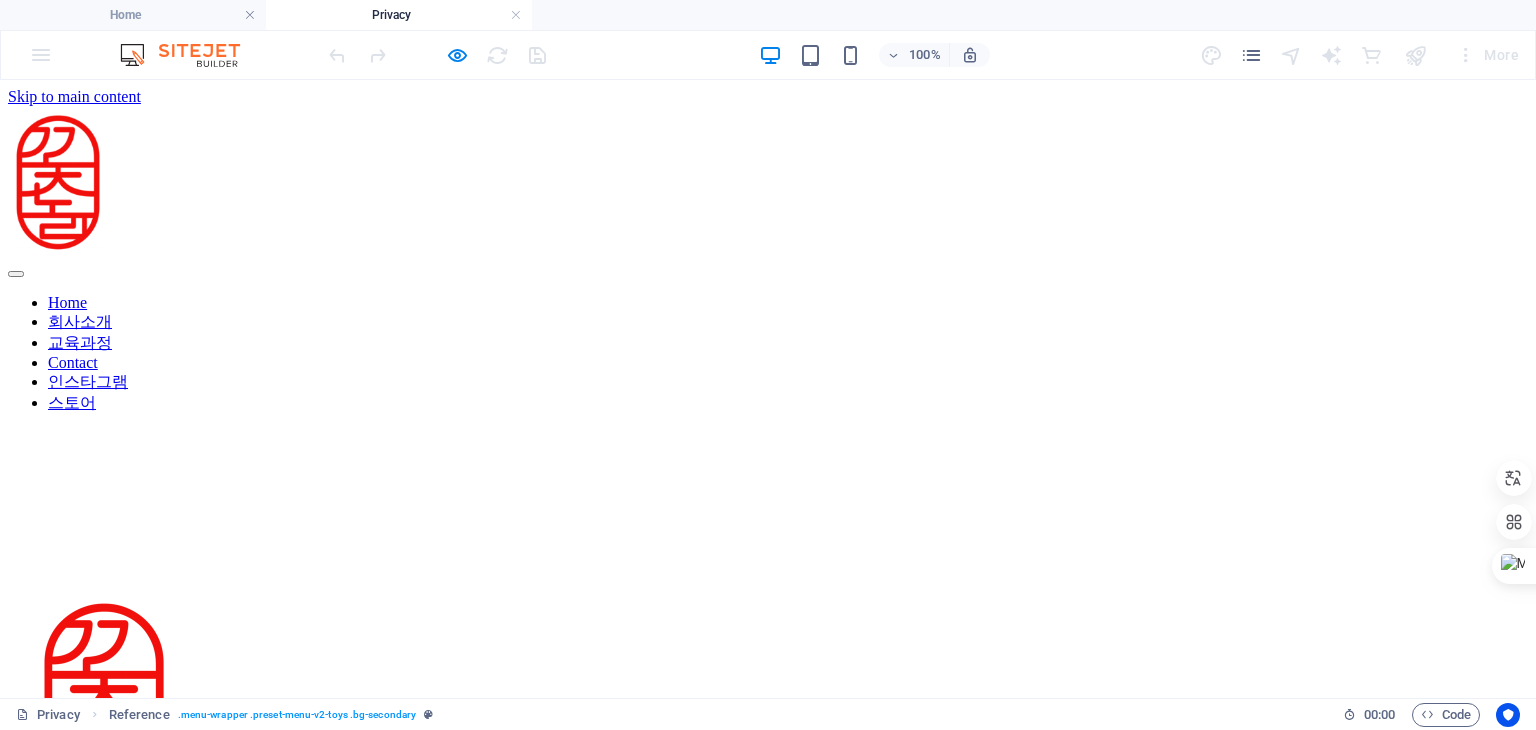 click on "Home" at bounding box center [67, 302] 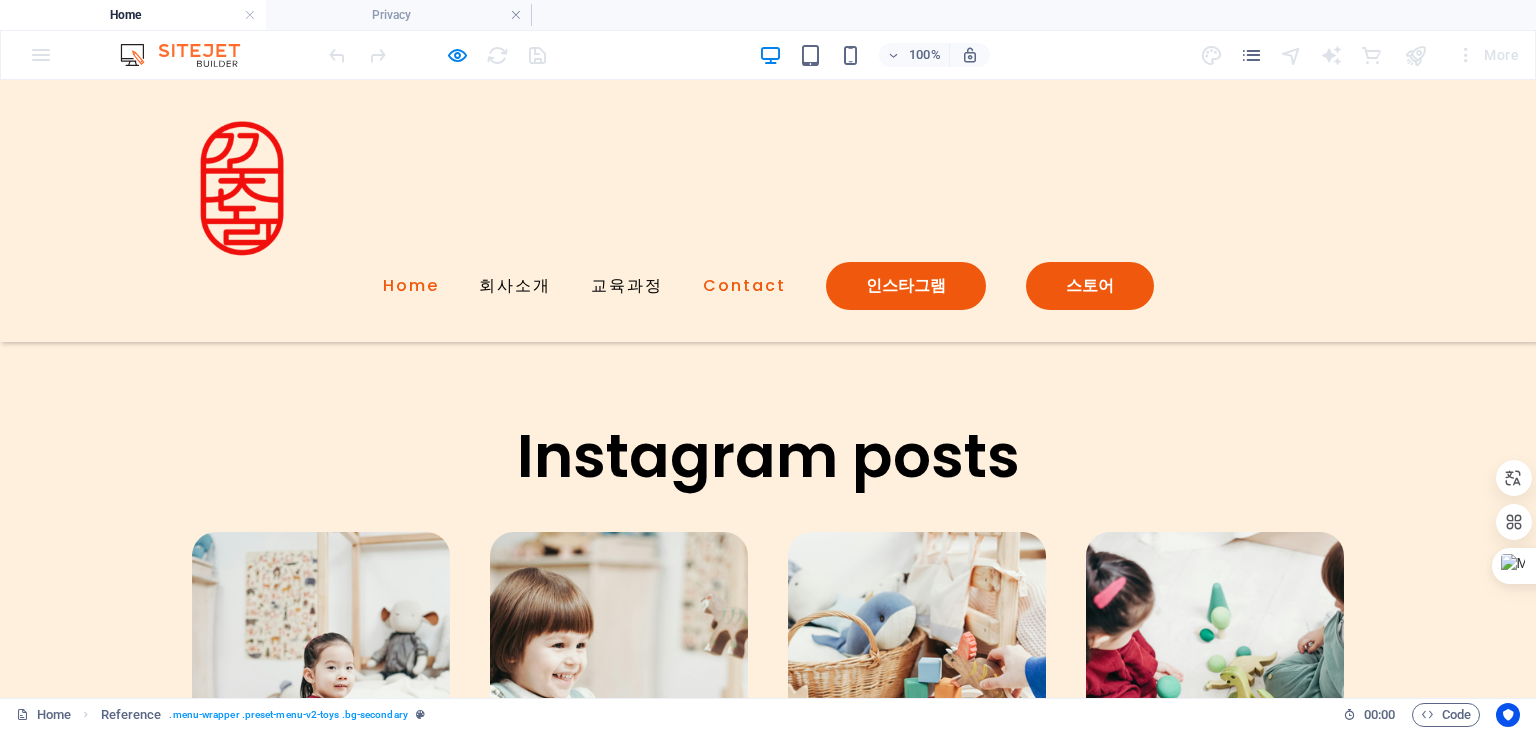 click on "Home" at bounding box center [411, 286] 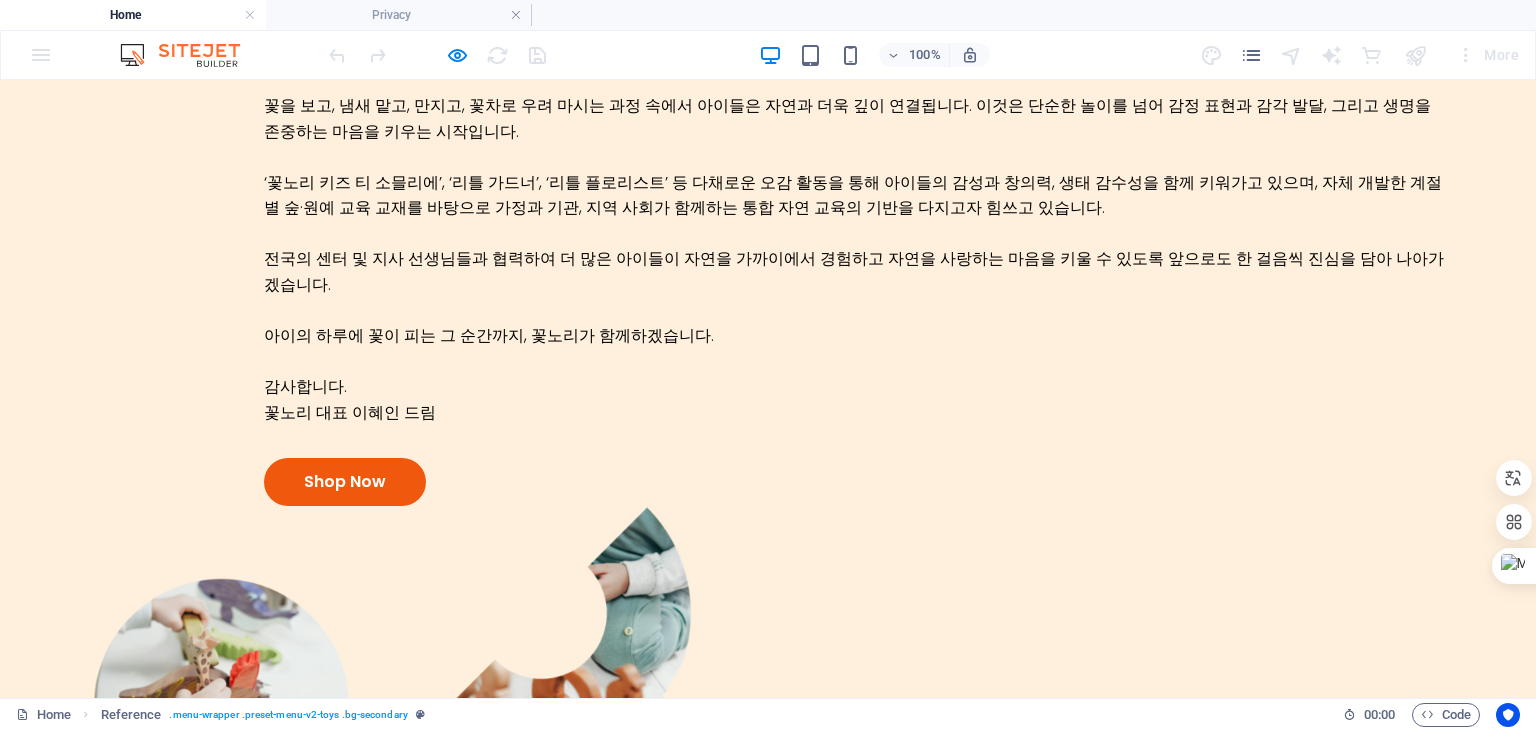scroll, scrollTop: 0, scrollLeft: 0, axis: both 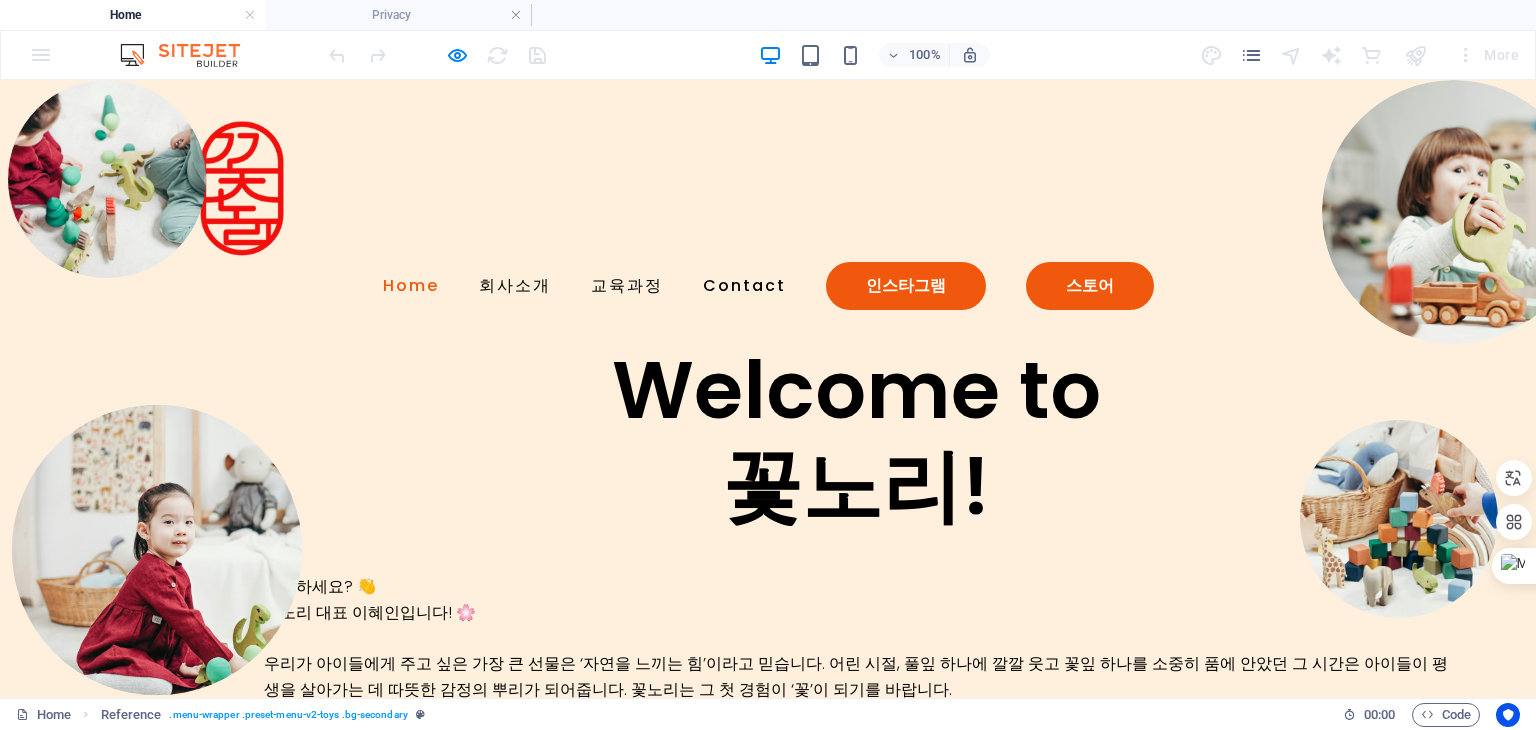 click on "Home" at bounding box center [411, 286] 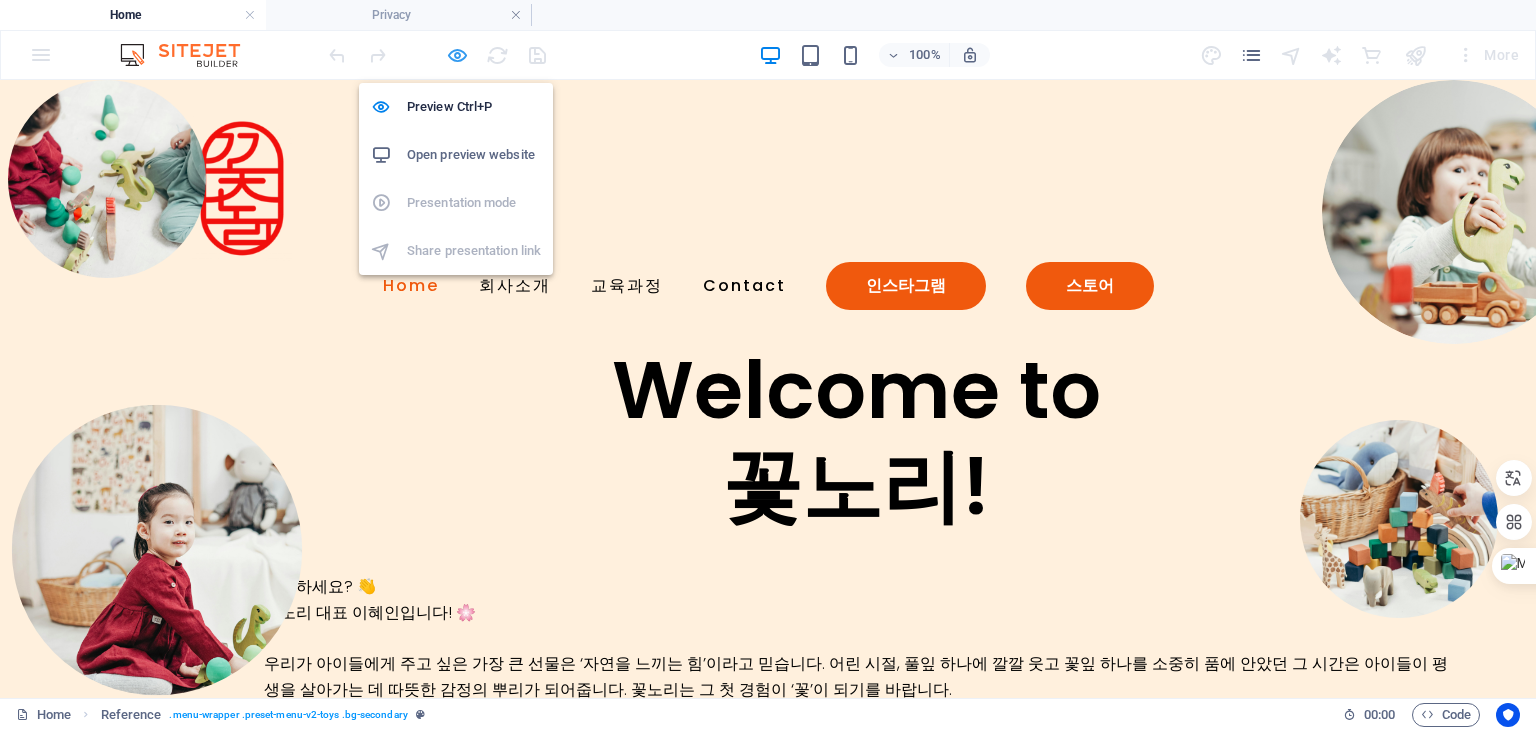 click at bounding box center [457, 55] 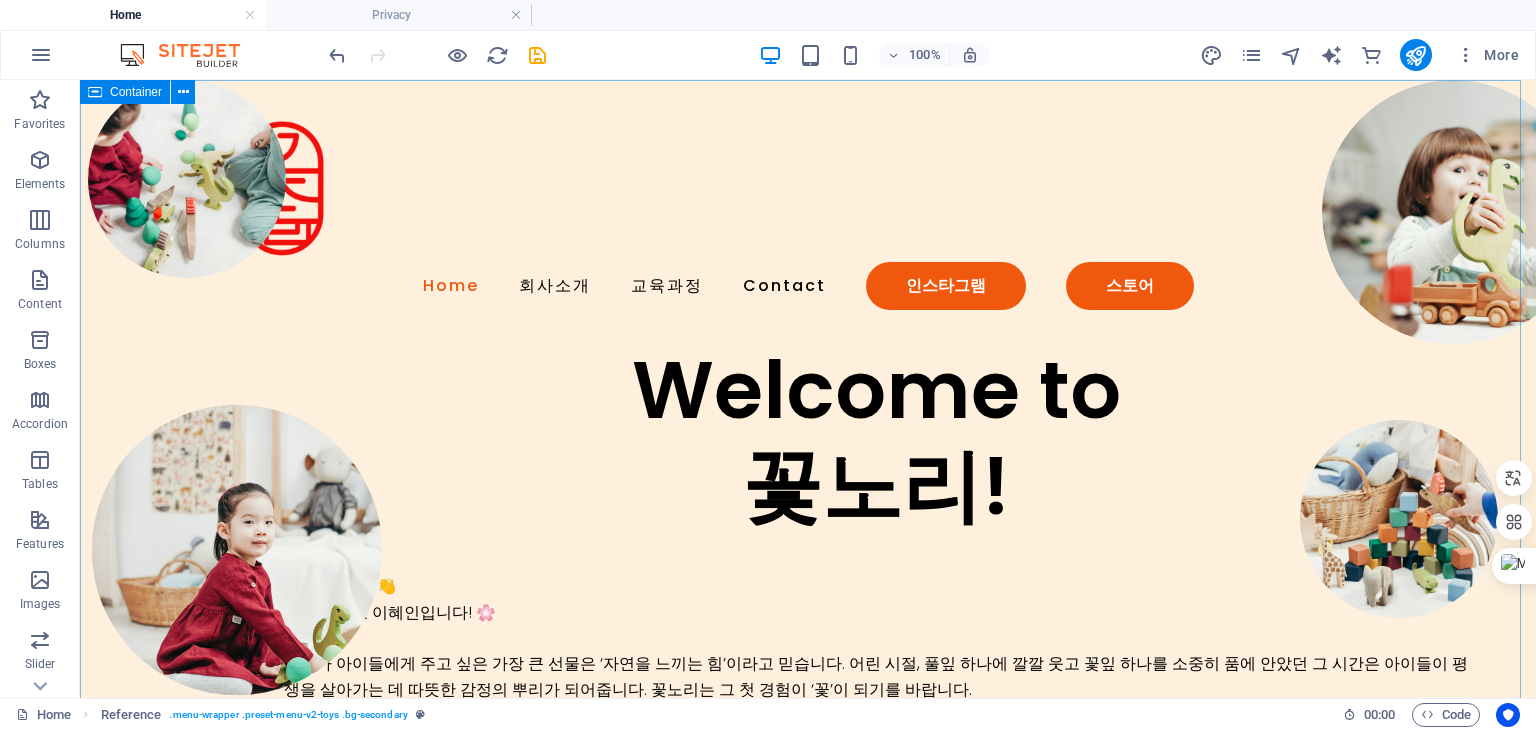 click on "Container" at bounding box center [125, 92] 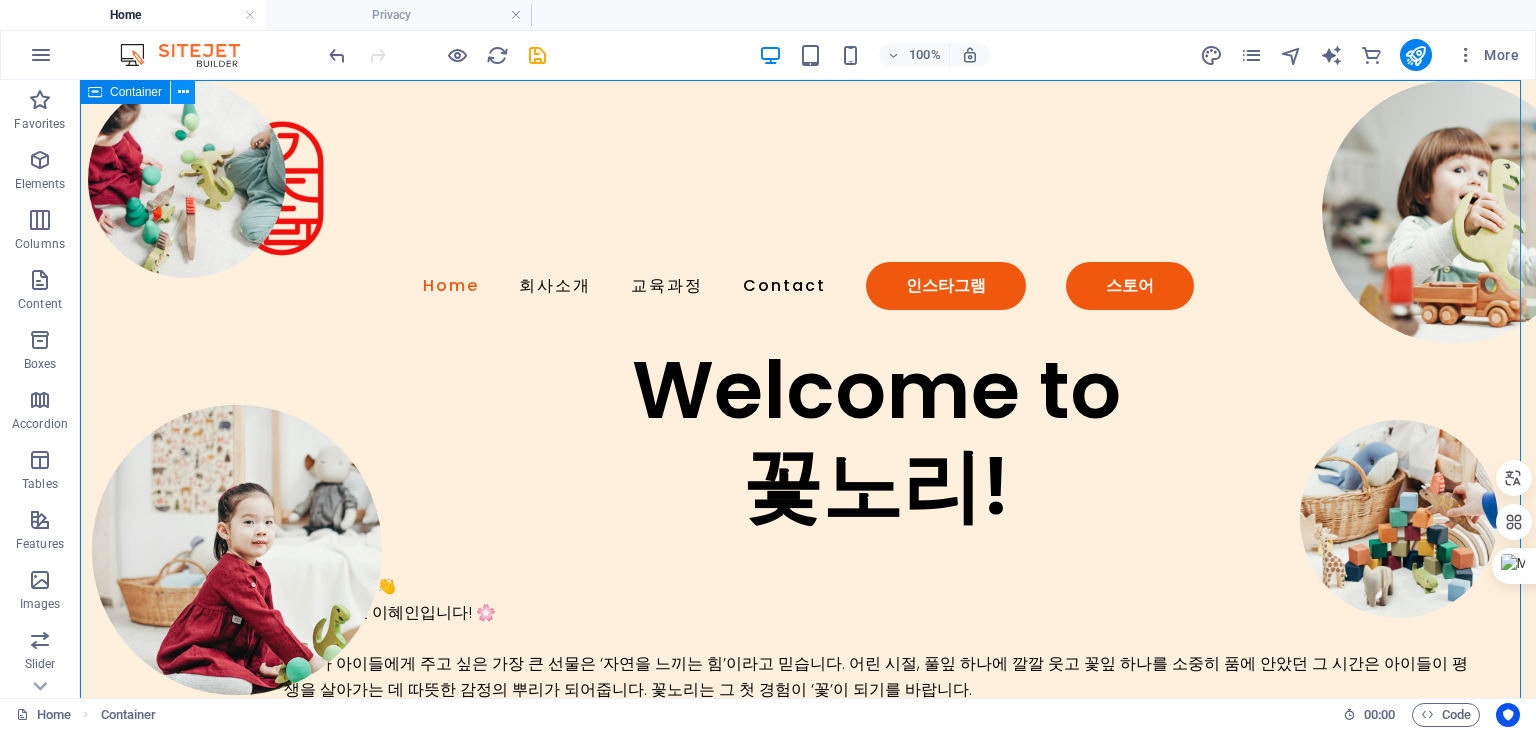 click at bounding box center [183, 92] 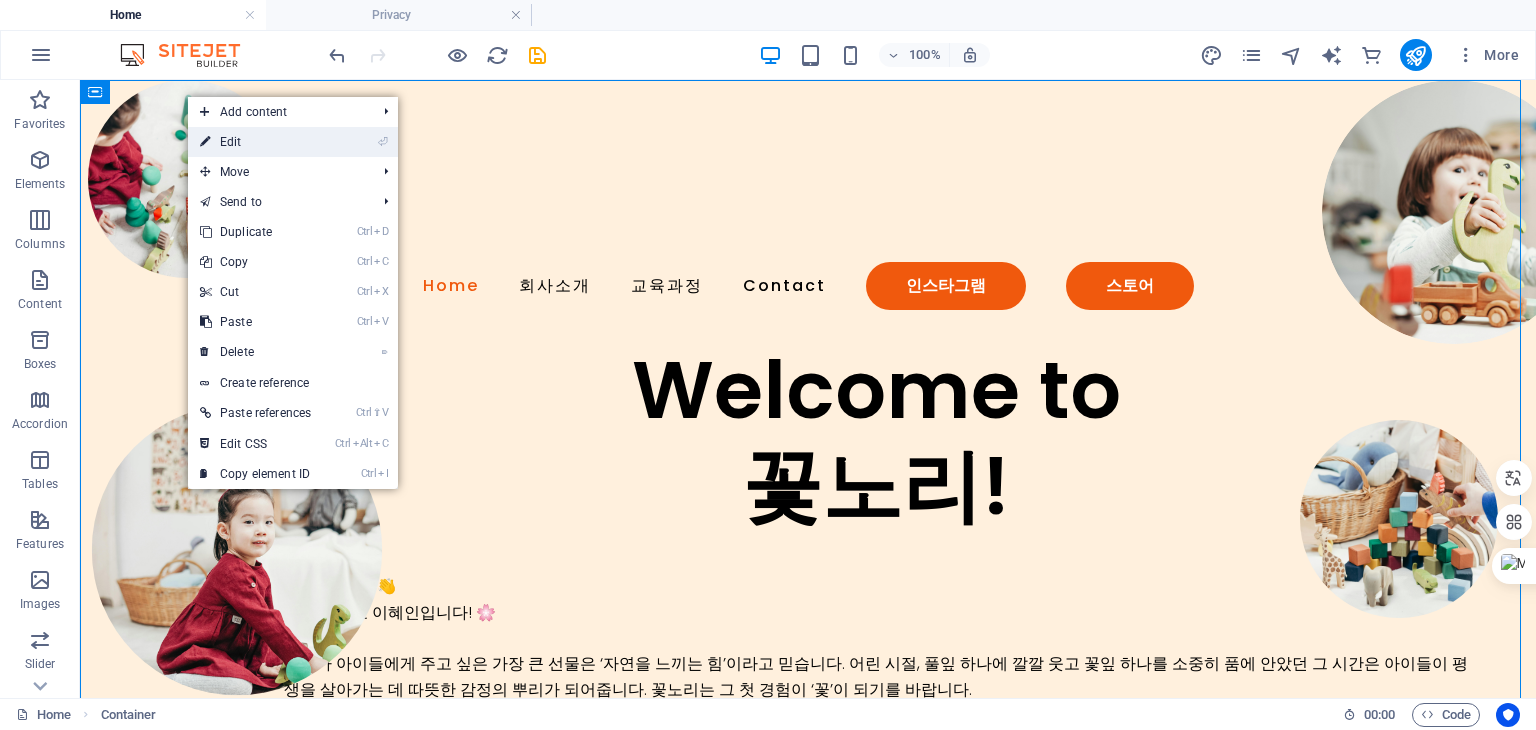 click on "⏎  Edit" at bounding box center [255, 142] 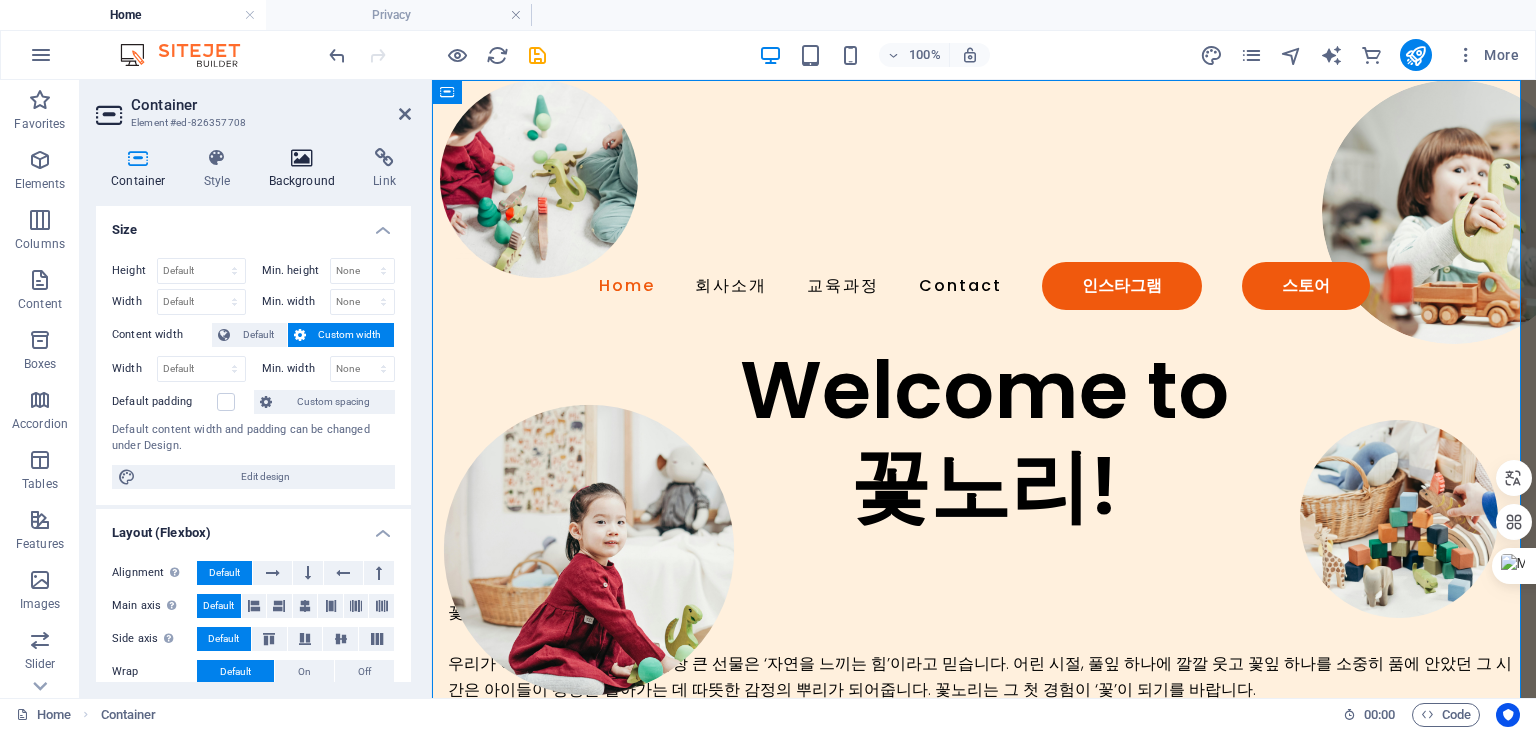 click at bounding box center [302, 158] 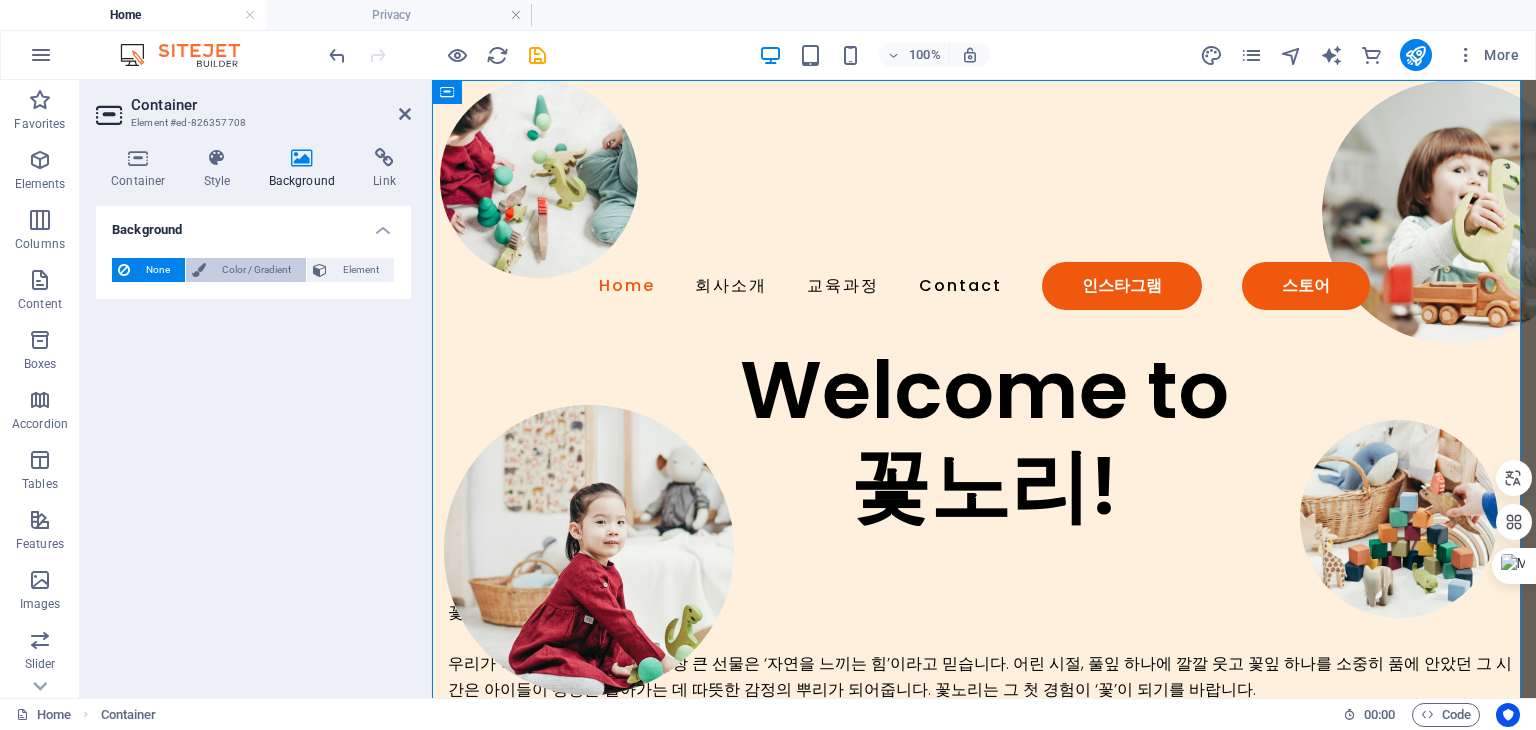 click on "Color / Gradient" at bounding box center (256, 270) 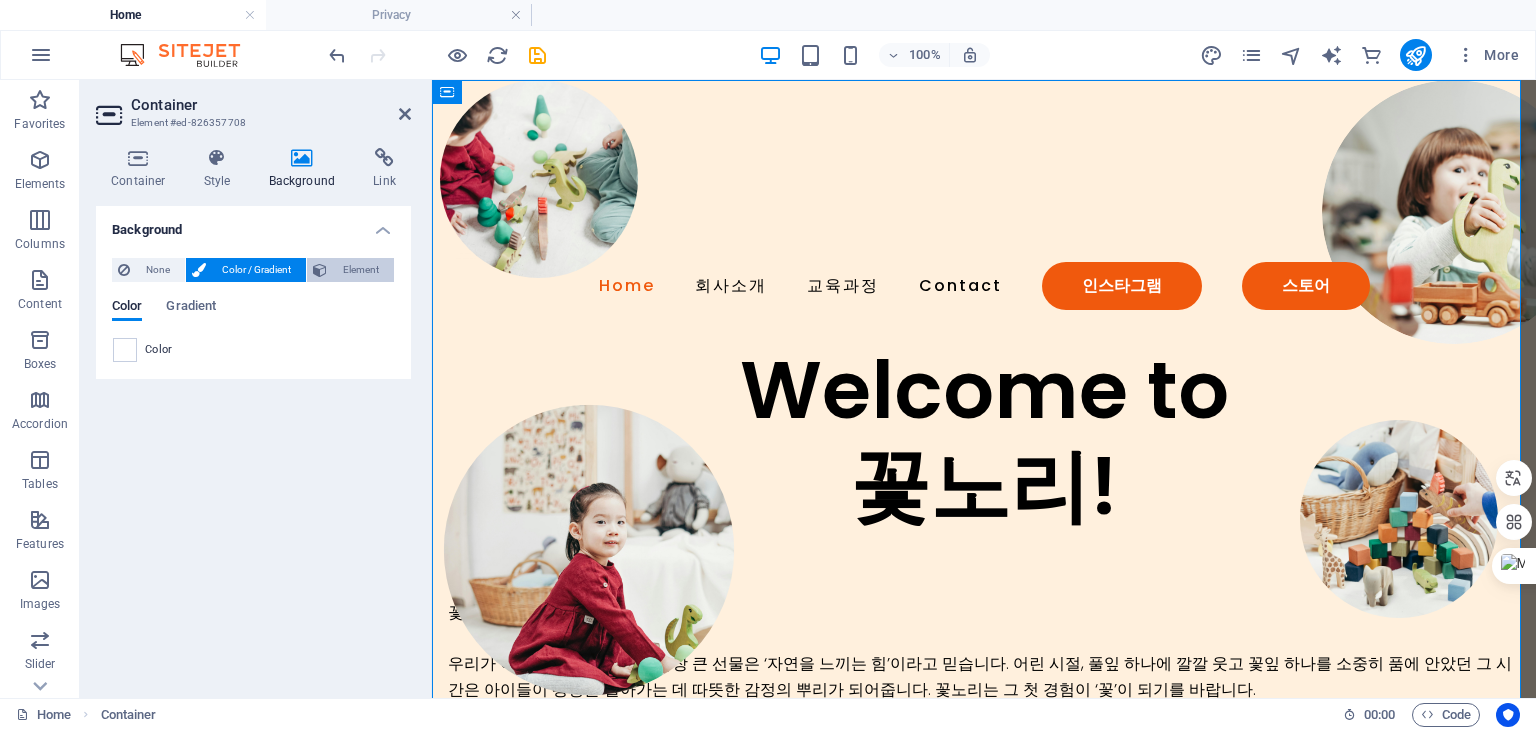 click on "Element" at bounding box center [360, 270] 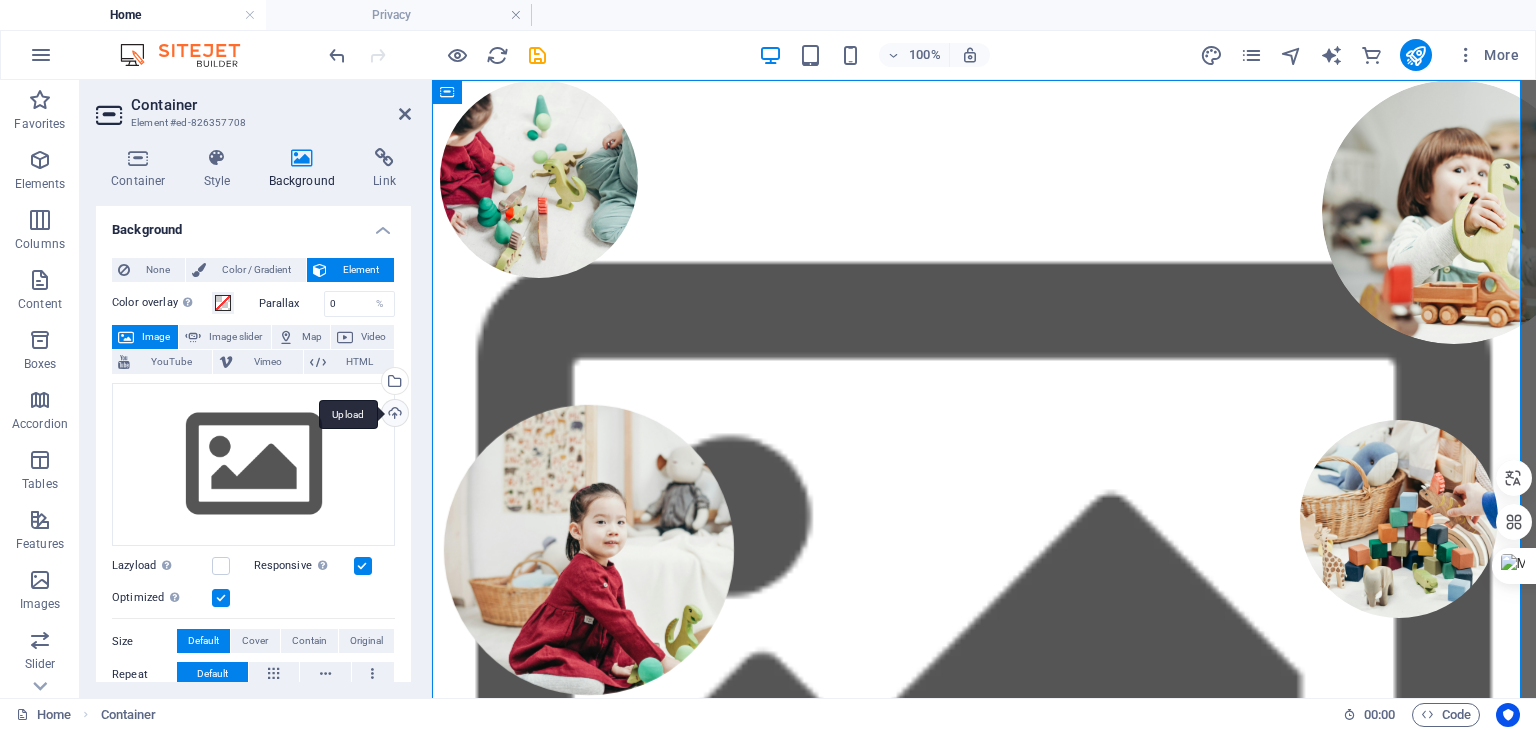 click on "Upload" at bounding box center (393, 415) 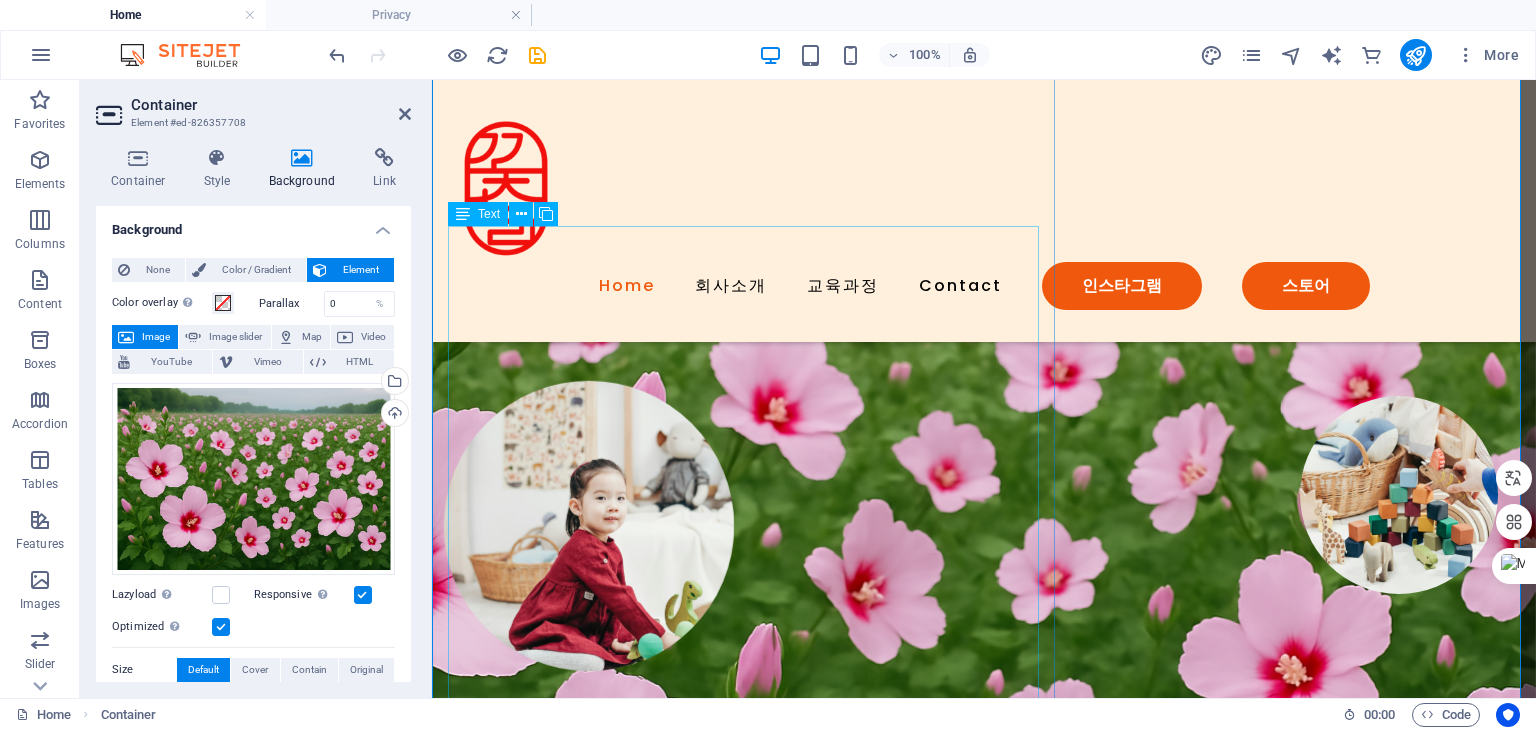 scroll, scrollTop: 0, scrollLeft: 0, axis: both 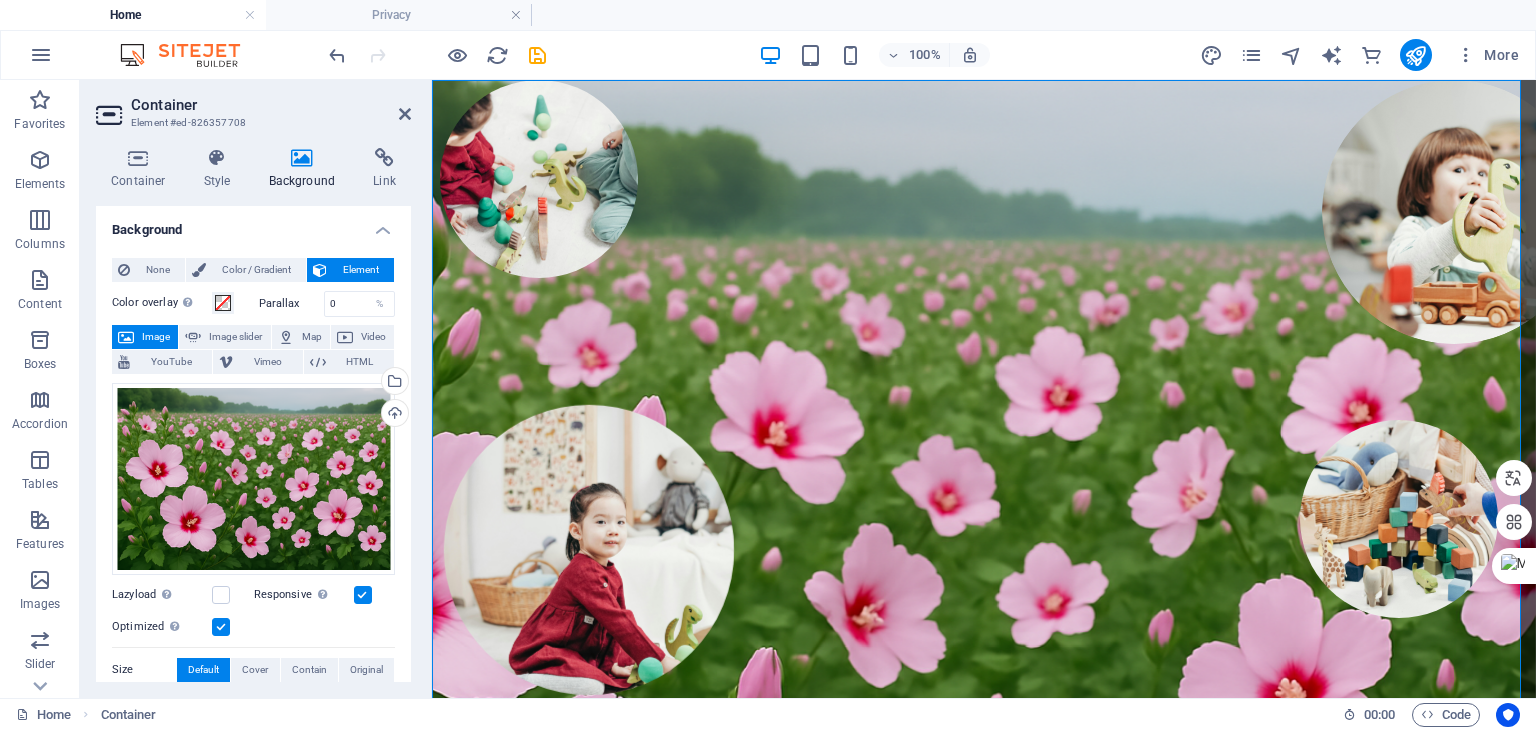 click on "Background" at bounding box center (253, 224) 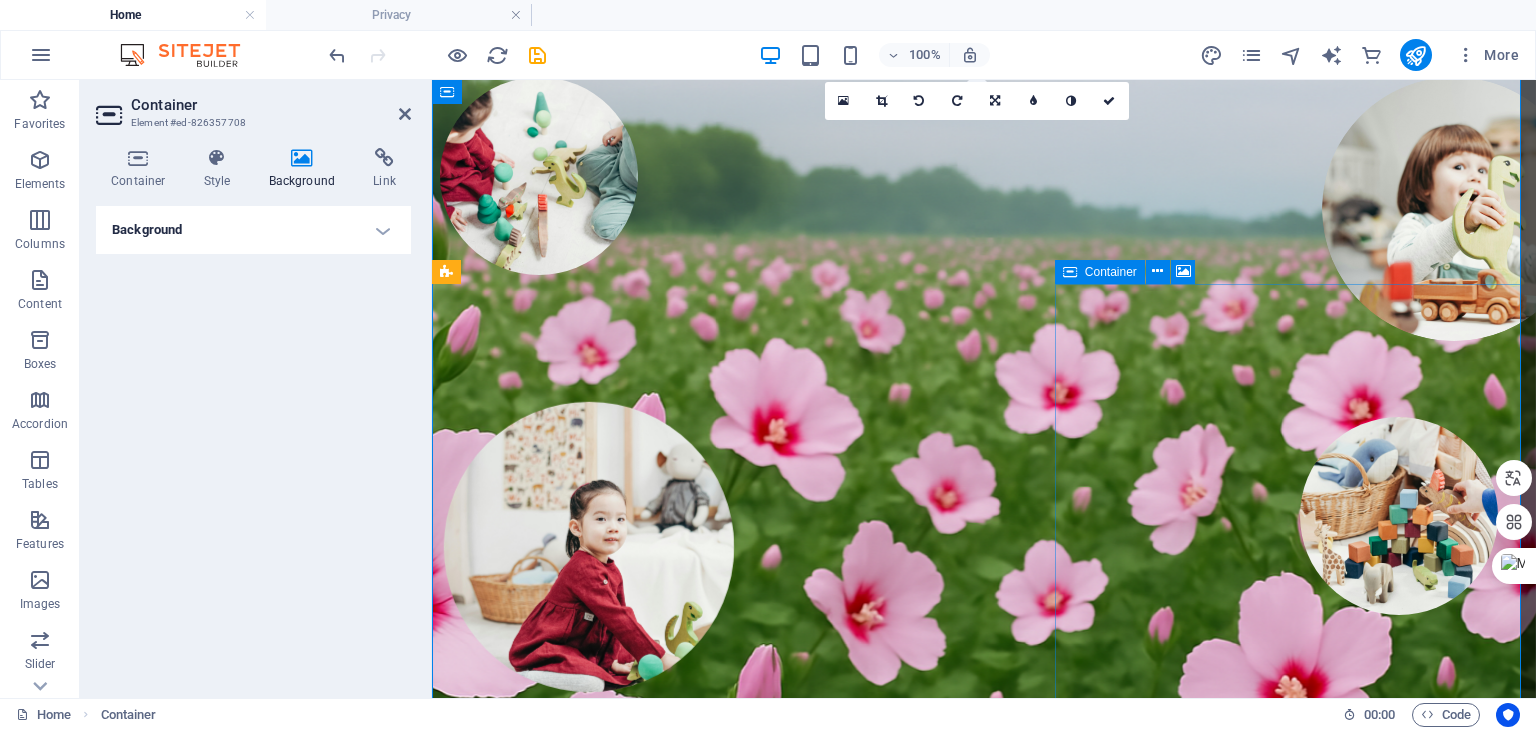 scroll, scrollTop: 0, scrollLeft: 0, axis: both 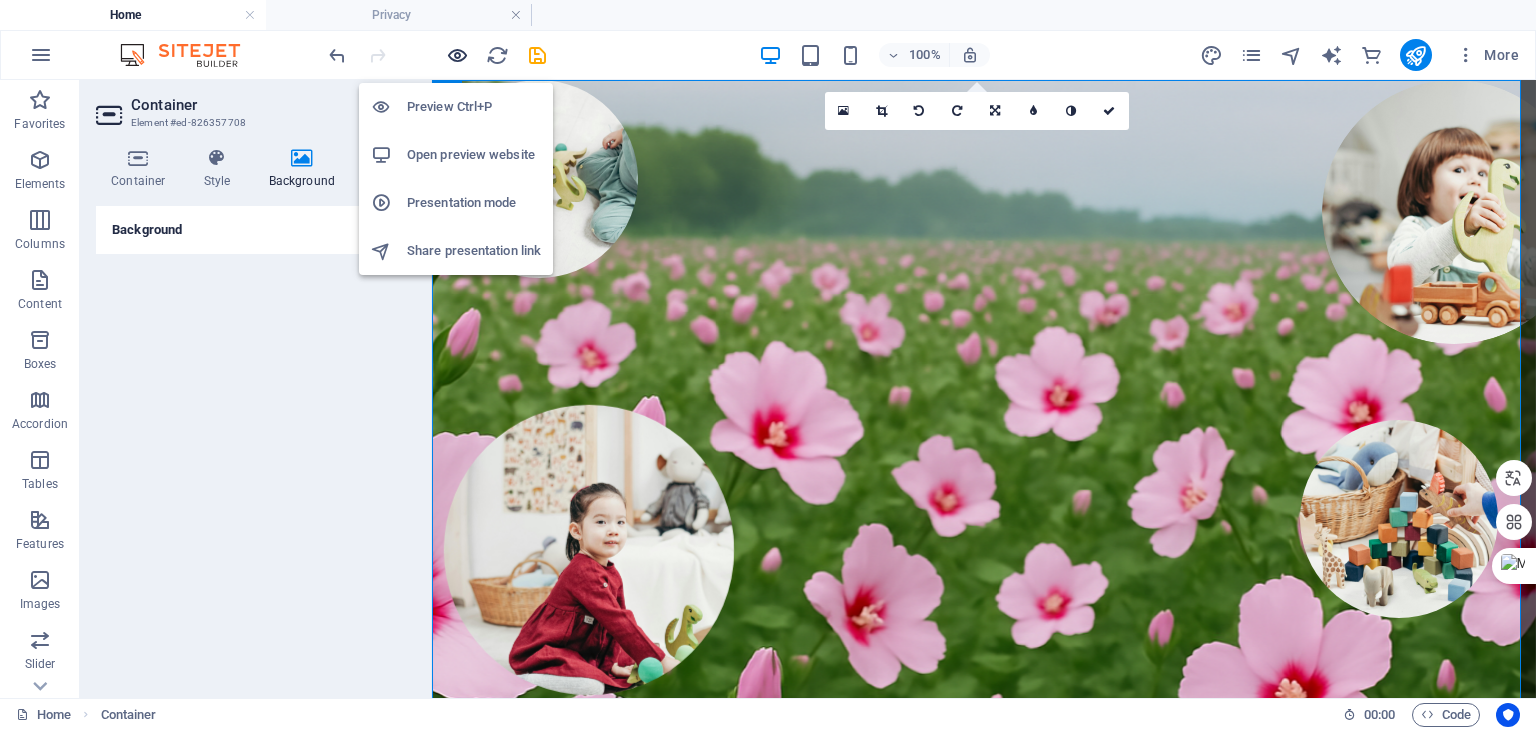 click at bounding box center [457, 55] 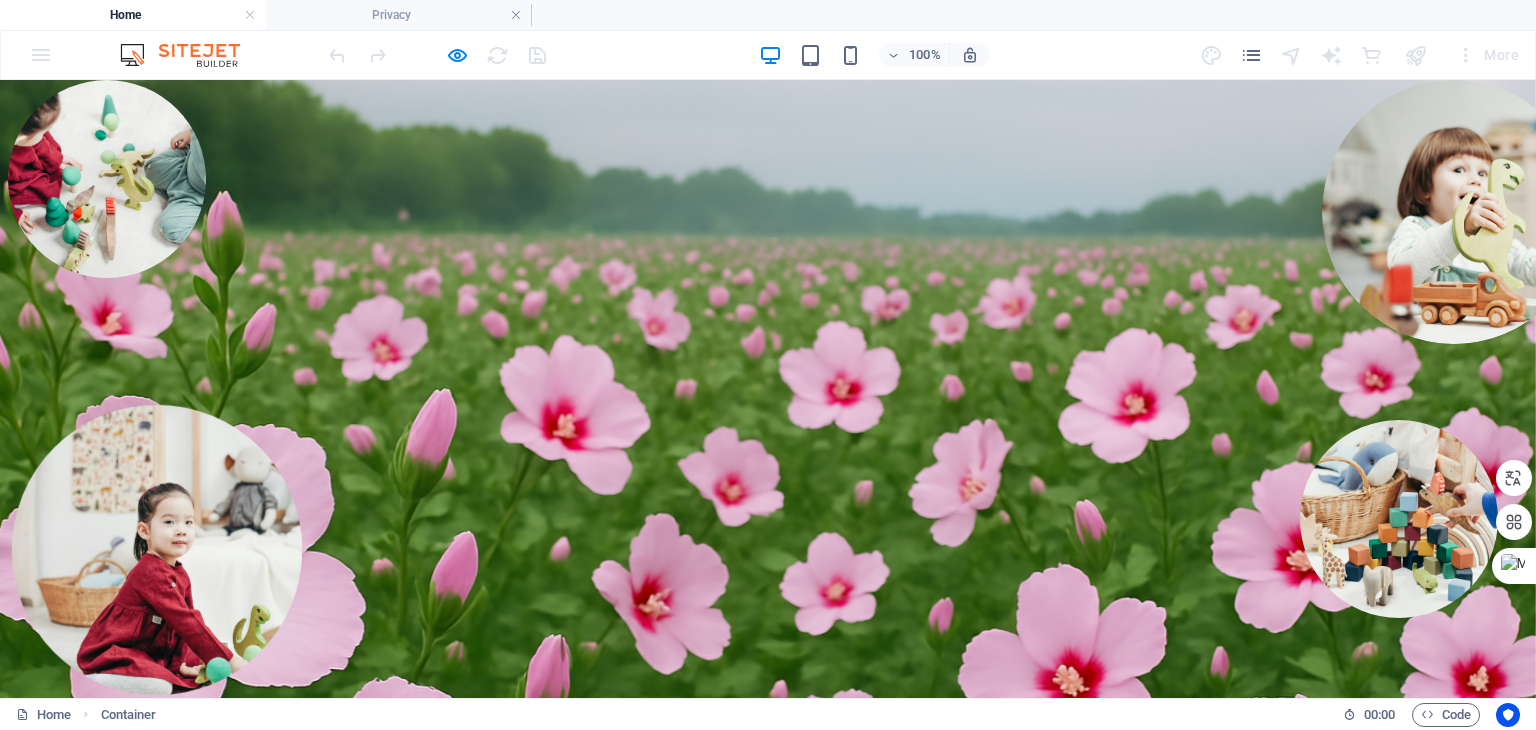 click on "회사소개" at bounding box center (515, 1401) 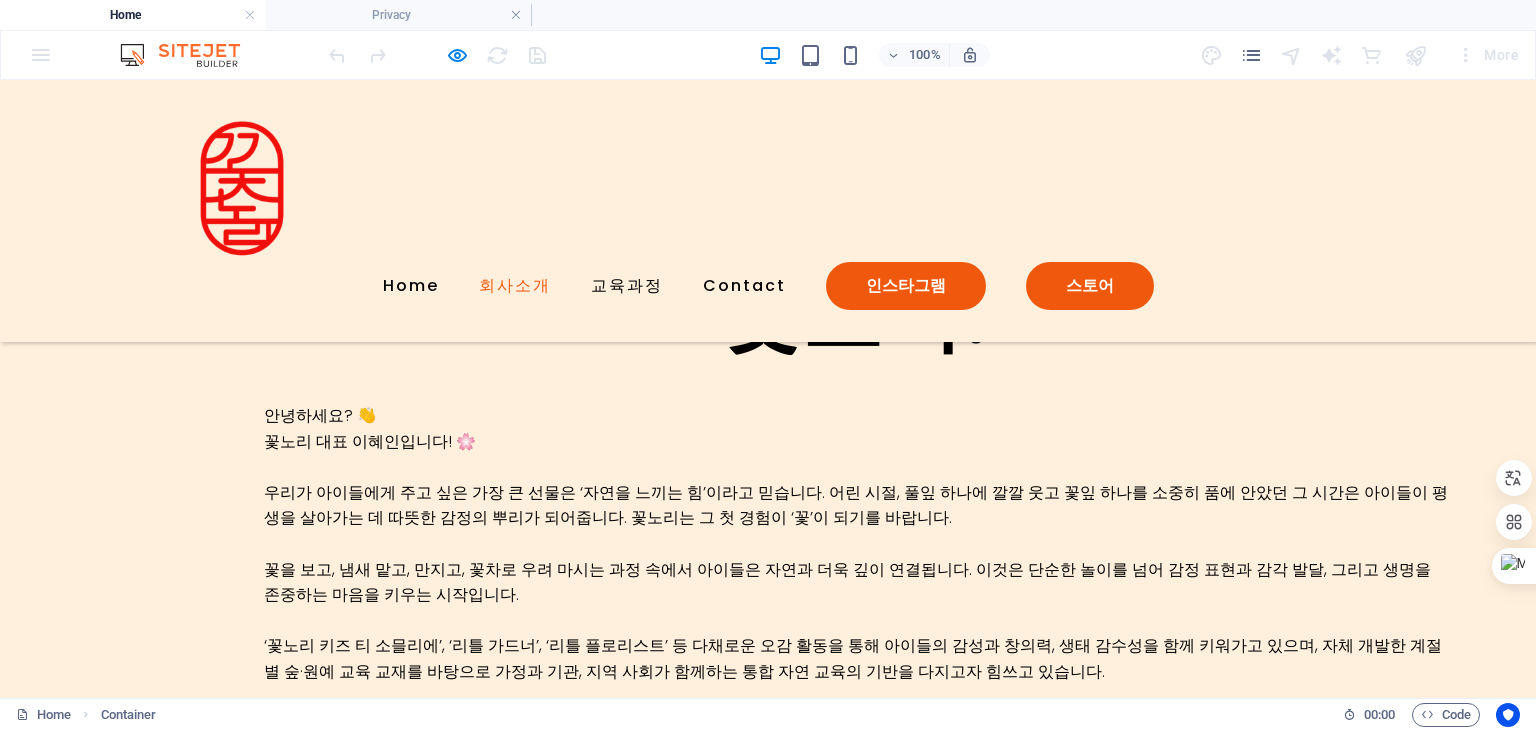 scroll, scrollTop: 1044, scrollLeft: 0, axis: vertical 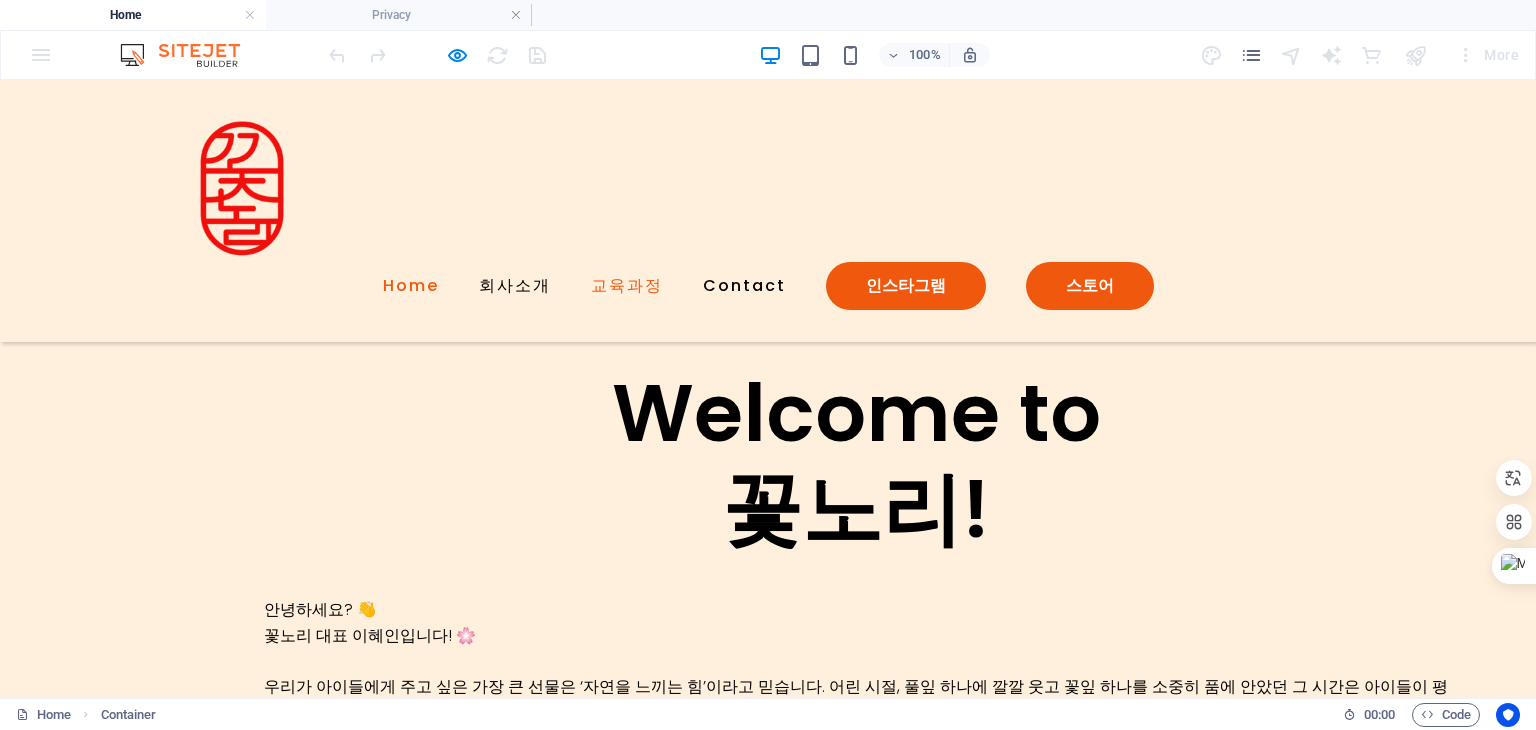 click on "교육과정" at bounding box center [627, 286] 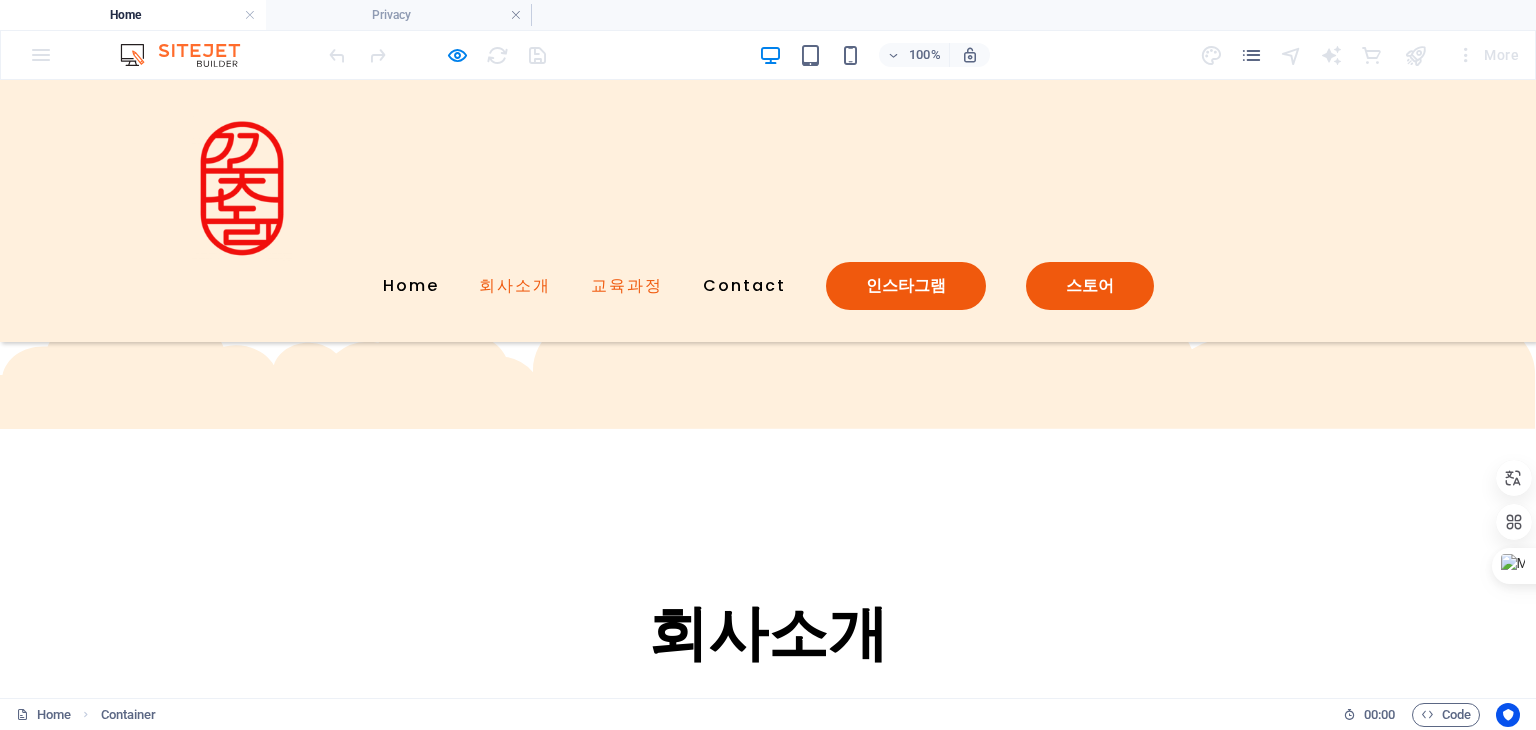 scroll, scrollTop: 2984, scrollLeft: 0, axis: vertical 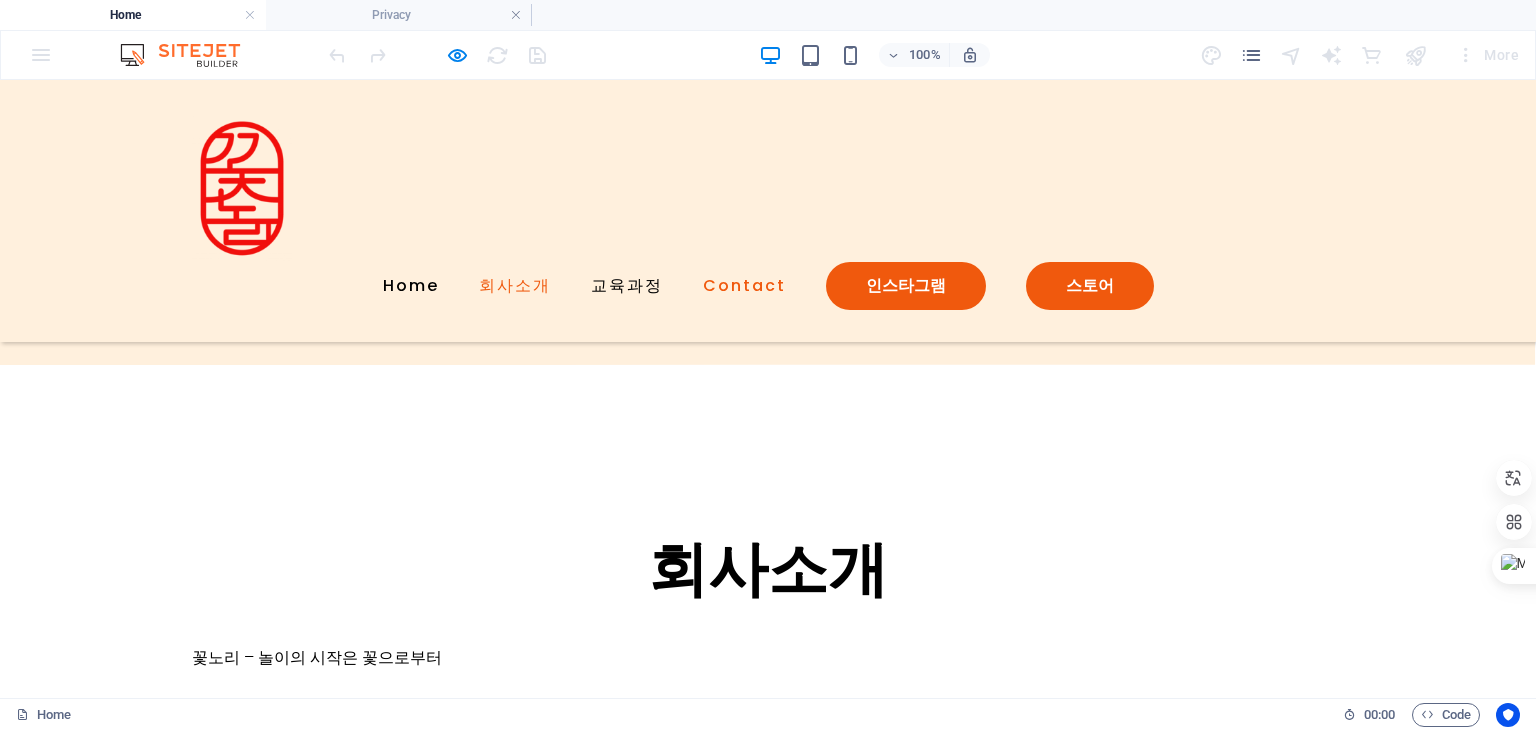 click on "Contact" at bounding box center (744, 286) 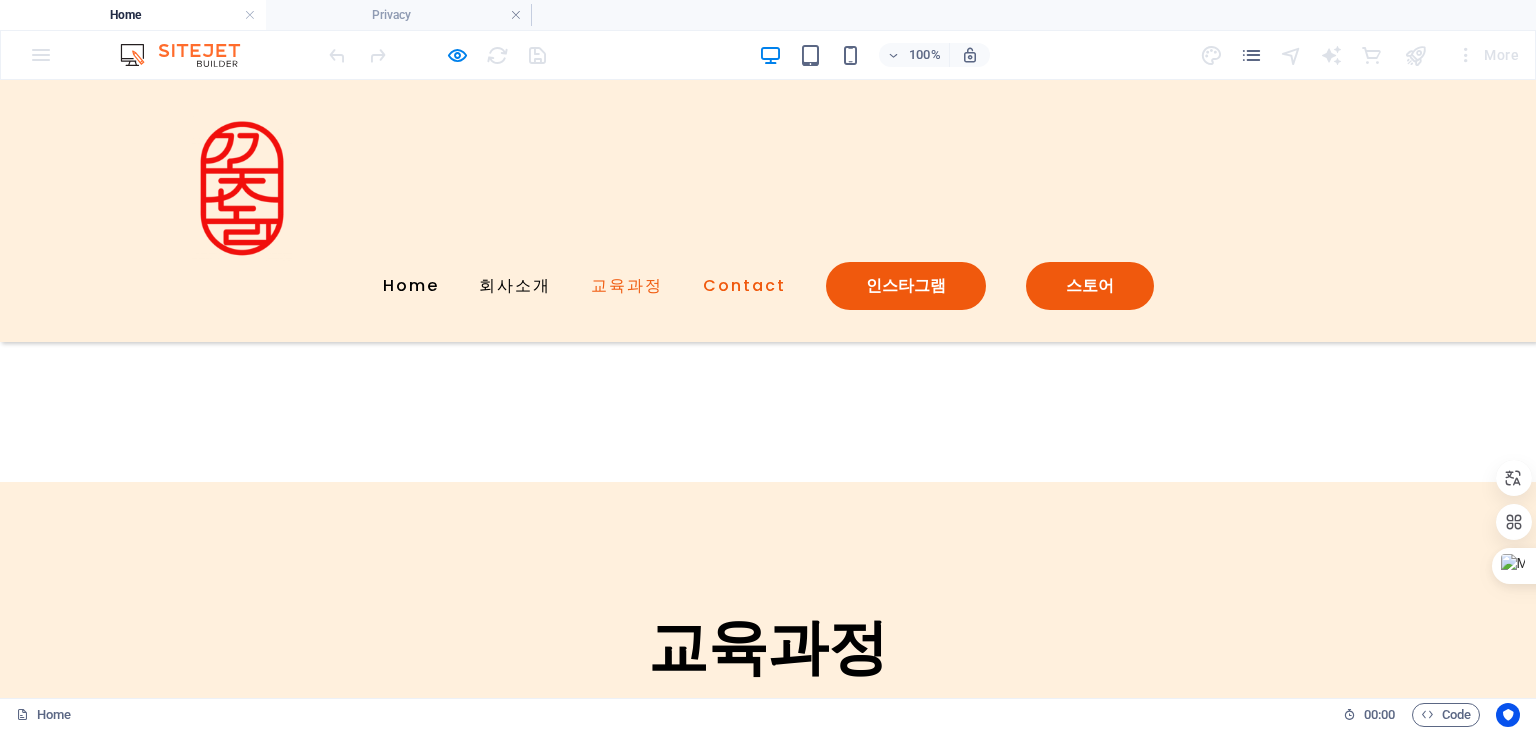 scroll, scrollTop: 4503, scrollLeft: 0, axis: vertical 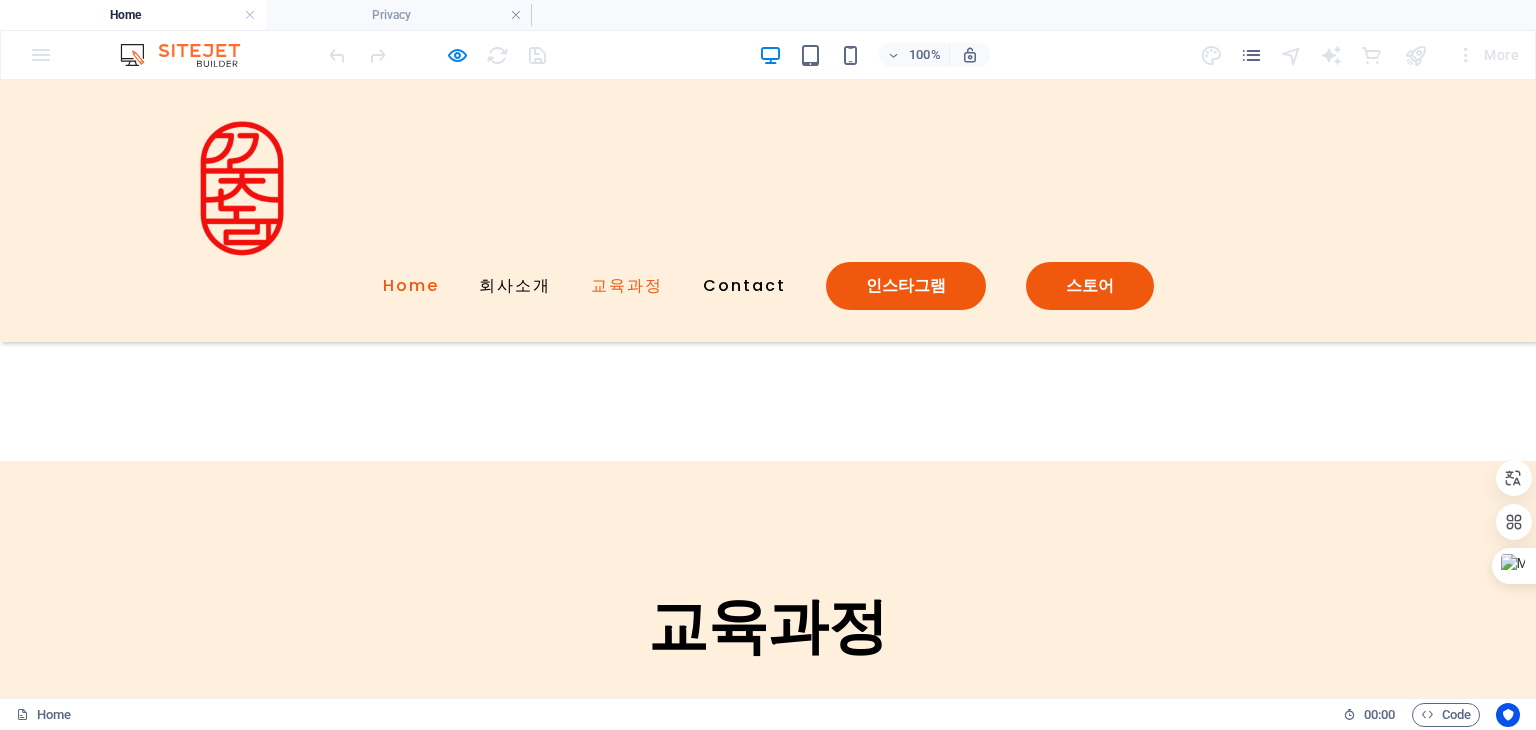 click on "Home" at bounding box center (411, 286) 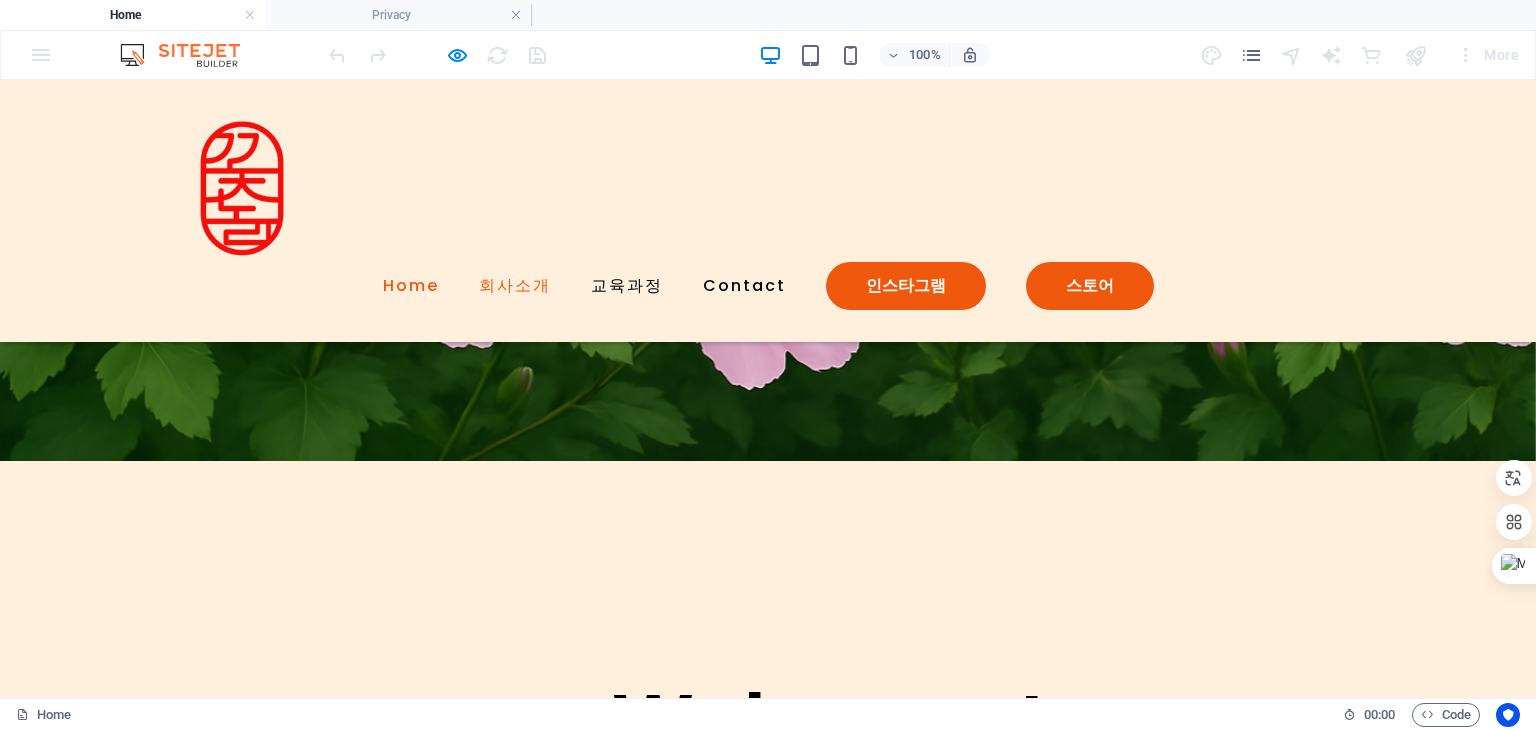 scroll, scrollTop: 0, scrollLeft: 0, axis: both 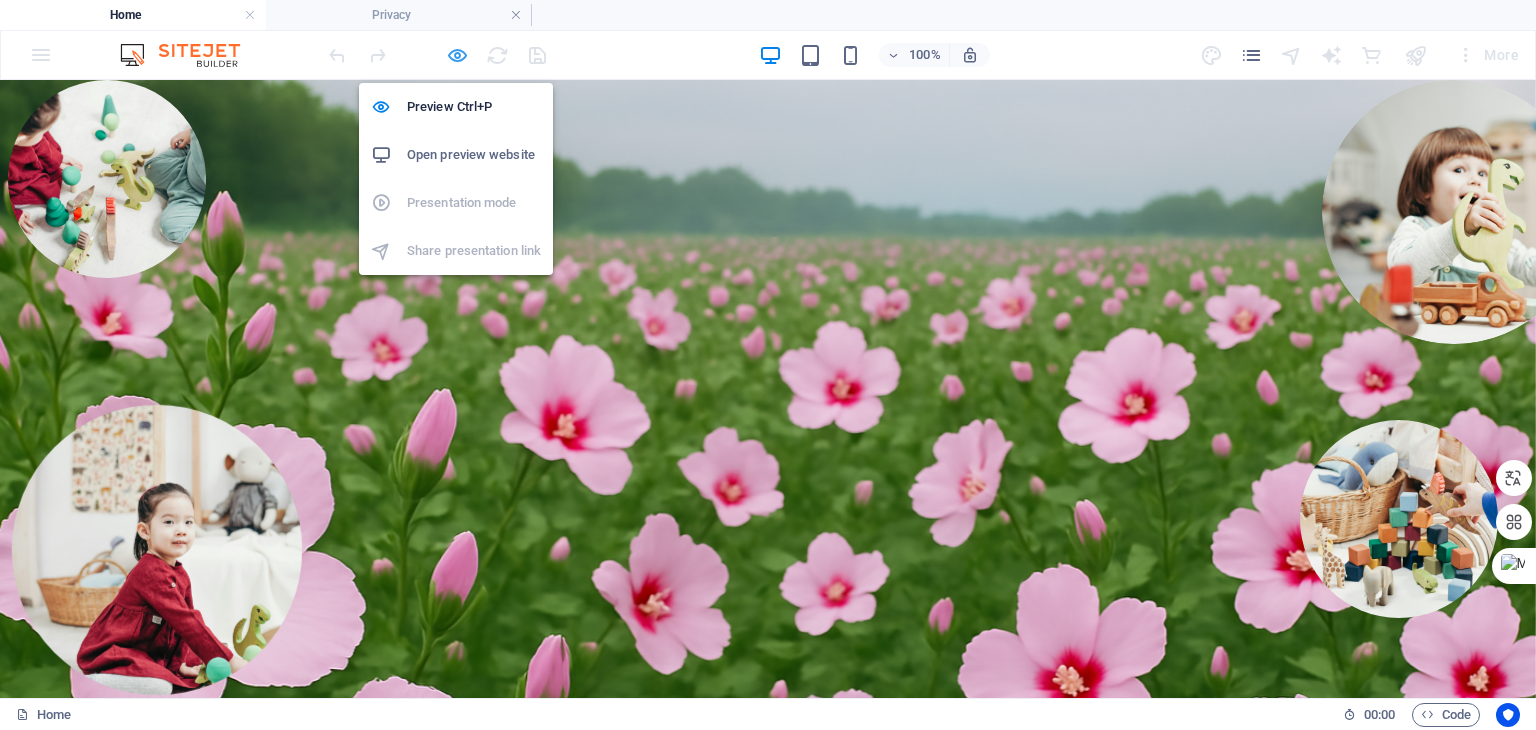 click at bounding box center (457, 55) 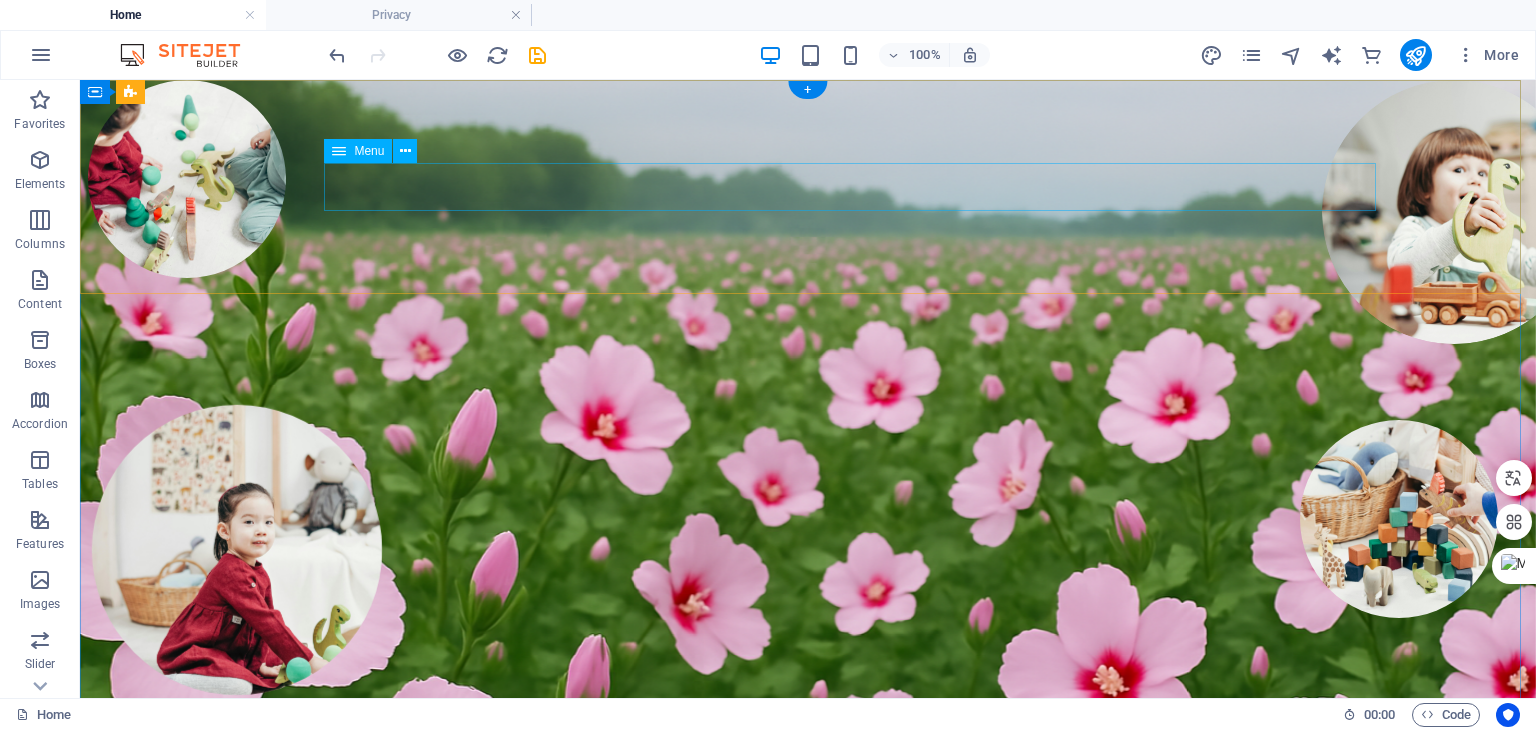 click on "Home 회사소개 교육과정 Contact 인스타그램 스토어" at bounding box center [808, 1401] 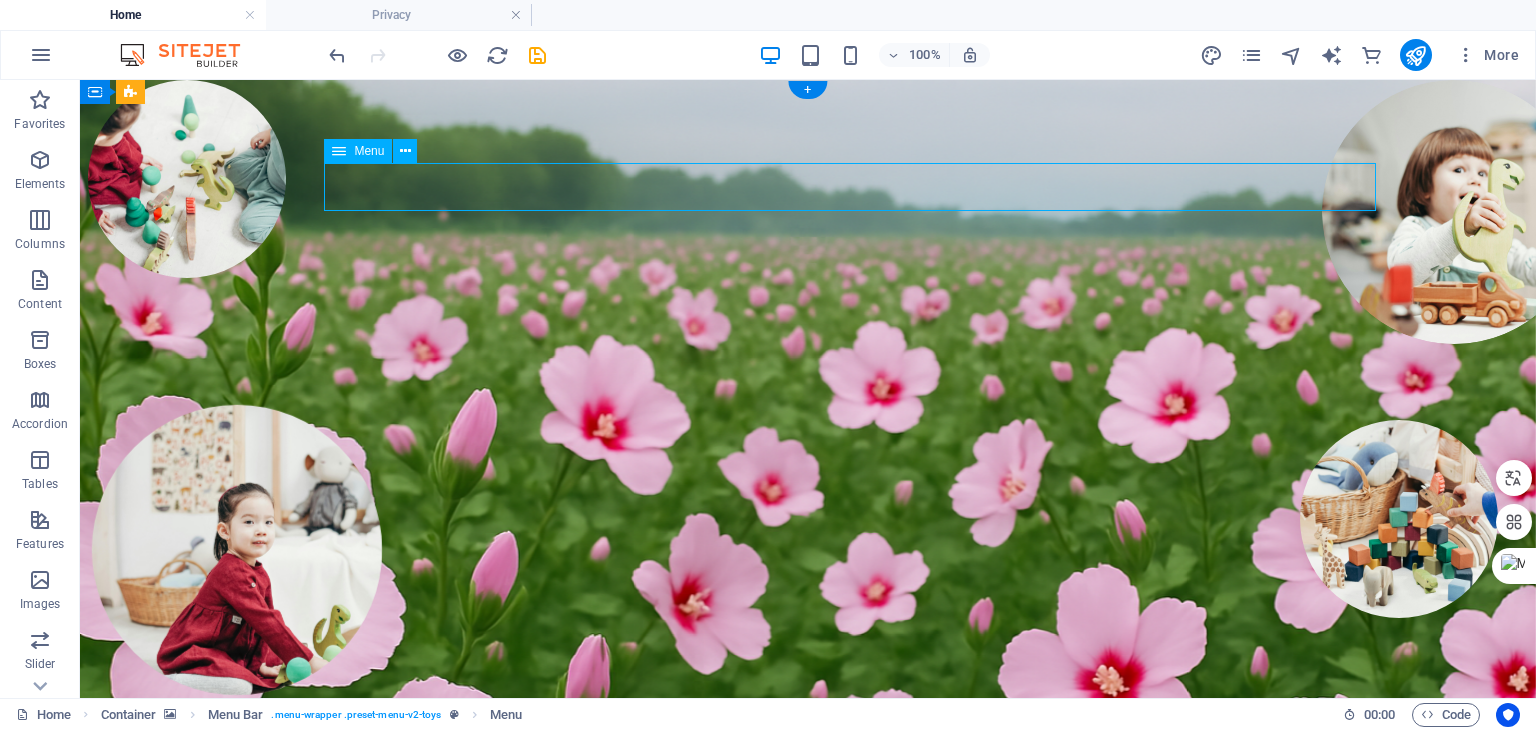 click on "Home 회사소개 교육과정 Contact 인스타그램 스토어" at bounding box center [808, 1401] 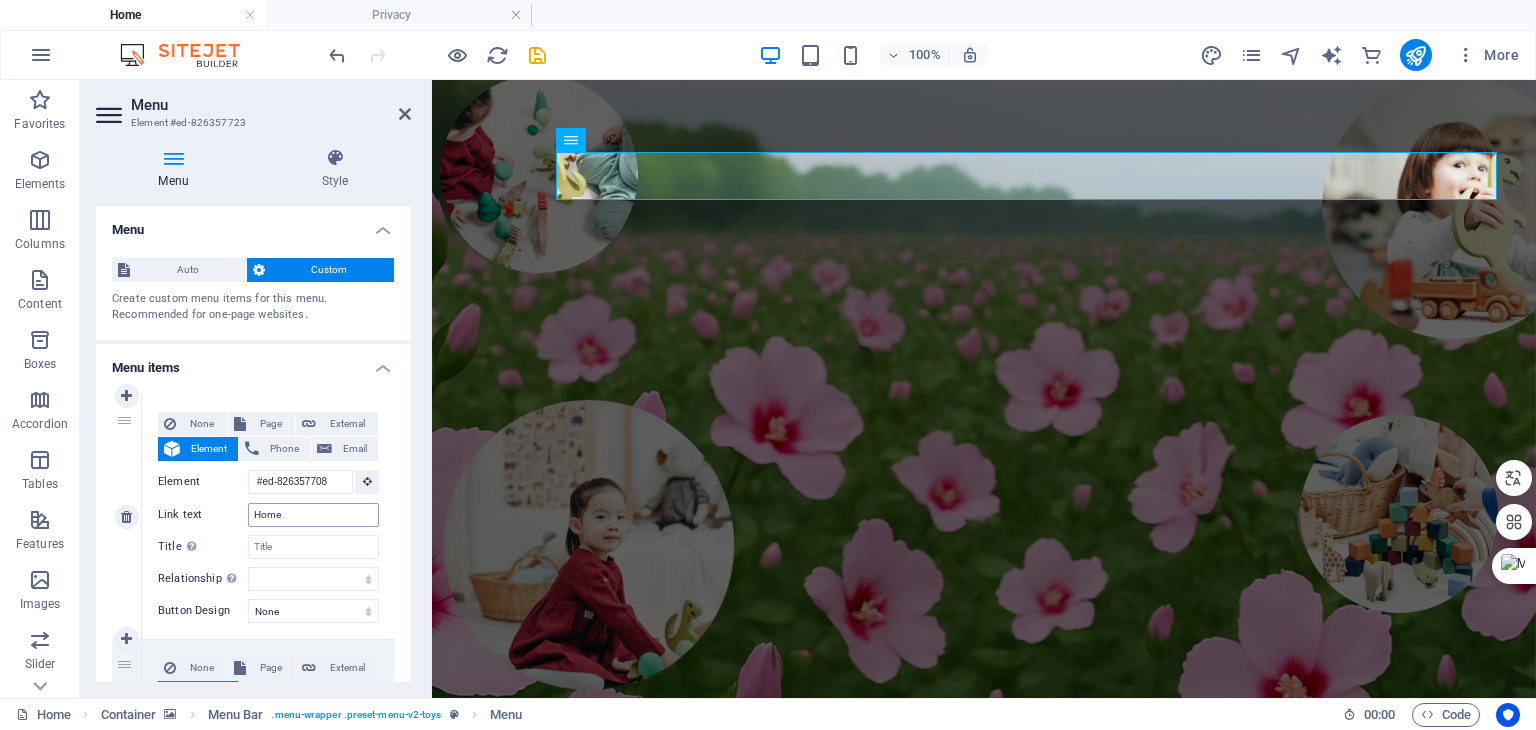 scroll, scrollTop: 0, scrollLeft: 0, axis: both 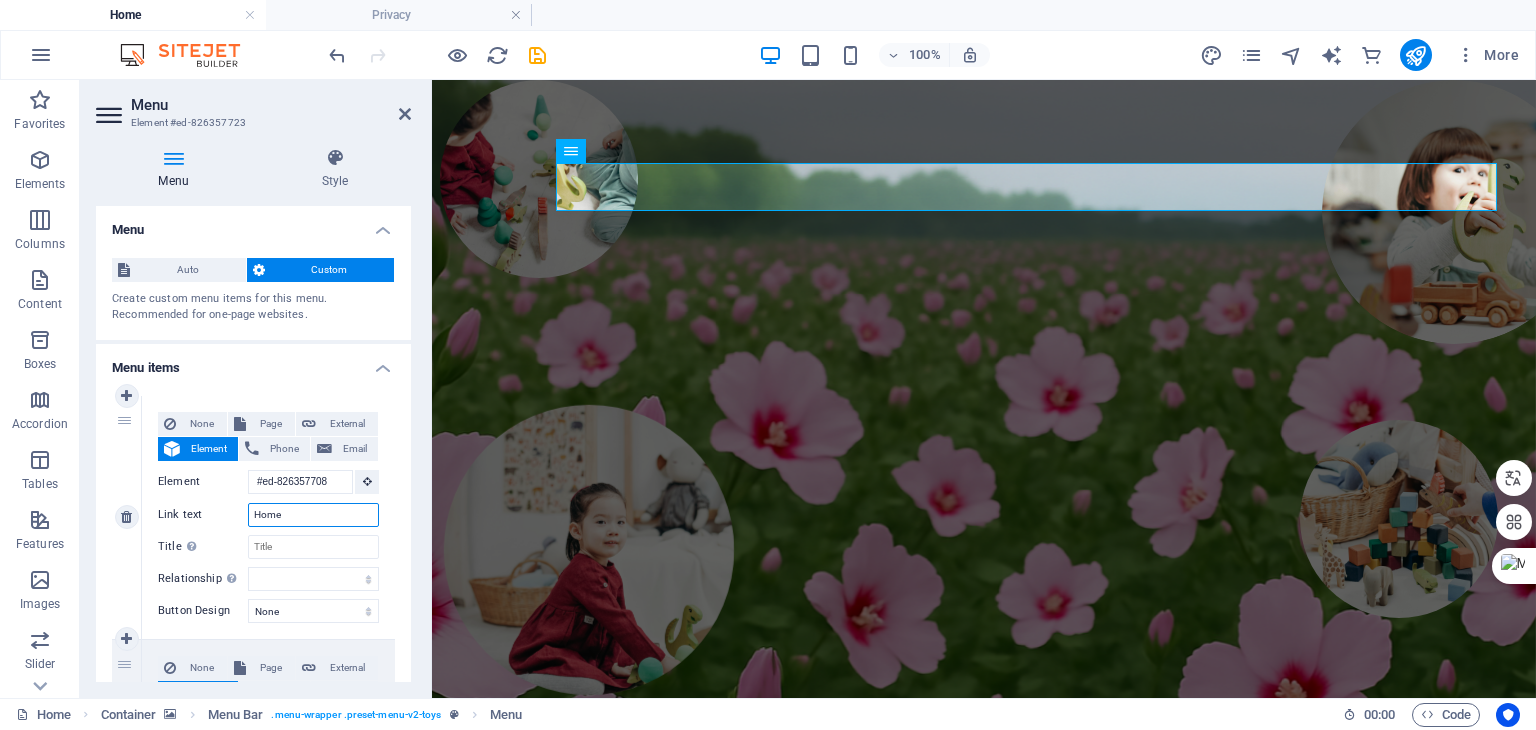 click on "Home" at bounding box center [313, 515] 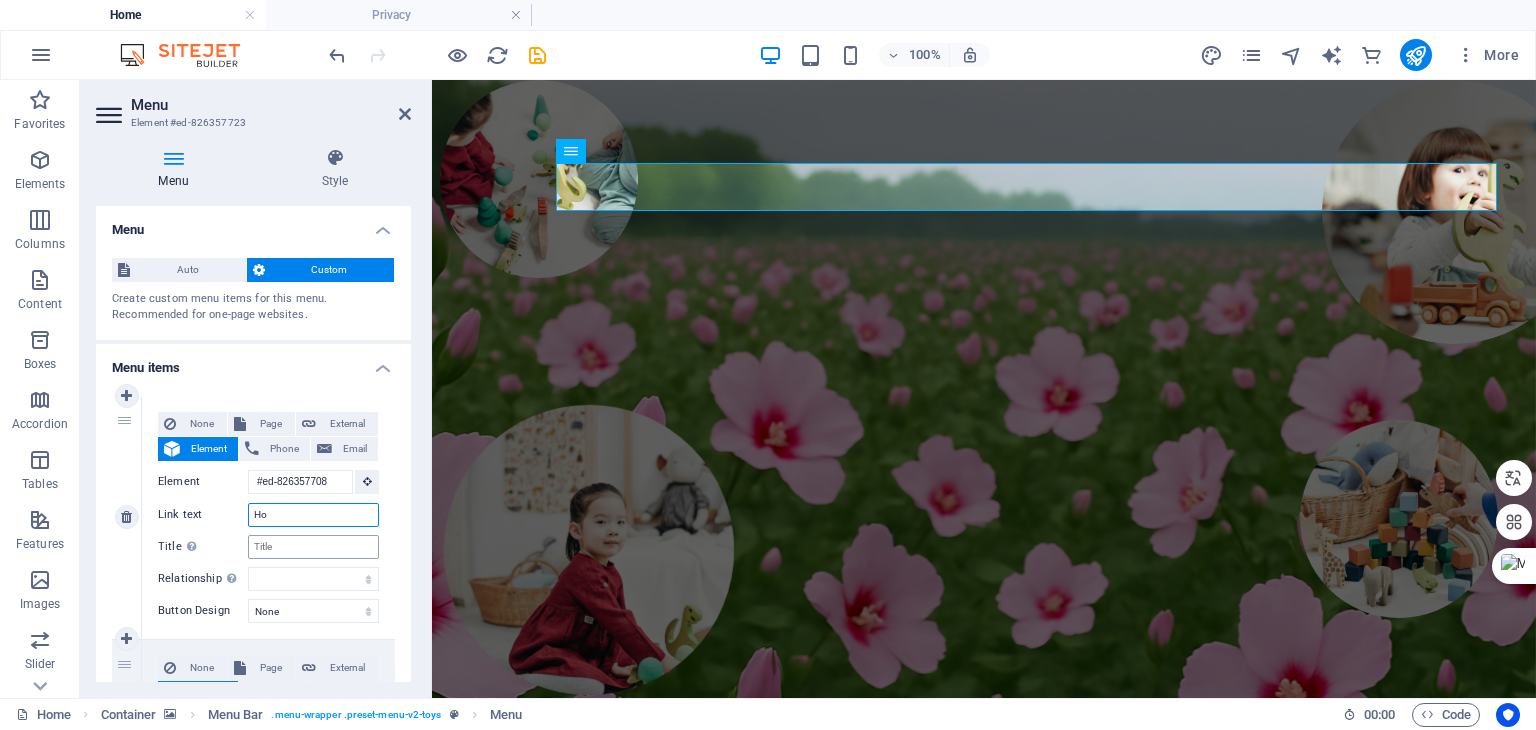 type on "H" 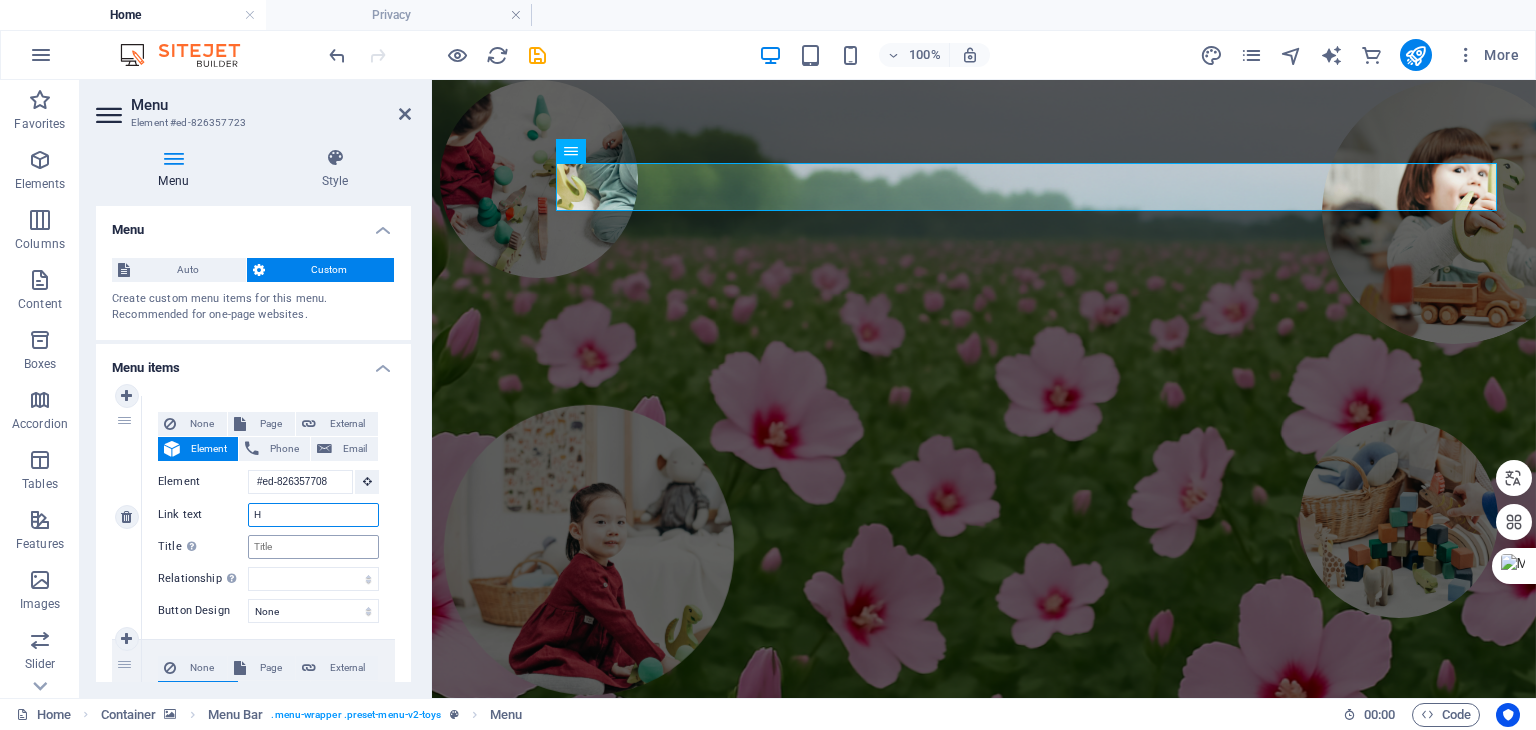 type 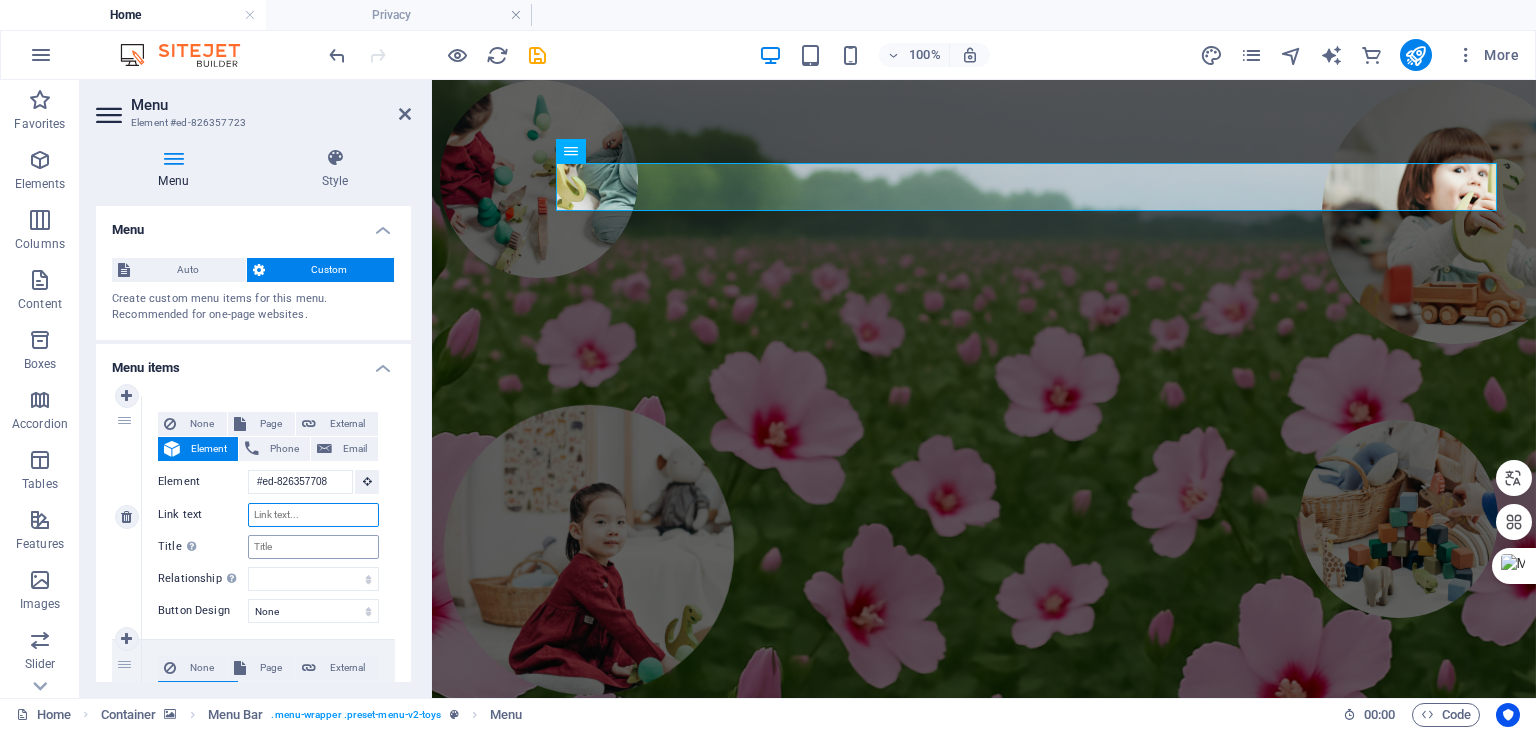 select 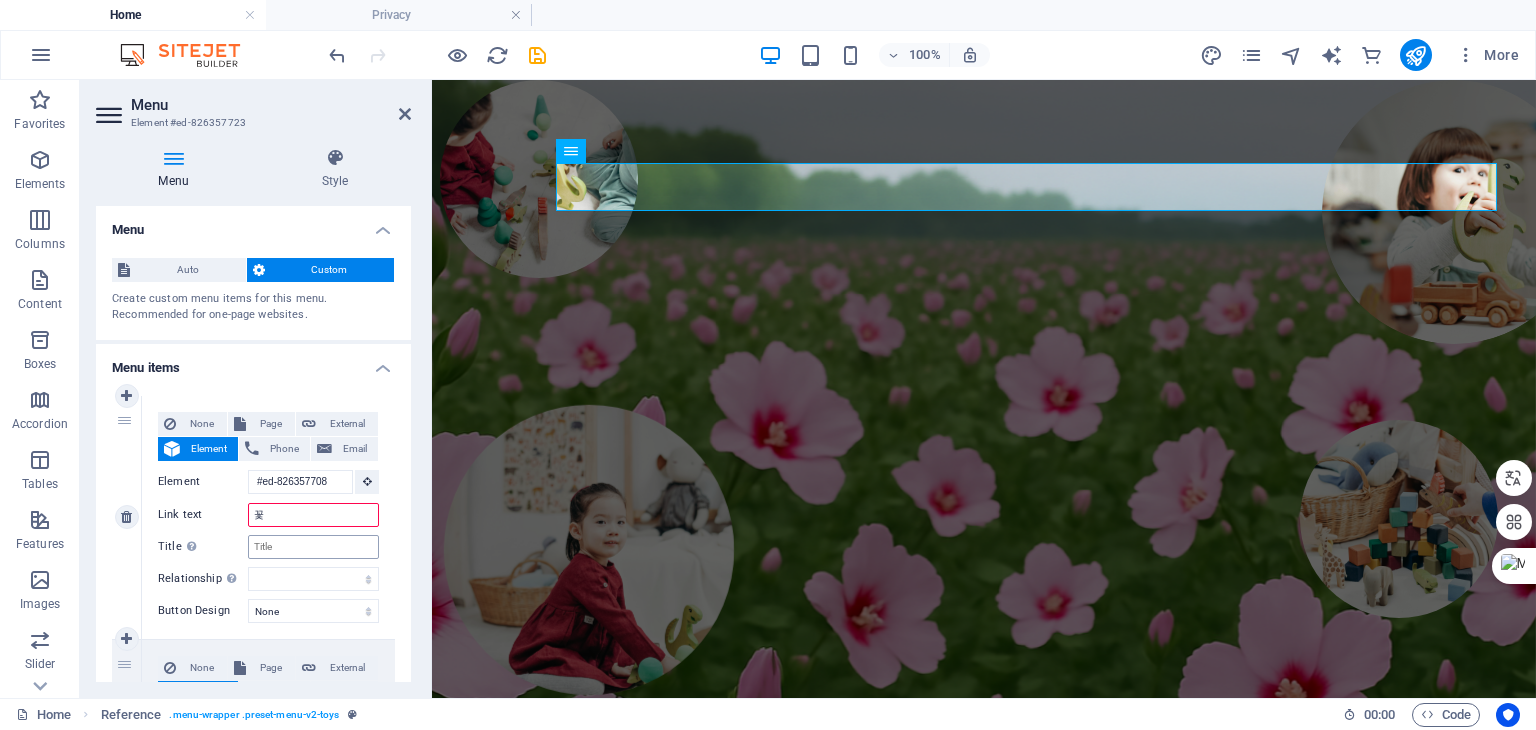 type on "꽃ㄴ" 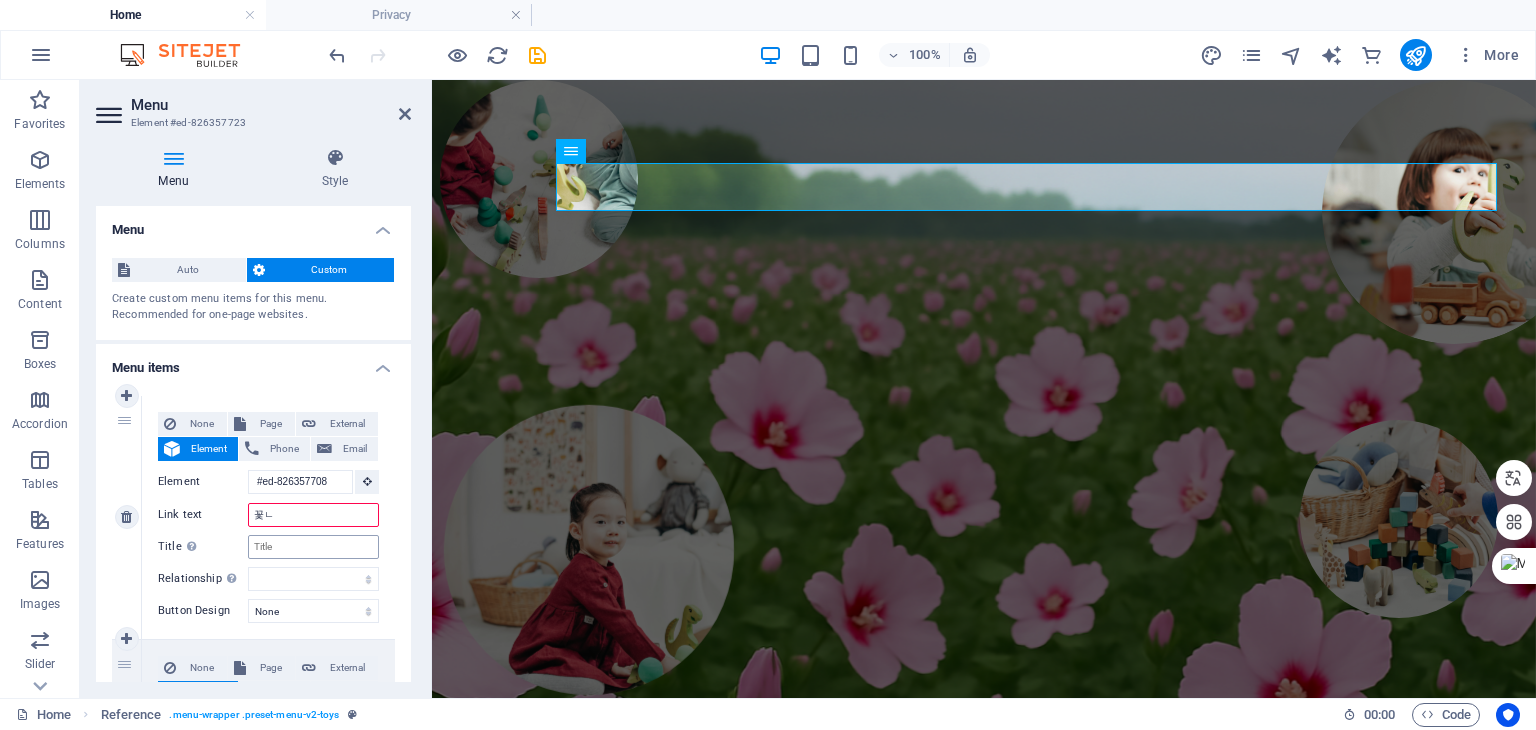 select 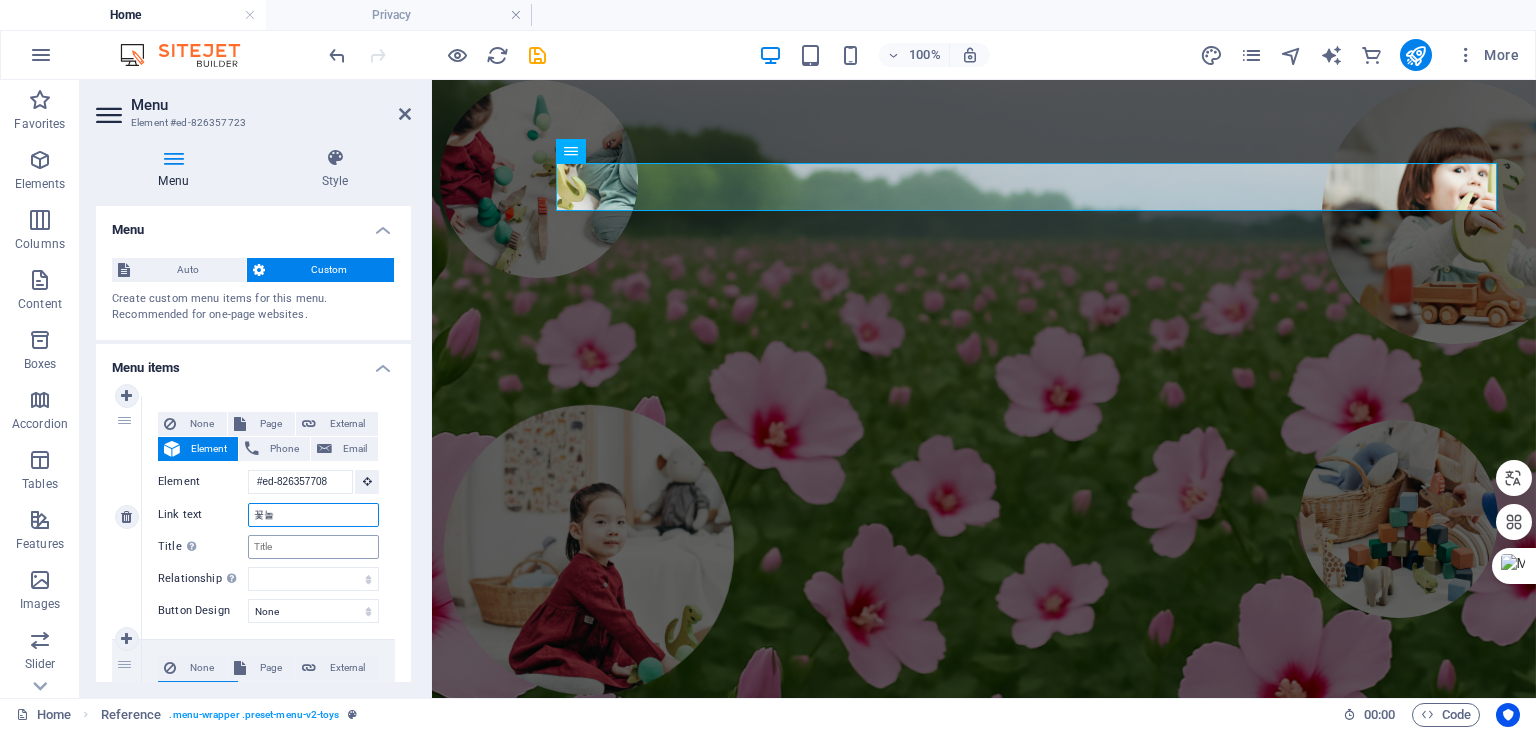 type on "꽃노리" 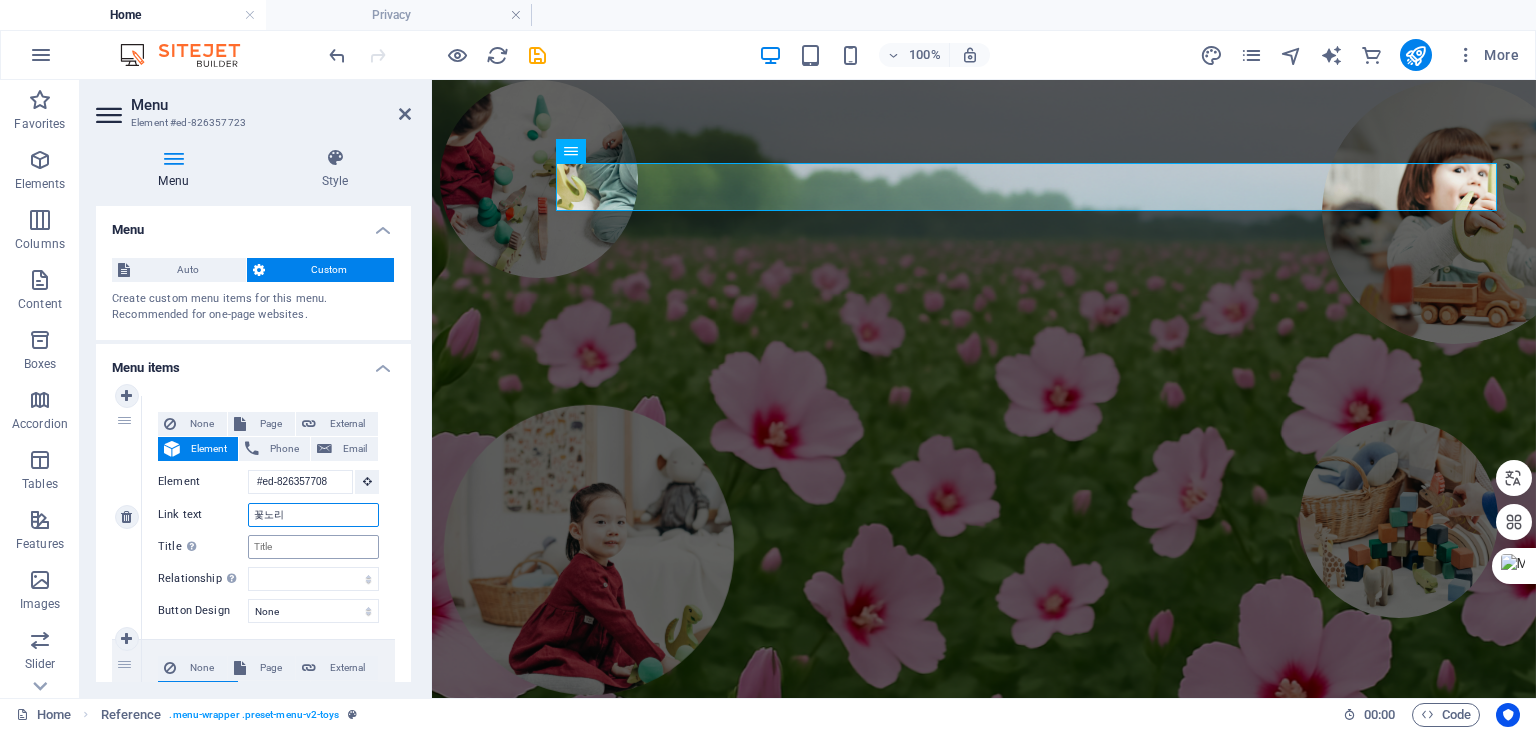 select 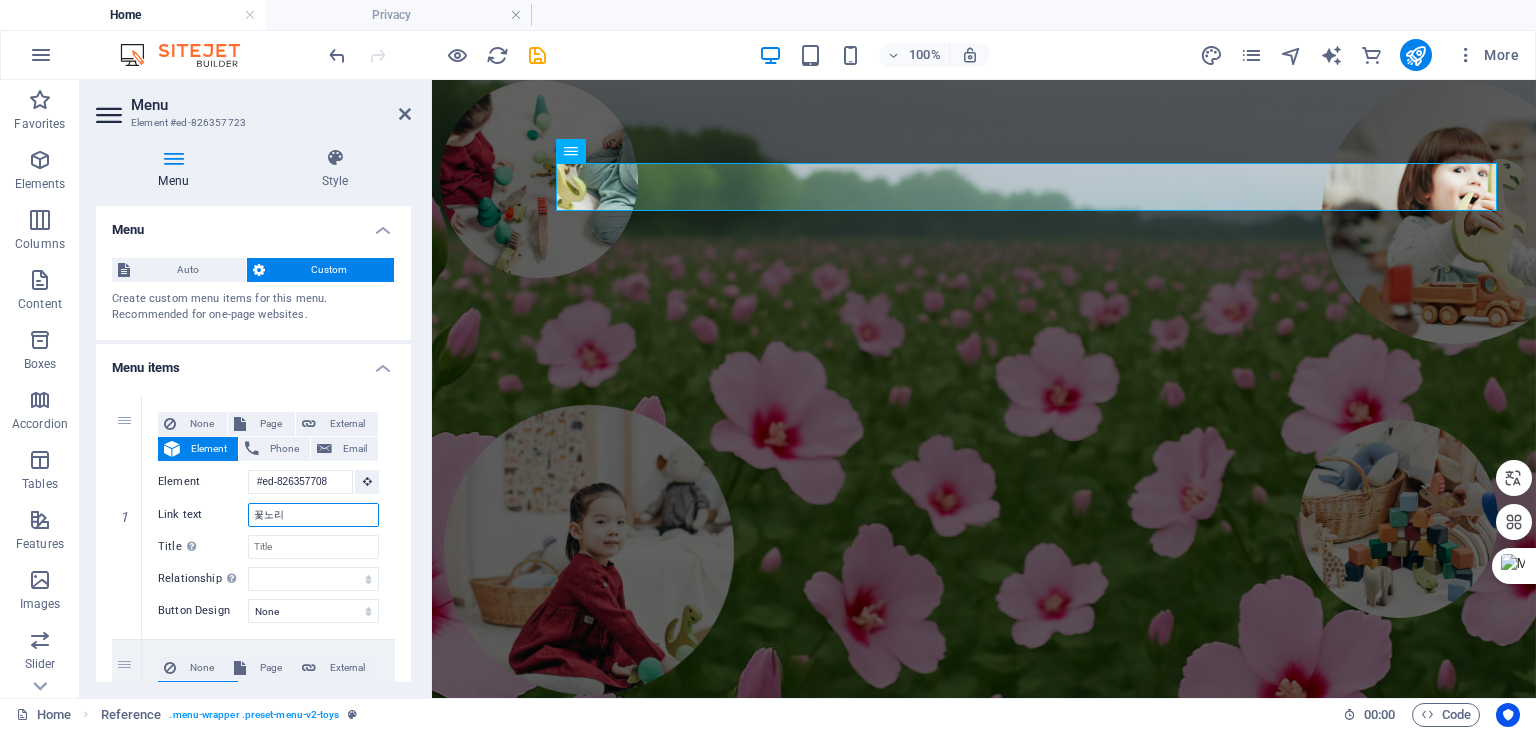 type on "꽃노리" 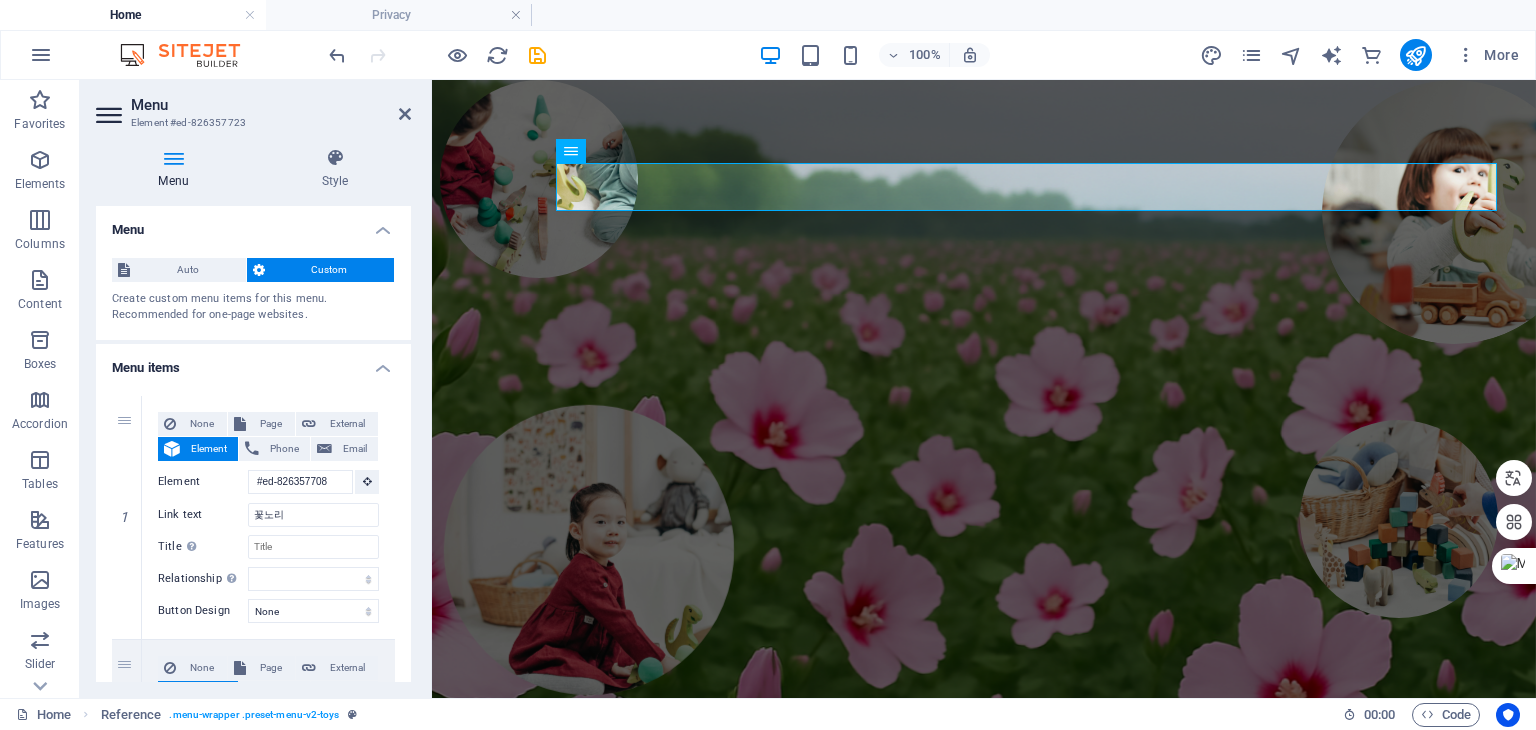 click on "Menu items" at bounding box center [253, 362] 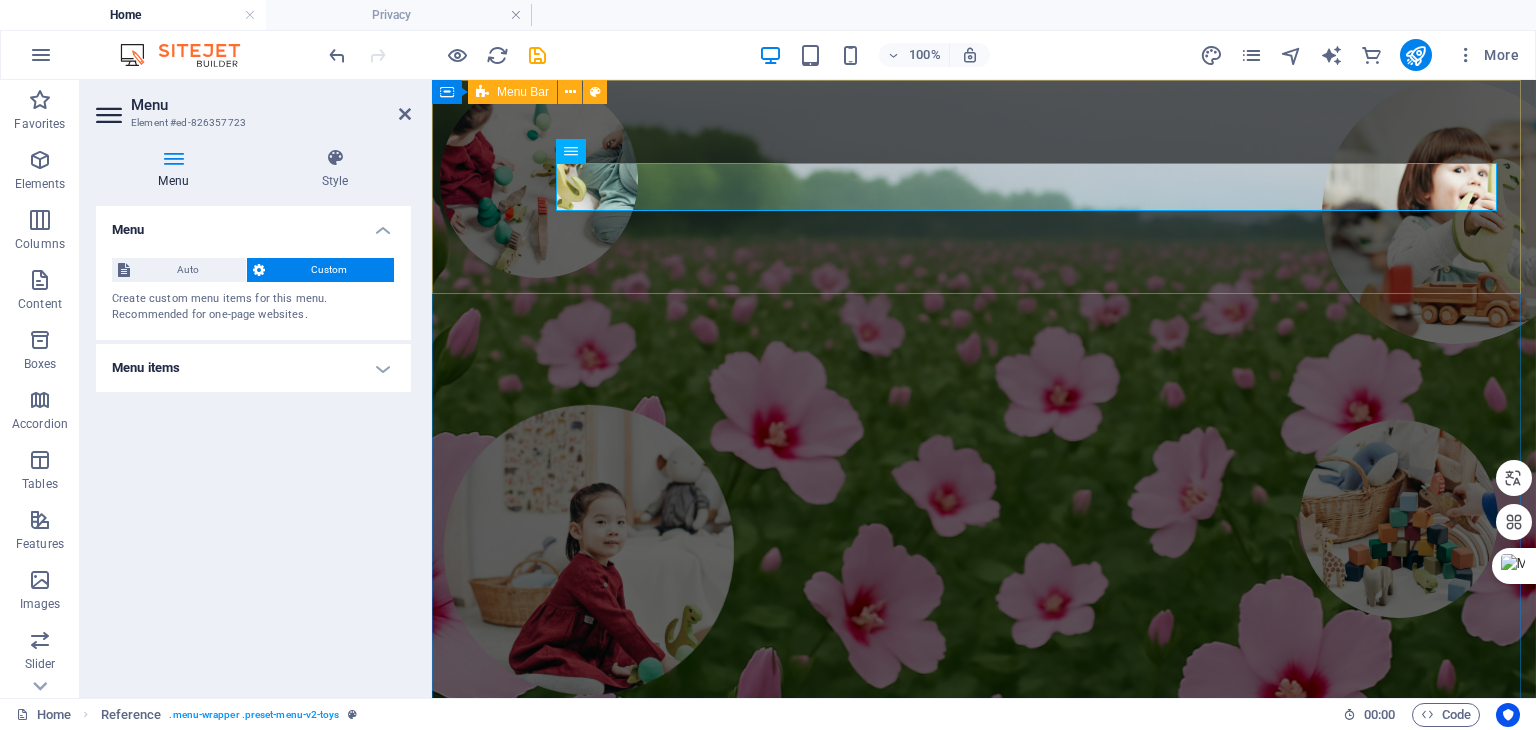 click on "꽃노리 회사소개 교육과정 Contact 인스타그램 스토어" at bounding box center (984, 1352) 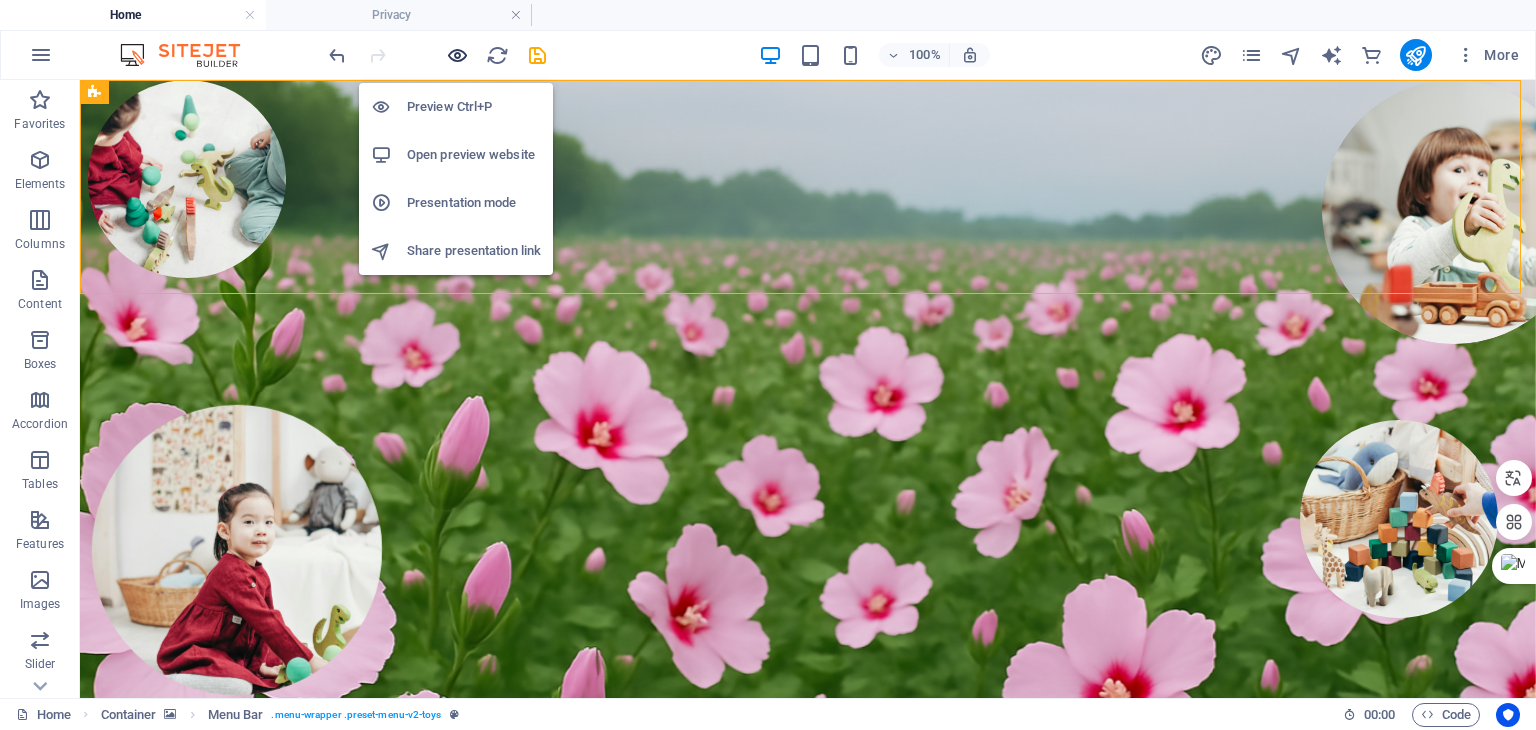 click at bounding box center (457, 55) 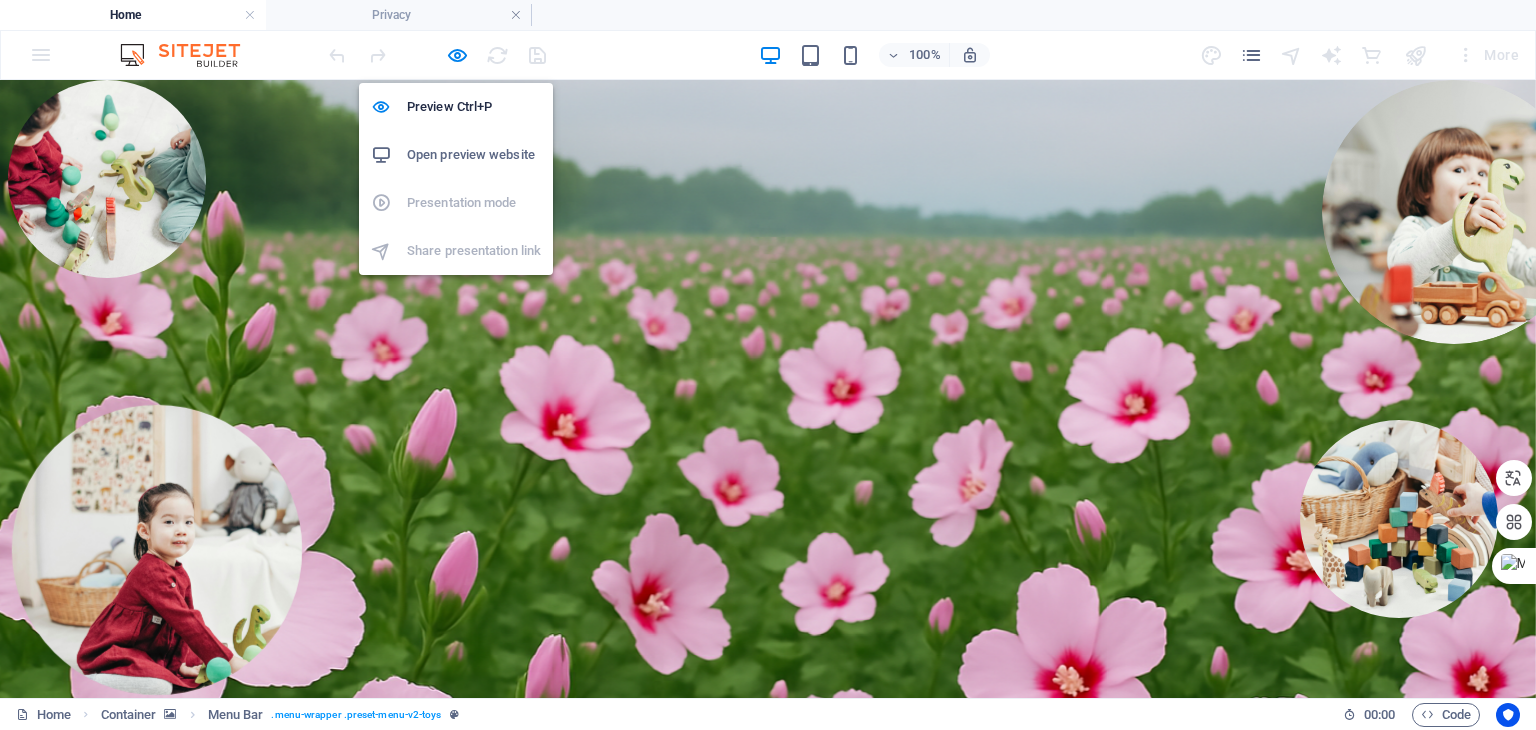 click on "Open preview website" at bounding box center (474, 155) 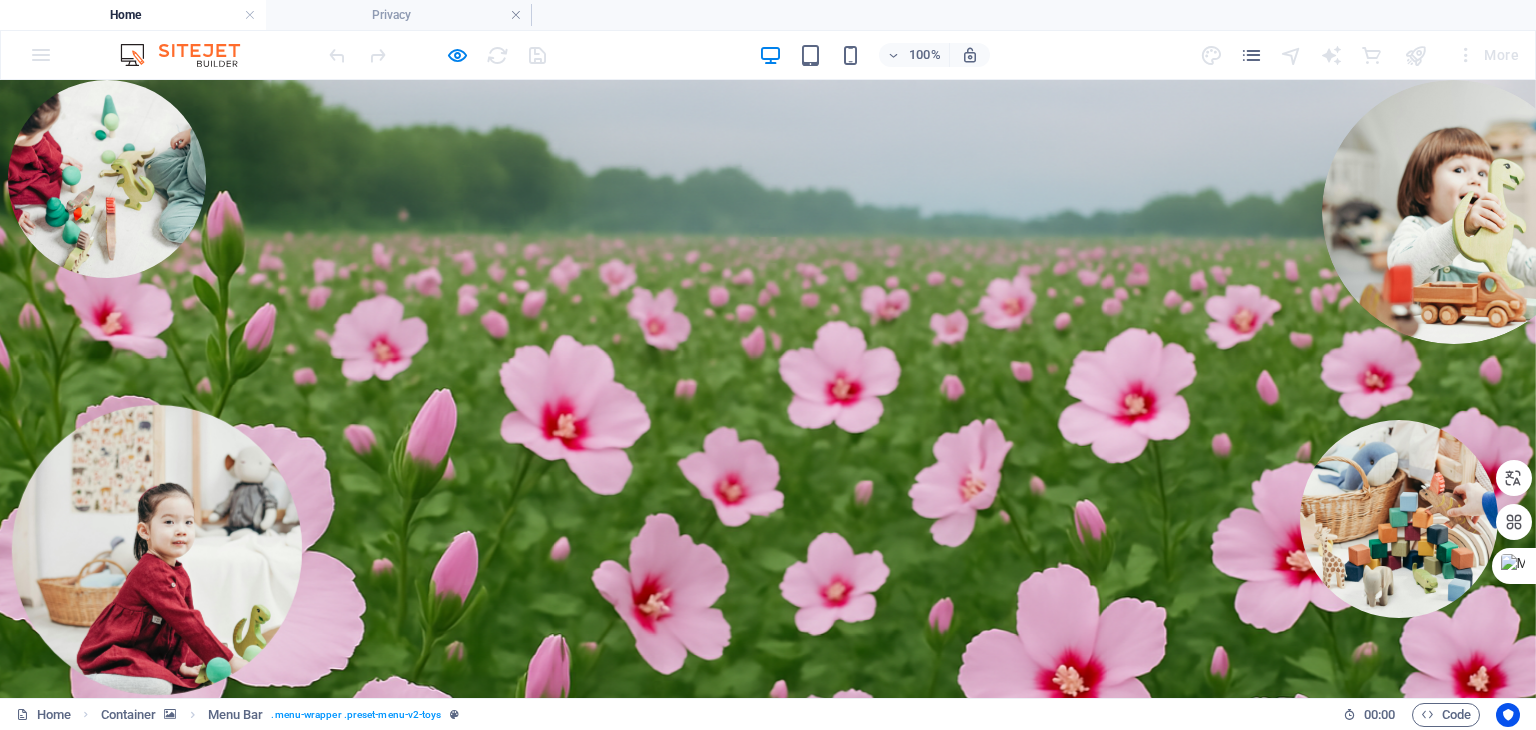 click on "꽃노리" at bounding box center [411, 1401] 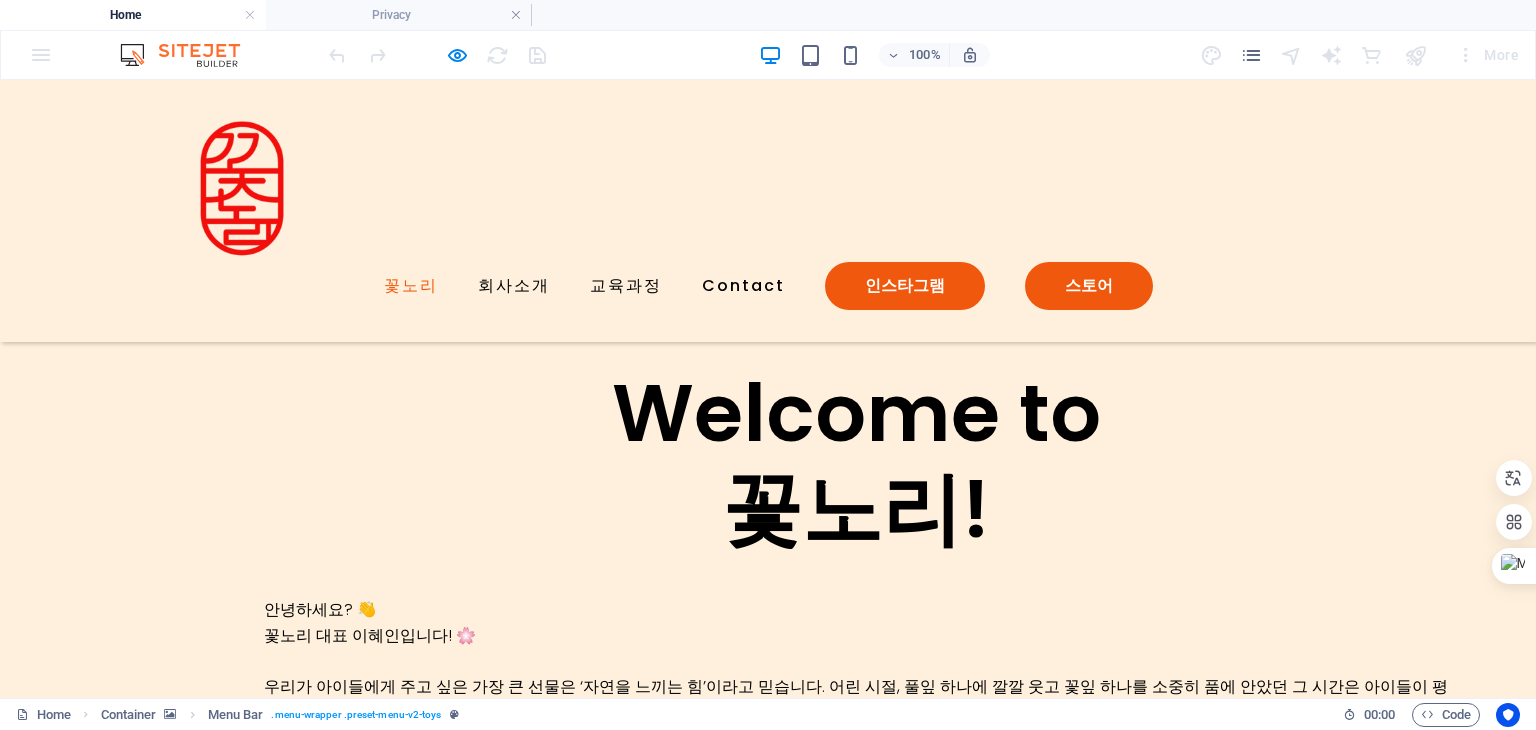 click on "꽃노리" at bounding box center (411, 286) 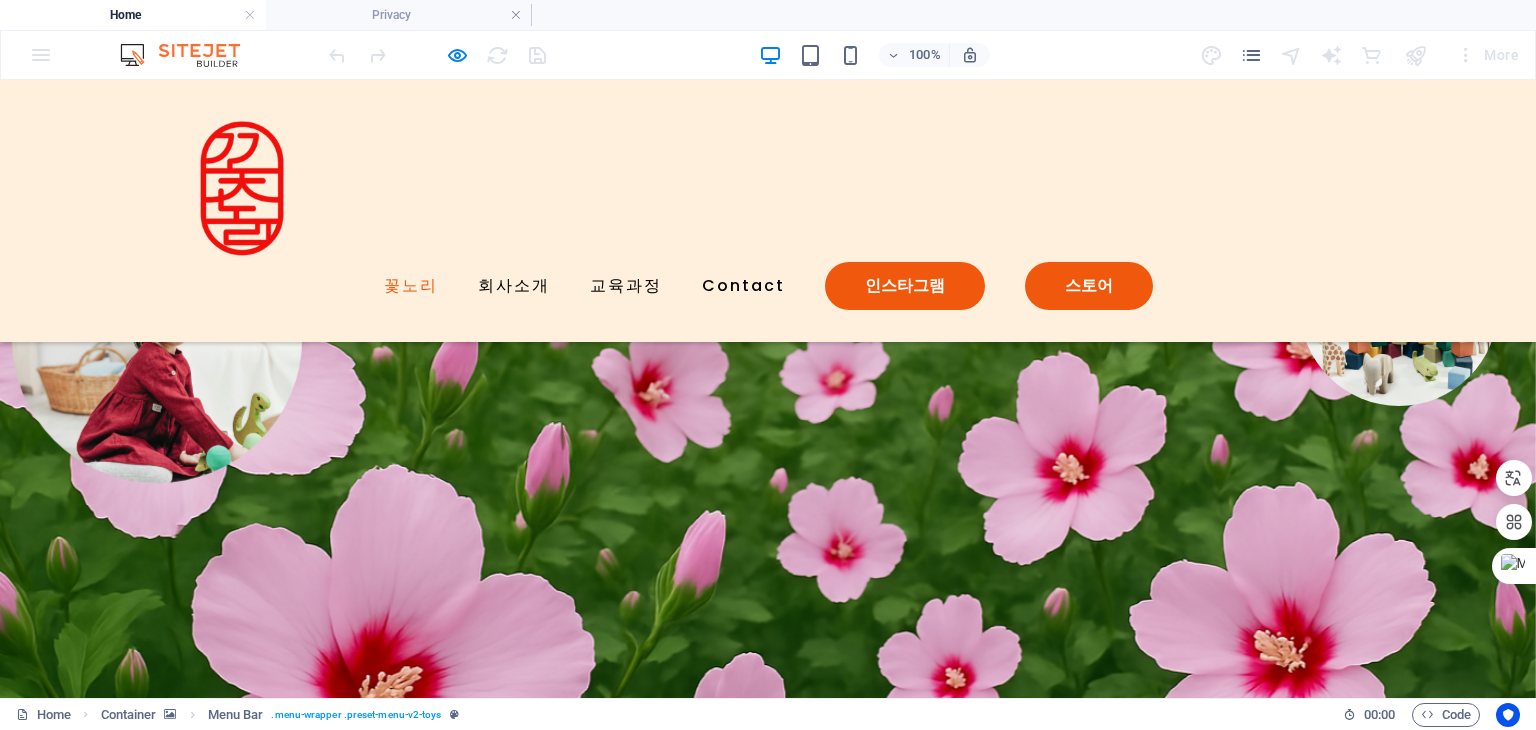 scroll, scrollTop: 0, scrollLeft: 0, axis: both 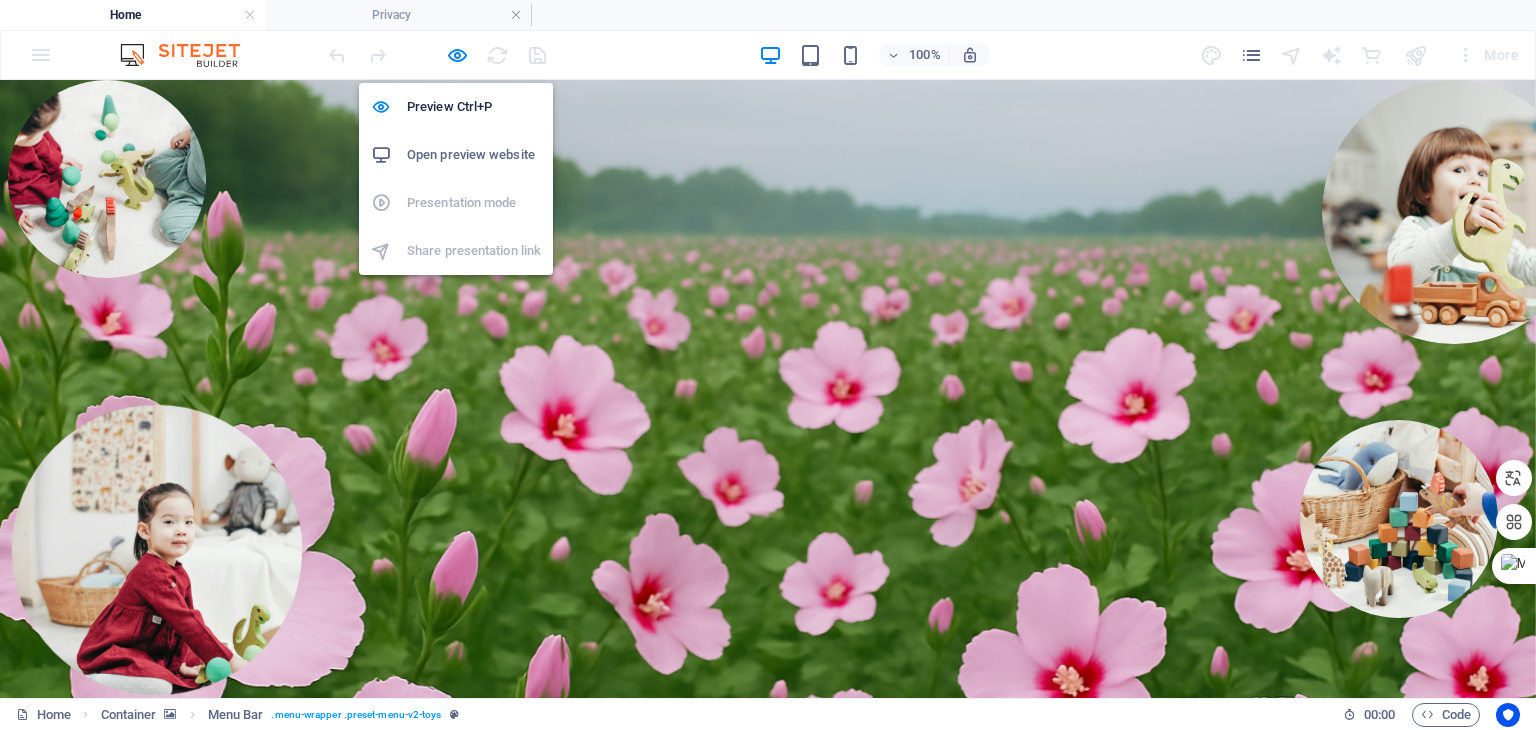 click on "Open preview website" at bounding box center [474, 155] 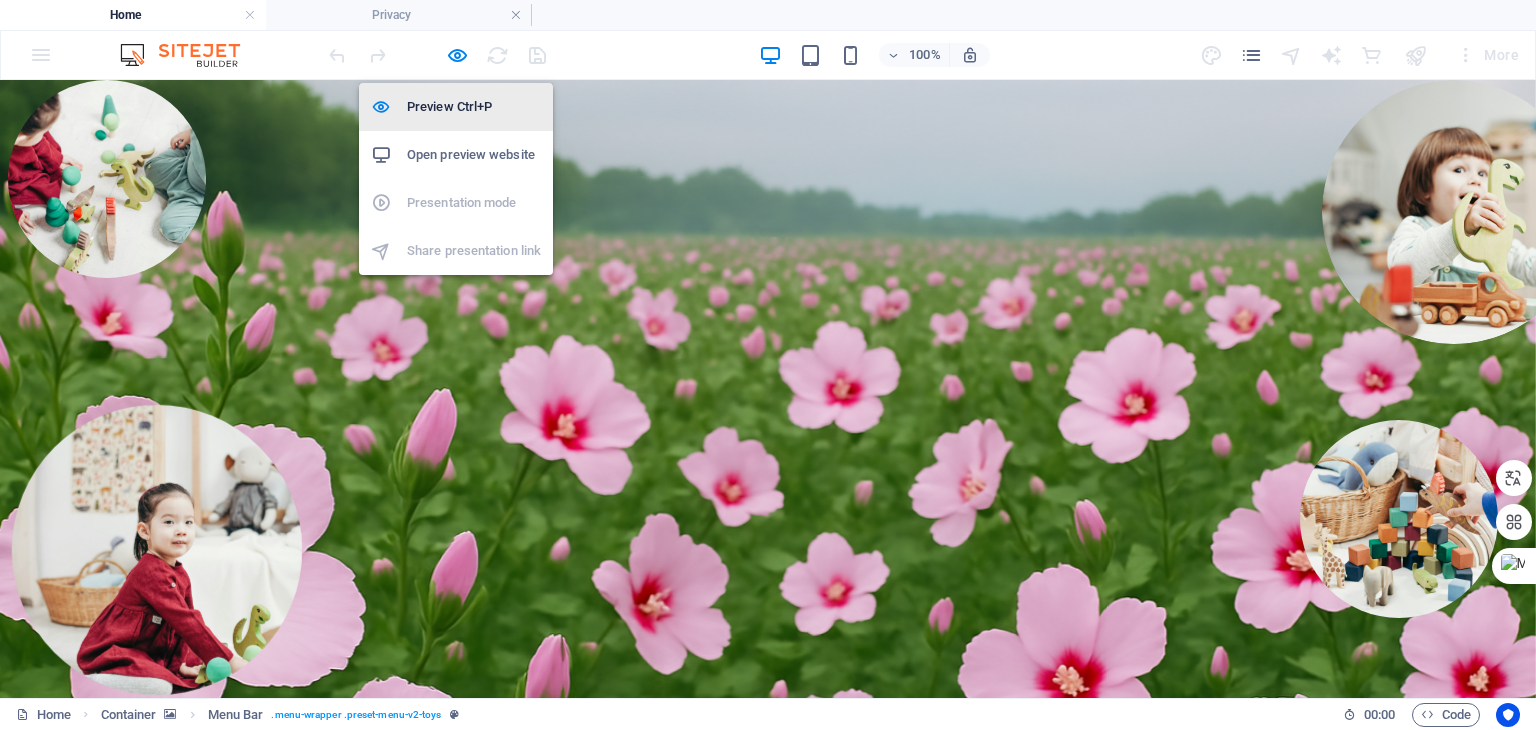 click on "Preview Ctrl+P" at bounding box center (474, 107) 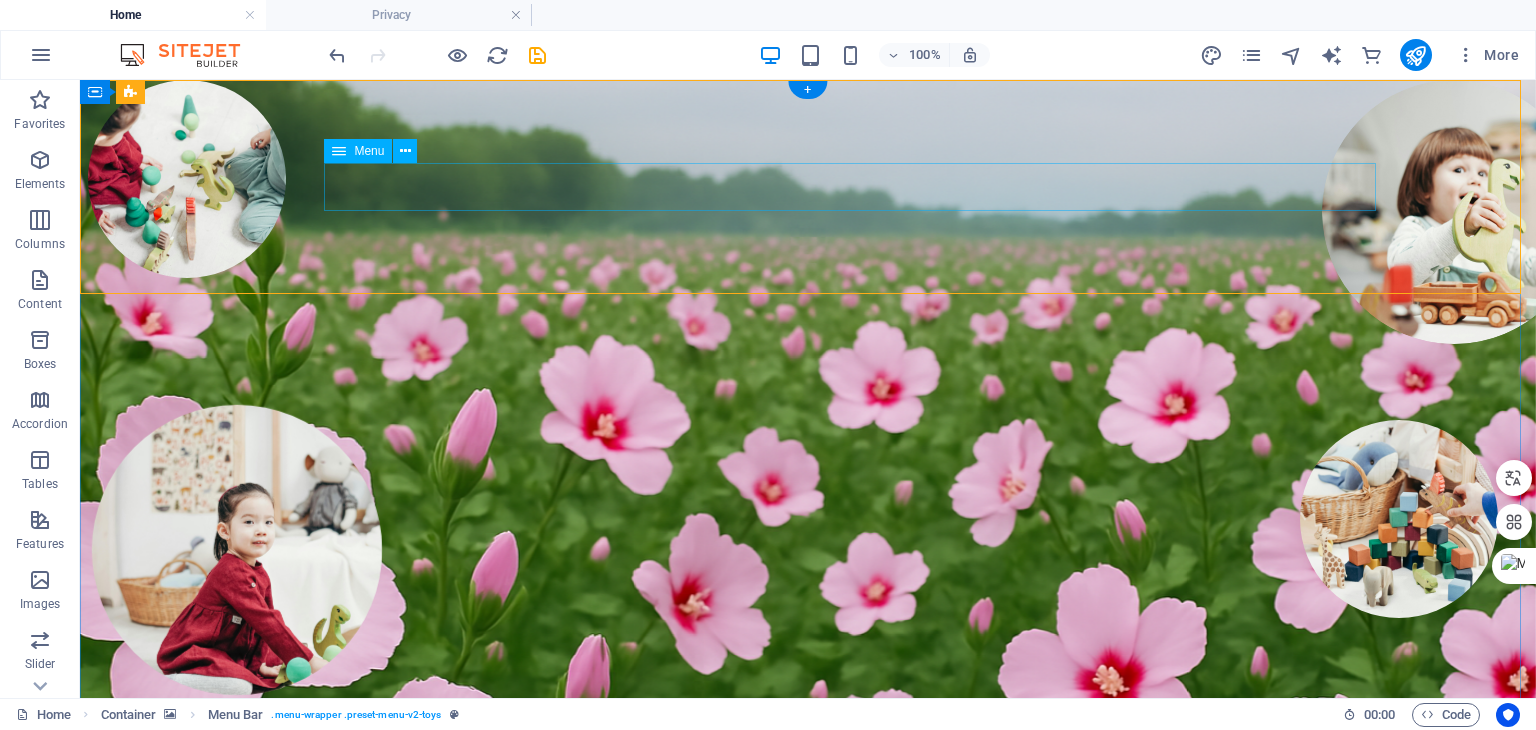 click on "꽃노리 회사소개 교육과정 Contact 인스타그램 스토어" at bounding box center (808, 1401) 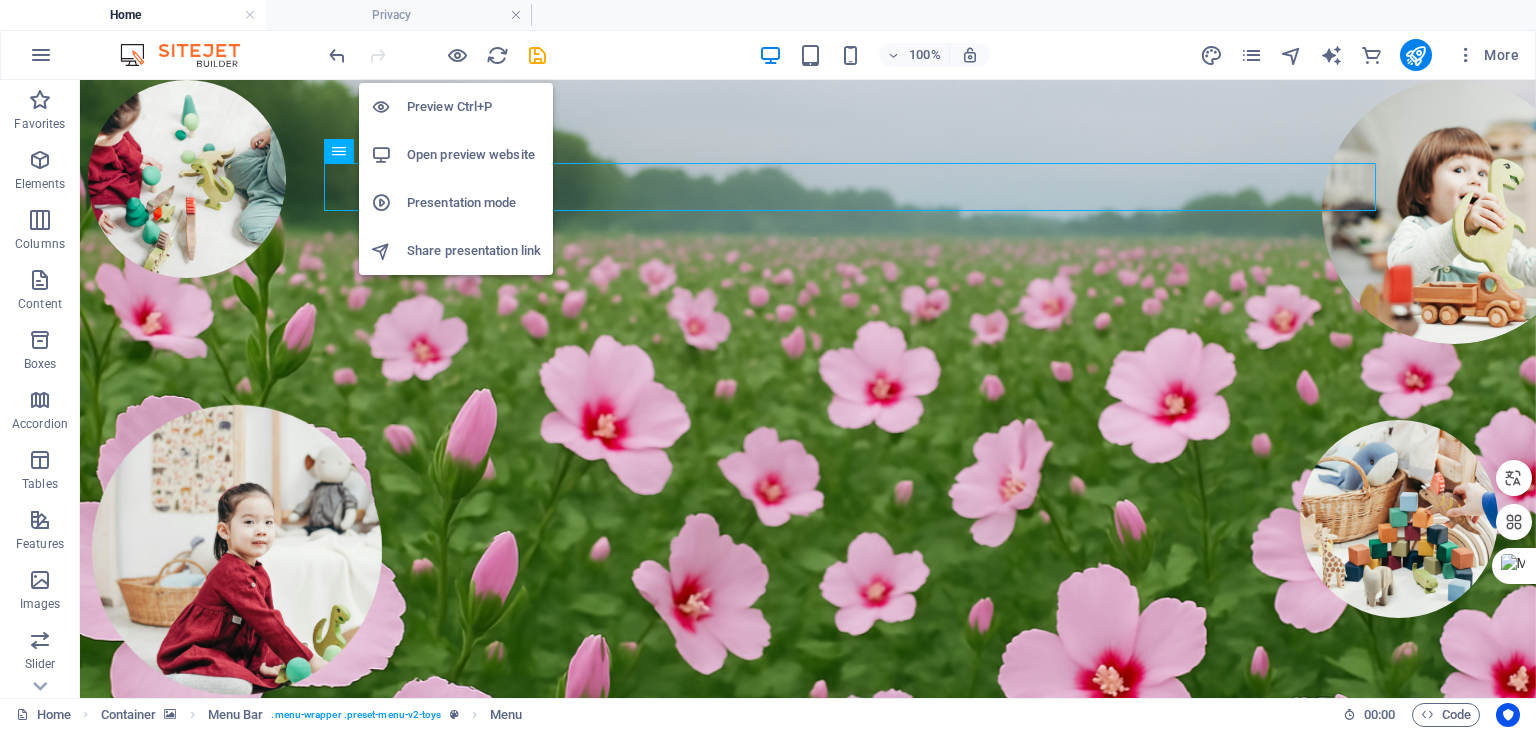 click on "Open preview website" at bounding box center (474, 155) 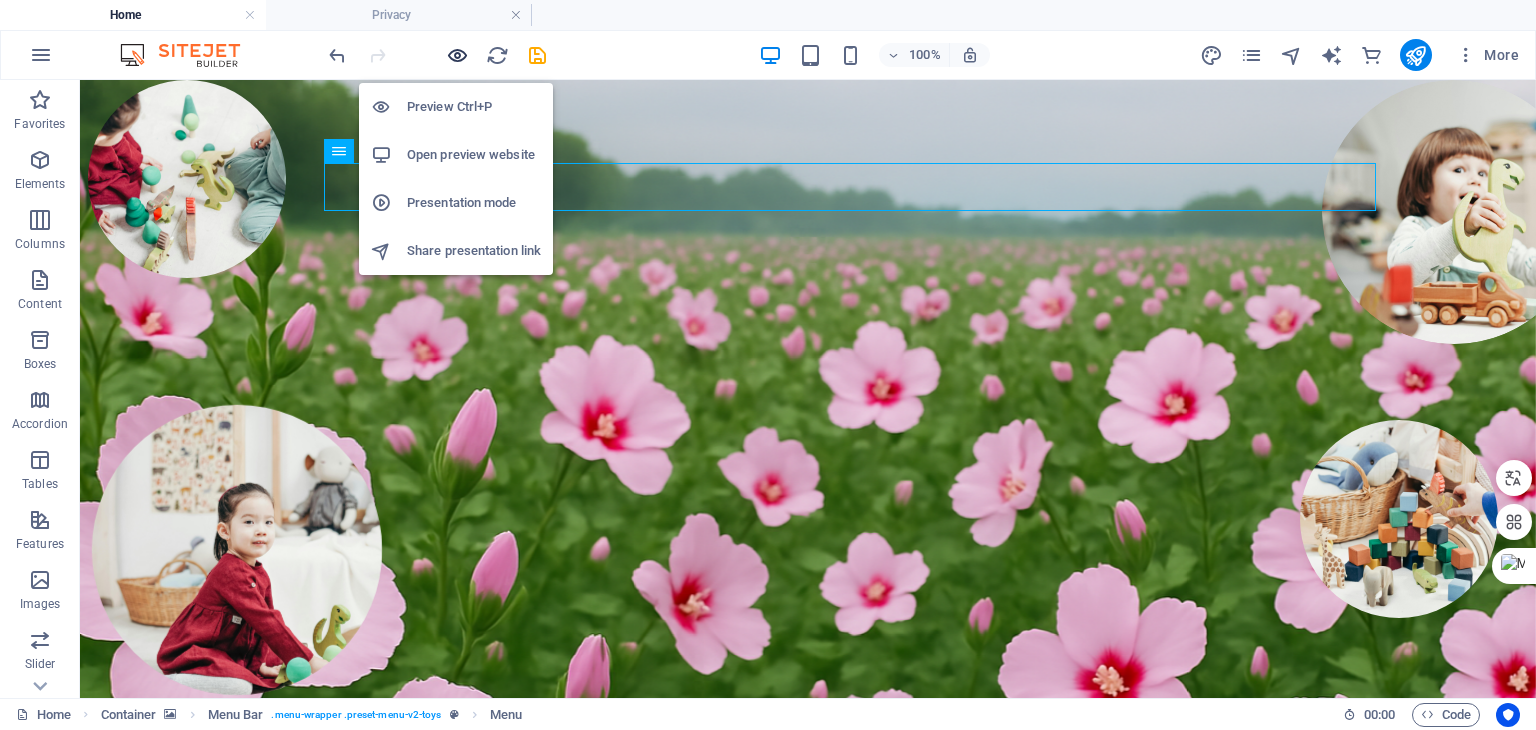 click at bounding box center (457, 55) 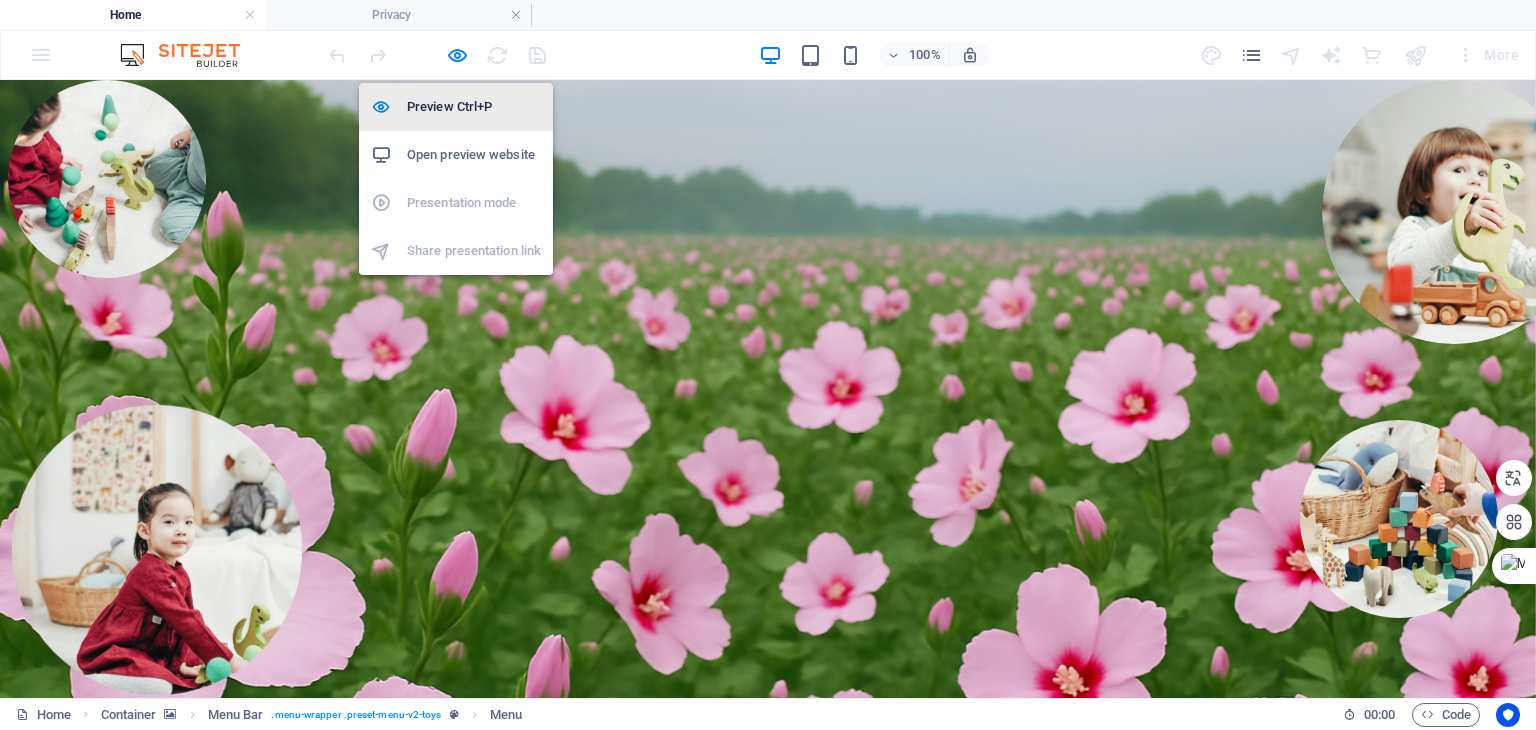 click on "Preview Ctrl+P" at bounding box center (474, 107) 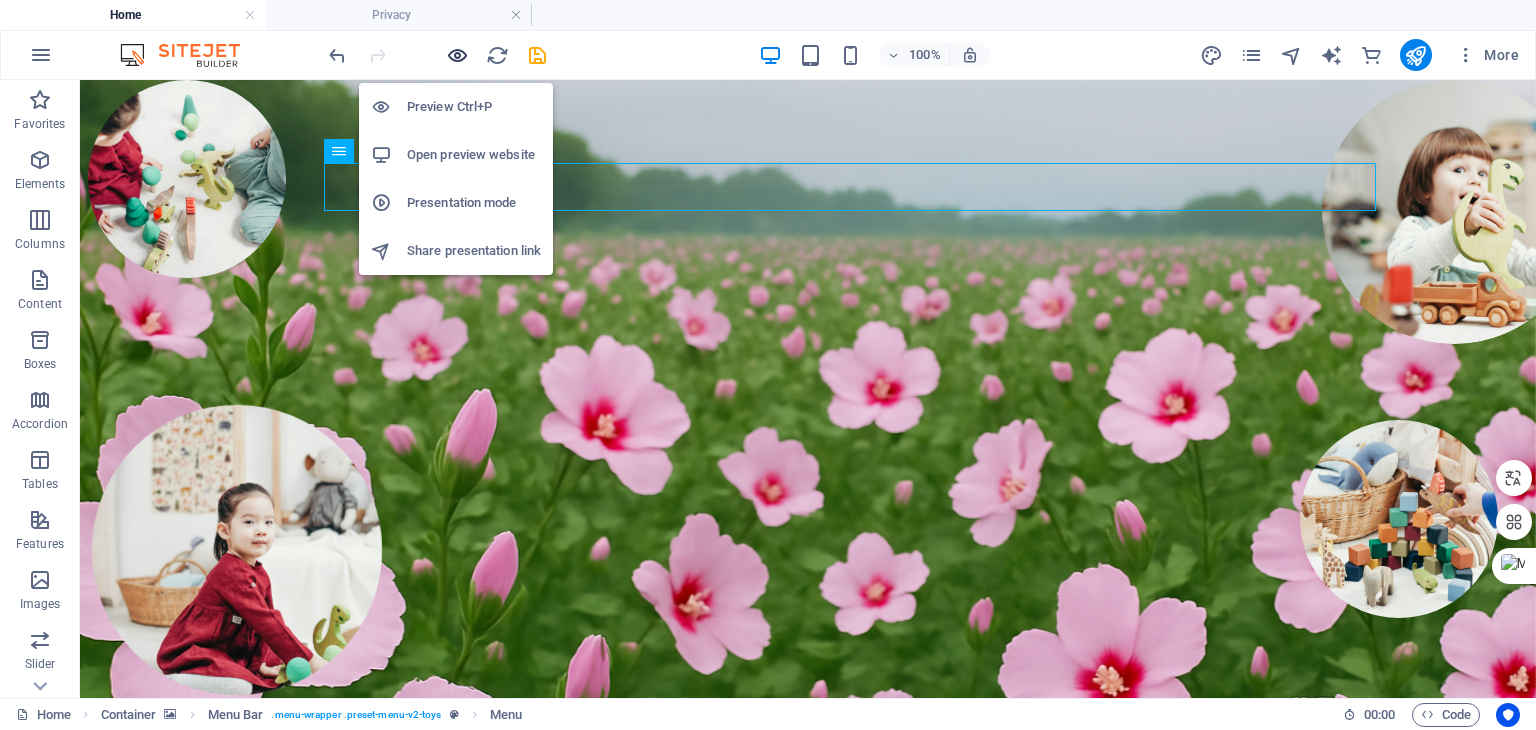 click at bounding box center [457, 55] 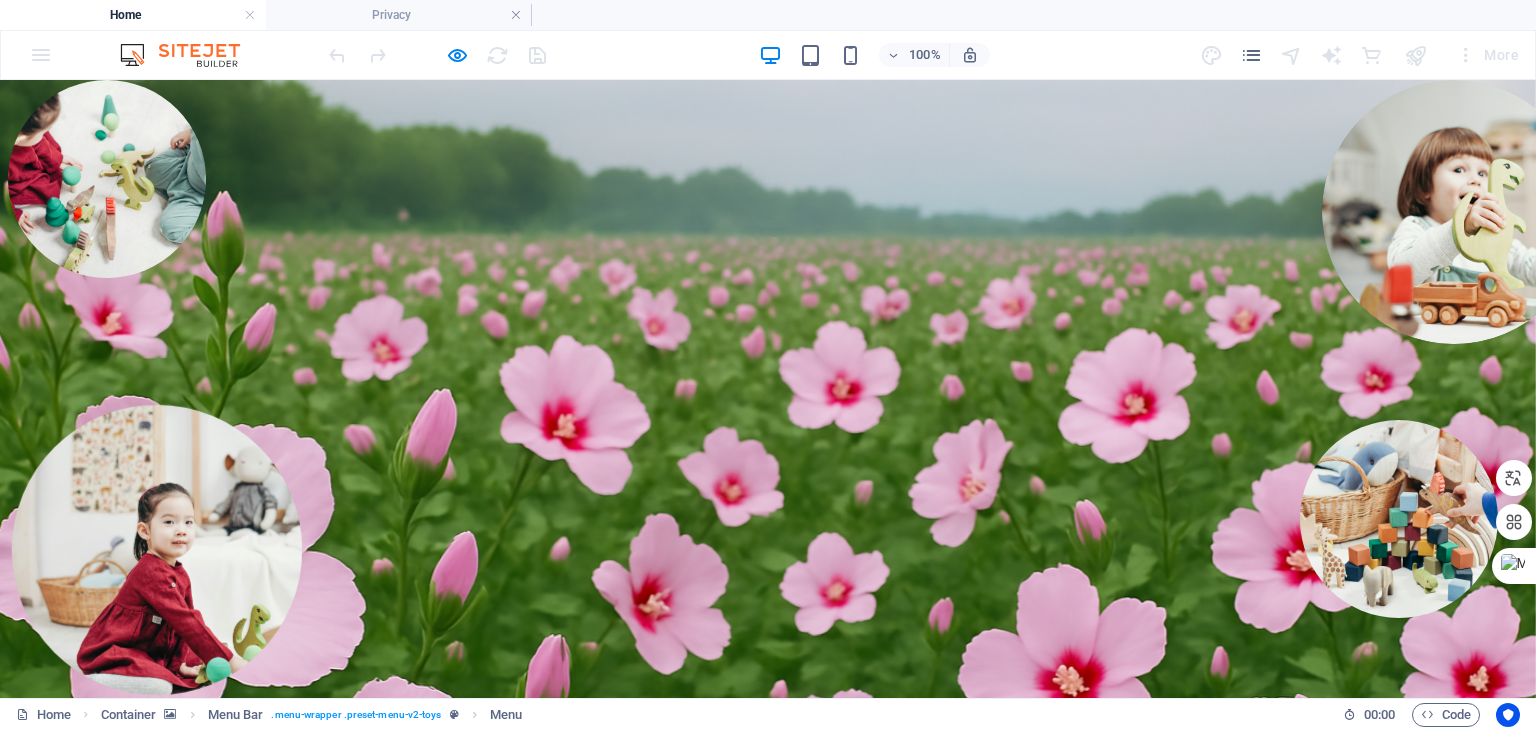 click on "꽃노리" at bounding box center (411, 1401) 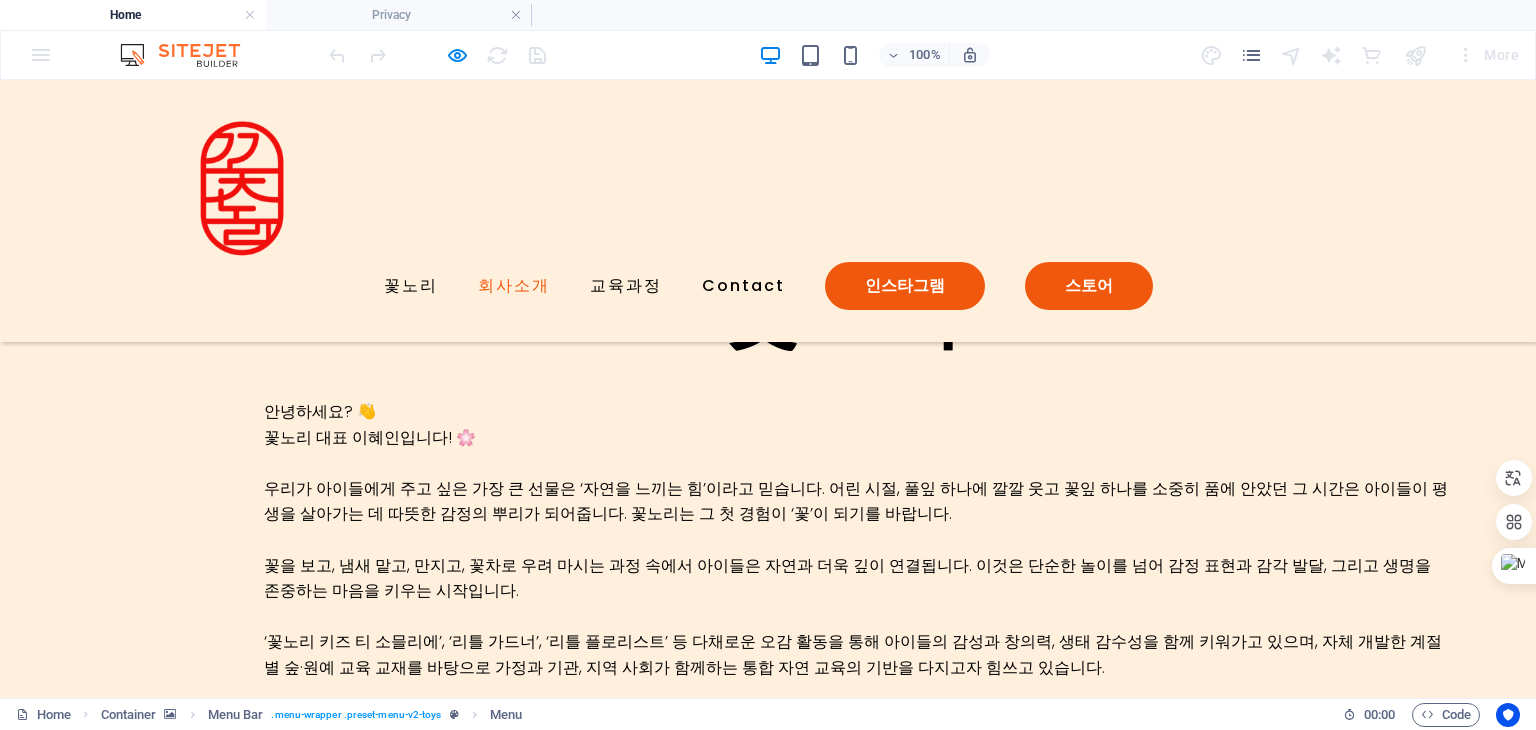 scroll, scrollTop: 1044, scrollLeft: 0, axis: vertical 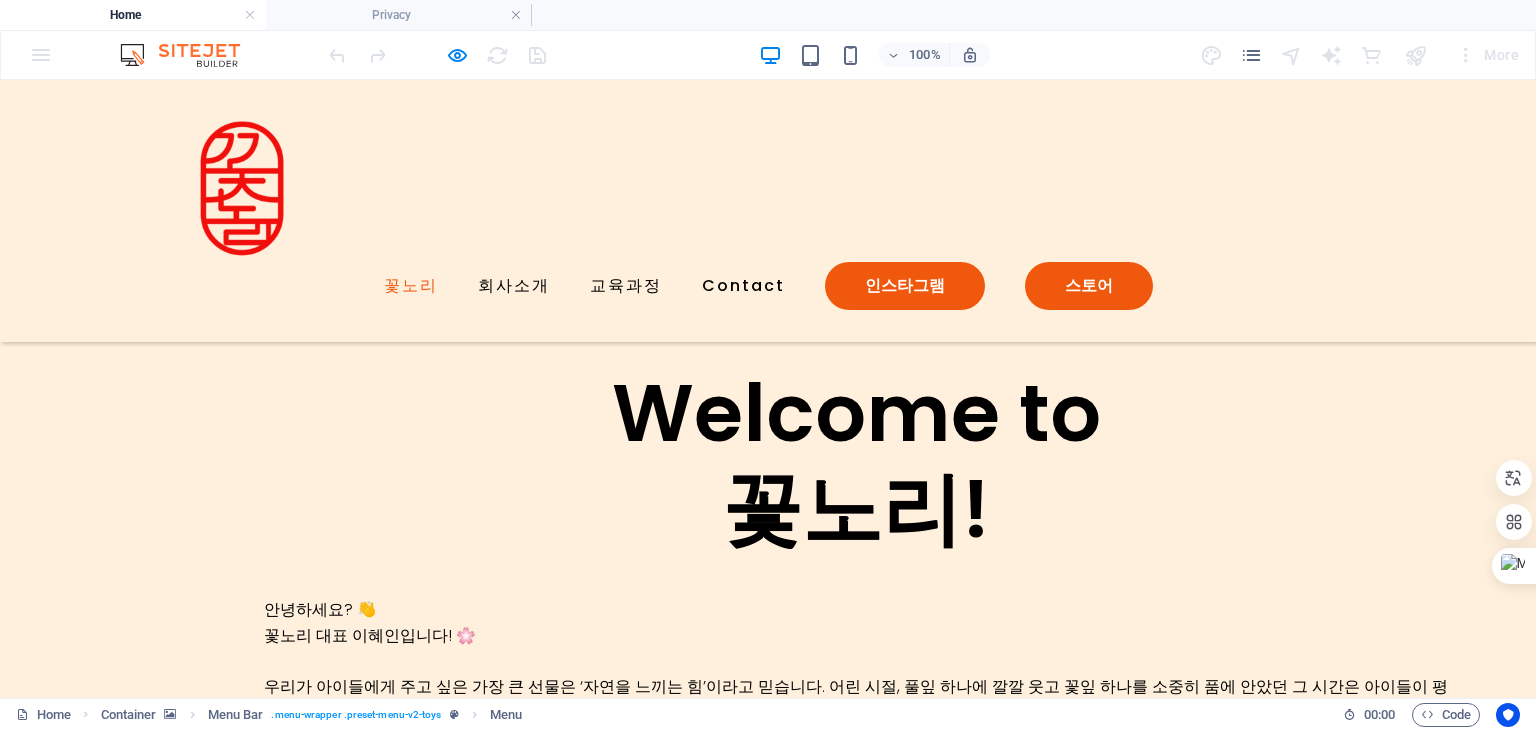 click on "꽃노리" at bounding box center (411, 286) 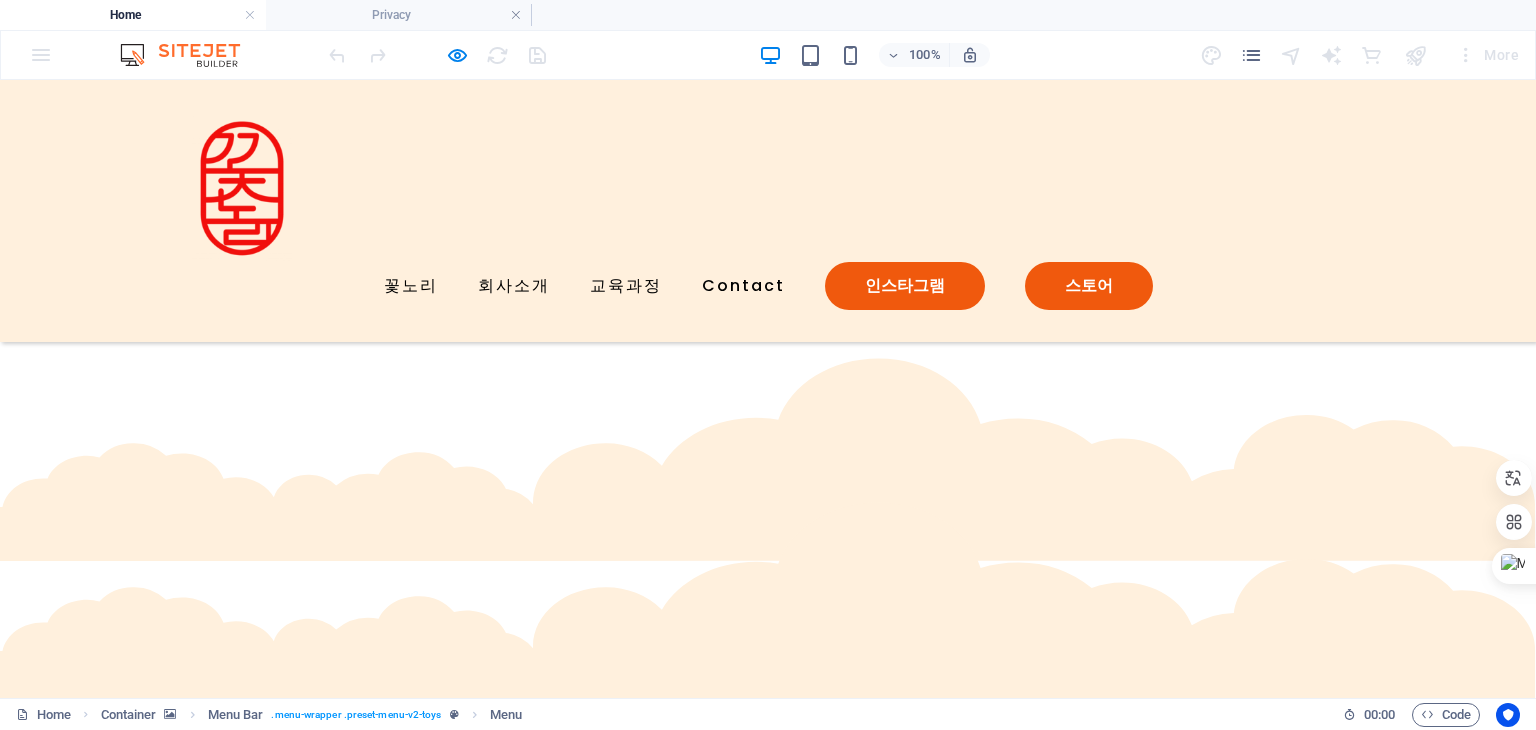 scroll, scrollTop: 2700, scrollLeft: 0, axis: vertical 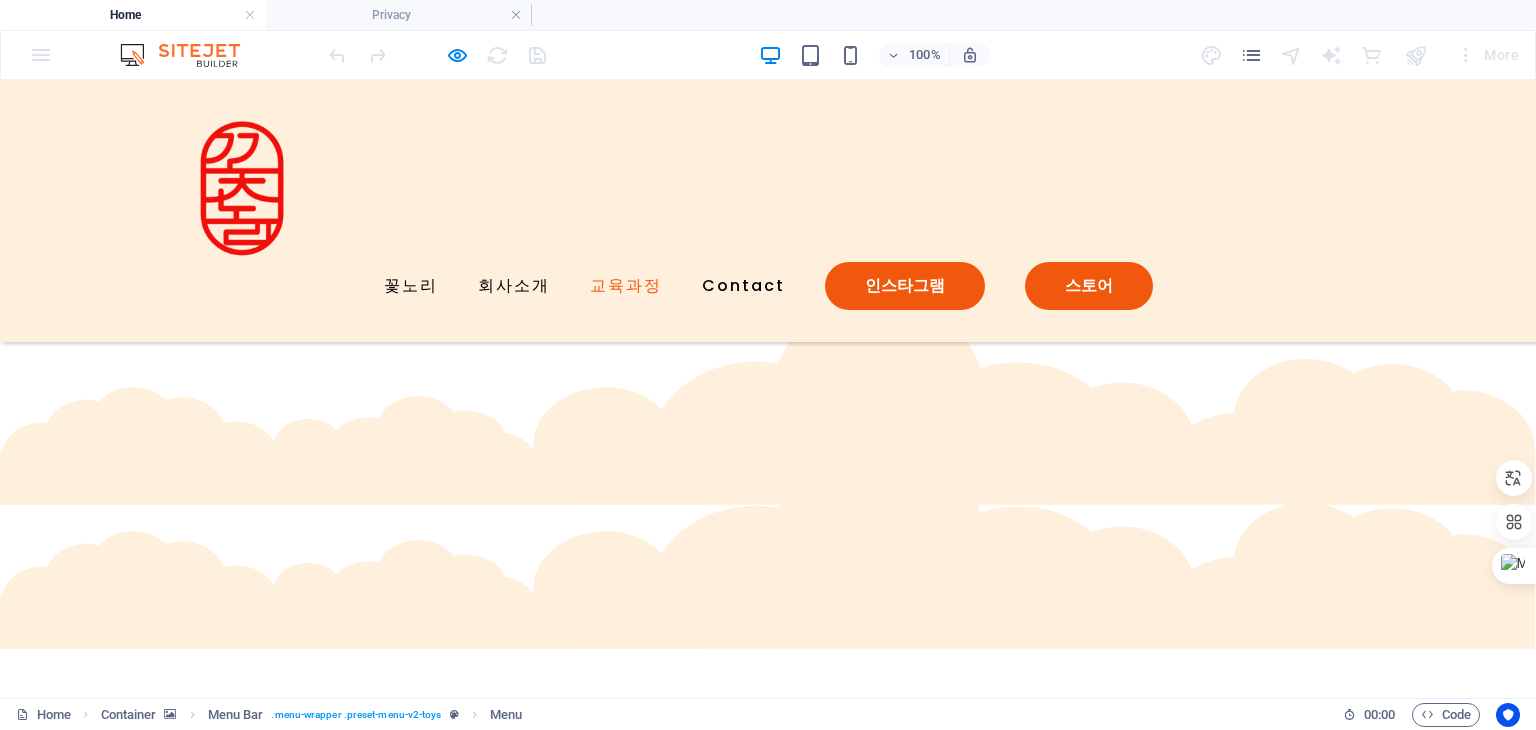 click on "교육과정" at bounding box center [626, 286] 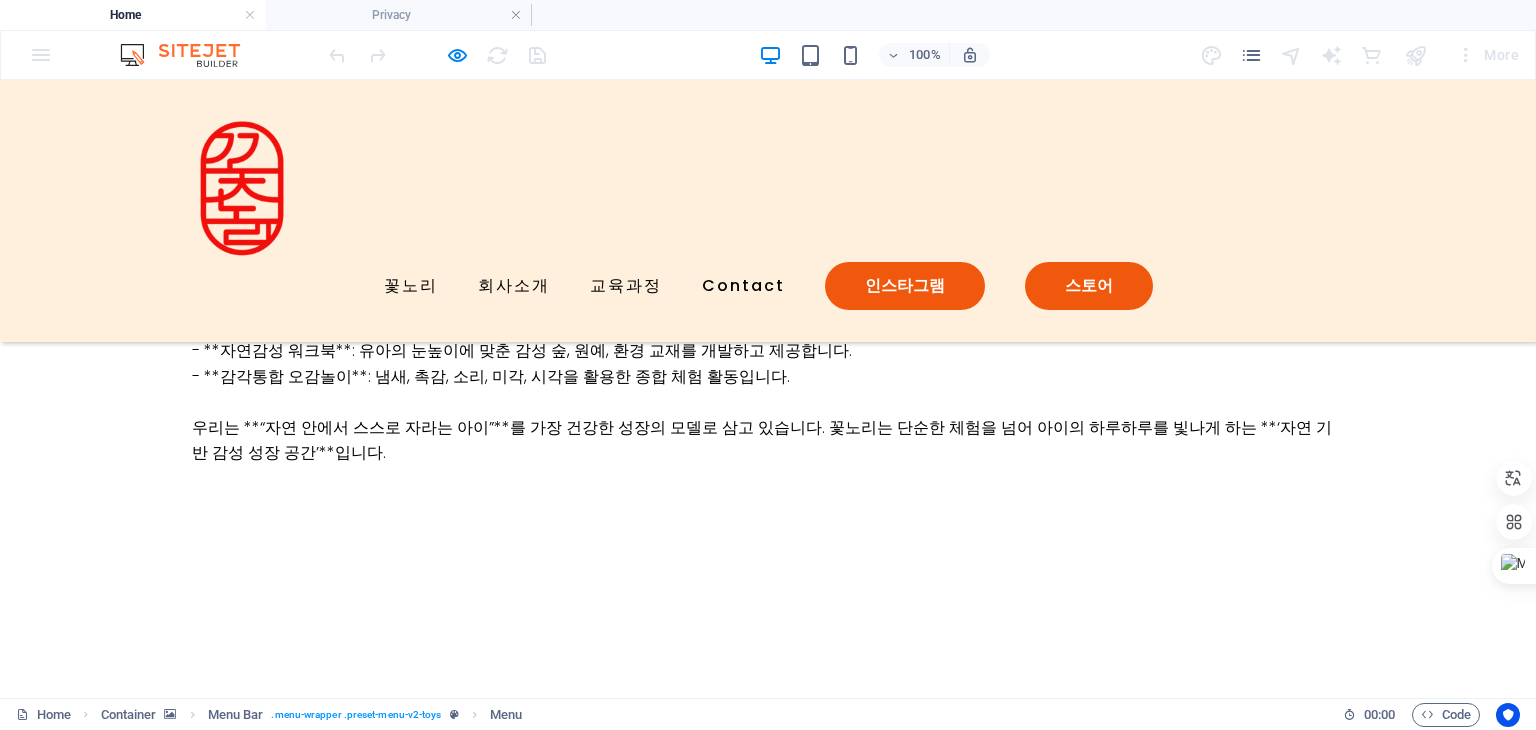 scroll, scrollTop: 3684, scrollLeft: 0, axis: vertical 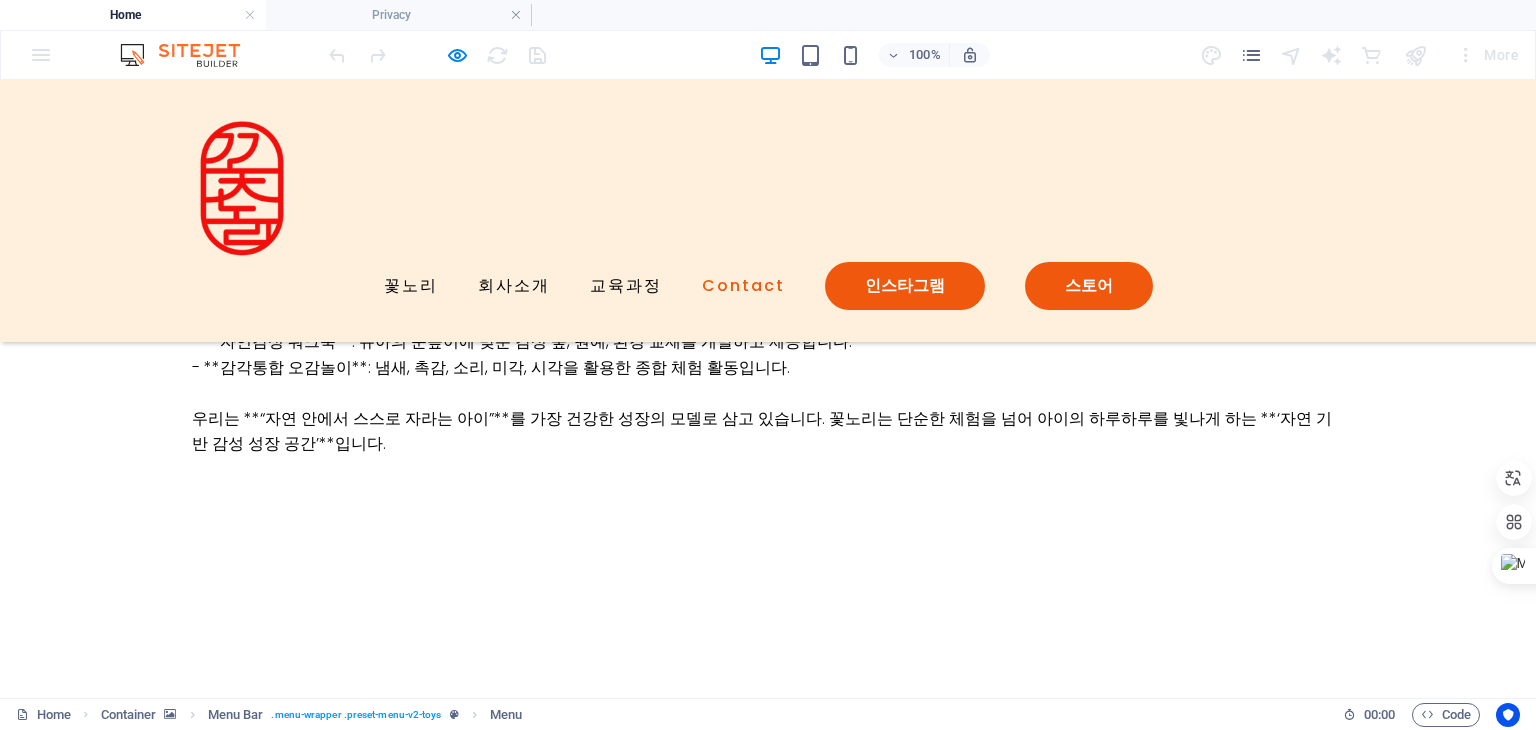 click on "Contact" at bounding box center [743, 286] 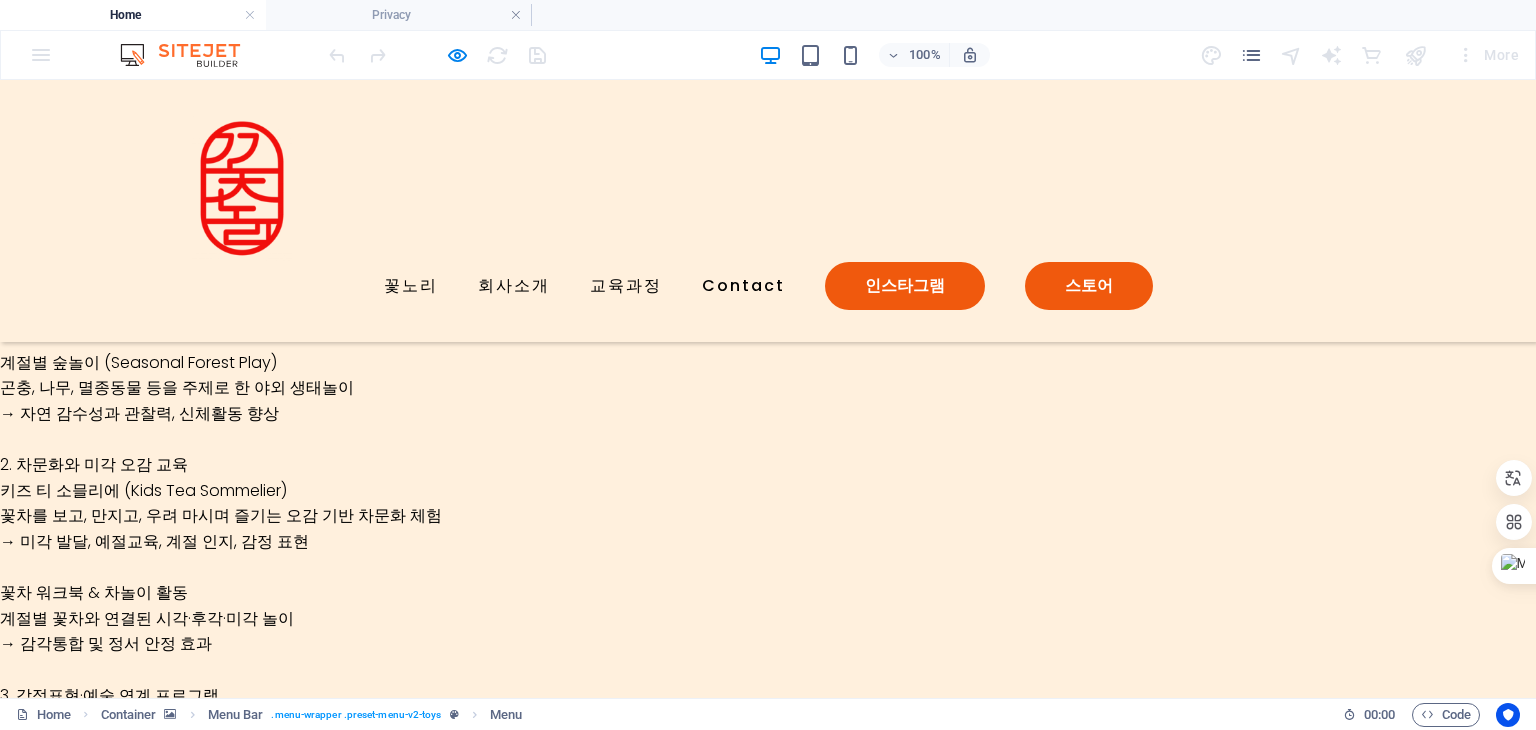 scroll, scrollTop: 5203, scrollLeft: 0, axis: vertical 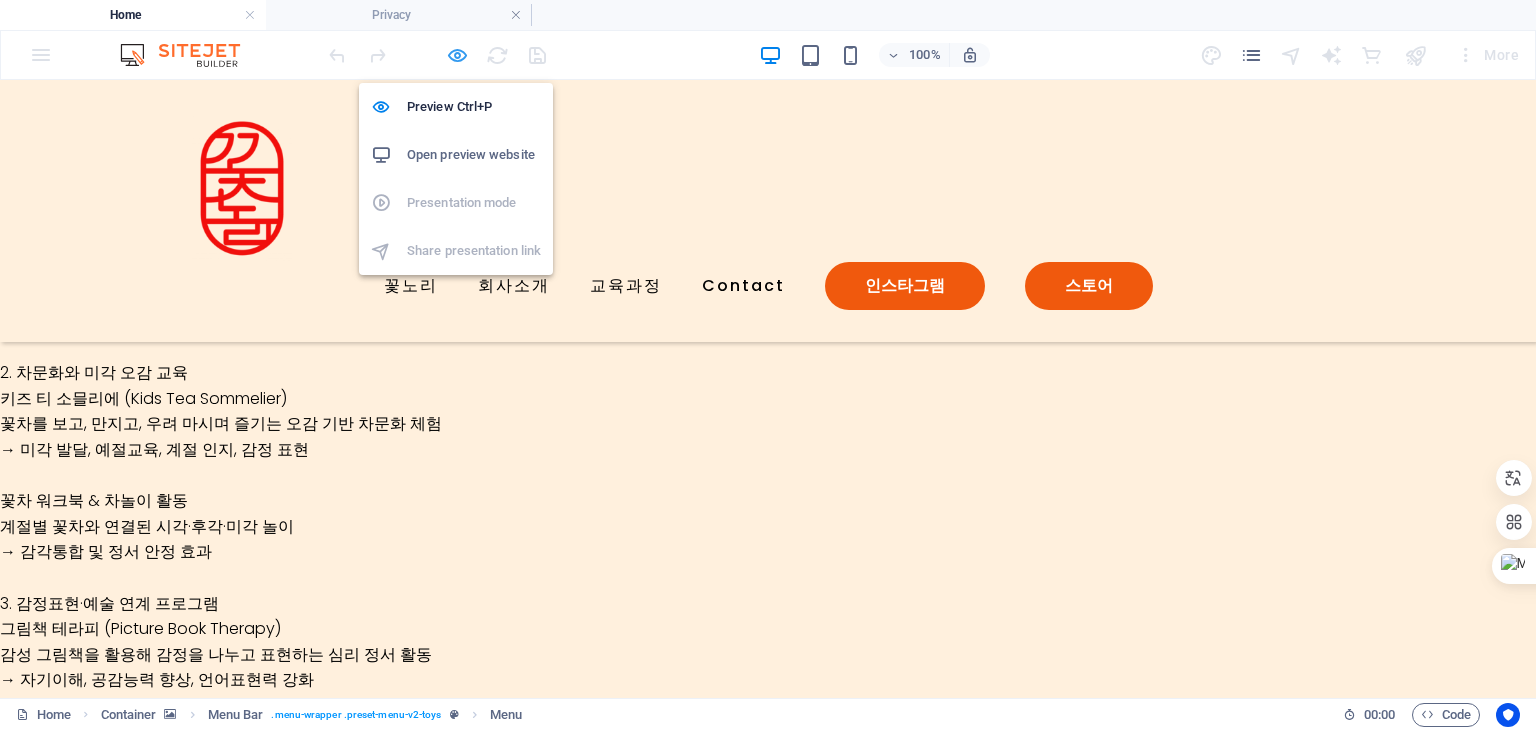 click at bounding box center (457, 55) 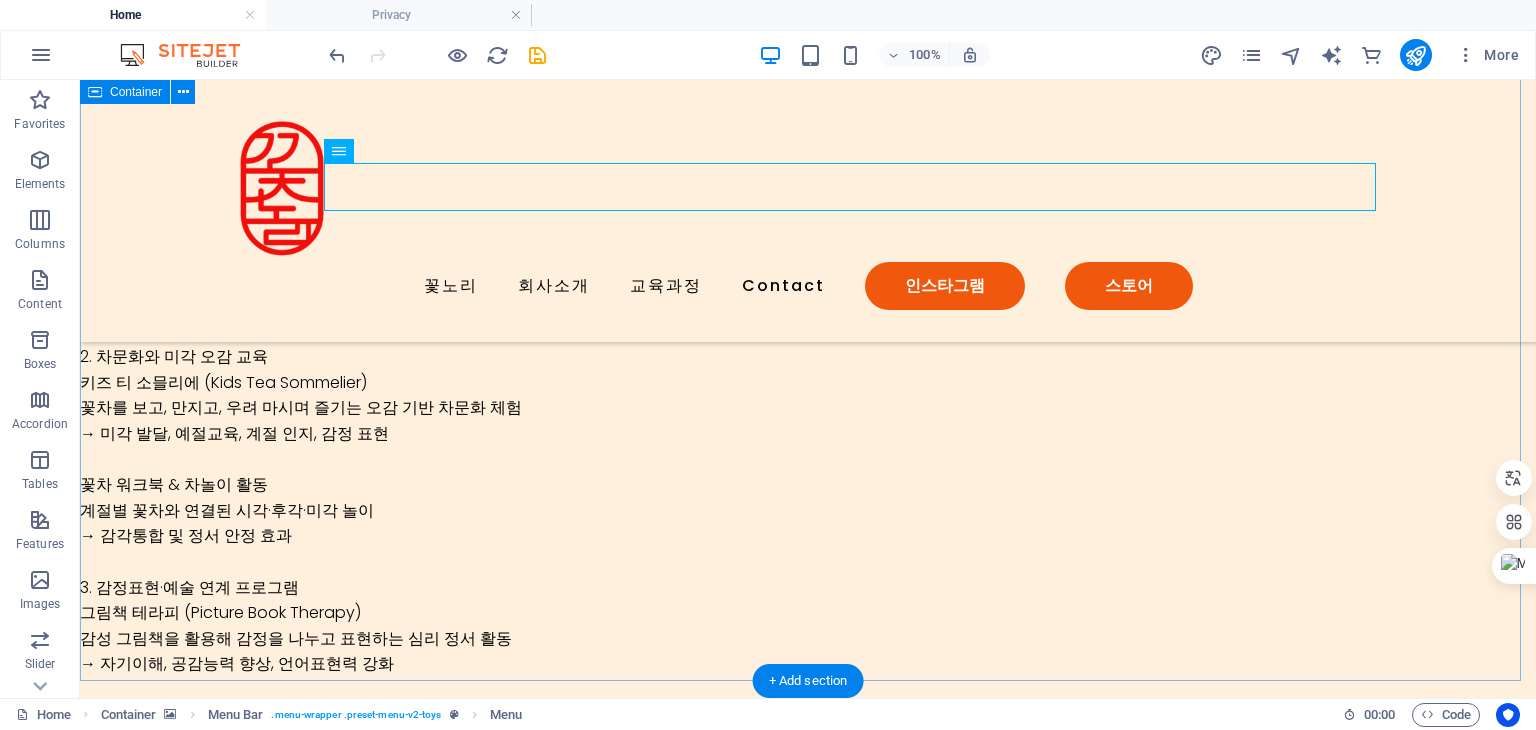 click on "Contact Us Lorem ipsum dolor sit amet, consectetur adipiscing elit, sed do eiusmod tempor incididunt.   I have read and understand the privacy policy. Unreadable? Load new Submit" at bounding box center (808, 1948) 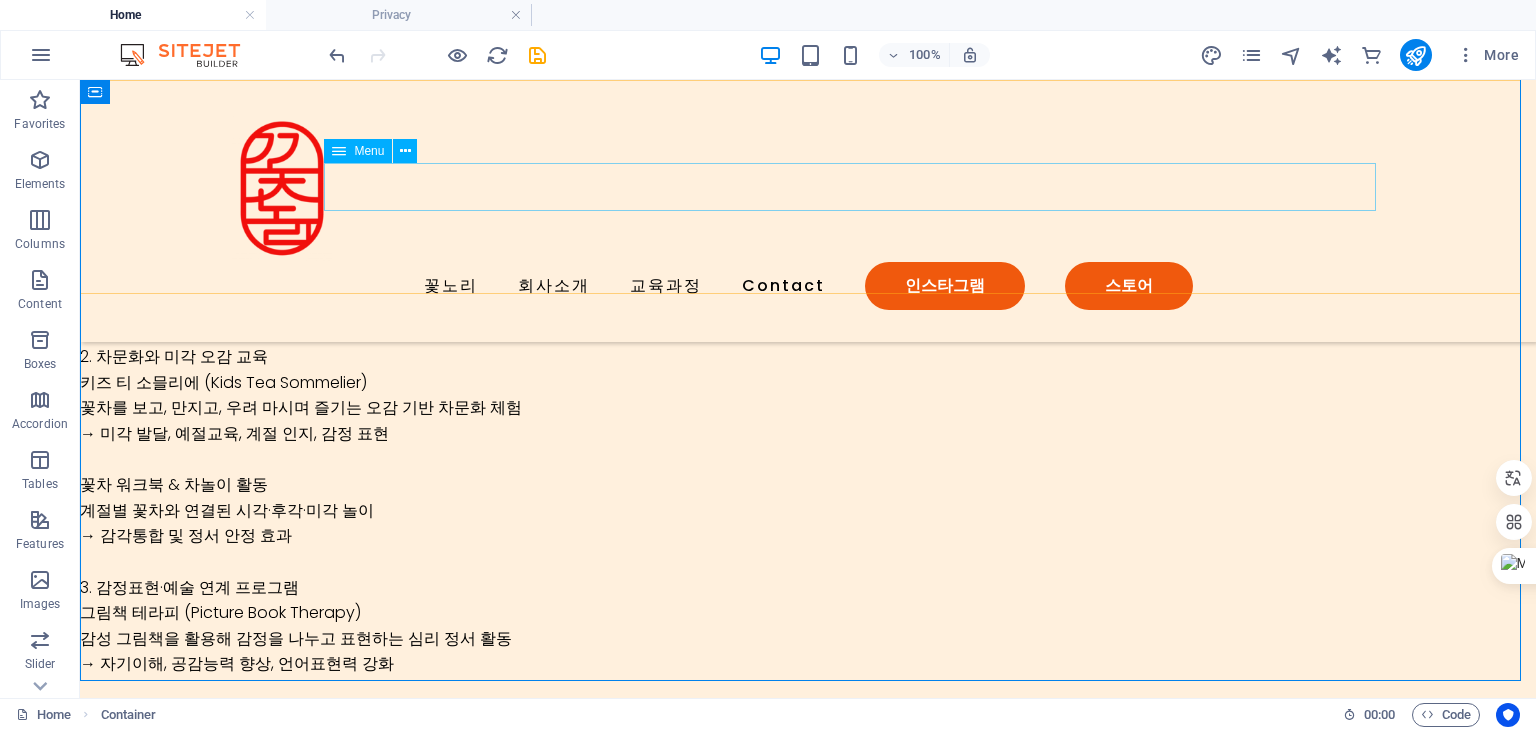 click on "꽃노리 회사소개 교육과정 Contact 인스타그램 스토어" at bounding box center (808, 286) 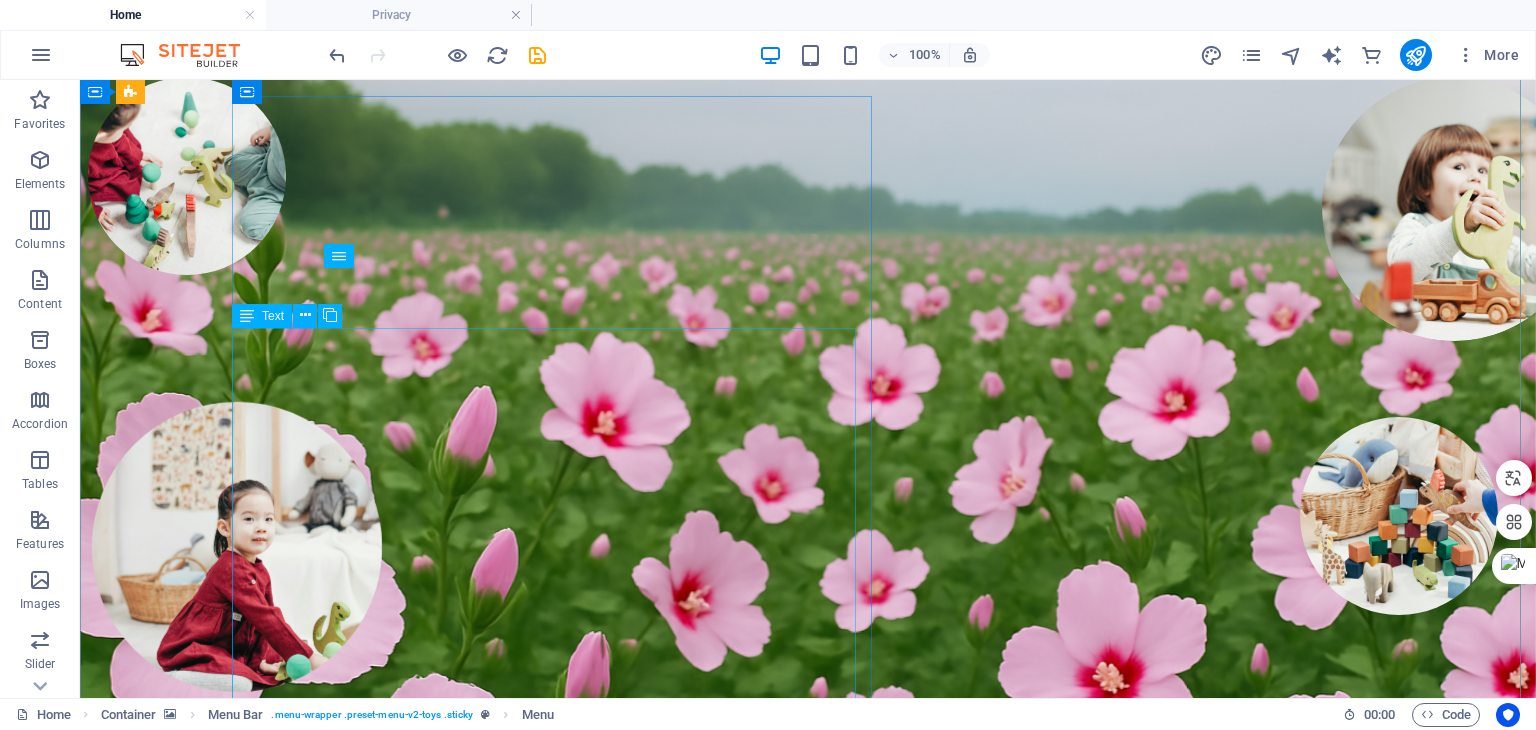 scroll, scrollTop: 0, scrollLeft: 0, axis: both 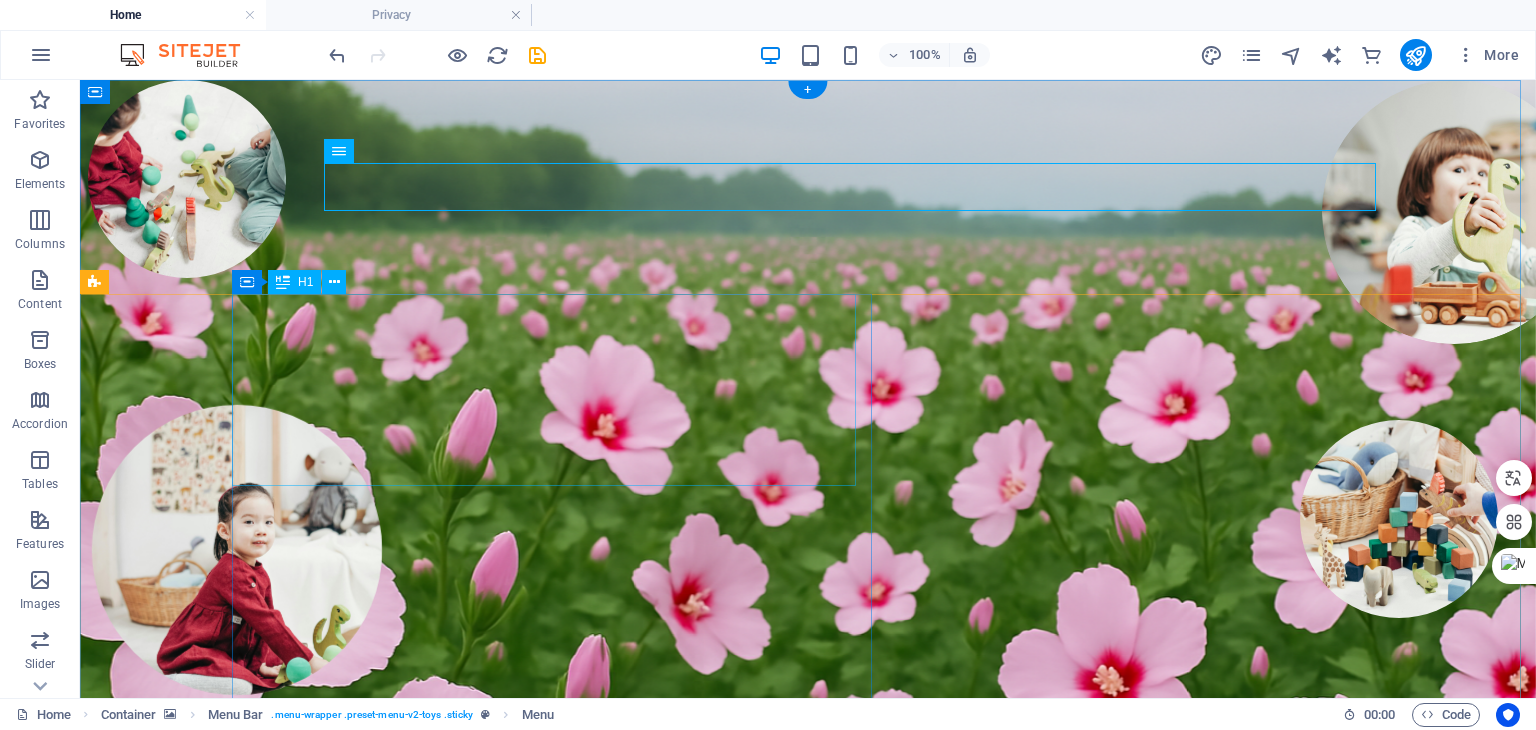 click on "Welcome to  꽃노리!" at bounding box center [876, 1553] 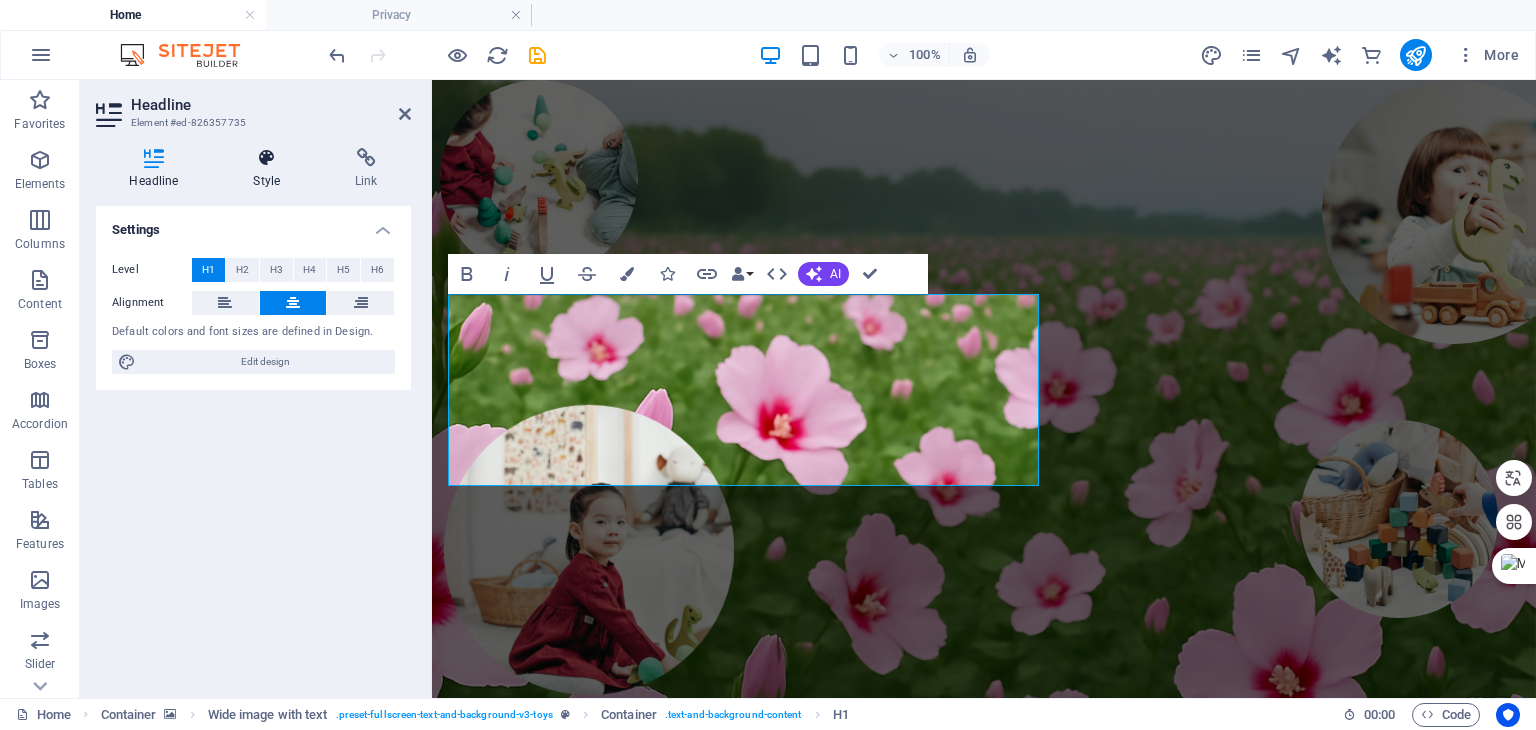 click at bounding box center (267, 158) 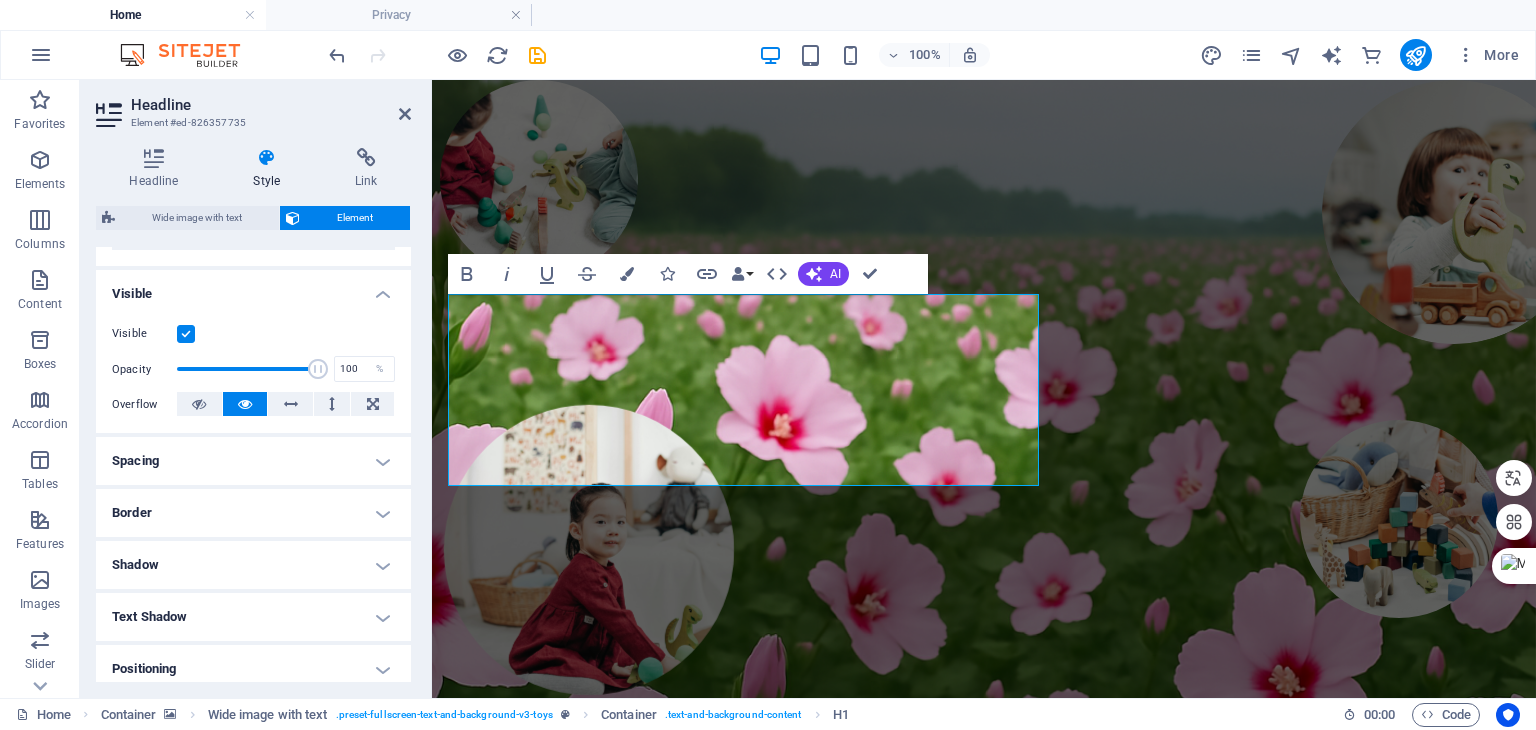 scroll, scrollTop: 300, scrollLeft: 0, axis: vertical 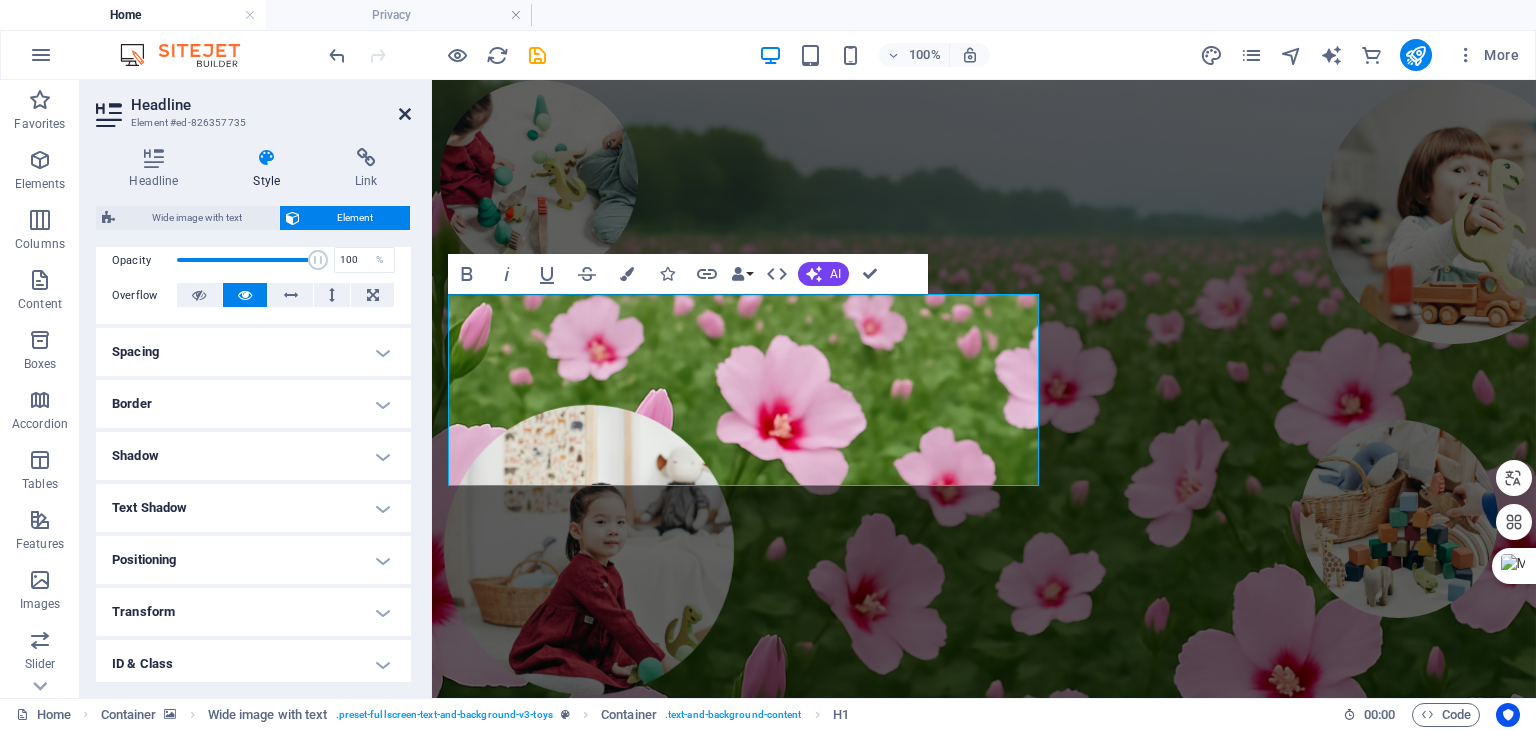 click at bounding box center [405, 114] 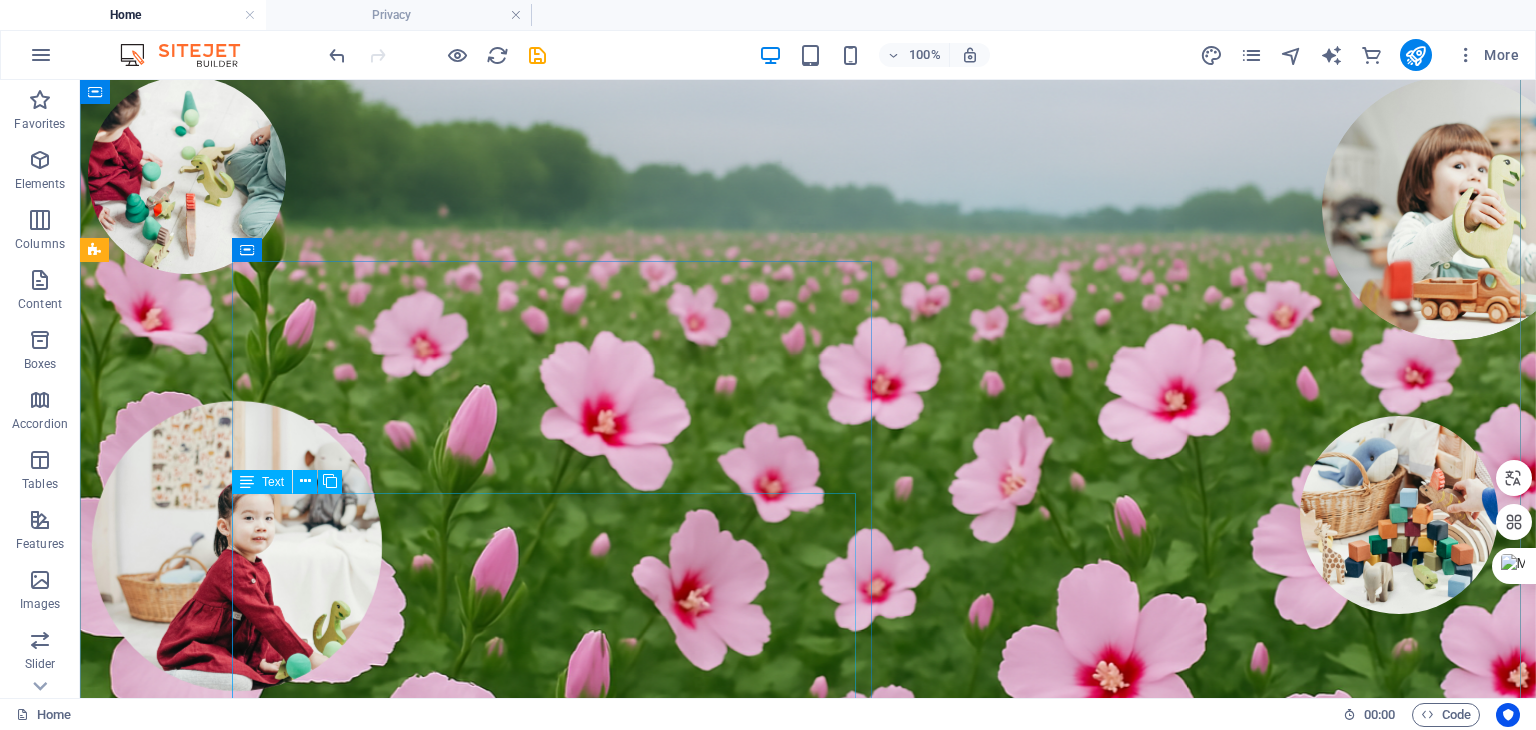 scroll, scrollTop: 0, scrollLeft: 0, axis: both 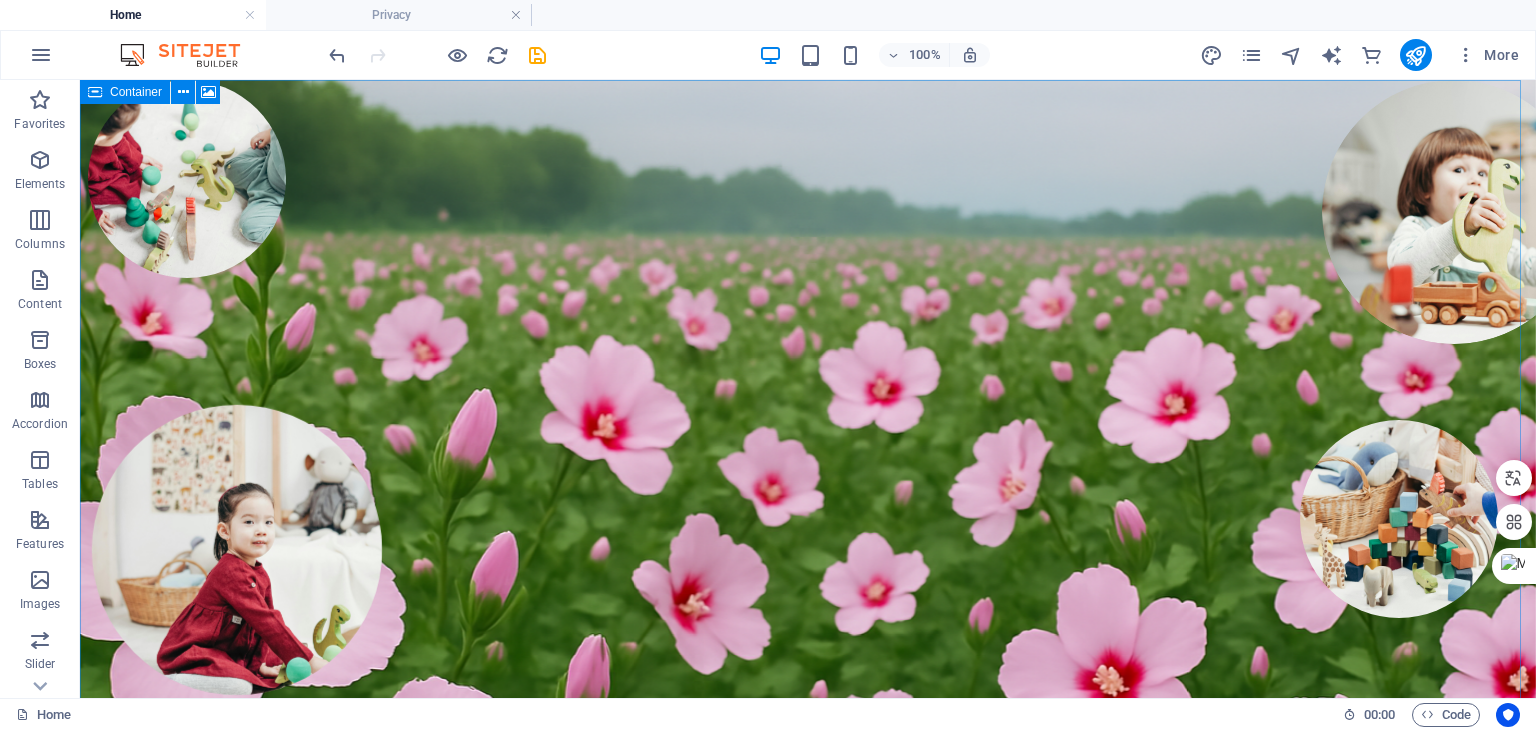 click on "Container" at bounding box center (136, 92) 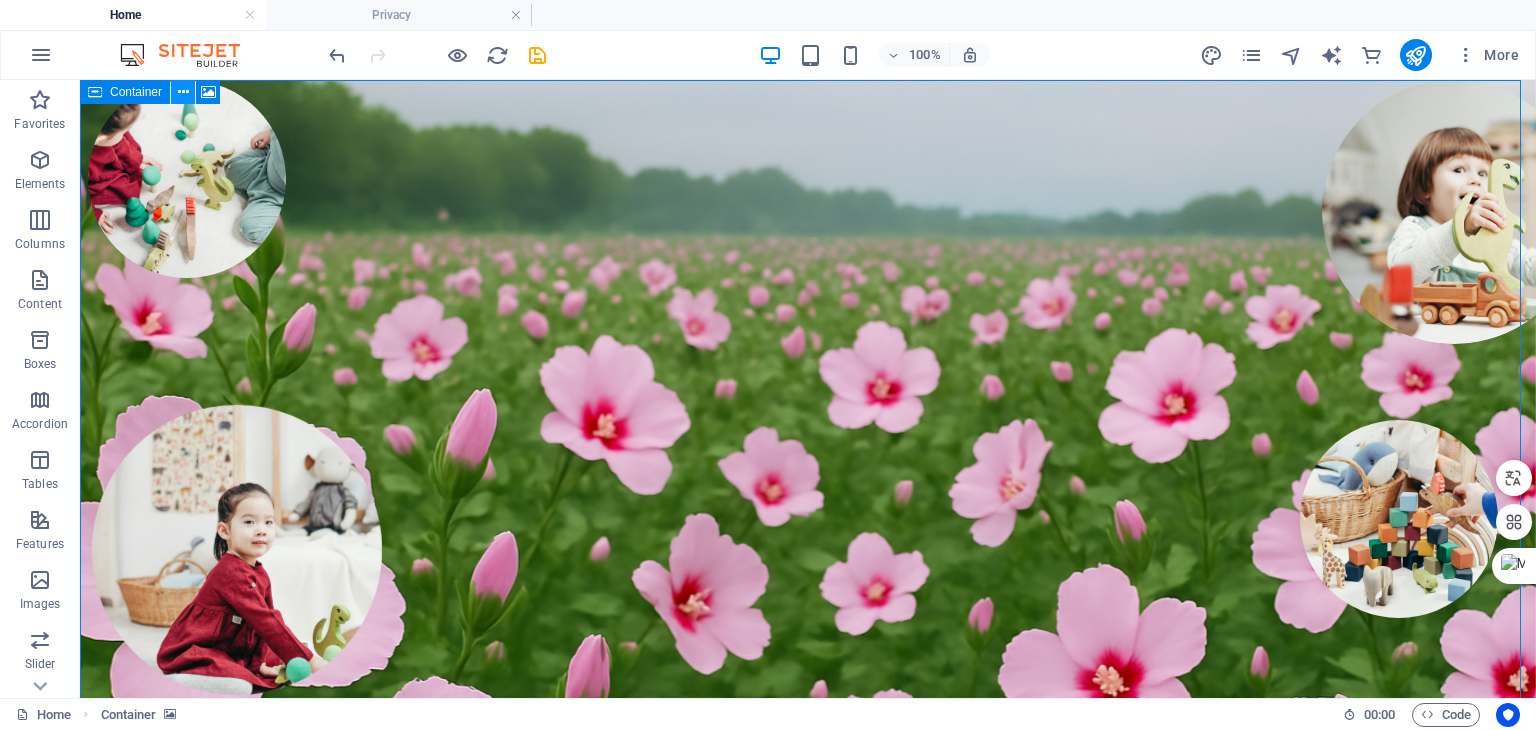 click at bounding box center (183, 92) 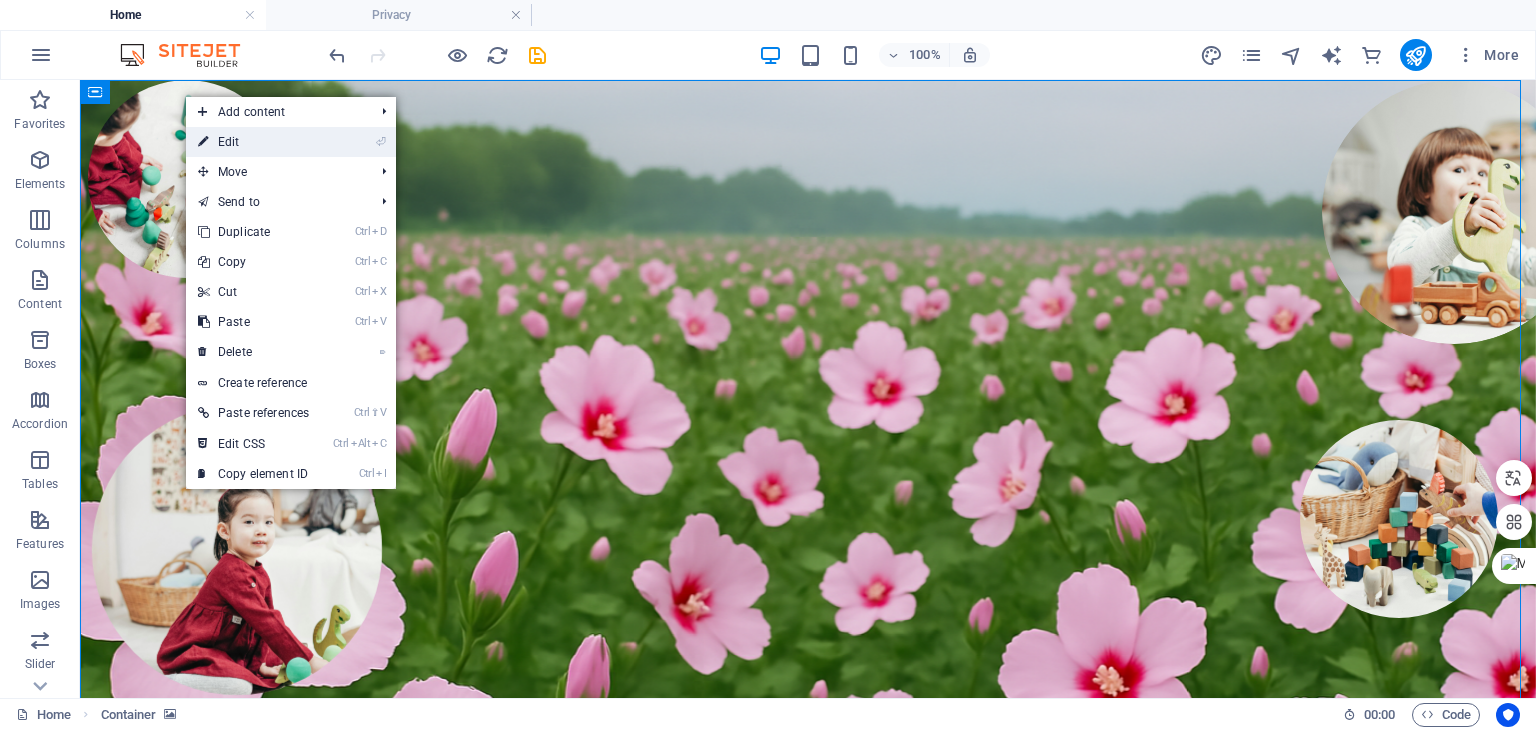 click on "⏎  Edit" at bounding box center (253, 142) 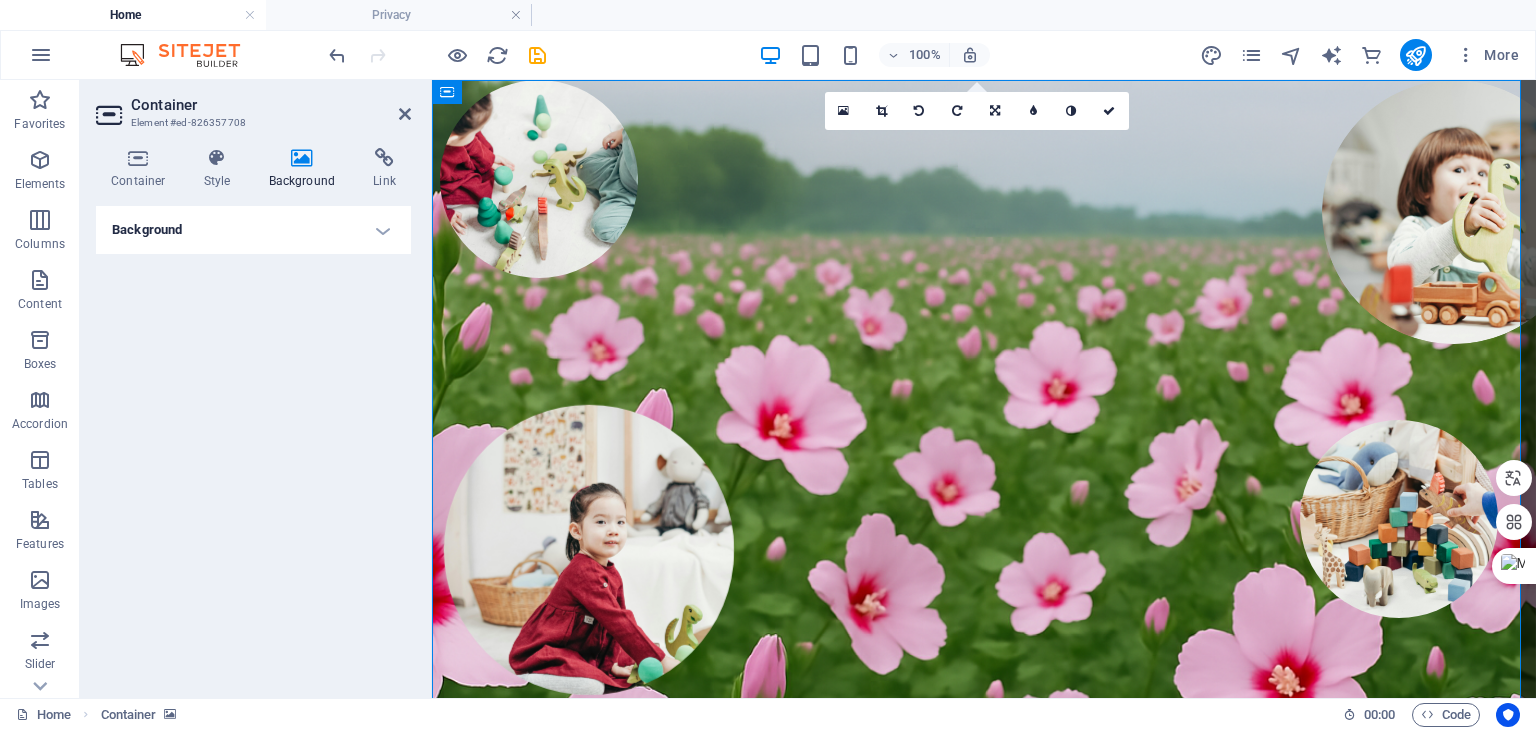 click at bounding box center [302, 158] 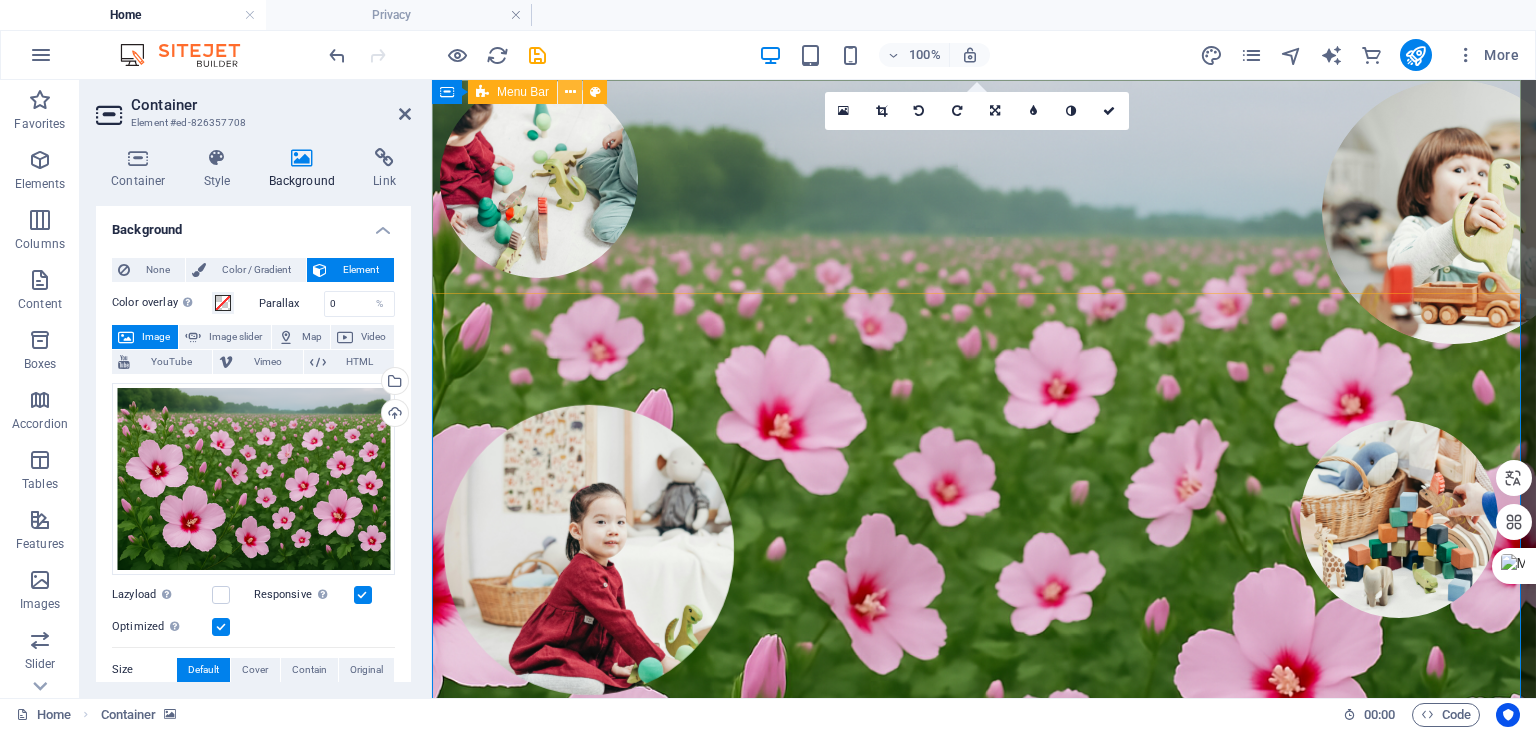 click at bounding box center (570, 92) 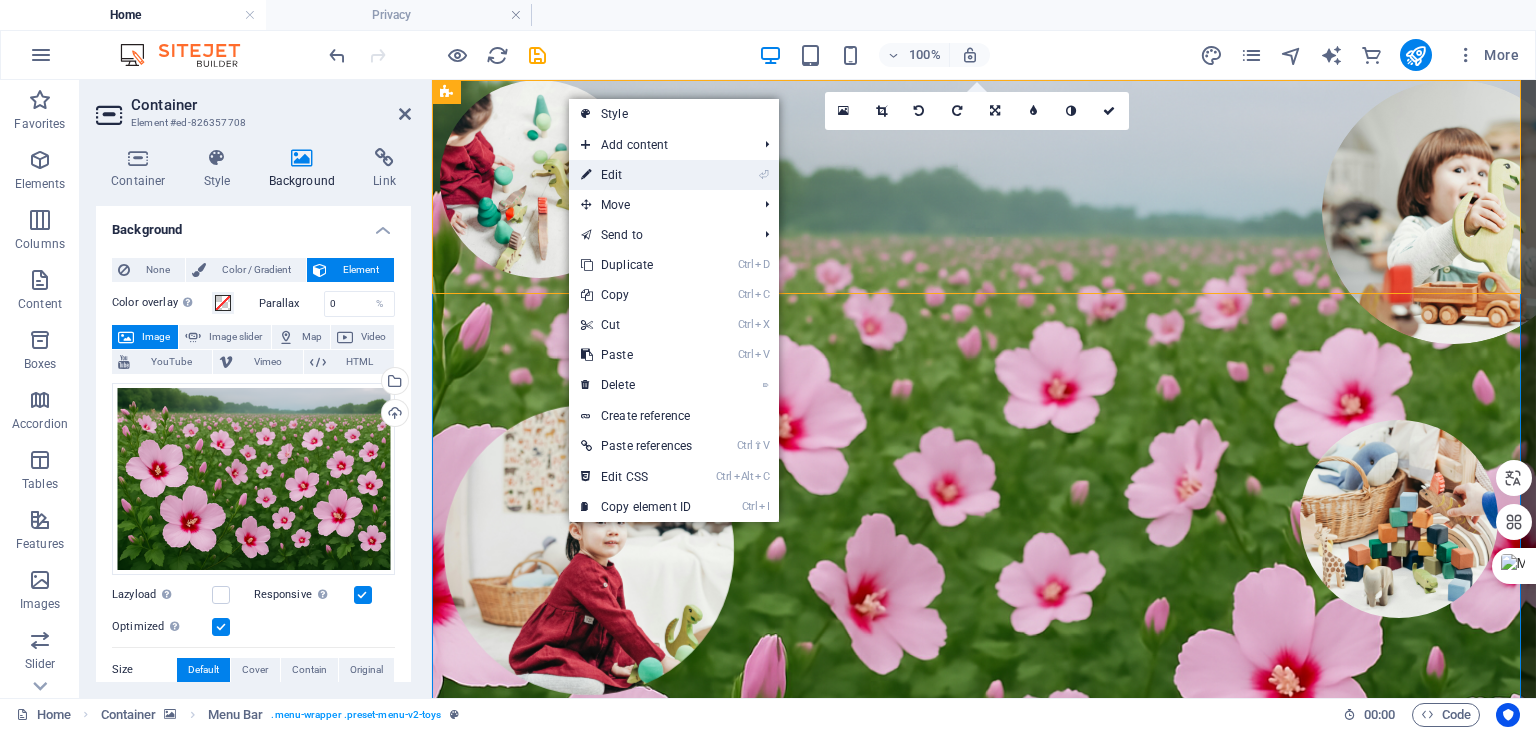 click on "⏎  Edit" at bounding box center [636, 175] 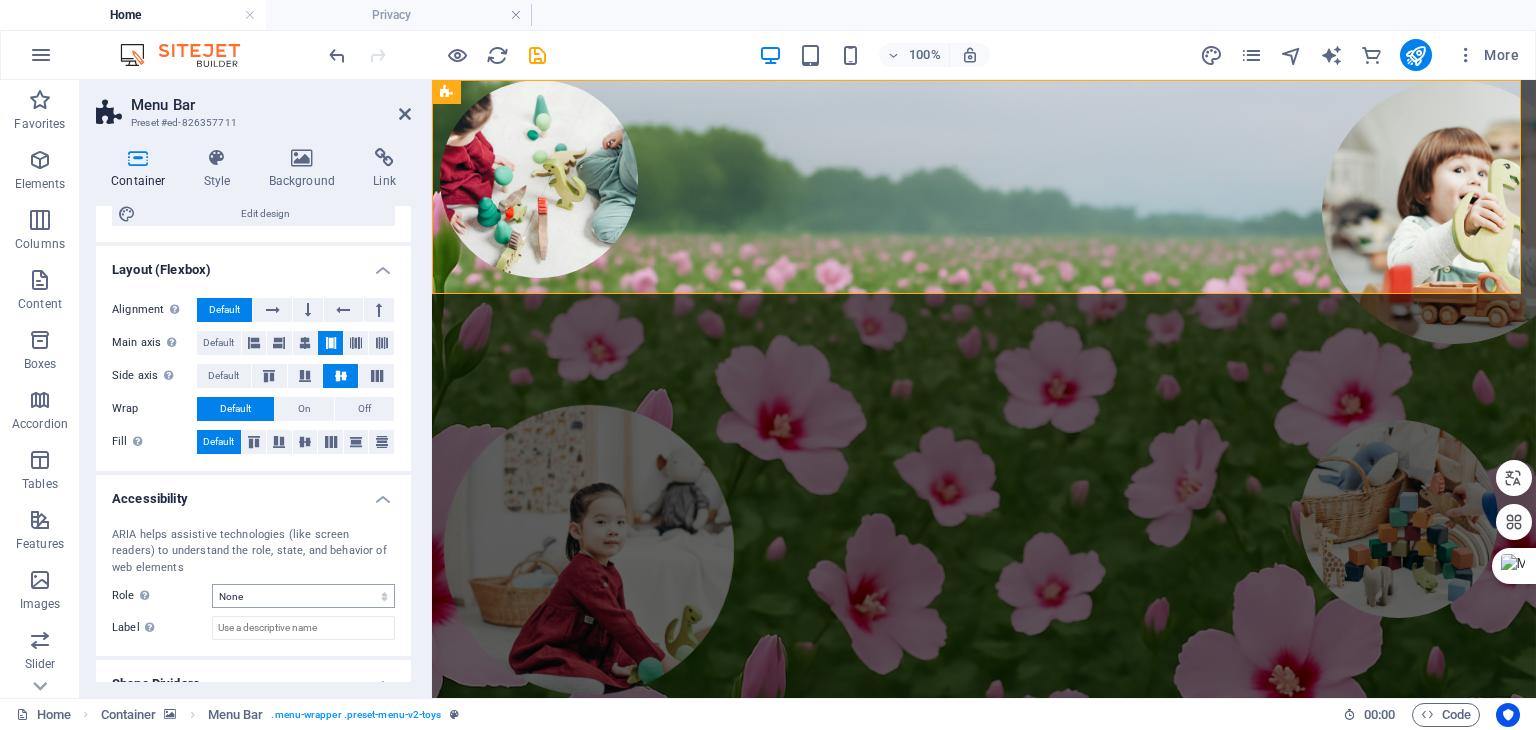 scroll, scrollTop: 0, scrollLeft: 0, axis: both 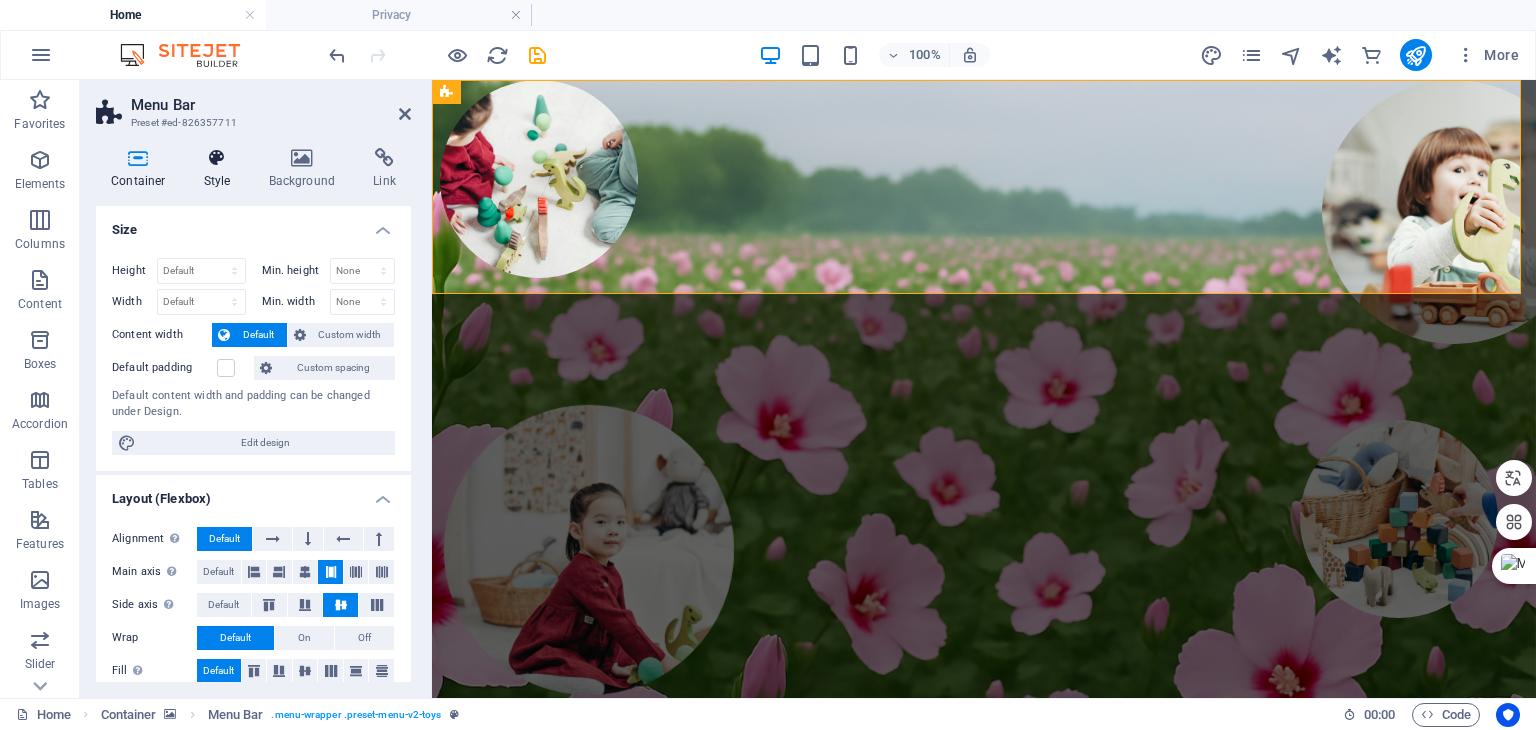 click on "Style" at bounding box center (221, 169) 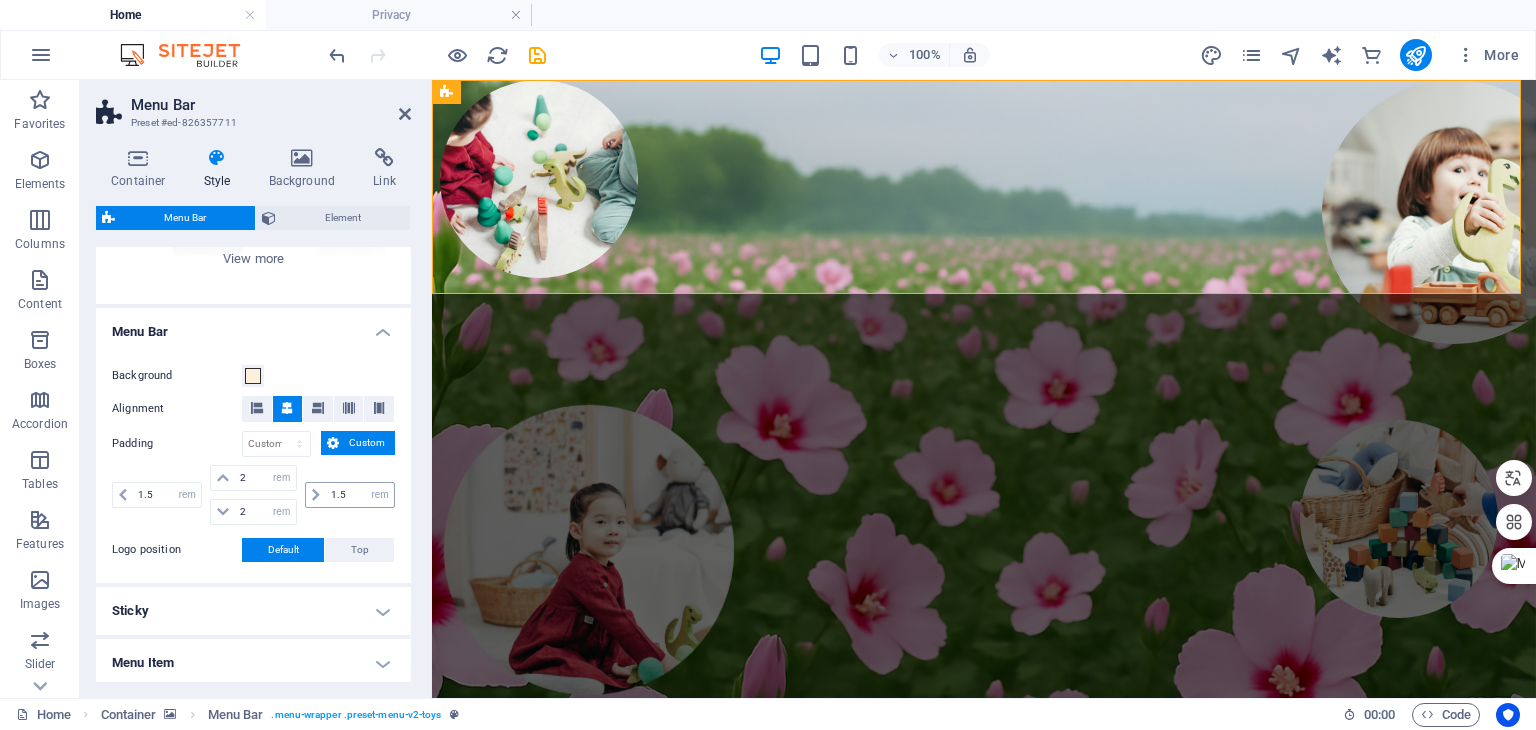 scroll, scrollTop: 300, scrollLeft: 0, axis: vertical 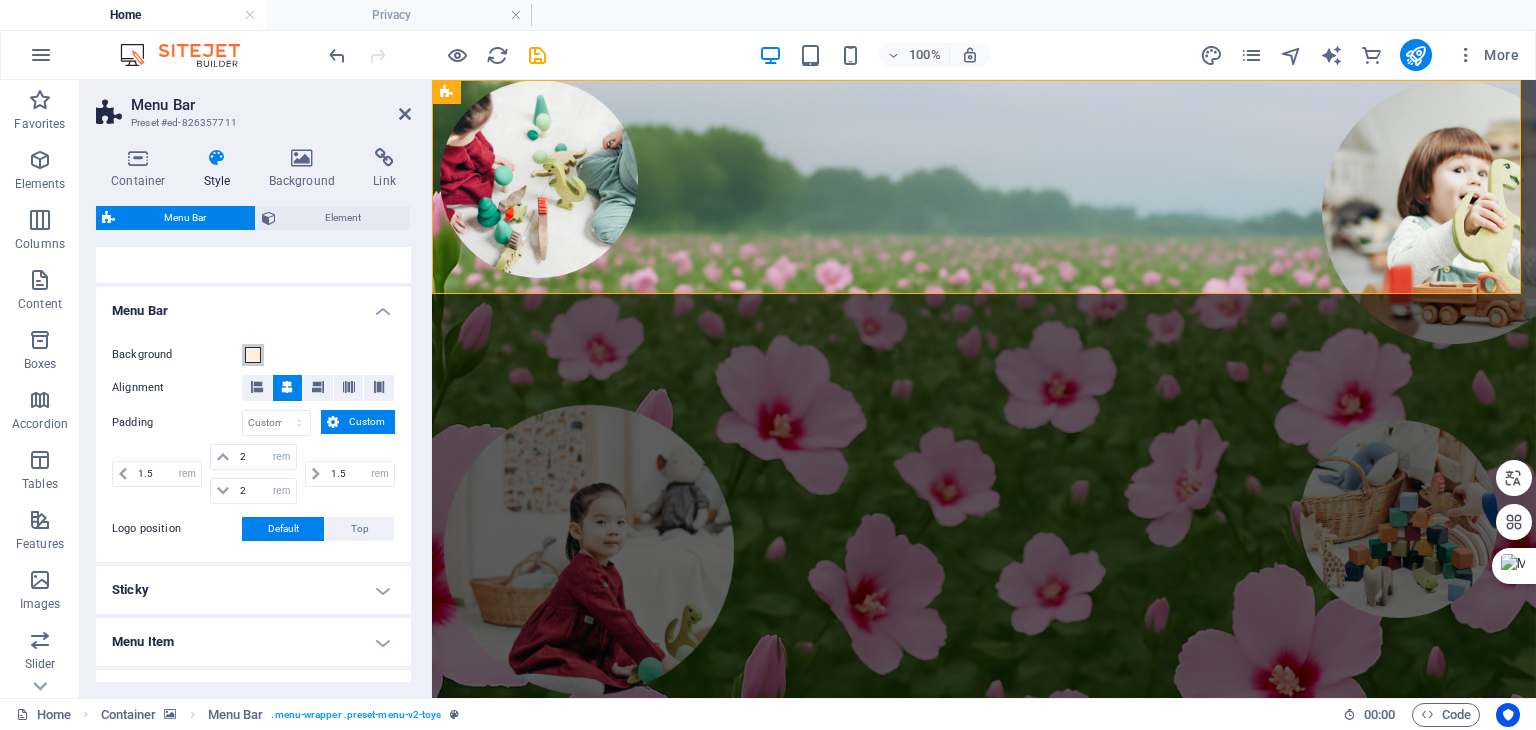 click at bounding box center [253, 355] 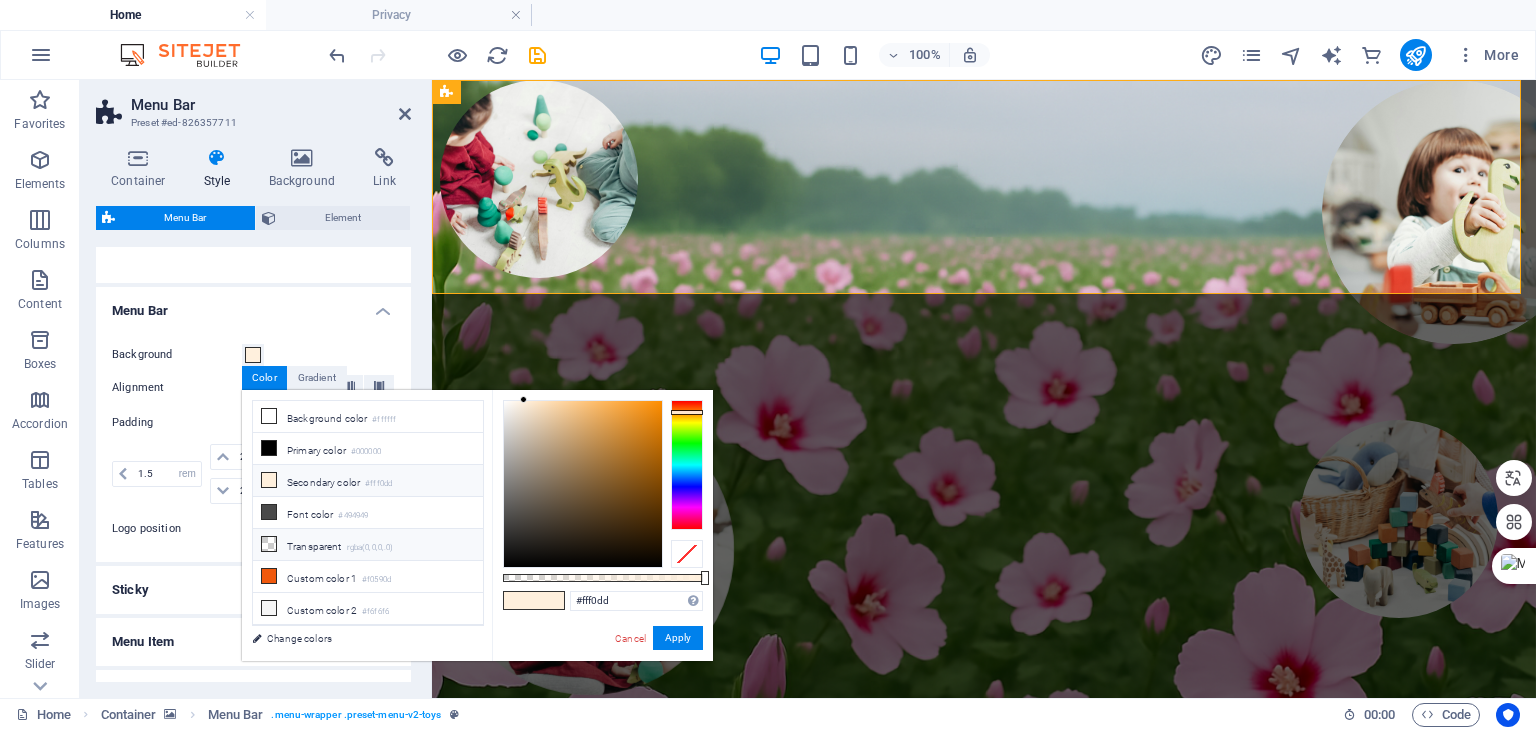 click at bounding box center [269, 544] 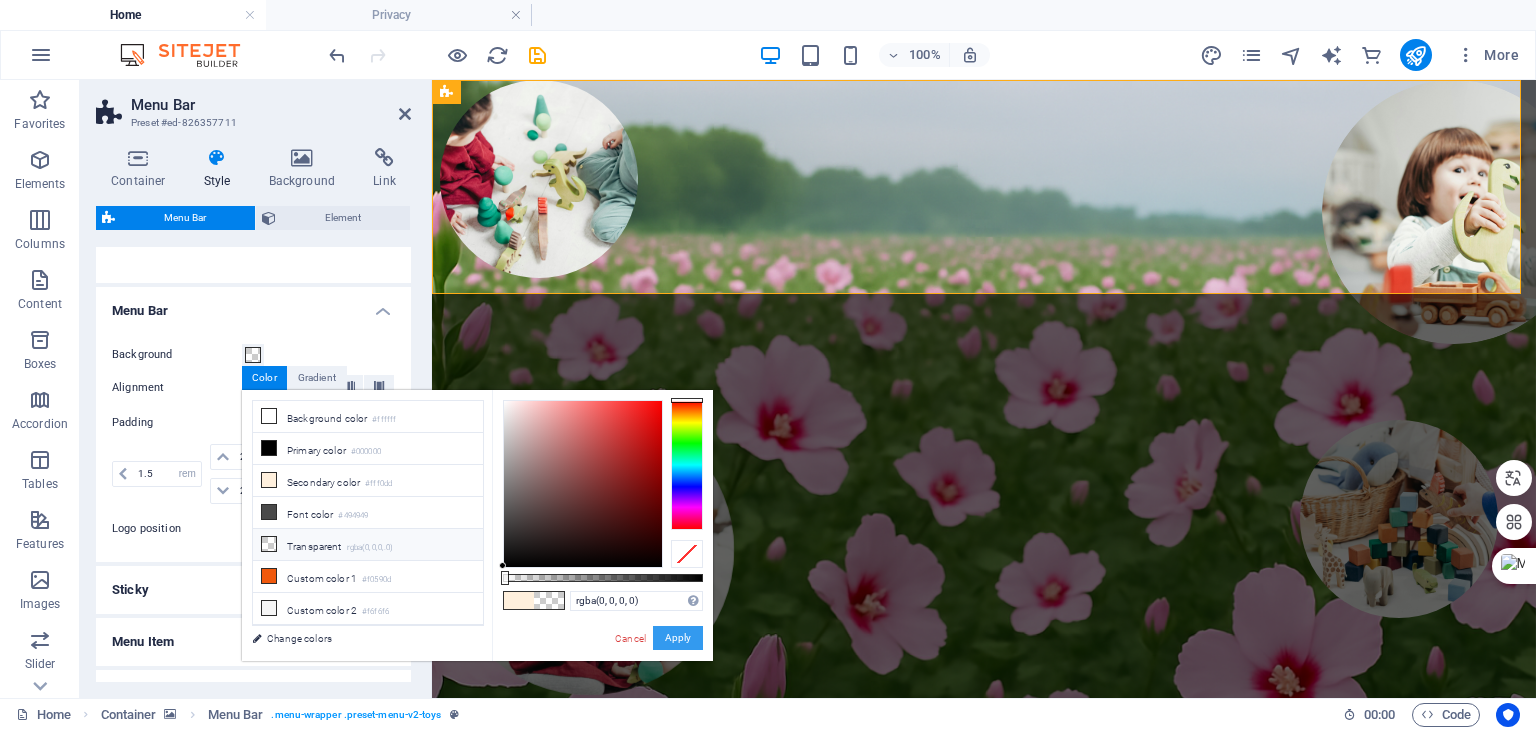 click on "Apply" at bounding box center (678, 638) 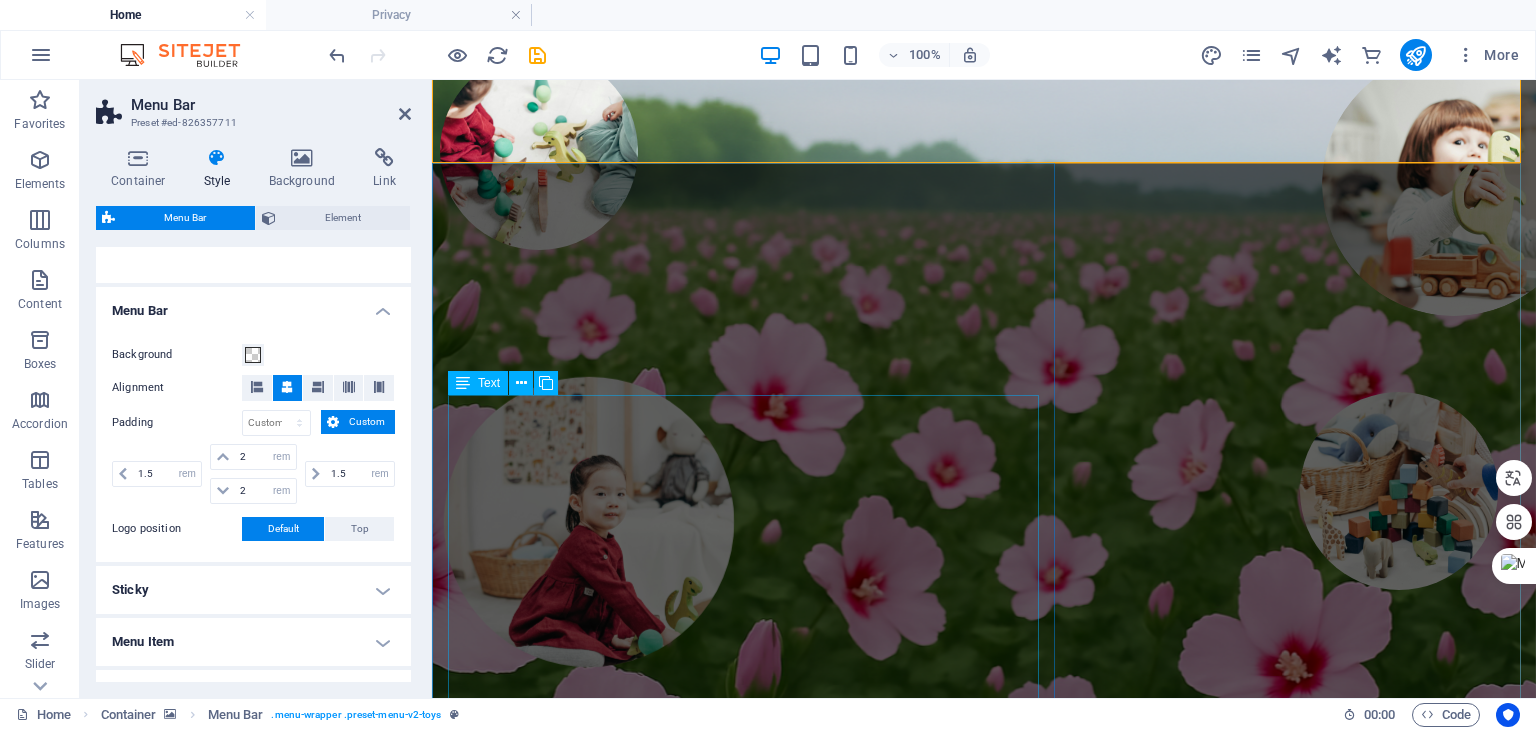 scroll, scrollTop: 0, scrollLeft: 0, axis: both 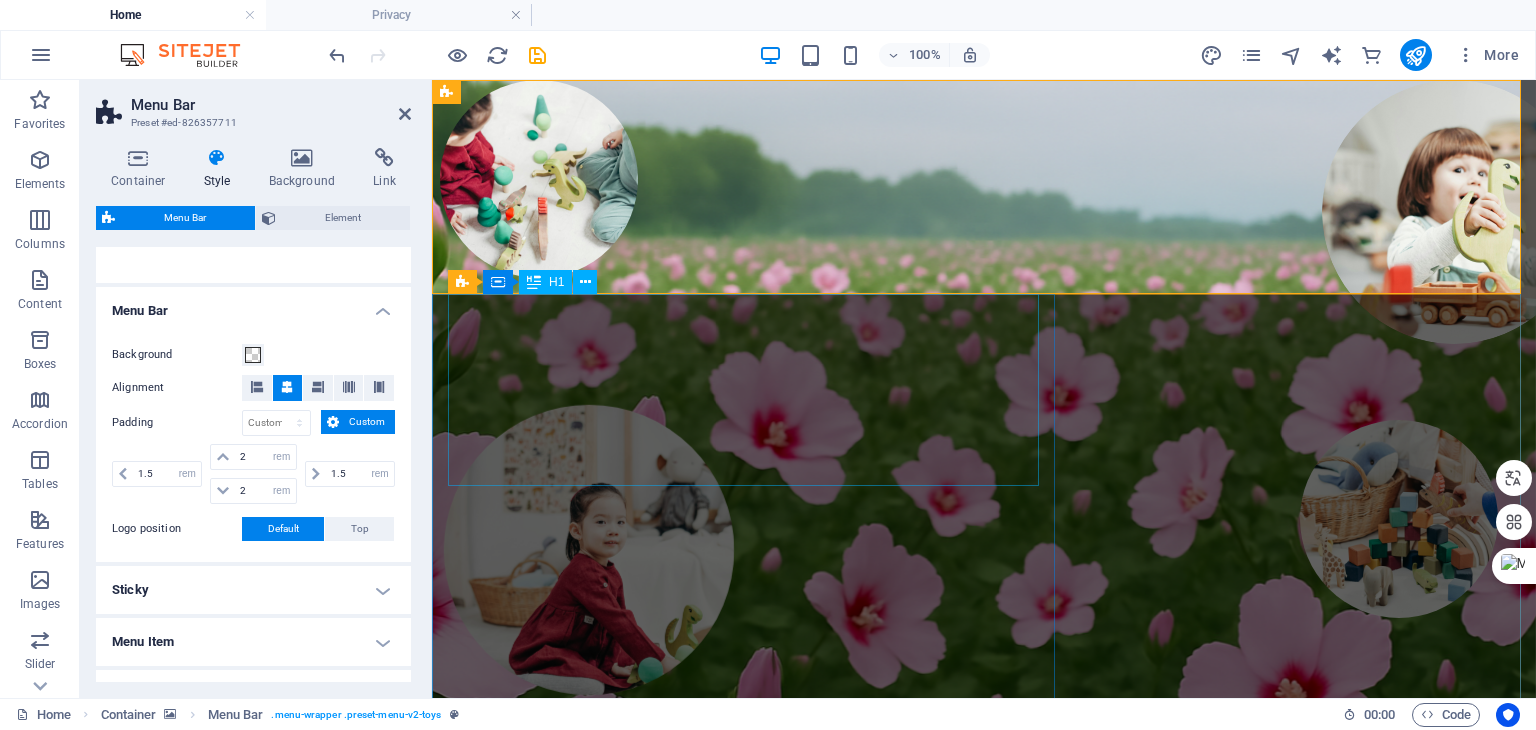 click on "Welcome to 꽃노리!" at bounding box center (984, 1579) 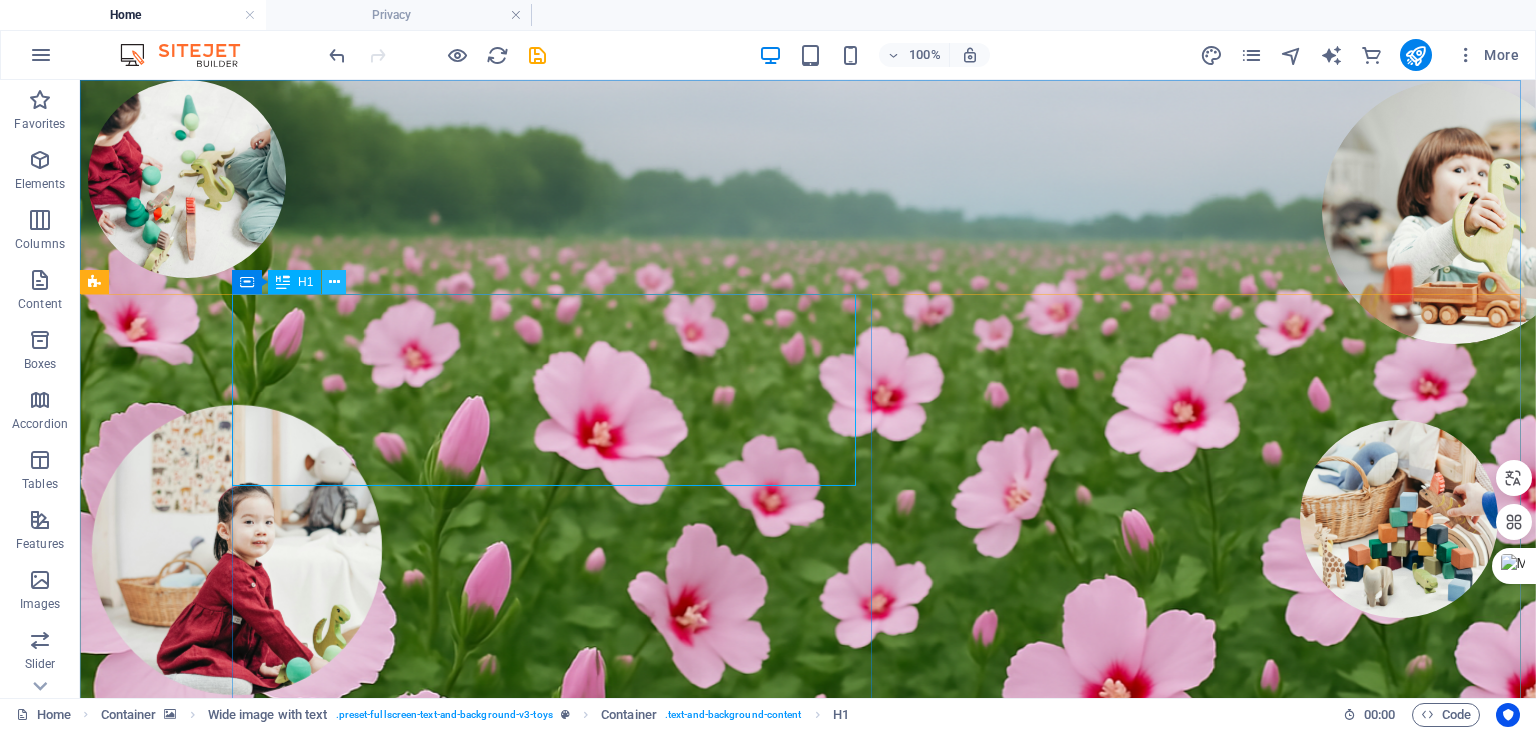 click at bounding box center [334, 282] 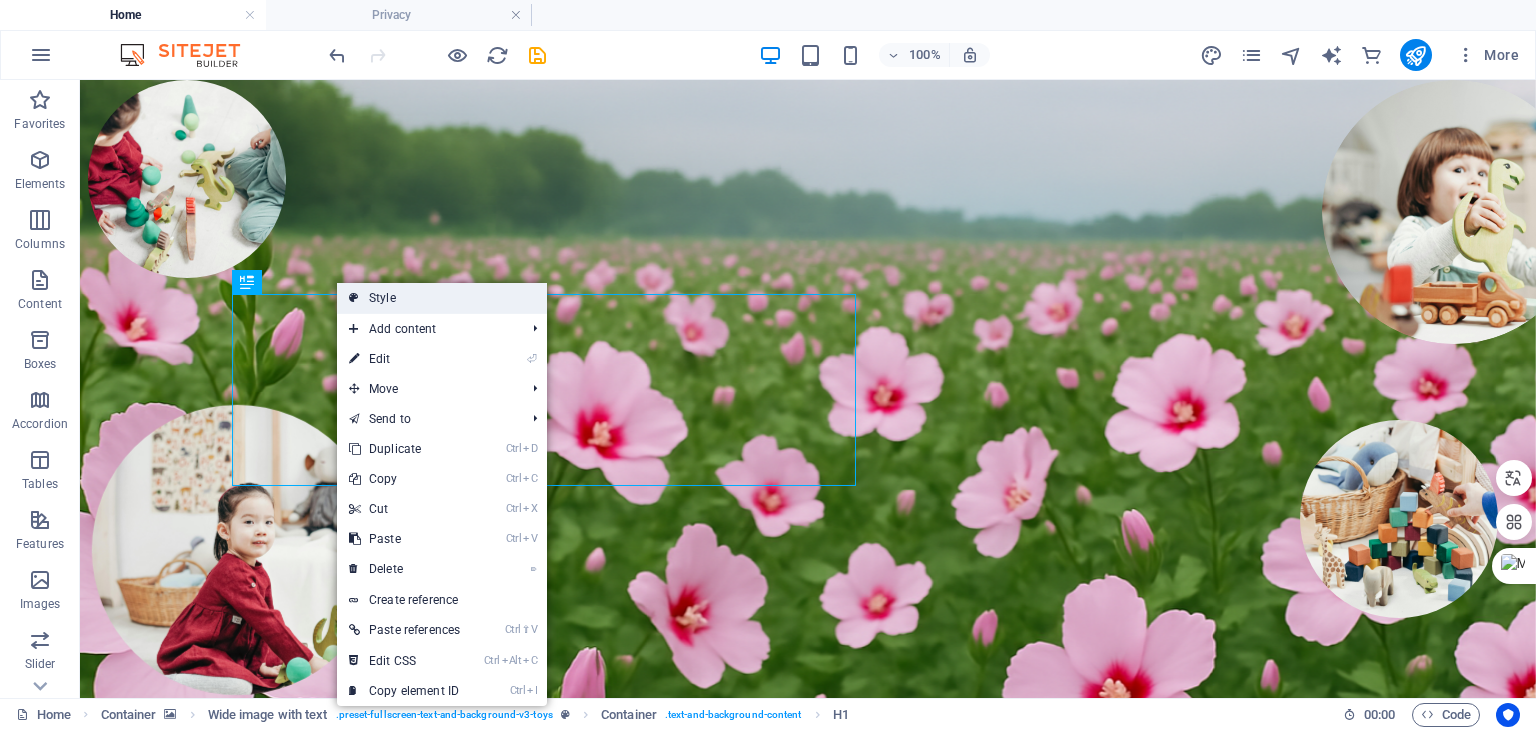 click on "Style" at bounding box center [442, 298] 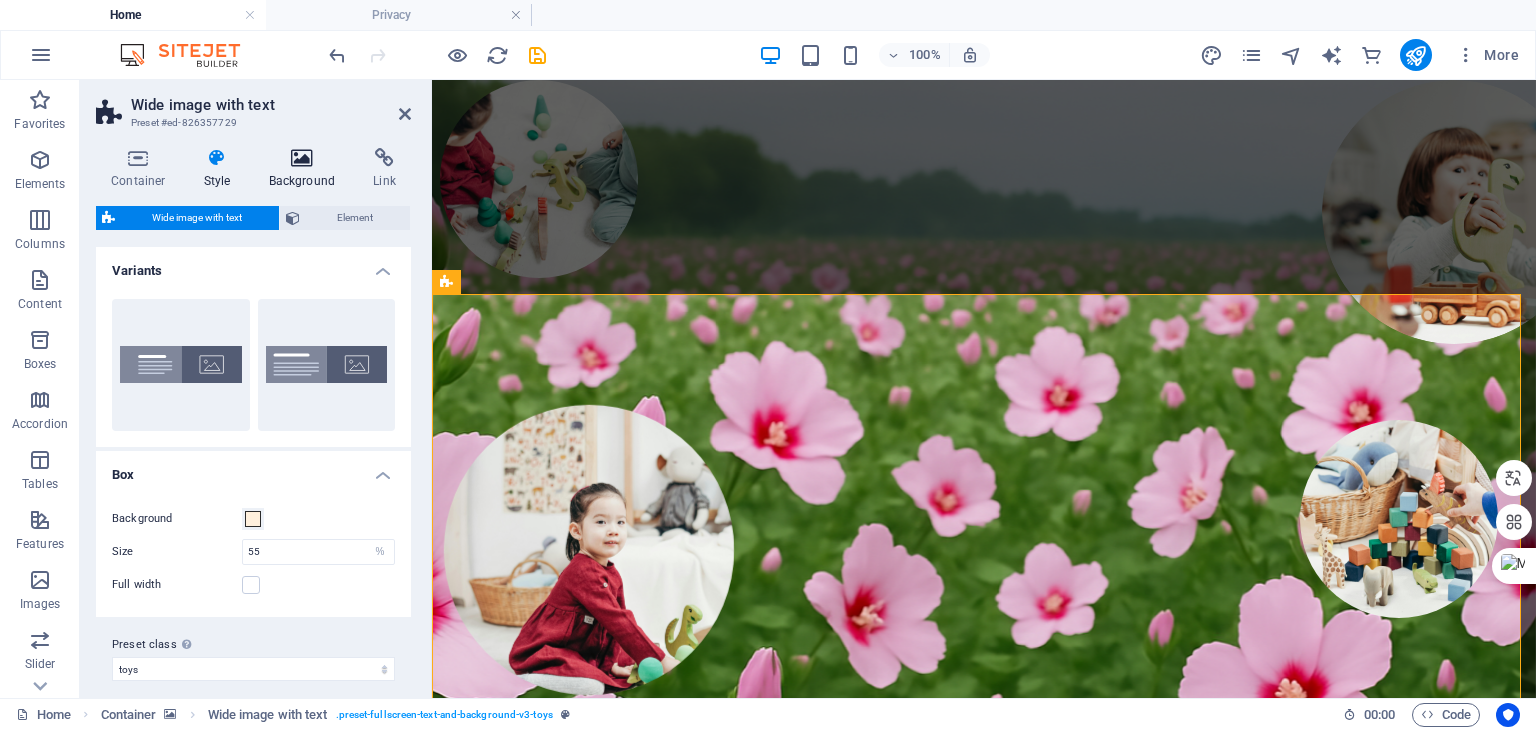 click at bounding box center [302, 158] 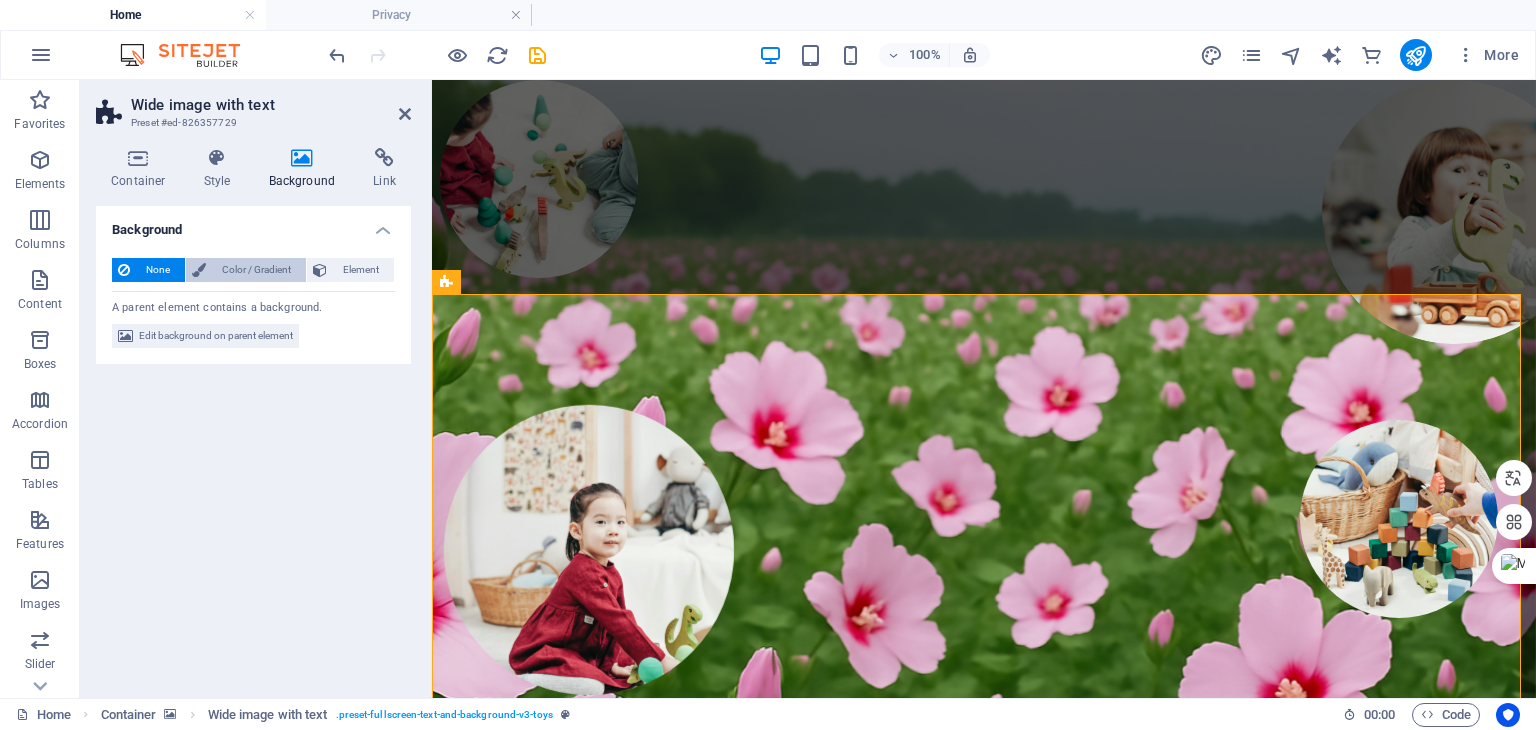 click on "Color / Gradient" at bounding box center [256, 270] 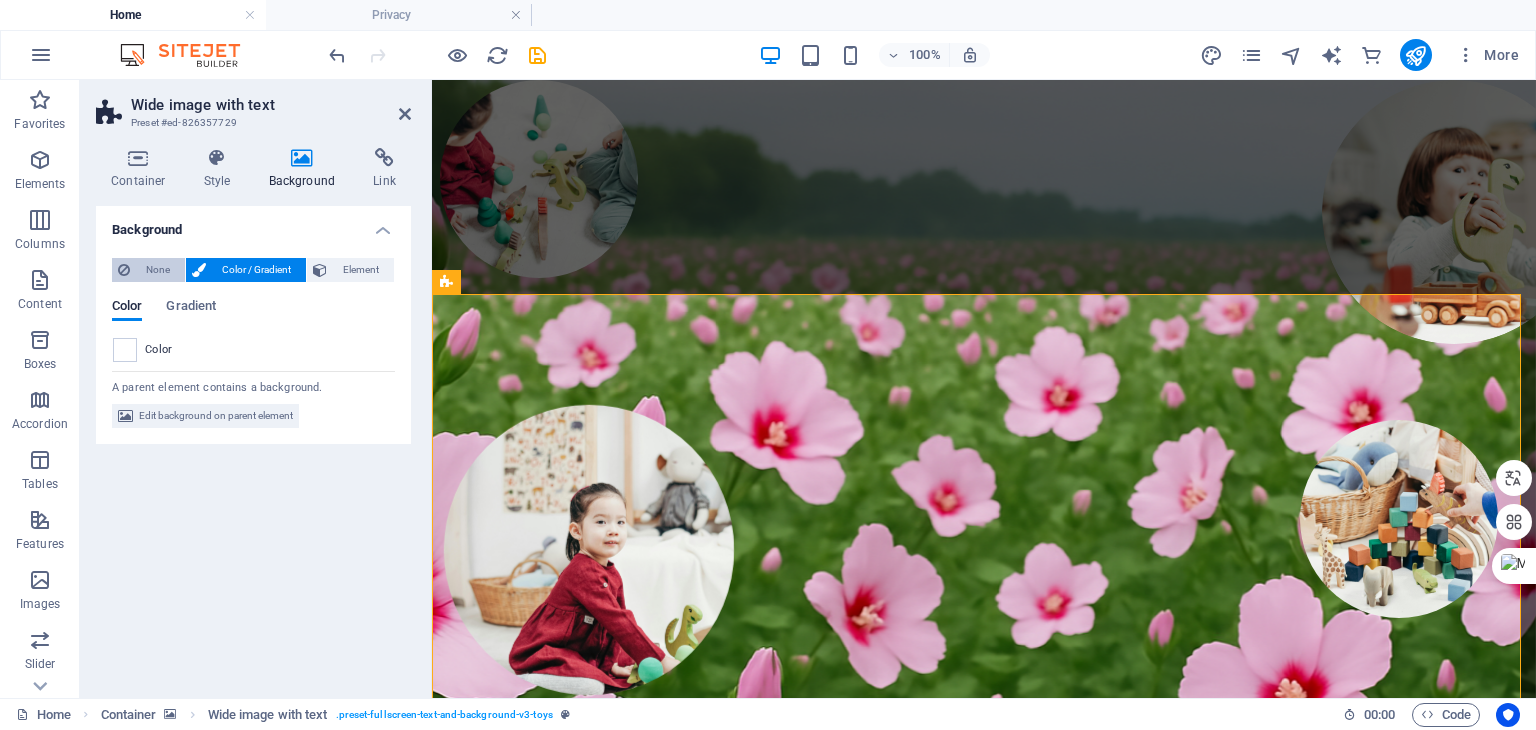 click on "None" at bounding box center (157, 270) 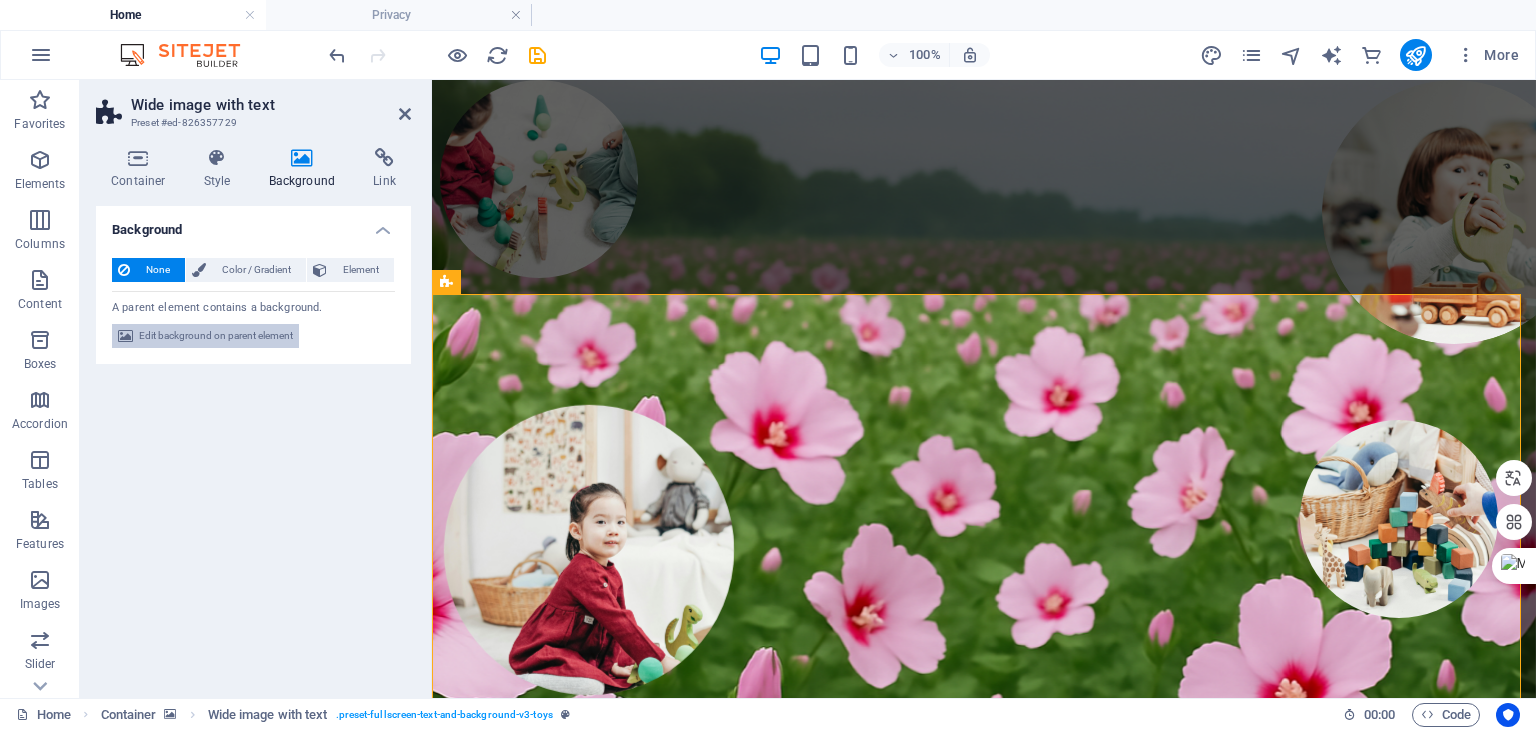 click on "Edit background on parent element" at bounding box center [216, 336] 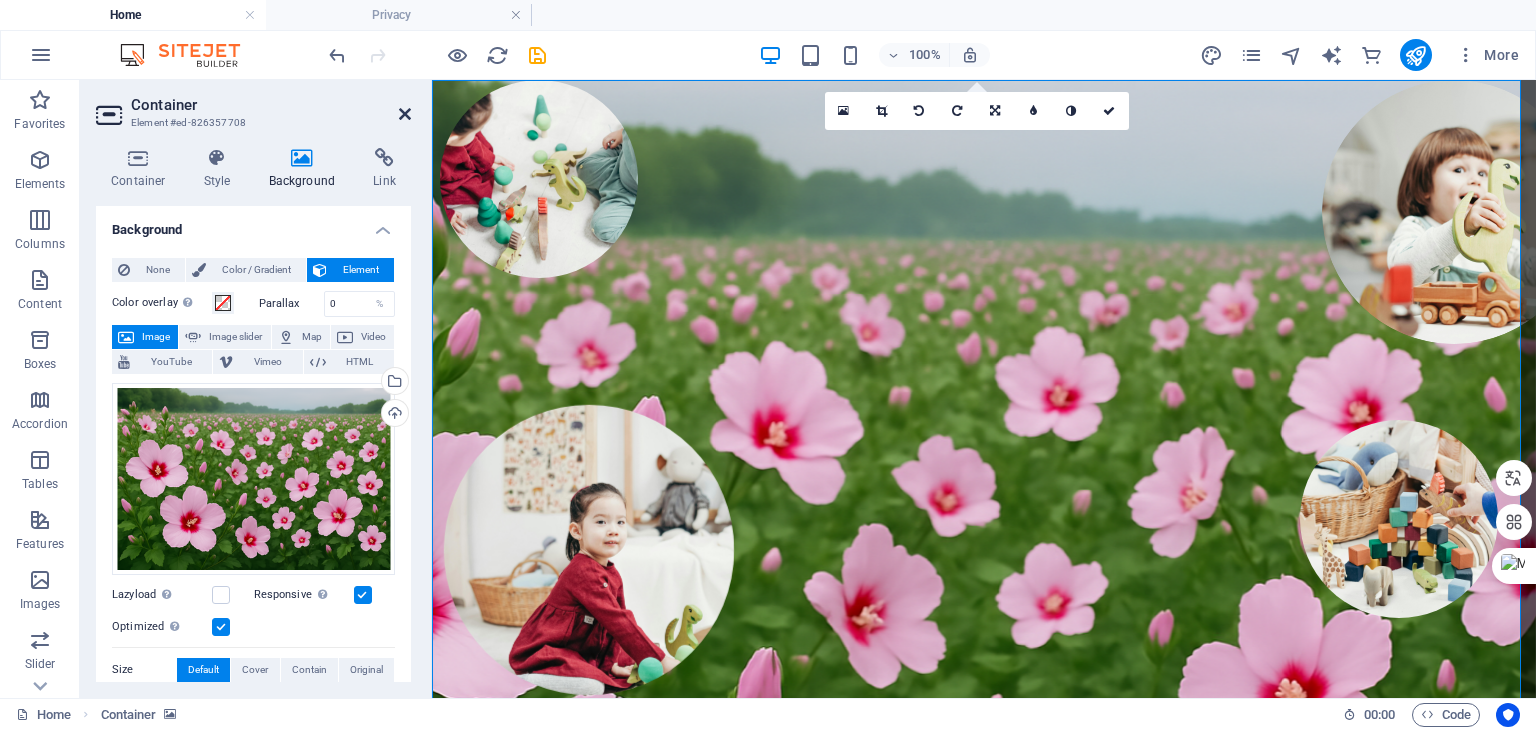 click at bounding box center (405, 114) 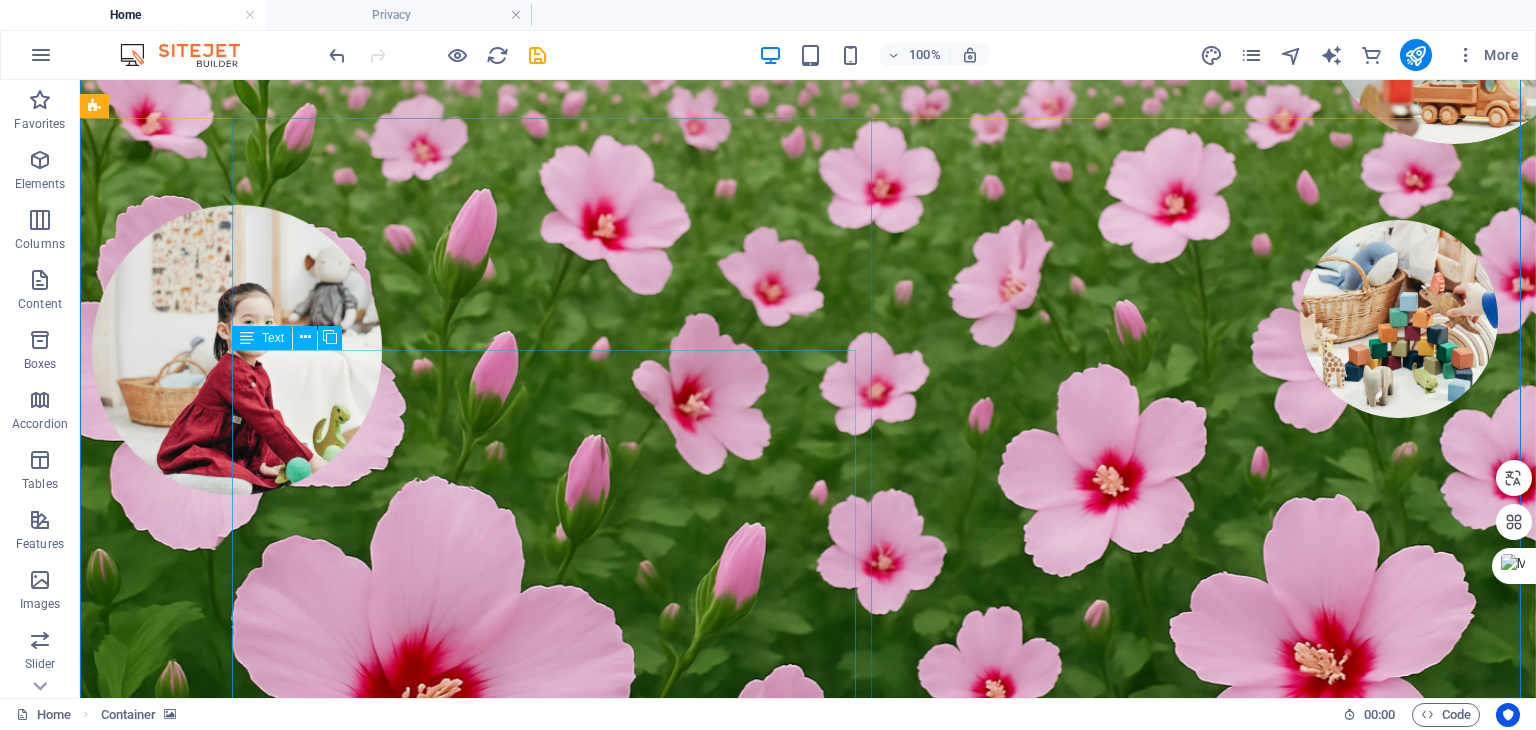 scroll, scrollTop: 0, scrollLeft: 0, axis: both 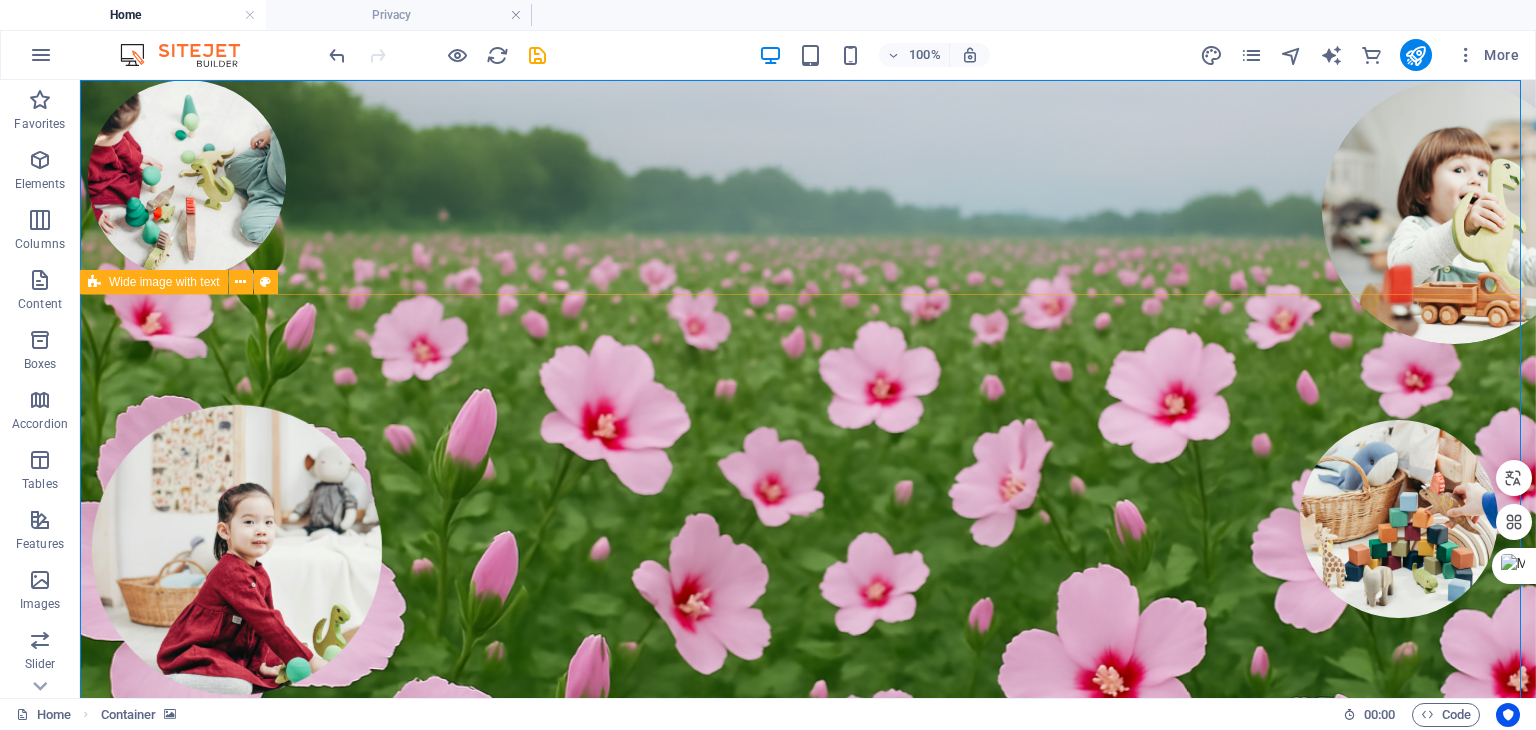 click on "Wide image with text" at bounding box center [164, 282] 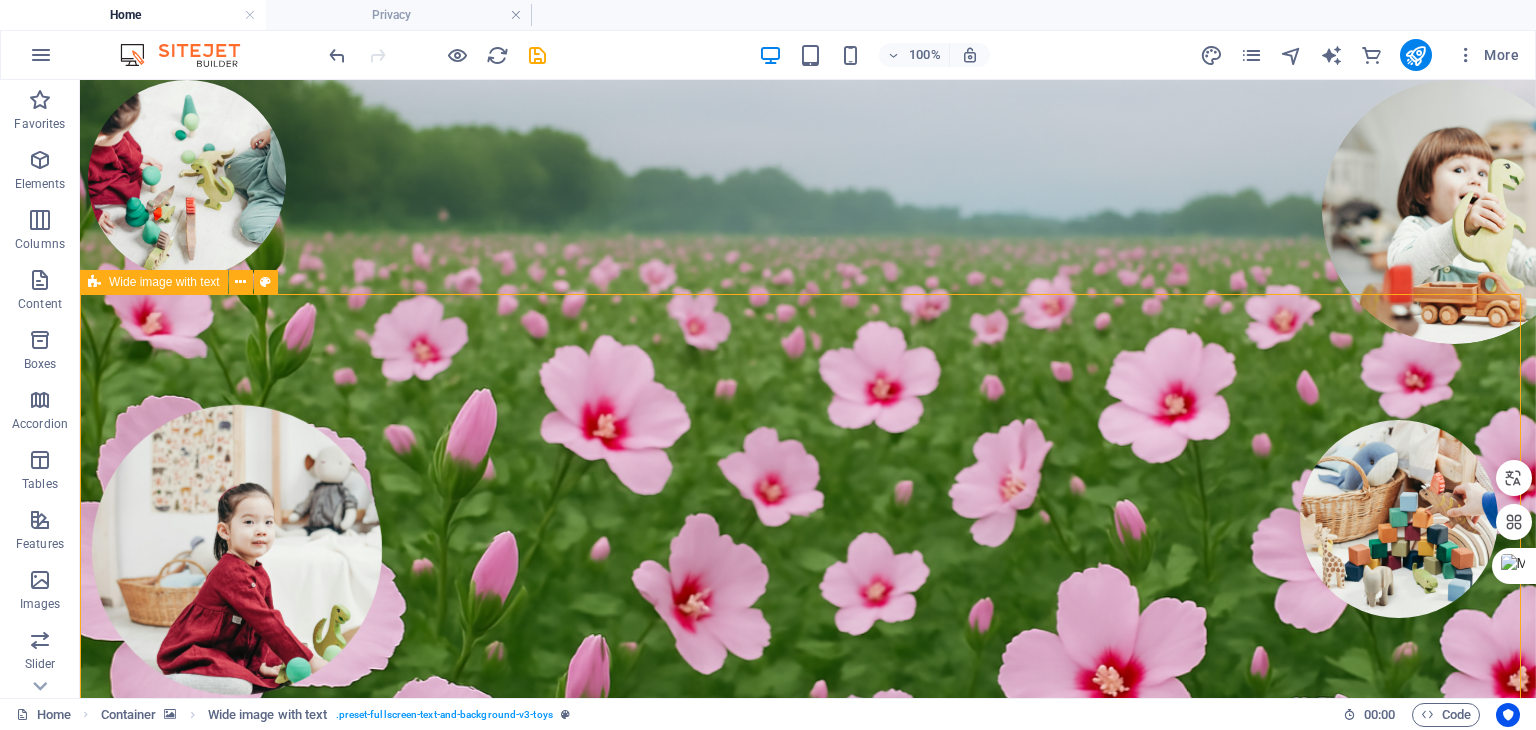 click on "Wide image with text" at bounding box center (164, 282) 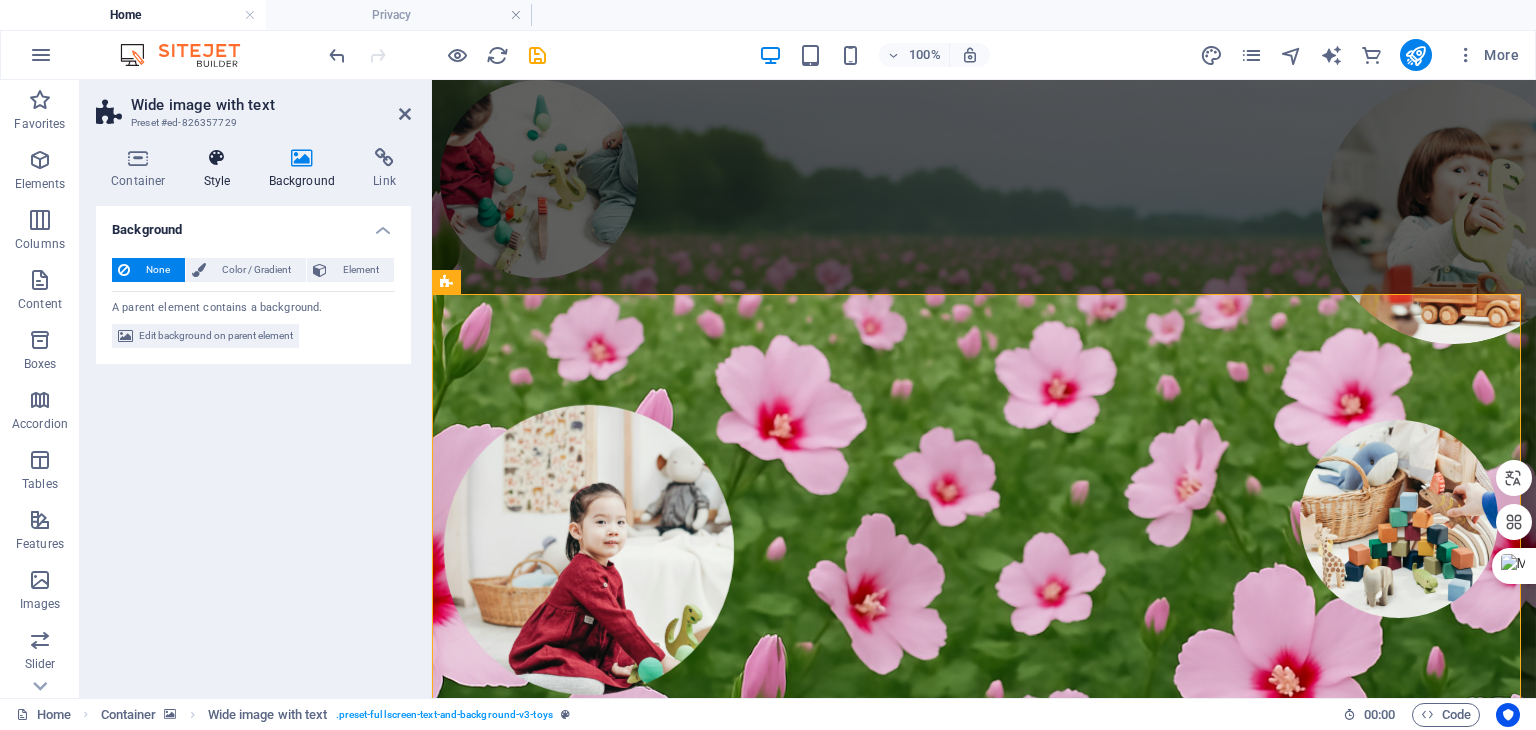 click on "Style" at bounding box center (221, 169) 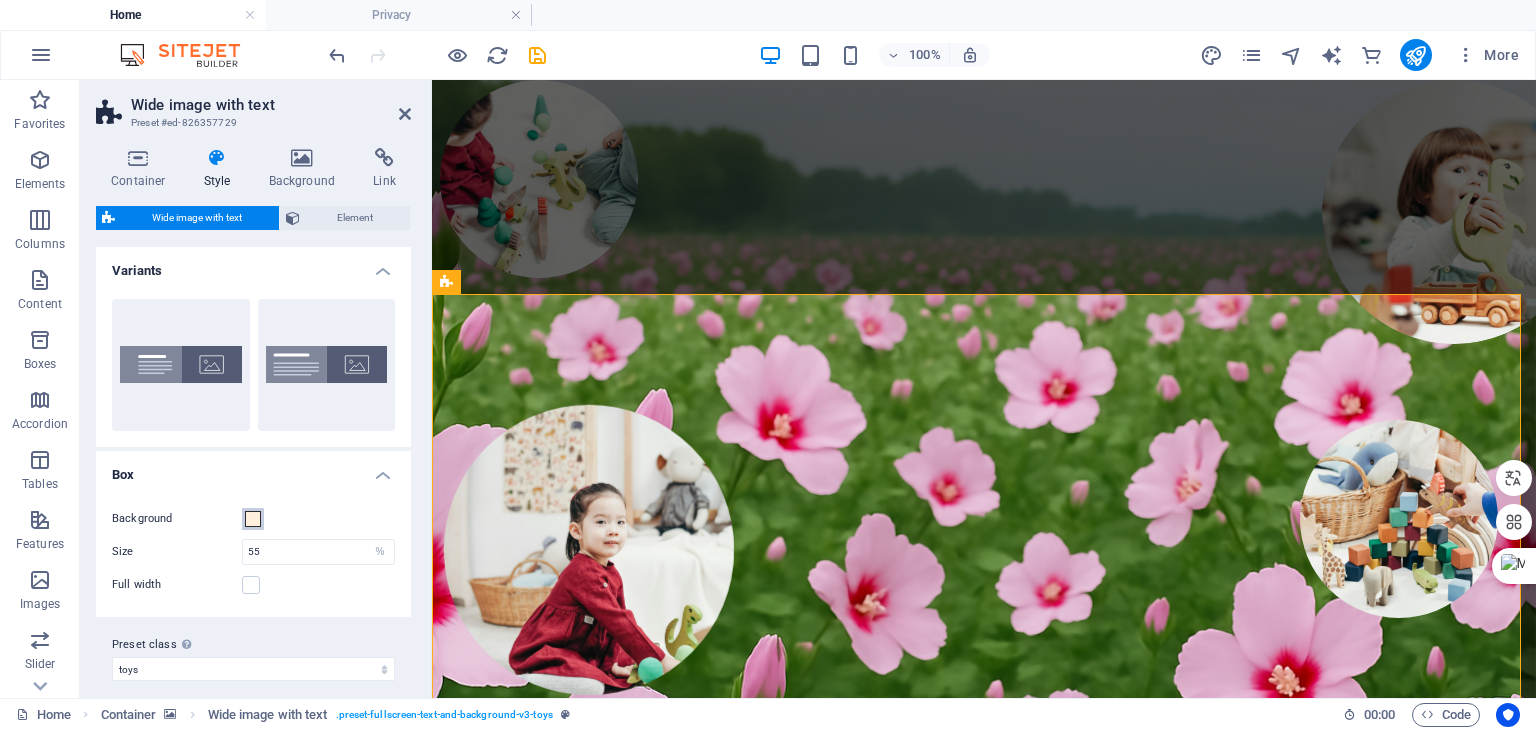 click at bounding box center (253, 519) 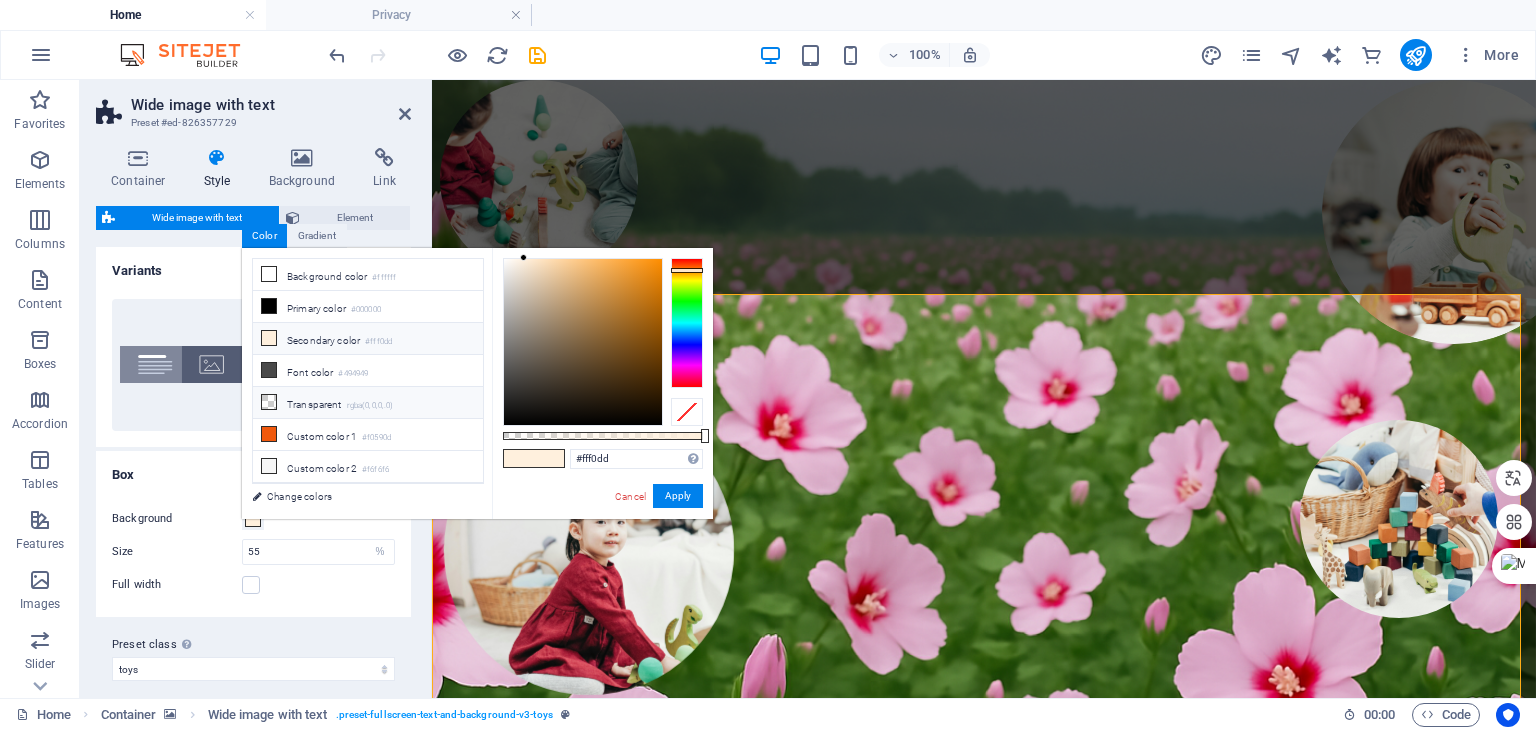 click at bounding box center [269, 402] 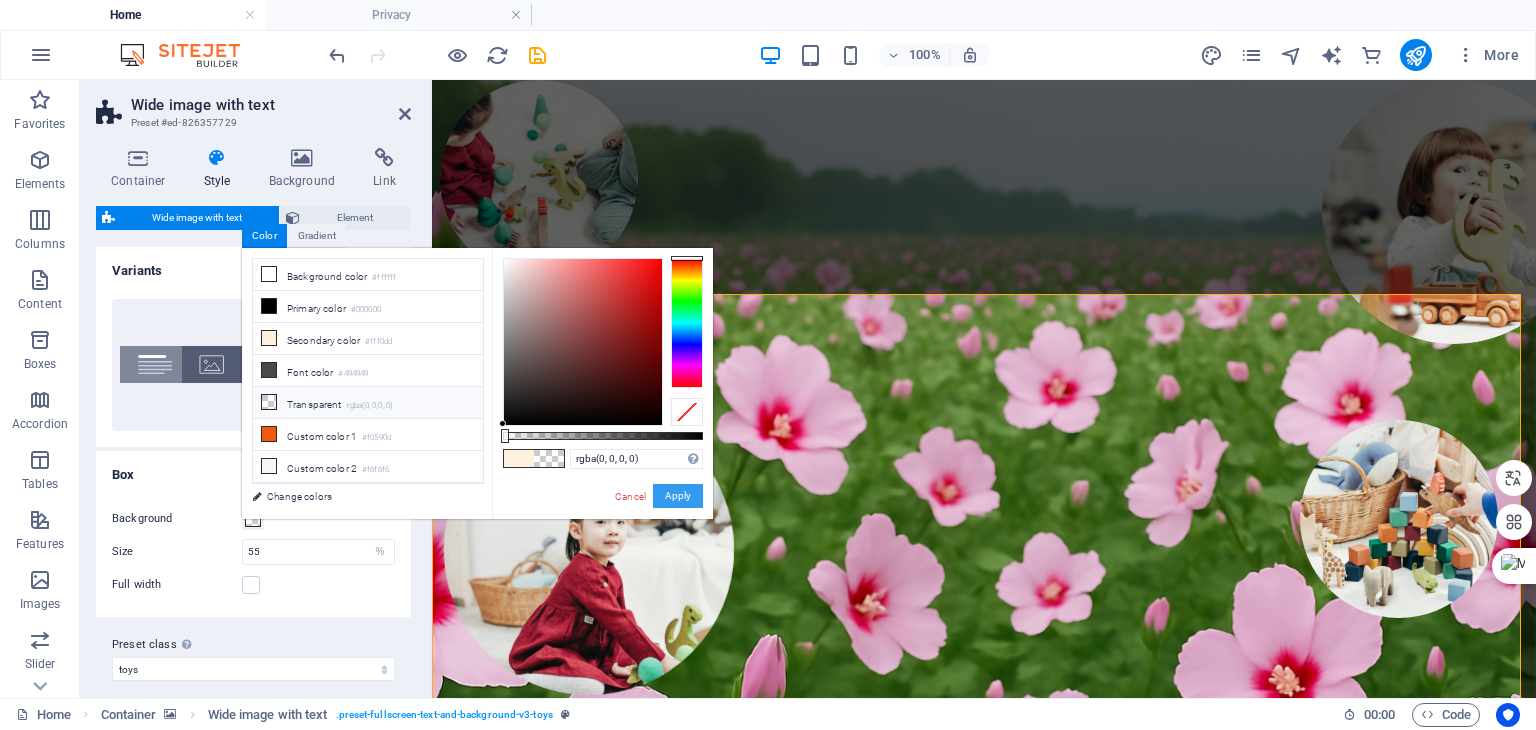 click on "Apply" at bounding box center (678, 496) 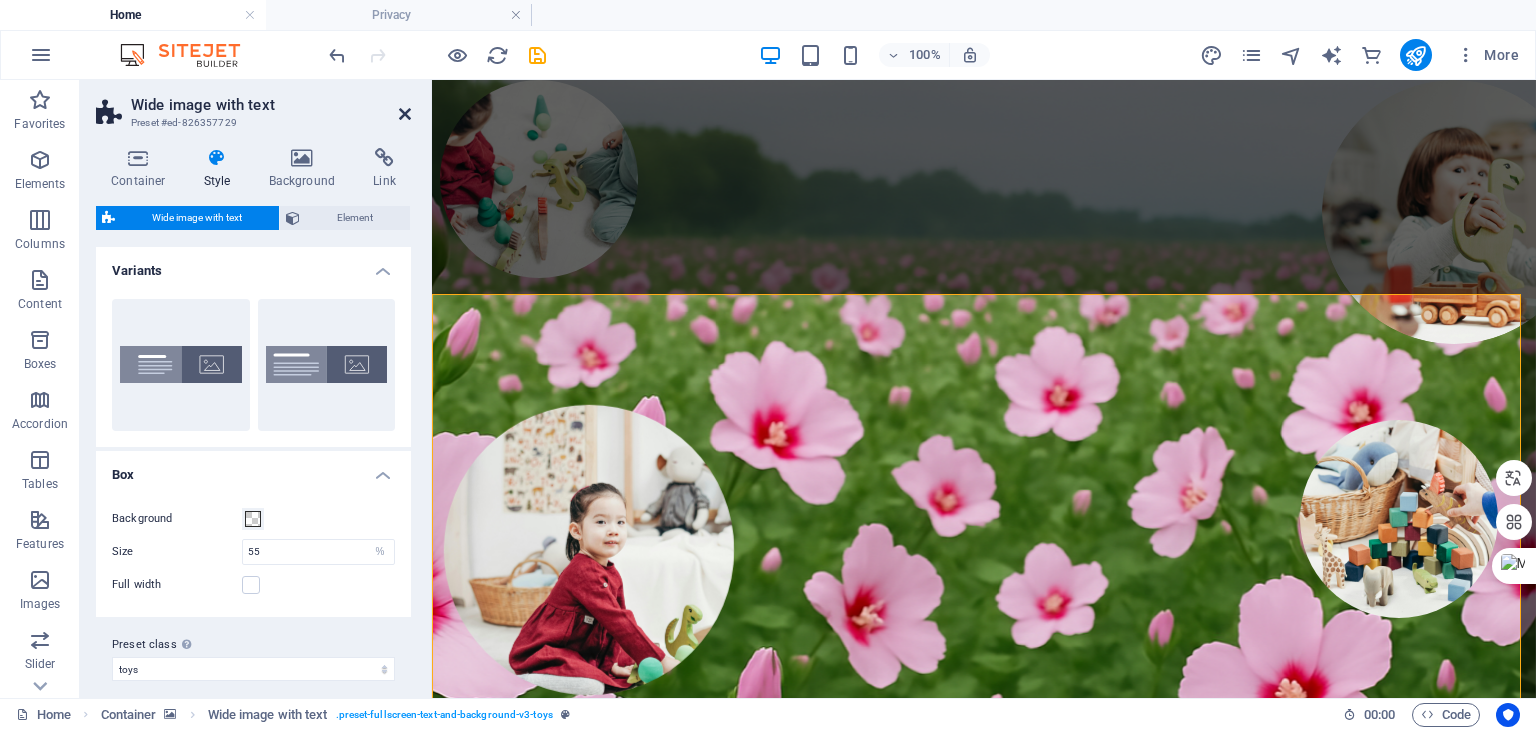 click at bounding box center [405, 114] 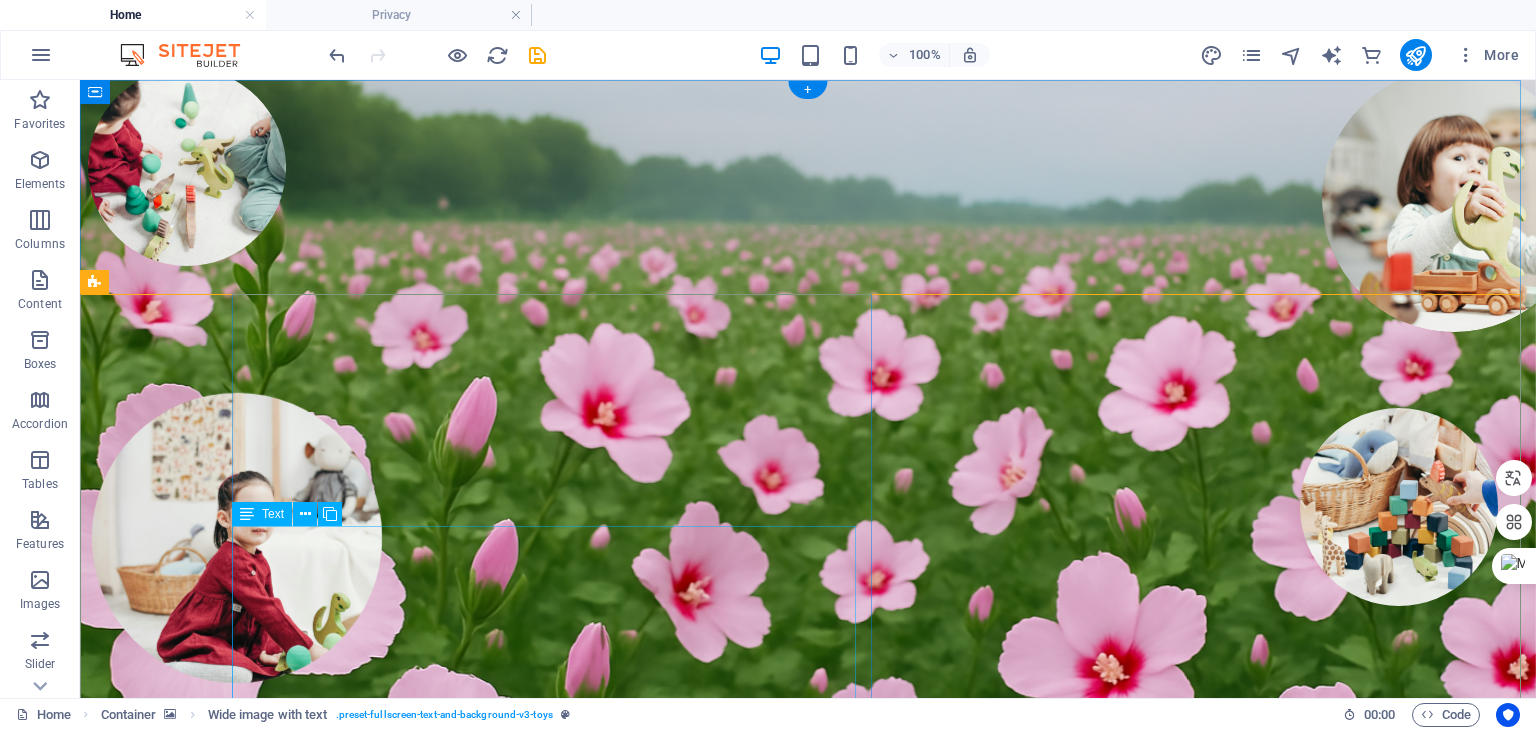 scroll, scrollTop: 0, scrollLeft: 0, axis: both 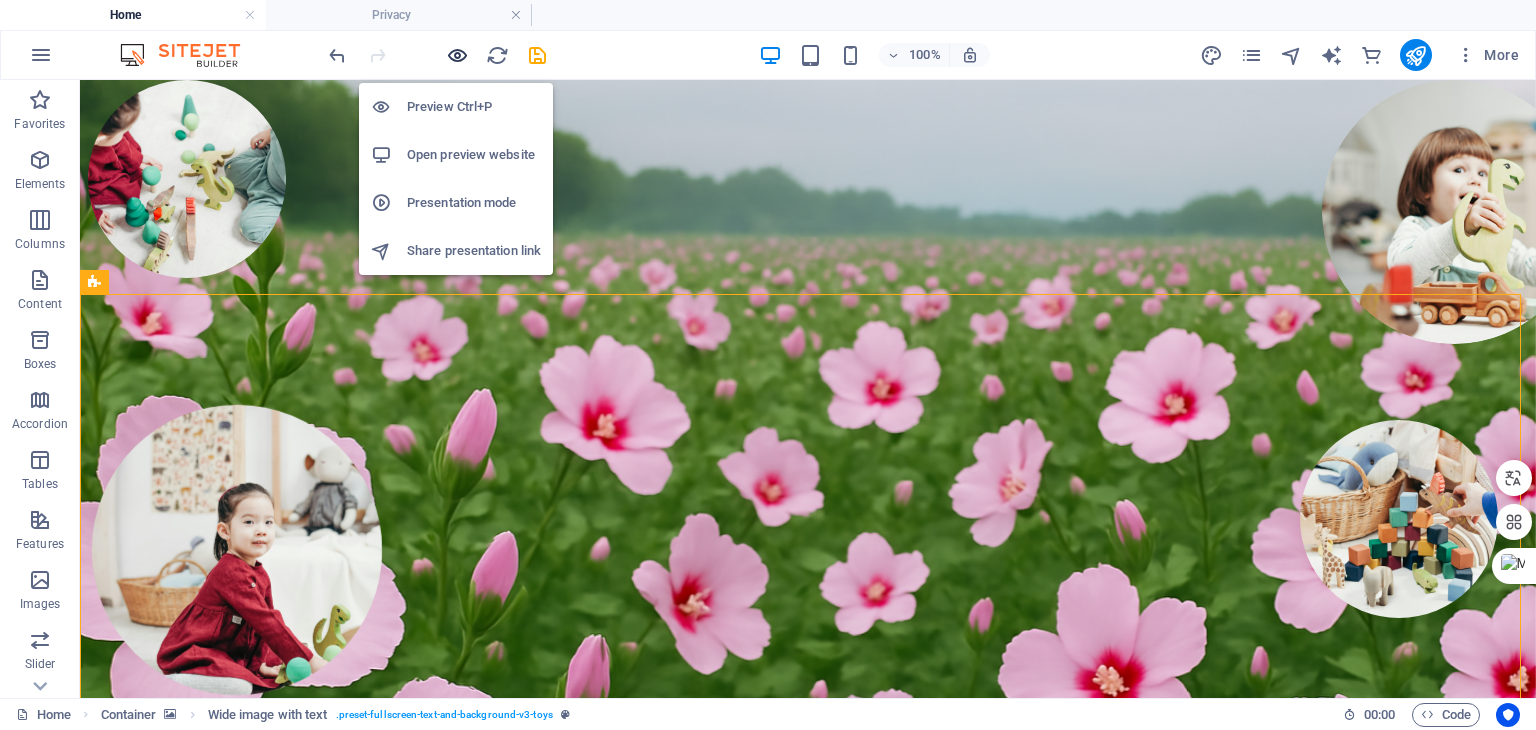 click at bounding box center (457, 55) 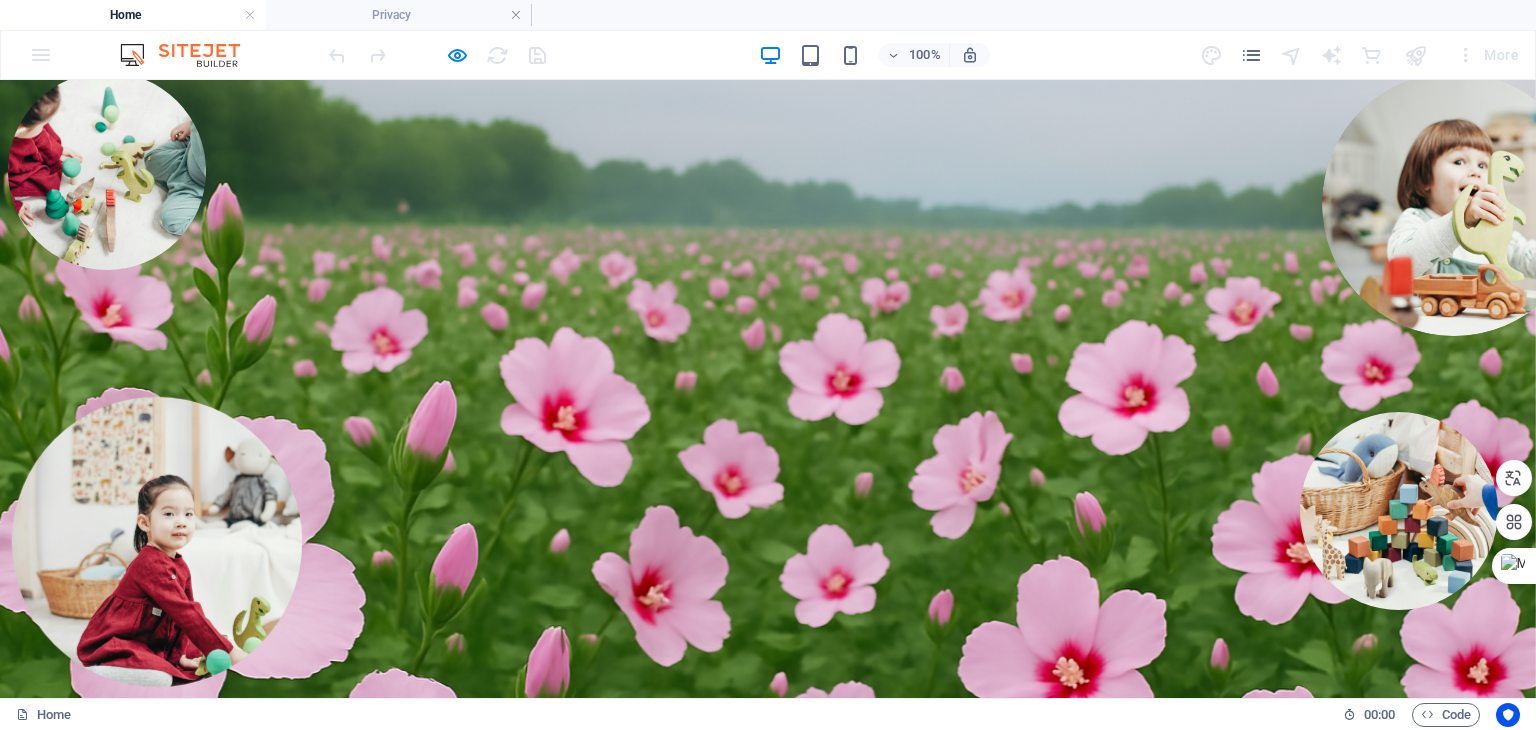 scroll, scrollTop: 0, scrollLeft: 0, axis: both 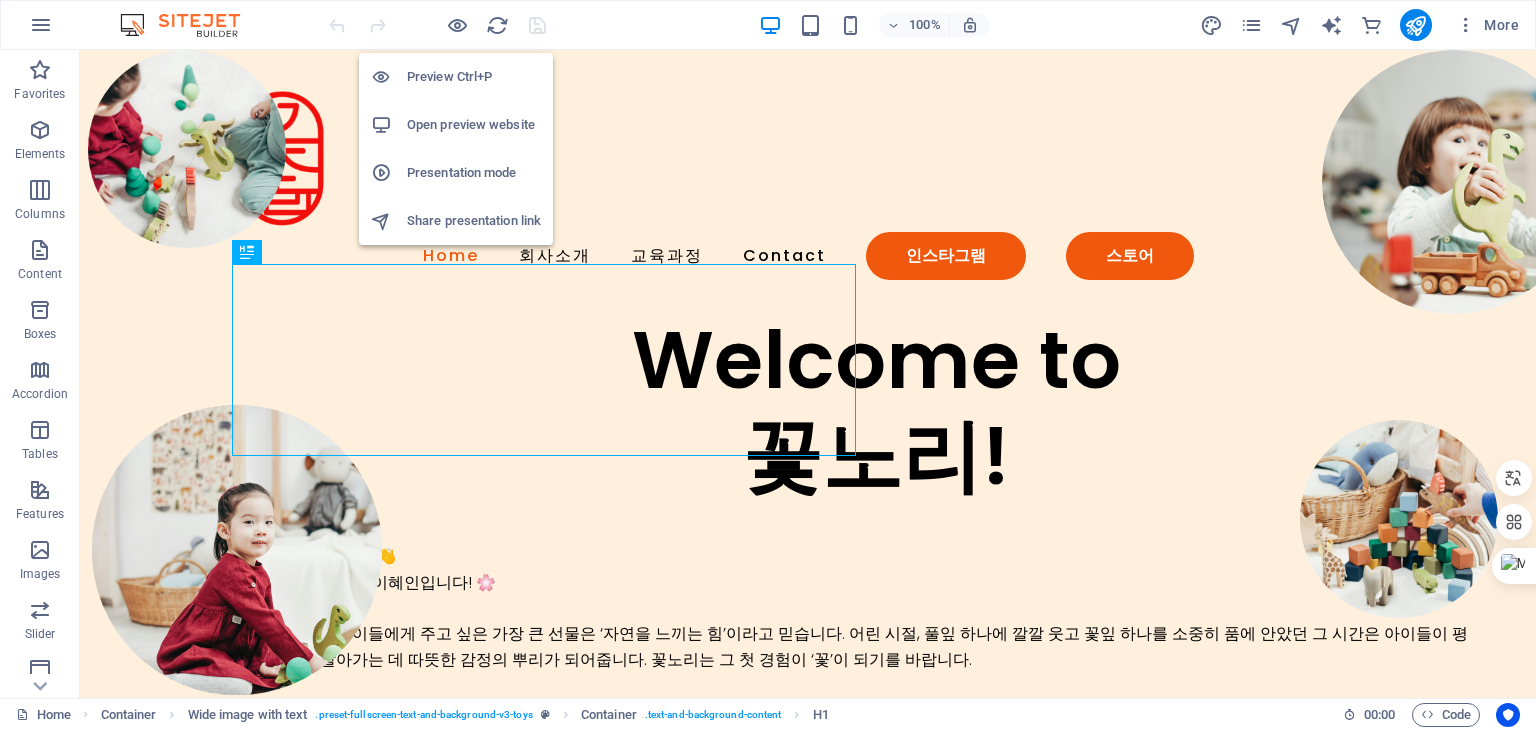 click on "Open preview website" at bounding box center [474, 125] 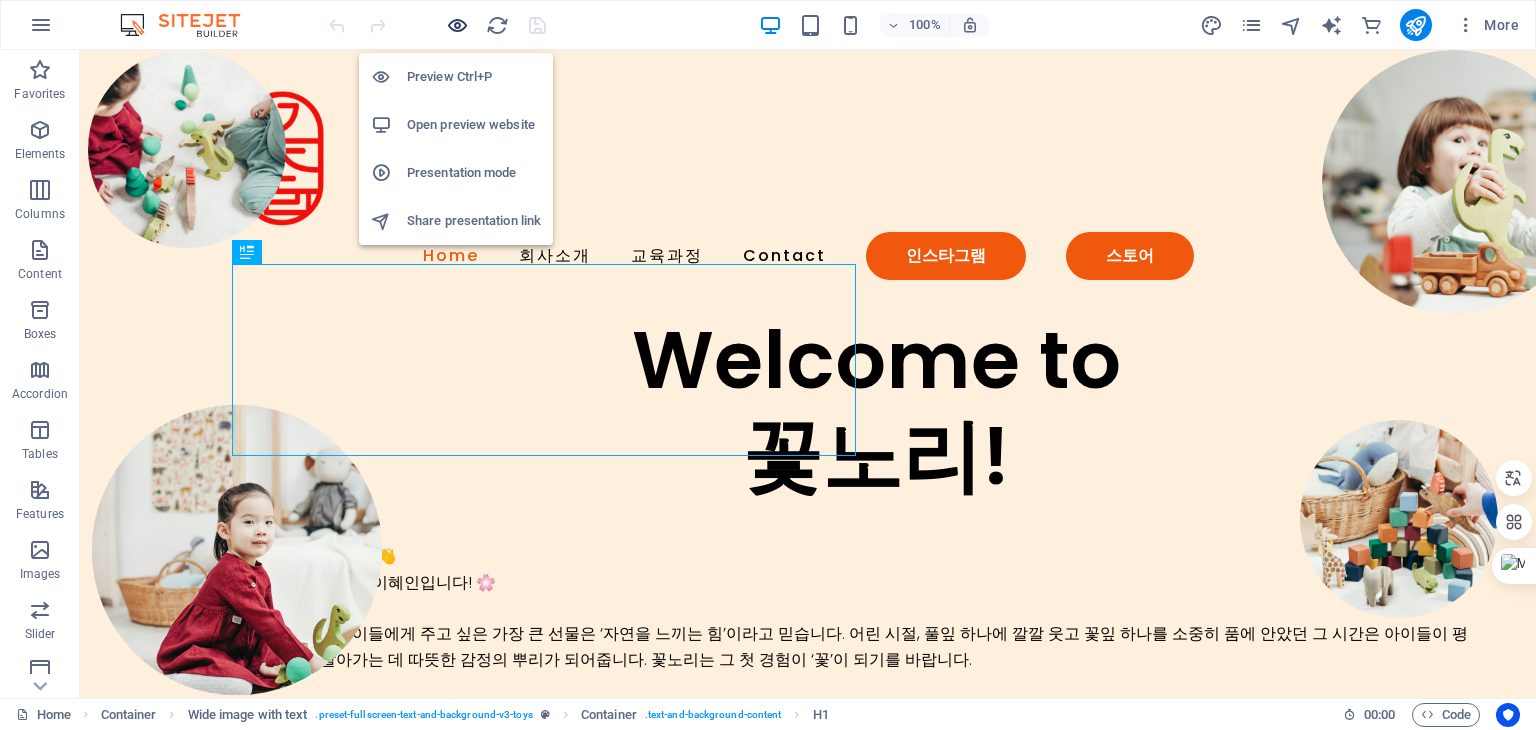 click at bounding box center [457, 25] 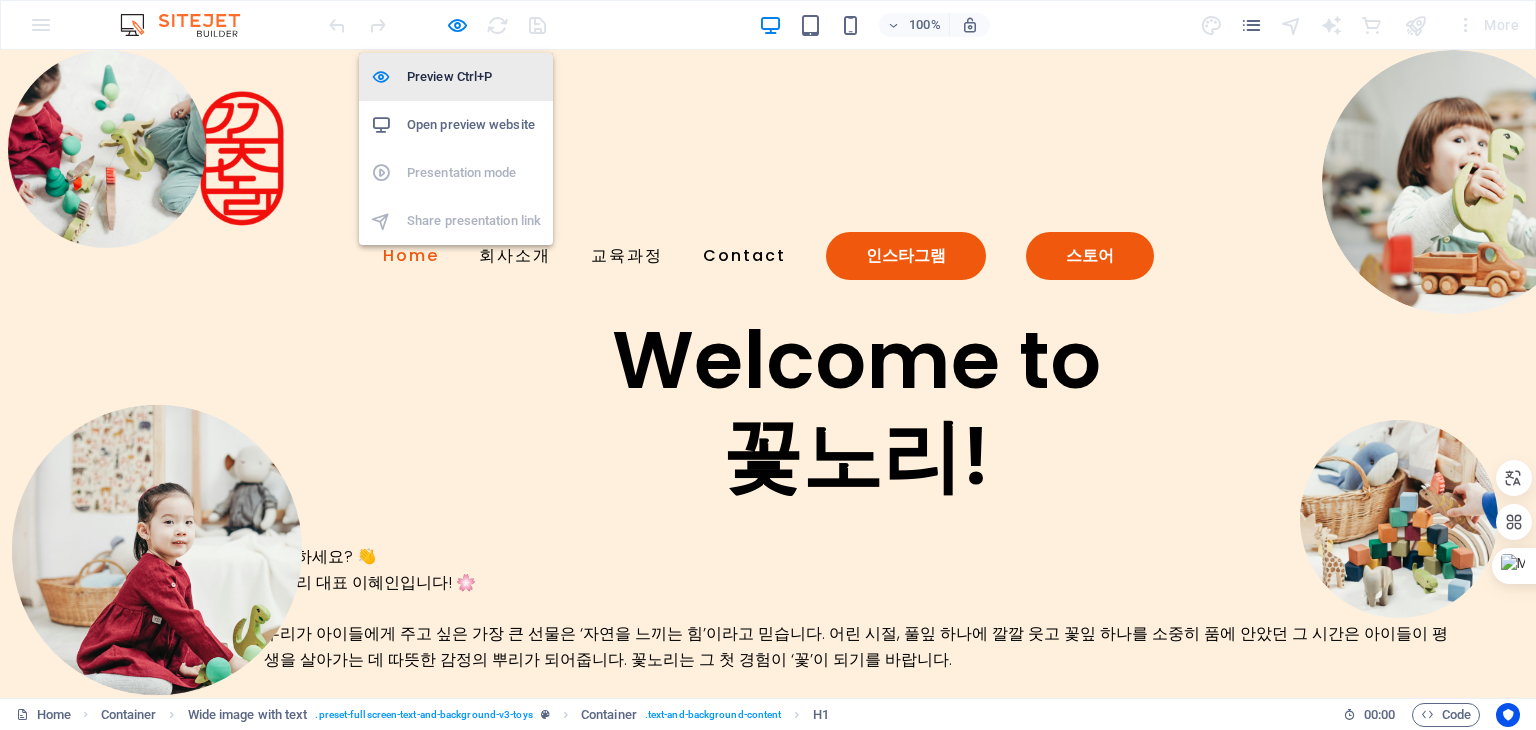 click on "Preview Ctrl+P" at bounding box center [474, 77] 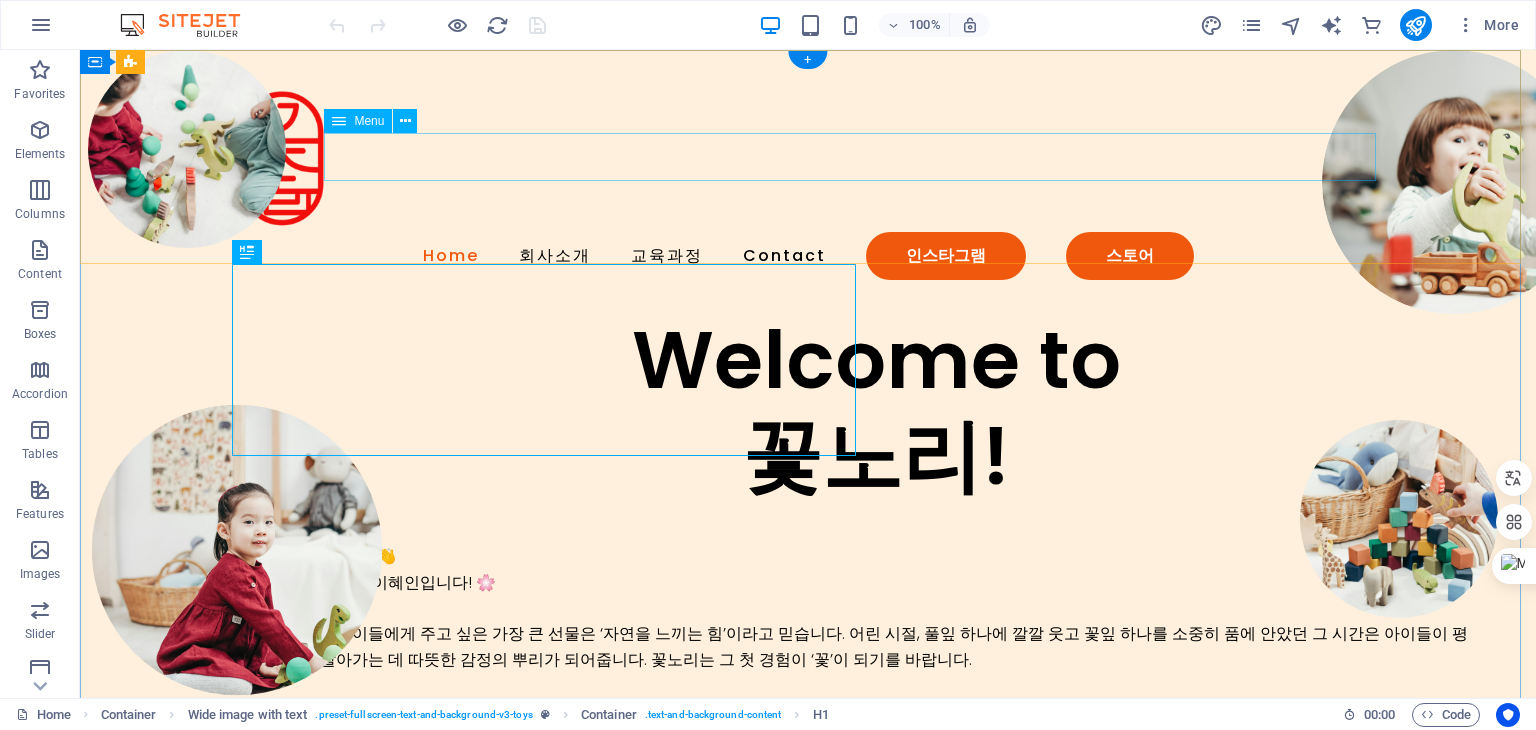 click on "Home 회사소개 교육과정 Contact 인스타그램 스토어" at bounding box center (808, 256) 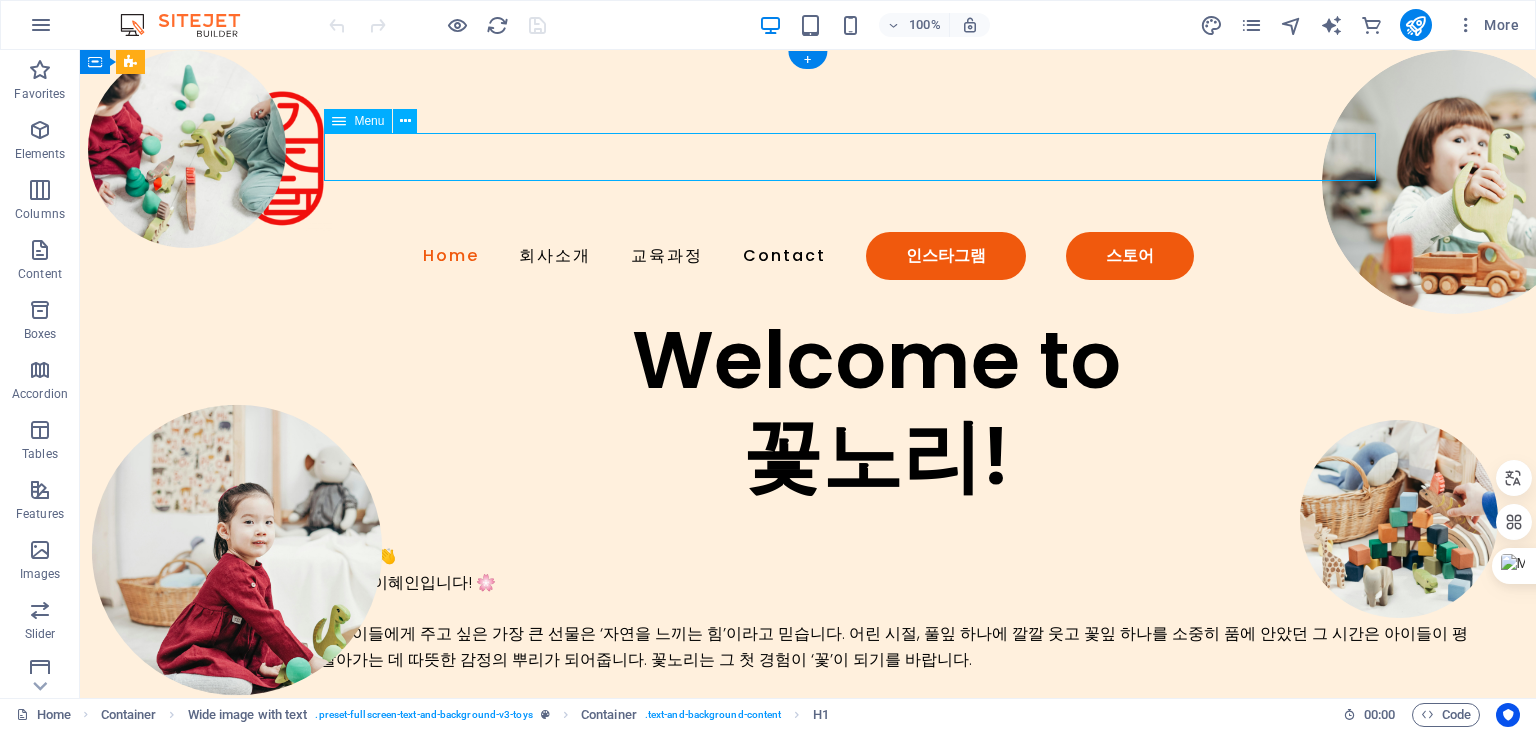 click on "Home 회사소개 교육과정 Contact 인스타그램 스토어" at bounding box center (808, 256) 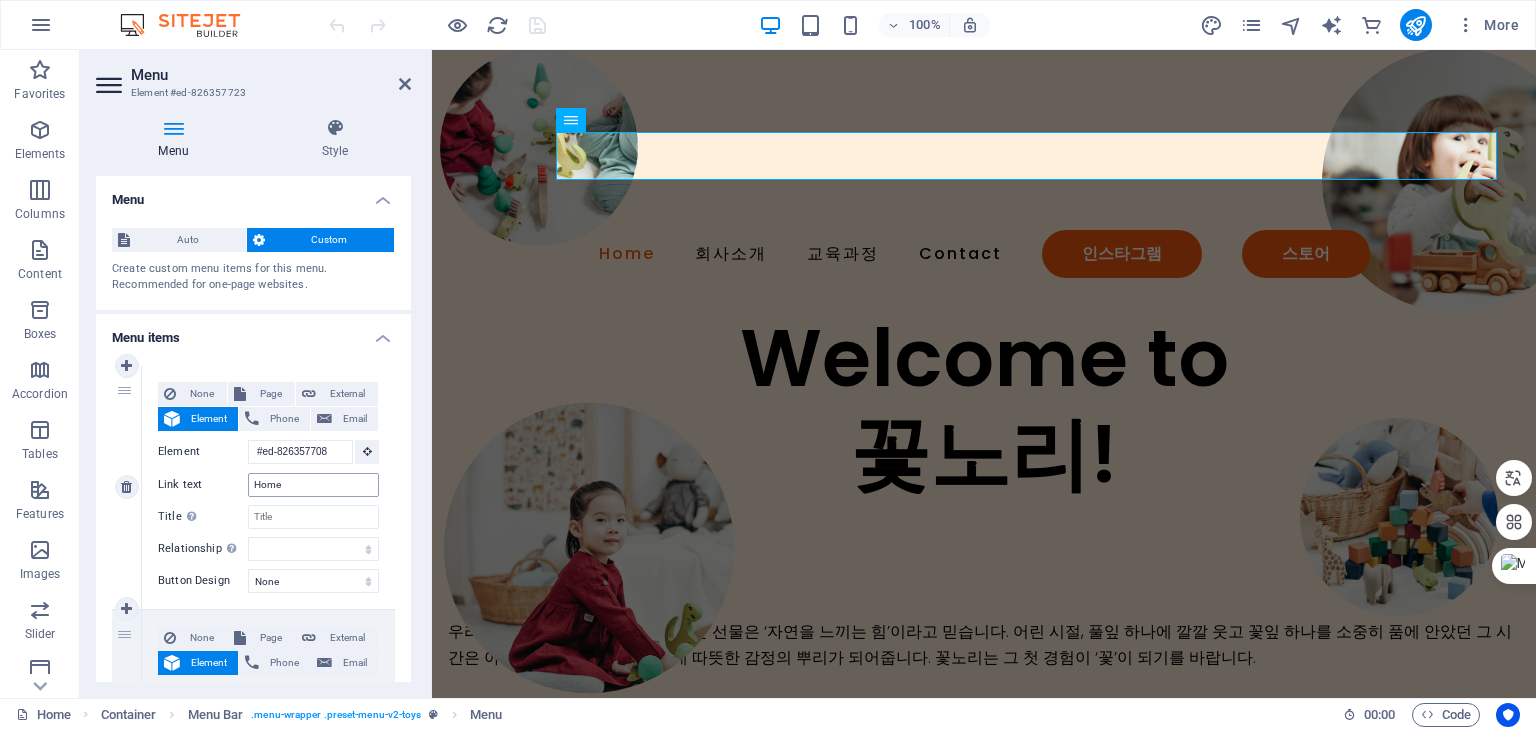 scroll, scrollTop: 0, scrollLeft: 0, axis: both 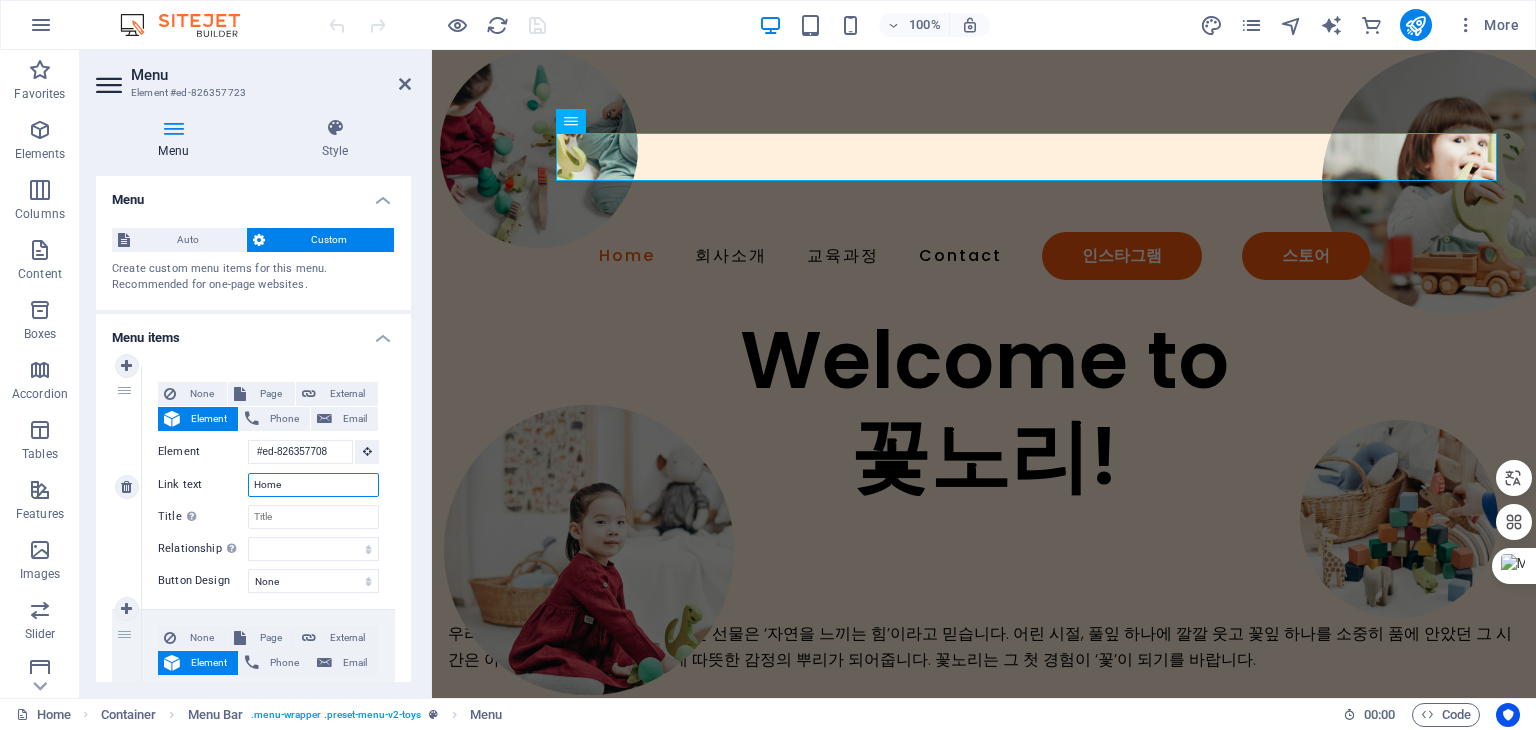 click on "Home" at bounding box center (313, 485) 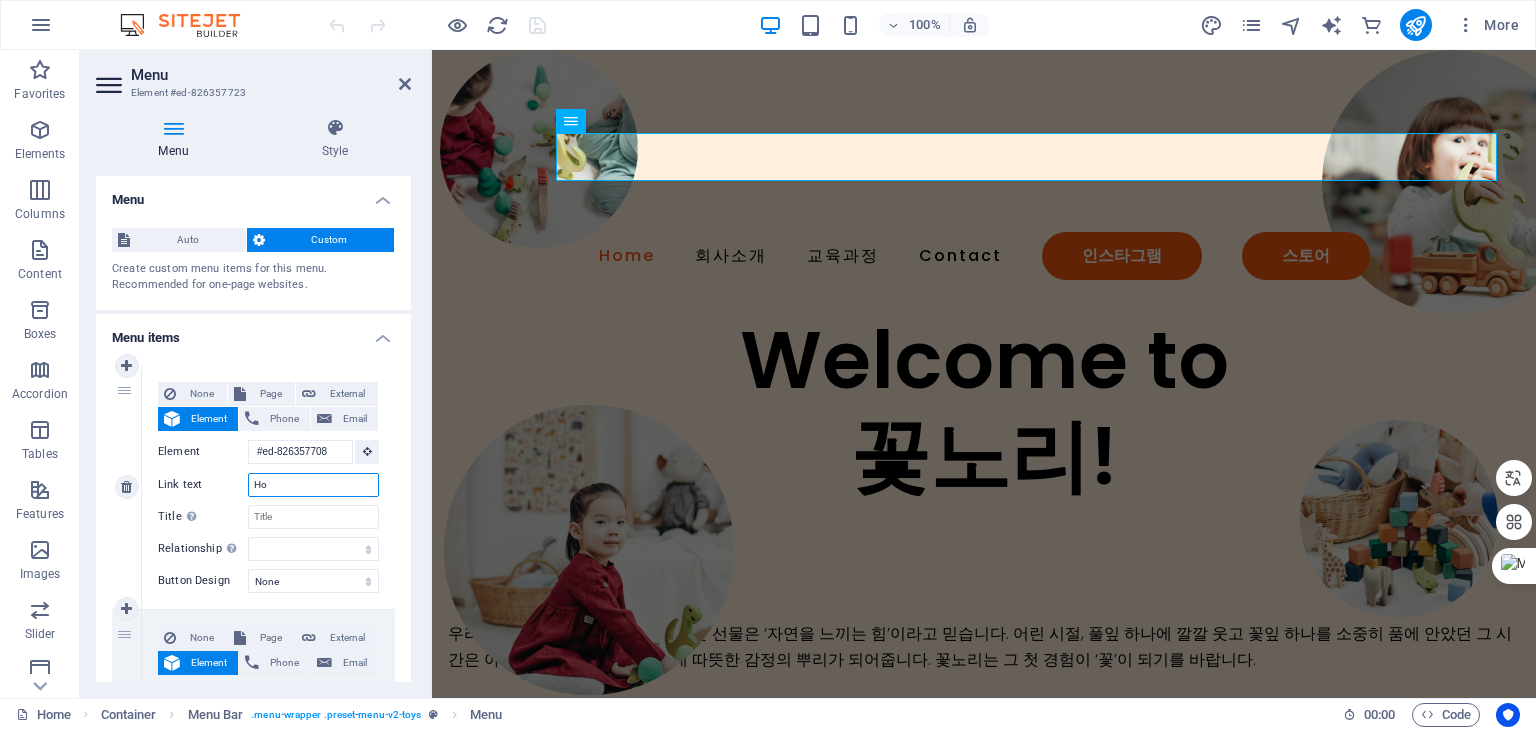 type on "H" 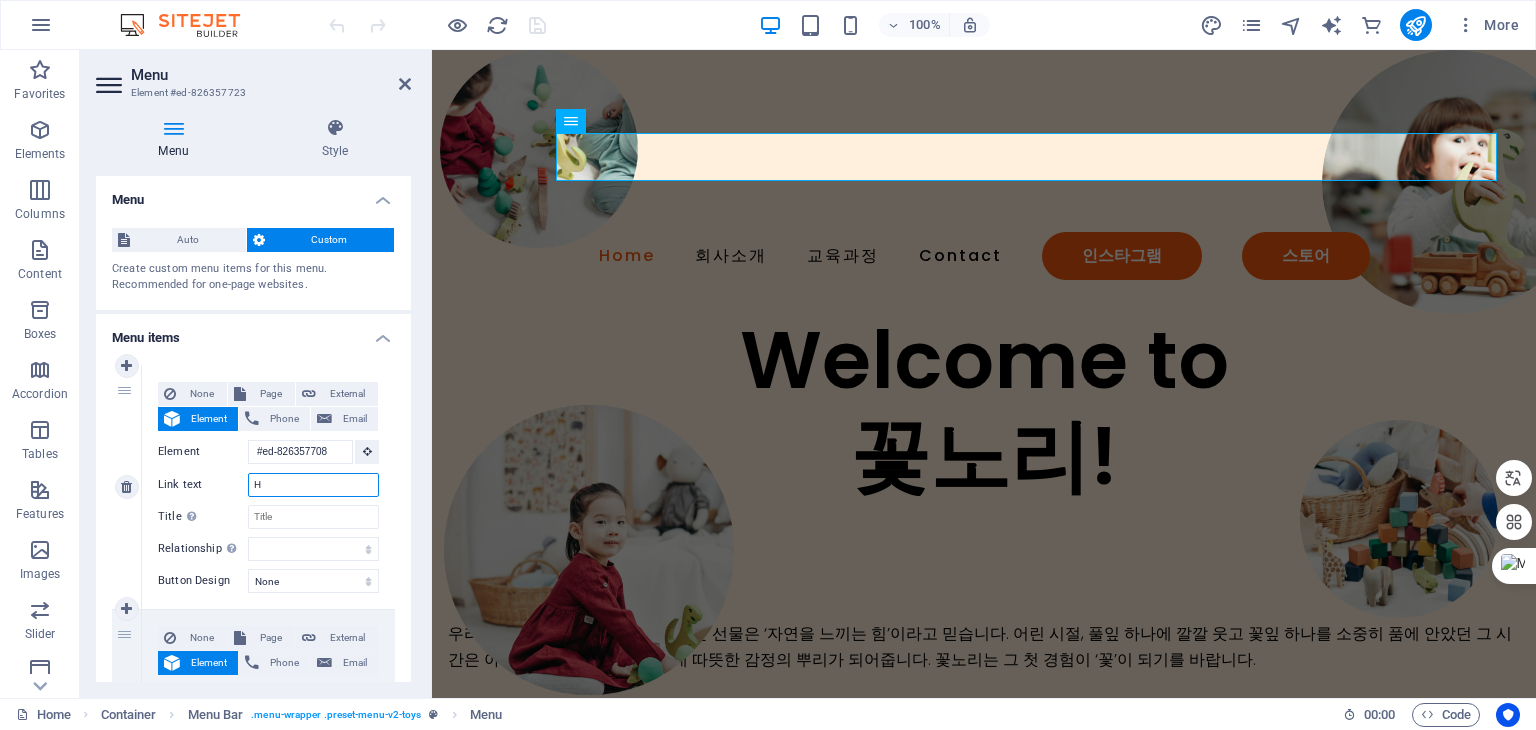 type 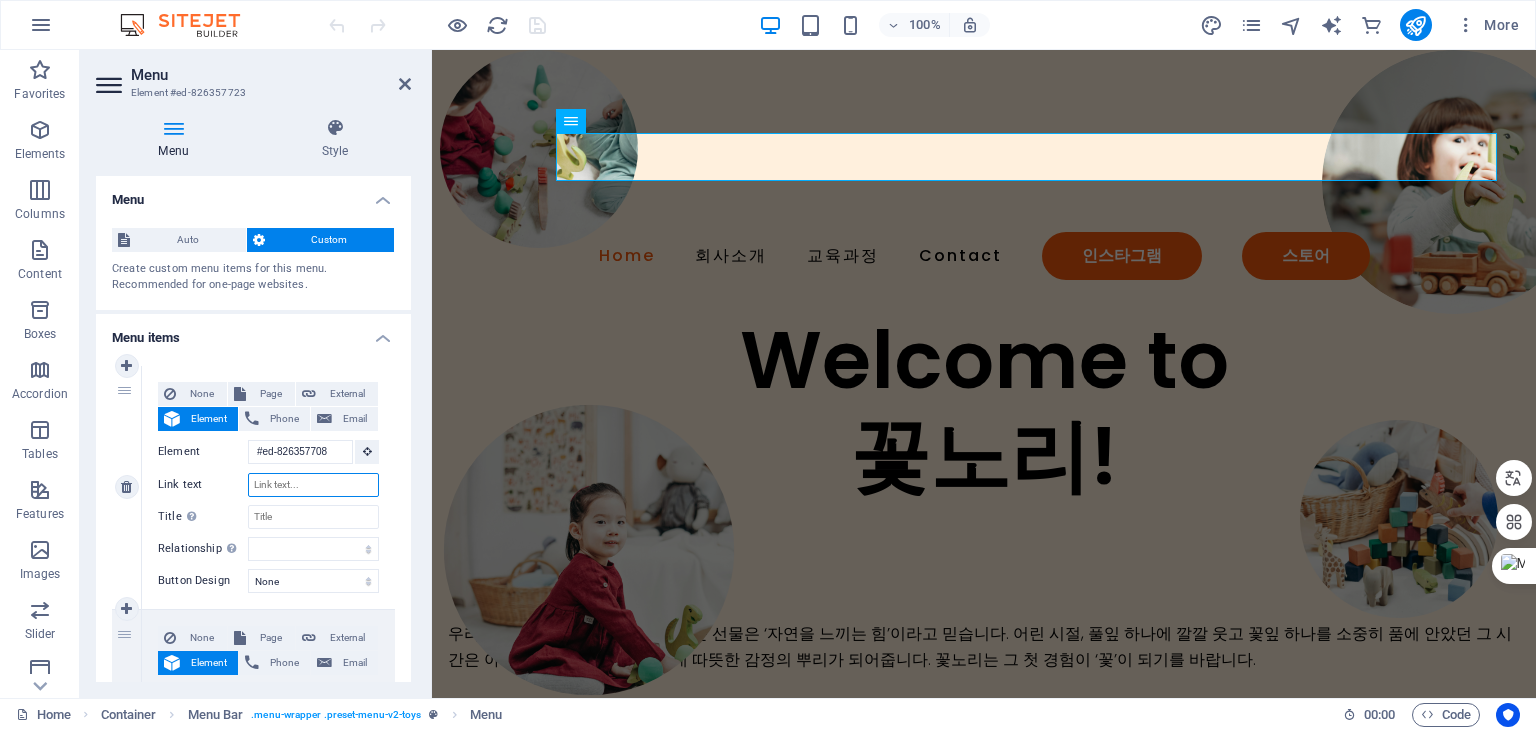 select 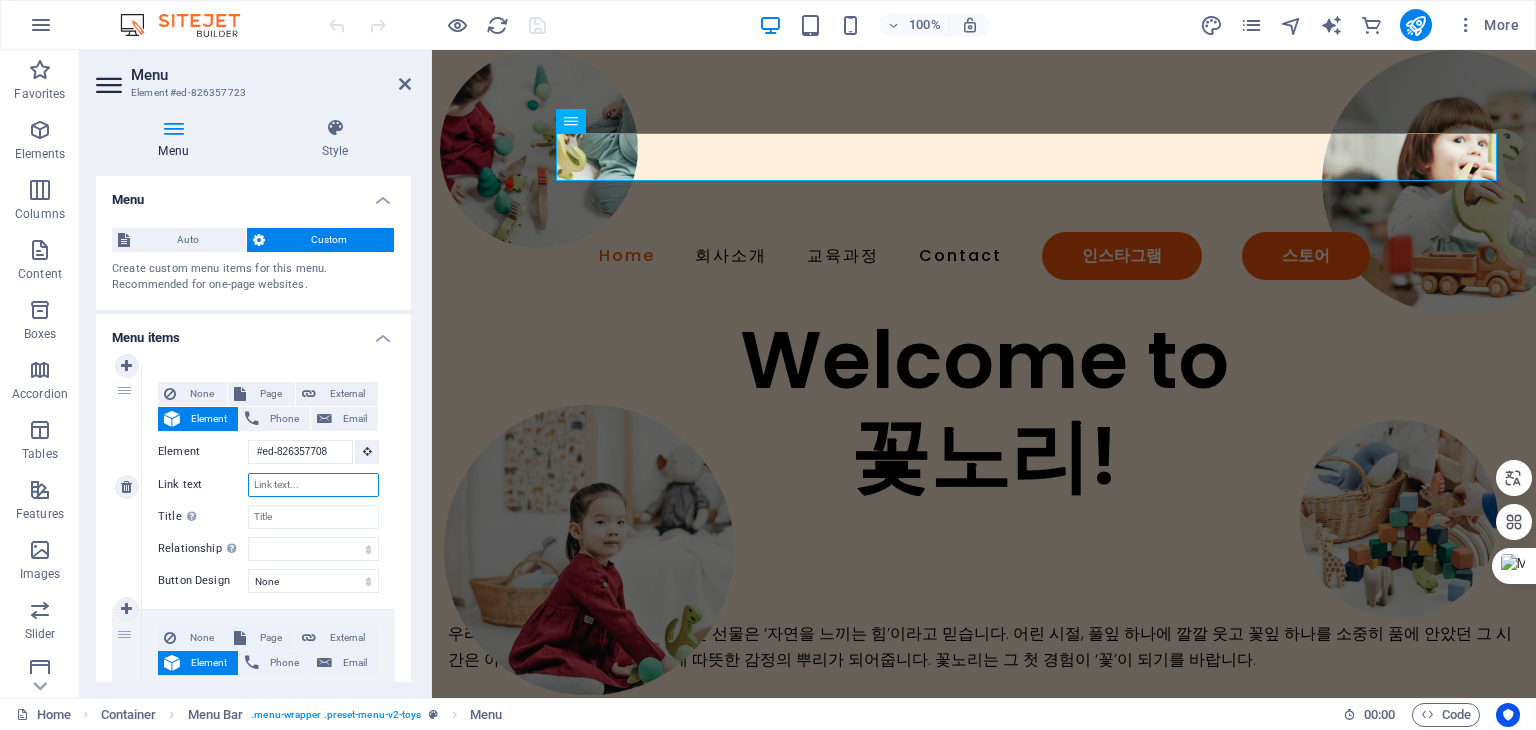 select 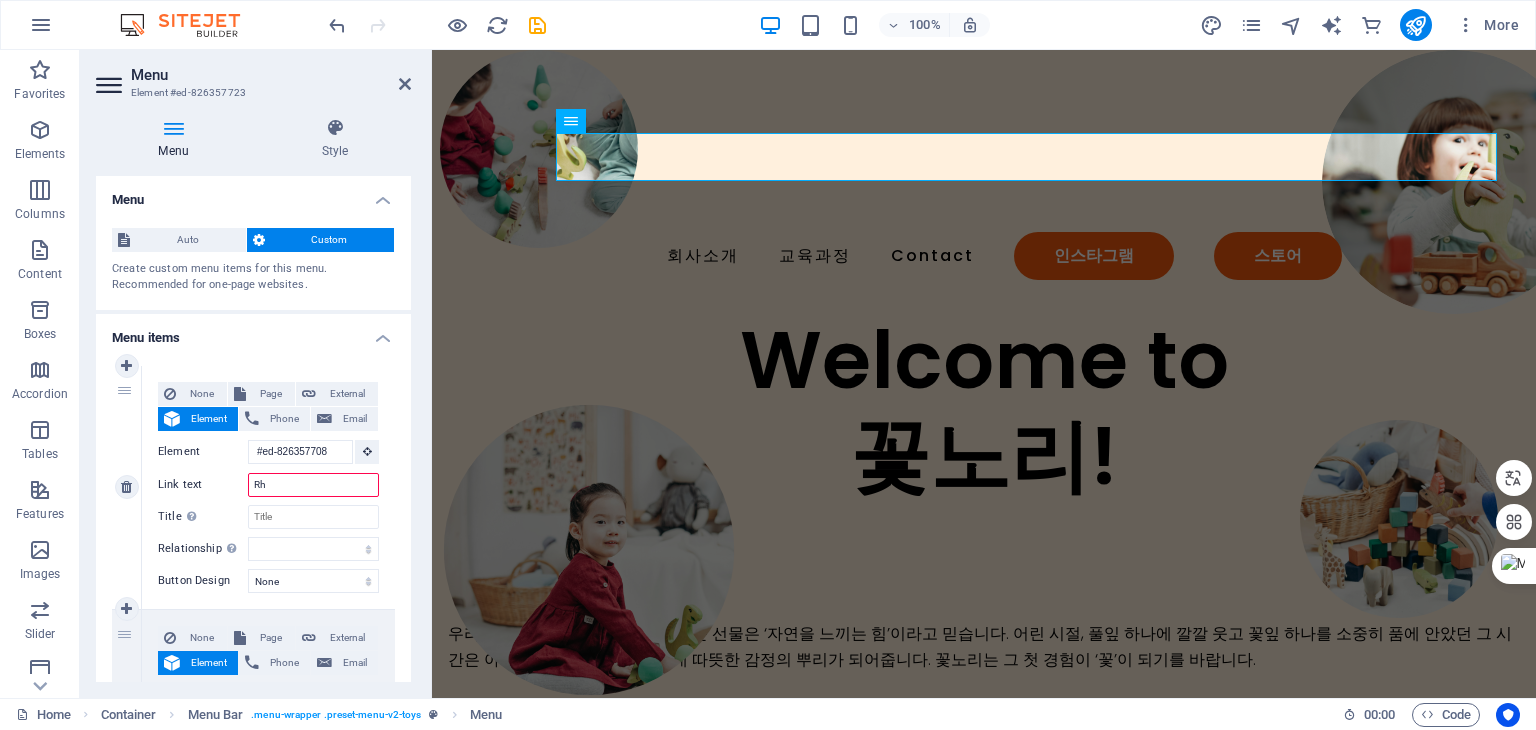 type on "R" 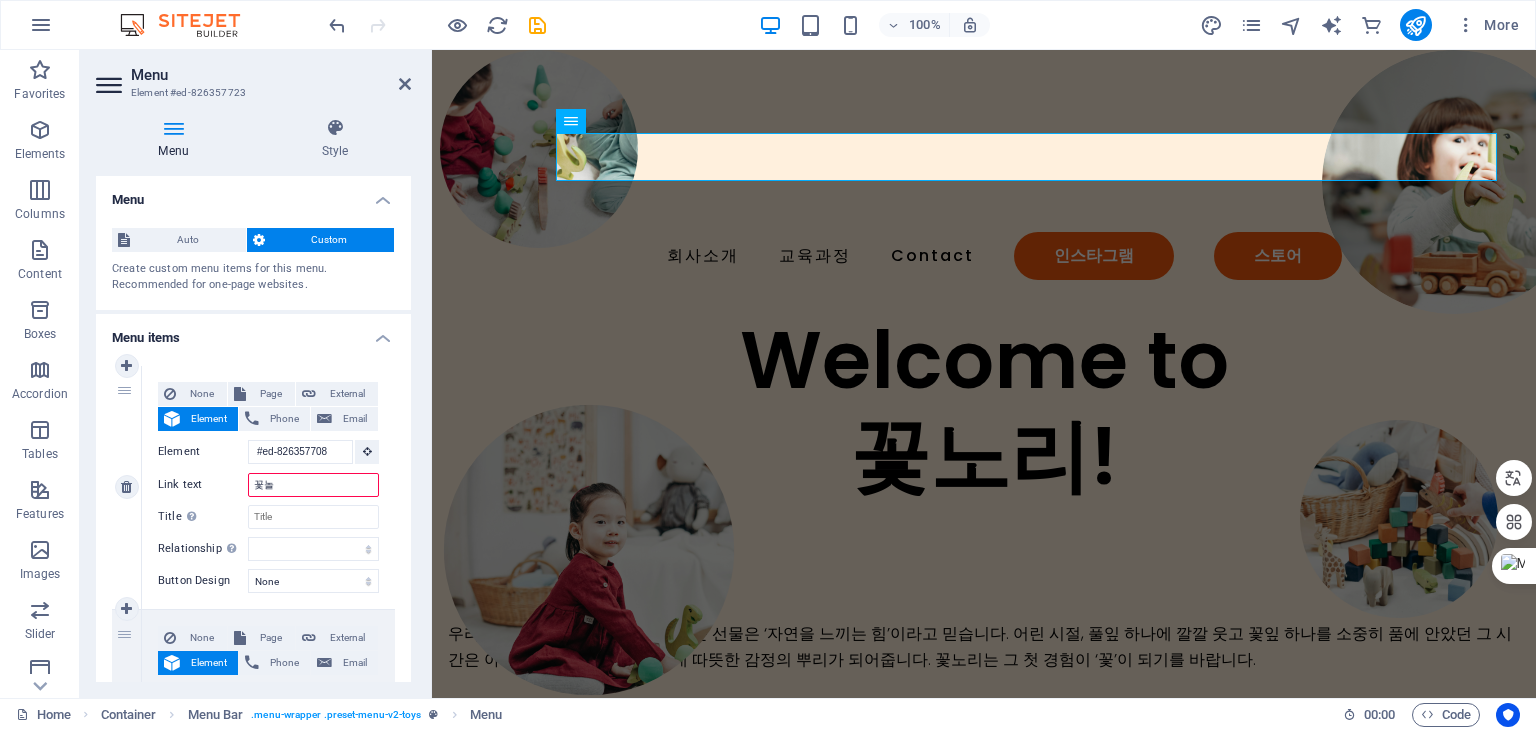 type on "꽃노리" 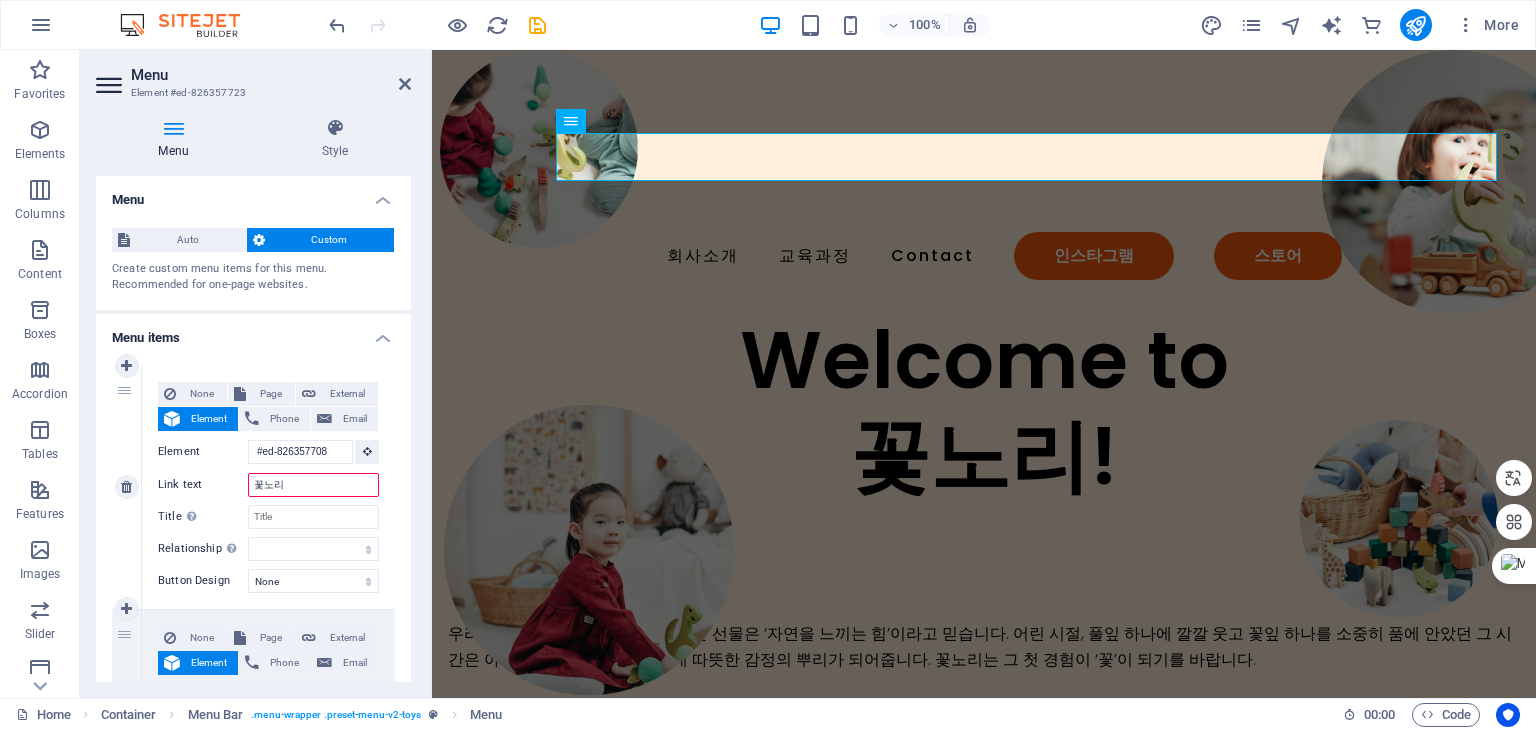 select 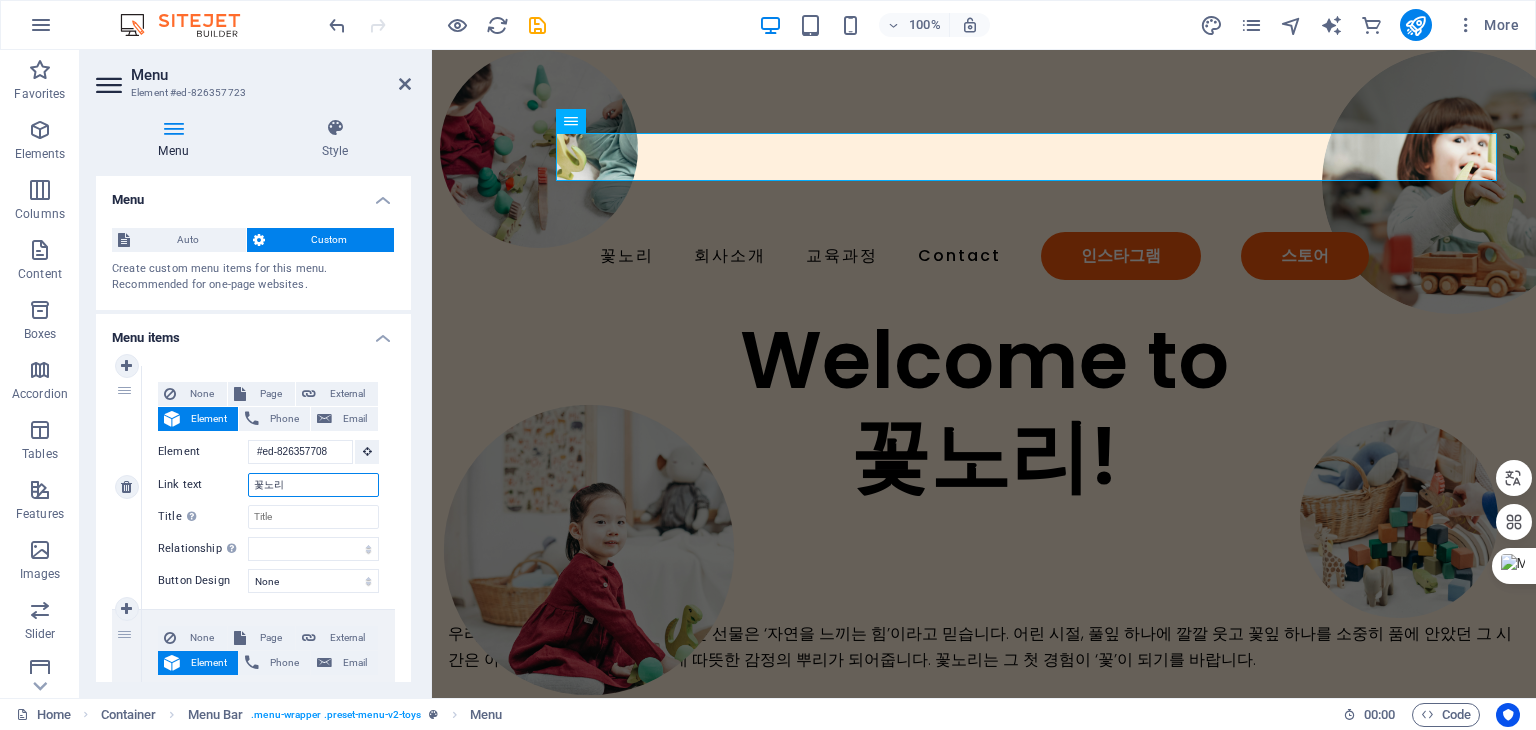 type on "꽃노리" 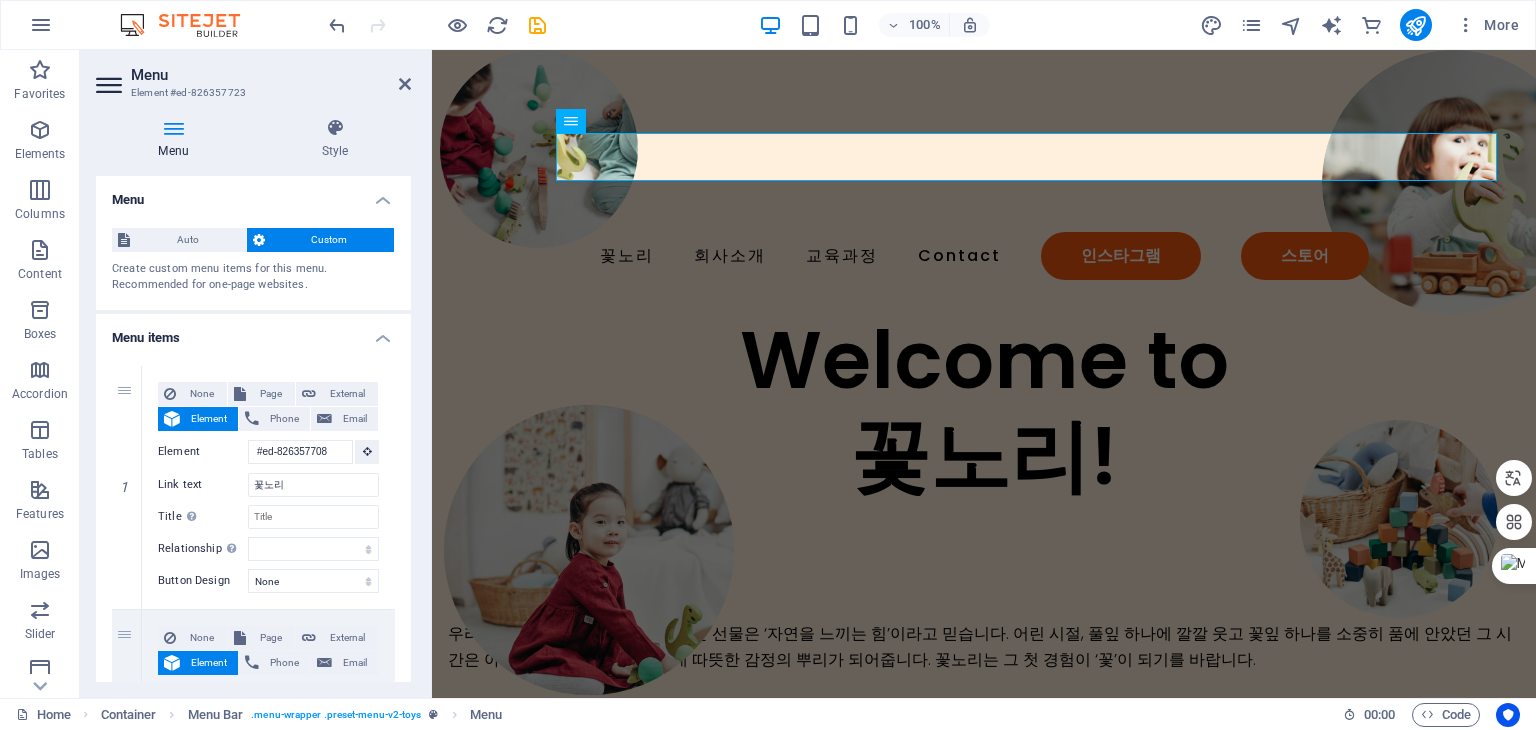 click on "Menu" at bounding box center [253, 194] 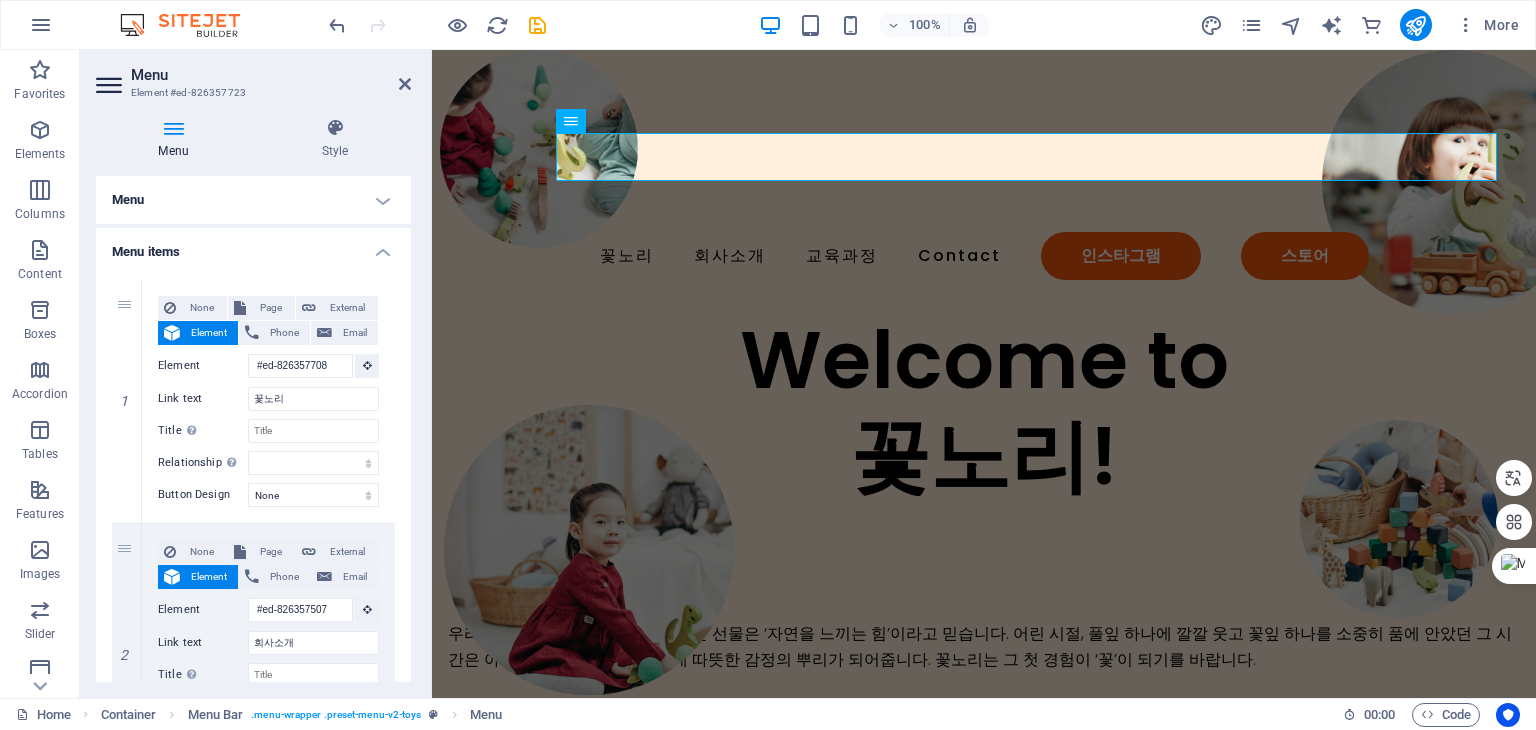 click on "Menu Element #ed-826357723 Menu Style Menu Auto Custom Create custom menu items for this menu. Recommended for one-page websites. Manage pages Menu items 1 None Page External Element Phone Email Page Home Subpage Legal Notice Privacy Element #ed-826357708
URL Phone Email Link text 꽃노리 Link target New tab Same tab Overlay Title Additional link description, should not be the same as the link text. The title is most often shown as a tooltip text when the mouse moves over the element. Leave empty if uncertain. Relationship Sets the  relationship of this link to the link target . For example, the value "nofollow" instructs search engines not to follow the link. Can be left empty. alternate author bookmark external help license next nofollow noreferrer noopener prev search tag Button Design None Default Primary Secondary 2 None Page External Element Phone Email Page Home Subpage Legal Notice Privacy Element #ed-826357507
URL Phone Email Link text 회사소개 3" at bounding box center (256, 374) 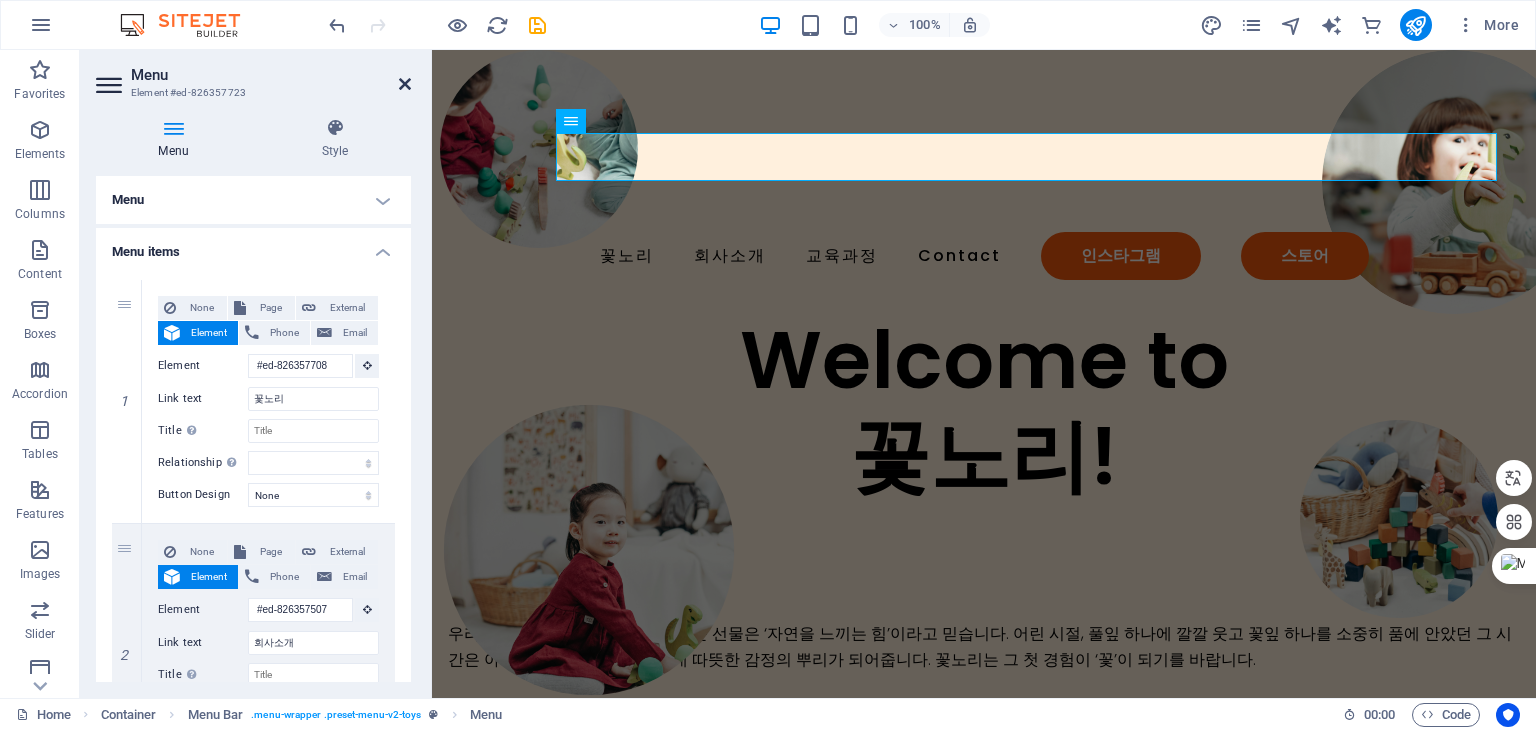 click at bounding box center (405, 84) 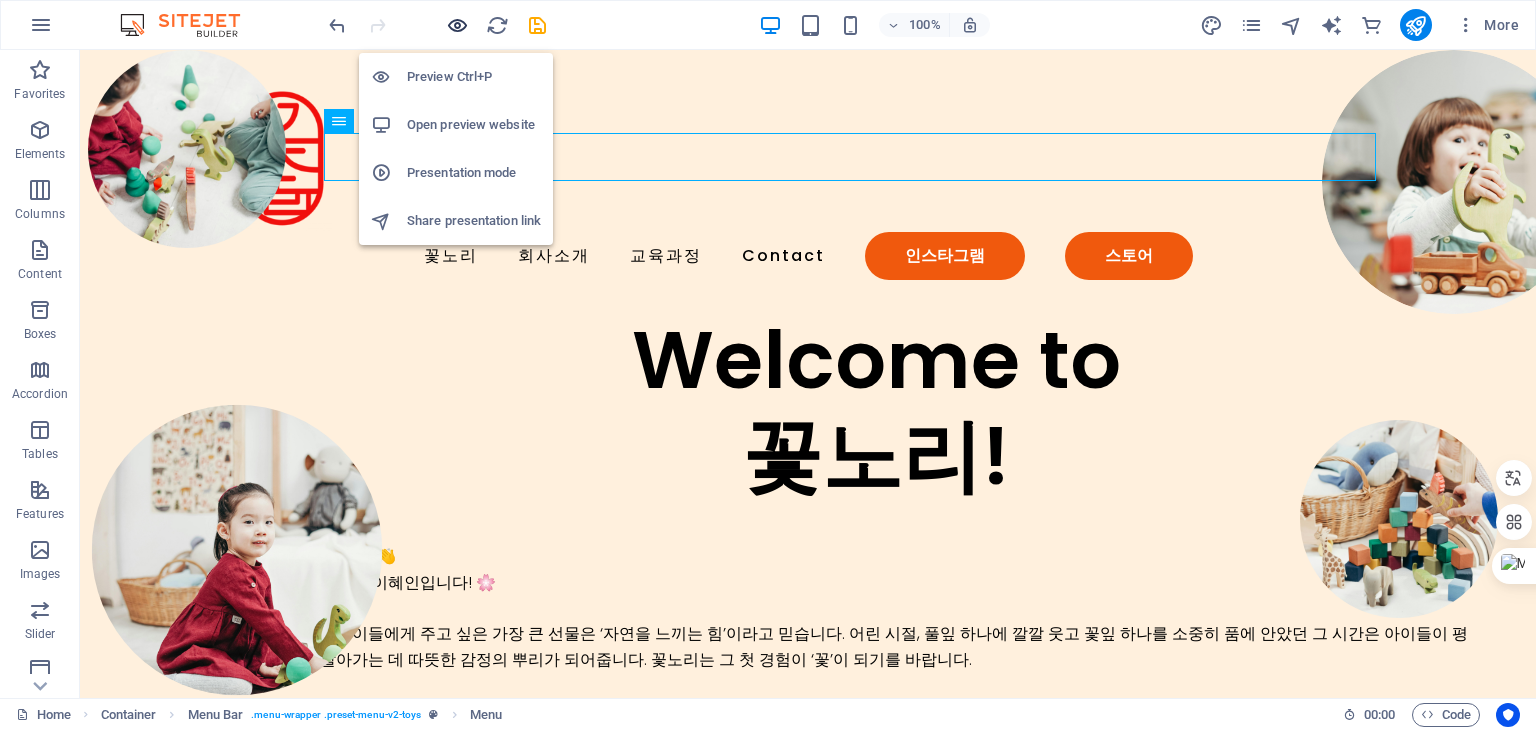 click at bounding box center (457, 25) 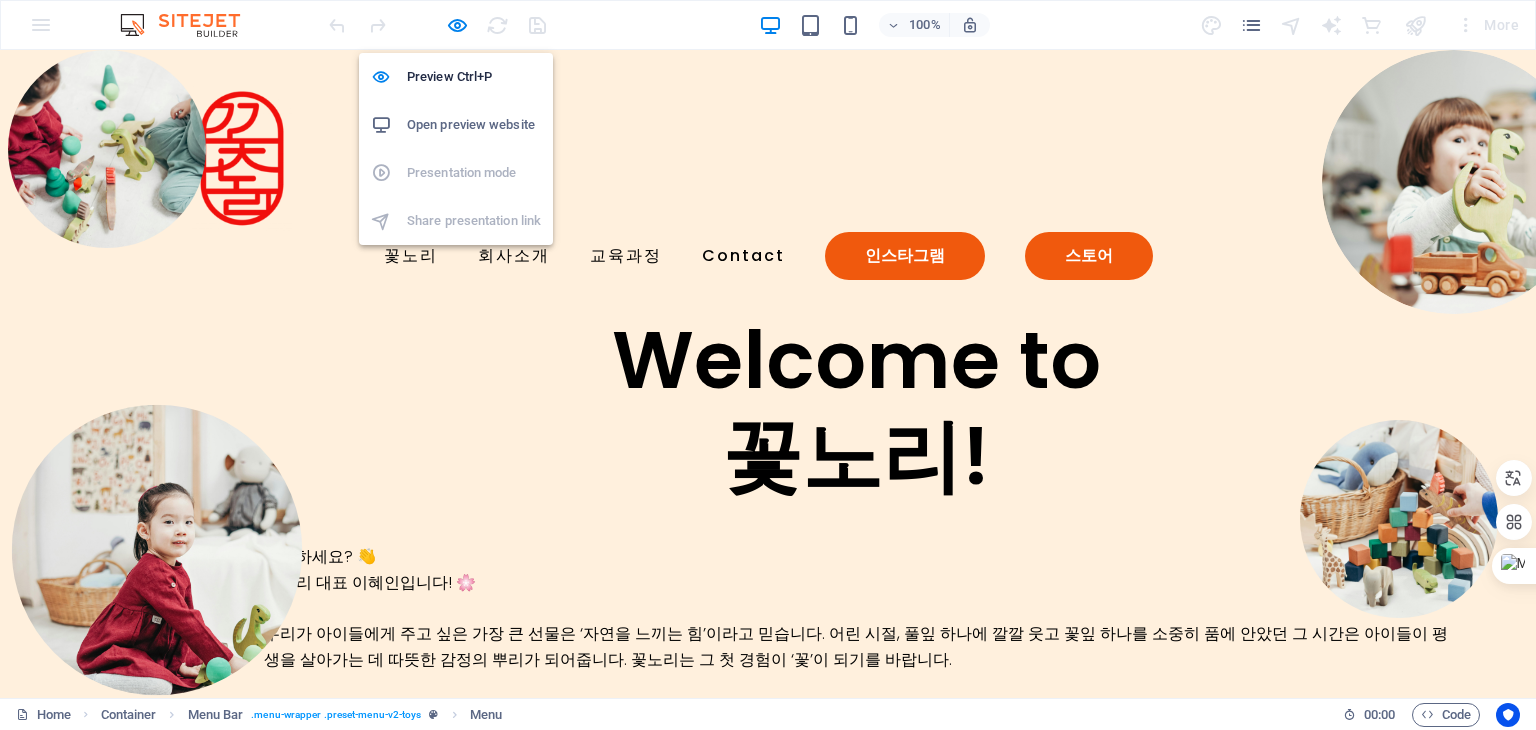 click on "Open preview website" at bounding box center (474, 125) 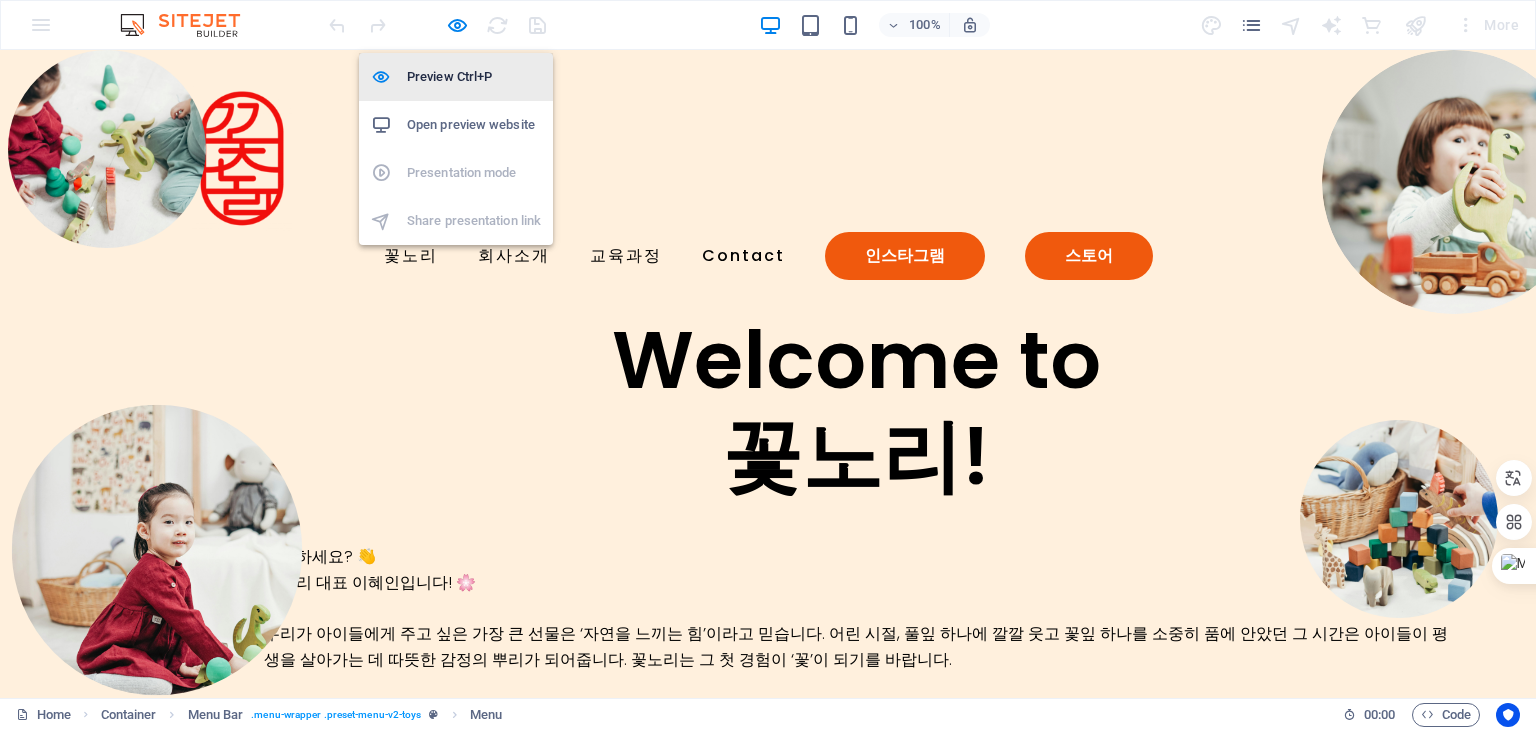 click on "Preview Ctrl+P" at bounding box center [474, 77] 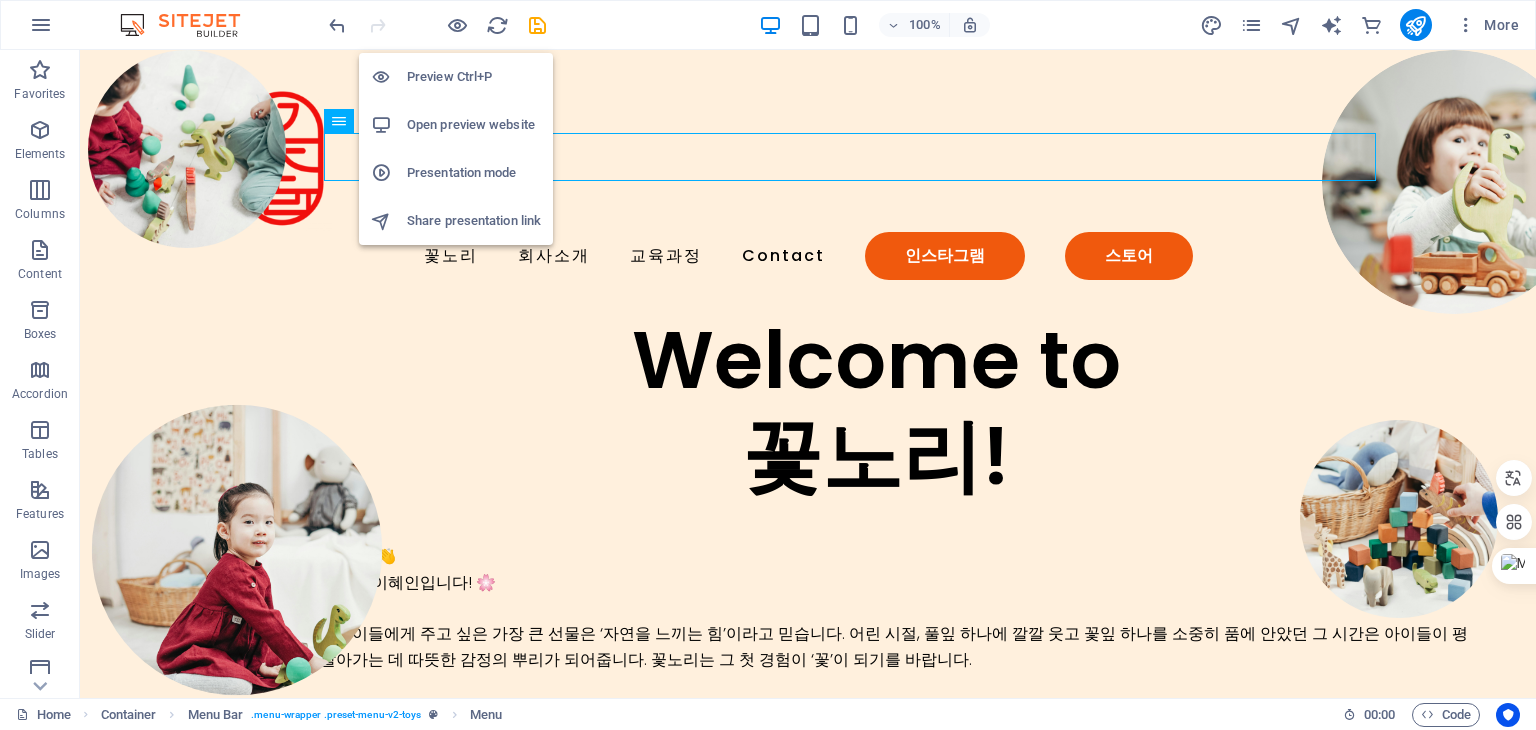 click on "Preview Ctrl+P" at bounding box center (474, 77) 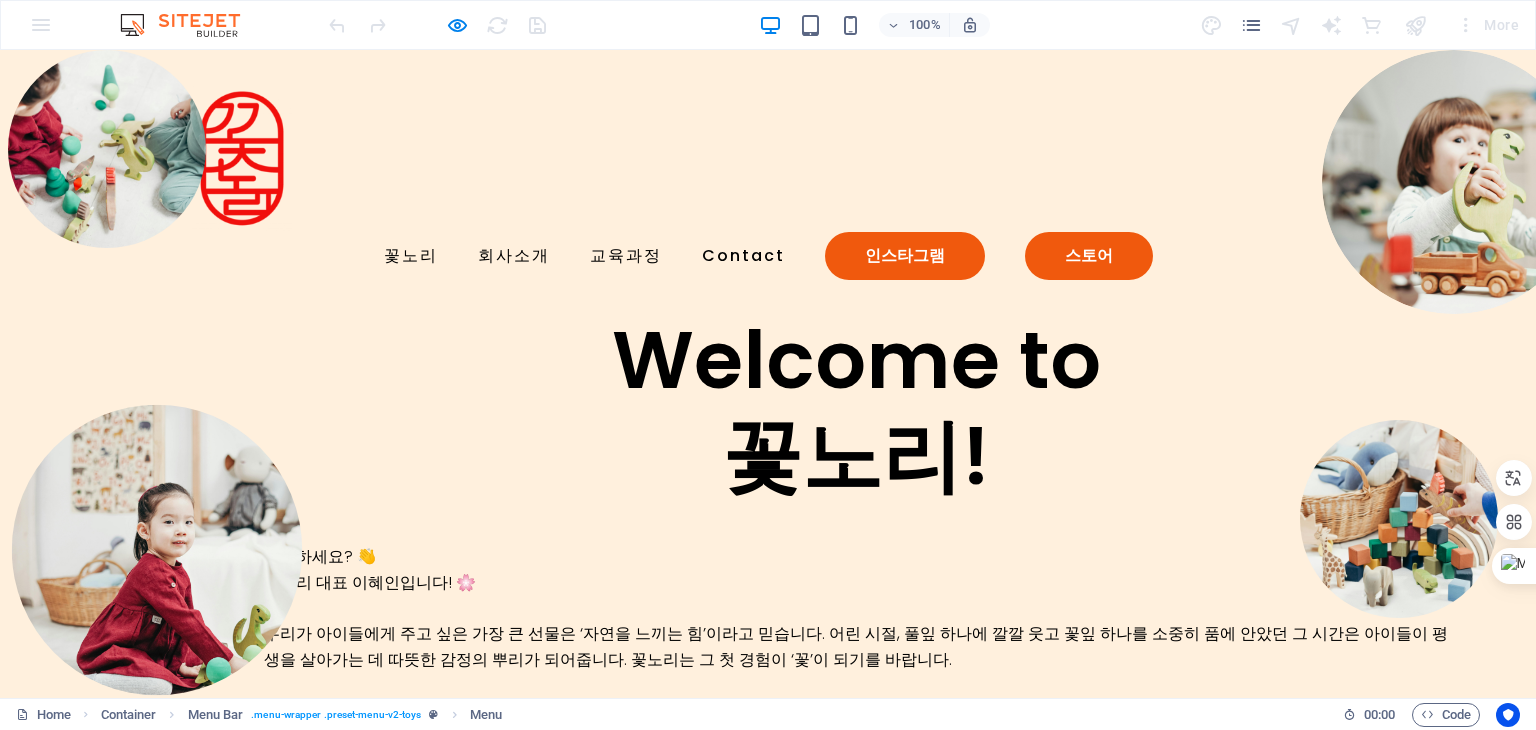 click on "꽃노리 회사소개 교육과정 Contact 인스타그램 스토어" at bounding box center [768, 181] 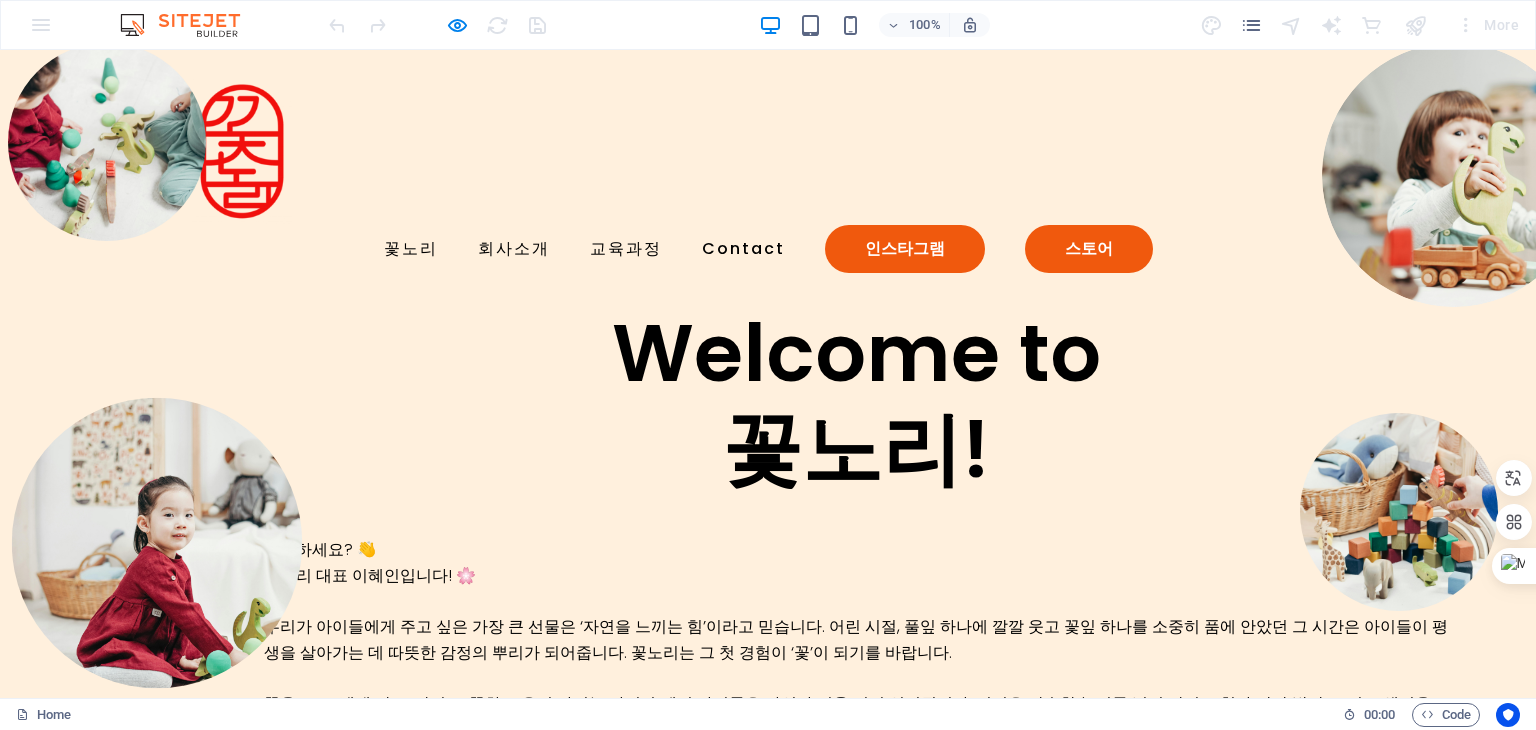 scroll, scrollTop: 0, scrollLeft: 0, axis: both 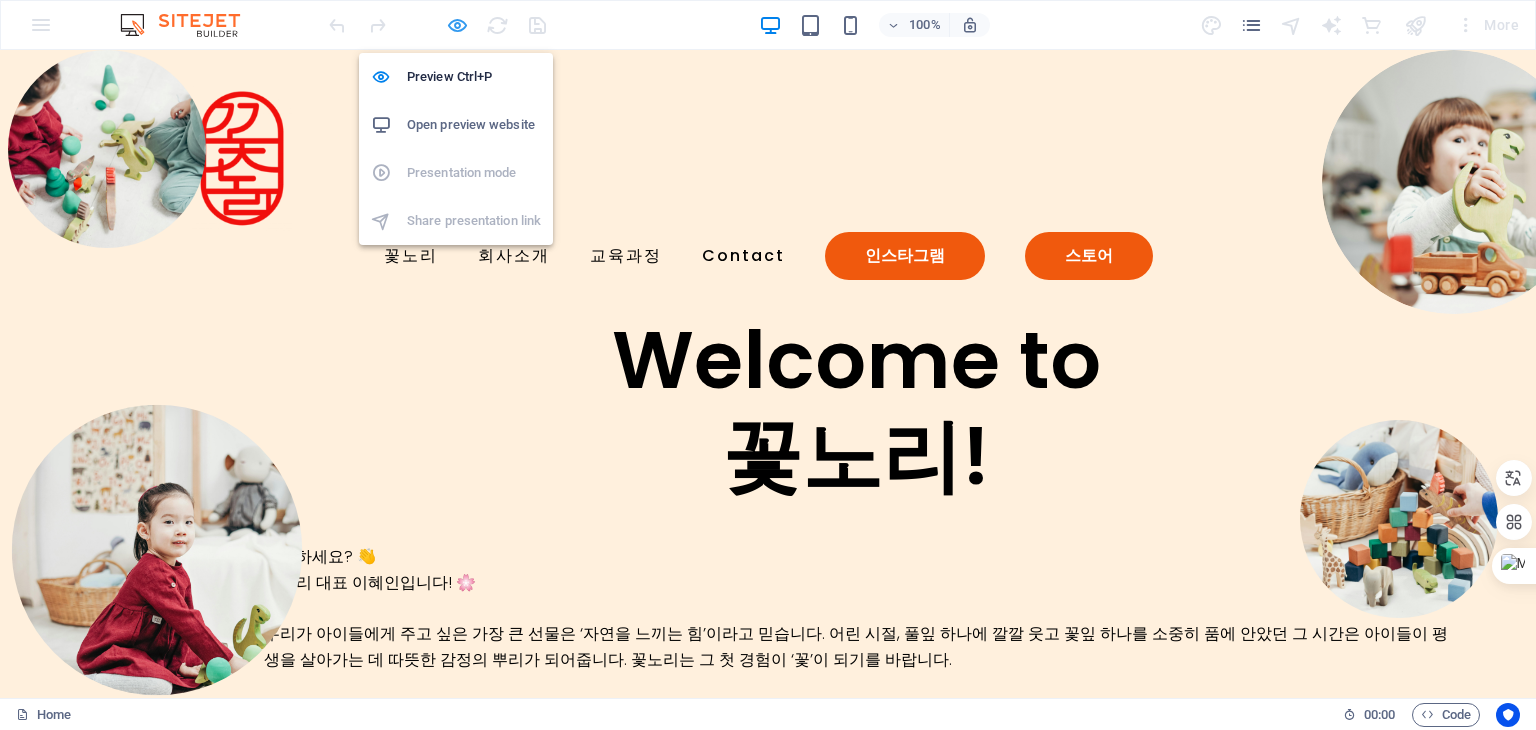 click at bounding box center [457, 25] 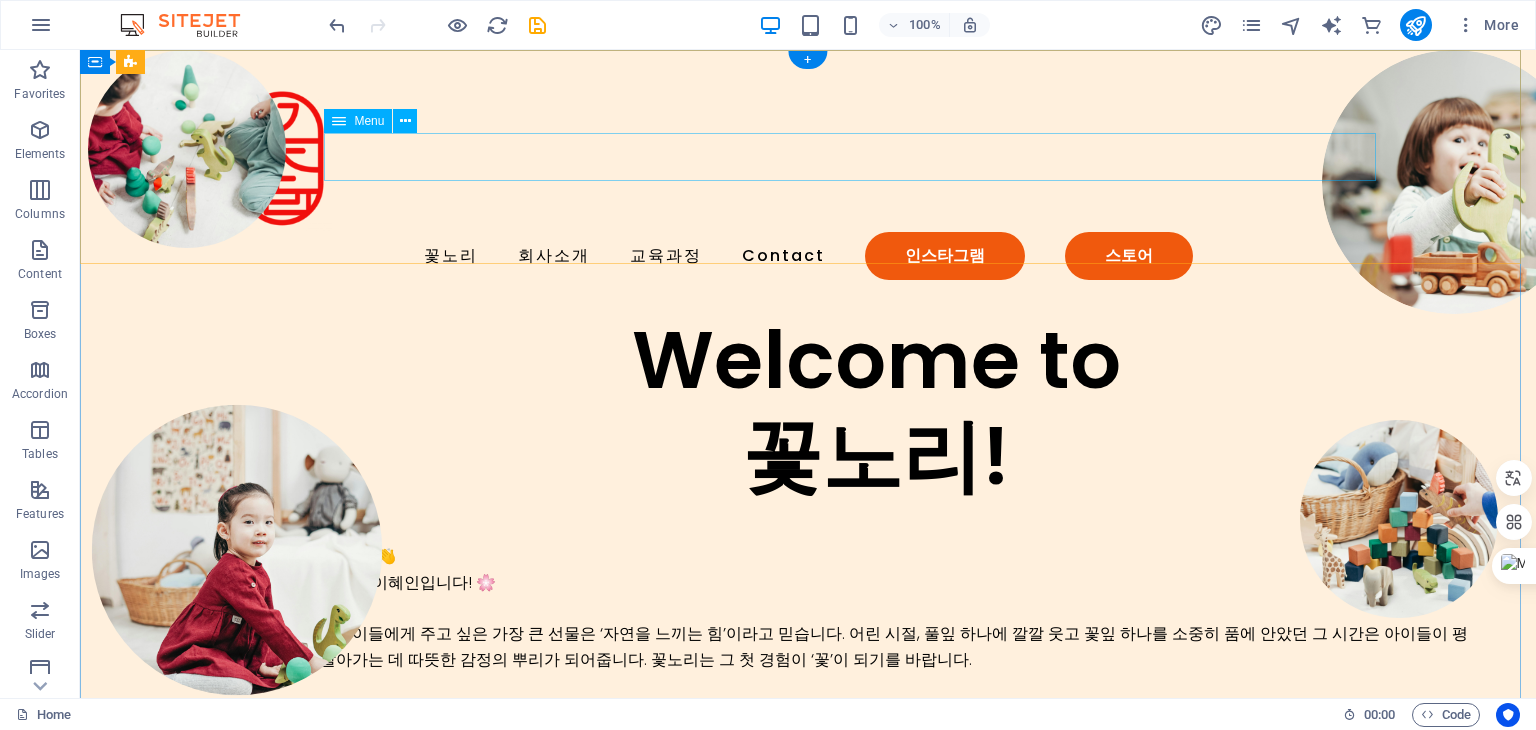 click on "꽃노리 회사소개 교육과정 Contact 인스타그램 스토어" at bounding box center [808, 256] 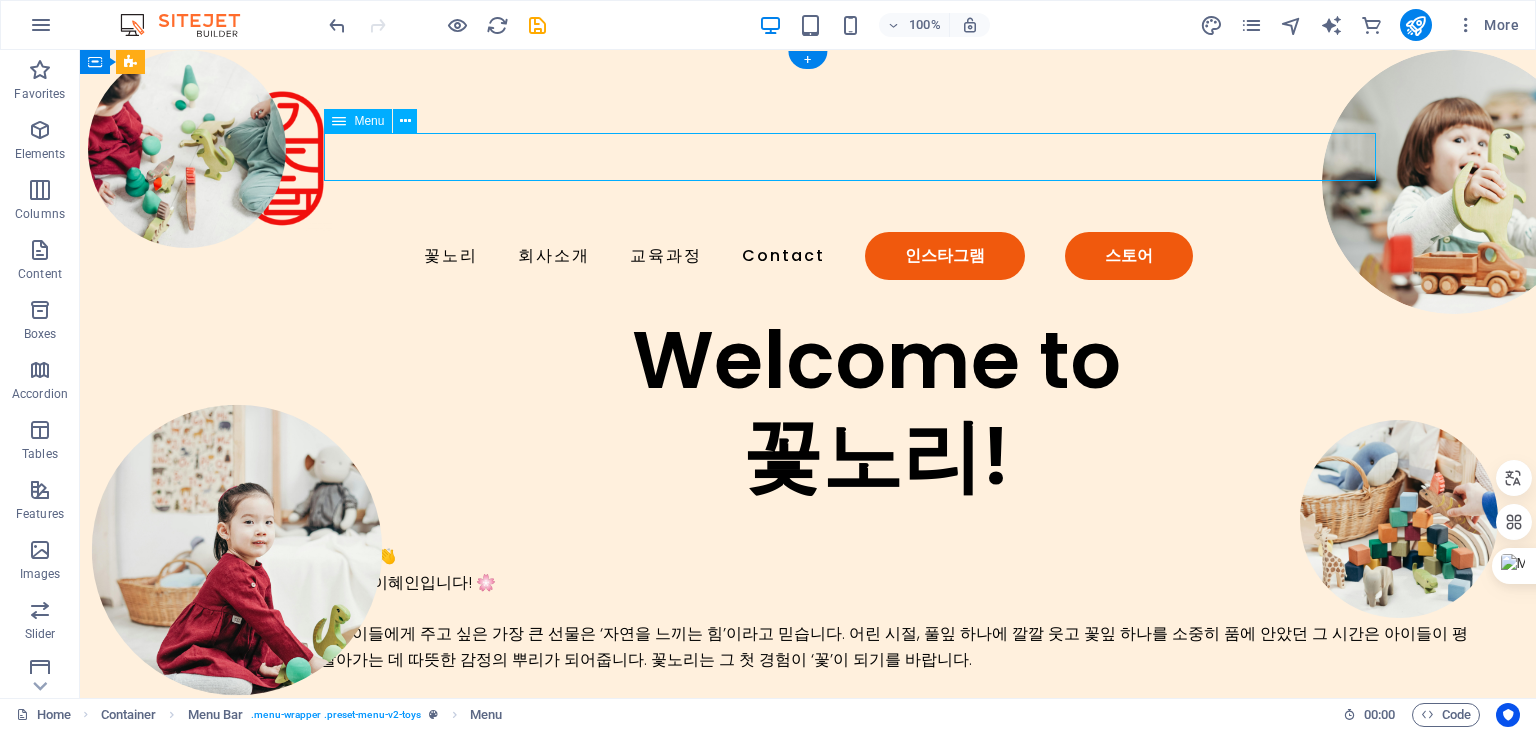 click on "꽃노리 회사소개 교육과정 Contact 인스타그램 스토어" at bounding box center (808, 256) 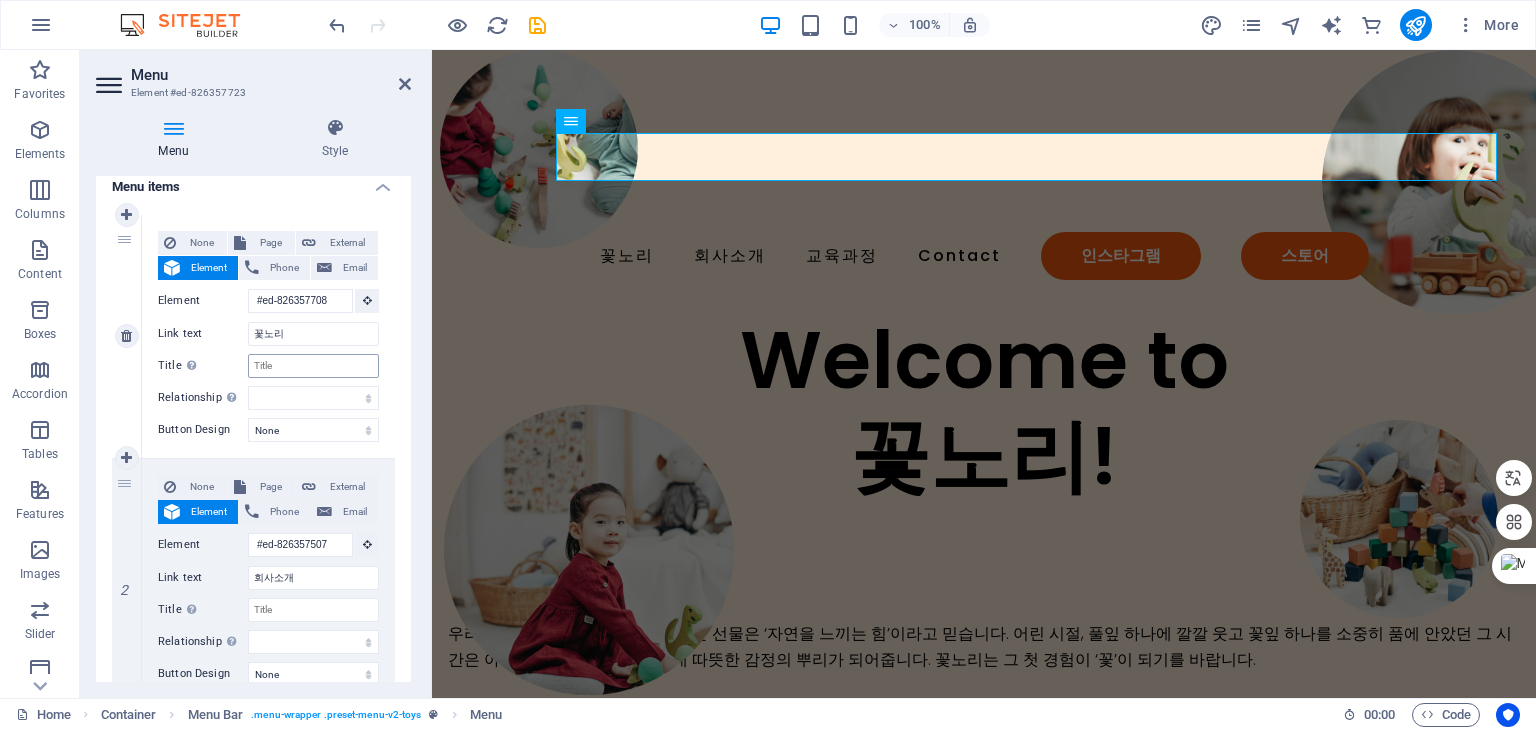 scroll, scrollTop: 0, scrollLeft: 0, axis: both 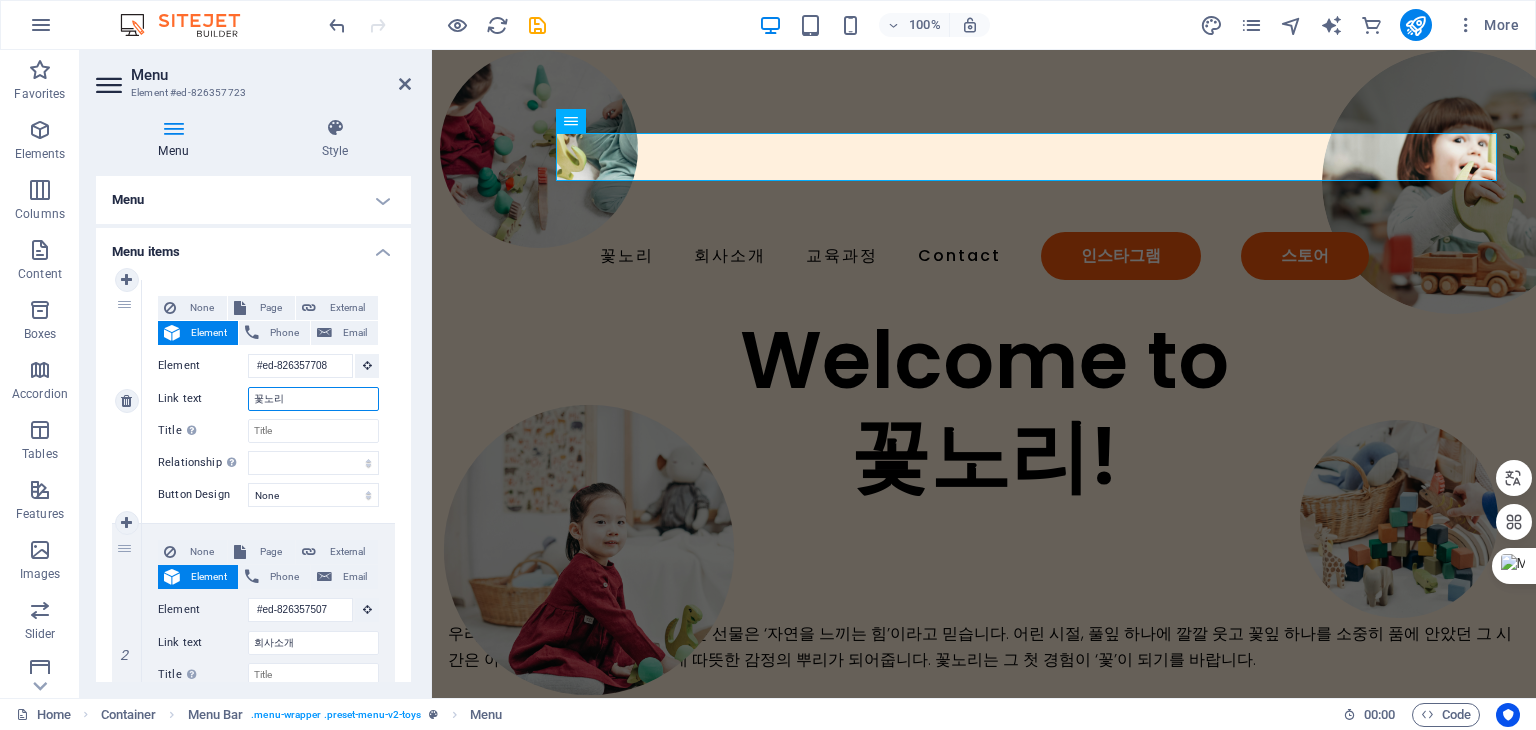 click on "꽃노리" at bounding box center (313, 399) 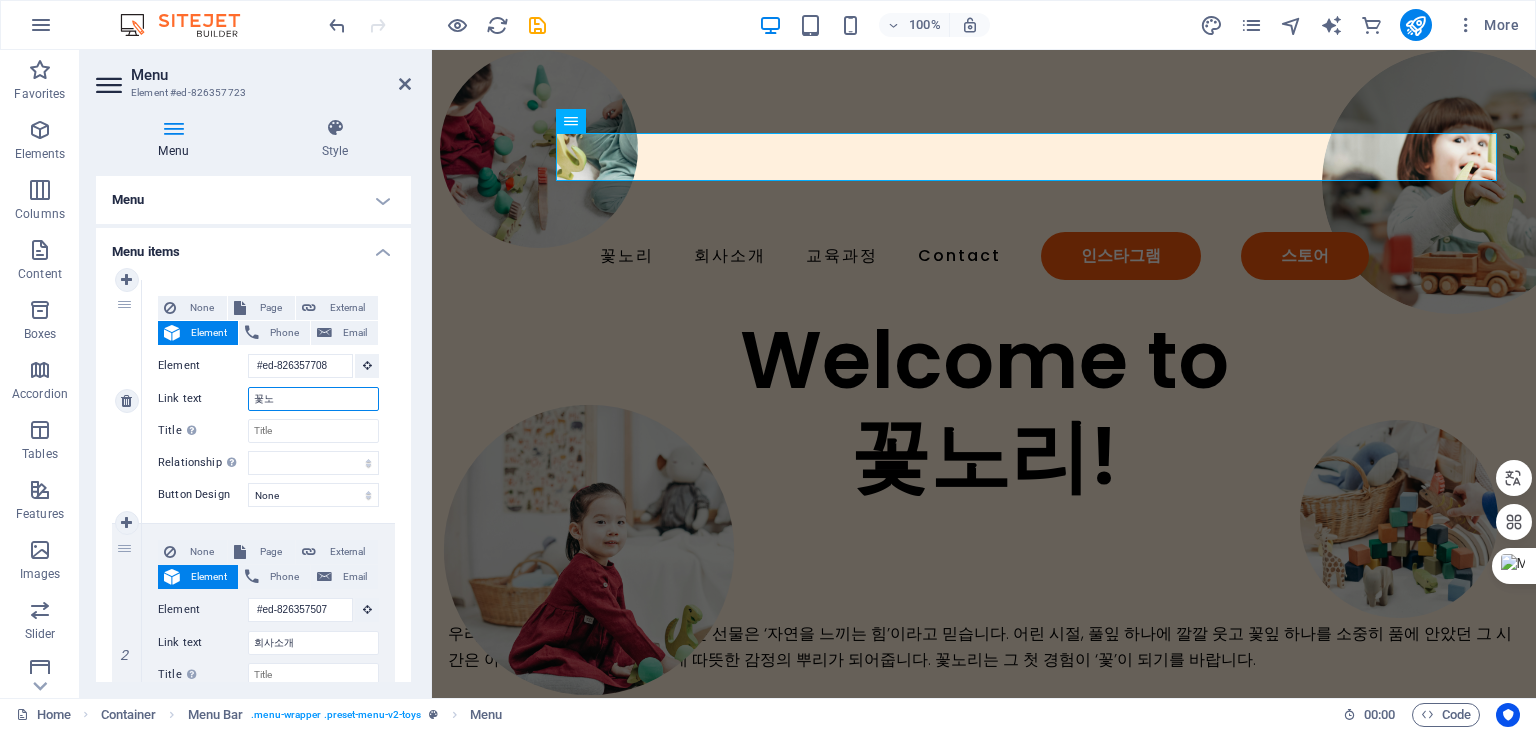 type on "꽃" 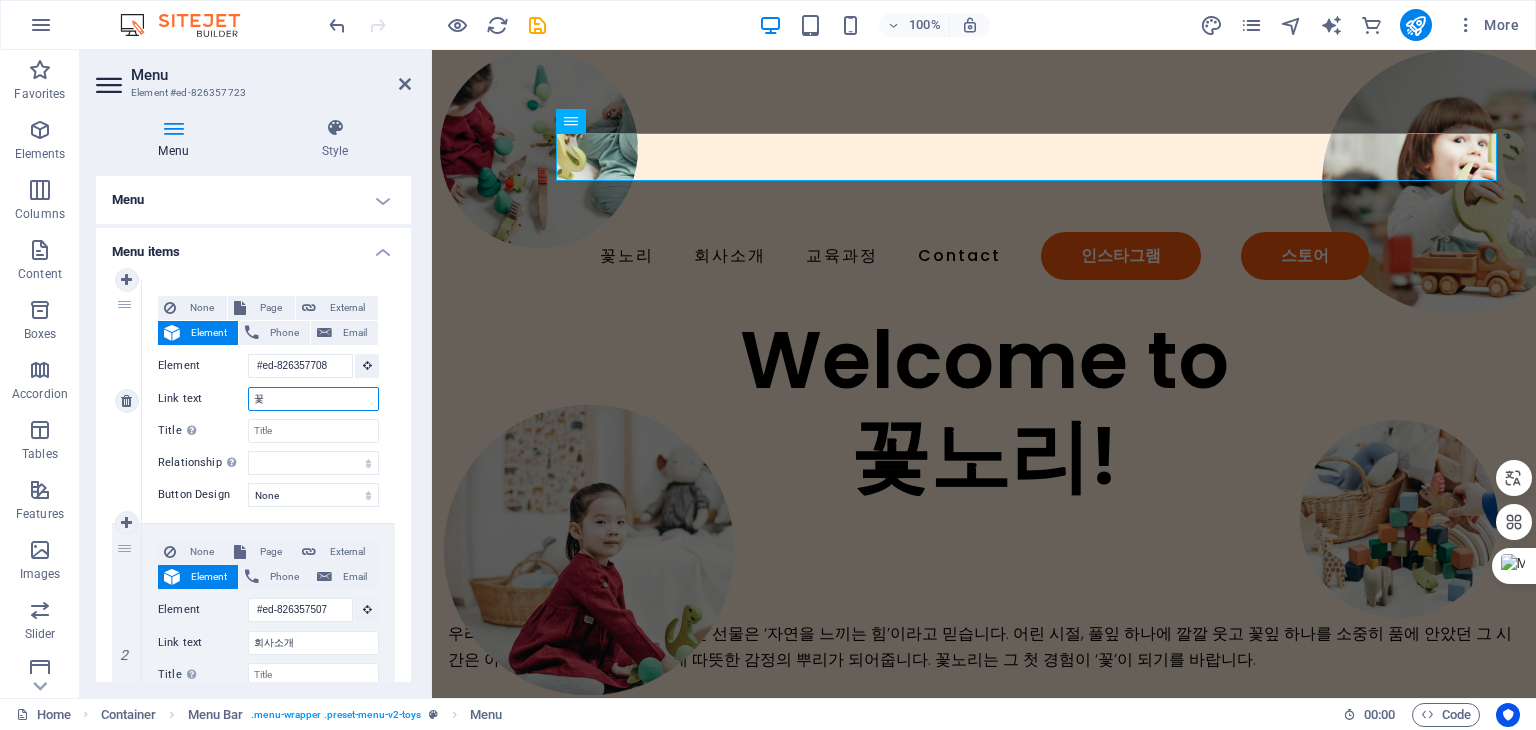 type 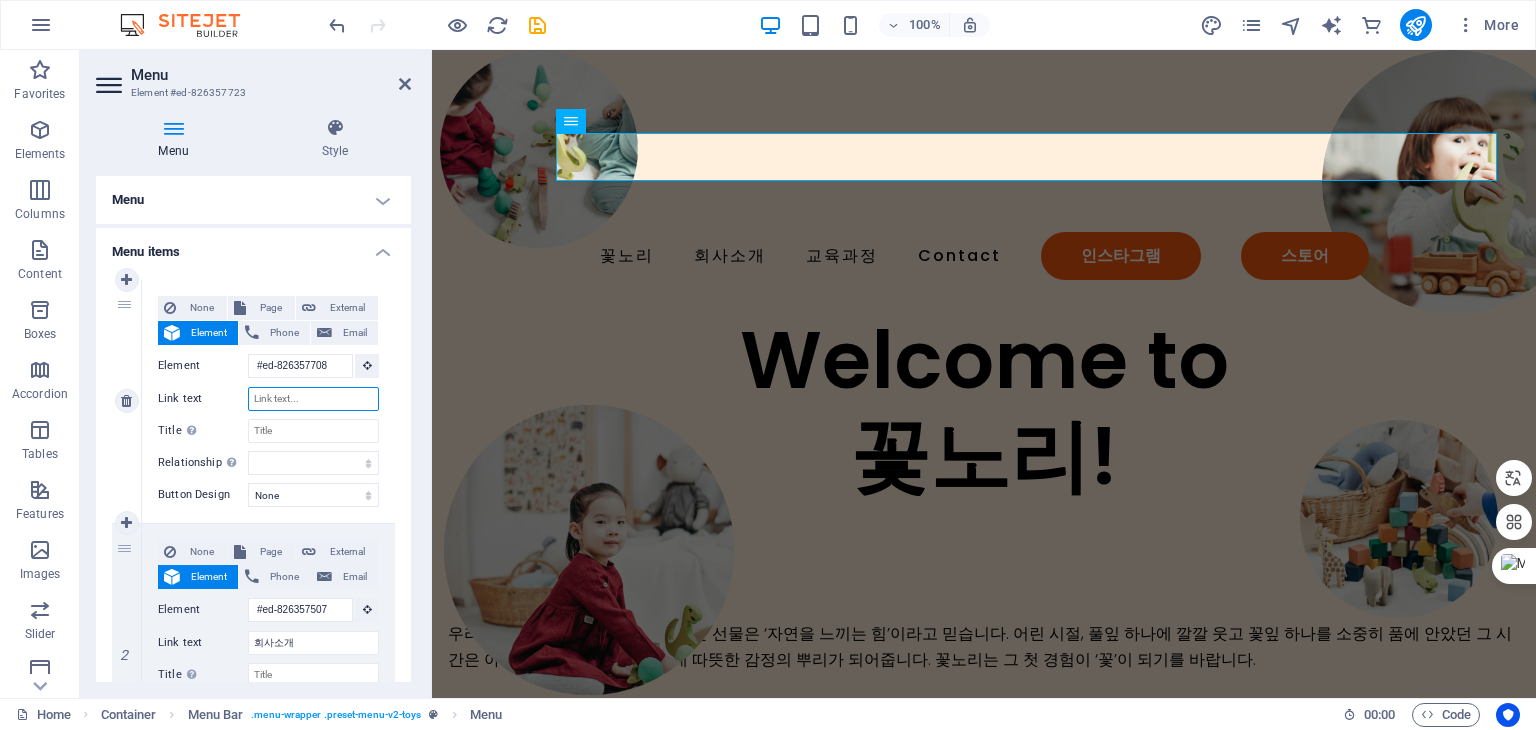 select 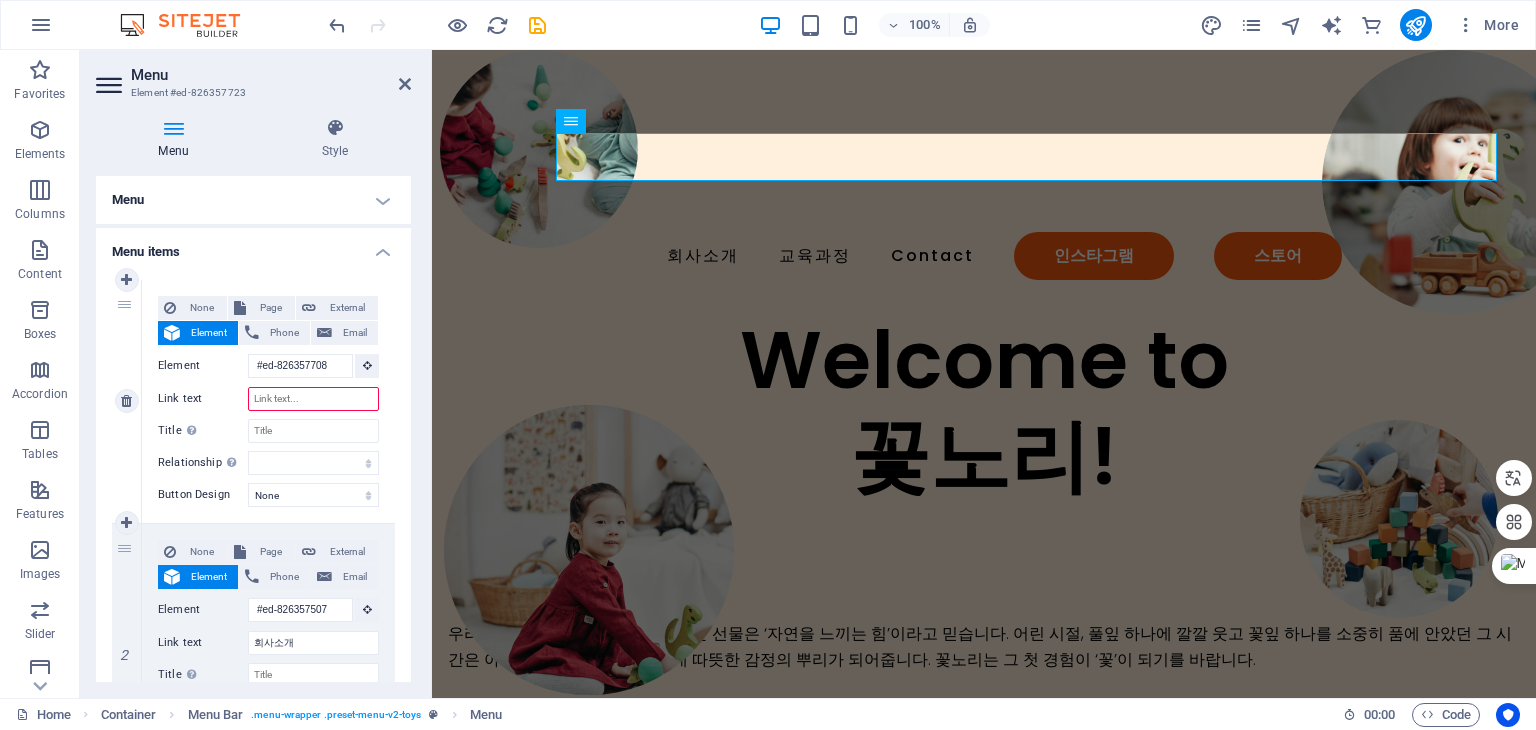 type on "ㅗ" 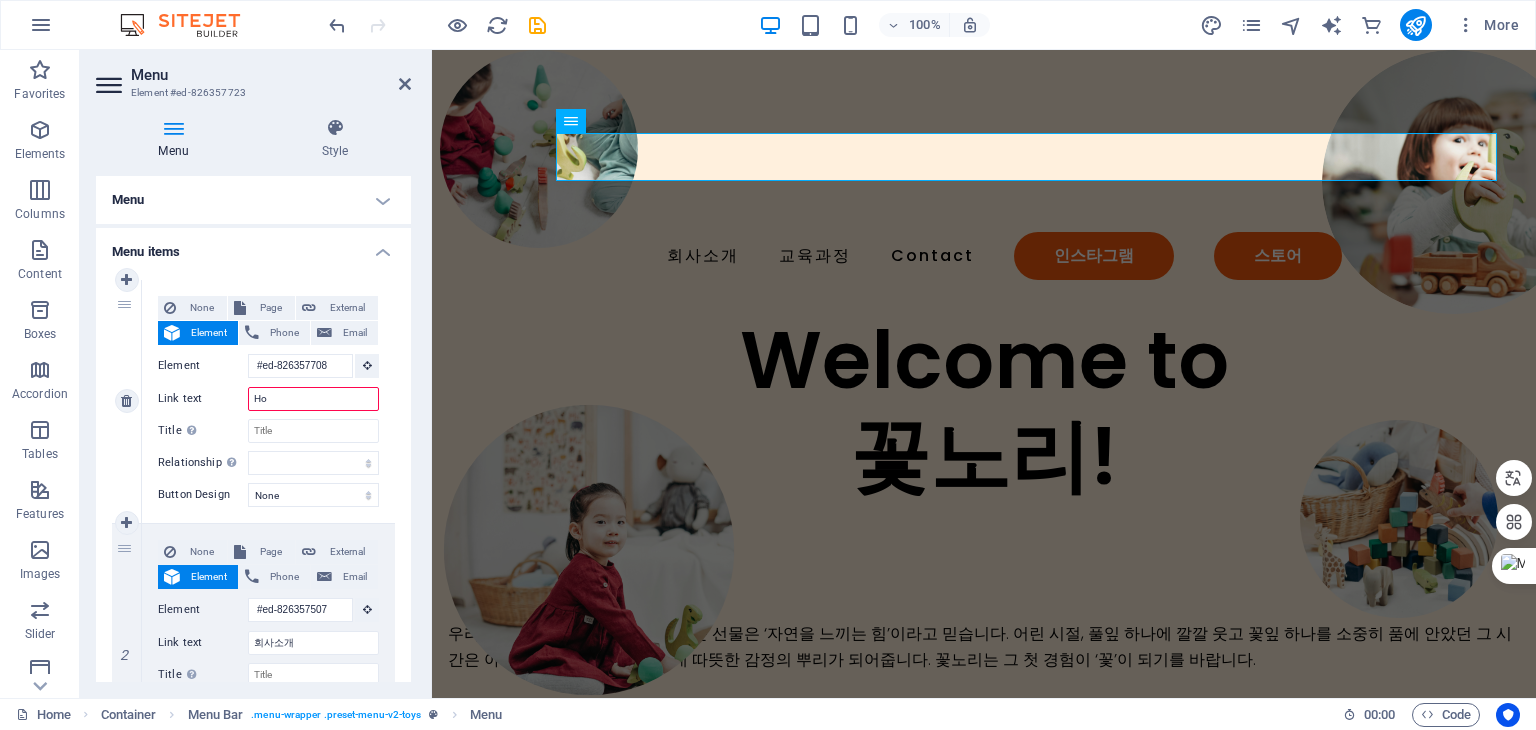 type on "Hom" 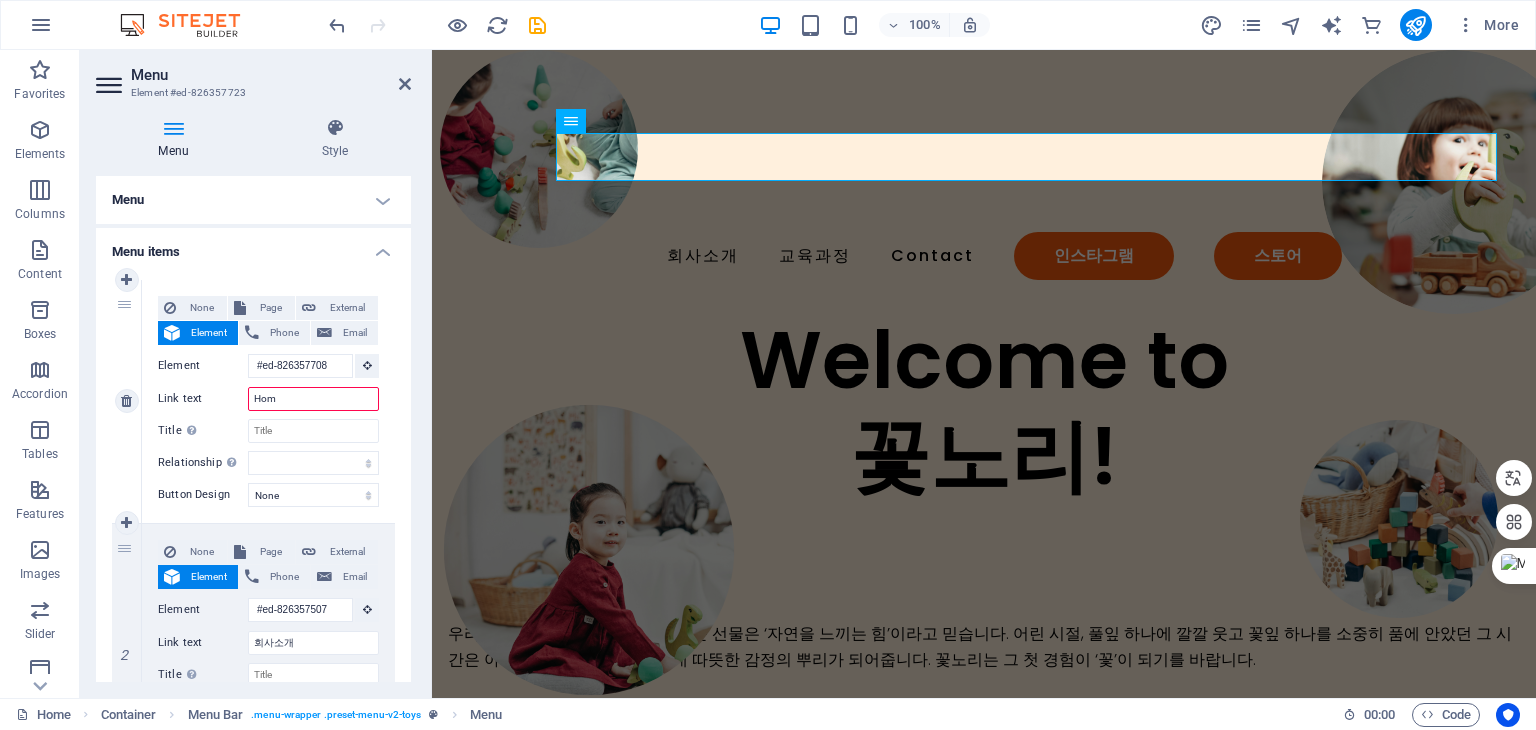select 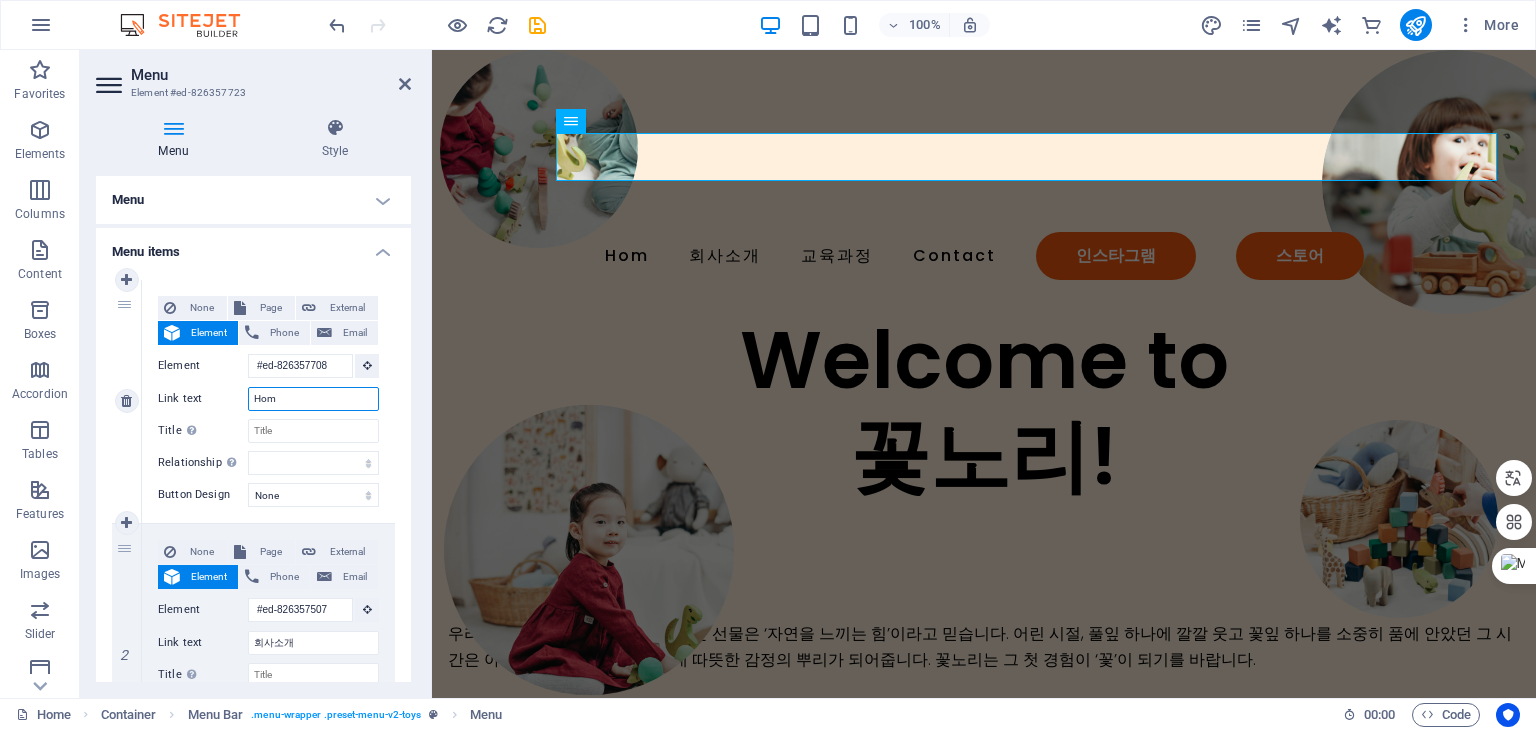 type on "Home" 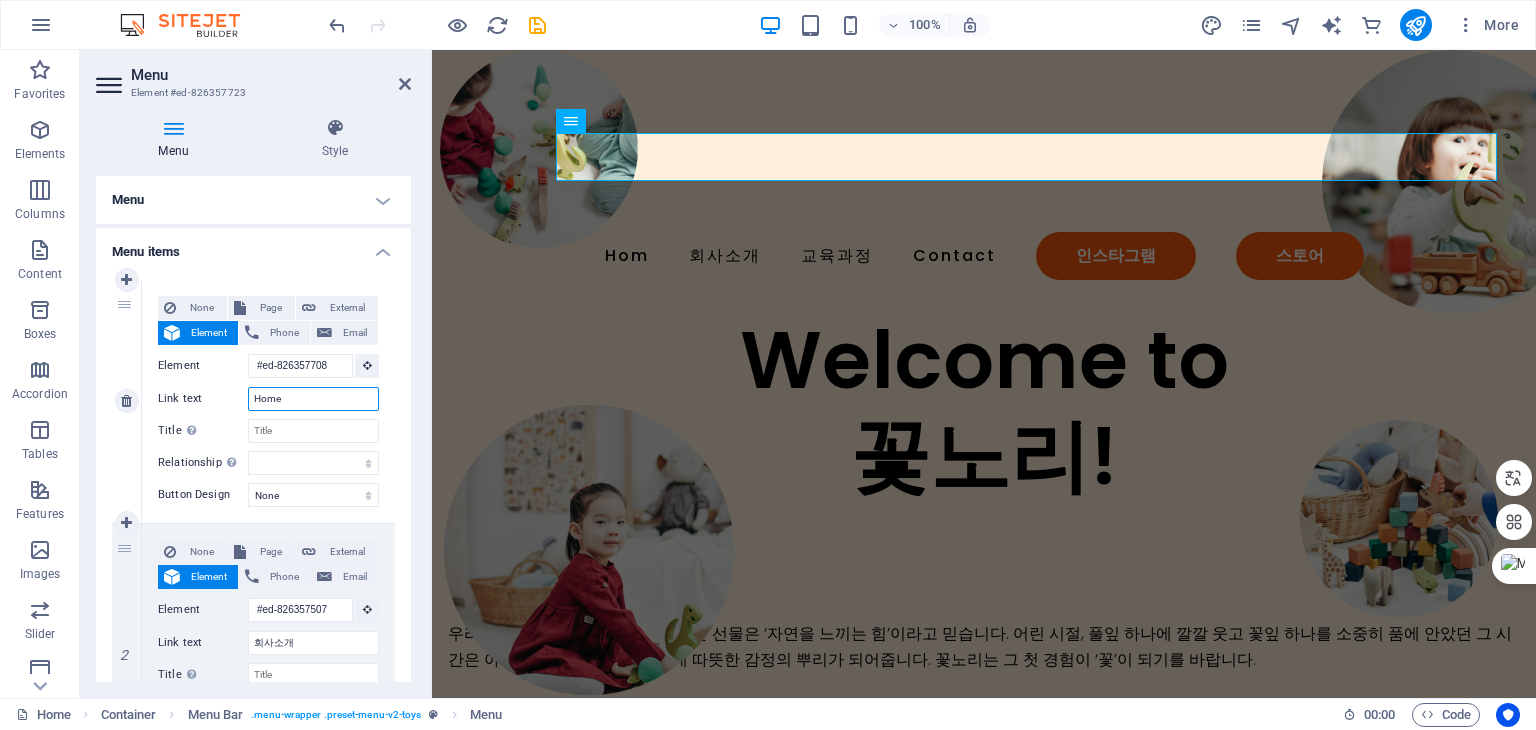 select 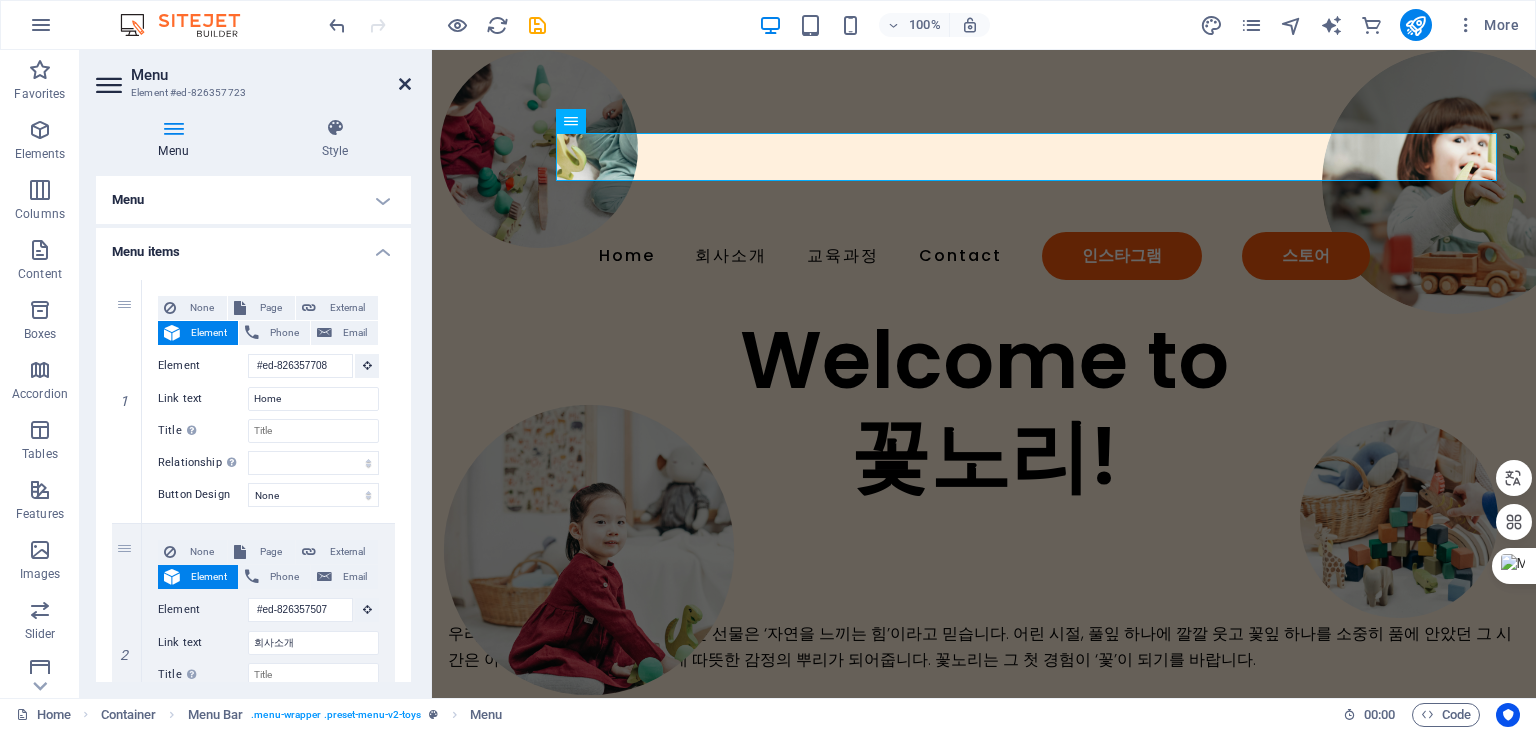 click at bounding box center (405, 84) 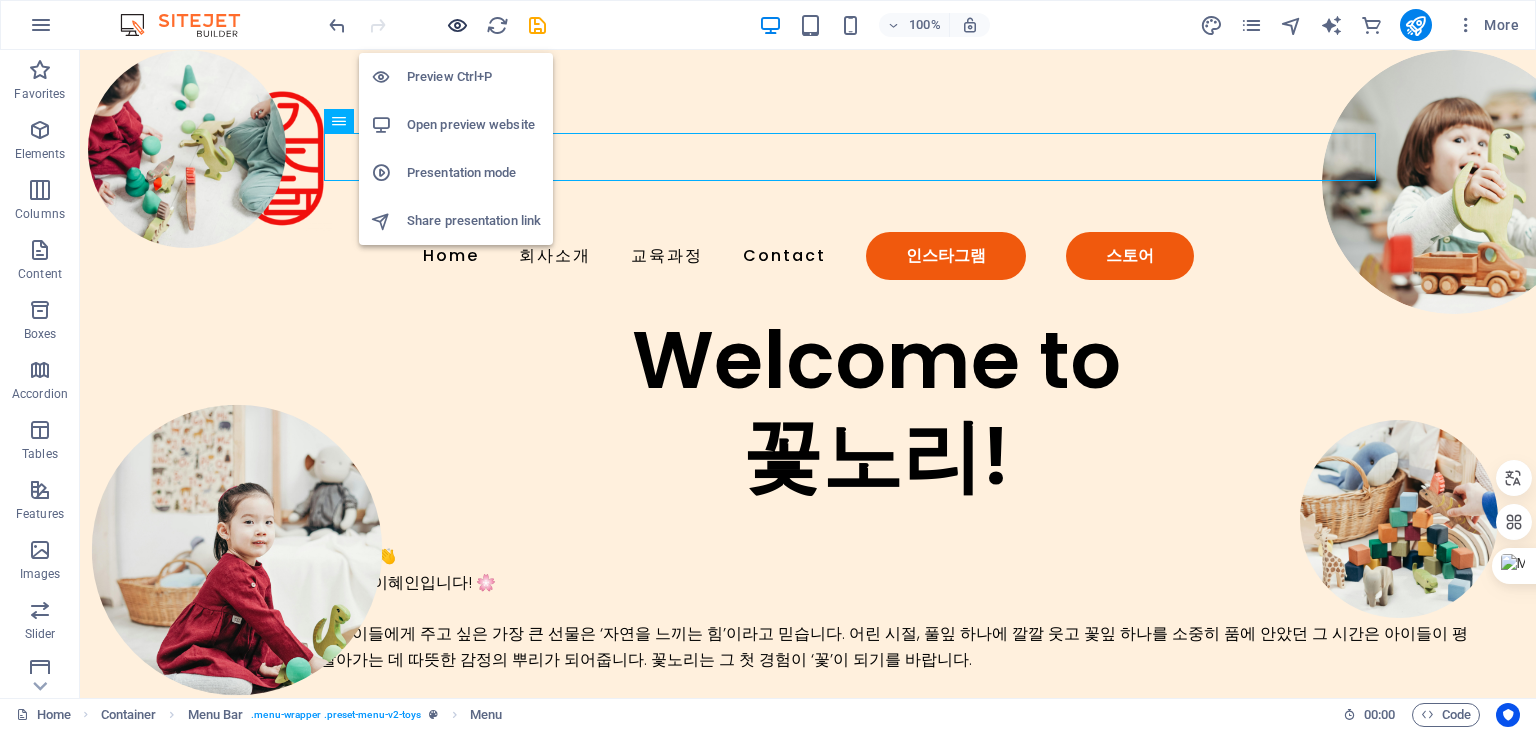 click at bounding box center [457, 25] 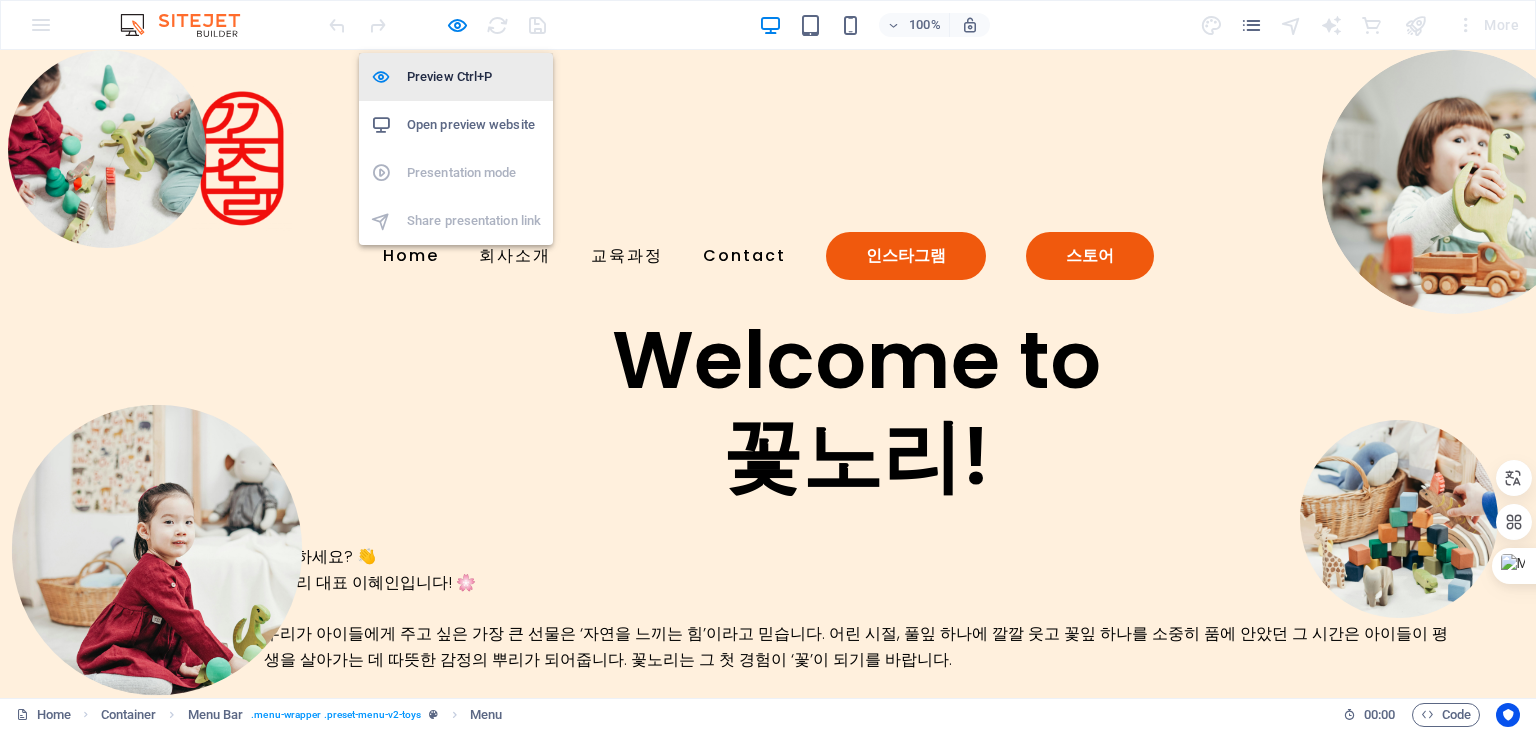 click on "Preview Ctrl+P" at bounding box center (474, 77) 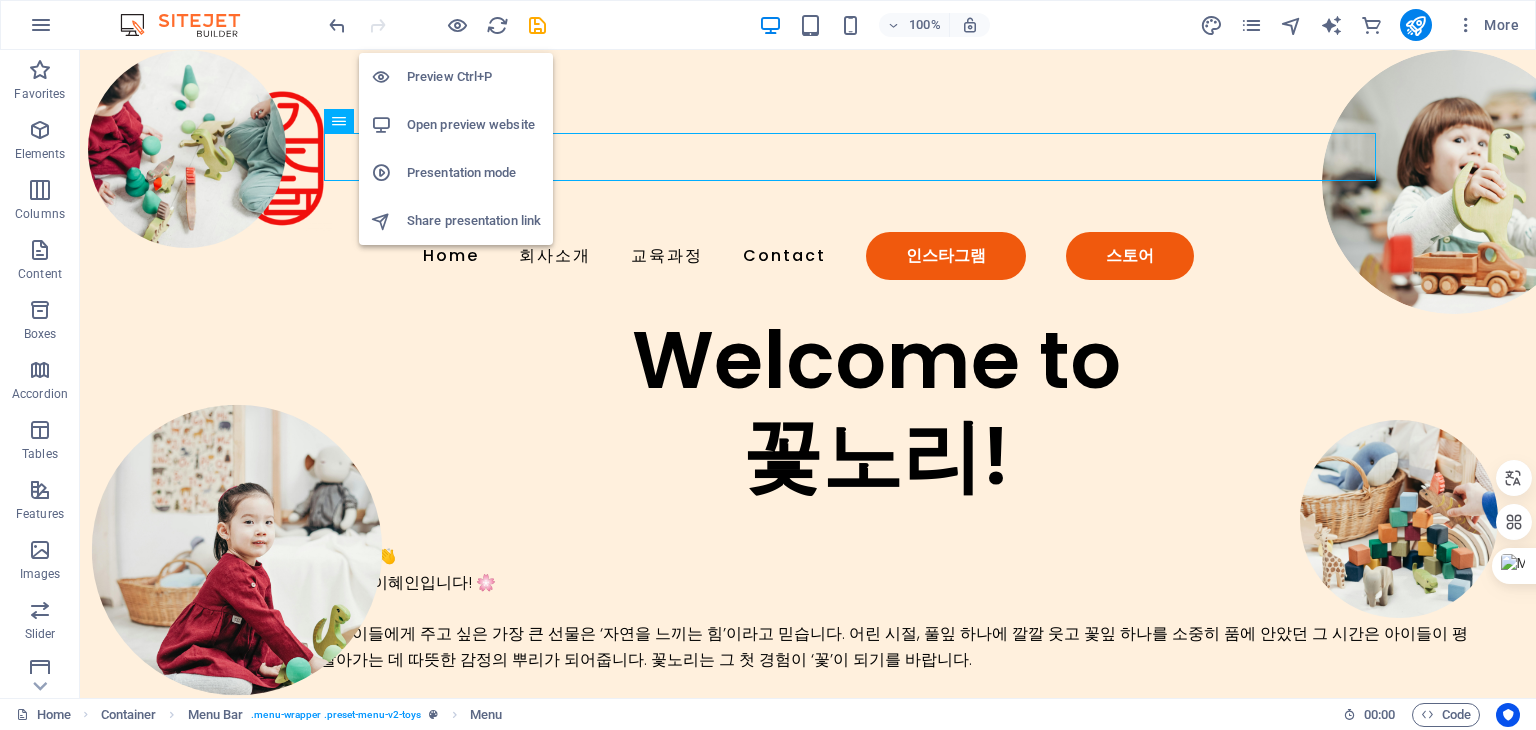 click on "Preview Ctrl+P" at bounding box center [474, 77] 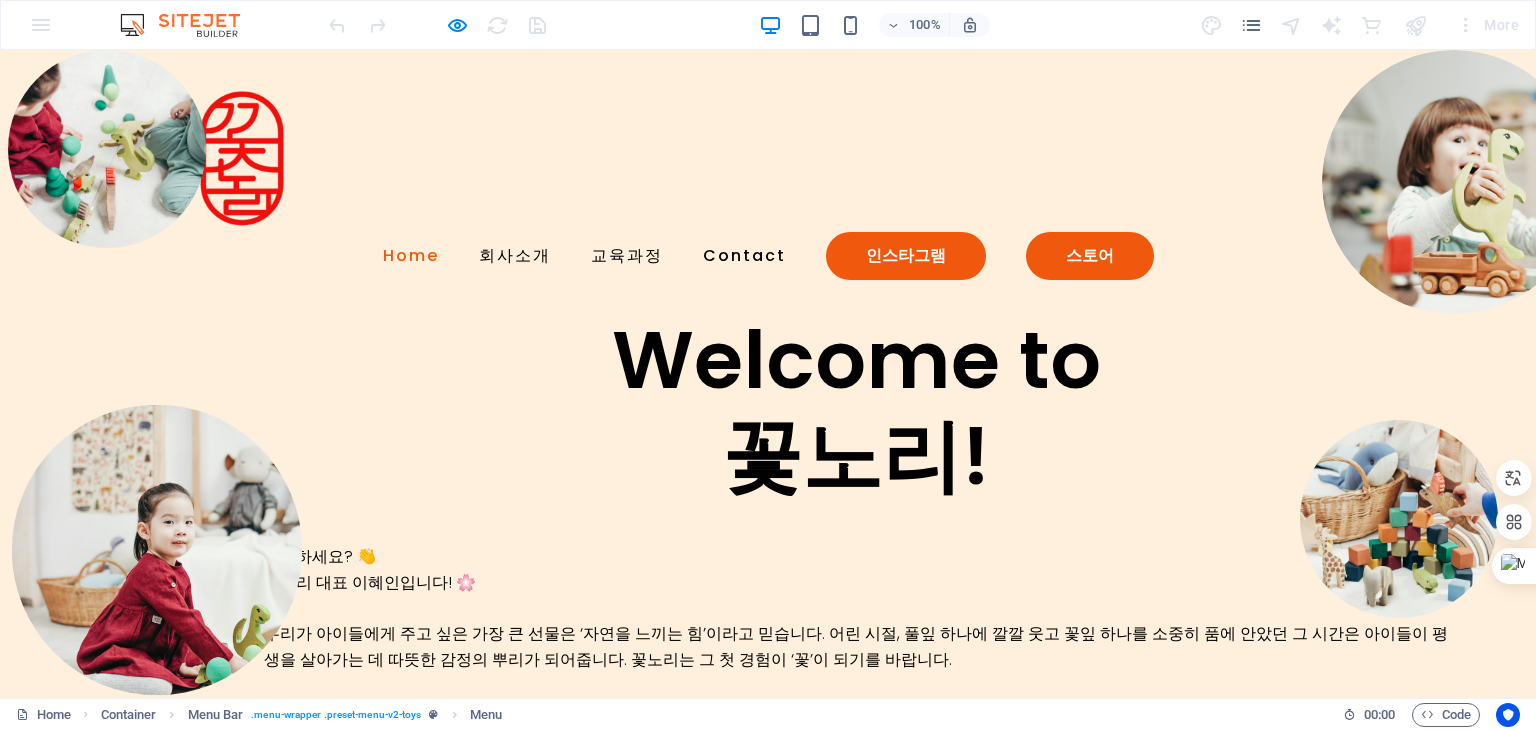 click on "Home" at bounding box center (411, 256) 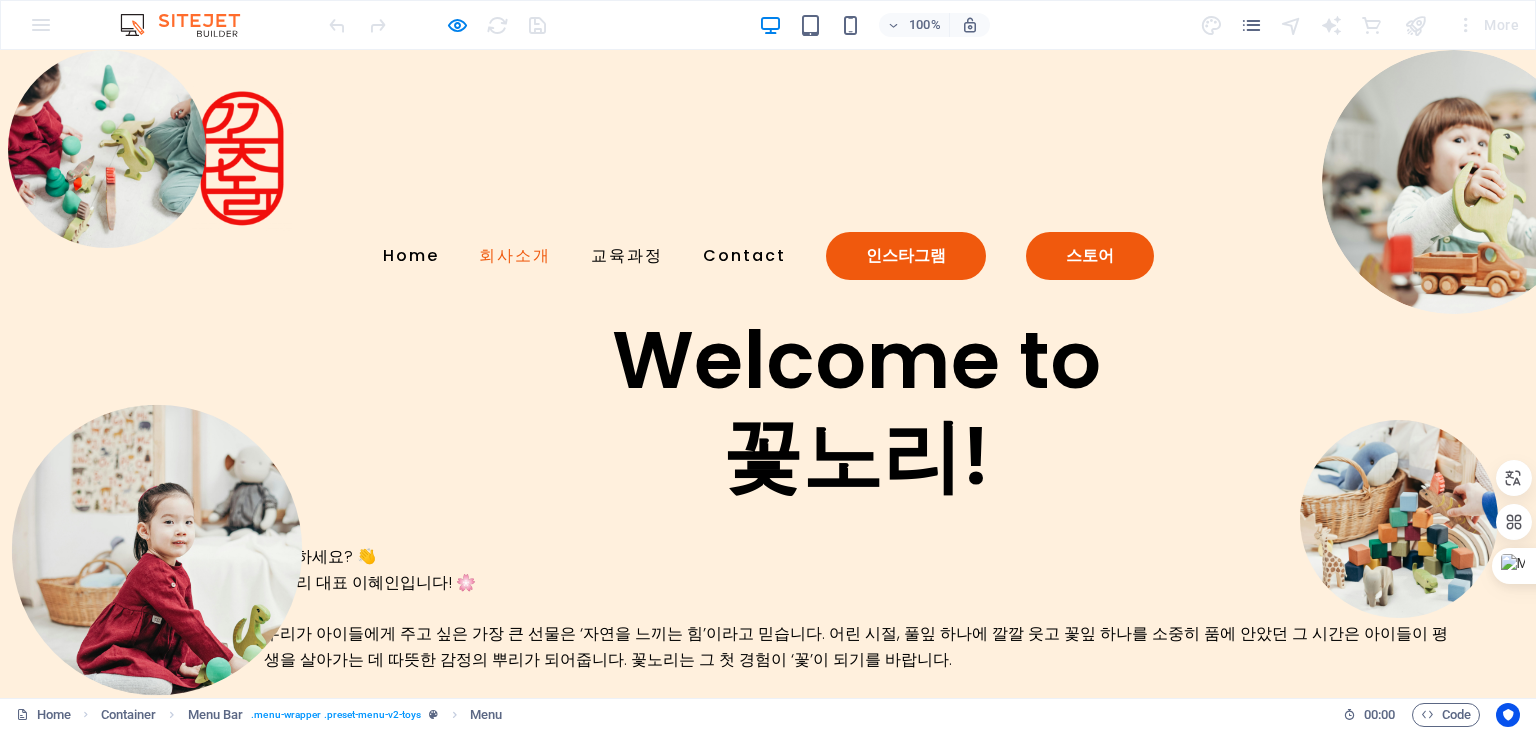 click on "회사소개" at bounding box center (515, 256) 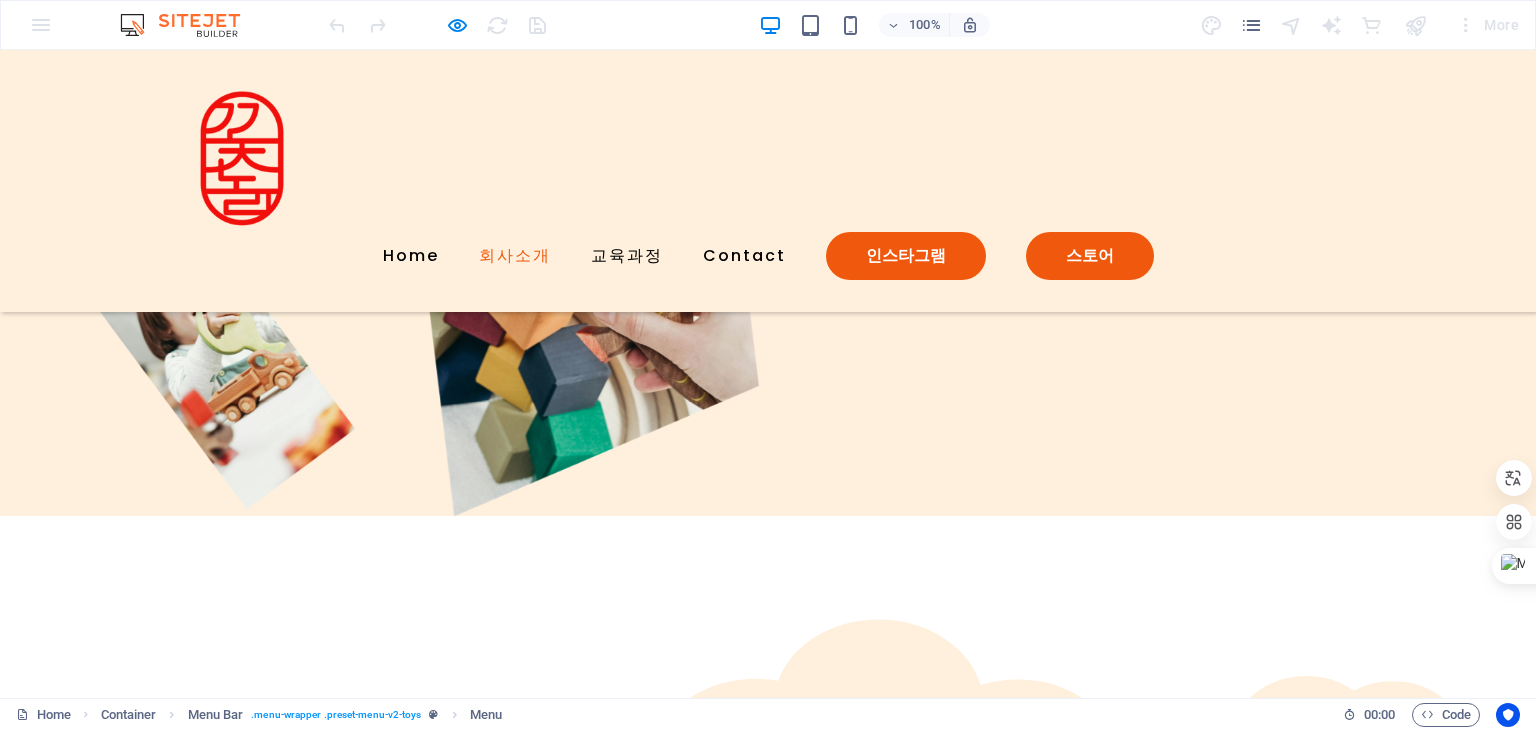 scroll, scrollTop: 1044, scrollLeft: 0, axis: vertical 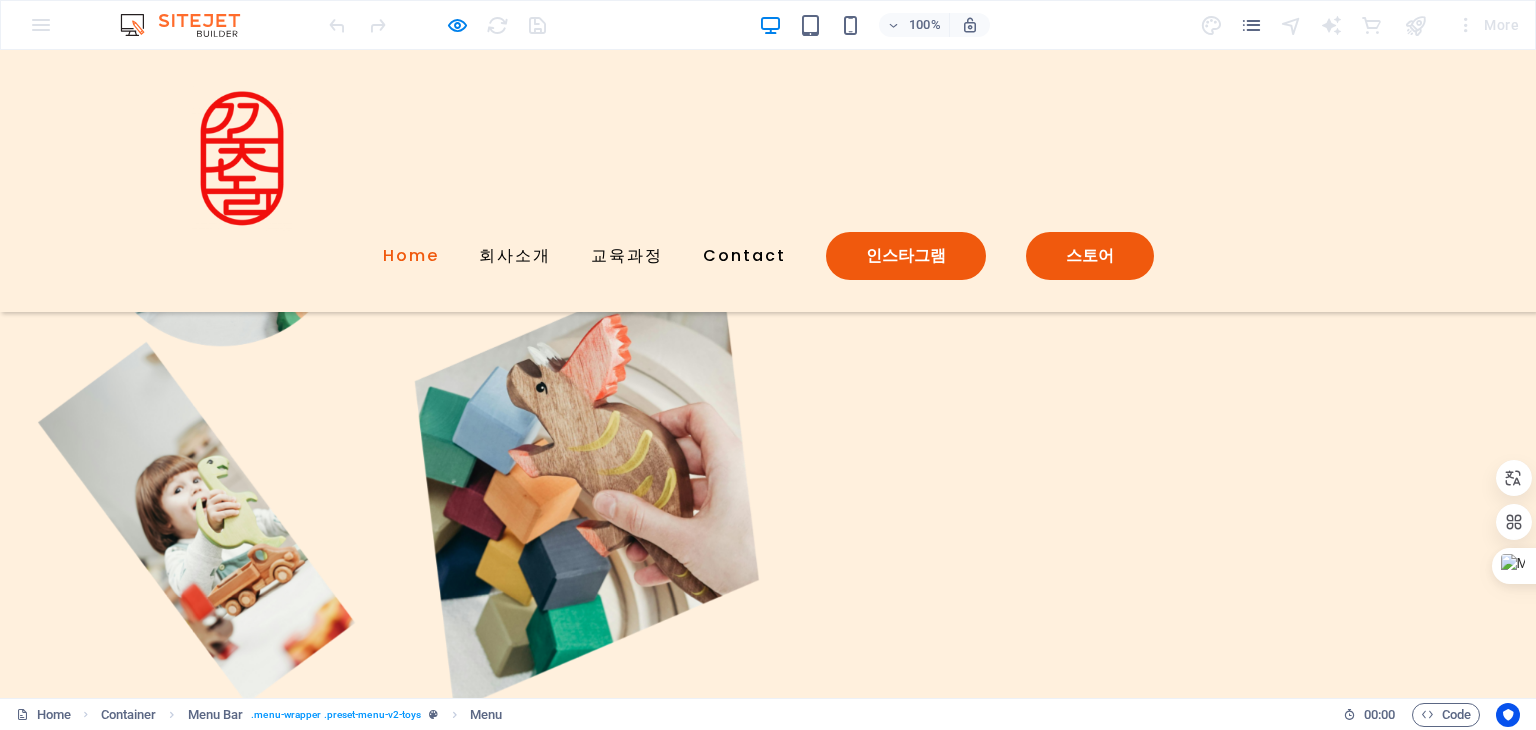 click on "Home" at bounding box center (411, 256) 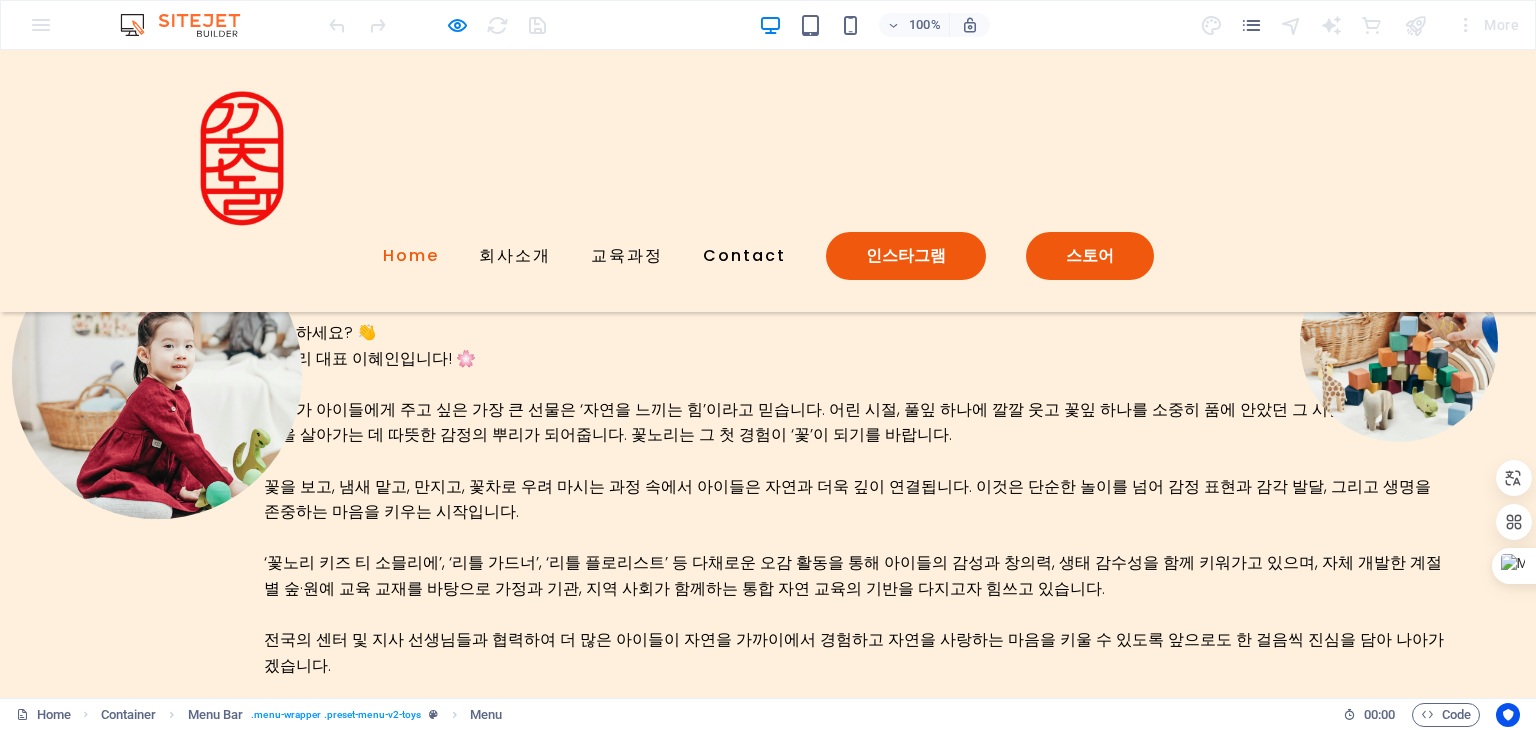 scroll, scrollTop: 0, scrollLeft: 0, axis: both 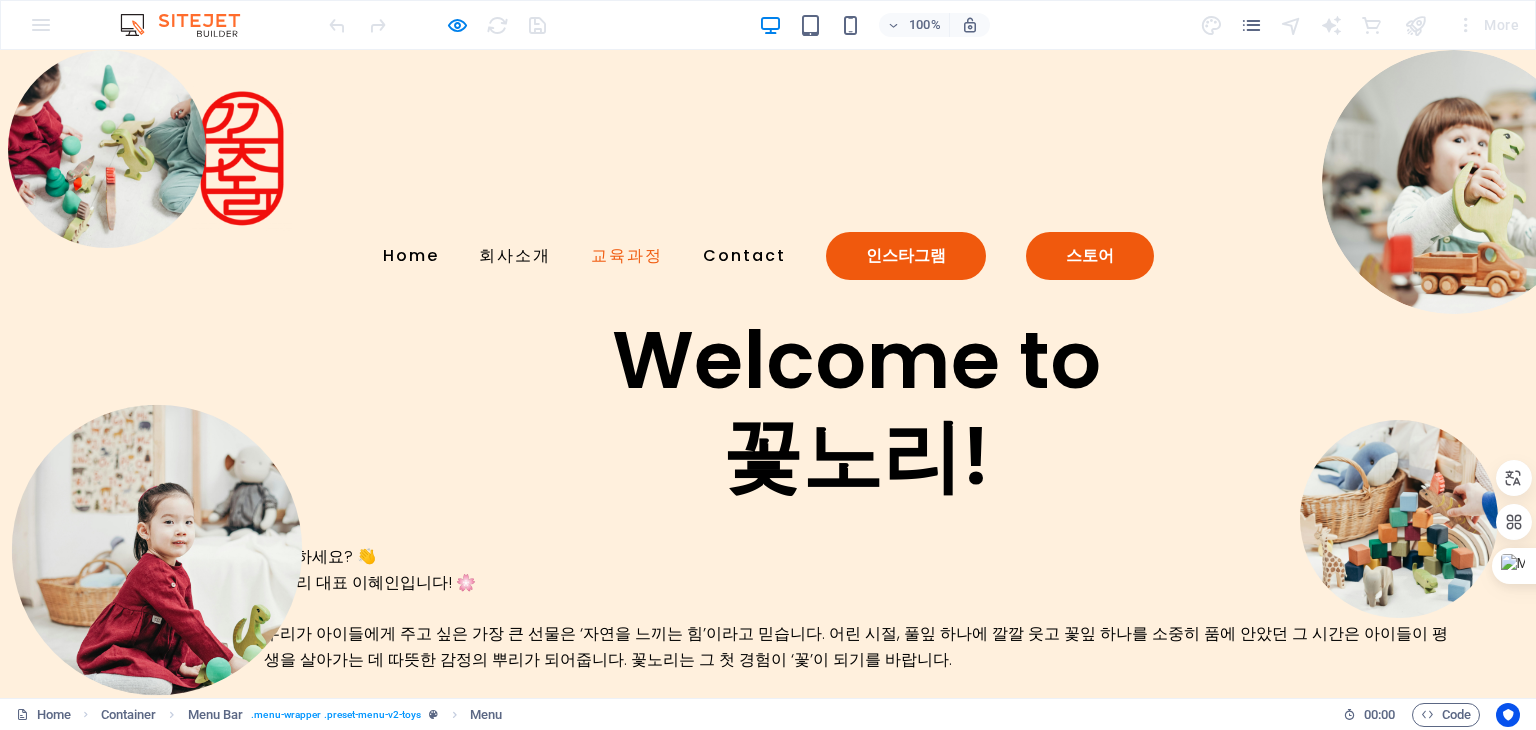 click on "교육과정" at bounding box center [627, 256] 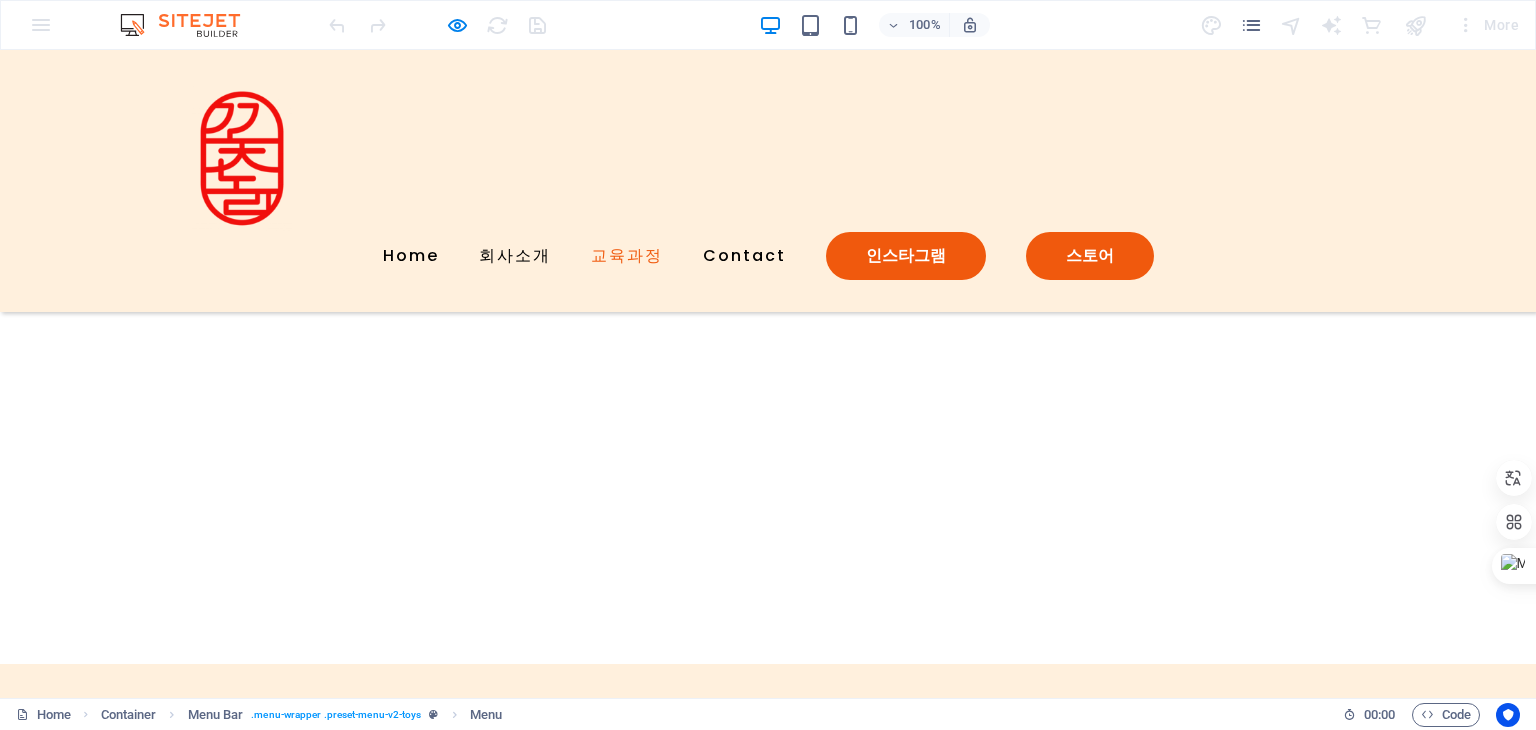 scroll, scrollTop: 2984, scrollLeft: 0, axis: vertical 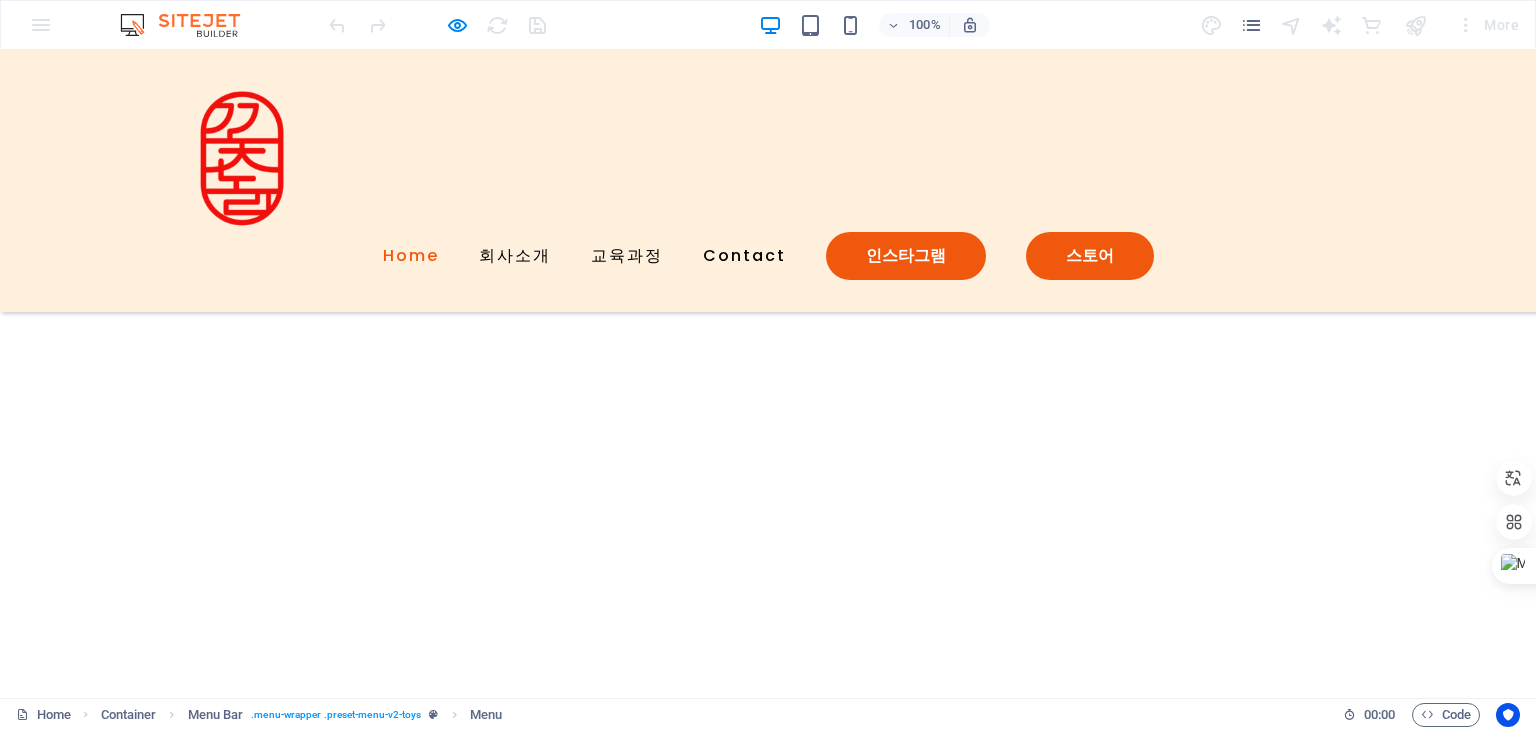 click on "Home" at bounding box center (411, 256) 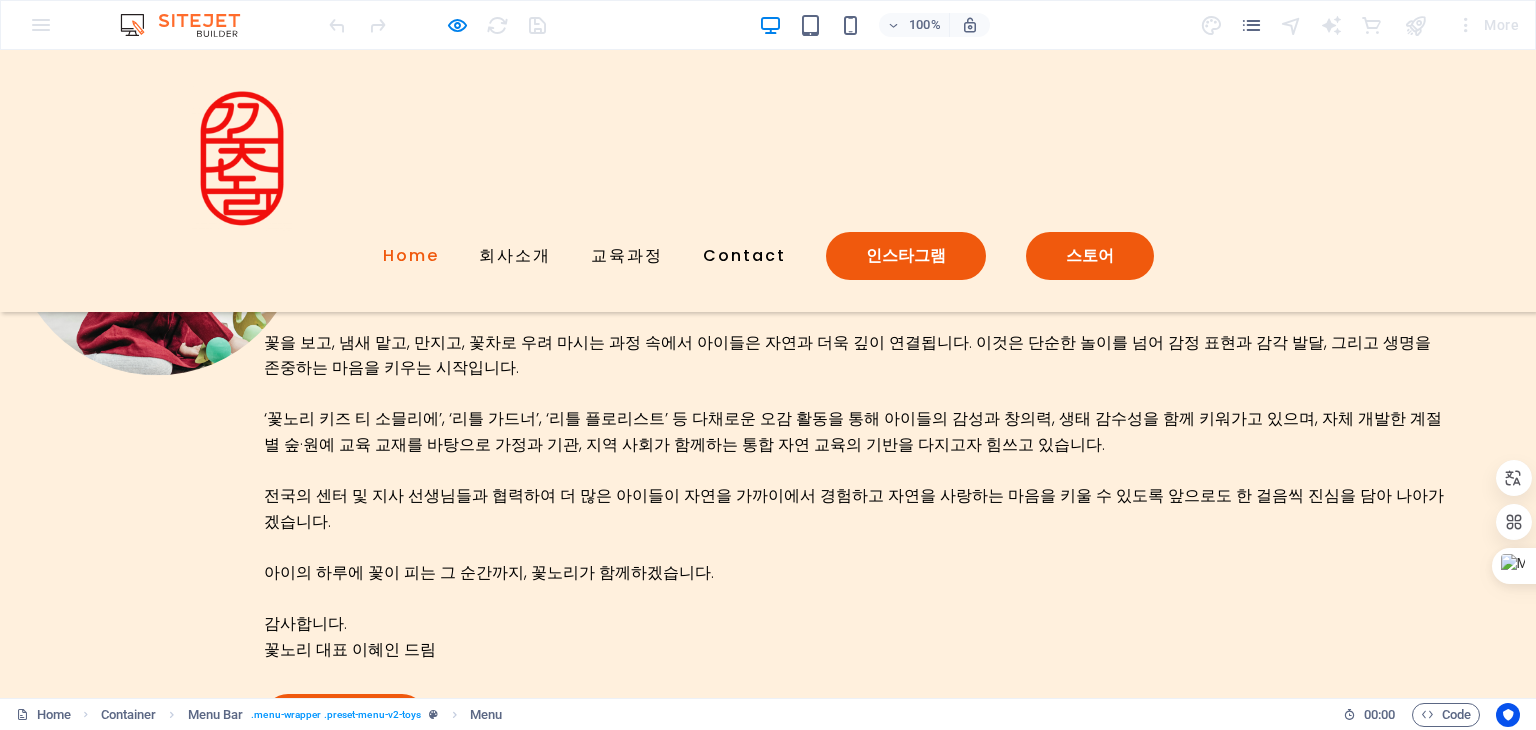 scroll, scrollTop: 0, scrollLeft: 0, axis: both 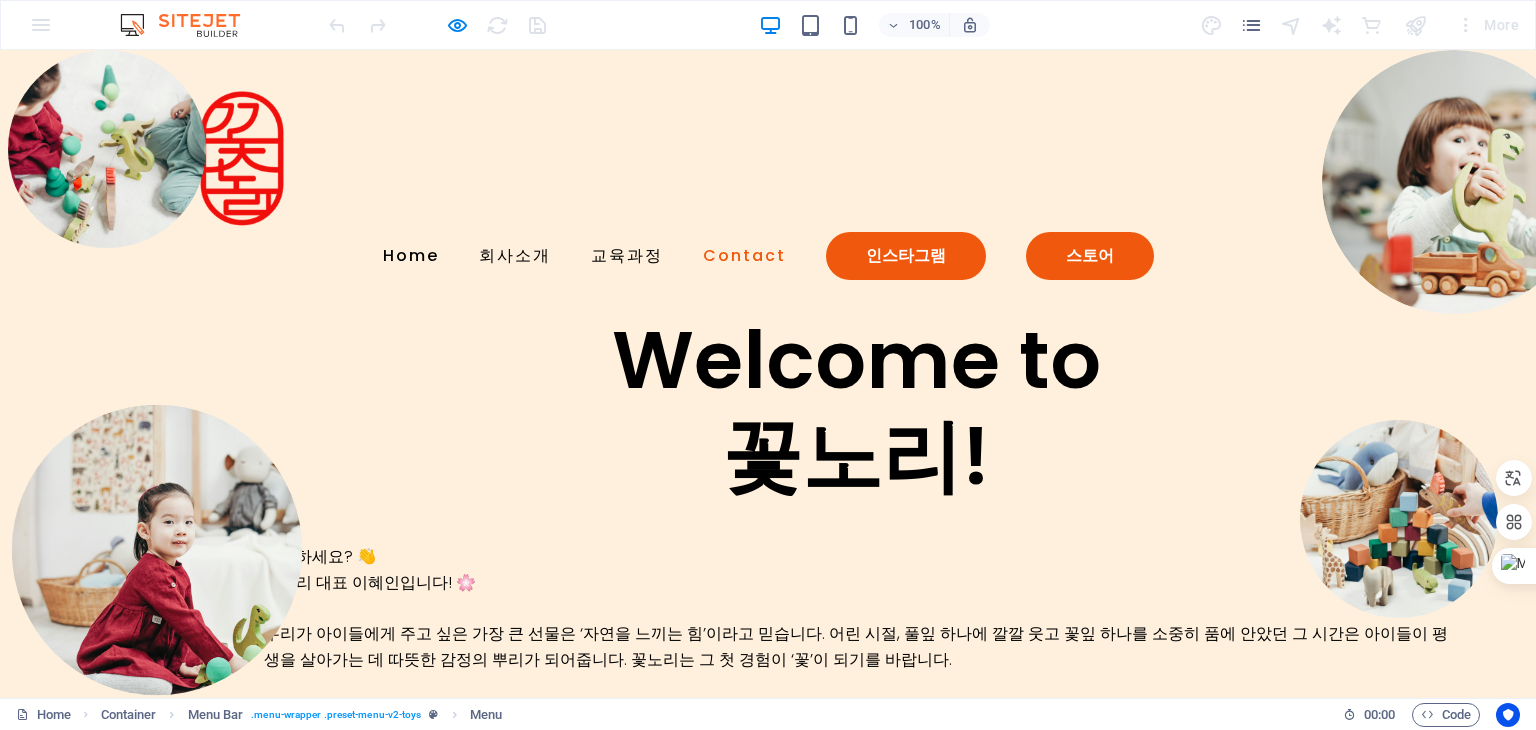 click on "Contact" at bounding box center (744, 256) 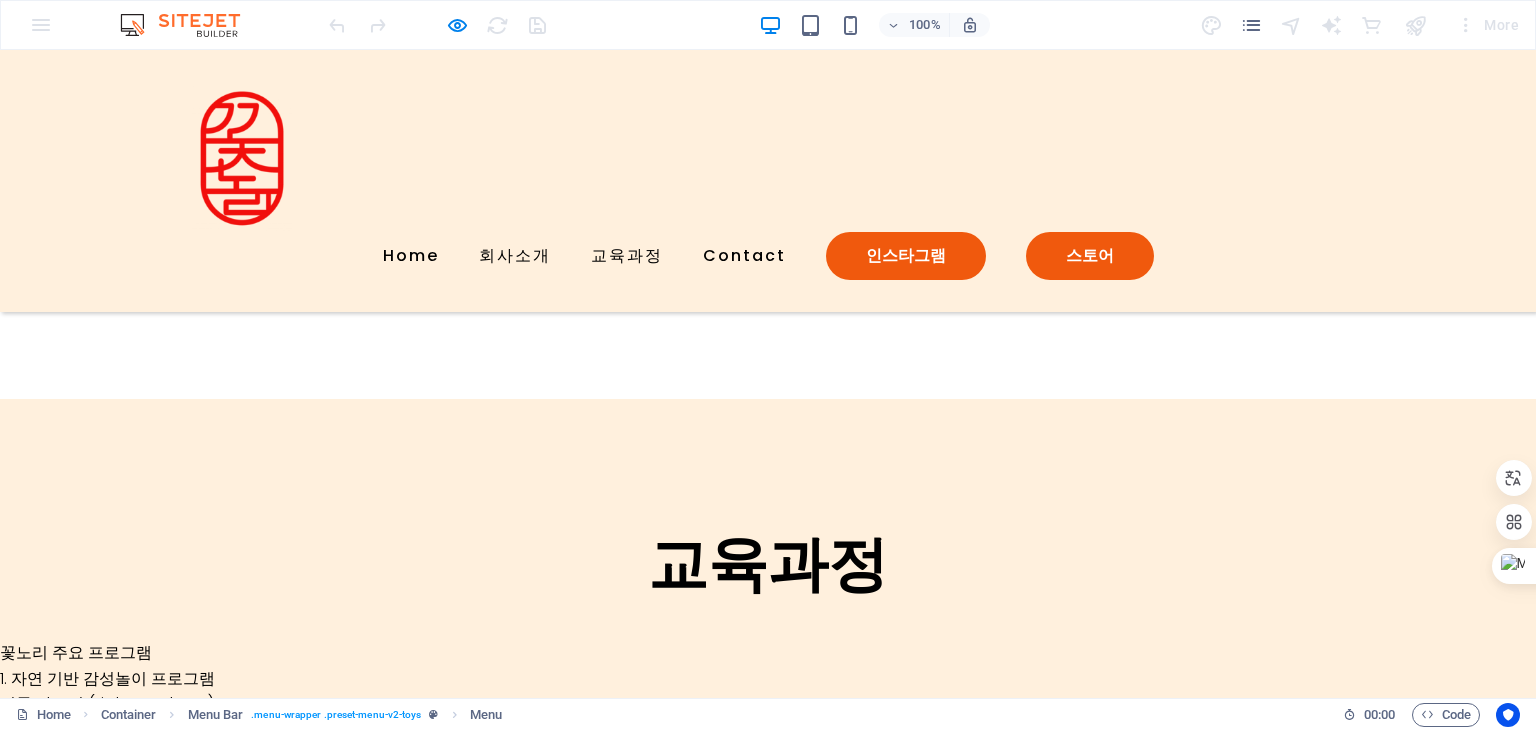 scroll, scrollTop: 3403, scrollLeft: 0, axis: vertical 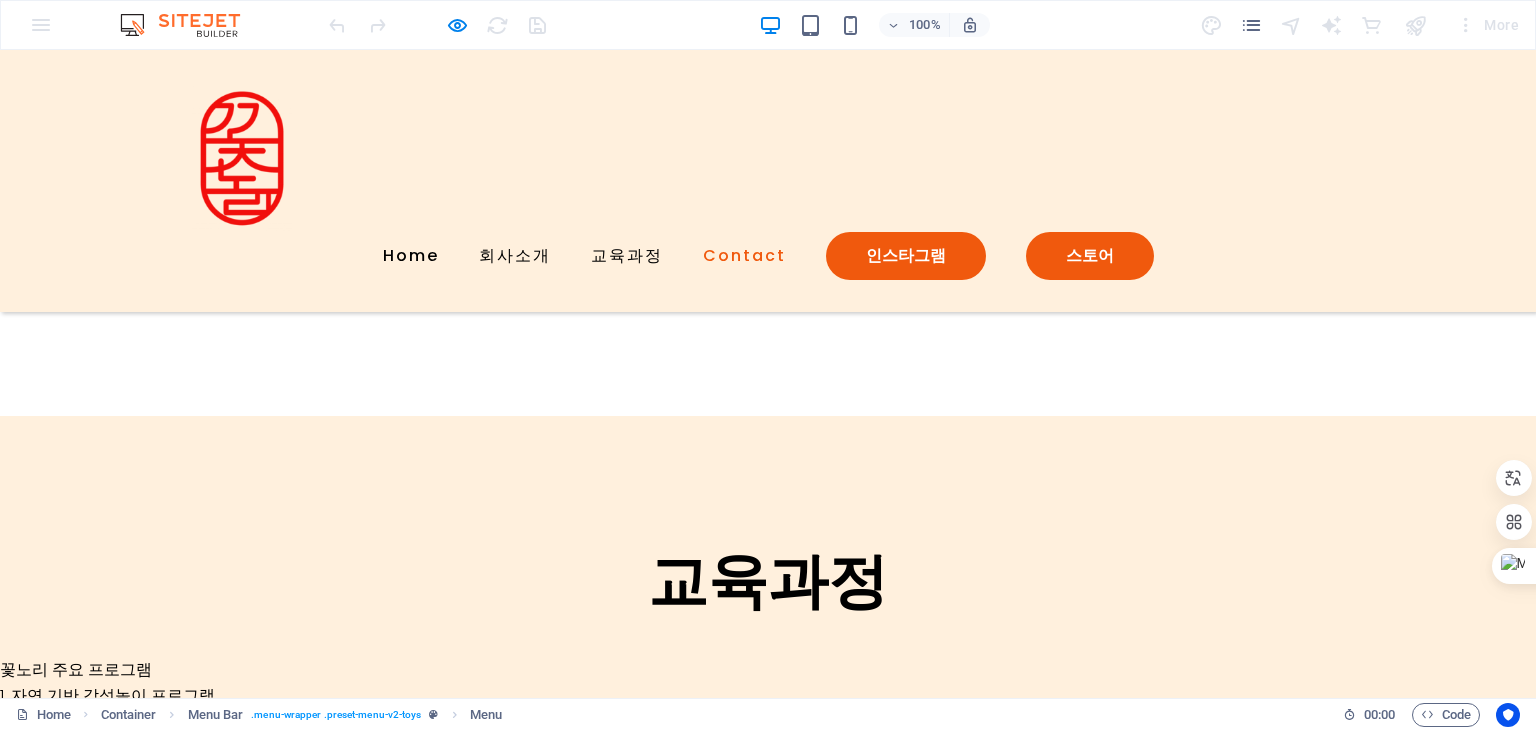 click on "Contact" at bounding box center [744, 256] 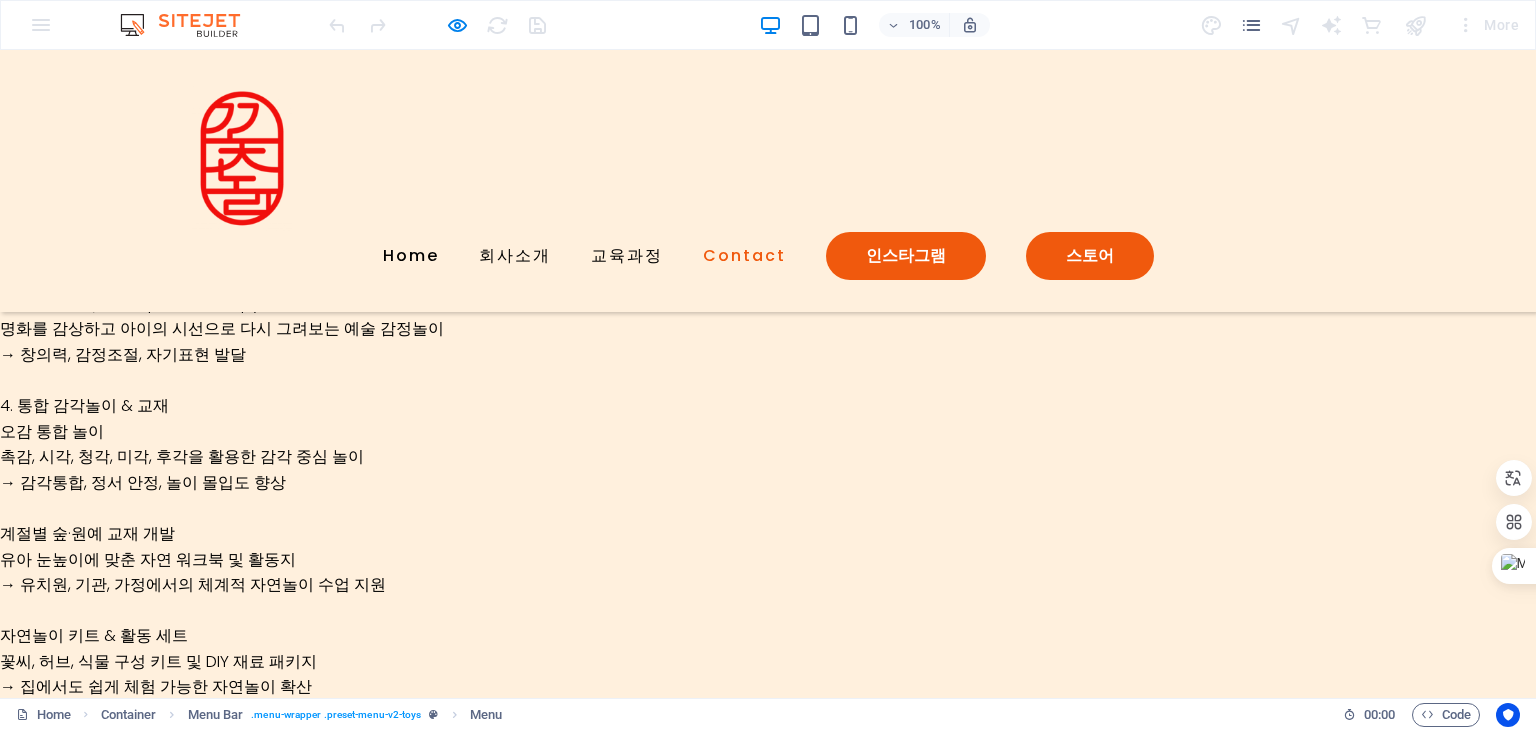 scroll, scrollTop: 4503, scrollLeft: 0, axis: vertical 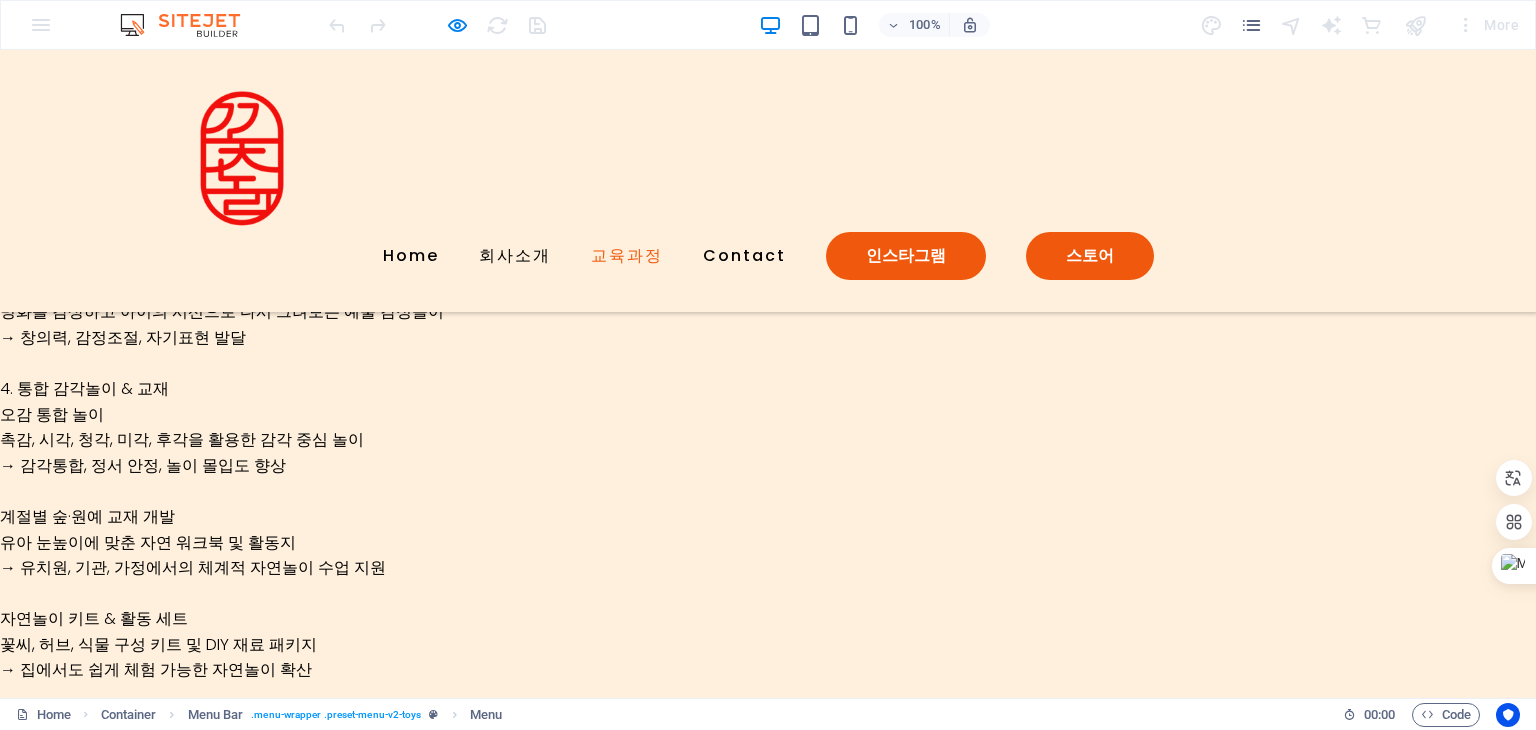 click on "교육과정" at bounding box center (627, 256) 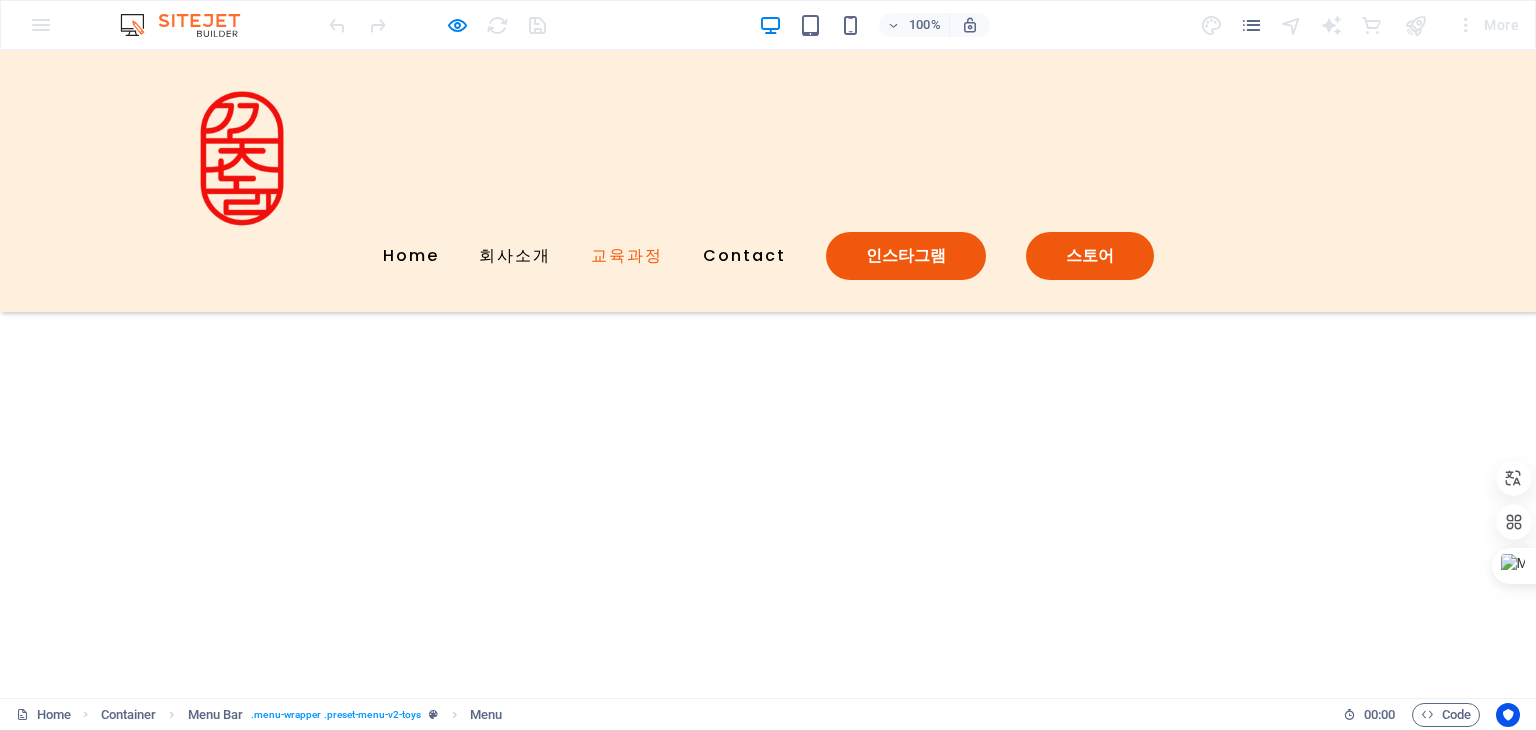 scroll, scrollTop: 2984, scrollLeft: 0, axis: vertical 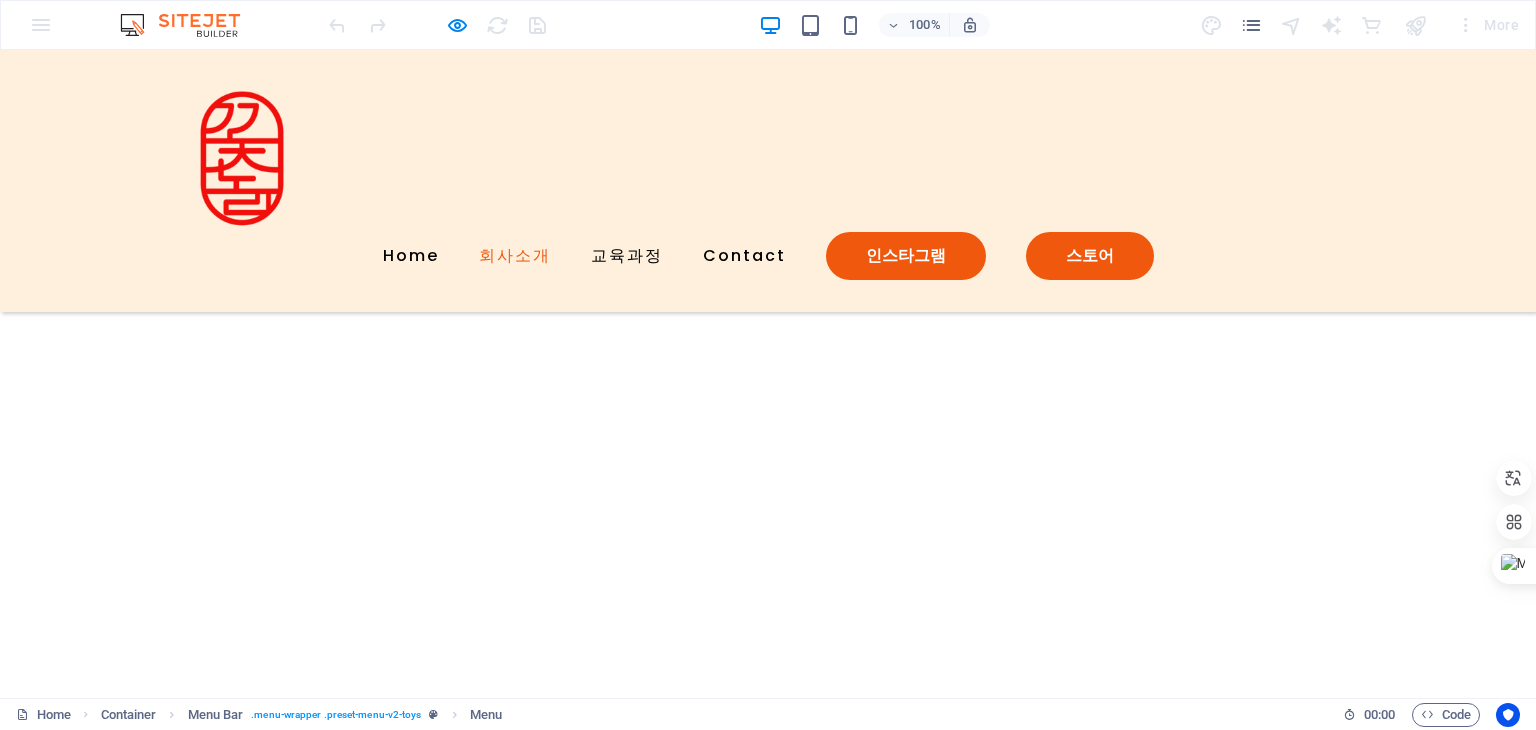 click on "회사소개" at bounding box center (515, 256) 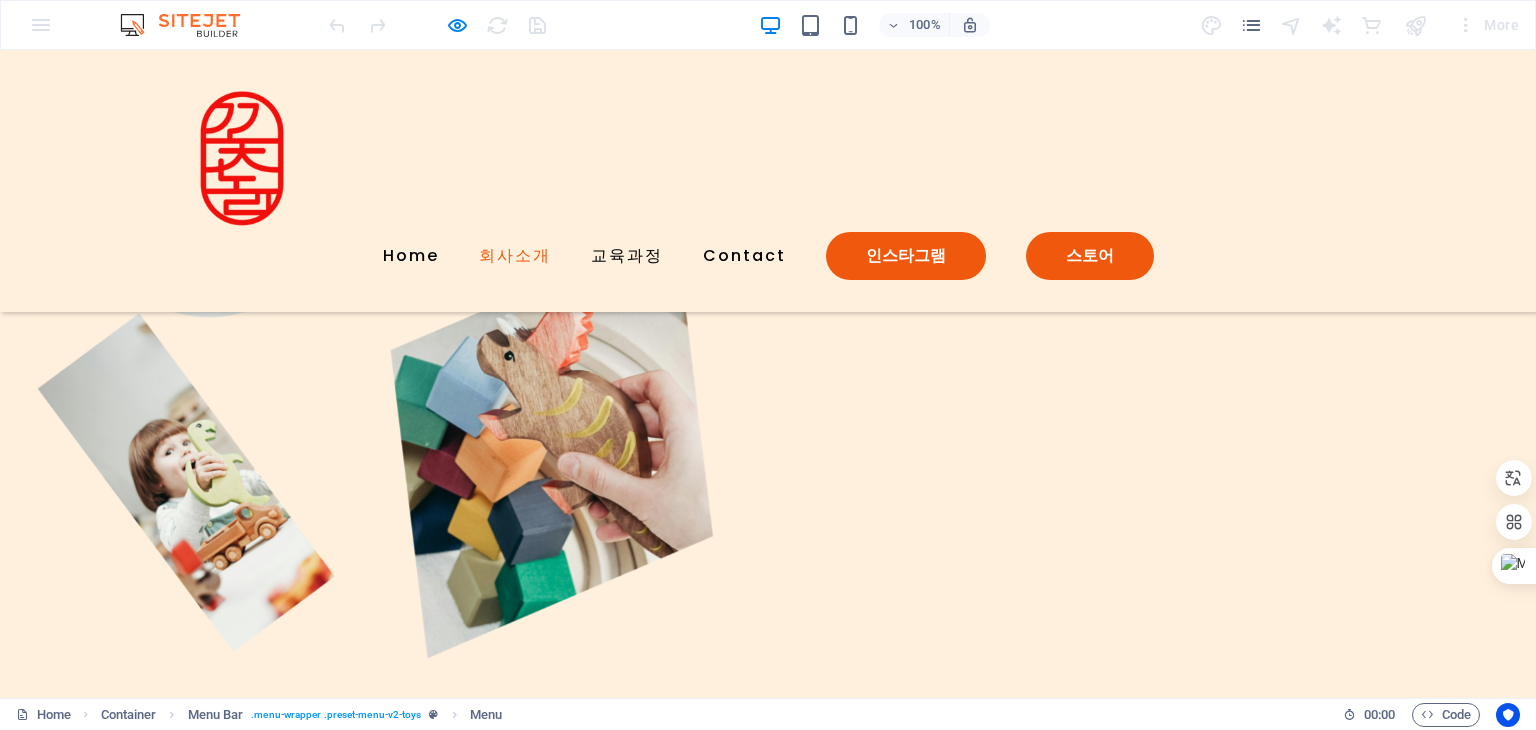 scroll, scrollTop: 1044, scrollLeft: 0, axis: vertical 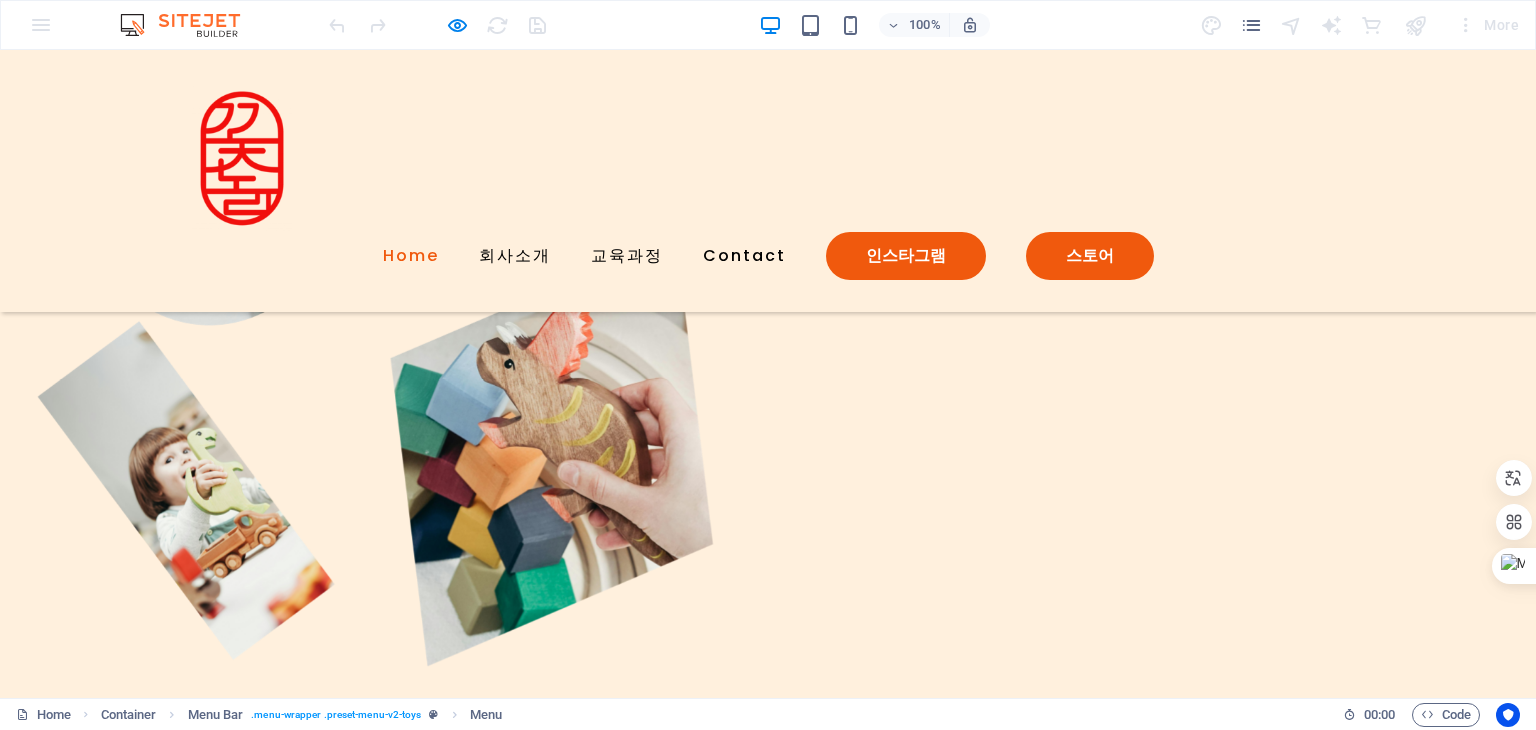 click on "Home" at bounding box center (411, 256) 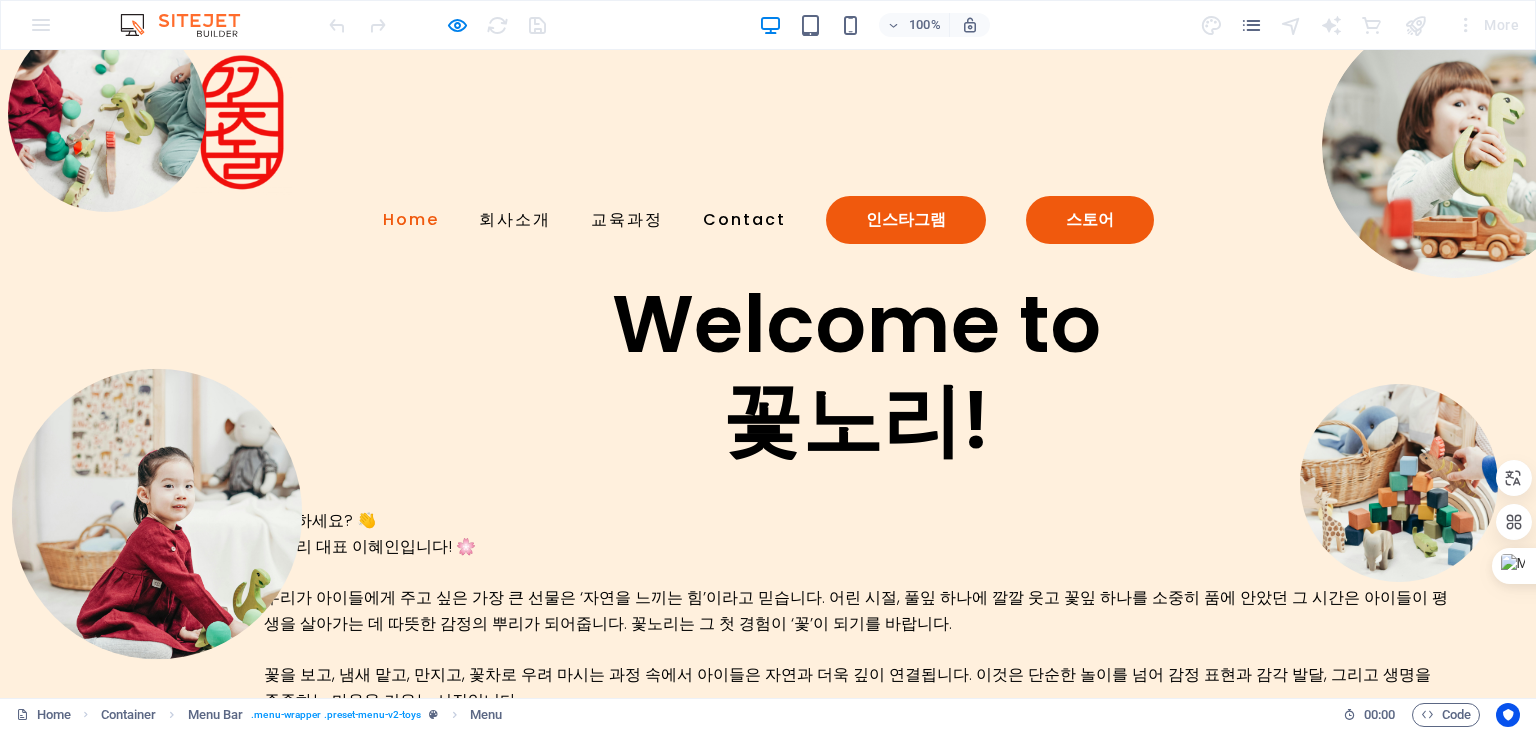 scroll, scrollTop: 0, scrollLeft: 0, axis: both 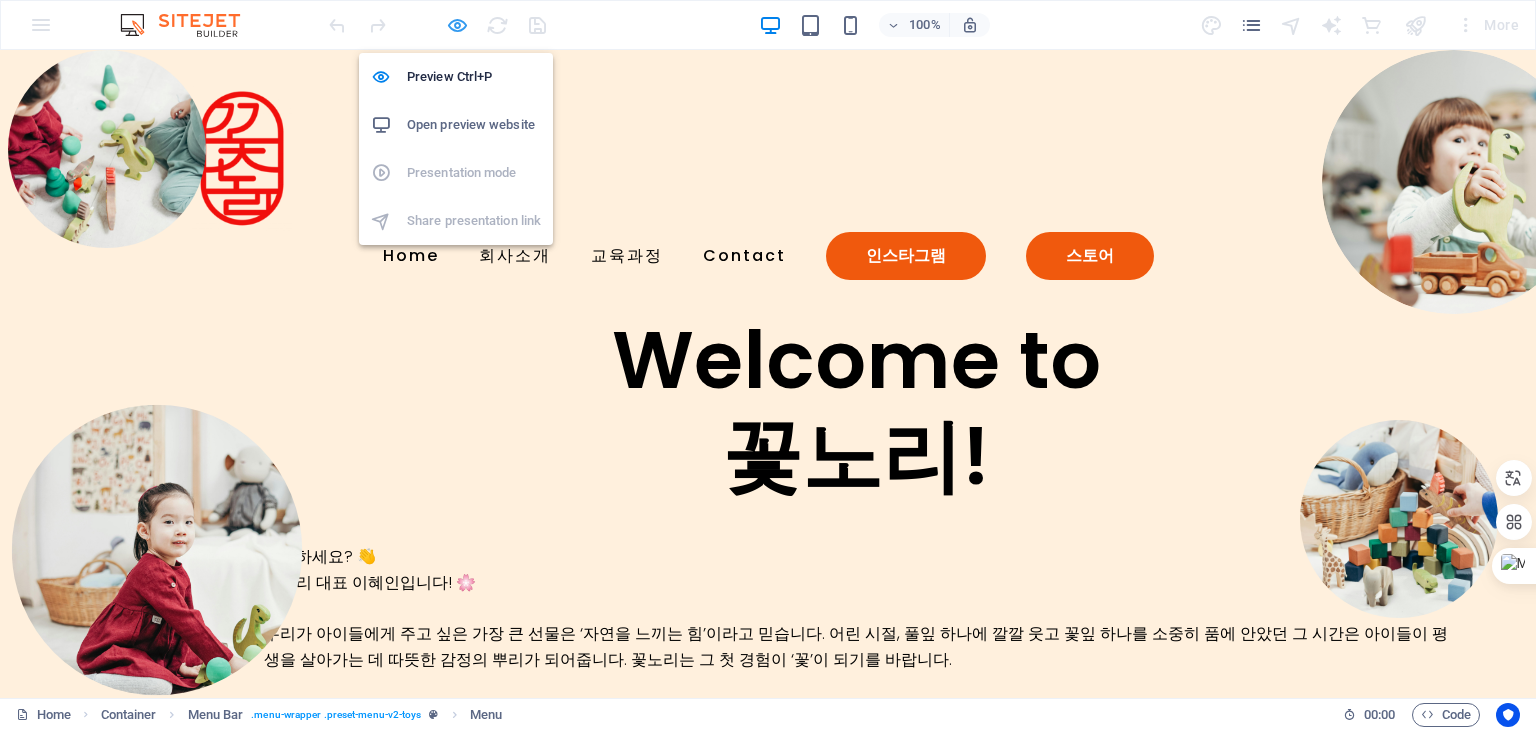 click at bounding box center (457, 25) 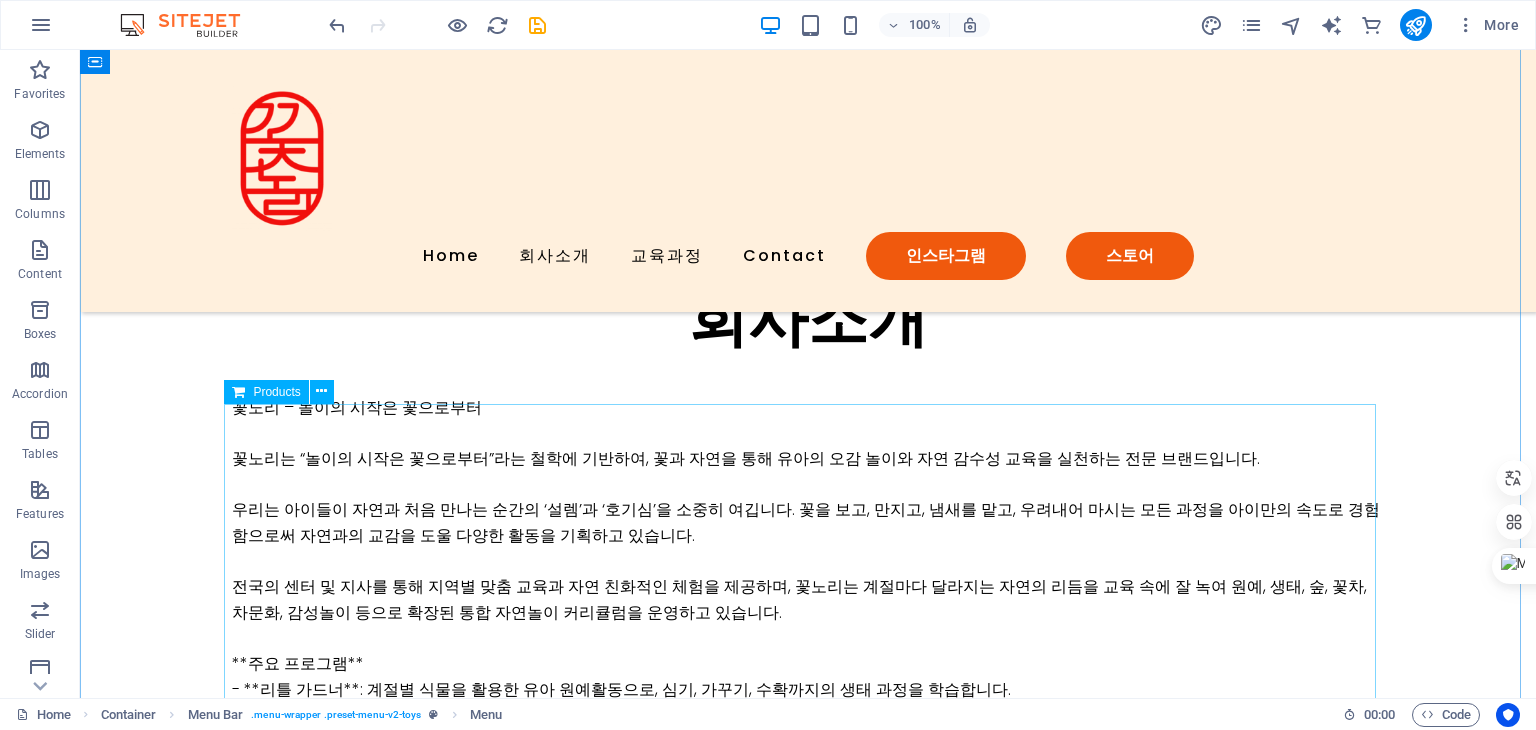 scroll, scrollTop: 2100, scrollLeft: 0, axis: vertical 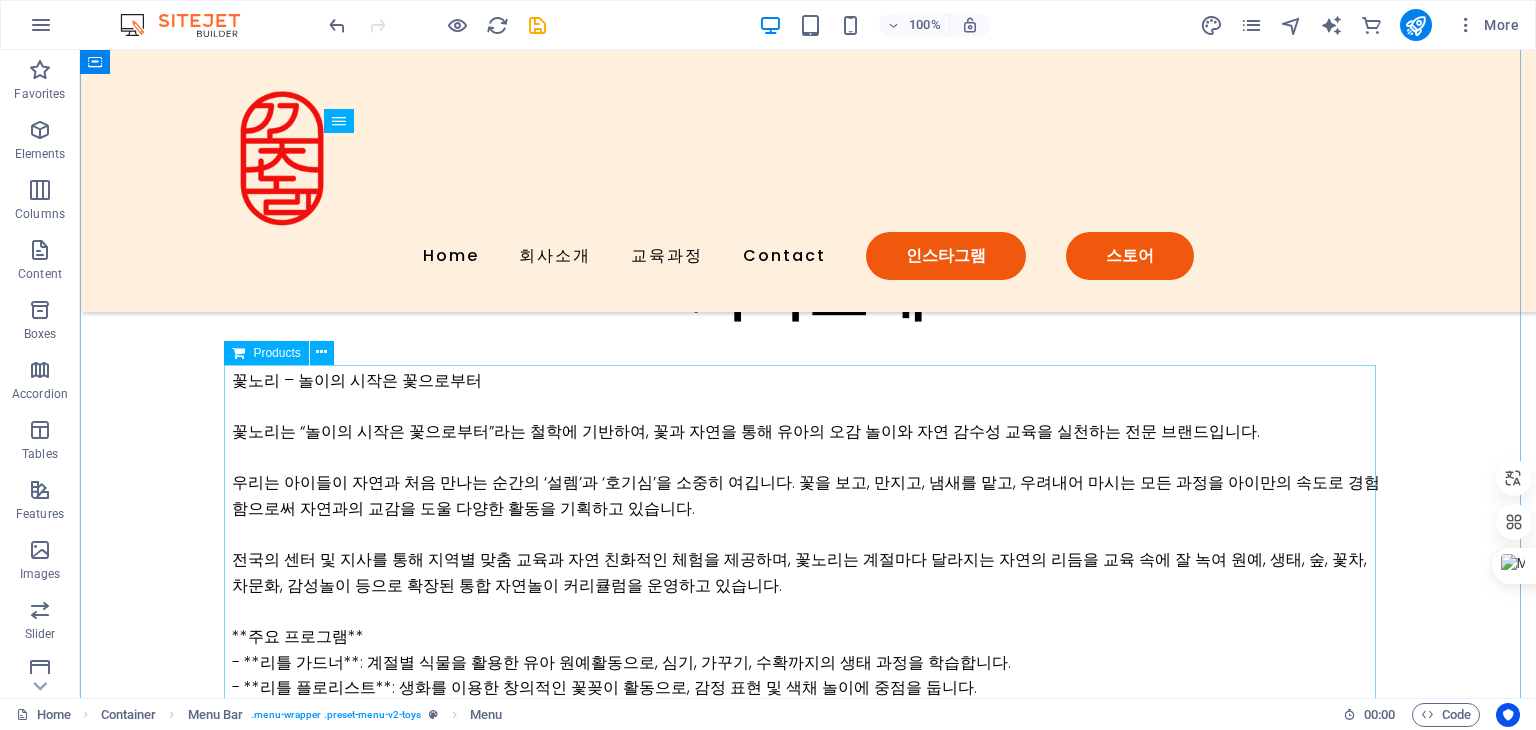 click at bounding box center [808, 1152] 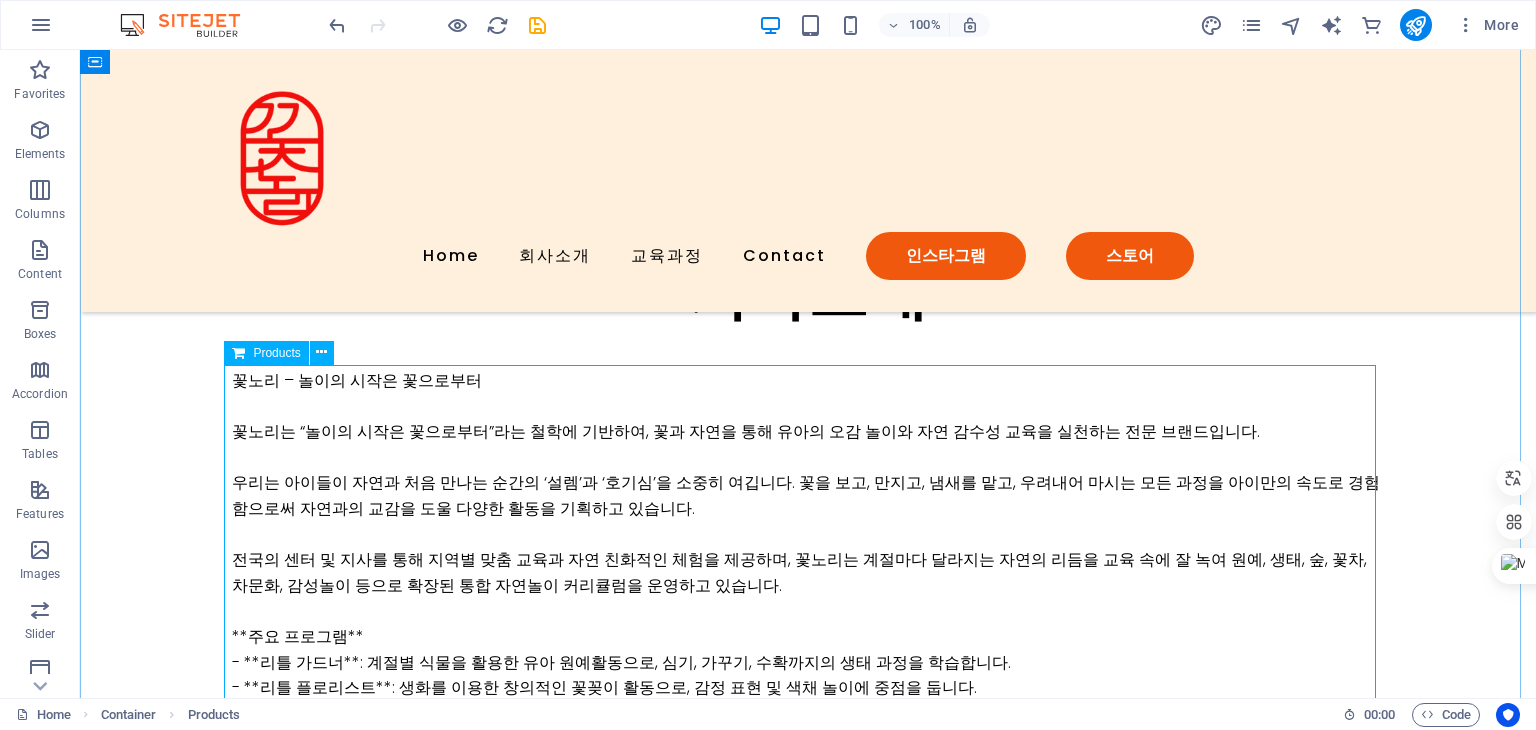 click at bounding box center (808, 1152) 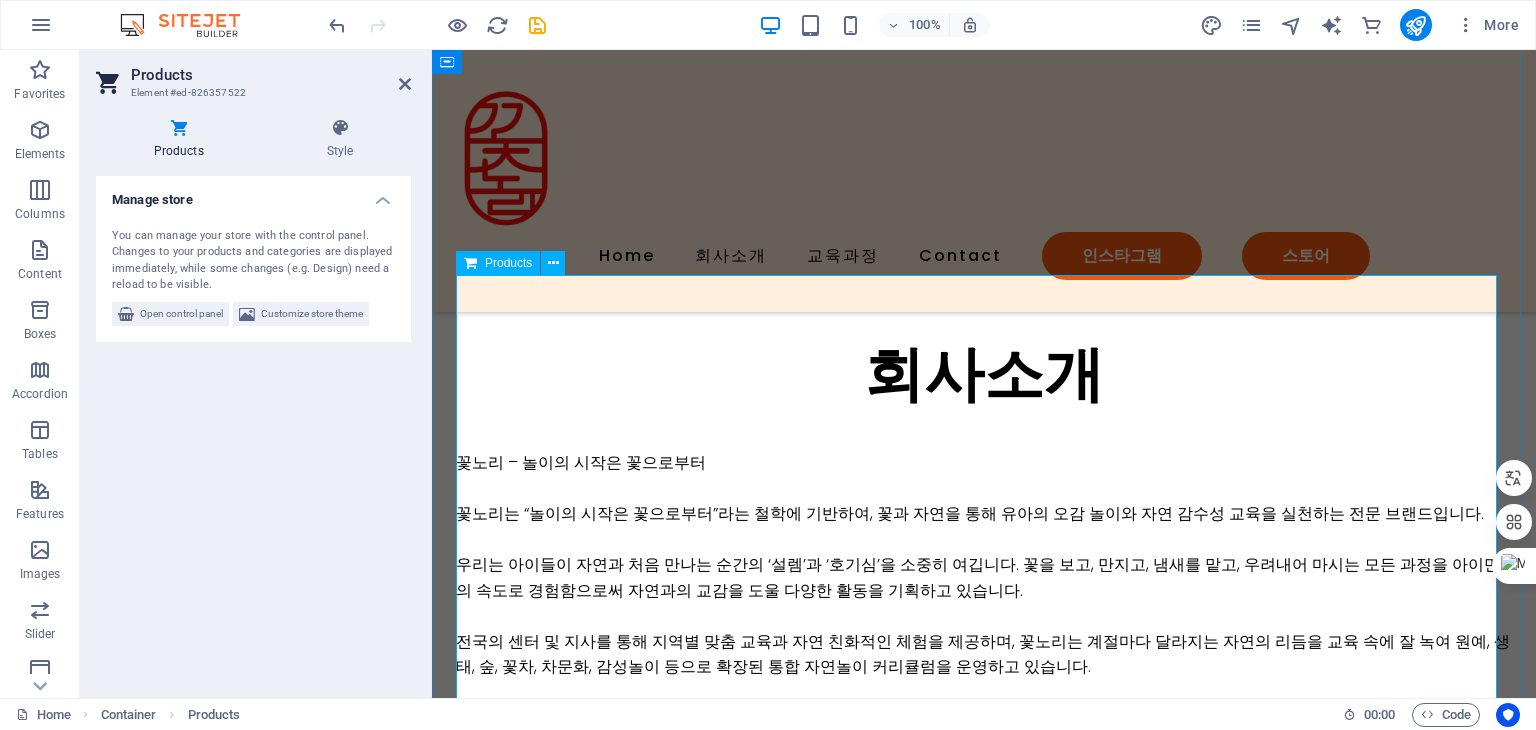 scroll, scrollTop: 1925, scrollLeft: 0, axis: vertical 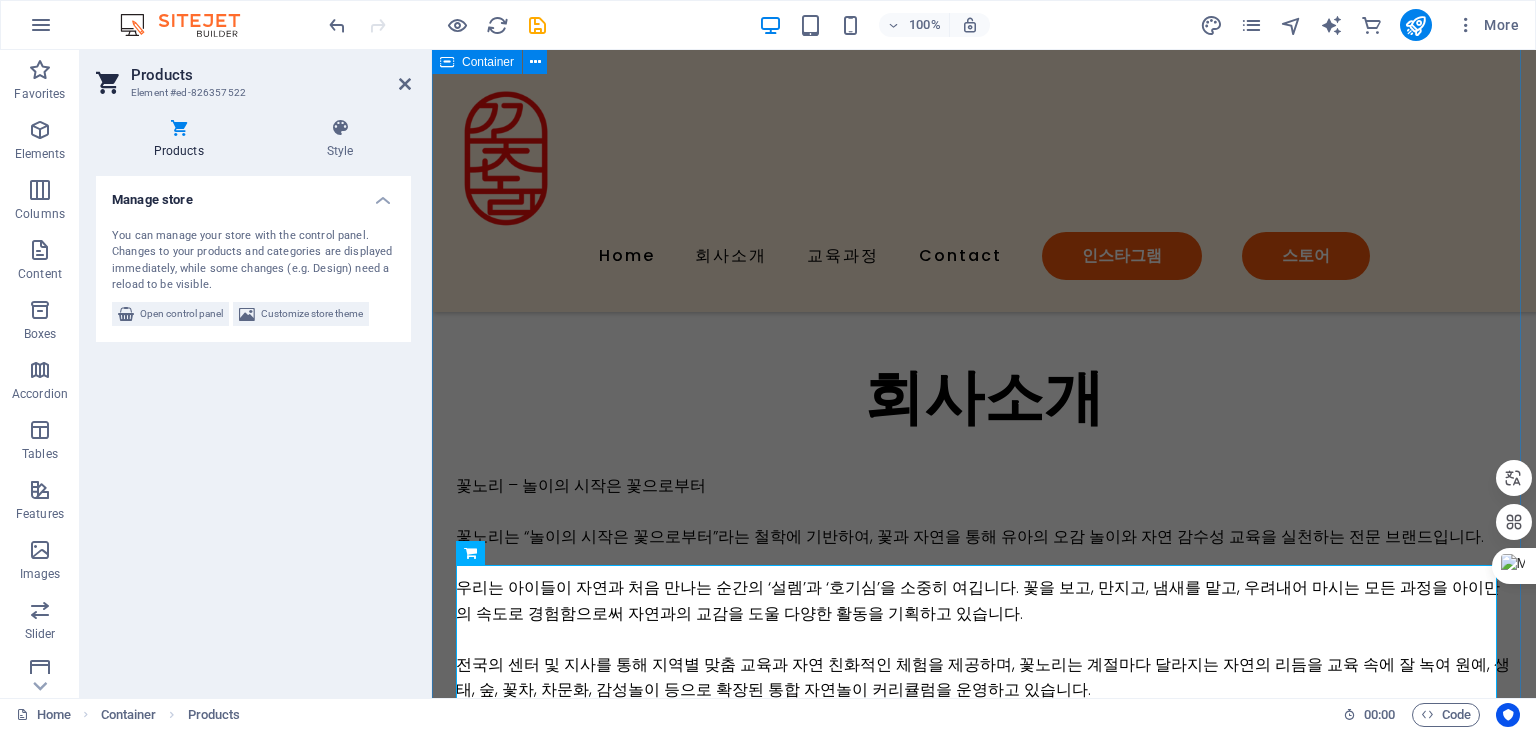 click on "회사소개 꽃노리 – 놀이의 시작은 꽃으로부터 꽃노리는 “놀이의 시작은 꽃으로부터”라는 철학에 기반하여, 꽃과 자연을 통해 유아의 오감 놀이와 자연 감수성 교육을 실천하는 전문 브랜드입니다. 우리는 아이들이 자연과 처음 만나는 순간의 ‘설렘’과 ‘호기심’을 소중히 여깁니다. 꽃을 보고, 만지고, 냄새를 맡고, 우려내어 마시는 모든 과정을 아이만의 속도로 경험함으로써 자연과의 교감을 도울 다양한 활동을 기획하고 있습니다. 전국의 센터 및 지사를 통해 지역별 맞춤 교육과 자연 친화적인 체험을 제공하며, 꽃노리는 계절마다 달라지는 자연의 리듬을 교육 속에 잘 녹여 원예, 생태, 숲, 꽃차, 차문화, 감성놀이 등으로 확장된 통합 자연놀이 커리큘럼을 운영하고 있습니다. **주요 프로그램**" at bounding box center (984, 890) 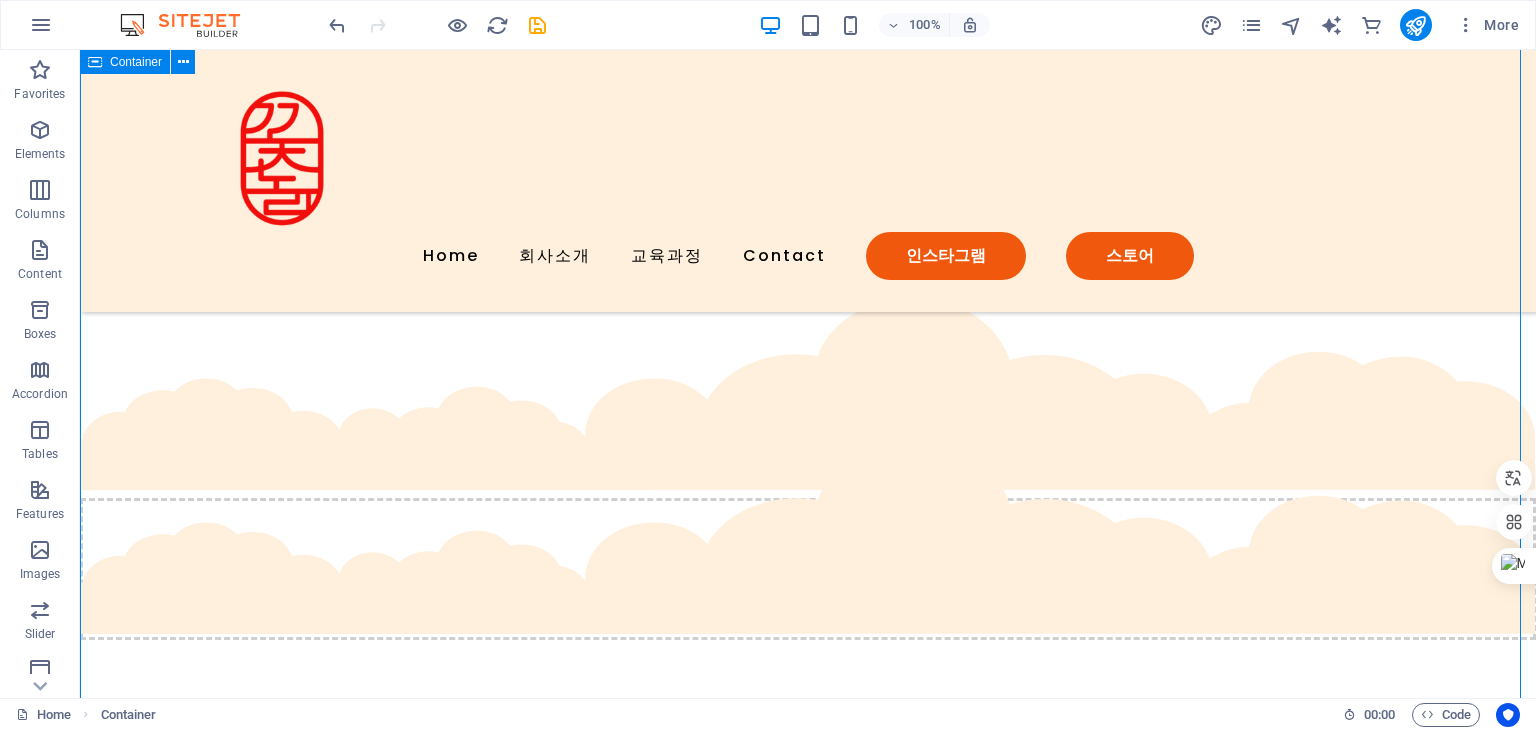 scroll, scrollTop: 1500, scrollLeft: 0, axis: vertical 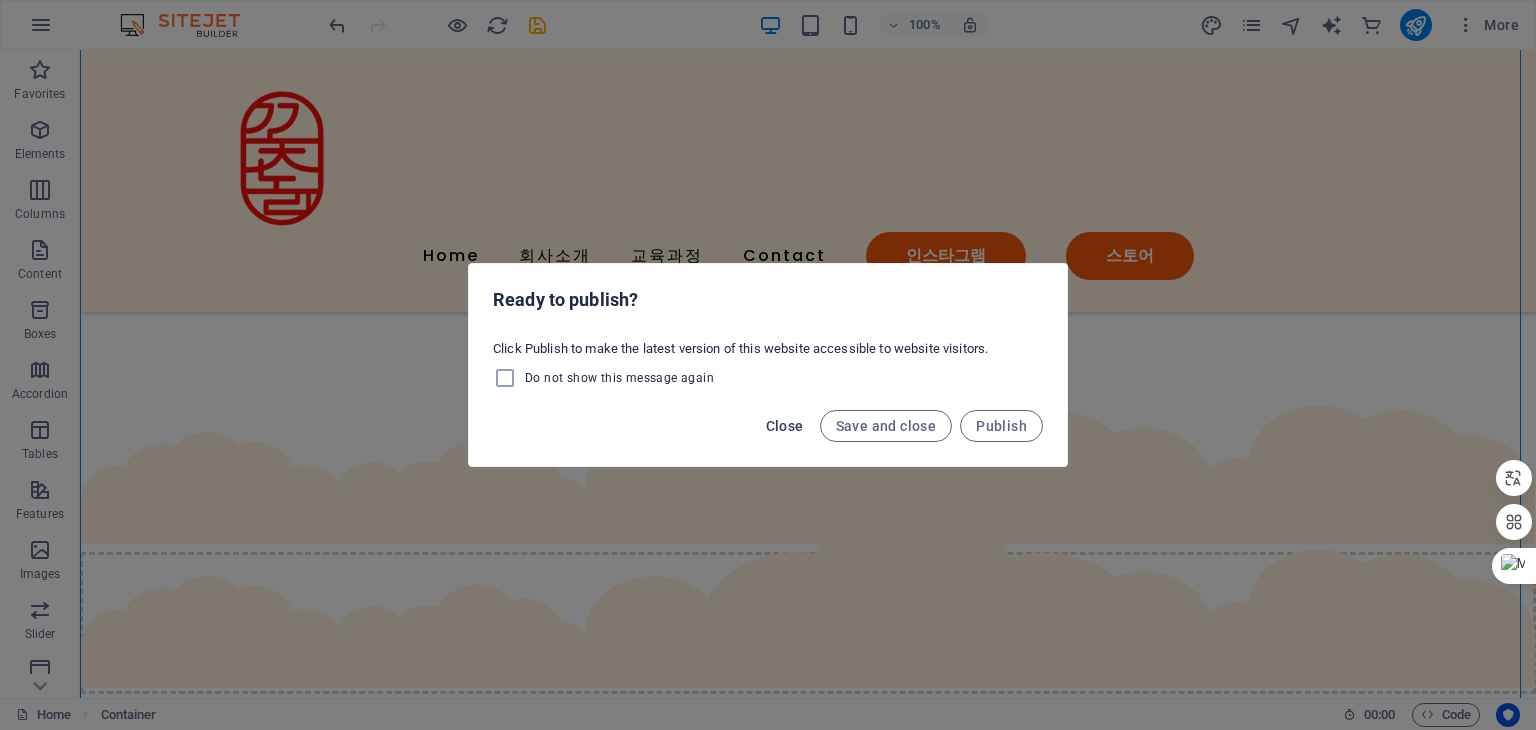 click on "Close" at bounding box center (785, 426) 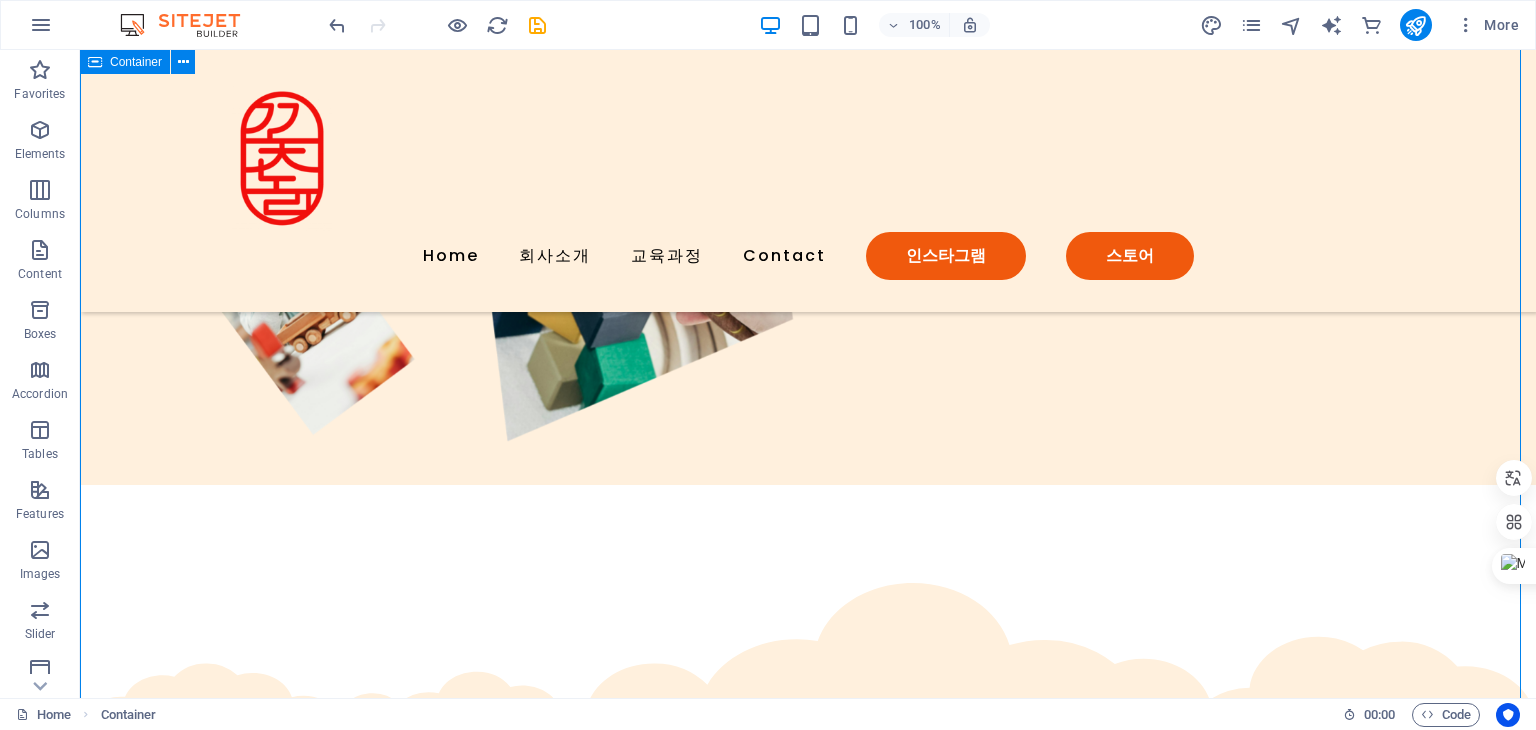 scroll, scrollTop: 1200, scrollLeft: 0, axis: vertical 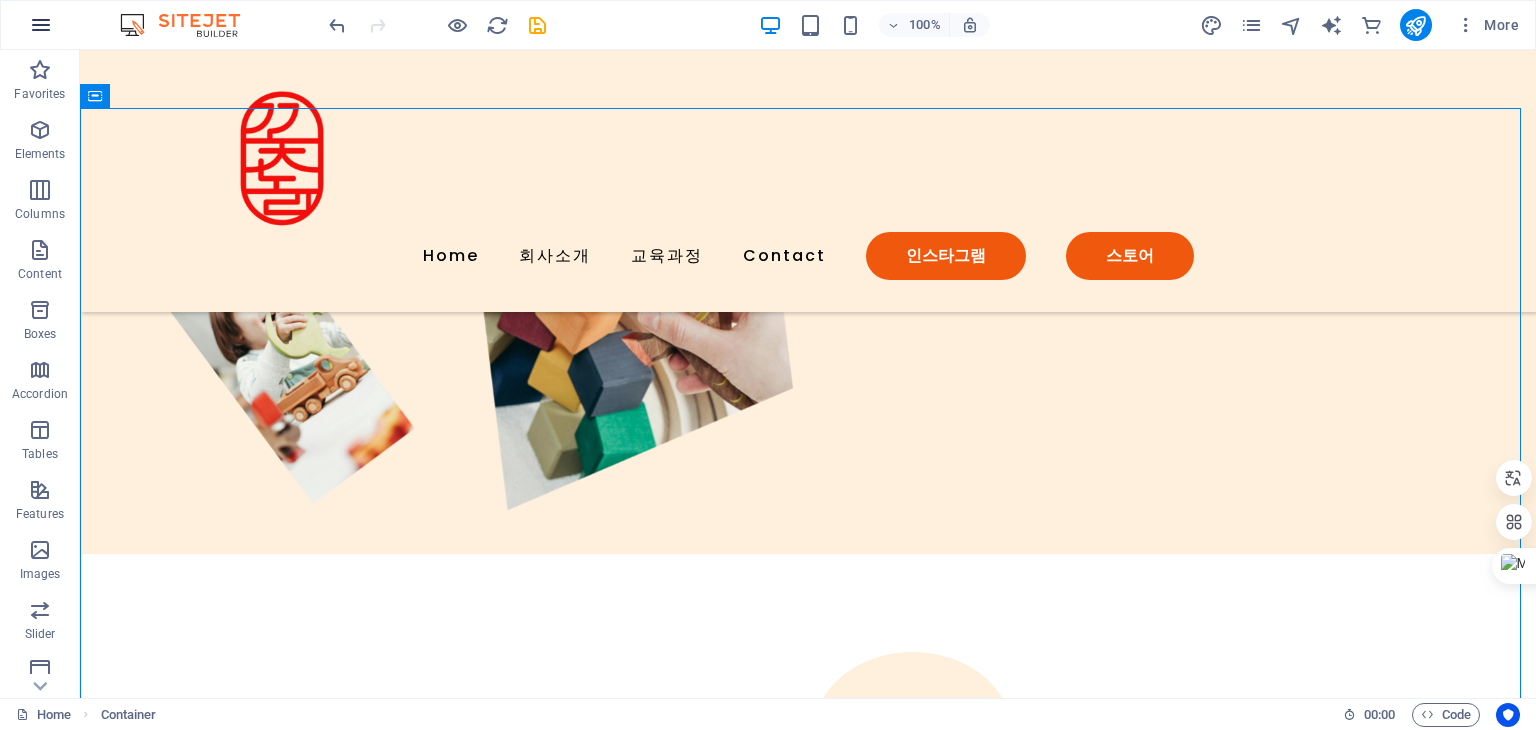 click at bounding box center [41, 25] 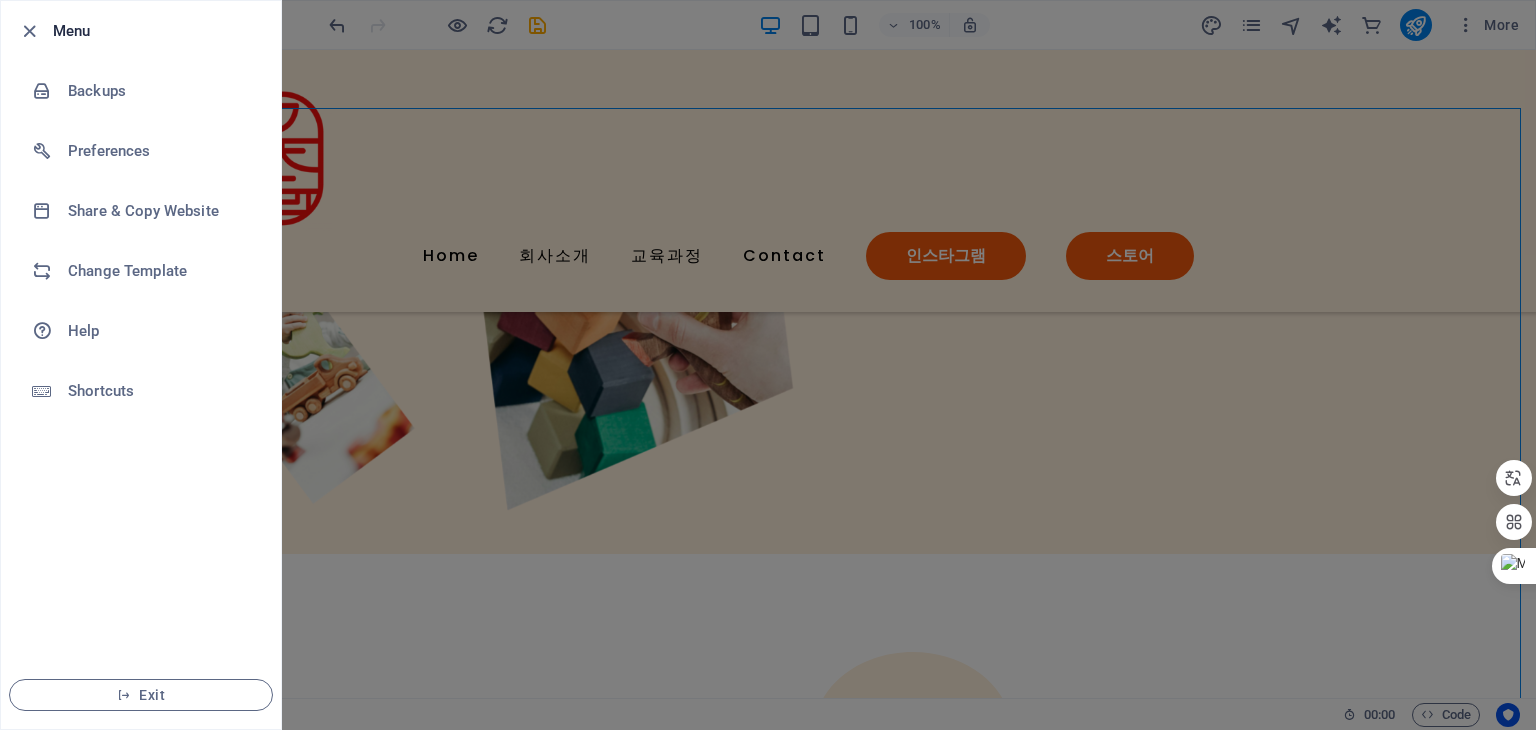 click at bounding box center [768, 365] 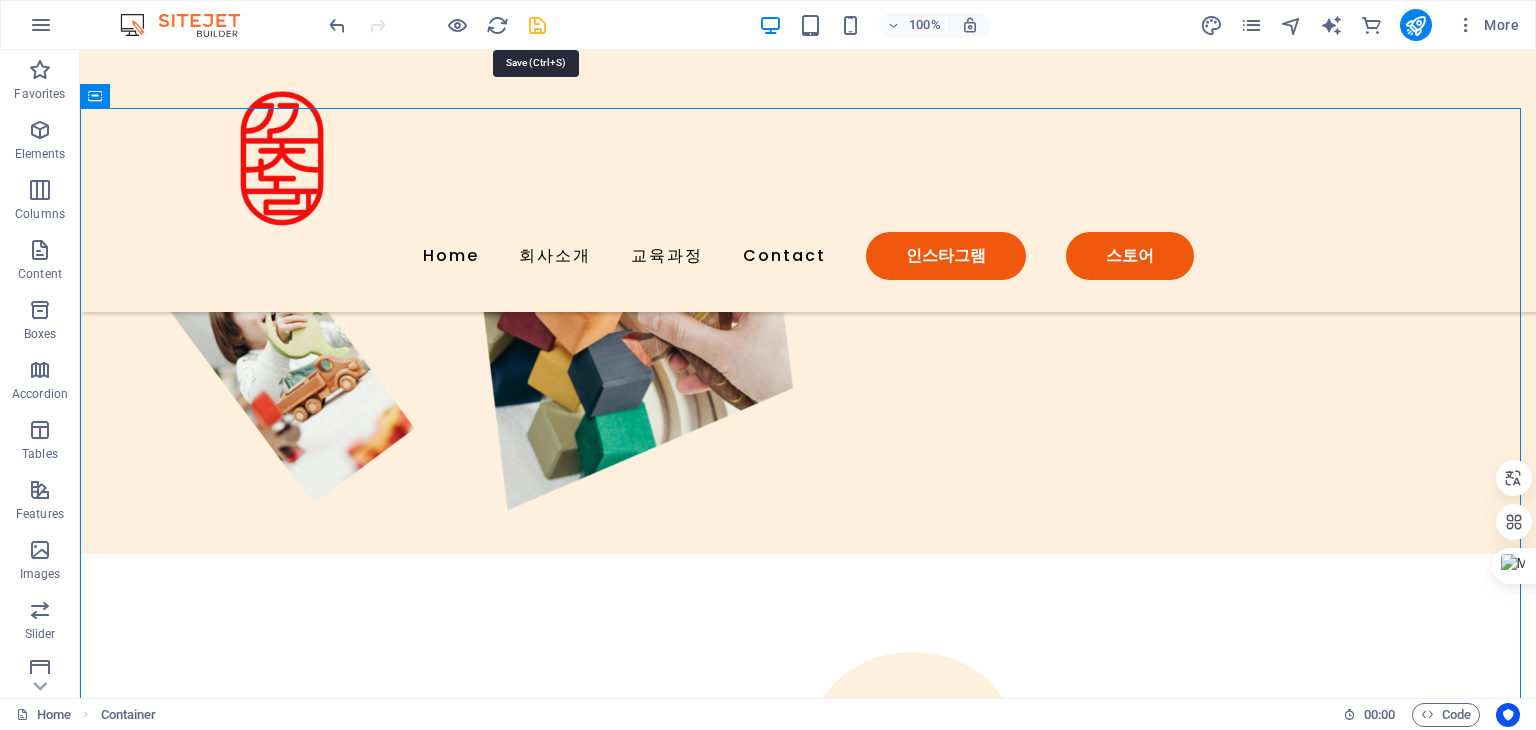 click at bounding box center (537, 25) 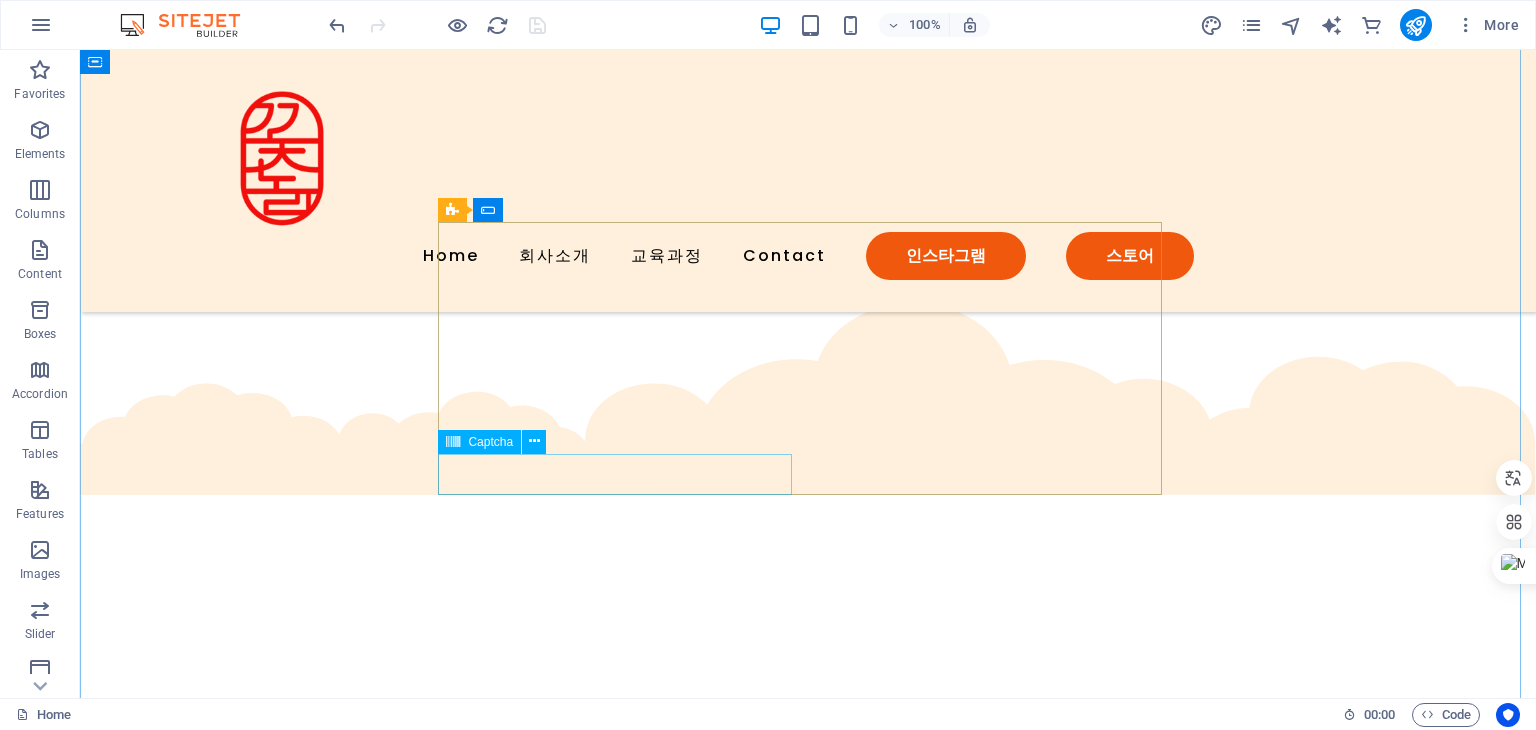 scroll, scrollTop: 5100, scrollLeft: 0, axis: vertical 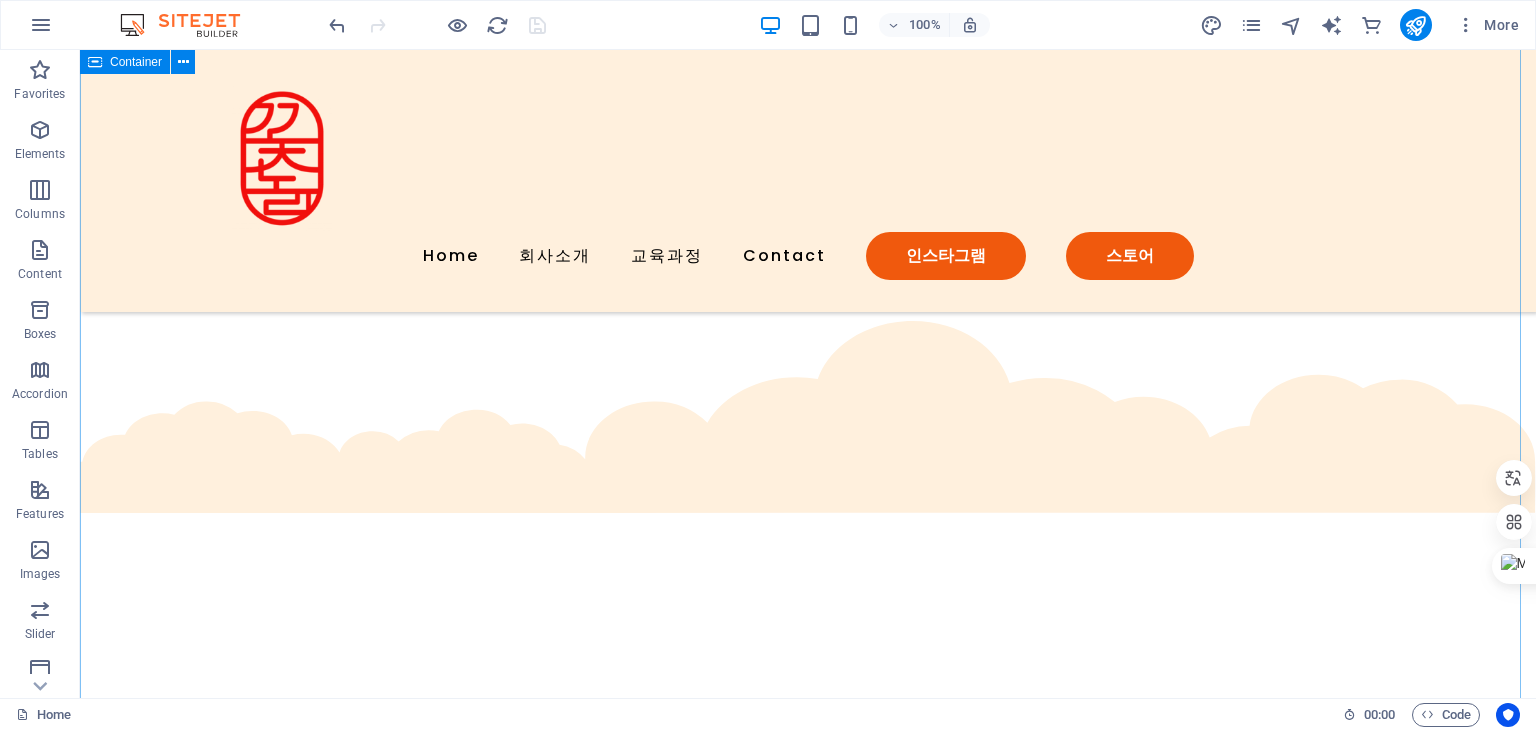 click on "Contact Us Lorem ipsum dolor sit amet, consectetur adipiscing elit, sed do eiusmod tempor incididunt.   I have read and understand the privacy policy. Unreadable? Load new Submit" at bounding box center (808, 906) 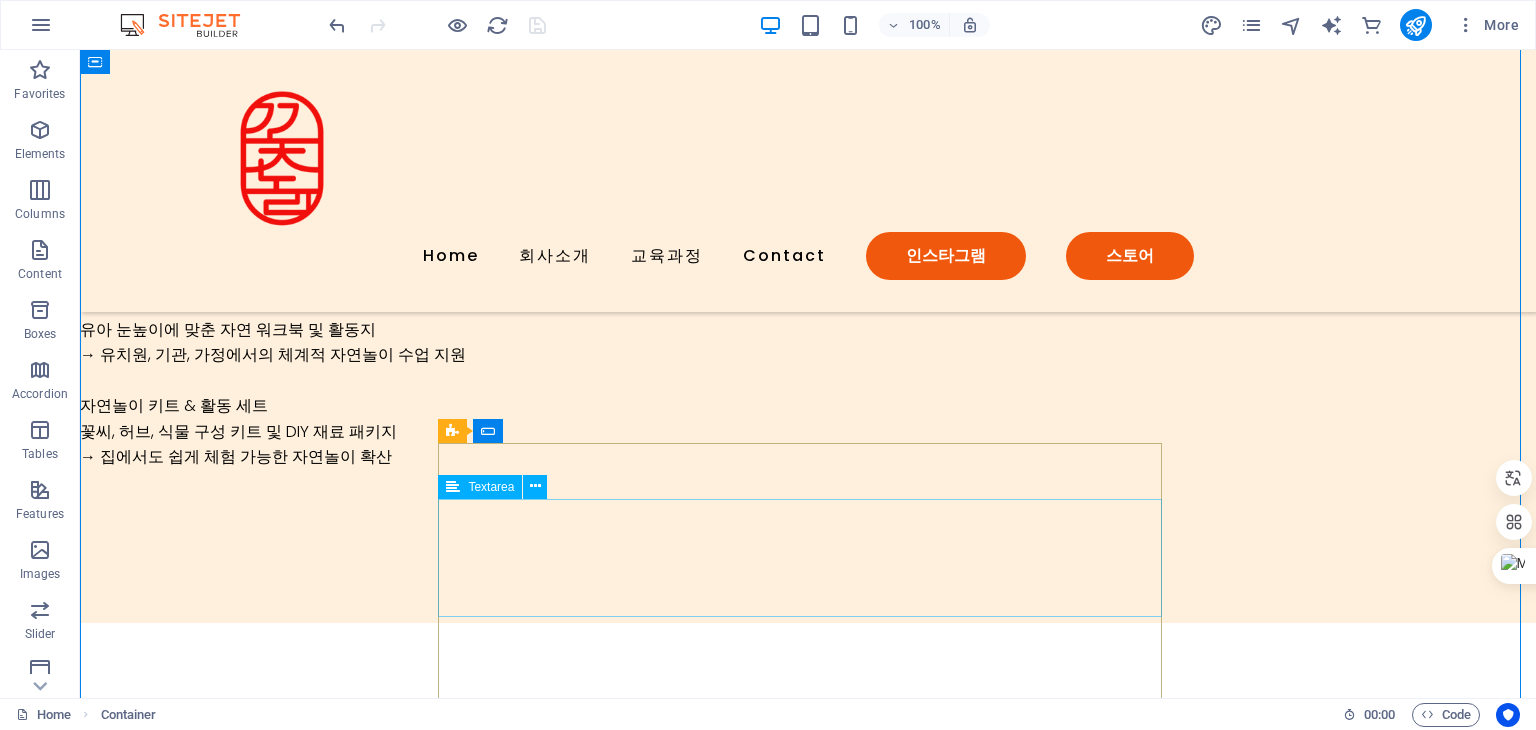 scroll, scrollTop: 4600, scrollLeft: 0, axis: vertical 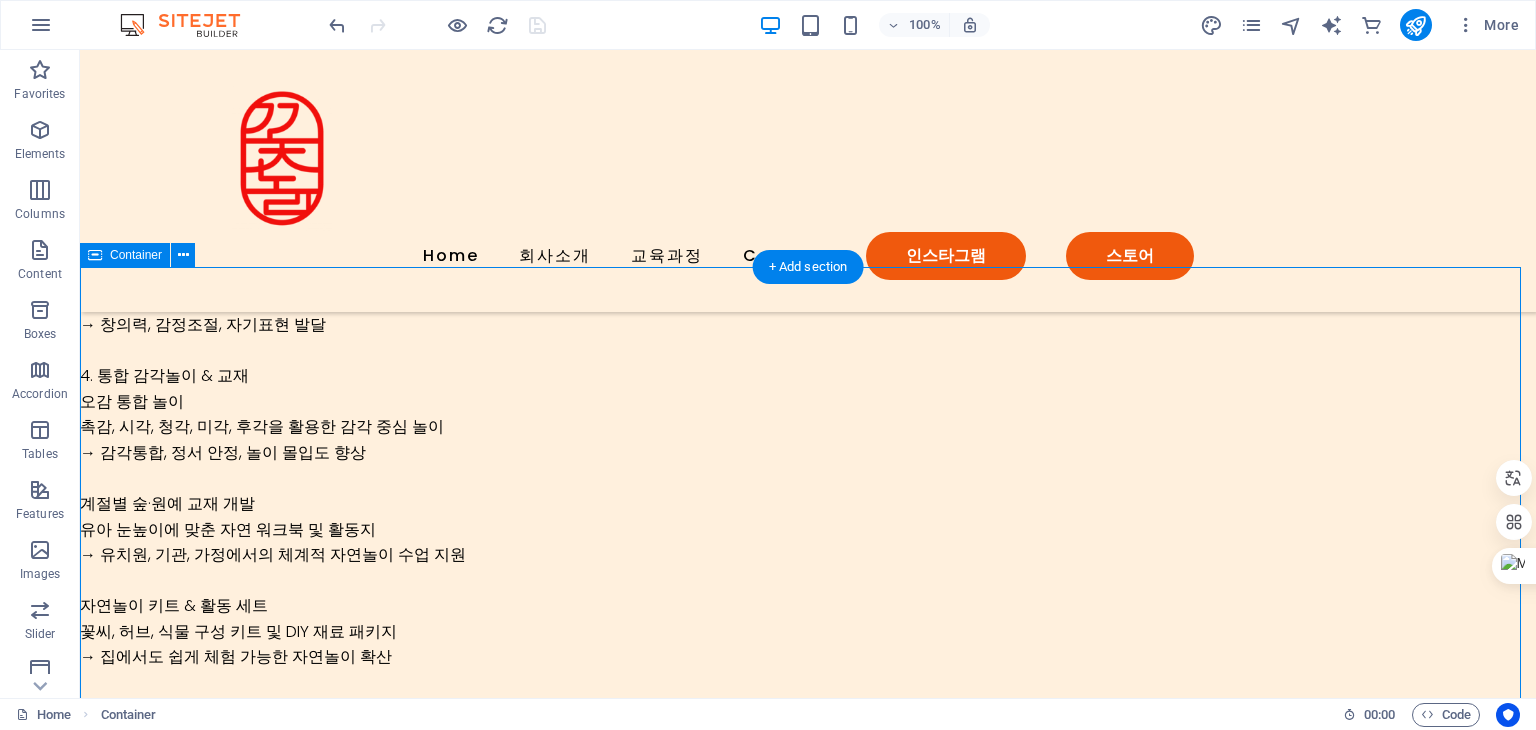 click on "Contact Us Lorem ipsum dolor sit amet, consectetur adipiscing elit, sed do eiusmod tempor incididunt.   I have read and understand the privacy policy. Unreadable? Load new Submit" at bounding box center [808, 1506] 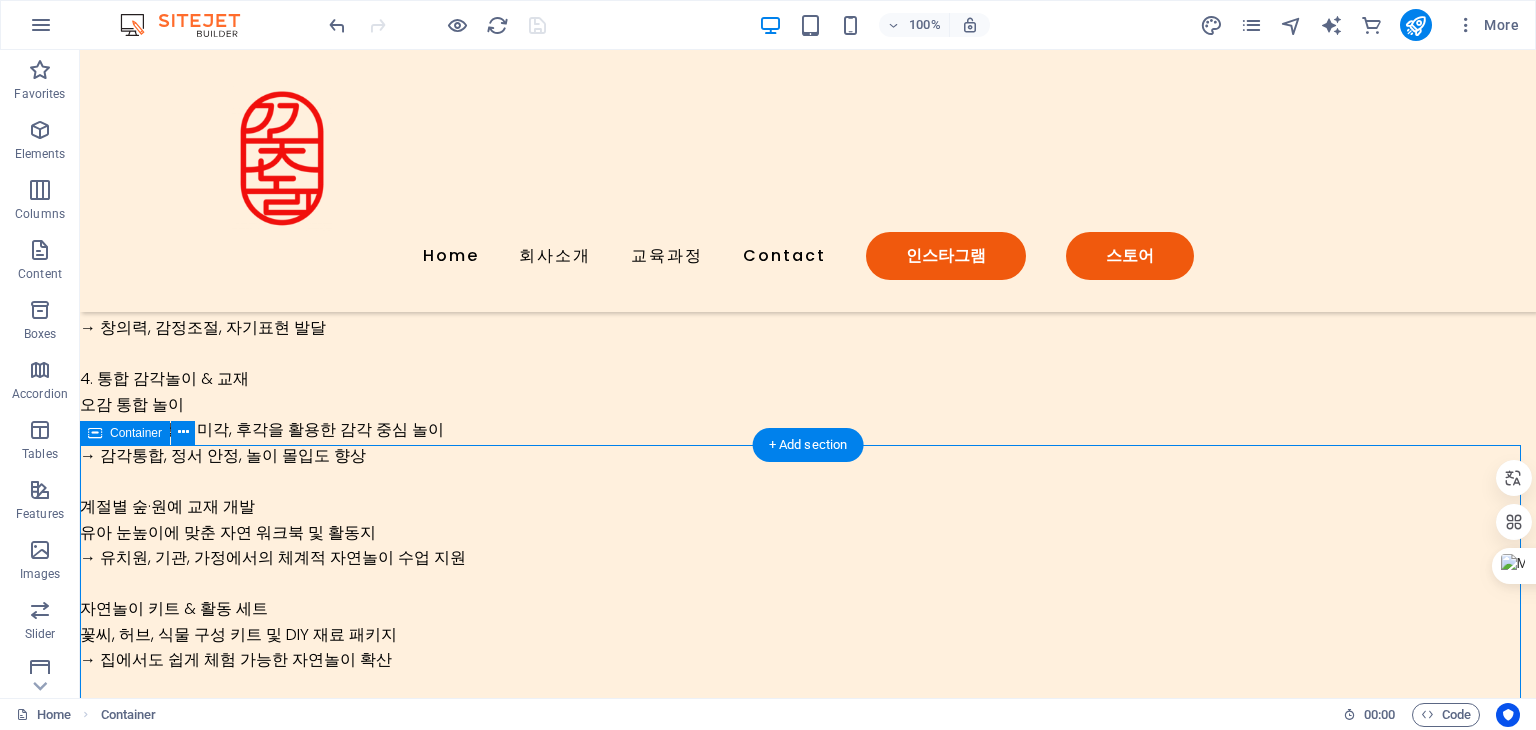 scroll, scrollTop: 4500, scrollLeft: 0, axis: vertical 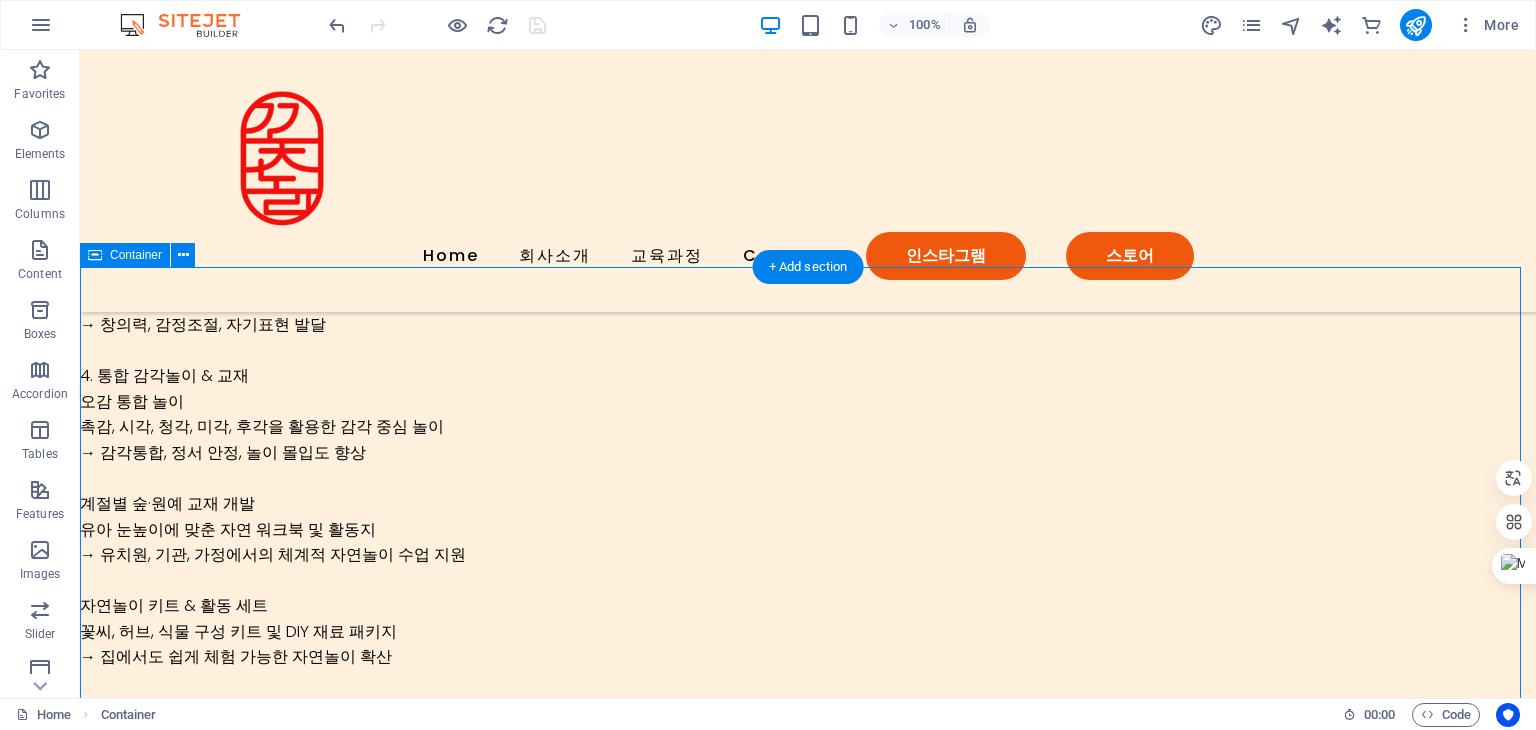 click on "Contact Us Lorem ipsum dolor sit amet, consectetur adipiscing elit, sed do eiusmod tempor incididunt.   I have read and understand the privacy policy. Unreadable? Load new Submit" at bounding box center [808, 1506] 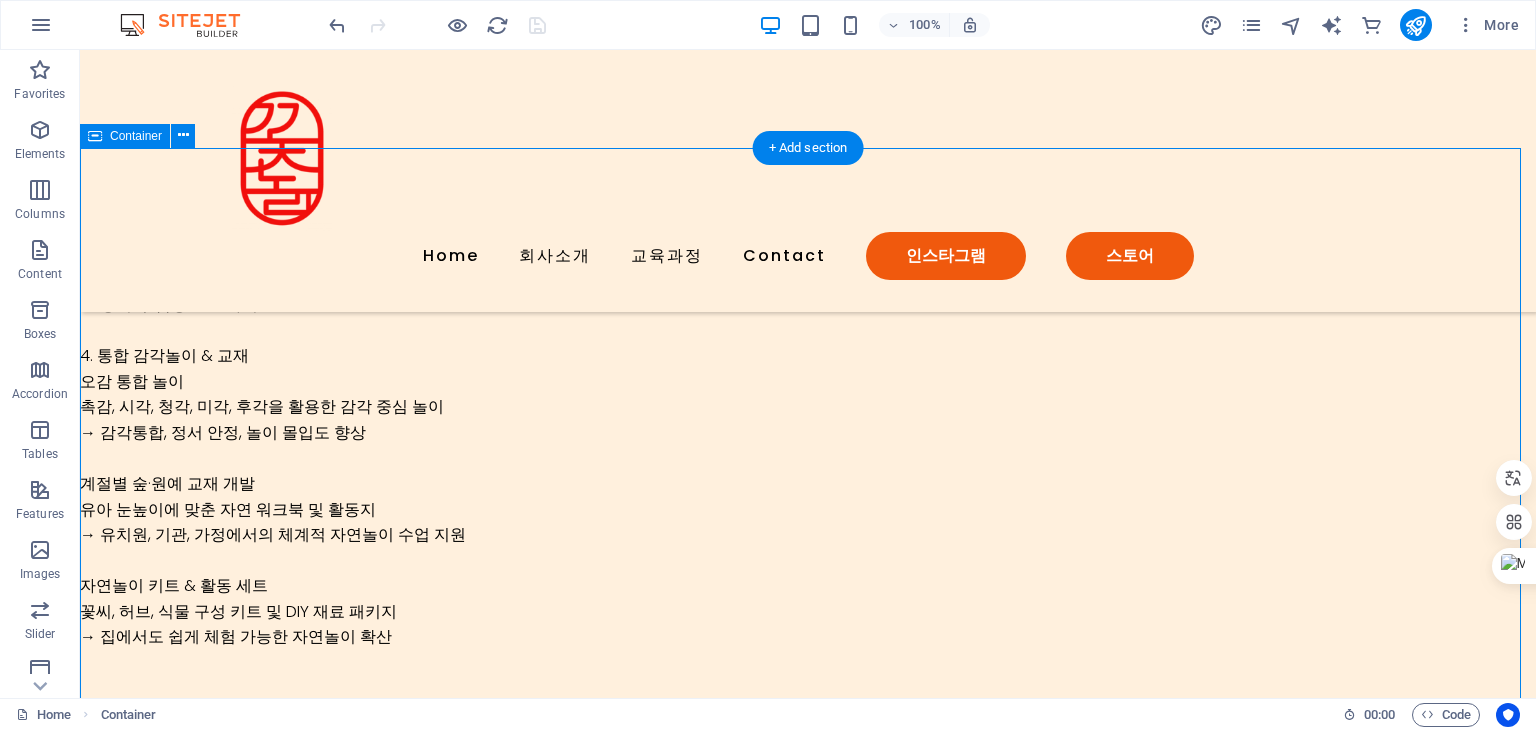 scroll, scrollTop: 4500, scrollLeft: 0, axis: vertical 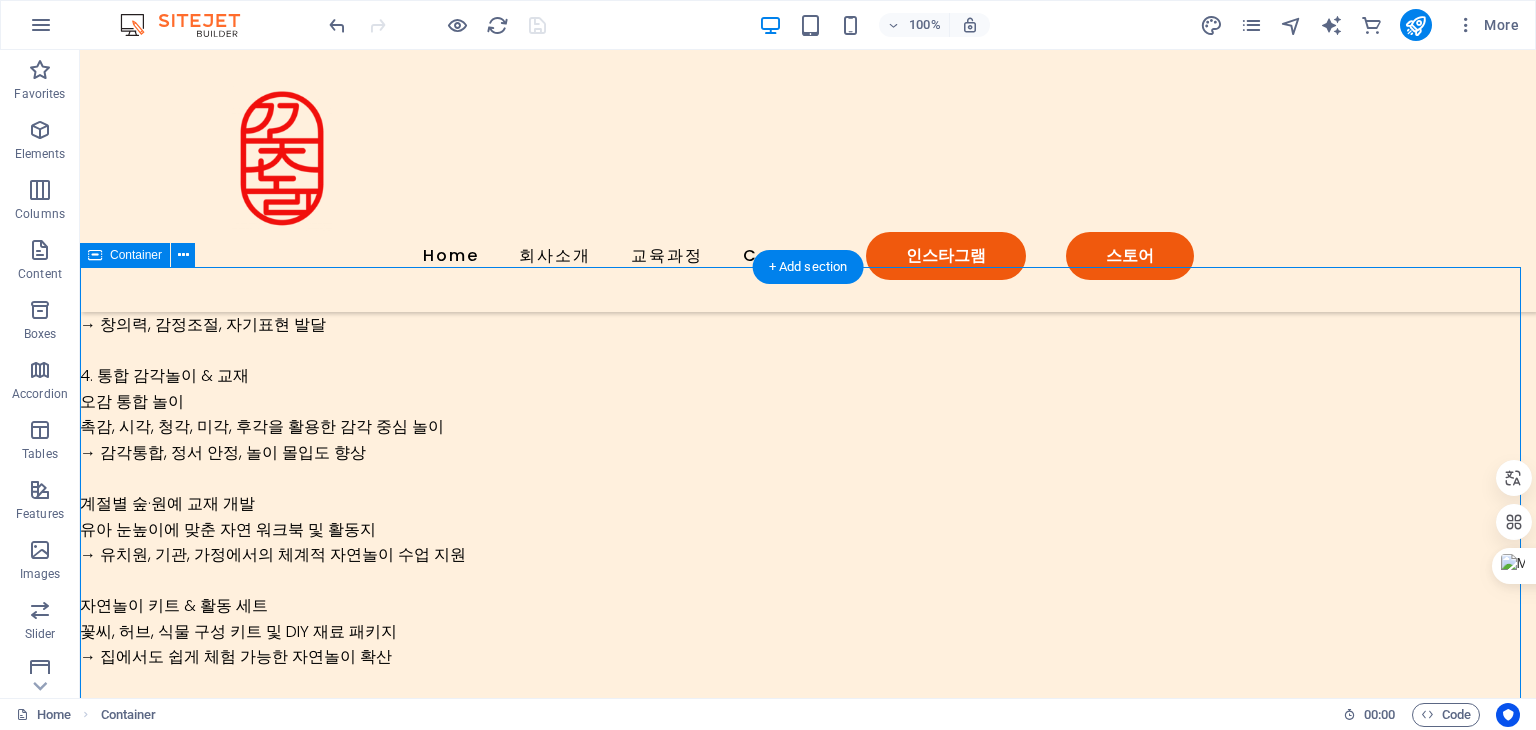 click on "Contact Us Lorem ipsum dolor sit amet, consectetur adipiscing elit, sed do eiusmod tempor incididunt.   I have read and understand the privacy policy. Unreadable? Load new Submit" at bounding box center (808, 1506) 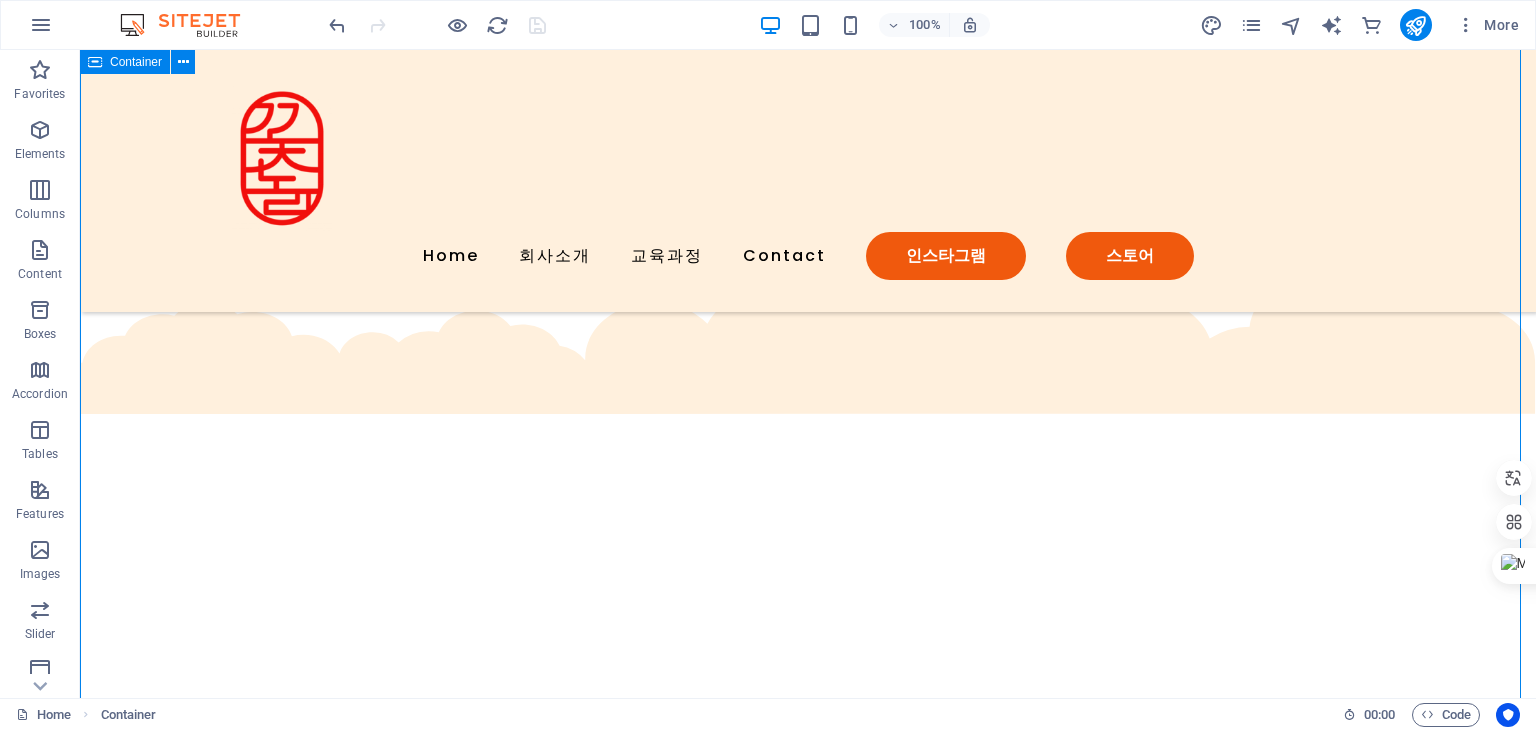 scroll, scrollTop: 5200, scrollLeft: 0, axis: vertical 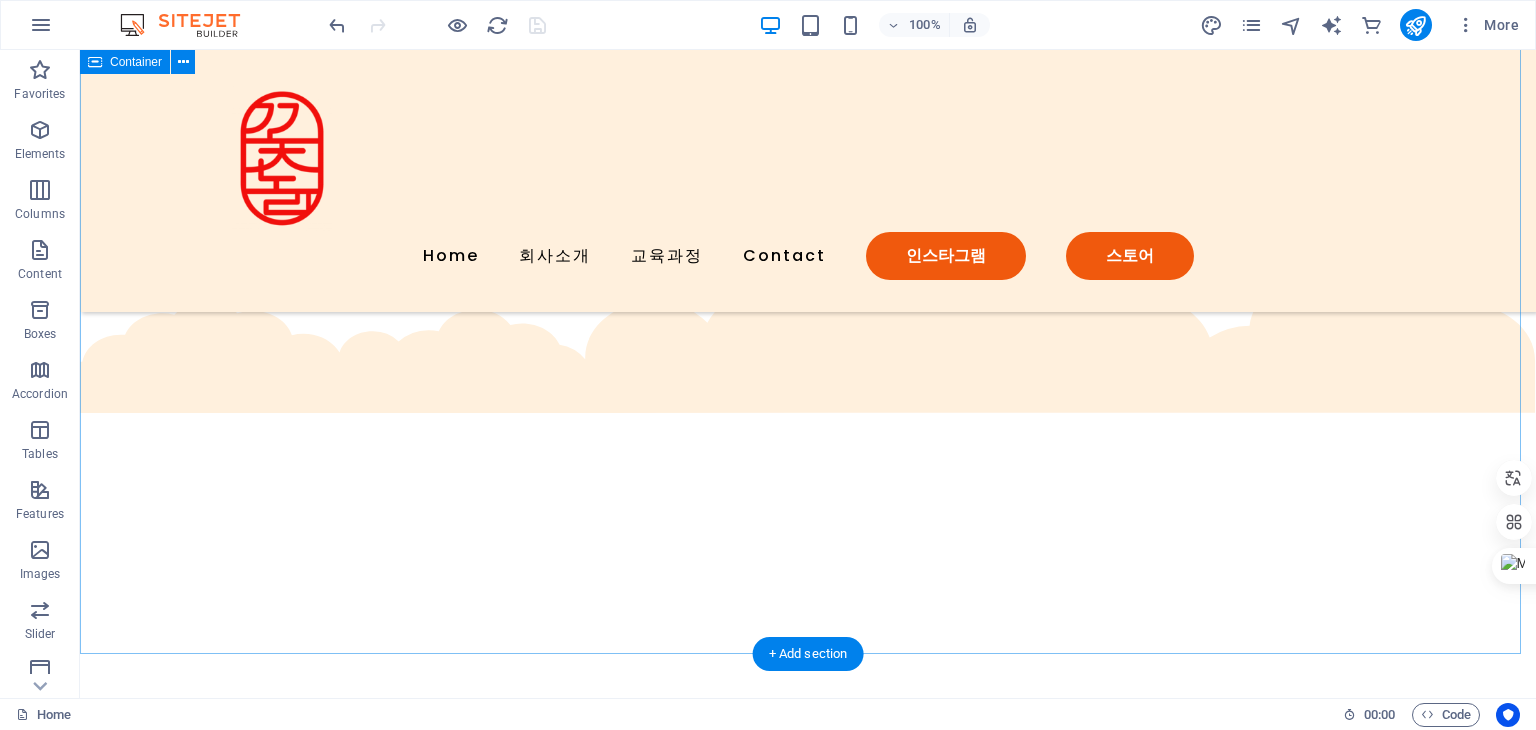 click on "Contact Us Lorem ipsum dolor sit amet, consectetur adipiscing elit, sed do eiusmod tempor incididunt.   I have read and understand the privacy policy. Unreadable? Load new Submit" at bounding box center [808, 806] 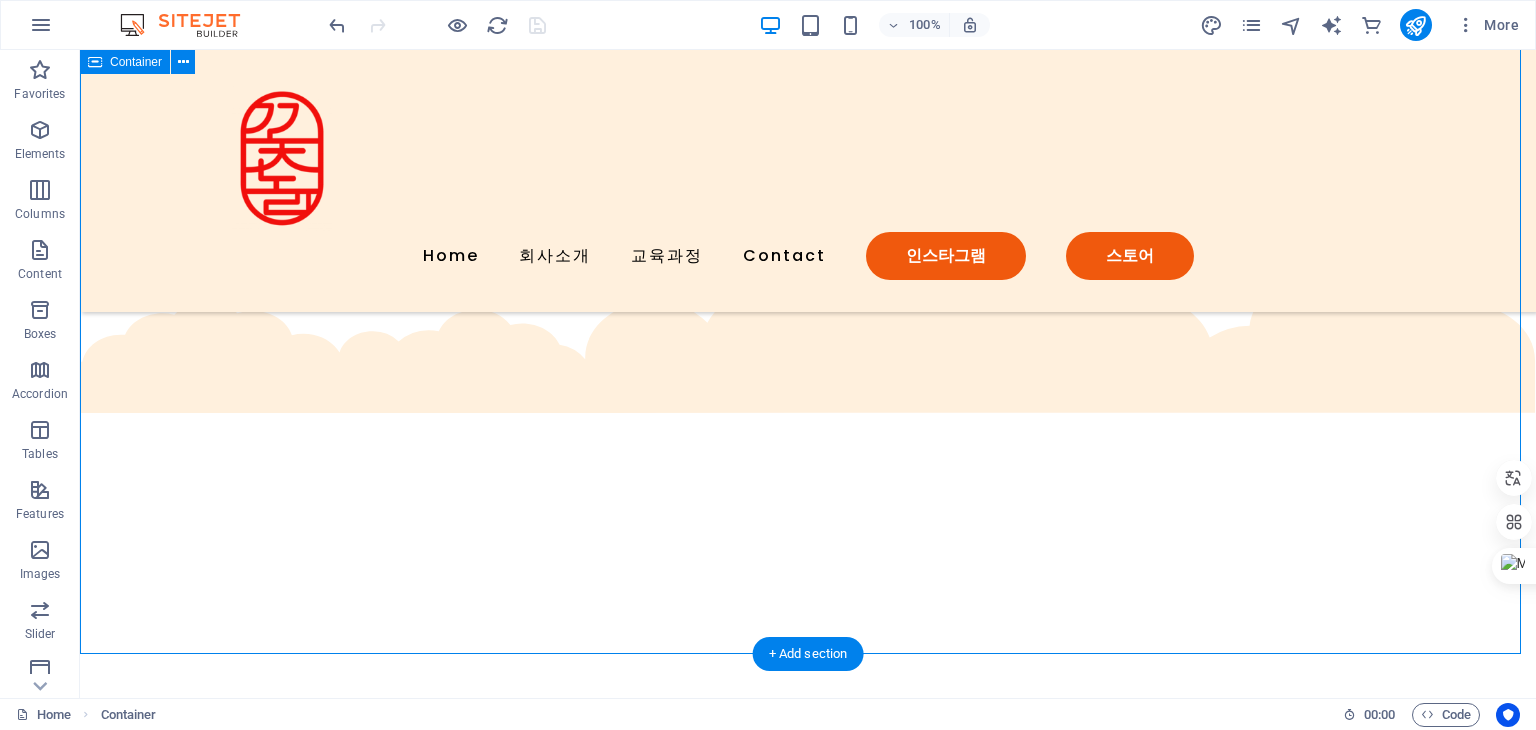 click on "Contact Us Lorem ipsum dolor sit amet, consectetur adipiscing elit, sed do eiusmod tempor incididunt.   I have read and understand the privacy policy. Unreadable? Load new Submit" at bounding box center (808, 806) 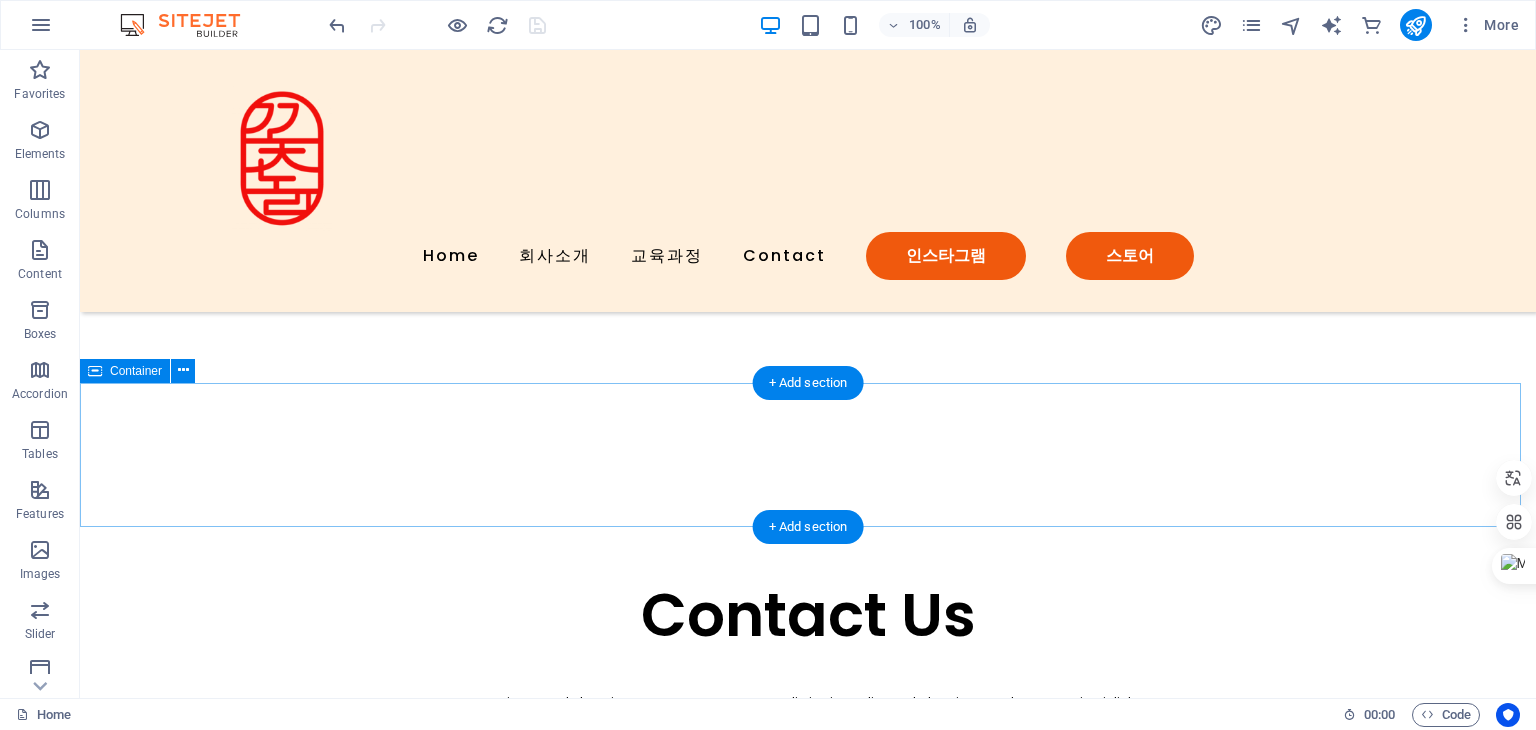 scroll, scrollTop: 5400, scrollLeft: 0, axis: vertical 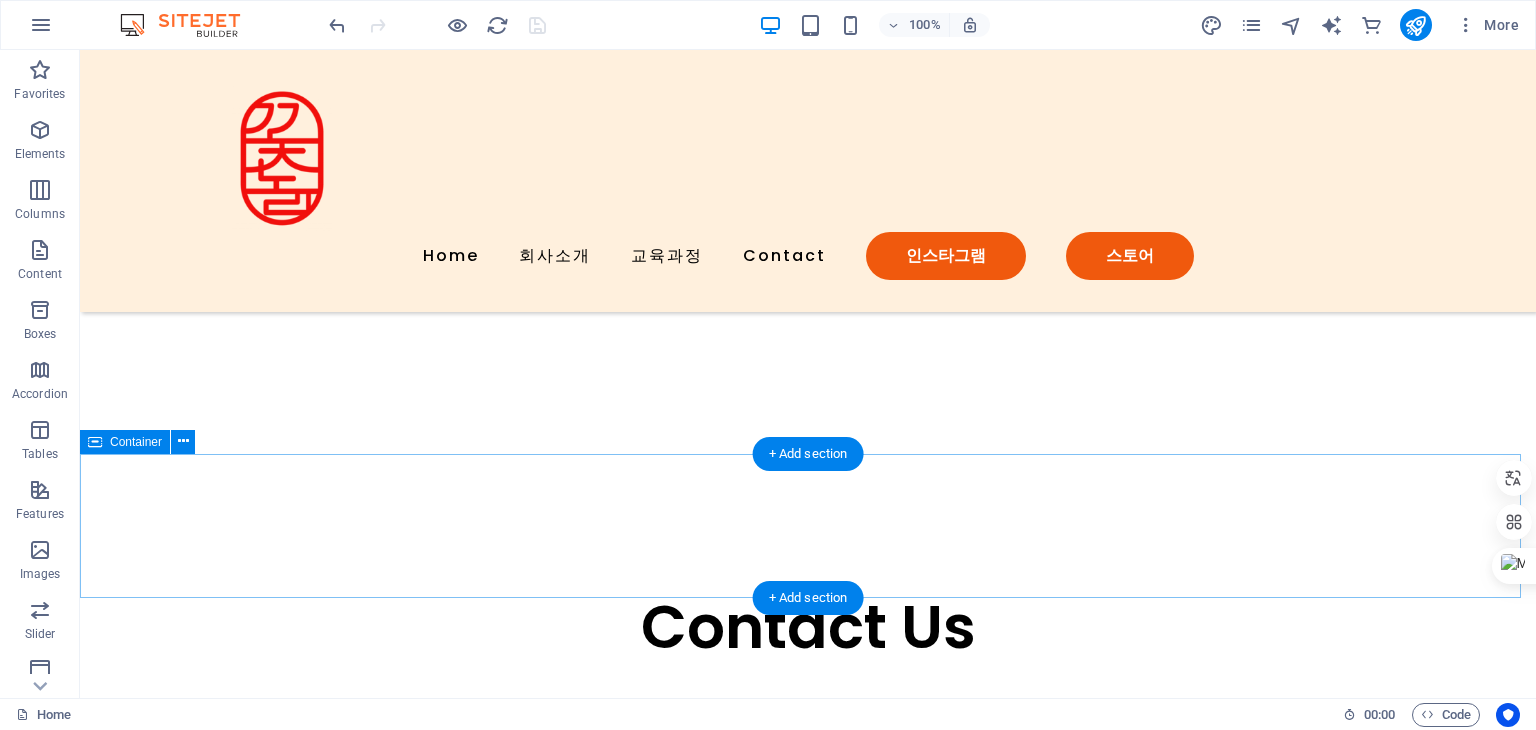 click on "Drop content here or  Add elements  Paste clipboard" at bounding box center (808, 1661) 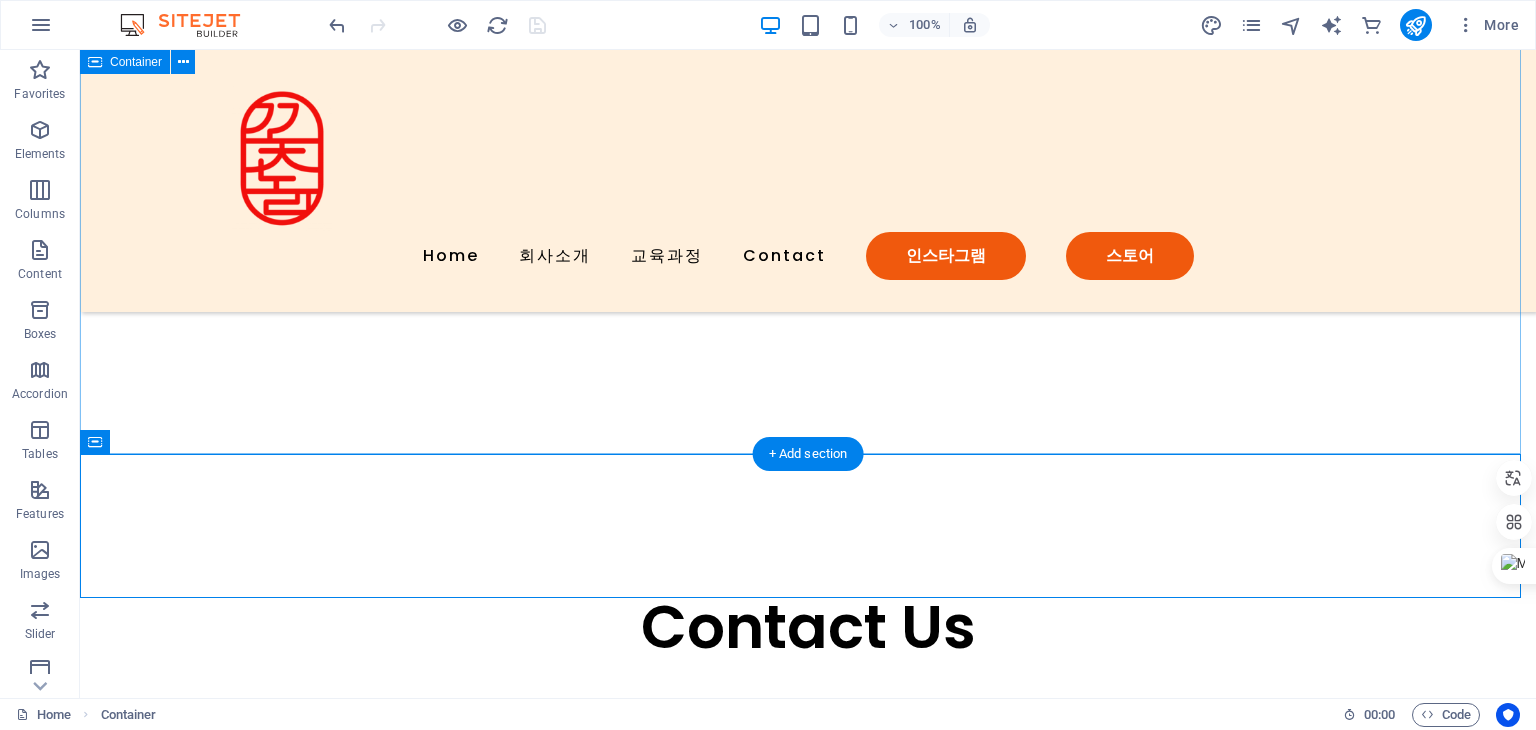 click on "Contact Us Lorem ipsum dolor sit amet, consectetur adipiscing elit, sed do eiusmod tempor incididunt.   I have read and understand the privacy policy. Unreadable? Load new Submit" at bounding box center [808, 606] 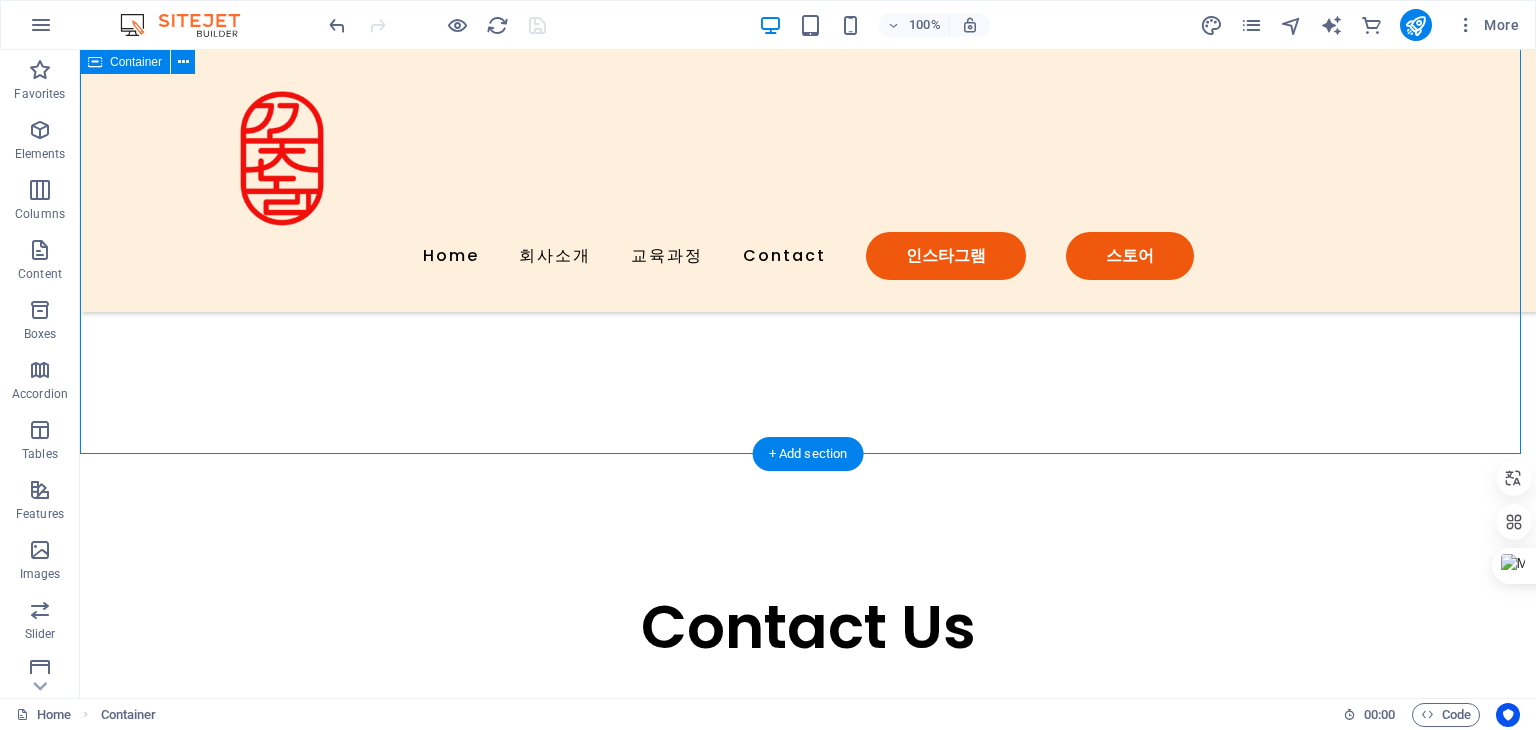 click on "Contact Us Lorem ipsum dolor sit amet, consectetur adipiscing elit, sed do eiusmod tempor incididunt.   I have read and understand the privacy policy. Unreadable? Load new Submit" at bounding box center [808, 606] 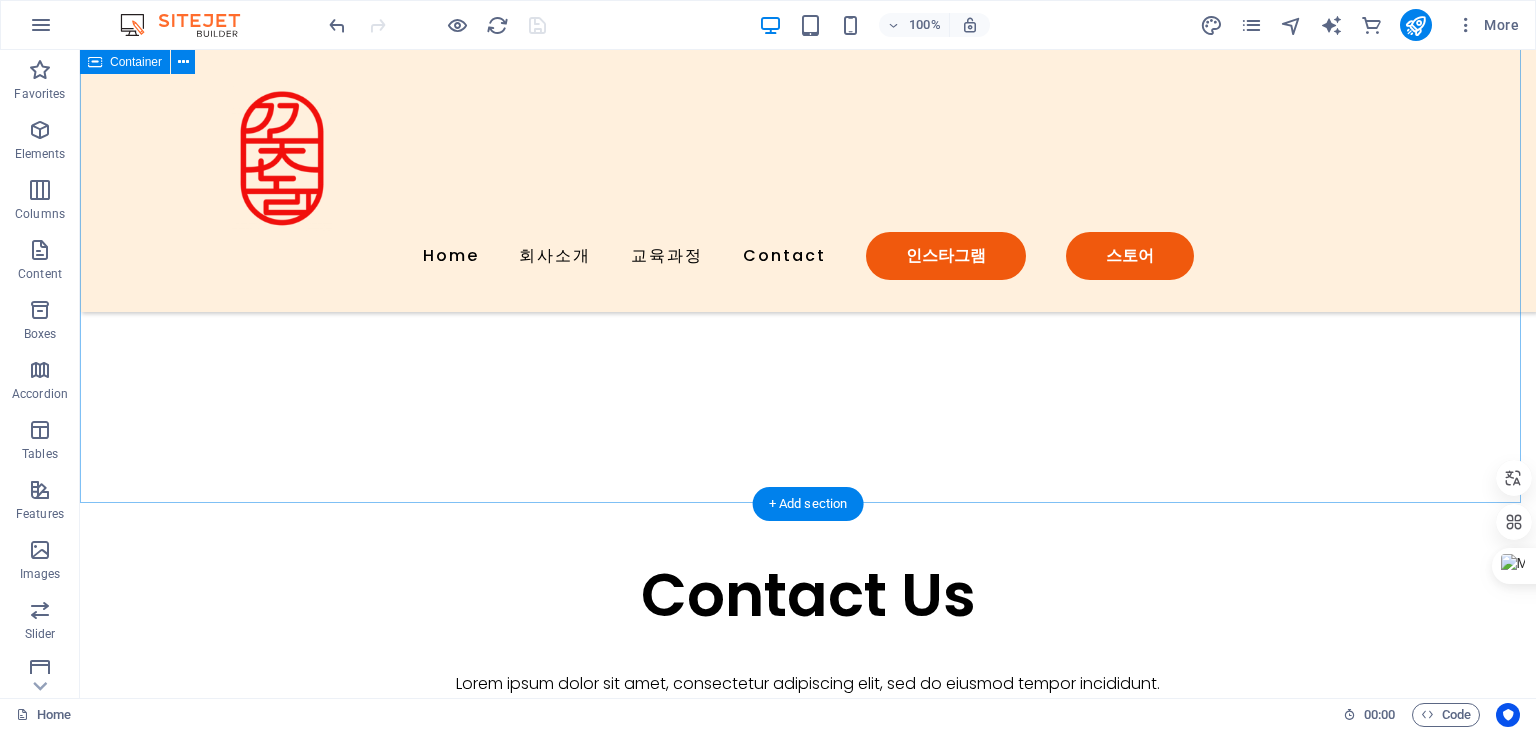 scroll, scrollTop: 5500, scrollLeft: 0, axis: vertical 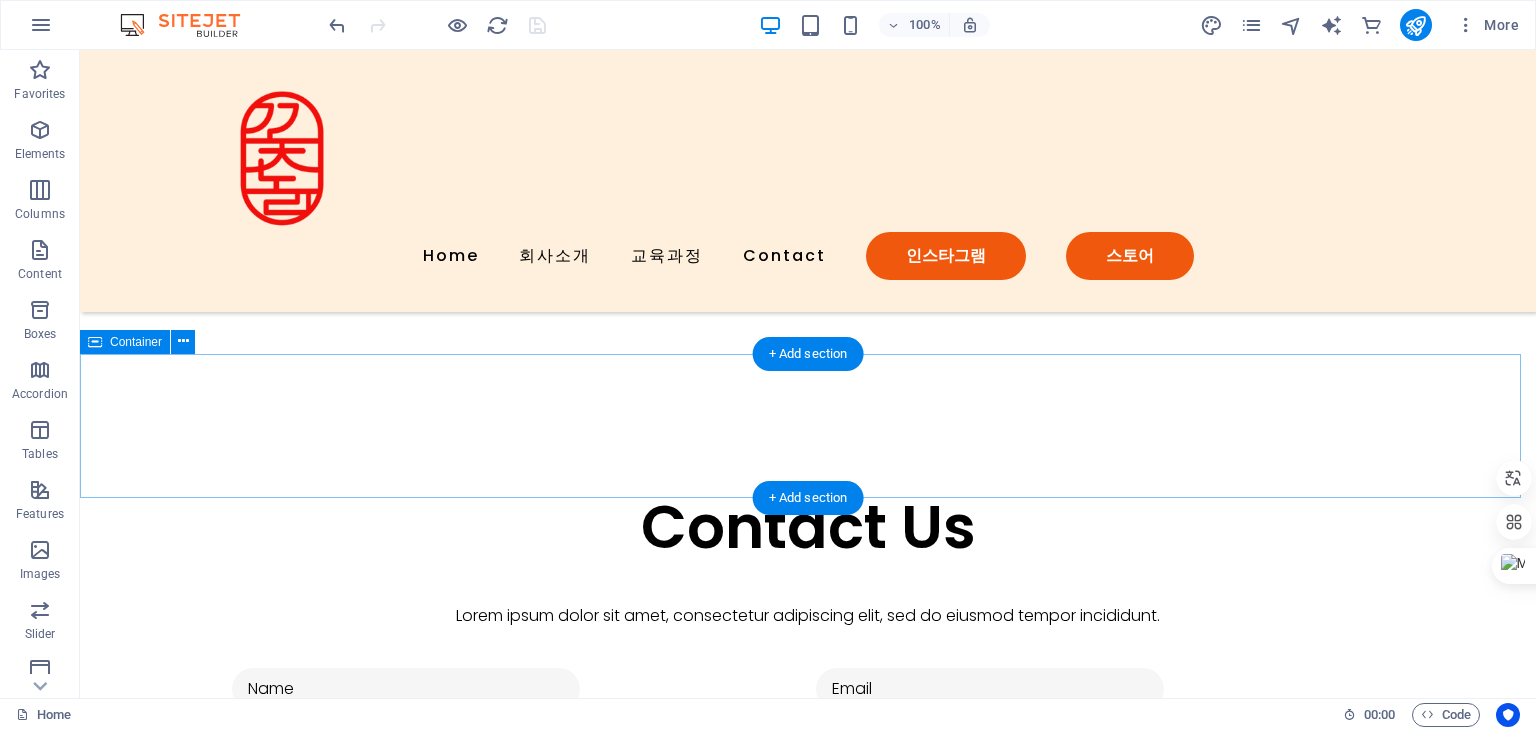 click on "Add elements" at bounding box center [749, 1591] 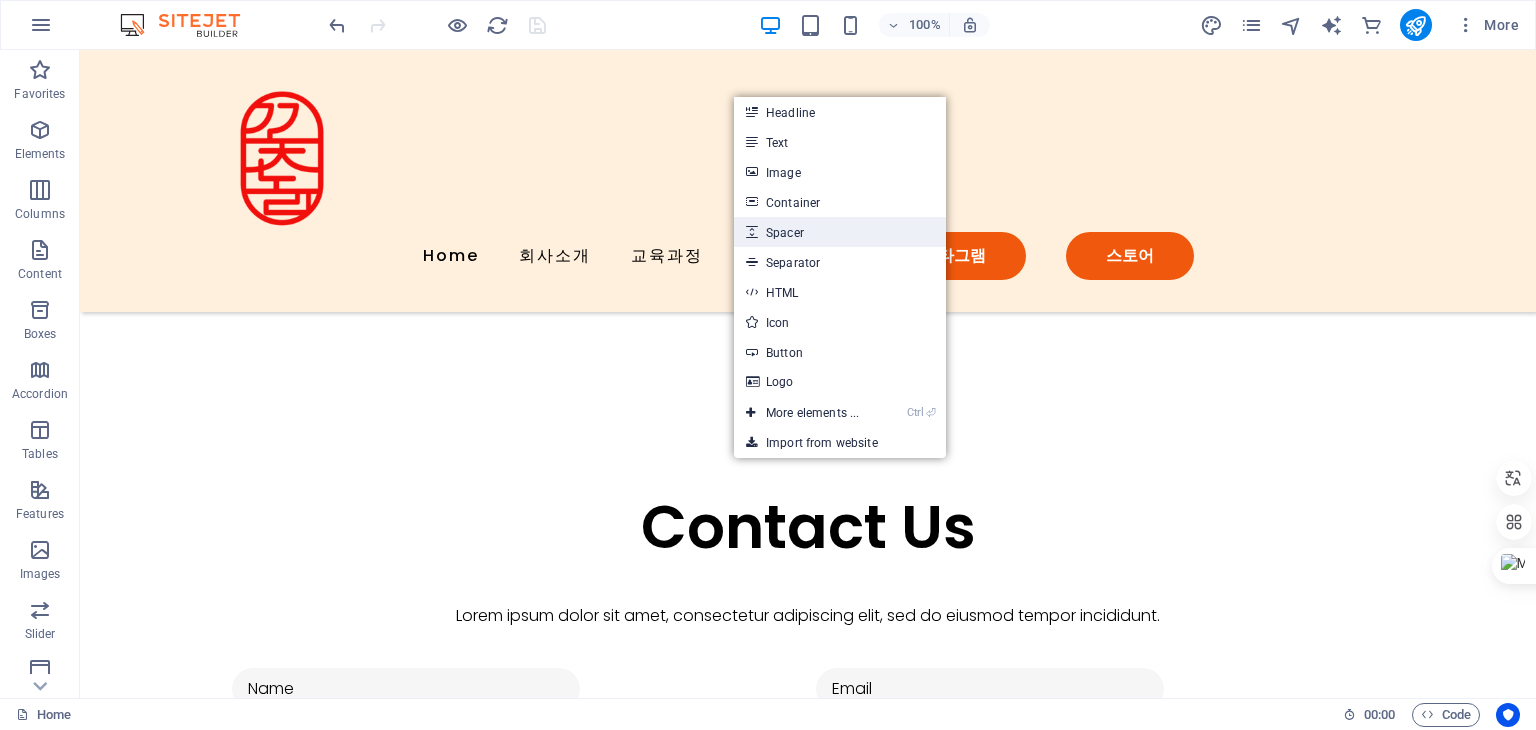 click on "Spacer" at bounding box center (840, 232) 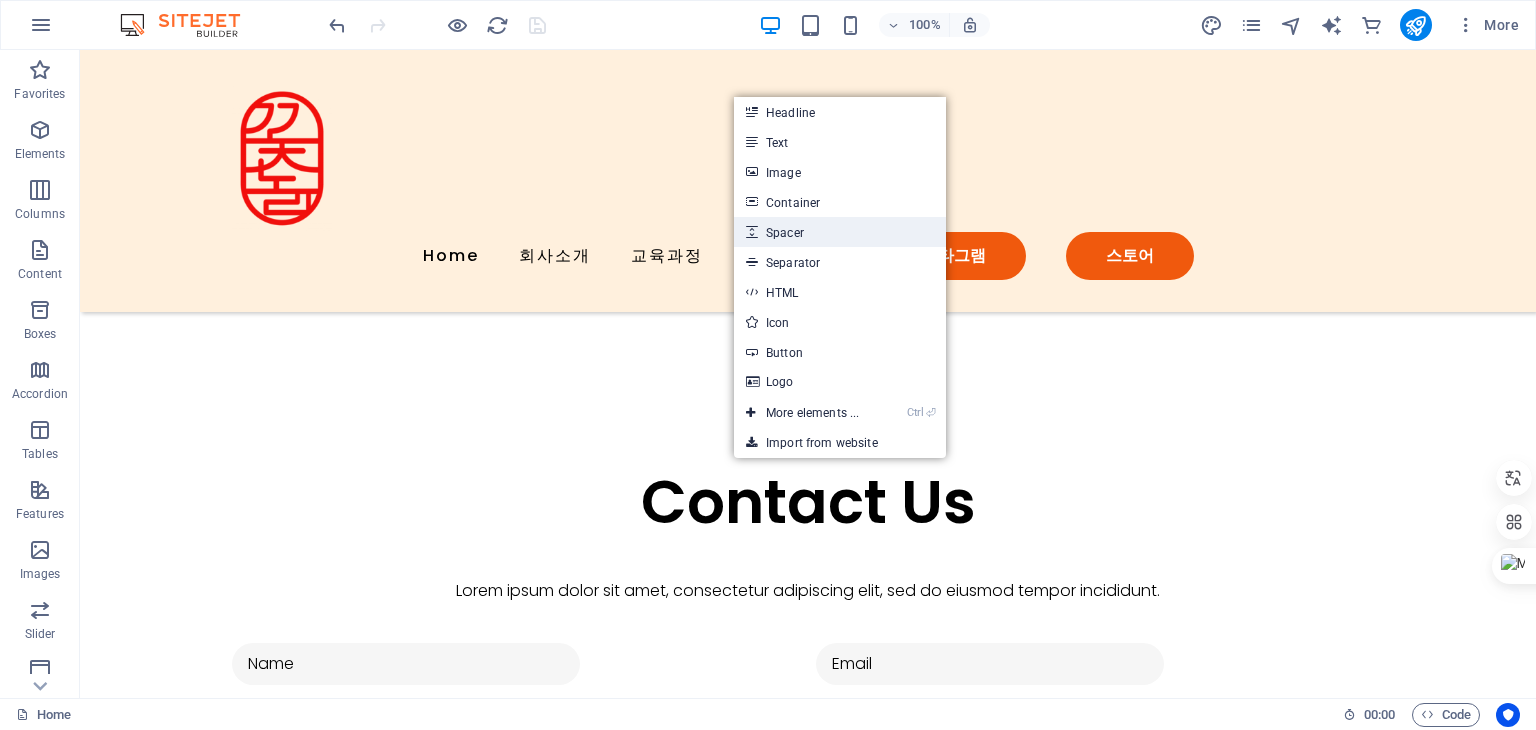 select on "px" 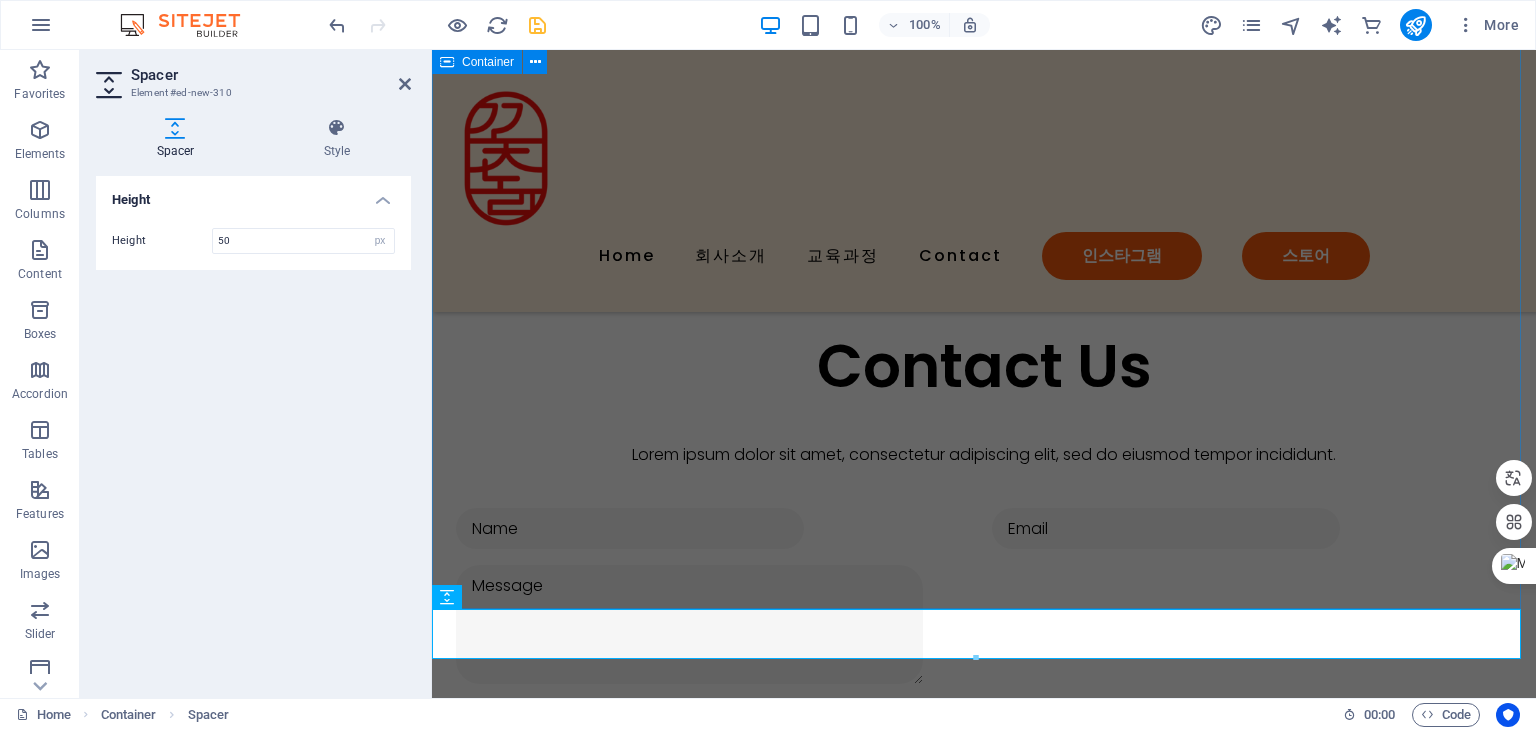 scroll, scrollTop: 5525, scrollLeft: 0, axis: vertical 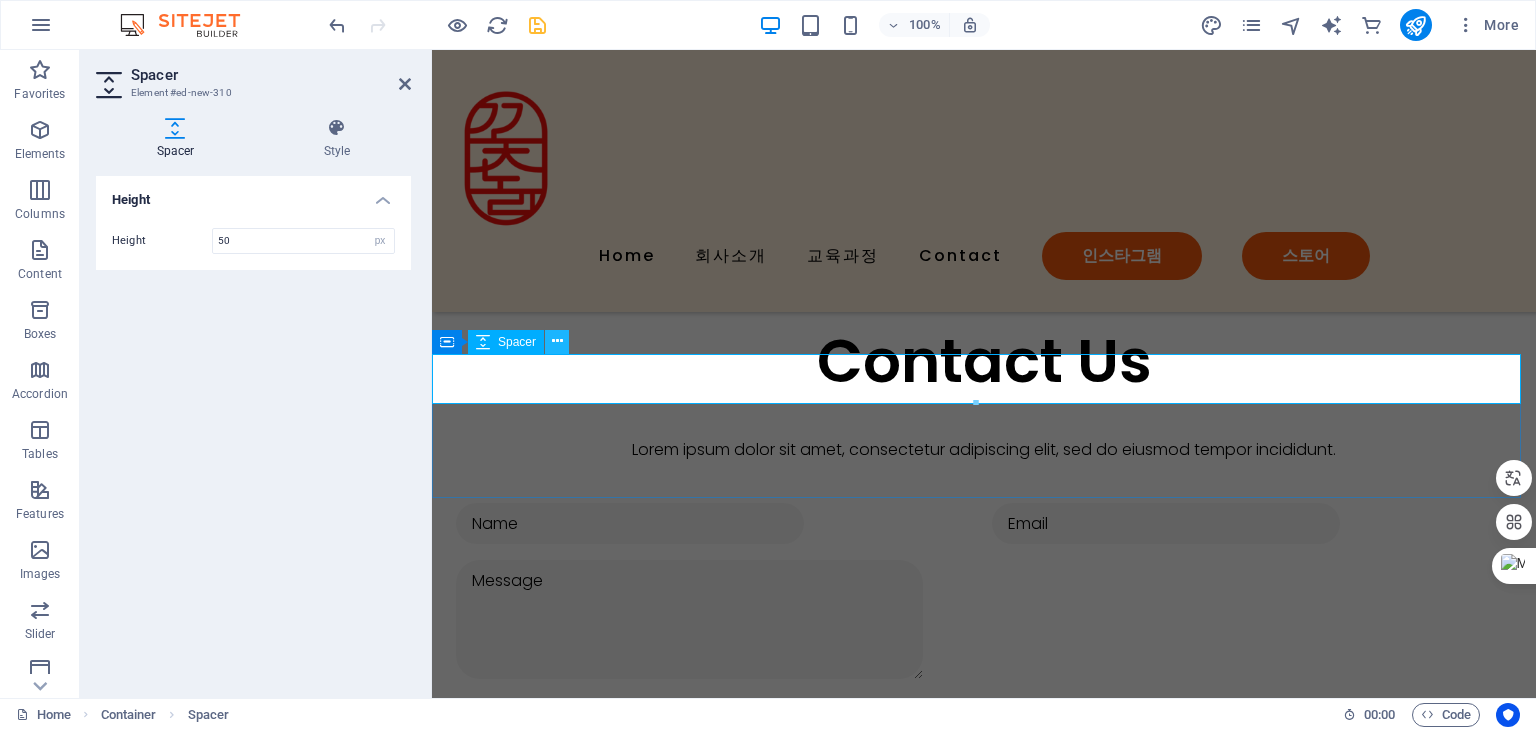 click at bounding box center [557, 341] 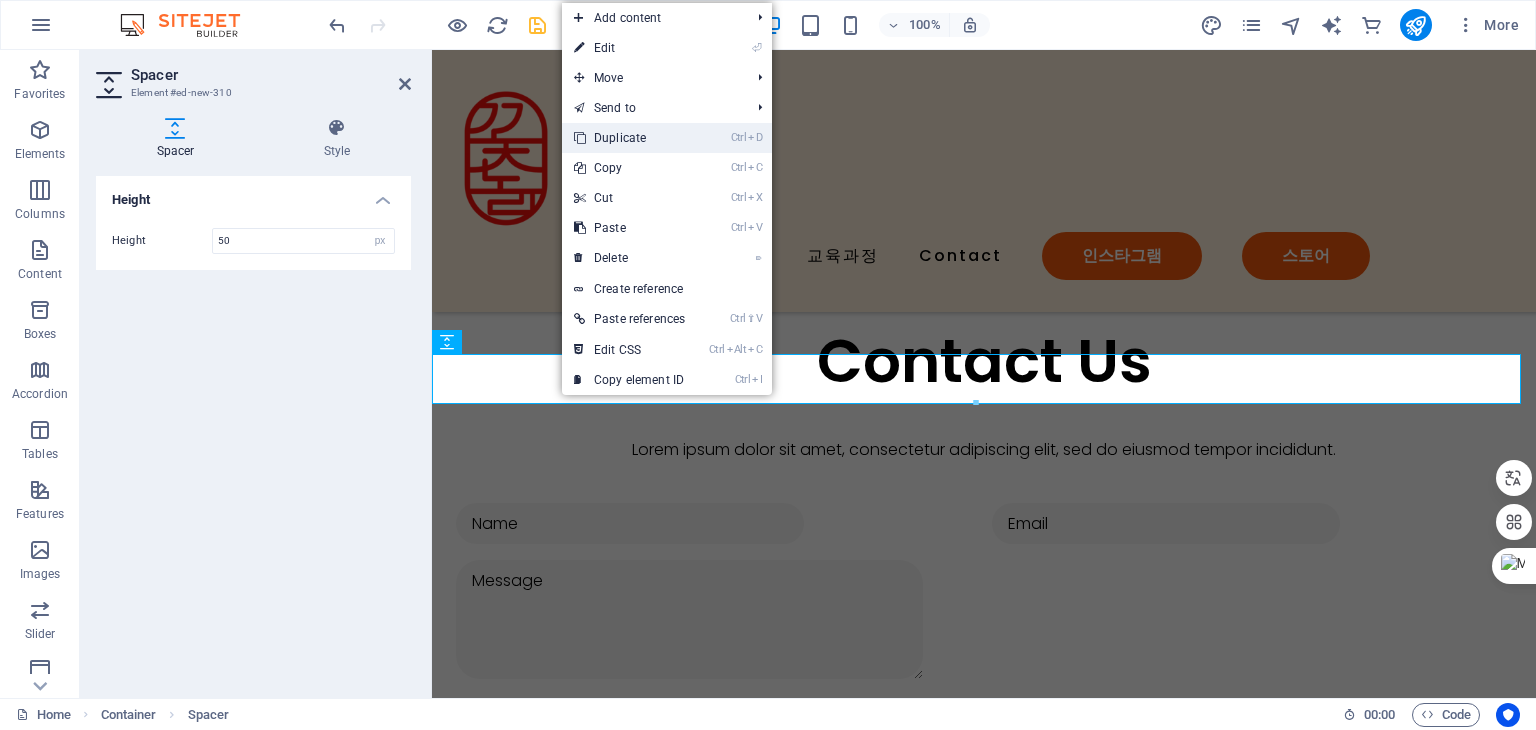 click on "Ctrl D  Duplicate" at bounding box center [629, 138] 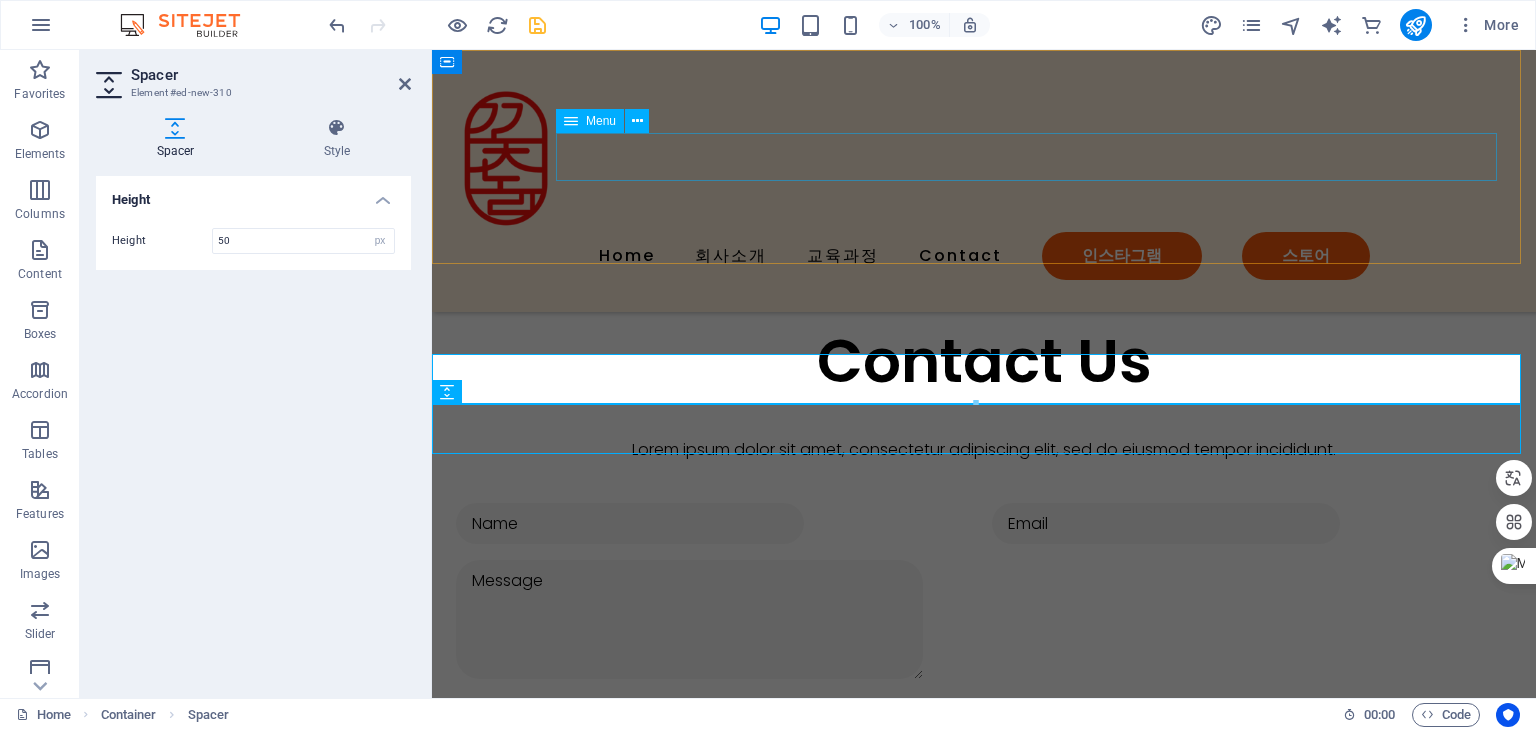 scroll, scrollTop: 5500, scrollLeft: 0, axis: vertical 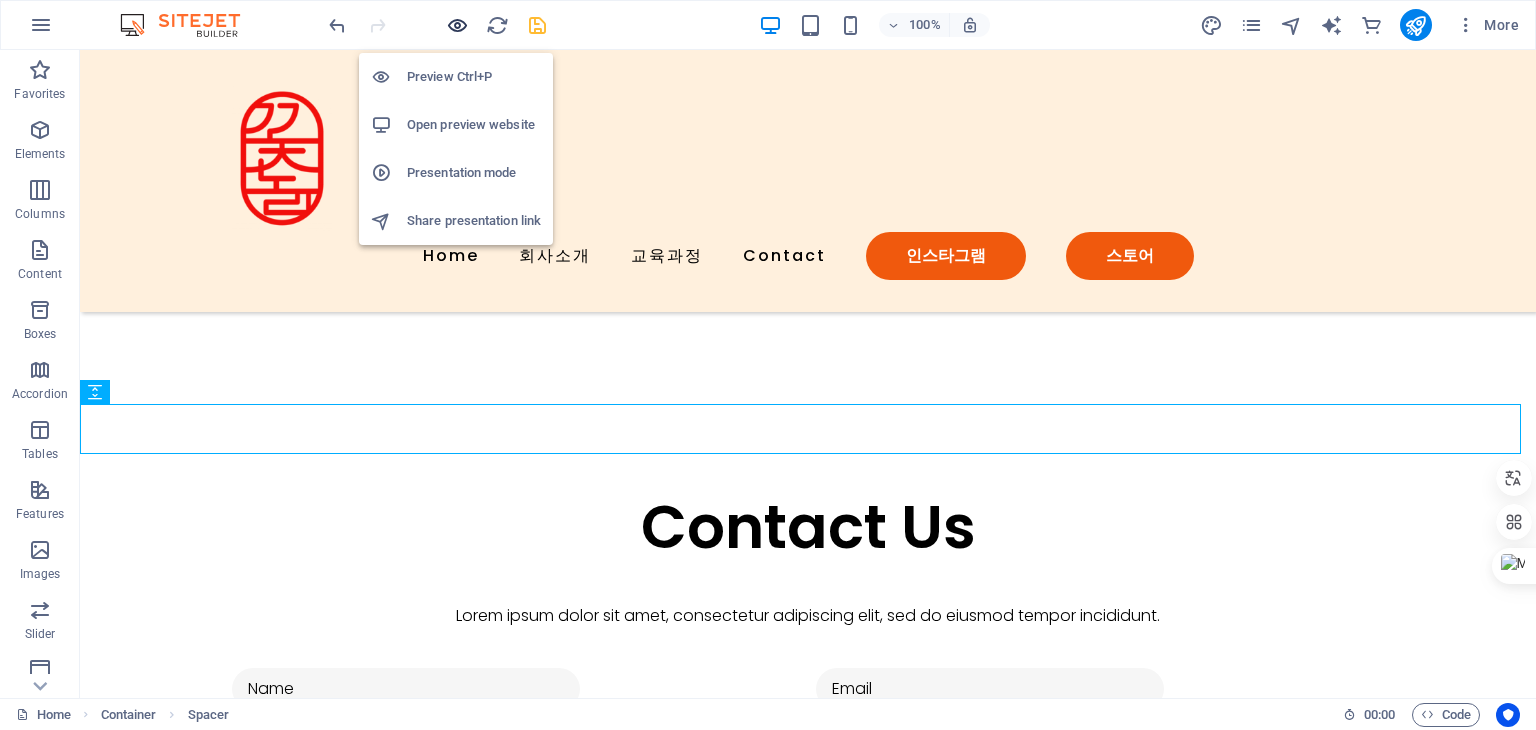 click at bounding box center [457, 25] 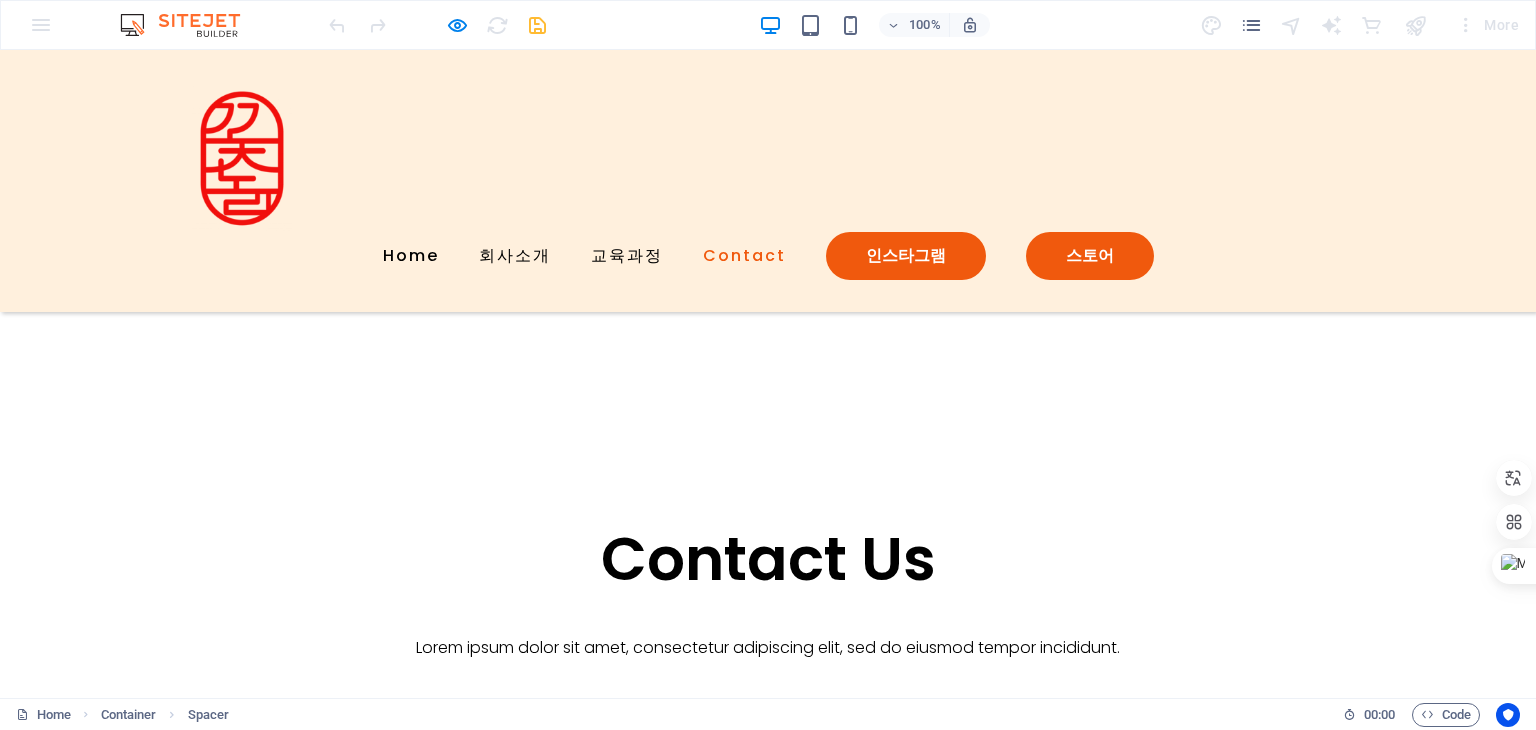 click on "Contact" at bounding box center [744, 256] 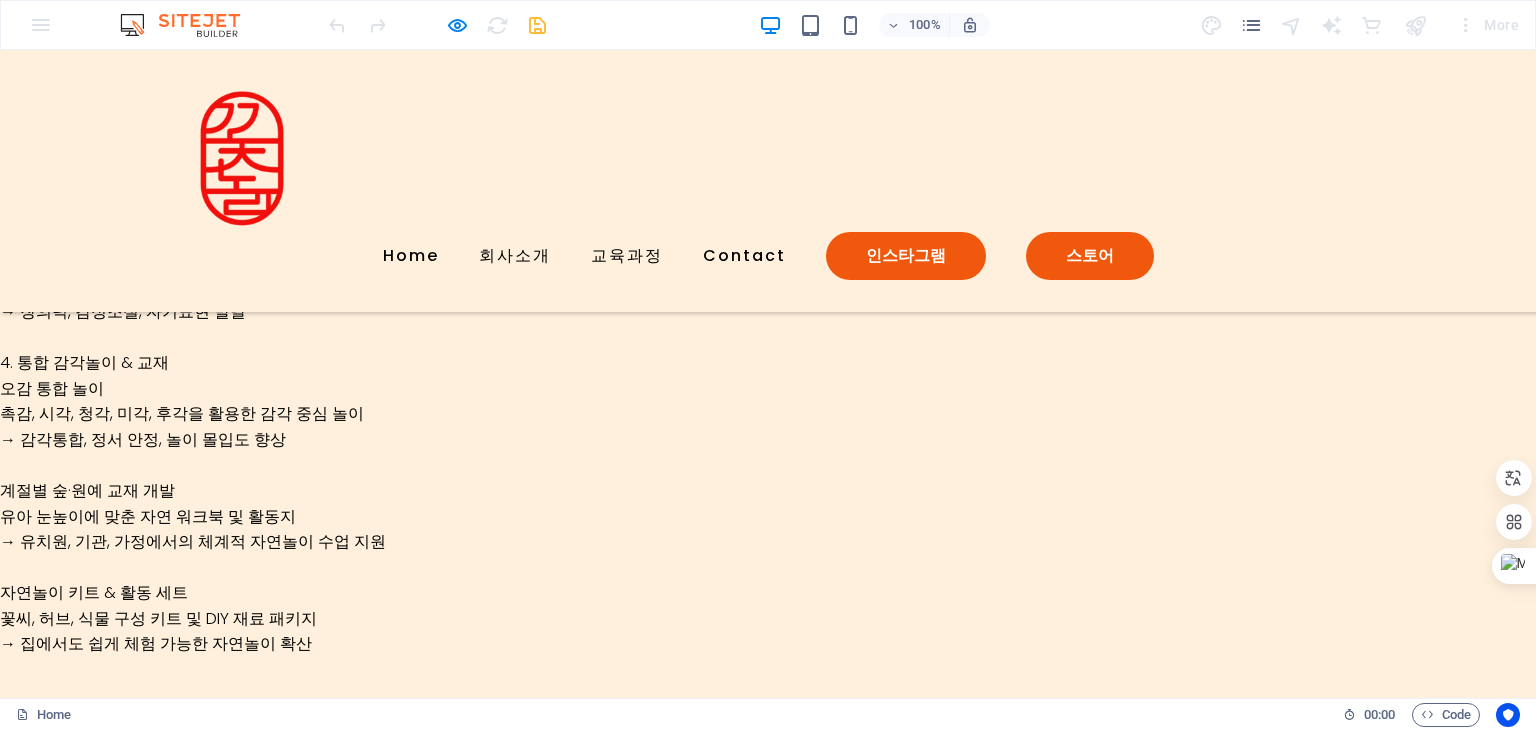 scroll, scrollTop: 4503, scrollLeft: 0, axis: vertical 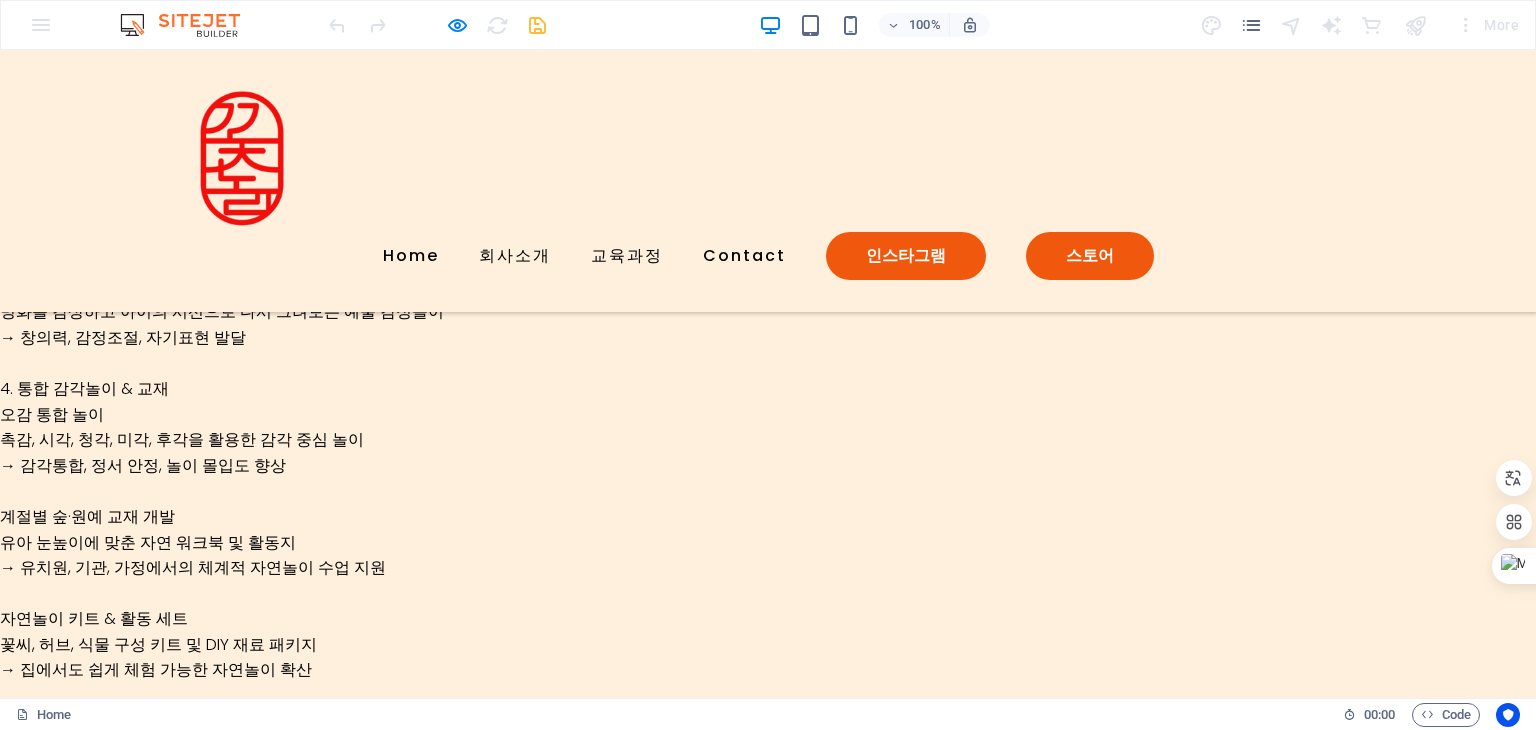 click 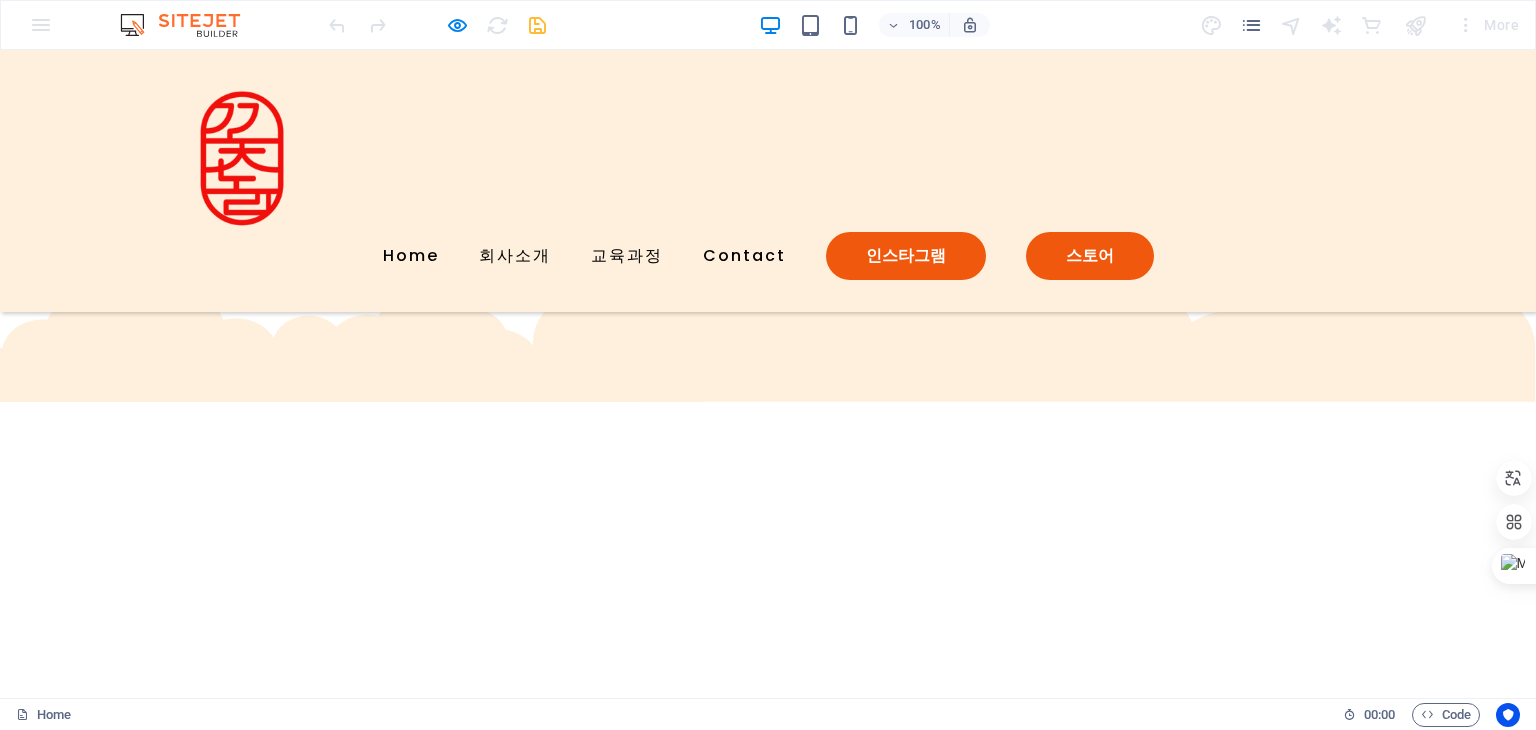 scroll, scrollTop: 5203, scrollLeft: 0, axis: vertical 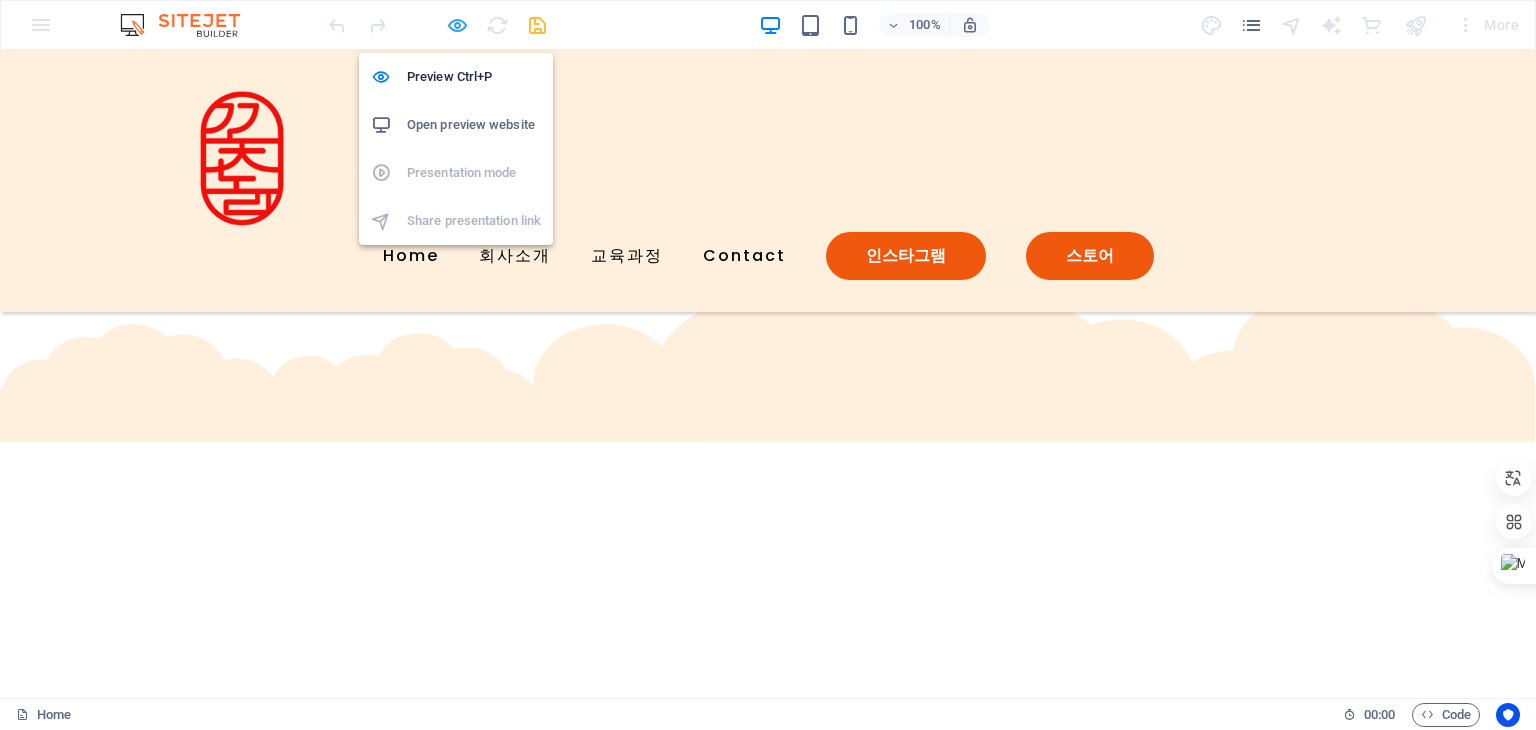 click at bounding box center (457, 25) 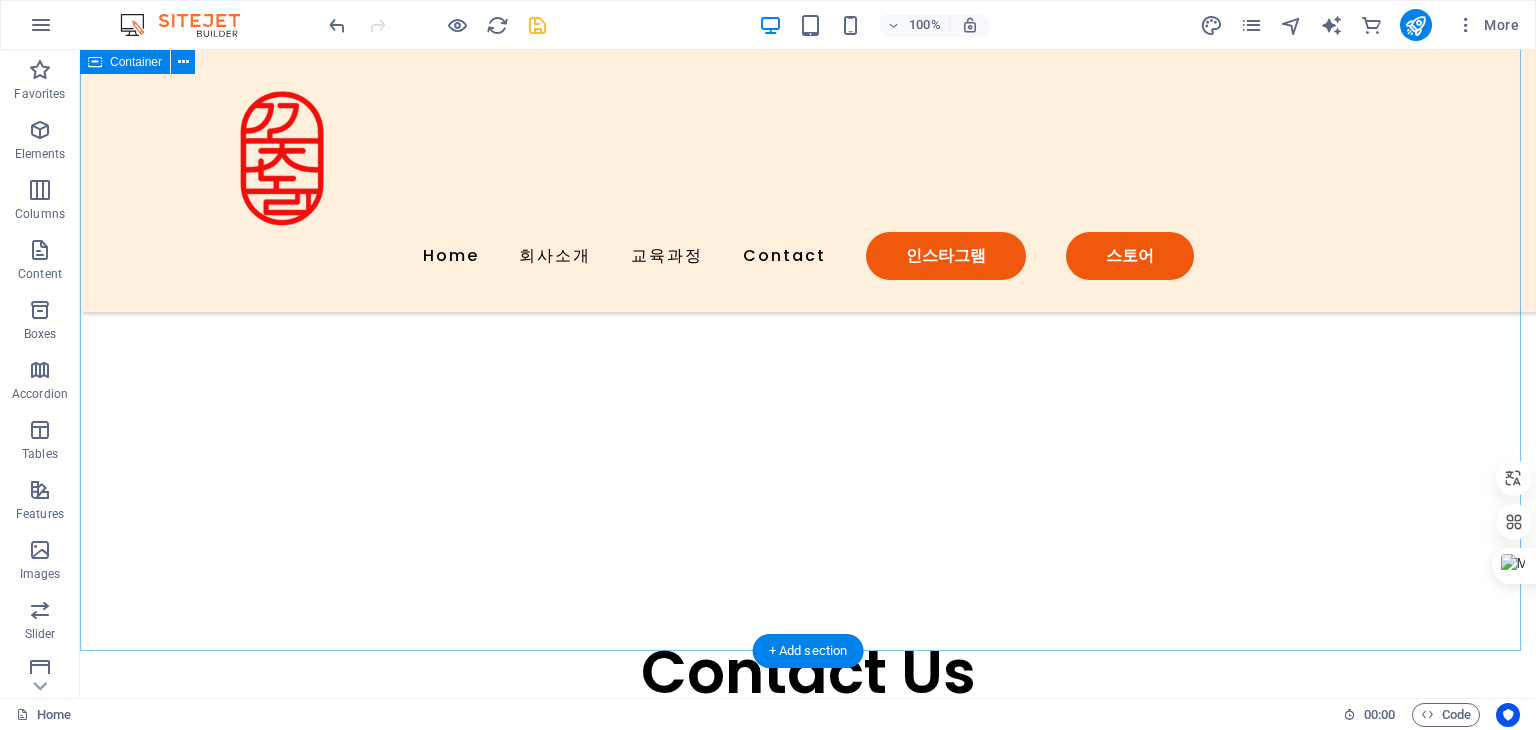 scroll, scrollTop: 5403, scrollLeft: 0, axis: vertical 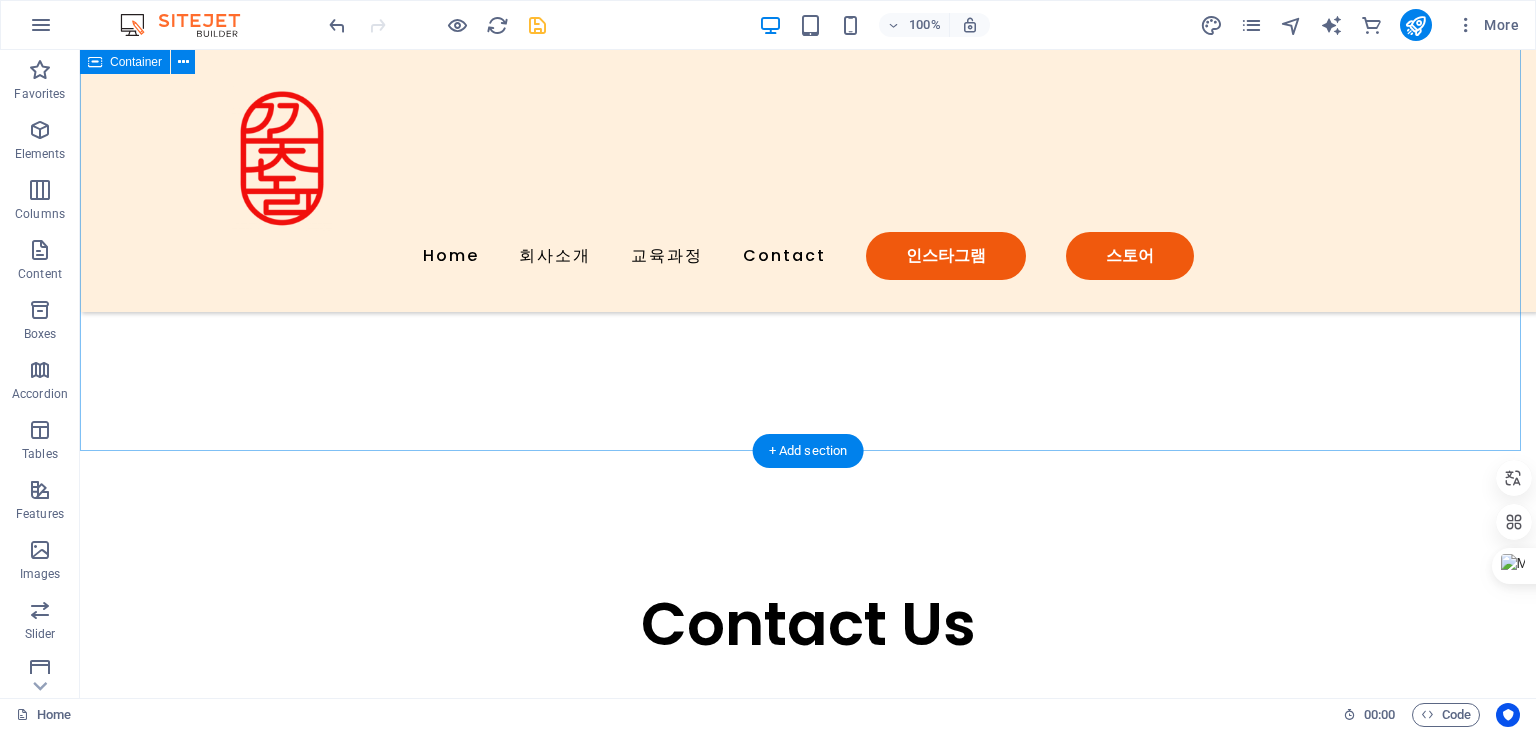 click on "Contact Us Lorem ipsum dolor sit amet, consectetur adipiscing elit, sed do eiusmod tempor incididunt.   I have read and understand the privacy policy. Unreadable? Load new Submit" at bounding box center (808, 603) 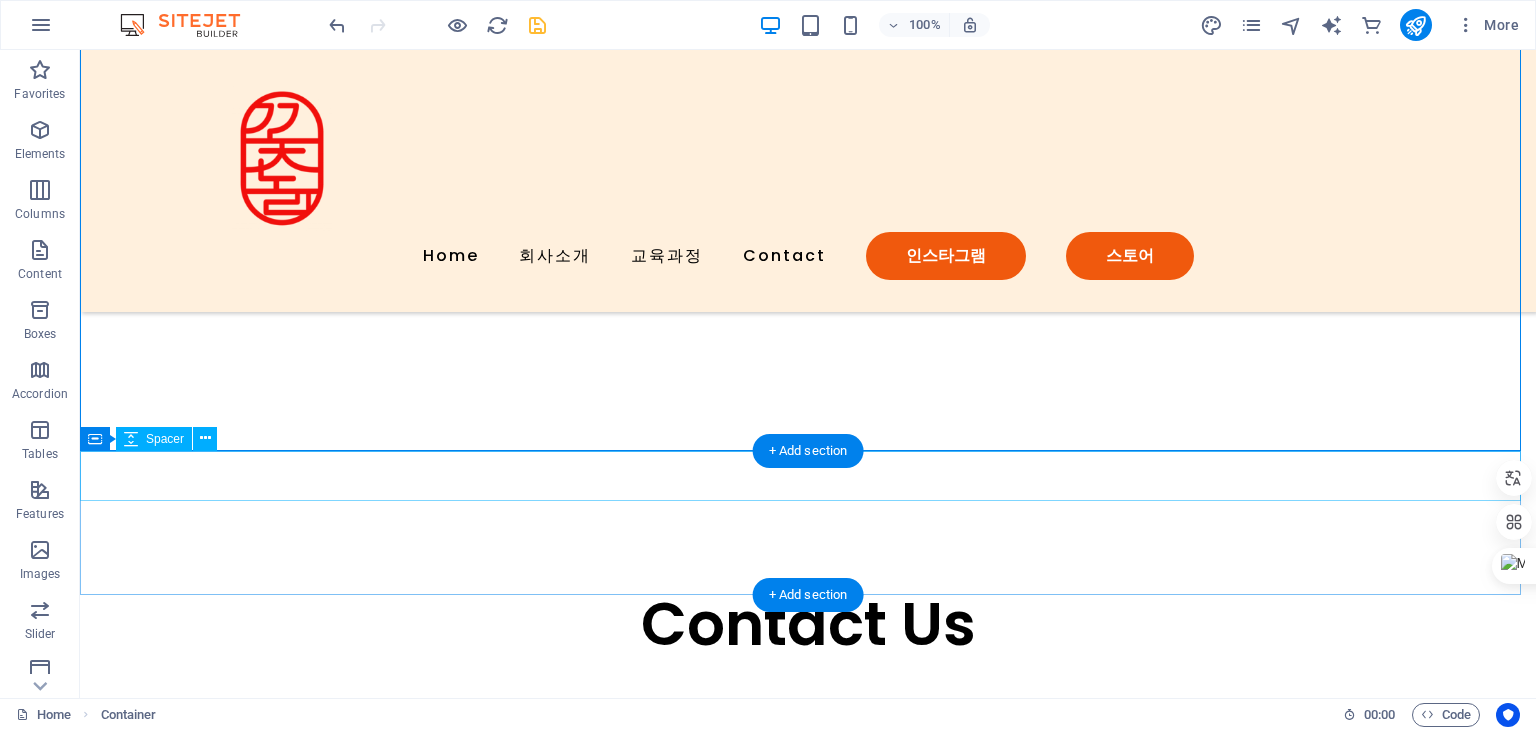 click at bounding box center (808, 1612) 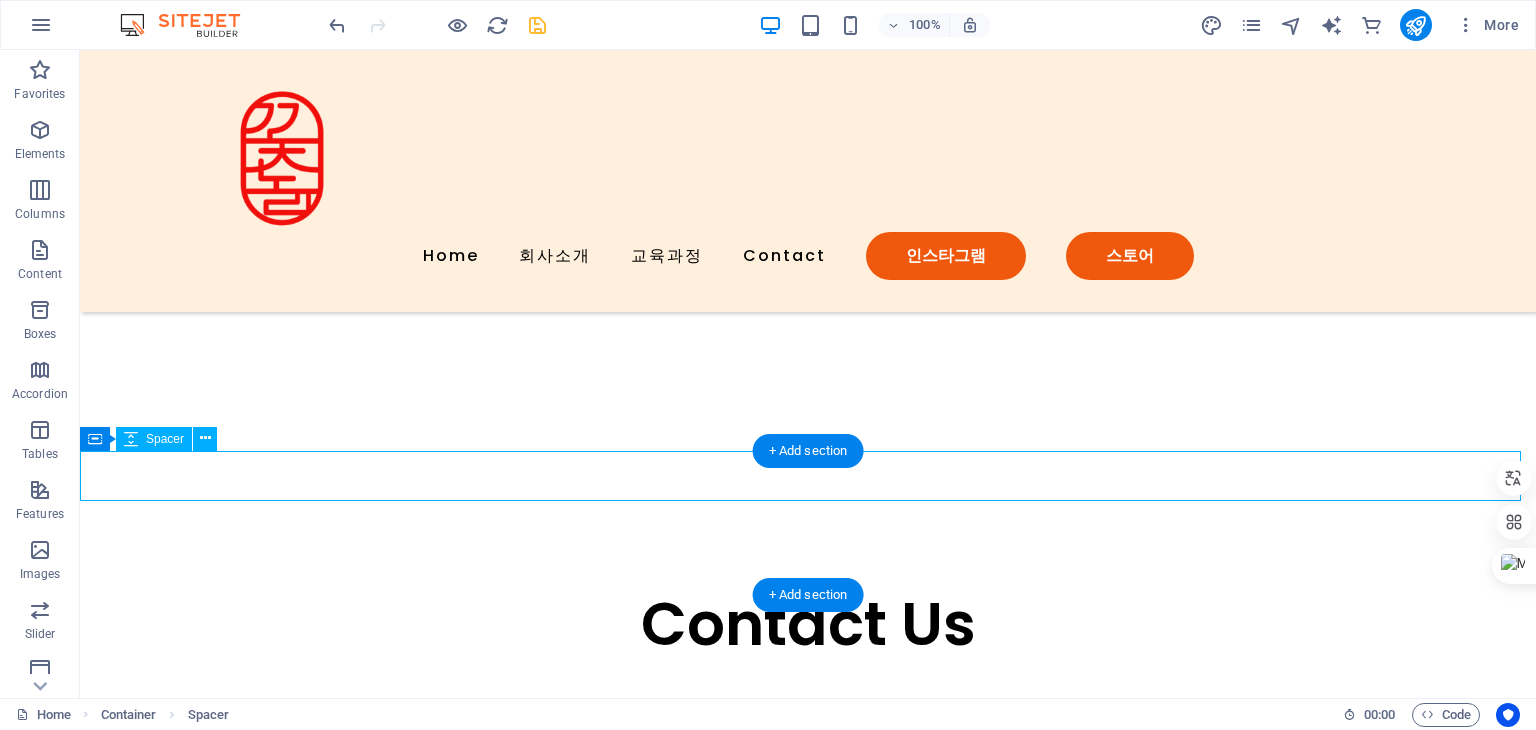 click at bounding box center (808, 1612) 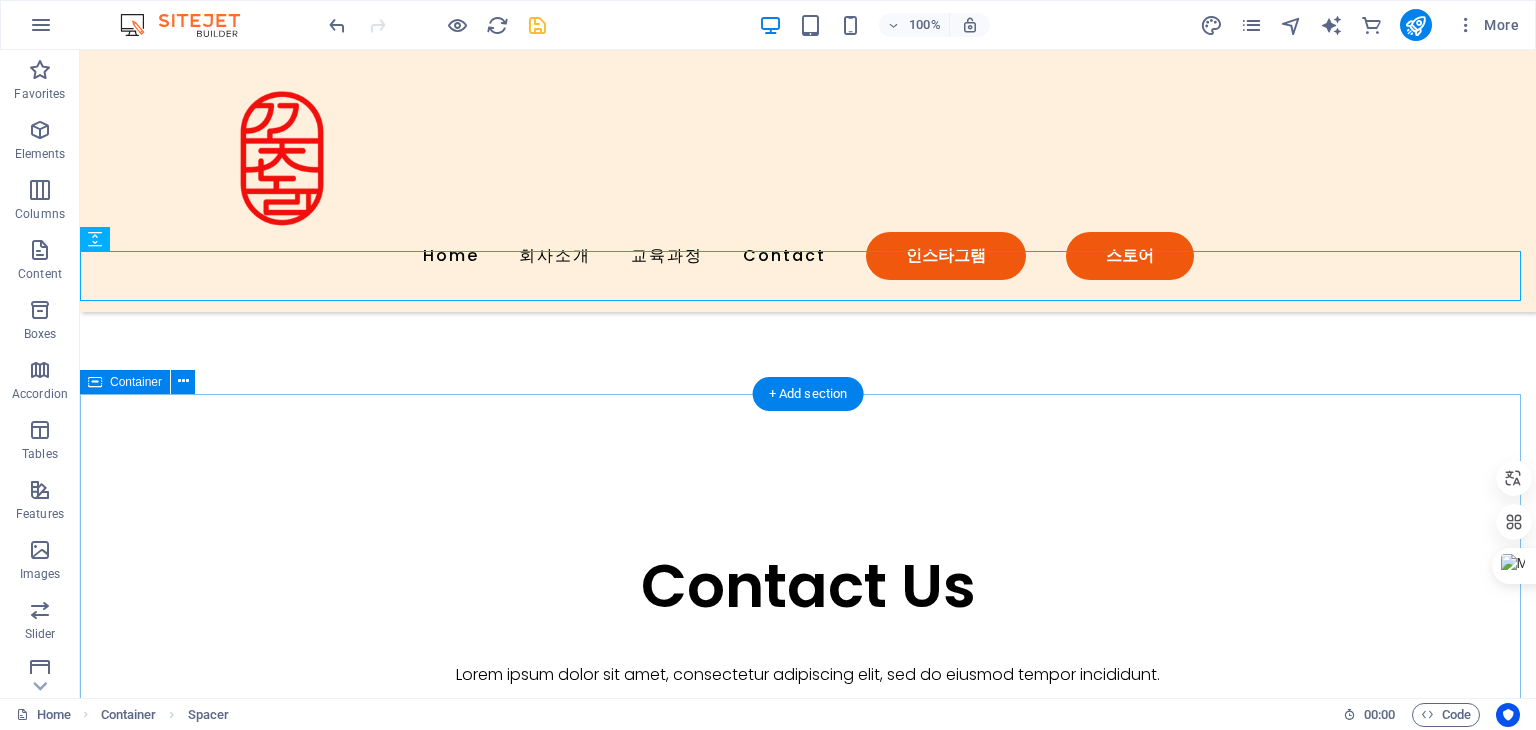 scroll, scrollTop: 5403, scrollLeft: 0, axis: vertical 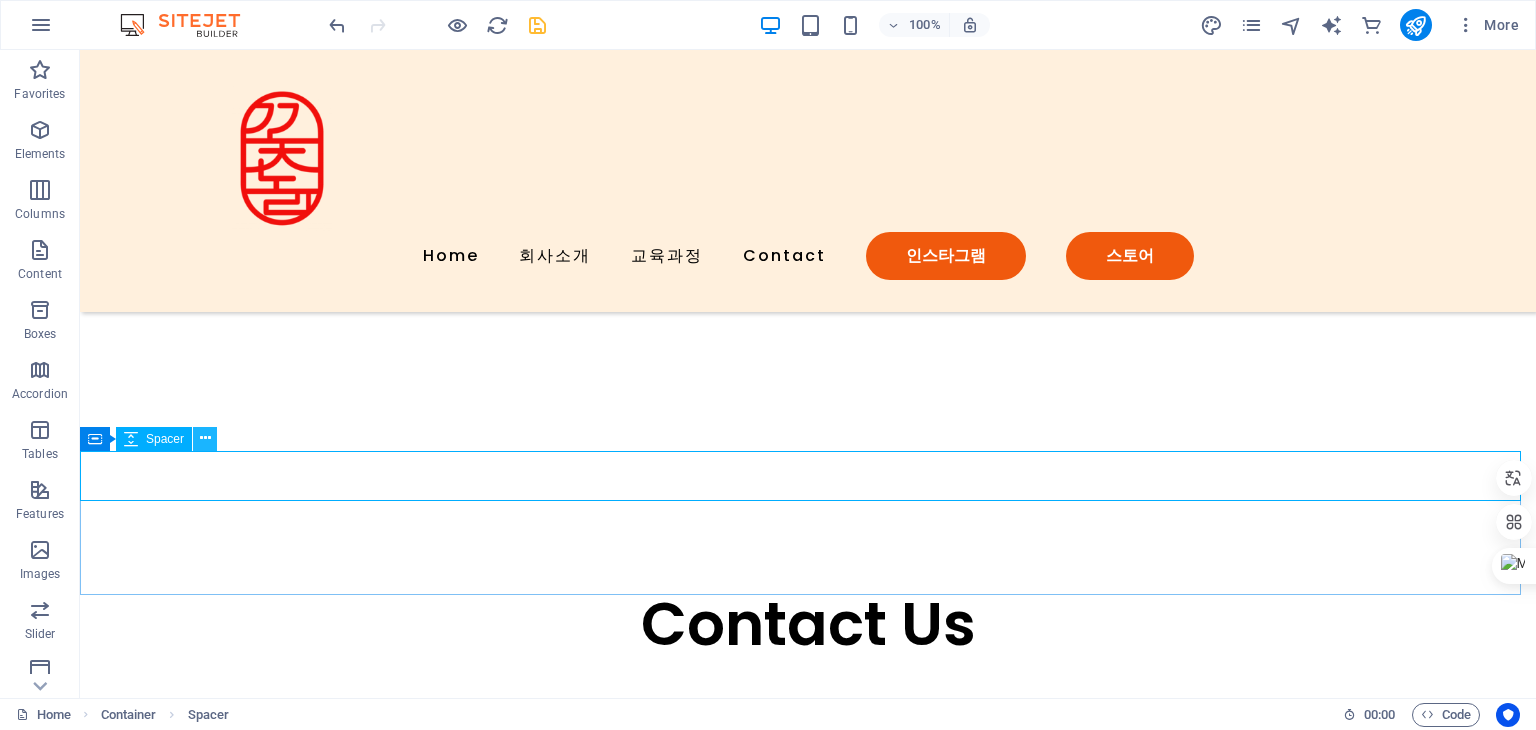 click at bounding box center (205, 438) 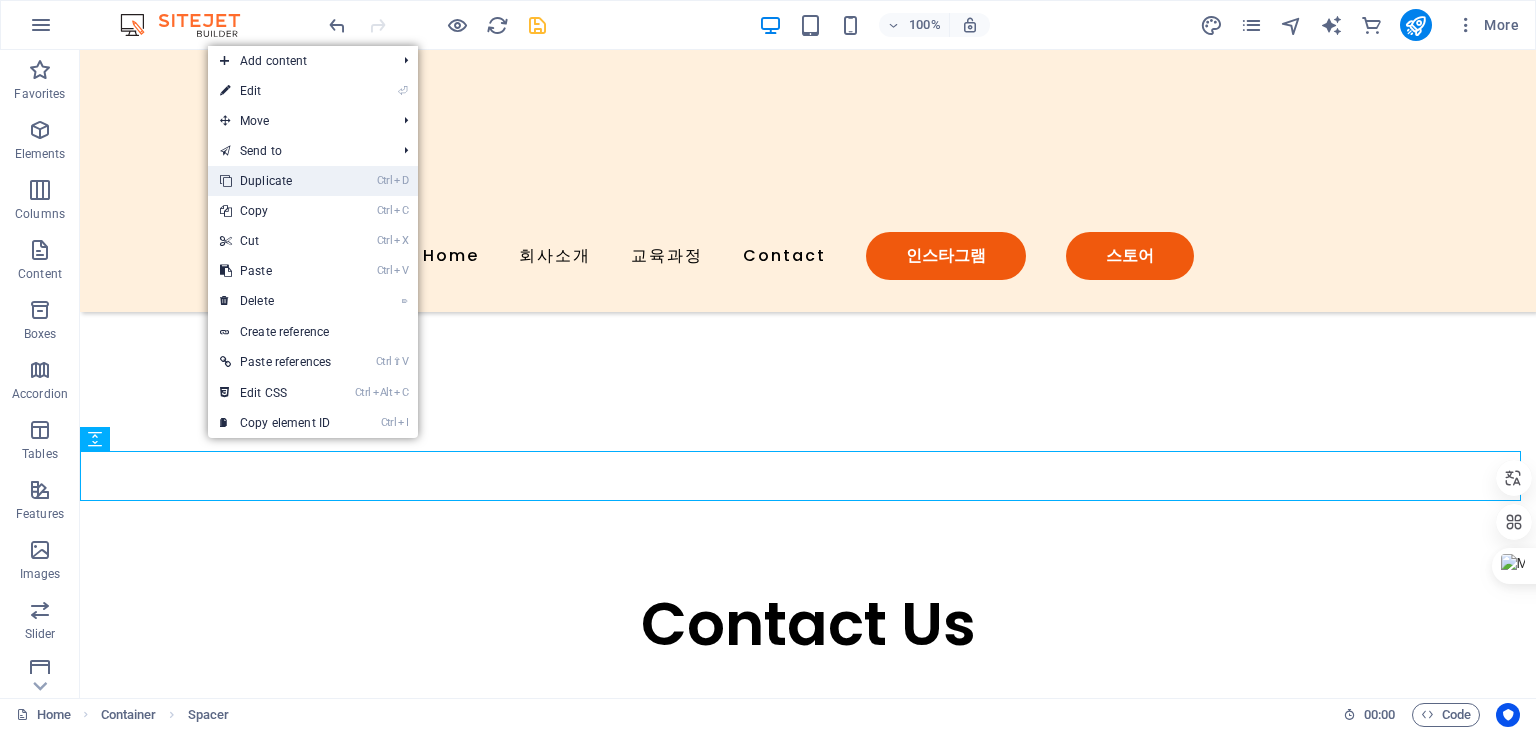 click on "Ctrl D  Duplicate" at bounding box center [275, 181] 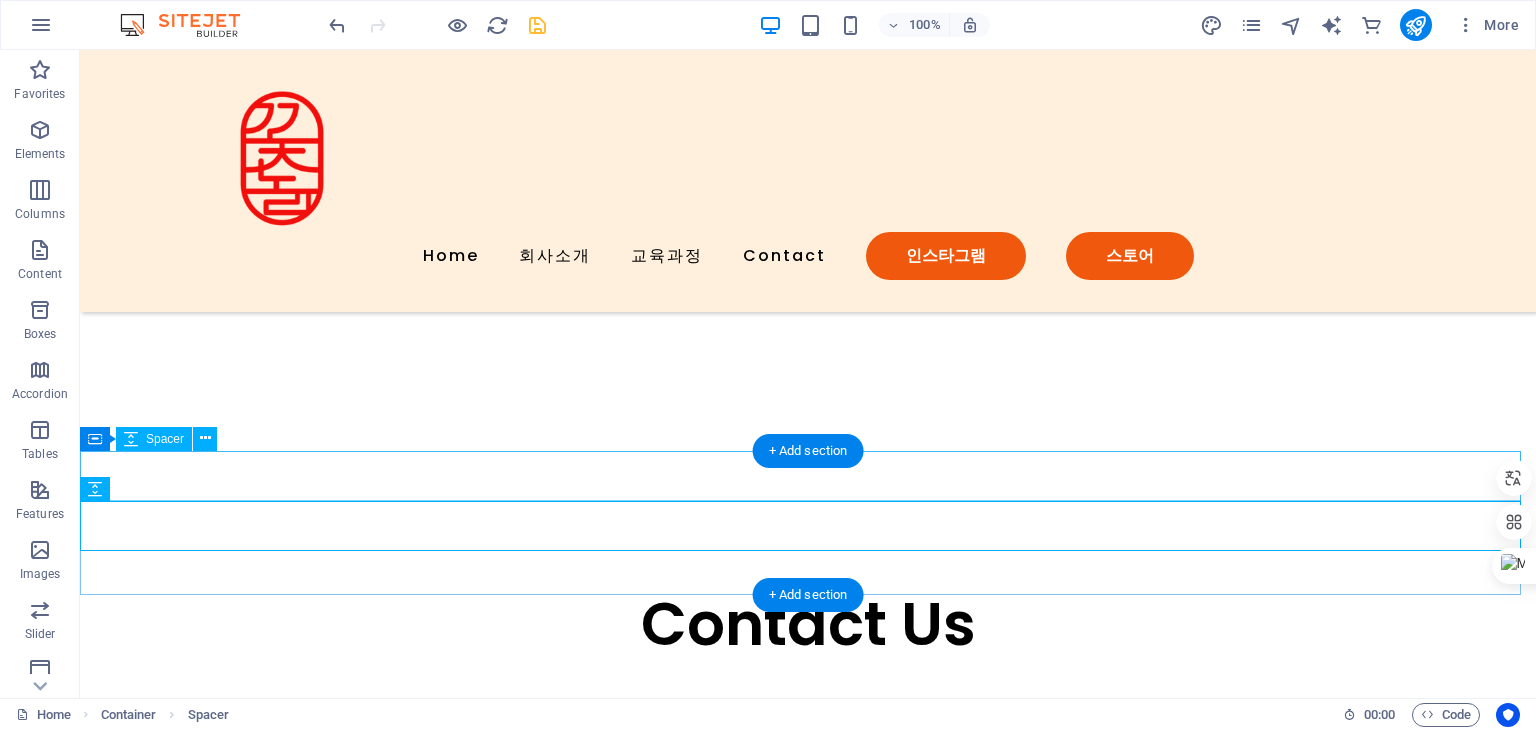 click at bounding box center (808, 1612) 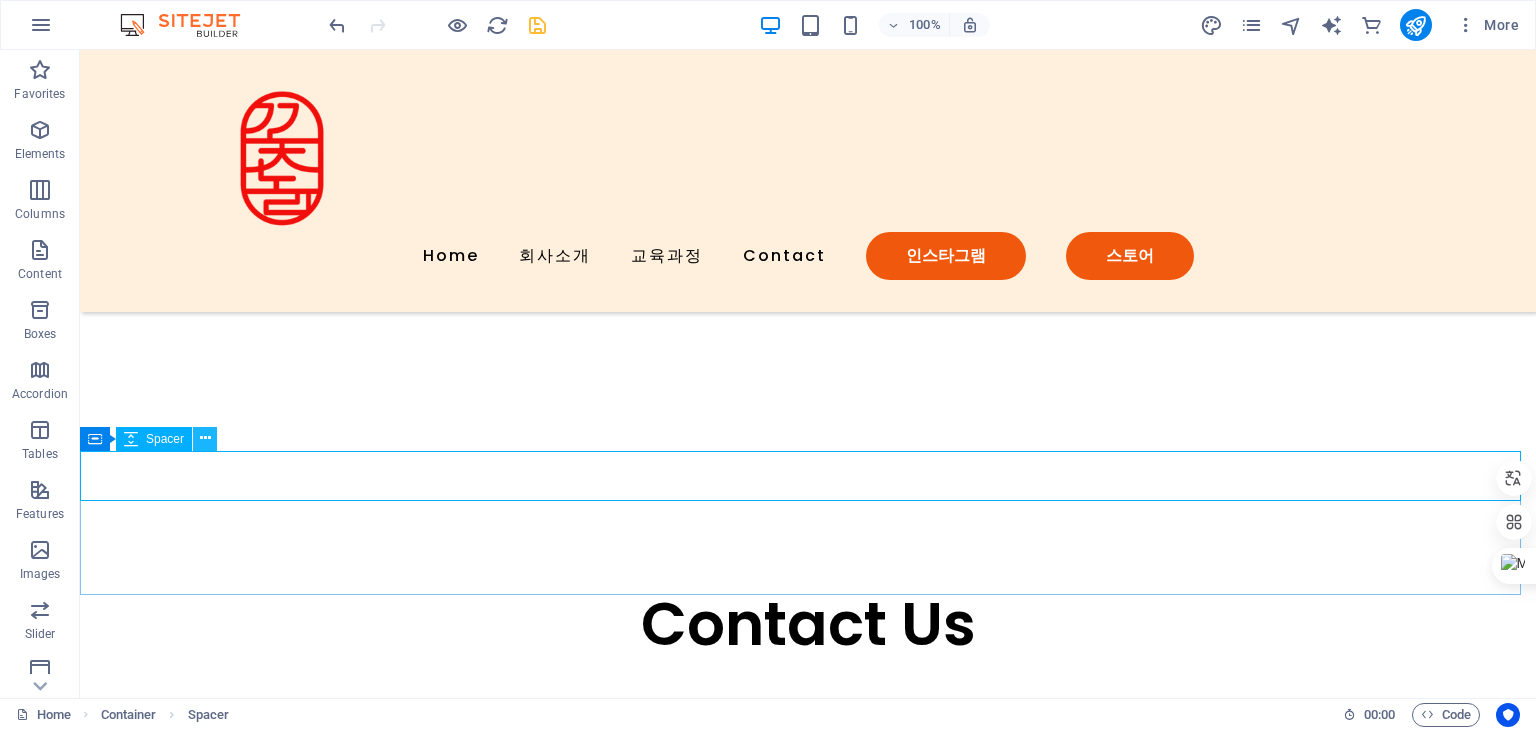 click at bounding box center [205, 438] 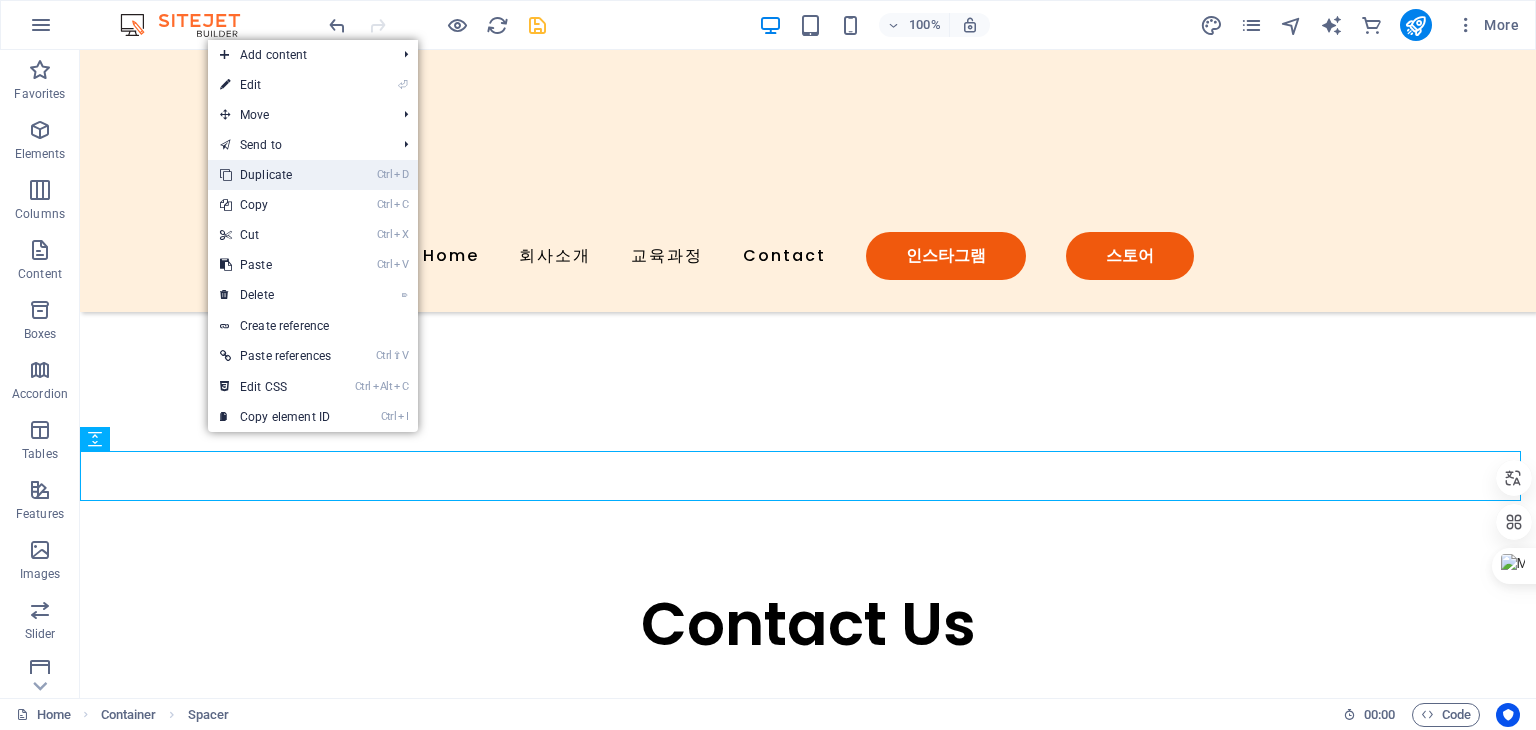 click on "Ctrl D  Duplicate" at bounding box center [275, 175] 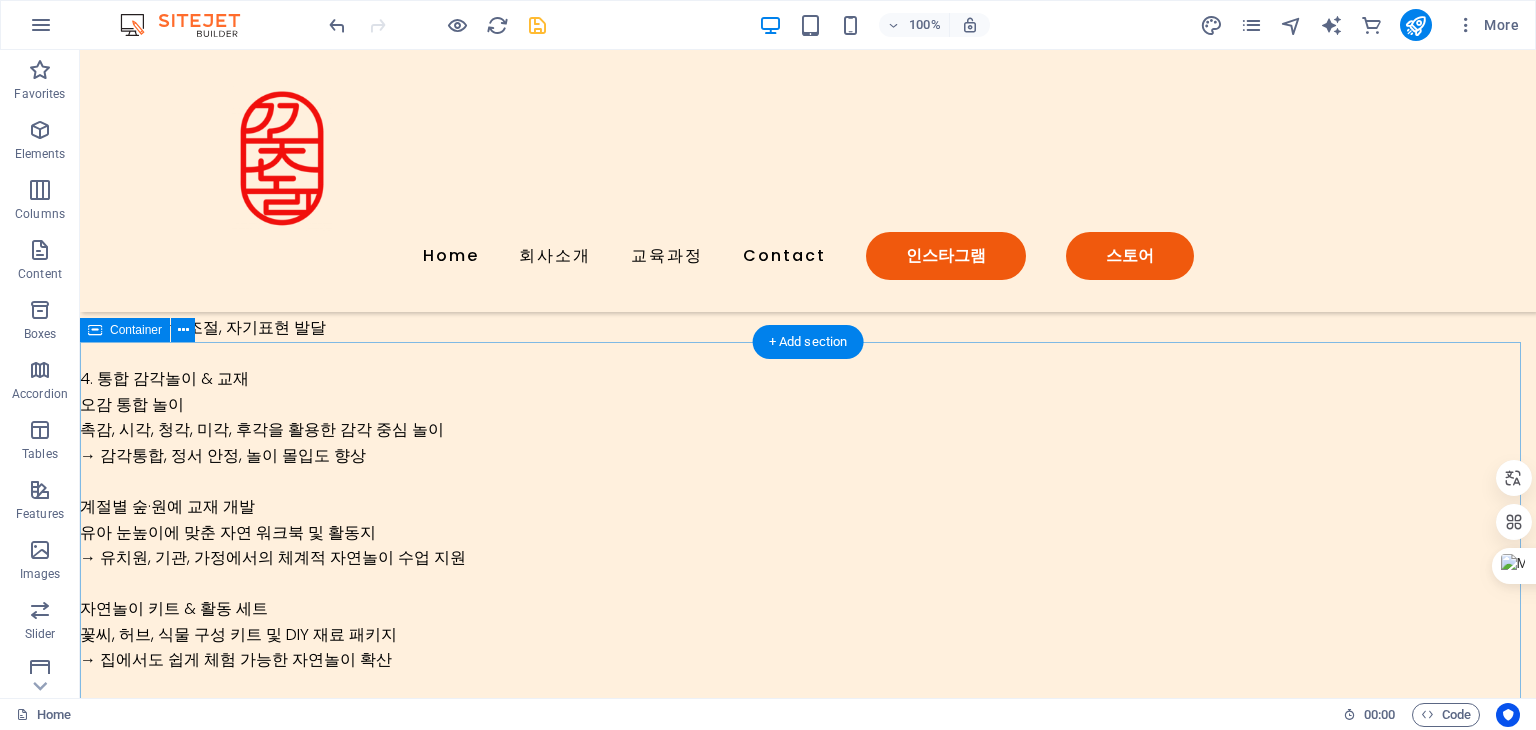 scroll, scrollTop: 4503, scrollLeft: 0, axis: vertical 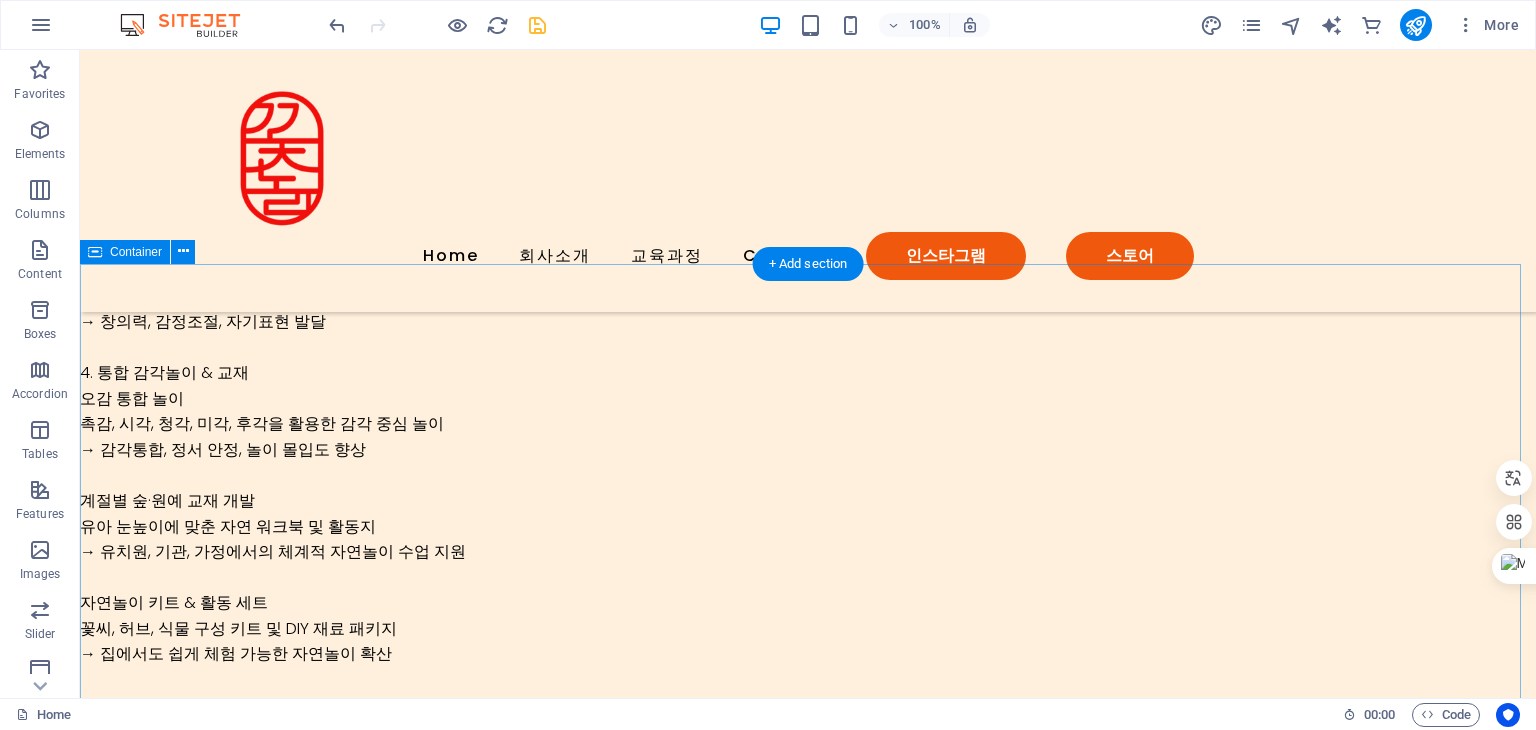 click on "Contact Us Lorem ipsum dolor sit amet, consectetur adipiscing elit, sed do eiusmod tempor incididunt.   I have read and understand the privacy policy. Unreadable? Load new Submit" at bounding box center (808, 1503) 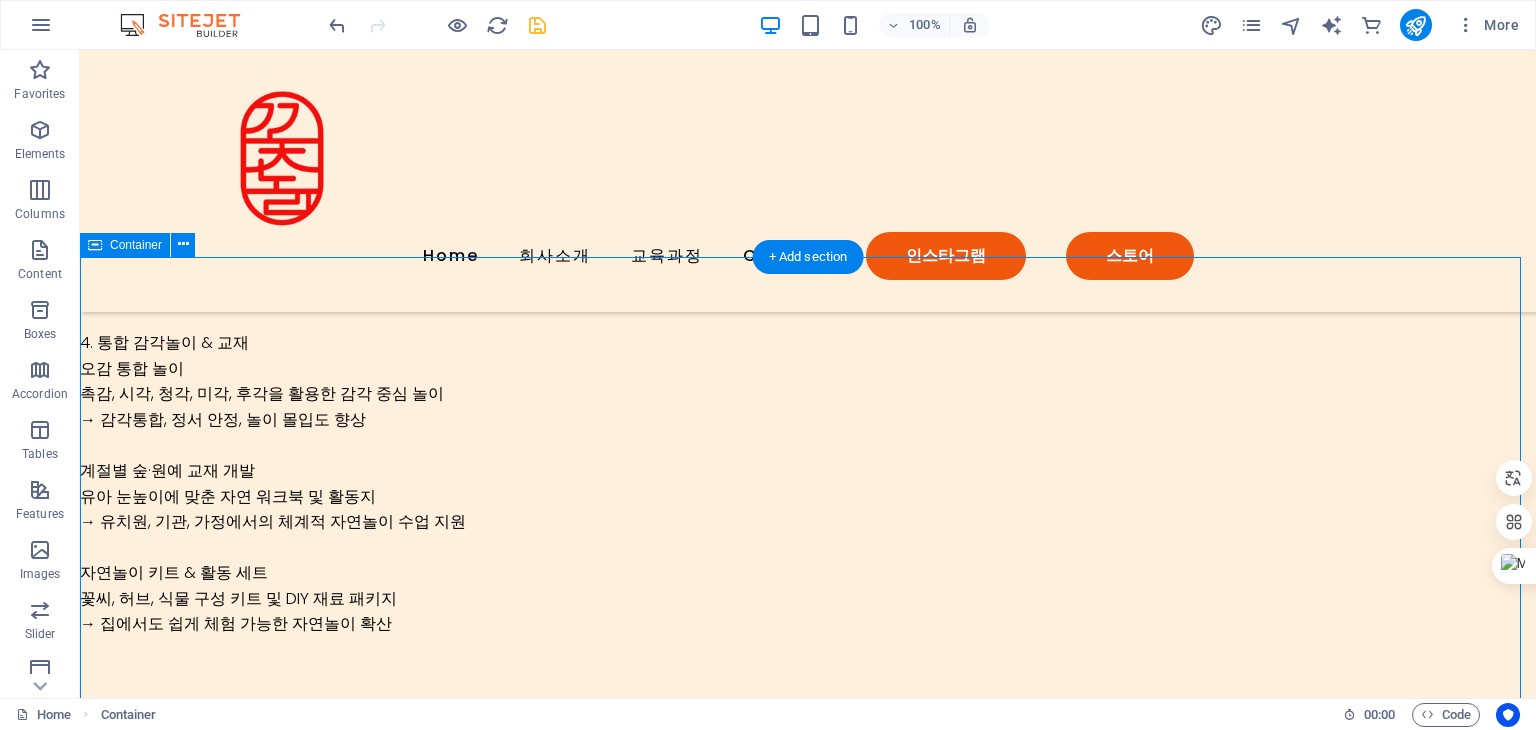 scroll, scrollTop: 4503, scrollLeft: 0, axis: vertical 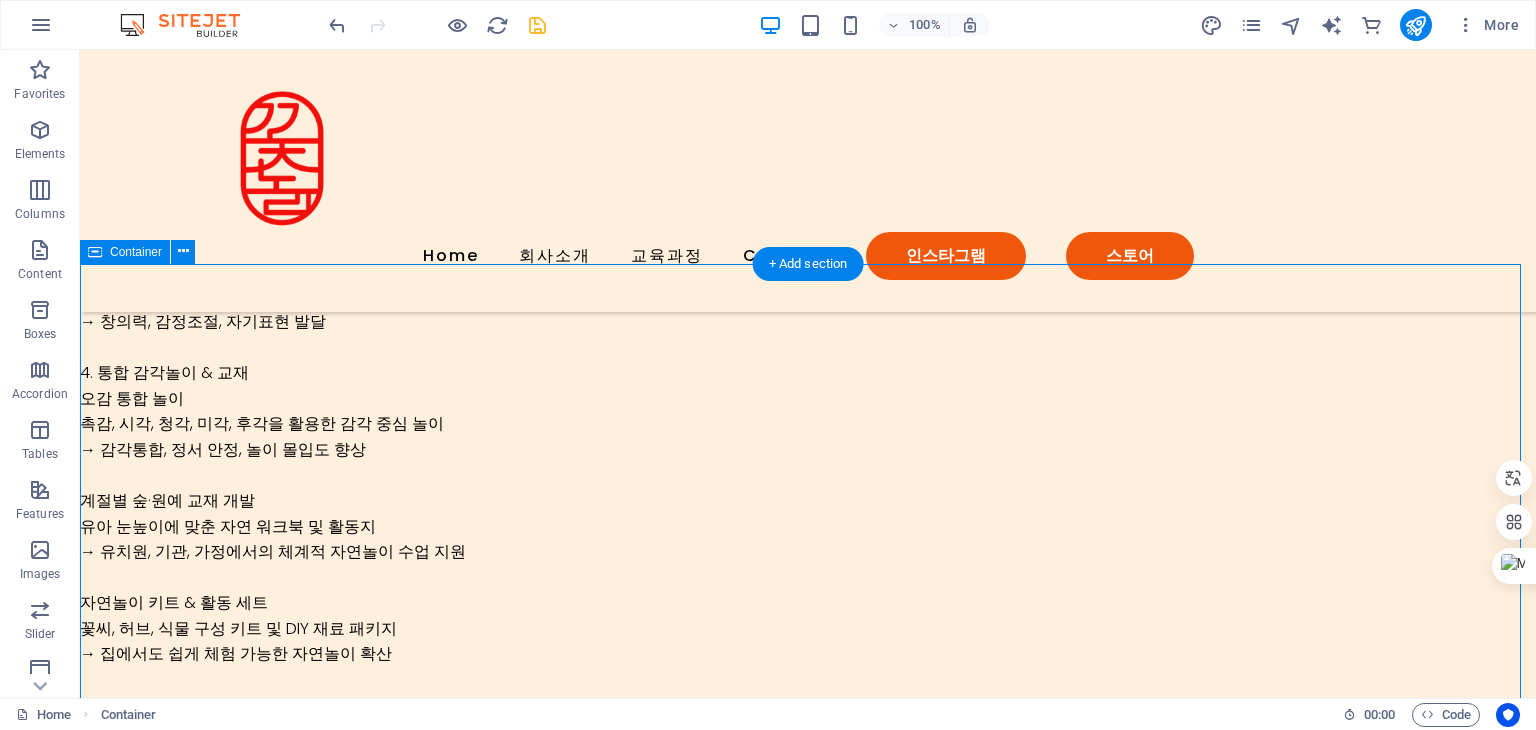 click on "Contact Us Lorem ipsum dolor sit amet, consectetur adipiscing elit, sed do eiusmod tempor incididunt.   I have read and understand the privacy policy. Unreadable? Load new Submit" at bounding box center (808, 1503) 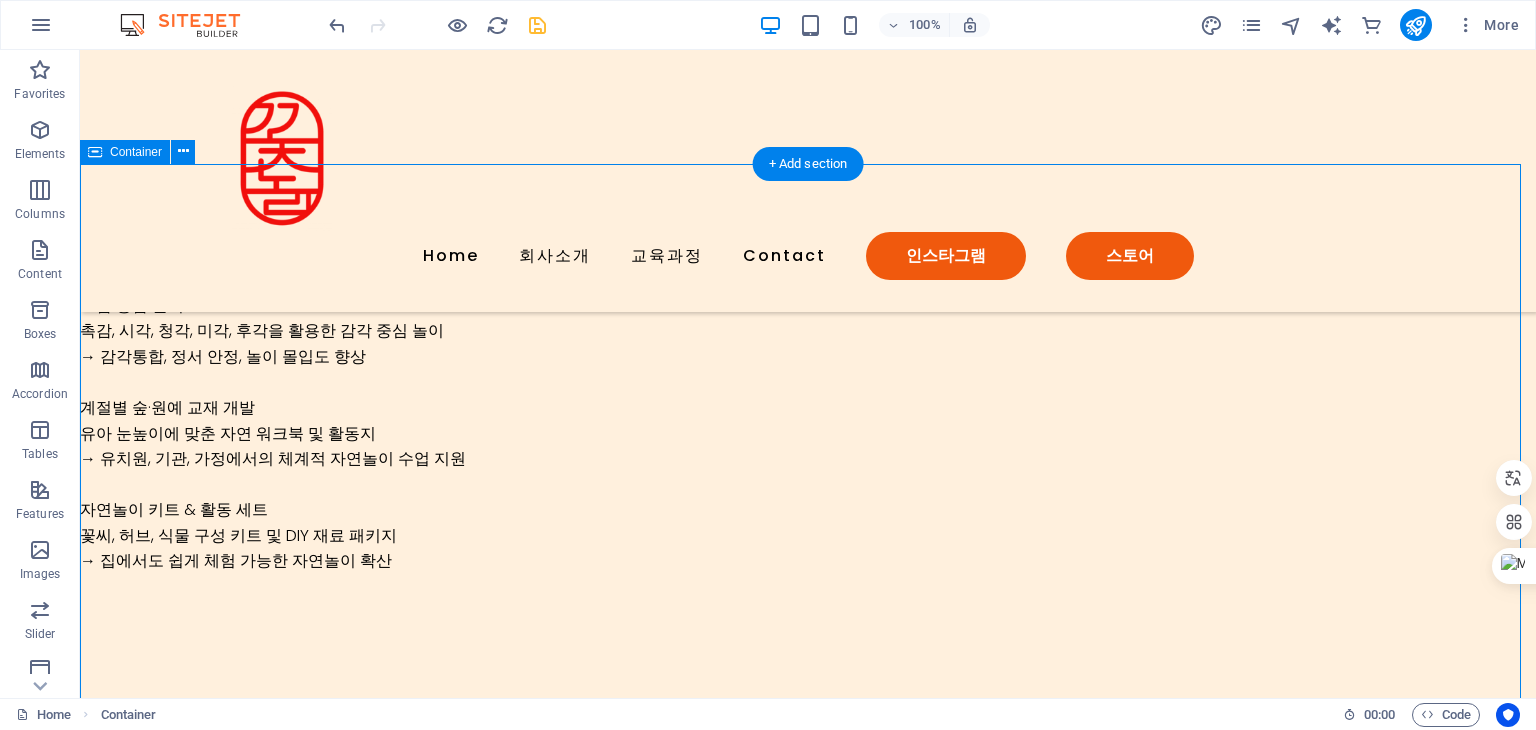 scroll, scrollTop: 4603, scrollLeft: 0, axis: vertical 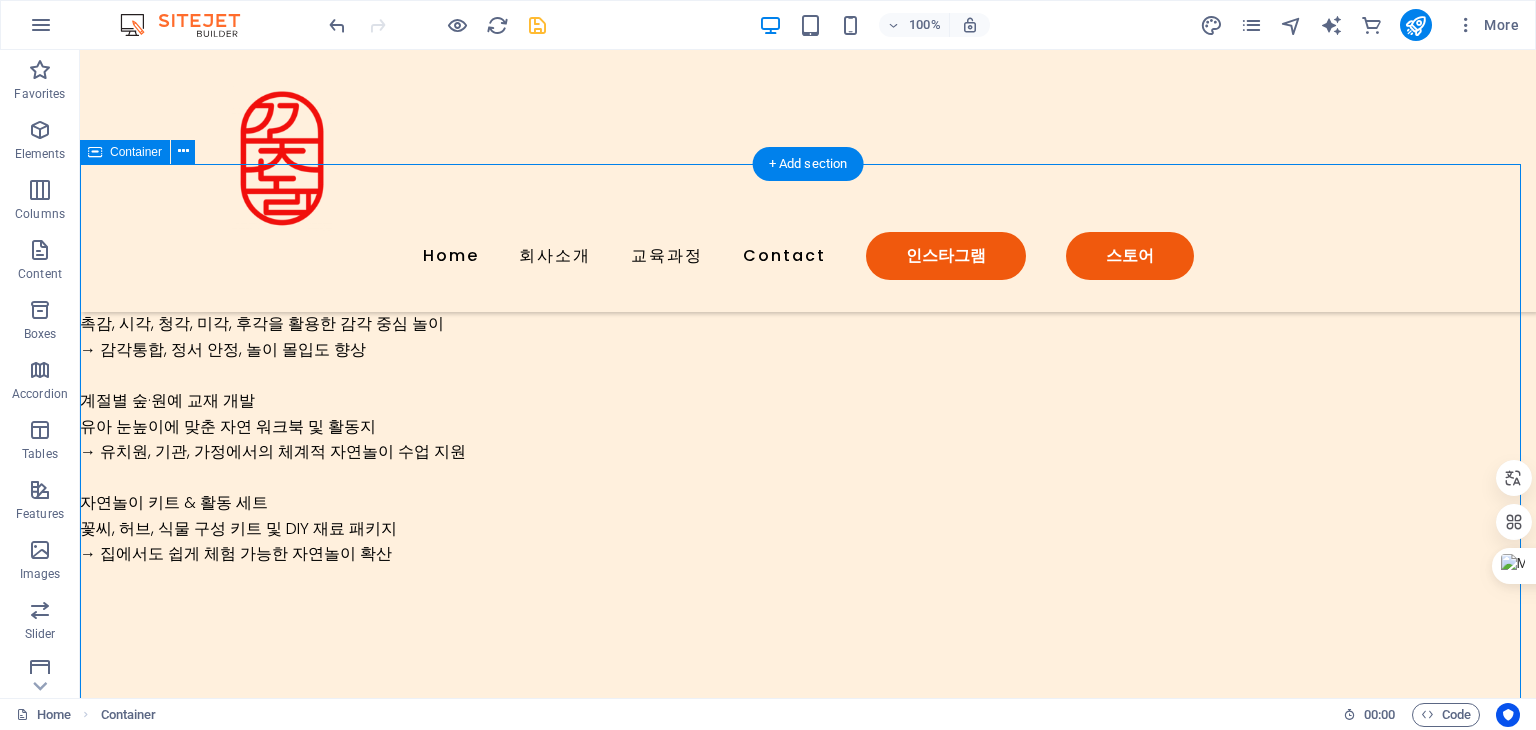 click on "Contact Us Lorem ipsum dolor sit amet, consectetur adipiscing elit, sed do eiusmod tempor incididunt.   I have read and understand the privacy policy. Unreadable? Load new Submit" at bounding box center [808, 1403] 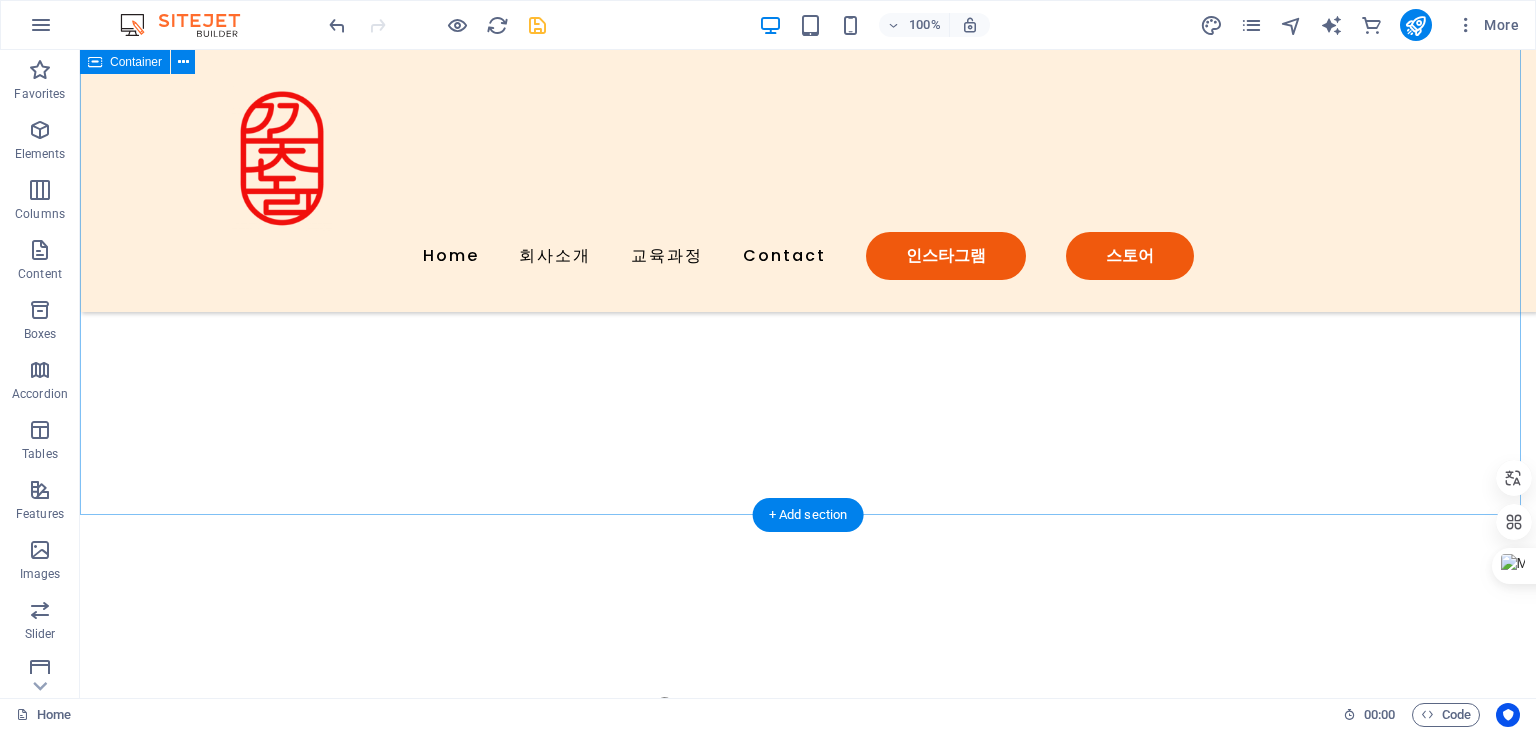 scroll, scrollTop: 5303, scrollLeft: 0, axis: vertical 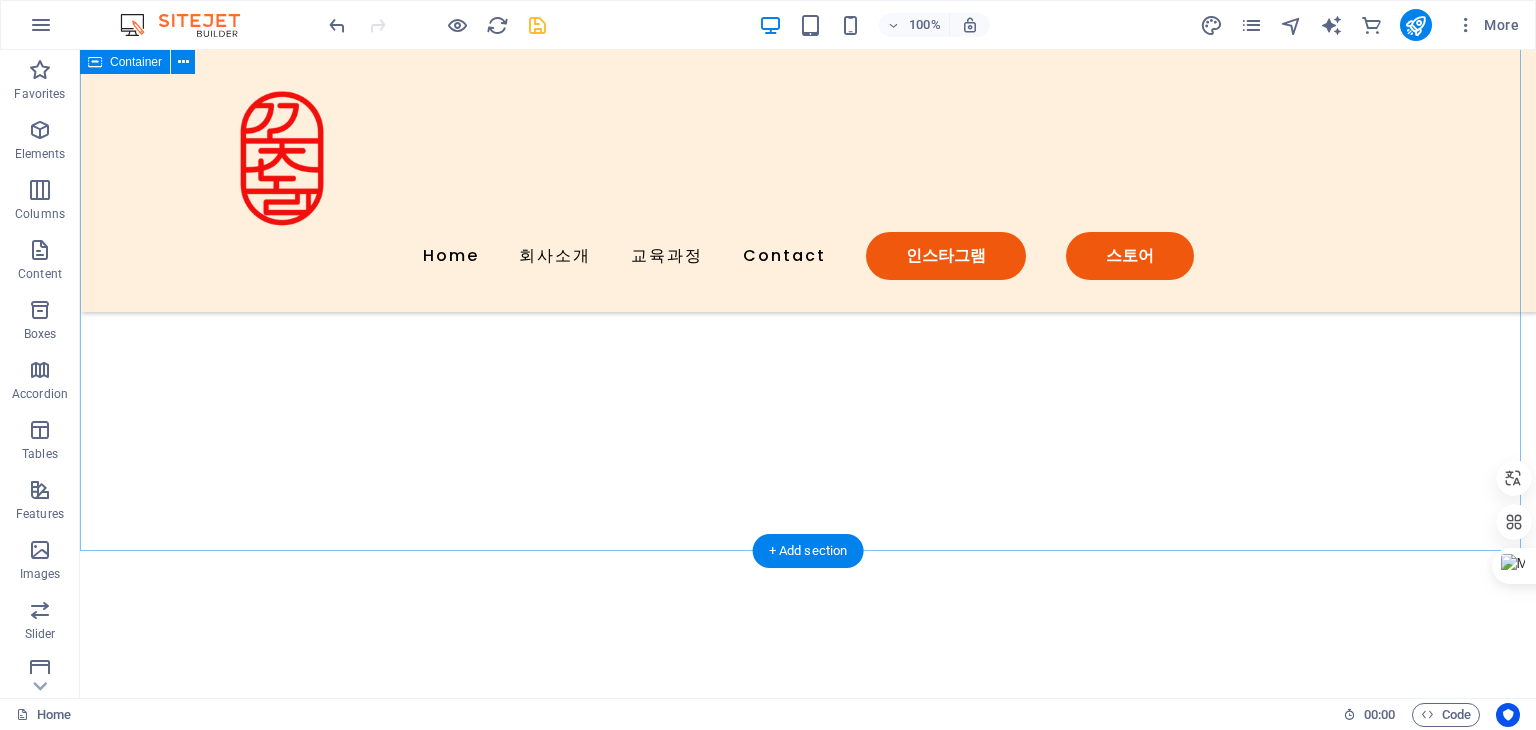 click on "Contact Us Lorem ipsum dolor sit amet, consectetur adipiscing elit, sed do eiusmod tempor incididunt.   I have read and understand the privacy policy. Unreadable? Load new Submit" at bounding box center (808, 703) 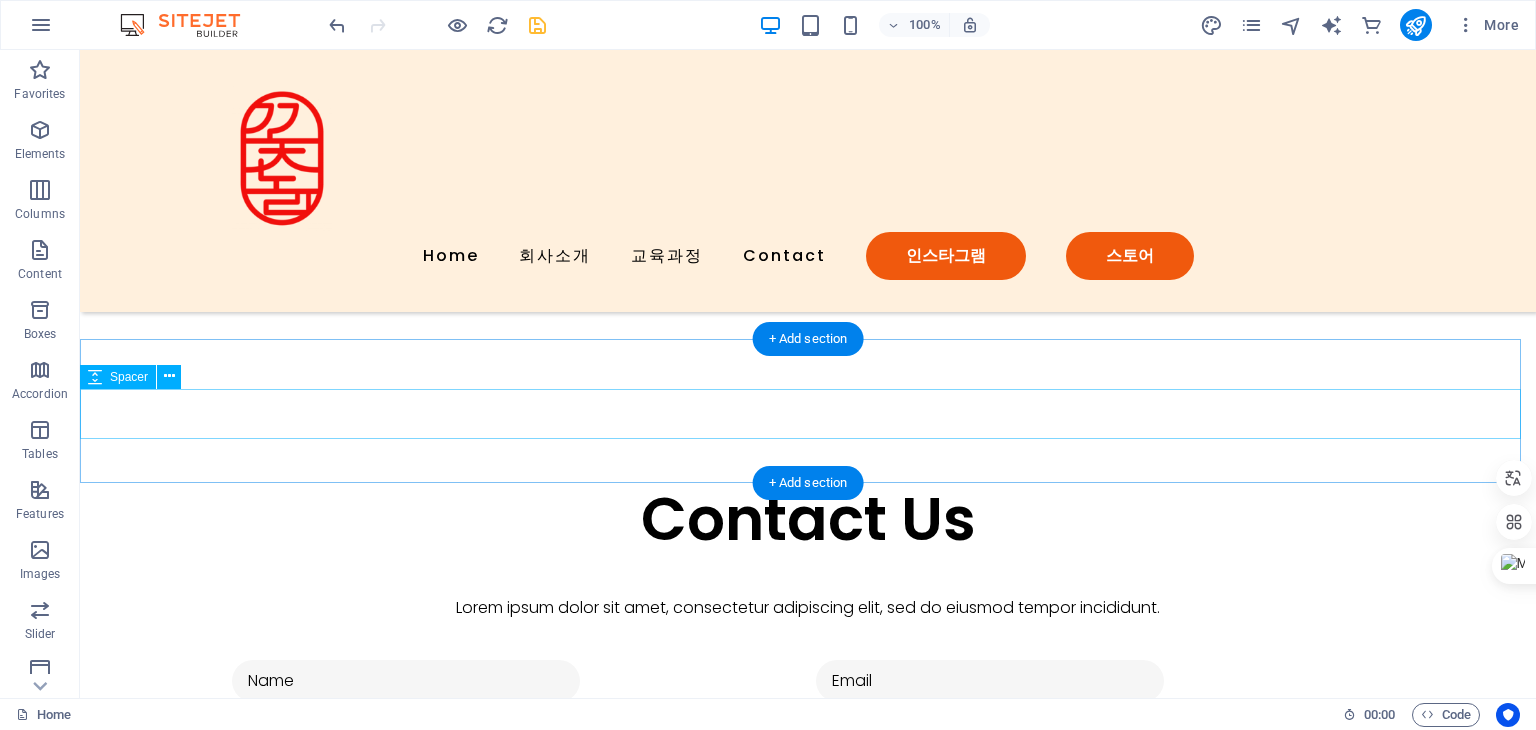 scroll, scrollTop: 5503, scrollLeft: 0, axis: vertical 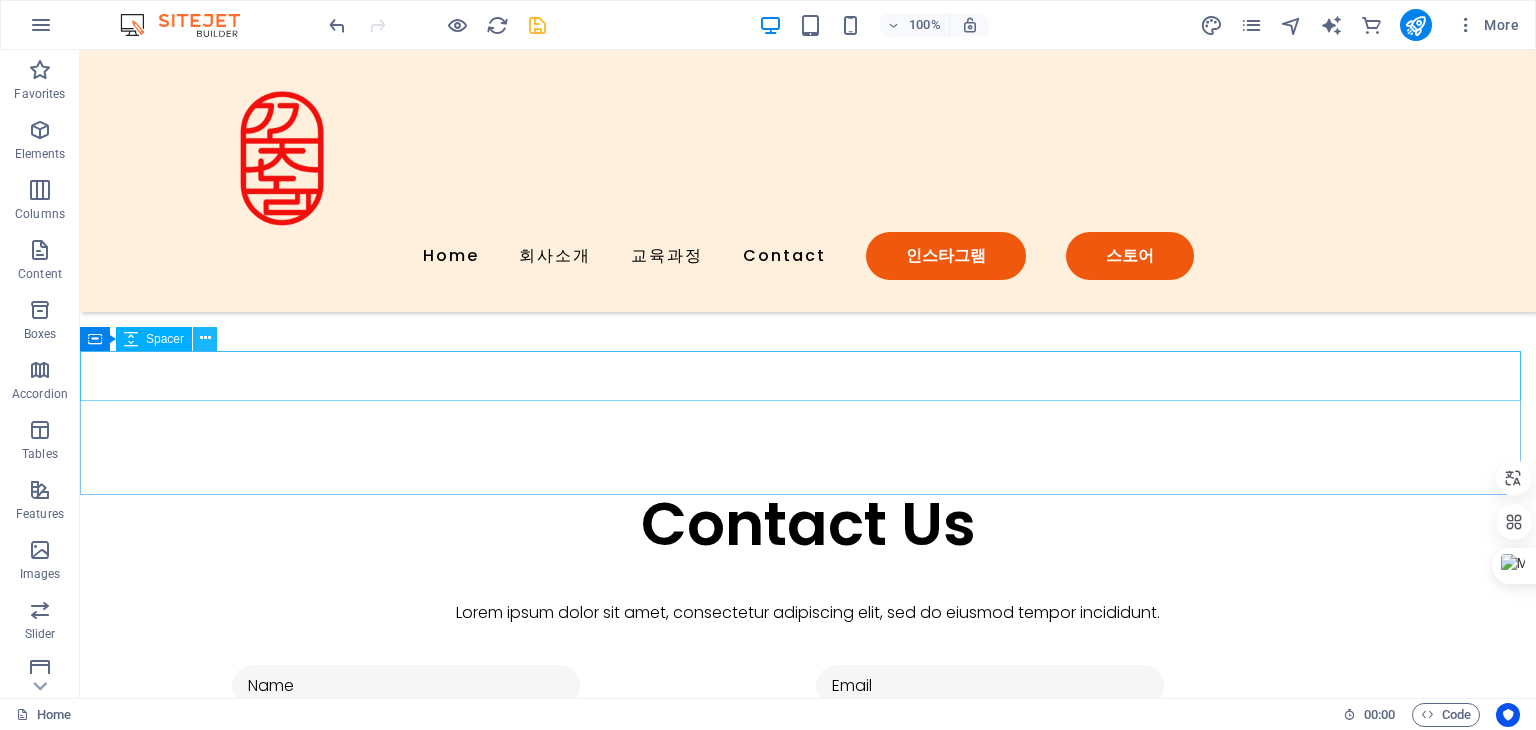 click at bounding box center (205, 338) 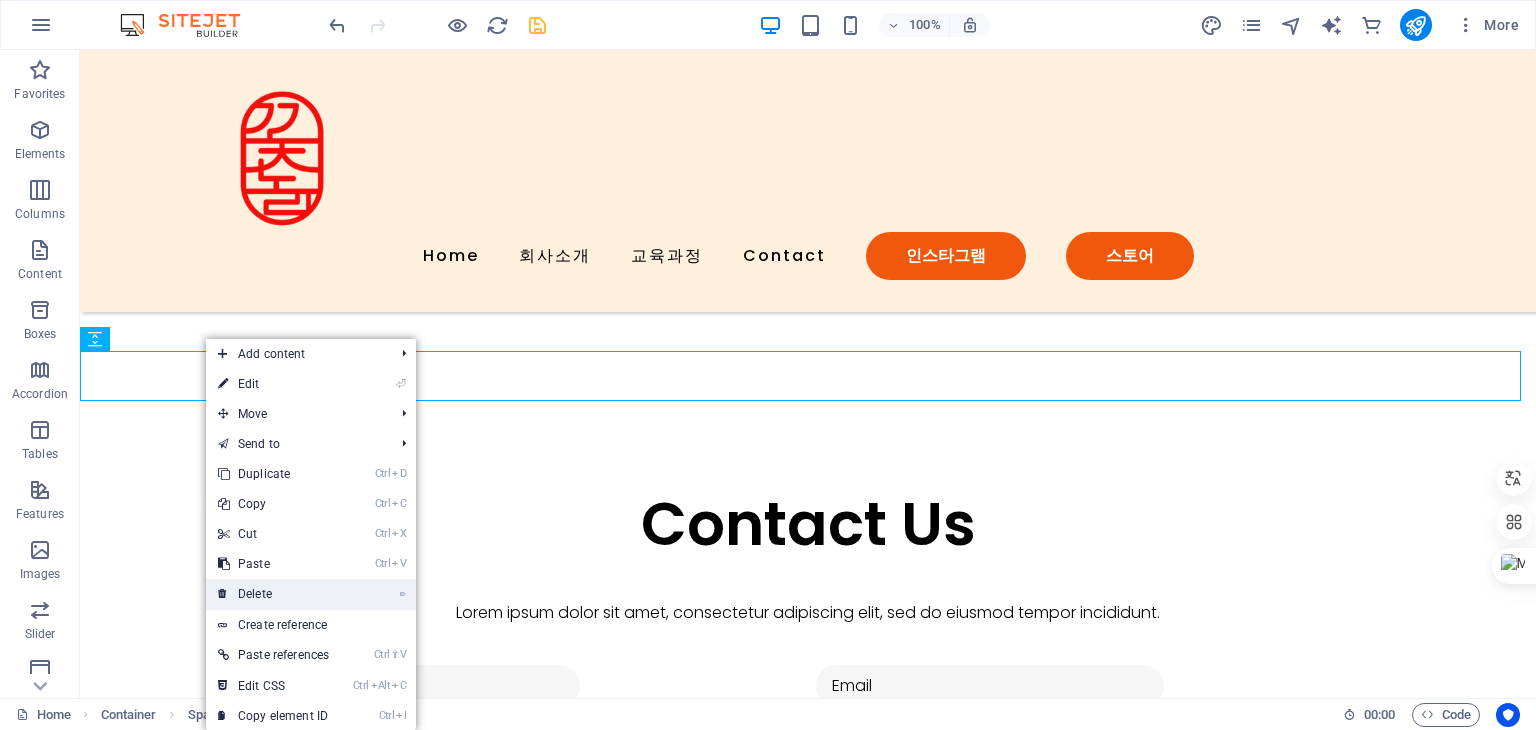 click on "⌦  Delete" at bounding box center [273, 594] 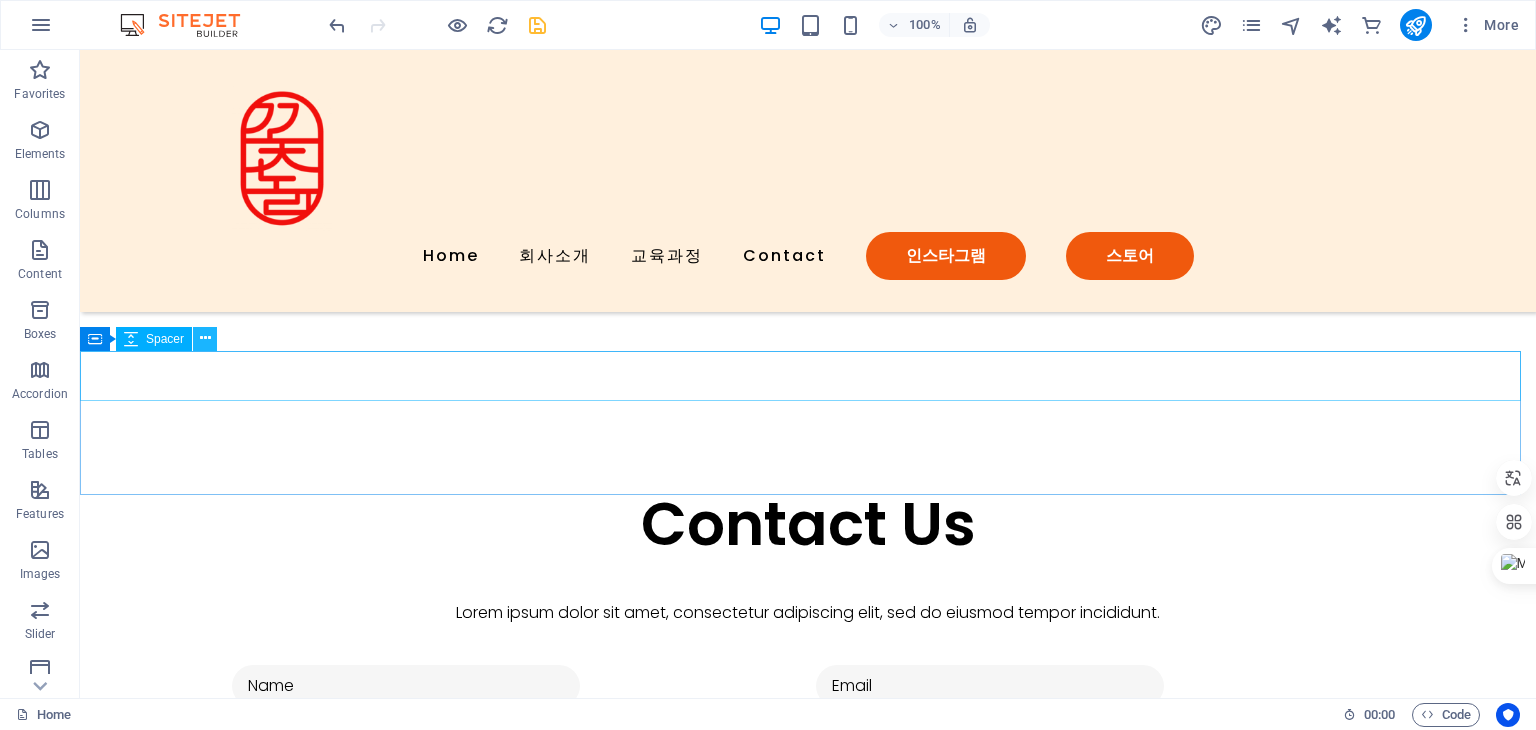 click at bounding box center (205, 338) 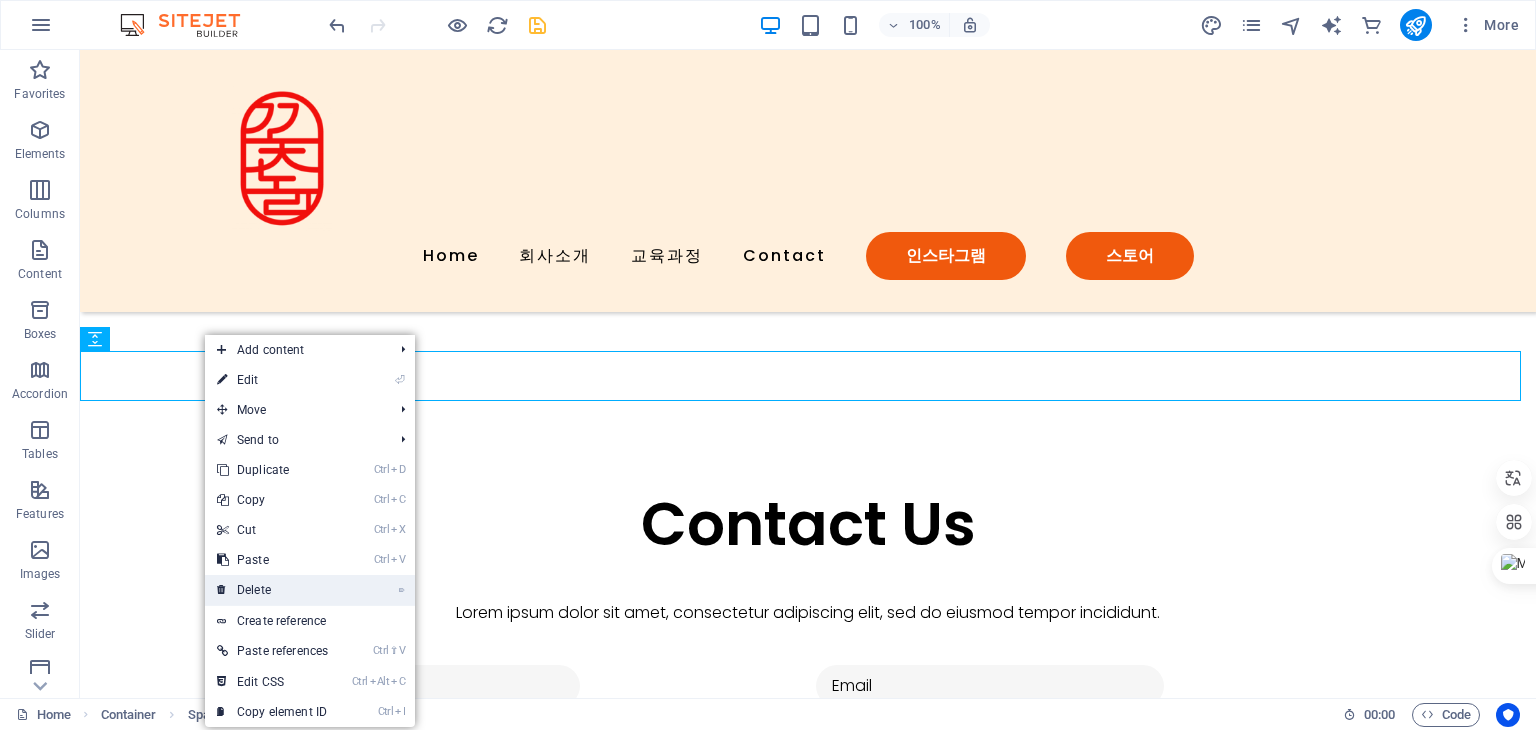 click on "⌦  Delete" at bounding box center (272, 590) 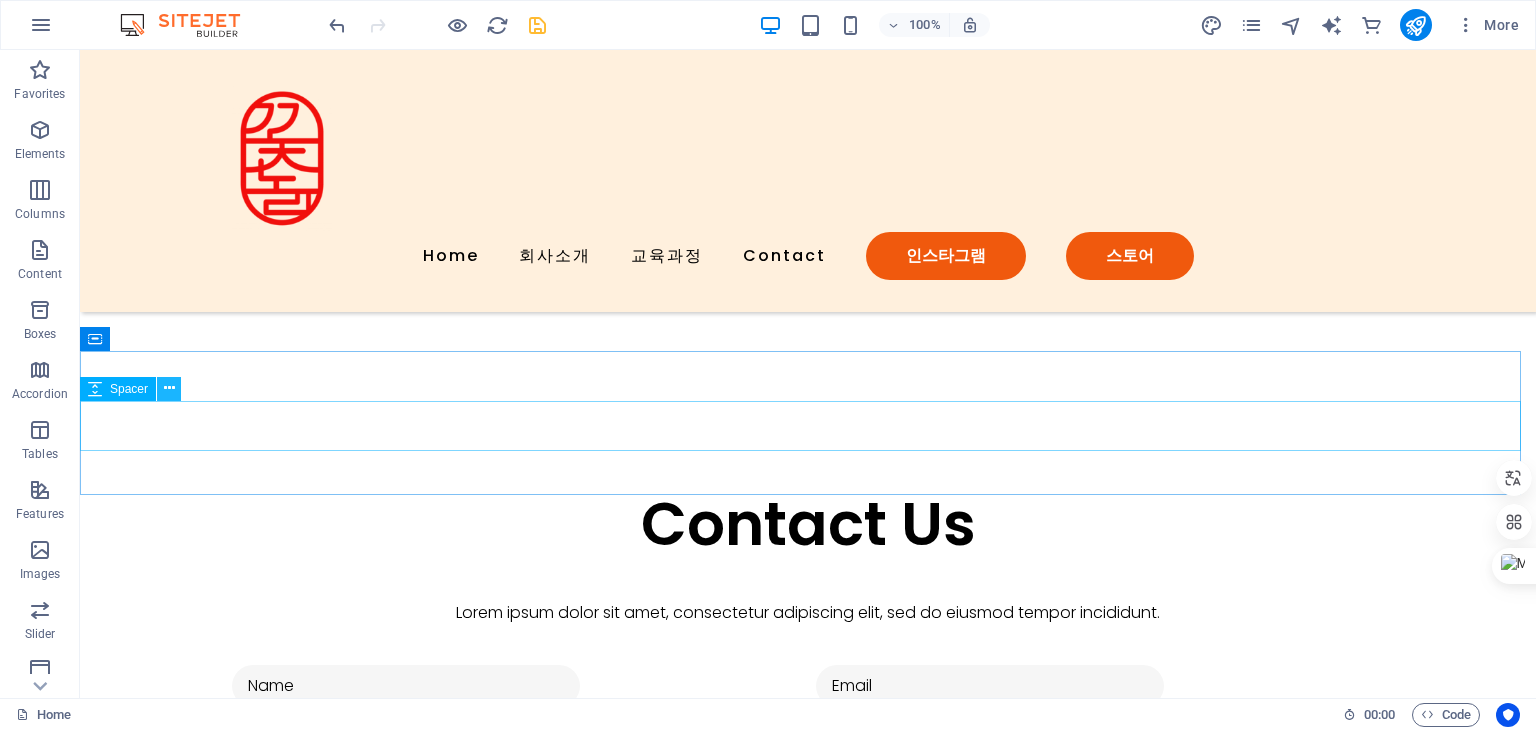 click at bounding box center [169, 388] 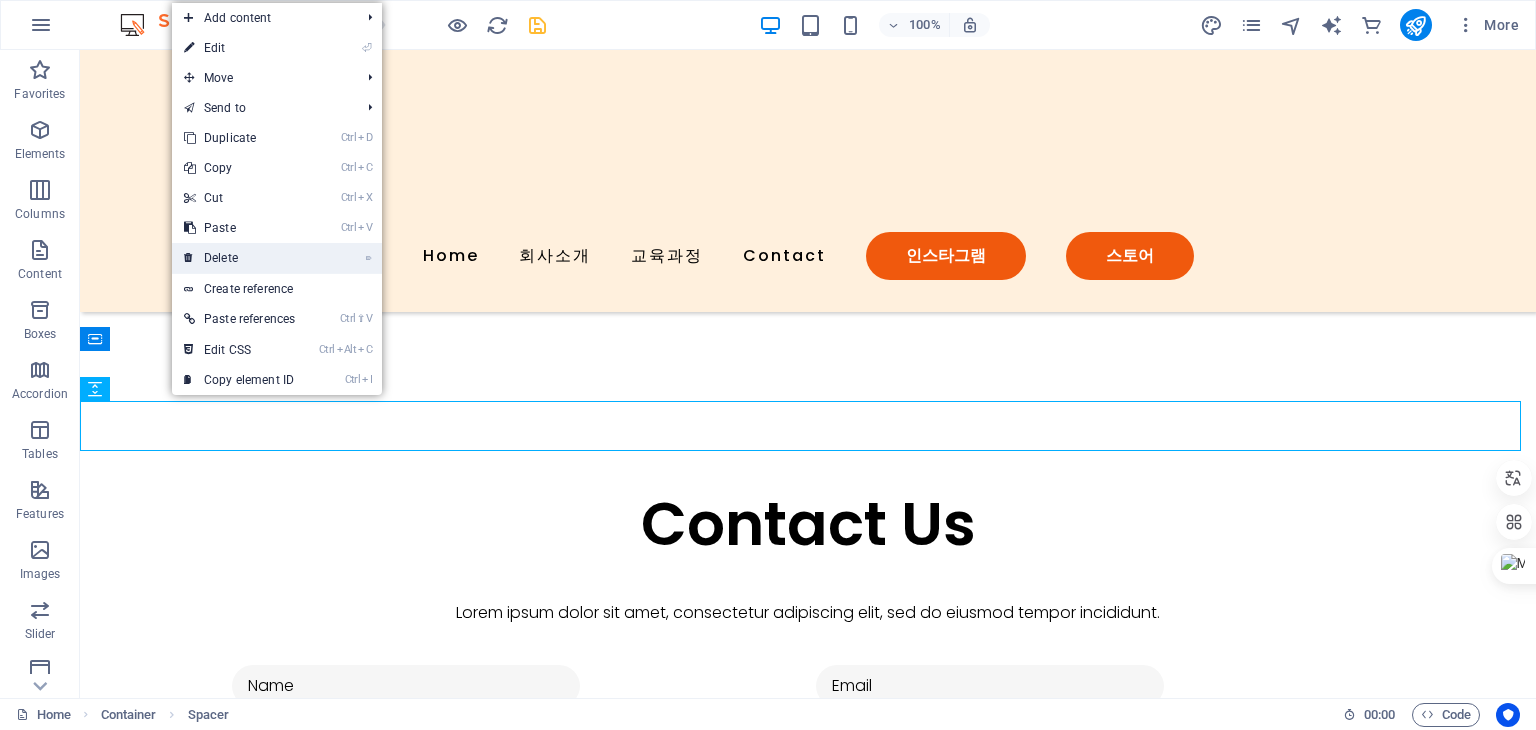 click on "⌦  Delete" at bounding box center (239, 258) 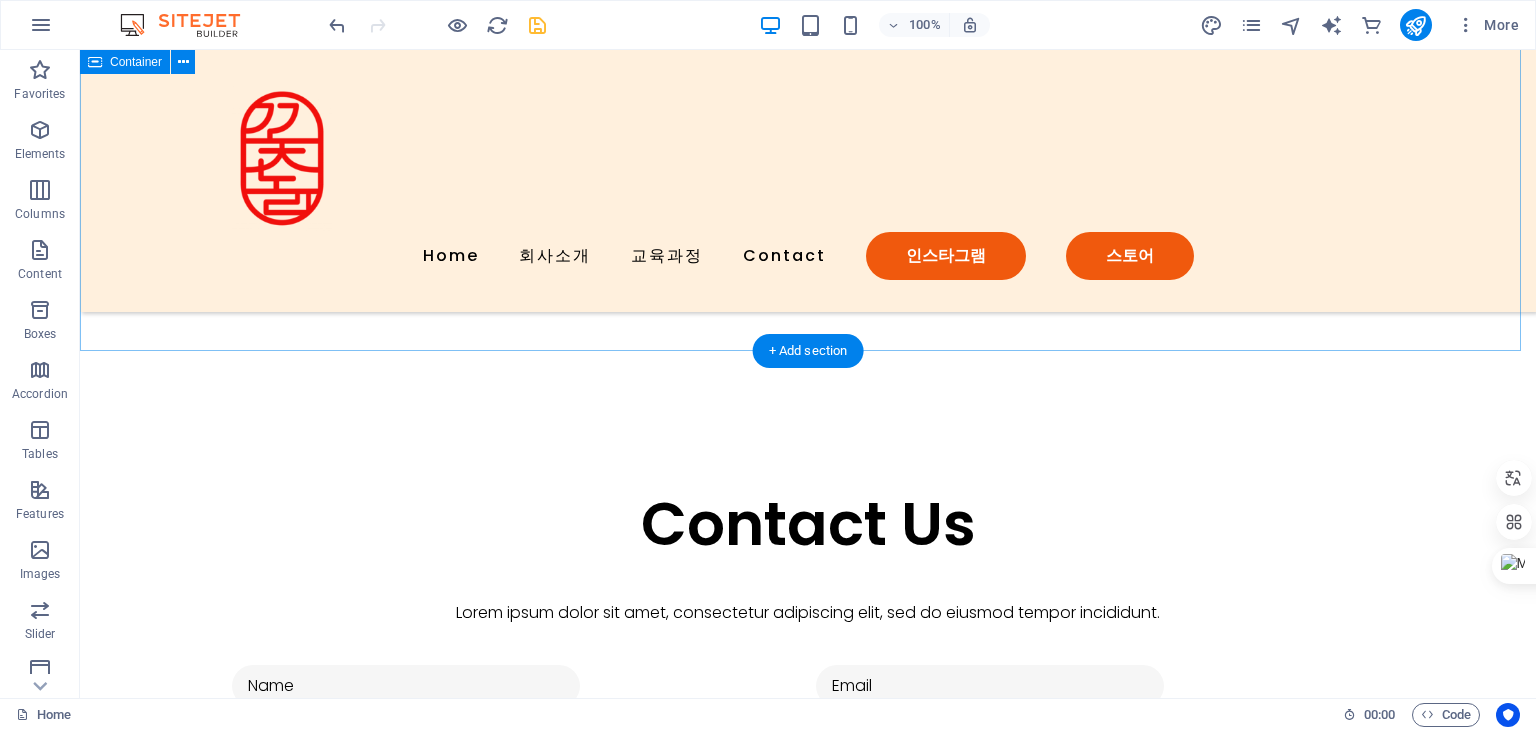 click on "Contact Us Lorem ipsum dolor sit amet, consectetur adipiscing elit, sed do eiusmod tempor incididunt.   I have read and understand the privacy policy. Unreadable? Load new Submit" at bounding box center (808, 503) 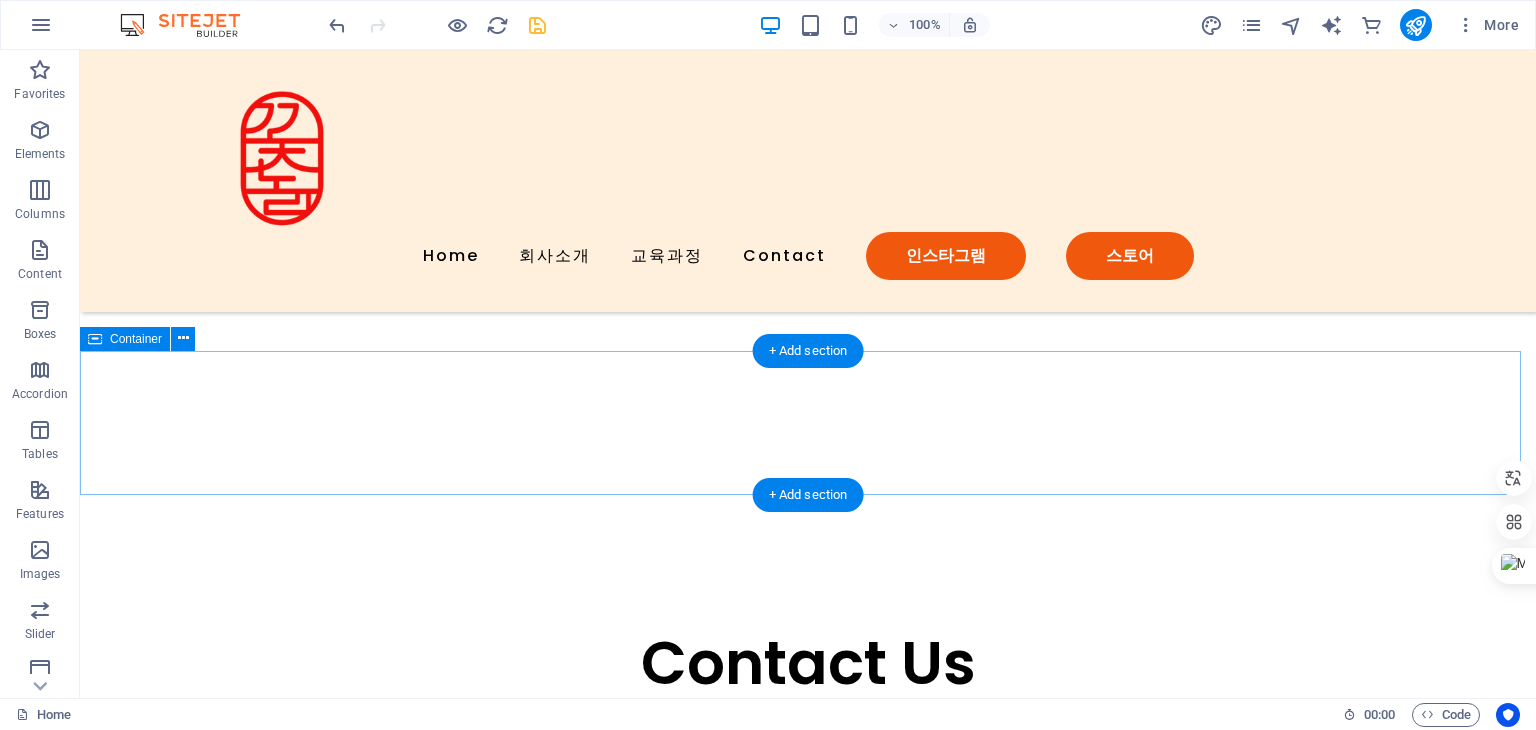scroll, scrollTop: 5303, scrollLeft: 0, axis: vertical 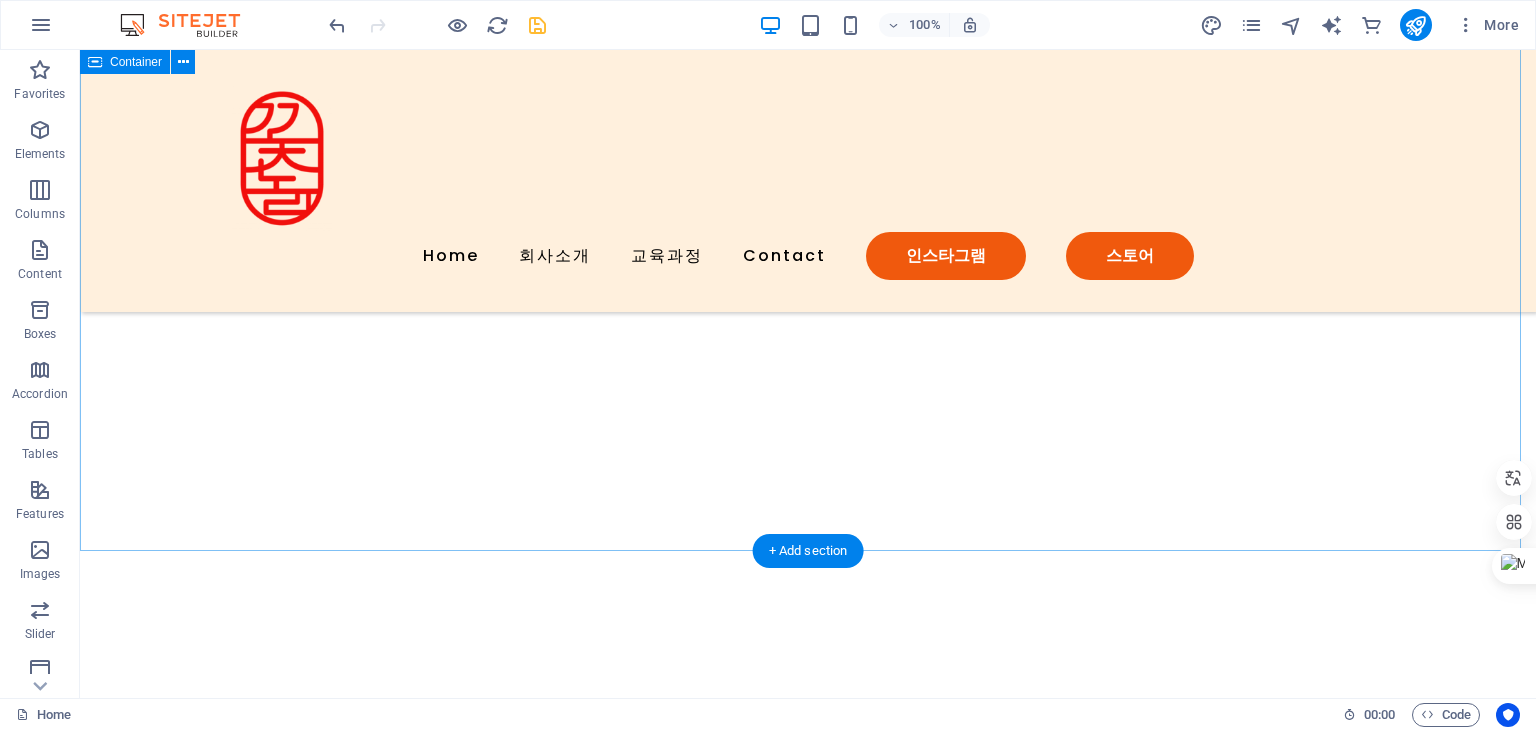click on "Contact Us Lorem ipsum dolor sit amet, consectetur adipiscing elit, sed do eiusmod tempor incididunt.   I have read and understand the privacy policy. Unreadable? Load new Submit" at bounding box center (808, 703) 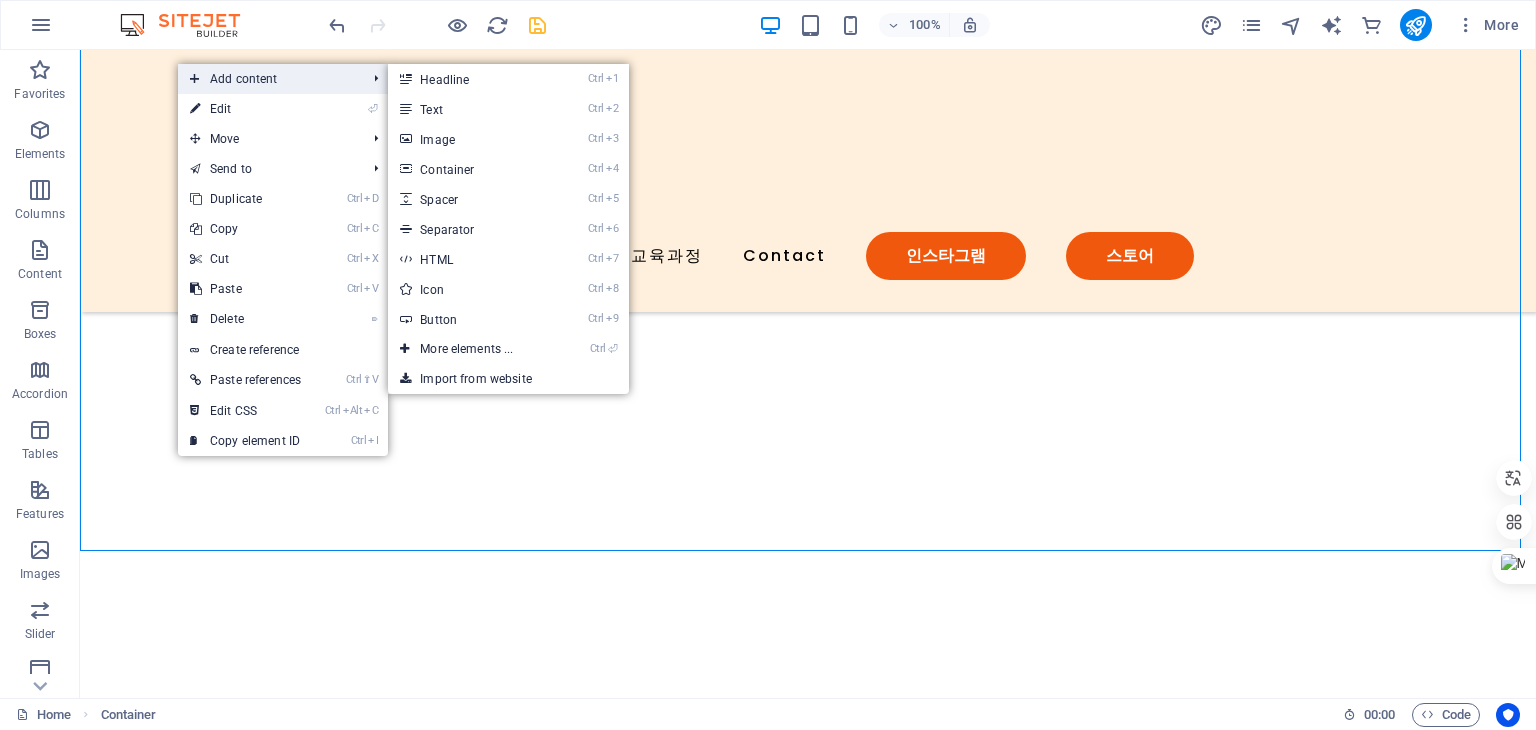 click on "Add content" at bounding box center [268, 79] 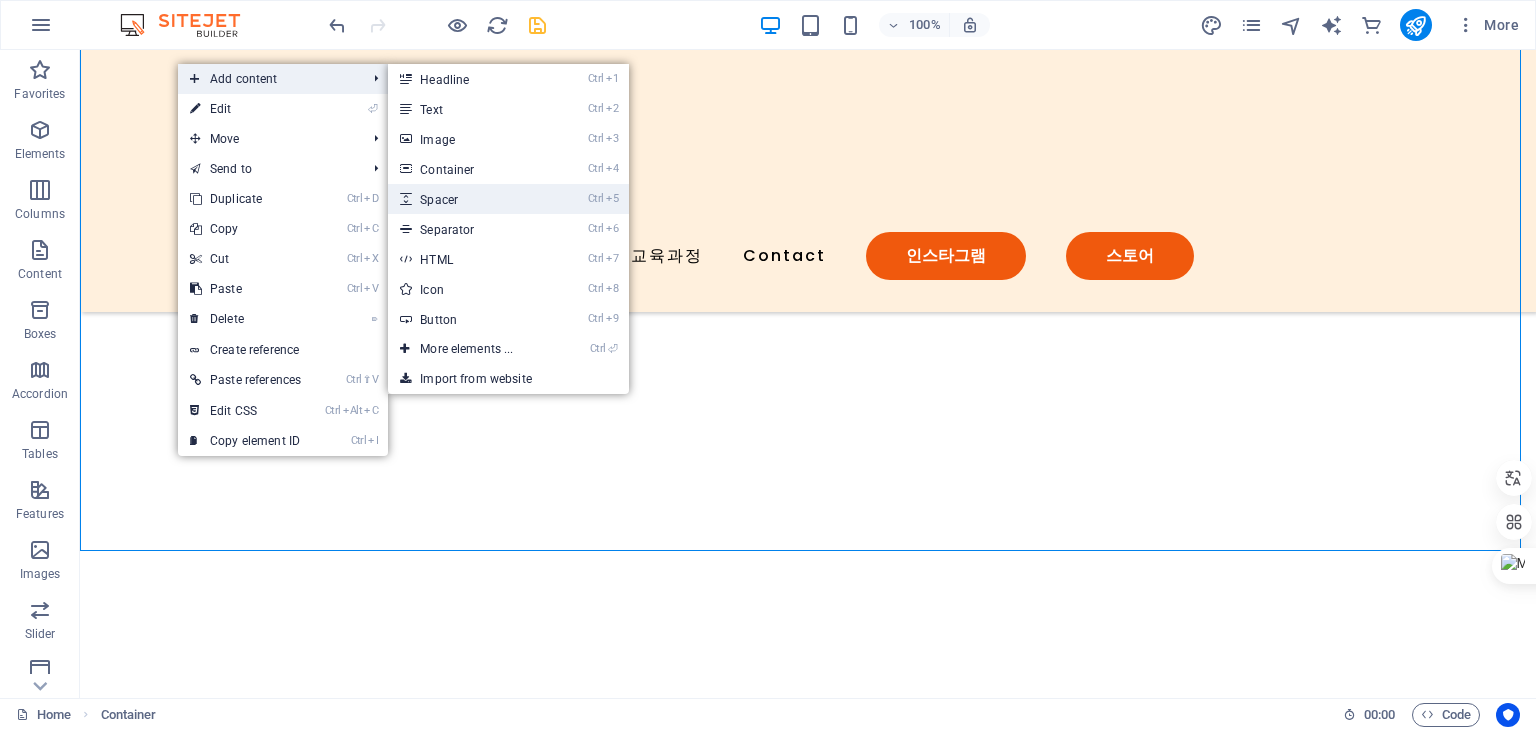 click on "Ctrl 5  Spacer" at bounding box center (470, 199) 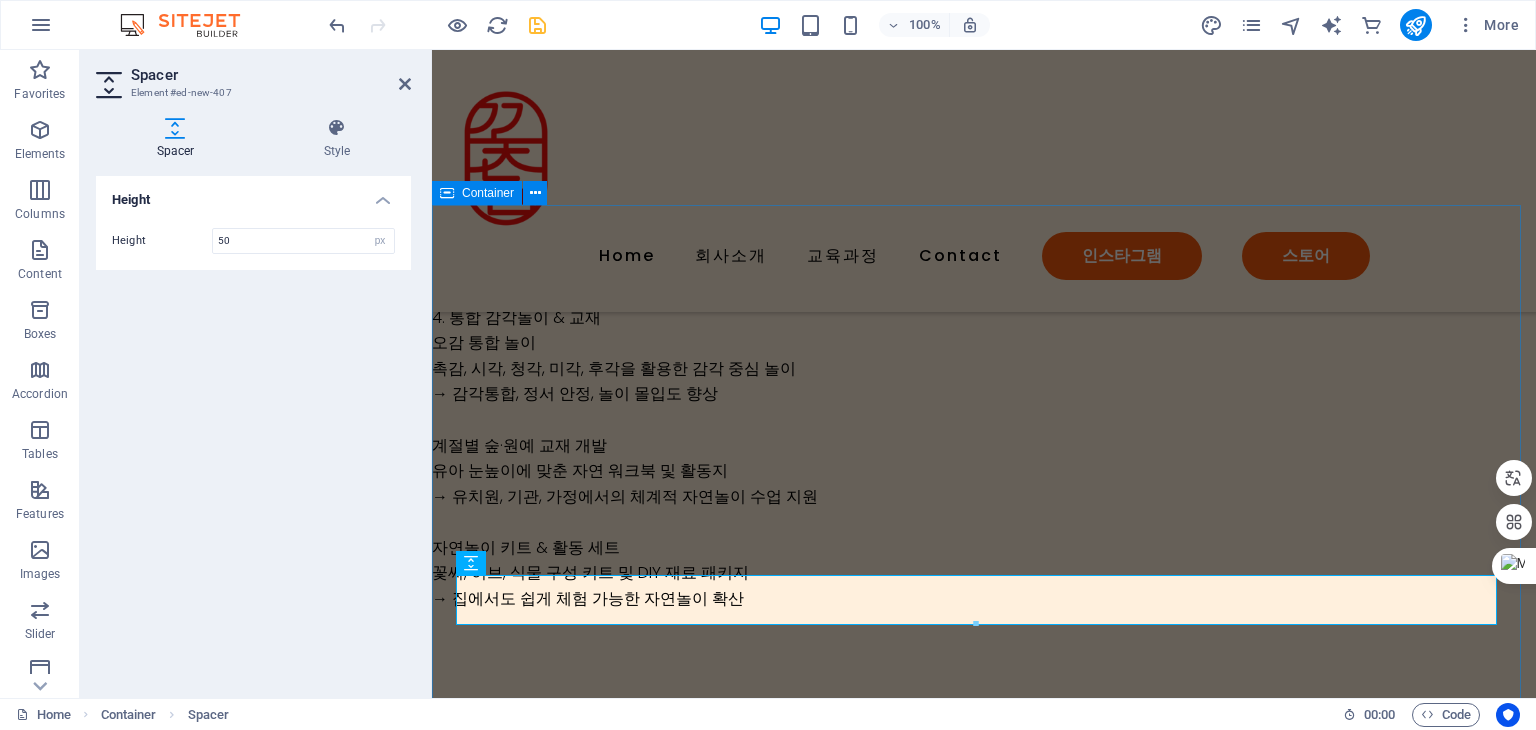 scroll, scrollTop: 4487, scrollLeft: 0, axis: vertical 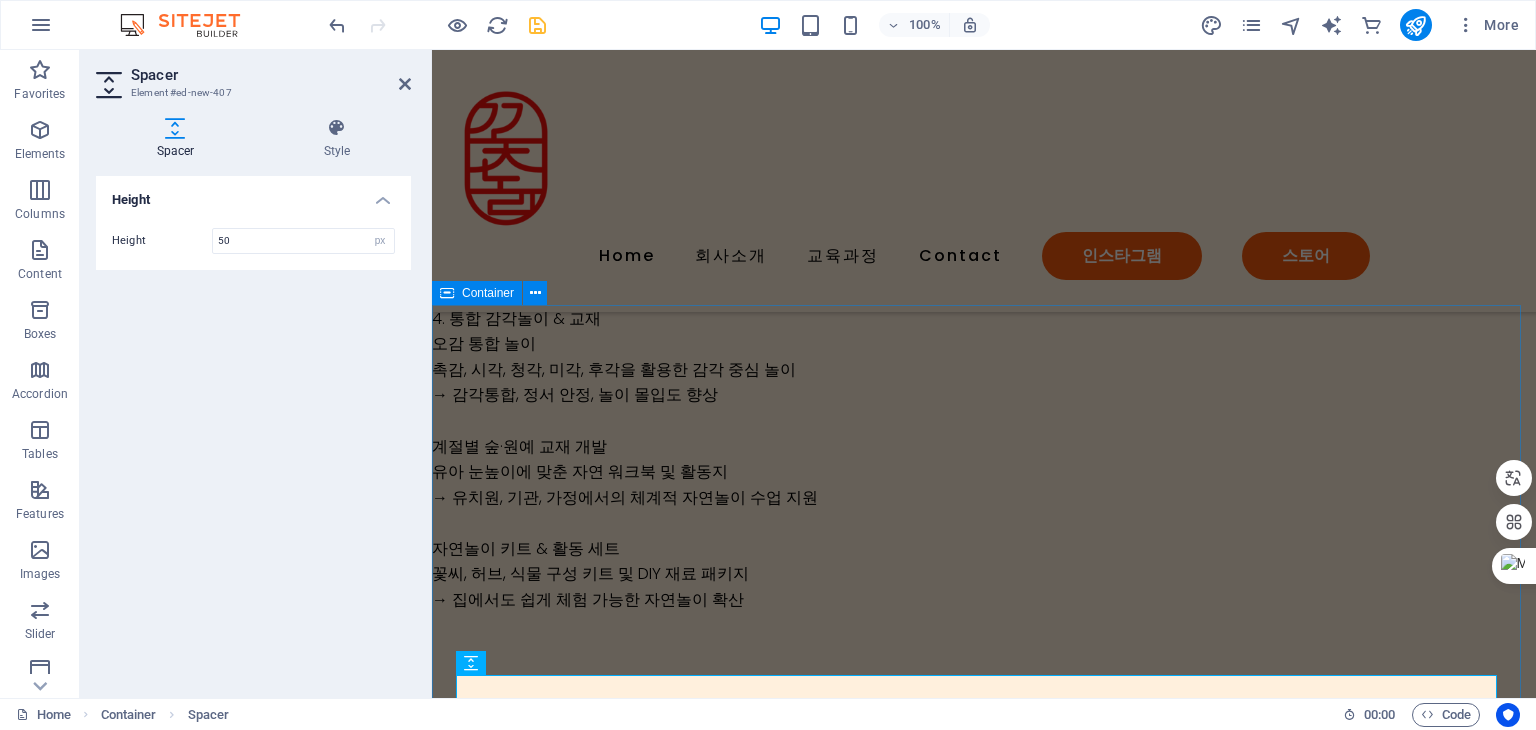 click on "Contact Us Lorem ipsum dolor sit amet, consectetur adipiscing elit, sed do eiusmod tempor incididunt.   I have read and understand the privacy policy. Unreadable? Load new Submit" at bounding box center (984, 1439) 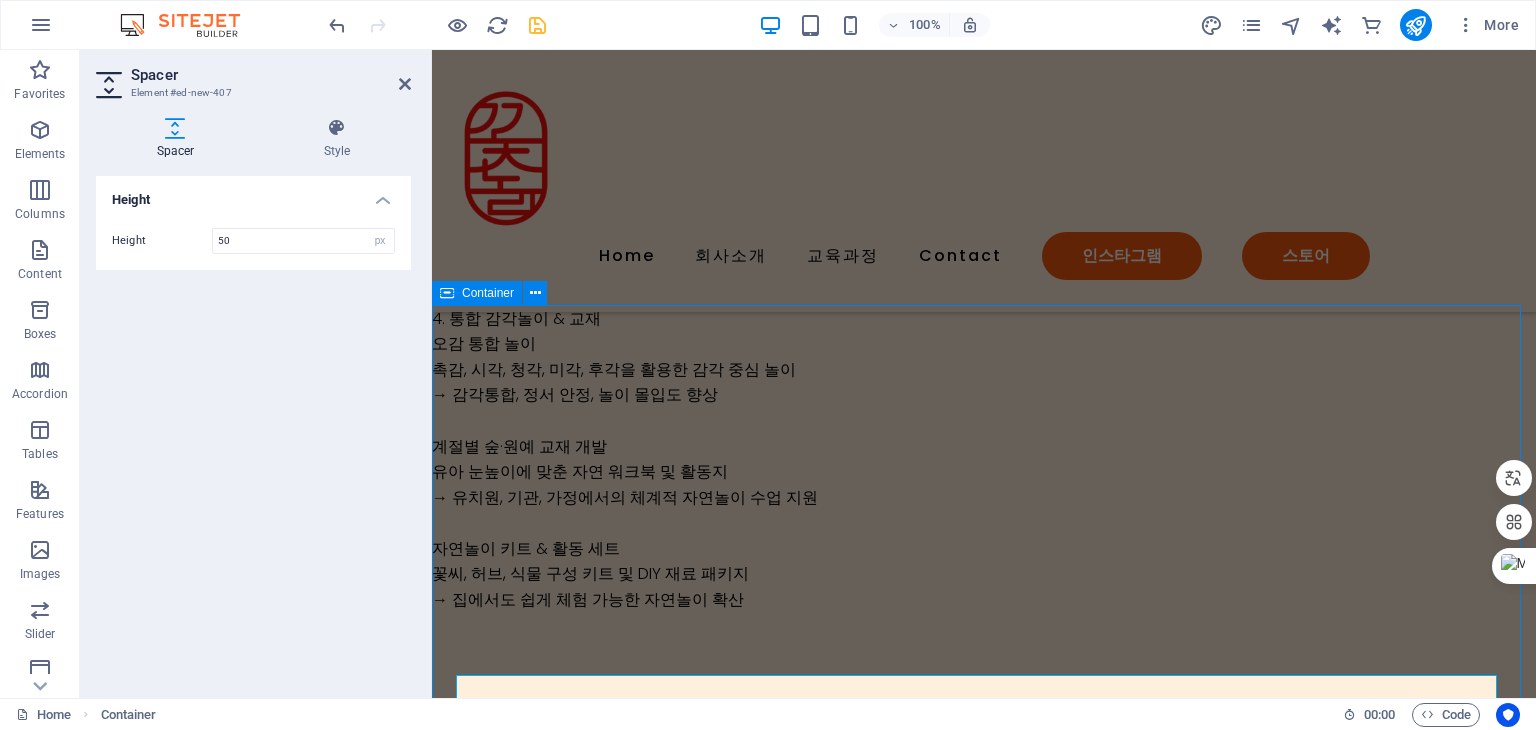 scroll, scrollTop: 4461, scrollLeft: 0, axis: vertical 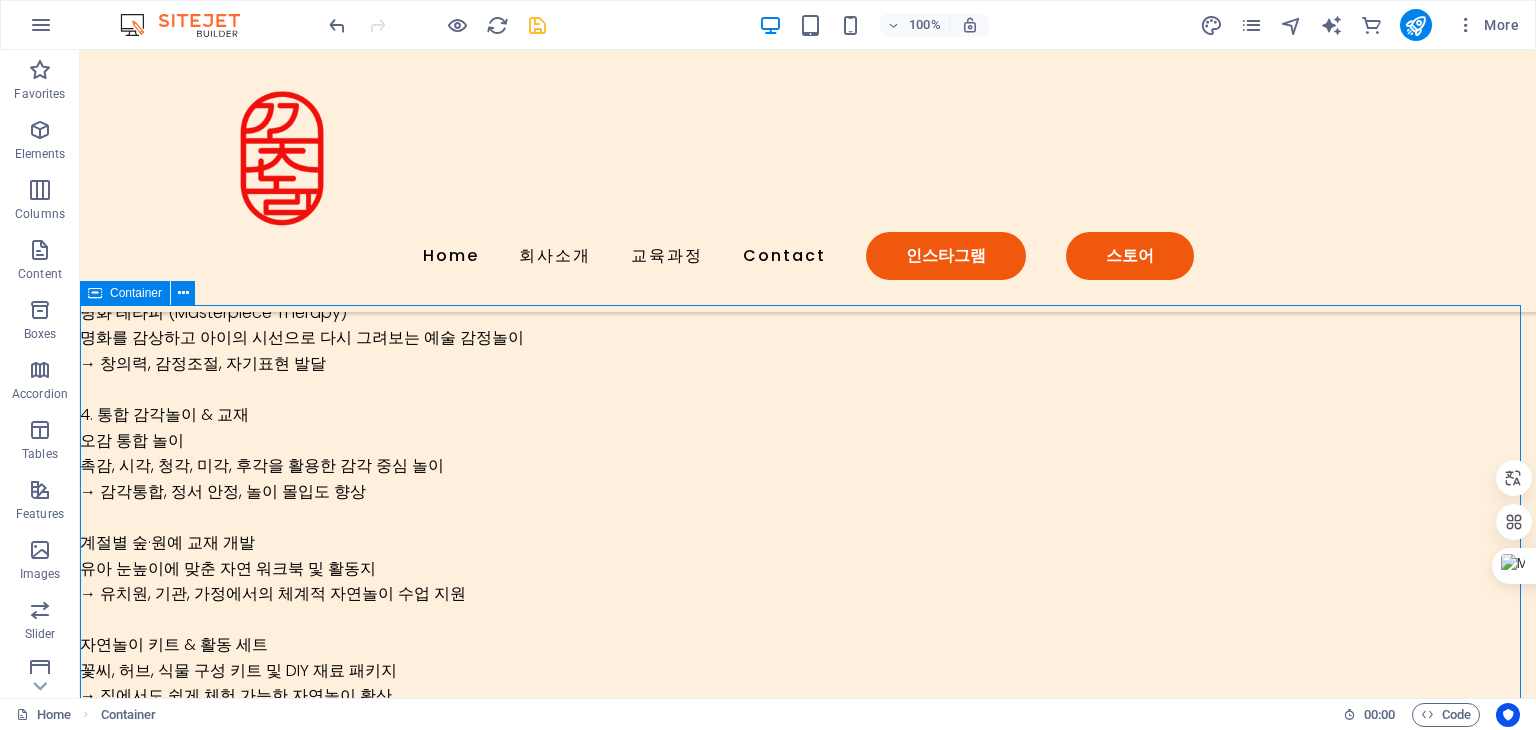 click on "Contact Us Lorem ipsum dolor sit amet, consectetur adipiscing elit, sed do eiusmod tempor incididunt.   I have read and understand the privacy policy. Unreadable? Load new Submit" at bounding box center [808, 1570] 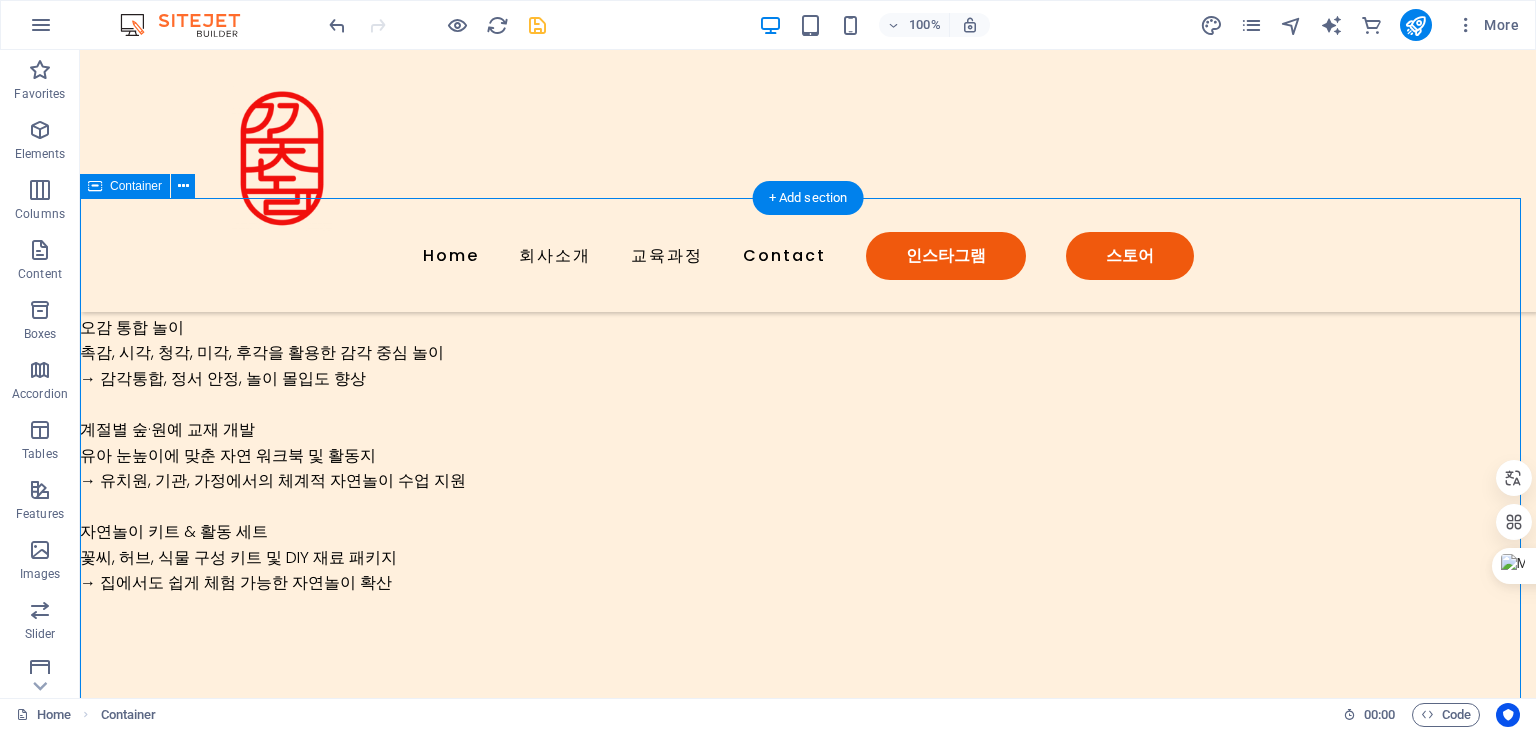 scroll, scrollTop: 4561, scrollLeft: 0, axis: vertical 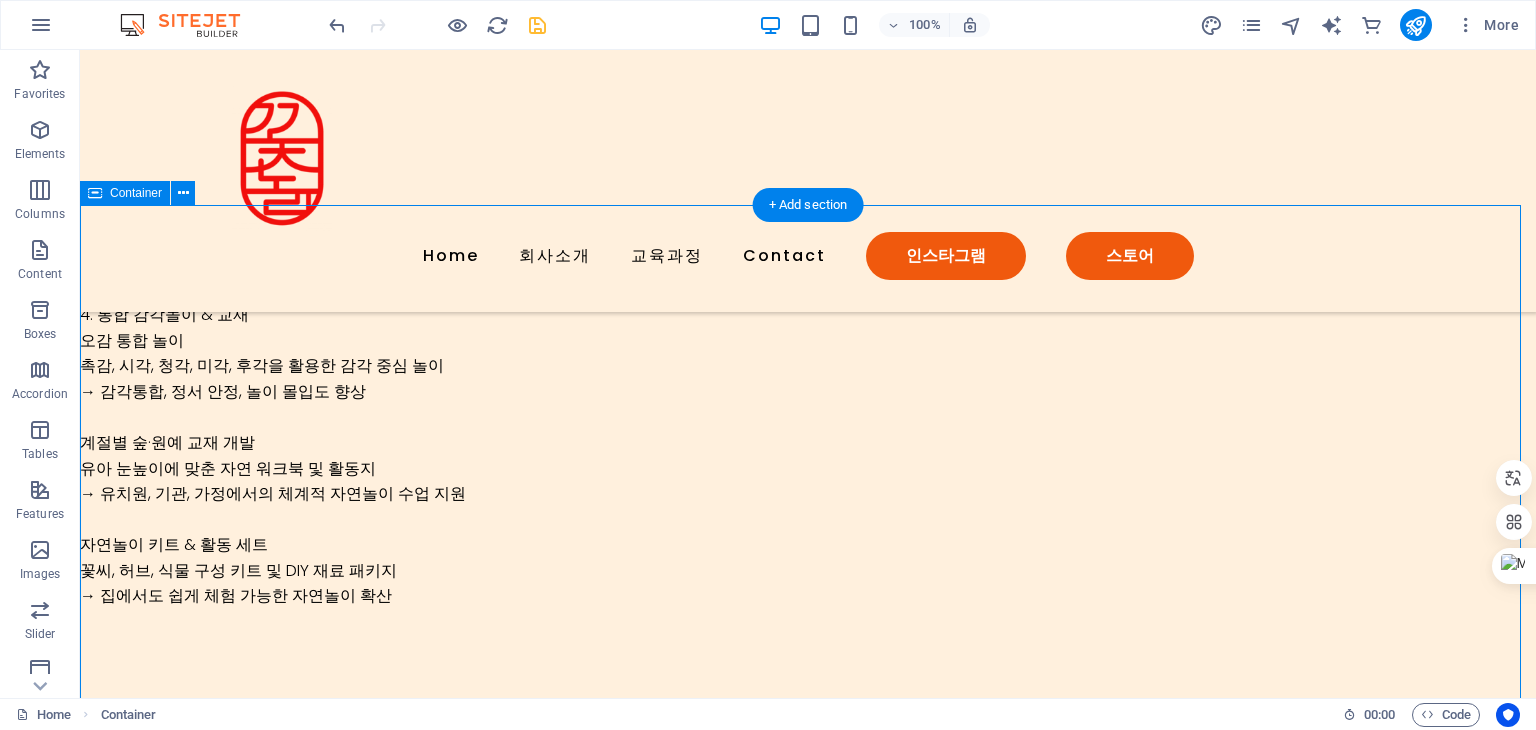 click on "Contact Us Lorem ipsum dolor sit amet, consectetur adipiscing elit, sed do eiusmod tempor incididunt.   I have read and understand the privacy policy. Unreadable? Load new Submit" at bounding box center [808, 1470] 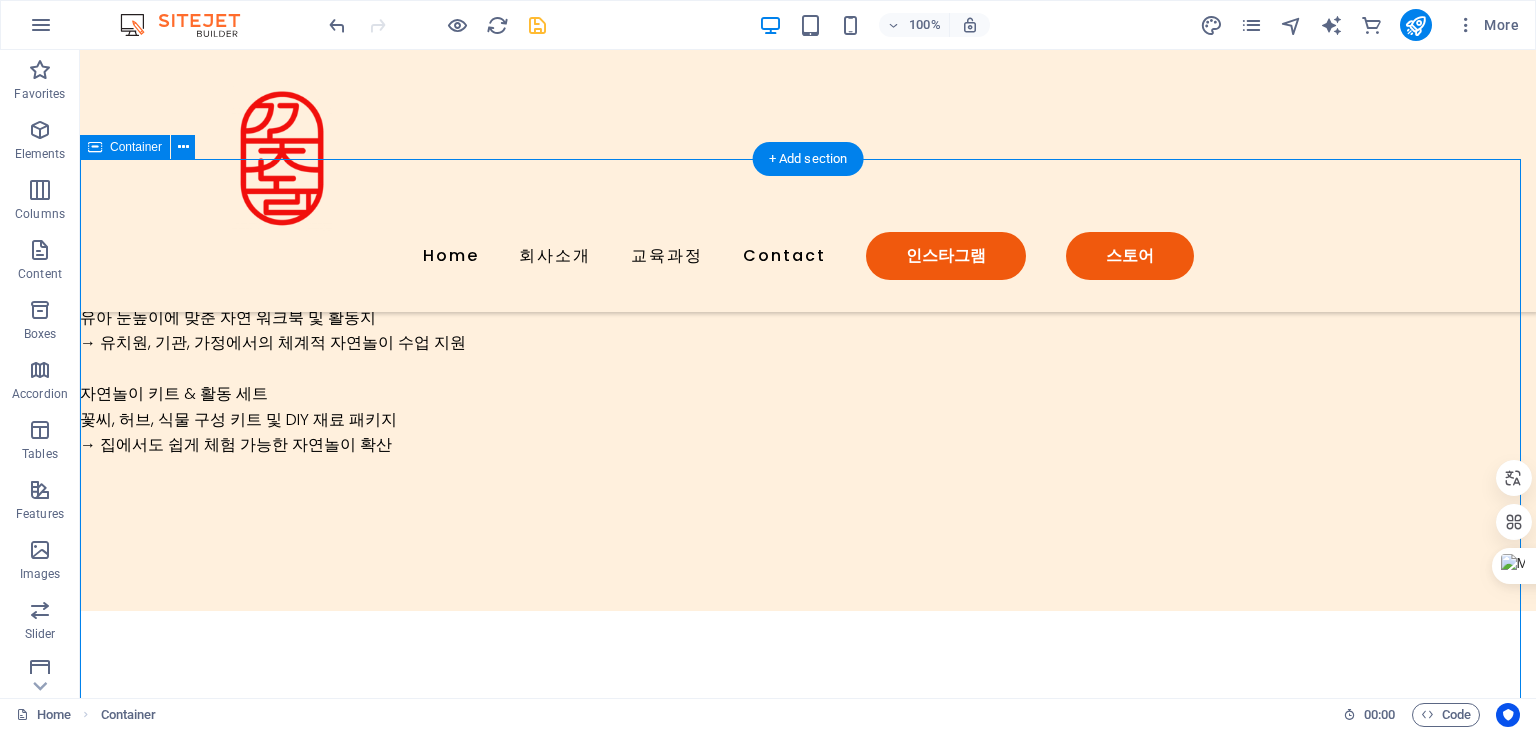 scroll, scrollTop: 4761, scrollLeft: 0, axis: vertical 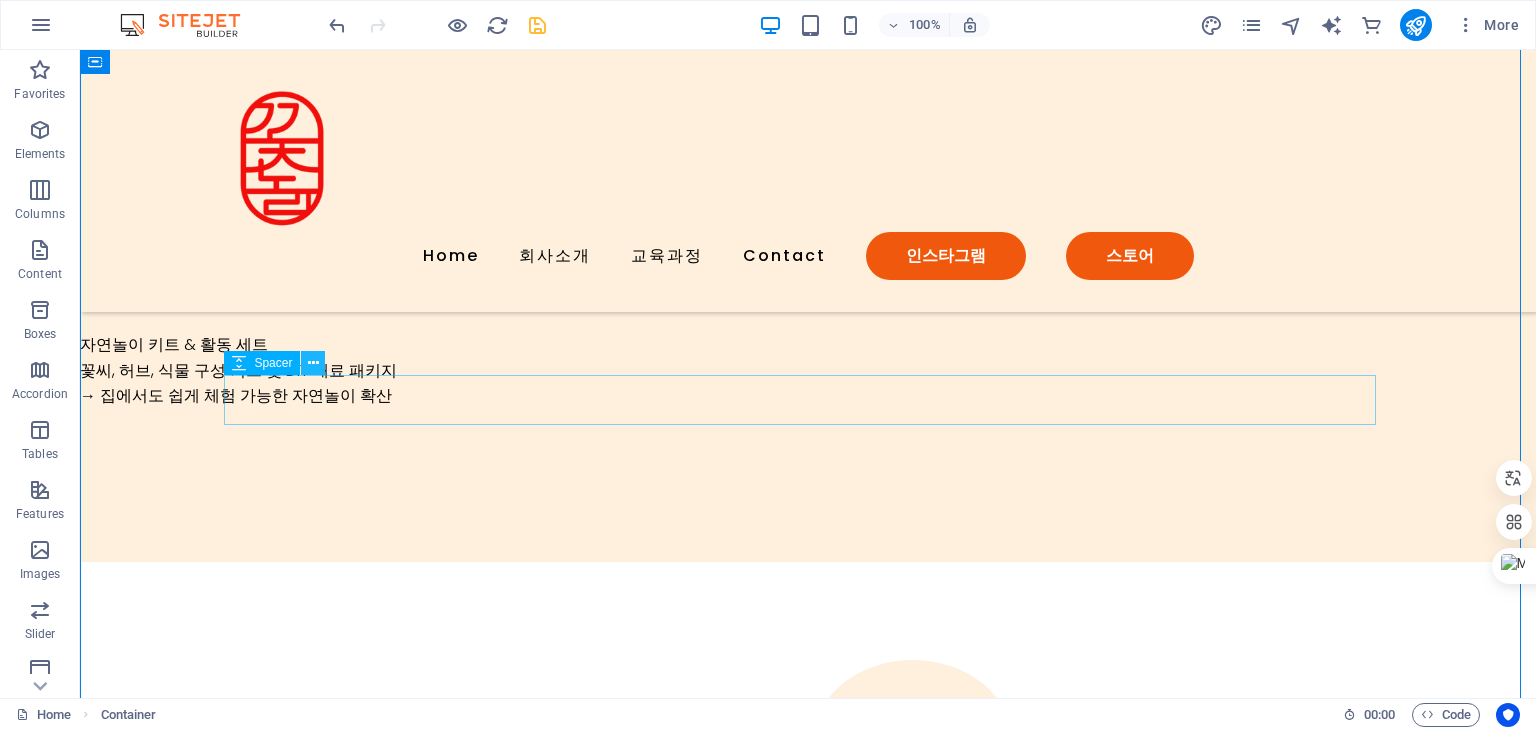 click at bounding box center (313, 363) 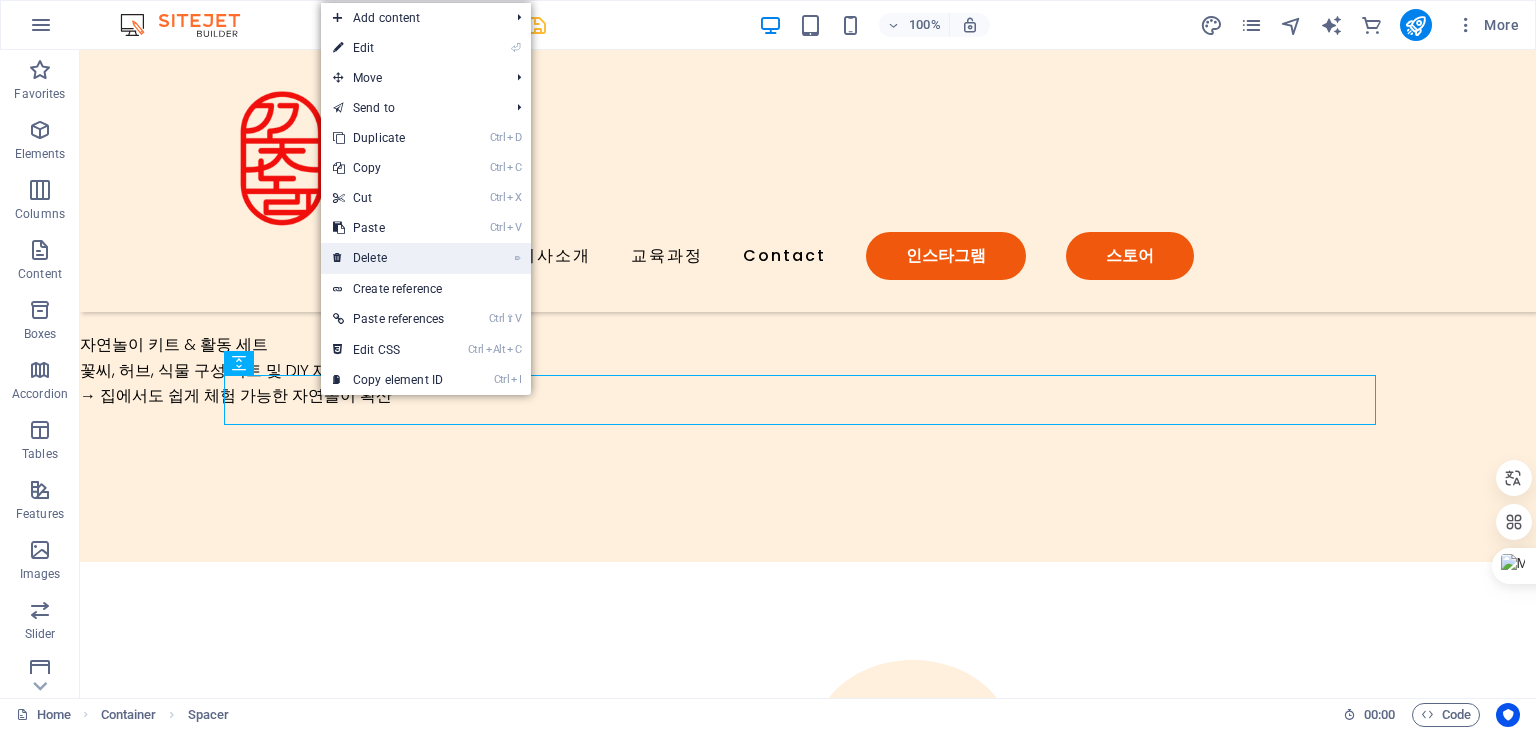 click on "⌦  Delete" at bounding box center [388, 258] 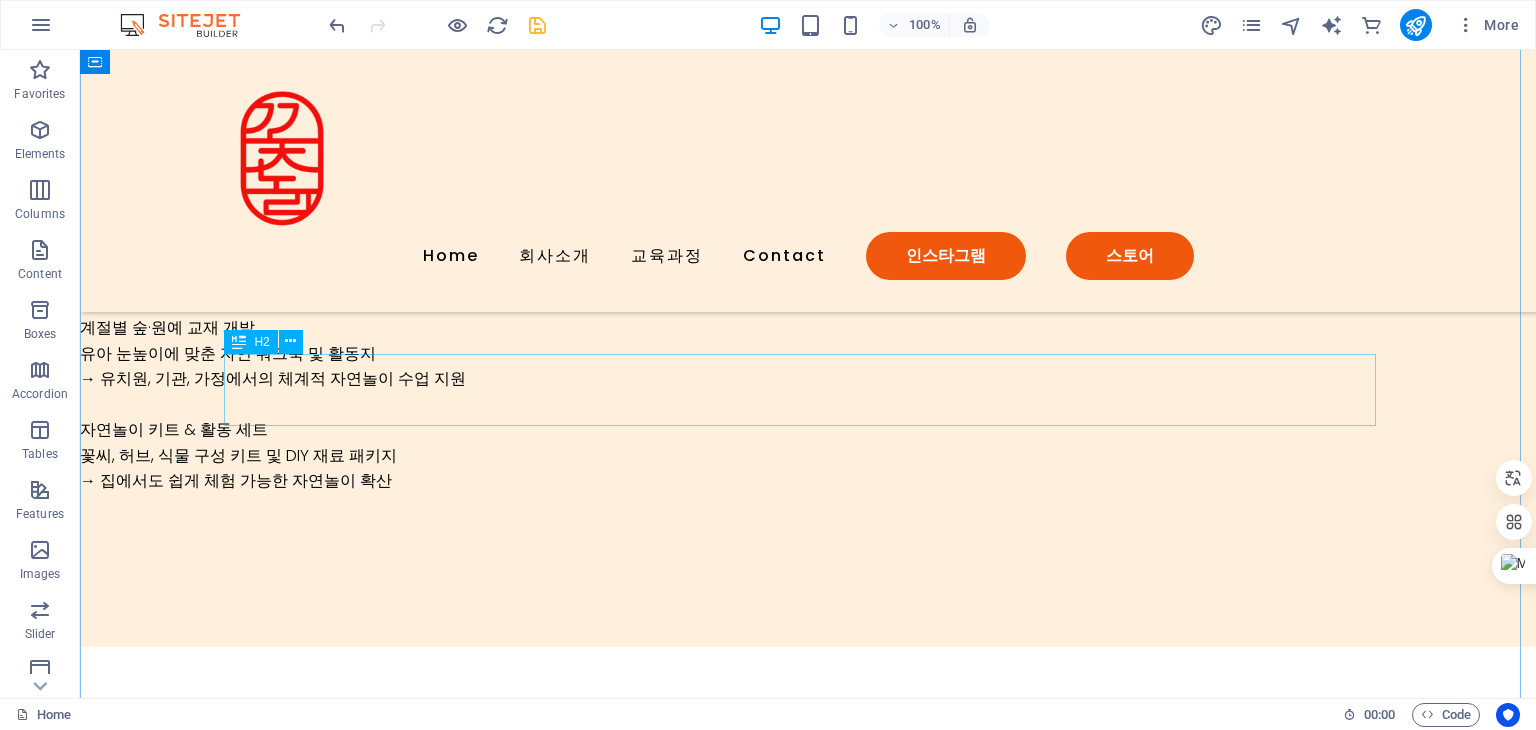 scroll, scrollTop: 4661, scrollLeft: 0, axis: vertical 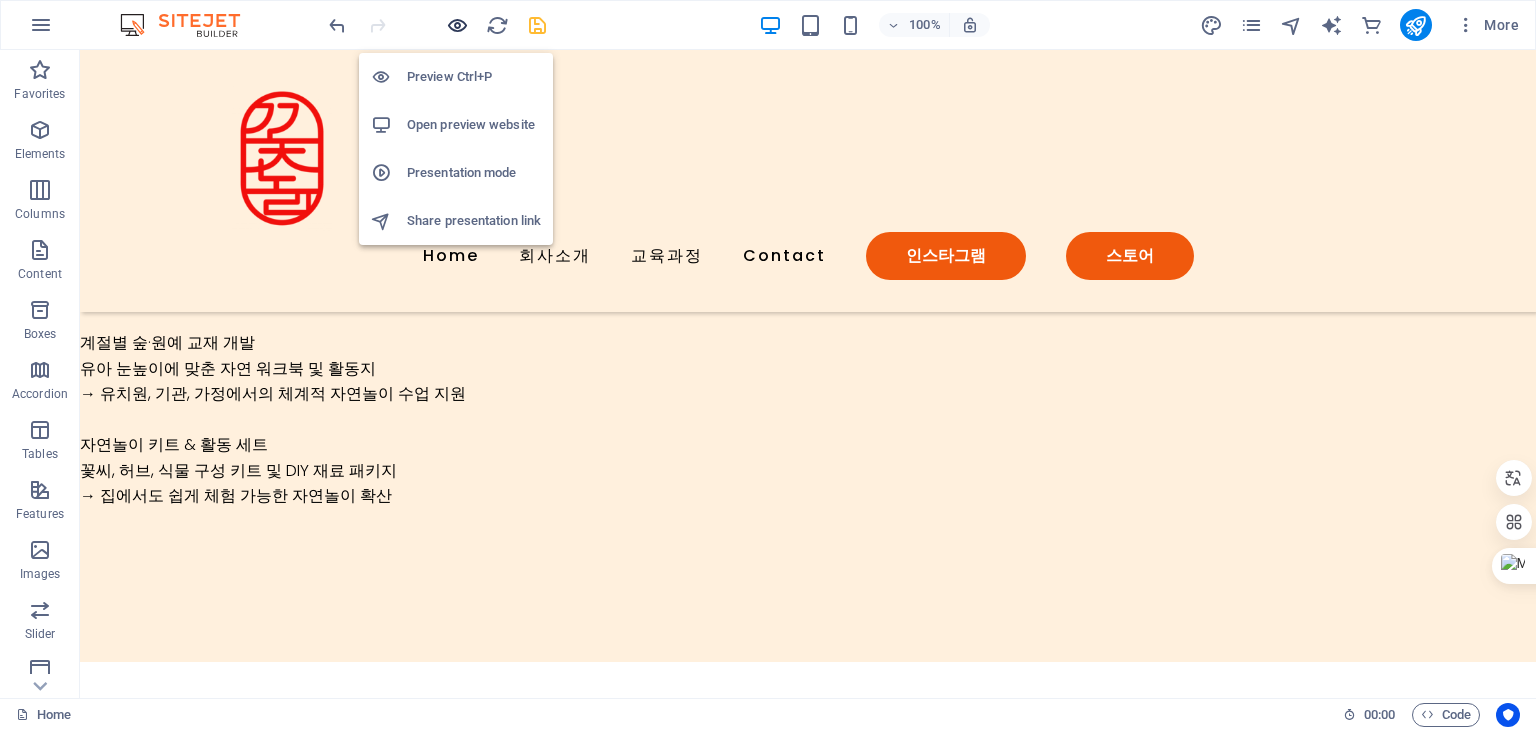 click at bounding box center (457, 25) 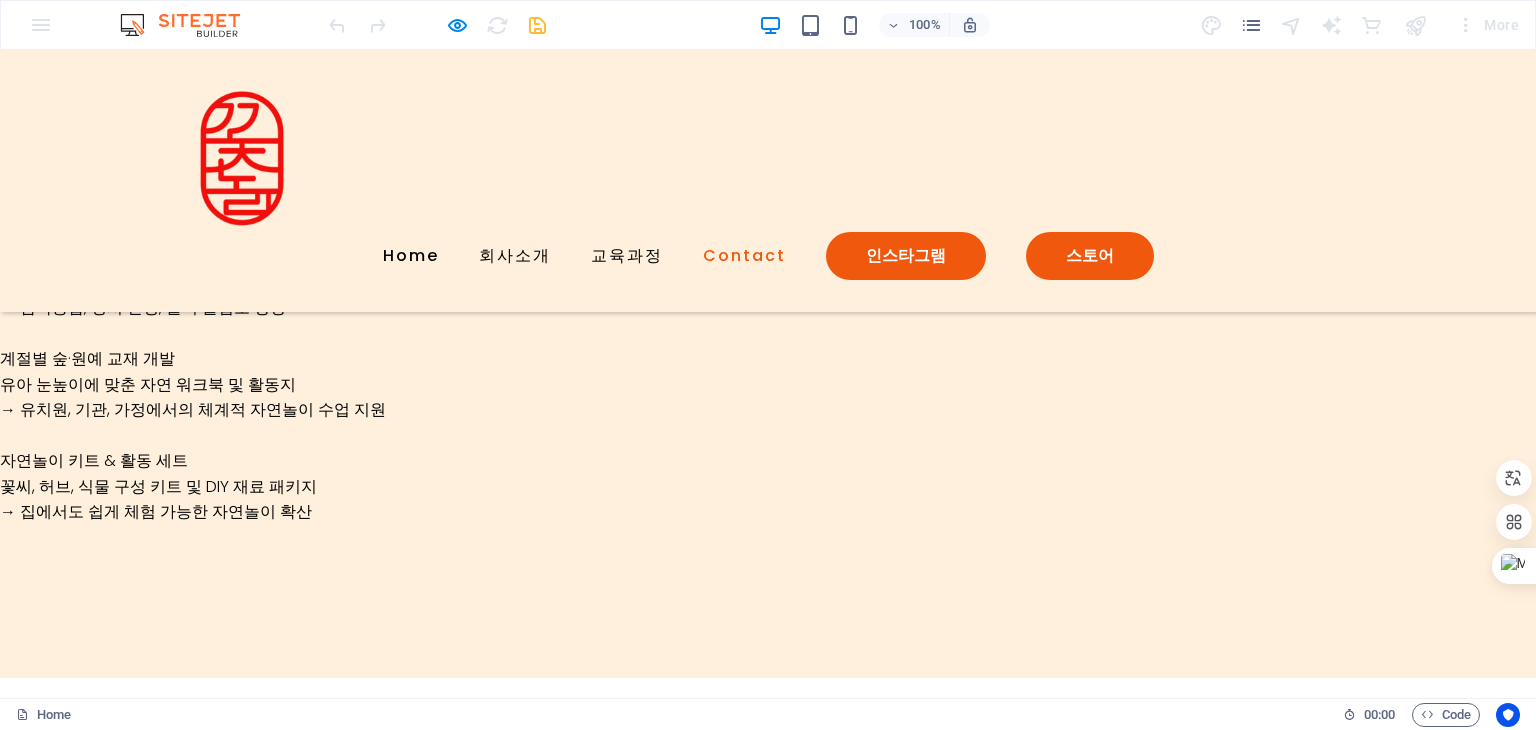 click on "Contact" at bounding box center [744, 256] 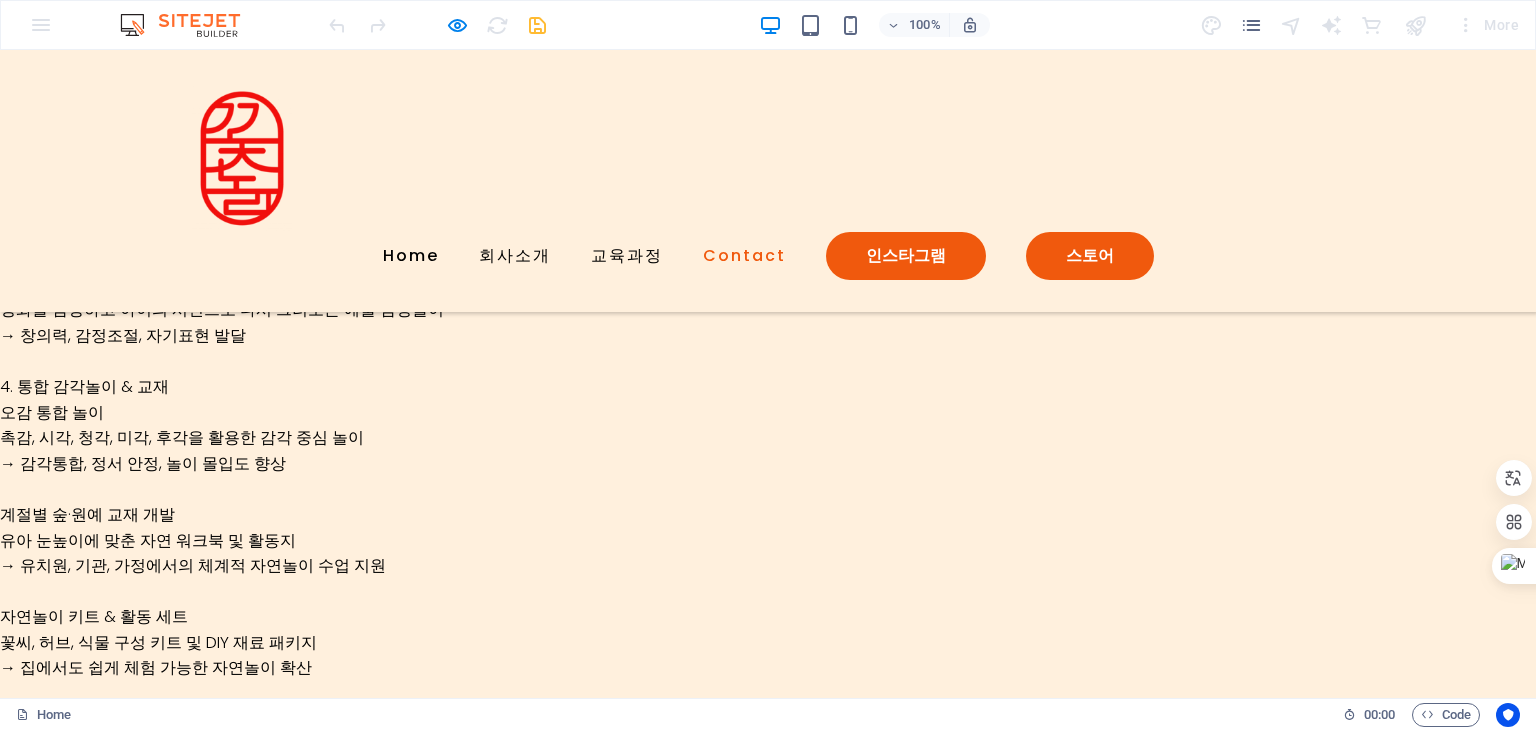 scroll, scrollTop: 4503, scrollLeft: 0, axis: vertical 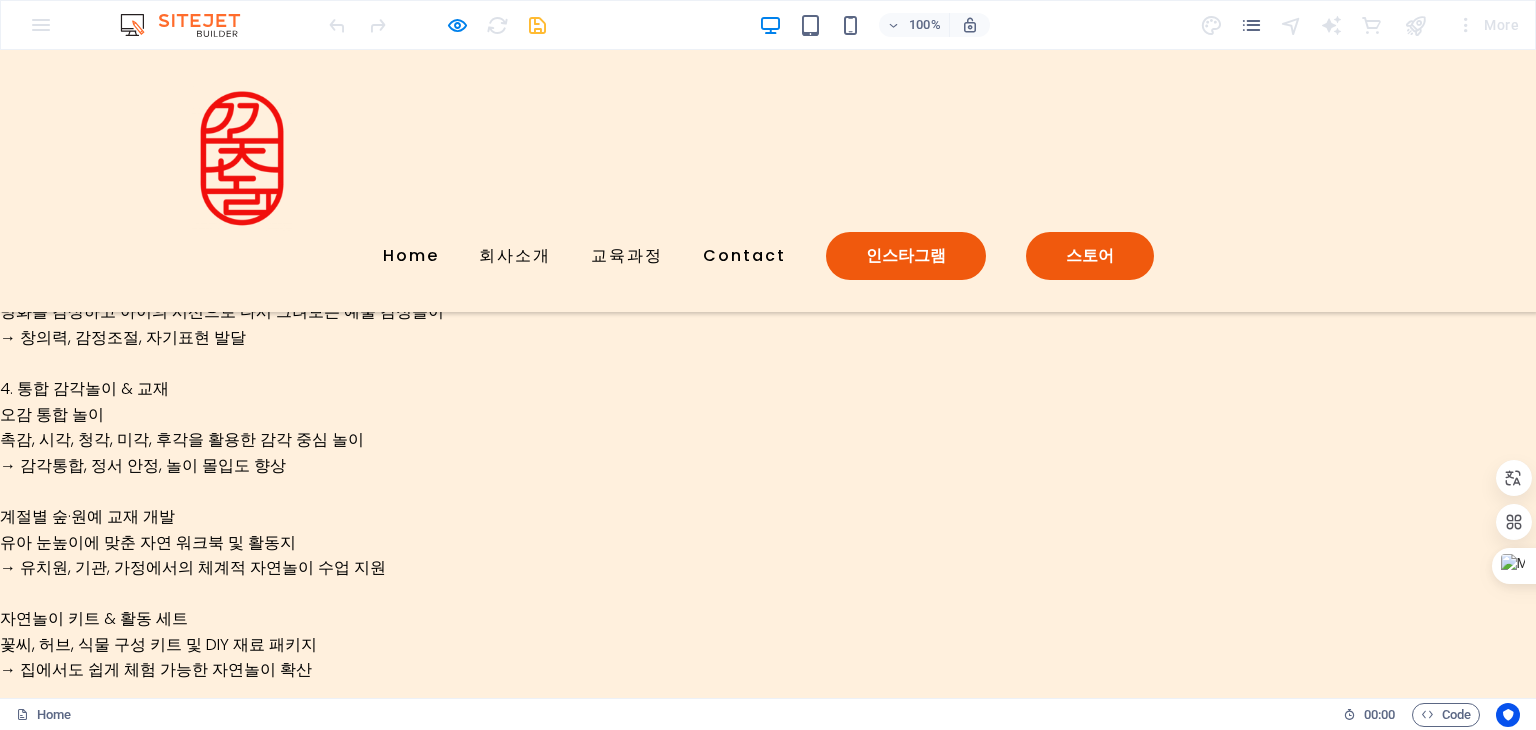 click 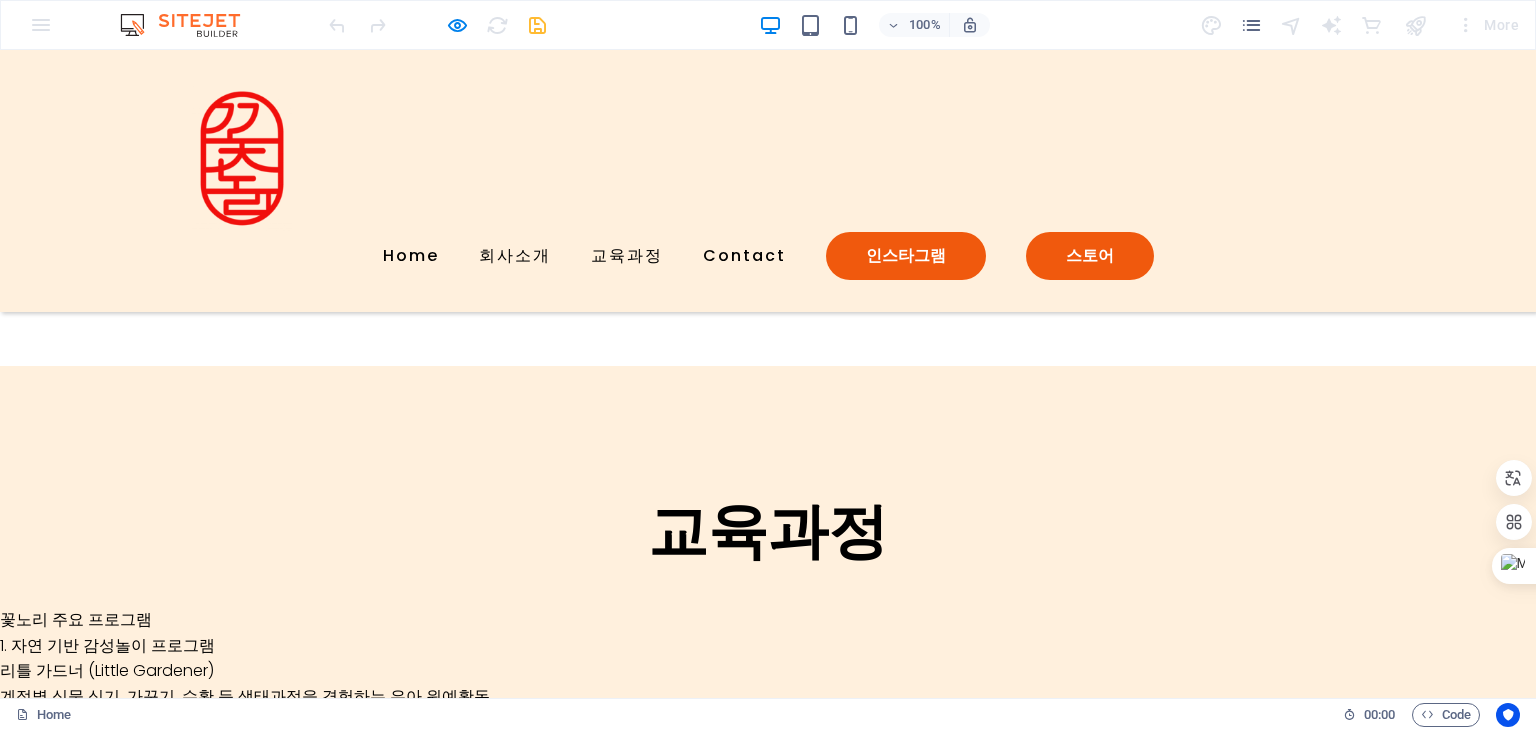 scroll, scrollTop: 3403, scrollLeft: 0, axis: vertical 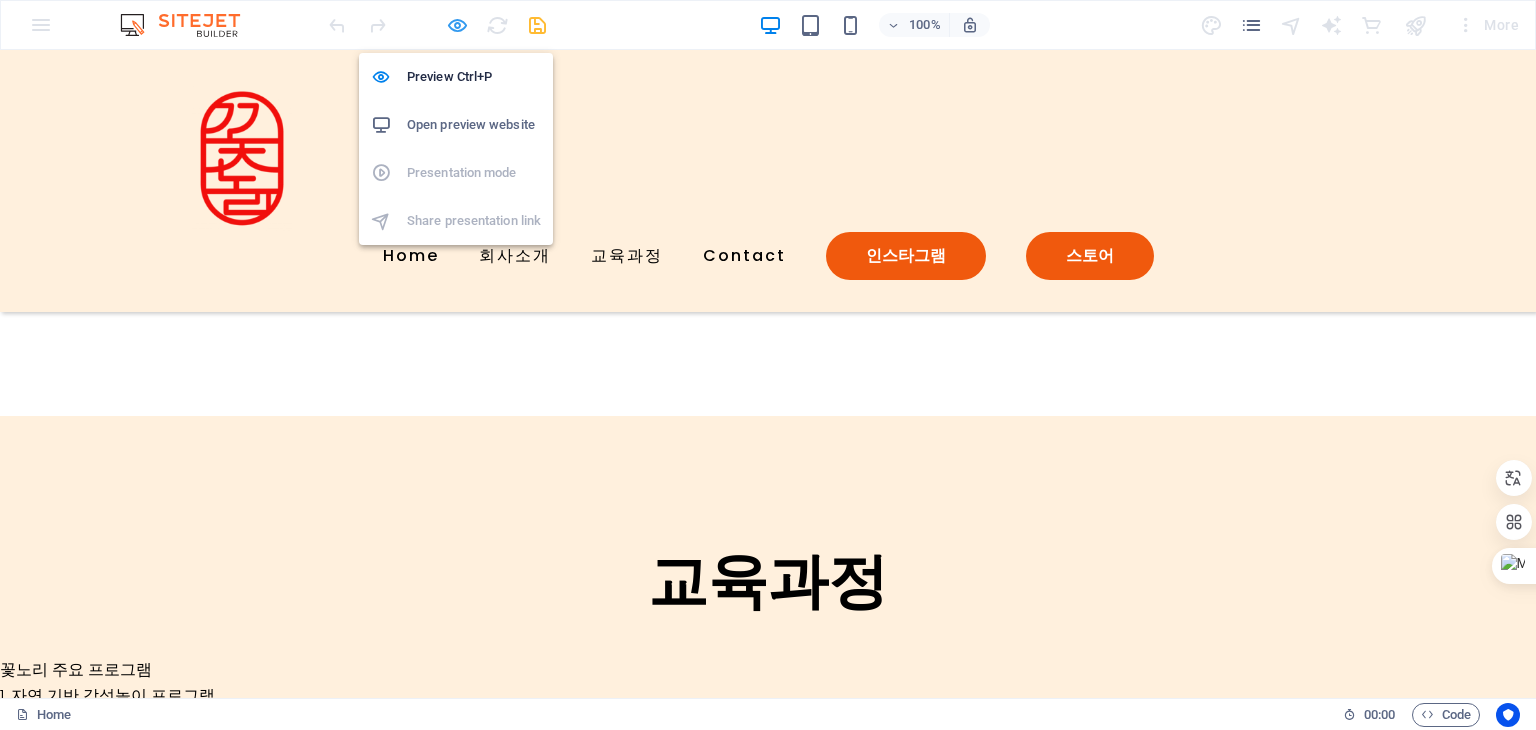 click at bounding box center (457, 25) 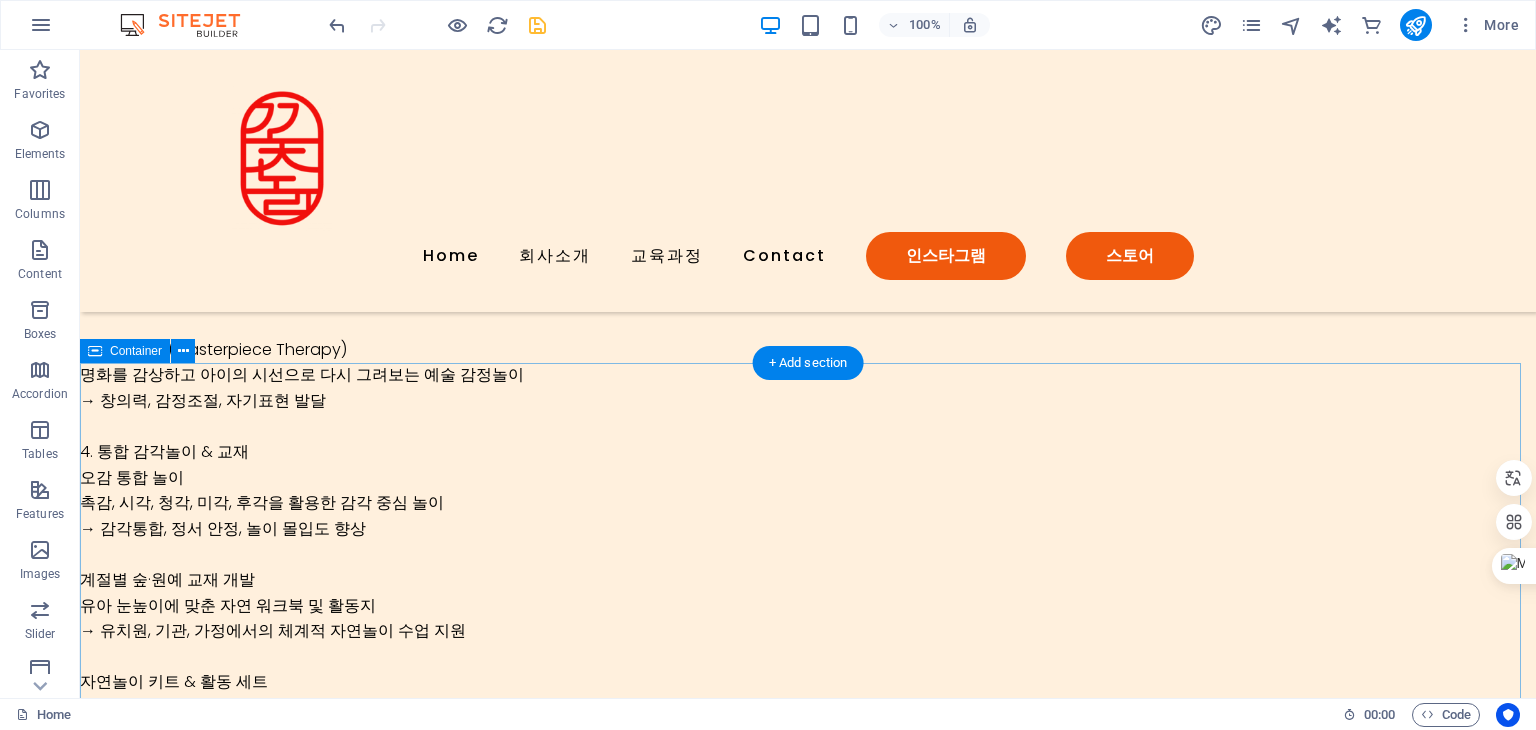 scroll, scrollTop: 4403, scrollLeft: 0, axis: vertical 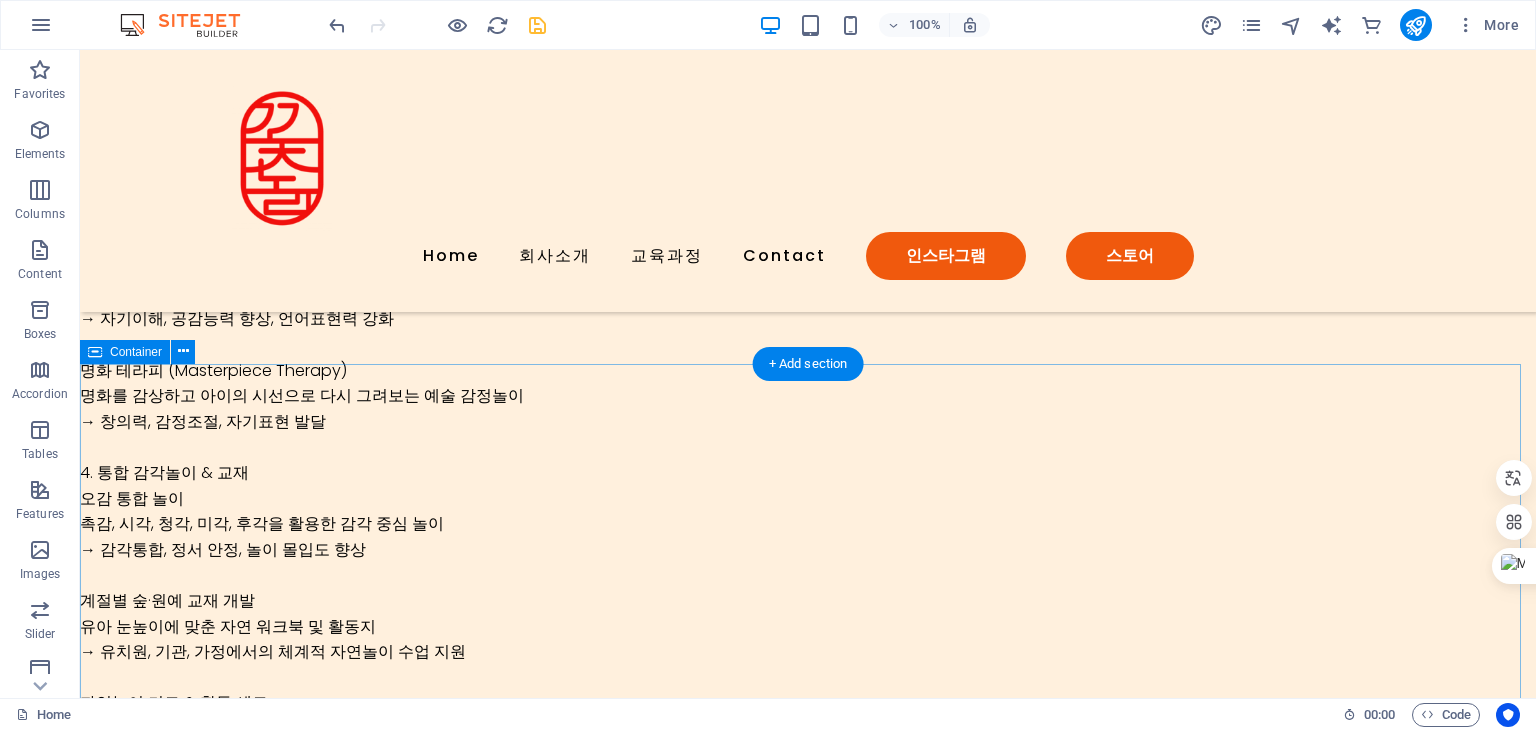 click on "Contact Us Lorem ipsum dolor sit amet, consectetur adipiscing elit, sed do eiusmod tempor incididunt.   I have read and understand the privacy policy. Unreadable? Load new Submit" at bounding box center [808, 1603] 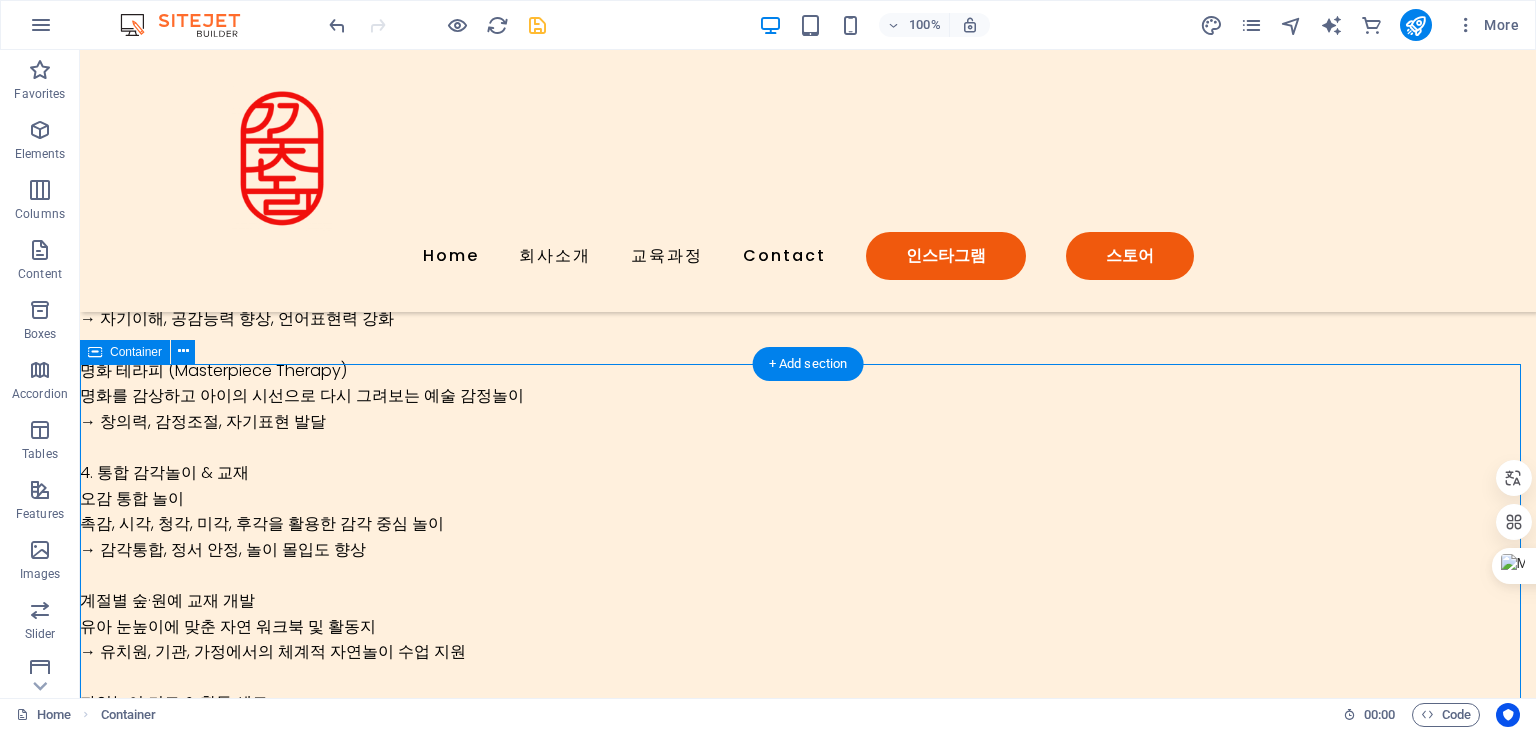 click on "Contact Us Lorem ipsum dolor sit amet, consectetur adipiscing elit, sed do eiusmod tempor incididunt.   I have read and understand the privacy policy. Unreadable? Load new Submit" at bounding box center (808, 1603) 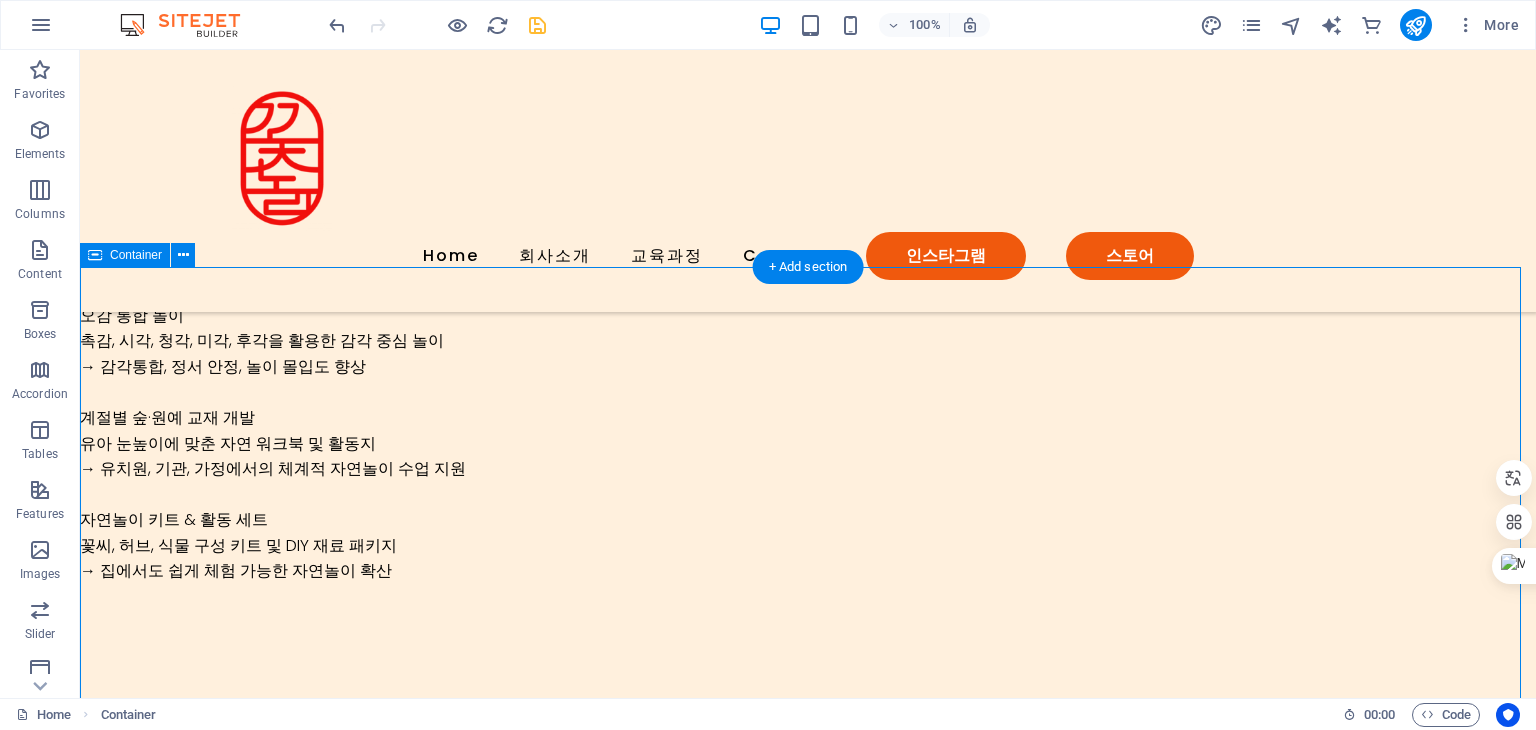 scroll, scrollTop: 4603, scrollLeft: 0, axis: vertical 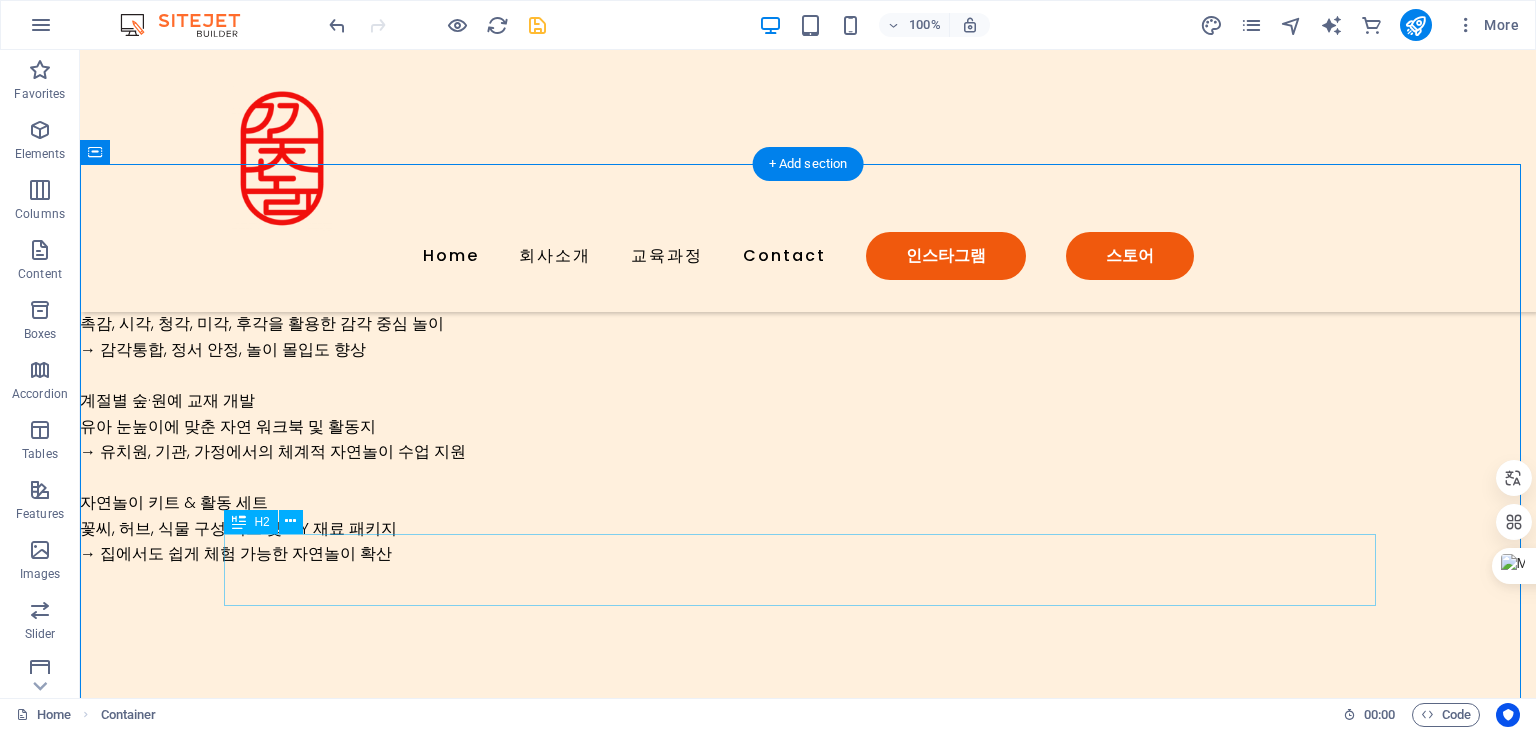 click on "Contact Us" at bounding box center [808, 1424] 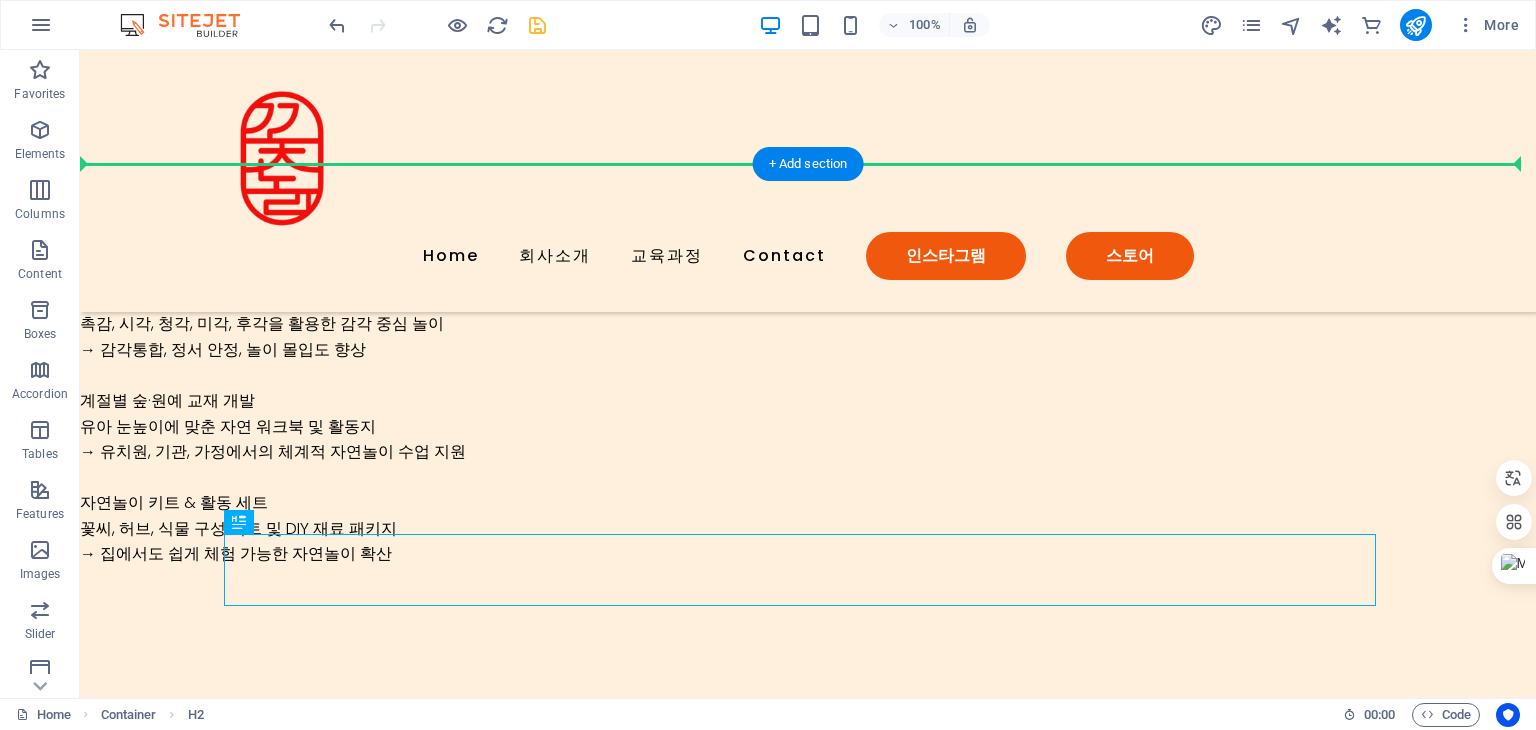 drag, startPoint x: 356, startPoint y: 547, endPoint x: 358, endPoint y: 519, distance: 28.071337 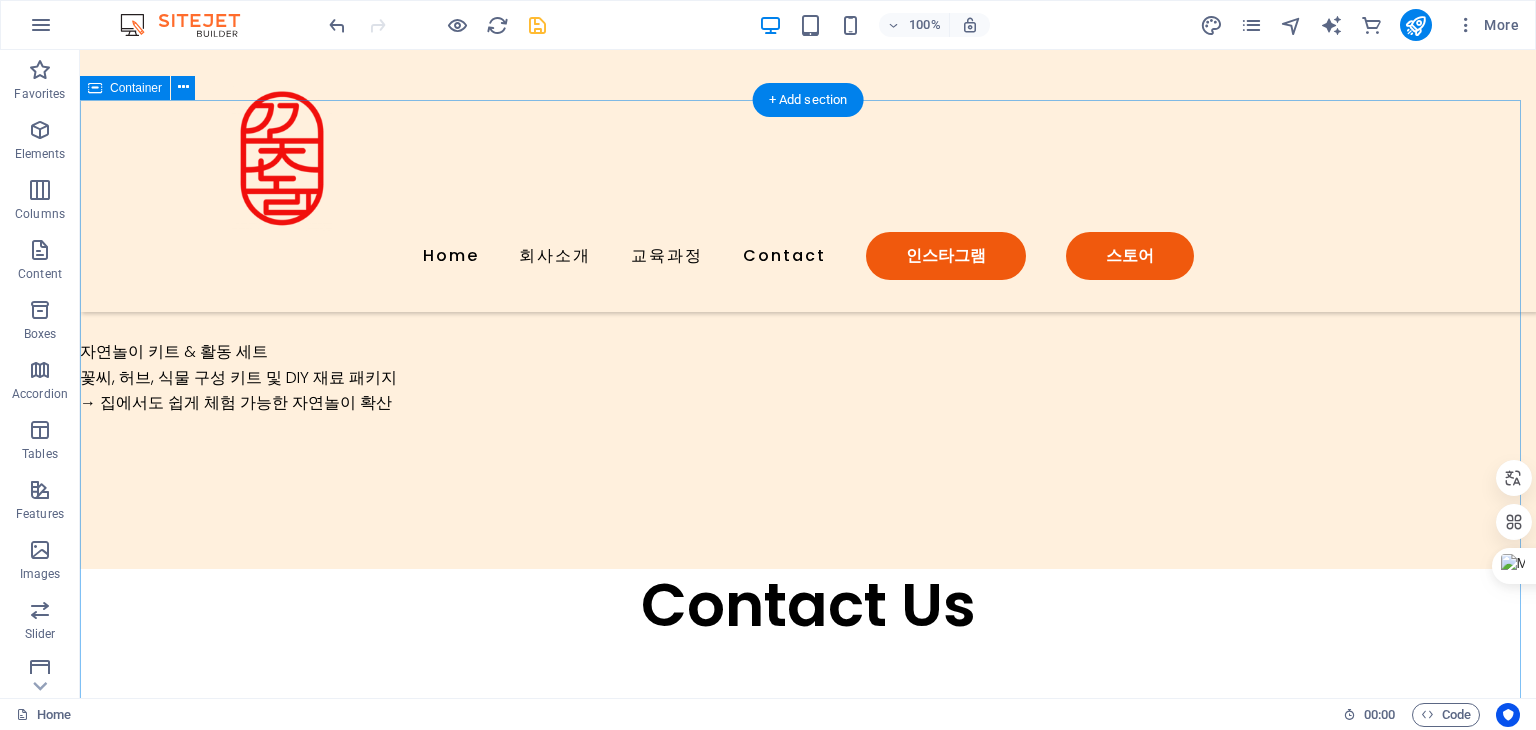 scroll, scrollTop: 4803, scrollLeft: 0, axis: vertical 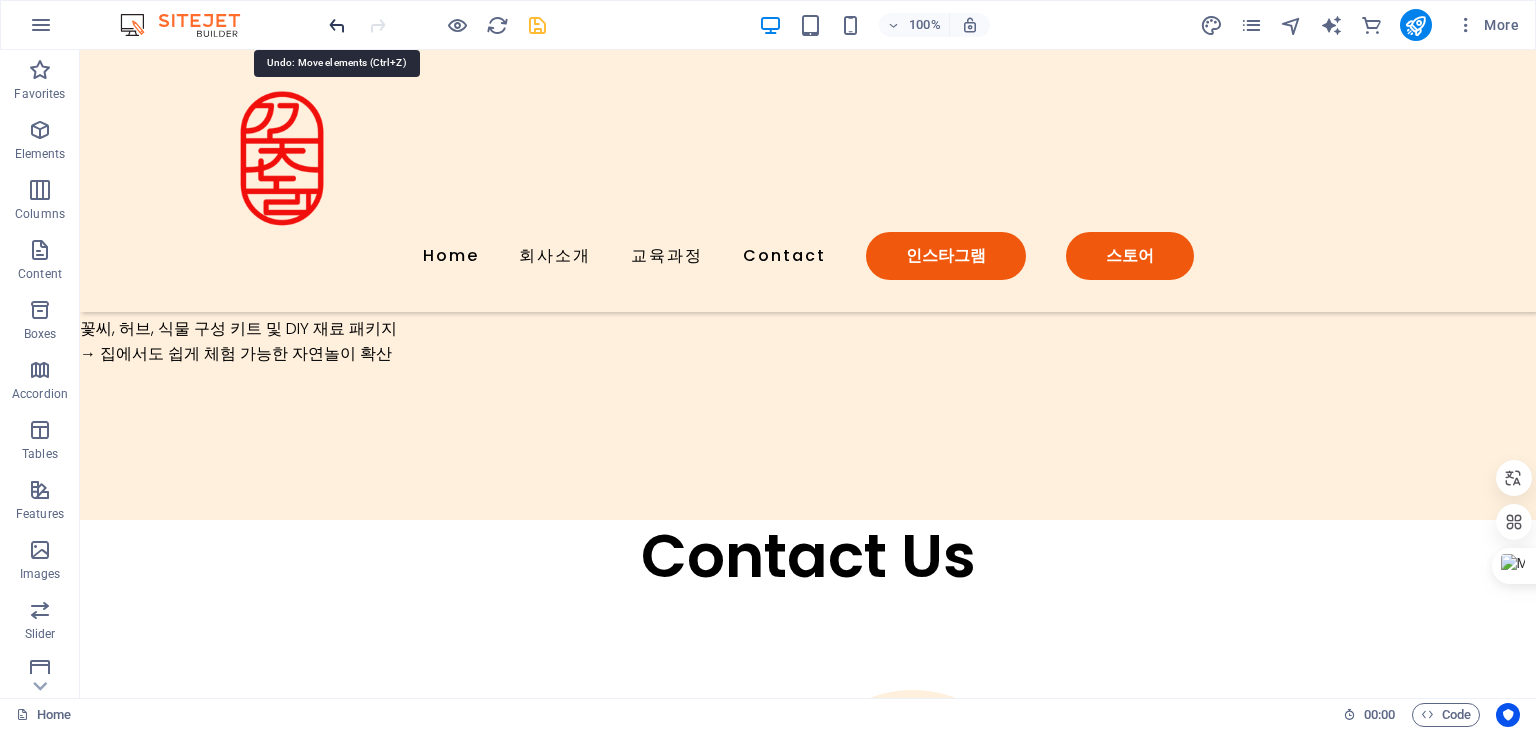click at bounding box center (337, 25) 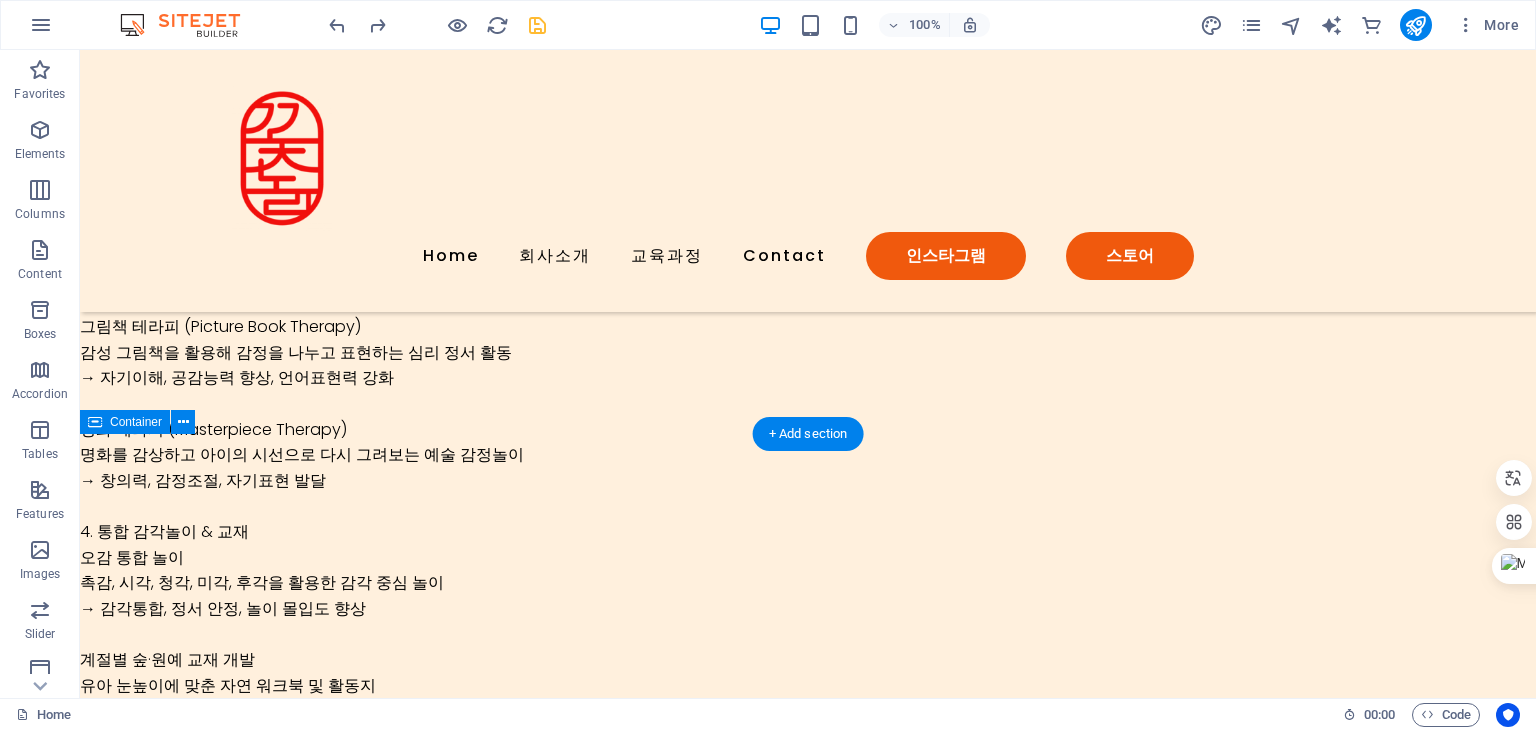 scroll, scrollTop: 4331, scrollLeft: 0, axis: vertical 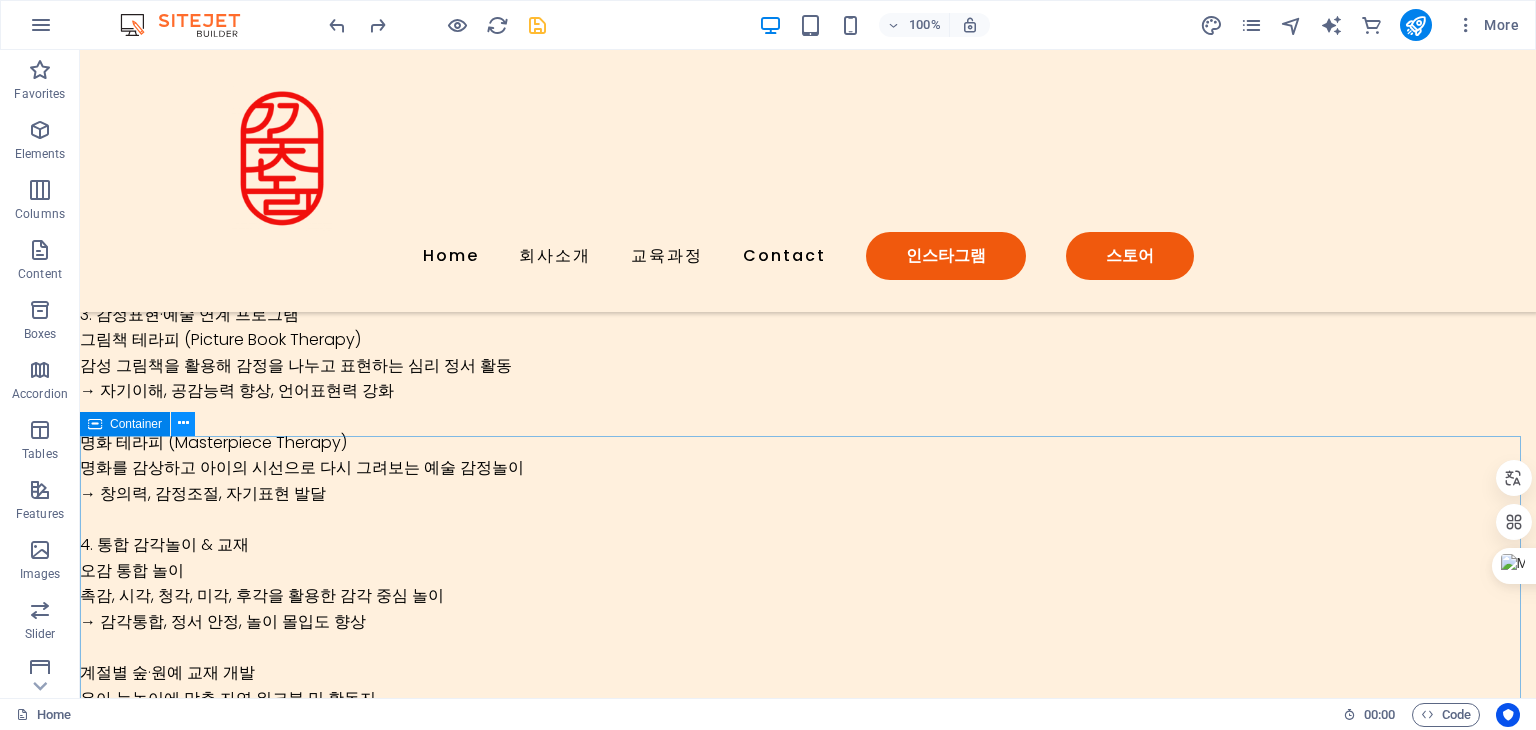click at bounding box center [183, 423] 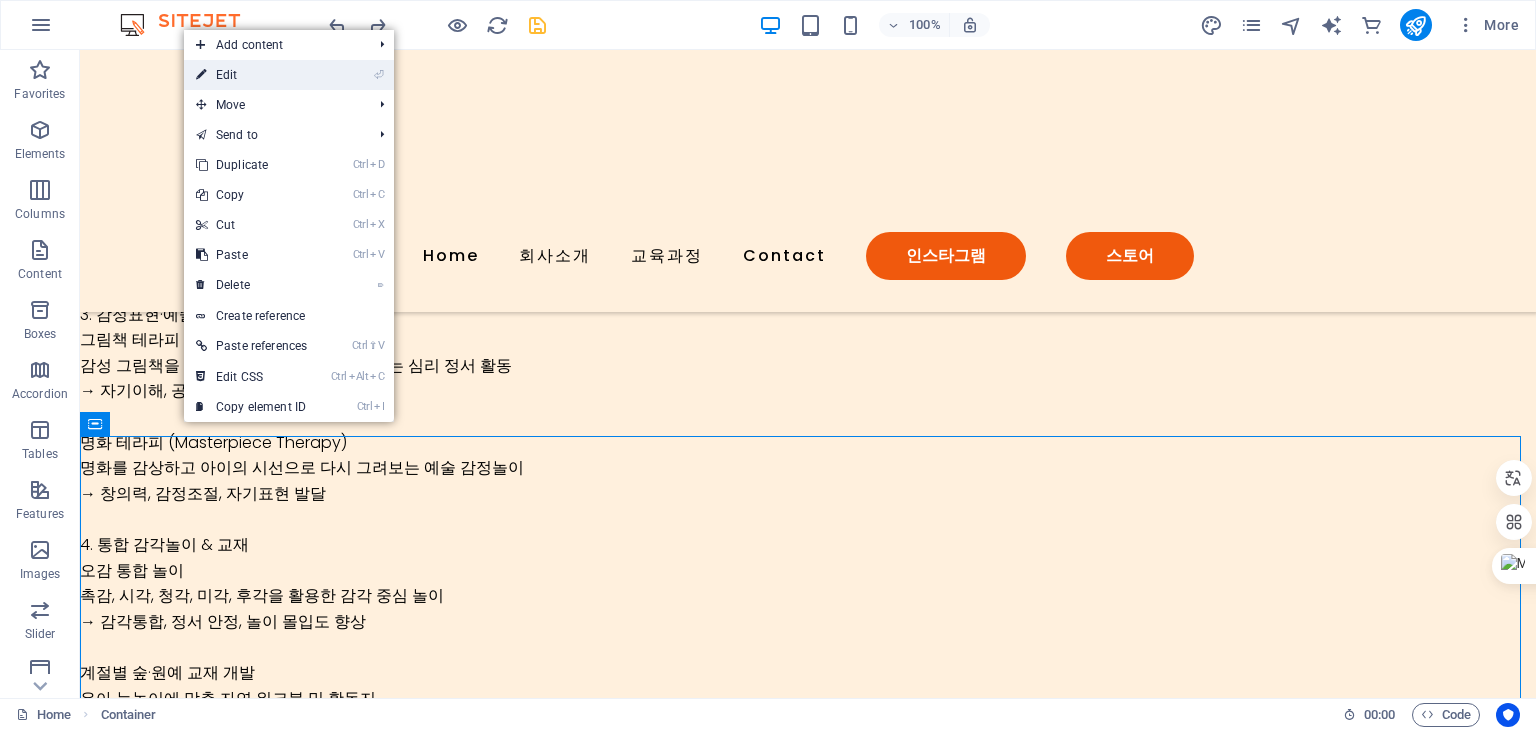 click on "⏎  Edit" at bounding box center [251, 75] 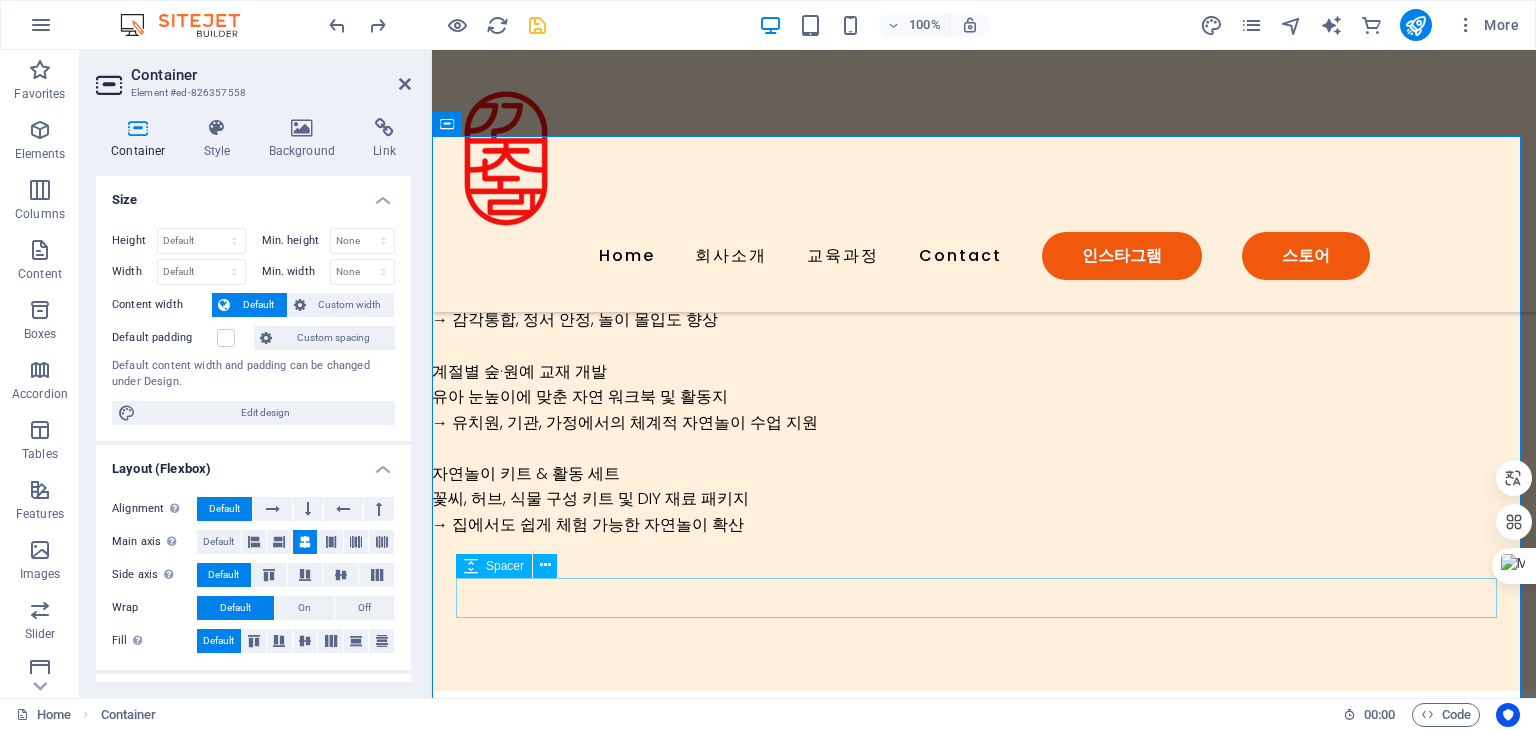 scroll, scrollTop: 4556, scrollLeft: 0, axis: vertical 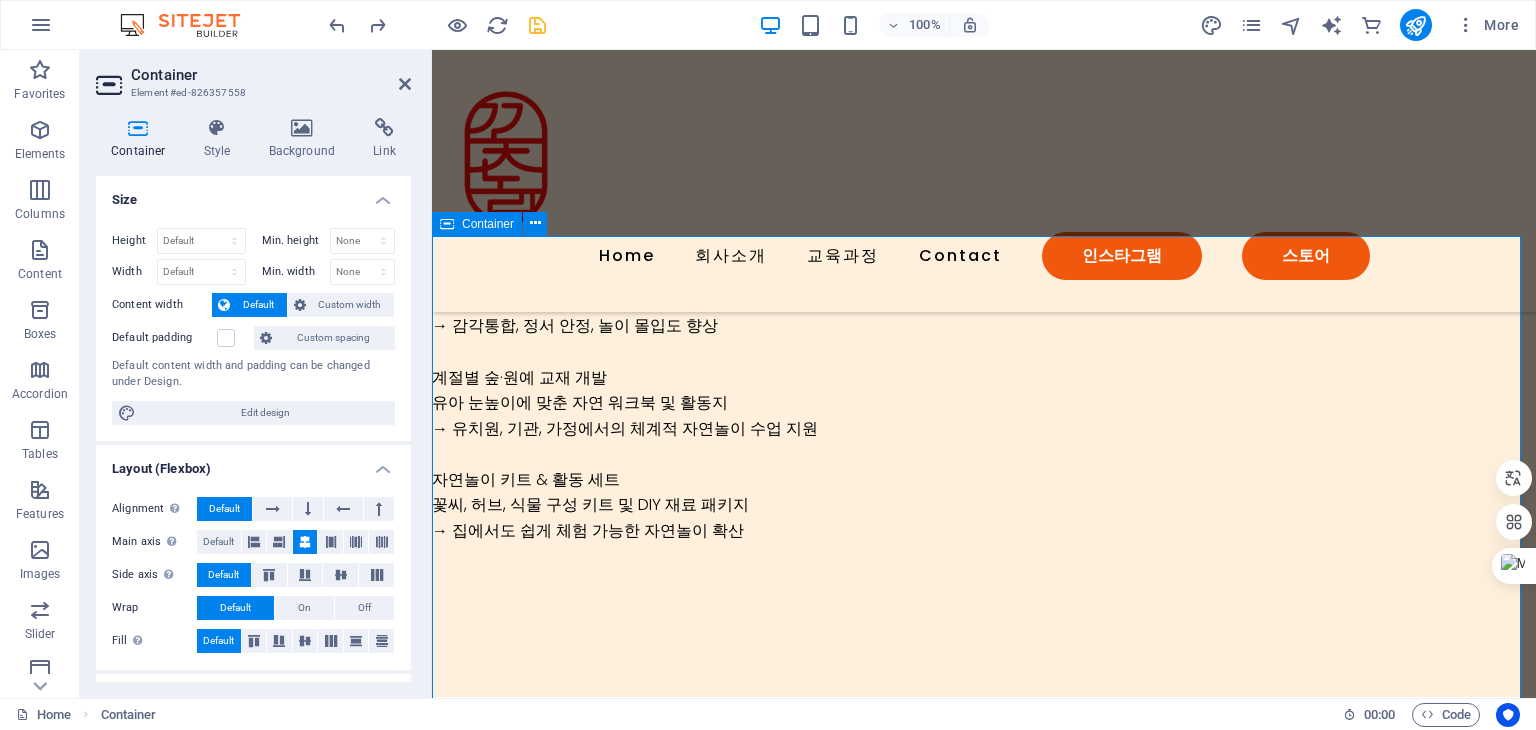 click on "Contact Us Lorem ipsum dolor sit amet, consectetur adipiscing elit, sed do eiusmod tempor incididunt.   I have read and understand the privacy policy. Unreadable? Load new Submit" at bounding box center [984, 1345] 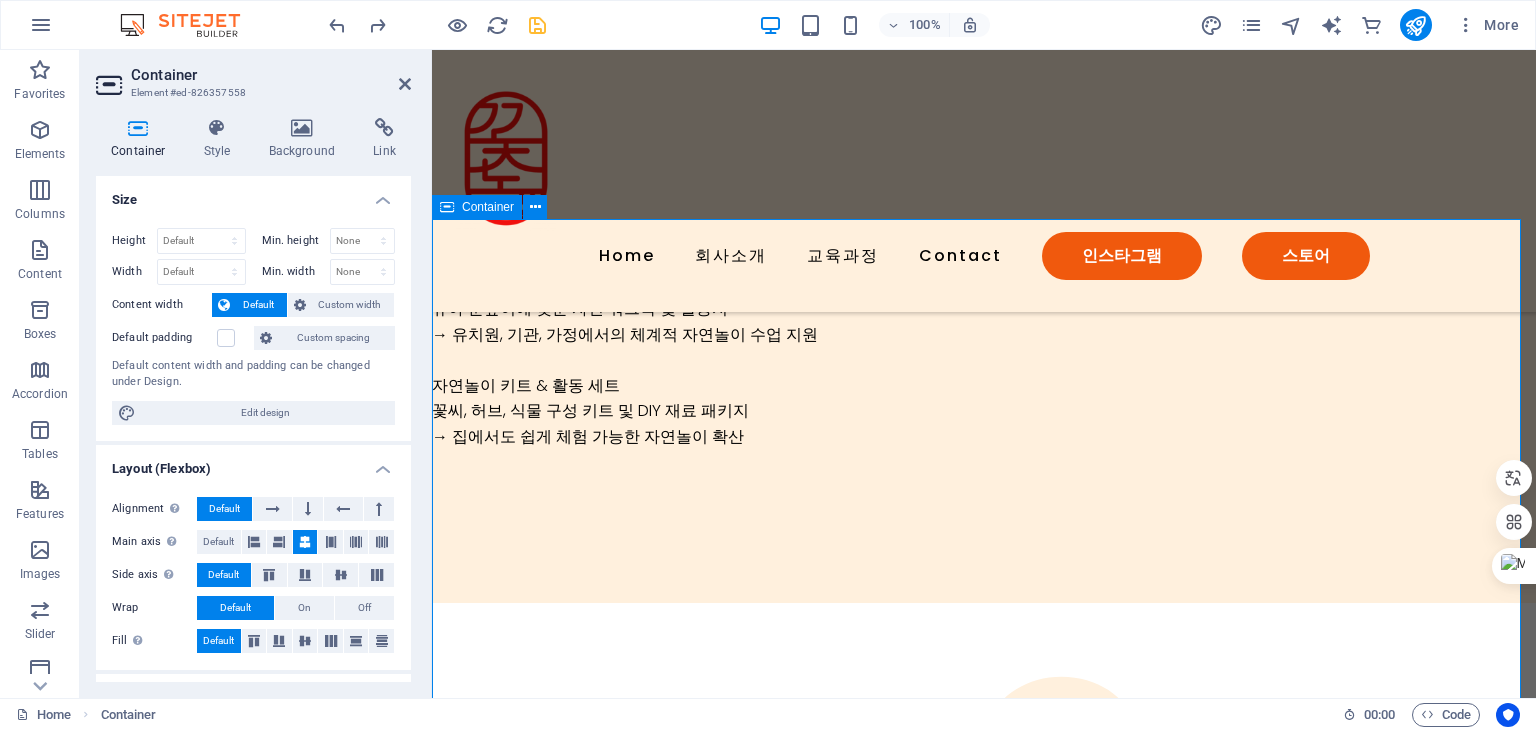 scroll, scrollTop: 4656, scrollLeft: 0, axis: vertical 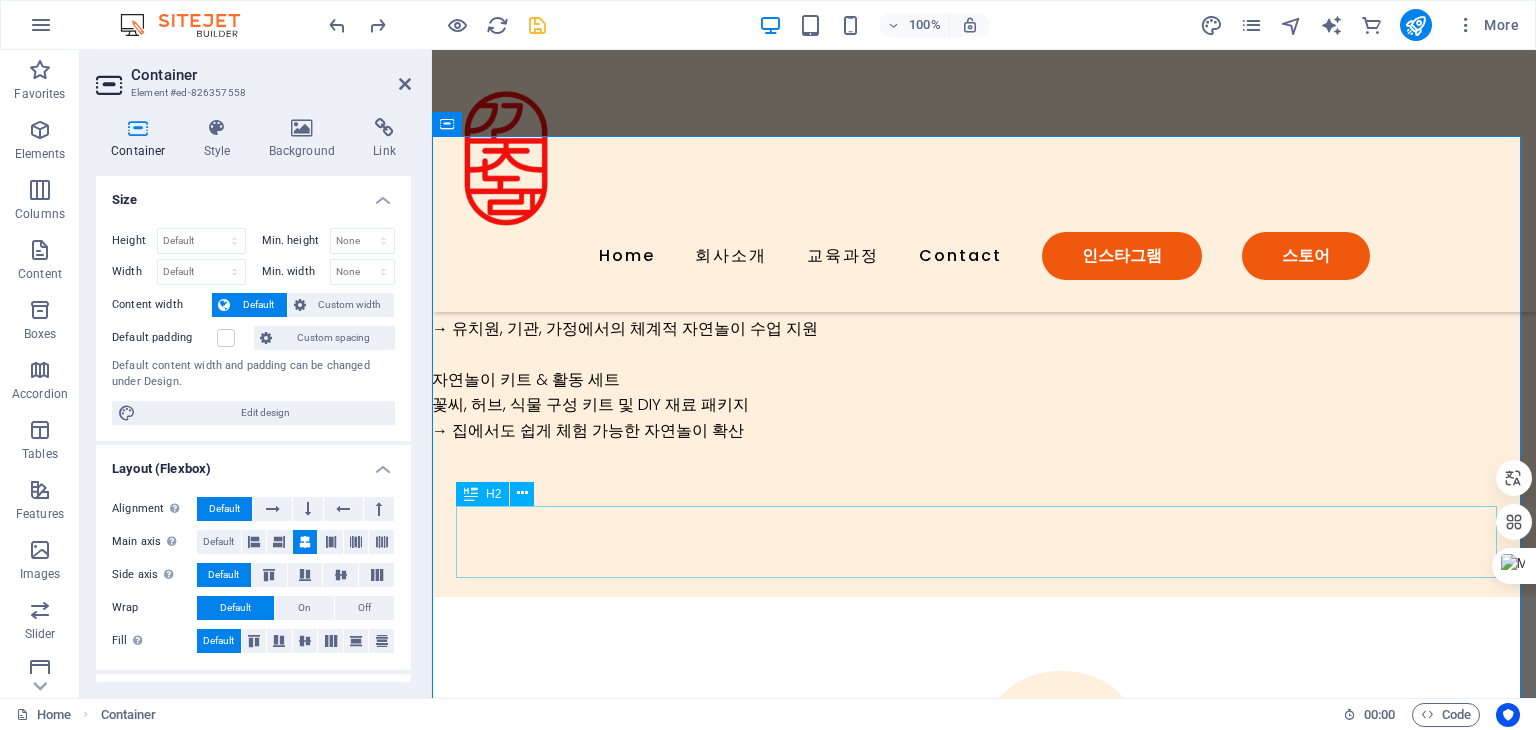 click on "Contact Us" at bounding box center (984, 1230) 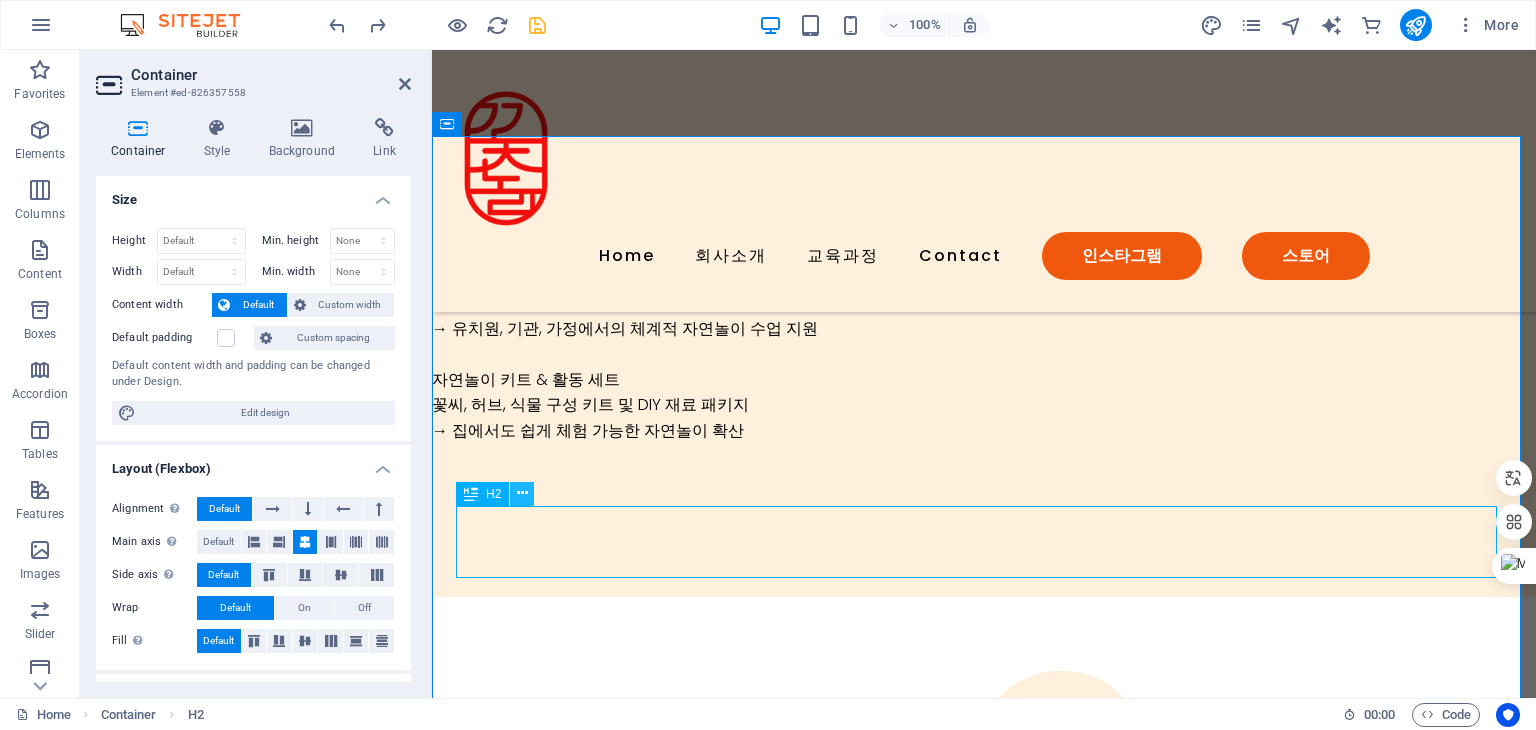 click at bounding box center (522, 493) 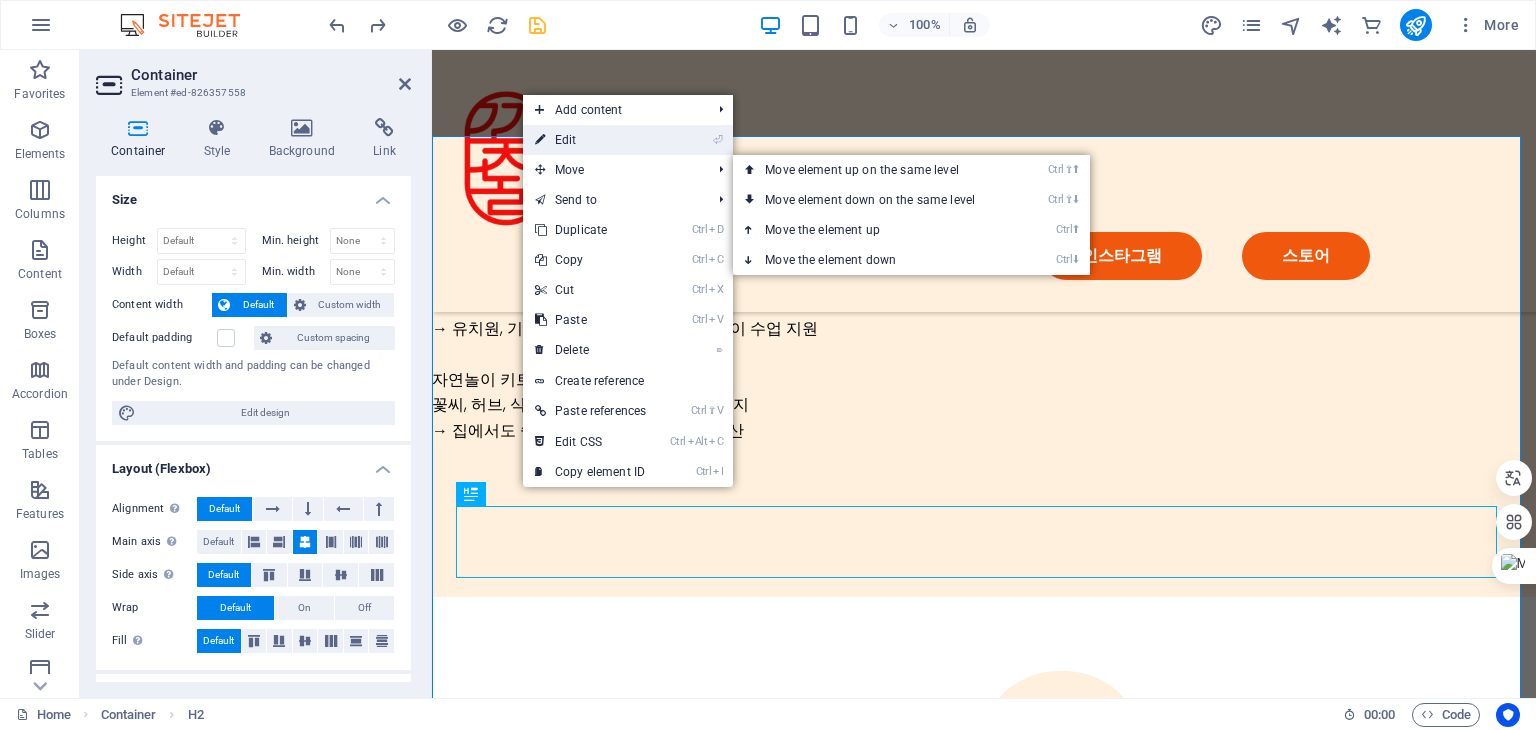 click on "⏎  Edit" at bounding box center [590, 140] 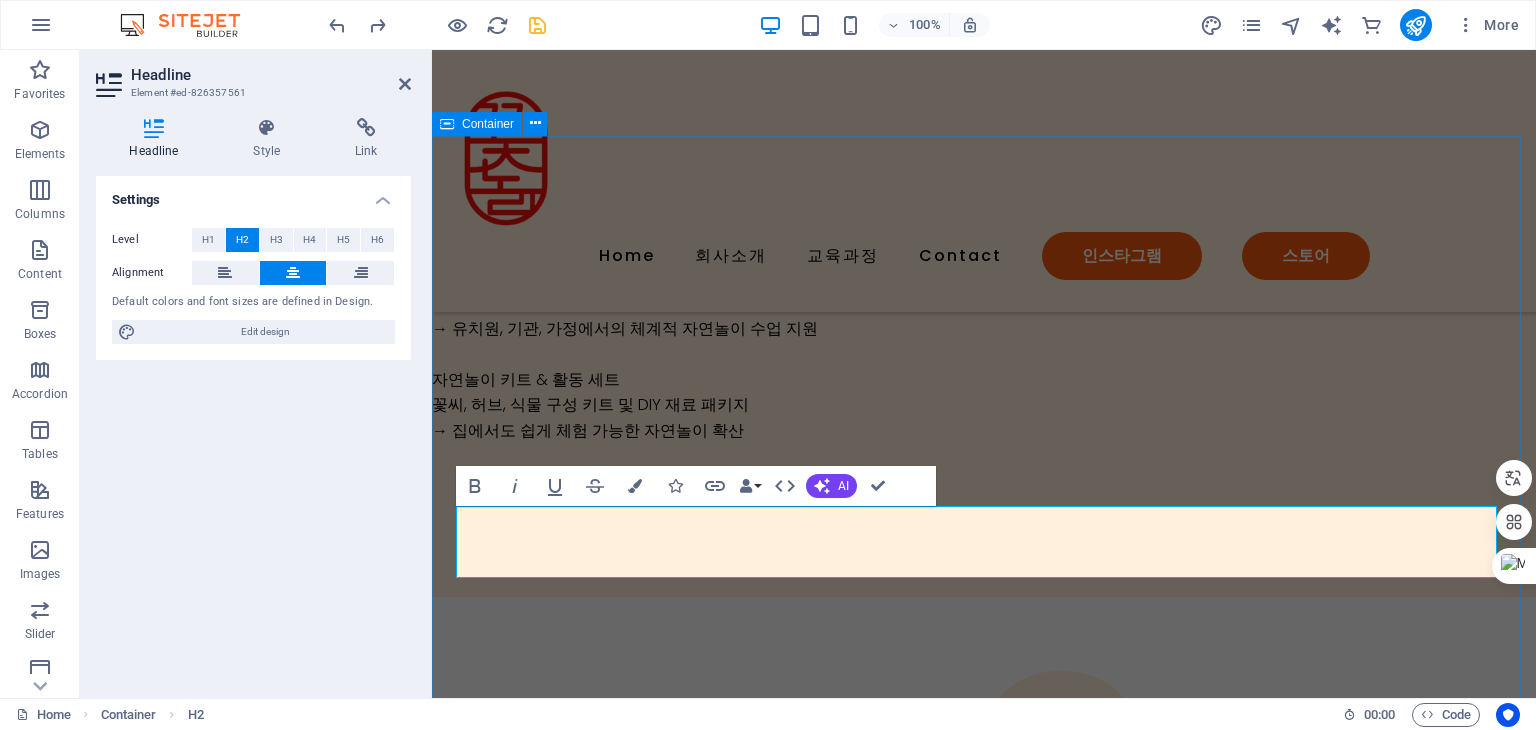 click on "Contact Us Lorem ipsum dolor sit amet, consectetur adipiscing elit, sed do eiusmod tempor incididunt.   I have read and understand the privacy policy. Unreadable? Load new Submit" at bounding box center [984, 1245] 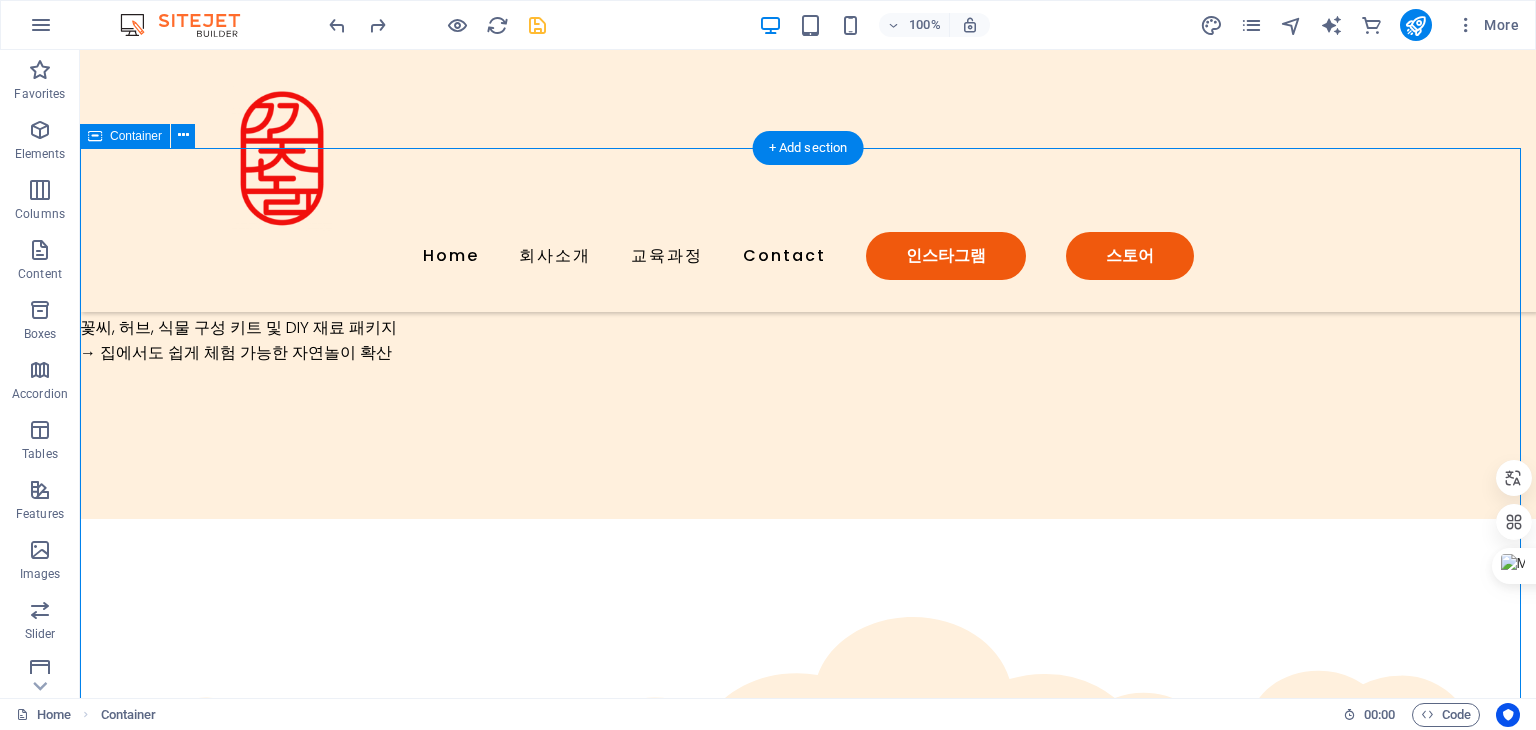 scroll, scrollTop: 4556, scrollLeft: 0, axis: vertical 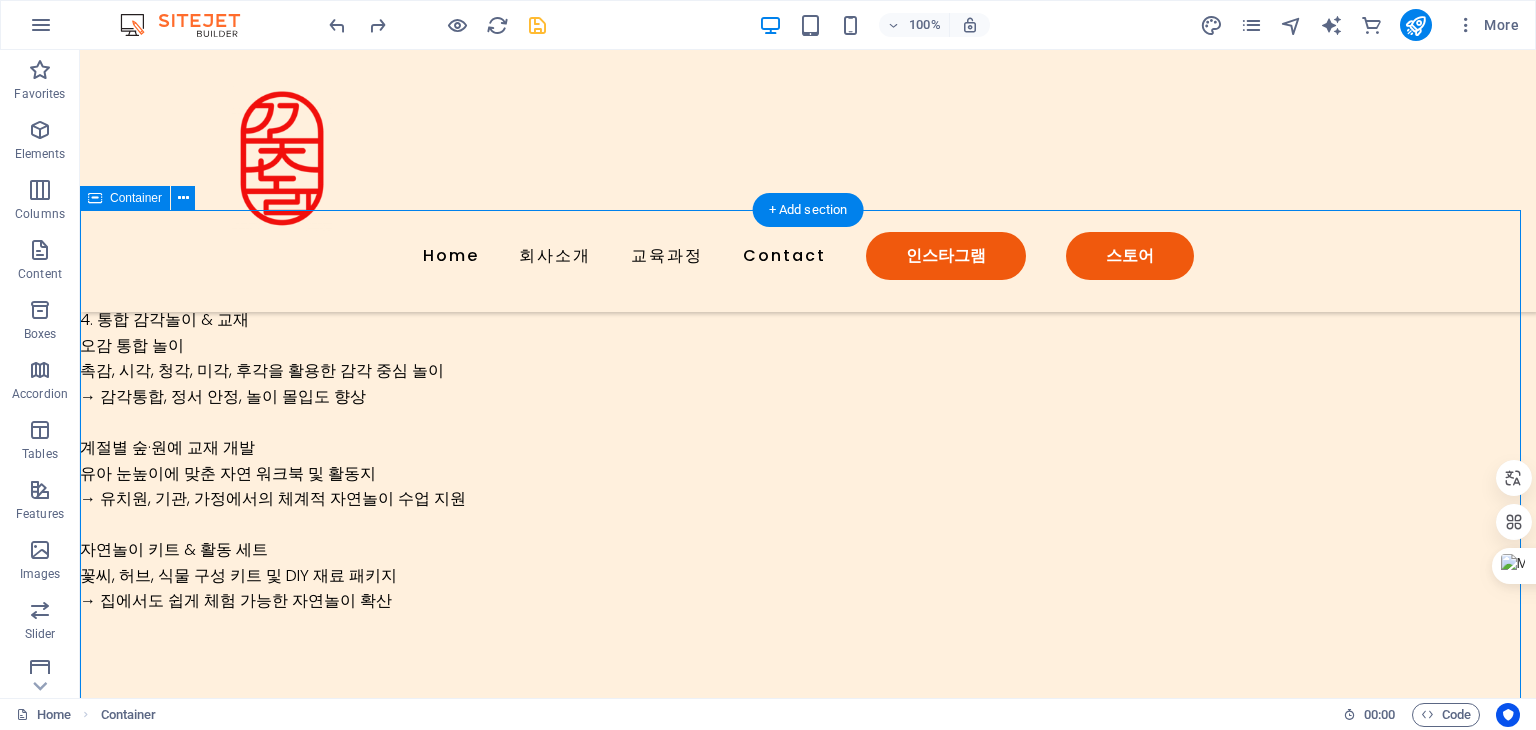 click on "Contact Us Lorem ipsum dolor sit amet, consectetur adipiscing elit, sed do eiusmod tempor incididunt.   I have read and understand the privacy policy. Unreadable? Load new Submit" at bounding box center [808, 1450] 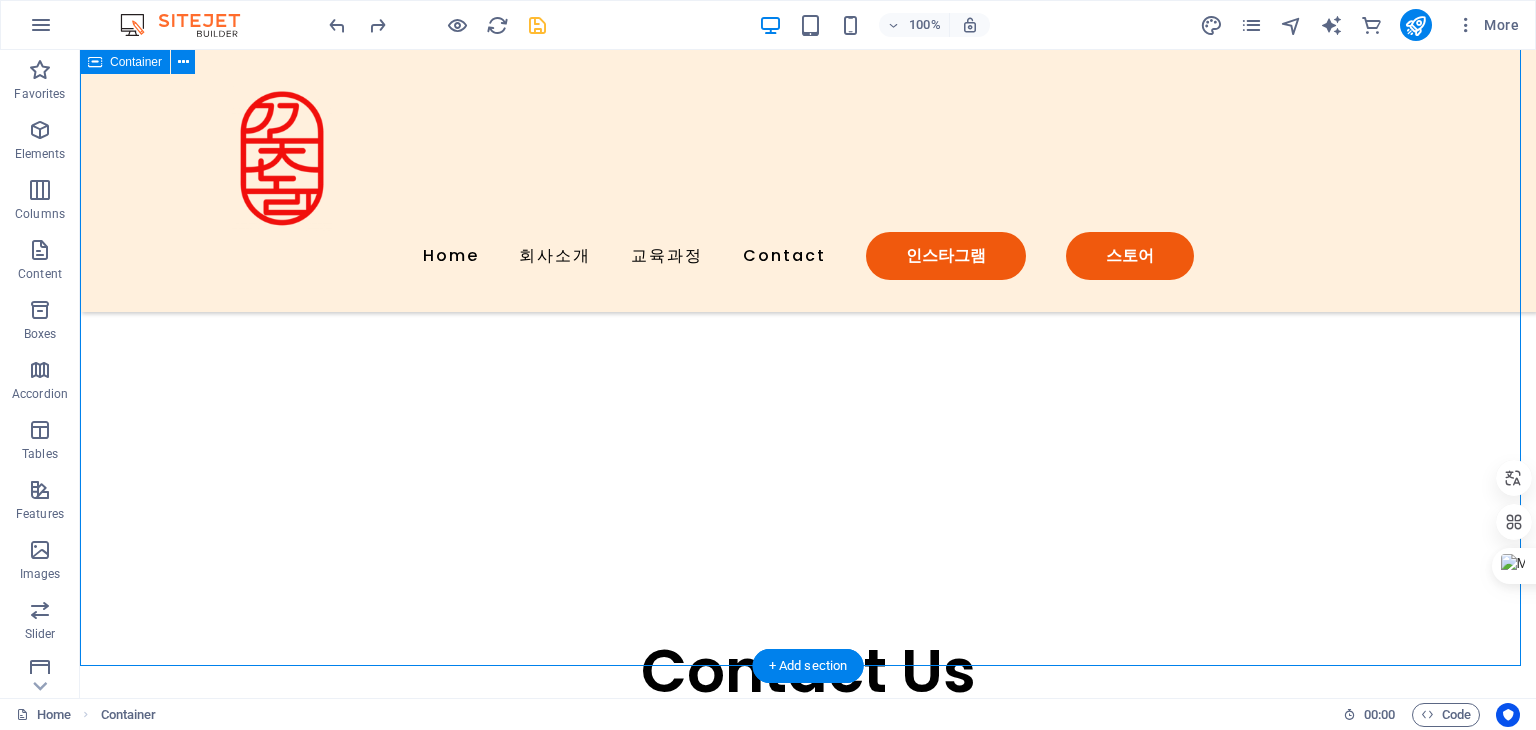 scroll, scrollTop: 5356, scrollLeft: 0, axis: vertical 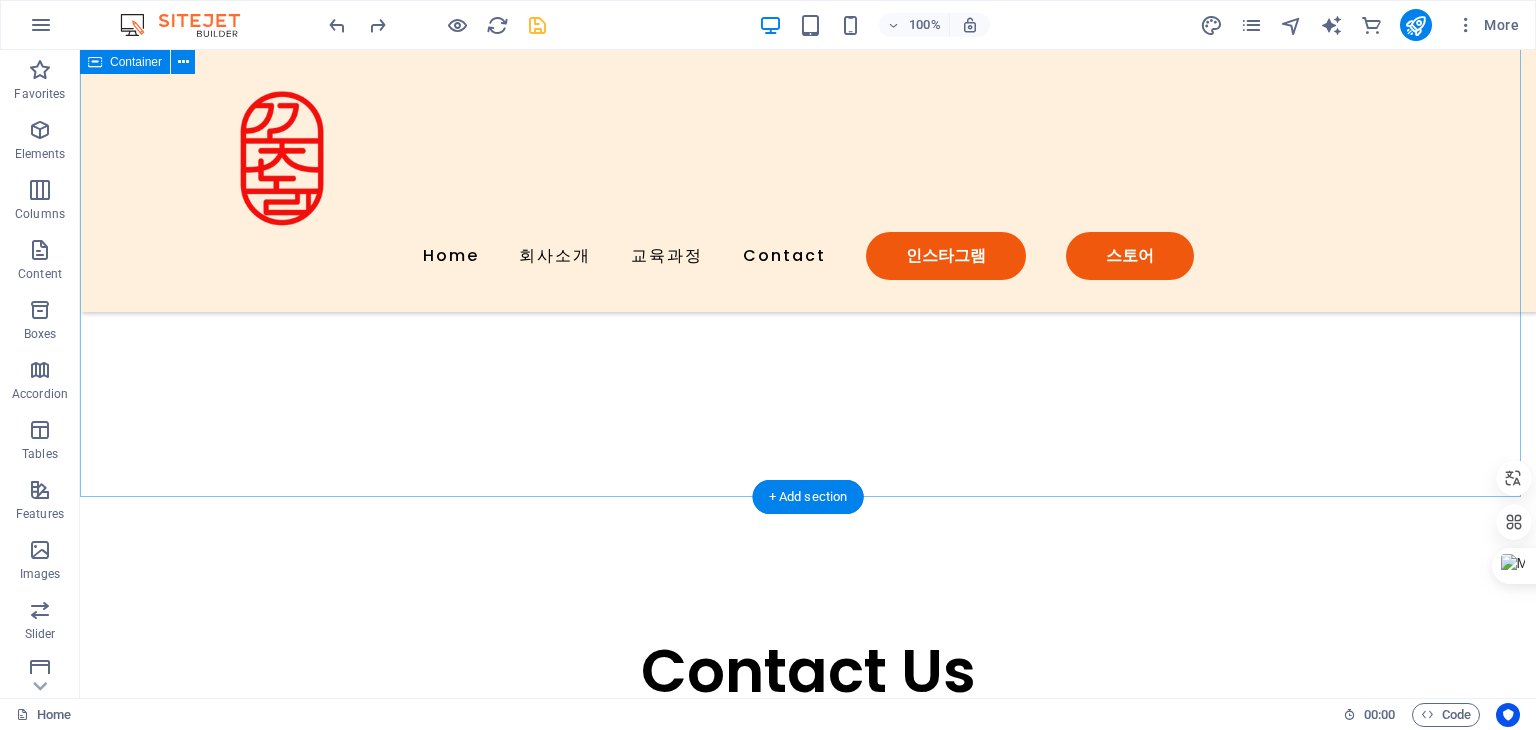click on "Contact Us Lorem ipsum dolor sit amet, consectetur adipiscing elit, sed do eiusmod tempor incididunt.   I have read and understand the privacy policy. Unreadable? Load new Submit" at bounding box center (808, 650) 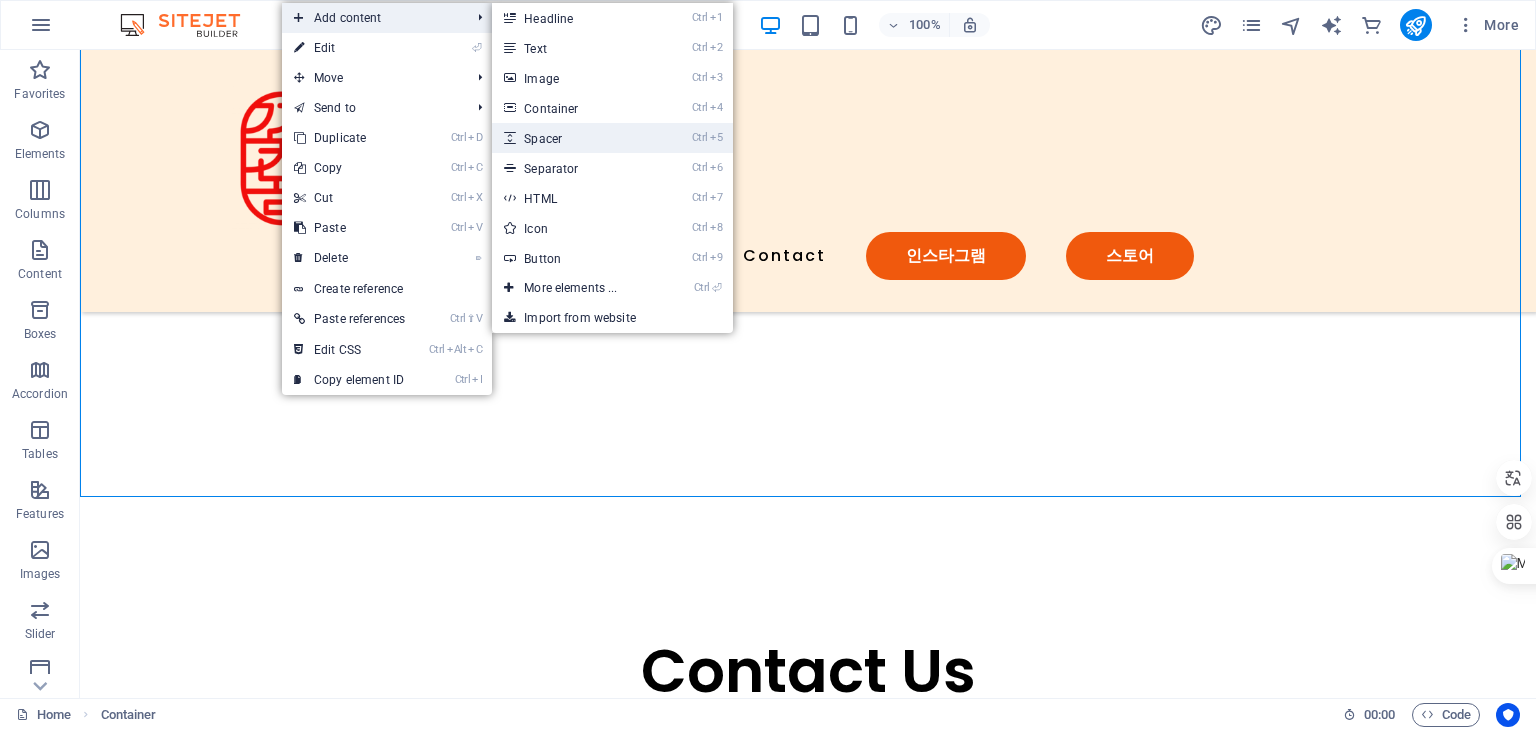 click on "Ctrl 5  Spacer" at bounding box center [574, 138] 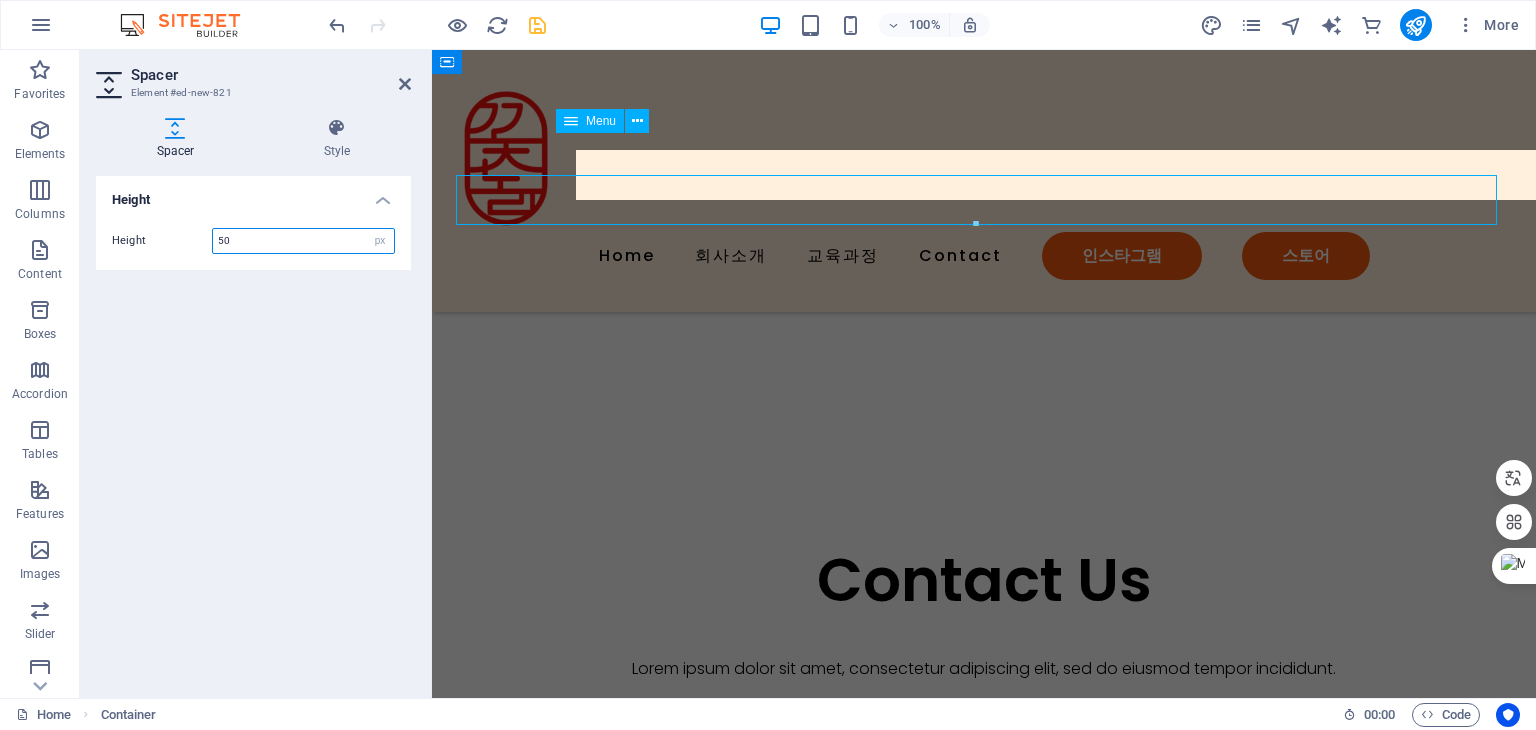 scroll, scrollTop: 4987, scrollLeft: 0, axis: vertical 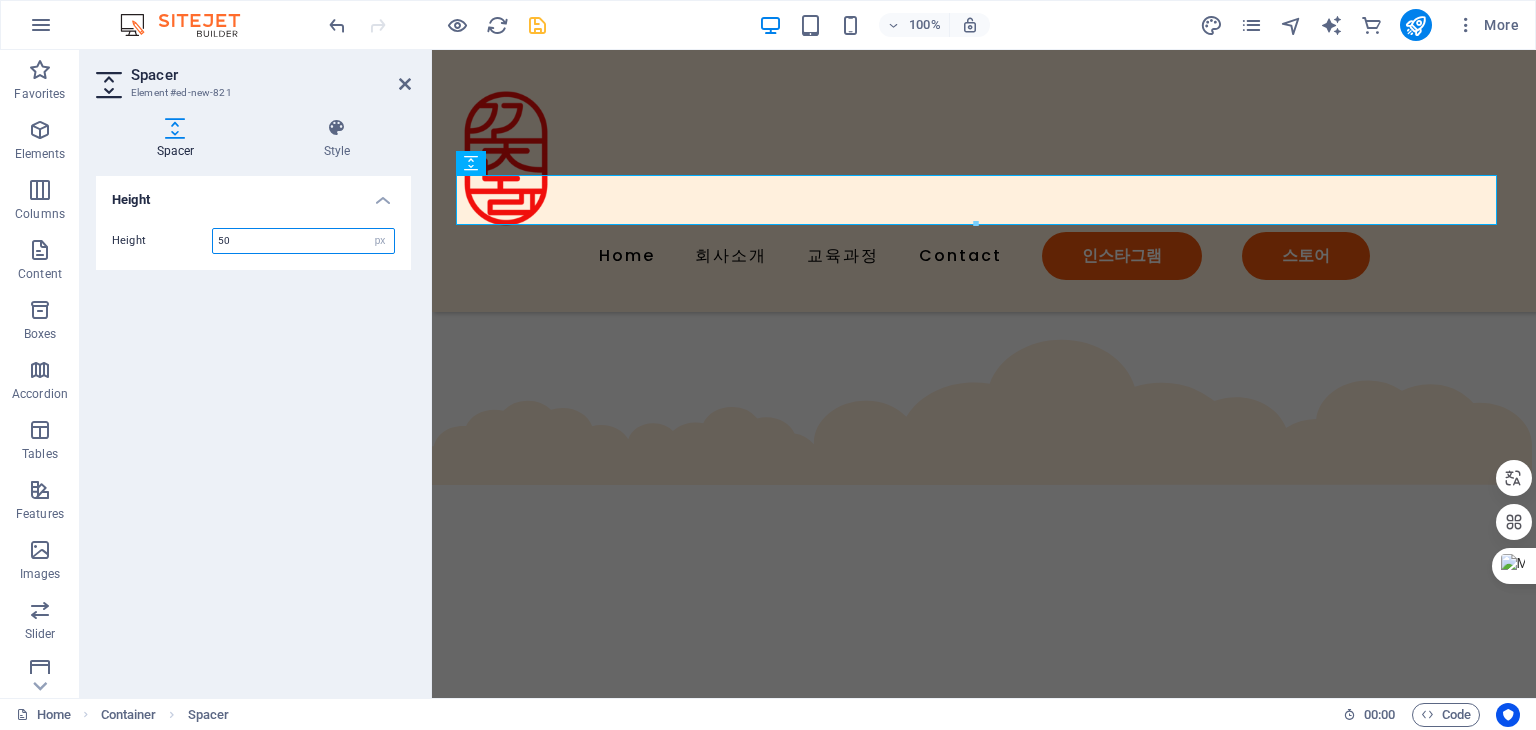 click on "50" at bounding box center [303, 241] 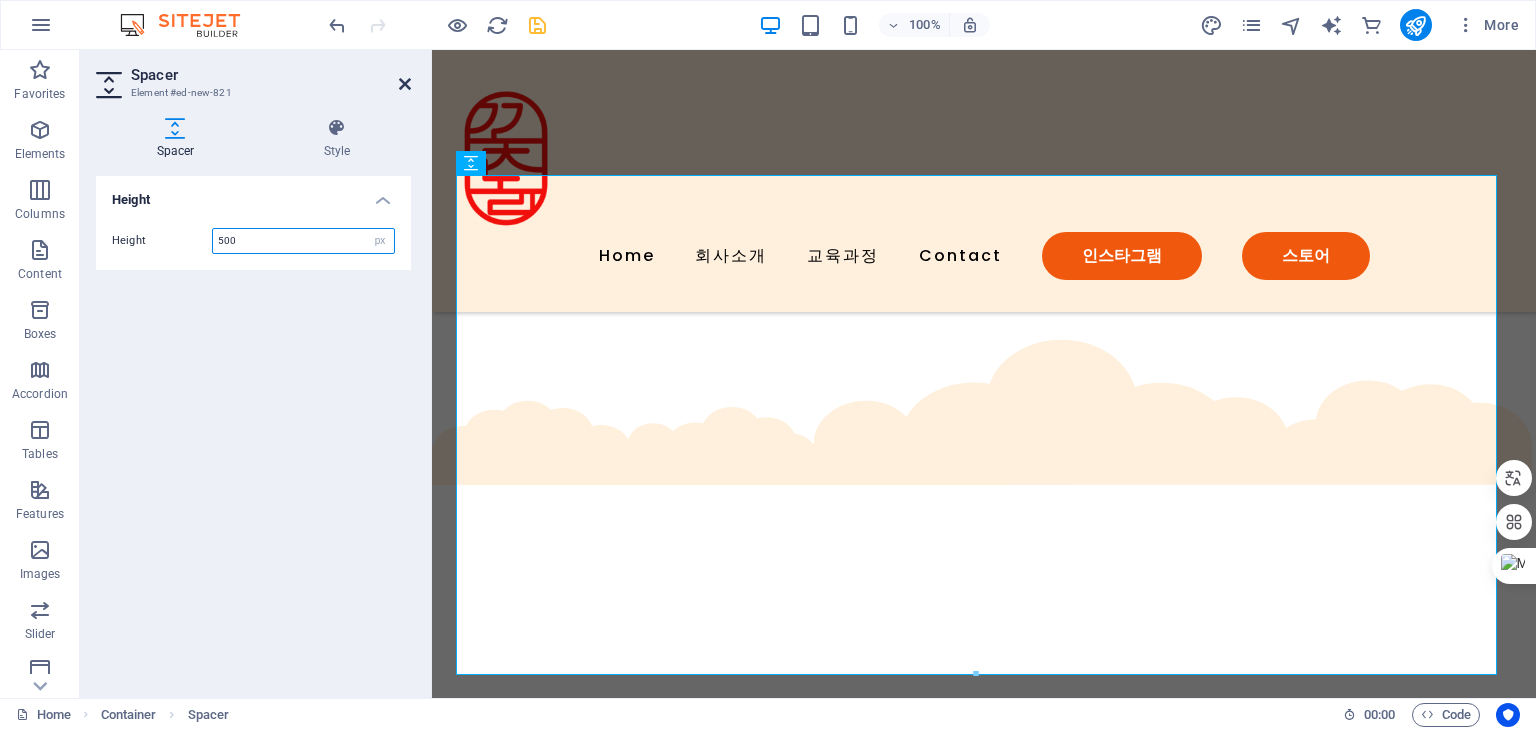 type on "500" 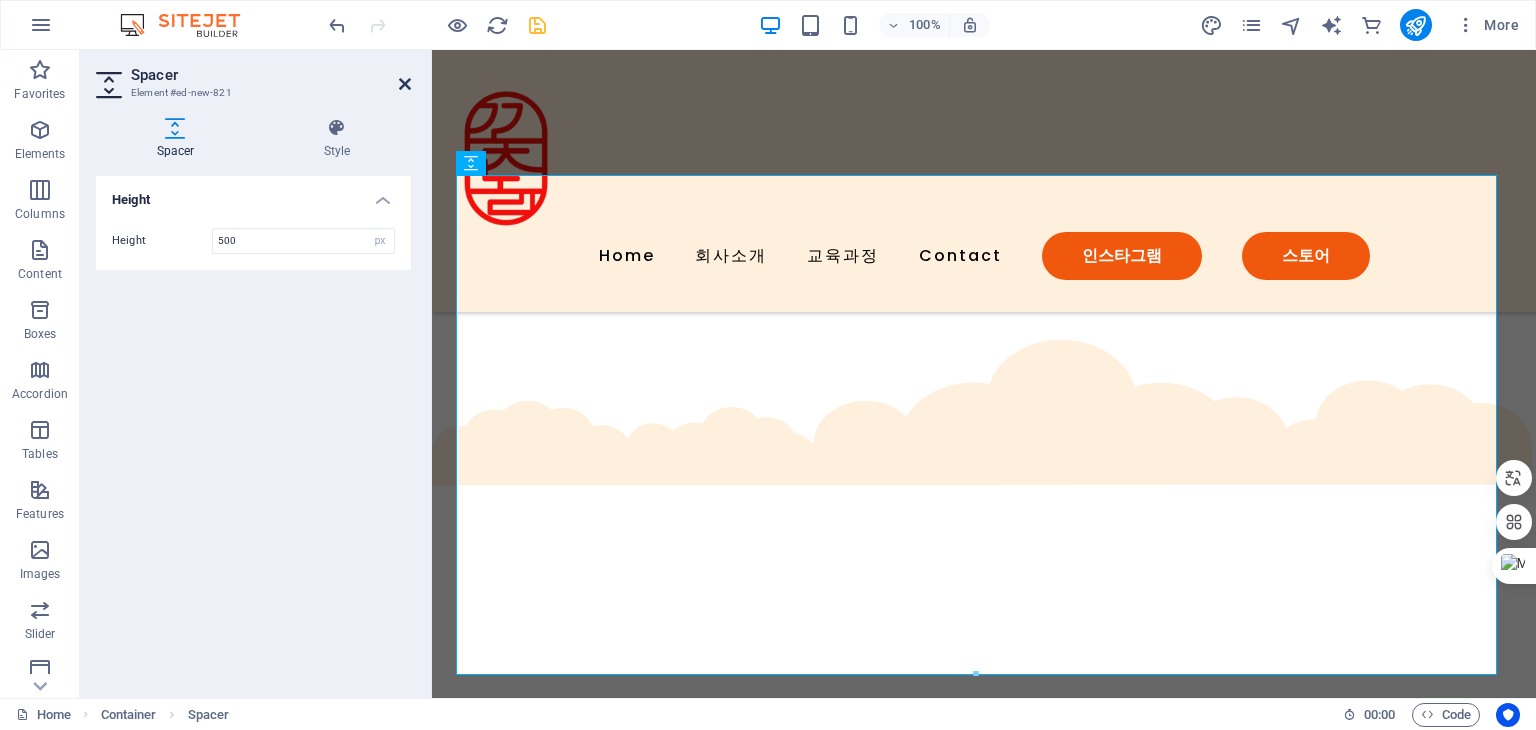 click at bounding box center (405, 84) 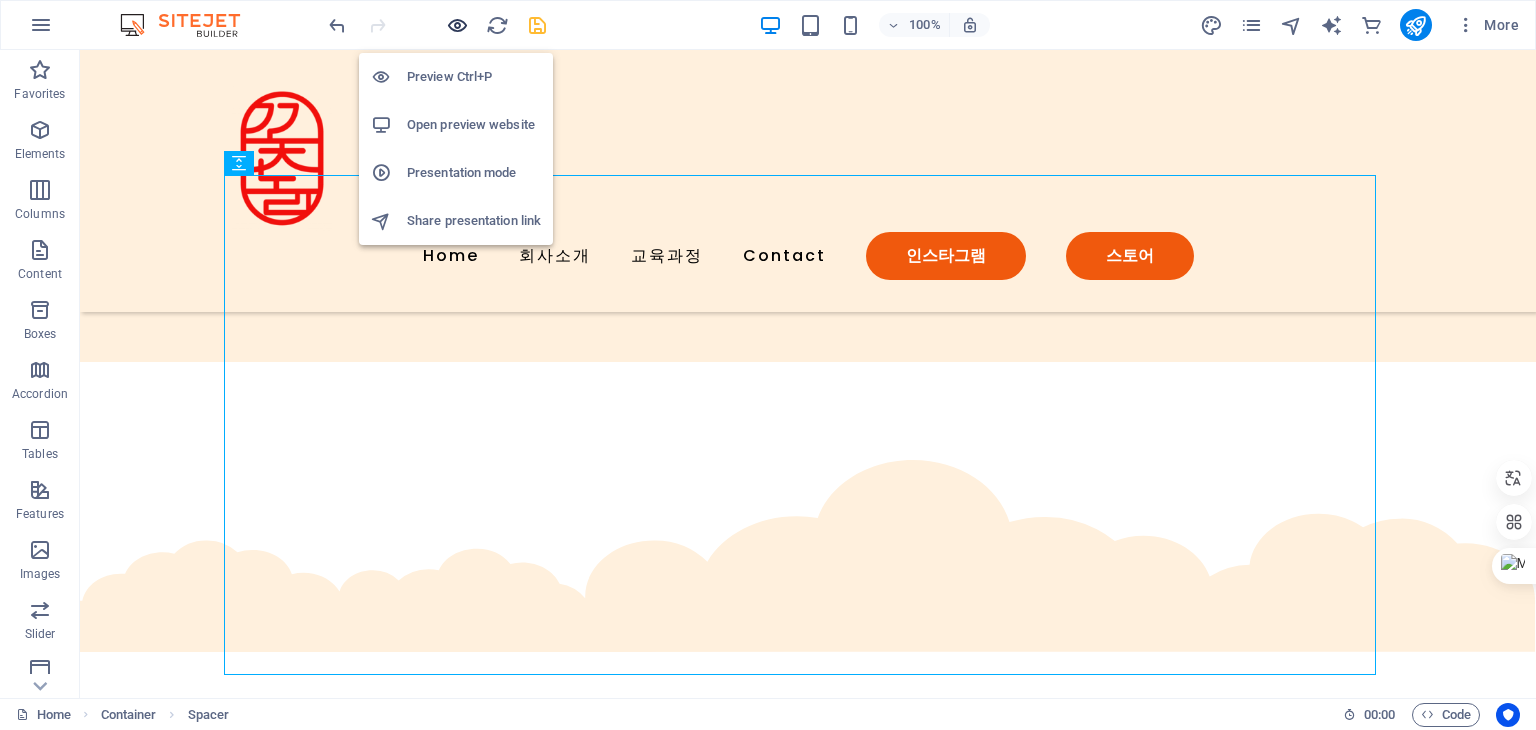 click at bounding box center (457, 25) 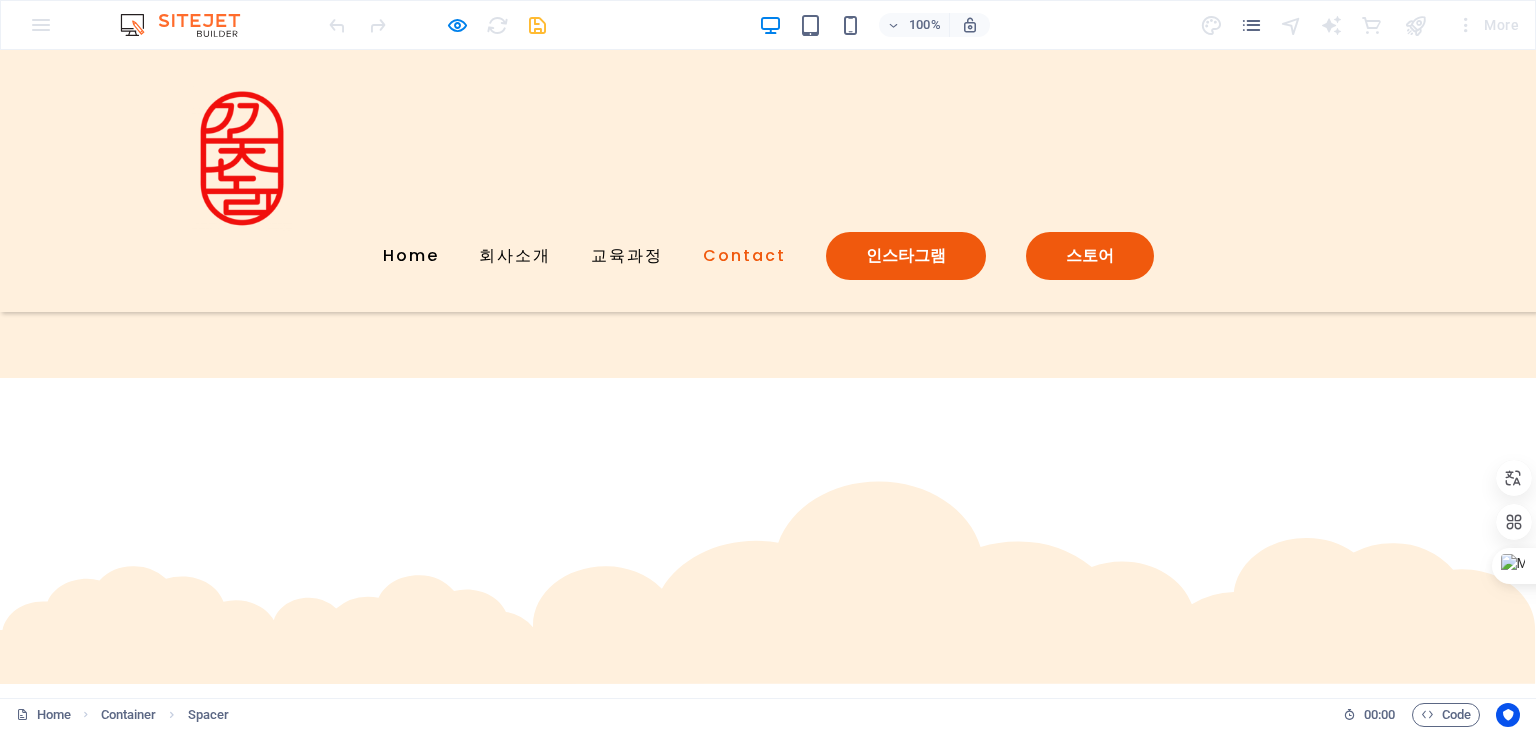 click on "Contact" at bounding box center [744, 256] 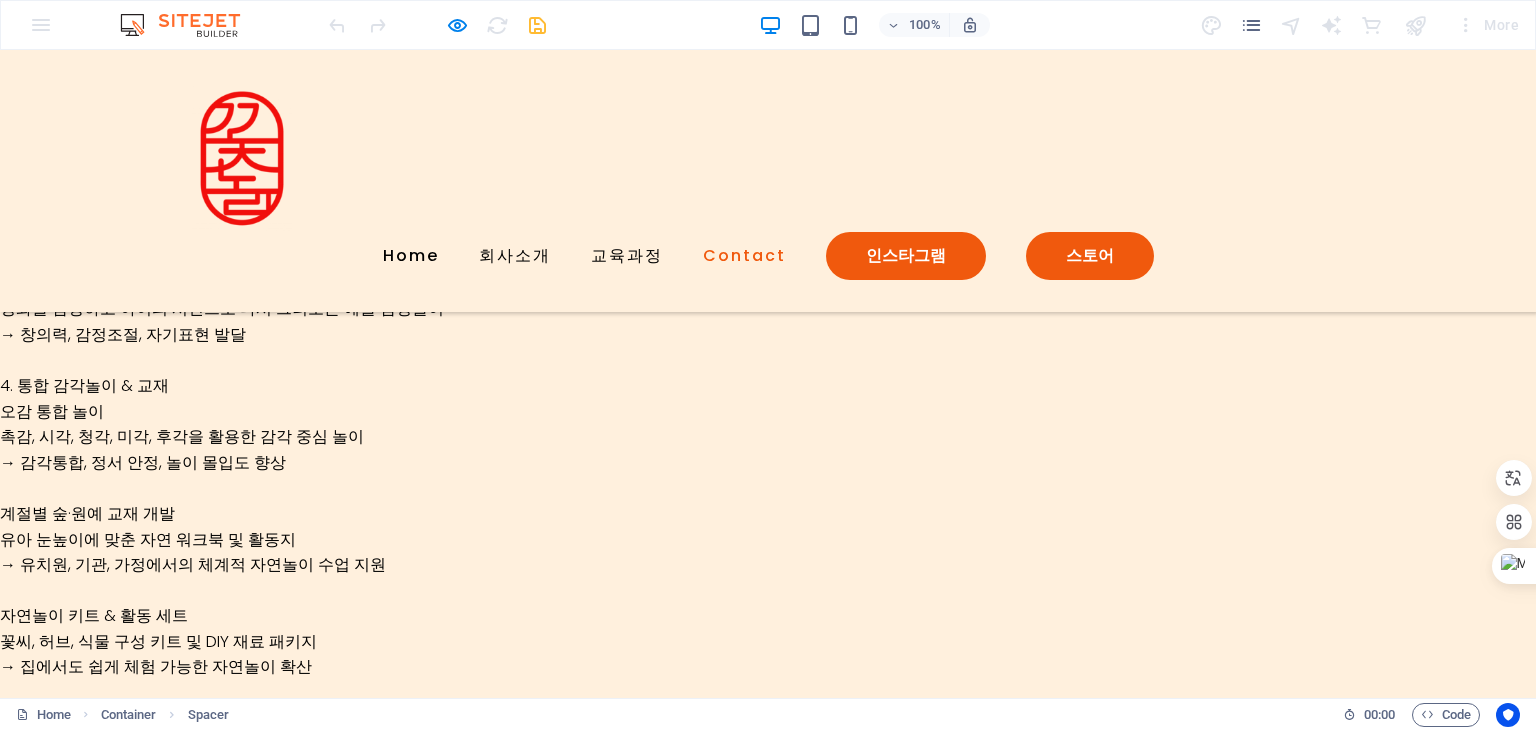 scroll, scrollTop: 4503, scrollLeft: 0, axis: vertical 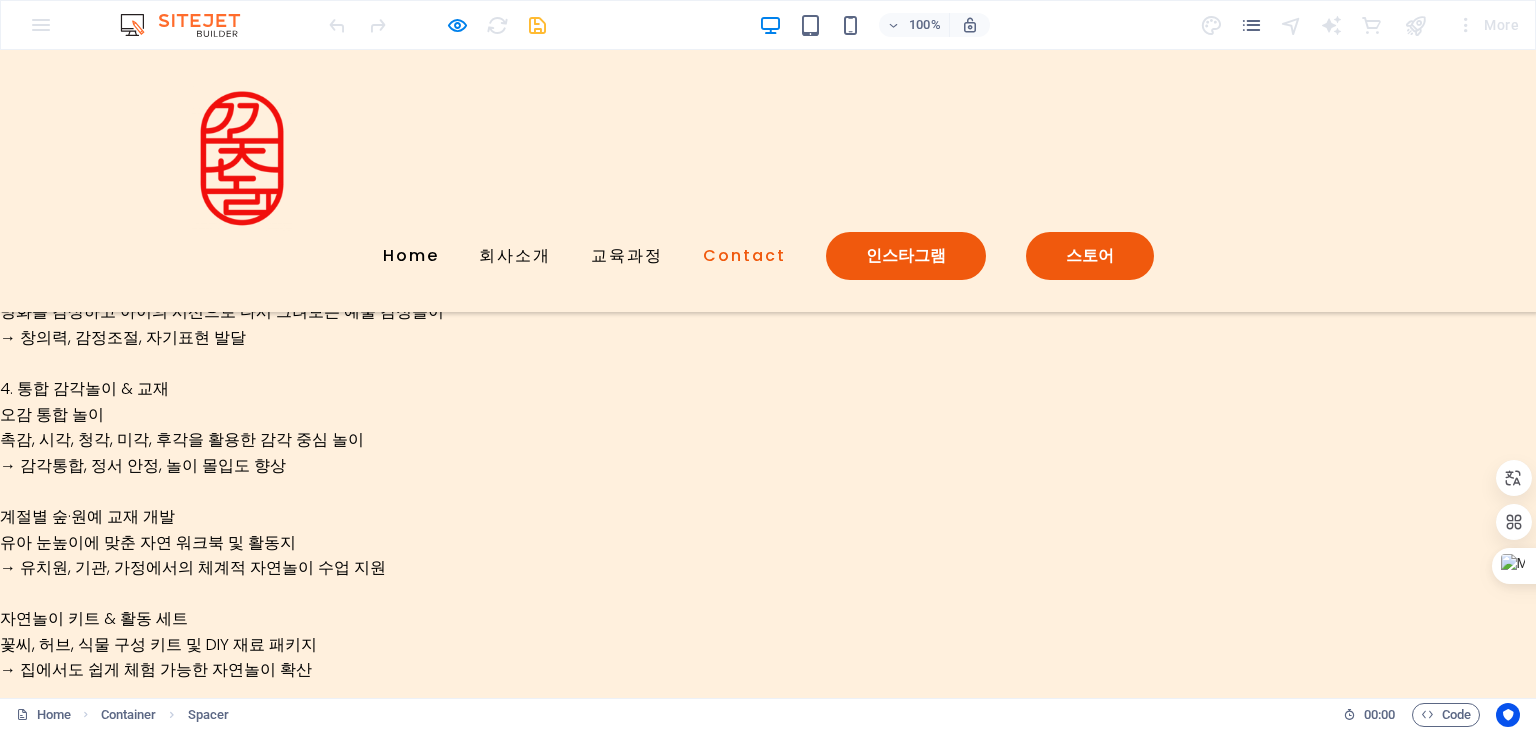 click on "Contact" at bounding box center [744, 256] 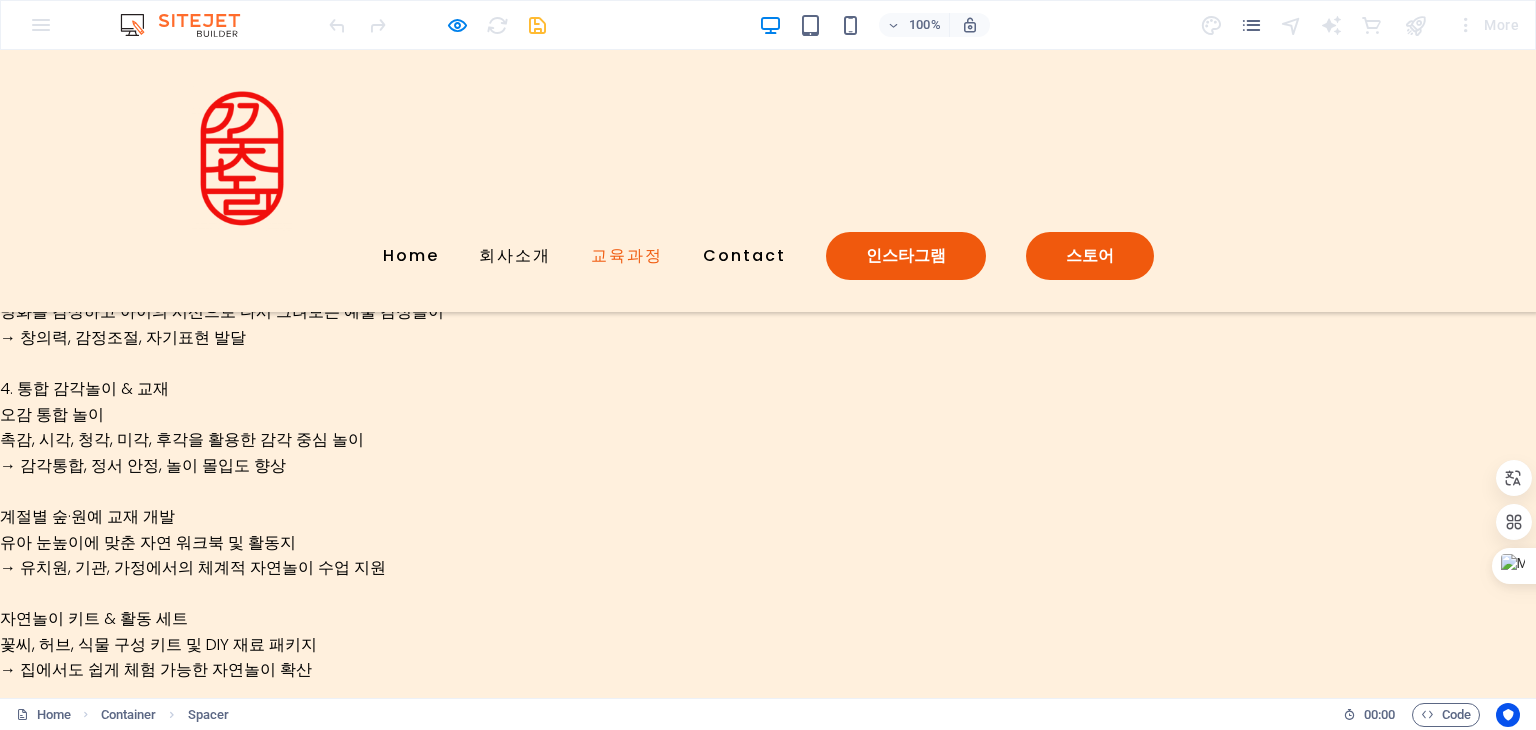 click on "교육과정" at bounding box center [627, 256] 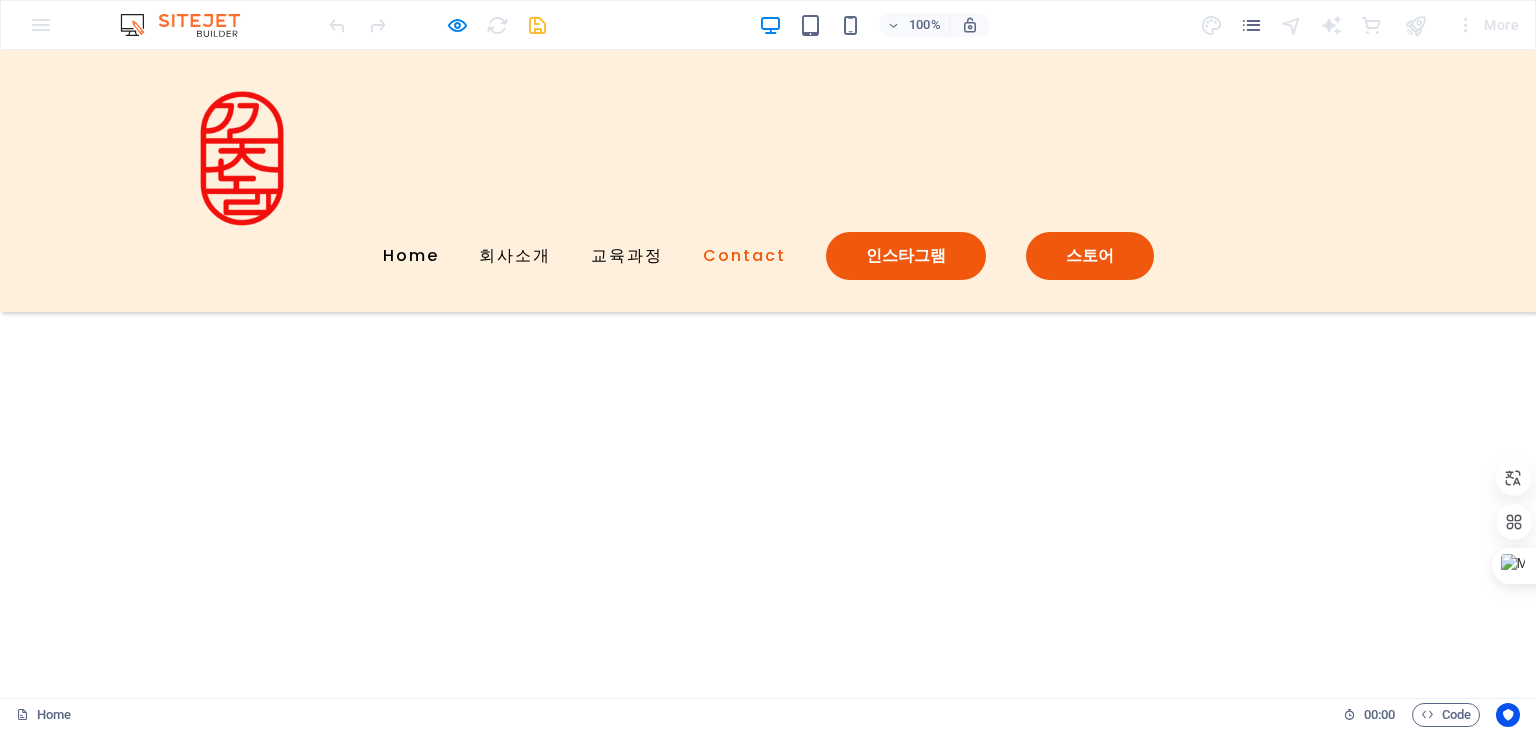 click on "Contact" at bounding box center [744, 256] 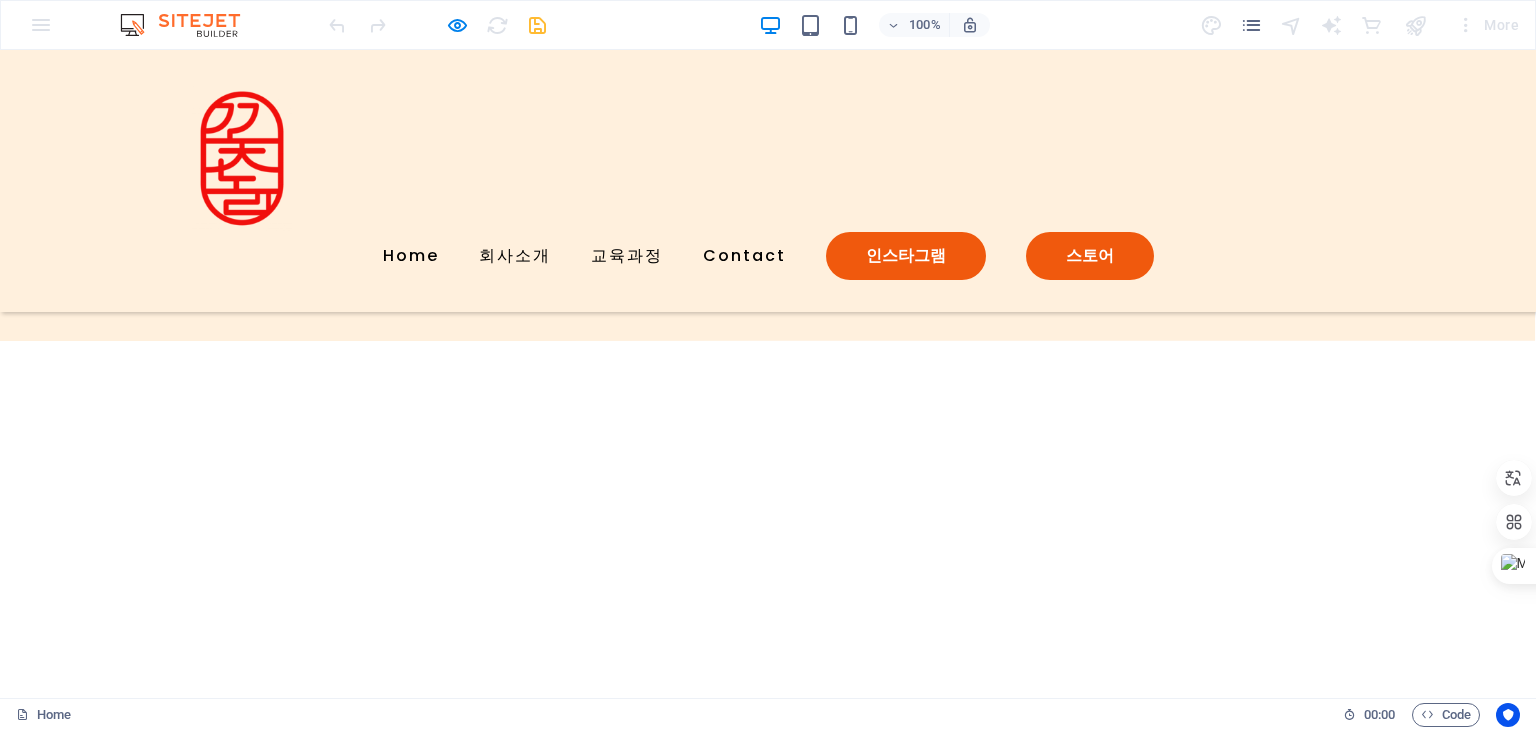 scroll, scrollTop: 5303, scrollLeft: 0, axis: vertical 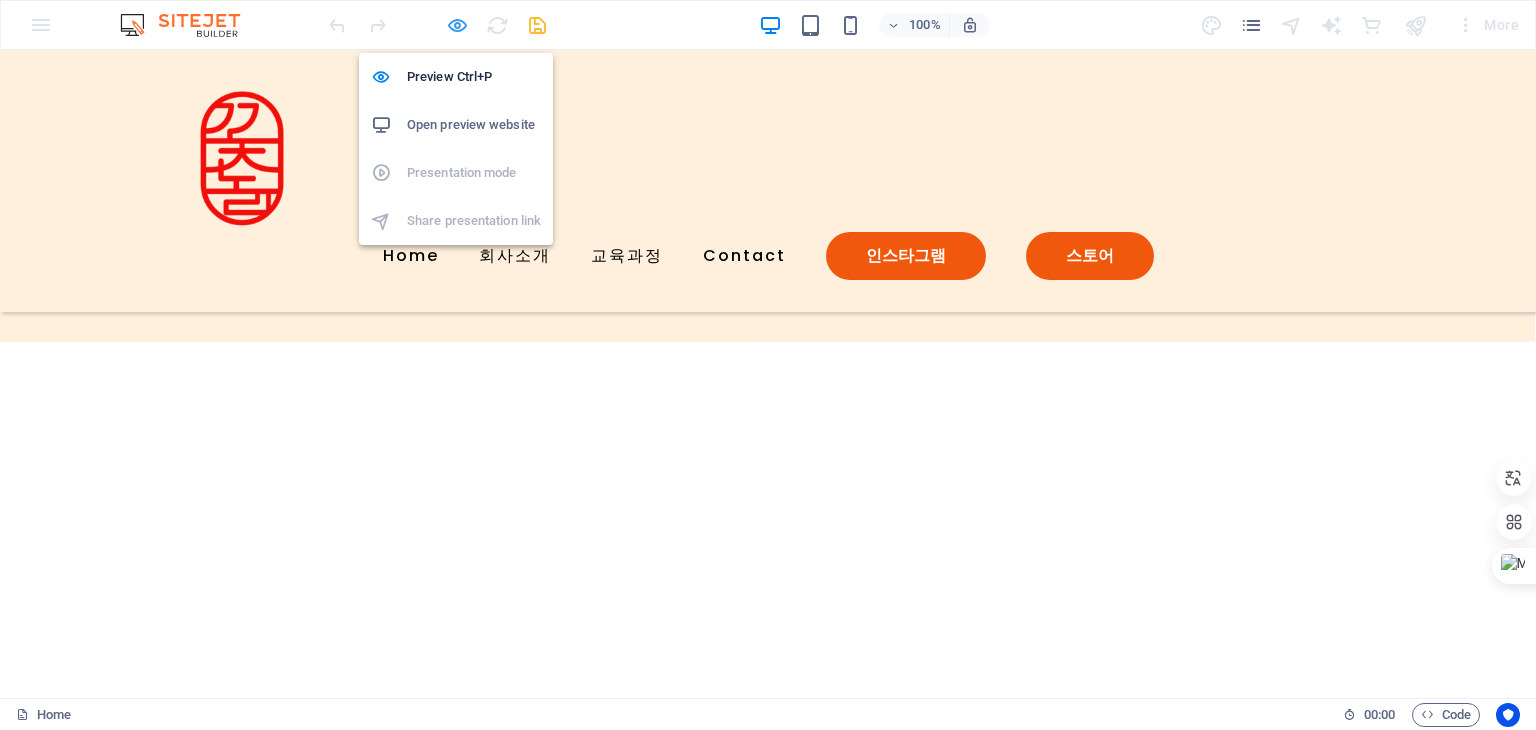 click at bounding box center (457, 25) 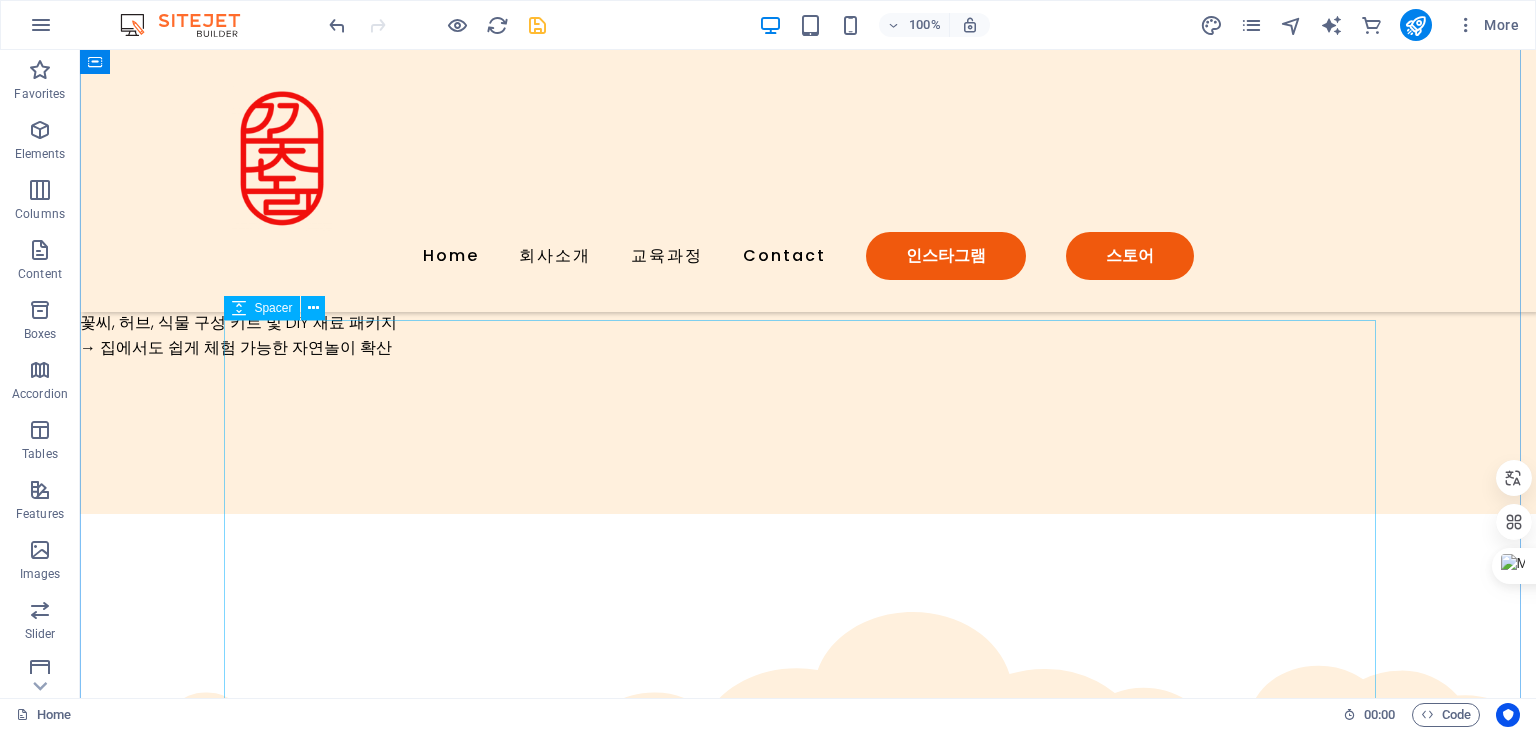 scroll, scrollTop: 4803, scrollLeft: 0, axis: vertical 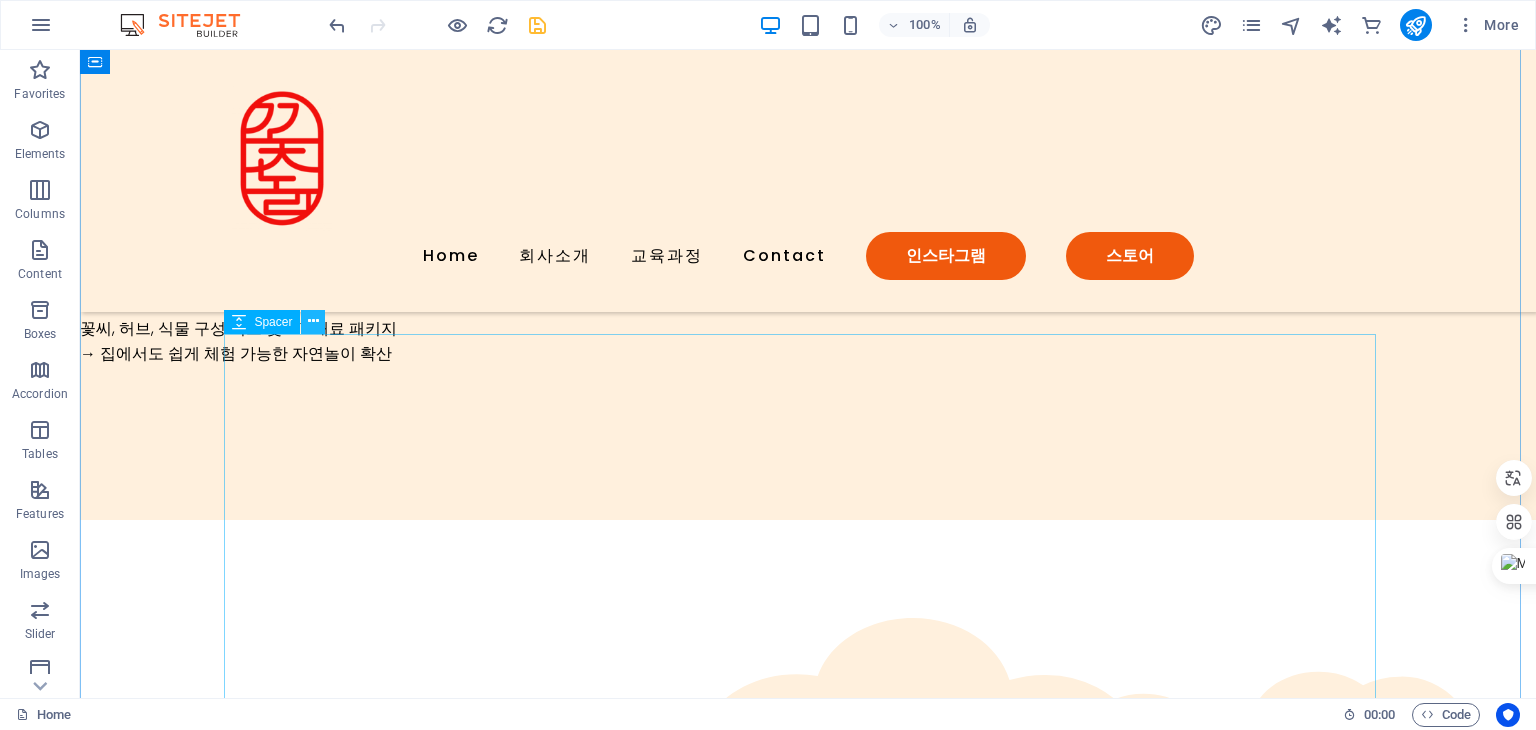 click at bounding box center (313, 321) 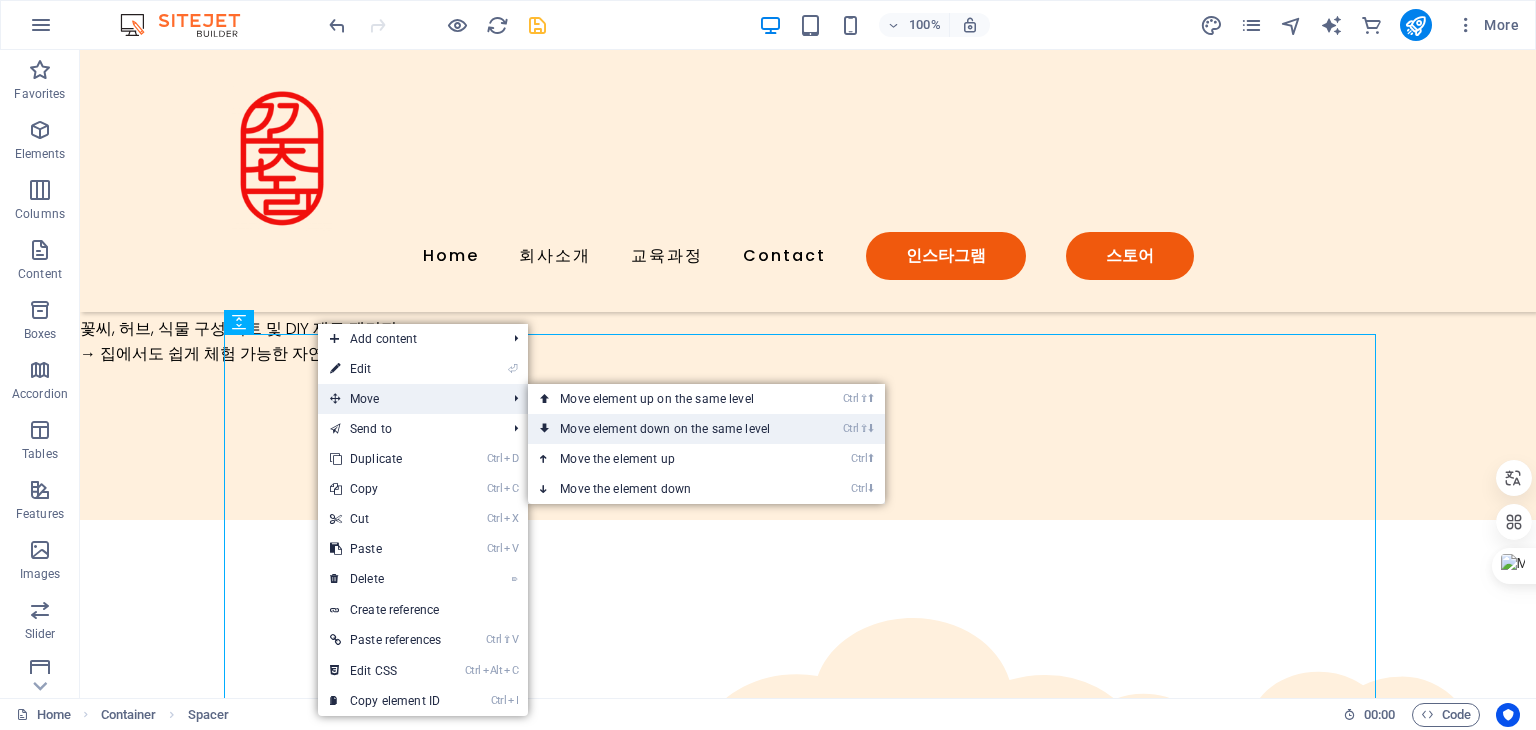 click on "Ctrl ⇧ ⬇  Move element down on the same level" at bounding box center (669, 429) 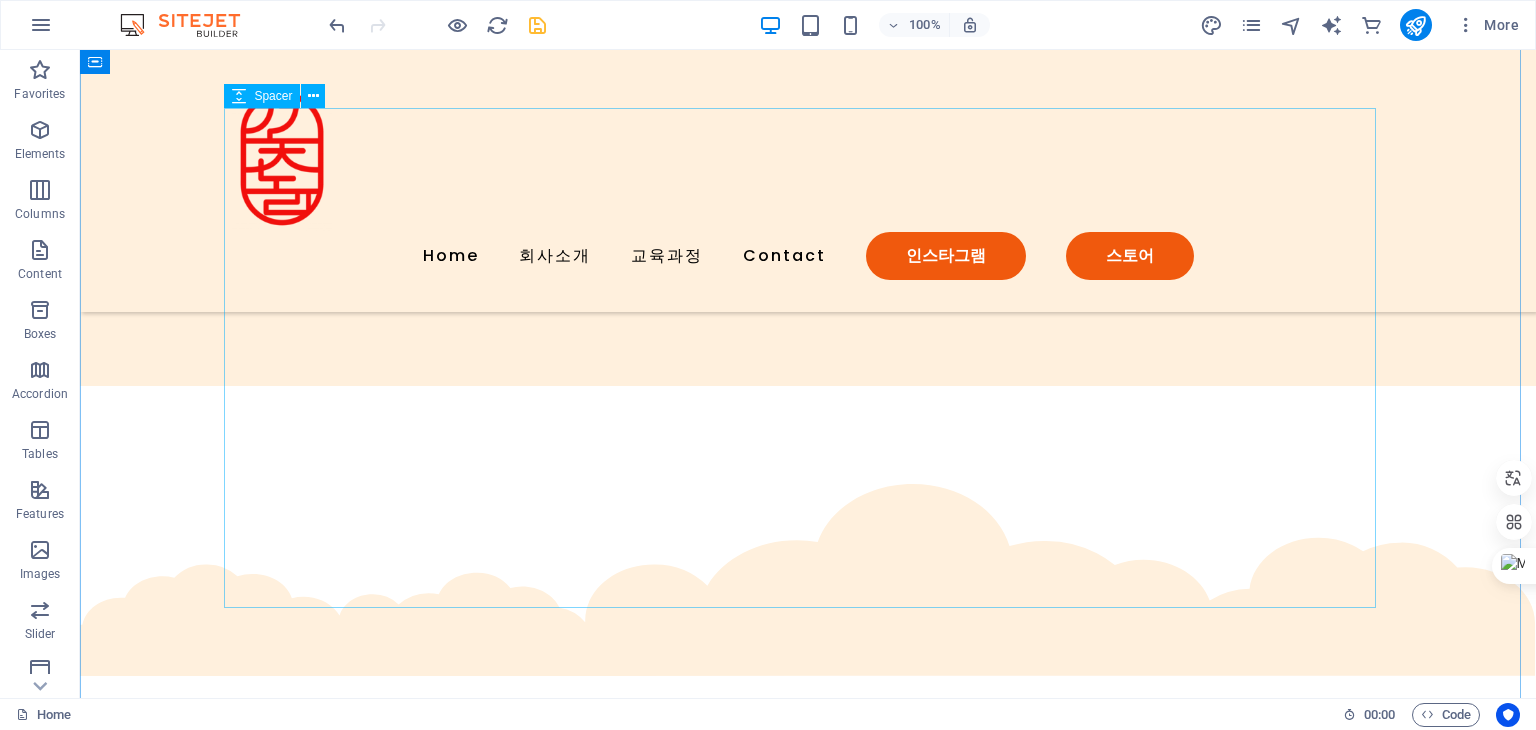 scroll, scrollTop: 4903, scrollLeft: 0, axis: vertical 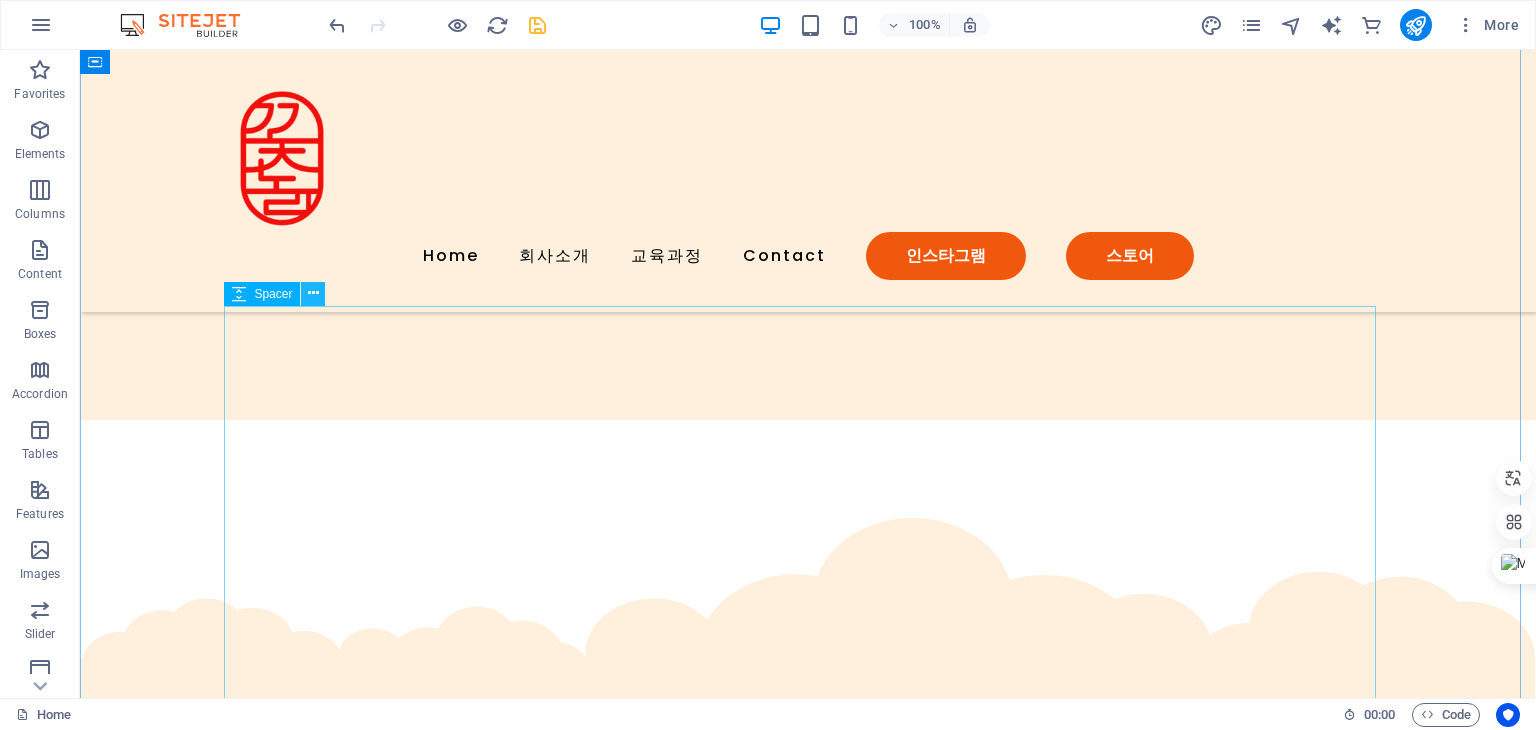 click at bounding box center [313, 293] 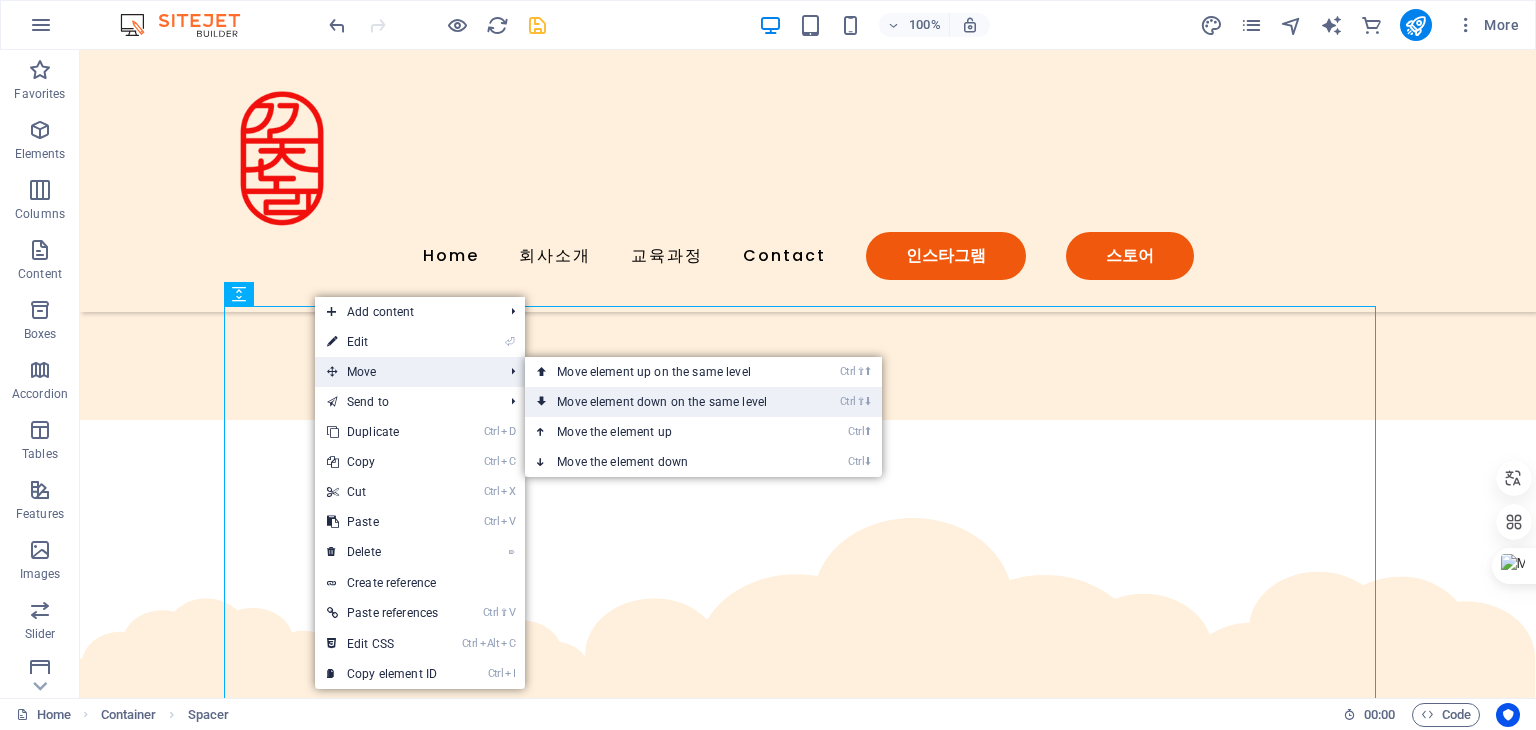 click on "Ctrl ⇧ ⬇  Move element down on the same level" at bounding box center (666, 402) 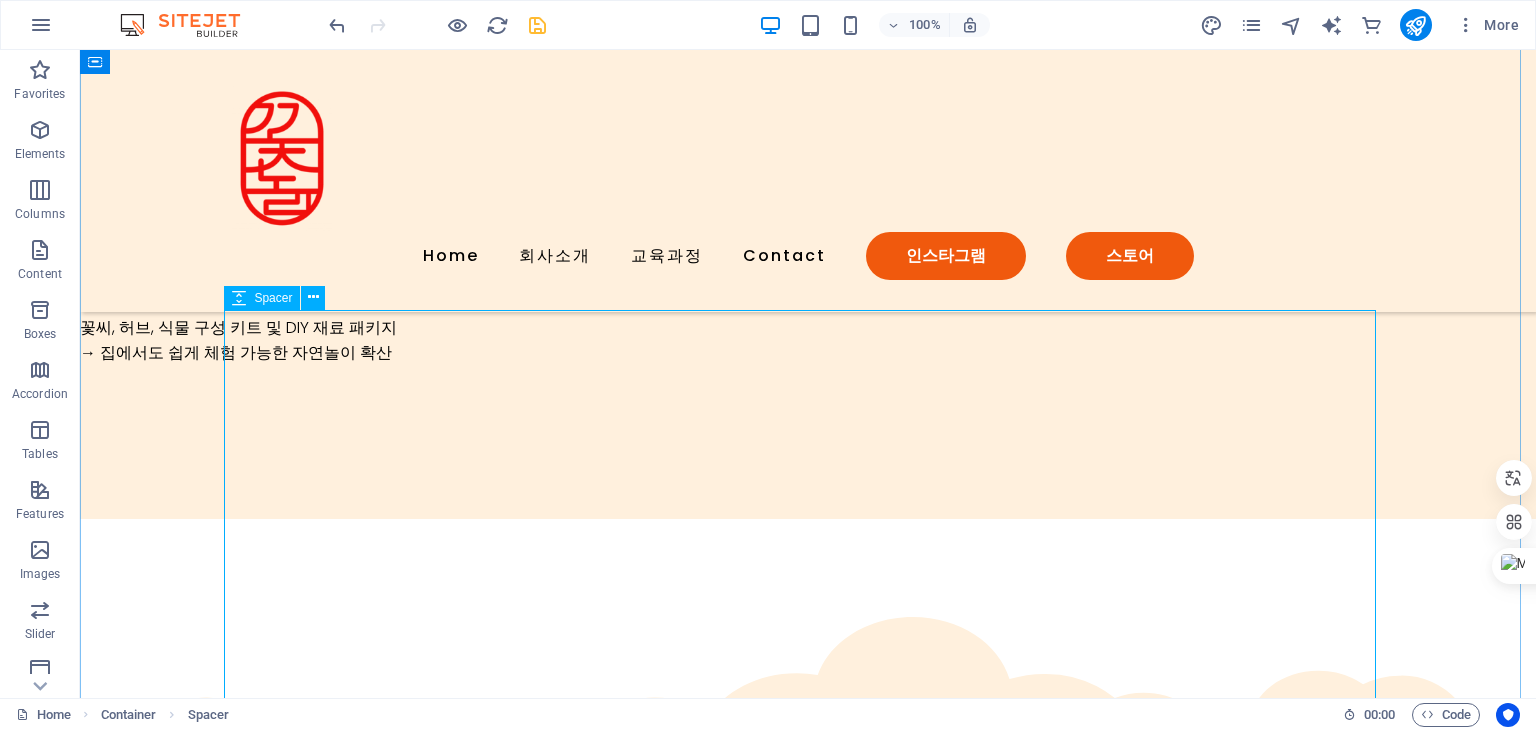 scroll, scrollTop: 4803, scrollLeft: 0, axis: vertical 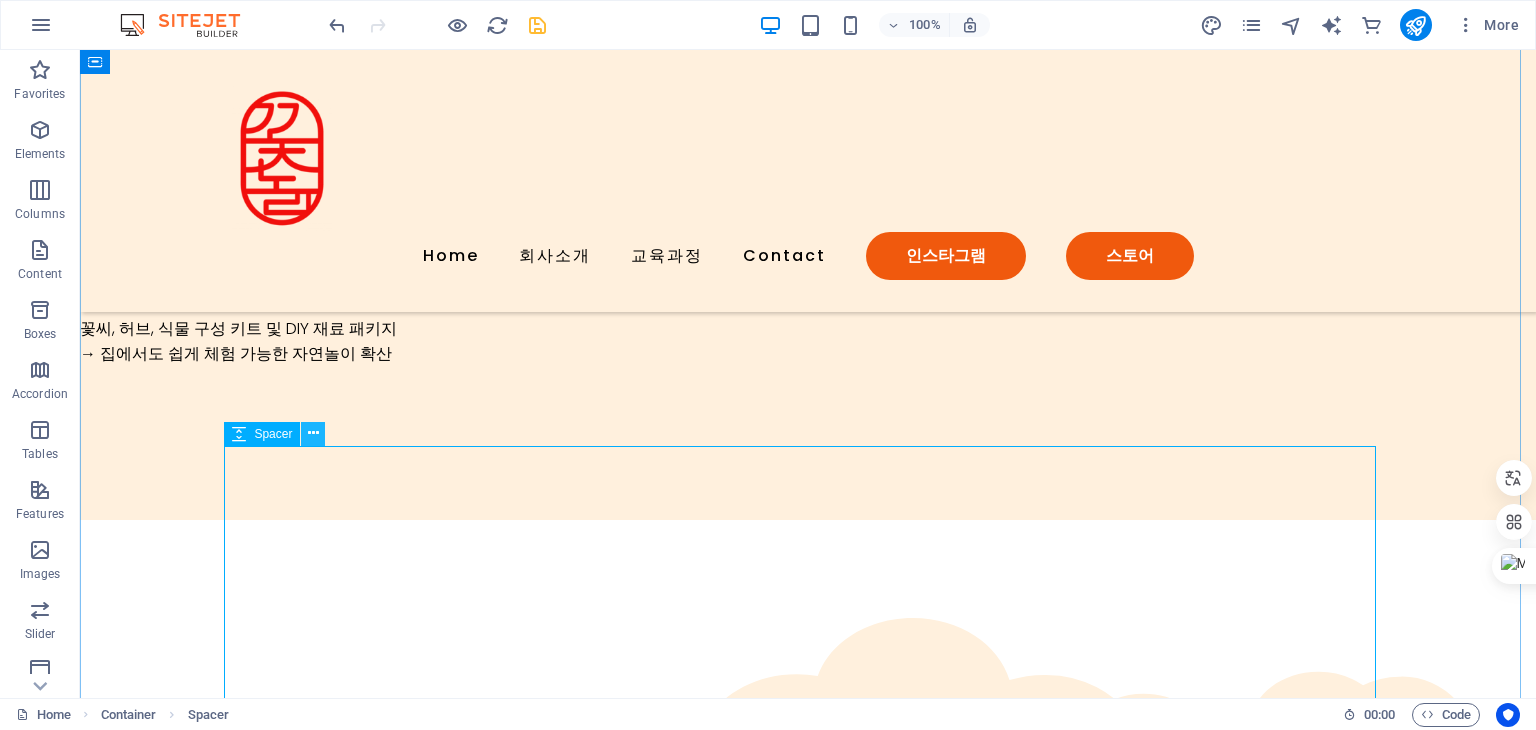 click at bounding box center (313, 433) 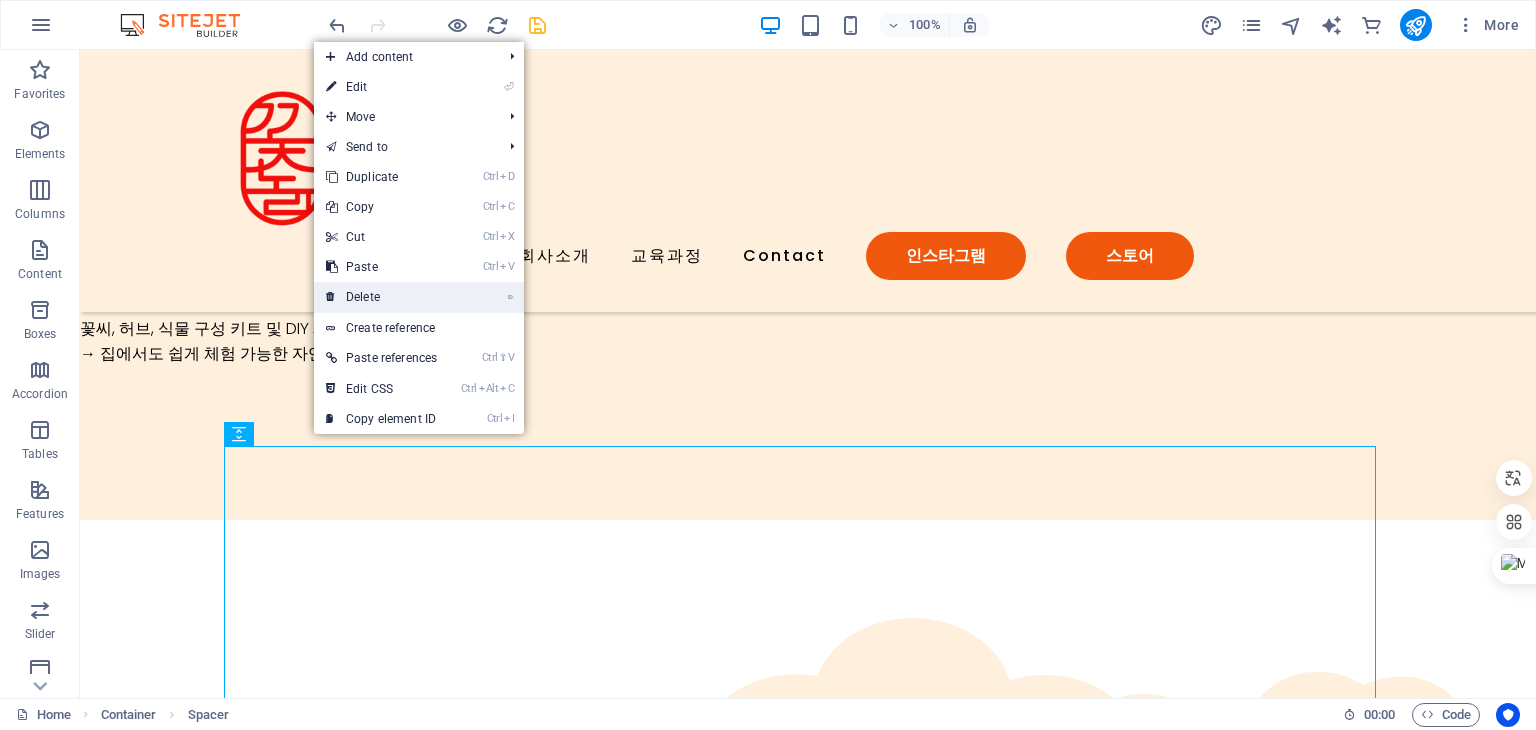 click on "⌦  Delete" at bounding box center [381, 297] 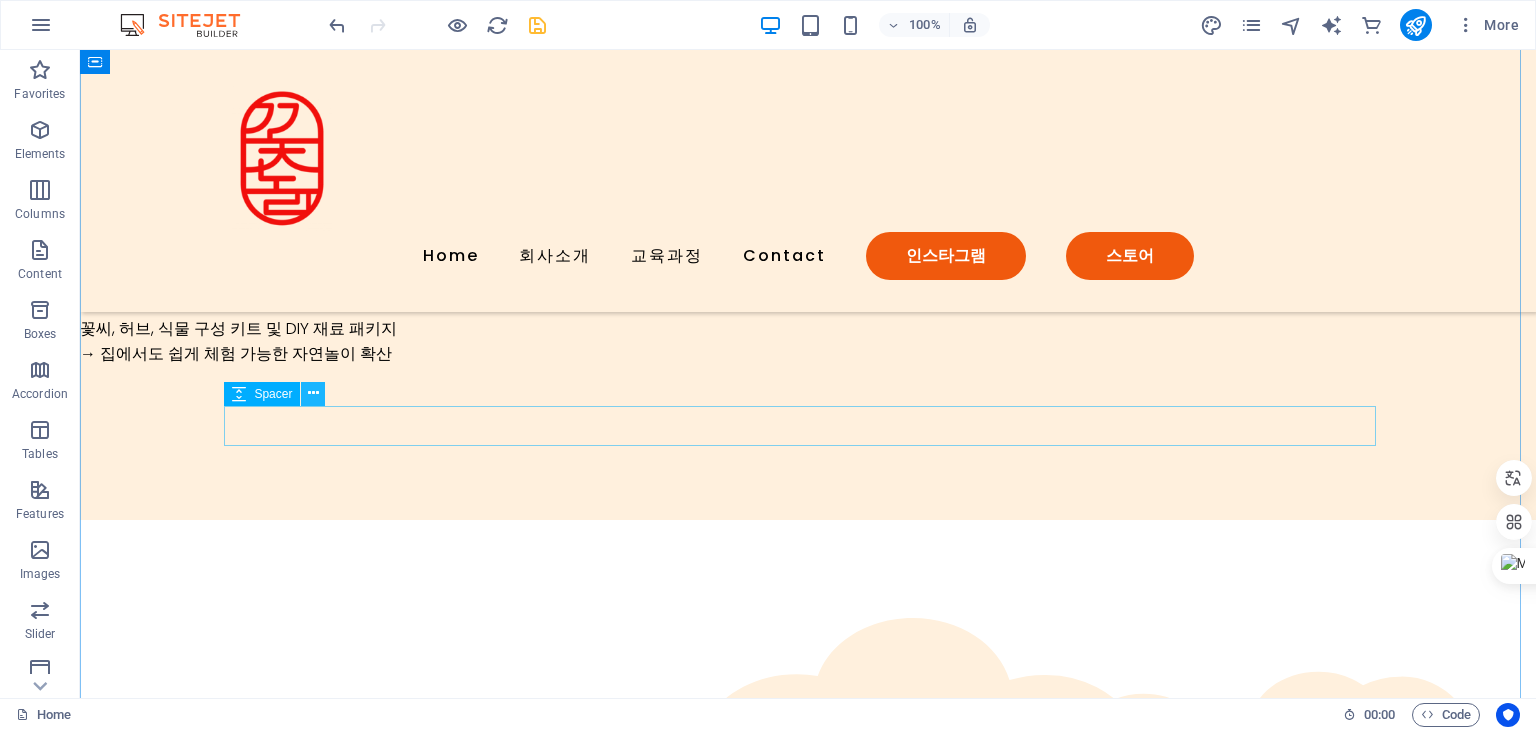 click at bounding box center [313, 393] 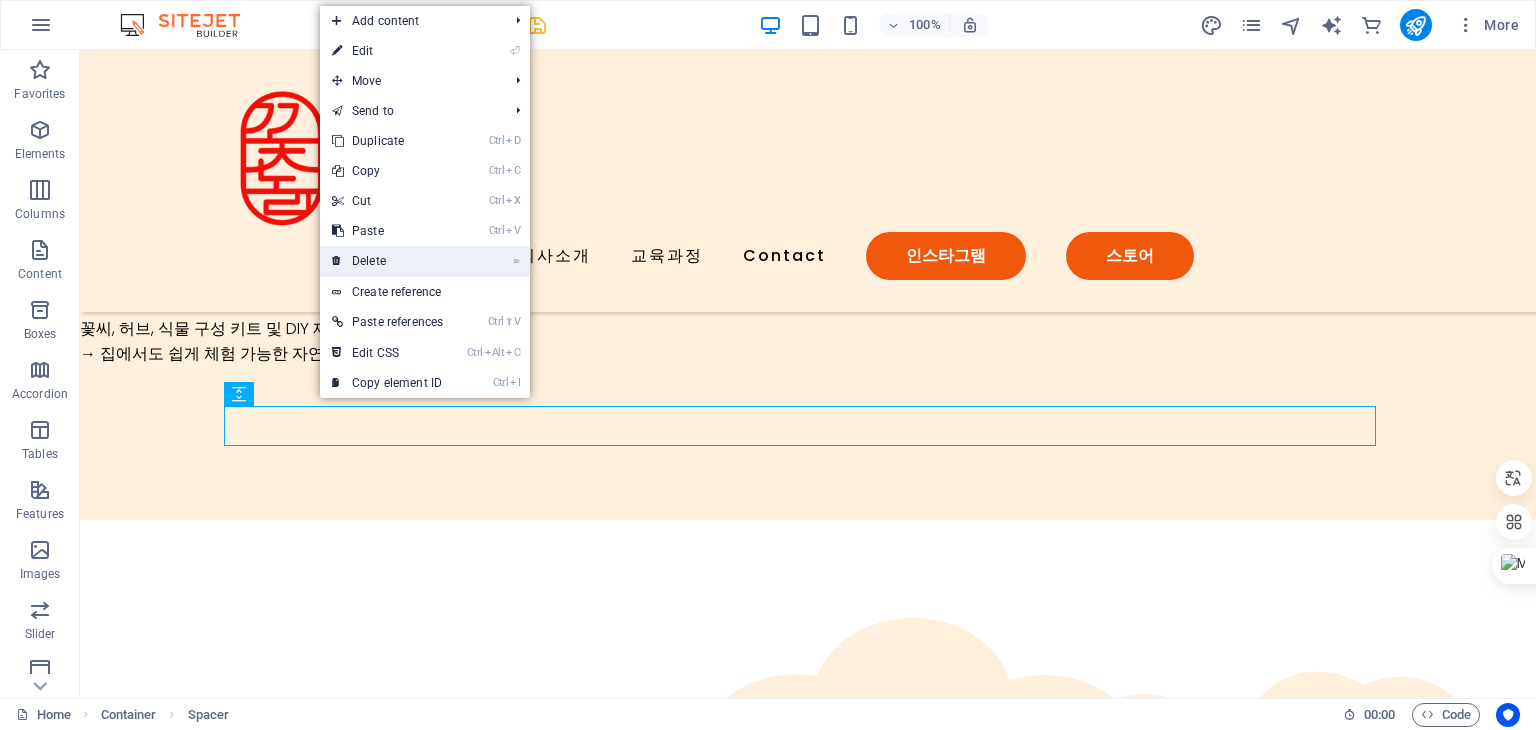 click on "⌦  Delete" at bounding box center [387, 261] 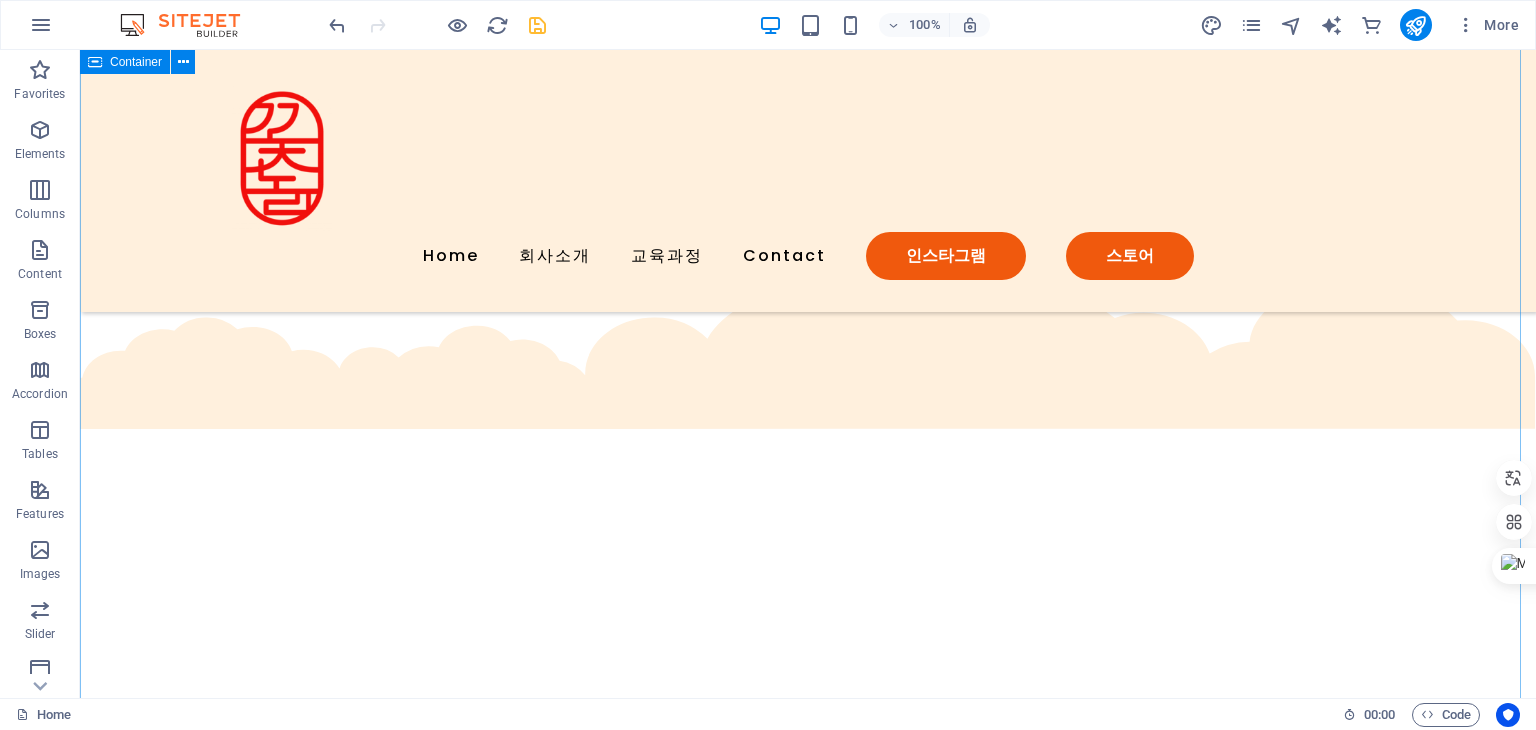 scroll, scrollTop: 5203, scrollLeft: 0, axis: vertical 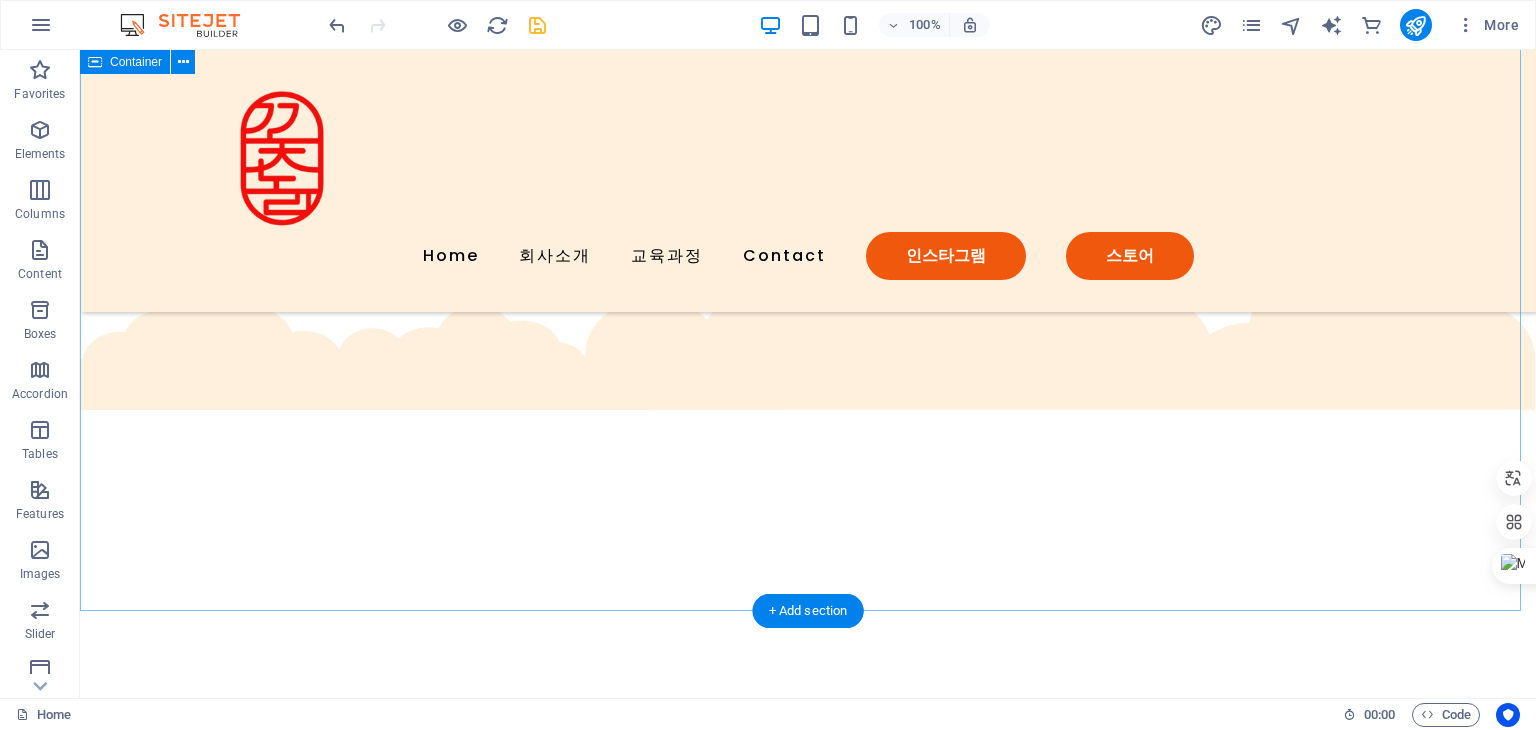 click on "Contact Us Lorem ipsum dolor sit amet, consectetur adipiscing elit, sed do eiusmod tempor incididunt.   I have read and understand the privacy policy. Unreadable? Load new Submit" at bounding box center (808, 783) 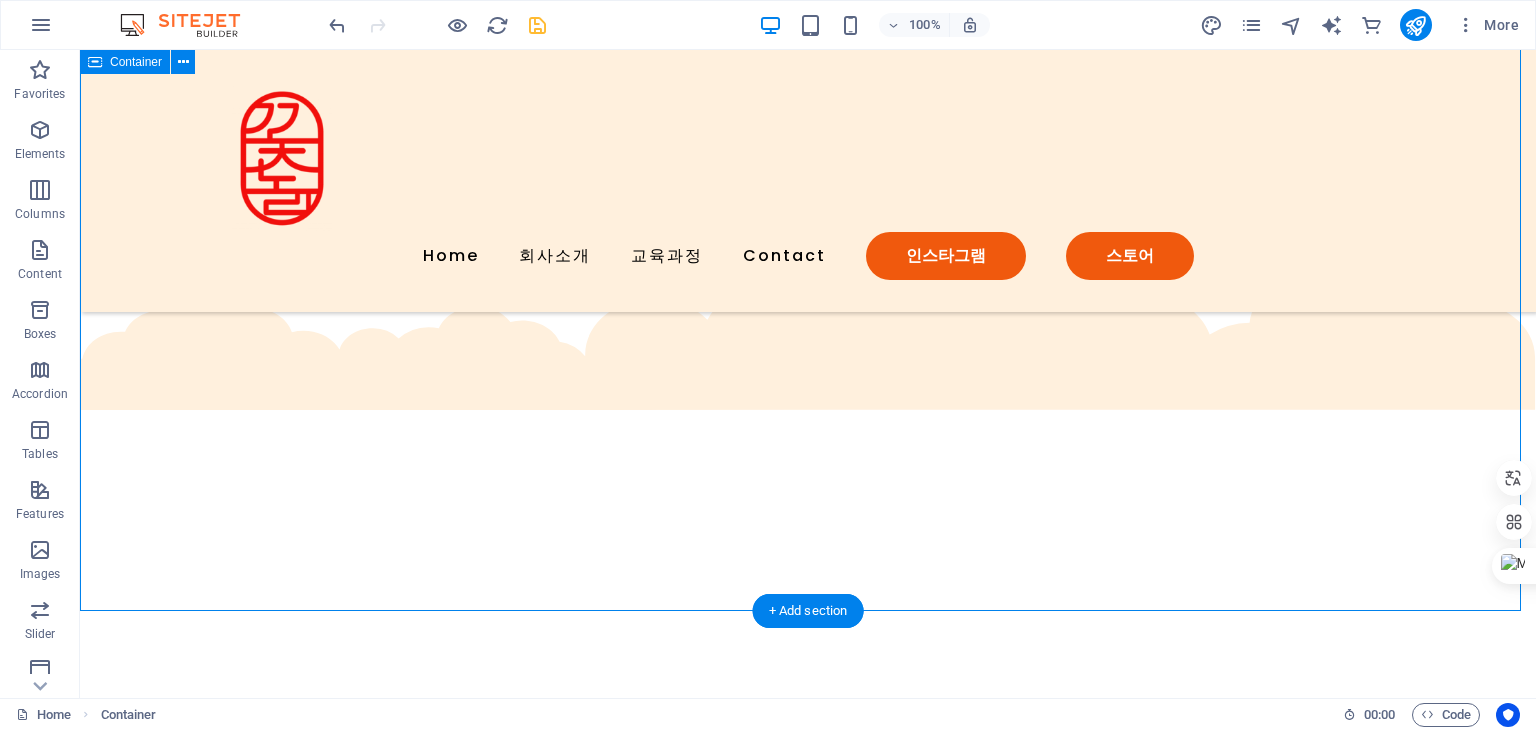 click on "Contact Us Lorem ipsum dolor sit amet, consectetur adipiscing elit, sed do eiusmod tempor incididunt.   I have read and understand the privacy policy. Unreadable? Load new Submit" at bounding box center [808, 783] 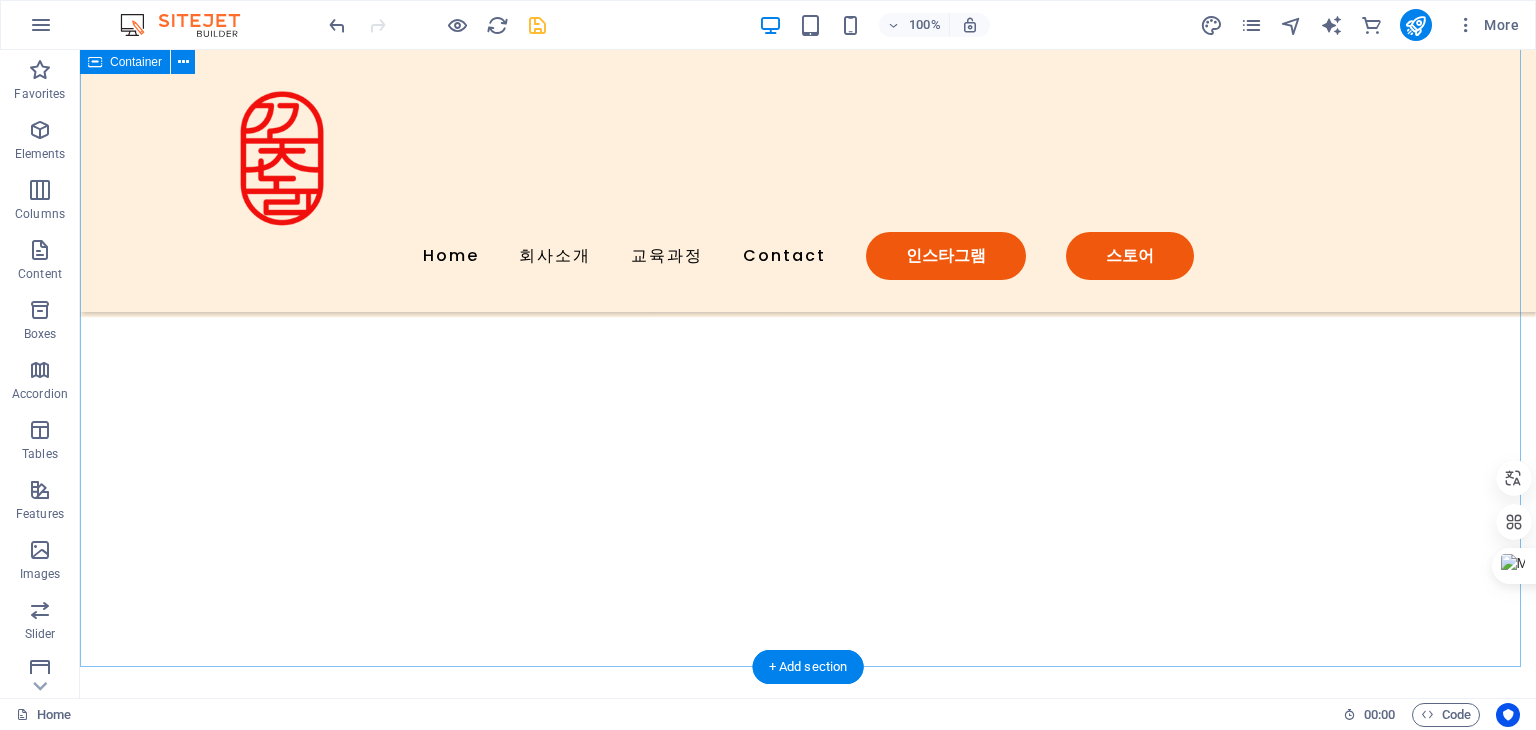scroll, scrollTop: 5303, scrollLeft: 0, axis: vertical 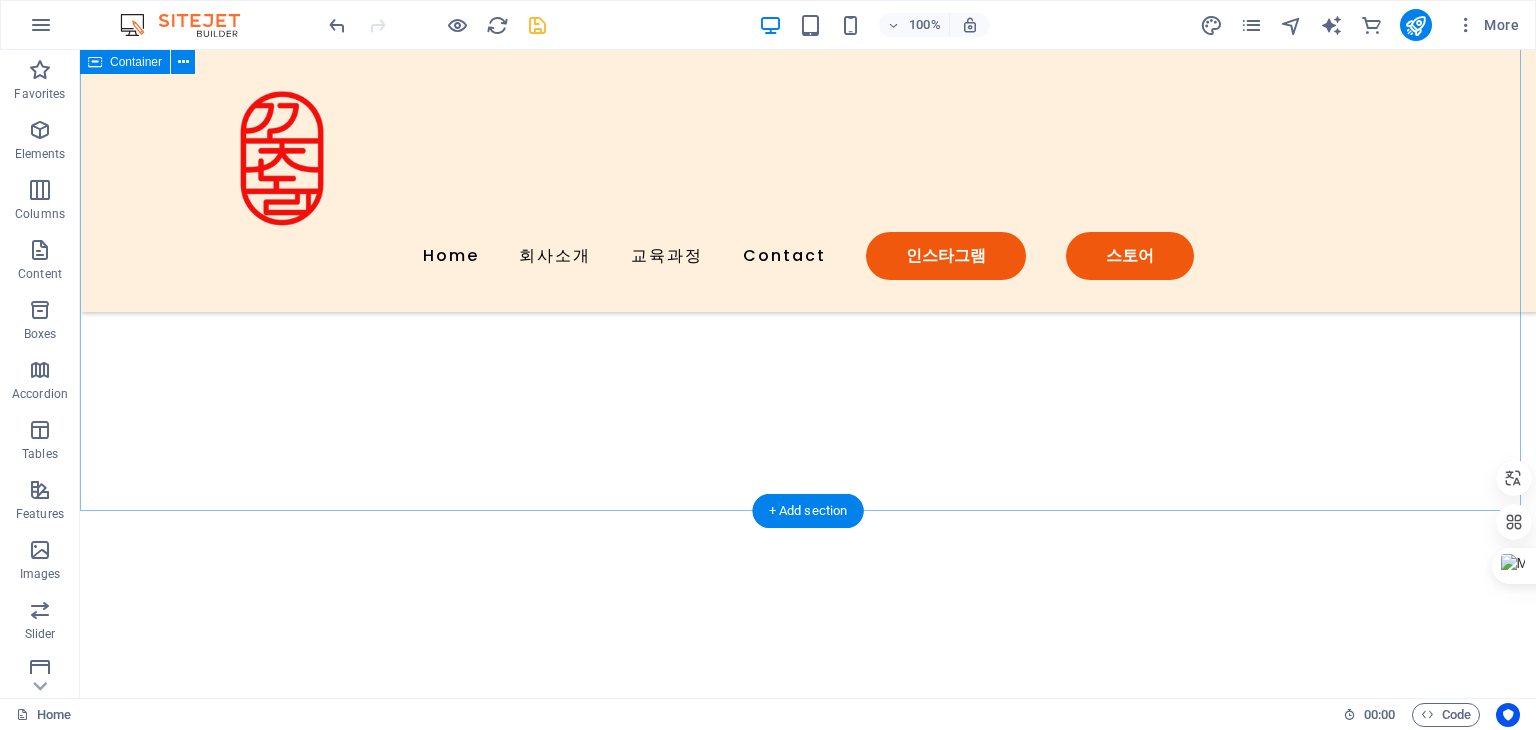click on "Contact Us Lorem ipsum dolor sit amet, consectetur adipiscing elit, sed do eiusmod tempor incididunt.   I have read and understand the privacy policy. Unreadable? Load new Submit" at bounding box center (808, 683) 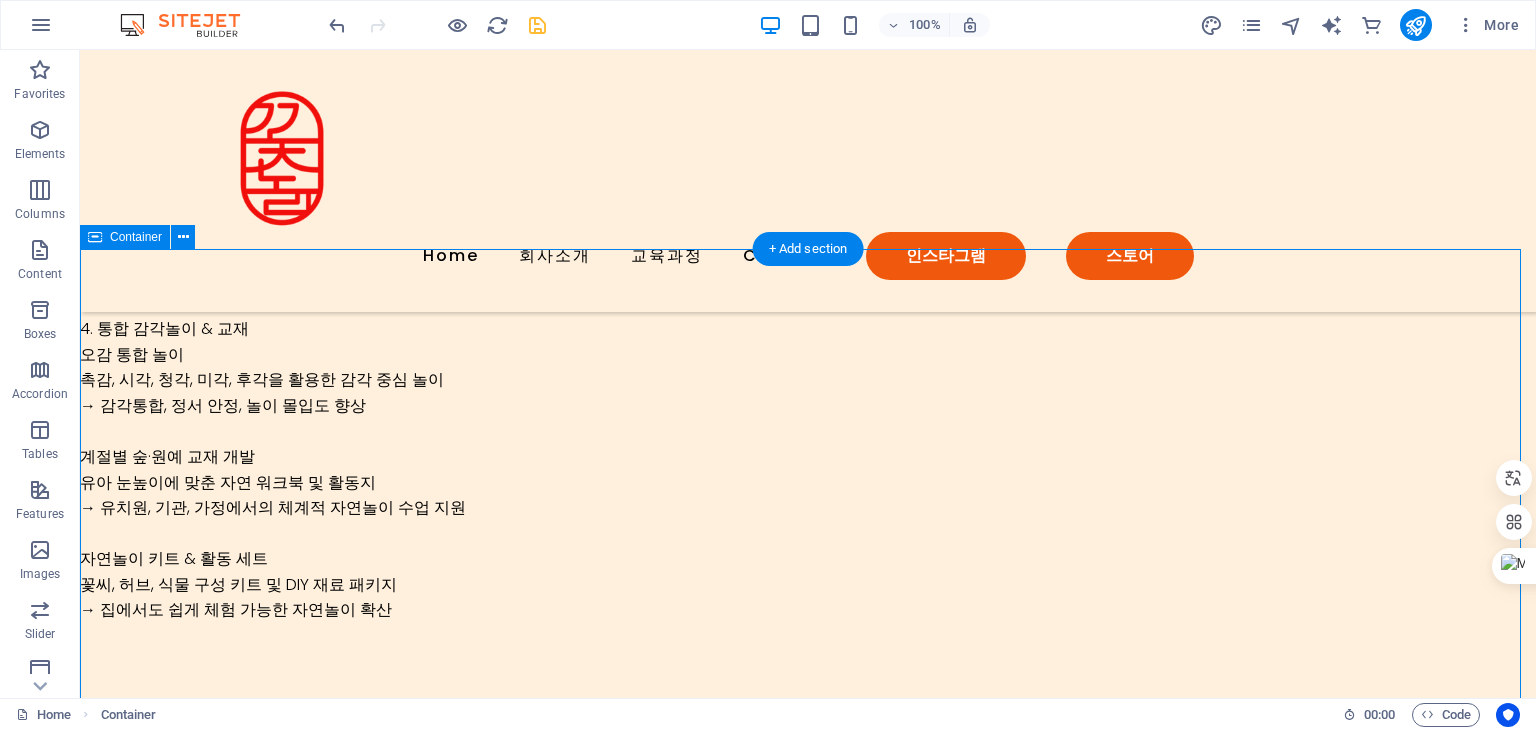scroll, scrollTop: 4503, scrollLeft: 0, axis: vertical 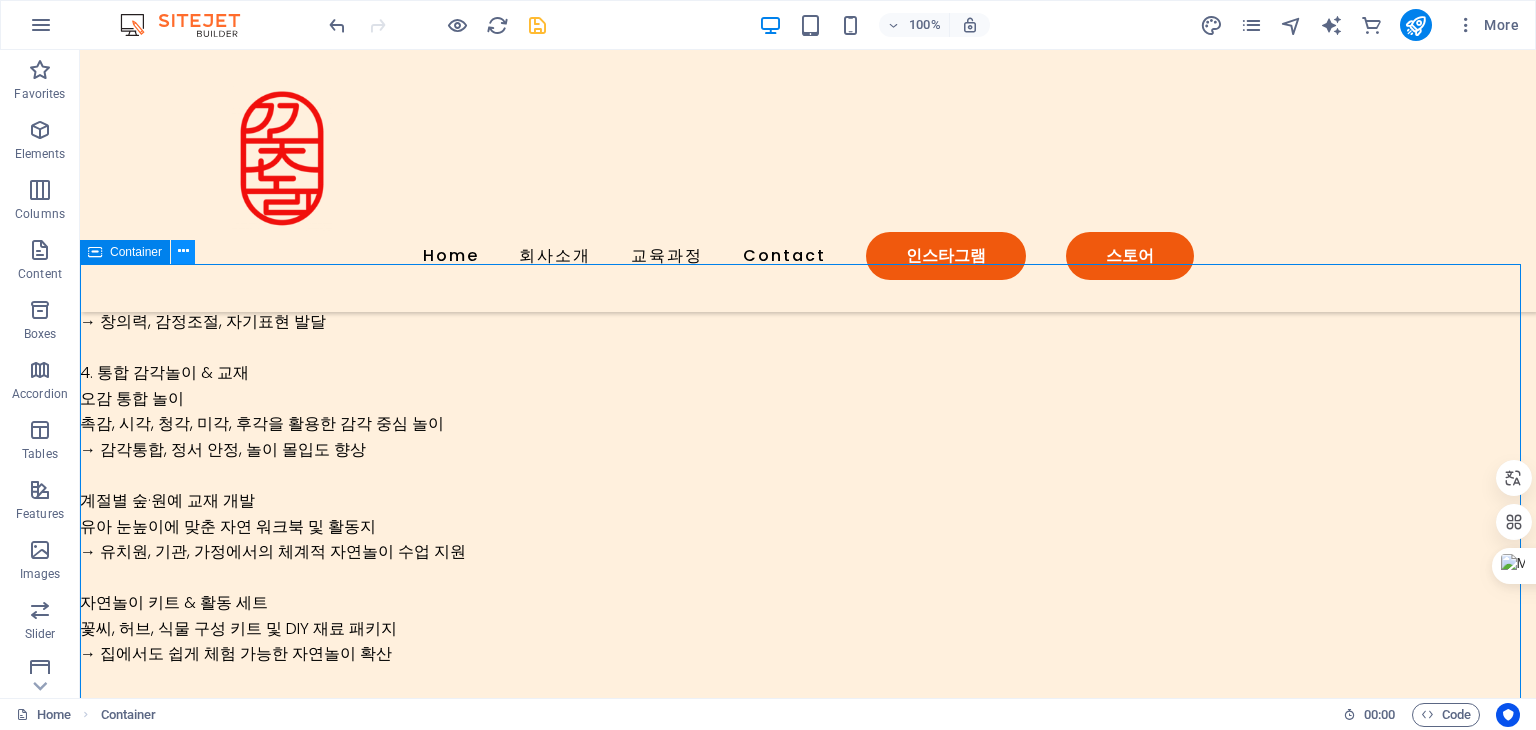 click at bounding box center [183, 251] 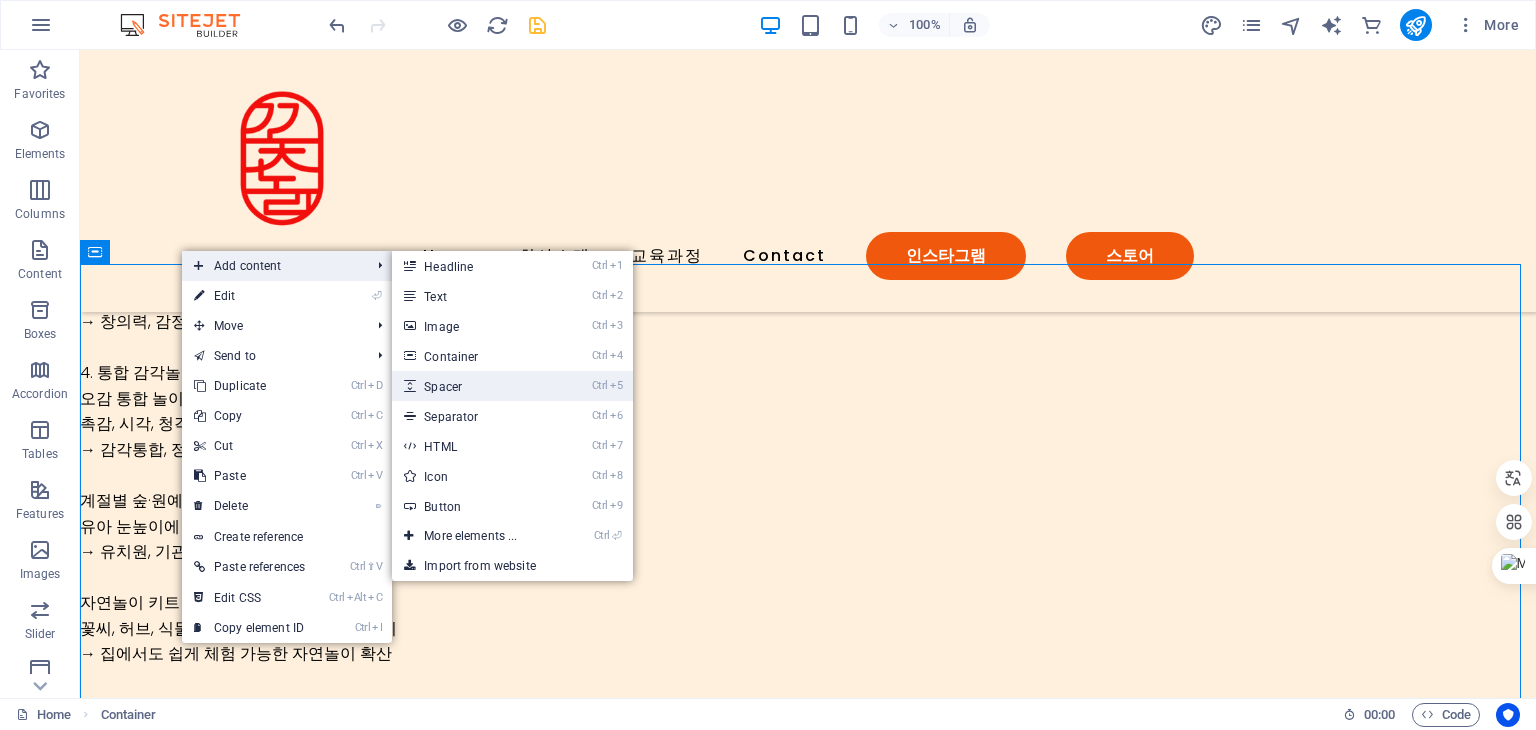 click on "Ctrl 5  Spacer" at bounding box center [474, 386] 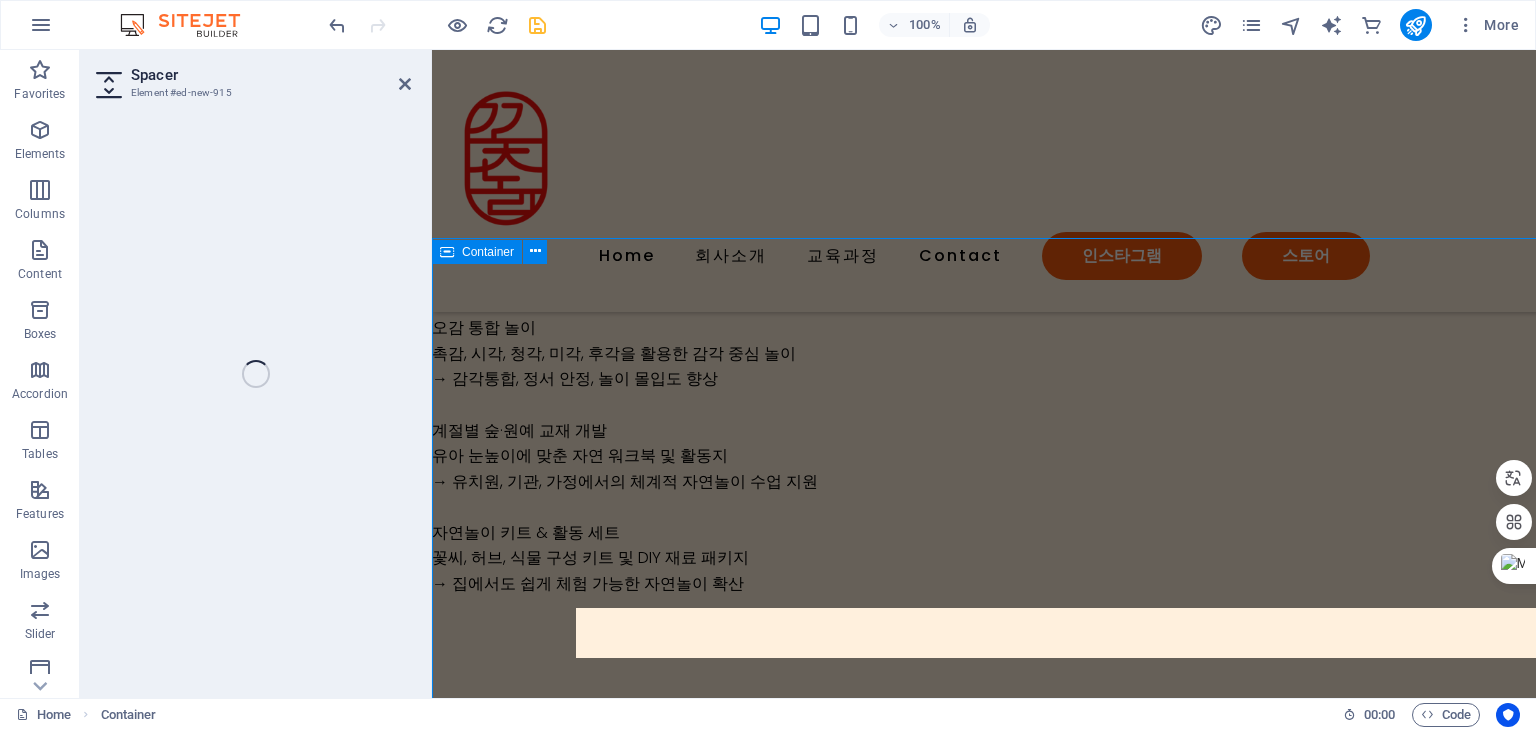 scroll, scrollTop: 4528, scrollLeft: 0, axis: vertical 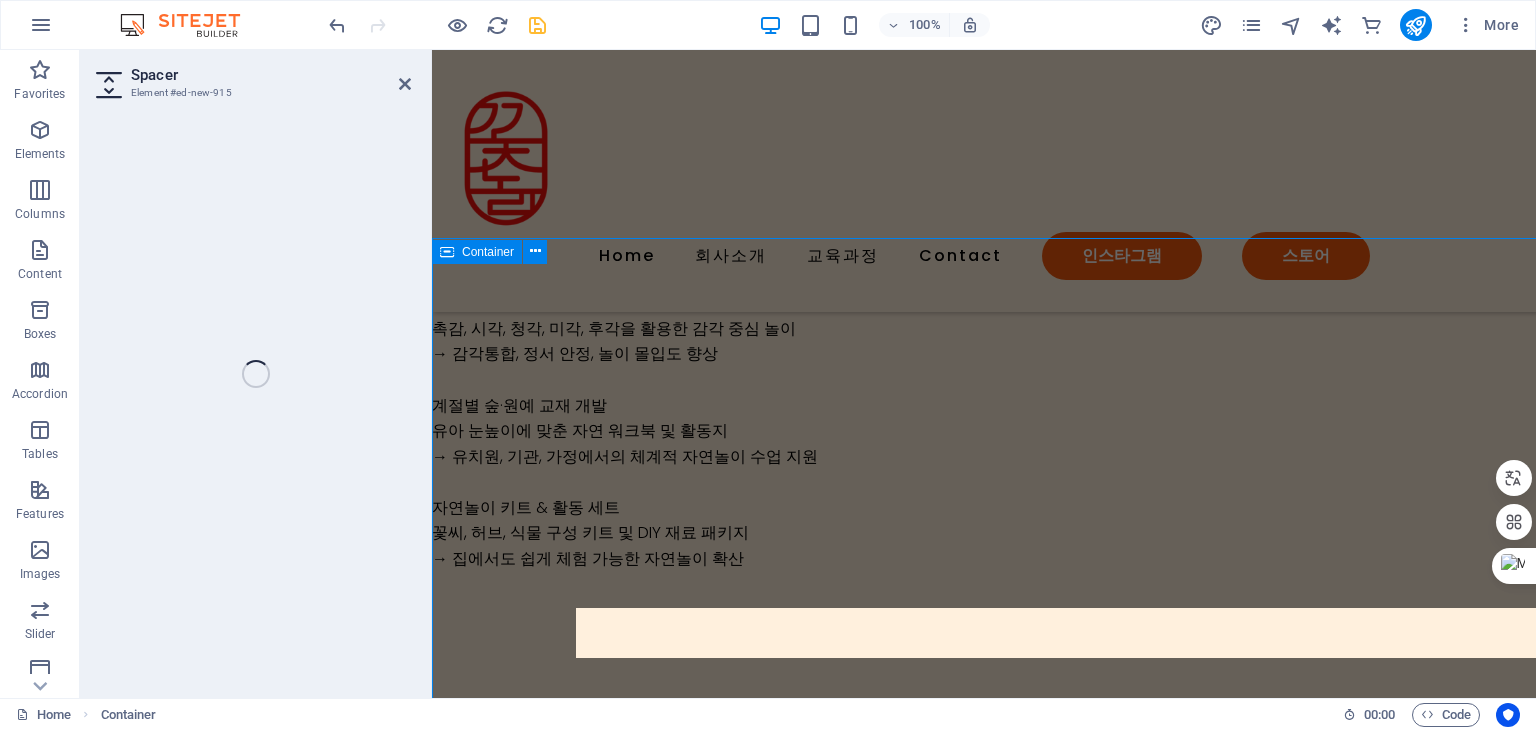 select on "px" 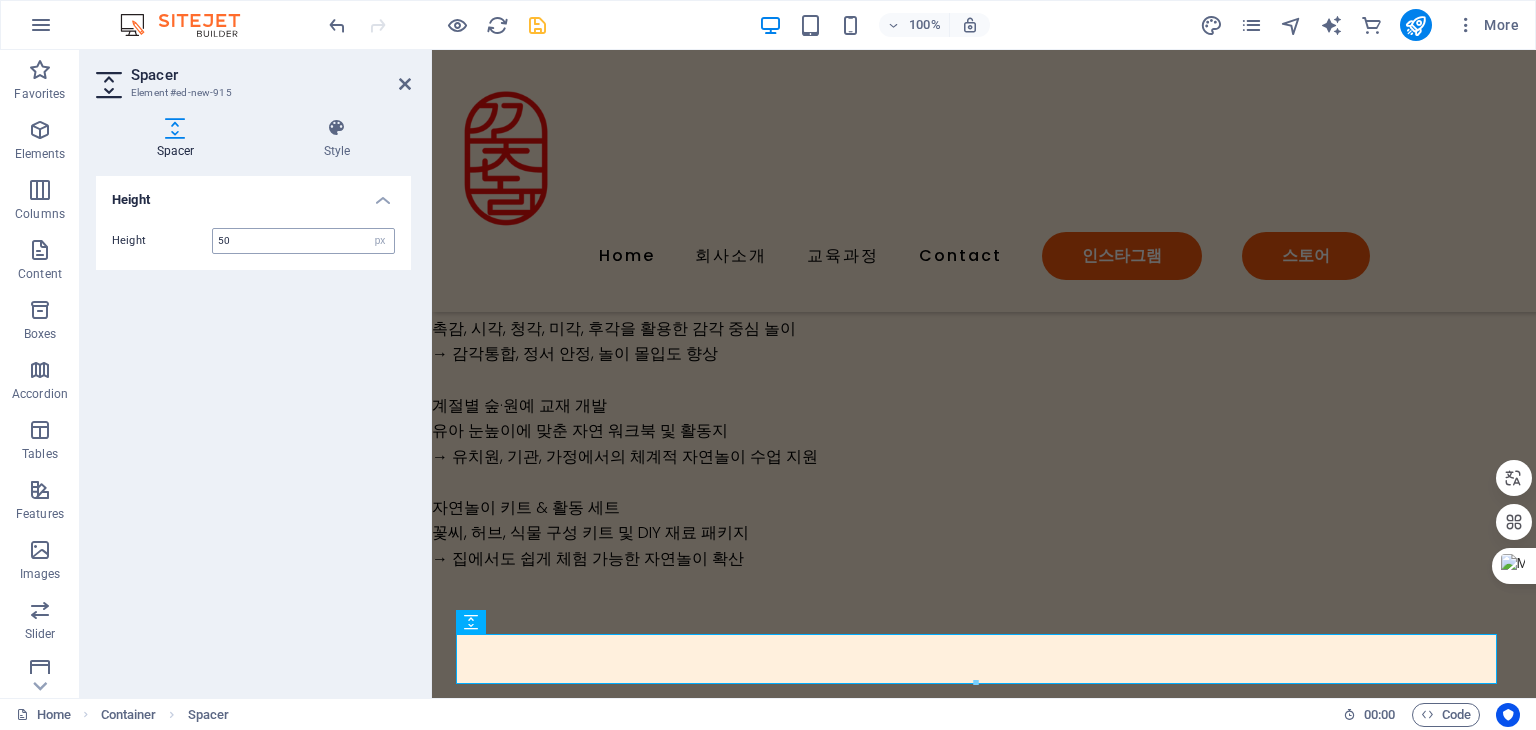 click on "50" at bounding box center (303, 241) 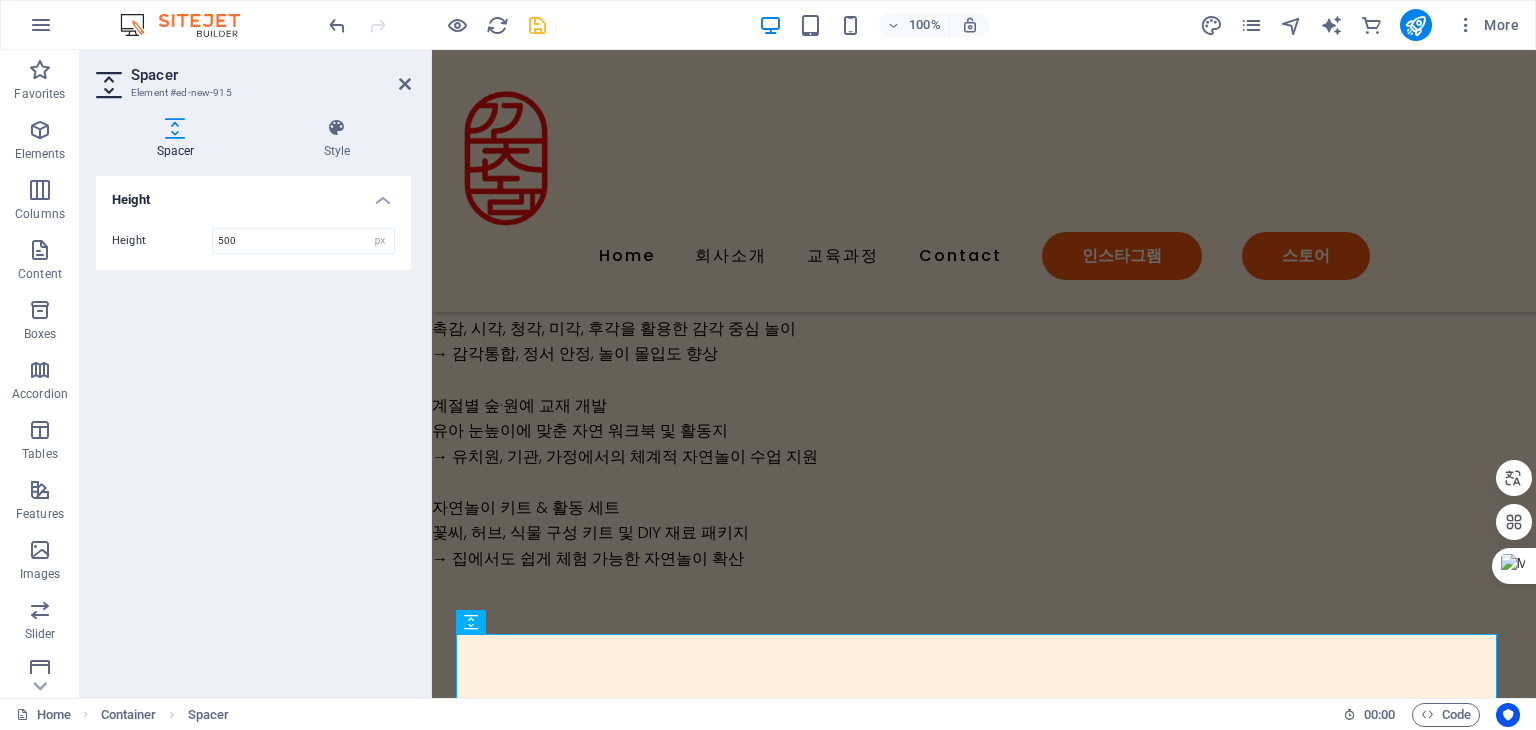 type on "500" 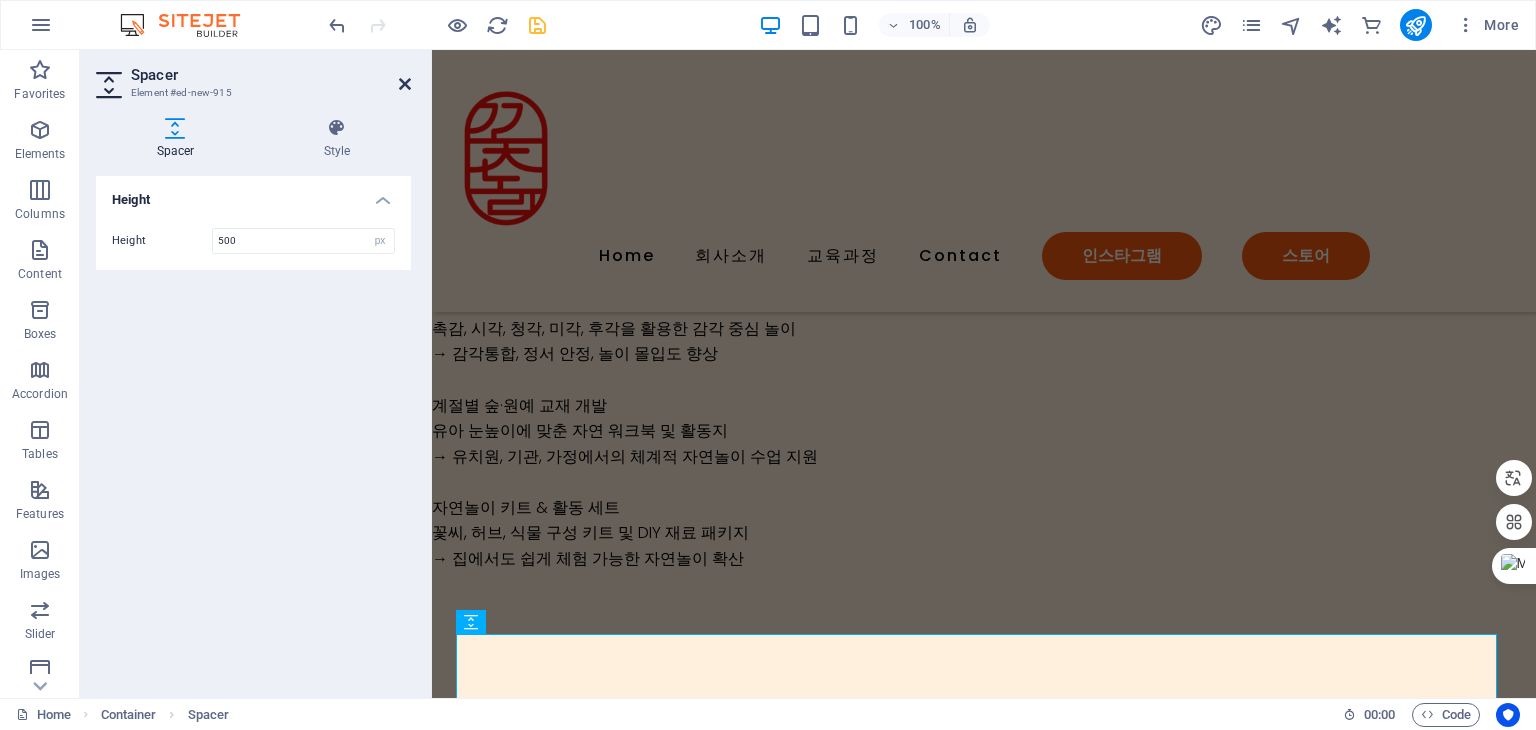 click at bounding box center [405, 84] 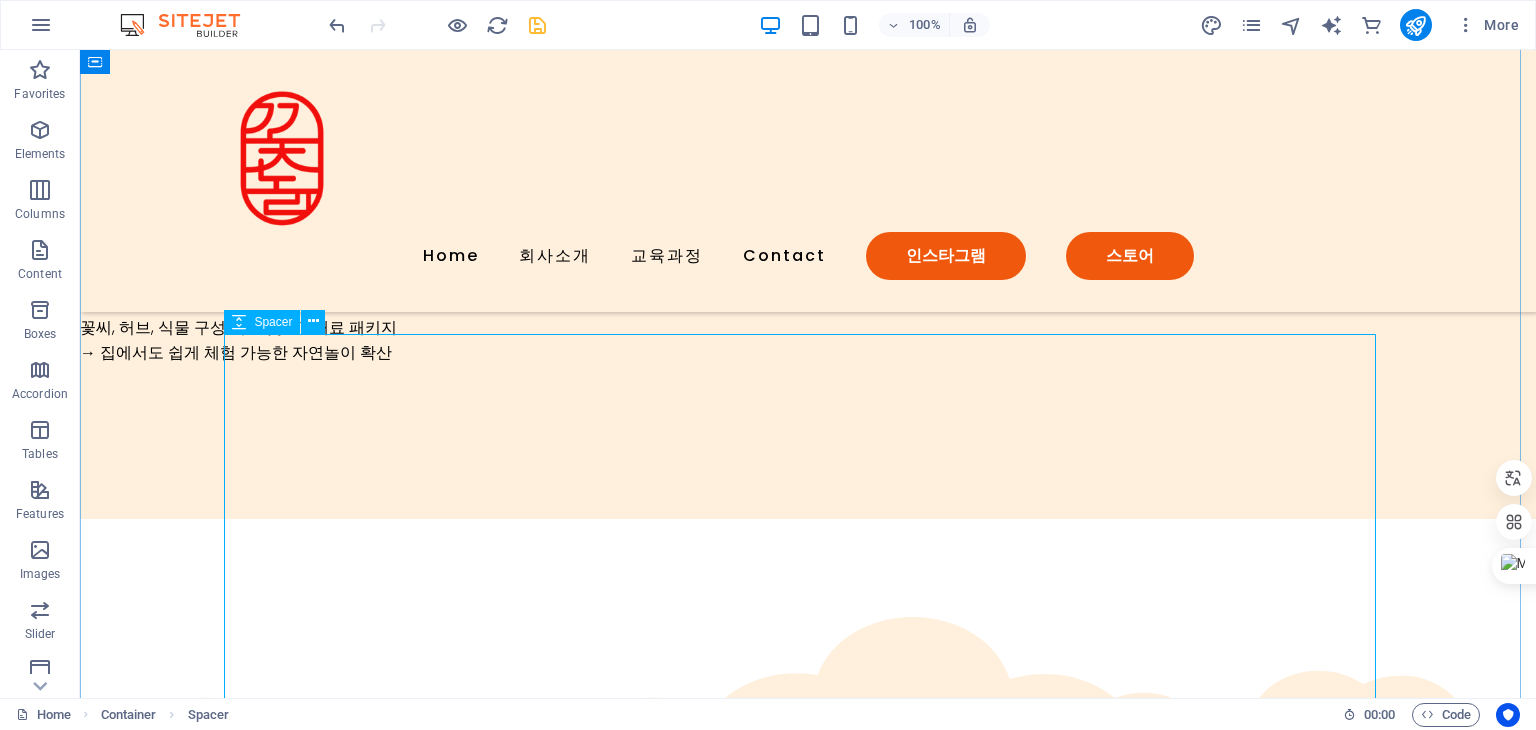 scroll, scrollTop: 4803, scrollLeft: 0, axis: vertical 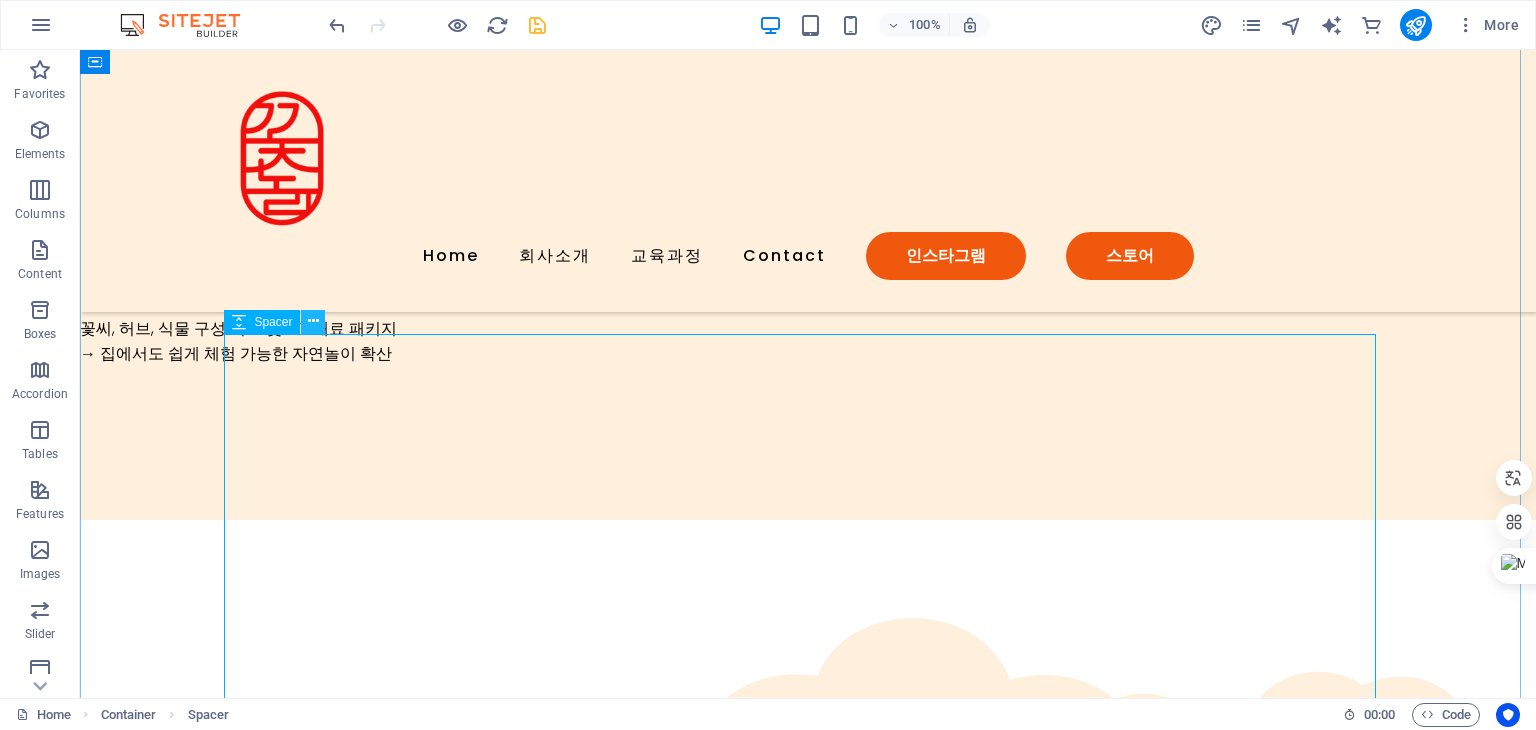 click at bounding box center [313, 321] 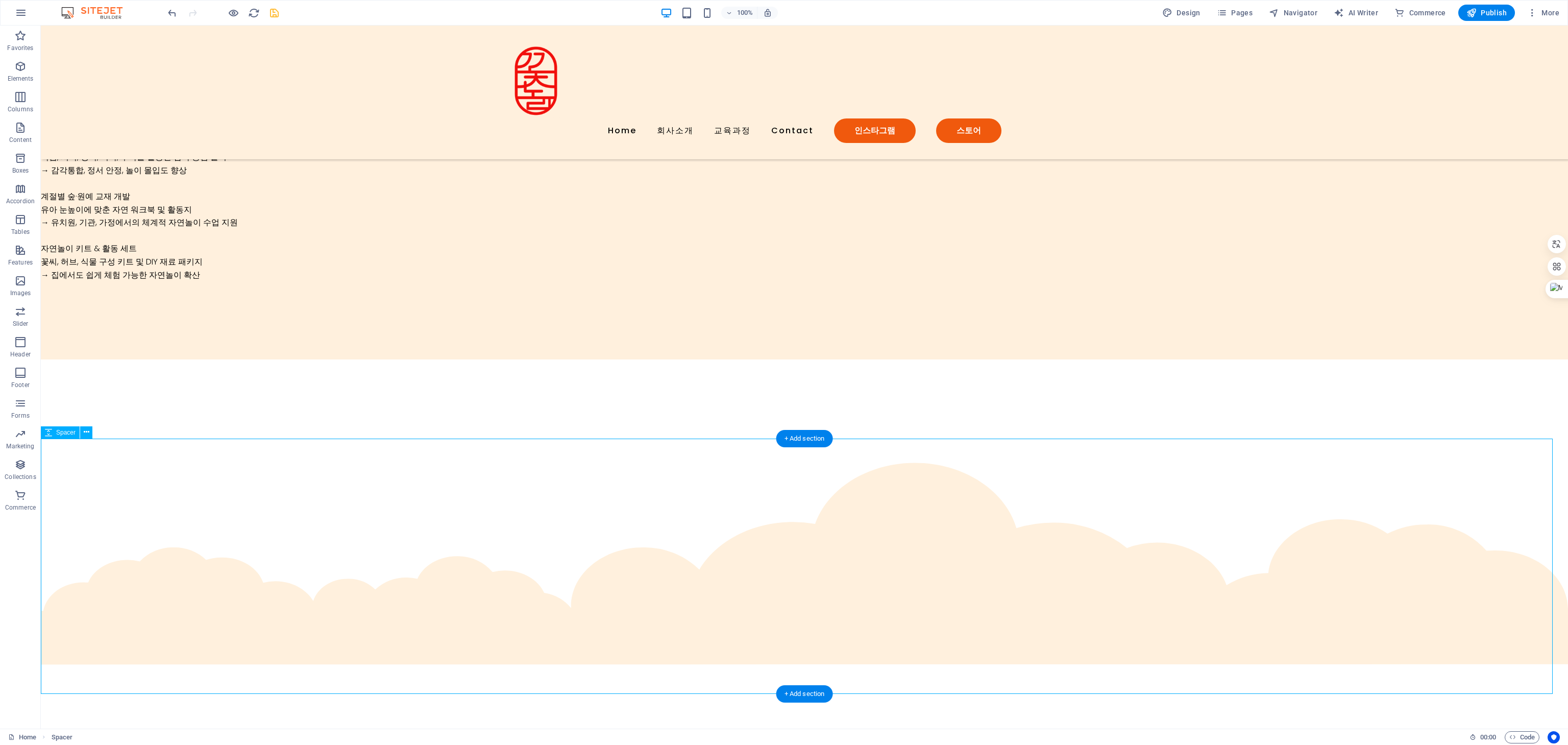 scroll, scrollTop: 2503, scrollLeft: 0, axis: vertical 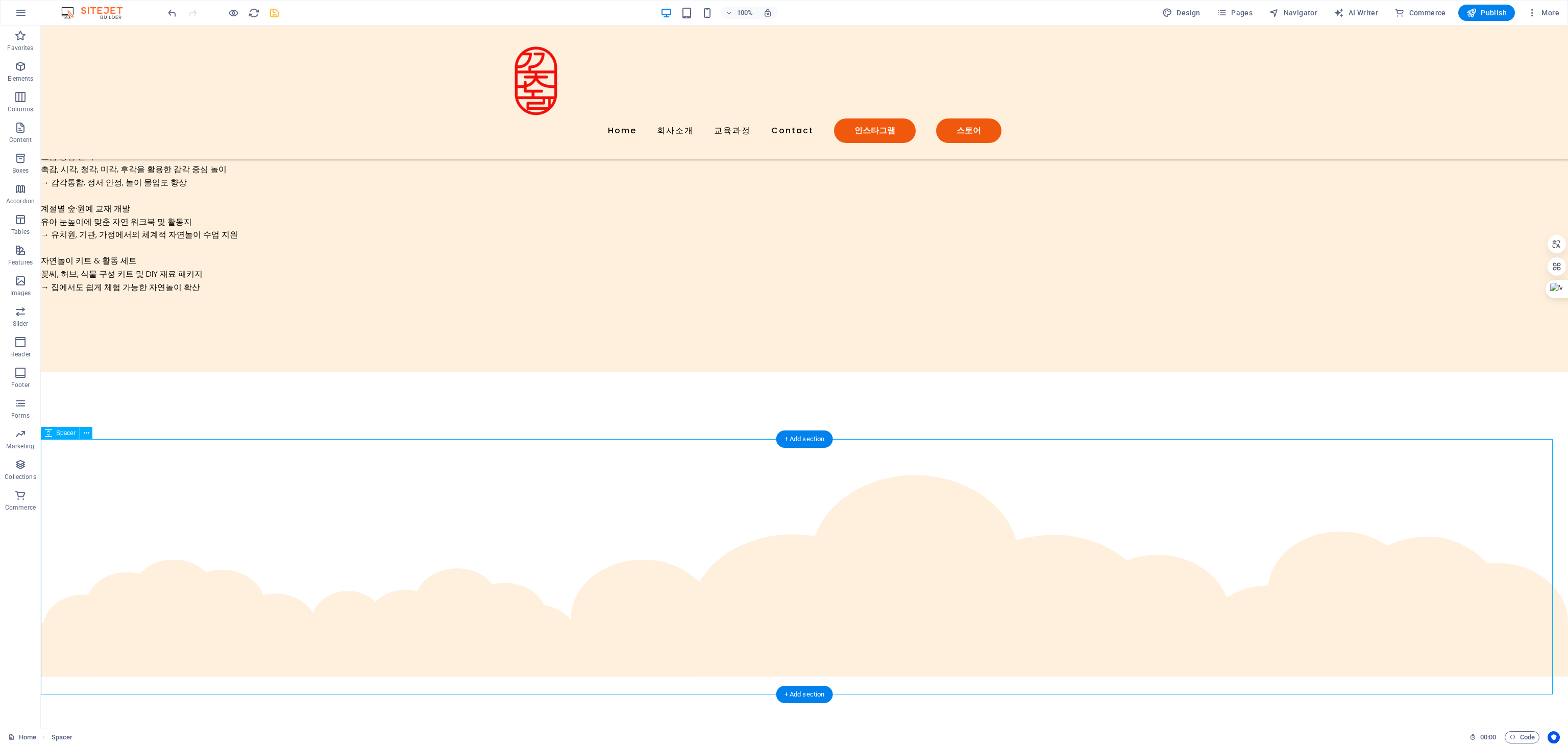 click at bounding box center [804, 1335] 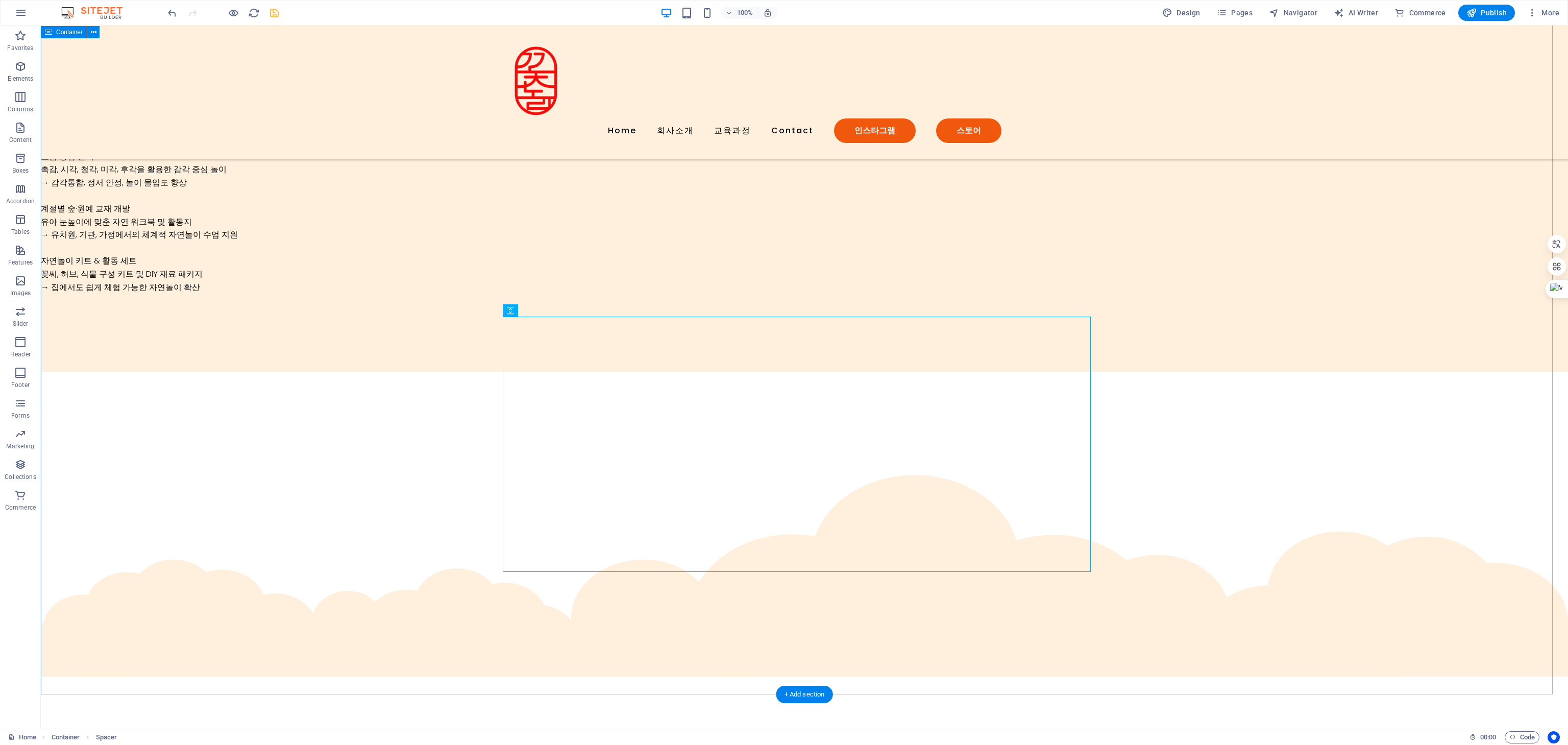click on "Contact Us Lorem ipsum dolor sit amet, consectetur adipiscing elit, sed do eiusmod tempor incididunt.   I have read and understand the privacy policy. Unreadable? Load new Submit" at bounding box center [804, 917] 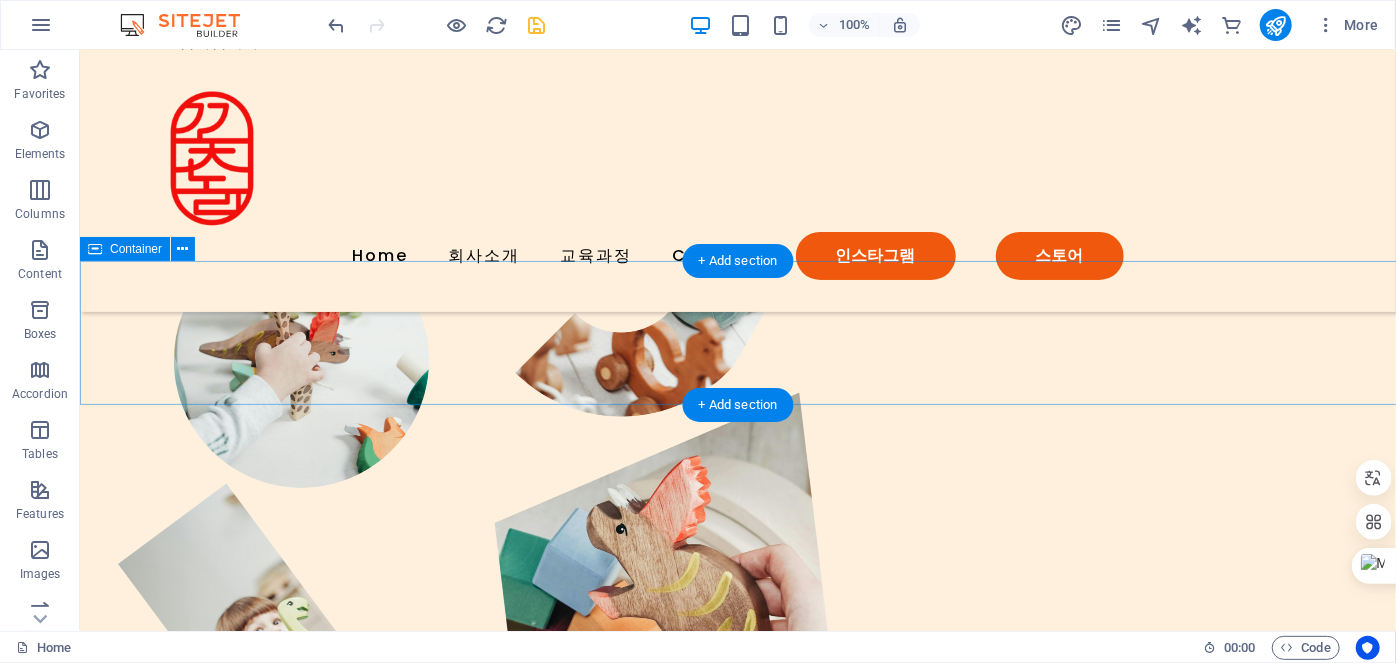 scroll, scrollTop: 902, scrollLeft: 0, axis: vertical 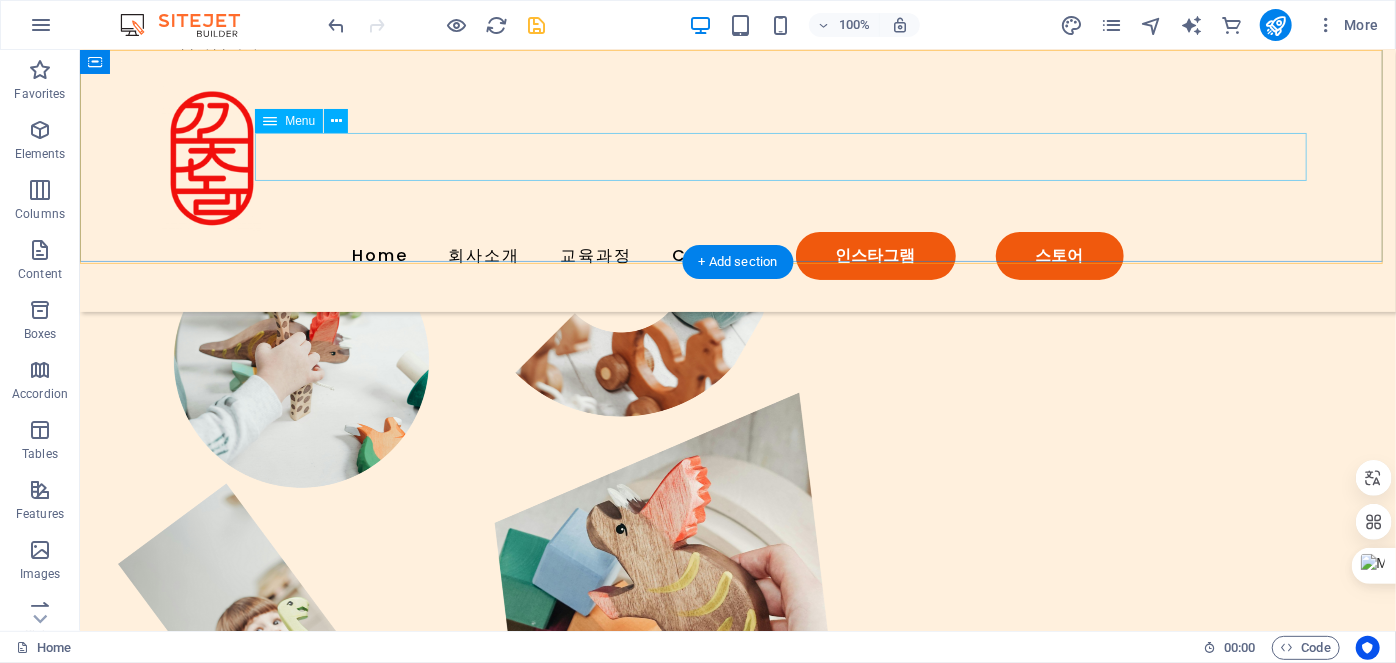 click on "Home 회사소개 교육과정 Contact 인스타그램 스토어" at bounding box center [737, 255] 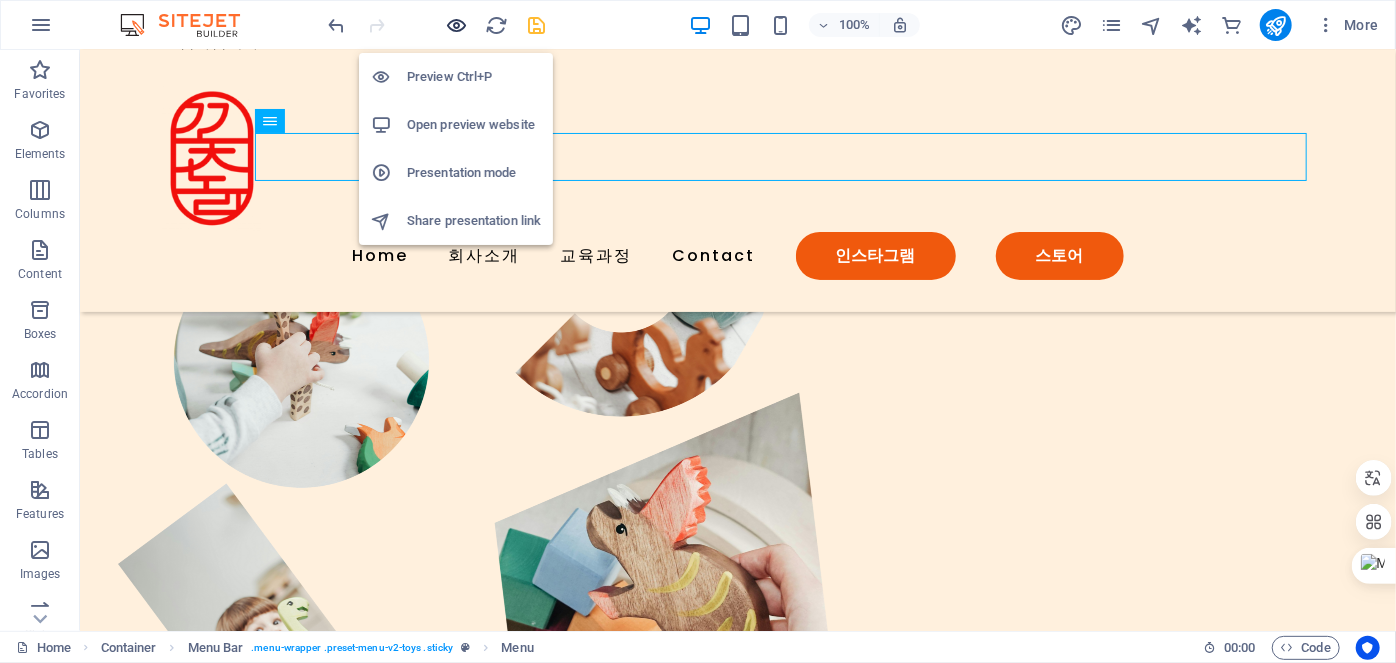 click at bounding box center [457, 25] 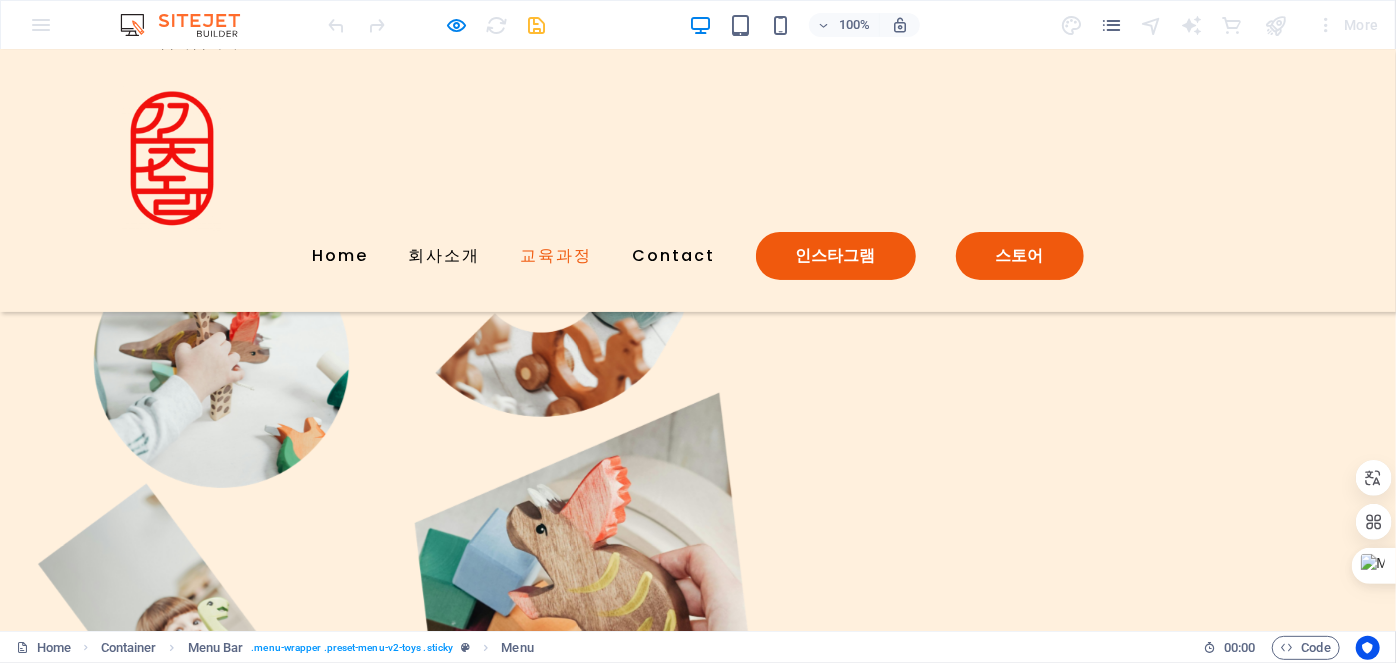click on "교육과정" at bounding box center (557, 255) 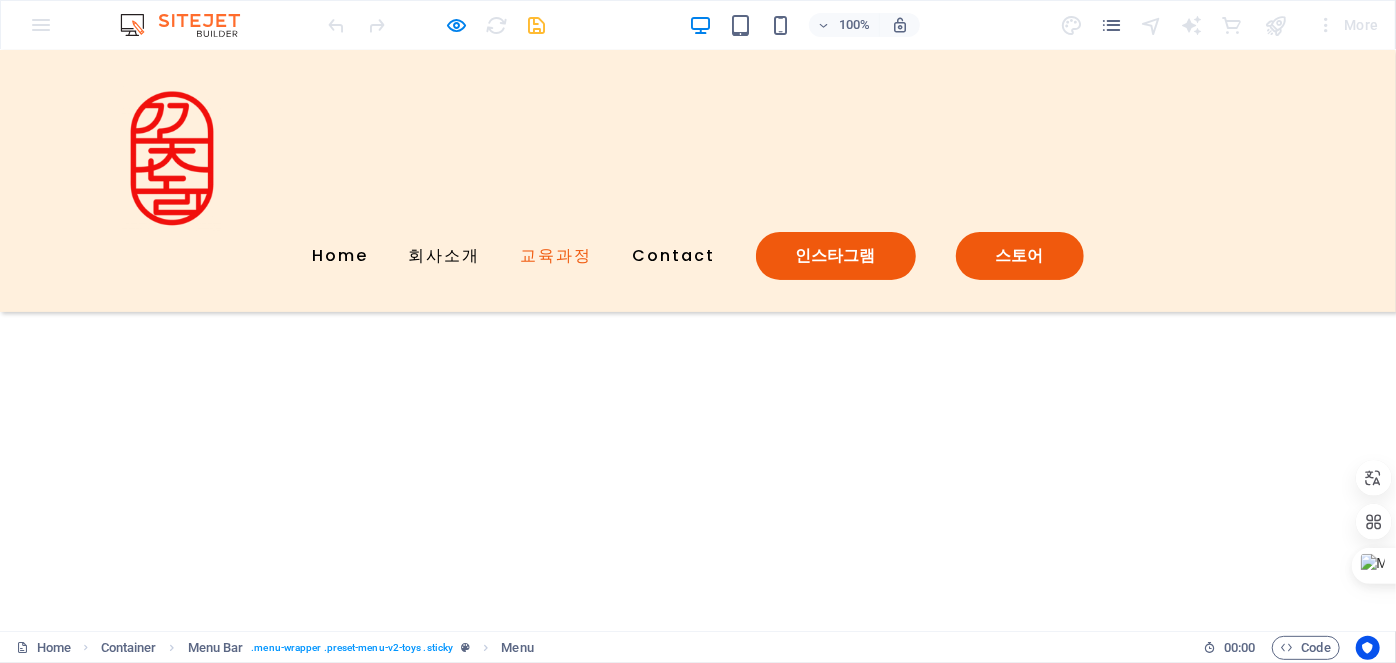 scroll, scrollTop: 2983, scrollLeft: 0, axis: vertical 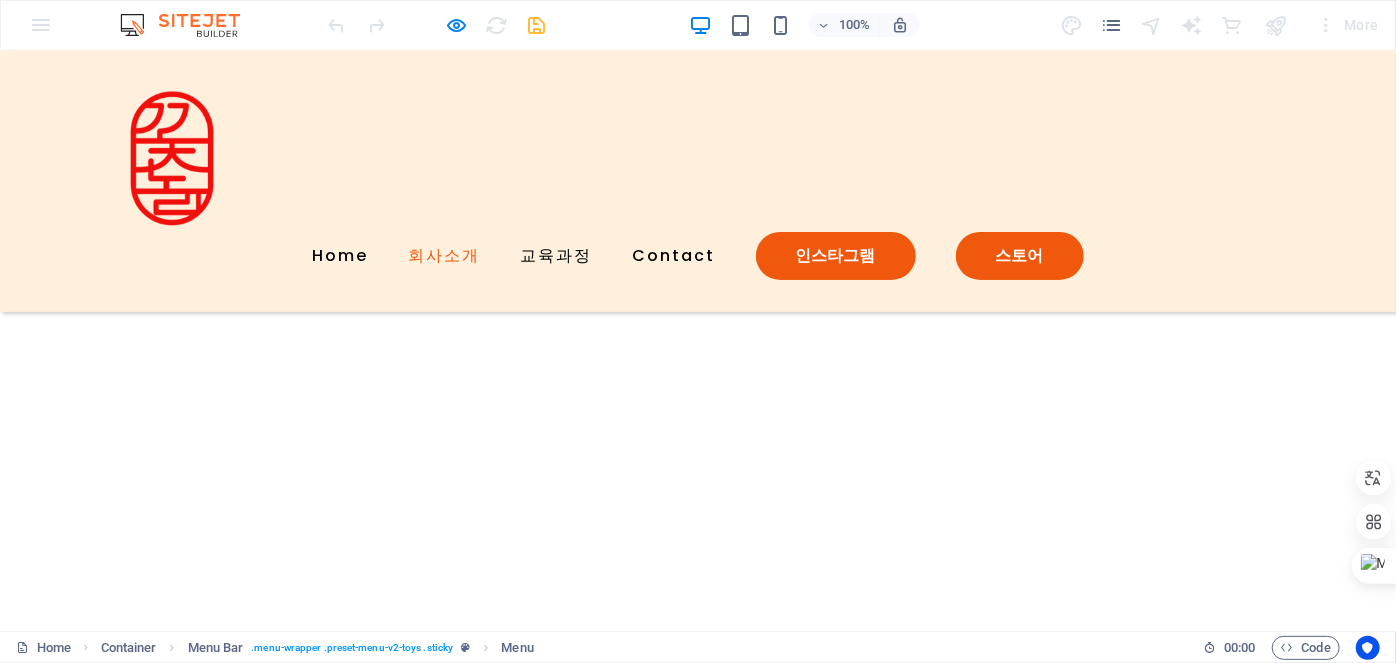 click on "회사소개" at bounding box center [445, 255] 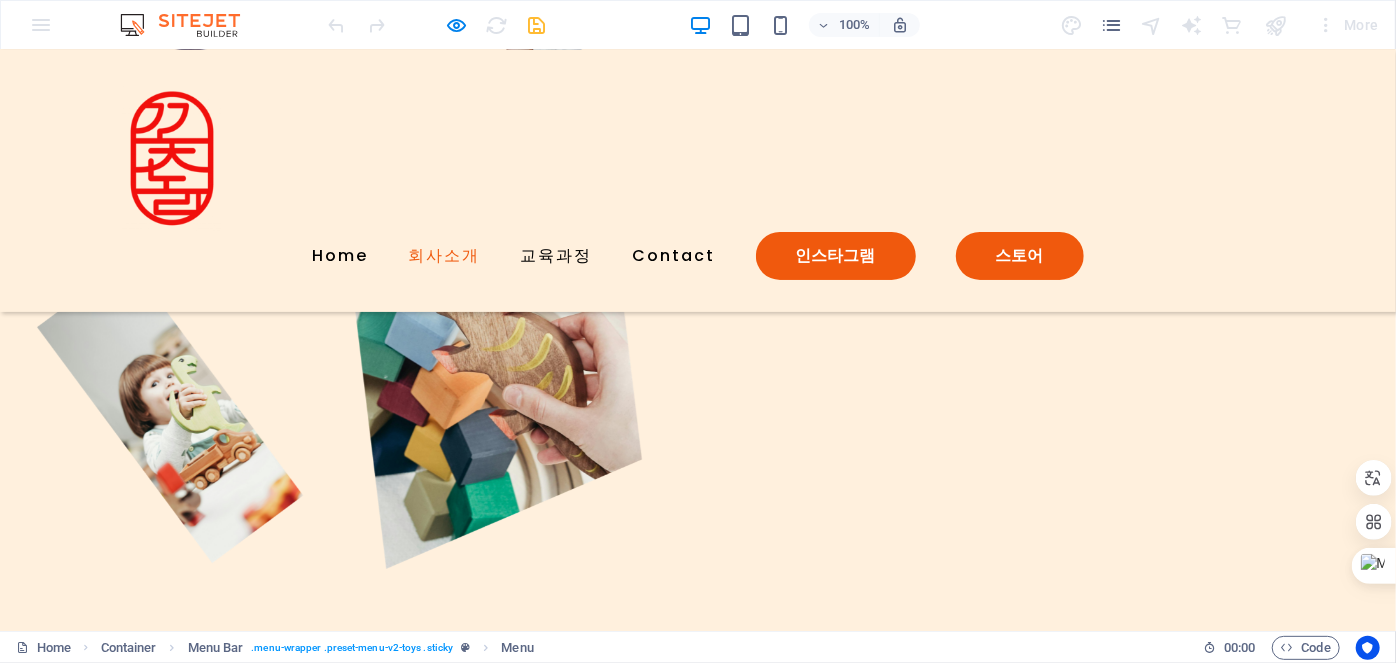 scroll, scrollTop: 1043, scrollLeft: 0, axis: vertical 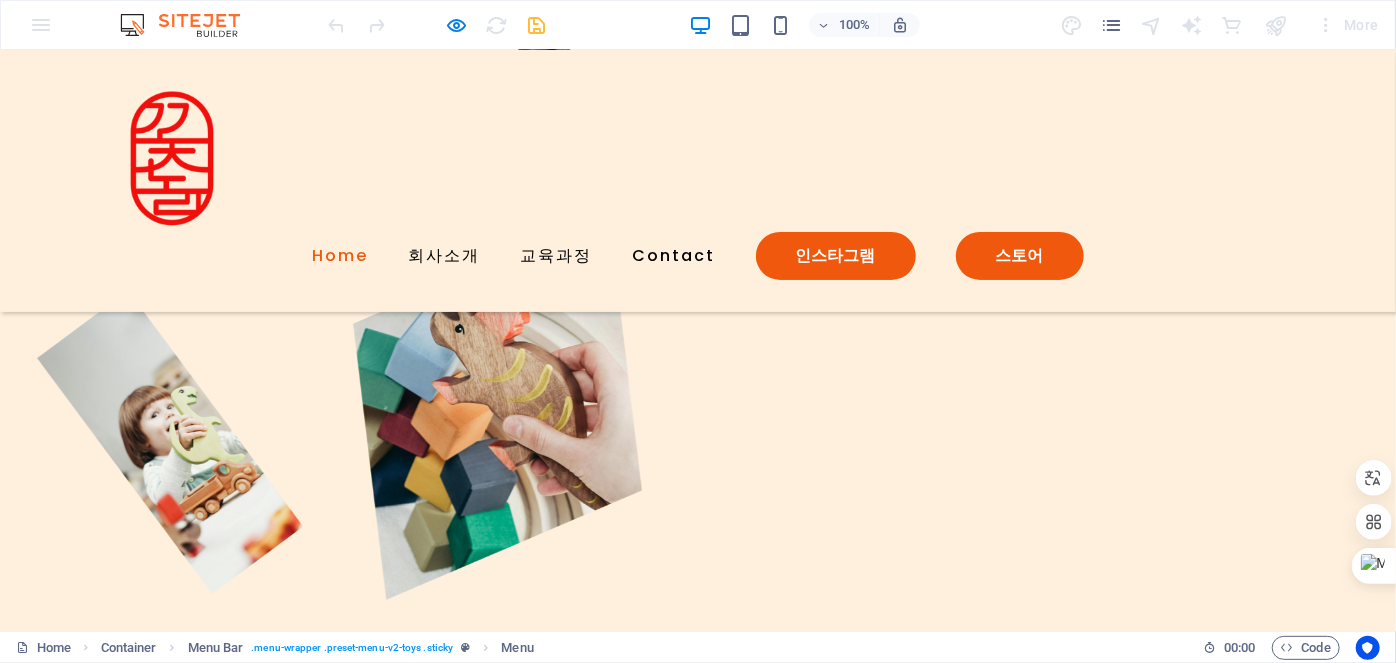 click on "Home" at bounding box center (341, 255) 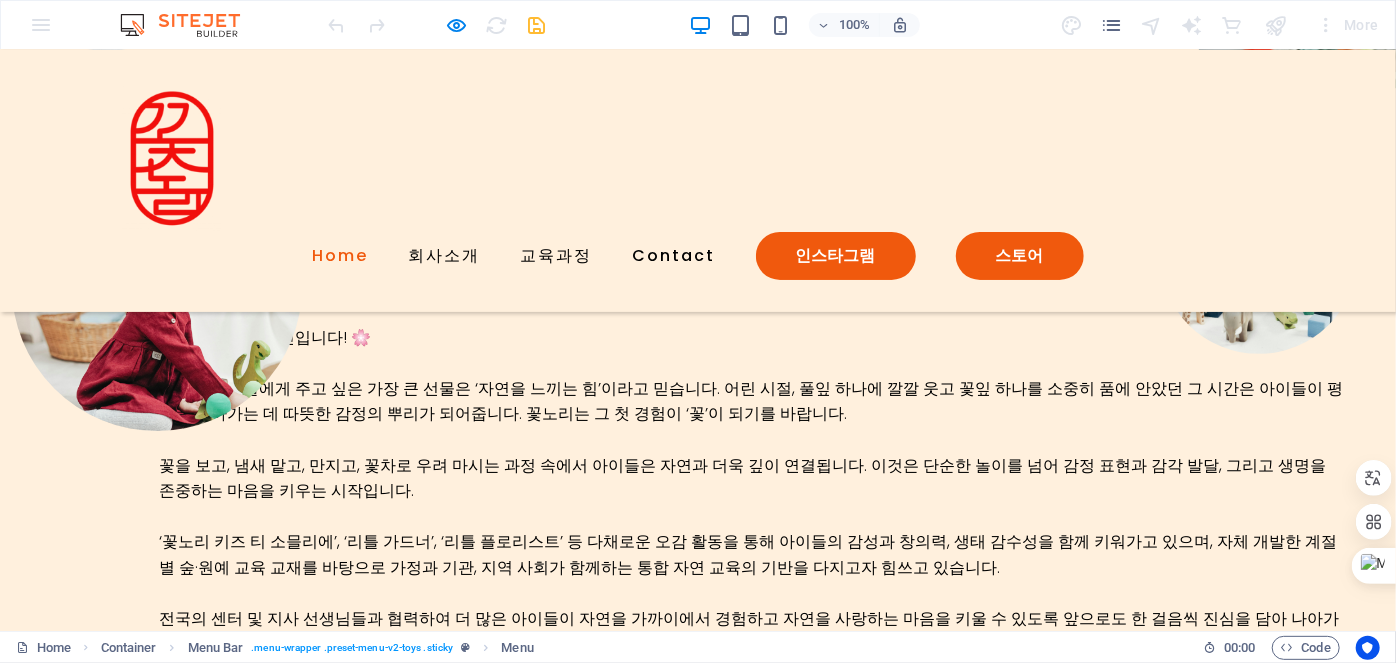scroll, scrollTop: 0, scrollLeft: 0, axis: both 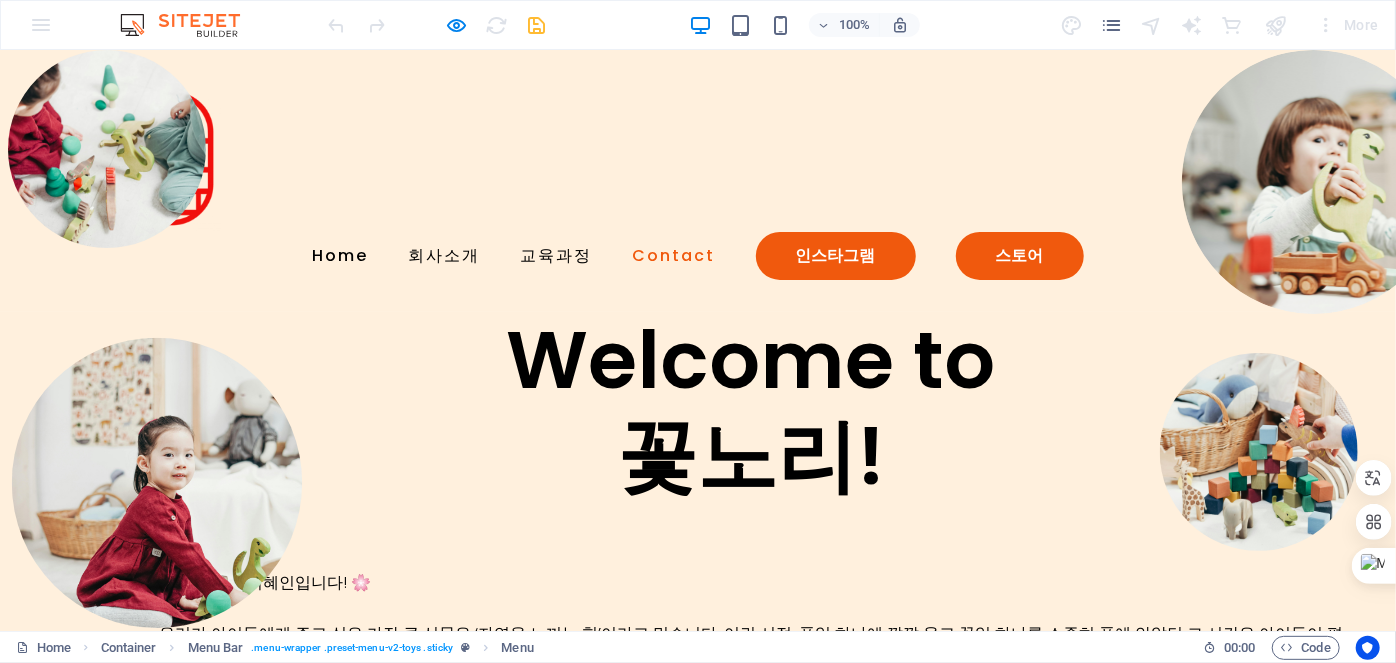 click on "Contact" at bounding box center (674, 255) 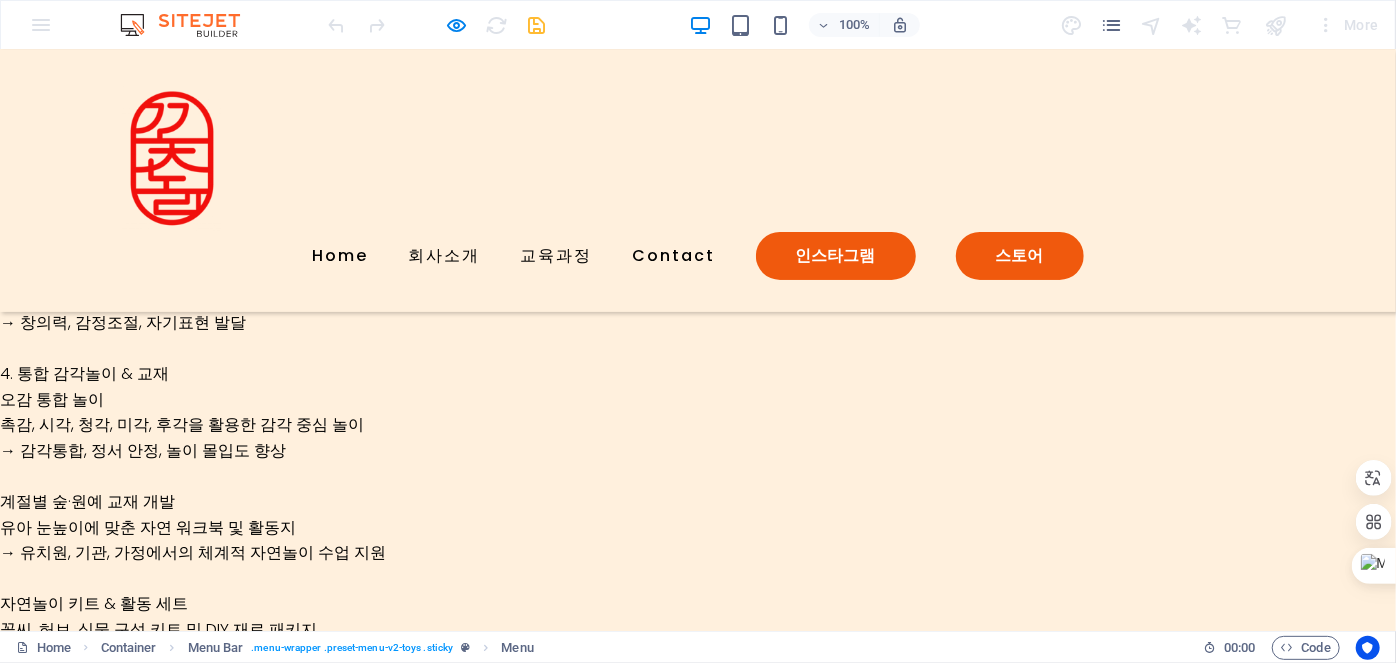 scroll, scrollTop: 4501, scrollLeft: 0, axis: vertical 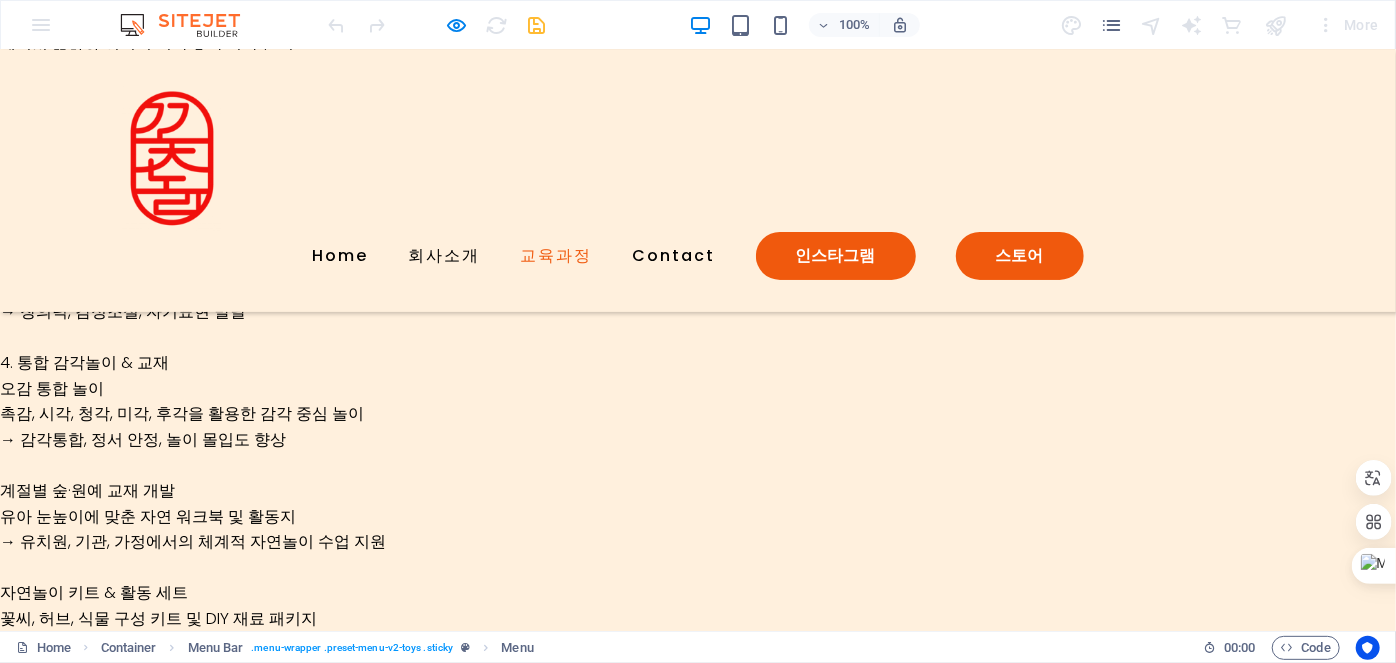 click on "교육과정" at bounding box center [557, 255] 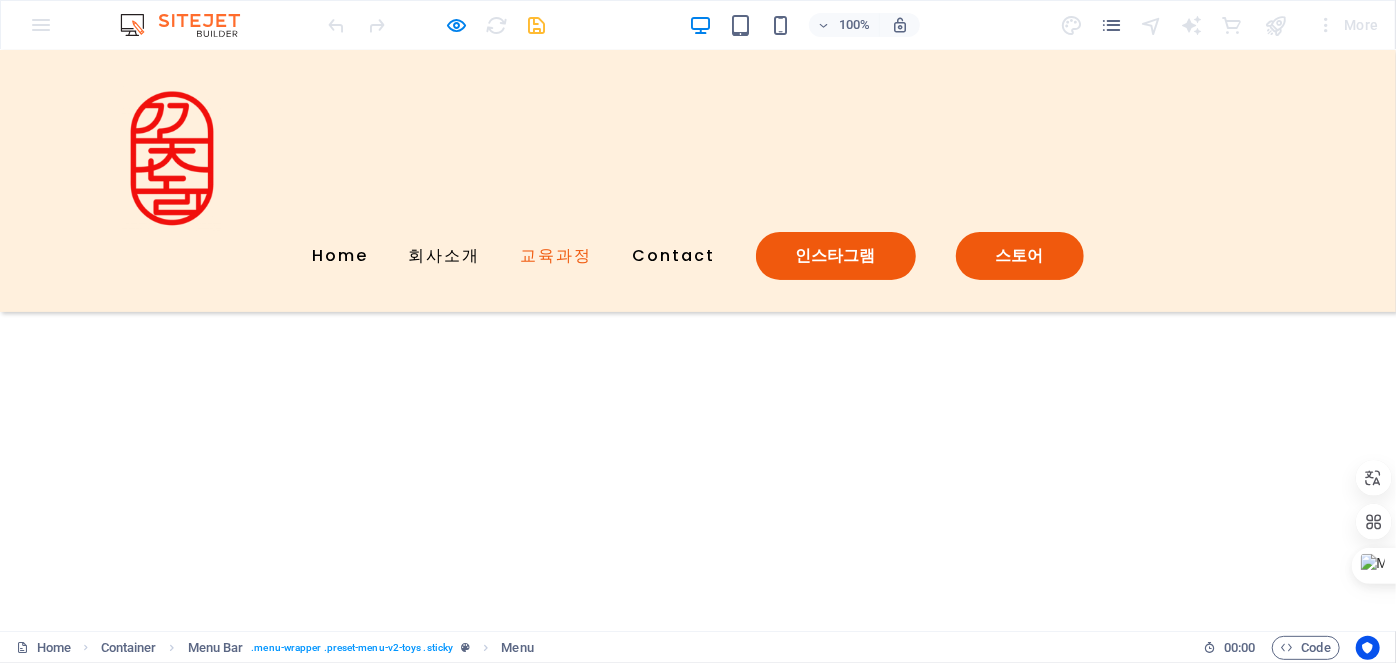 scroll, scrollTop: 2983, scrollLeft: 0, axis: vertical 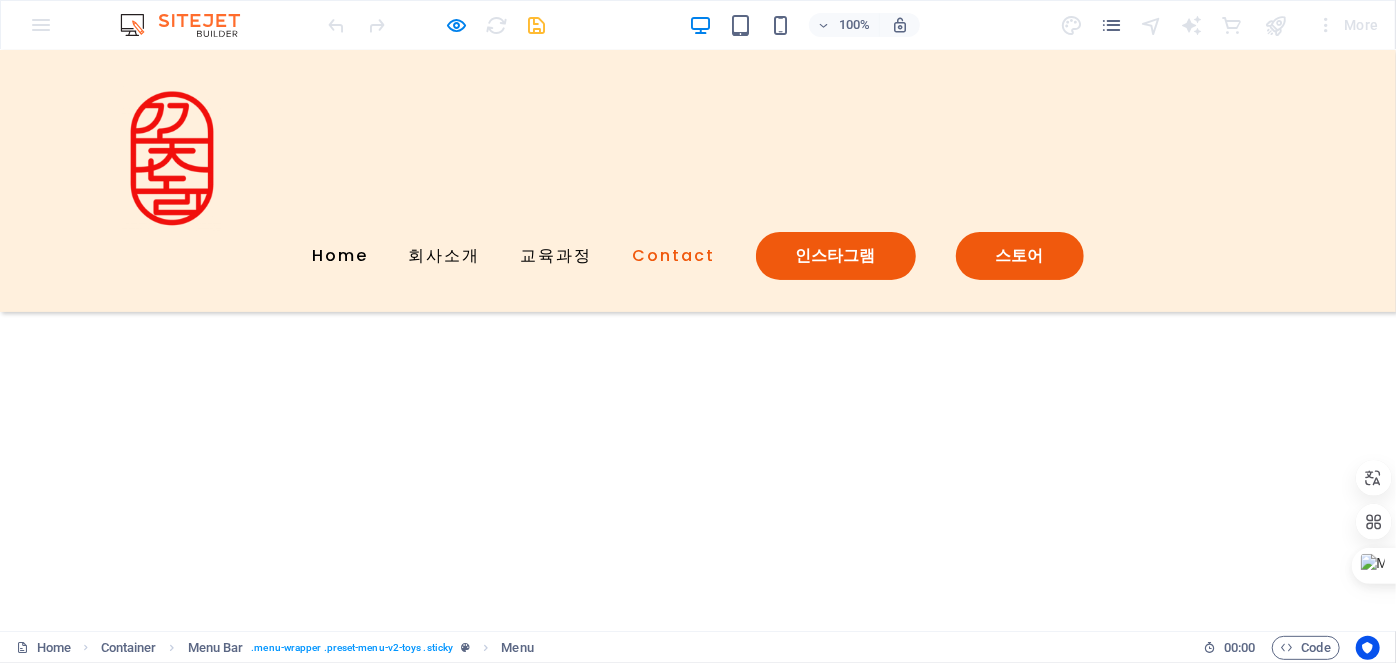 click on "Contact" at bounding box center [674, 255] 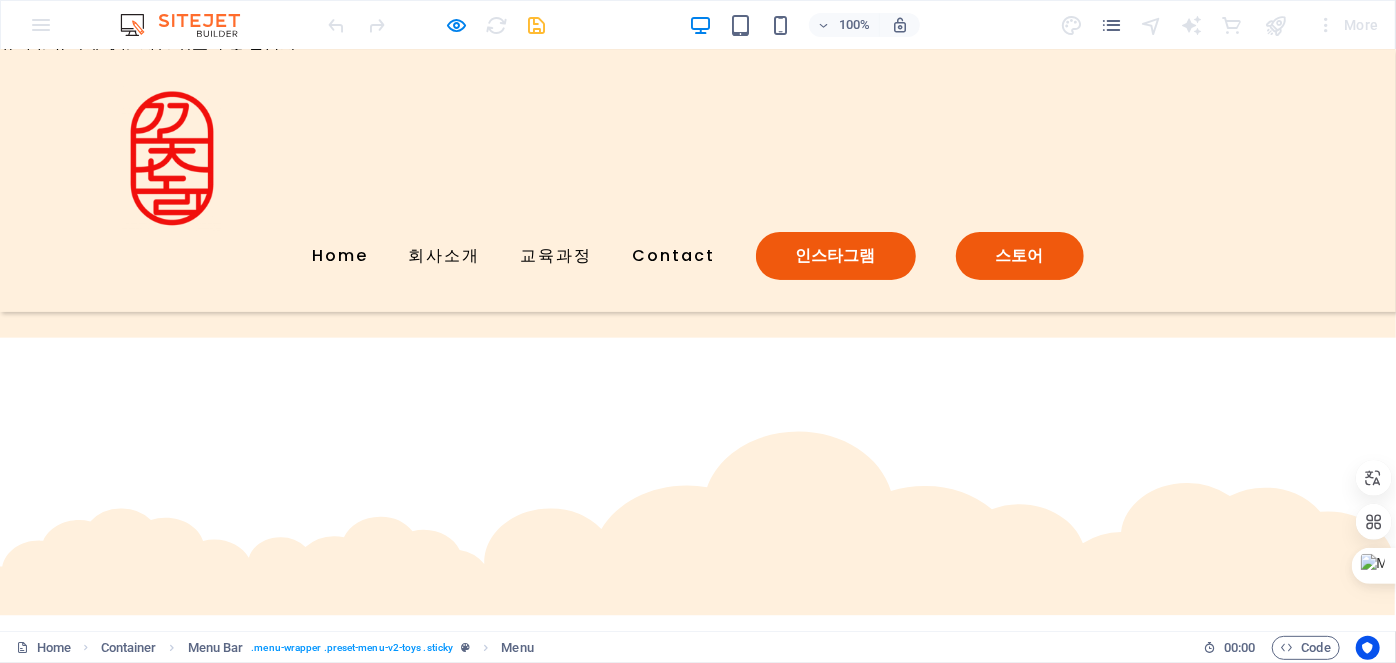 scroll, scrollTop: 4956, scrollLeft: 0, axis: vertical 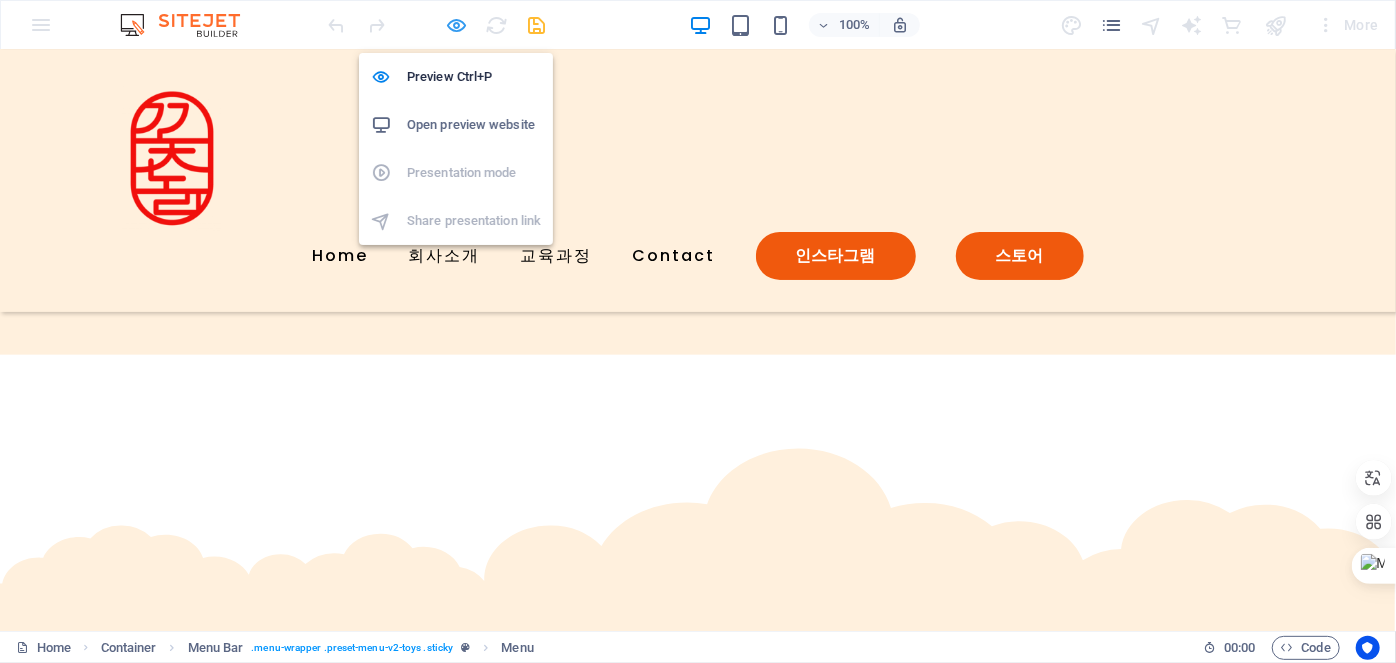 click at bounding box center (457, 25) 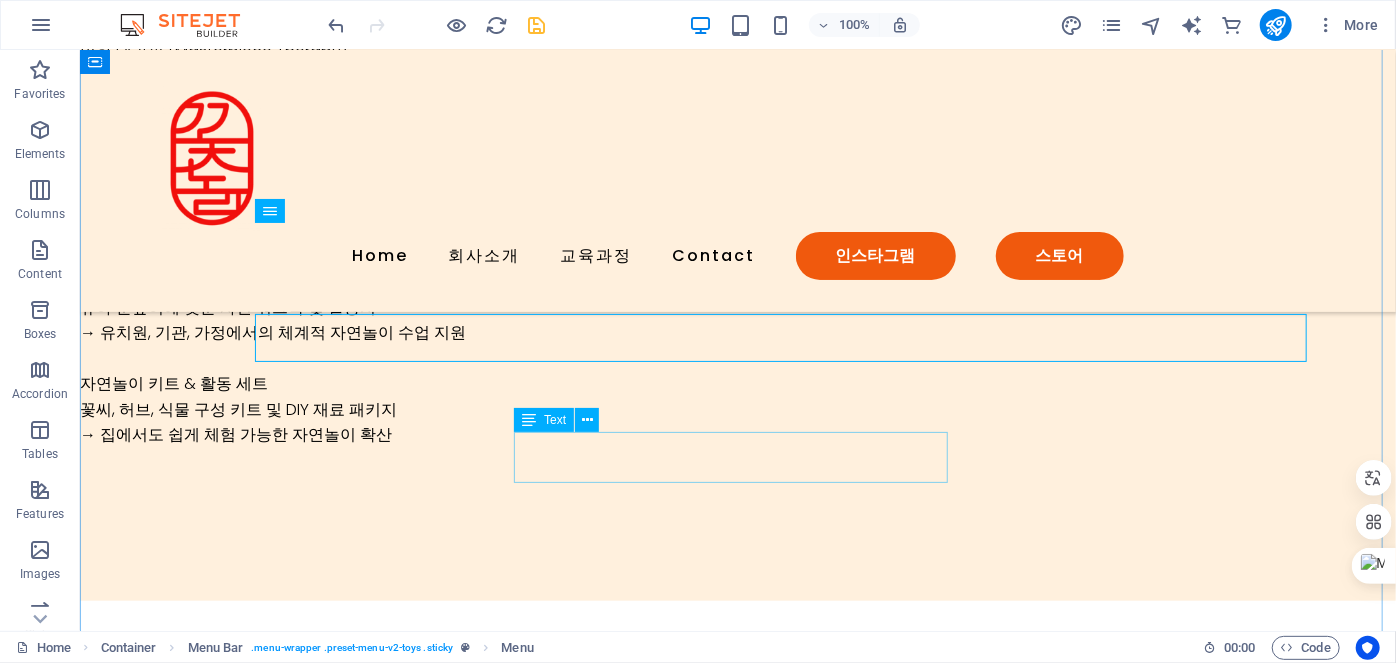 scroll, scrollTop: 4683, scrollLeft: 0, axis: vertical 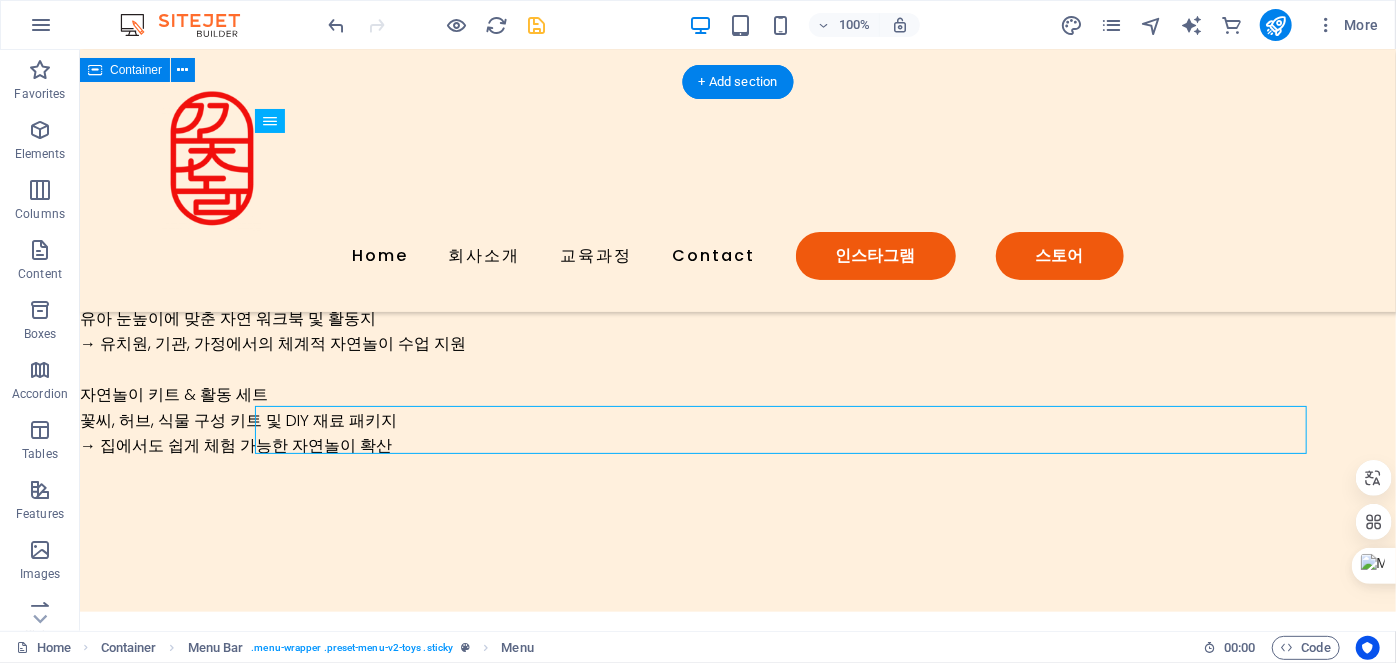 click on "Contact Us Lorem ipsum dolor sit amet, consectetur adipiscing elit, sed do eiusmod tempor incididunt.   I have read and understand the privacy policy. Unreadable? Load new Submit" at bounding box center (737, 1510) 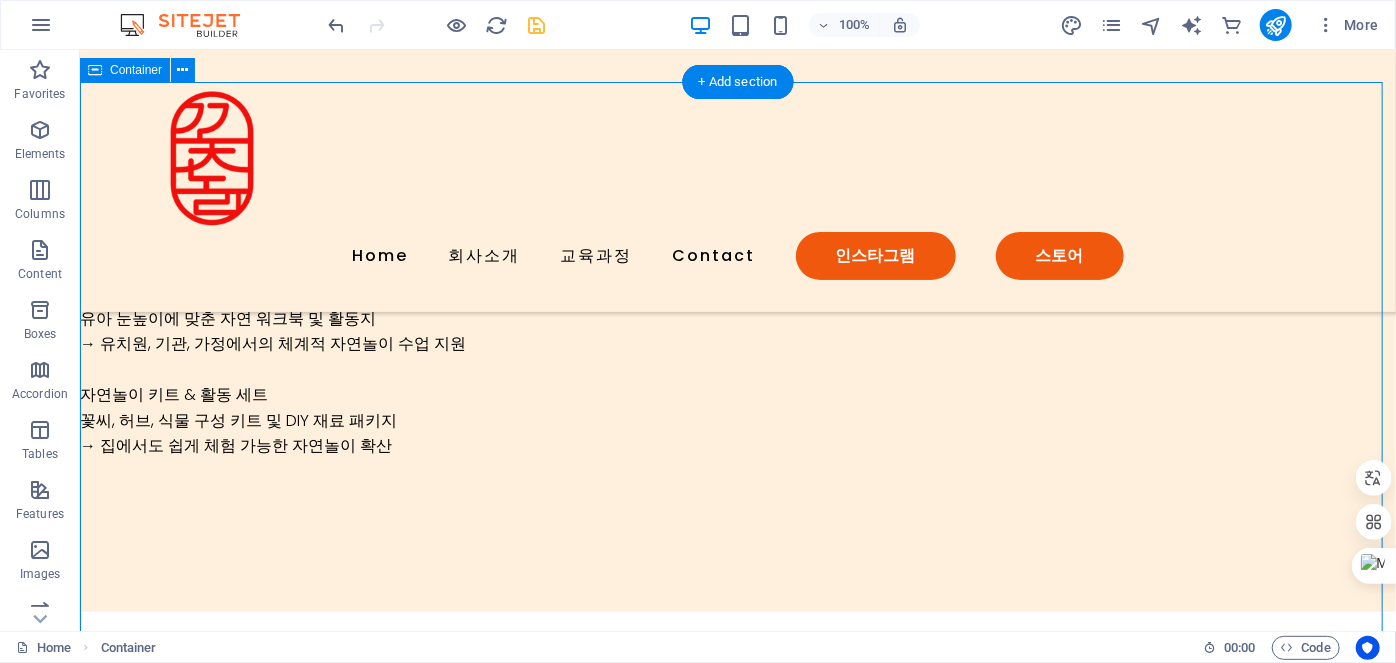 click on "Contact Us Lorem ipsum dolor sit amet, consectetur adipiscing elit, sed do eiusmod tempor incididunt.   I have read and understand the privacy policy. Unreadable? Load new Submit" at bounding box center (737, 1510) 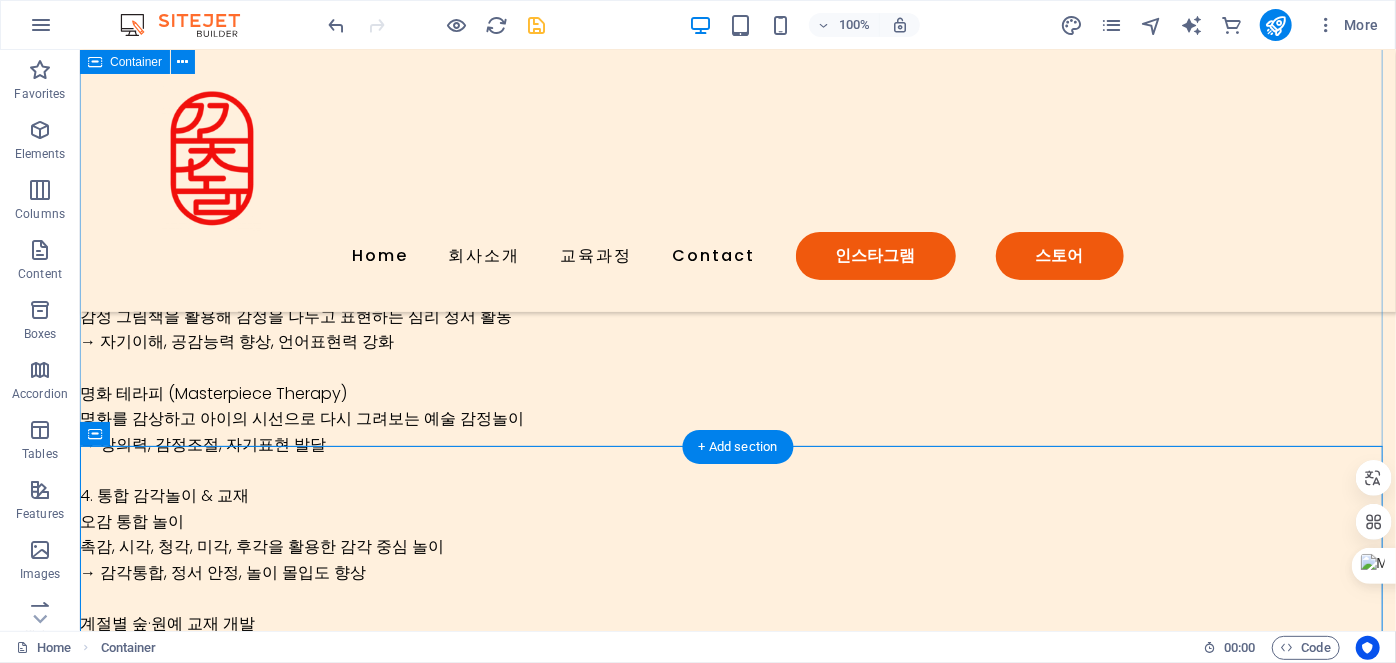 scroll, scrollTop: 4320, scrollLeft: 0, axis: vertical 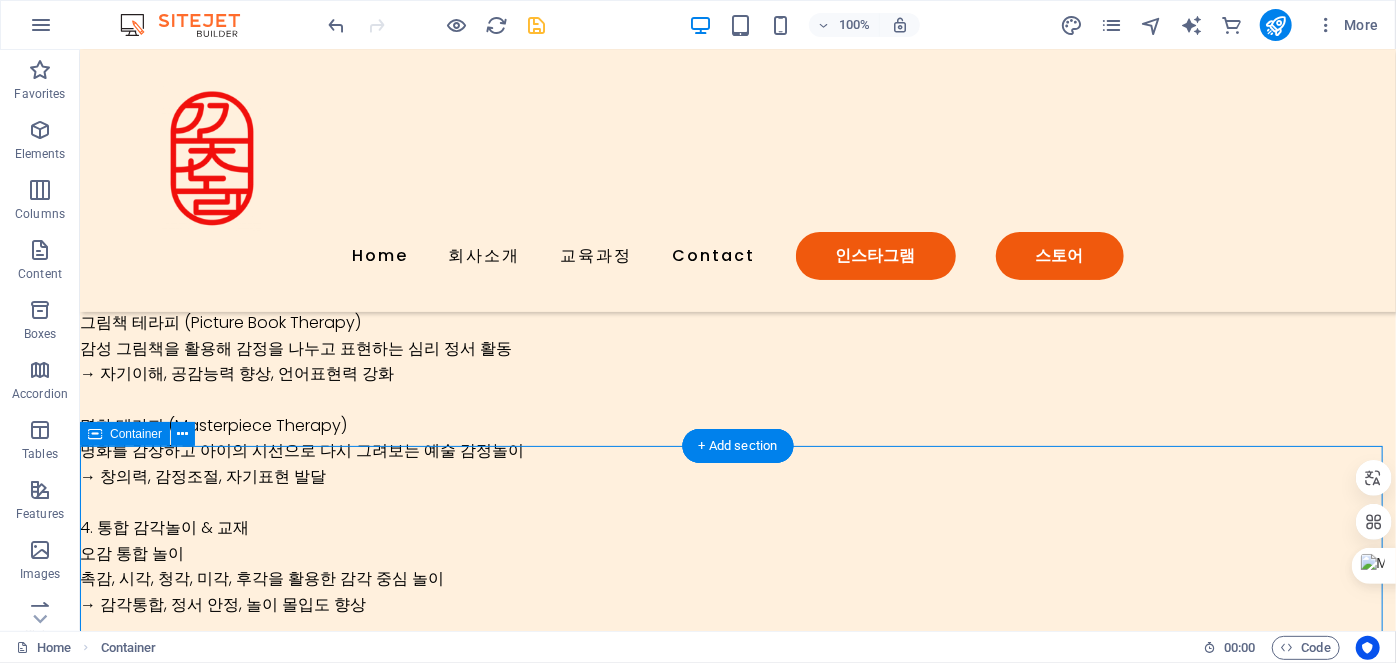 click on "Contact Us Lorem ipsum dolor sit amet, consectetur adipiscing elit, sed do eiusmod tempor incididunt.   I have read and understand the privacy policy. Unreadable? Load new Submit" at bounding box center [737, 1873] 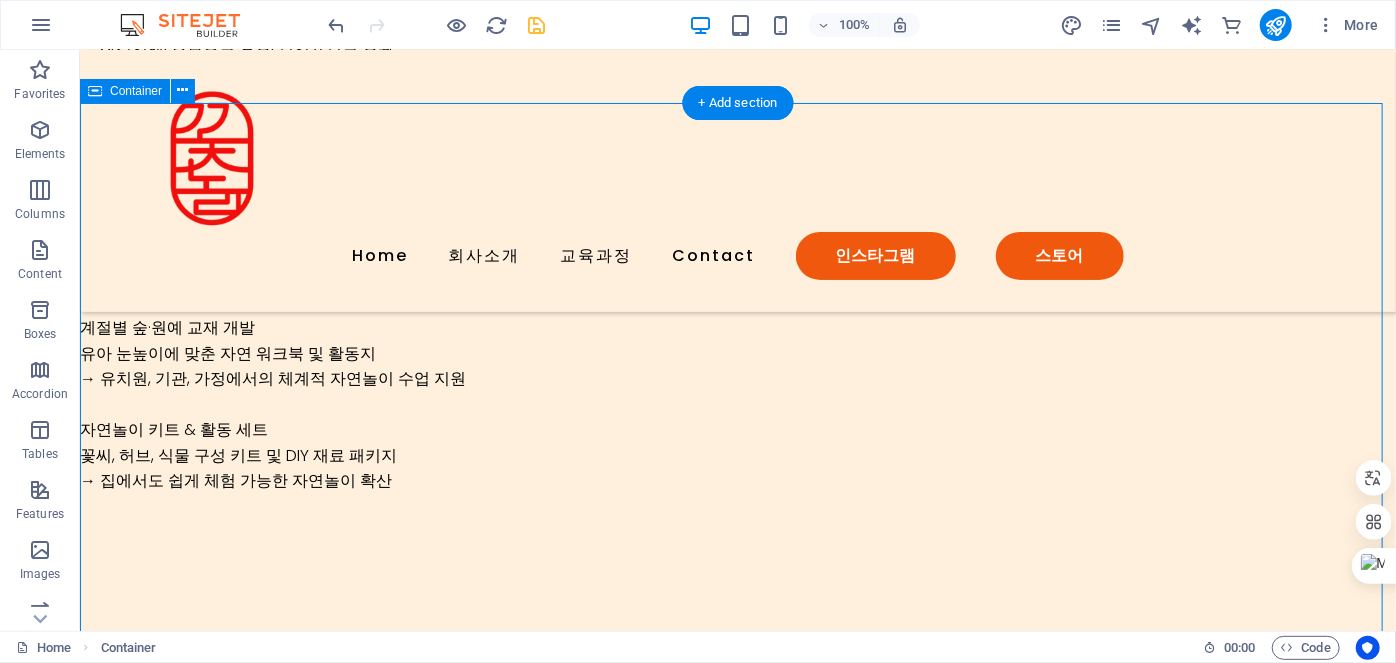 scroll, scrollTop: 4683, scrollLeft: 0, axis: vertical 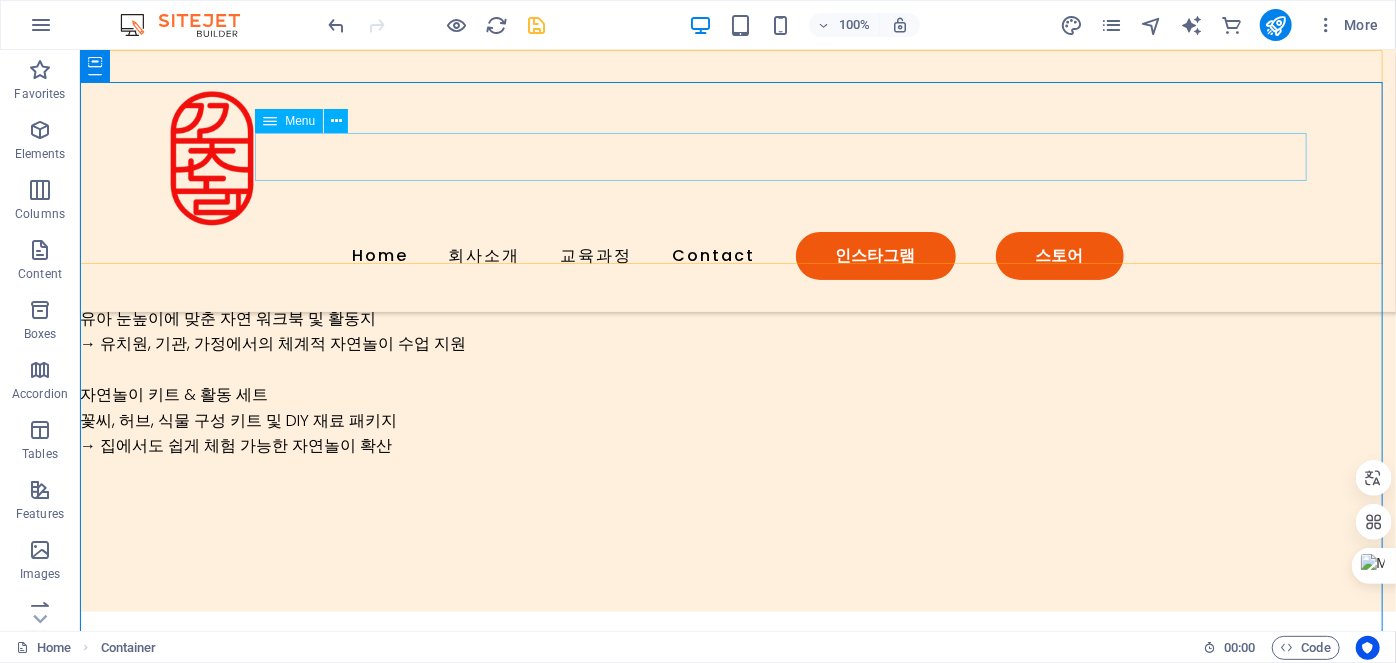 click on "Home 회사소개 교육과정 Contact 인스타그램 스토어" at bounding box center (737, 255) 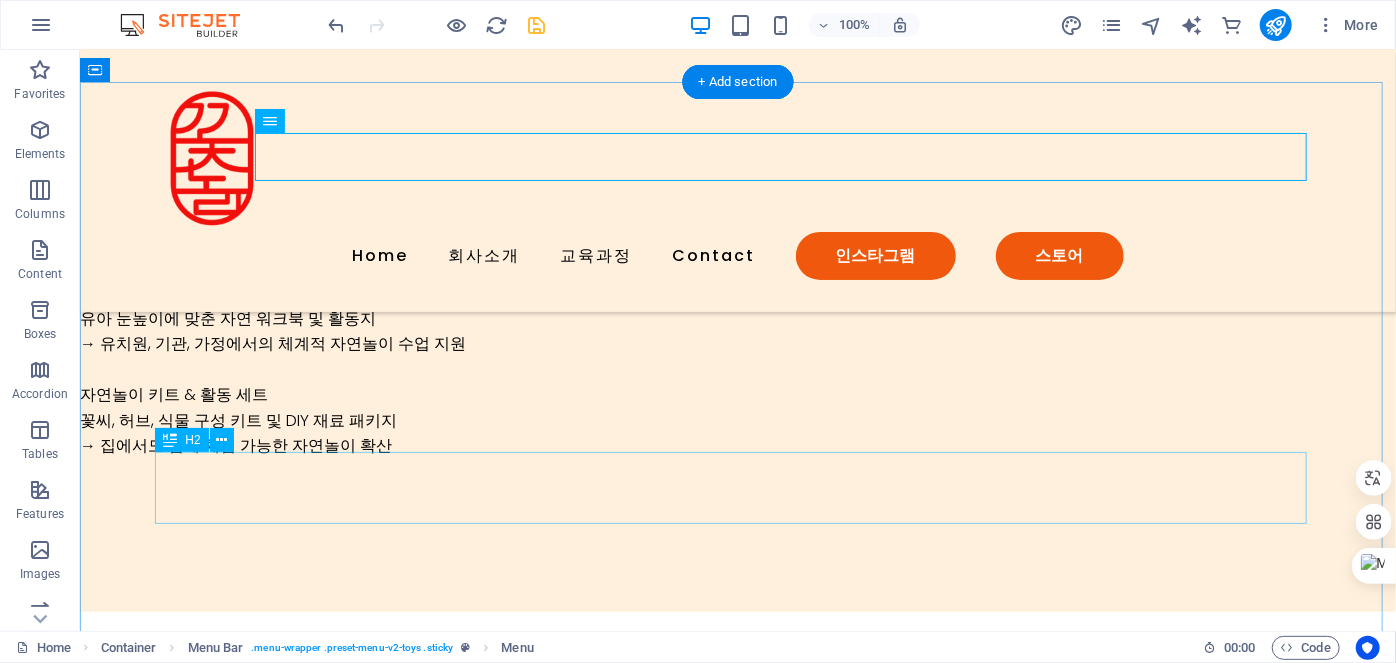 click on "Contact Us" at bounding box center [737, 1287] 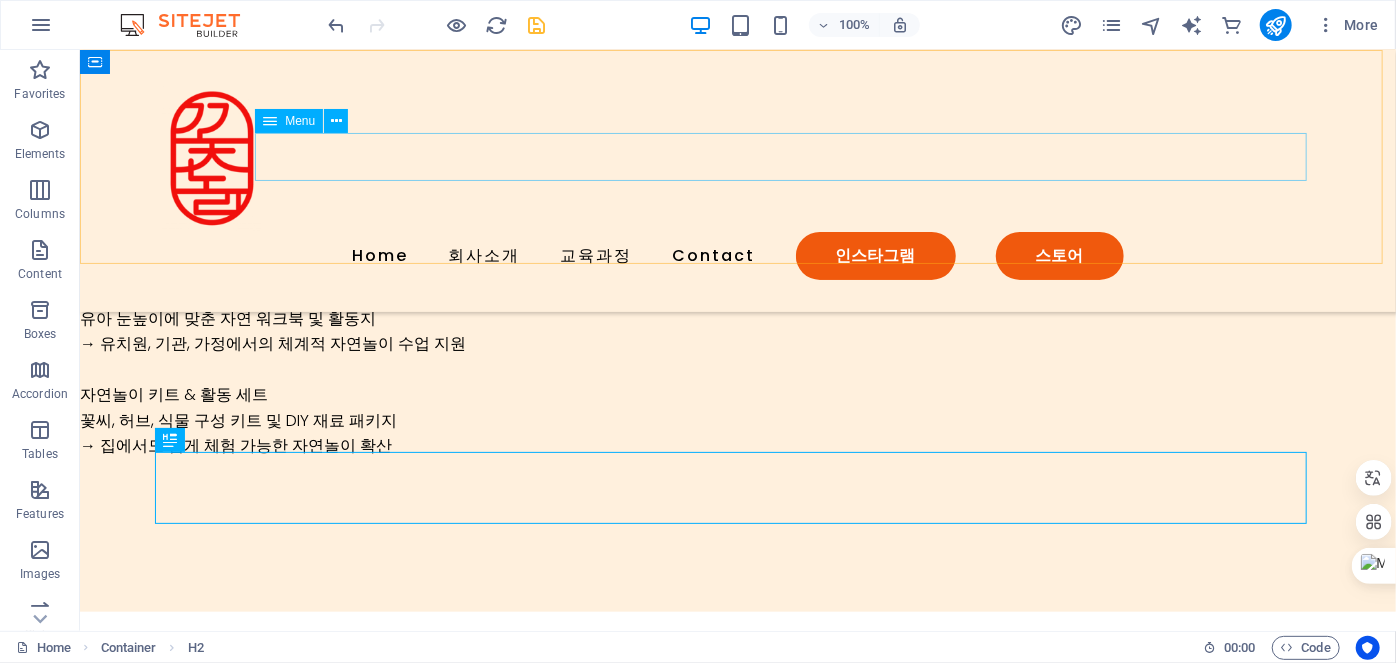 click on "Home 회사소개 교육과정 Contact 인스타그램 스토어" at bounding box center [737, 255] 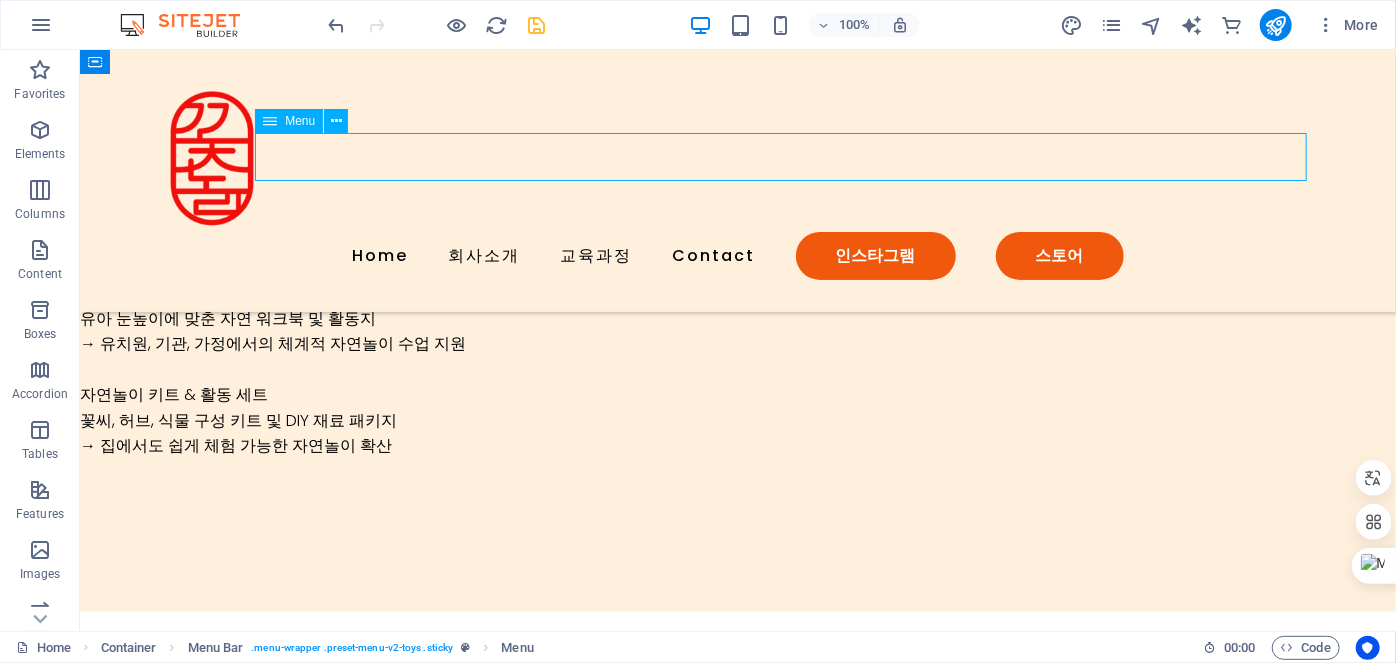 click on "Home 회사소개 교육과정 Contact 인스타그램 스토어" at bounding box center (737, 255) 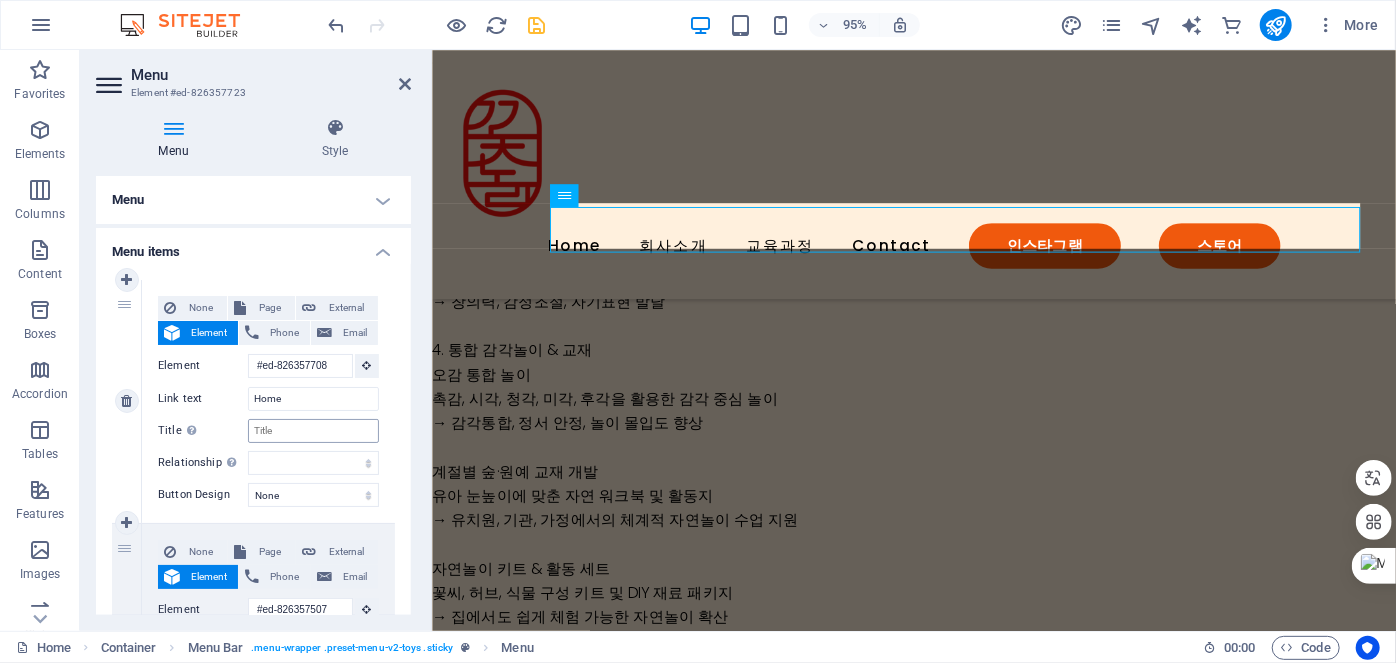 scroll, scrollTop: 4469, scrollLeft: 0, axis: vertical 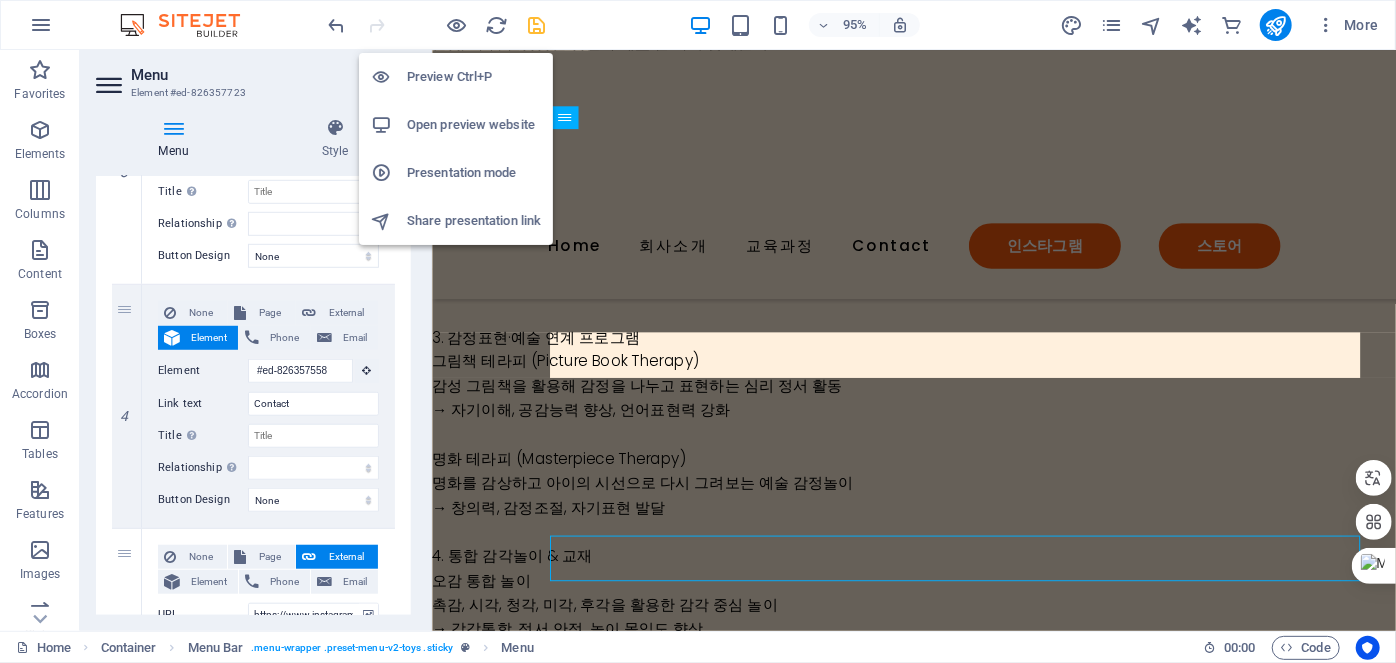 click on "Preview Ctrl+P" at bounding box center [474, 77] 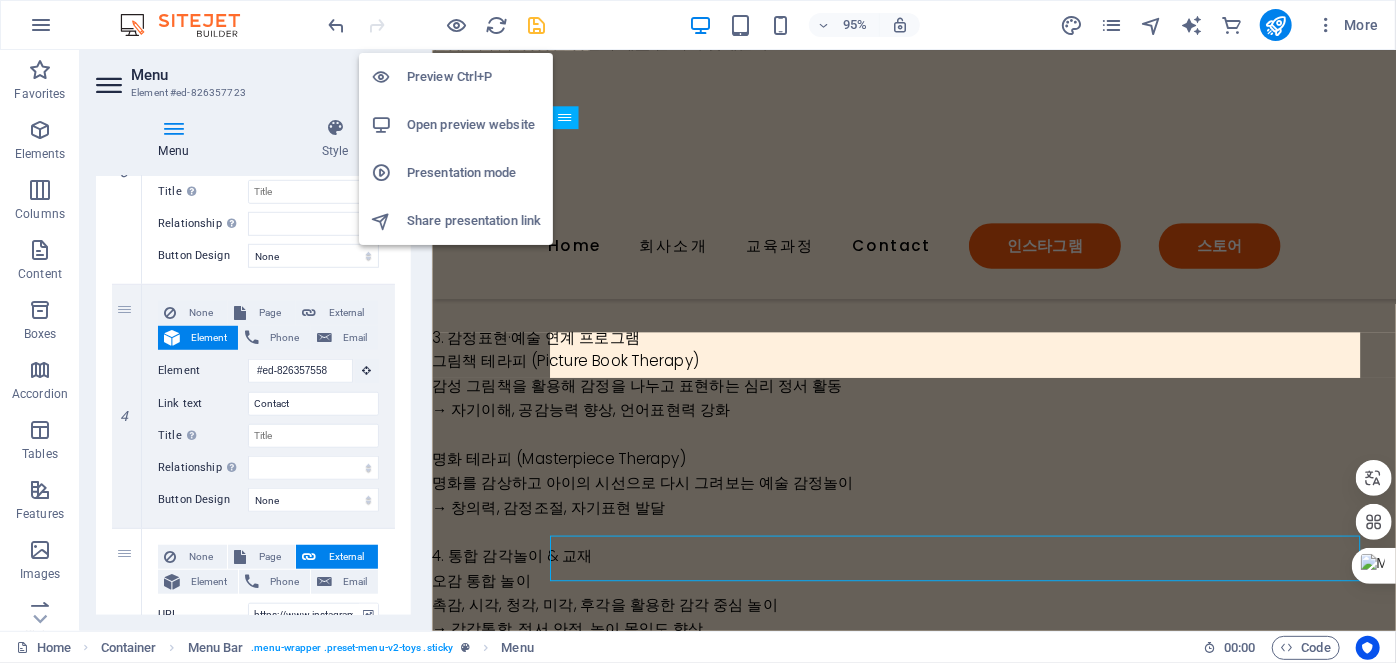 scroll, scrollTop: 4230, scrollLeft: 0, axis: vertical 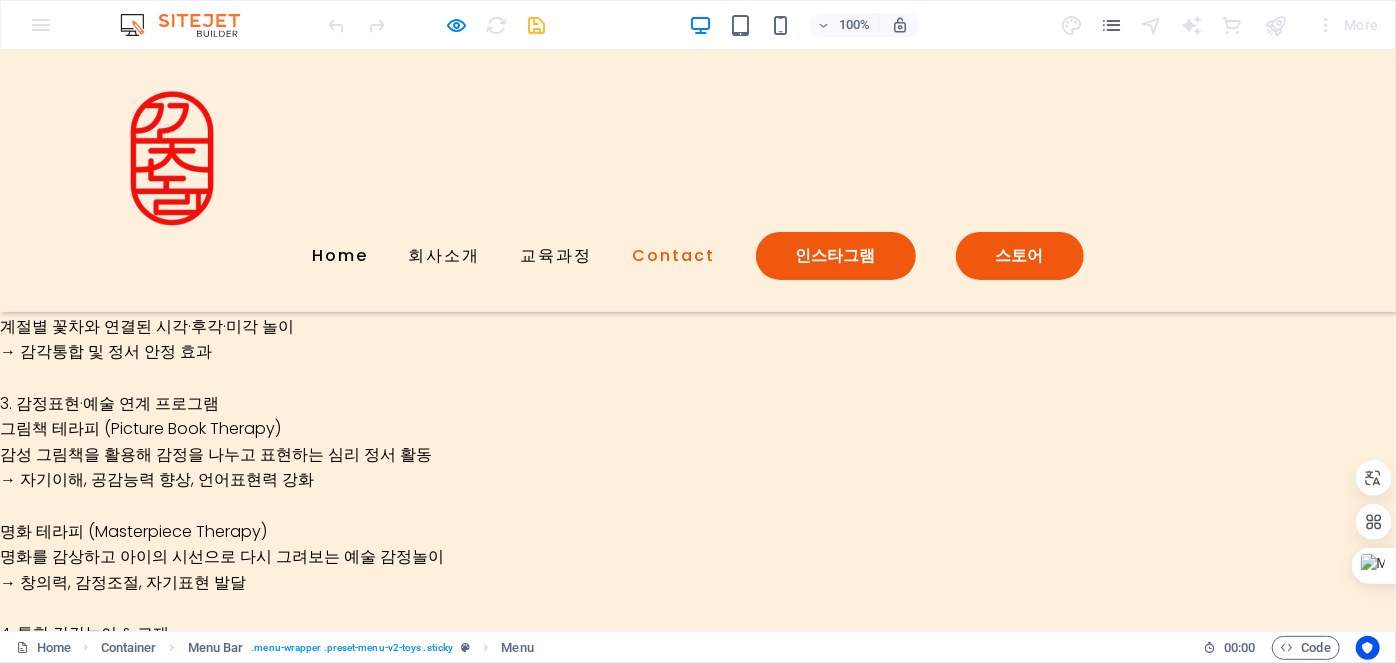 click on "Contact" at bounding box center (674, 255) 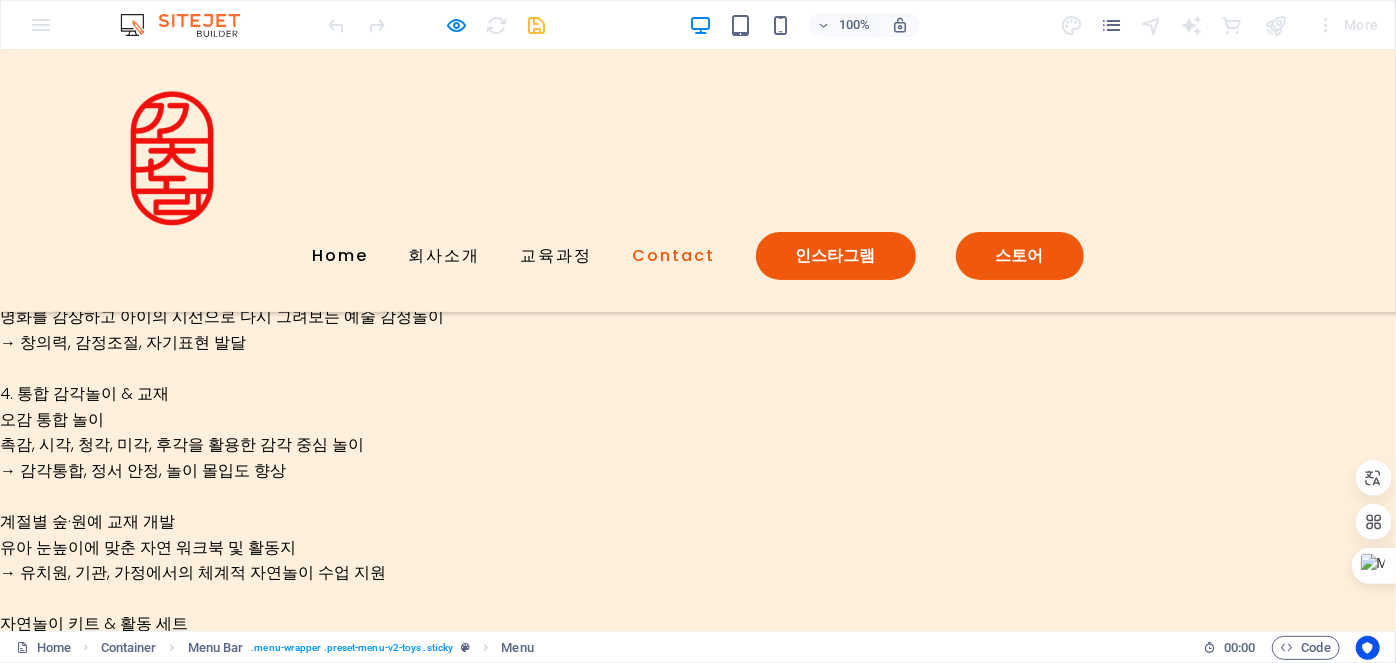 scroll, scrollTop: 4501, scrollLeft: 0, axis: vertical 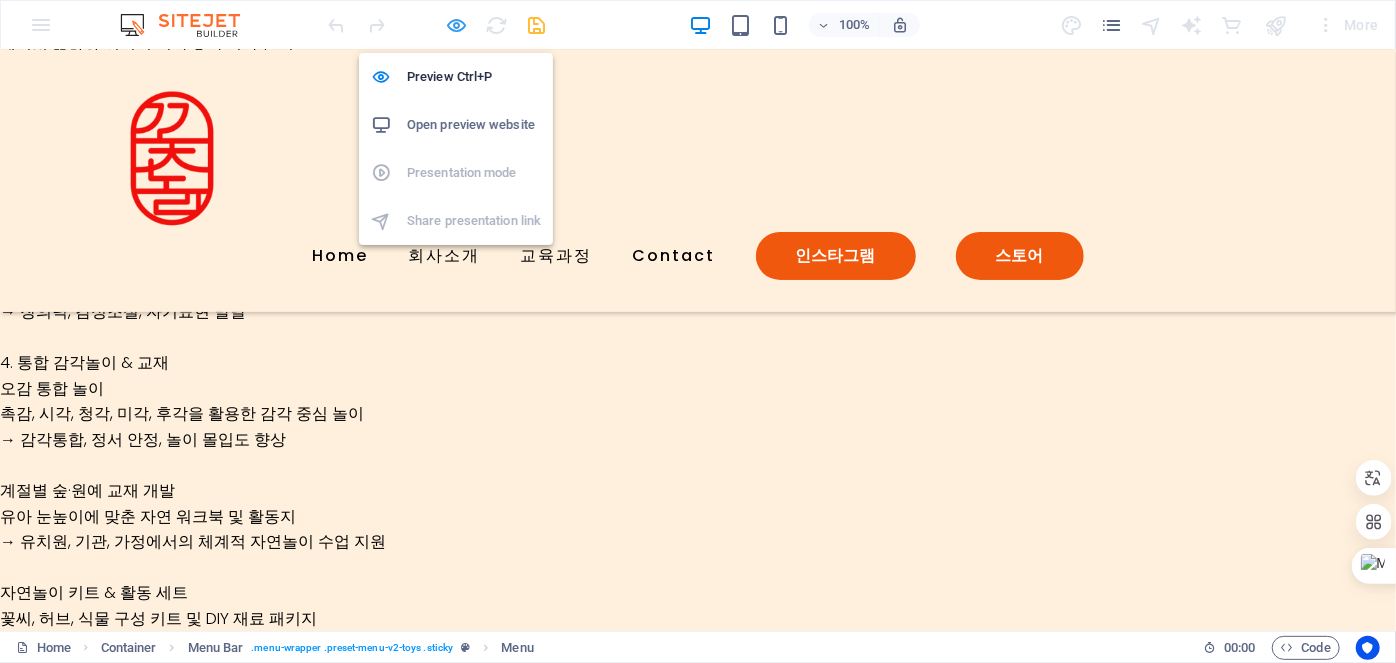click at bounding box center [457, 25] 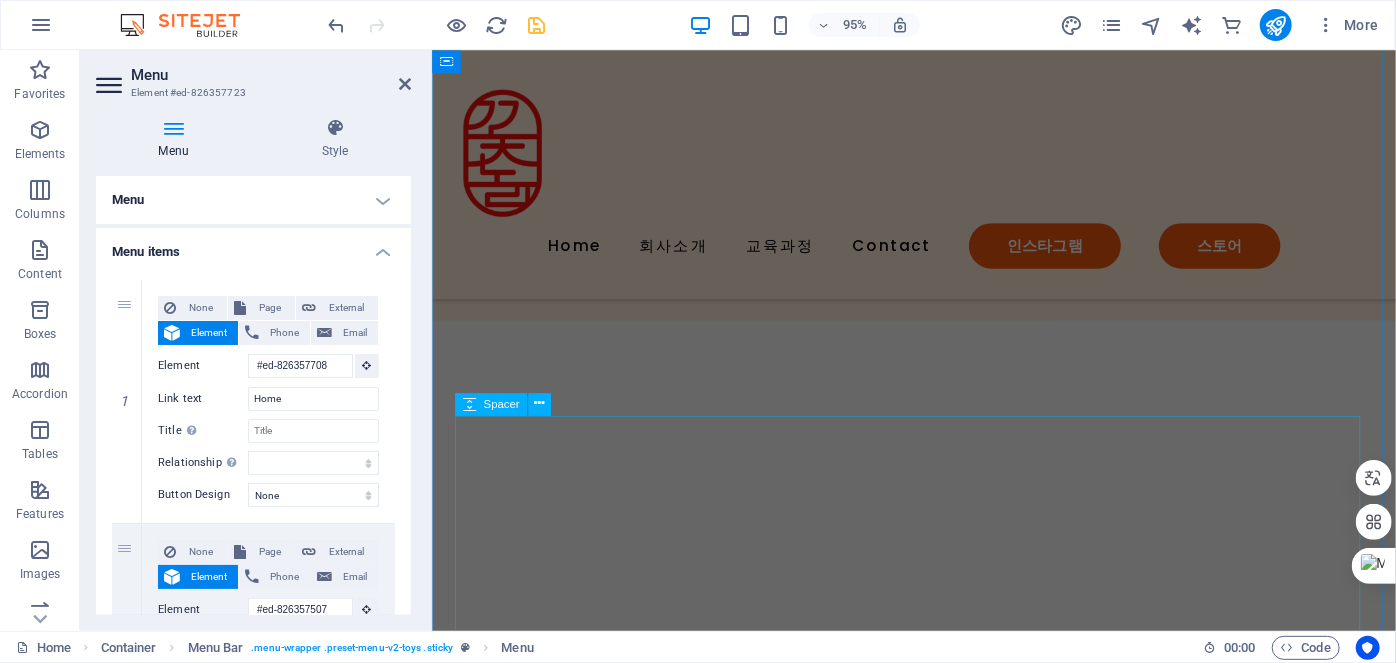 scroll, scrollTop: 5163, scrollLeft: 0, axis: vertical 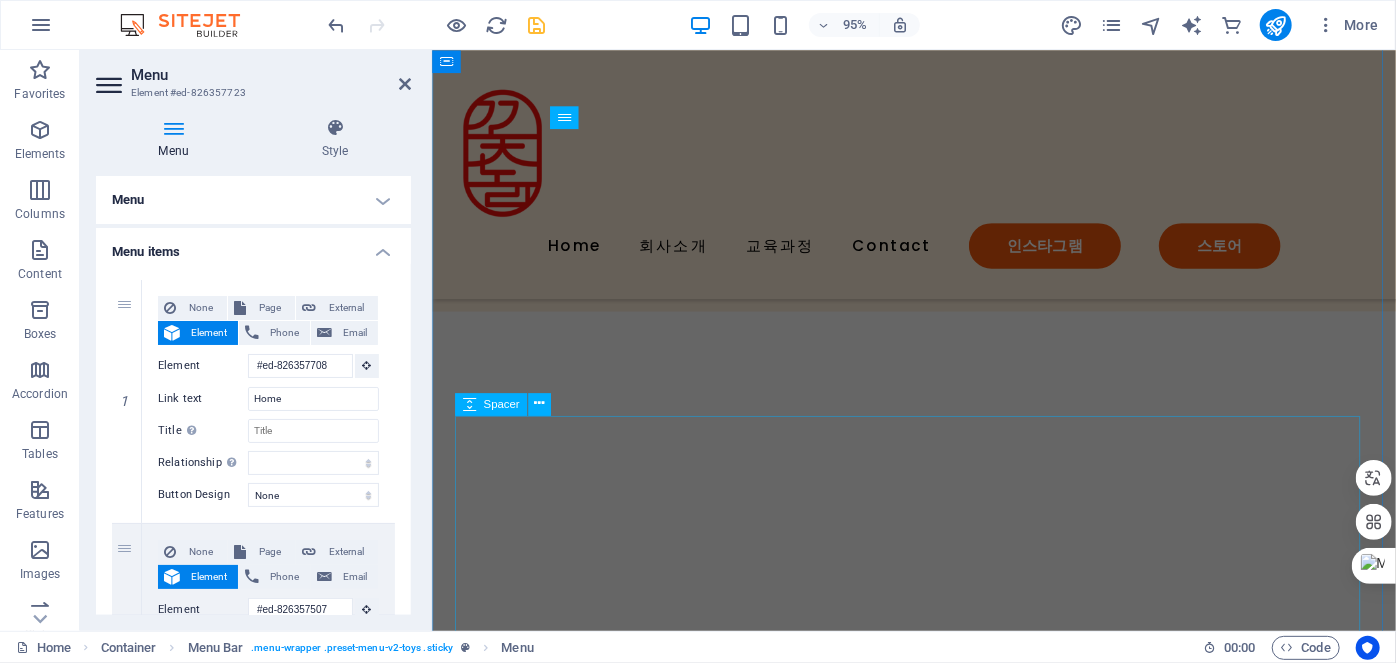 click at bounding box center [938, 1373] 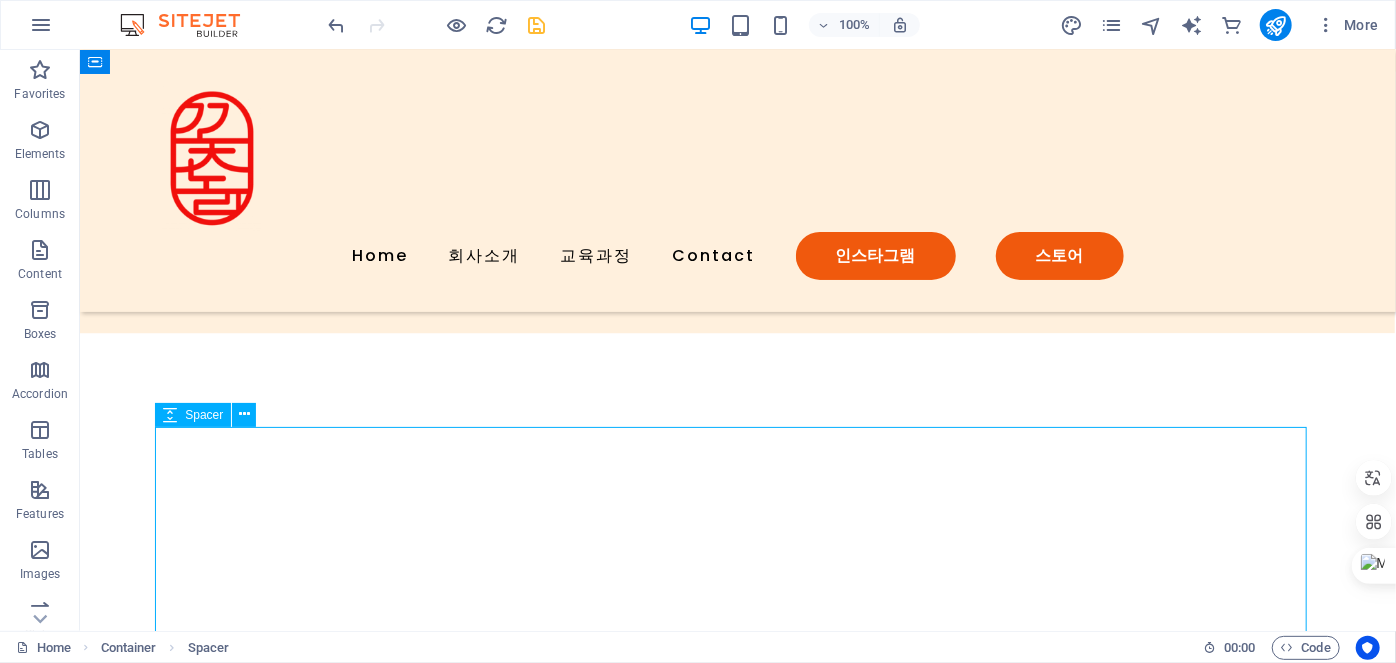 scroll, scrollTop: 5228, scrollLeft: 0, axis: vertical 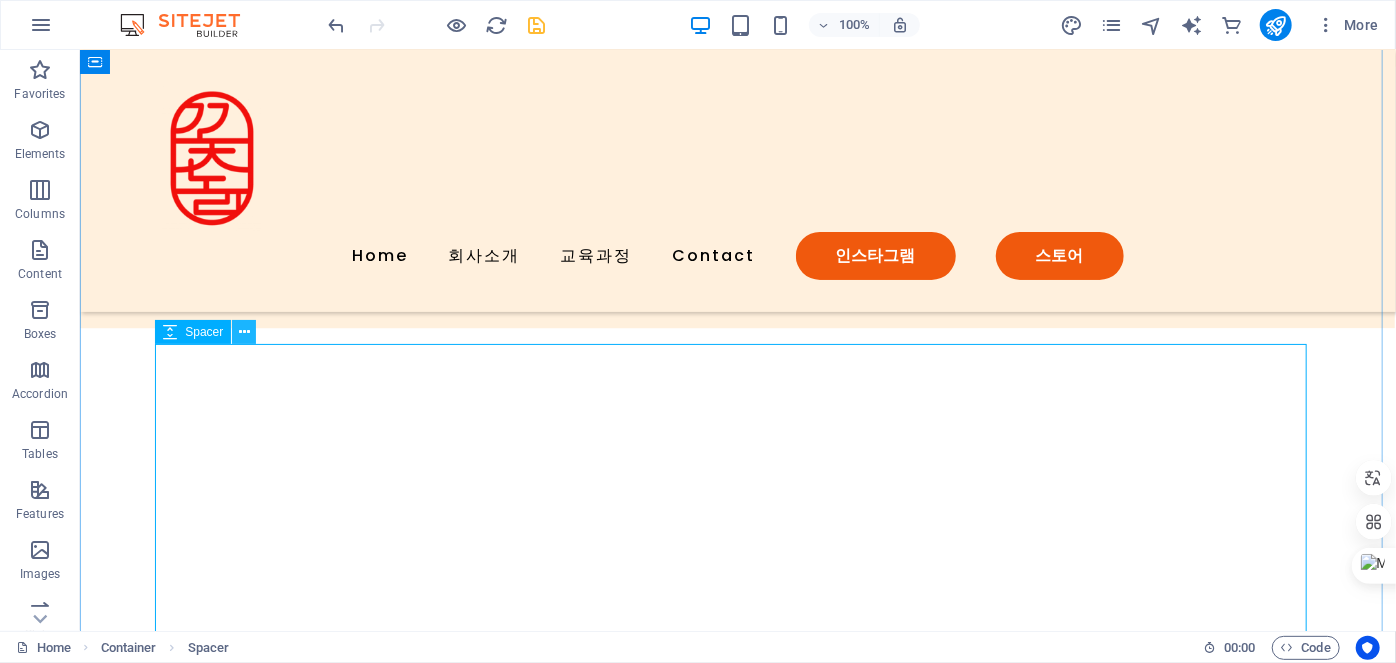 click at bounding box center (244, 332) 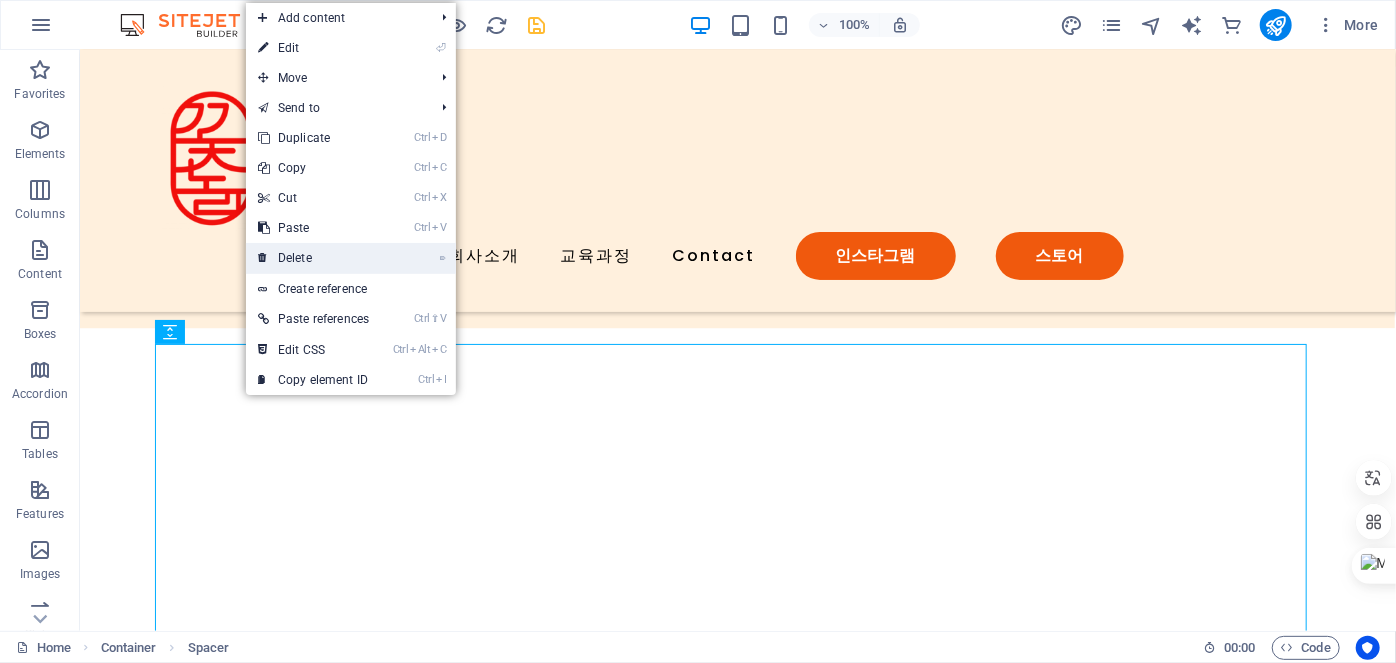 click on "⌦  Delete" at bounding box center [313, 258] 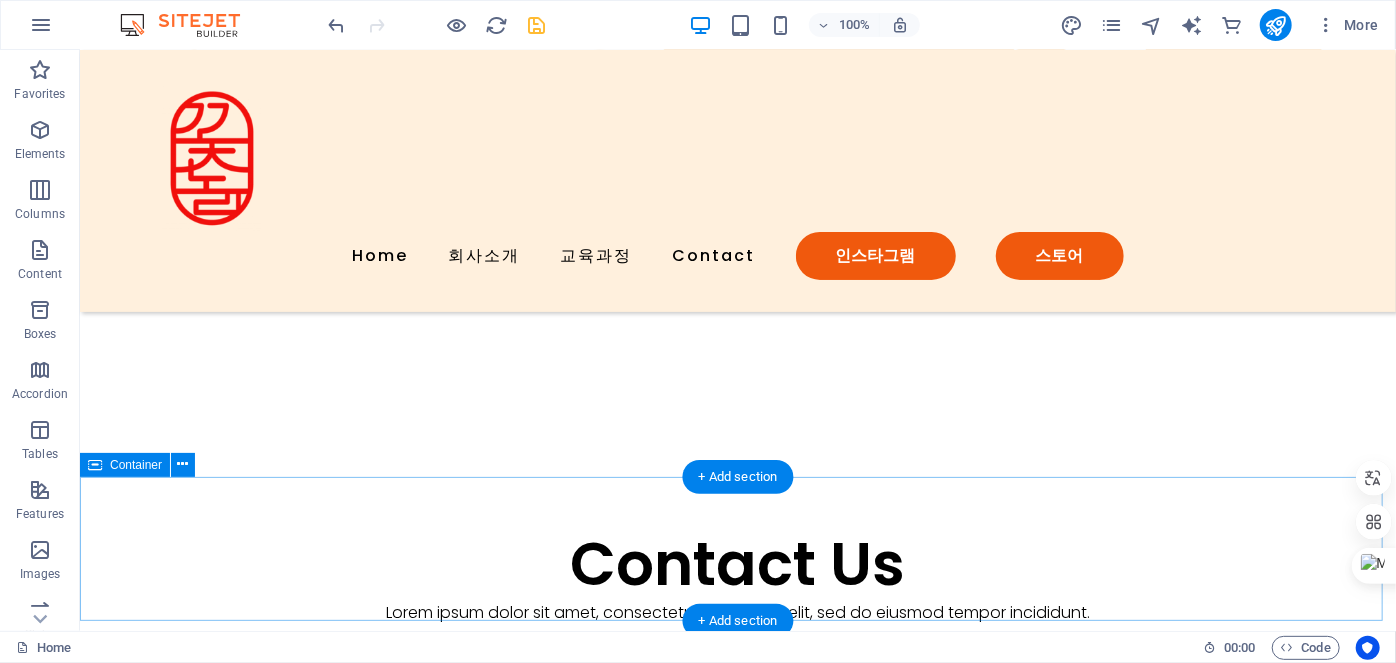 scroll, scrollTop: 5410, scrollLeft: 0, axis: vertical 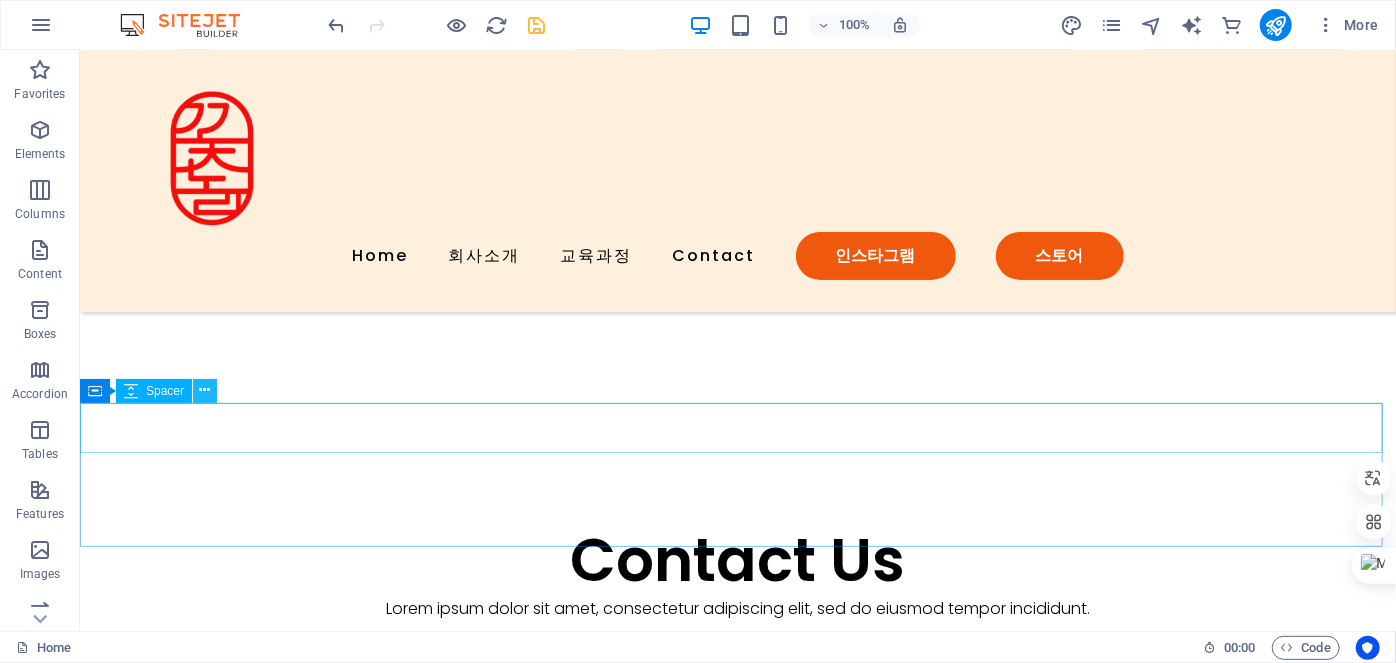 click at bounding box center (205, 390) 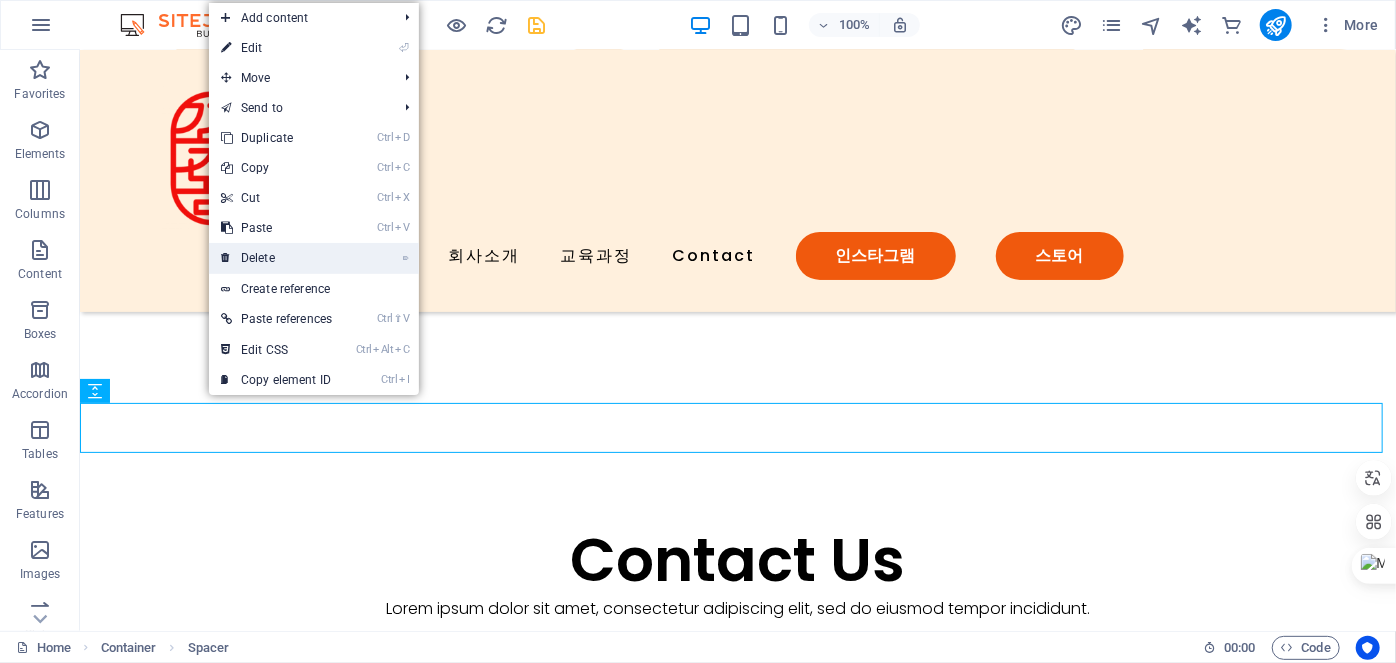 click on "⌦  Delete" at bounding box center (276, 258) 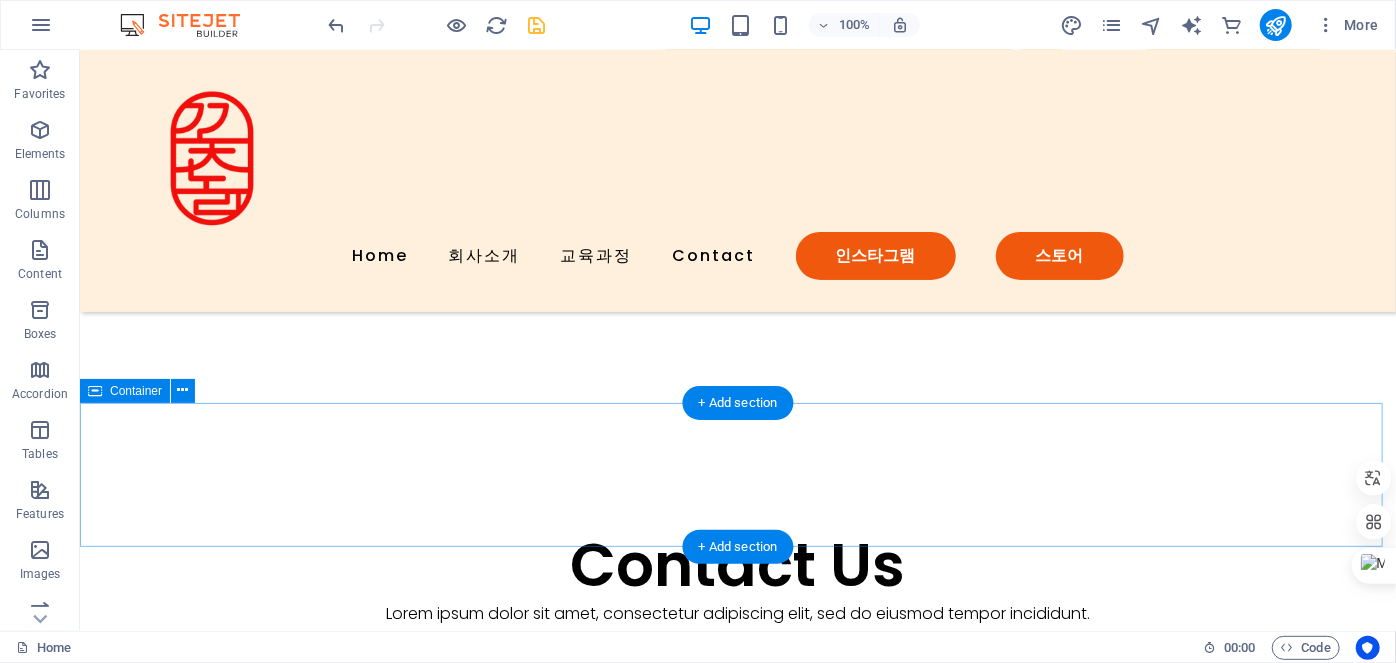 scroll, scrollTop: 5410, scrollLeft: 0, axis: vertical 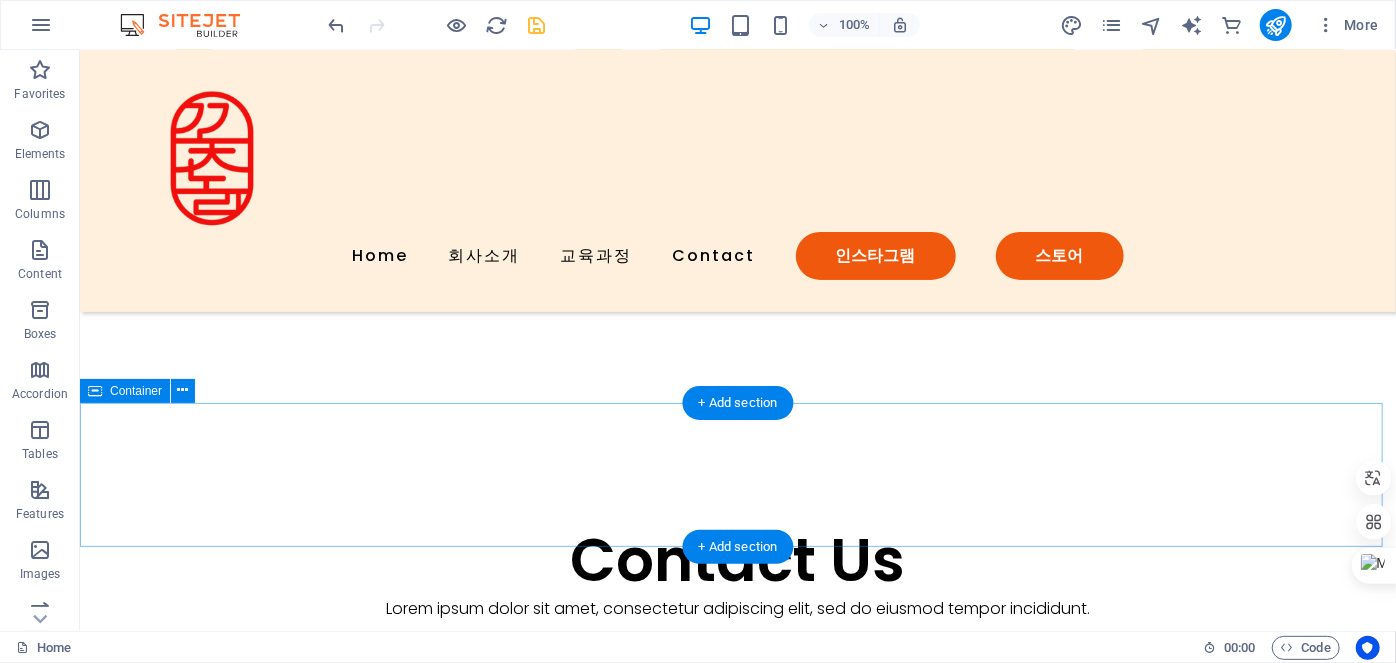 click on "Drop content here or  Add elements  Paste clipboard" at bounding box center (737, 1526) 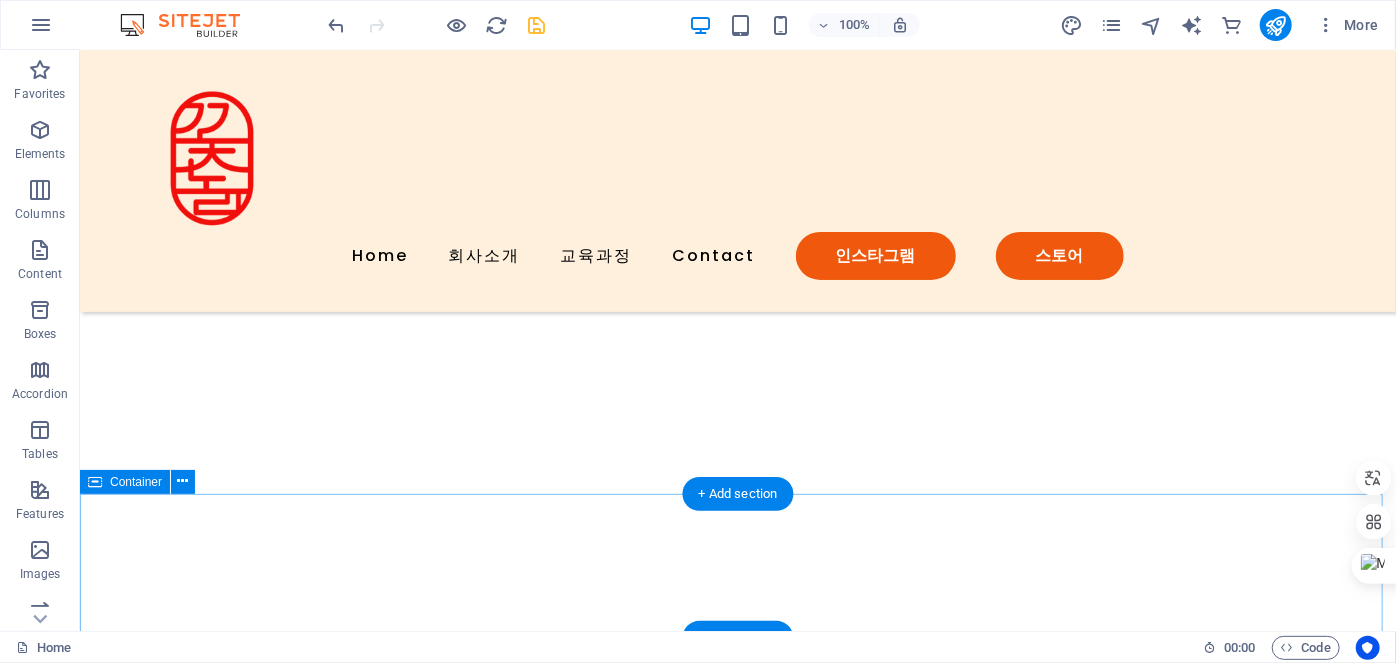 scroll, scrollTop: 5319, scrollLeft: 0, axis: vertical 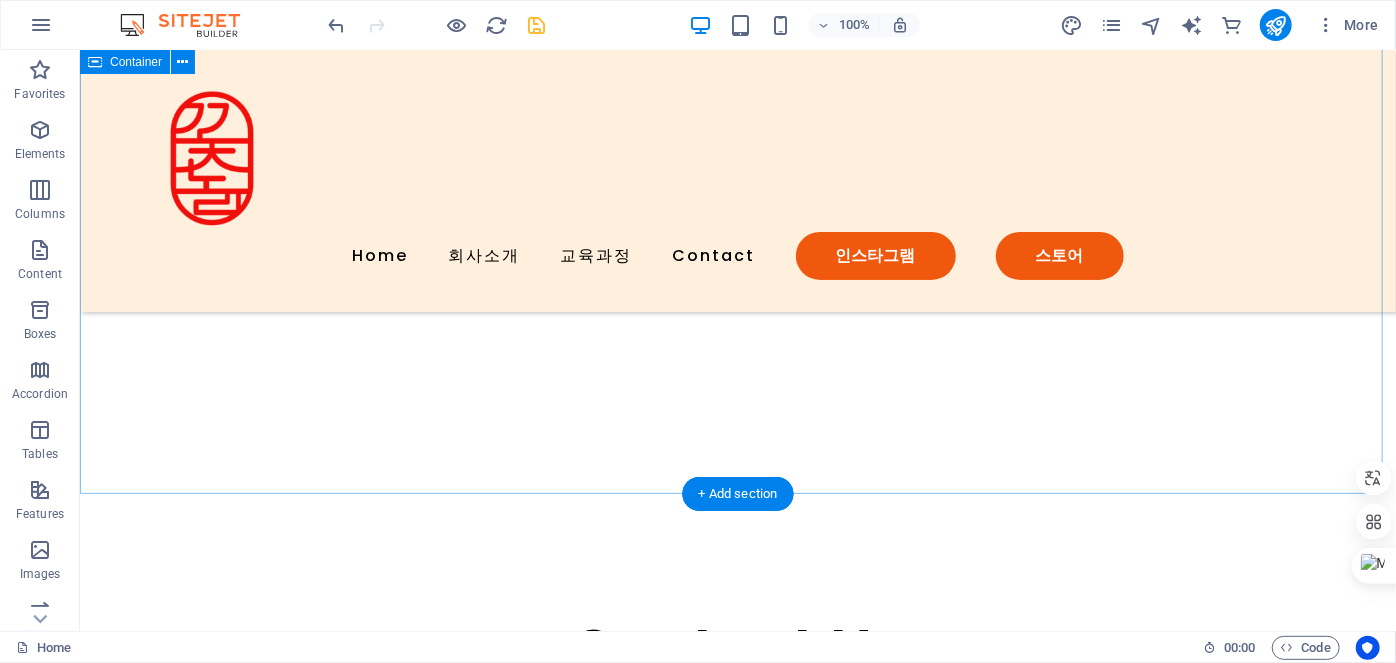 click on "Contact Us Lorem ipsum dolor sit amet, consectetur adipiscing elit, sed do eiusmod tempor incididunt.   I have read and understand the privacy policy. Unreadable? Load new Submit" at bounding box center [737, 624] 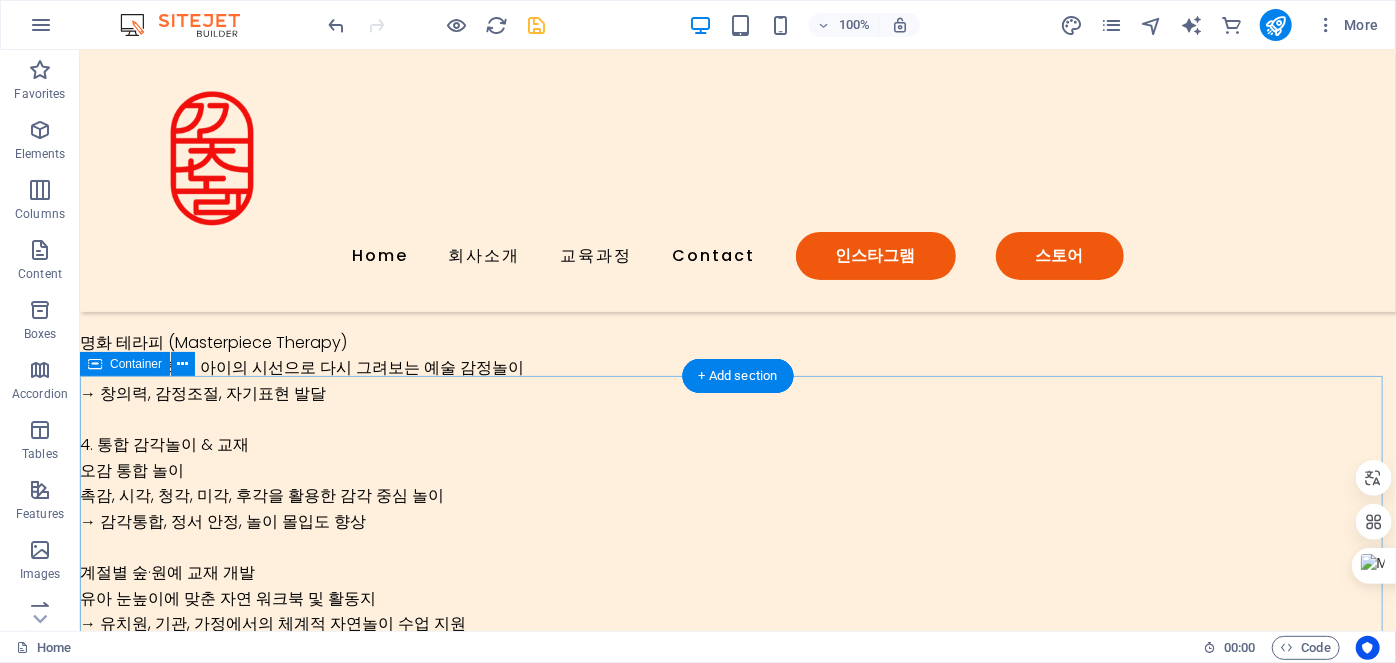 scroll, scrollTop: 4410, scrollLeft: 0, axis: vertical 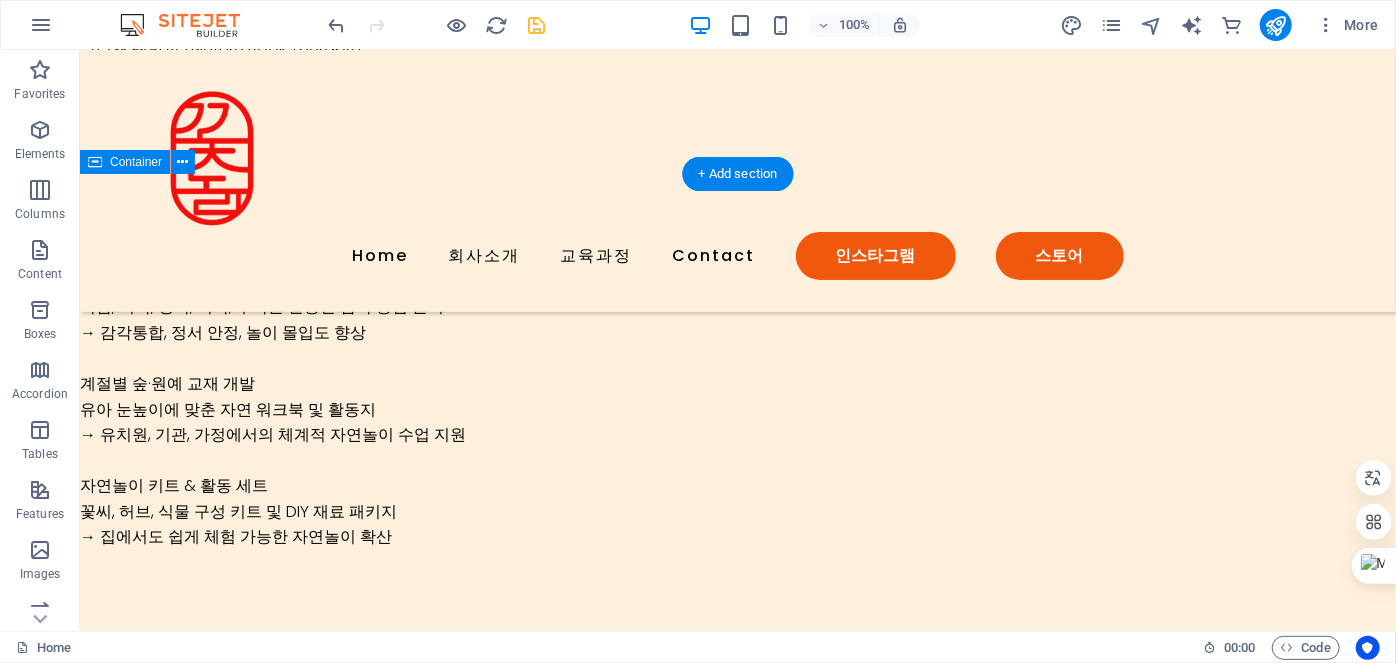 click on "Contact Us Lorem ipsum dolor sit amet, consectetur adipiscing elit, sed do eiusmod tempor incididunt.   I have read and understand the privacy policy. Unreadable? Load new Submit" at bounding box center [737, 1351] 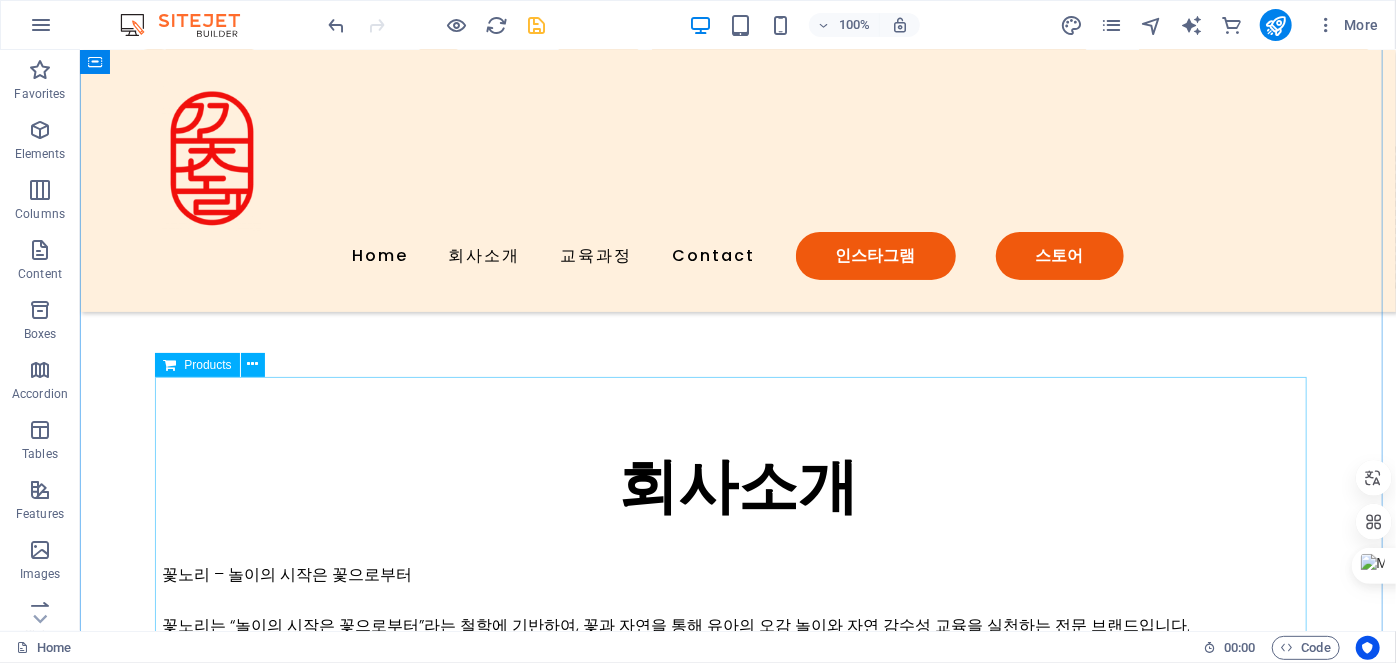 scroll, scrollTop: 1864, scrollLeft: 0, axis: vertical 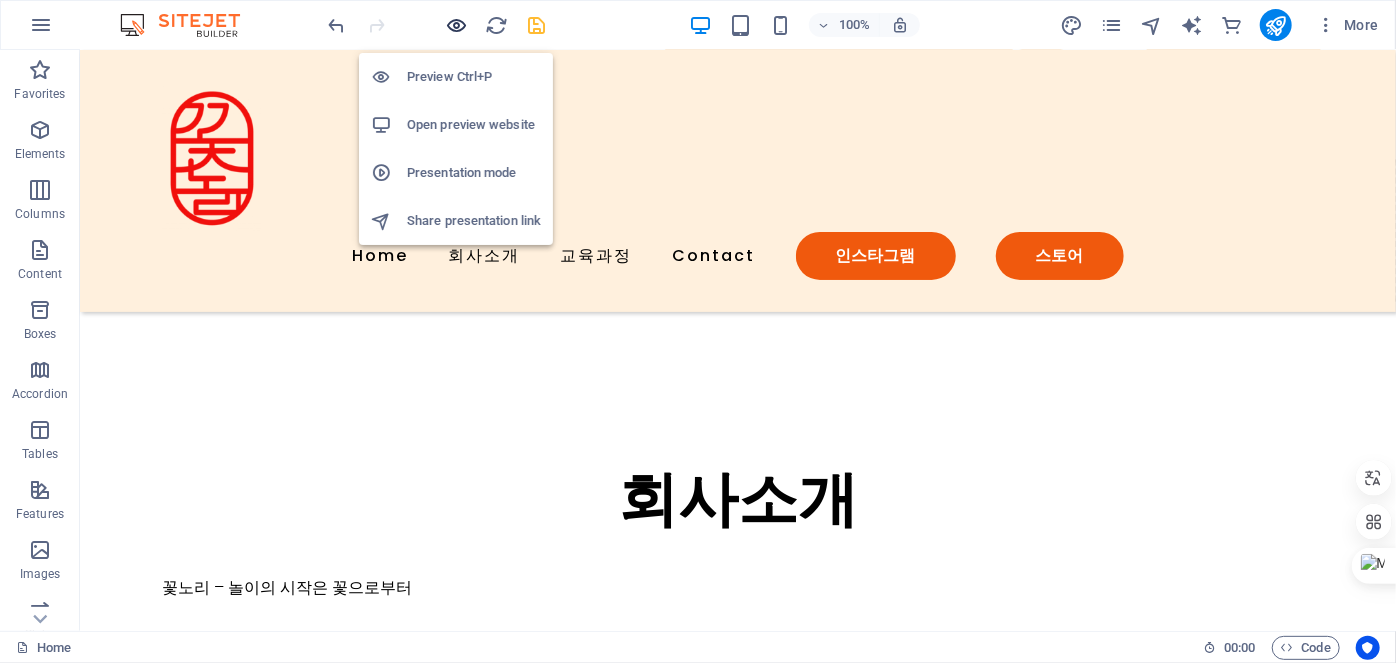 click at bounding box center (457, 25) 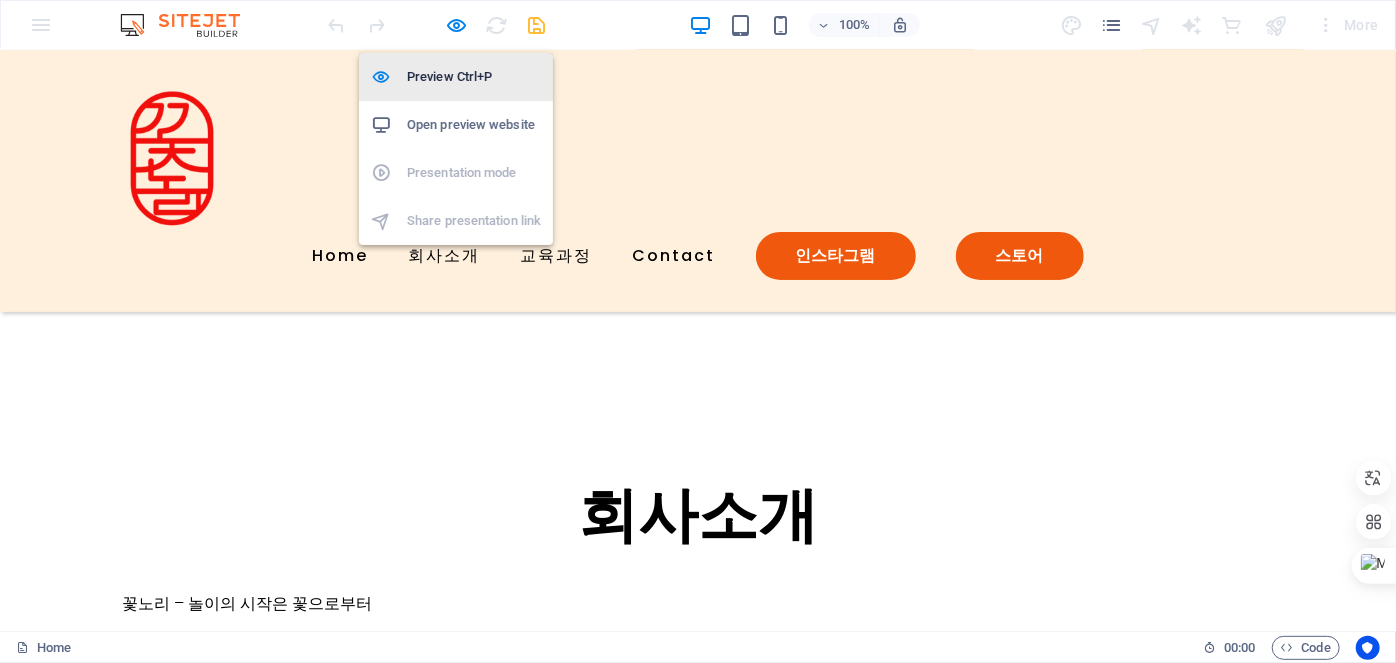 click on "Preview Ctrl+P" at bounding box center [474, 77] 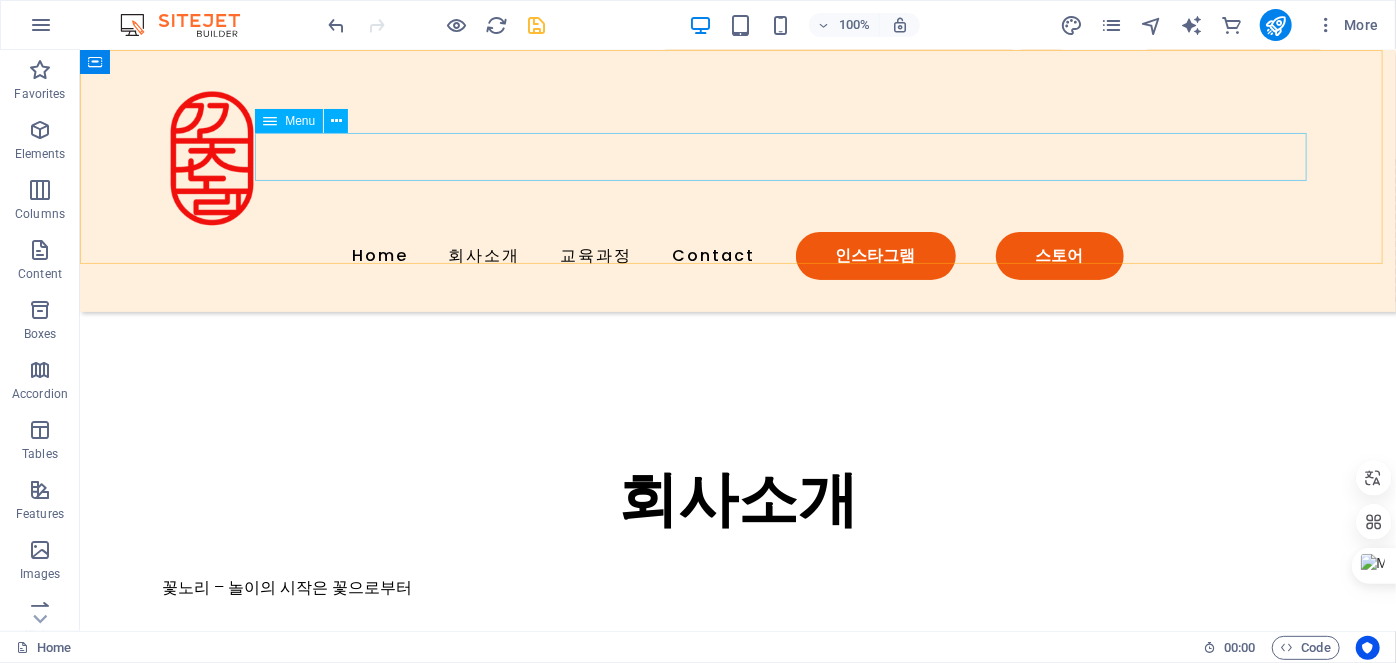 click on "Home 회사소개 교육과정 Contact 인스타그램 스토어" at bounding box center (737, 255) 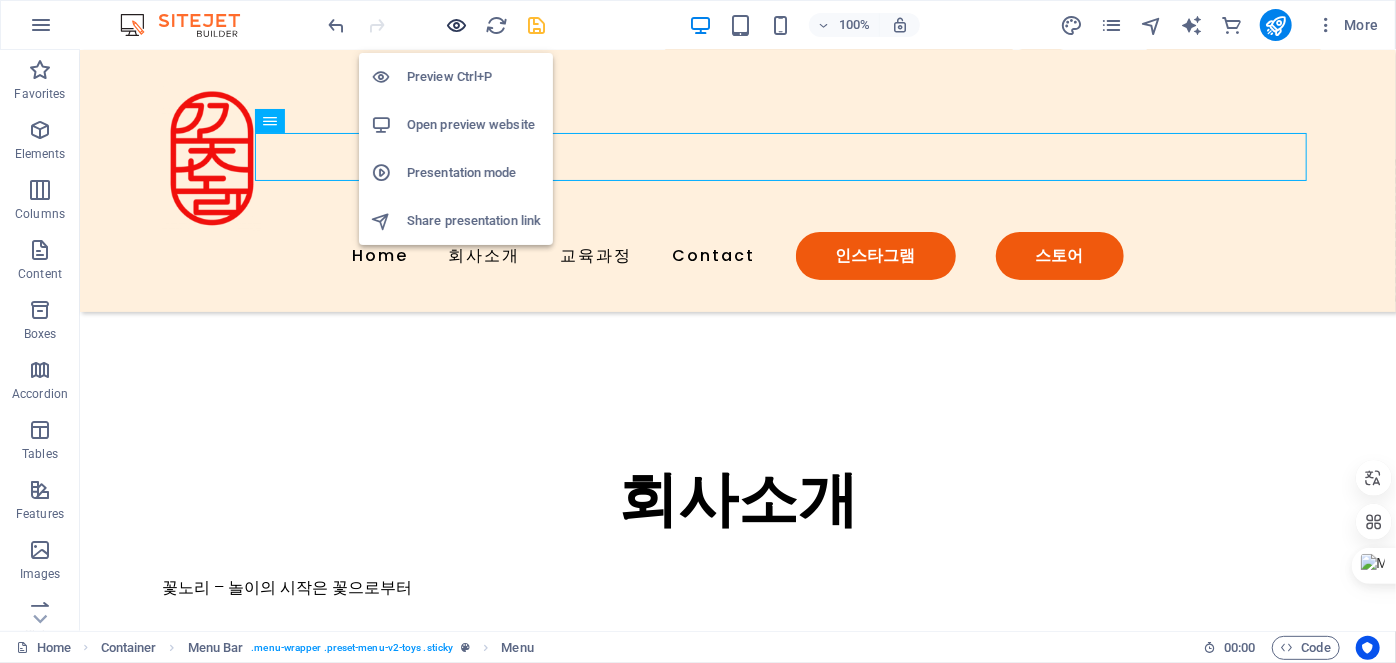 click at bounding box center (457, 25) 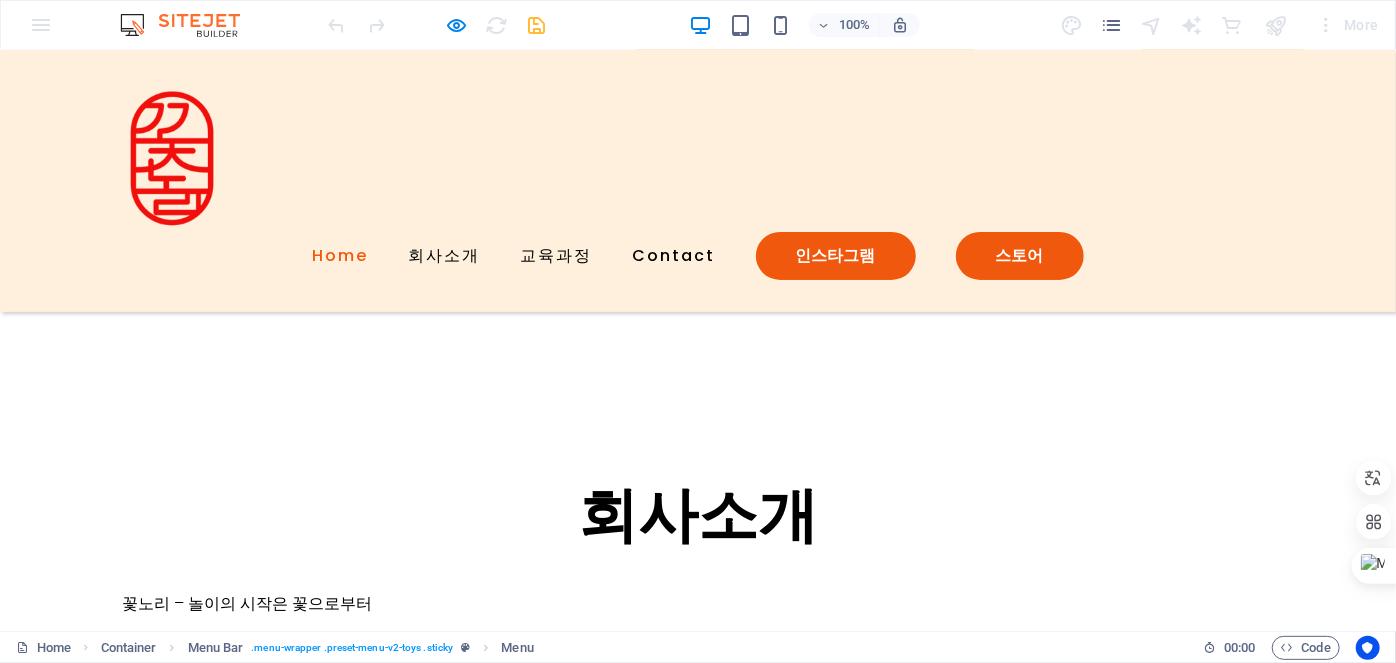 click on "Home" at bounding box center (341, 255) 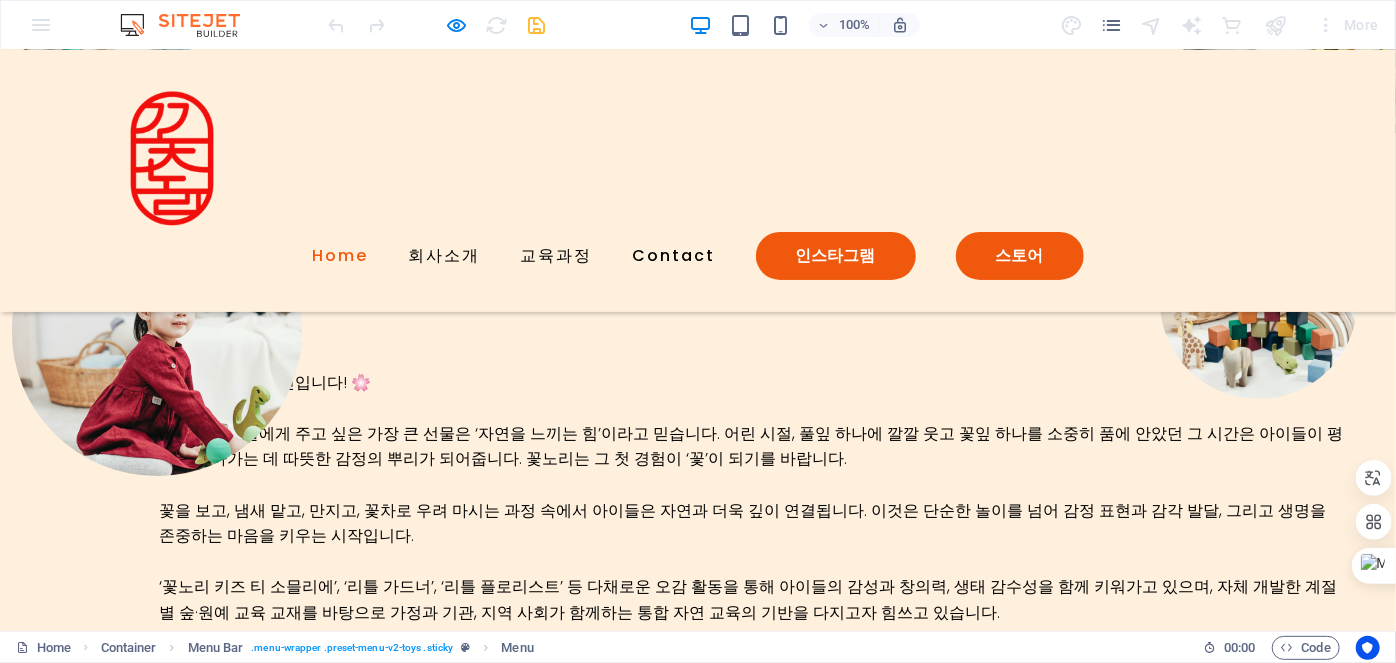 scroll, scrollTop: 0, scrollLeft: 0, axis: both 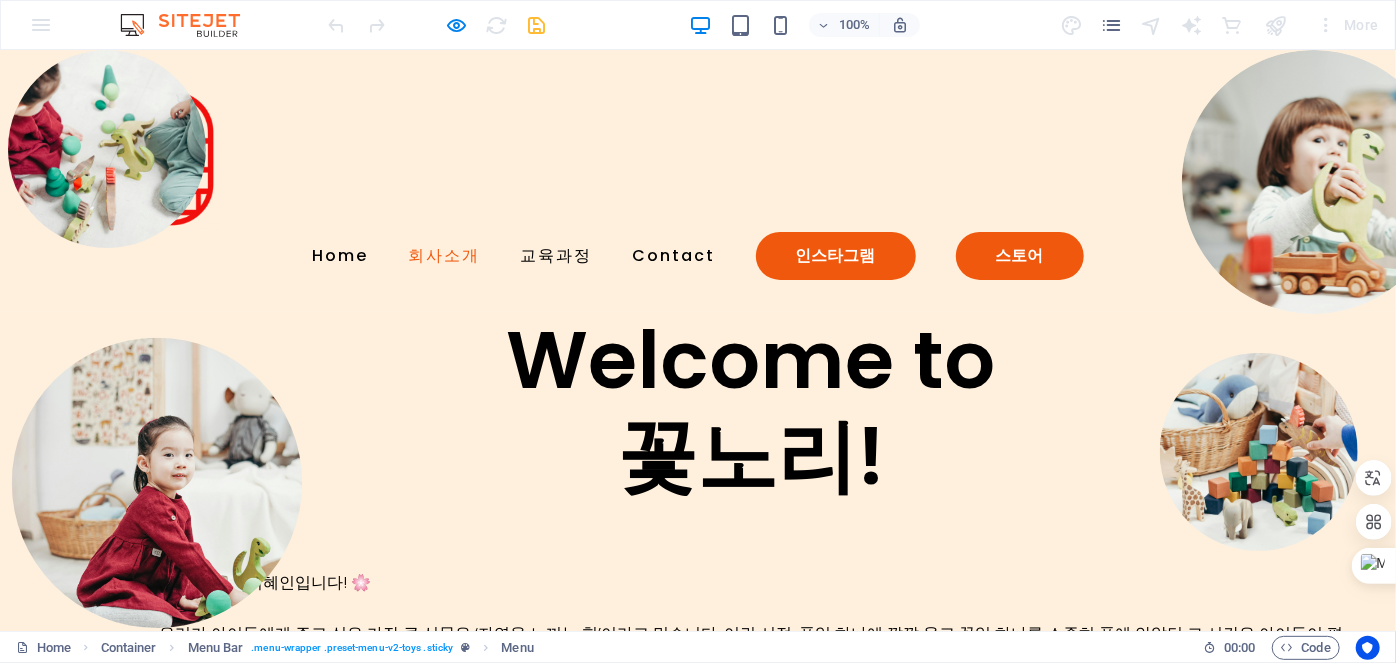 click on "회사소개" at bounding box center (445, 255) 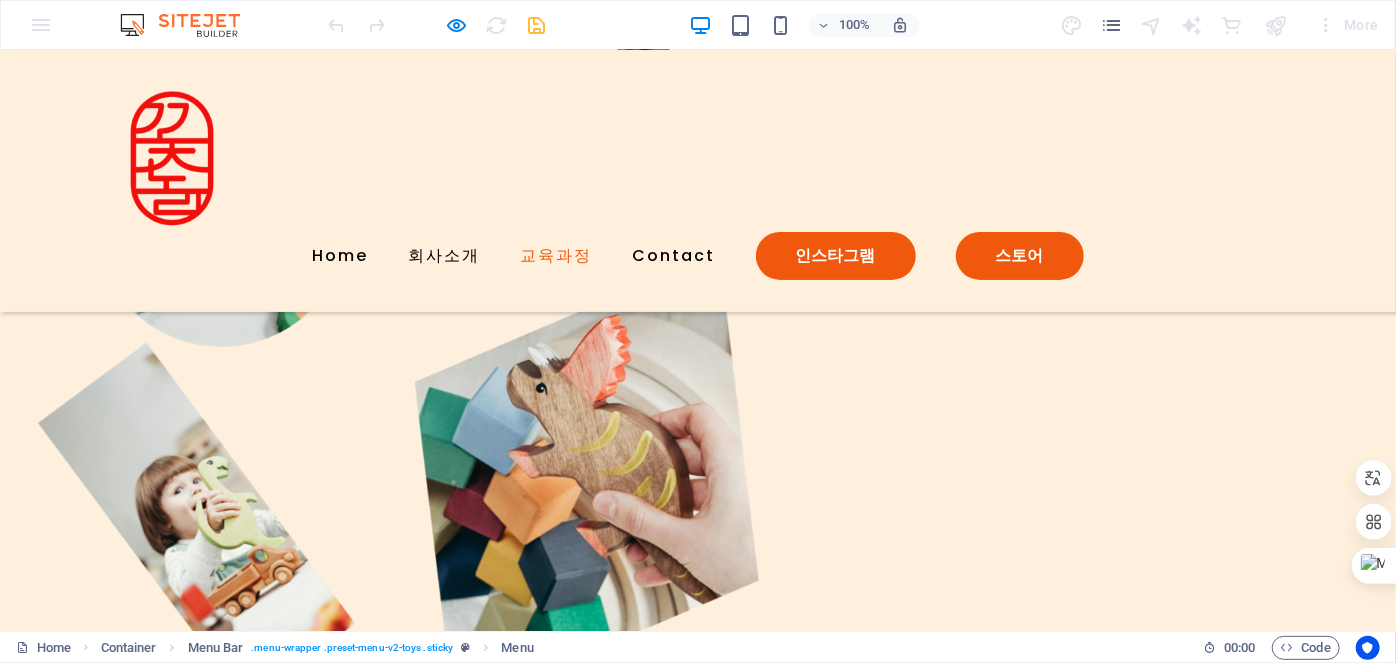 click on "교육과정" at bounding box center [557, 255] 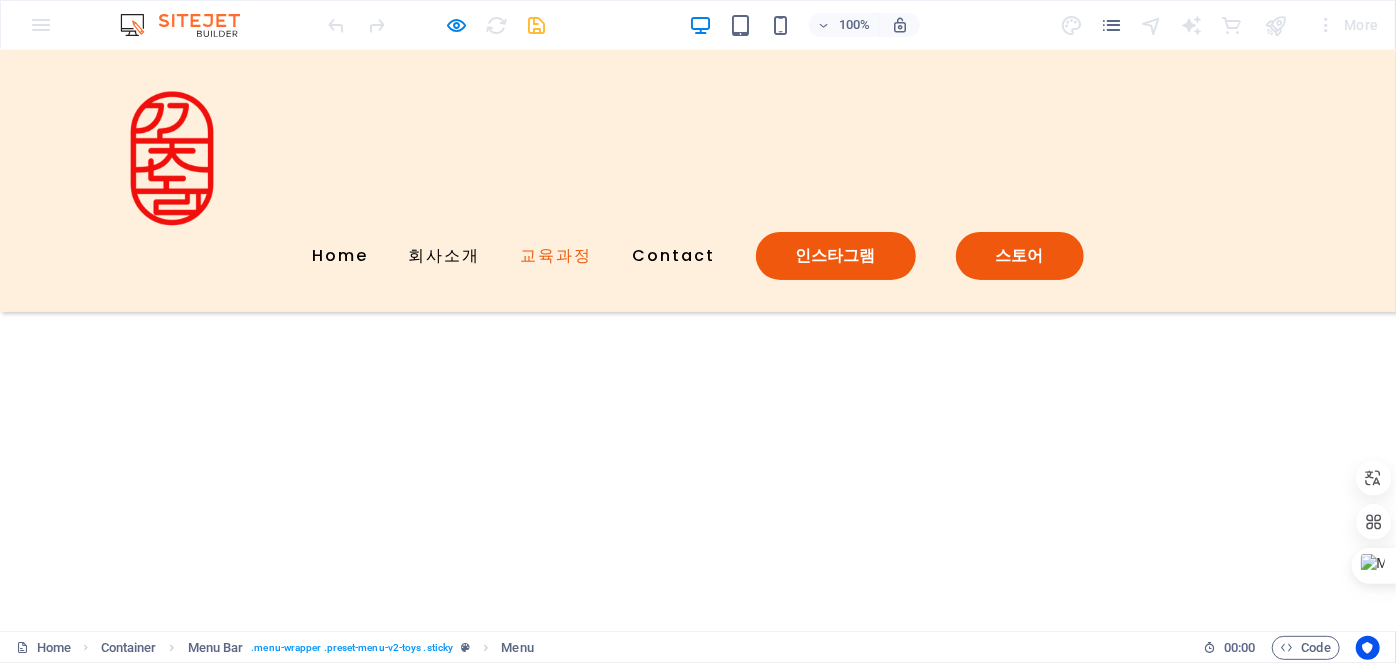 scroll, scrollTop: 2983, scrollLeft: 0, axis: vertical 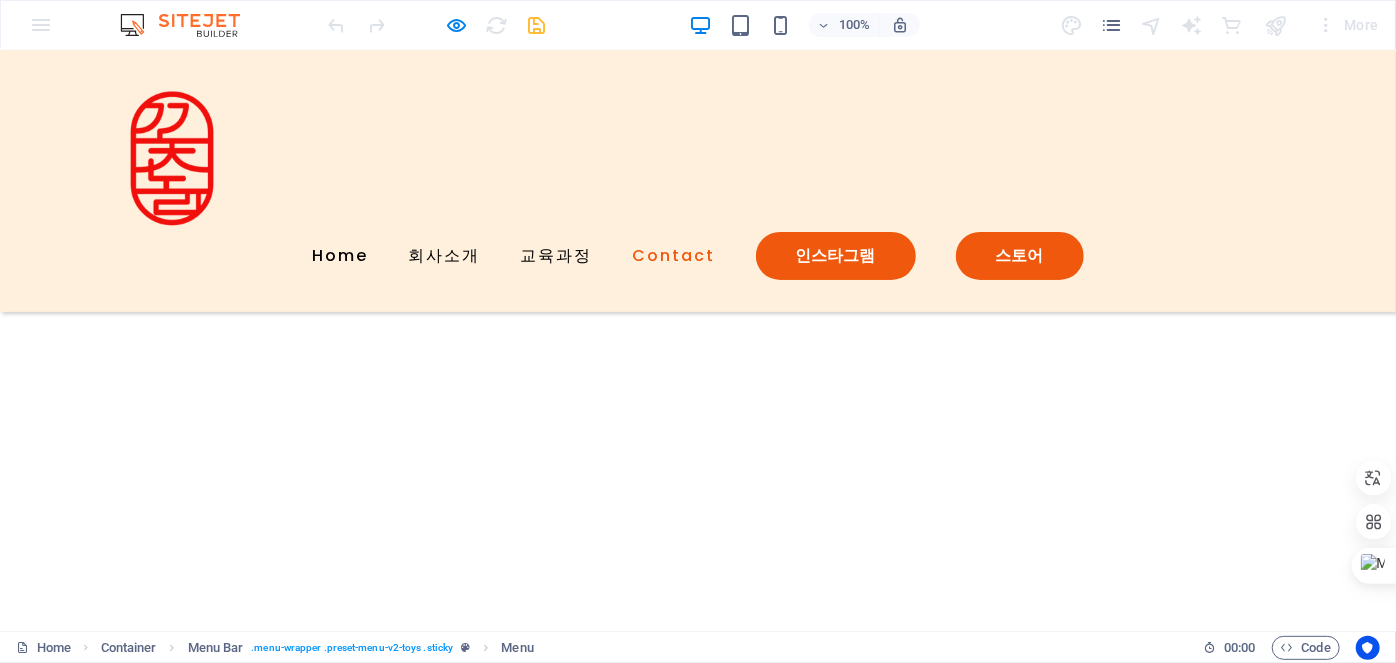 click on "Contact" at bounding box center (674, 255) 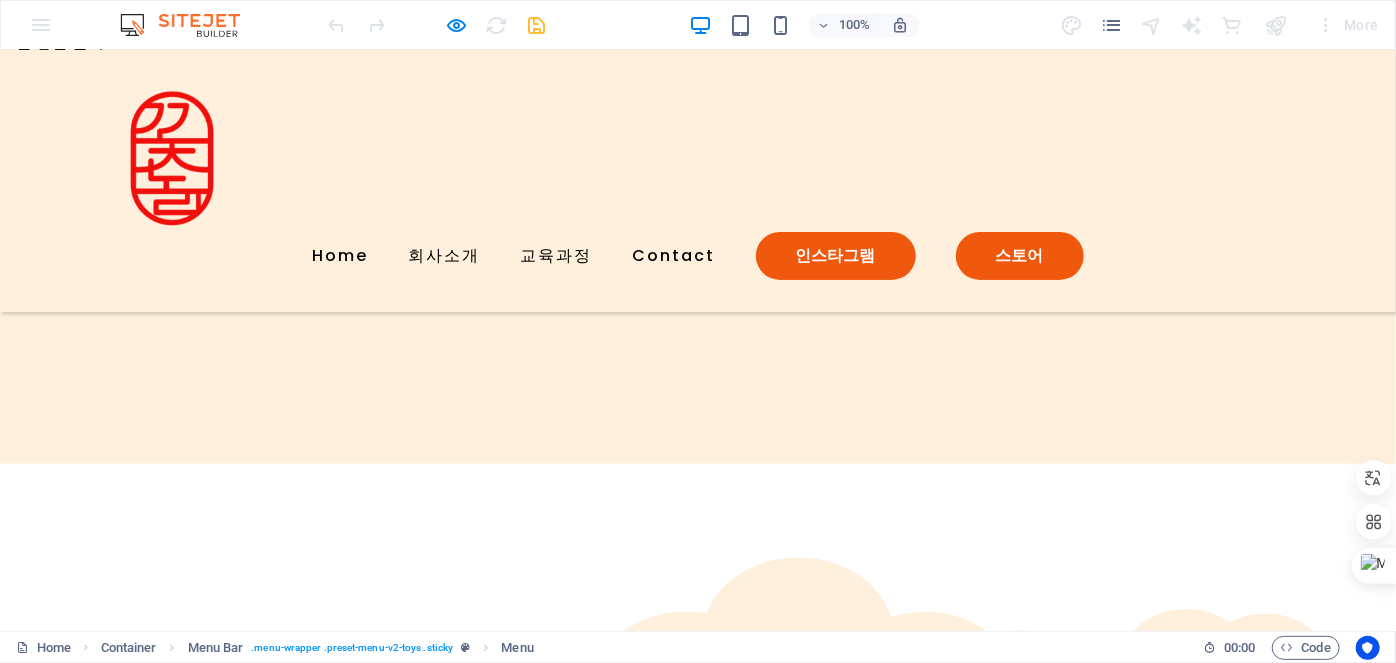 scroll, scrollTop: 4865, scrollLeft: 0, axis: vertical 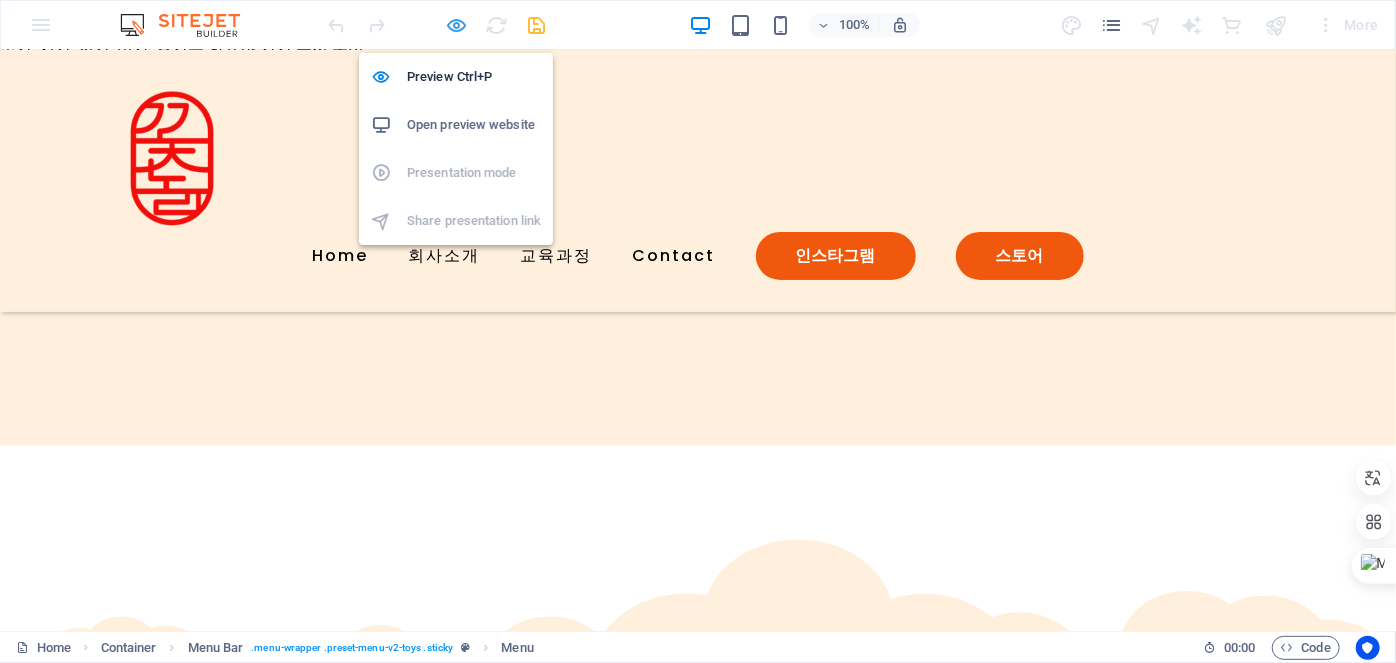 click at bounding box center (457, 25) 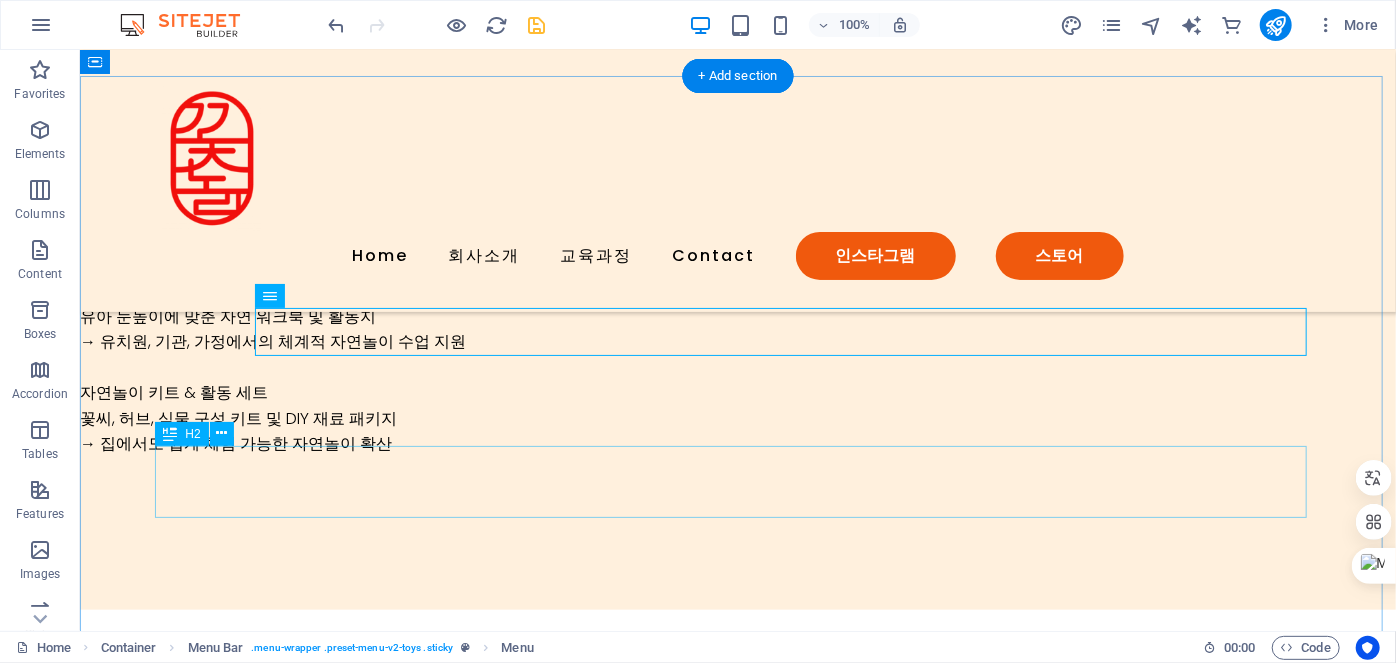 scroll, scrollTop: 4683, scrollLeft: 0, axis: vertical 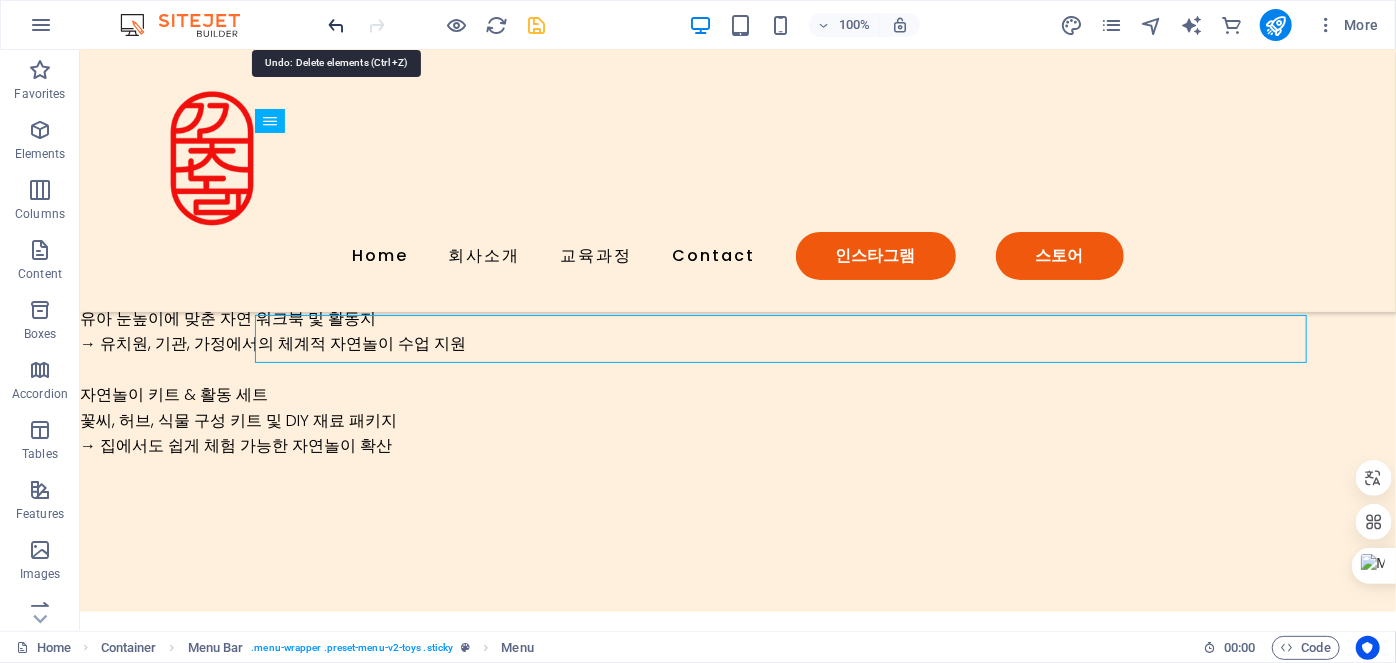 click at bounding box center [337, 25] 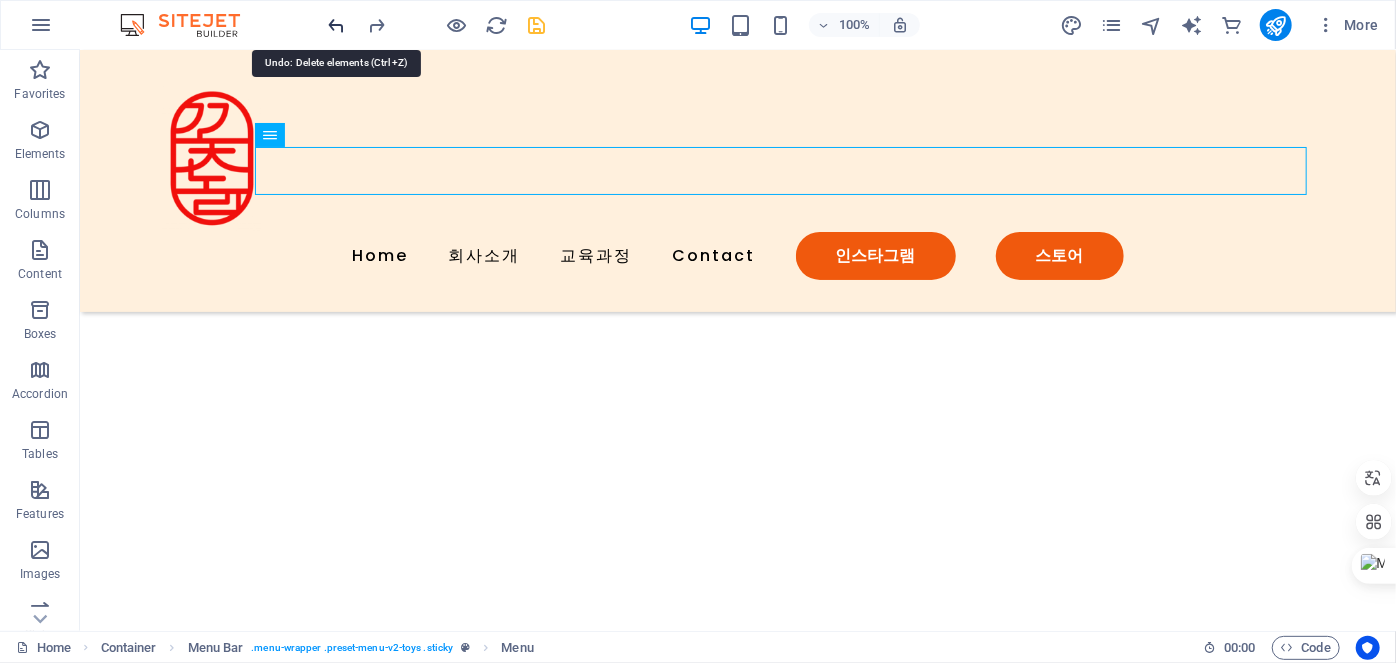 scroll, scrollTop: 5497, scrollLeft: 0, axis: vertical 